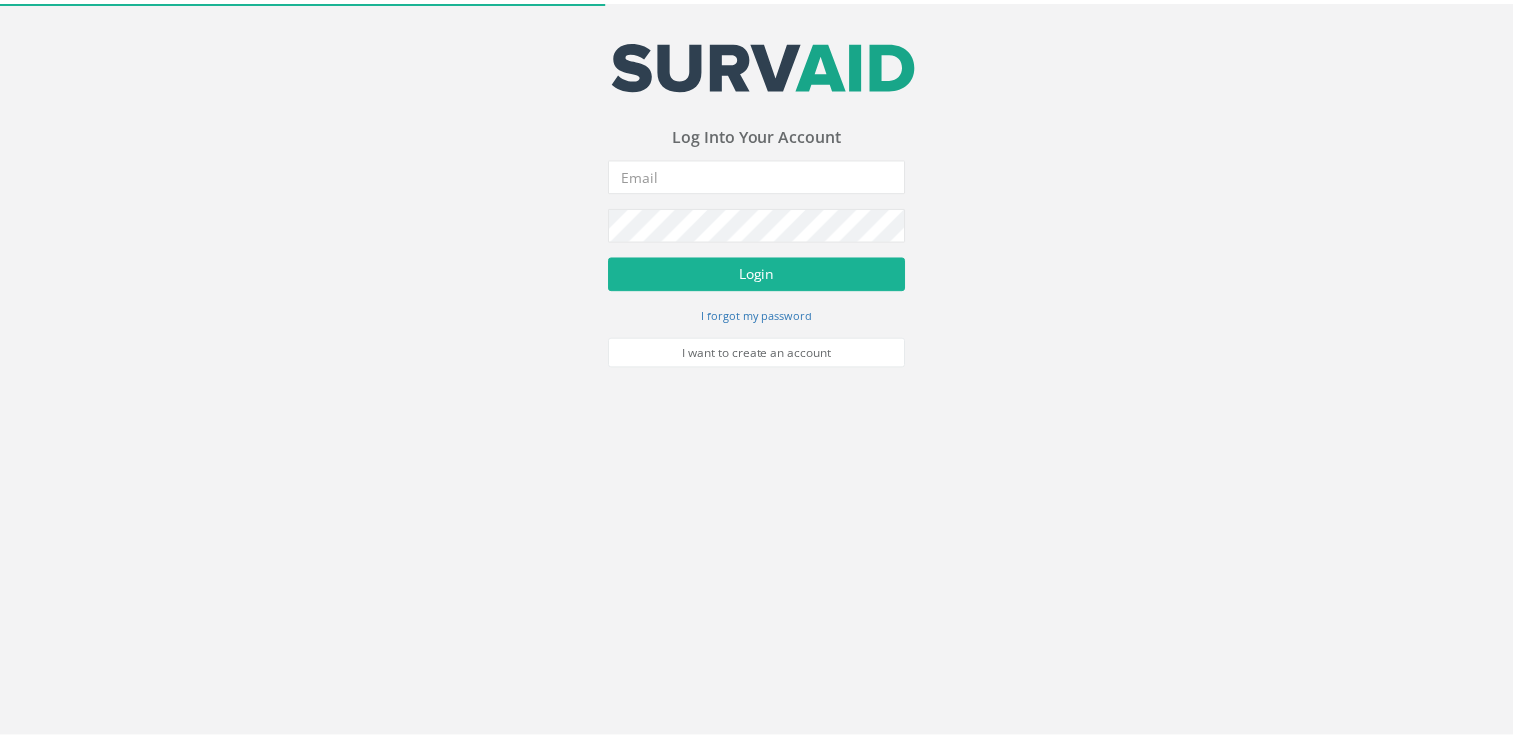 scroll, scrollTop: 0, scrollLeft: 0, axis: both 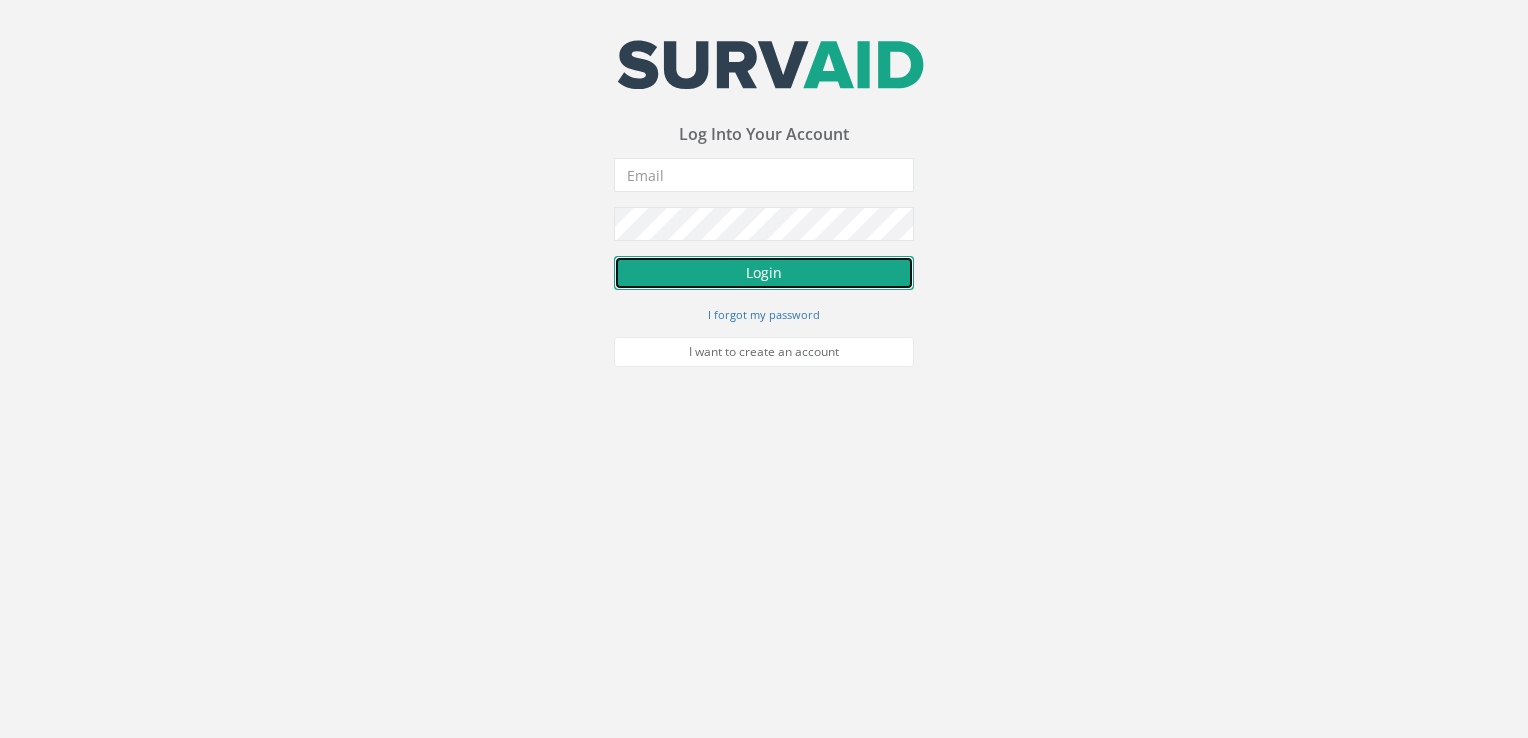 type on "irina.vasiljeva@[EMAIL]" 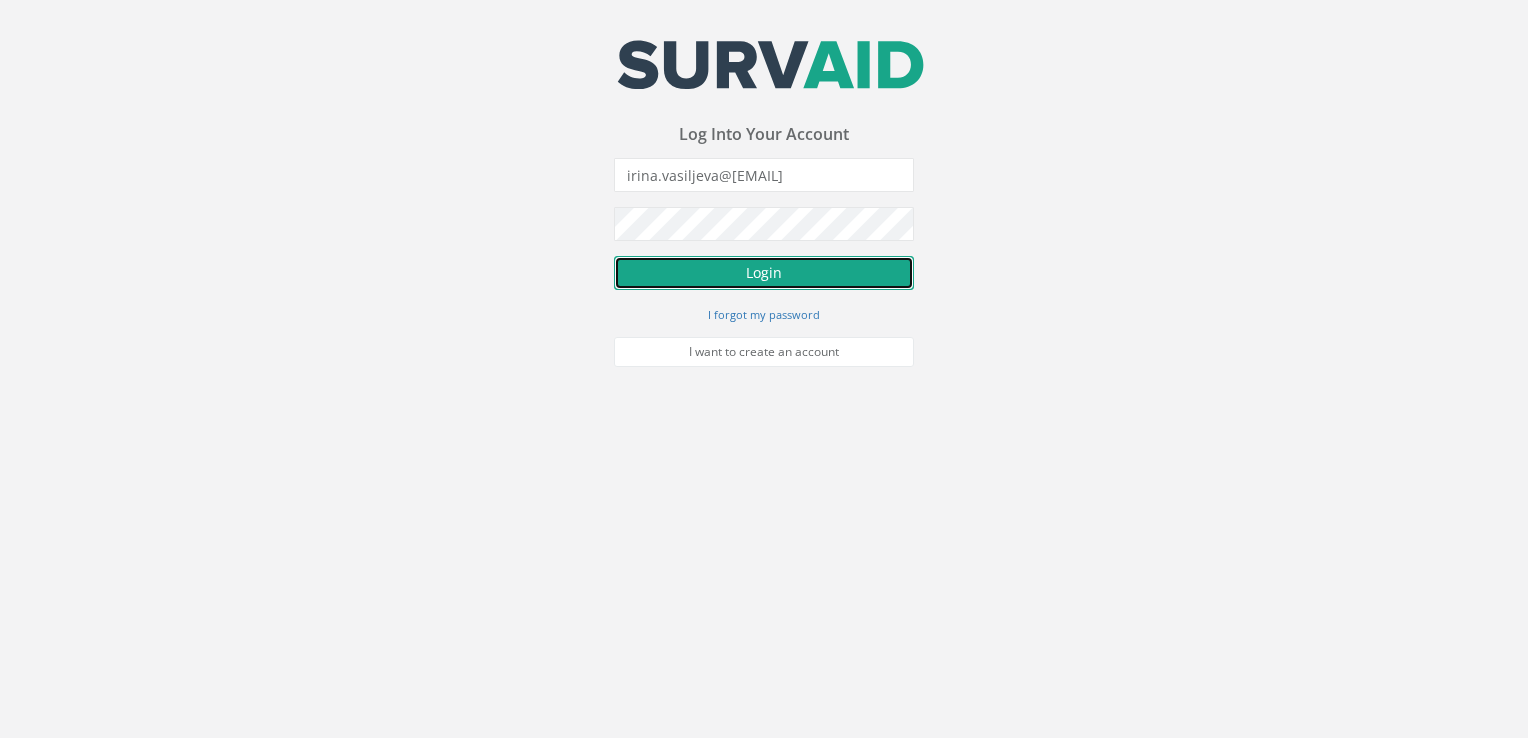 click on "Login" at bounding box center (764, 273) 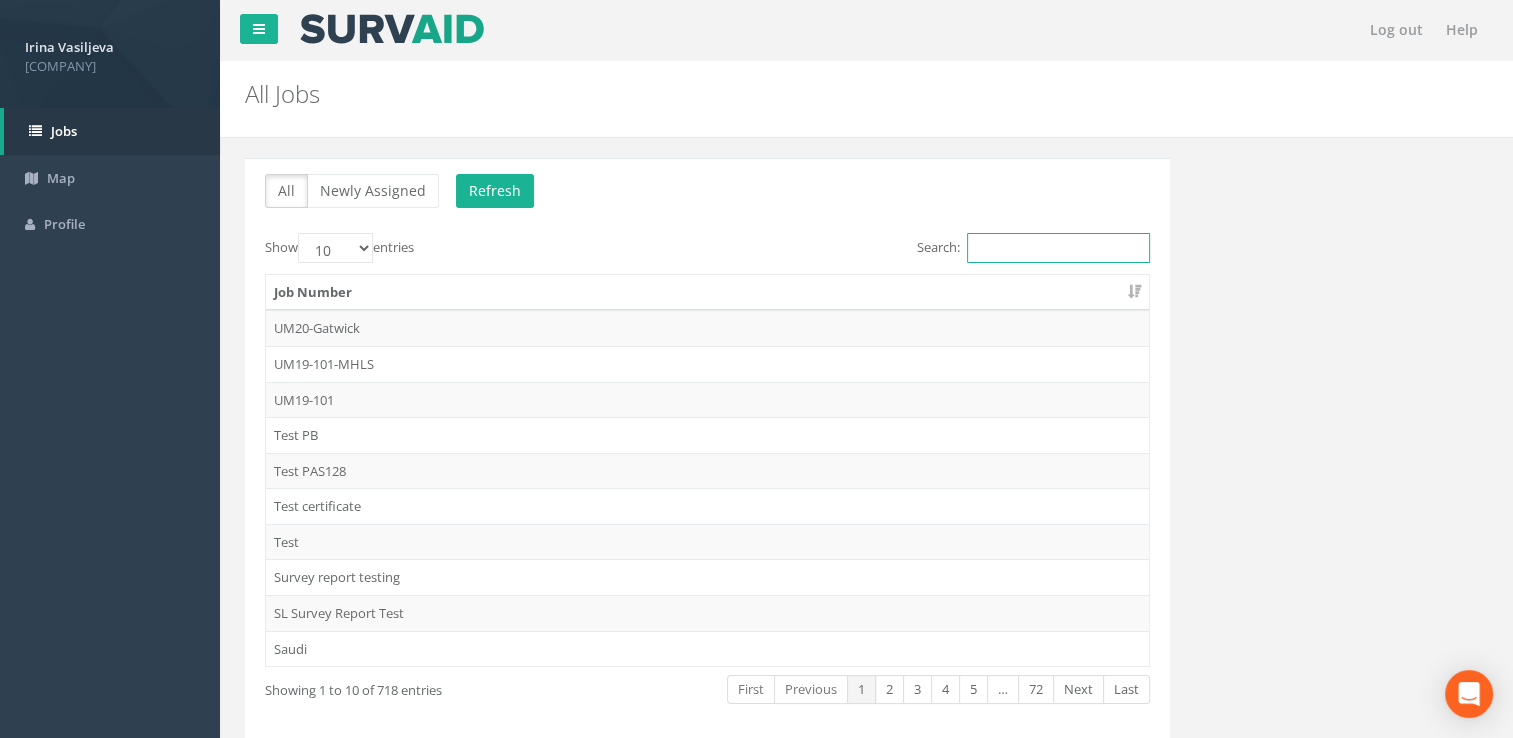 click on "Search:" at bounding box center (1058, 248) 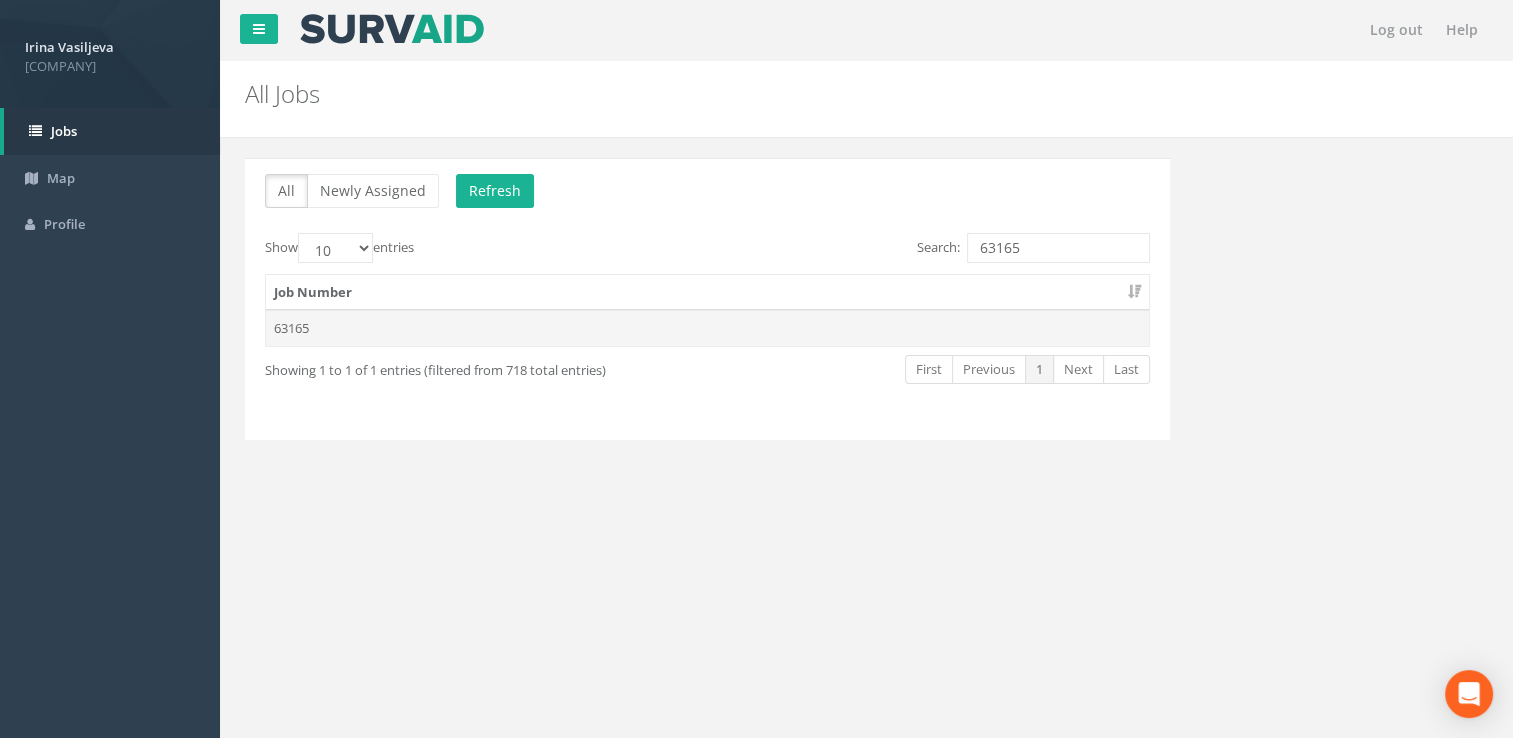 type on "63165" 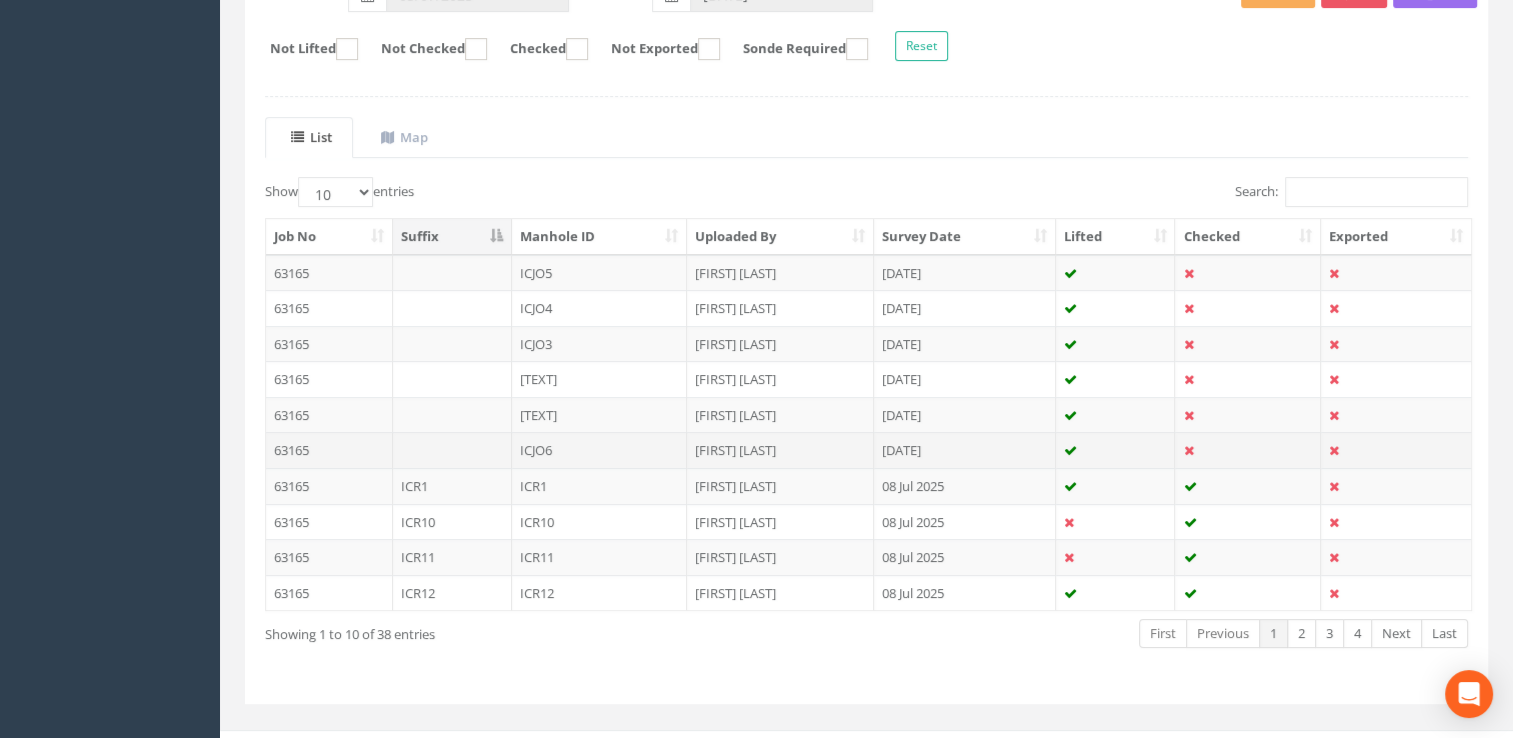 scroll, scrollTop: 372, scrollLeft: 0, axis: vertical 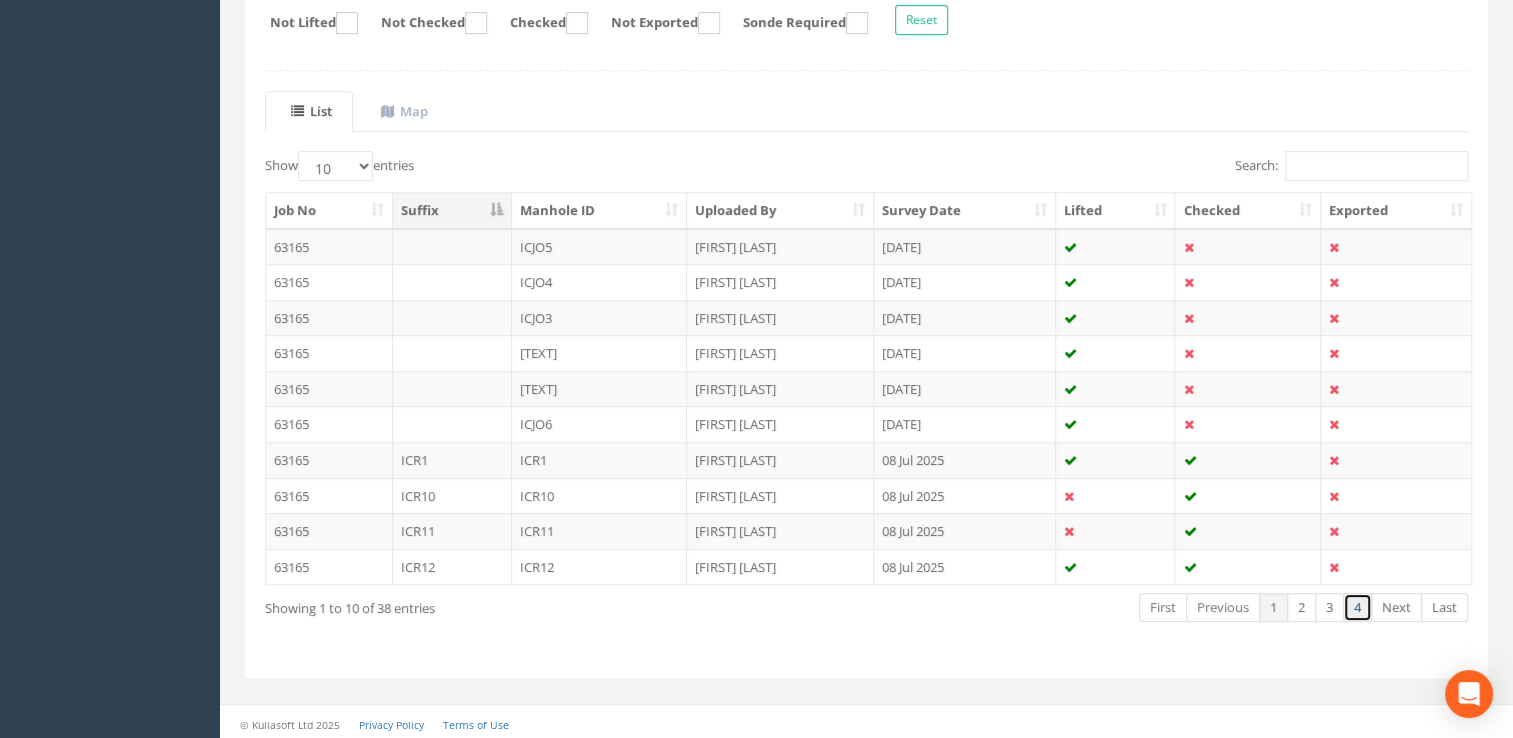 click on "4" at bounding box center [1357, 607] 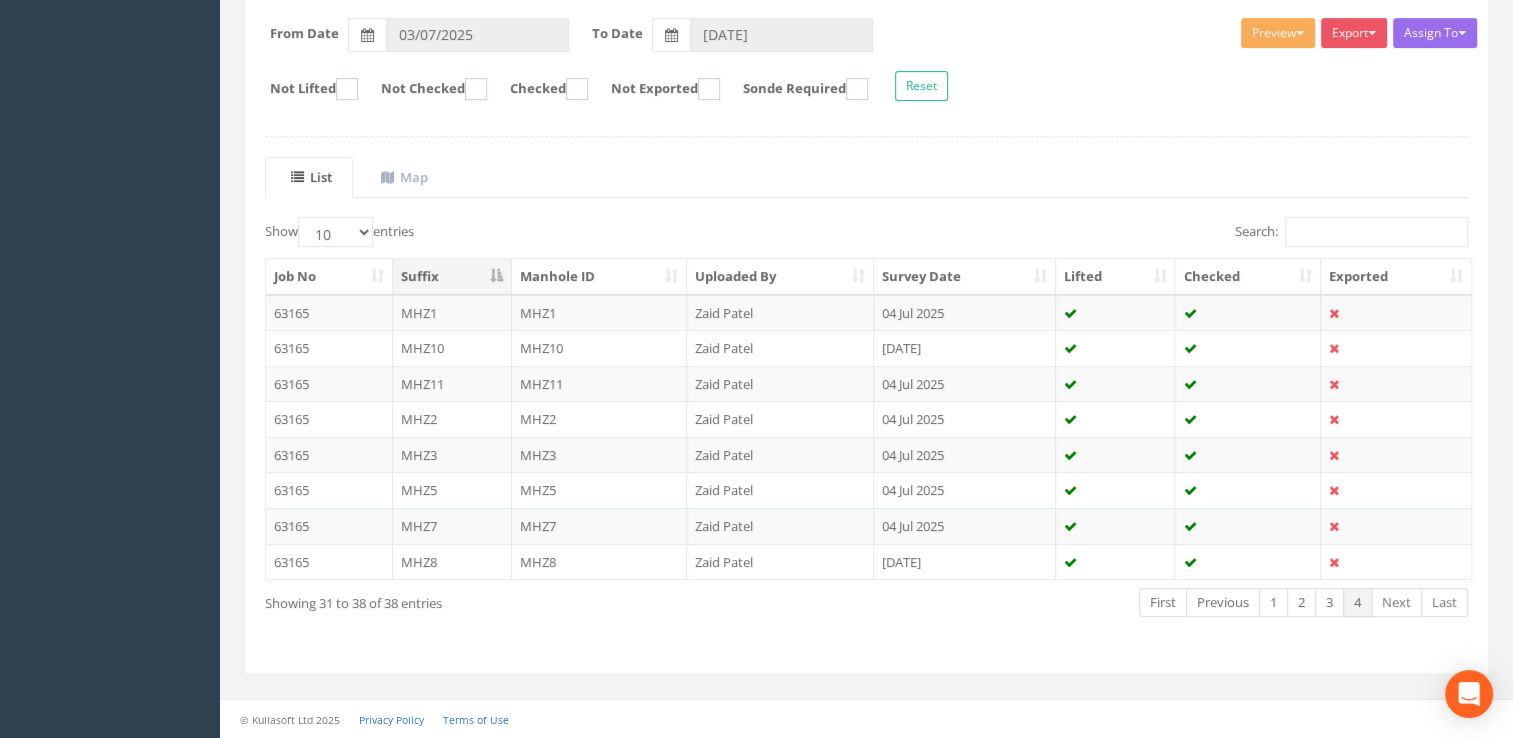 scroll, scrollTop: 300, scrollLeft: 0, axis: vertical 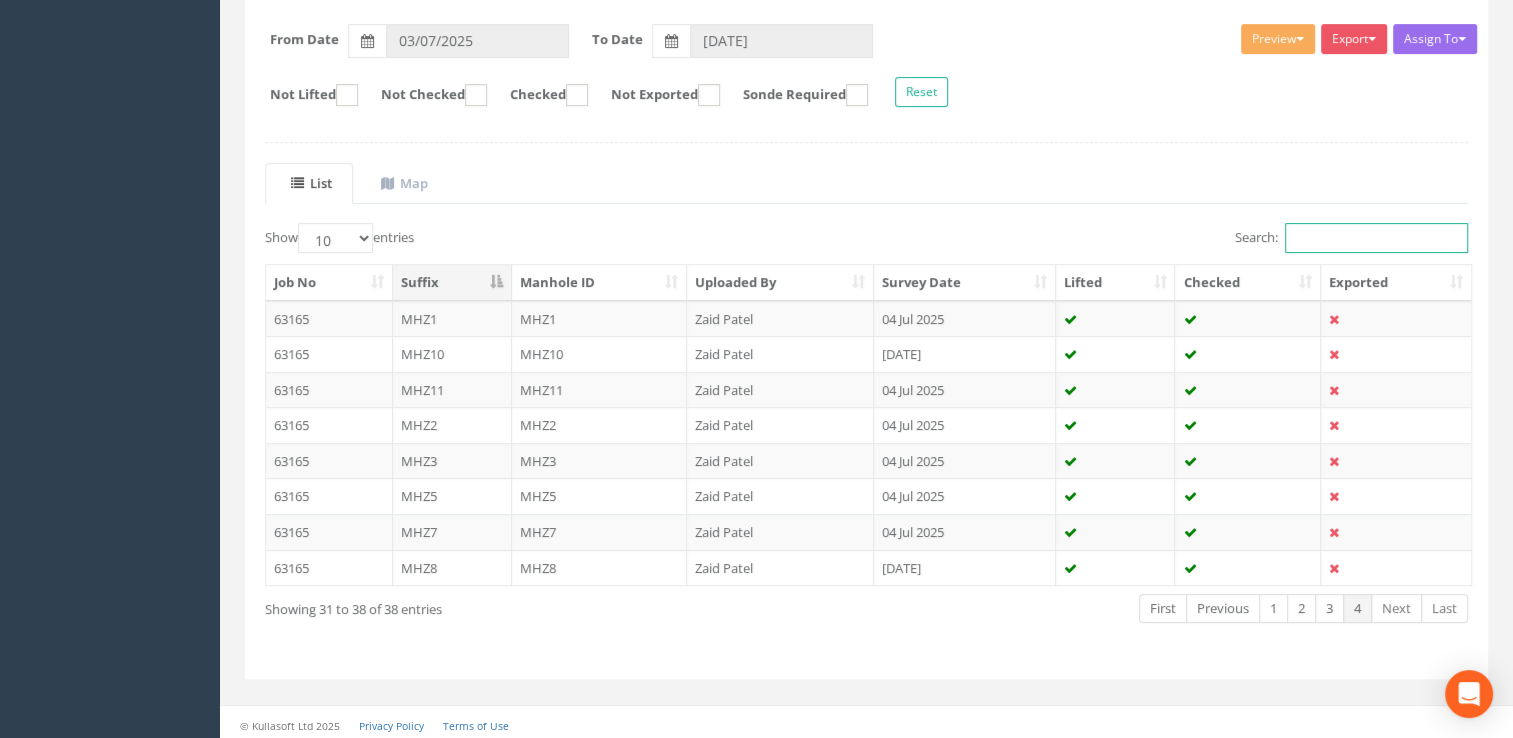 click on "Search:" at bounding box center [1376, 238] 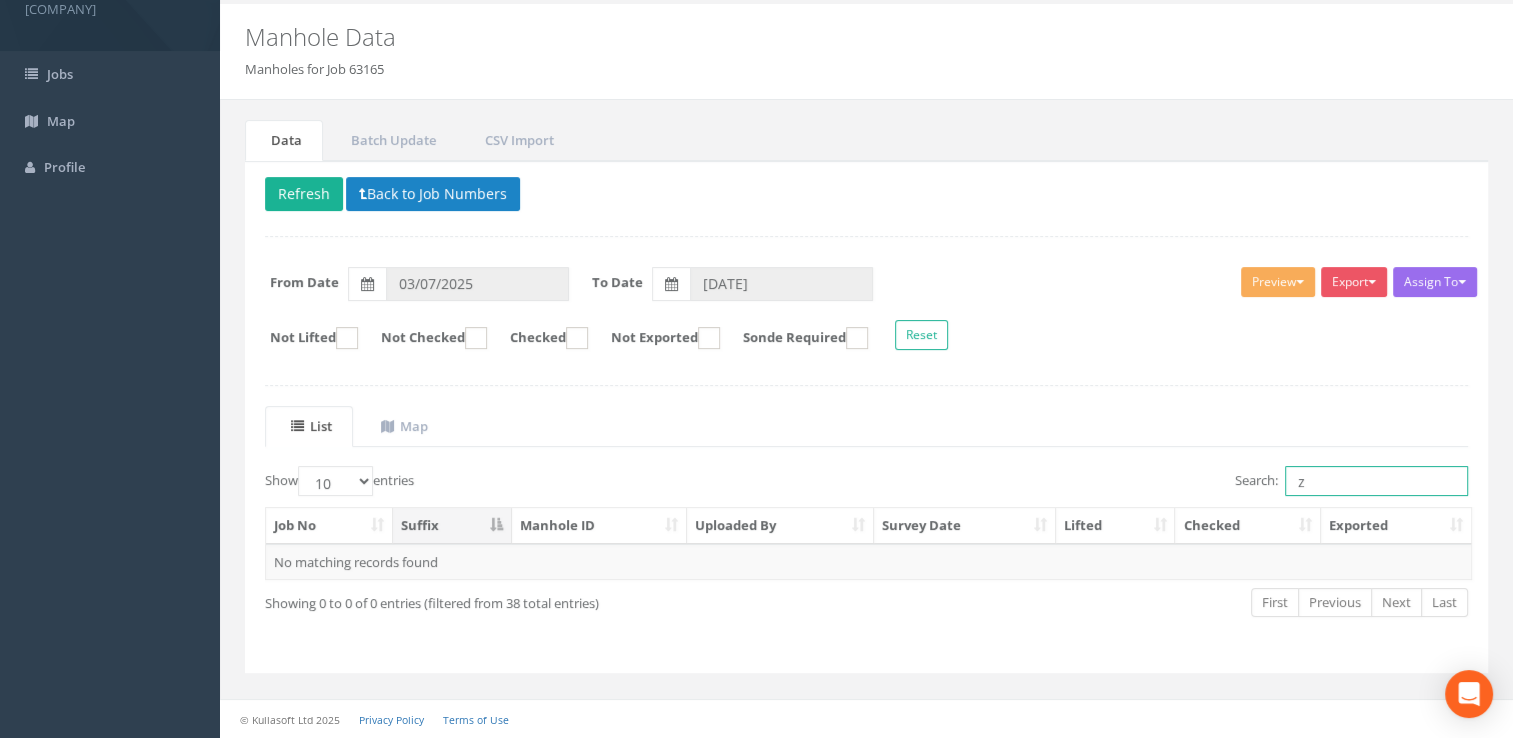 scroll, scrollTop: 53, scrollLeft: 0, axis: vertical 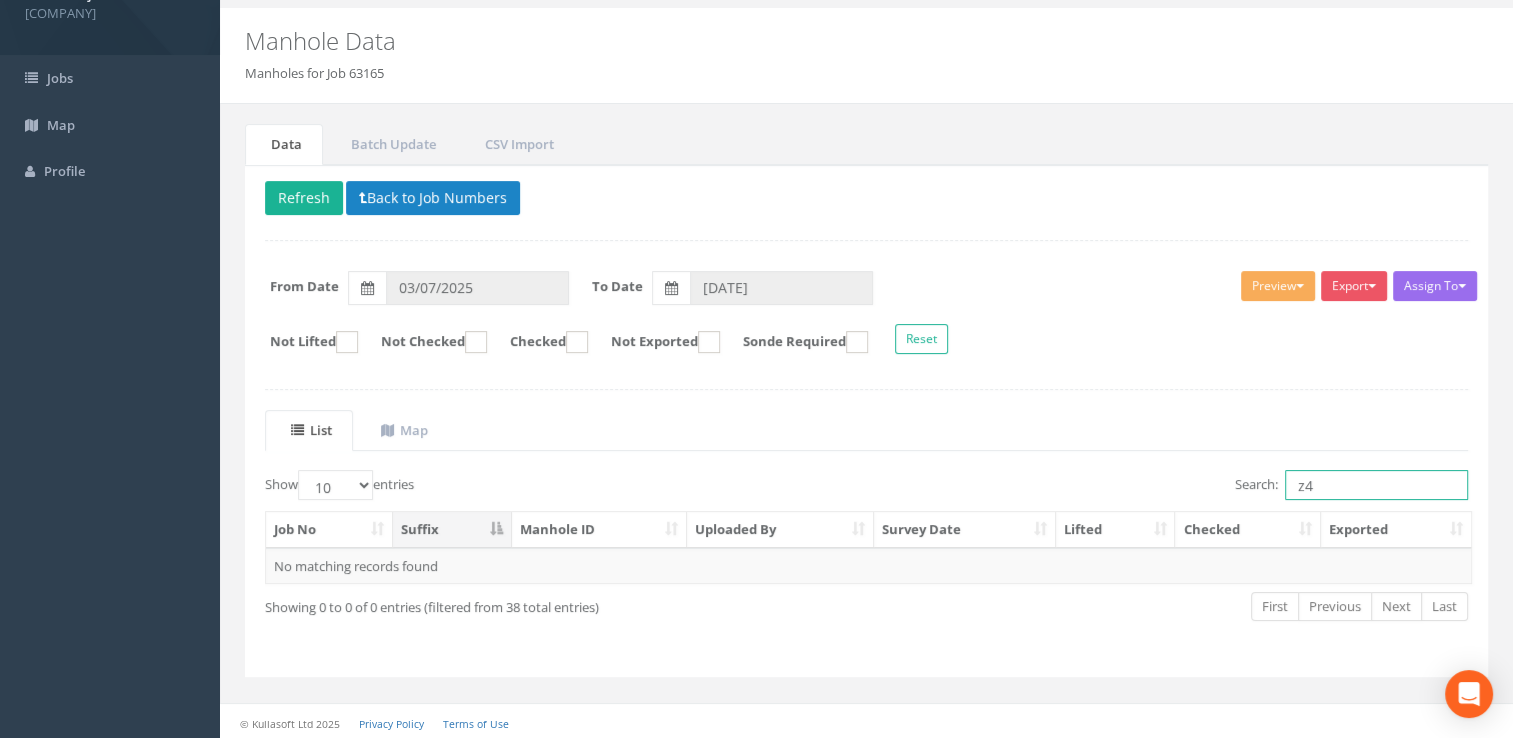 type on "z" 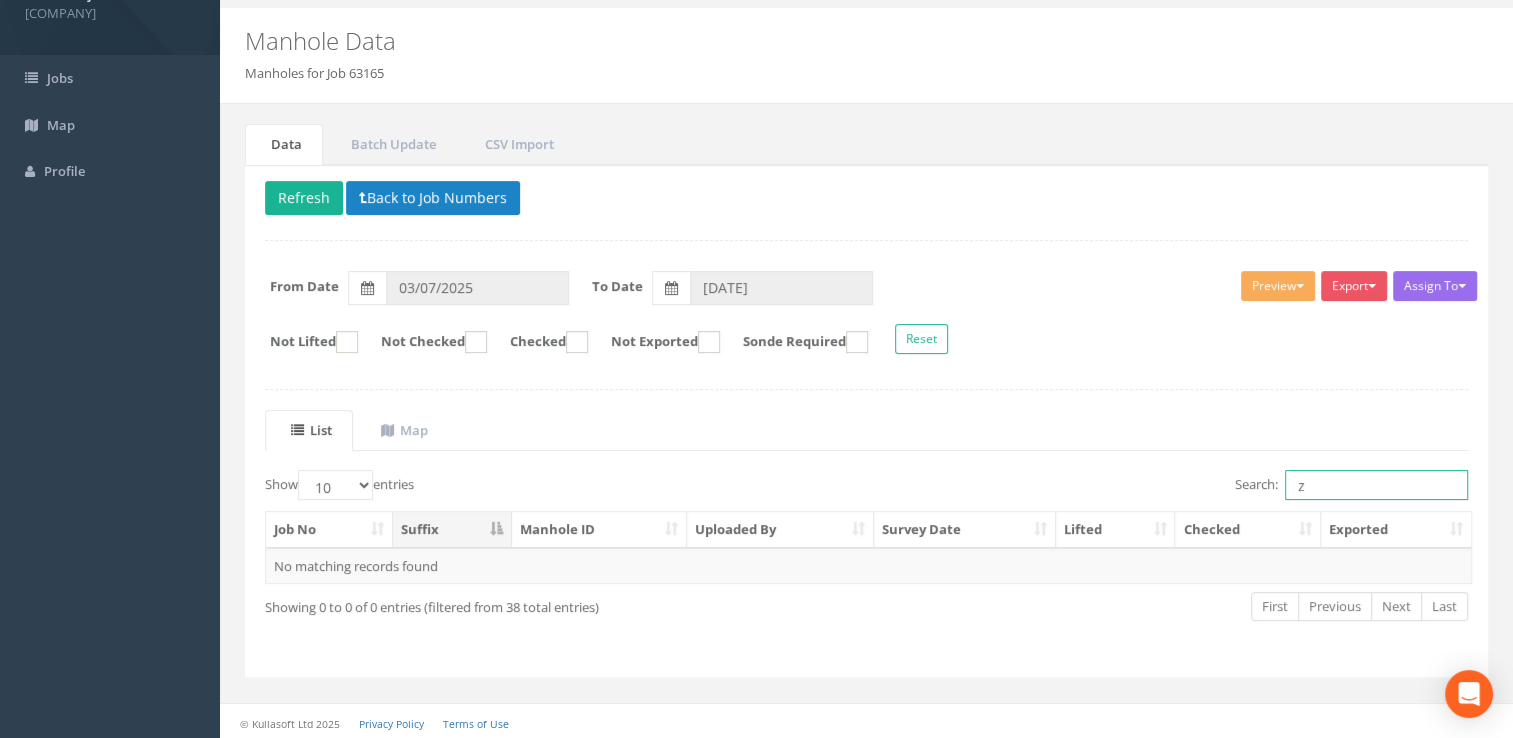 scroll, scrollTop: 300, scrollLeft: 0, axis: vertical 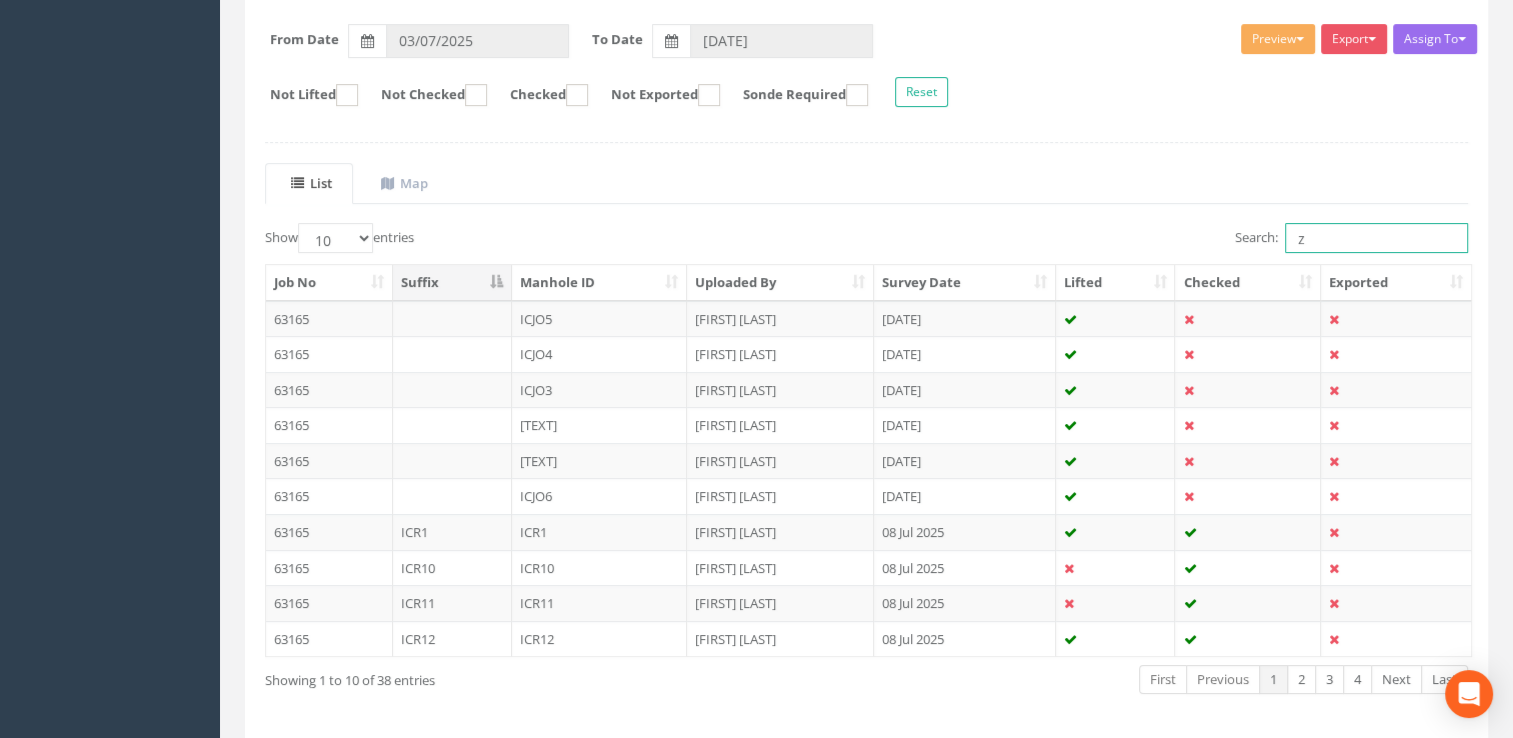type 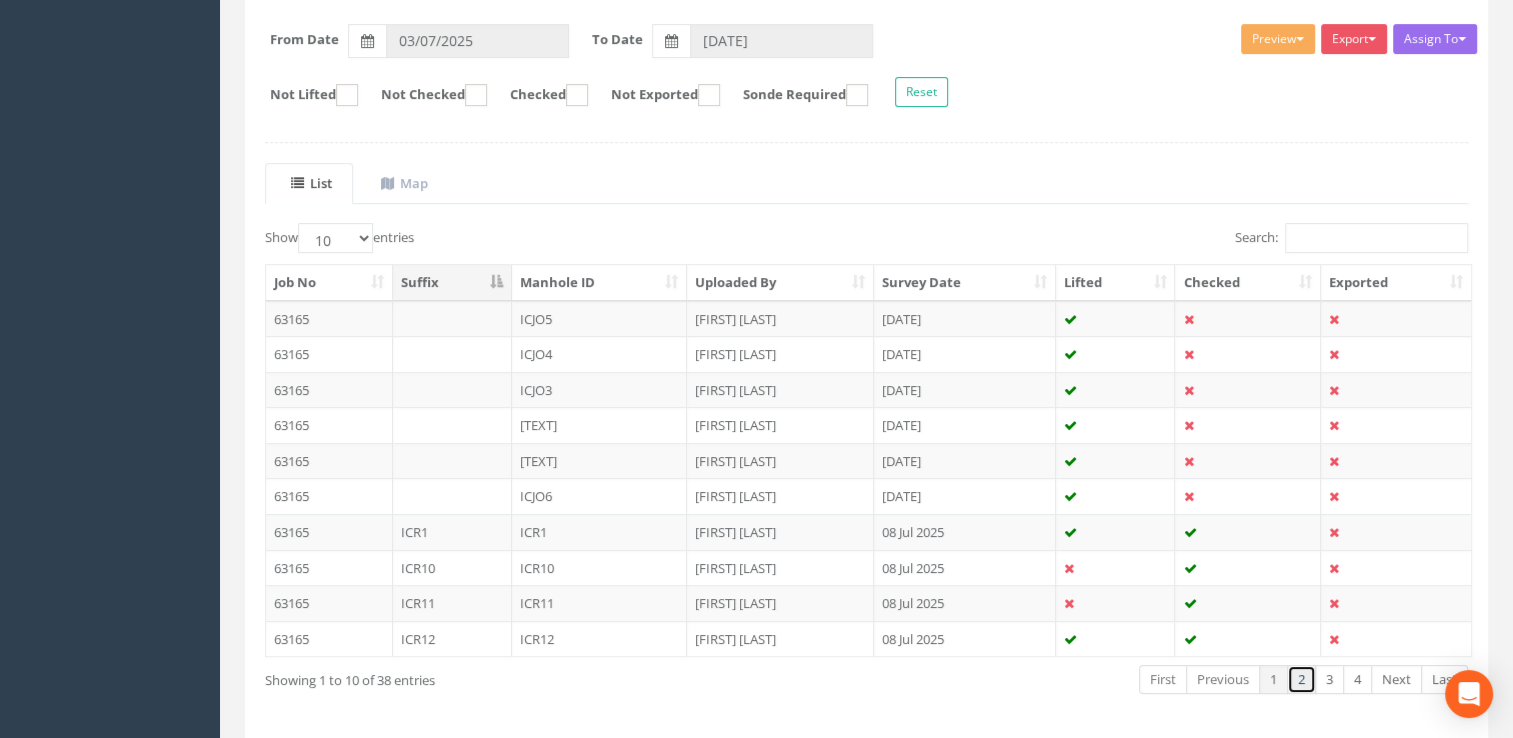 click on "2" at bounding box center (1301, 679) 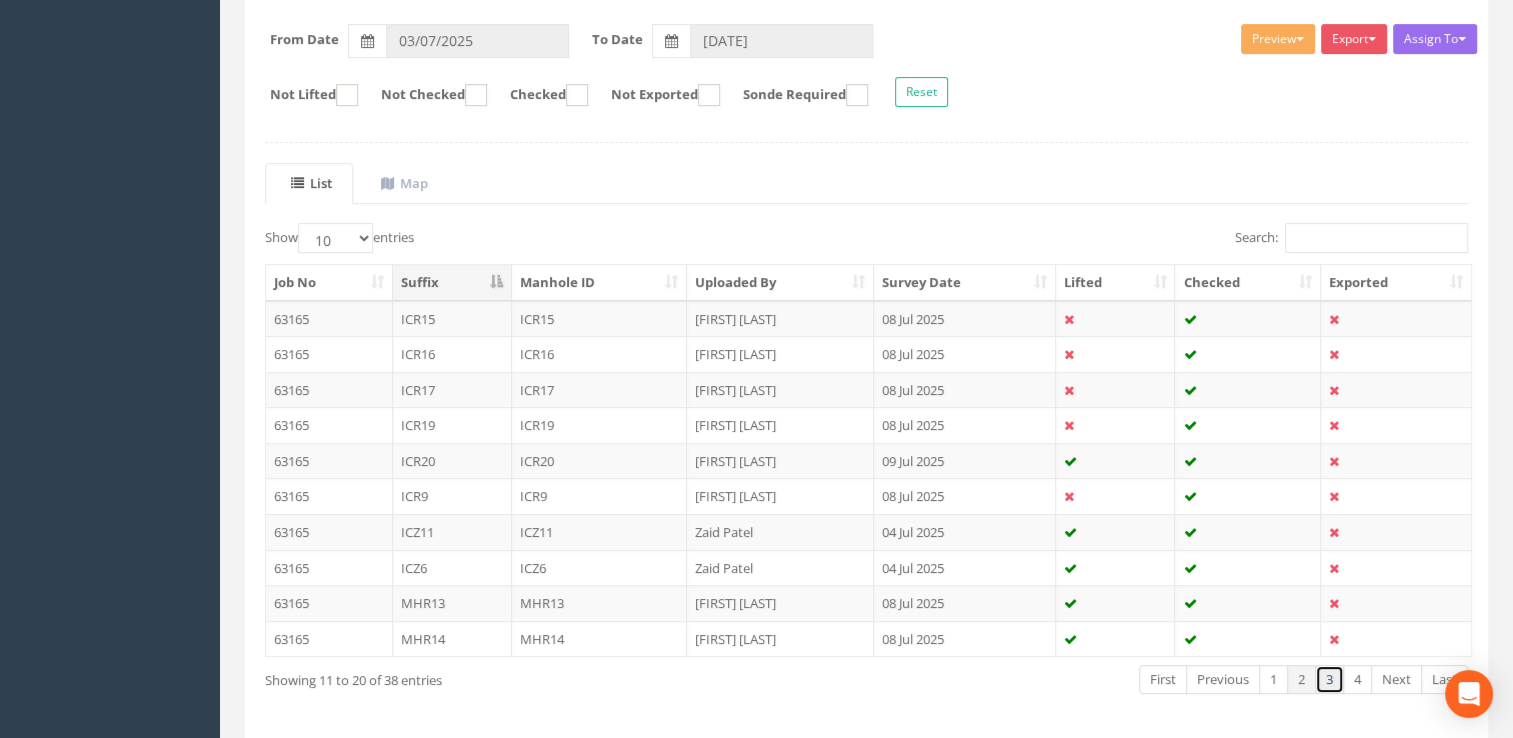 click on "3" at bounding box center [1329, 679] 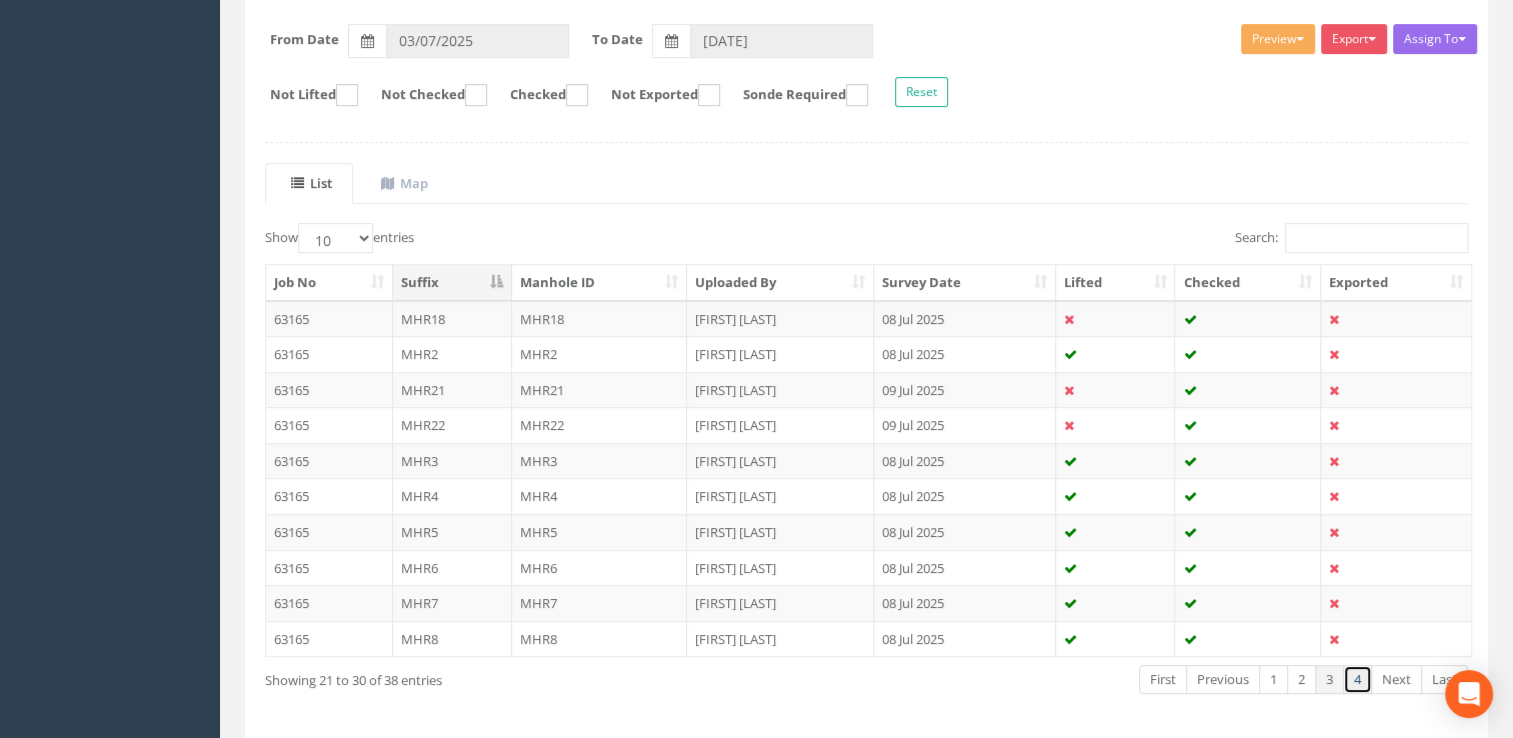 click on "4" at bounding box center (1357, 679) 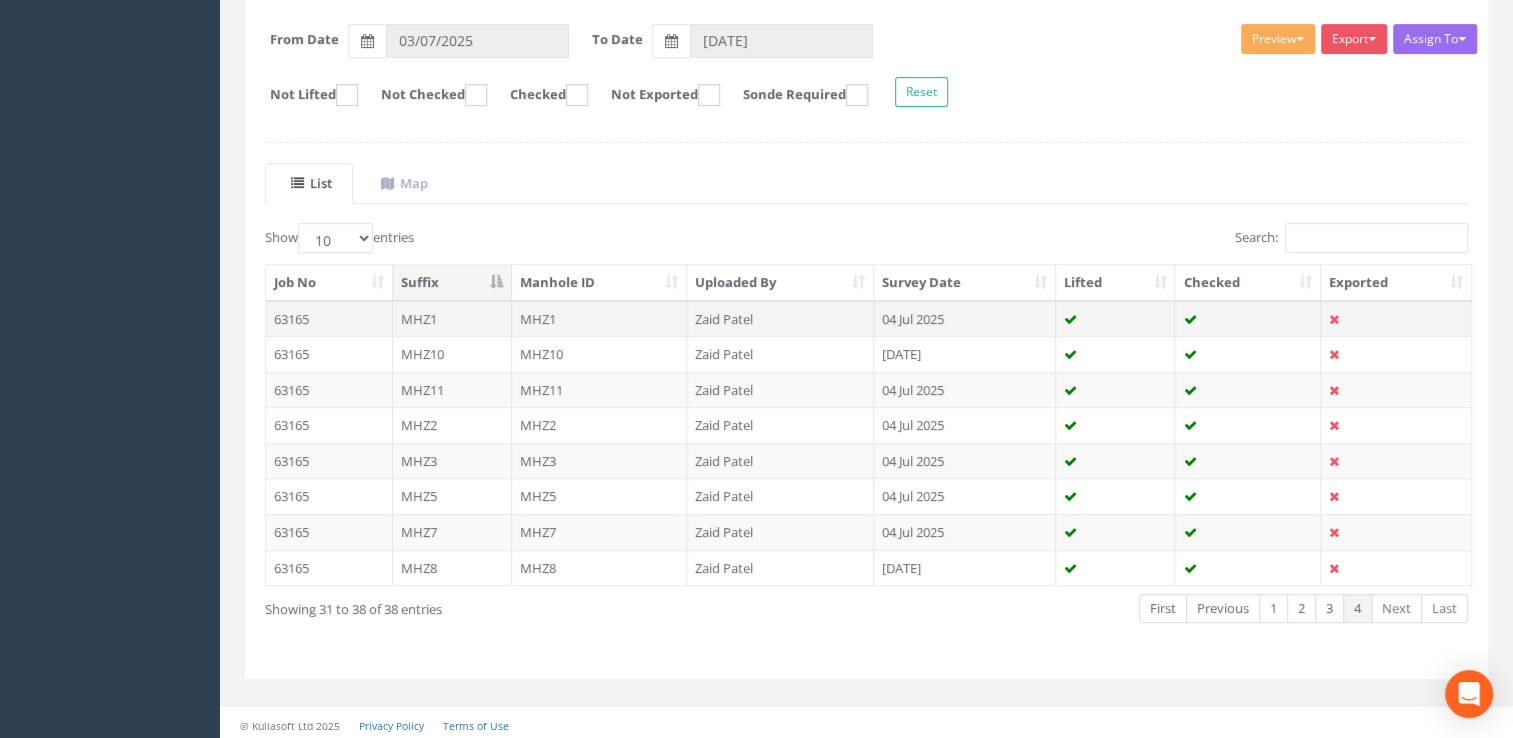 click on "MHZ1" at bounding box center [600, 319] 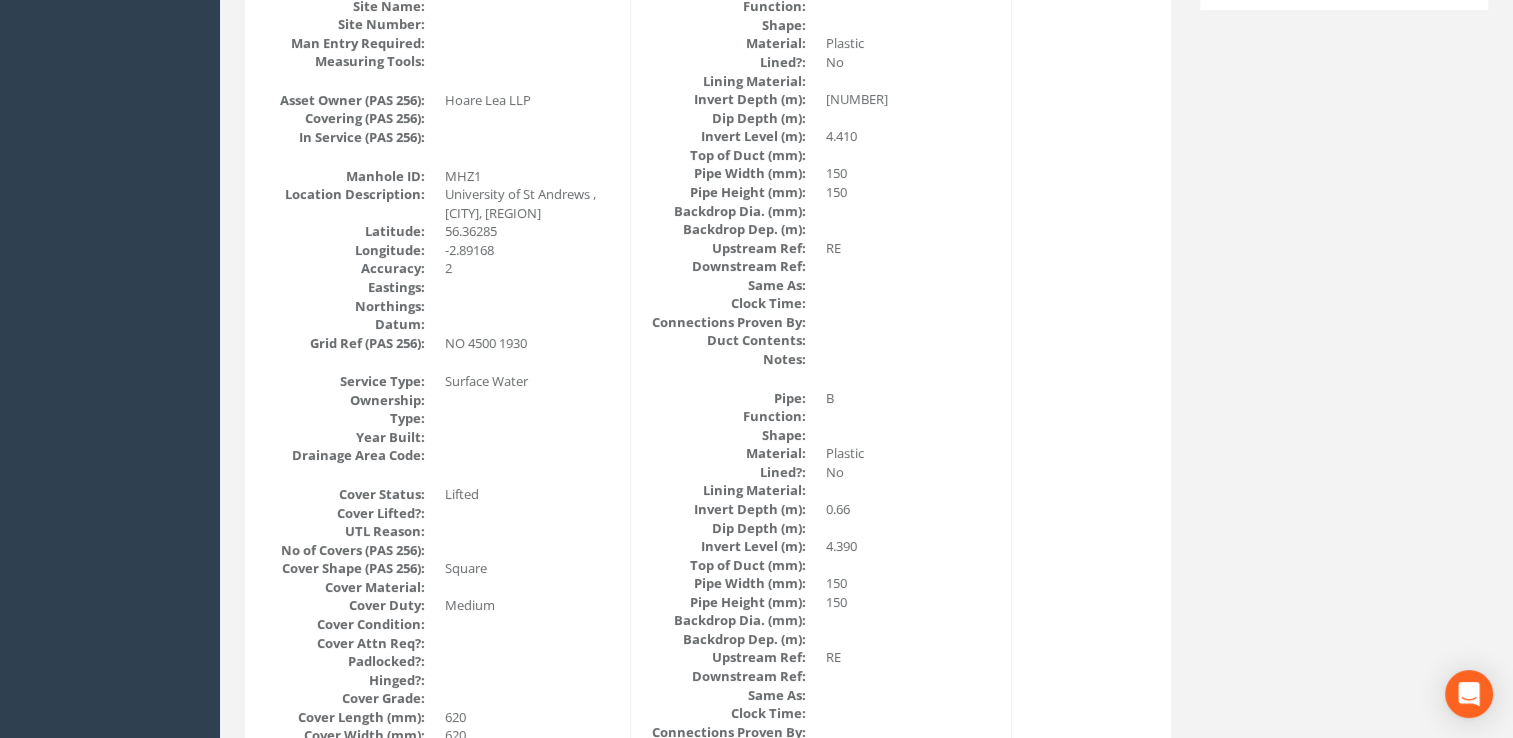 scroll, scrollTop: 0, scrollLeft: 0, axis: both 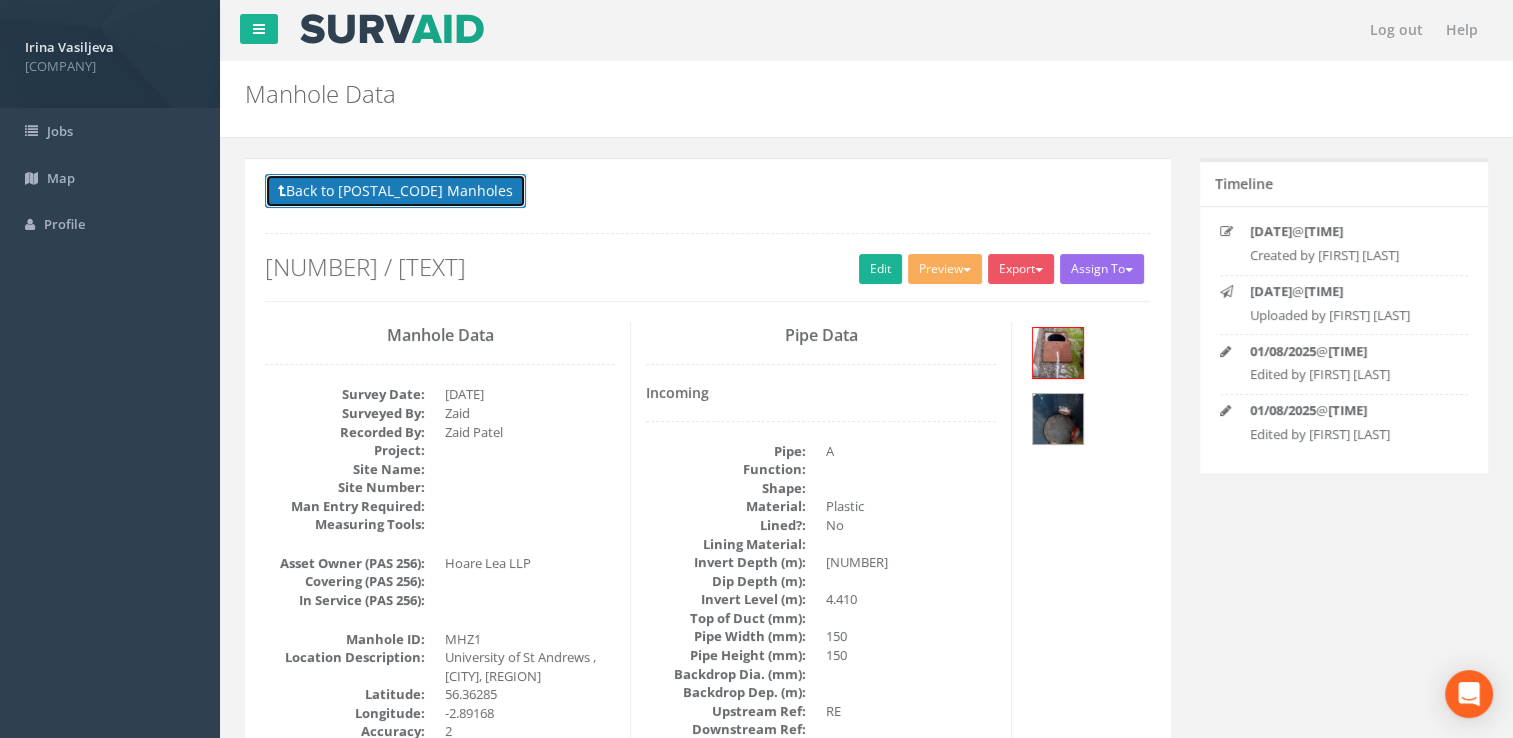 click on "Back to 63165 Manholes" at bounding box center [395, 191] 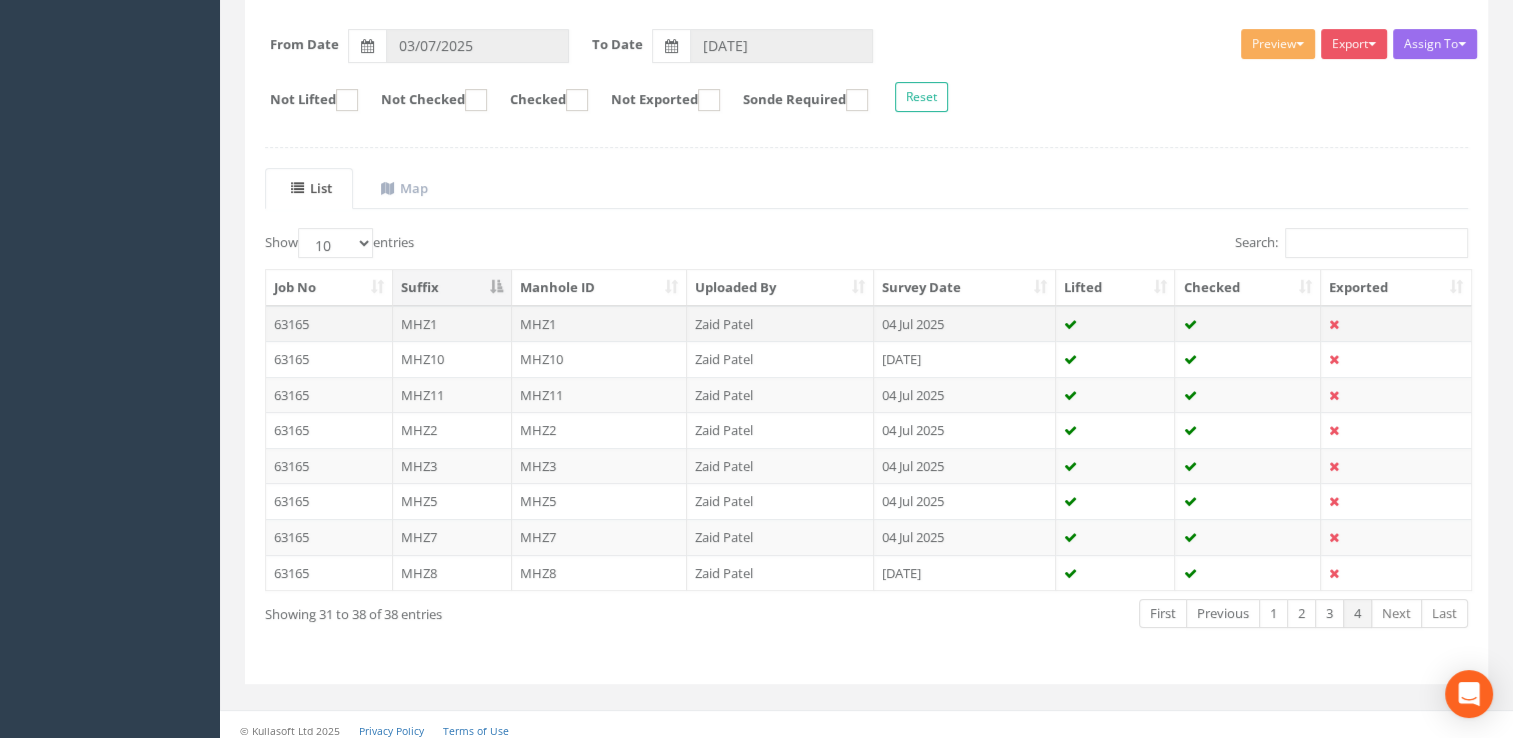 scroll, scrollTop: 300, scrollLeft: 0, axis: vertical 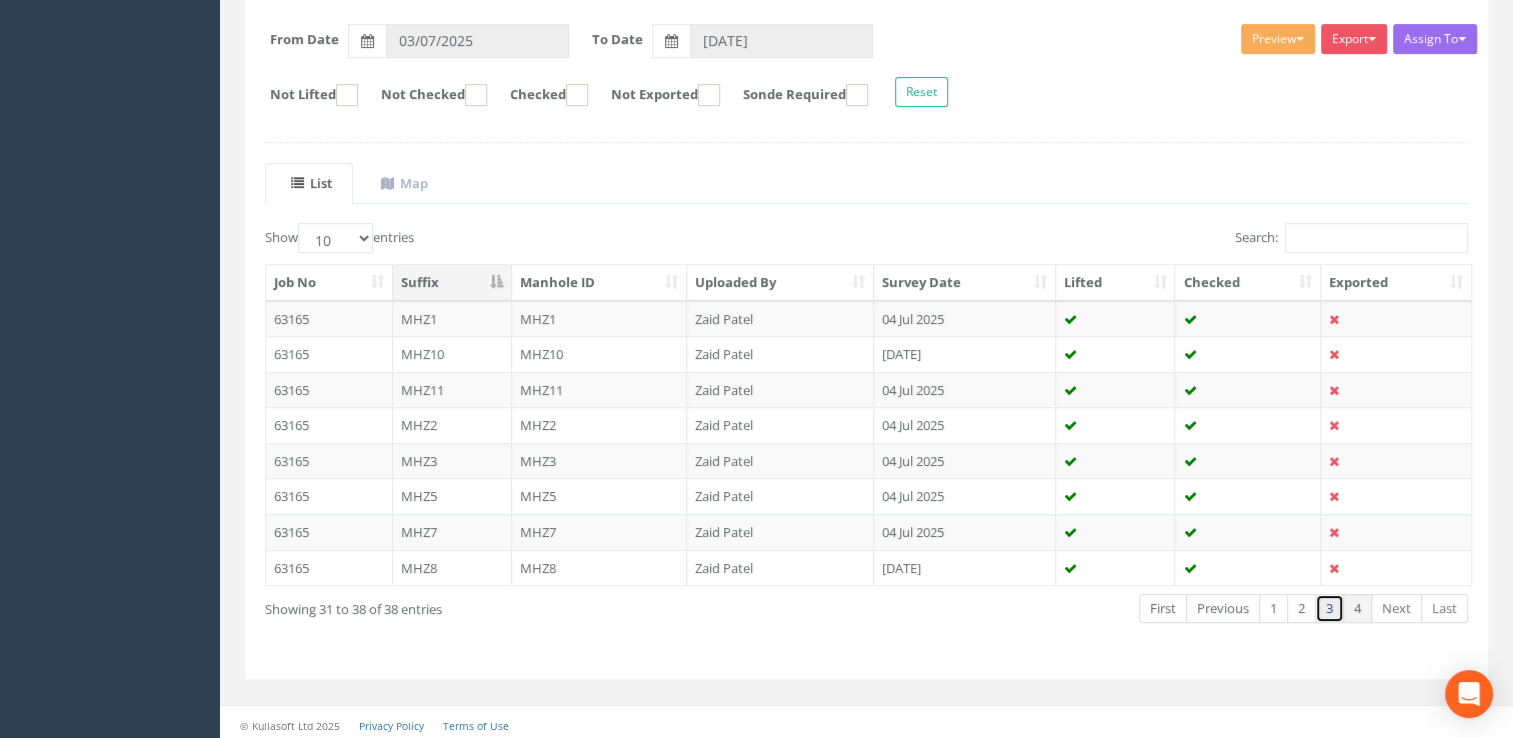 click on "3" at bounding box center [1329, 608] 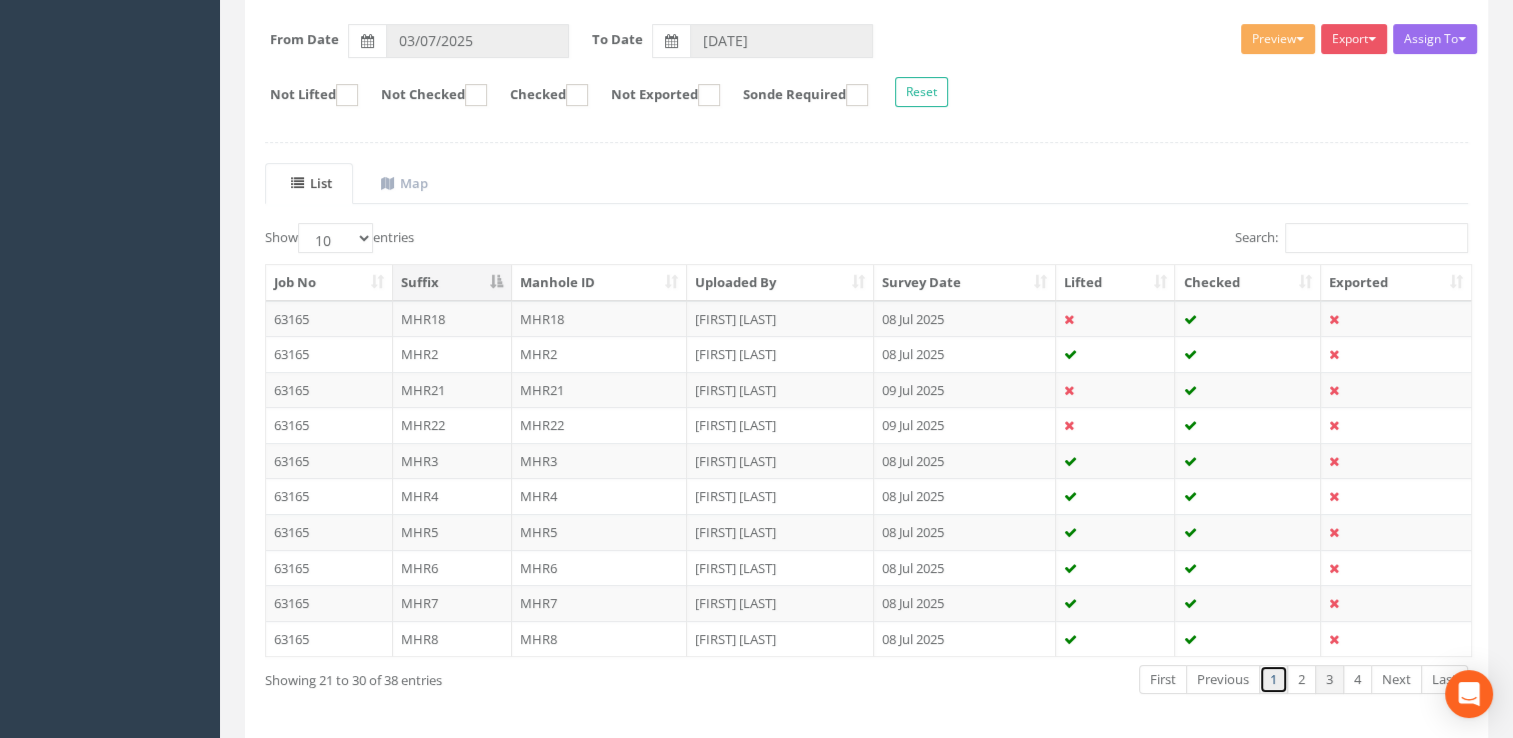 click on "1" at bounding box center [1273, 679] 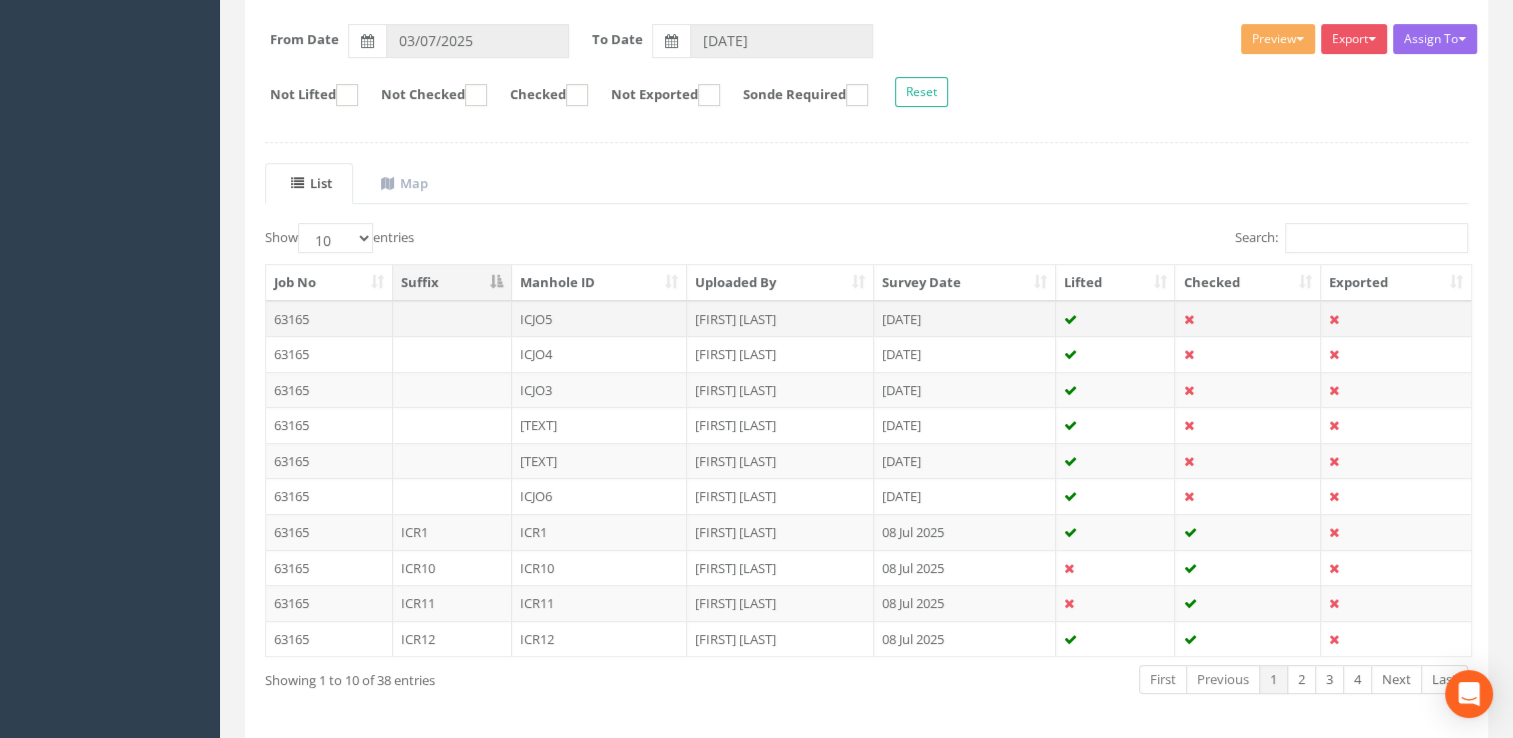 click on "ICJO5" at bounding box center [600, 319] 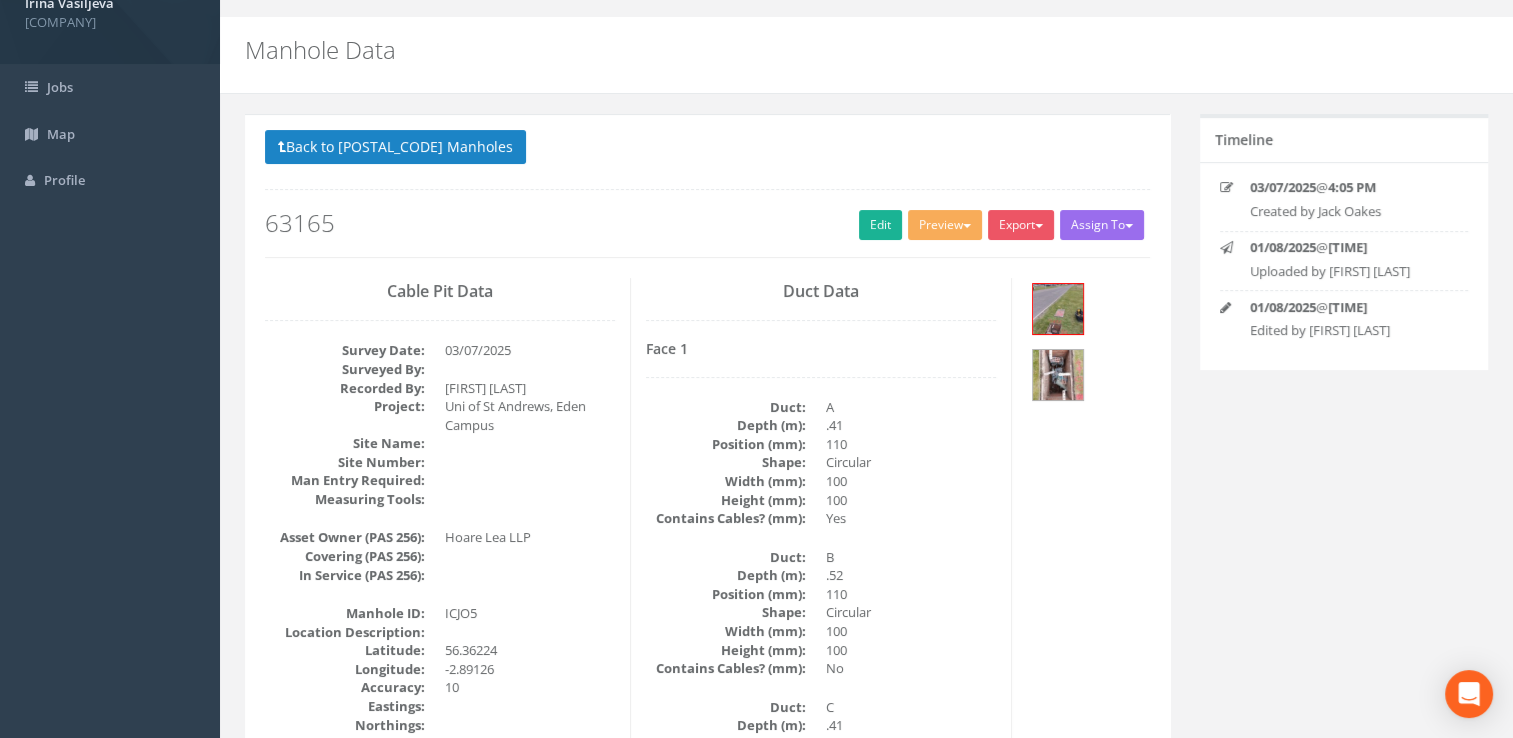 scroll, scrollTop: 0, scrollLeft: 0, axis: both 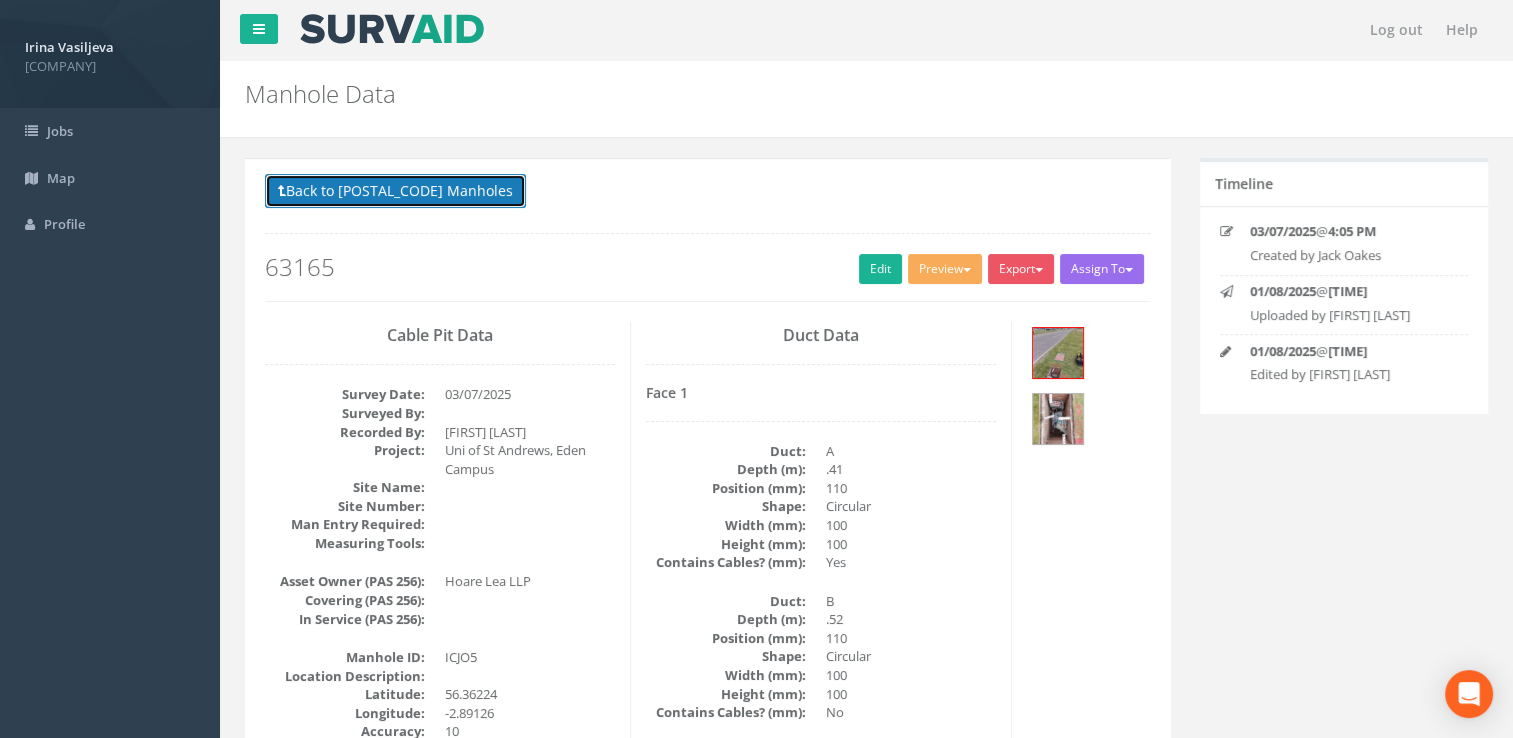 click on "Back to 63165 Manholes" at bounding box center (395, 191) 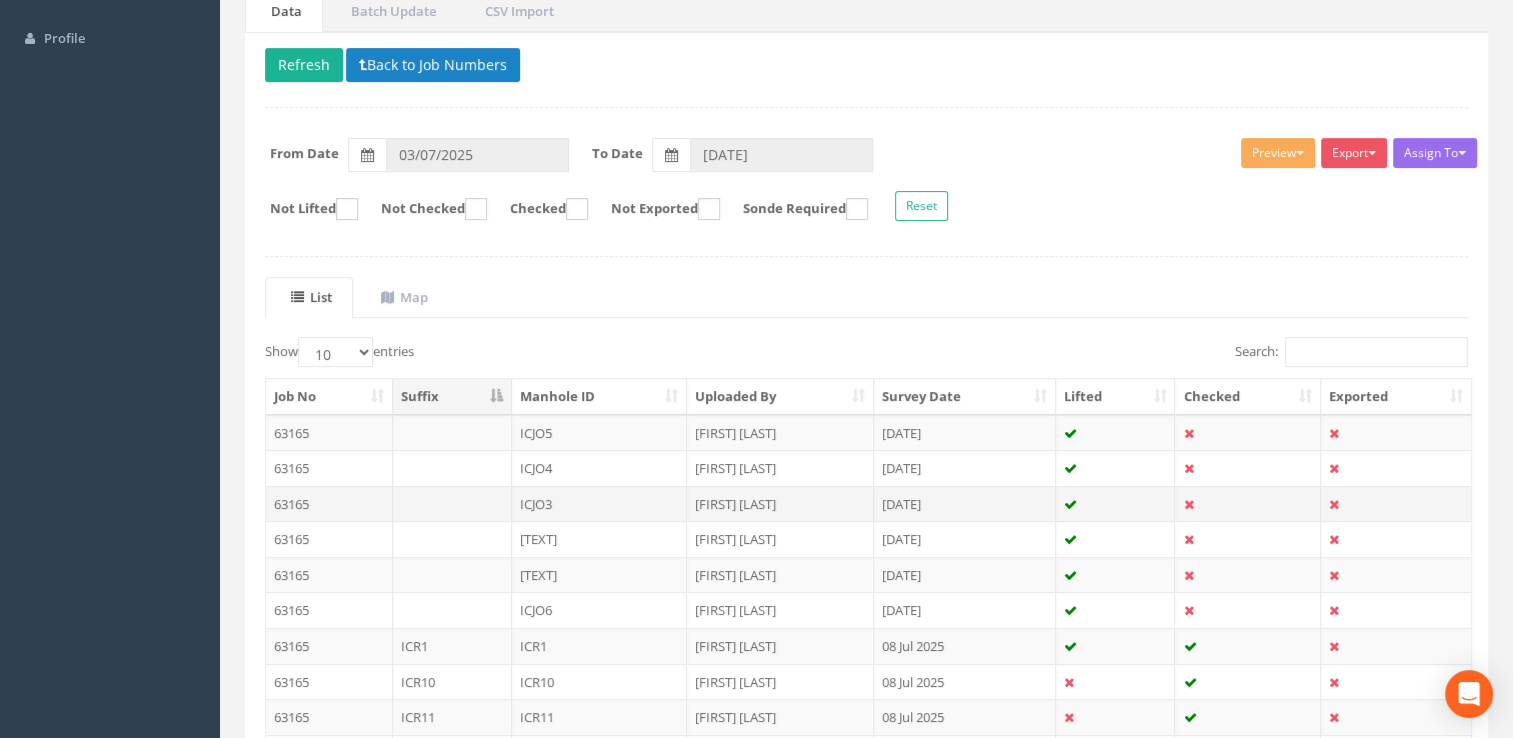 scroll, scrollTop: 372, scrollLeft: 0, axis: vertical 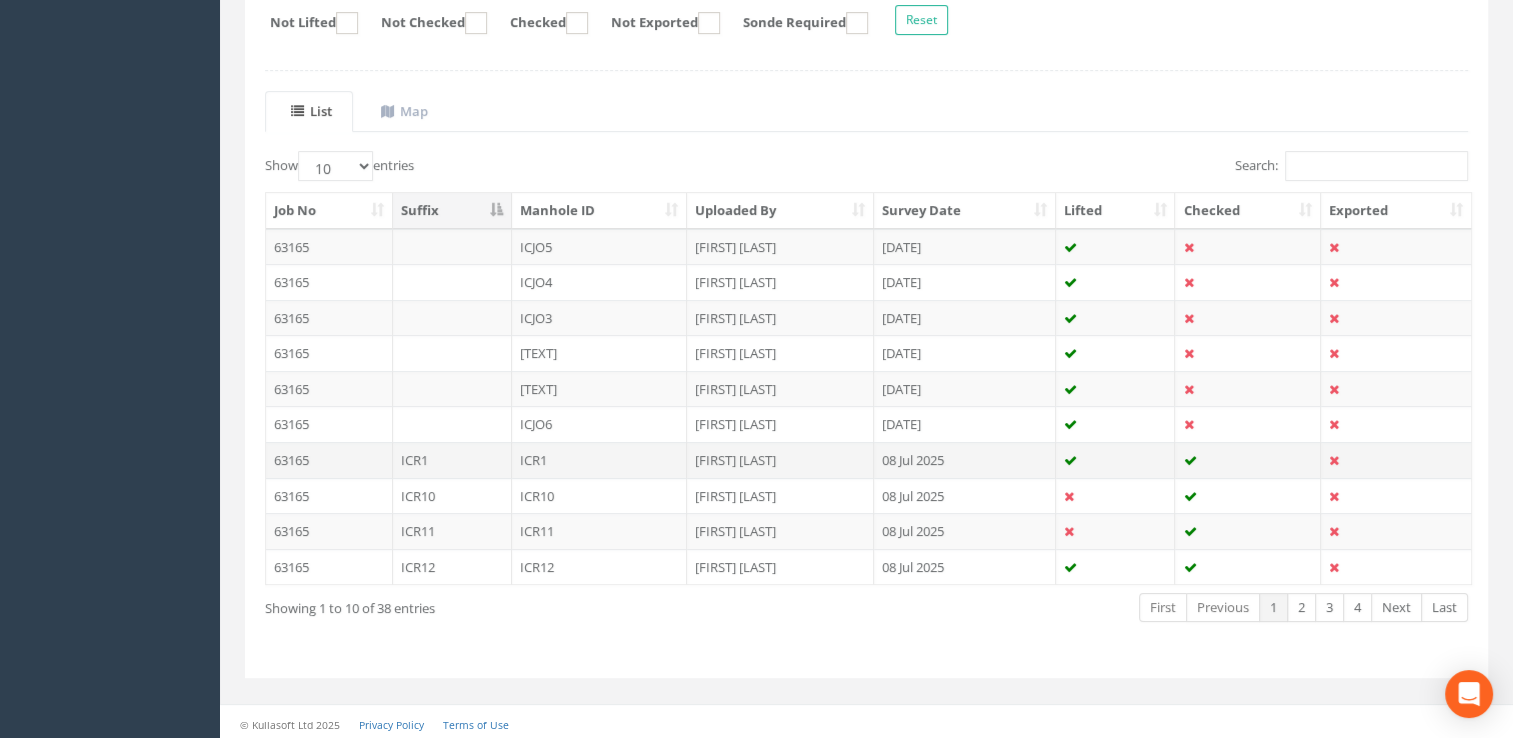 click on "ICR1" at bounding box center (600, 460) 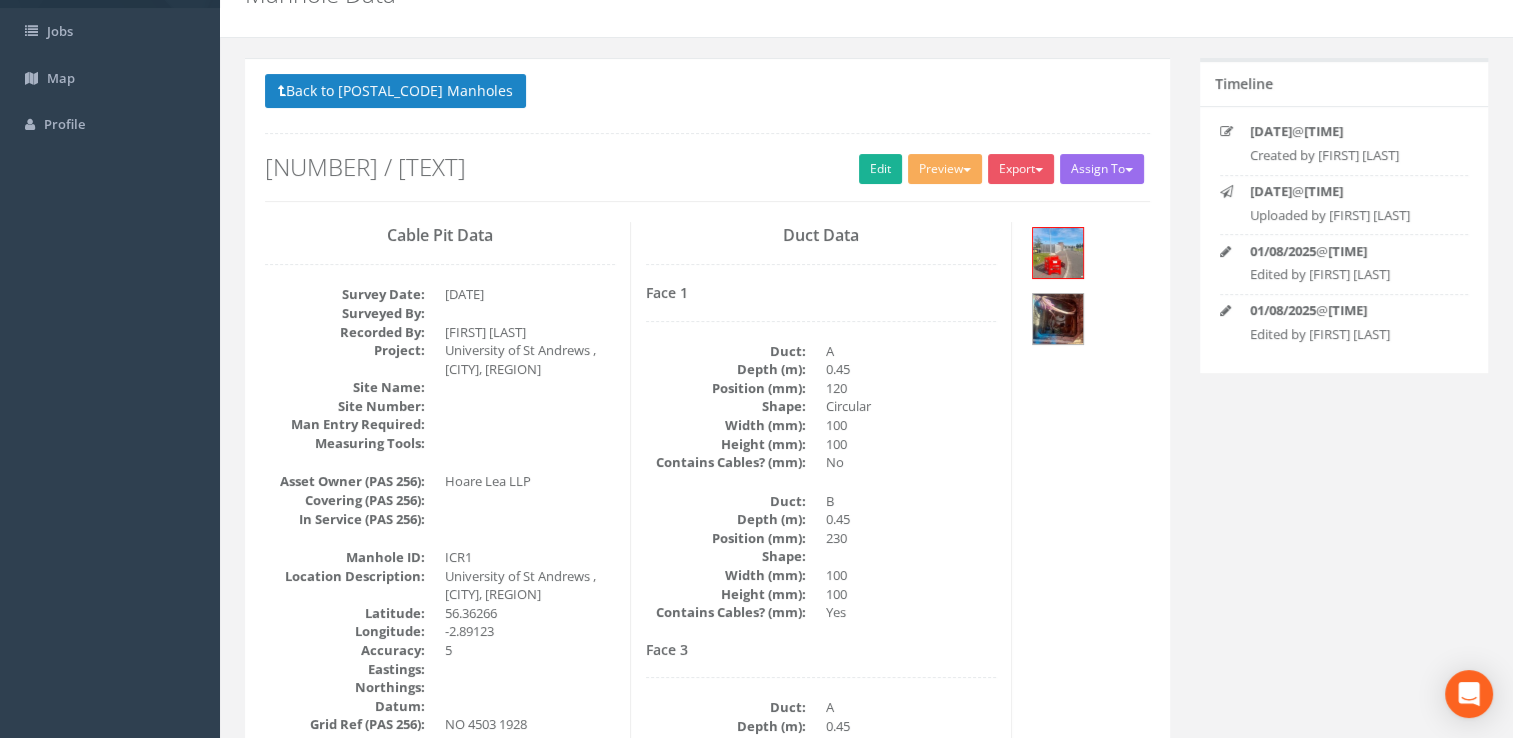 scroll, scrollTop: 0, scrollLeft: 0, axis: both 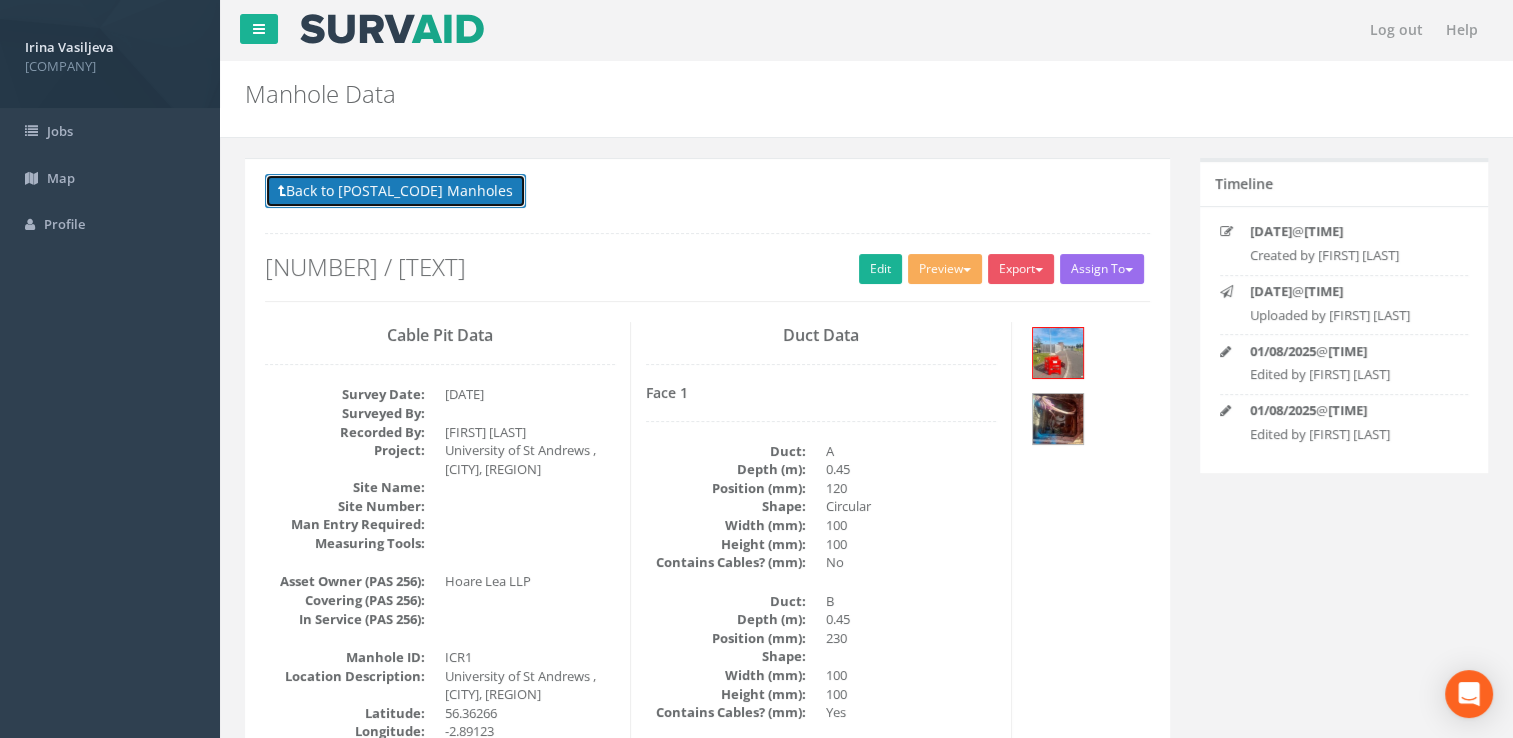 click on "Back to 63165 Manholes" at bounding box center [395, 191] 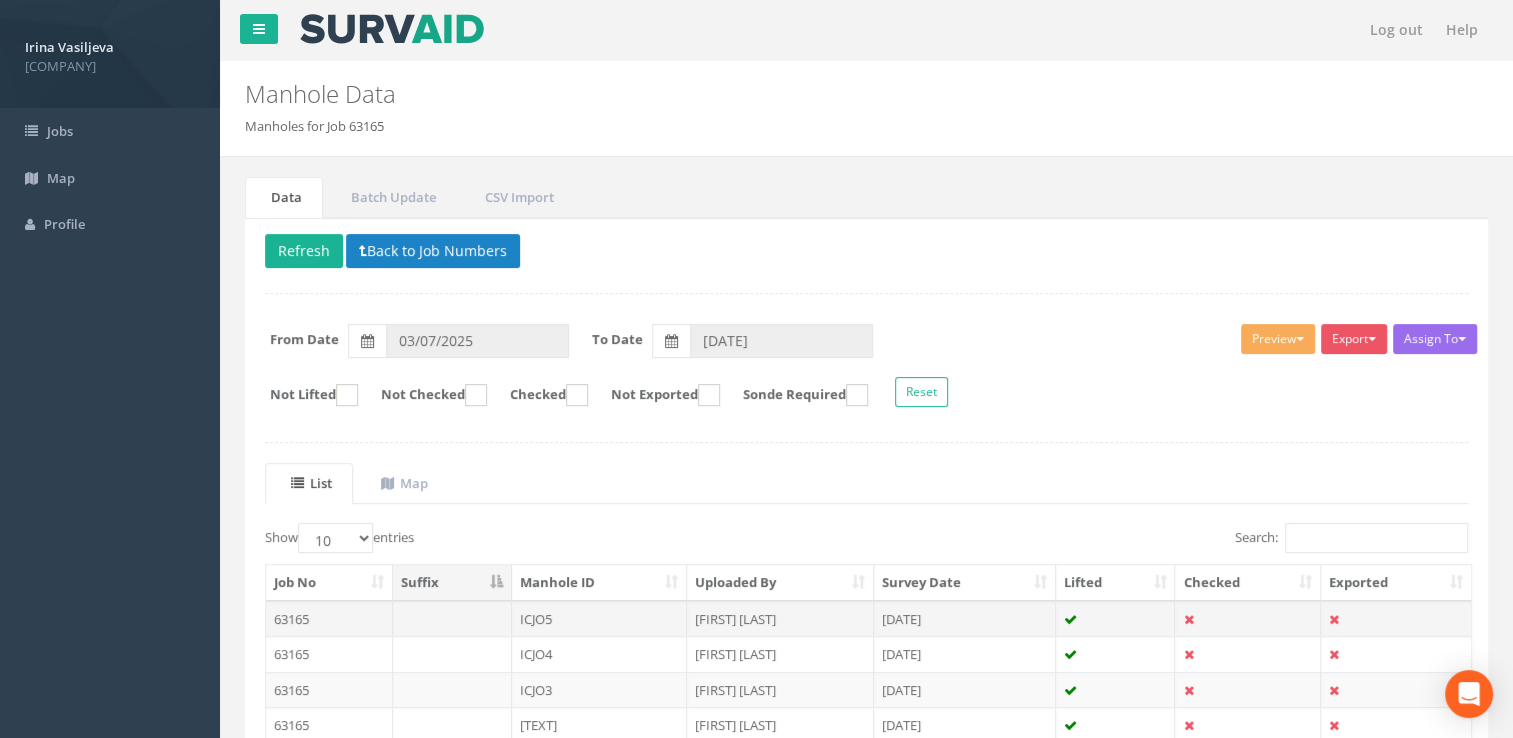 click on "[FIRST] [LAST]" at bounding box center [780, 619] 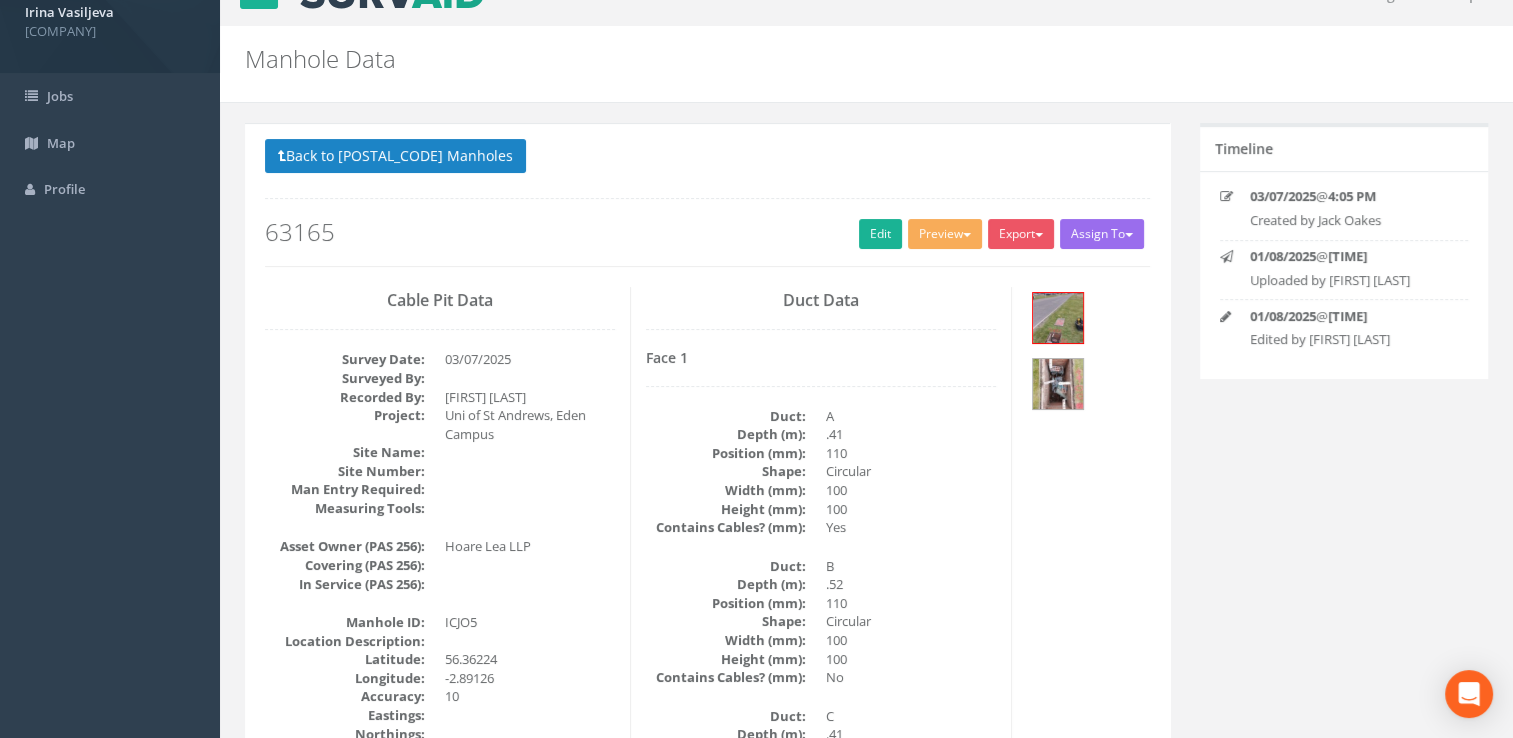 scroll, scrollTop: 0, scrollLeft: 0, axis: both 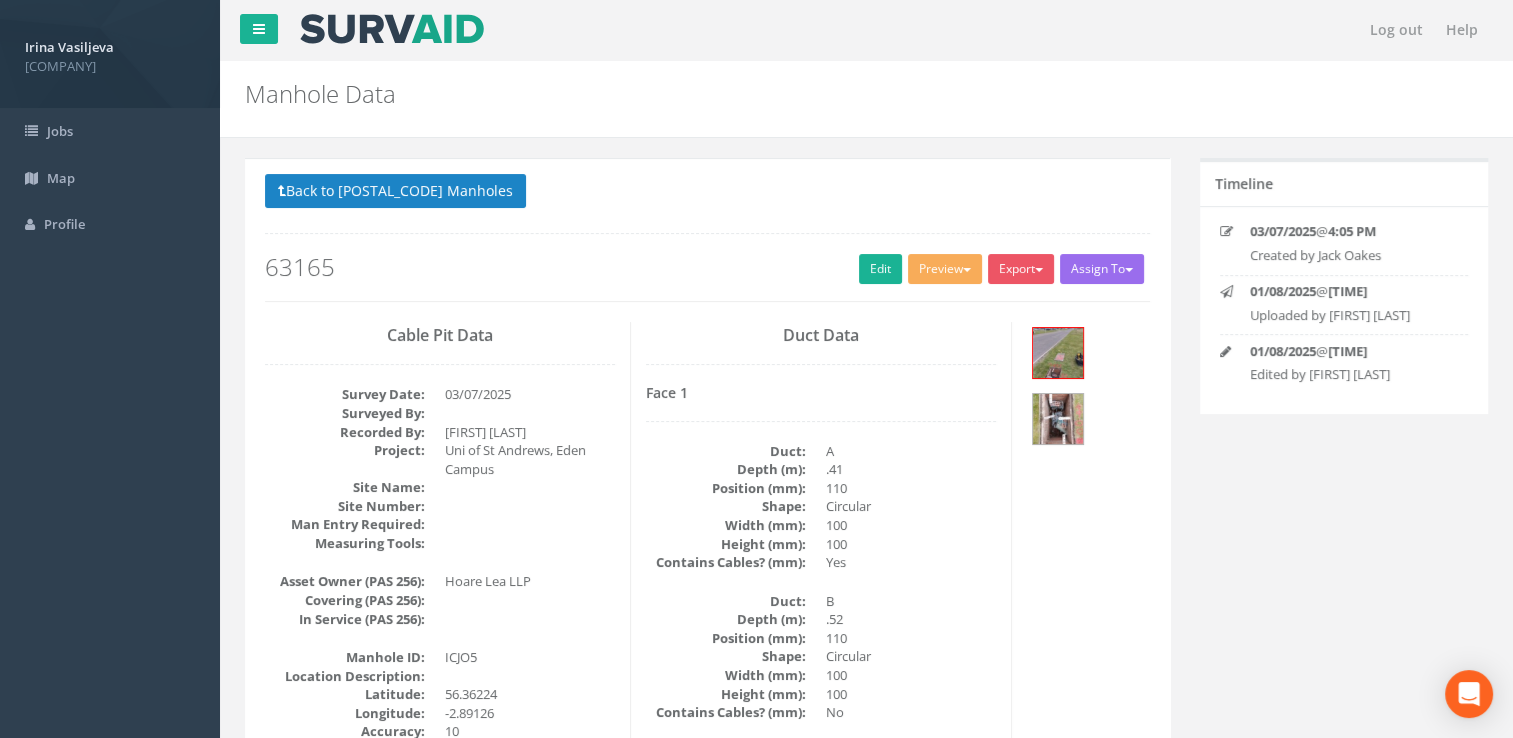 click on "Back to 63165 Manholes       Back to Map           Assign To            Utility Mapping     No Companies Added          Export        MHLS Cable Pit   MHLS Cable Pit Notes Page 2   MHLS Not Used   Murphy   PAS 128   SP Manhole   STC25   Simple       Heathrow   United Utilities       SurvAid IC   SurvAid Manhole            Preview        MHLS Cable Pit   MHLS Cable Pit Notes Page 2   MHLS Not Used   Murphy   PAS 128   SP Manhole   STC25   Simple       Heathrow   United Utilities       SurvAid IC   SurvAid Manhole         Edit   63165" at bounding box center (707, 247) 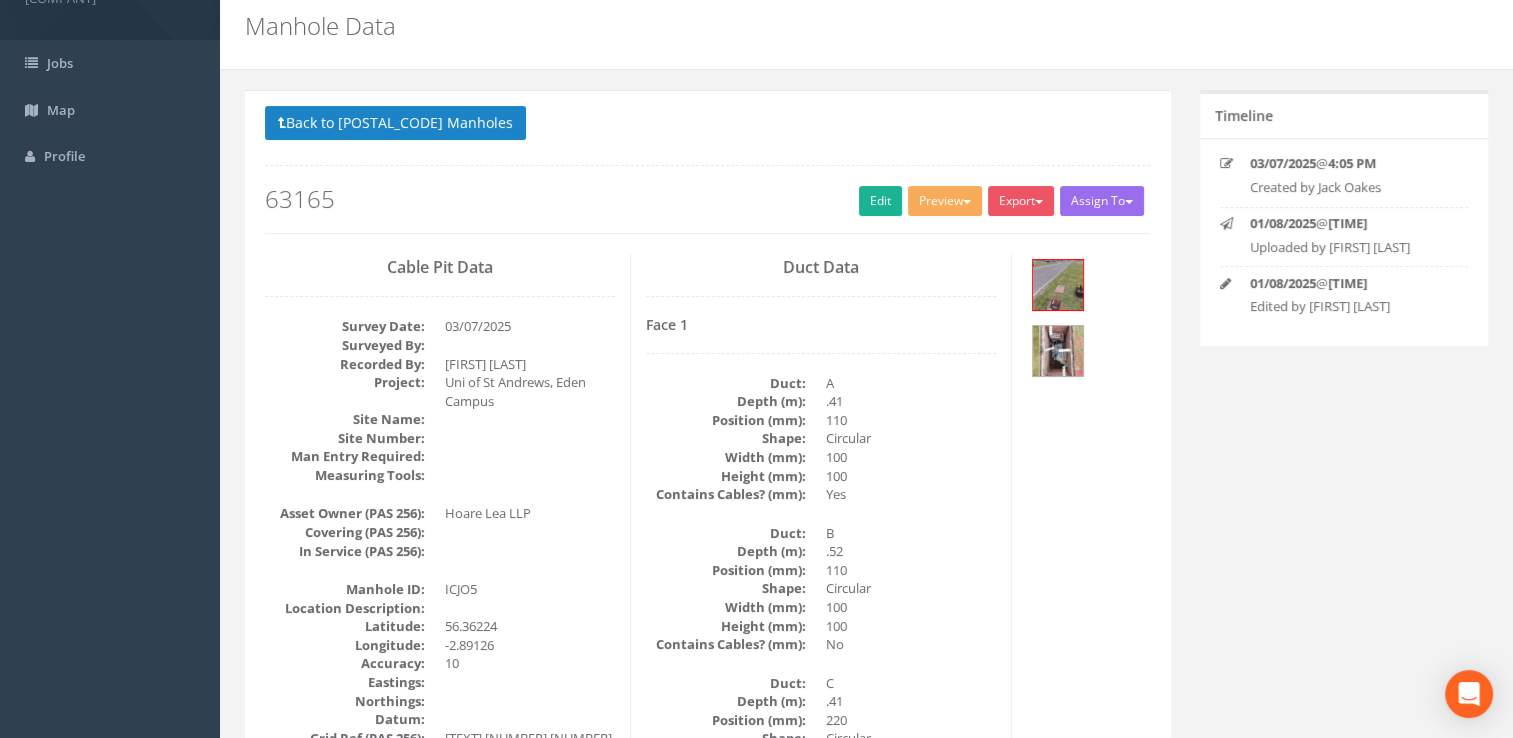 scroll, scrollTop: 0, scrollLeft: 0, axis: both 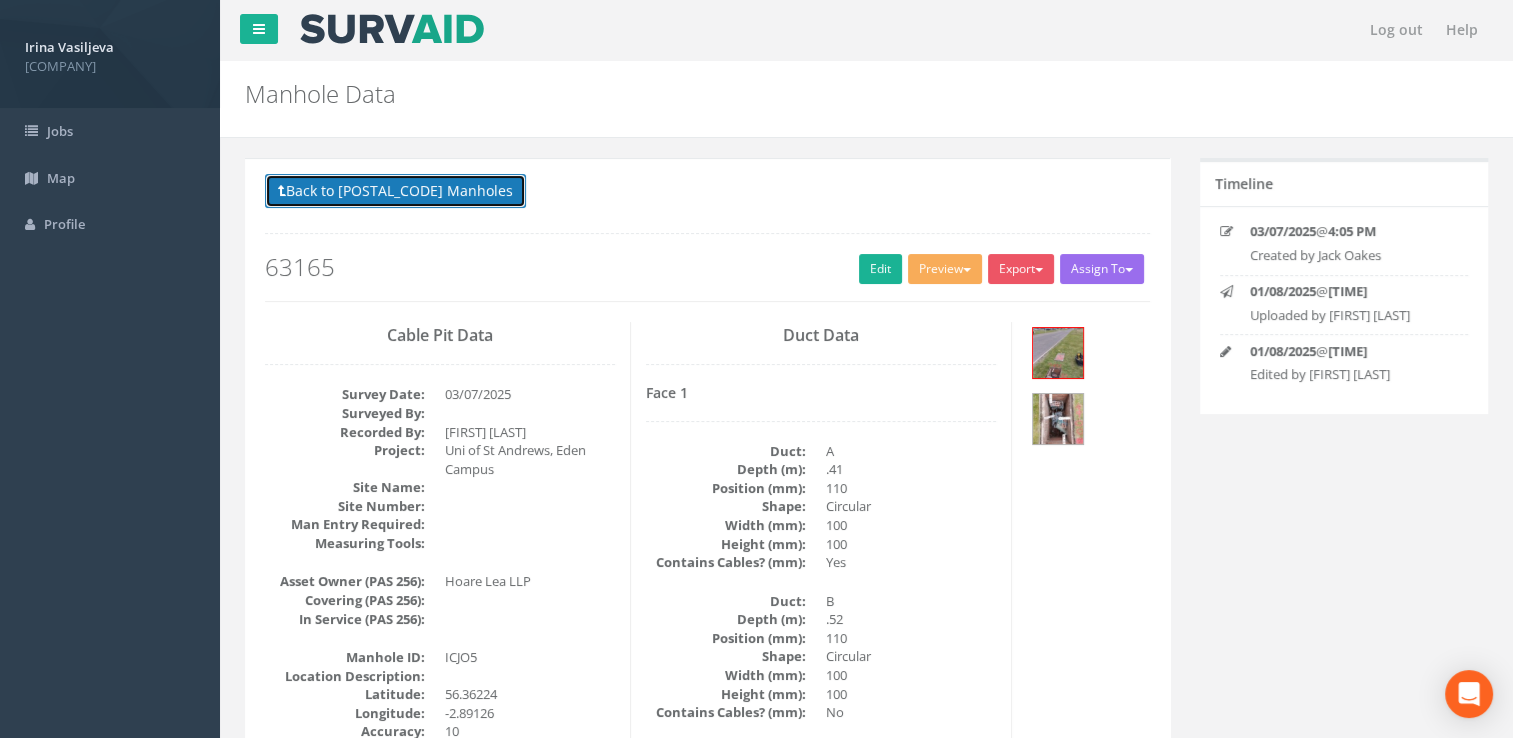 click on "Back to 63165 Manholes" at bounding box center [395, 191] 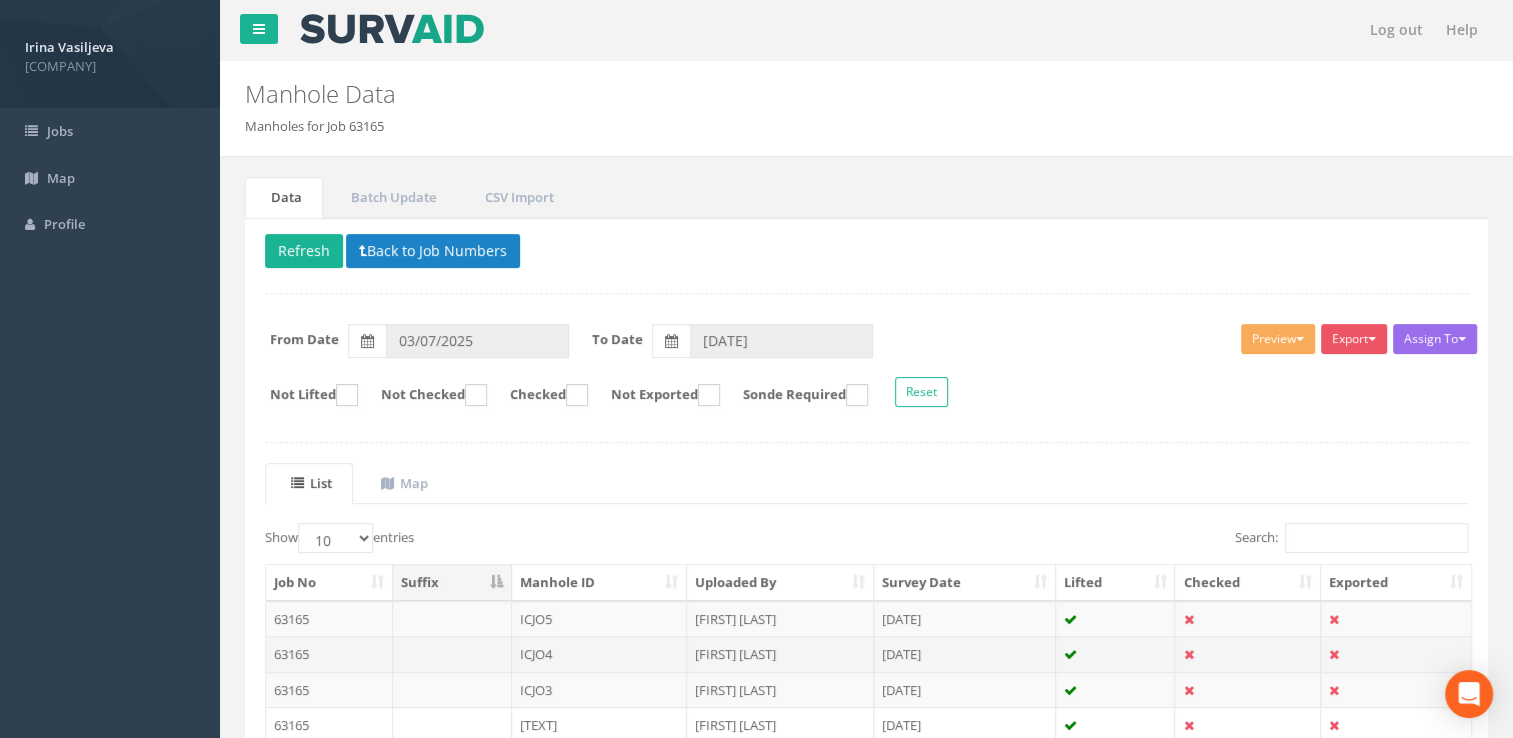 scroll, scrollTop: 372, scrollLeft: 0, axis: vertical 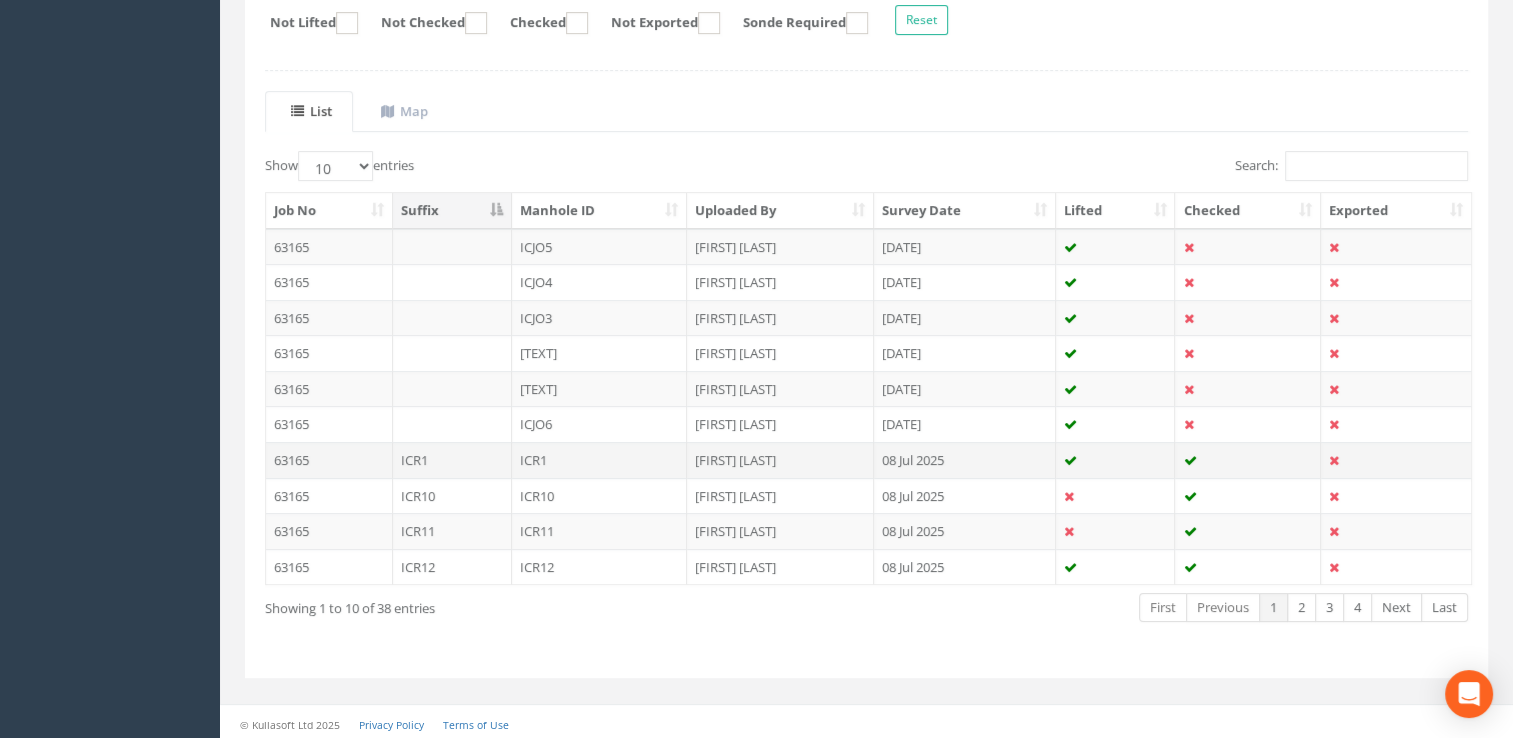 click on "ICR1" at bounding box center [600, 460] 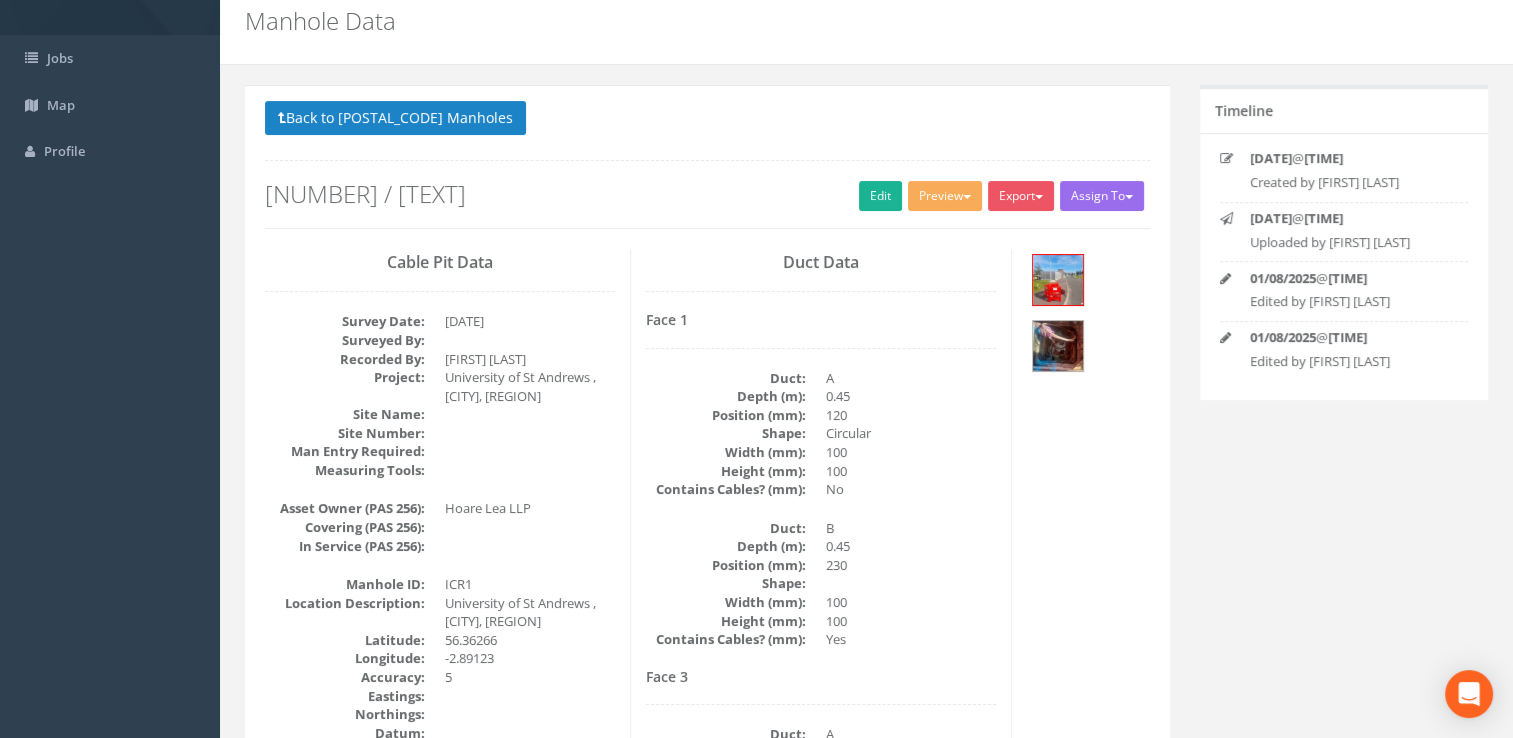 scroll, scrollTop: 0, scrollLeft: 0, axis: both 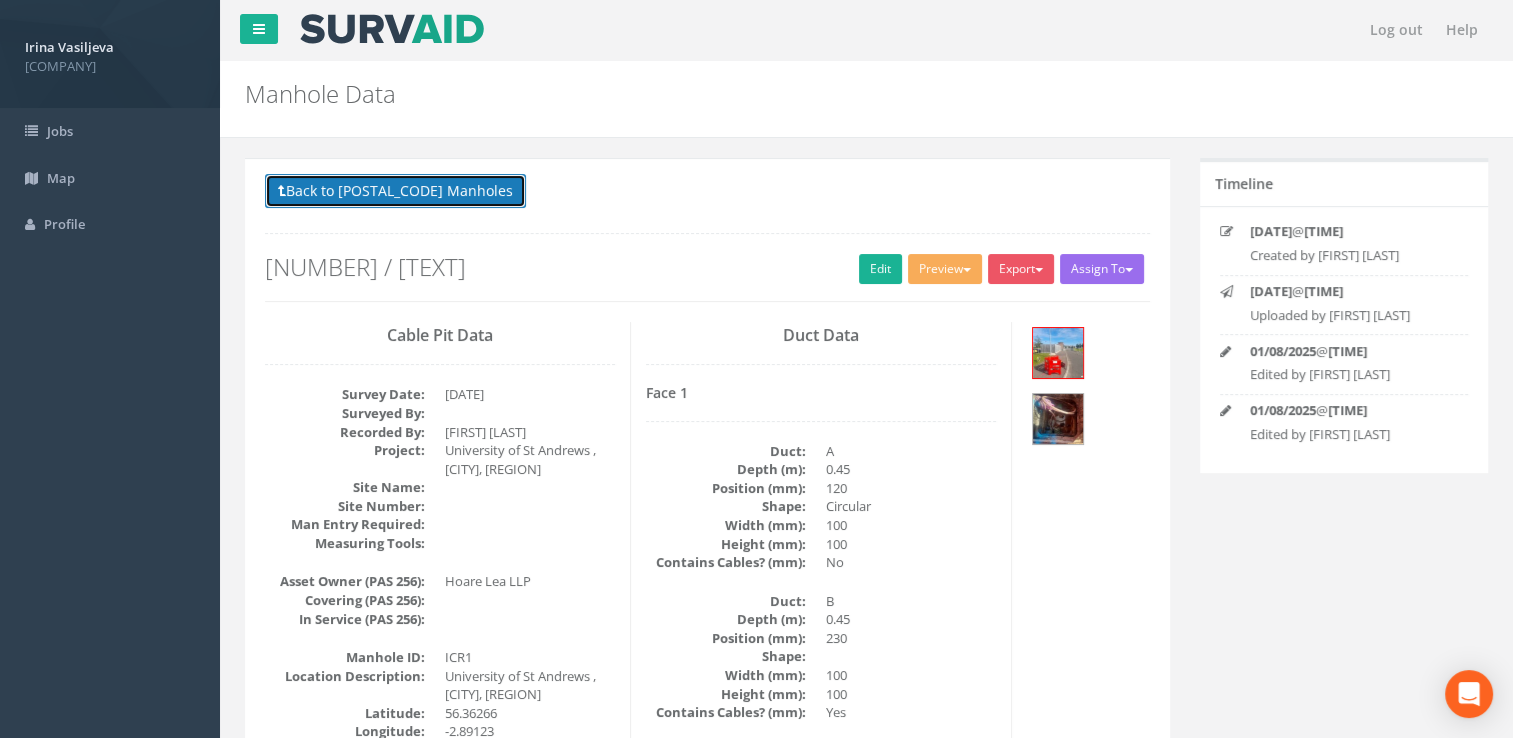 click on "Back to 63165 Manholes" at bounding box center (395, 191) 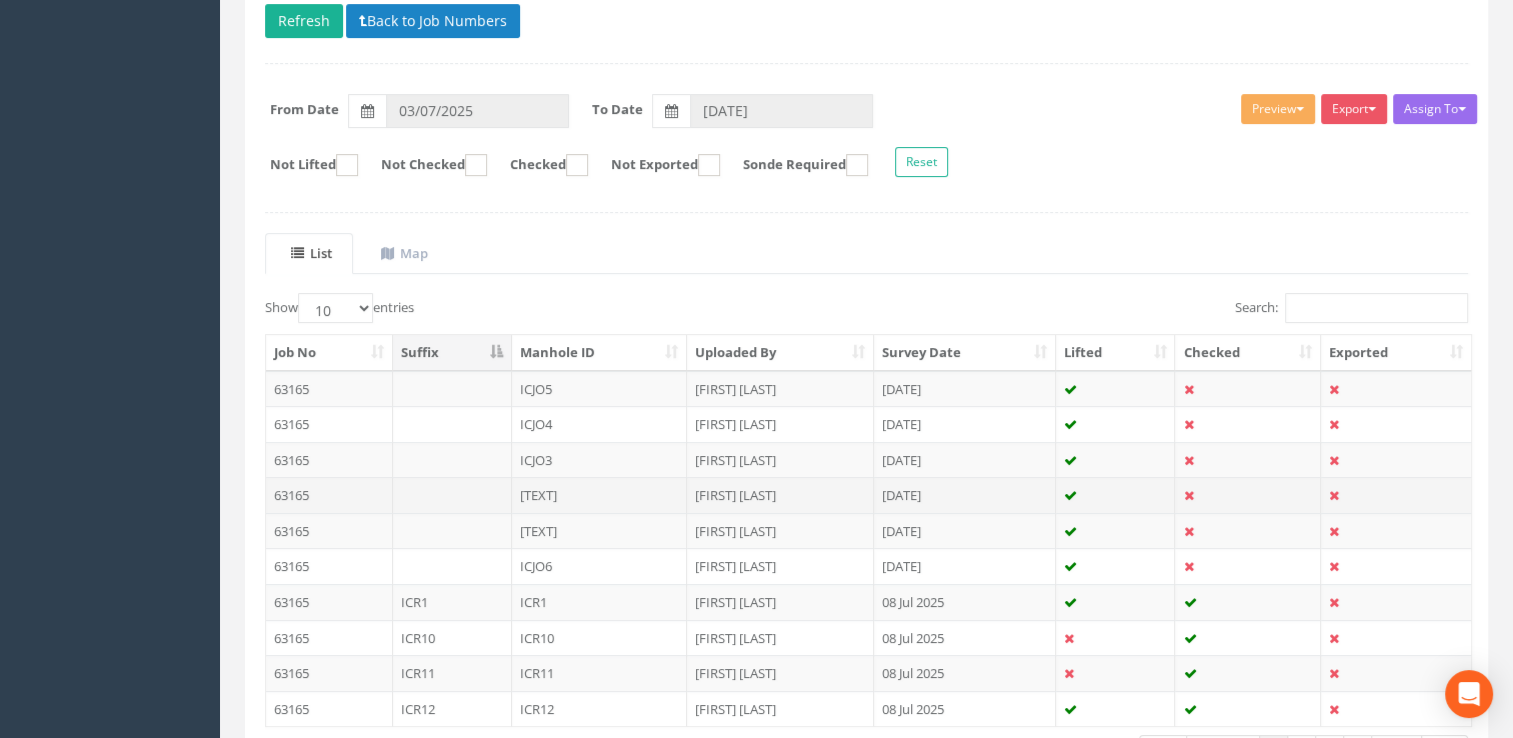scroll, scrollTop: 372, scrollLeft: 0, axis: vertical 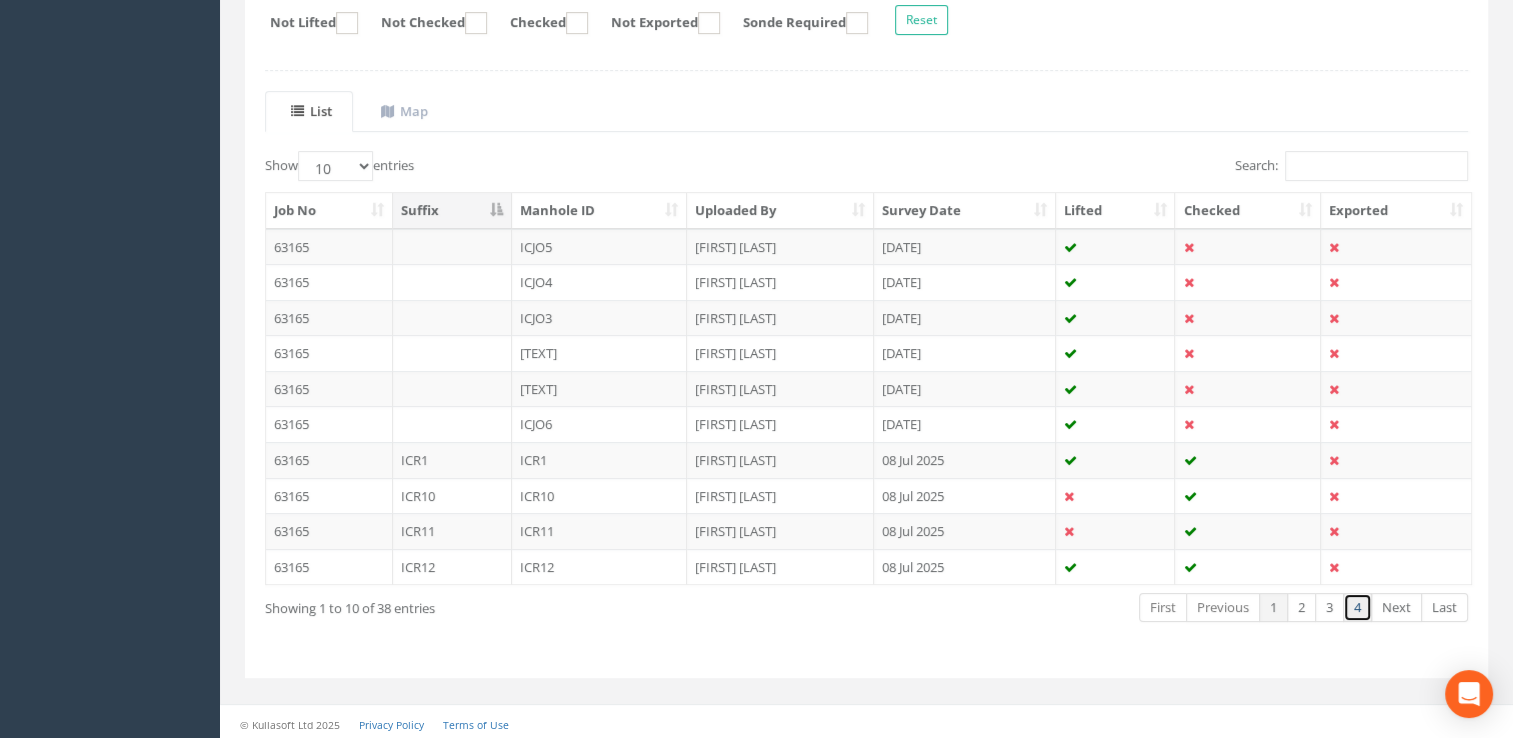 click on "4" at bounding box center (1357, 607) 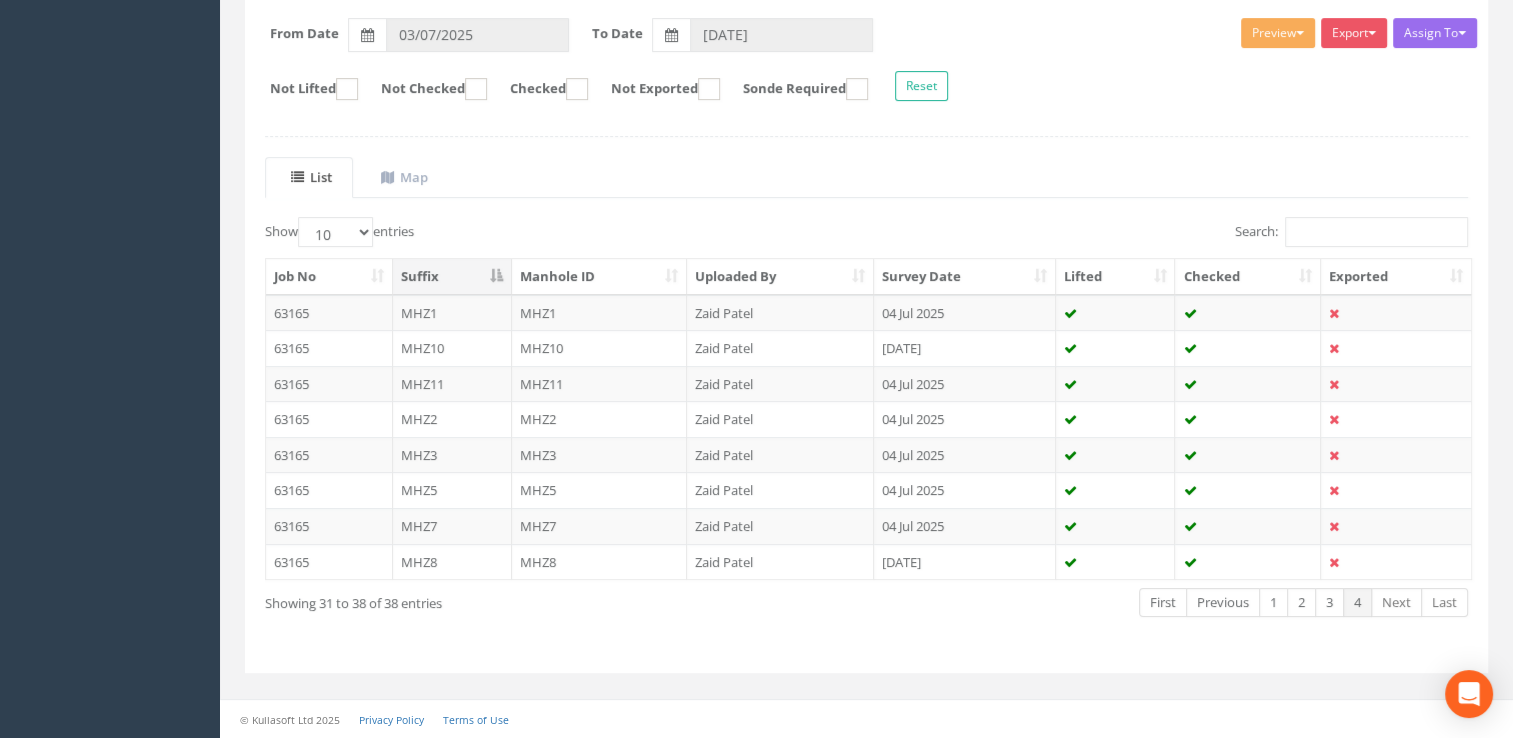 scroll, scrollTop: 300, scrollLeft: 0, axis: vertical 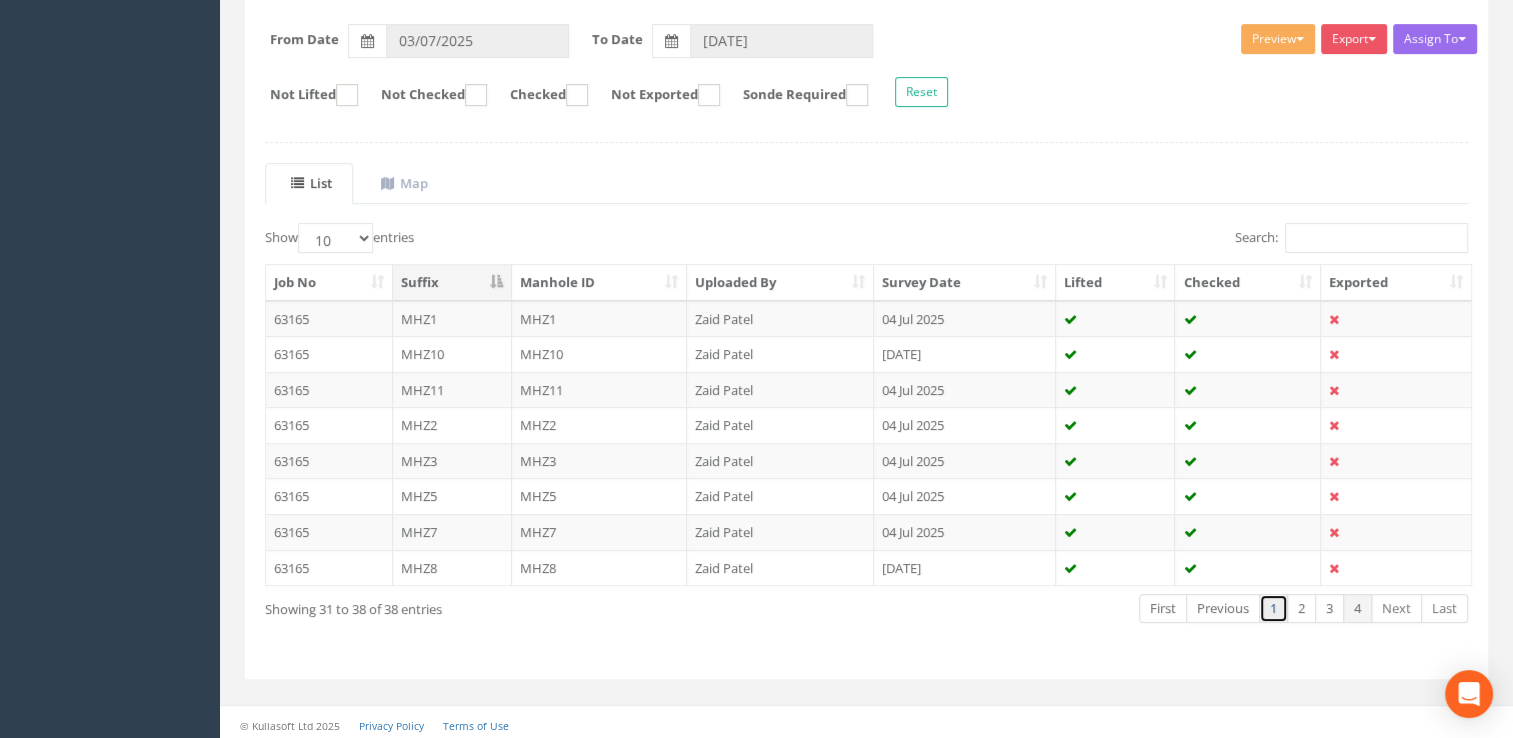 click on "1" at bounding box center (1273, 608) 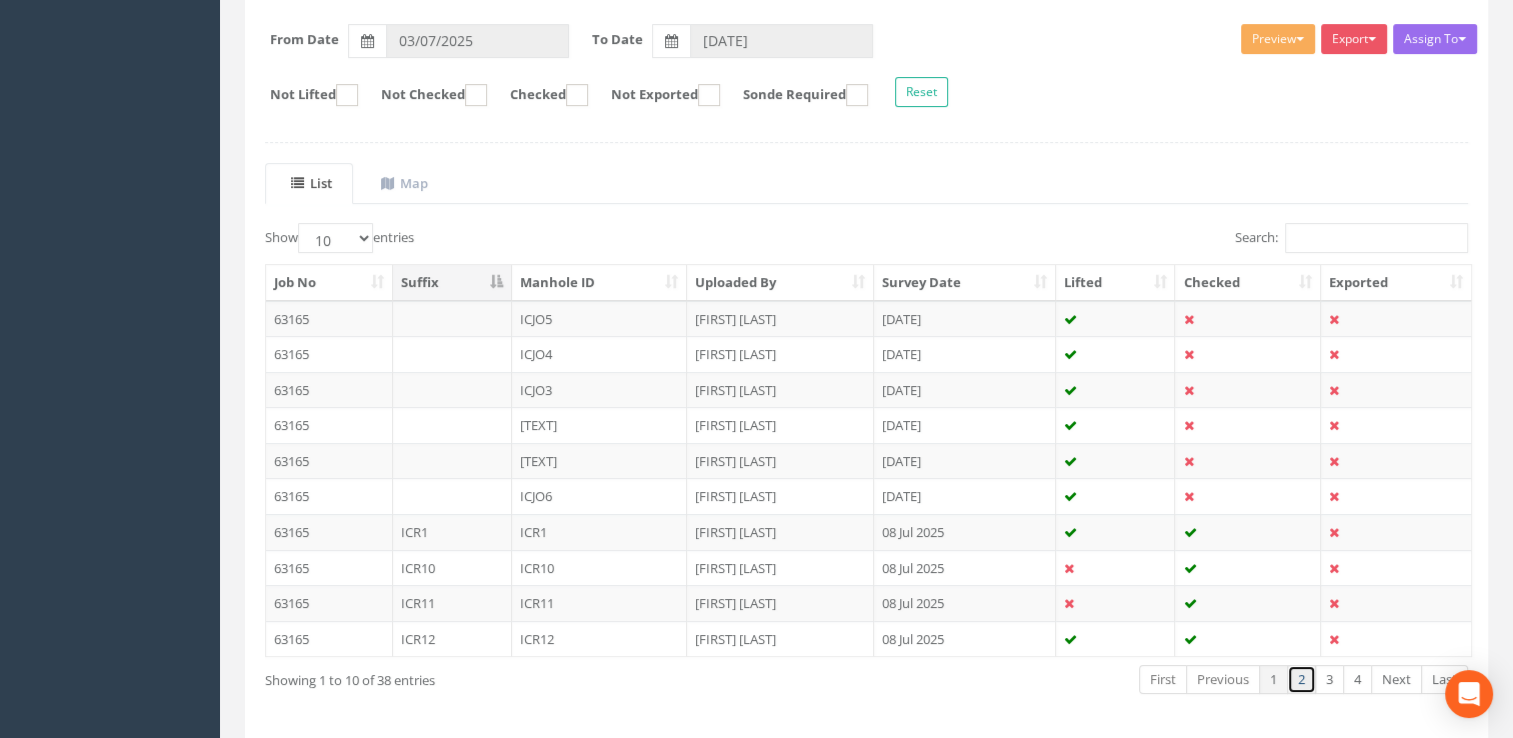 click on "2" at bounding box center (1301, 679) 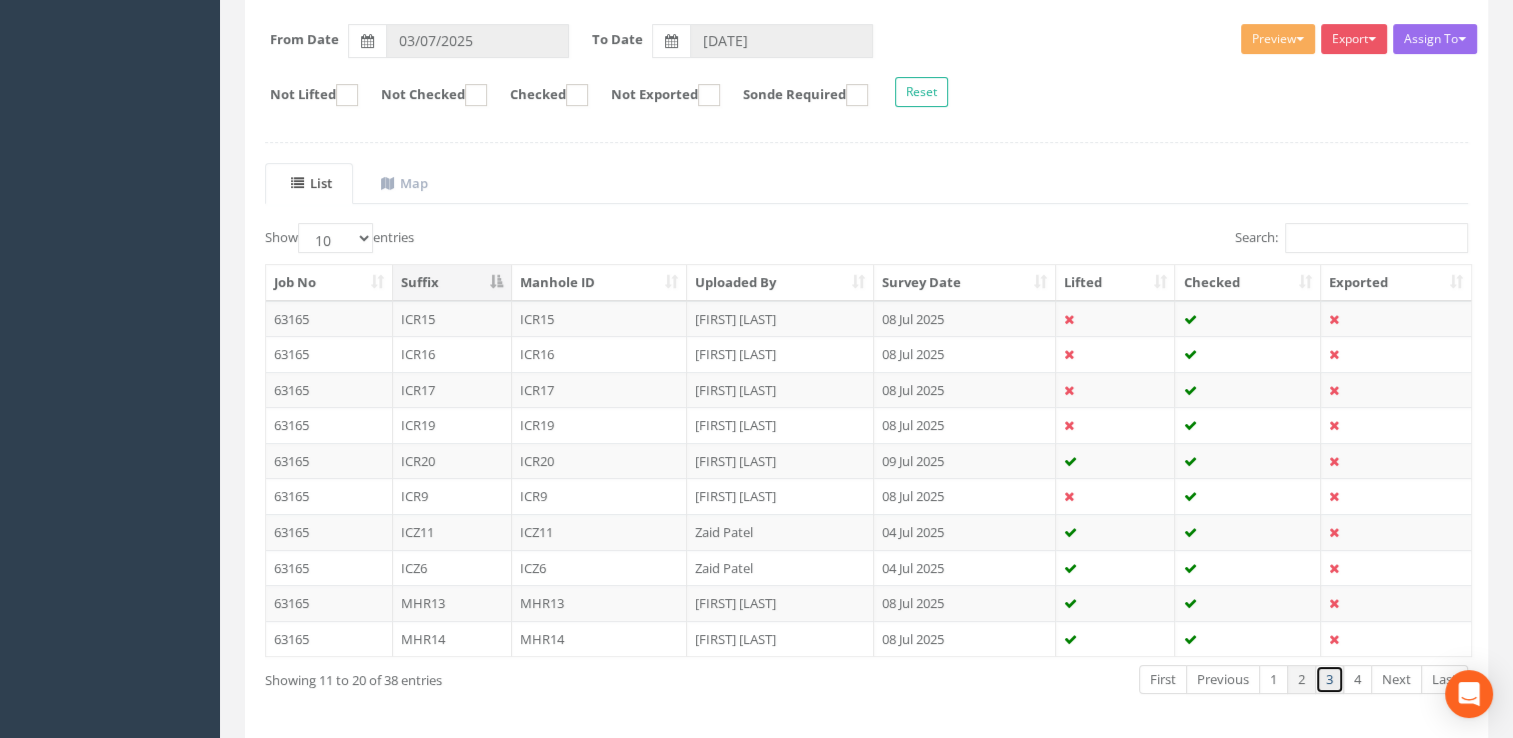 click on "3" at bounding box center (1329, 679) 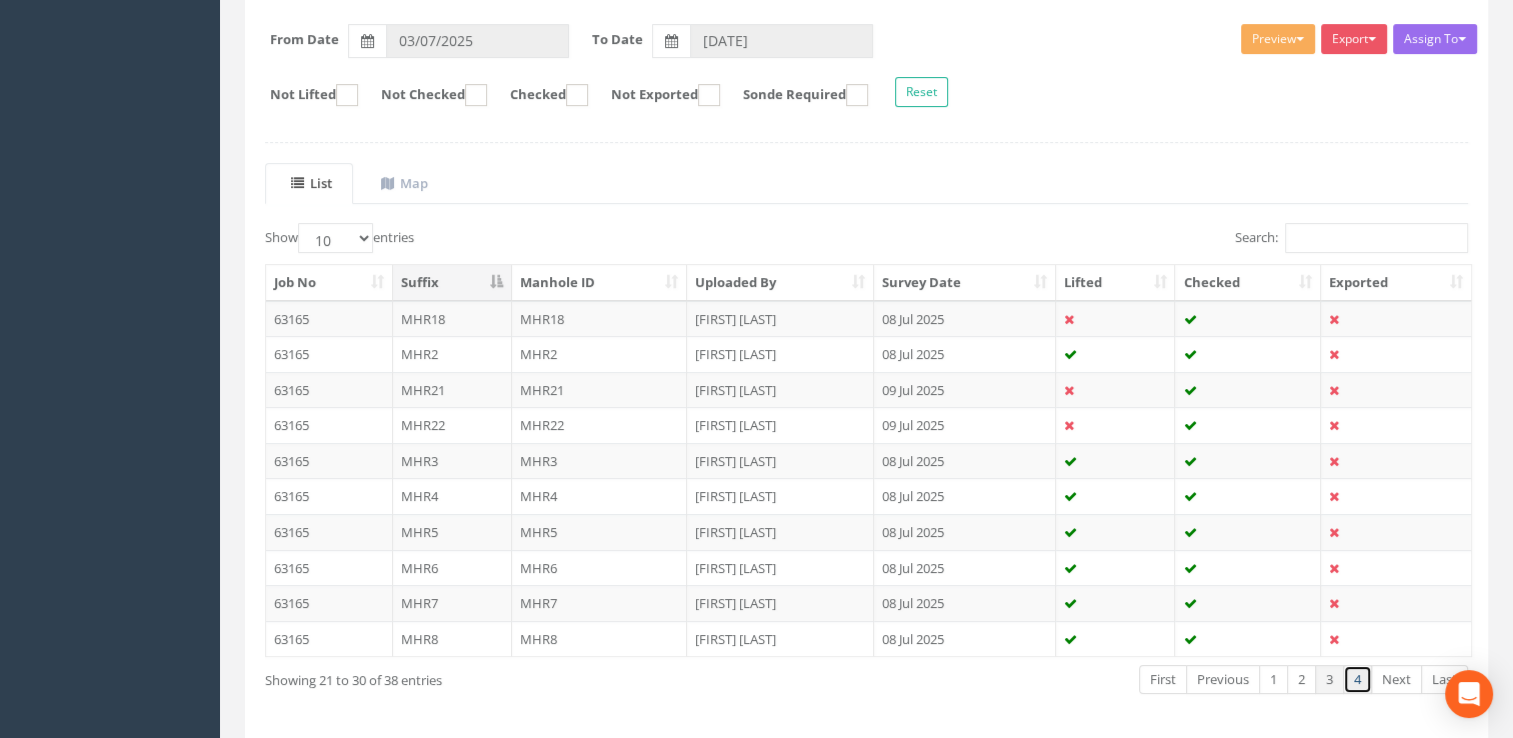 click on "4" at bounding box center (1357, 679) 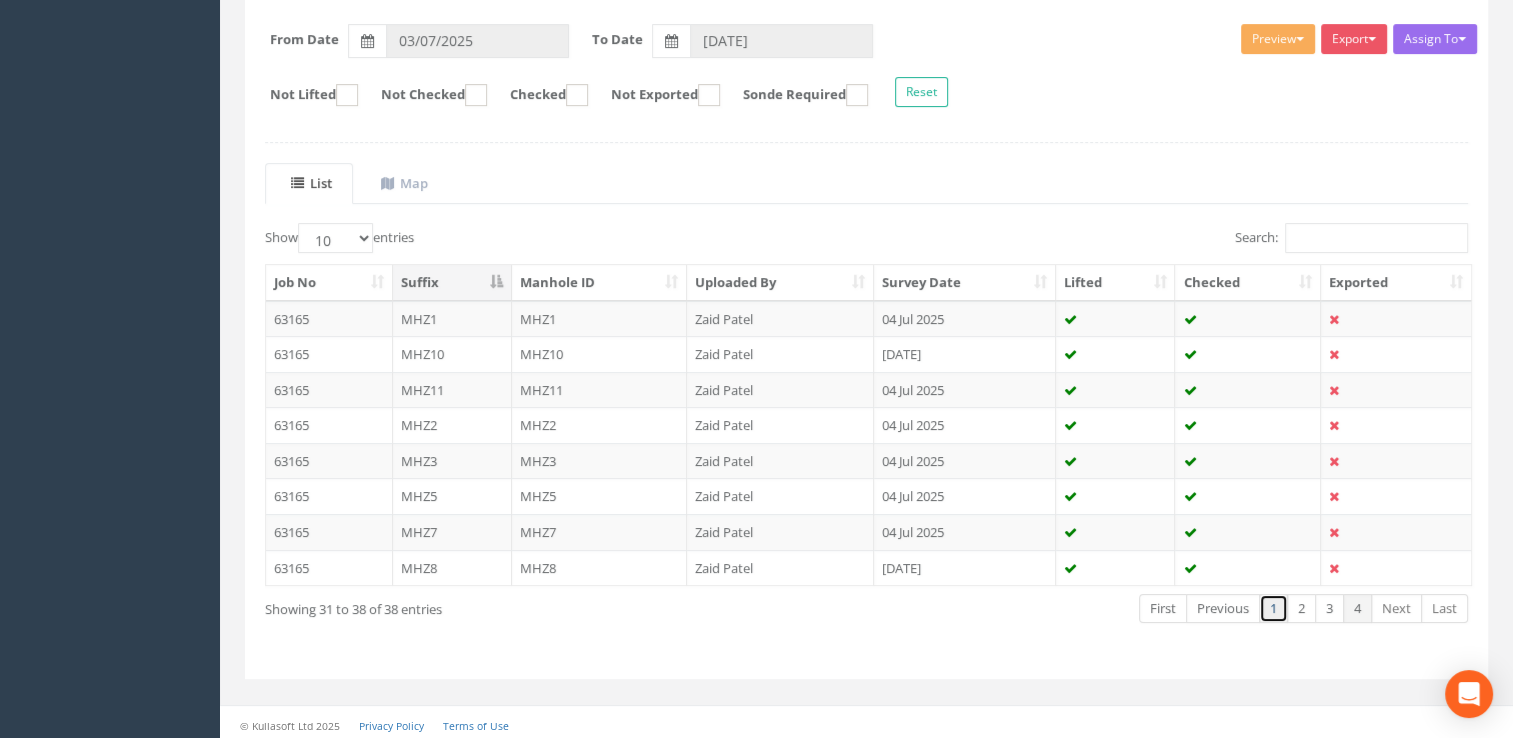click on "1" at bounding box center (1273, 608) 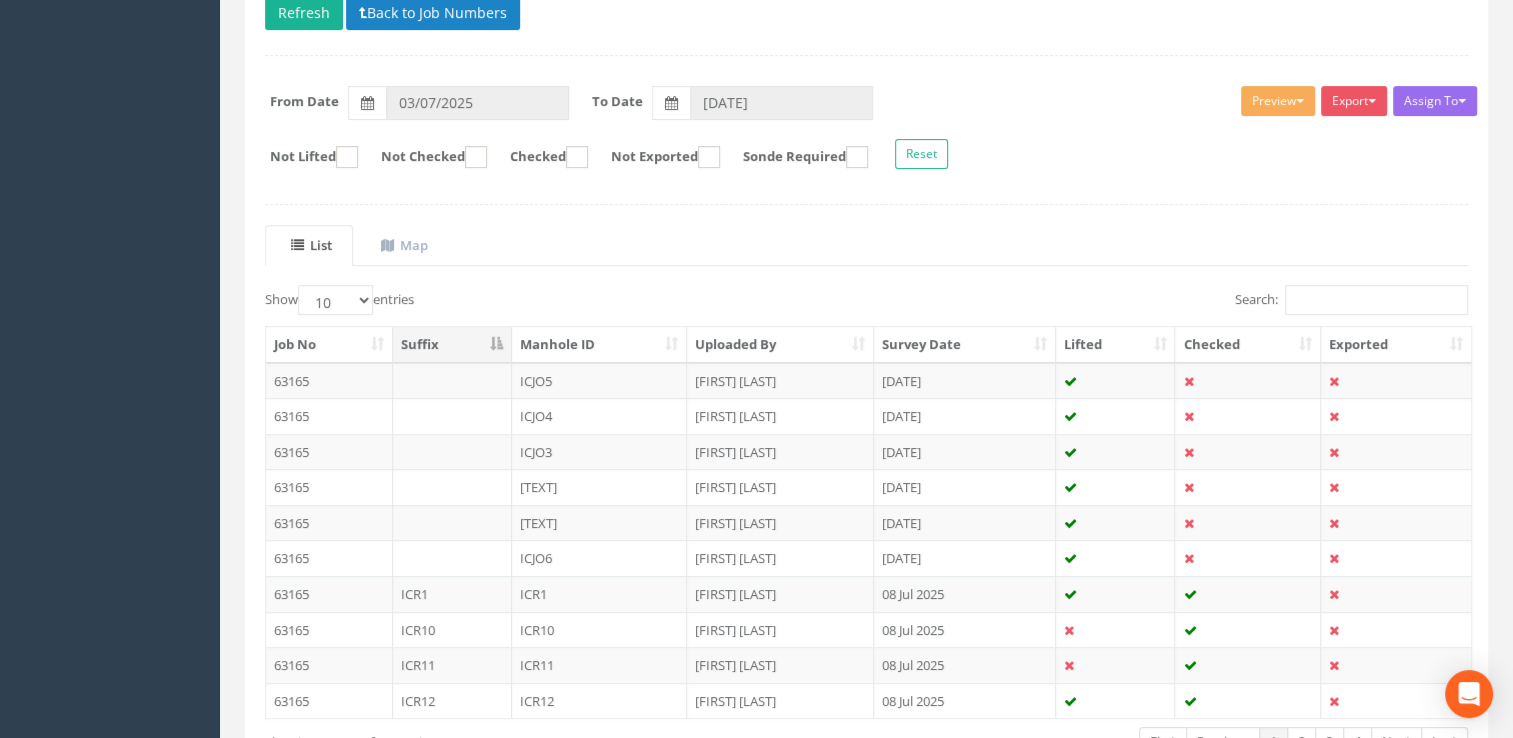 scroll, scrollTop: 0, scrollLeft: 0, axis: both 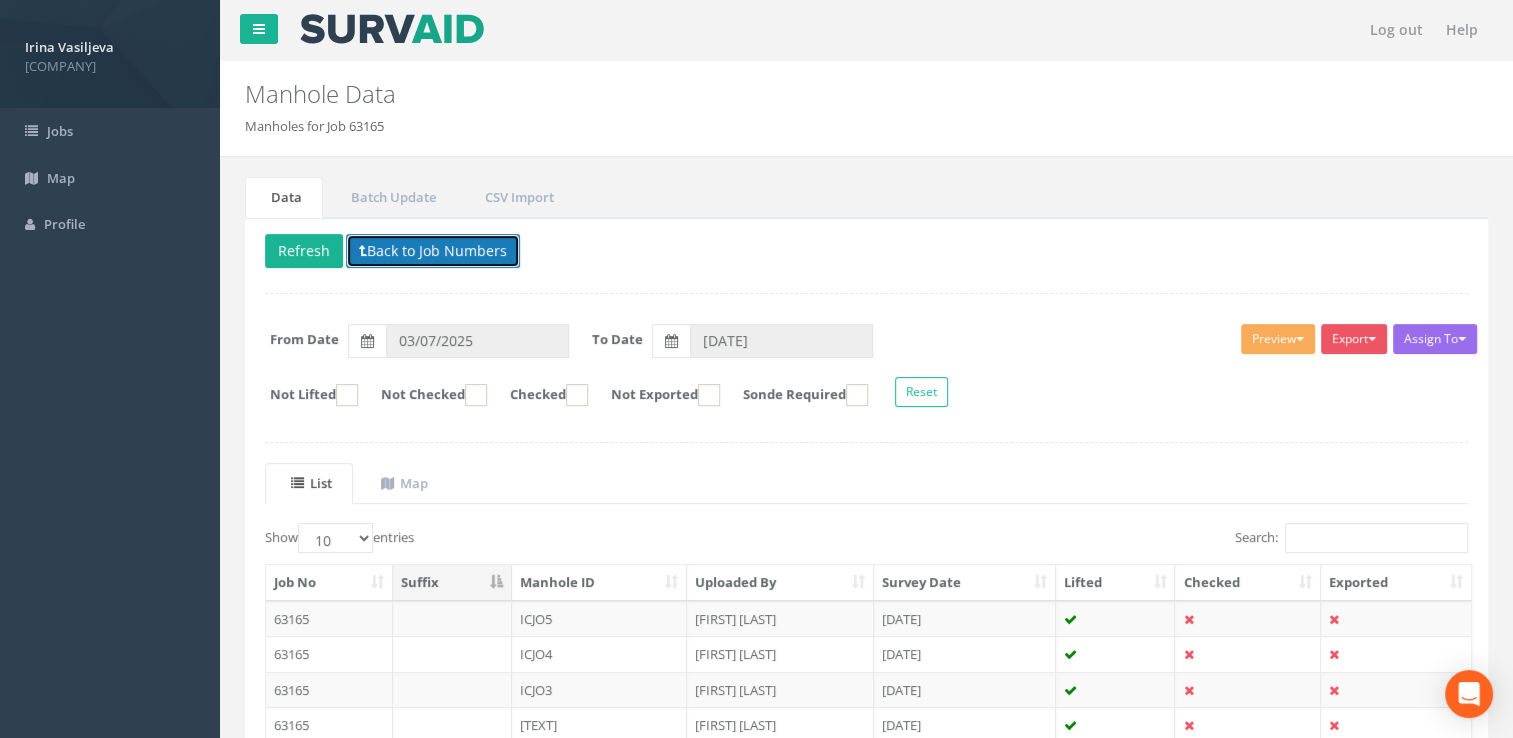 click on "Back to Job Numbers" at bounding box center (433, 251) 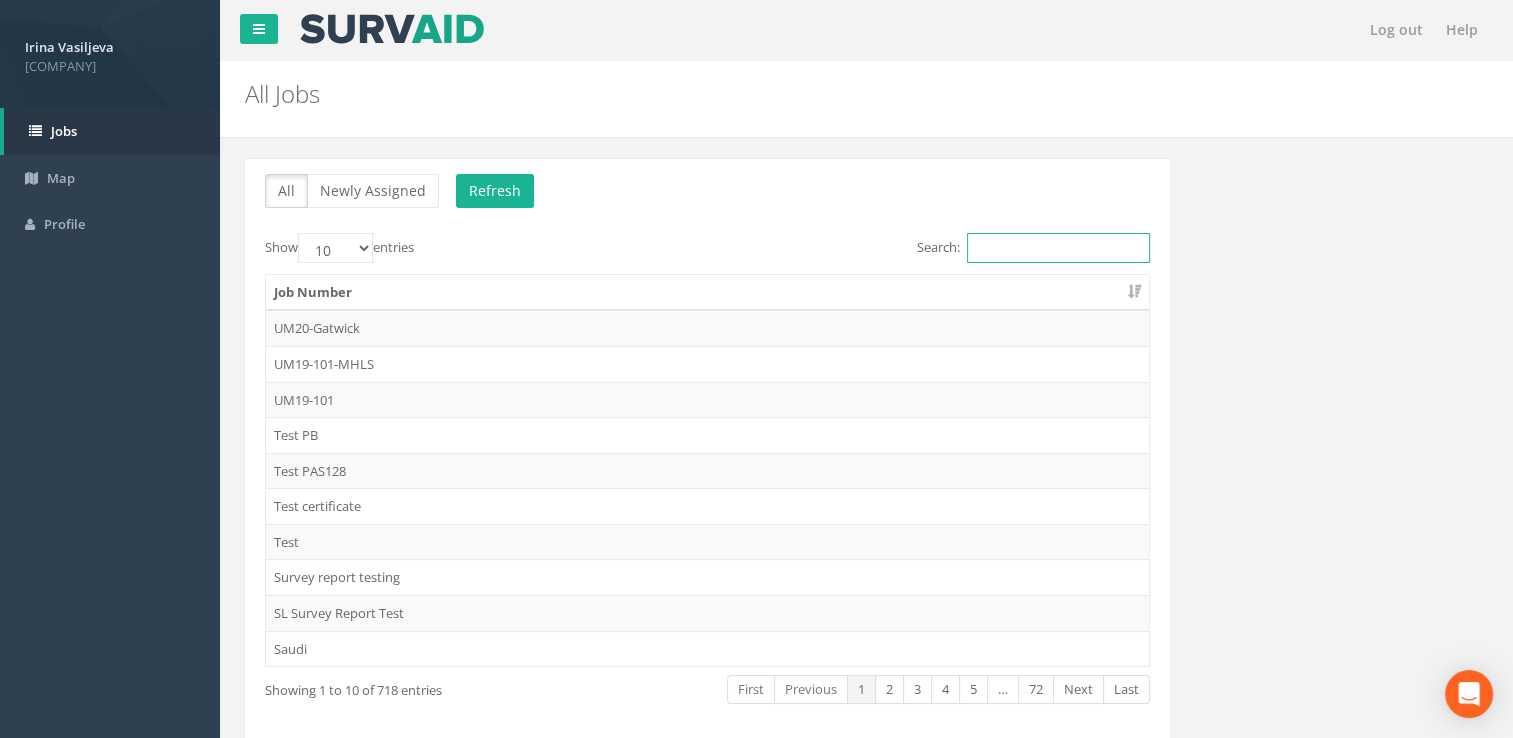 click on "Search:" at bounding box center [1058, 248] 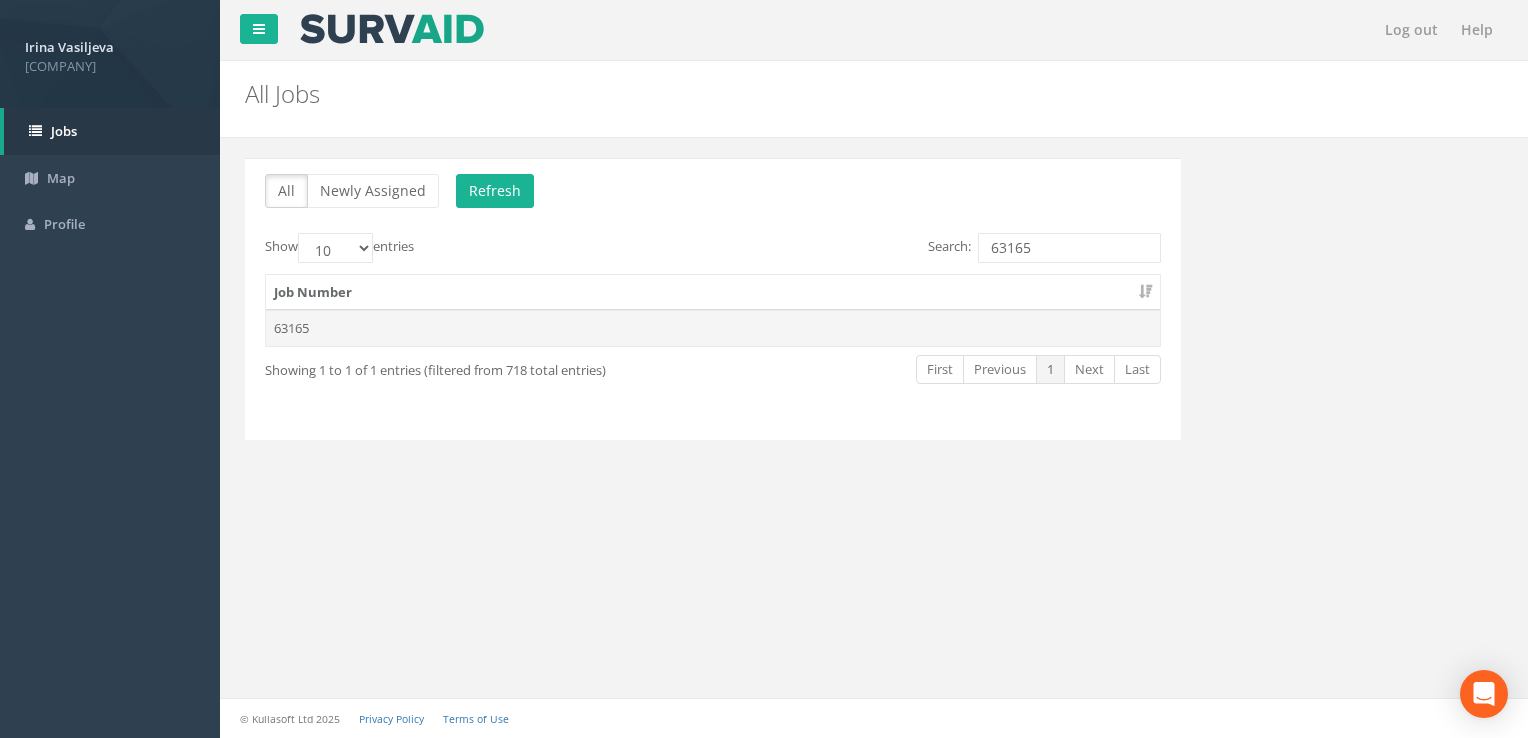 type on "63165" 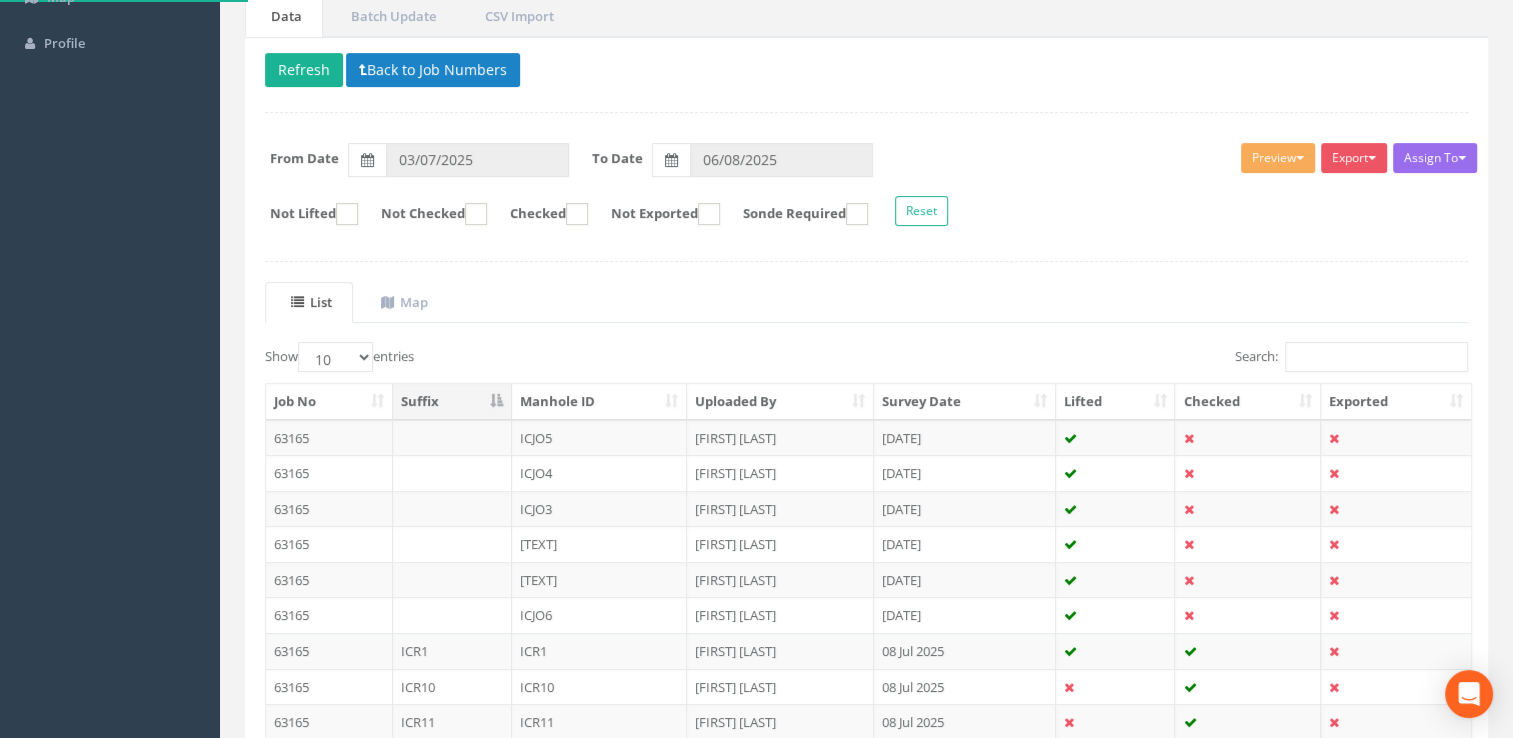 scroll, scrollTop: 372, scrollLeft: 0, axis: vertical 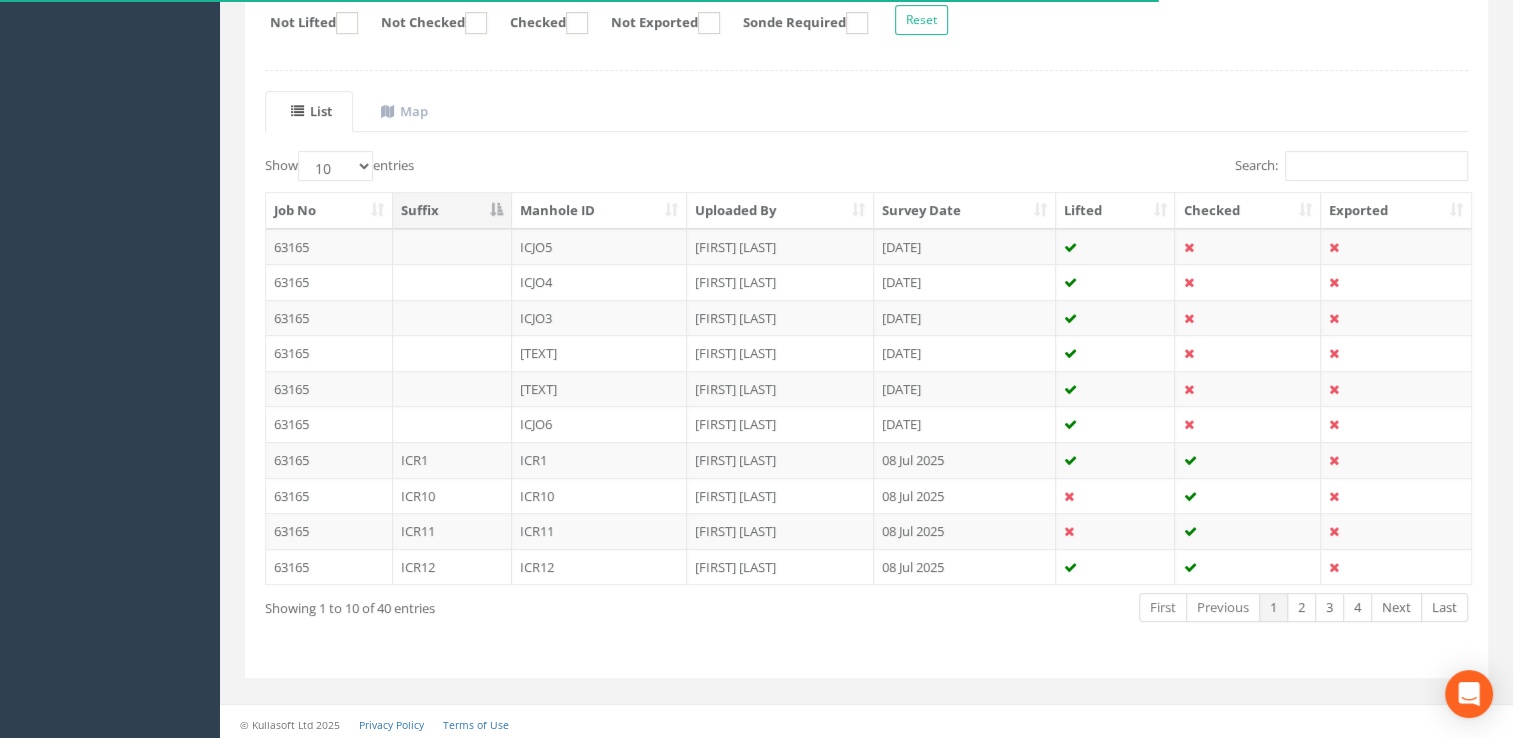 click on "Survey Date" at bounding box center (965, 211) 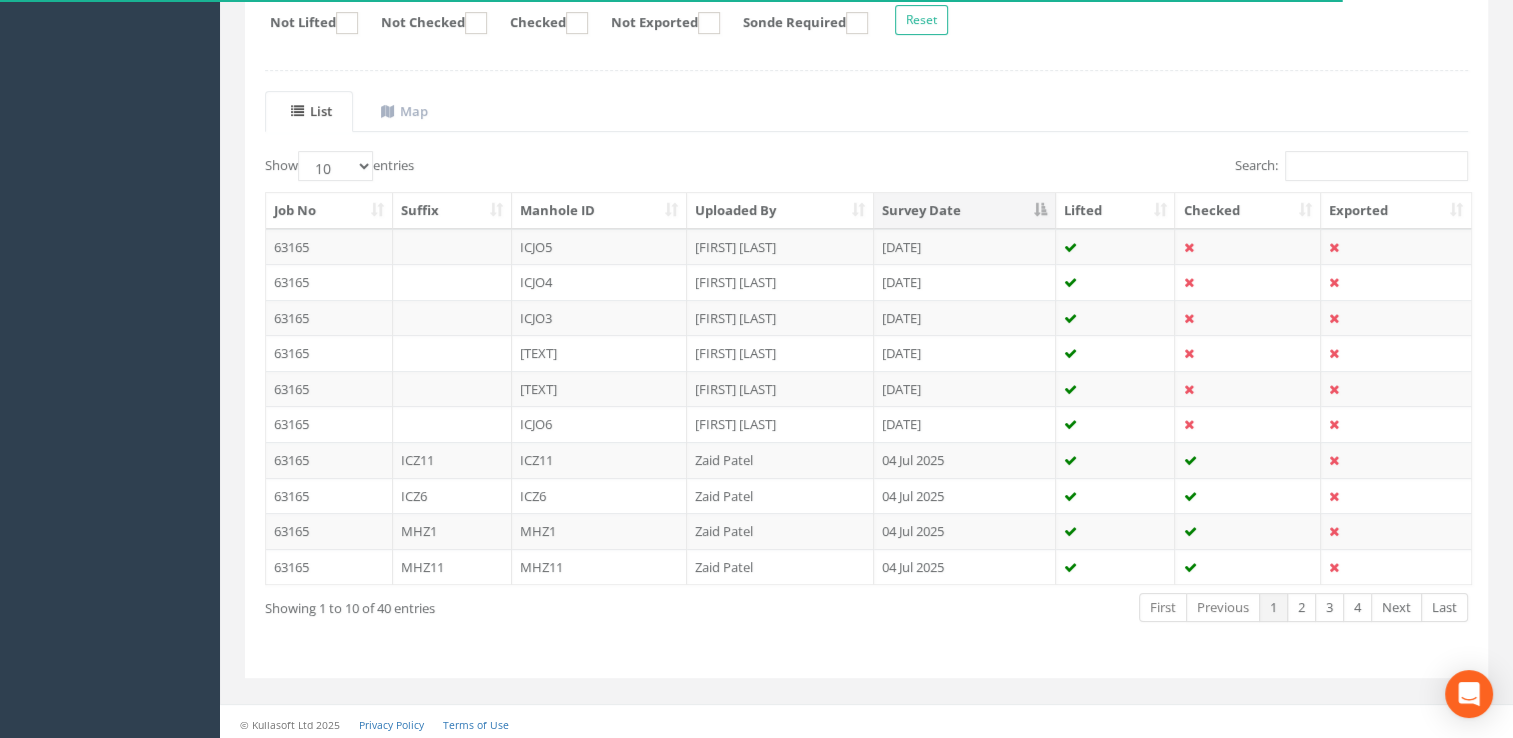 click on "Survey Date" at bounding box center [965, 211] 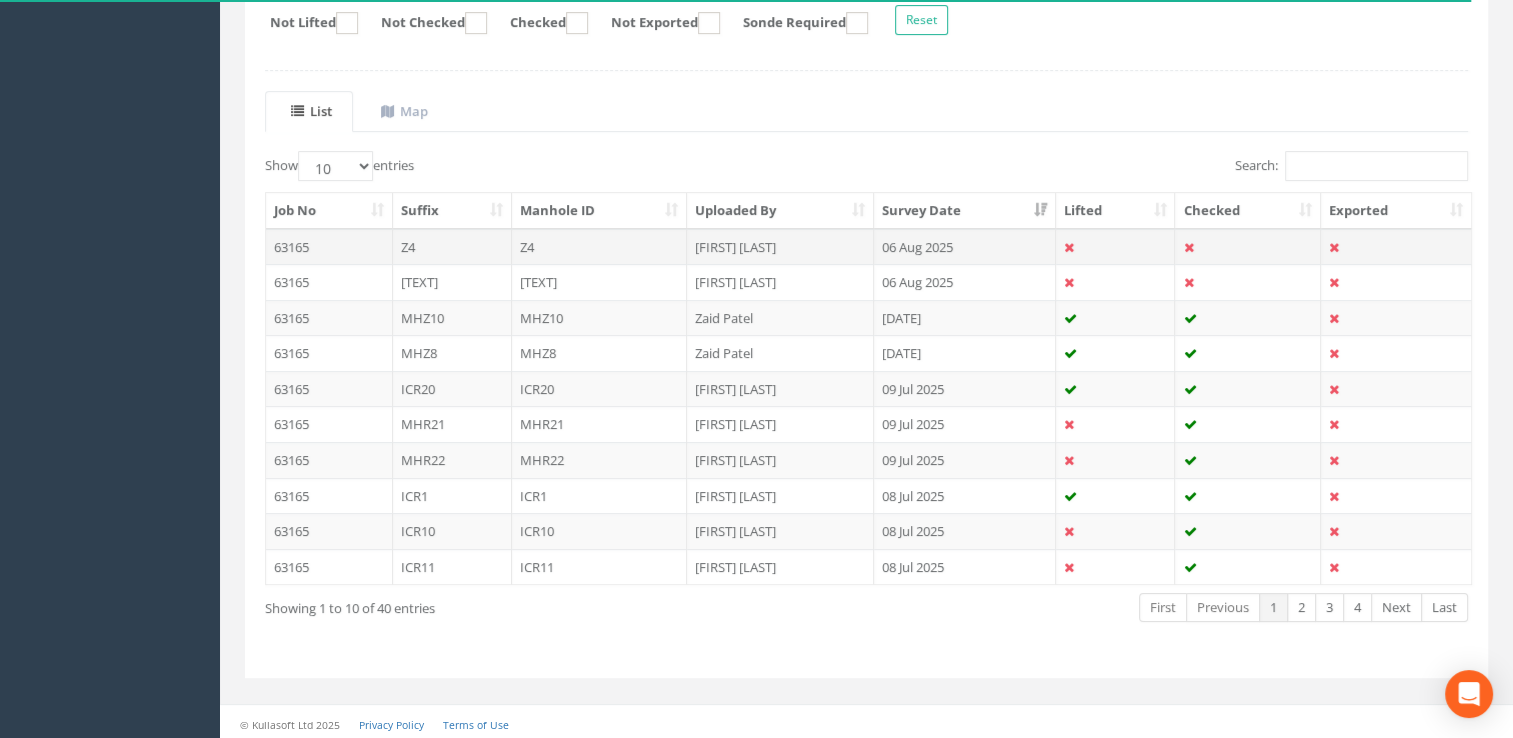 click on "Z4" at bounding box center (600, 247) 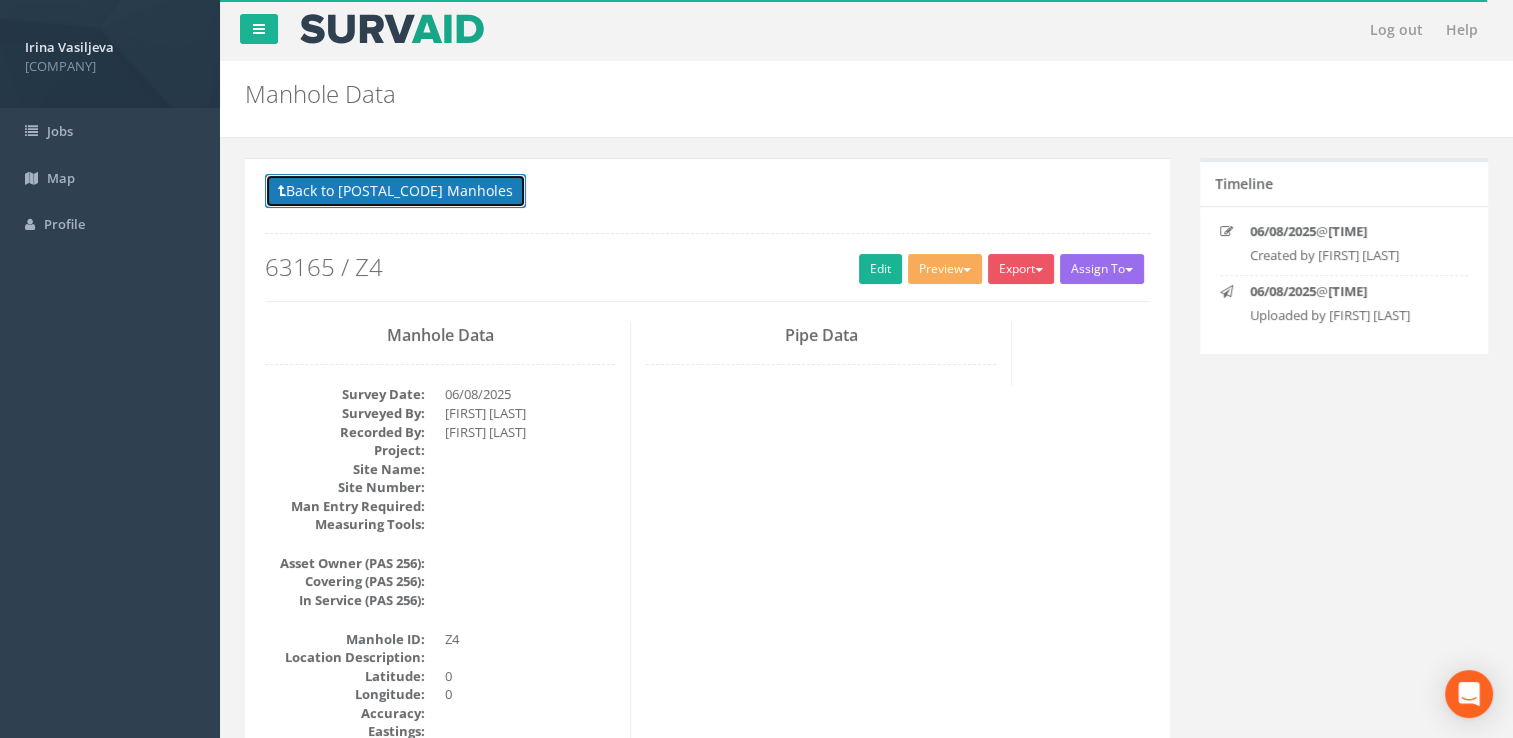 click on "Back to 63165 Manholes" at bounding box center (395, 191) 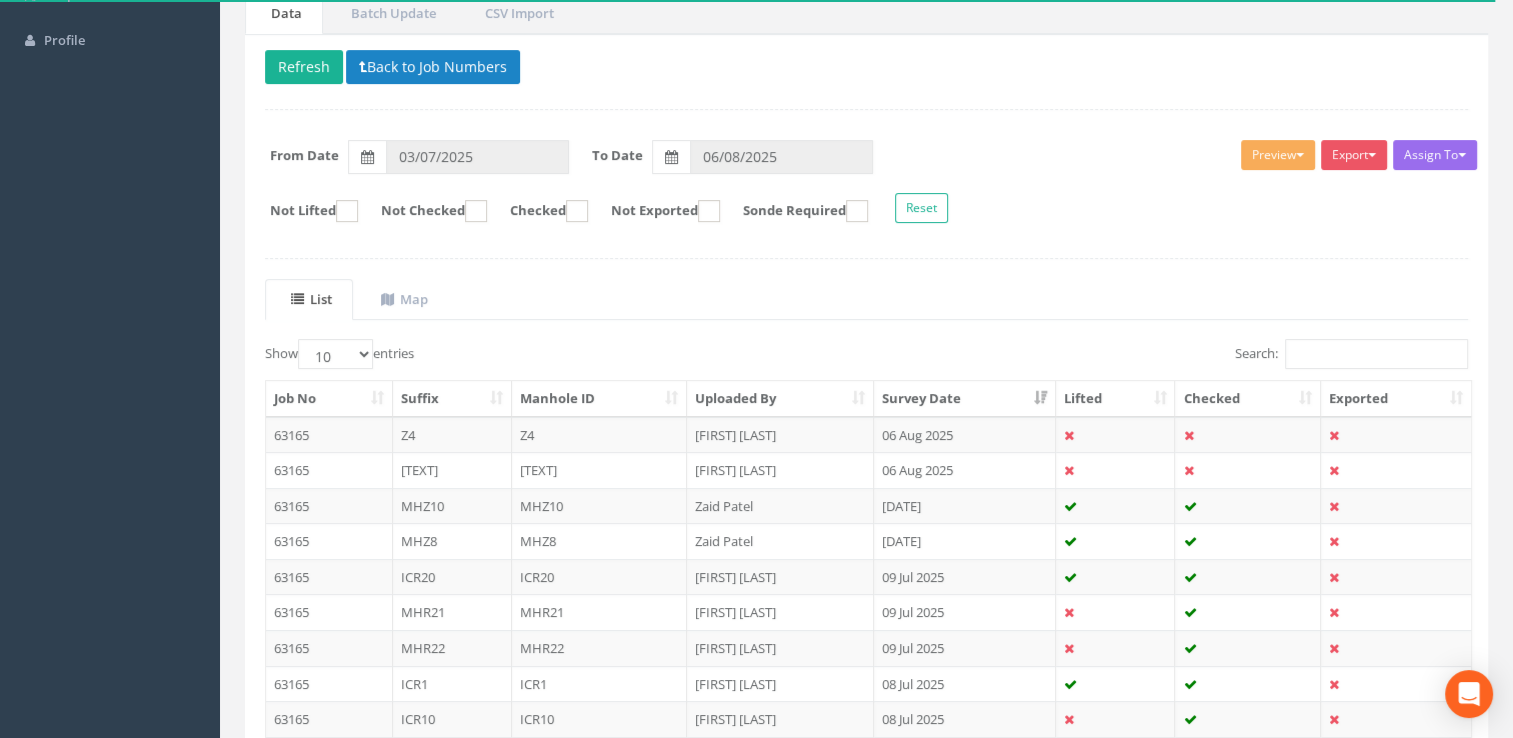 scroll, scrollTop: 372, scrollLeft: 0, axis: vertical 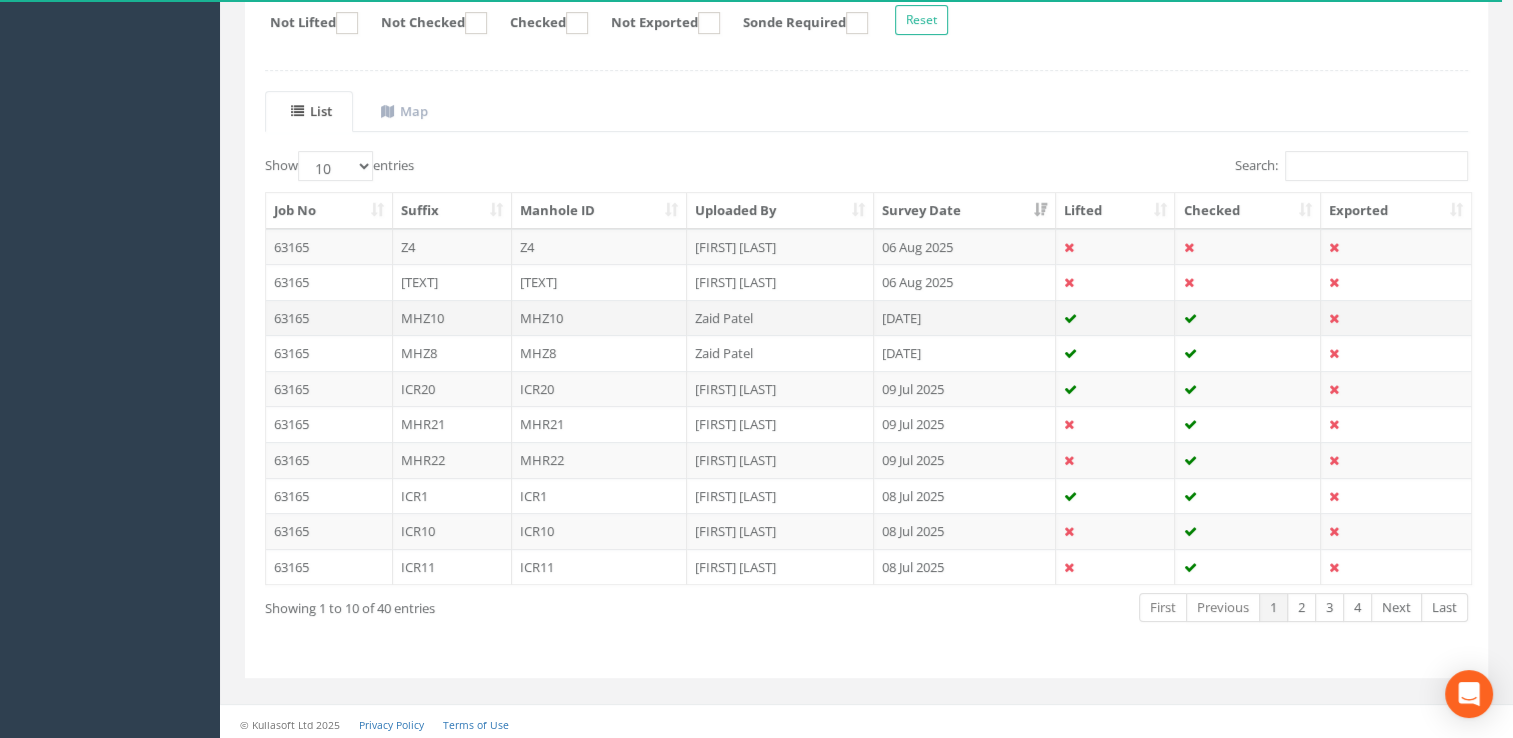 click on "MHZ10" at bounding box center (600, 318) 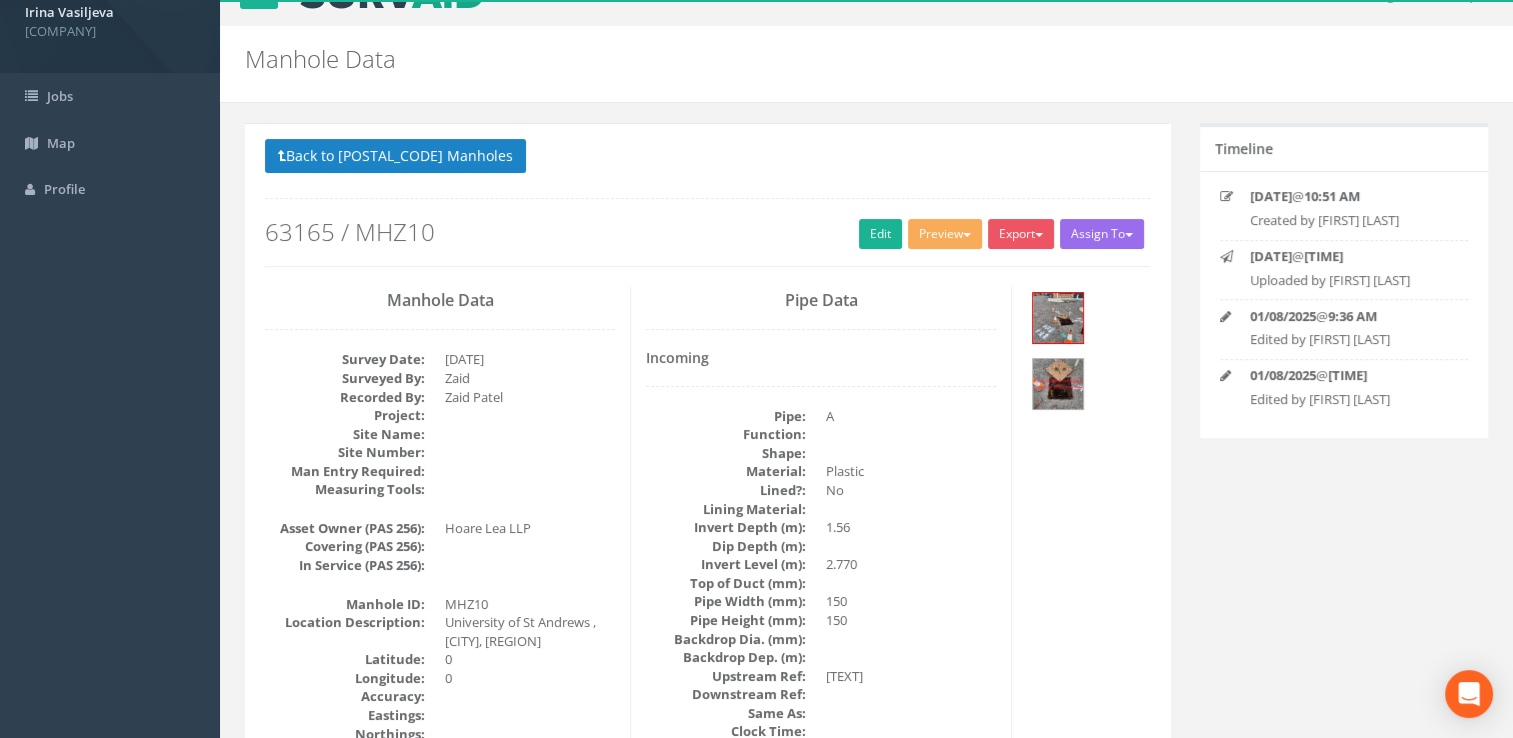 scroll, scrollTop: 0, scrollLeft: 0, axis: both 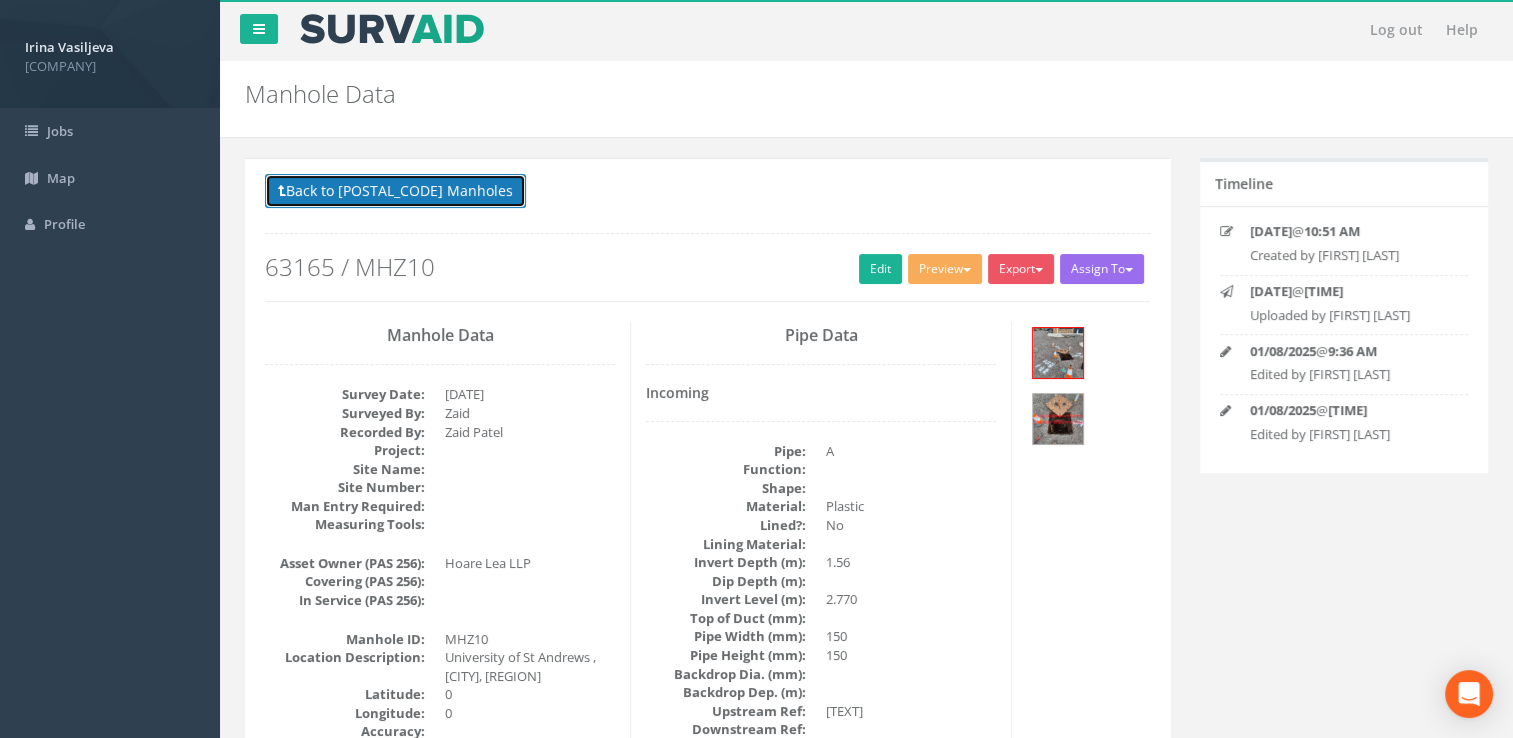 click on "Back to 63165 Manholes" at bounding box center (395, 191) 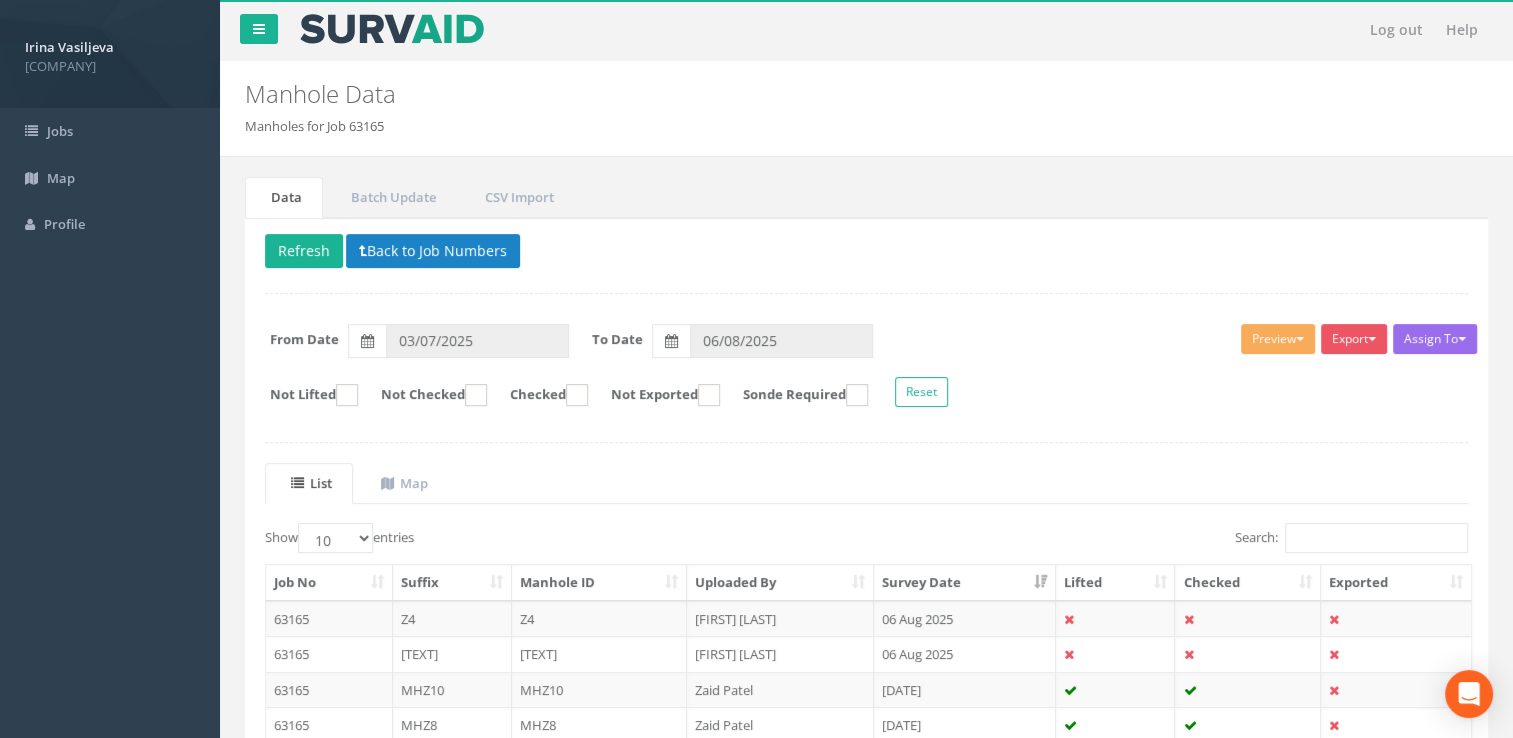 scroll, scrollTop: 372, scrollLeft: 0, axis: vertical 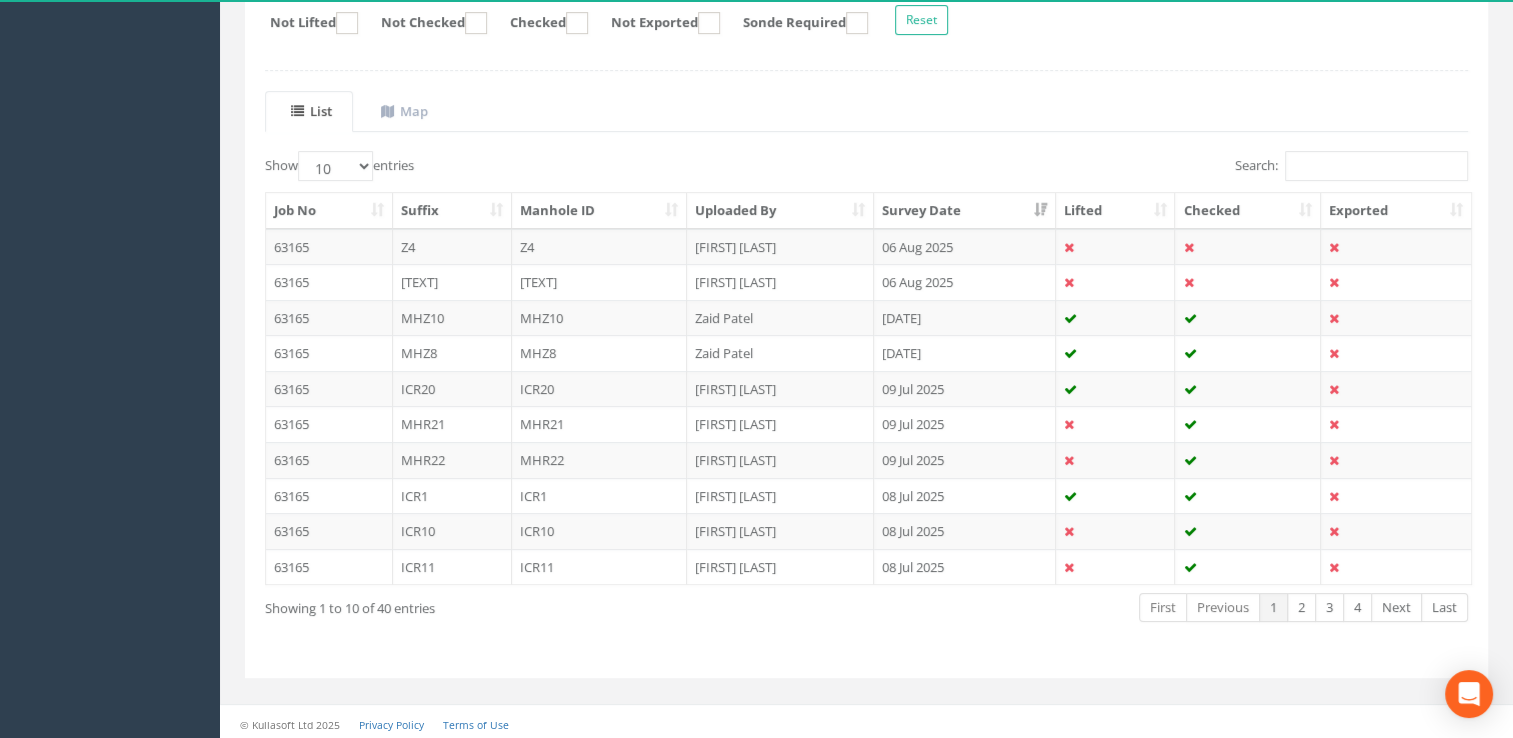 click on "Survey Date" at bounding box center [965, 211] 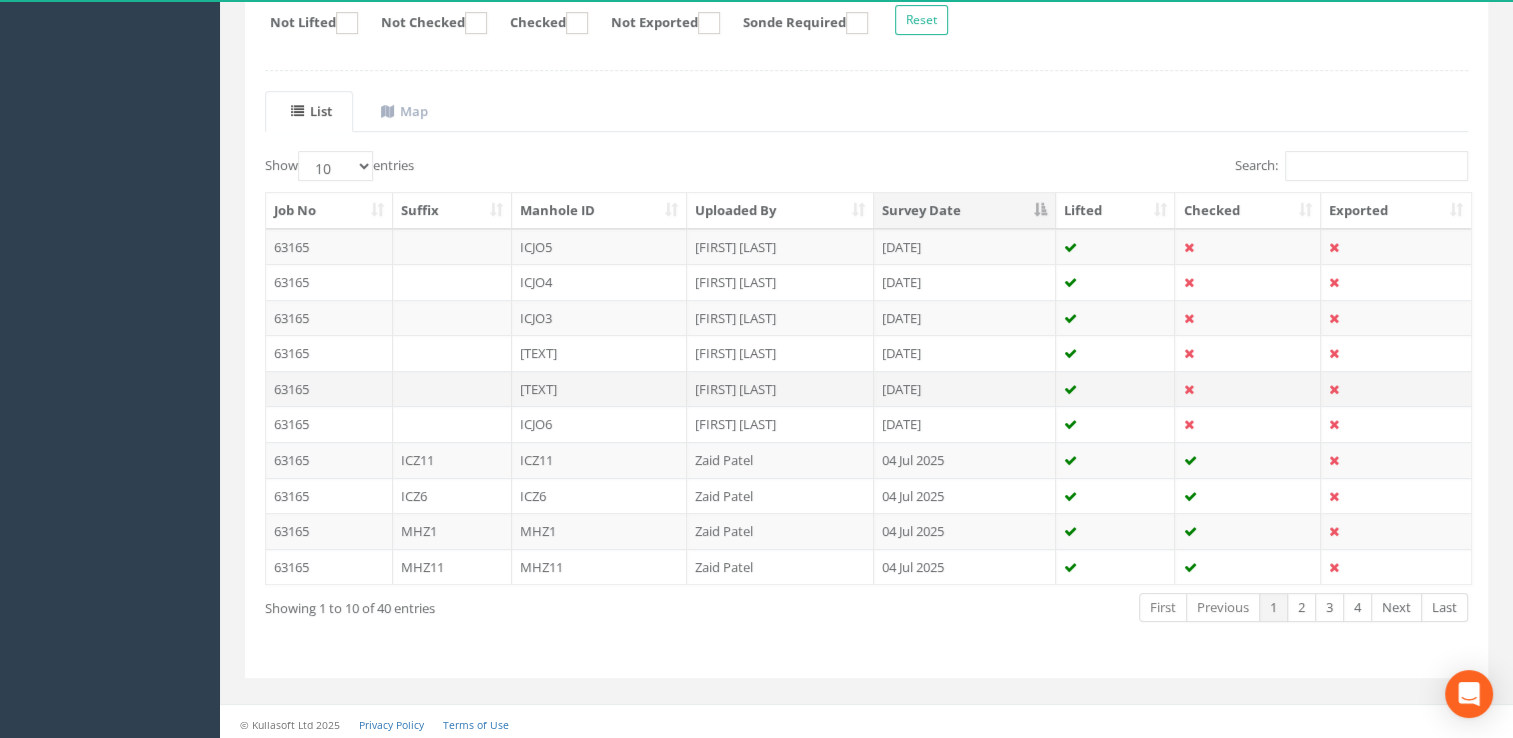 click on "ICJO1" at bounding box center [600, 389] 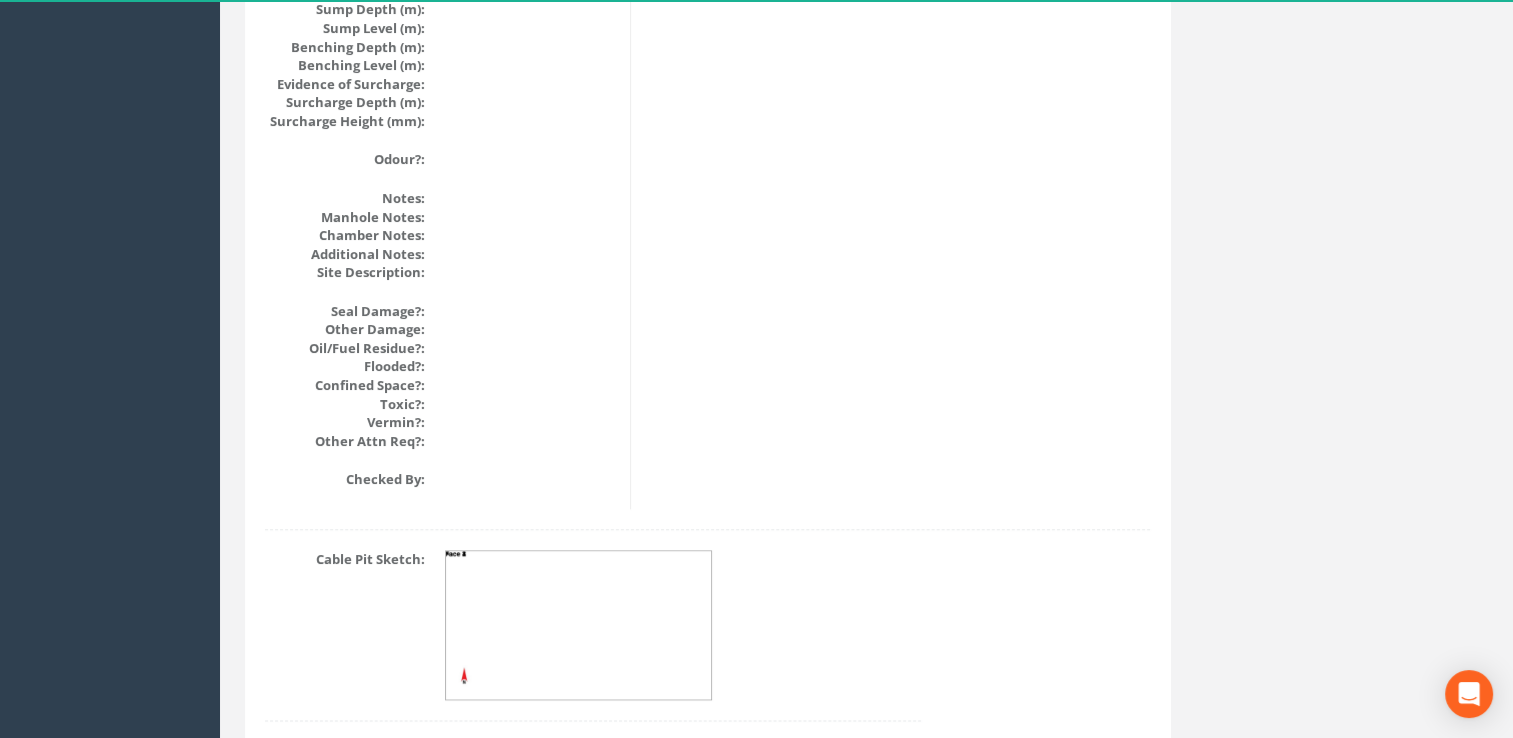 scroll, scrollTop: 2363, scrollLeft: 0, axis: vertical 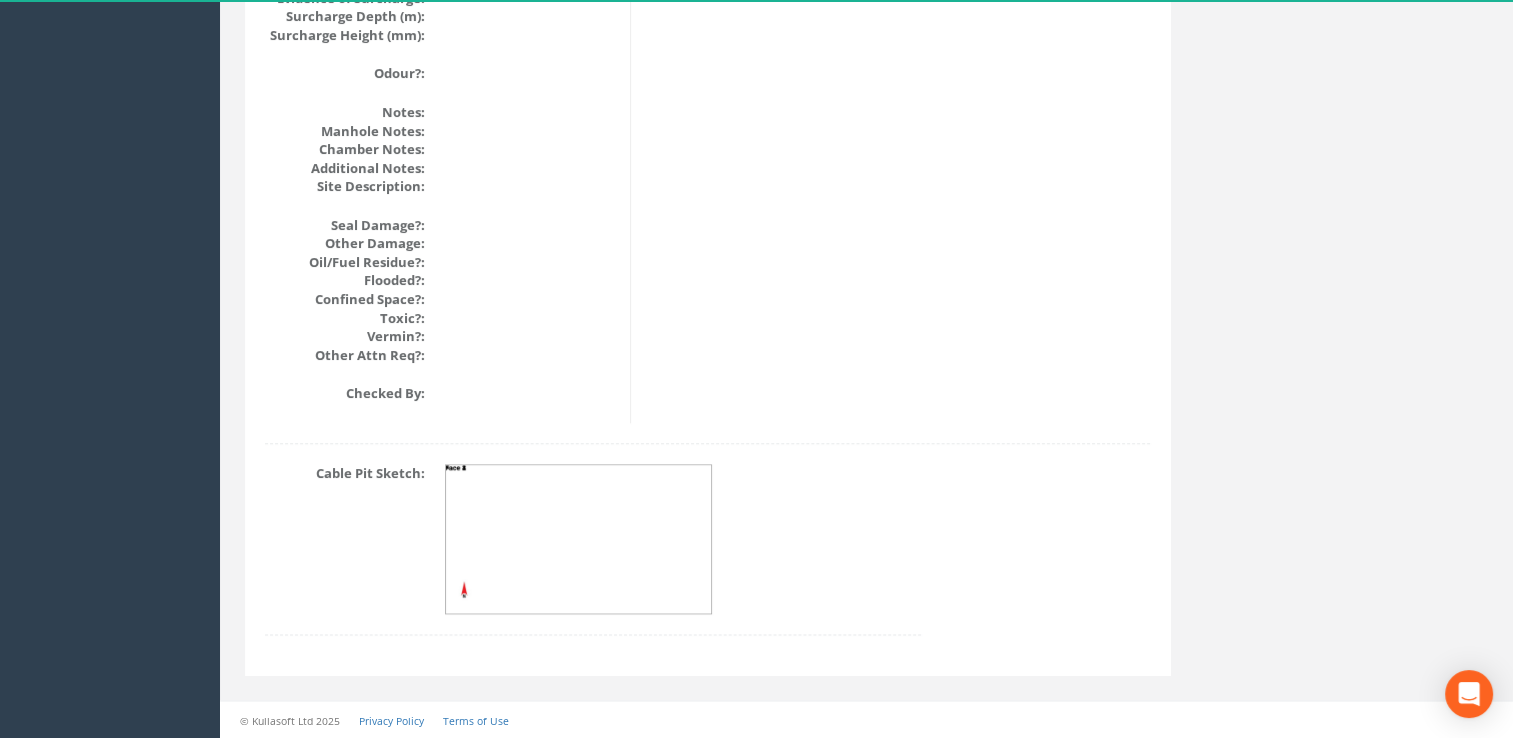 click at bounding box center (579, 539) 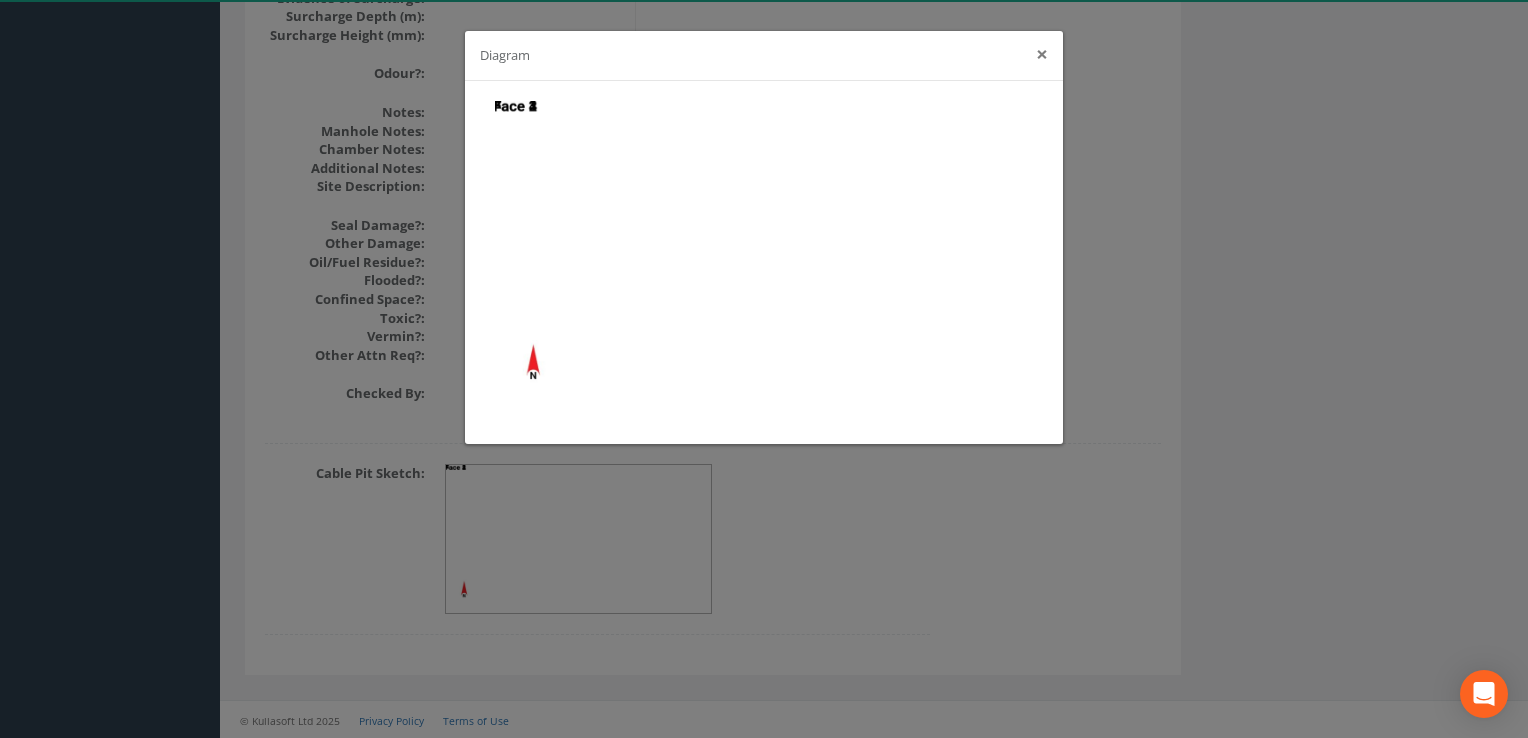 click on "×" at bounding box center [1042, 54] 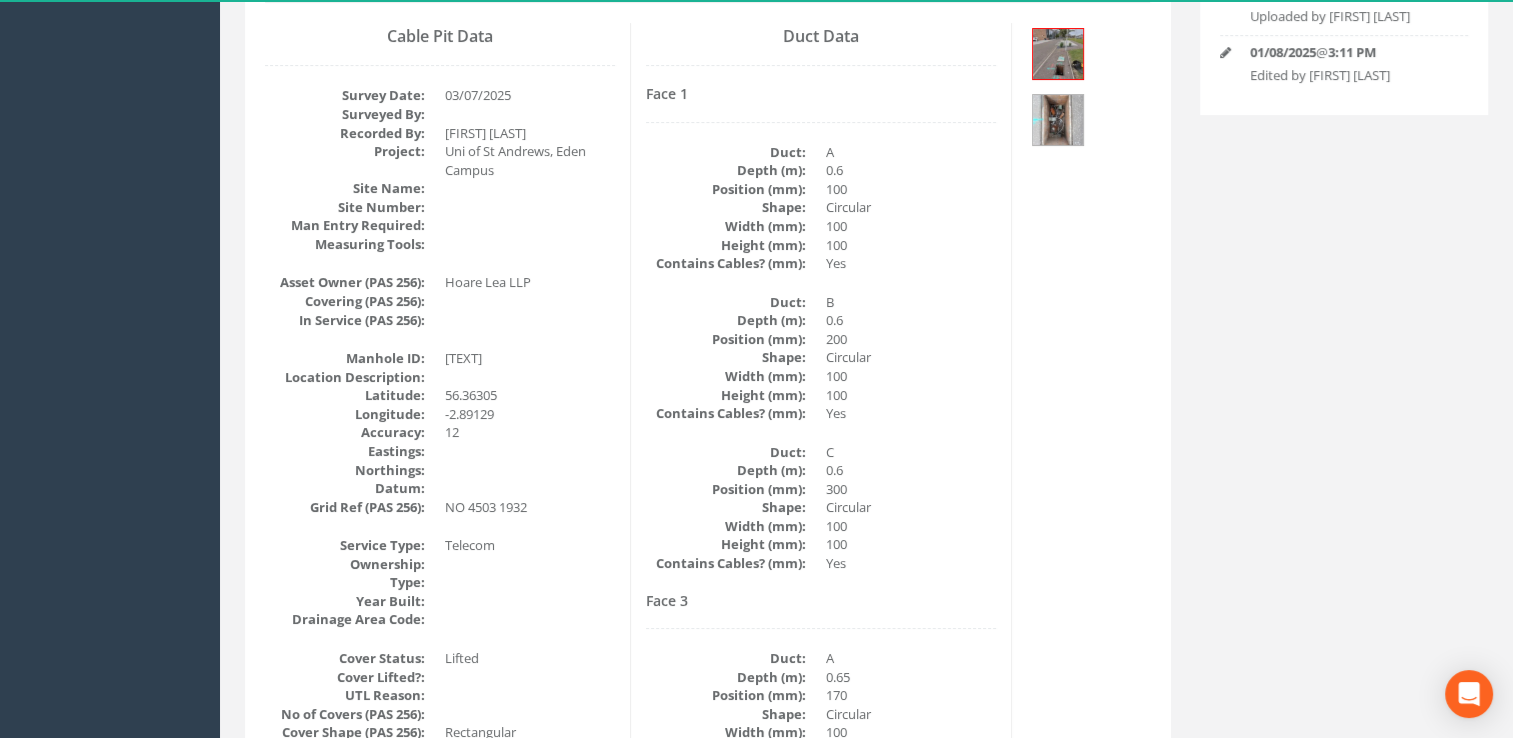 scroll, scrollTop: 300, scrollLeft: 0, axis: vertical 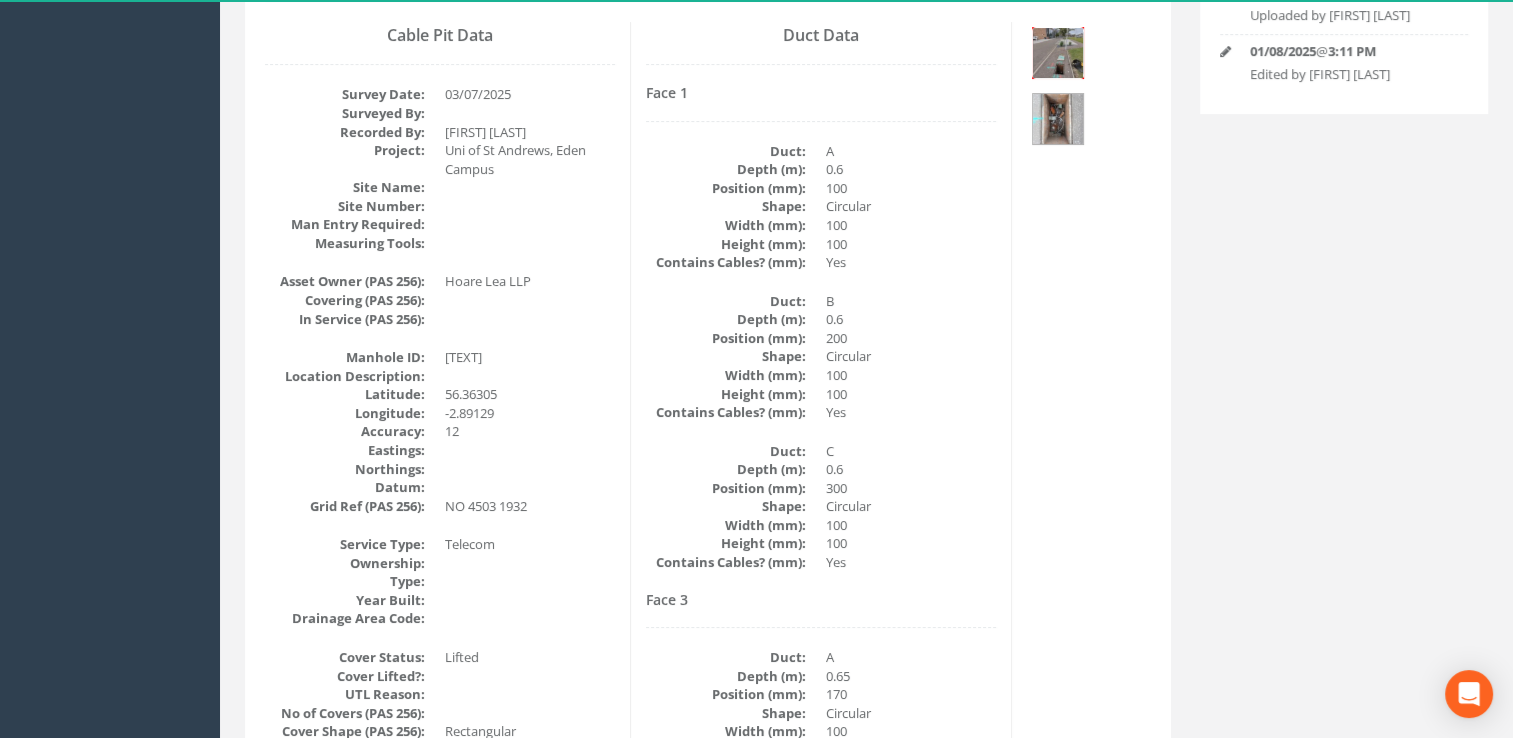 click at bounding box center [1058, 53] 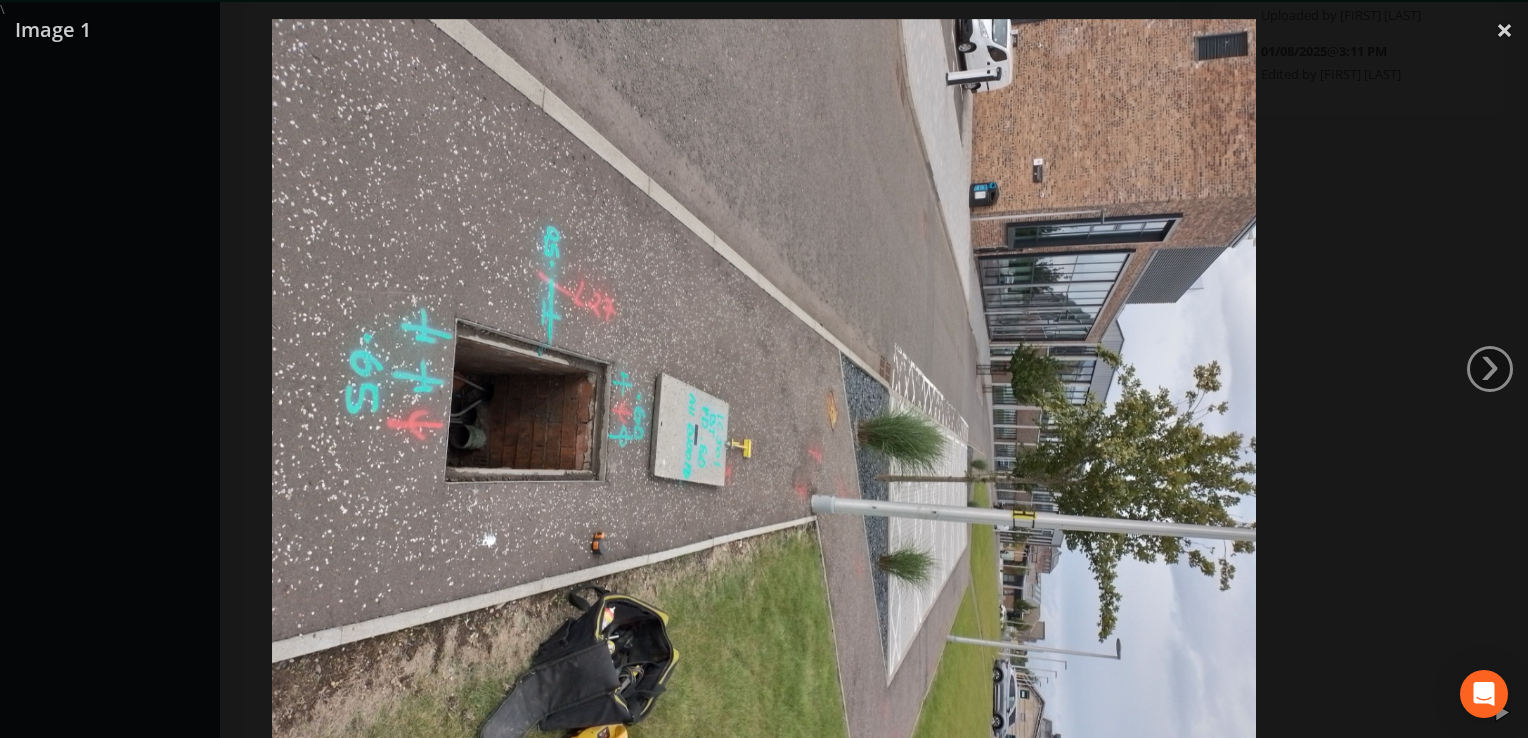 click on "›" at bounding box center [1490, 369] 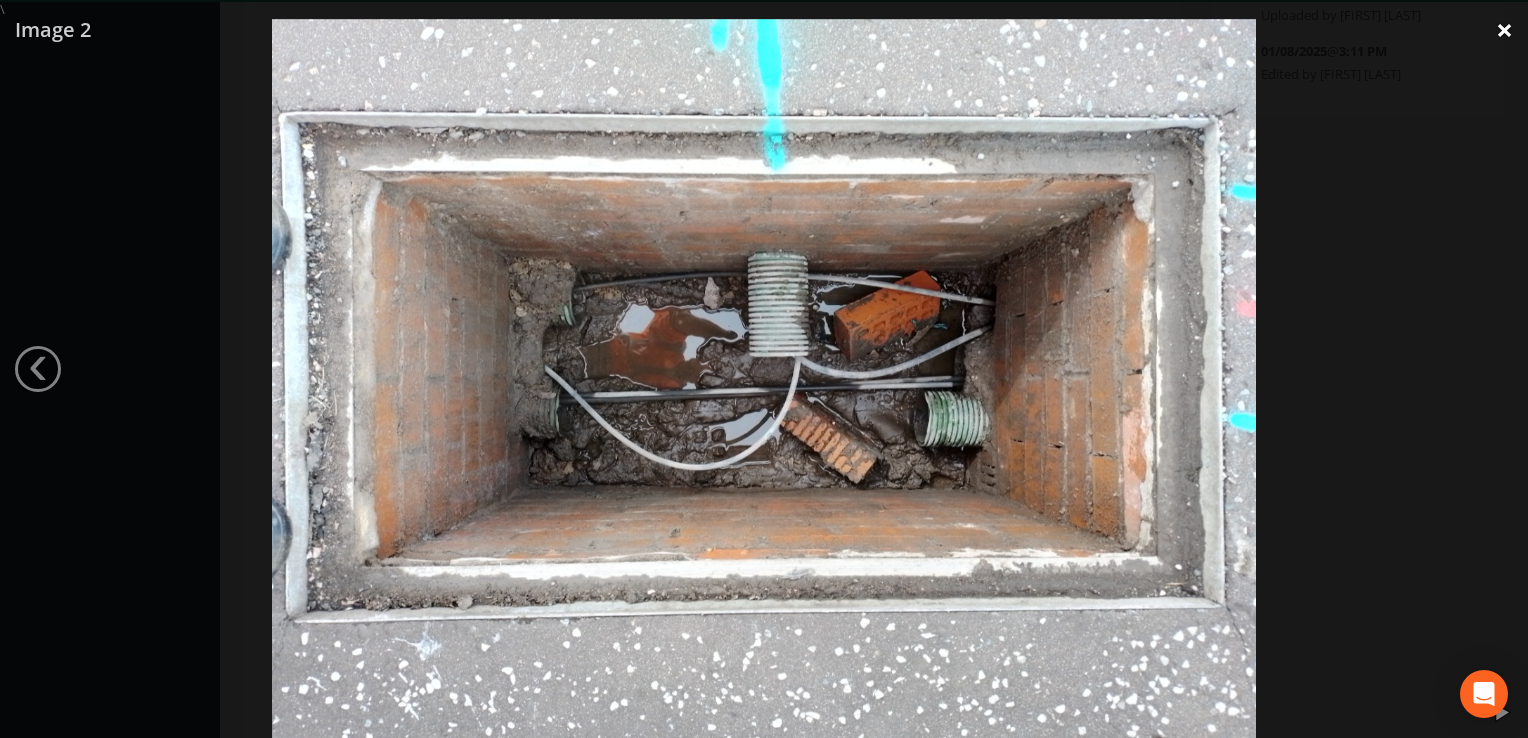click on "×" at bounding box center [1504, 30] 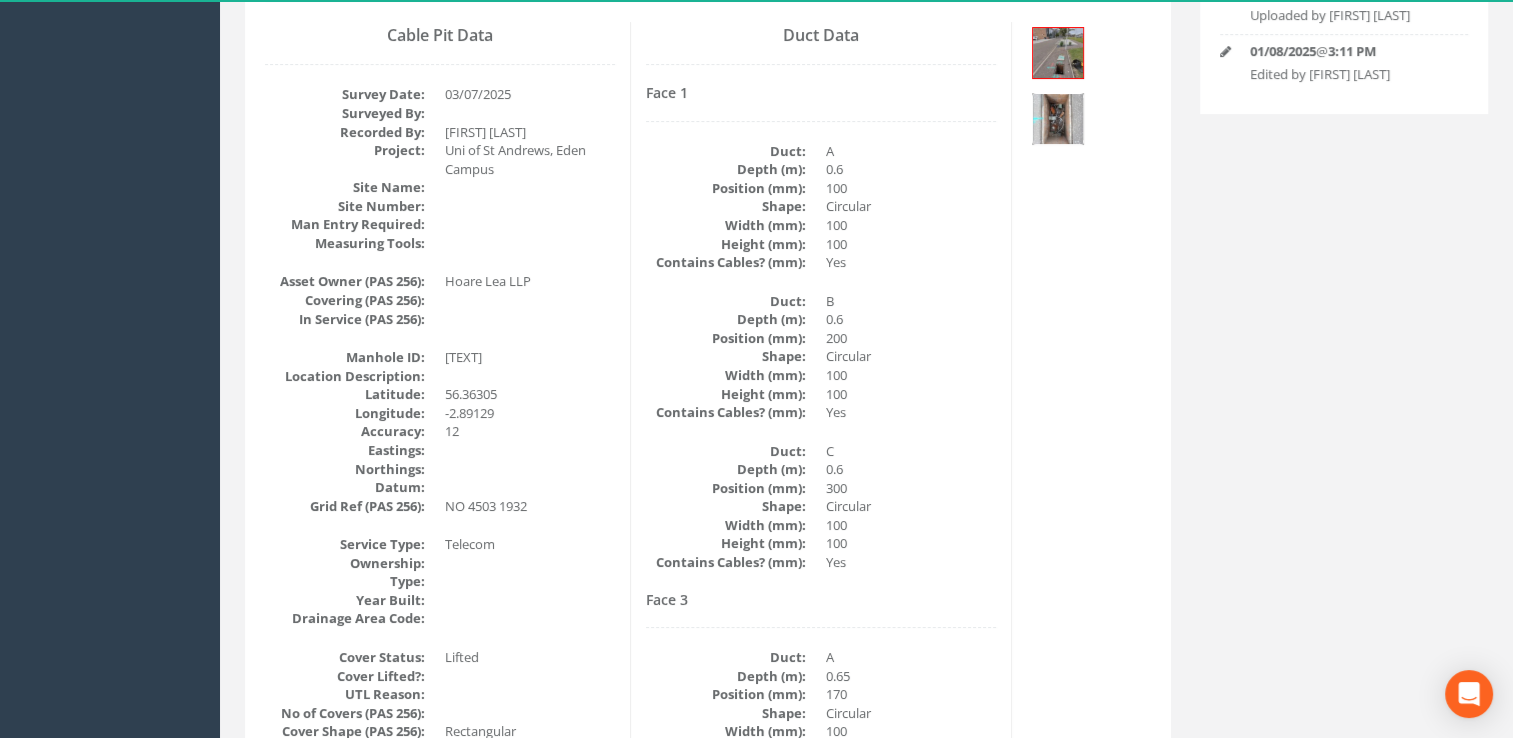 click at bounding box center (1058, 119) 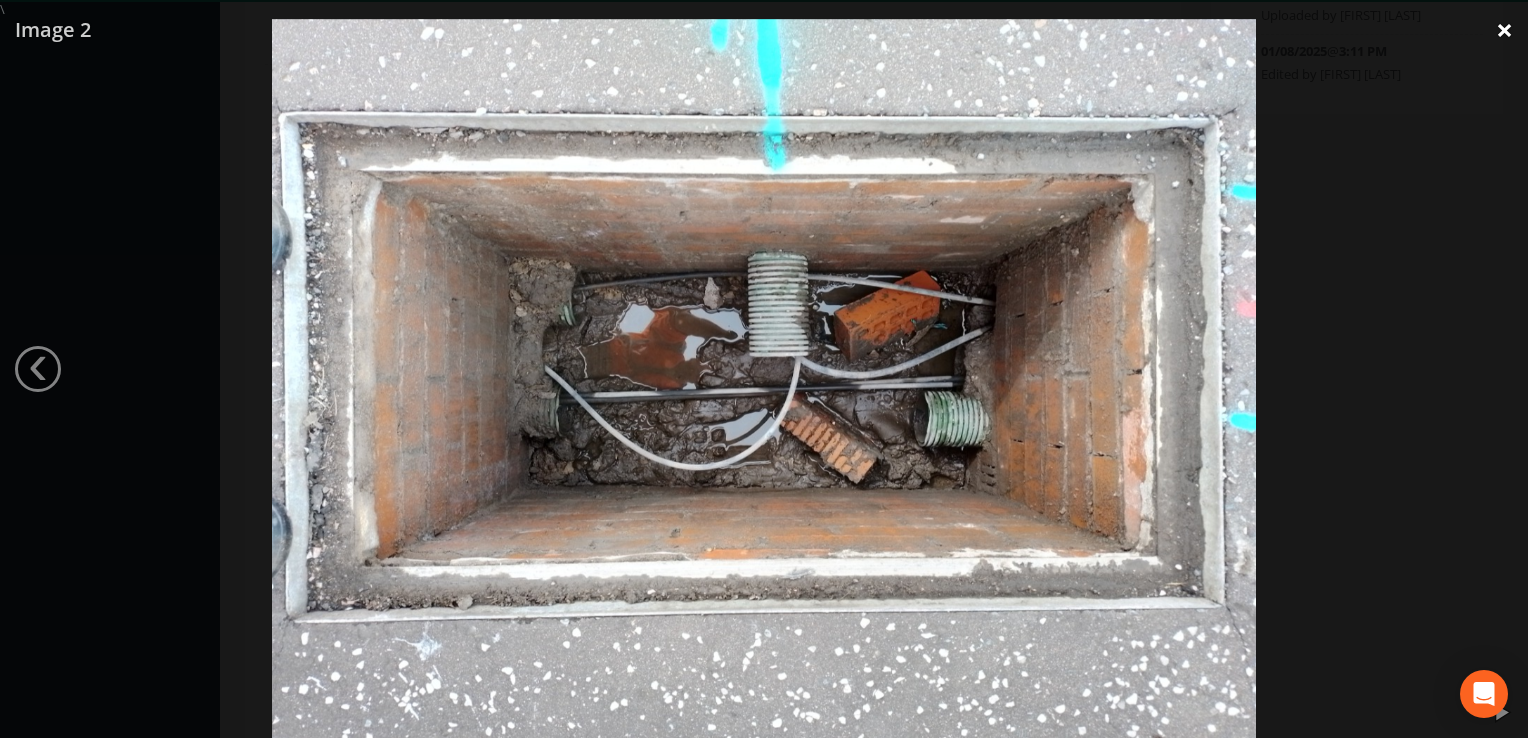 click on "×" at bounding box center [1504, 30] 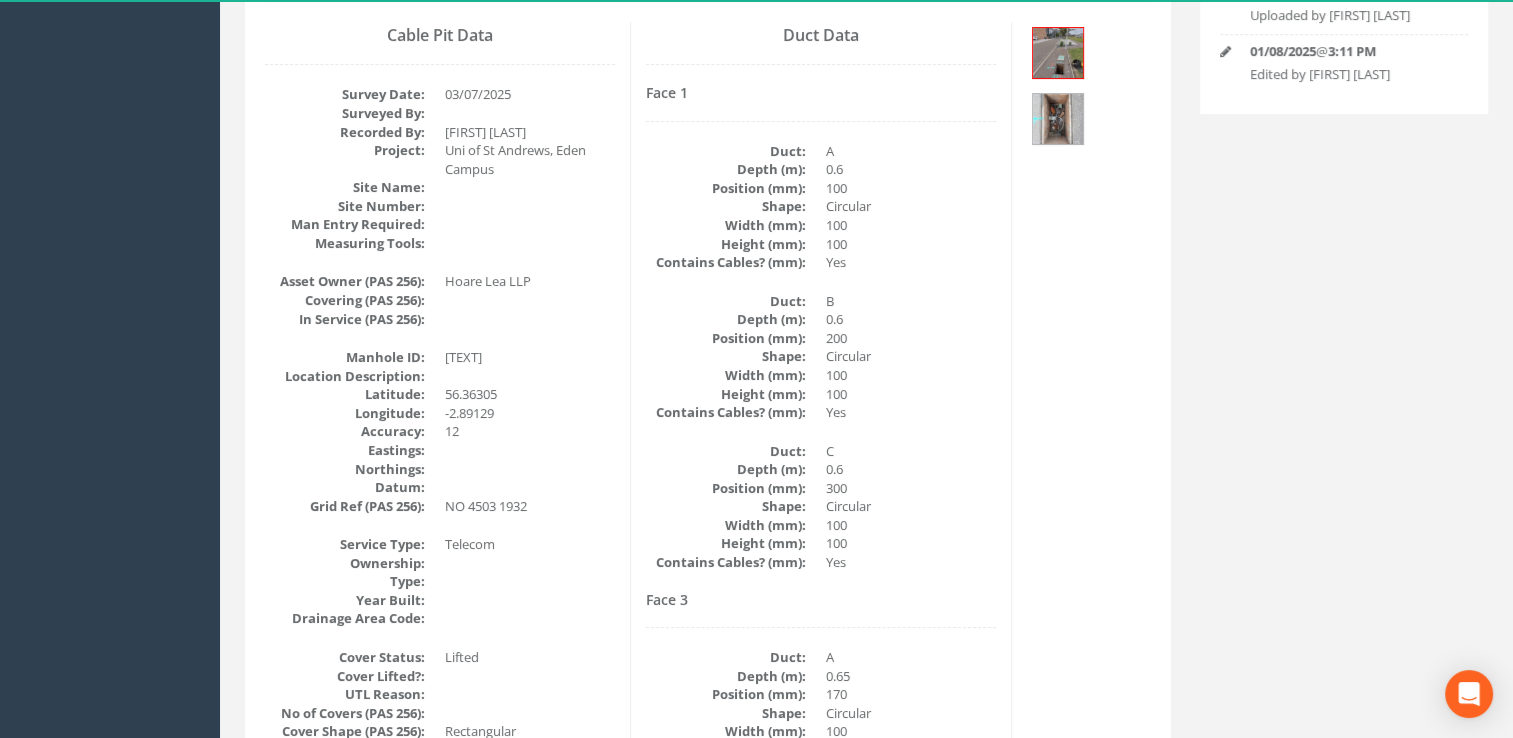 scroll, scrollTop: 0, scrollLeft: 0, axis: both 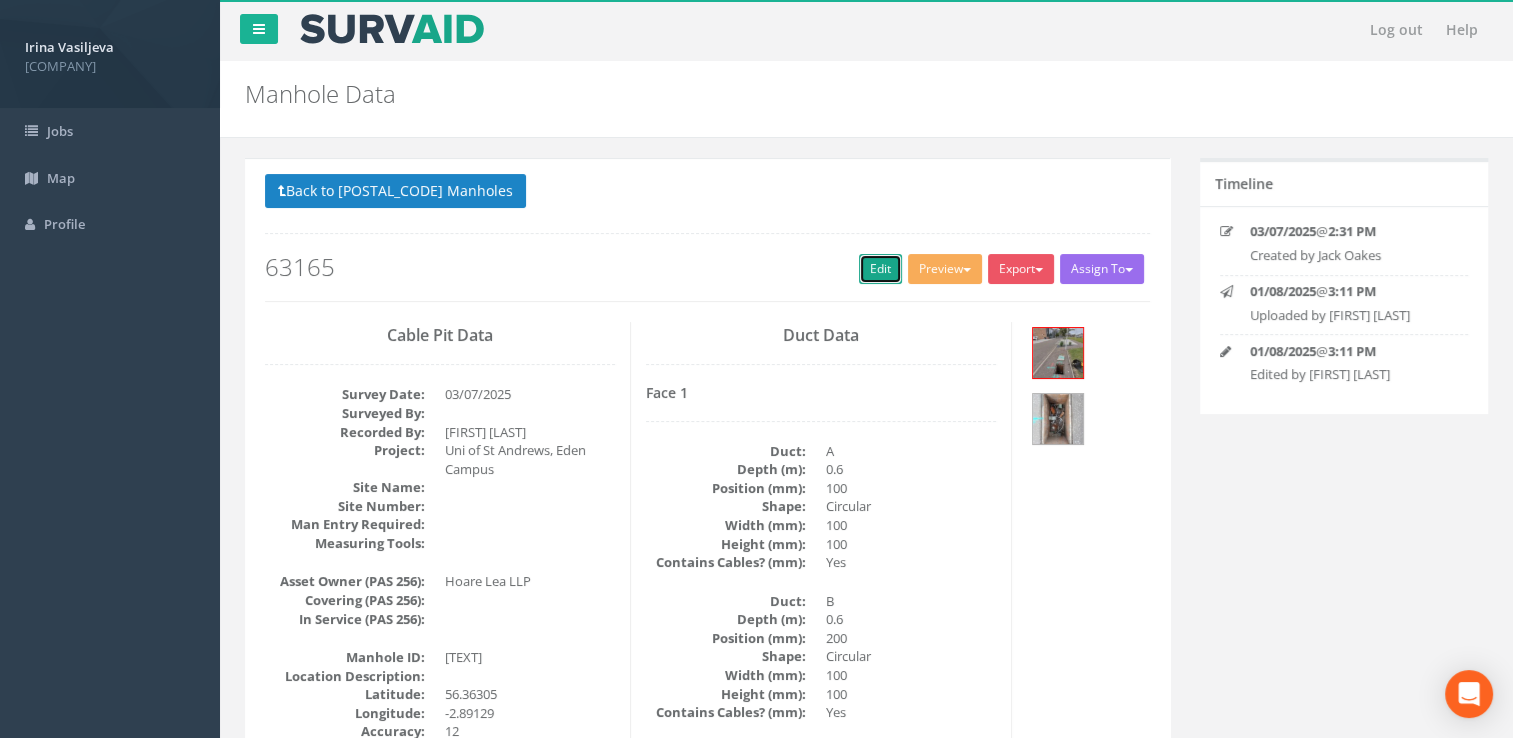 click on "Edit" at bounding box center [880, 269] 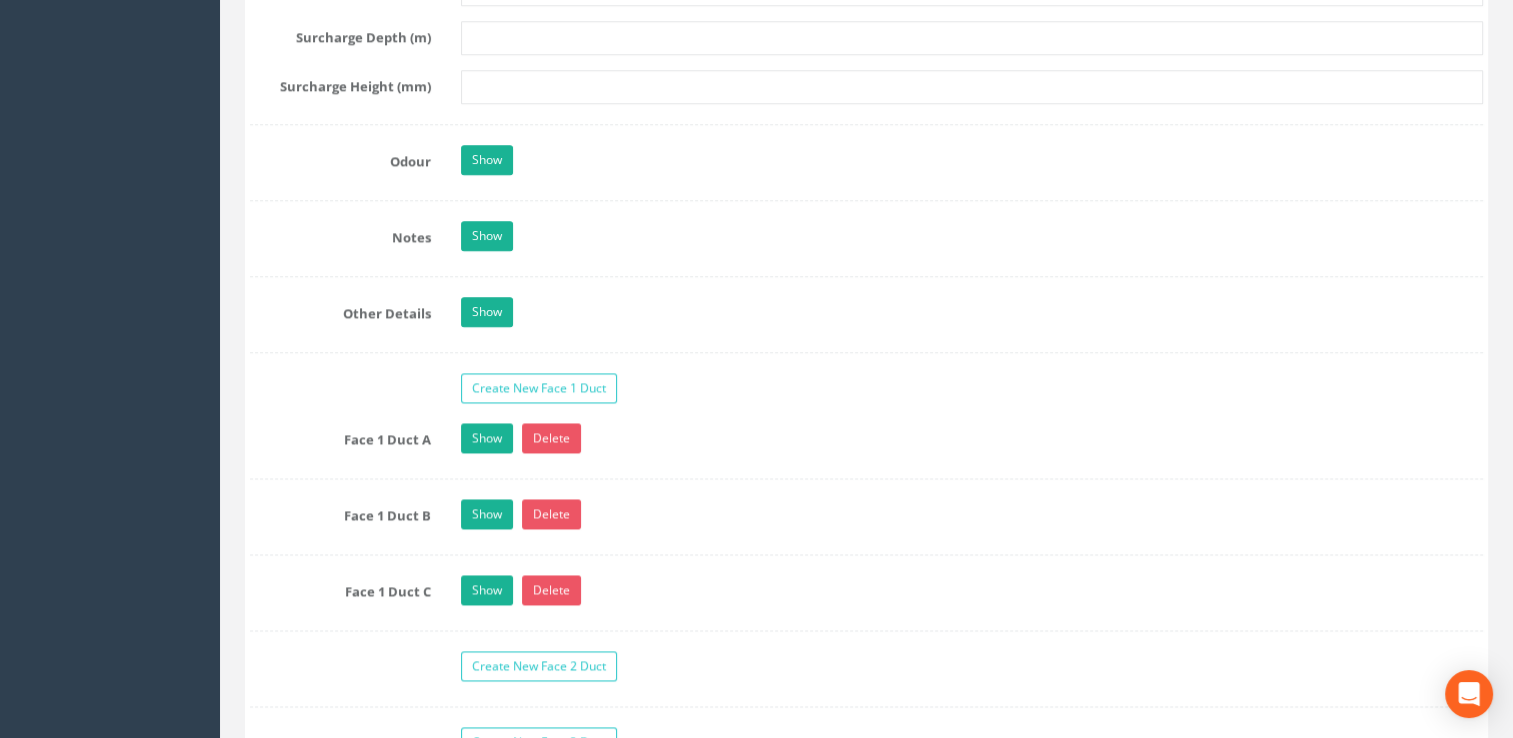 scroll, scrollTop: 2800, scrollLeft: 0, axis: vertical 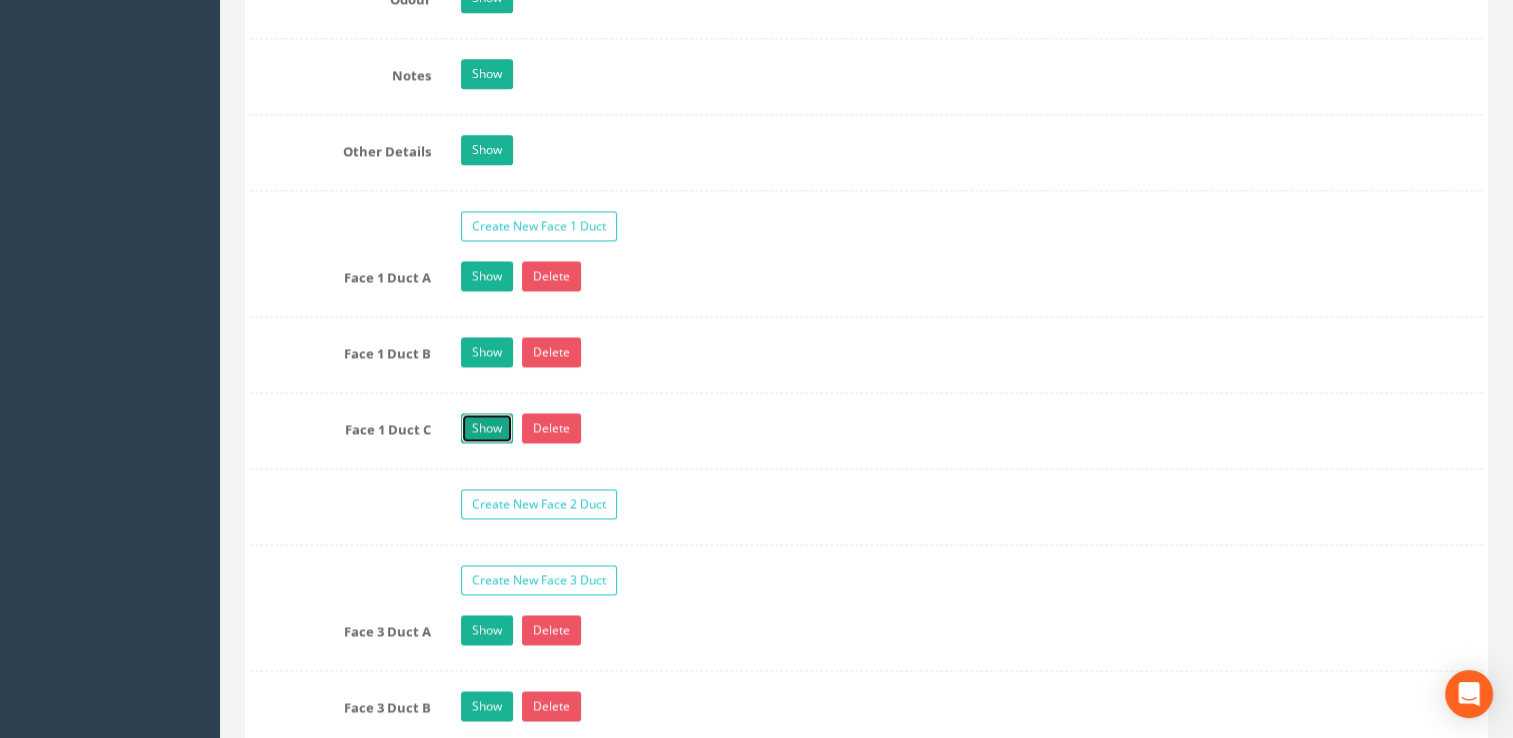 click on "Show" at bounding box center [487, 428] 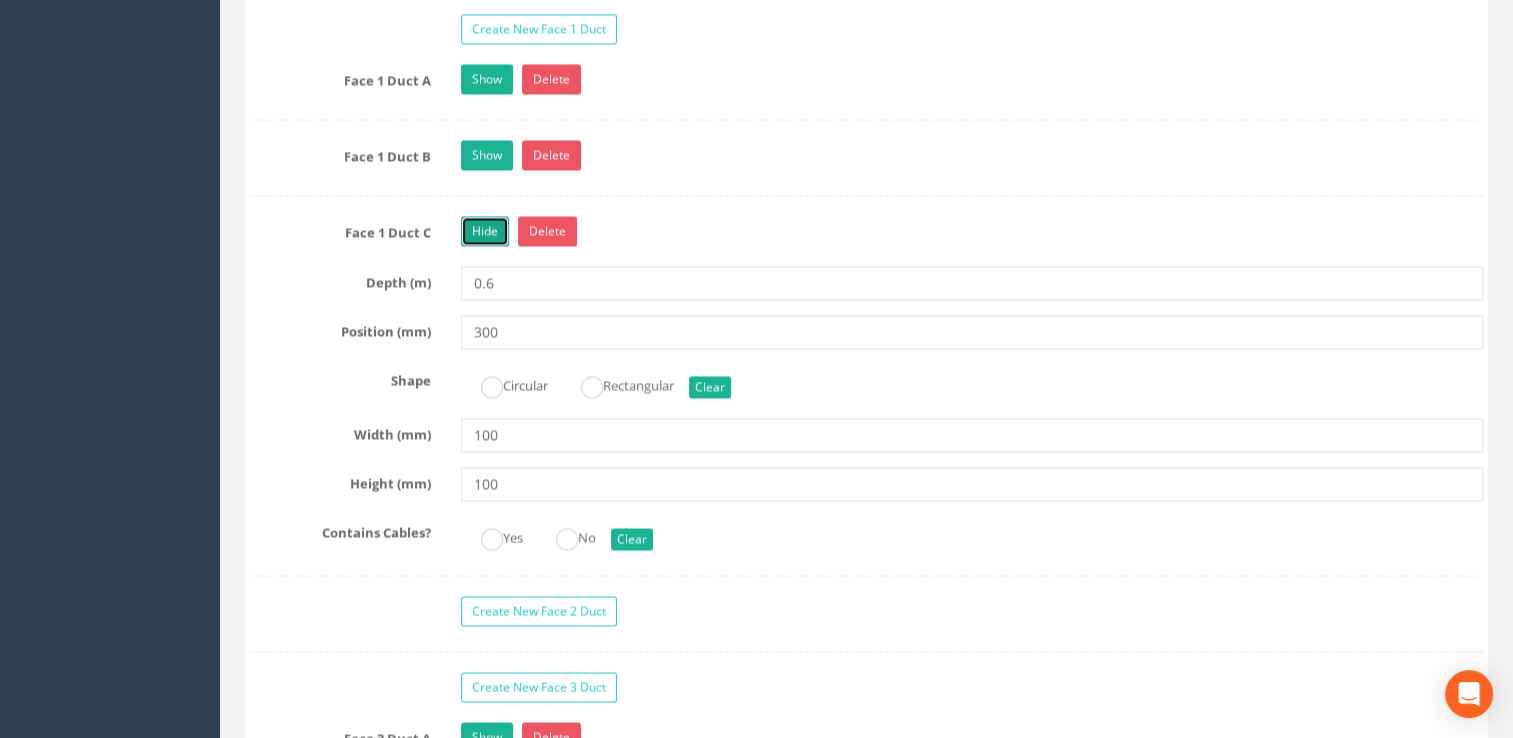 scroll, scrollTop: 3300, scrollLeft: 0, axis: vertical 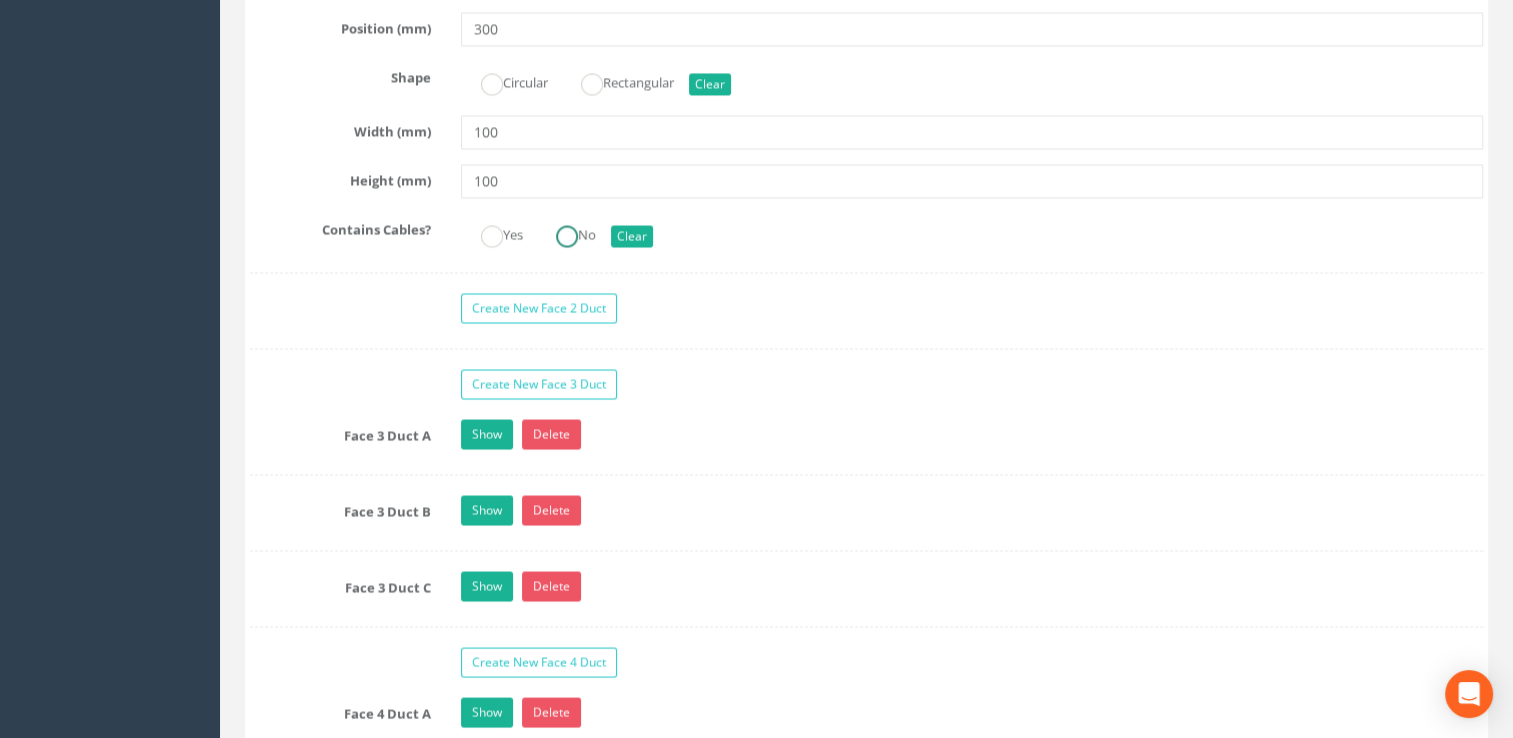 click at bounding box center (567, 236) 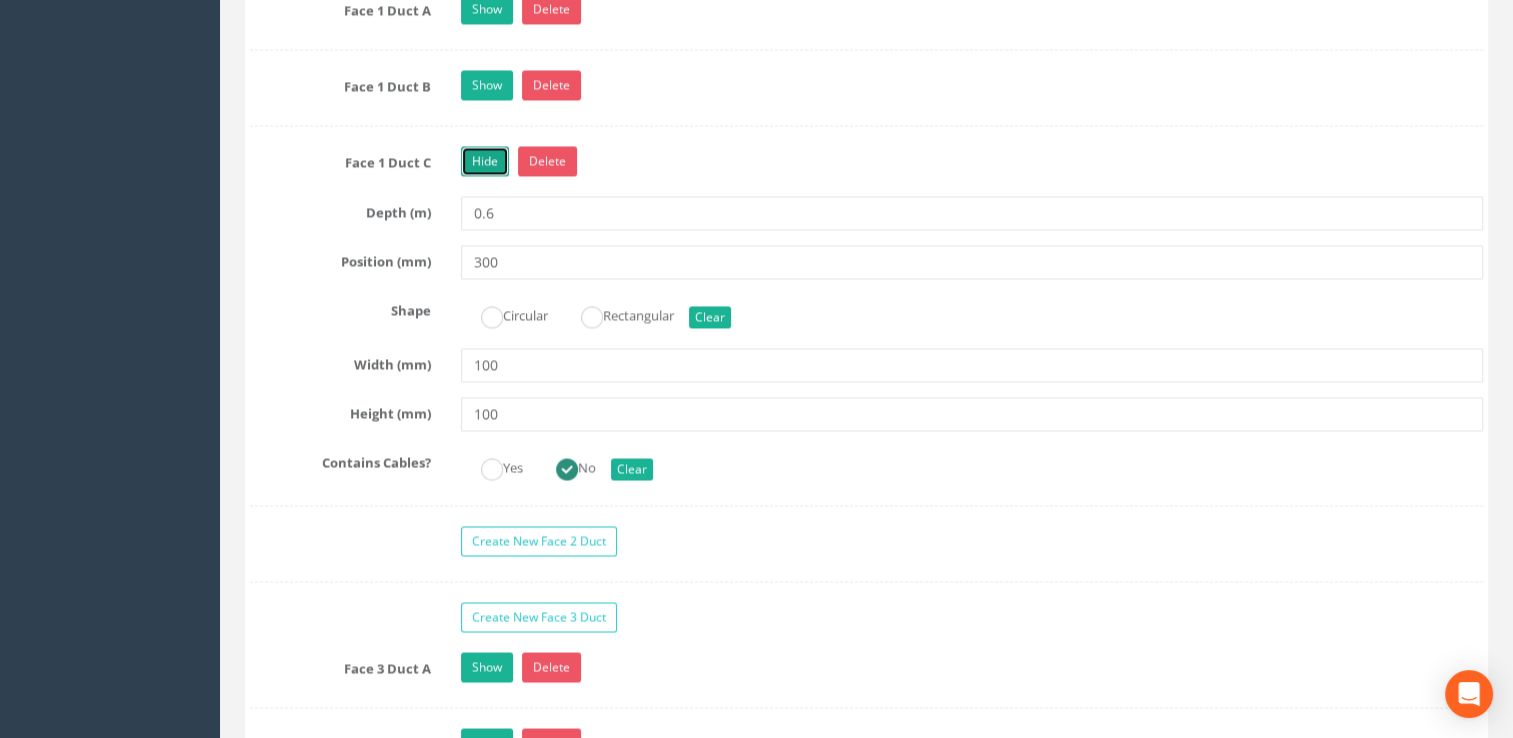 scroll, scrollTop: 3000, scrollLeft: 0, axis: vertical 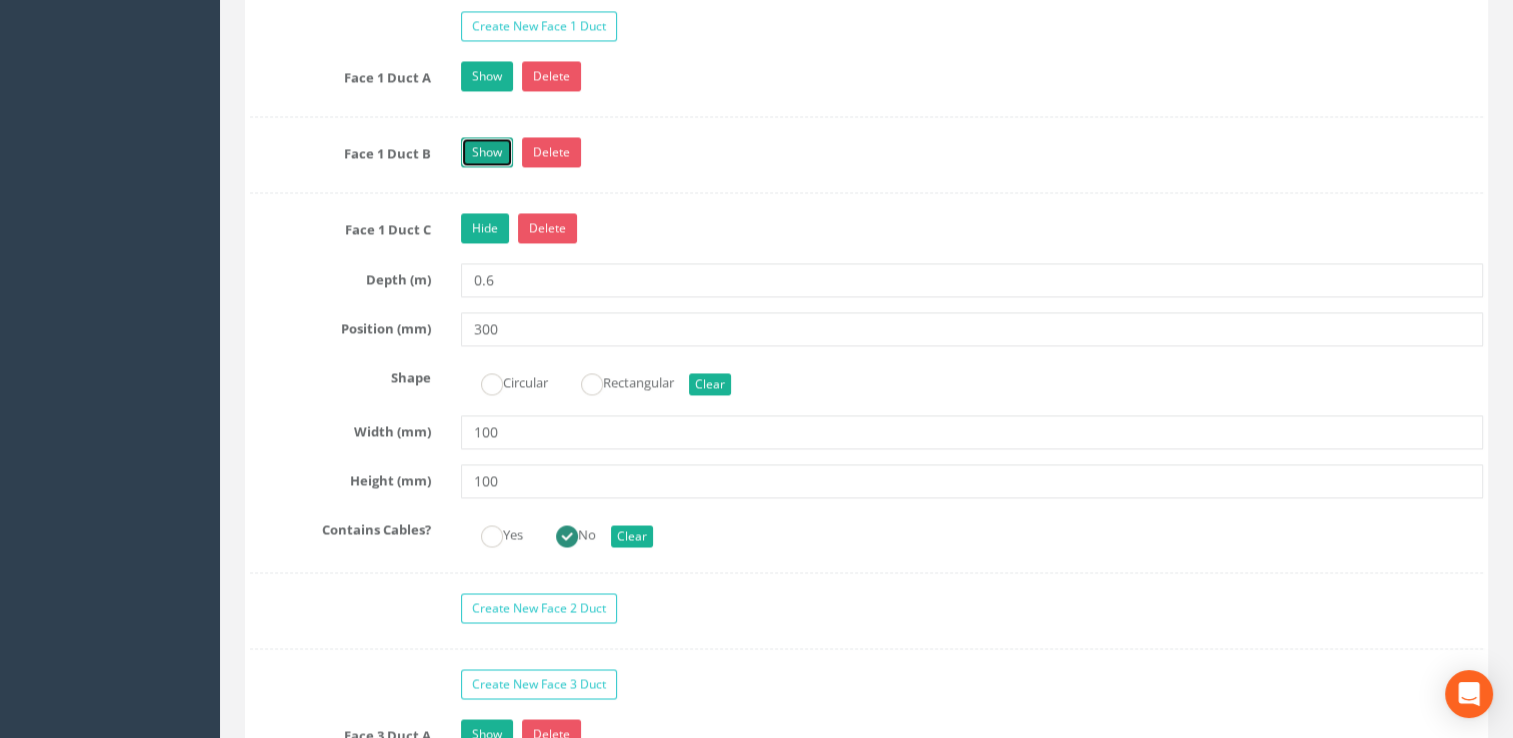 click on "Show" at bounding box center [487, 152] 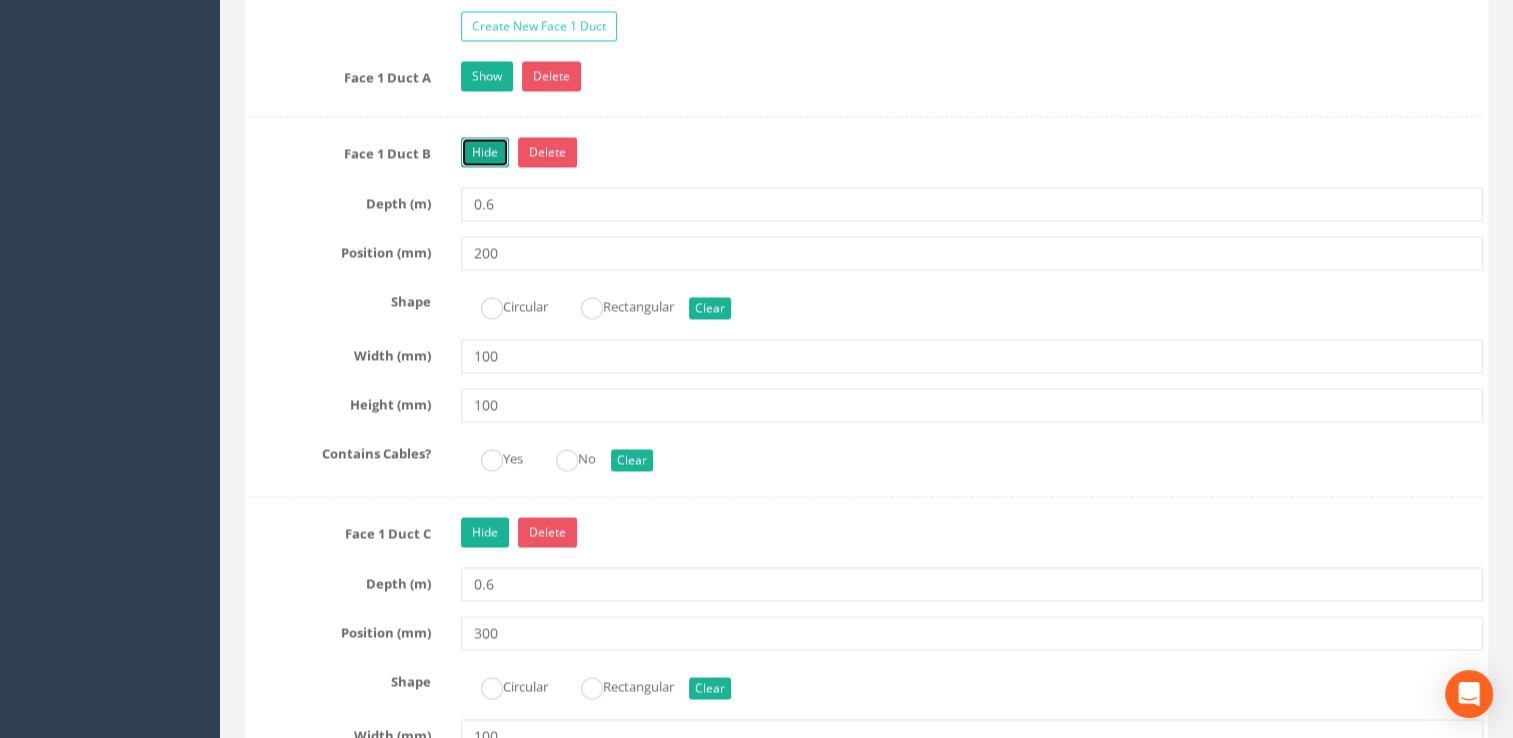 click on "Hide" at bounding box center (485, 152) 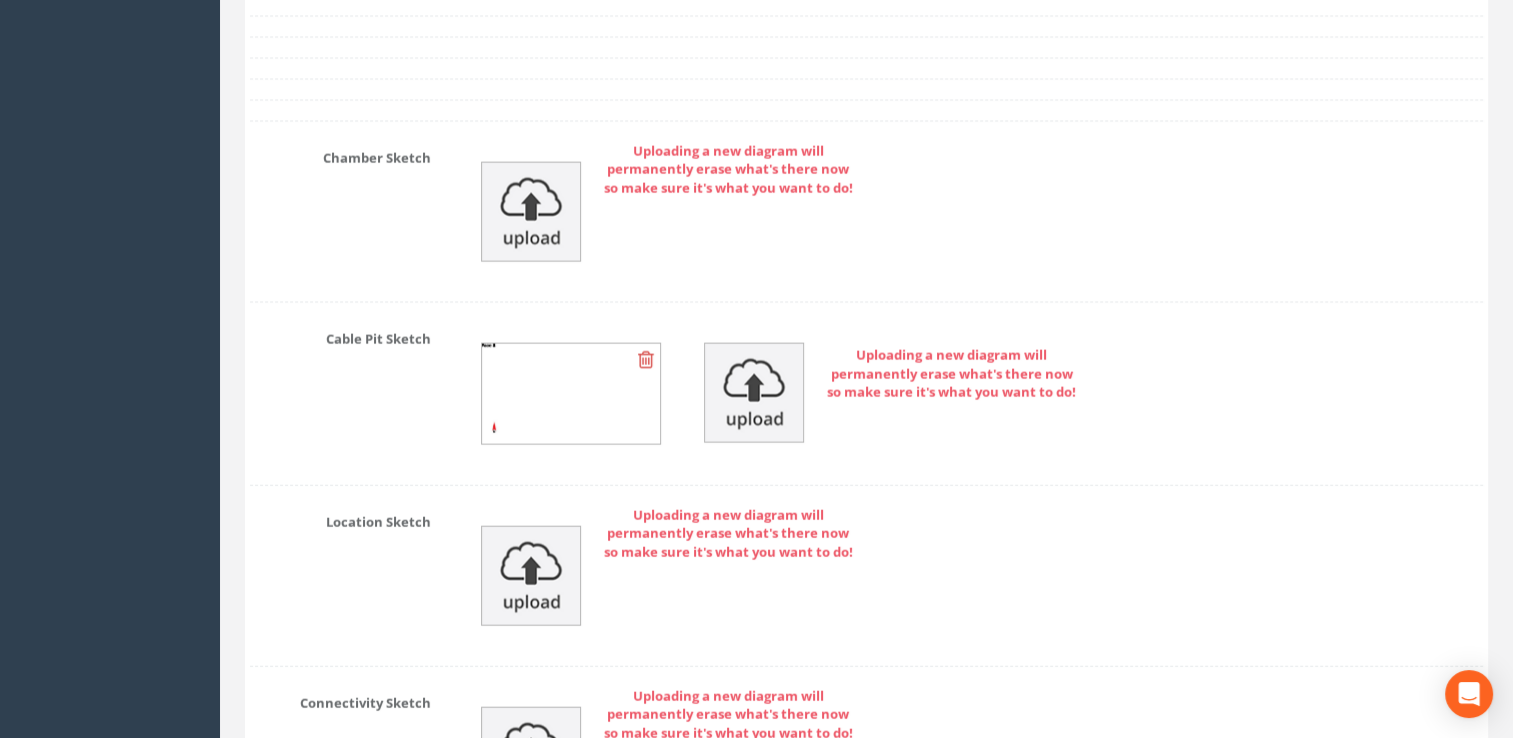 scroll, scrollTop: 4600, scrollLeft: 0, axis: vertical 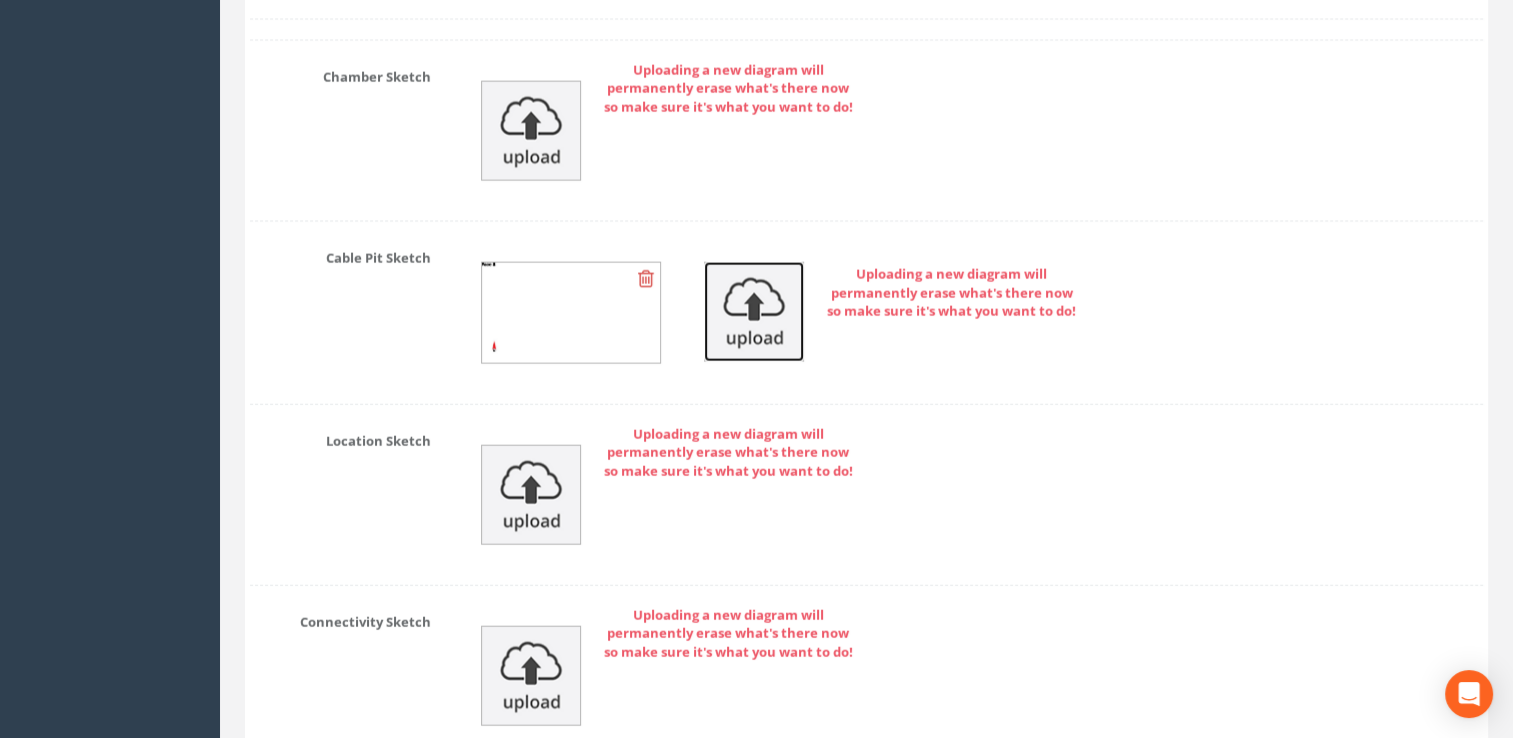 click at bounding box center [754, 312] 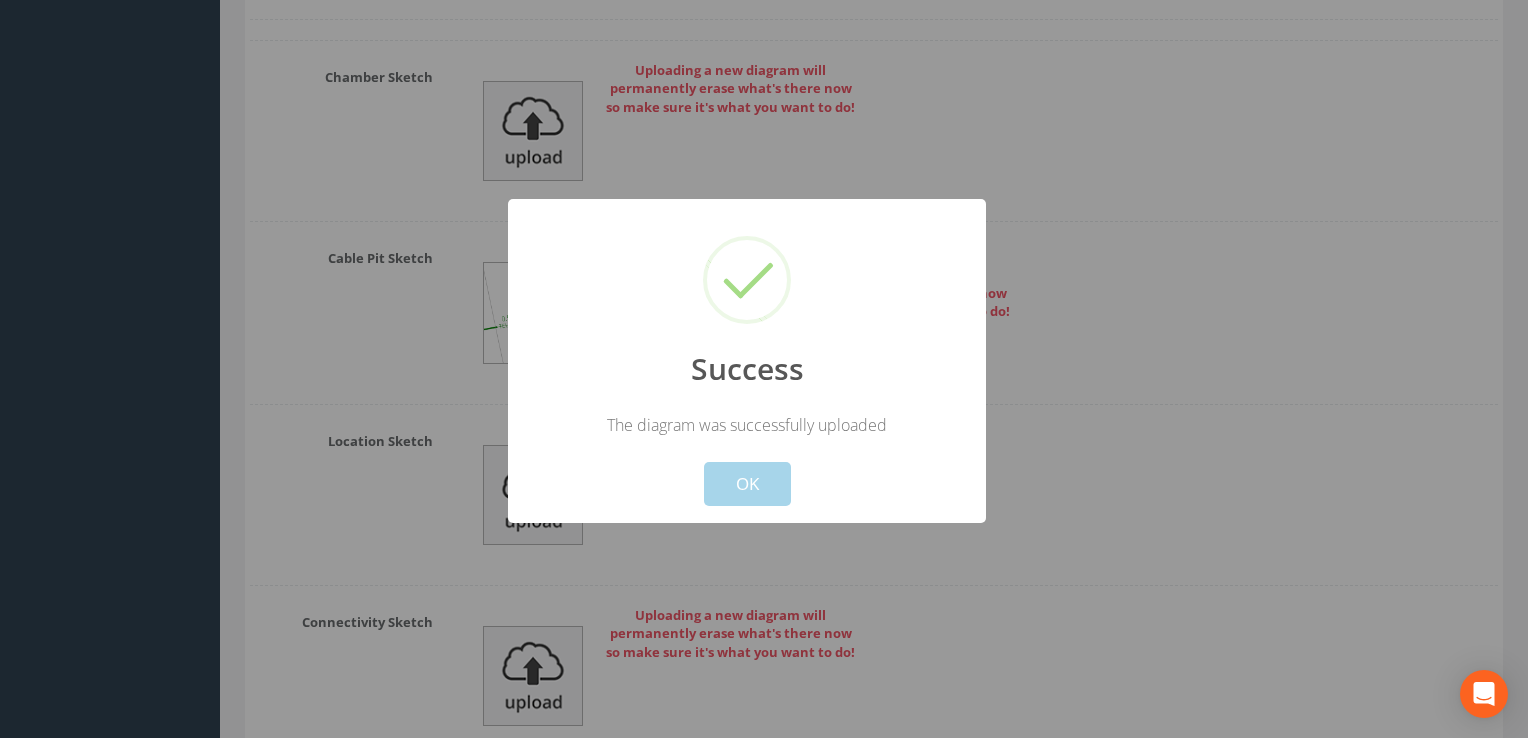 click on "OK" at bounding box center (747, 484) 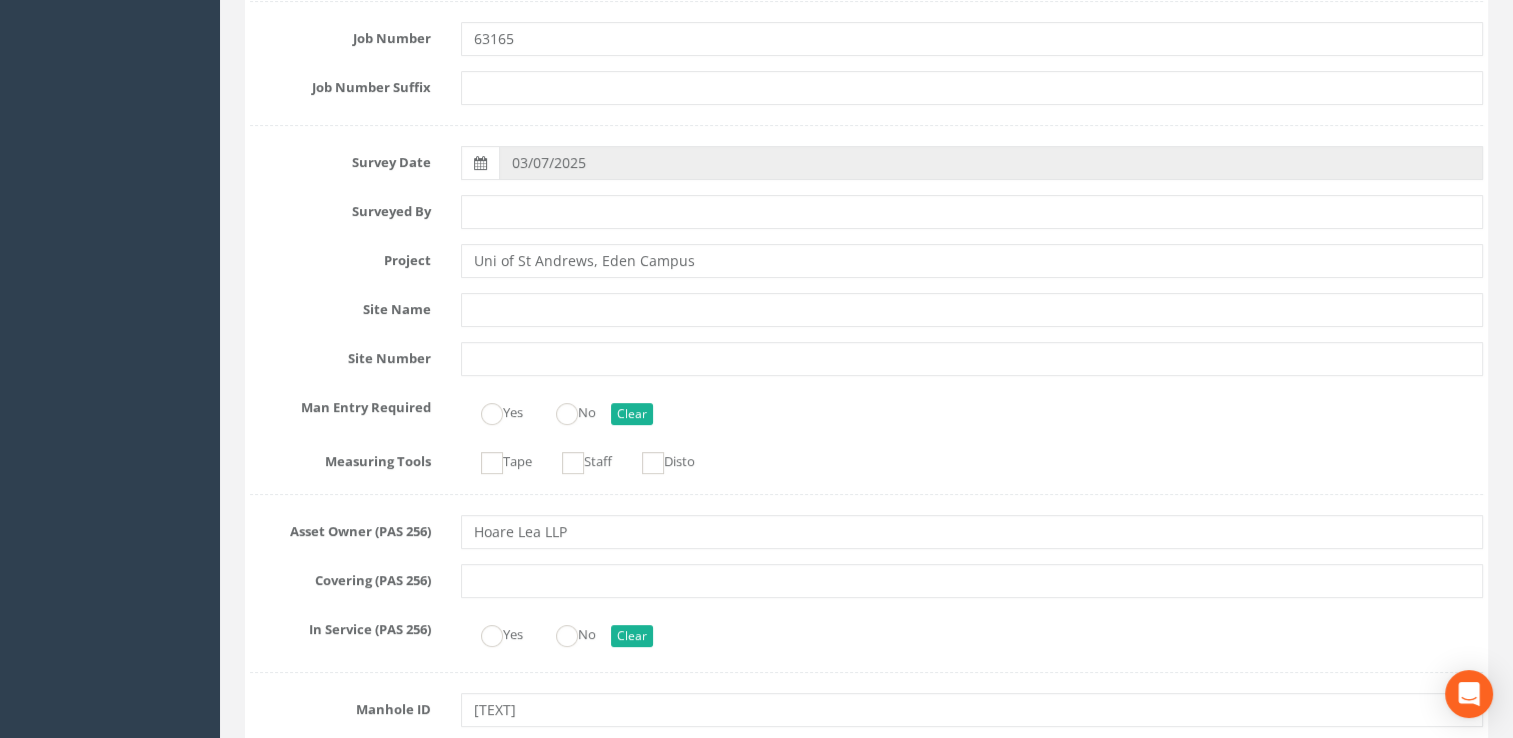 scroll, scrollTop: 500, scrollLeft: 0, axis: vertical 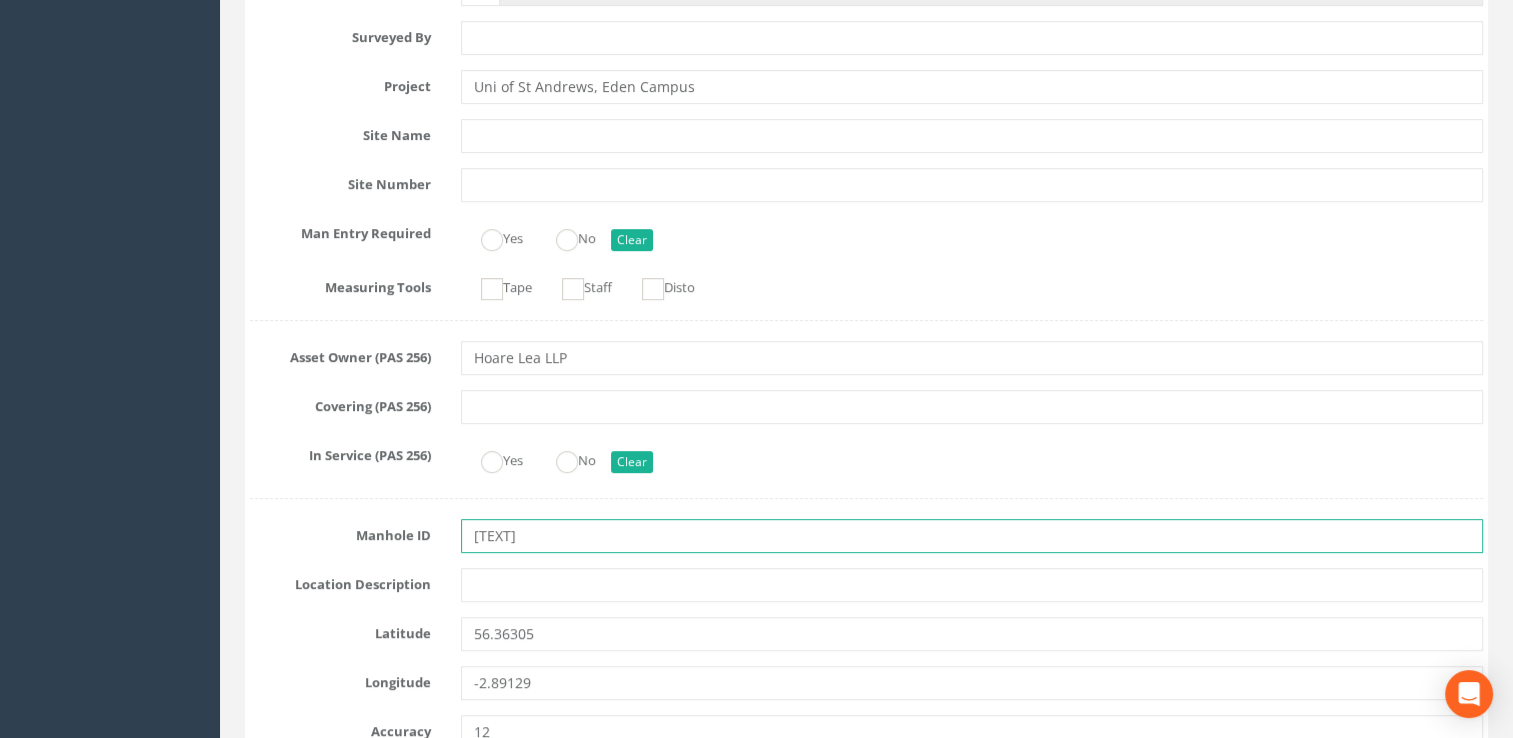 drag, startPoint x: 529, startPoint y: 544, endPoint x: 433, endPoint y: 526, distance: 97.67292 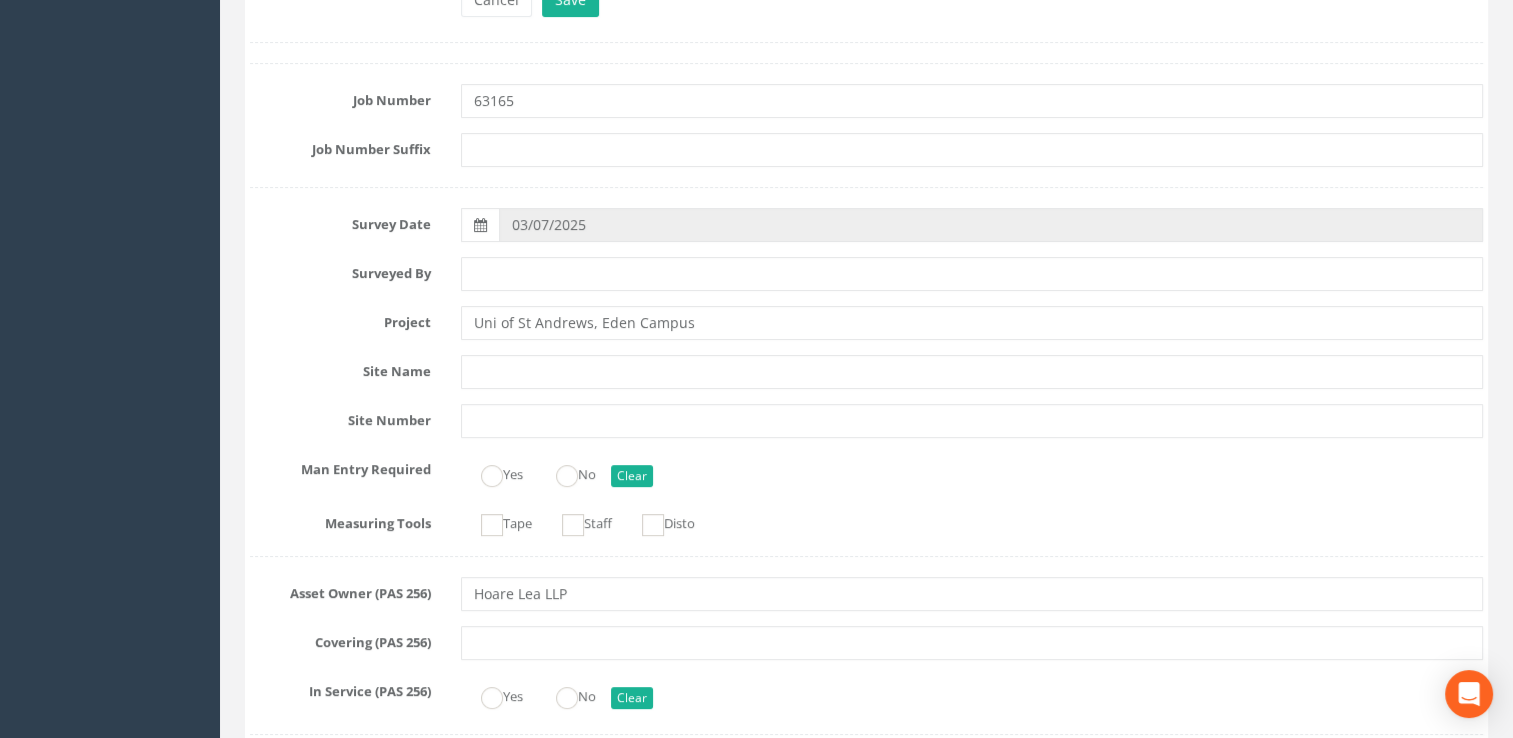 scroll, scrollTop: 100, scrollLeft: 0, axis: vertical 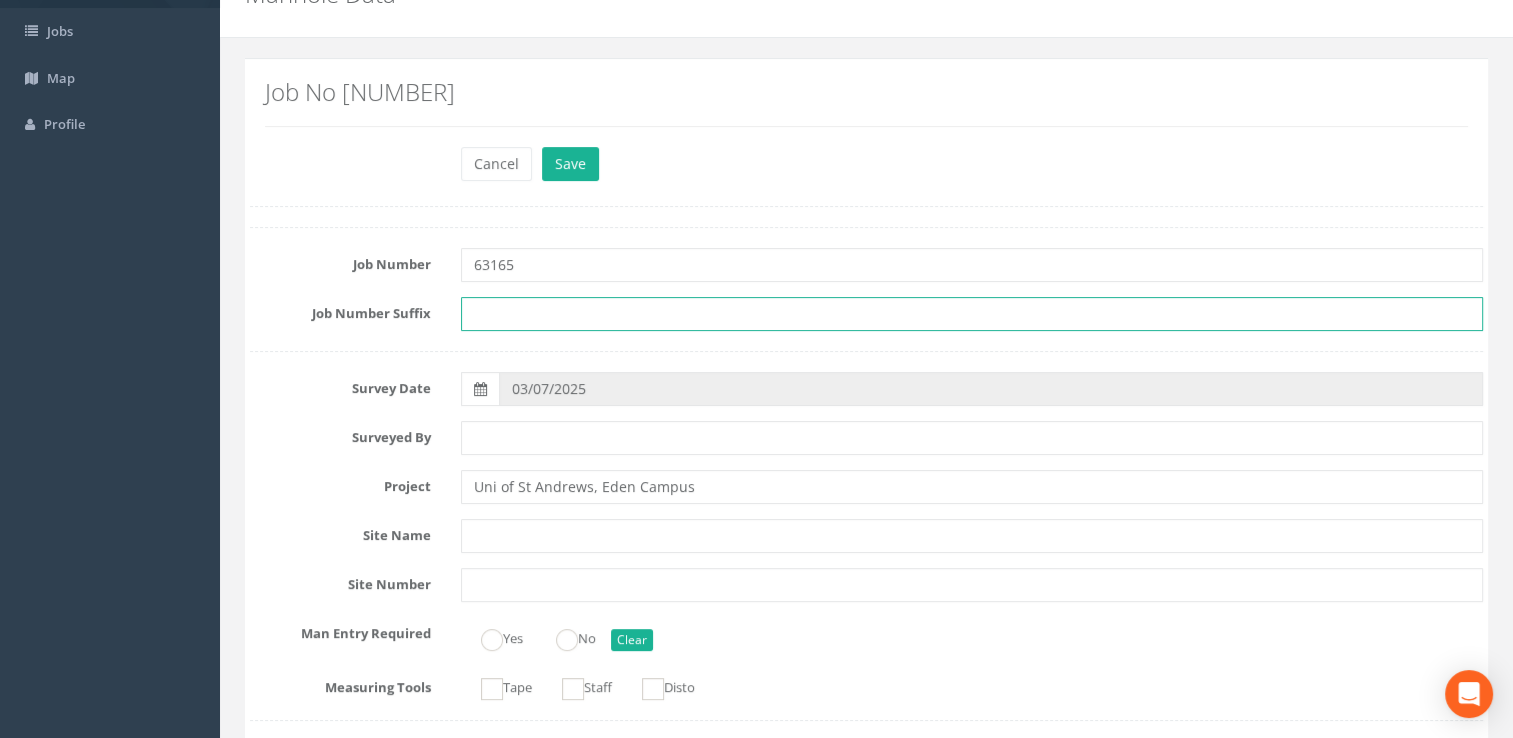 click at bounding box center (972, 314) 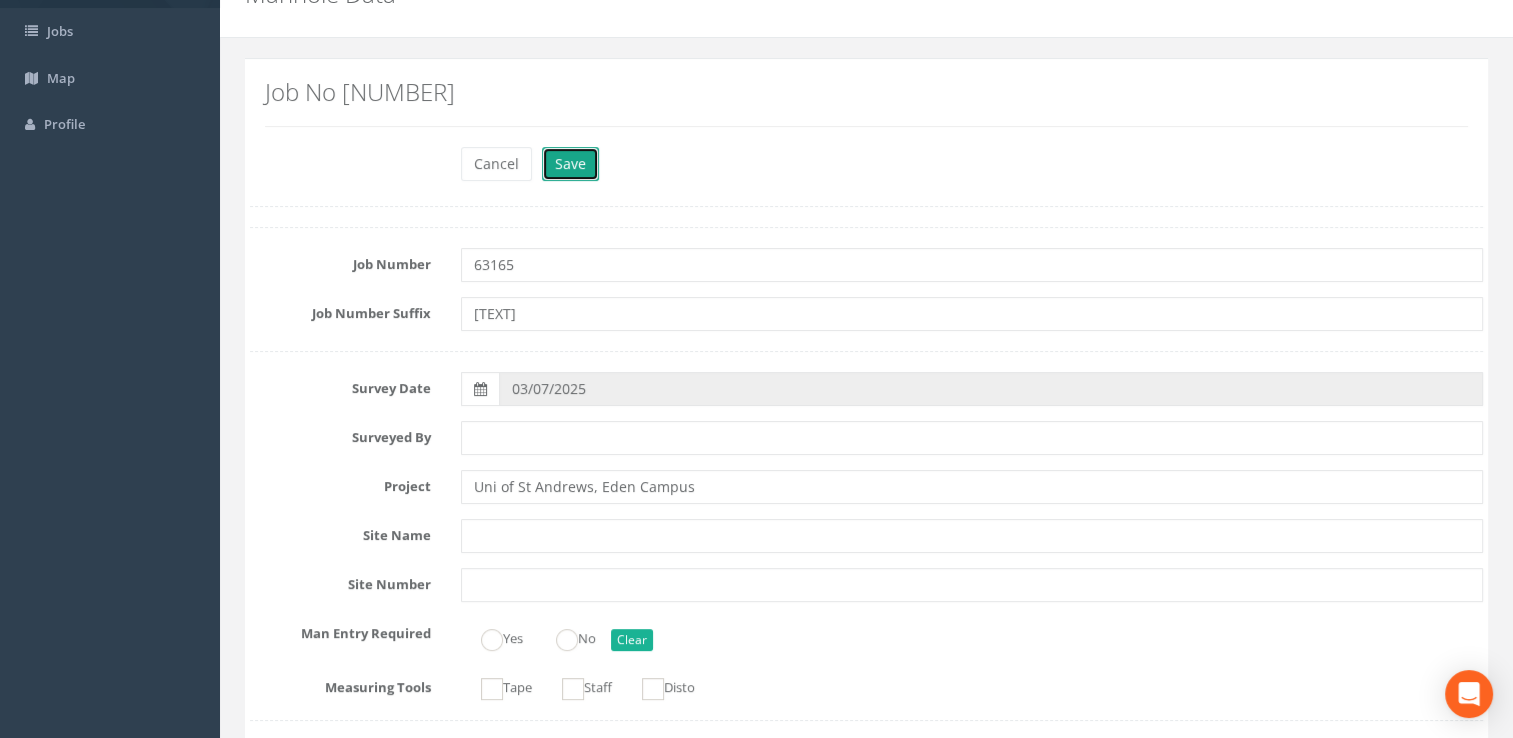 type on "ICJO1" 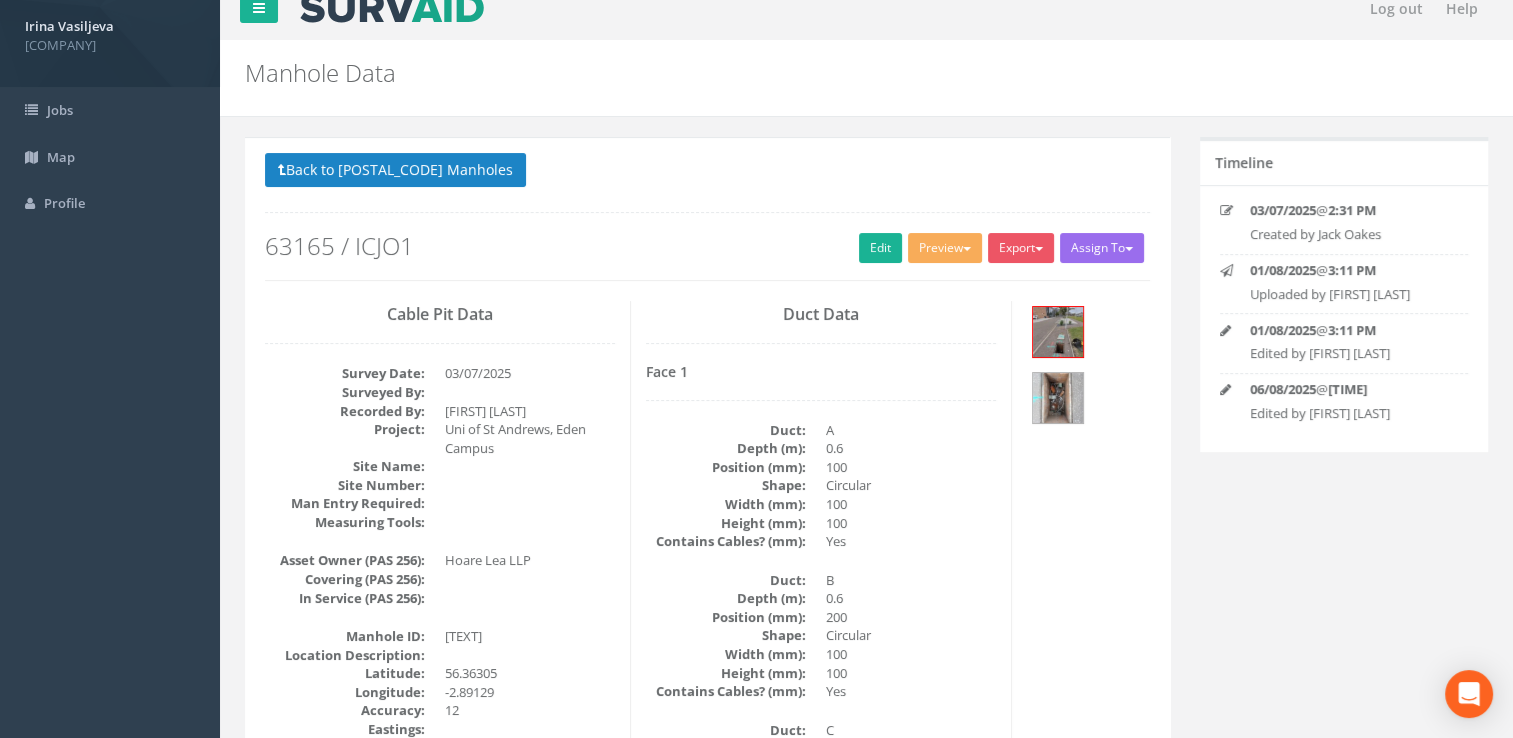 scroll, scrollTop: 0, scrollLeft: 0, axis: both 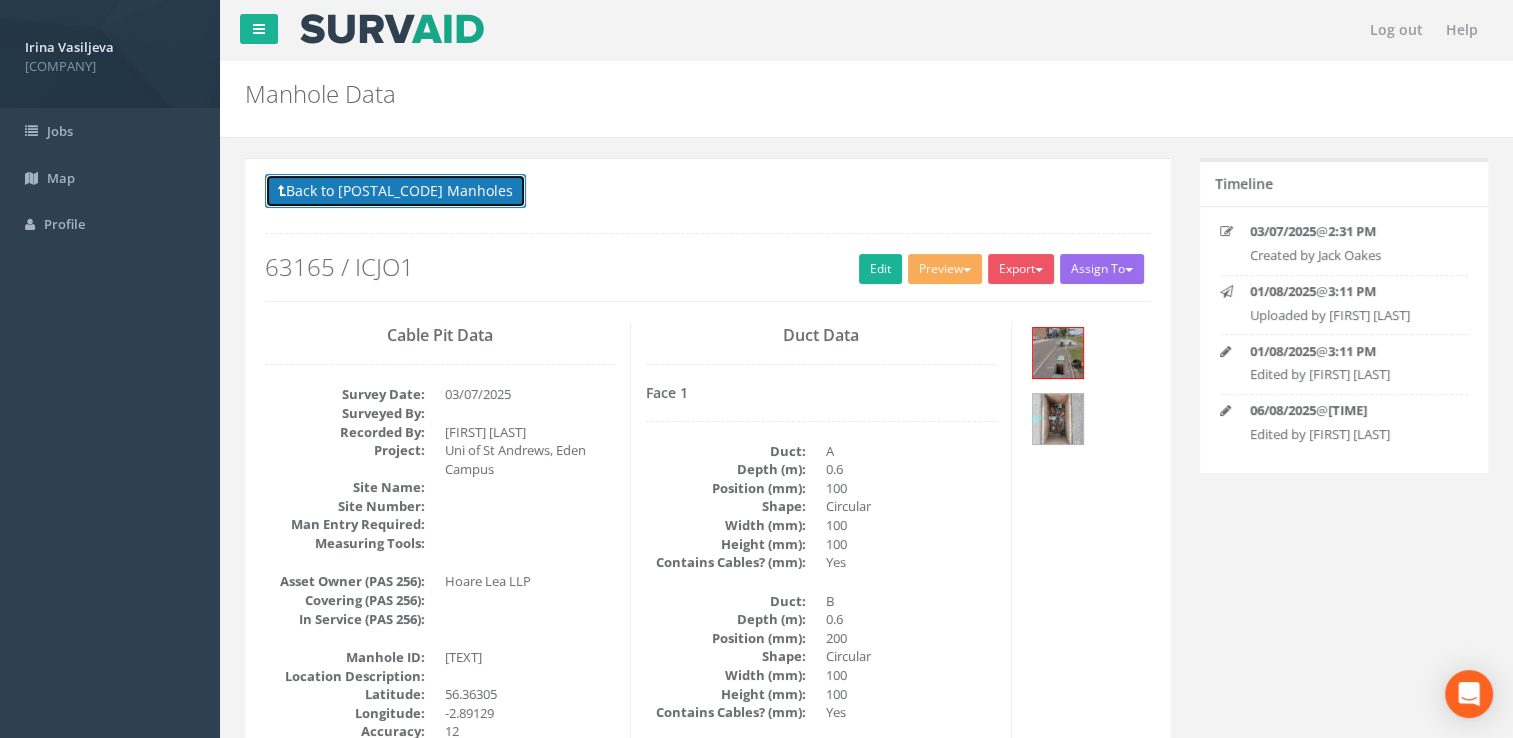 click on "Back to 63165 Manholes" at bounding box center (395, 191) 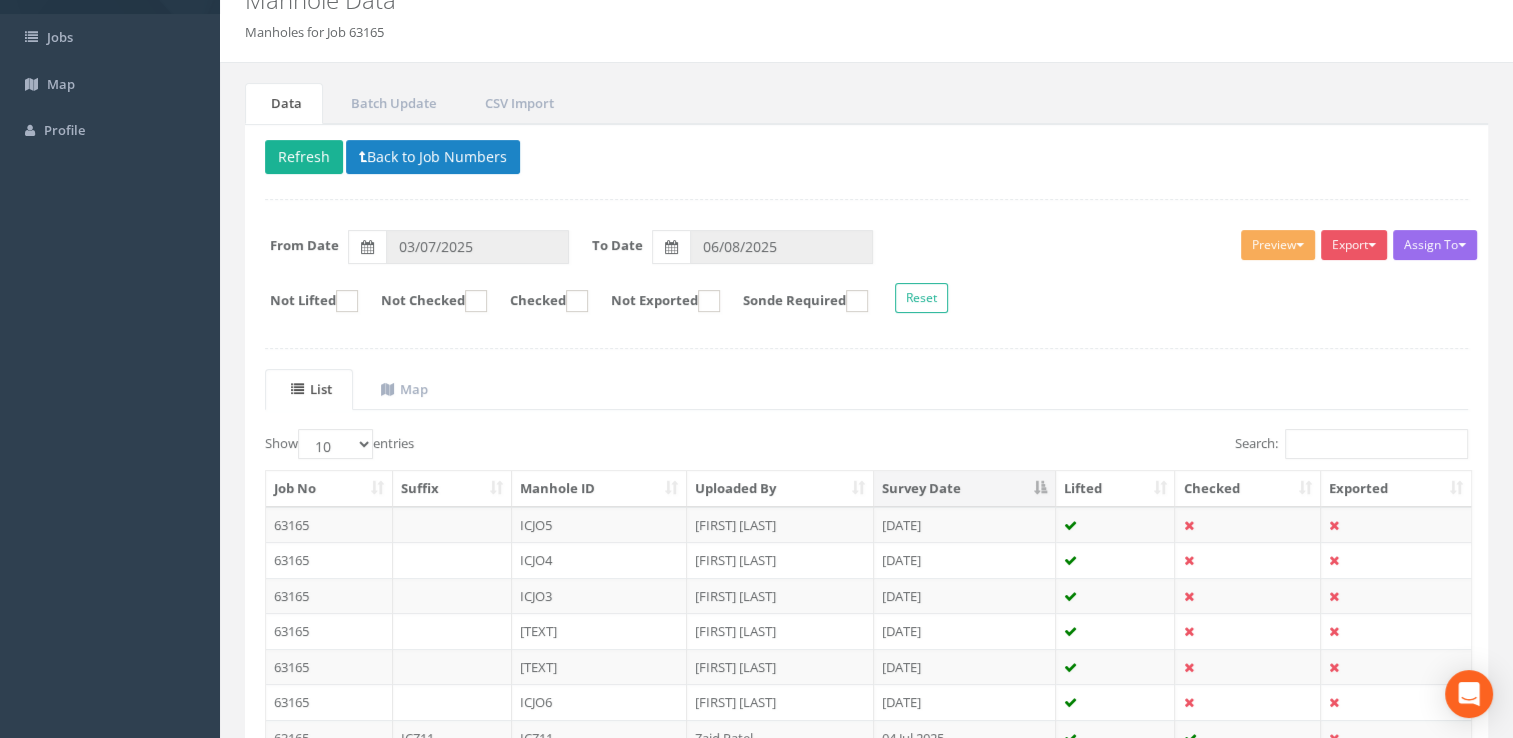 scroll, scrollTop: 300, scrollLeft: 0, axis: vertical 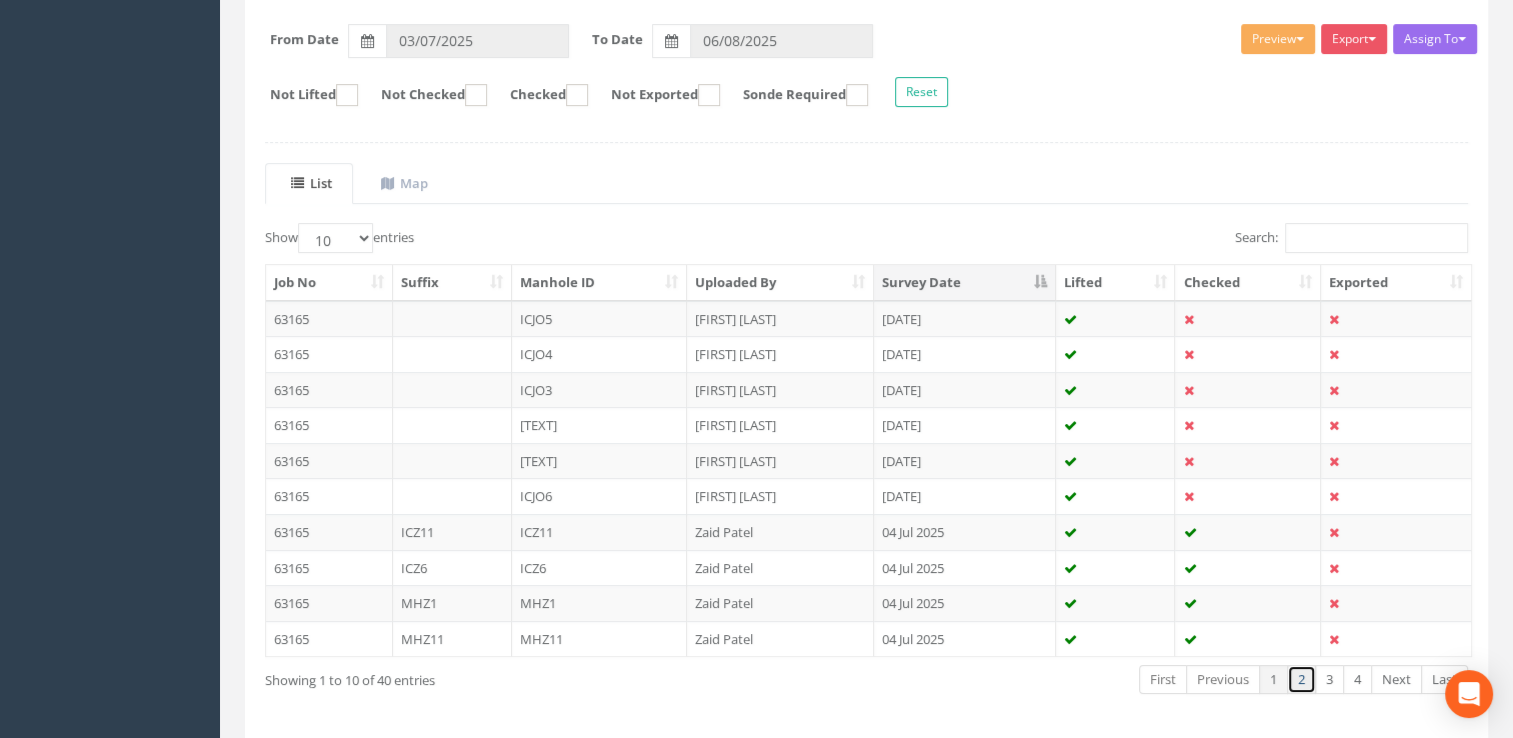 click on "2" at bounding box center (1301, 679) 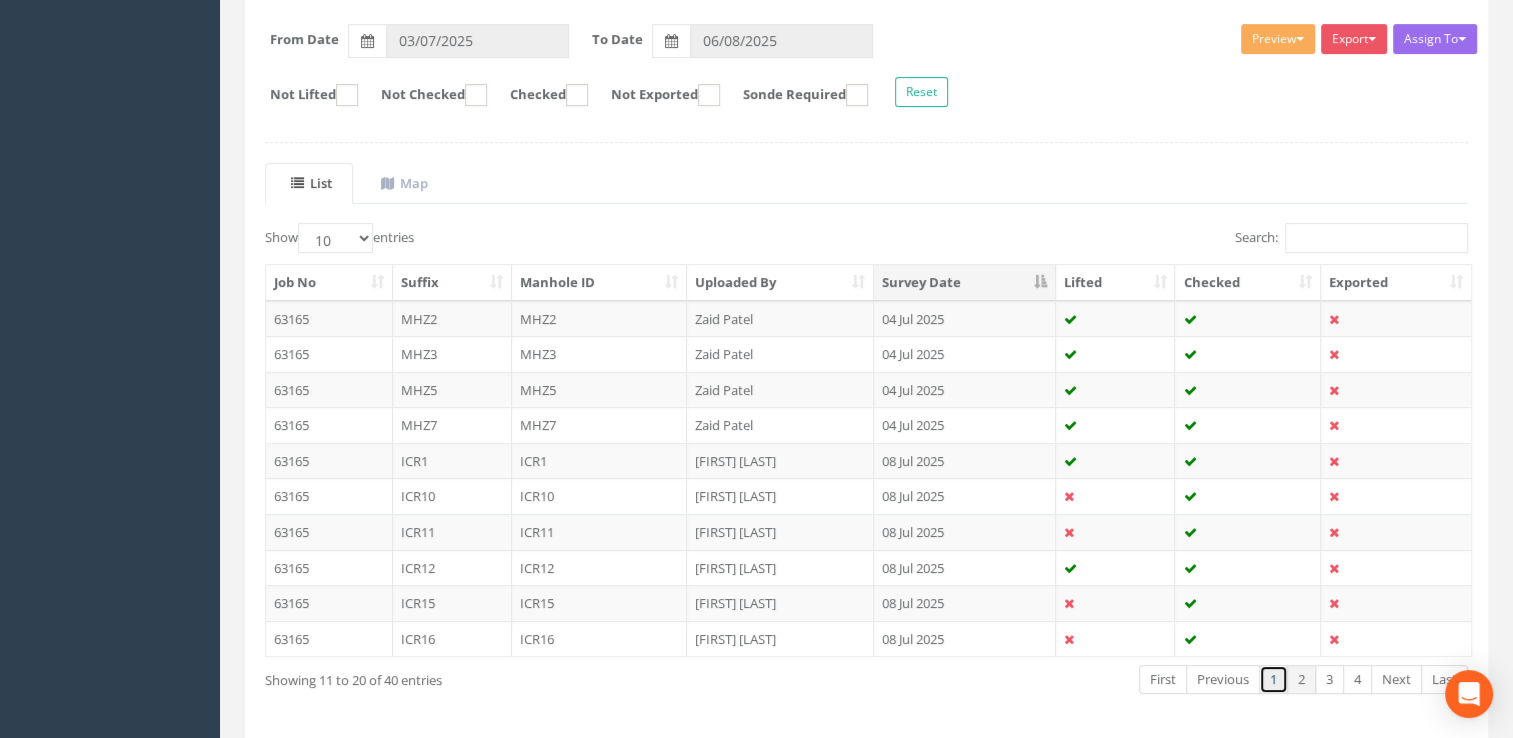 click on "1" at bounding box center (1273, 679) 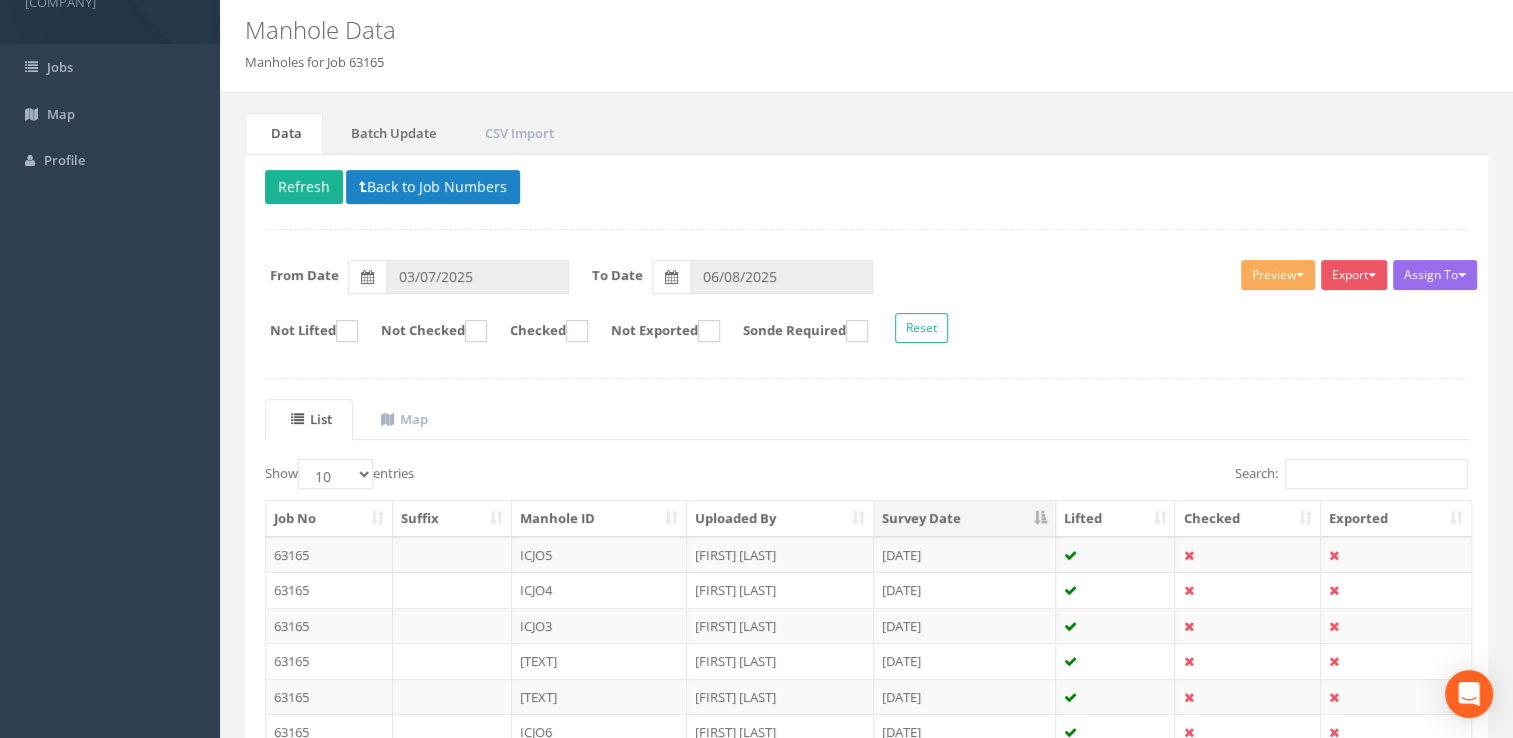 scroll, scrollTop: 0, scrollLeft: 0, axis: both 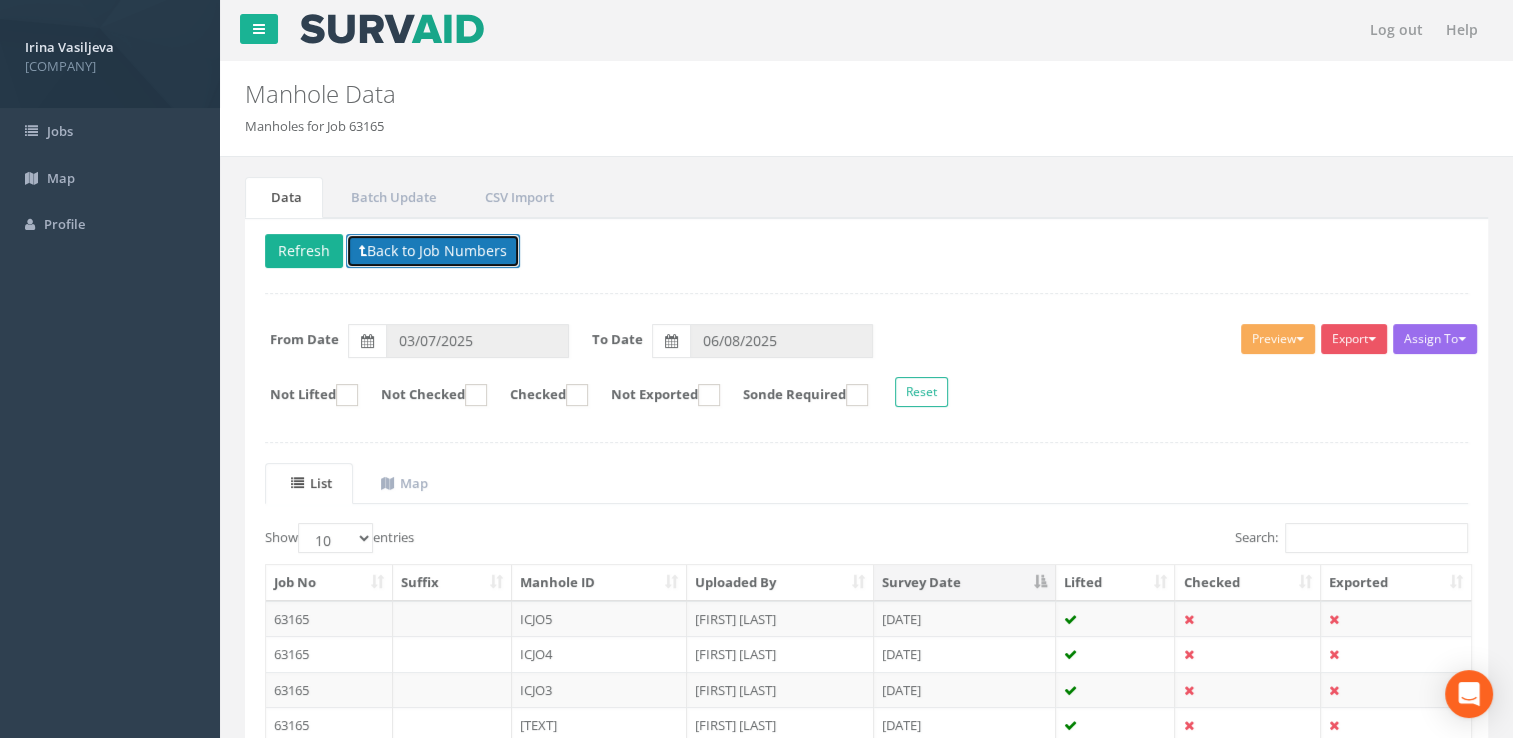 click on "Back to Job Numbers" at bounding box center (433, 251) 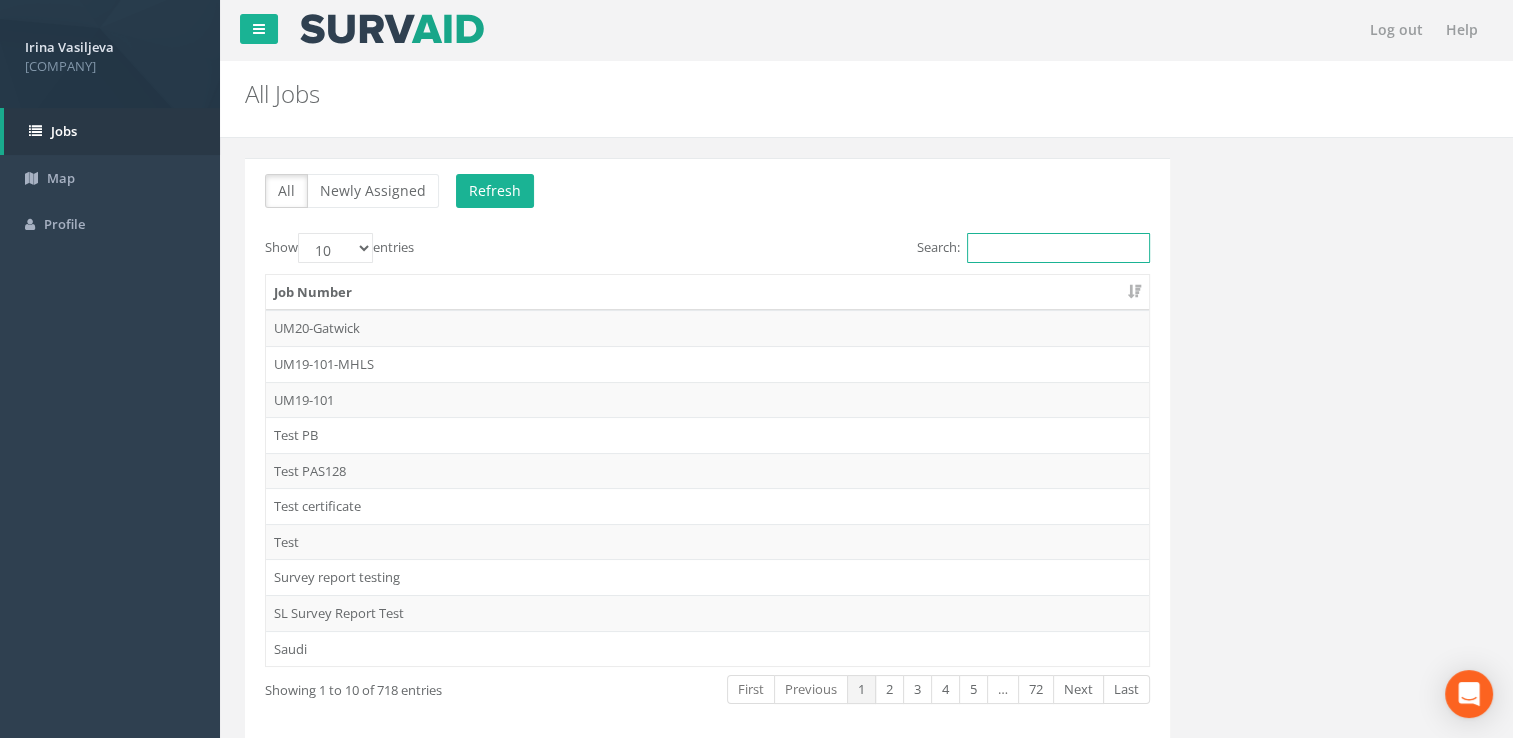 click on "Search:" at bounding box center [1058, 248] 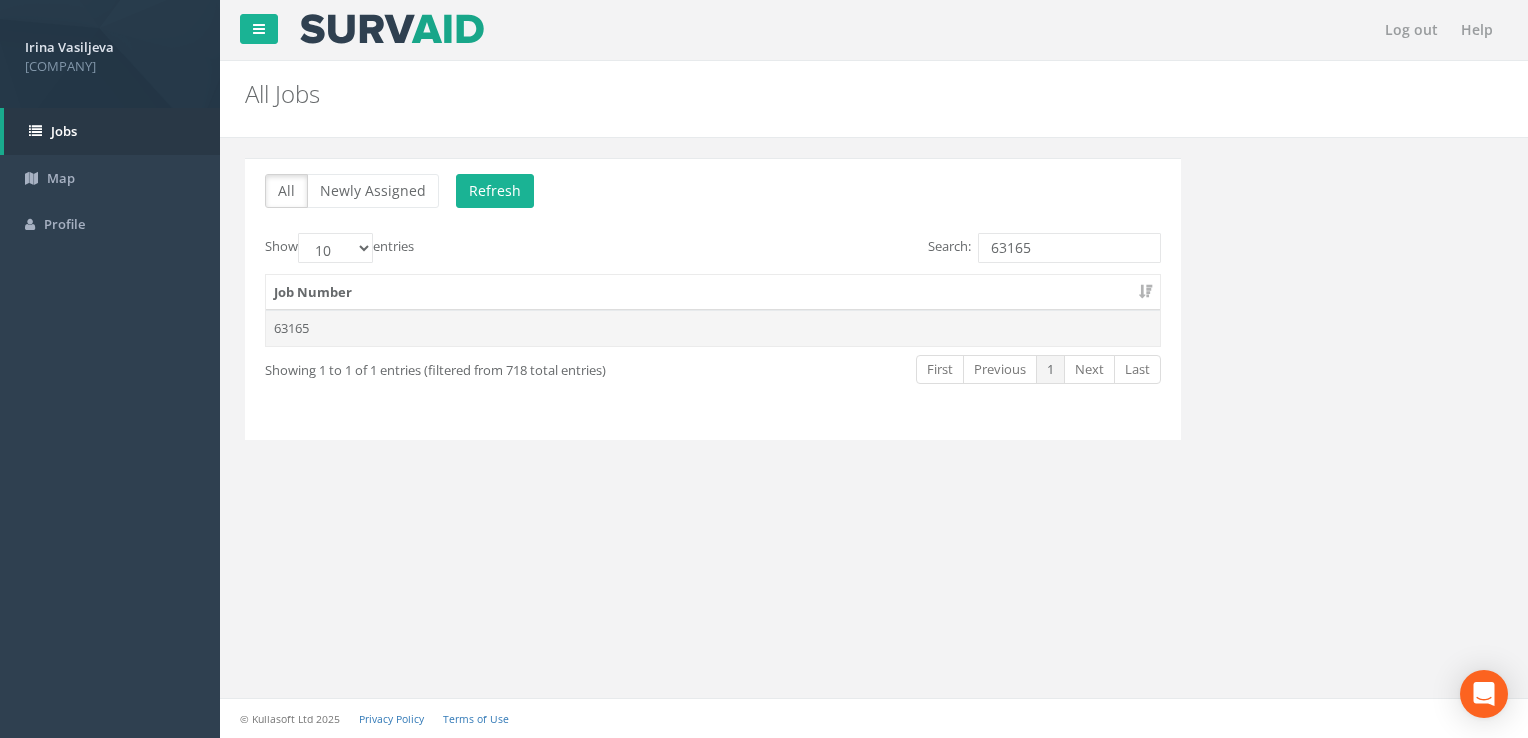 type on "63165" 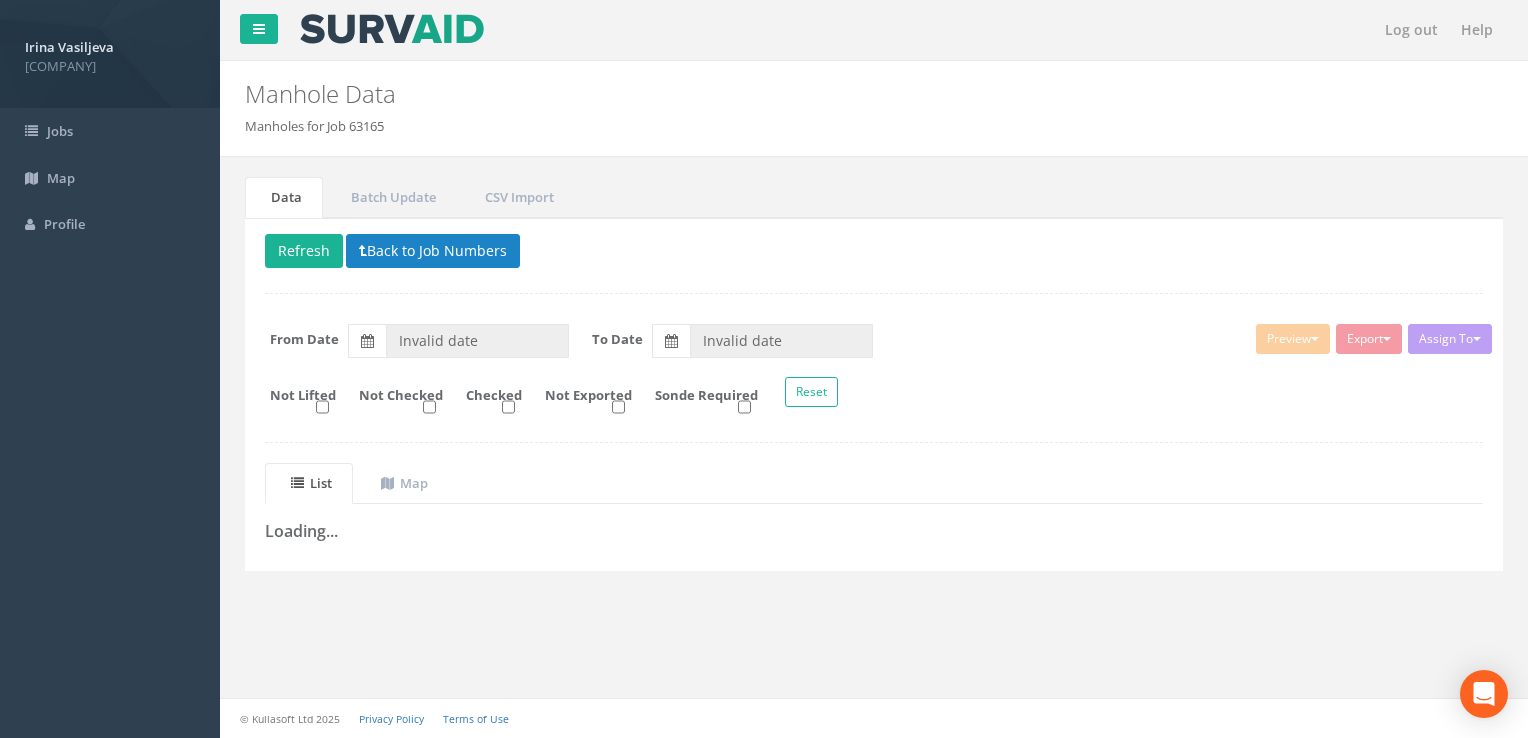 type on "03/07/2025" 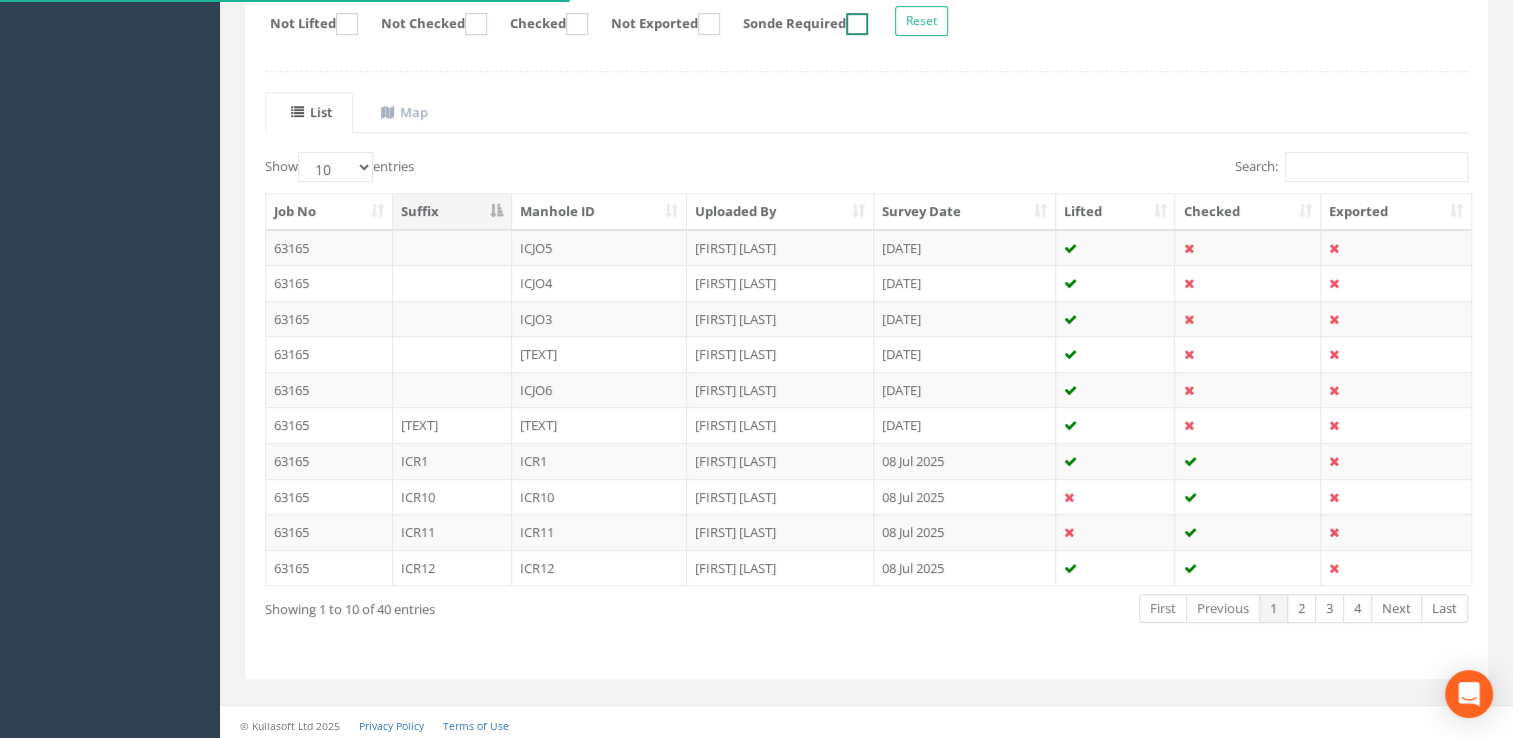 scroll, scrollTop: 372, scrollLeft: 0, axis: vertical 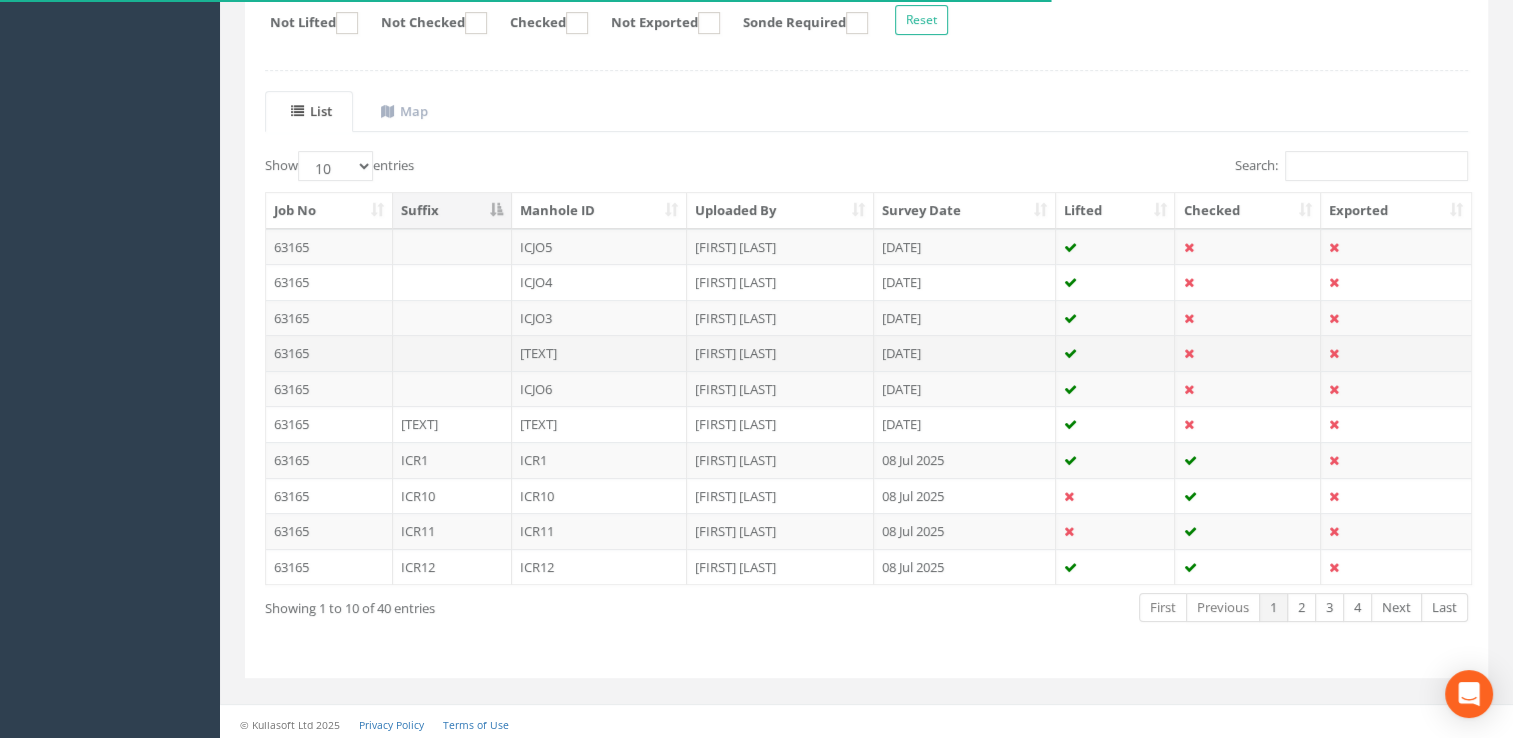 click on "ICJO2" at bounding box center (600, 353) 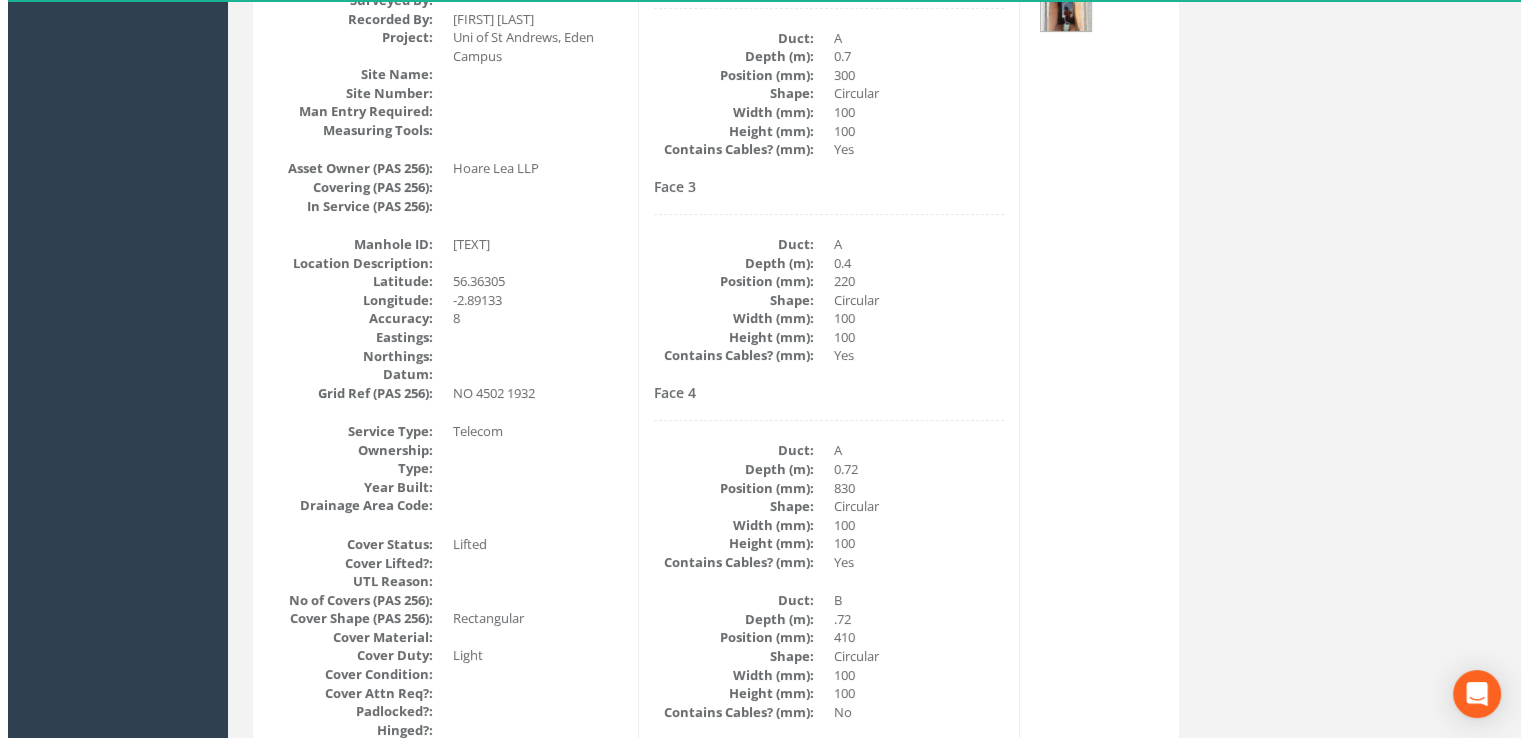 scroll, scrollTop: 300, scrollLeft: 0, axis: vertical 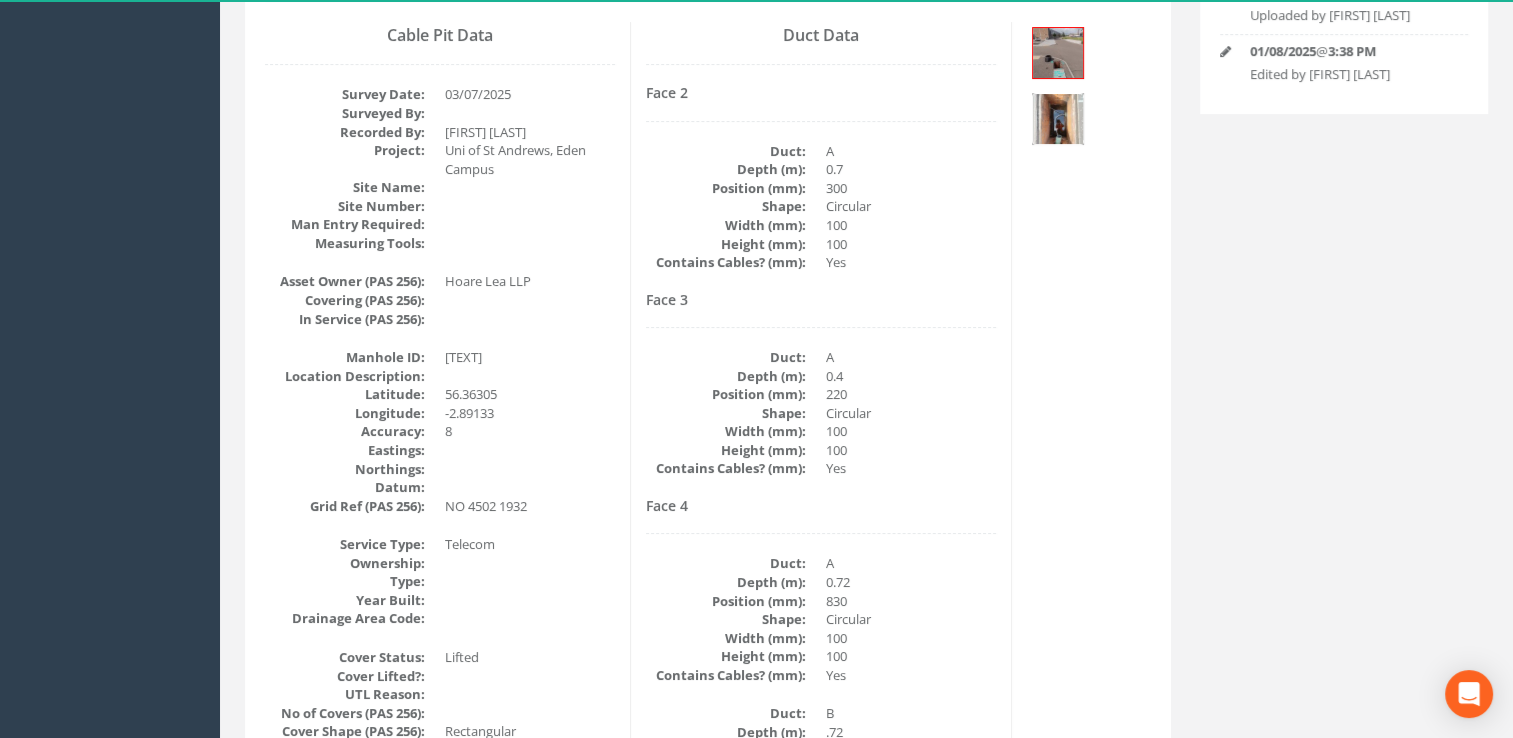 click at bounding box center (1058, 119) 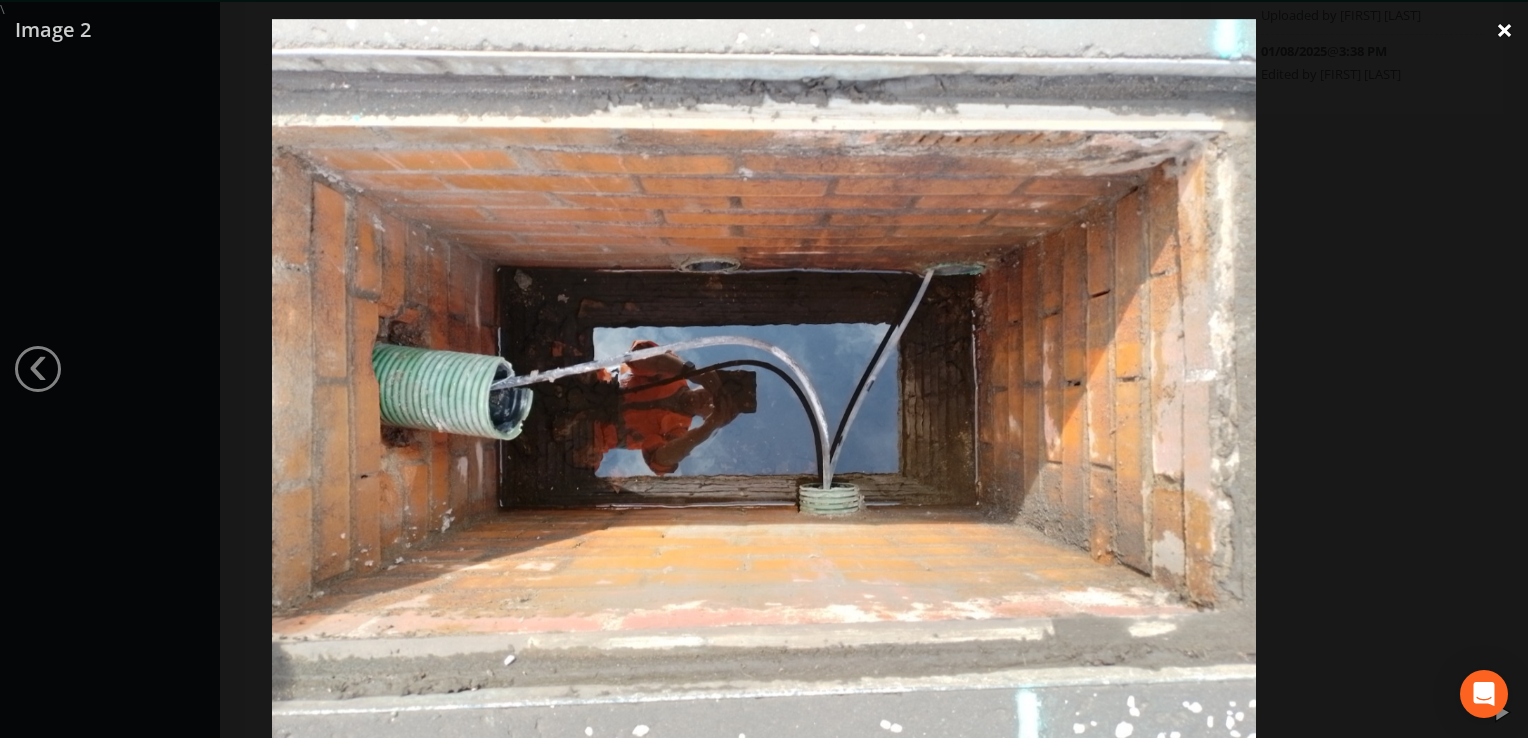 click on "×" at bounding box center (1504, 30) 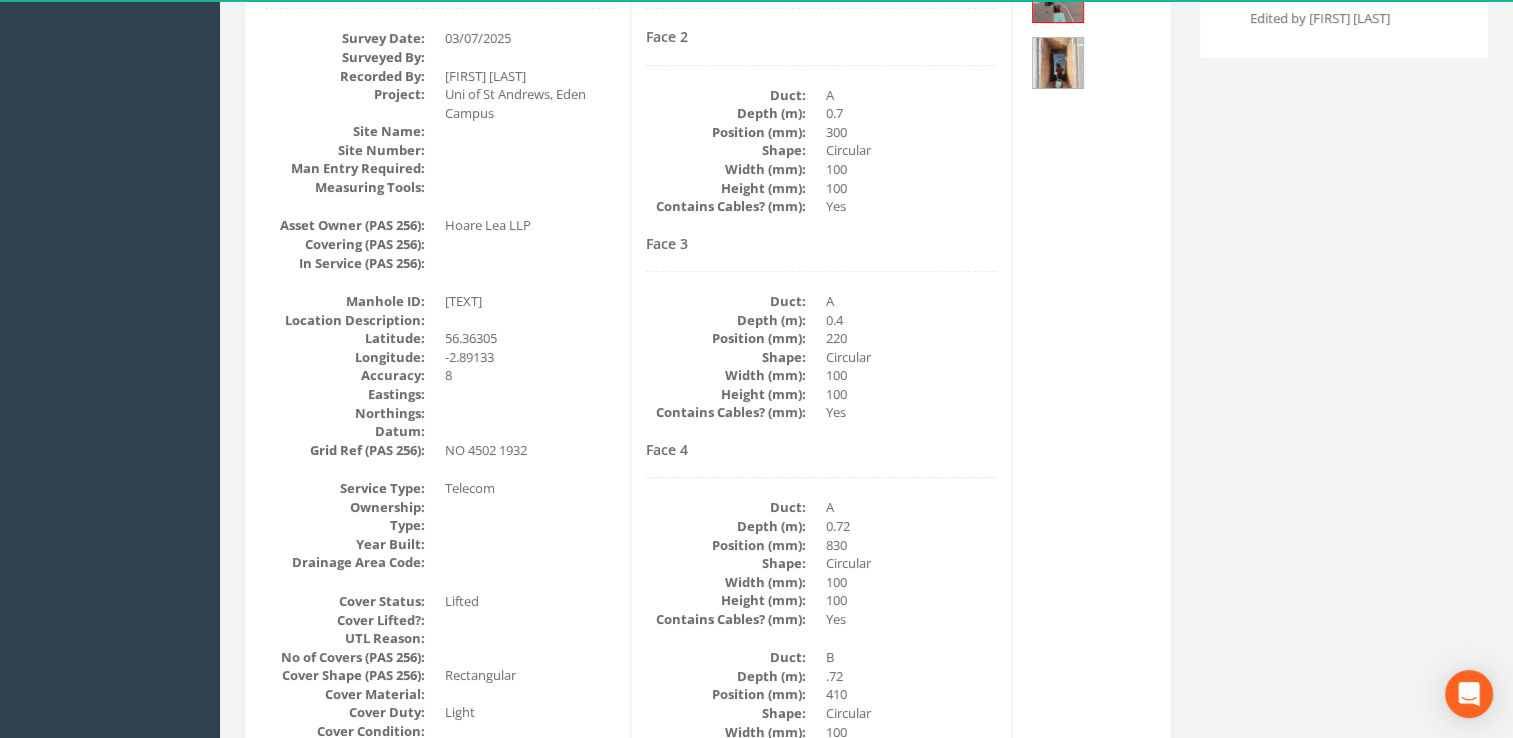 scroll, scrollTop: 0, scrollLeft: 0, axis: both 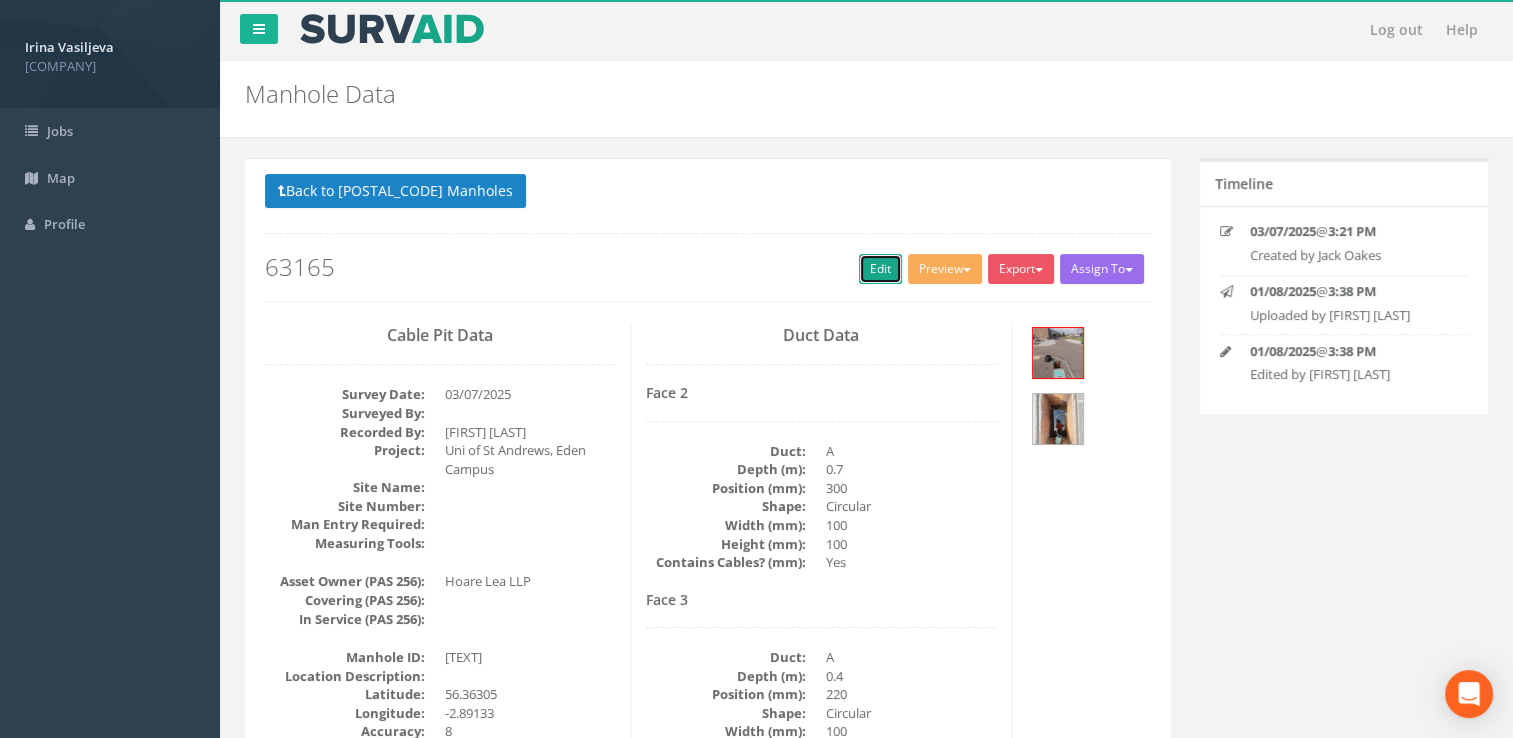 click on "Edit" at bounding box center (880, 269) 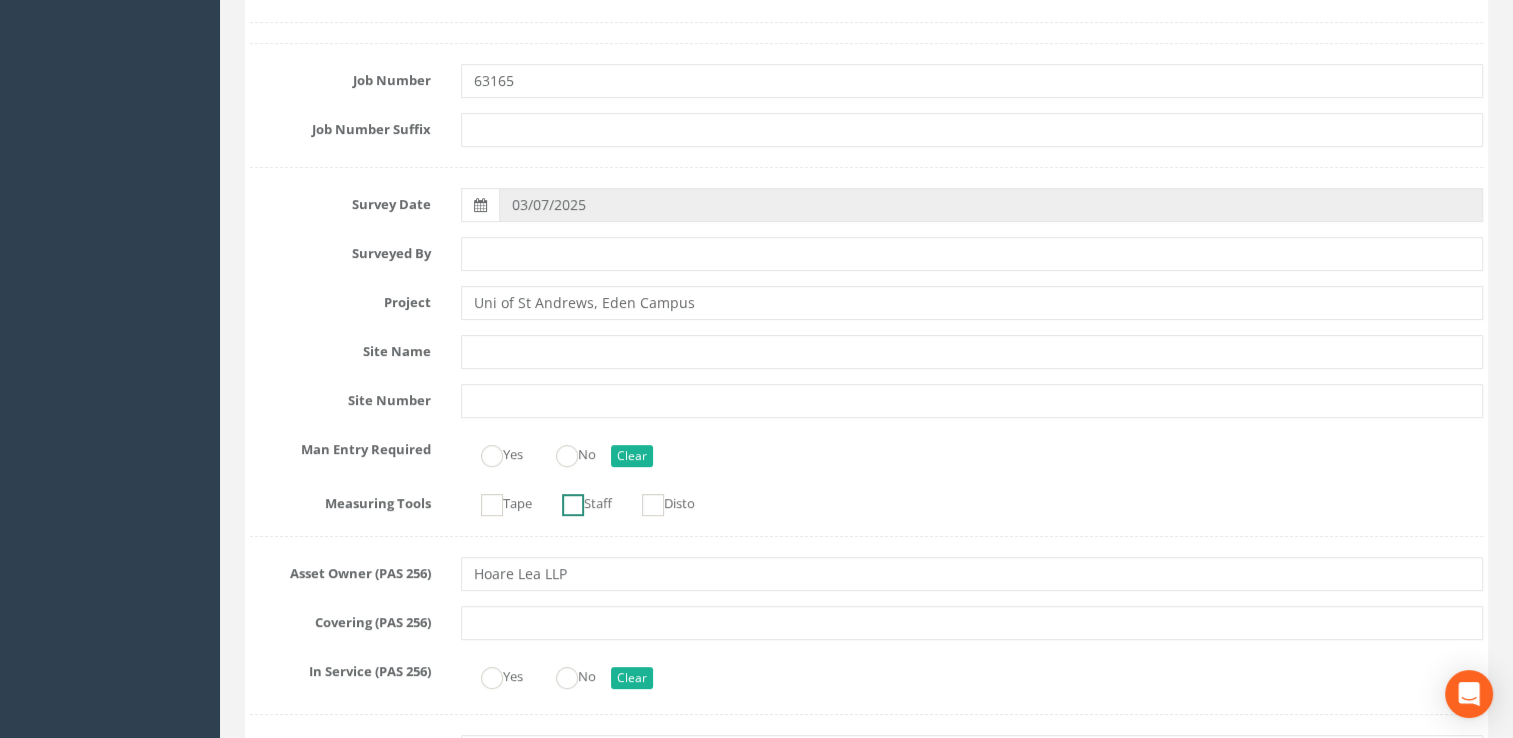 scroll, scrollTop: 400, scrollLeft: 0, axis: vertical 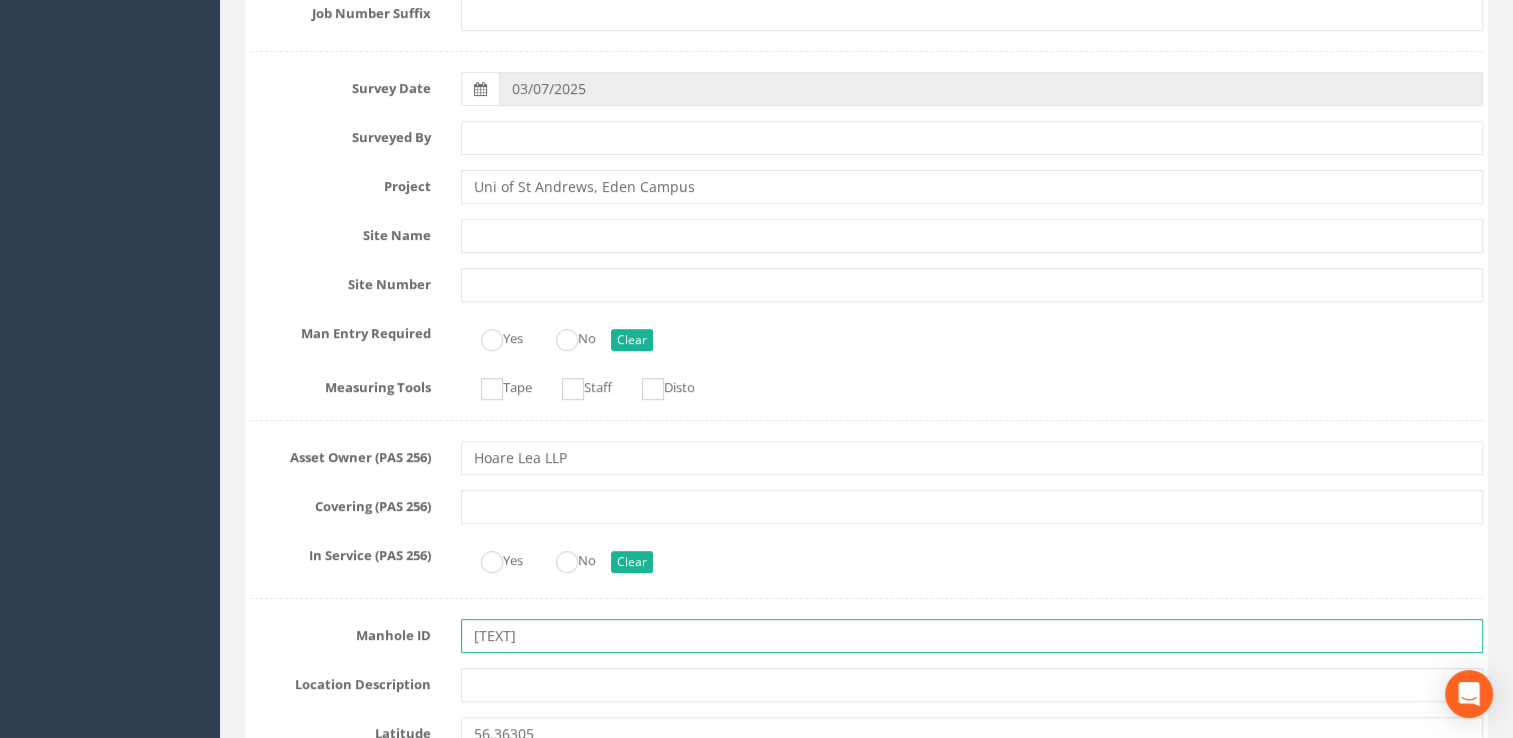 drag, startPoint x: 530, startPoint y: 635, endPoint x: 435, endPoint y: 637, distance: 95.02105 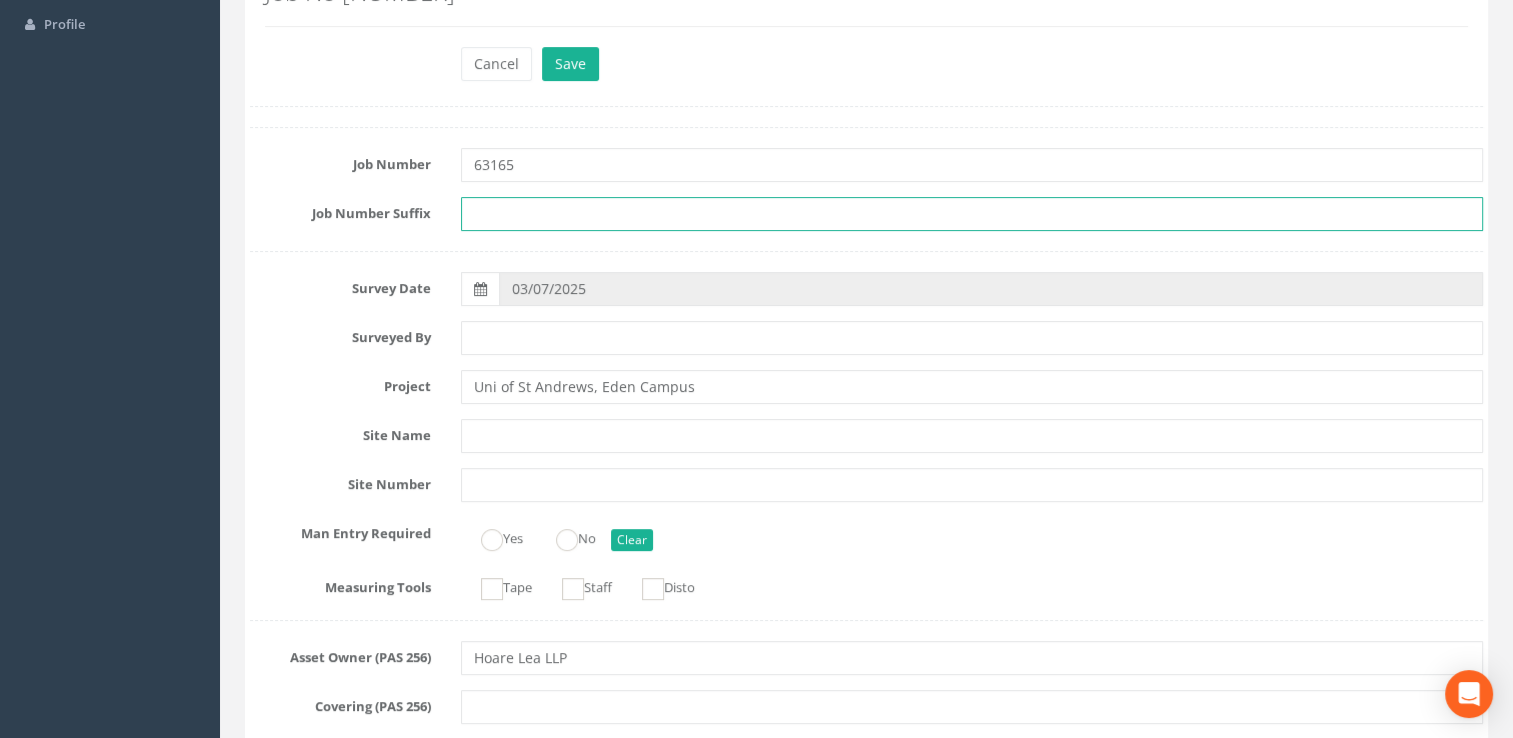 click at bounding box center (972, 214) 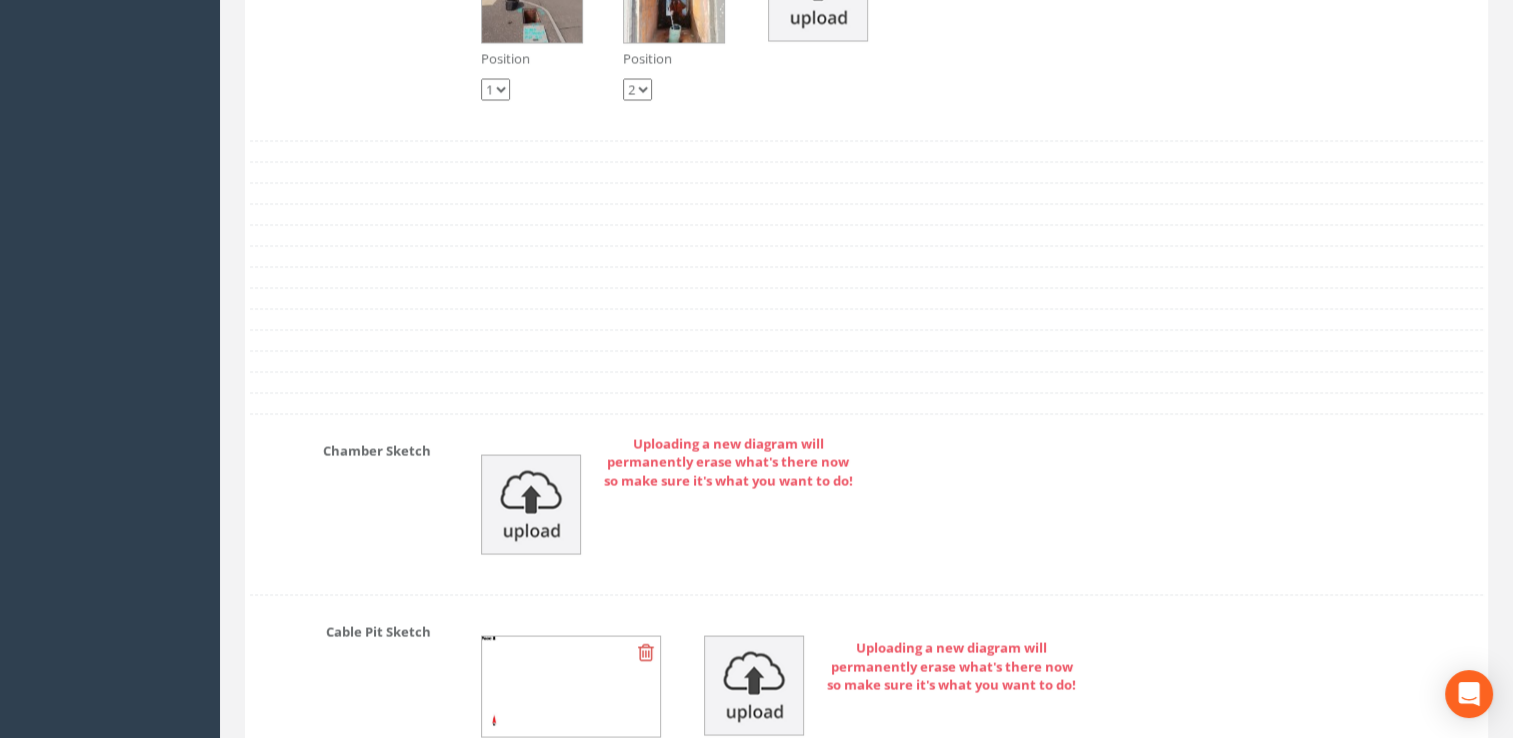 scroll, scrollTop: 3900, scrollLeft: 0, axis: vertical 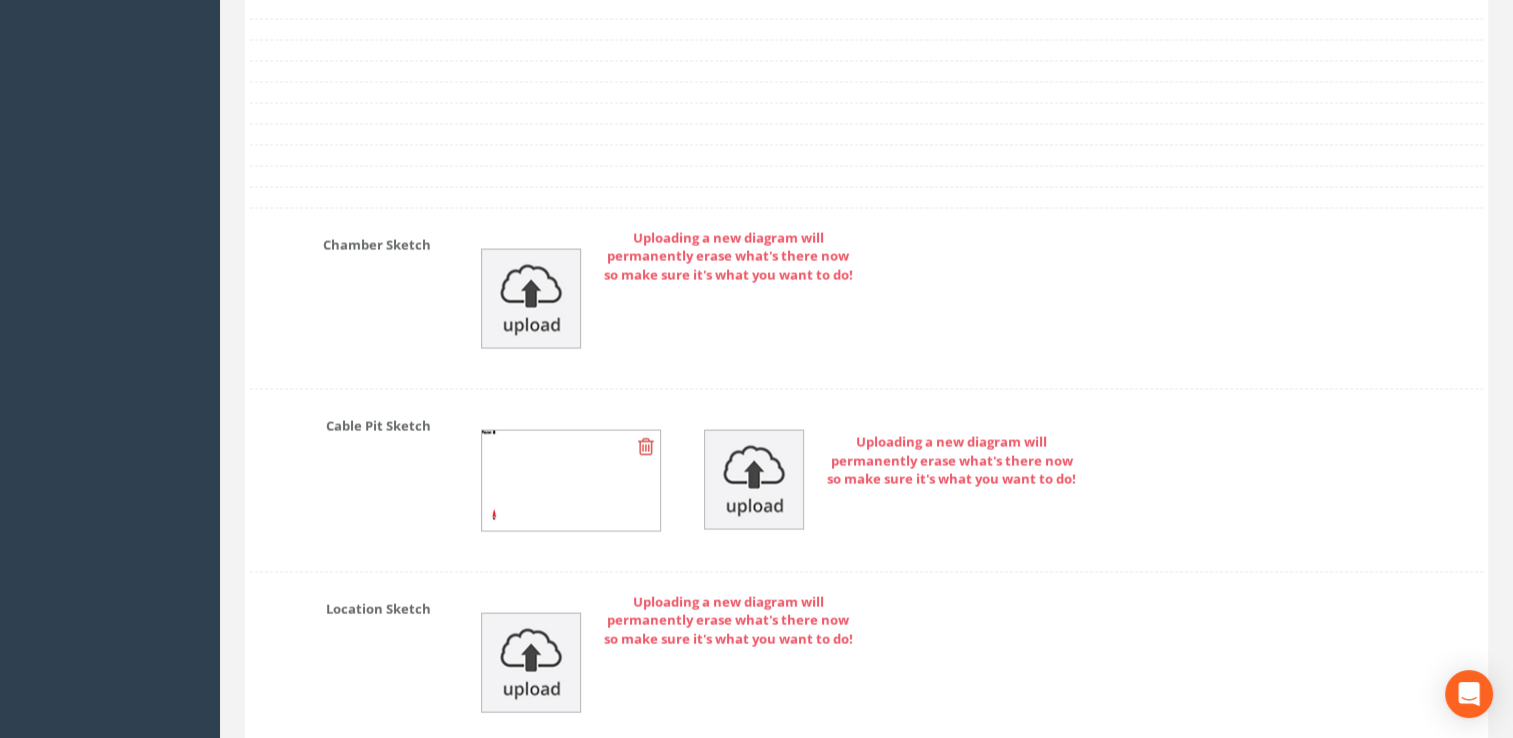 type on "ICJO2" 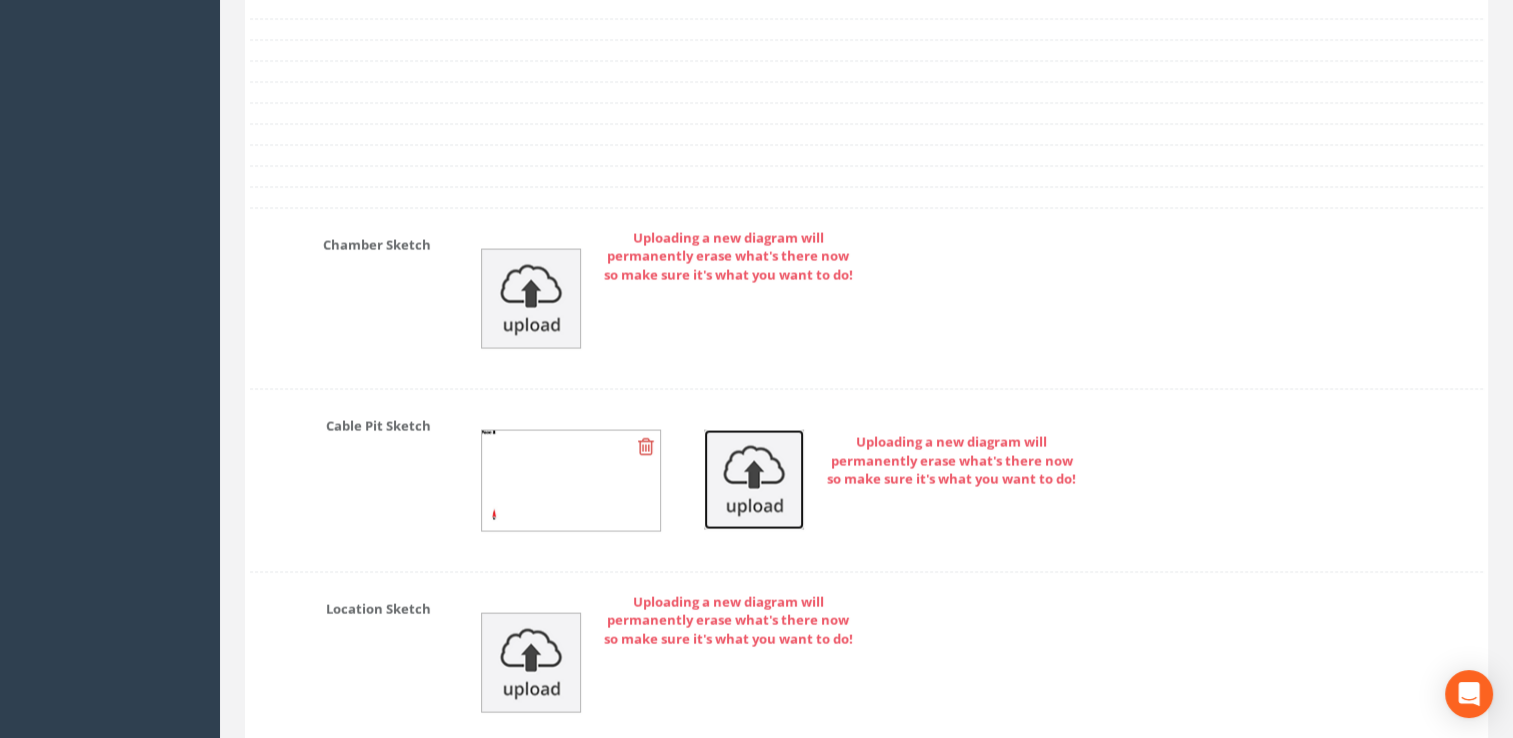 click at bounding box center [754, 480] 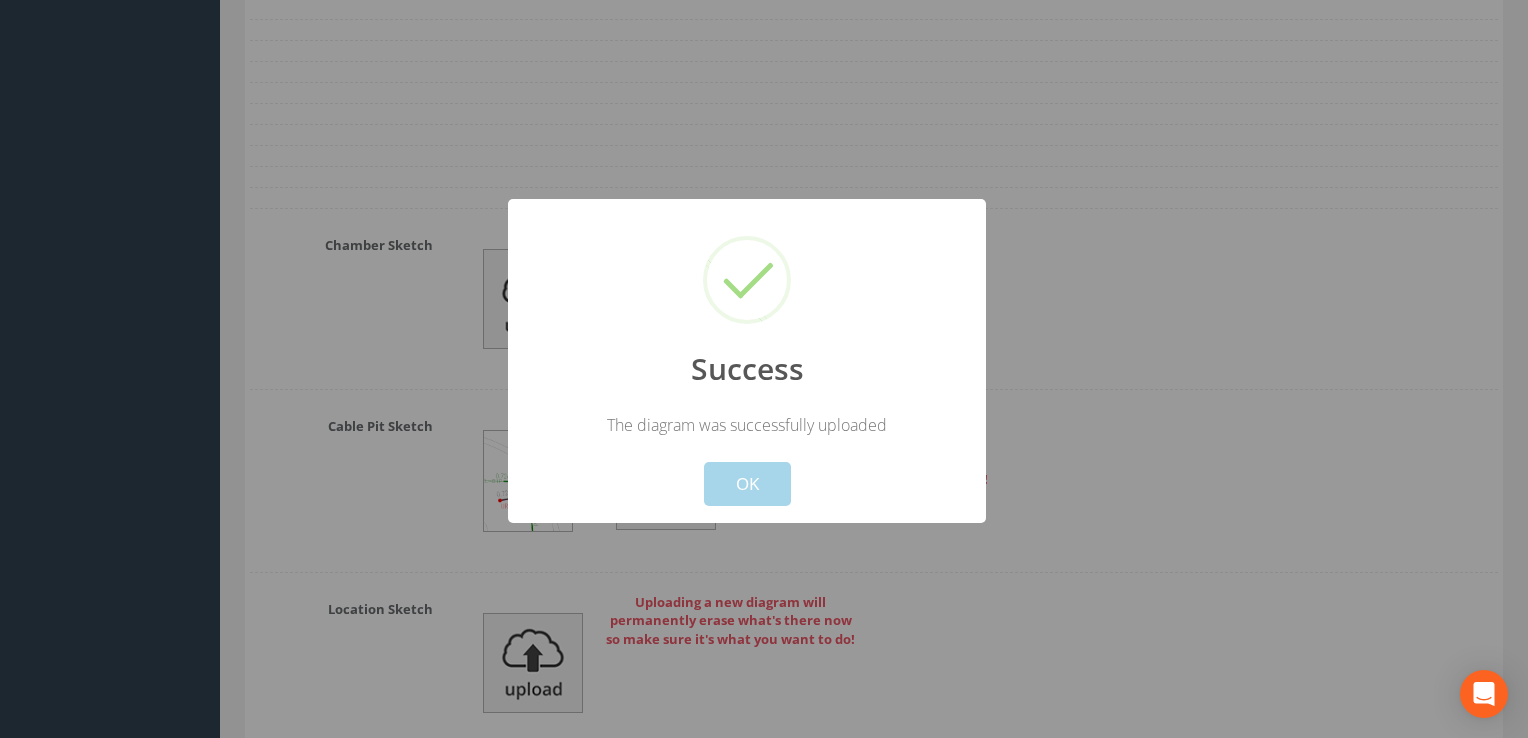 click on "OK" at bounding box center [747, 484] 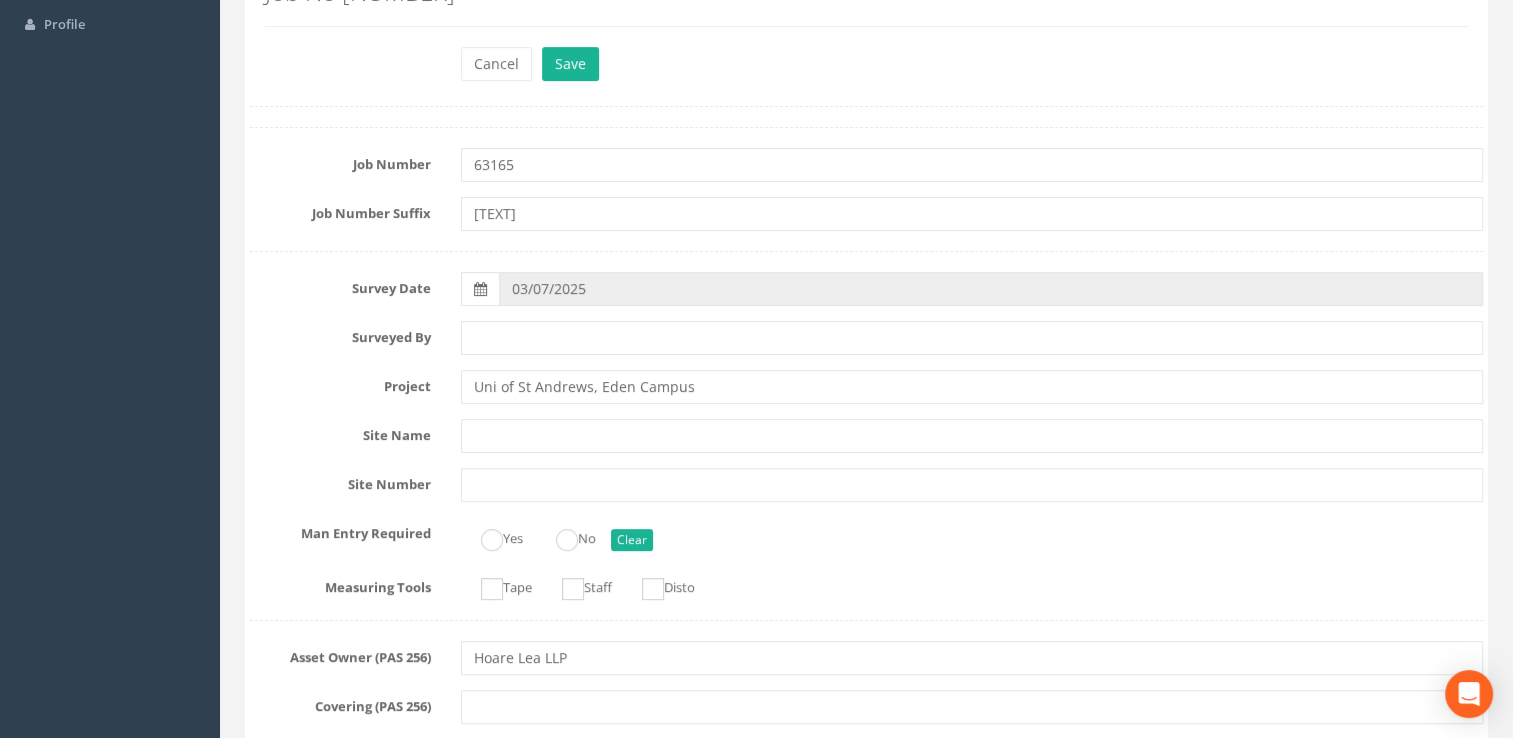 scroll, scrollTop: 0, scrollLeft: 0, axis: both 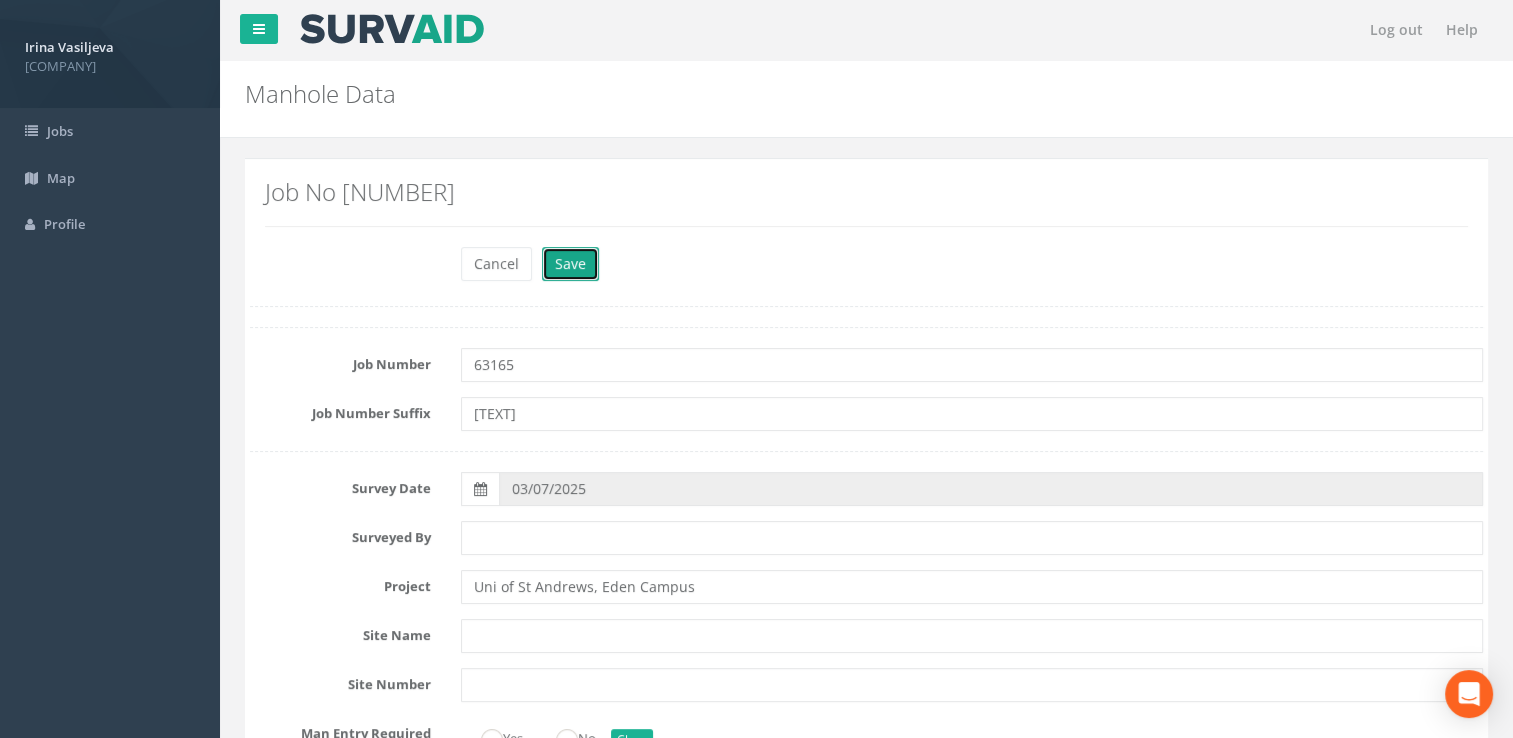 click on "Save" at bounding box center (570, 264) 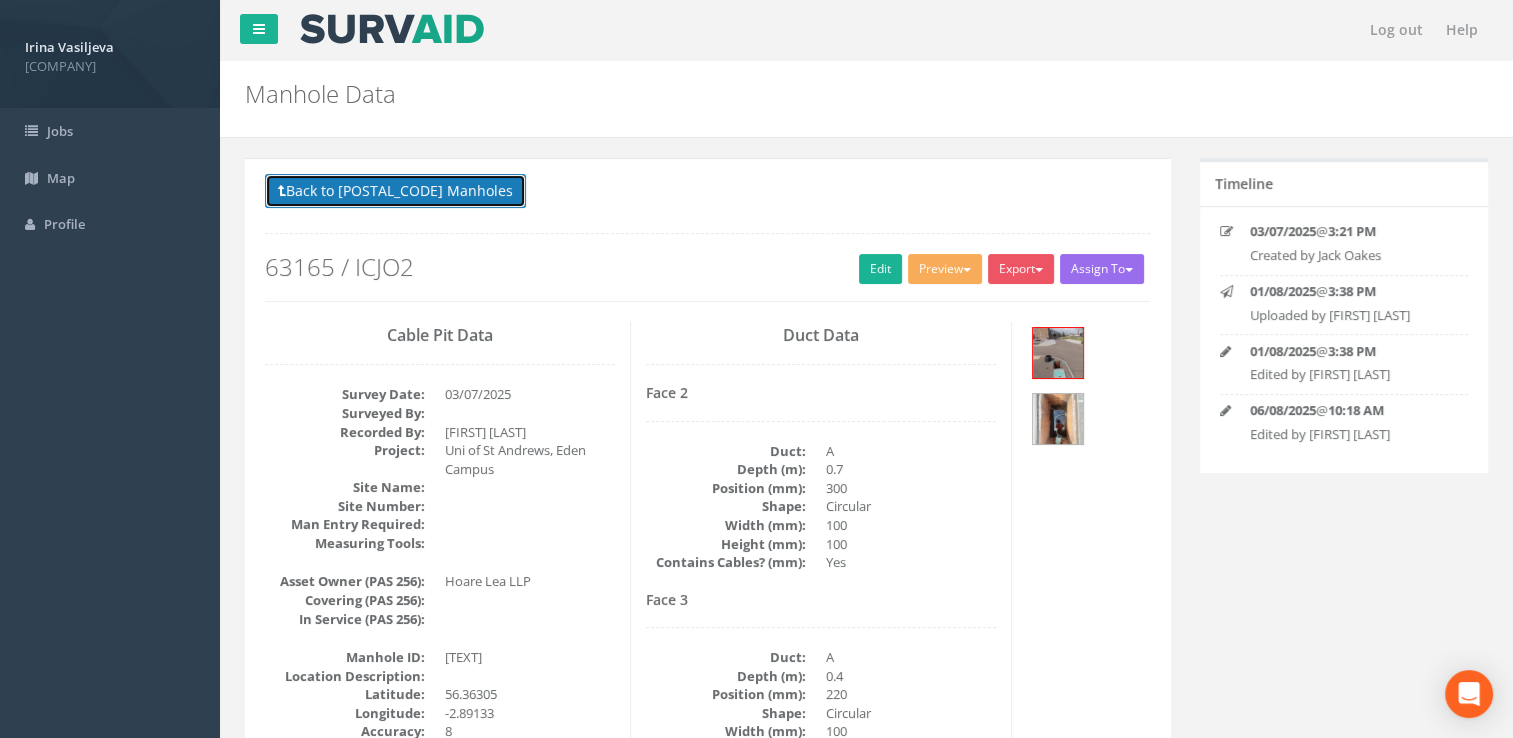 click on "Back to 63165 Manholes" at bounding box center (395, 191) 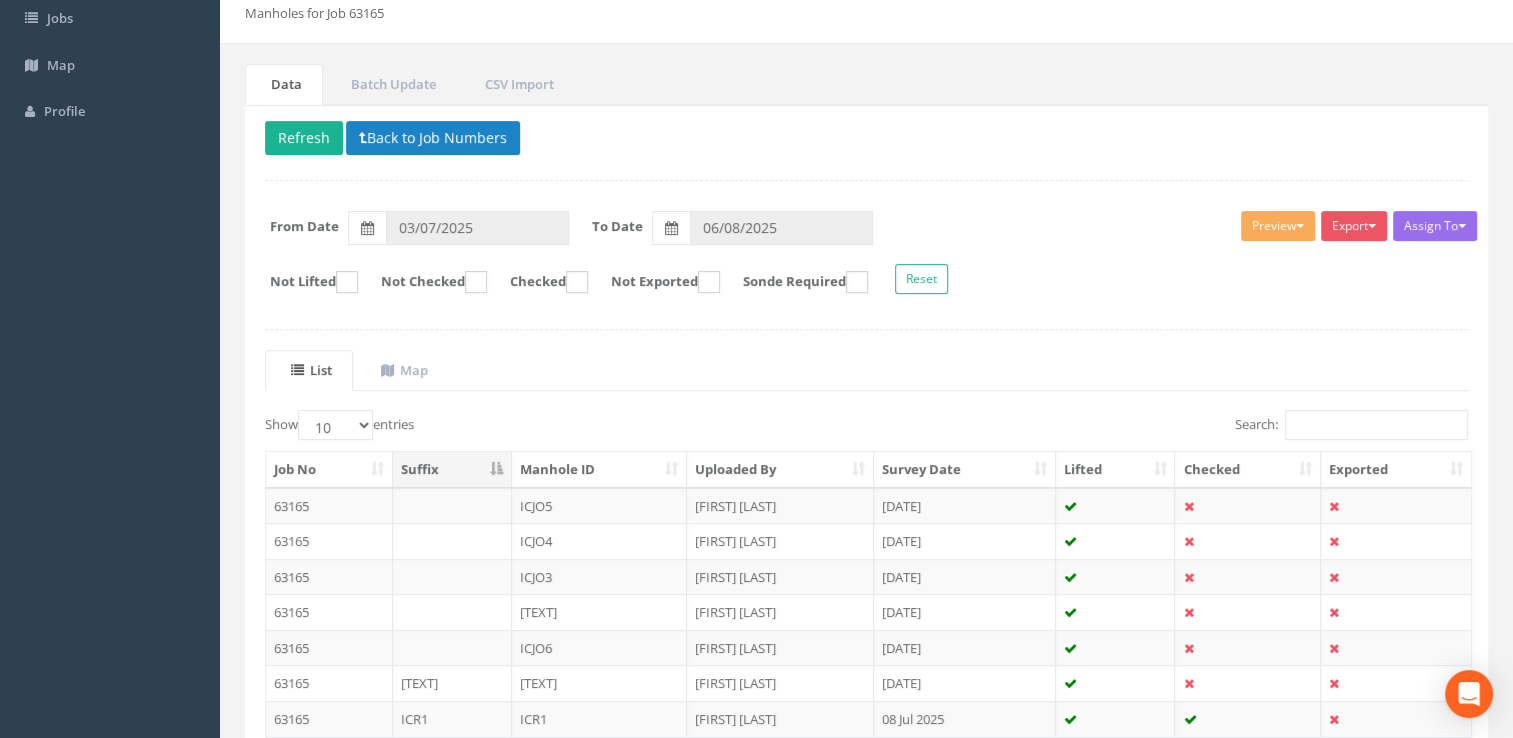 scroll, scrollTop: 200, scrollLeft: 0, axis: vertical 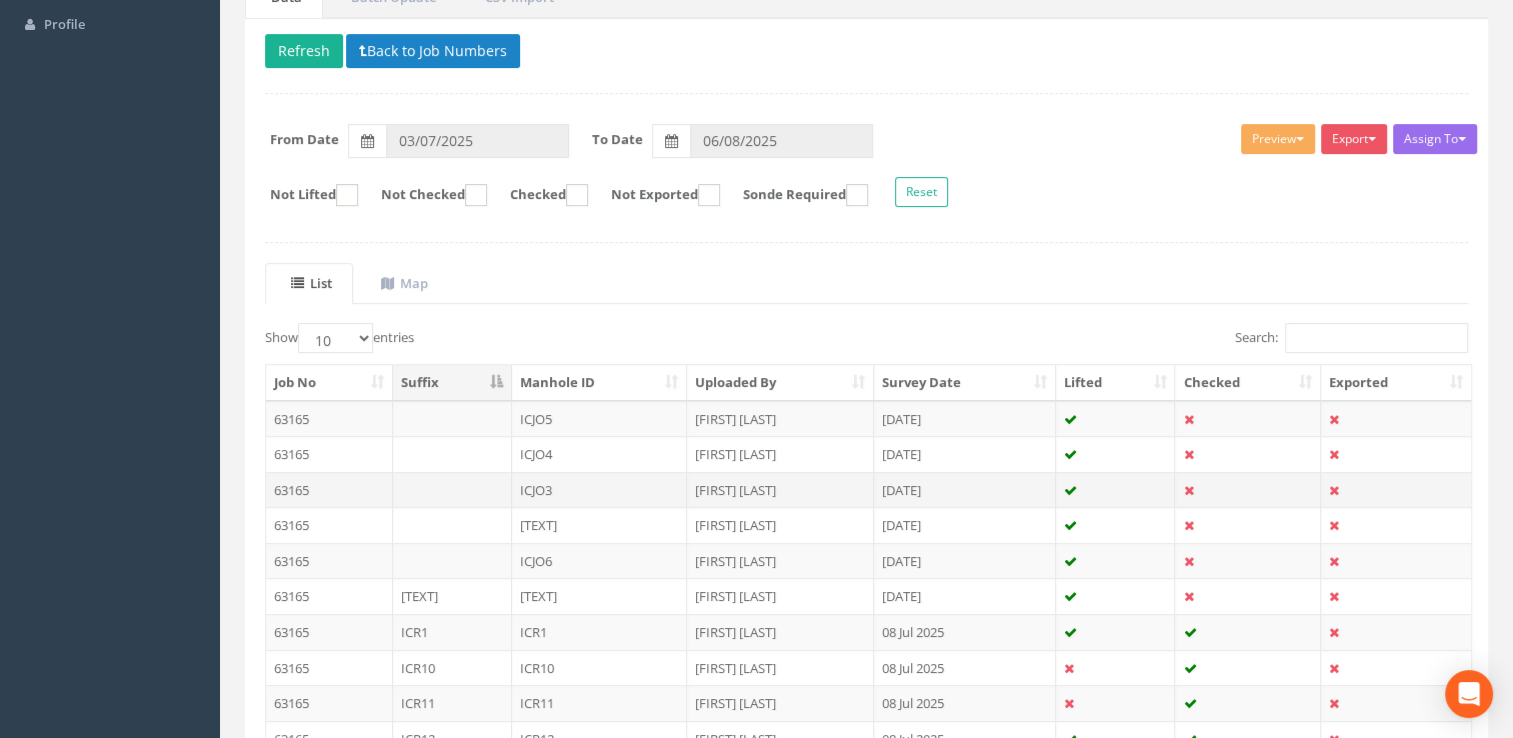 click on "[FIRST] [LAST]" at bounding box center [780, 490] 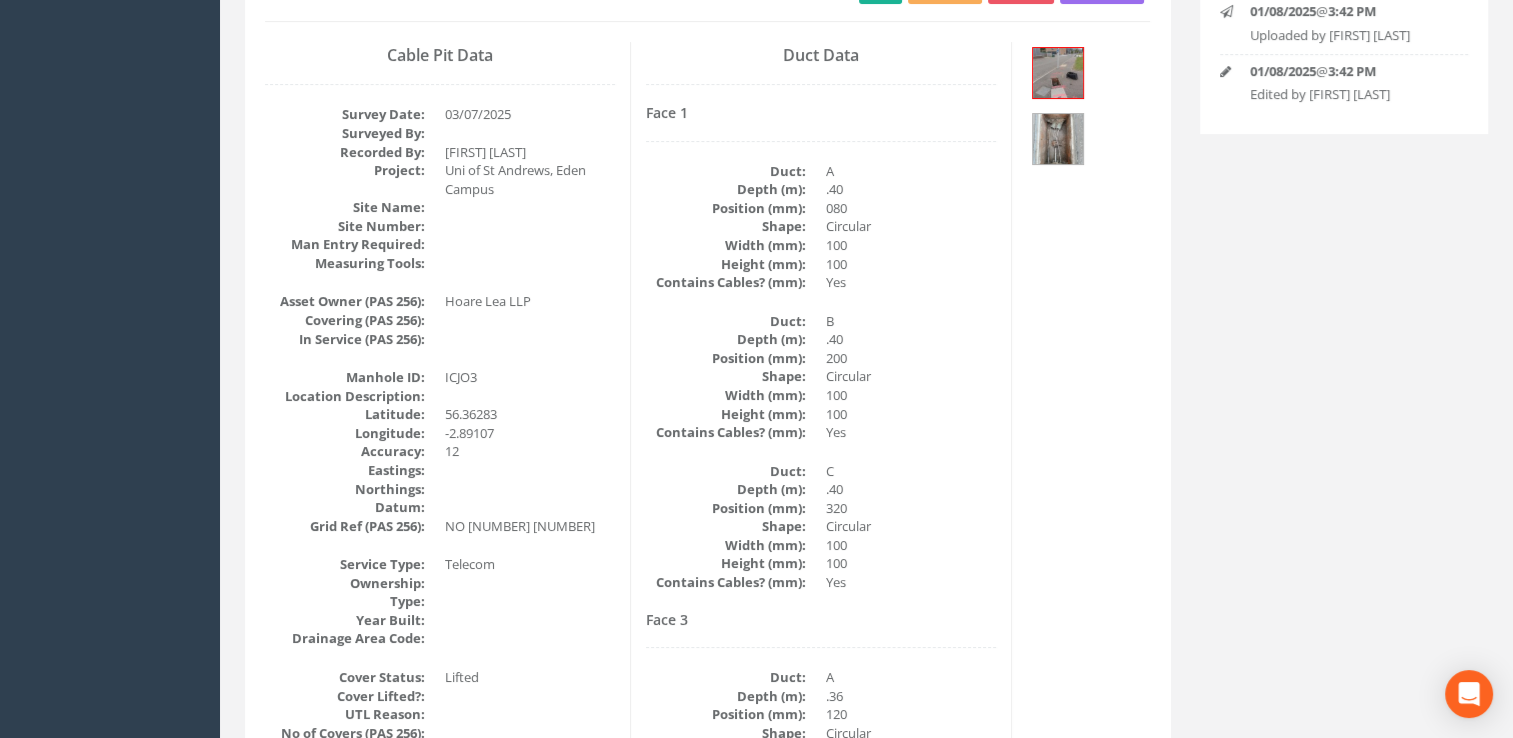 scroll, scrollTop: 0, scrollLeft: 0, axis: both 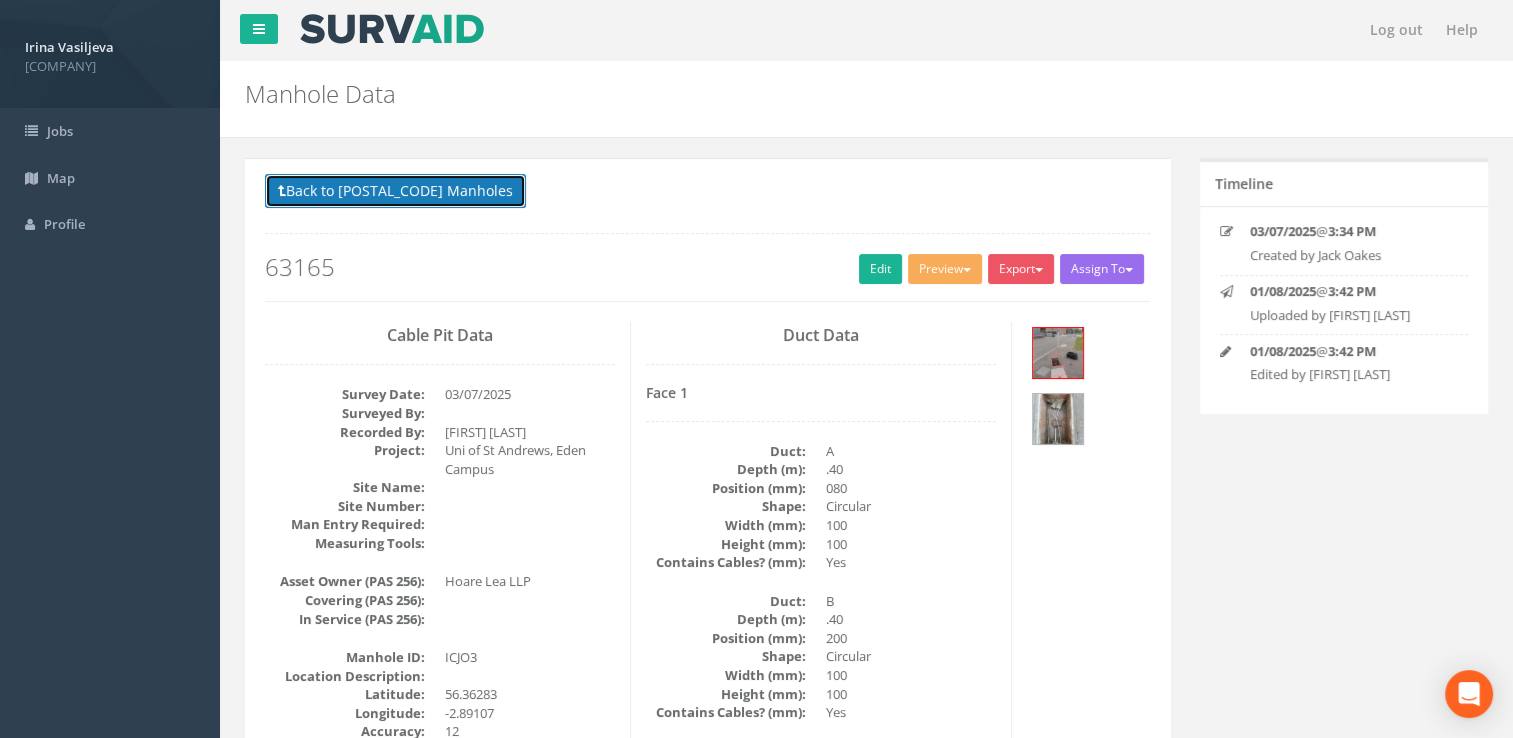 click on "Back to 63165 Manholes" at bounding box center [395, 191] 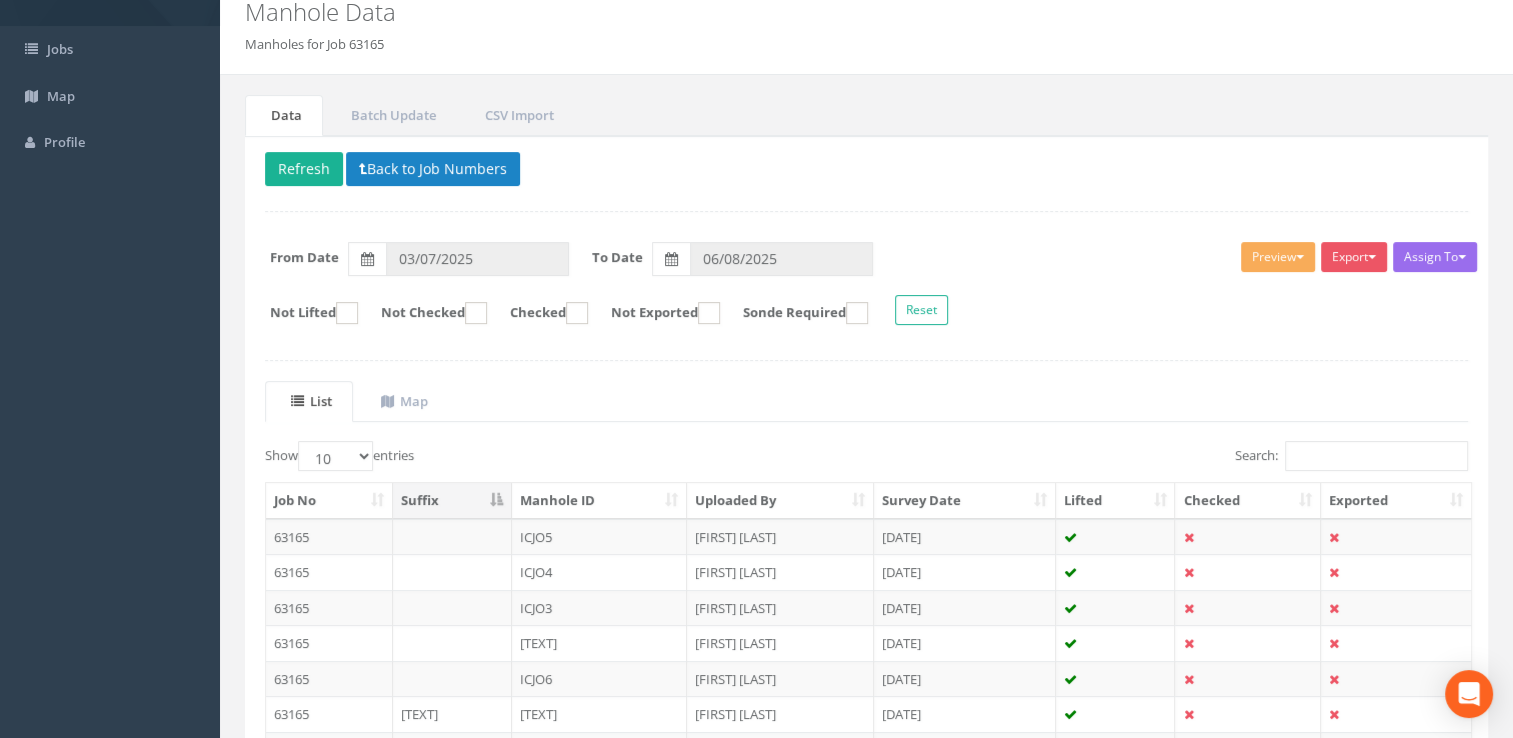 scroll, scrollTop: 200, scrollLeft: 0, axis: vertical 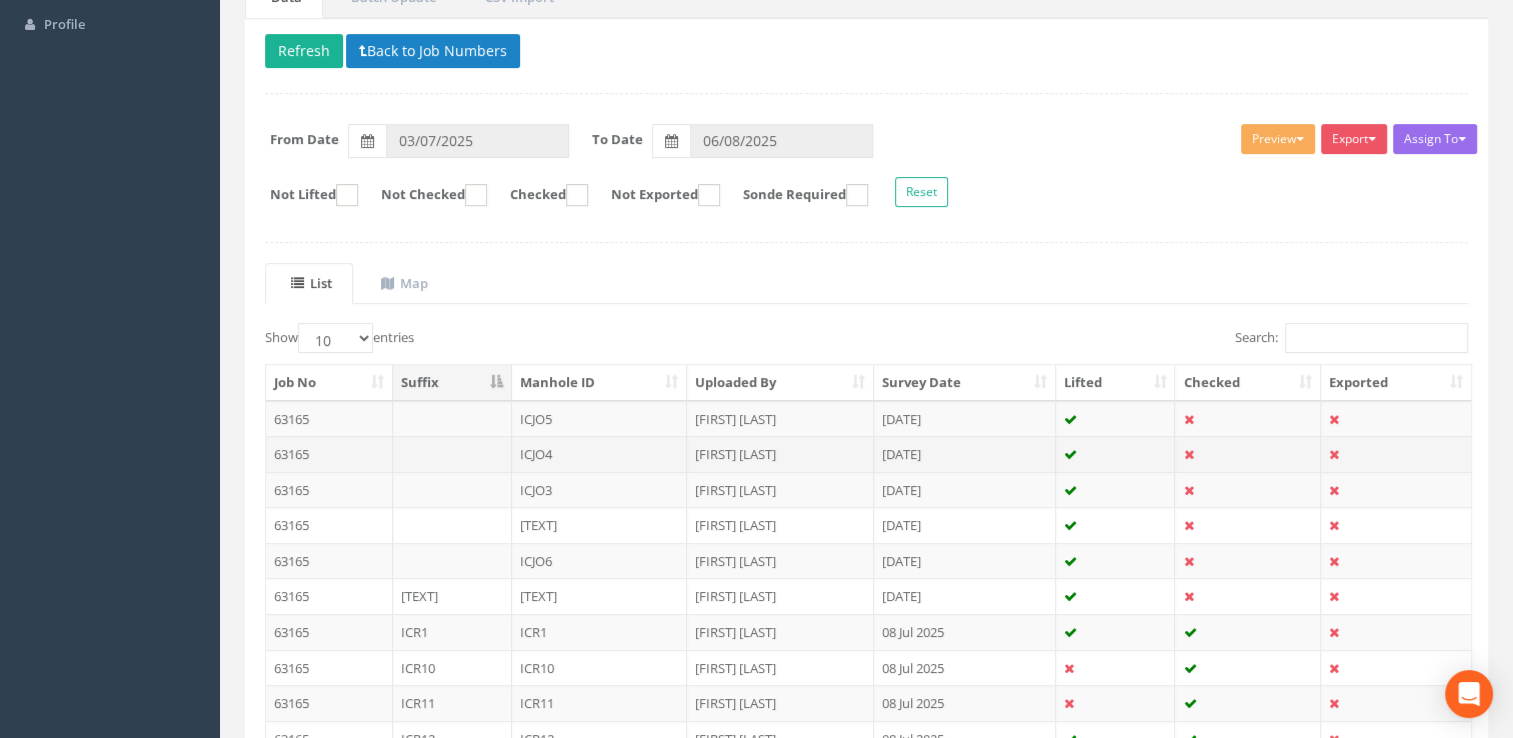 click on "ICJO4" at bounding box center (600, 454) 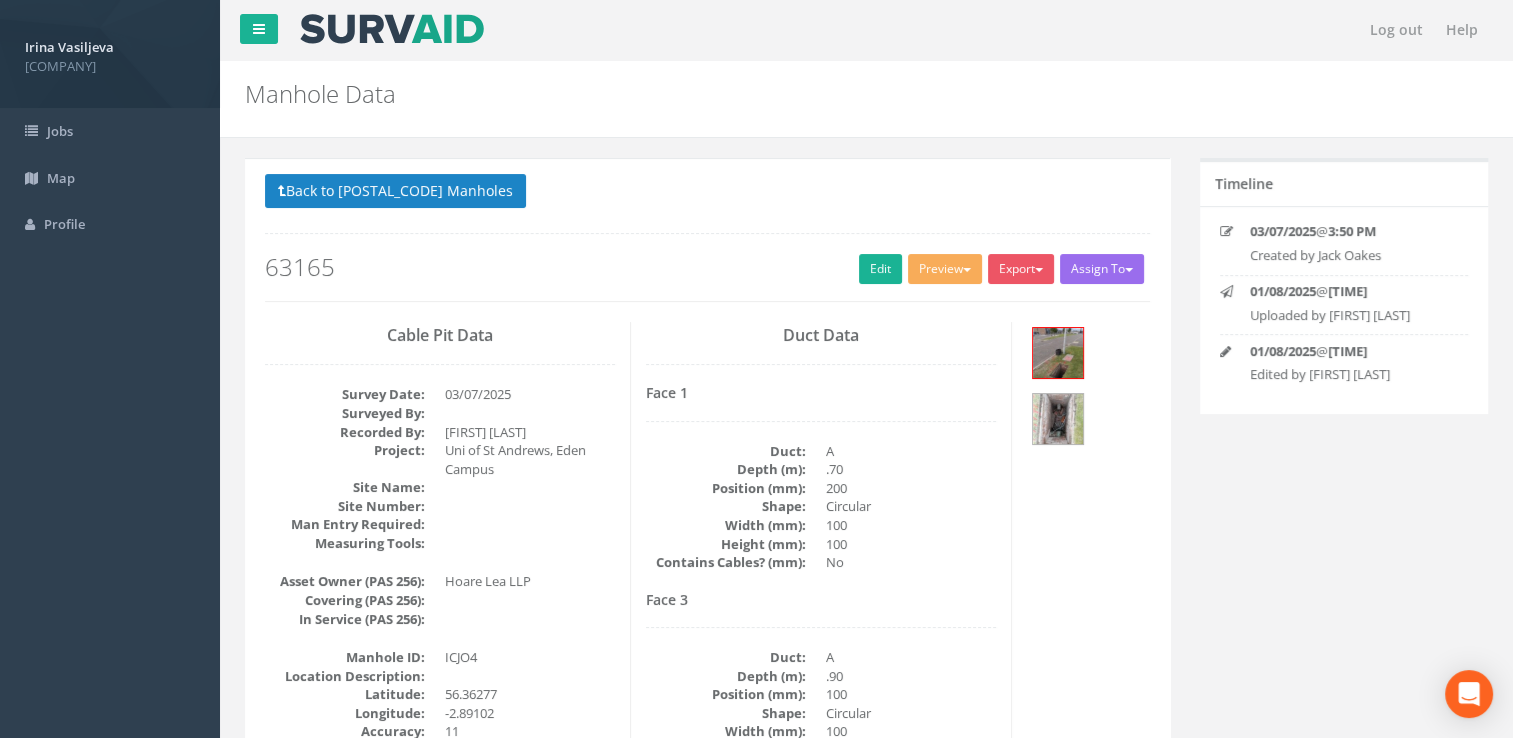 scroll, scrollTop: 0, scrollLeft: 0, axis: both 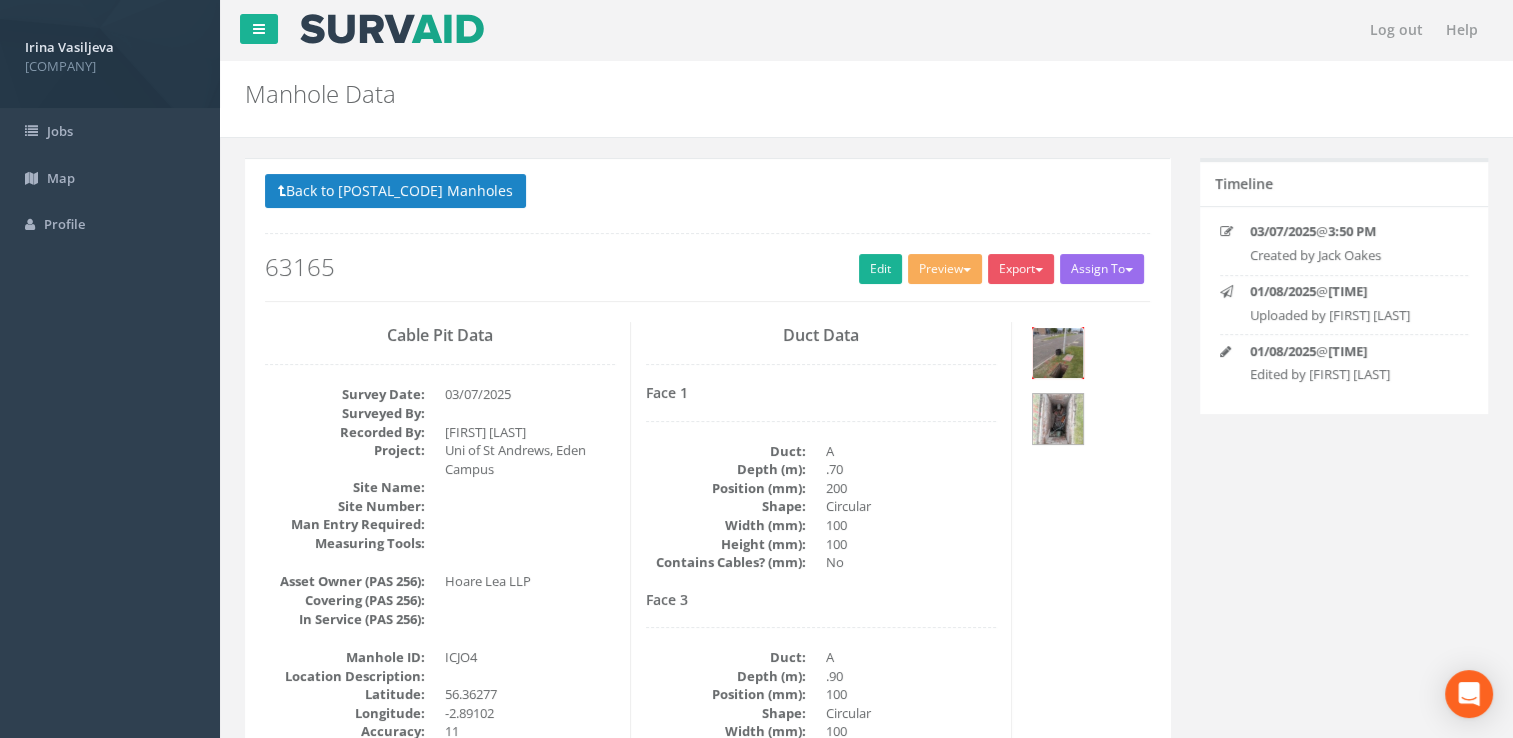 click at bounding box center [1058, 353] 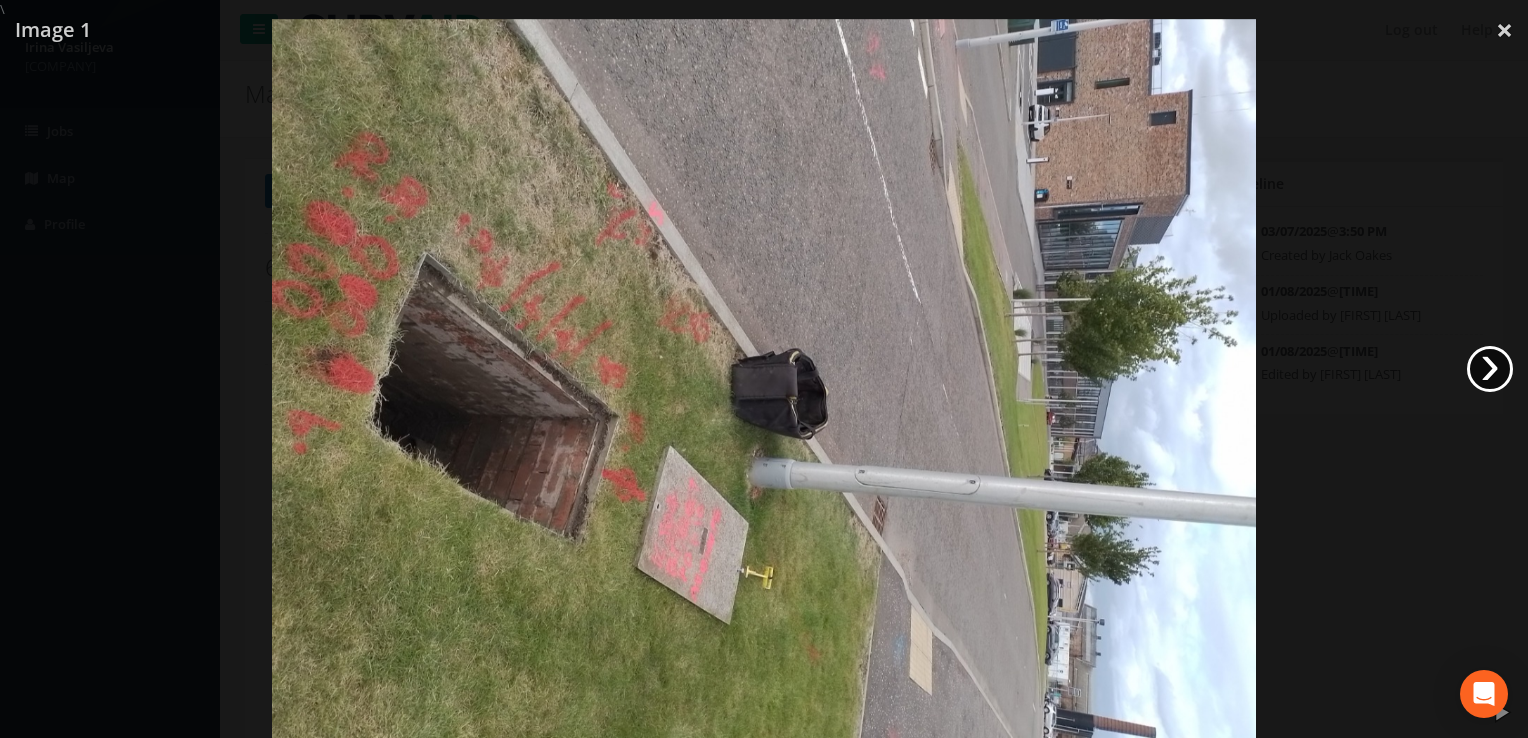 click on "›" at bounding box center (1490, 369) 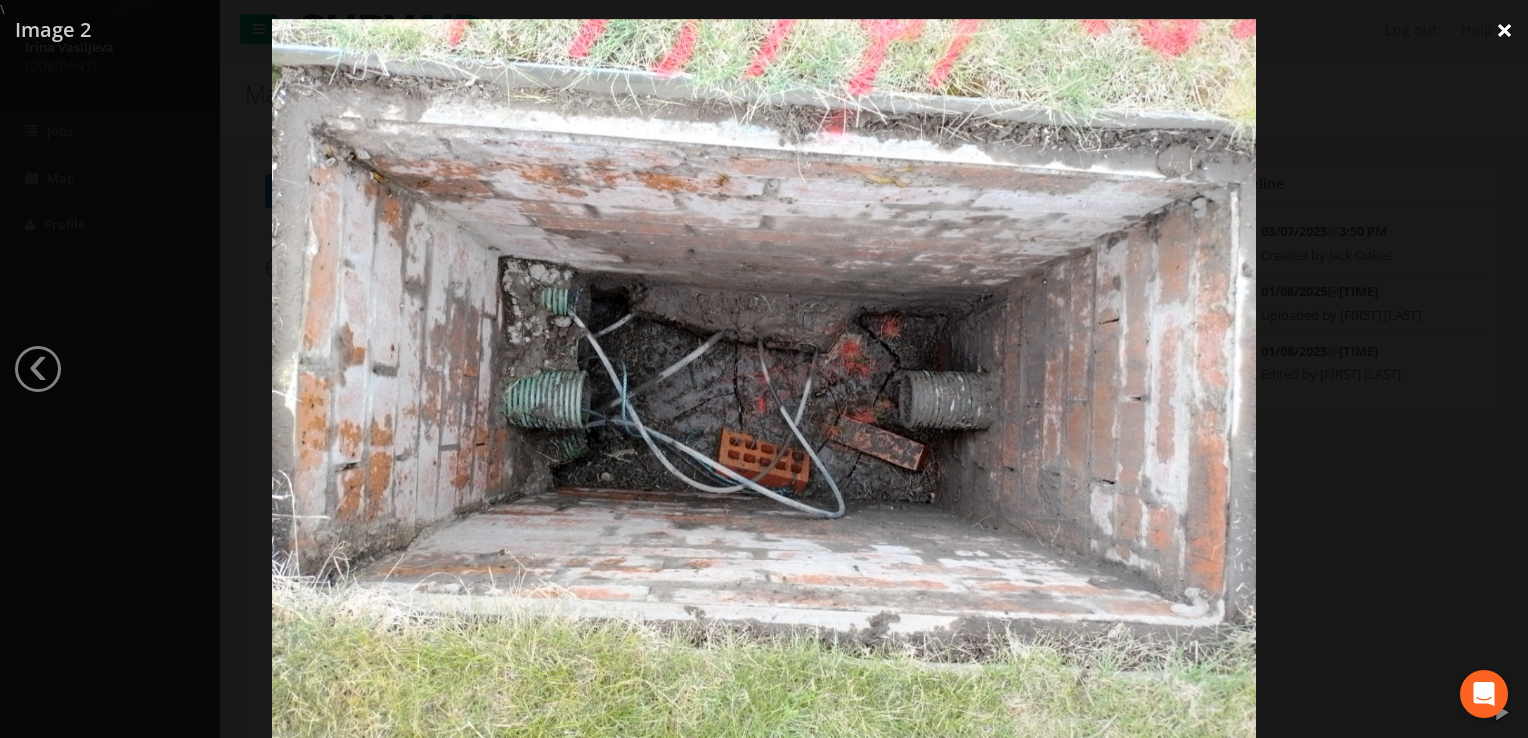 click on "×" at bounding box center [1504, 30] 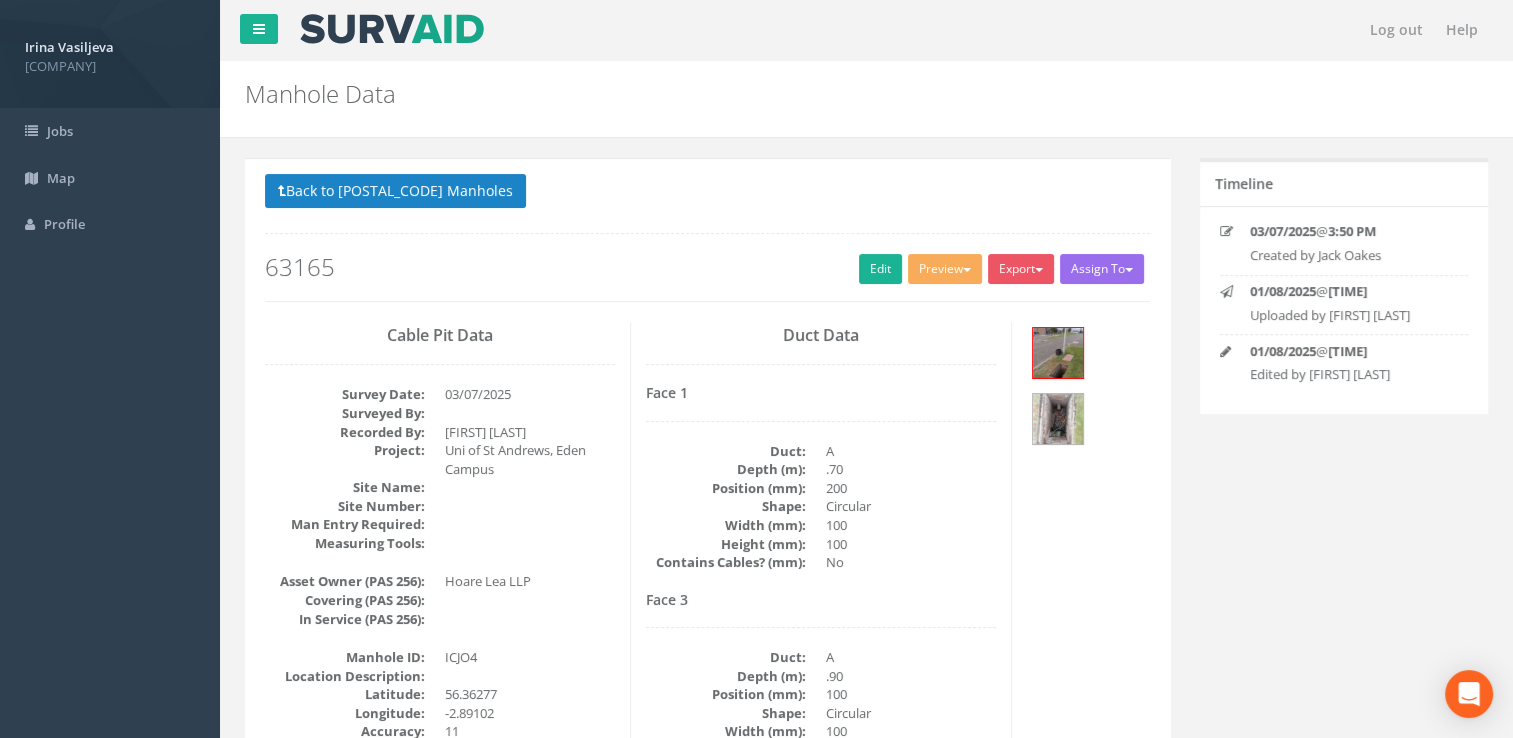 scroll, scrollTop: 0, scrollLeft: 0, axis: both 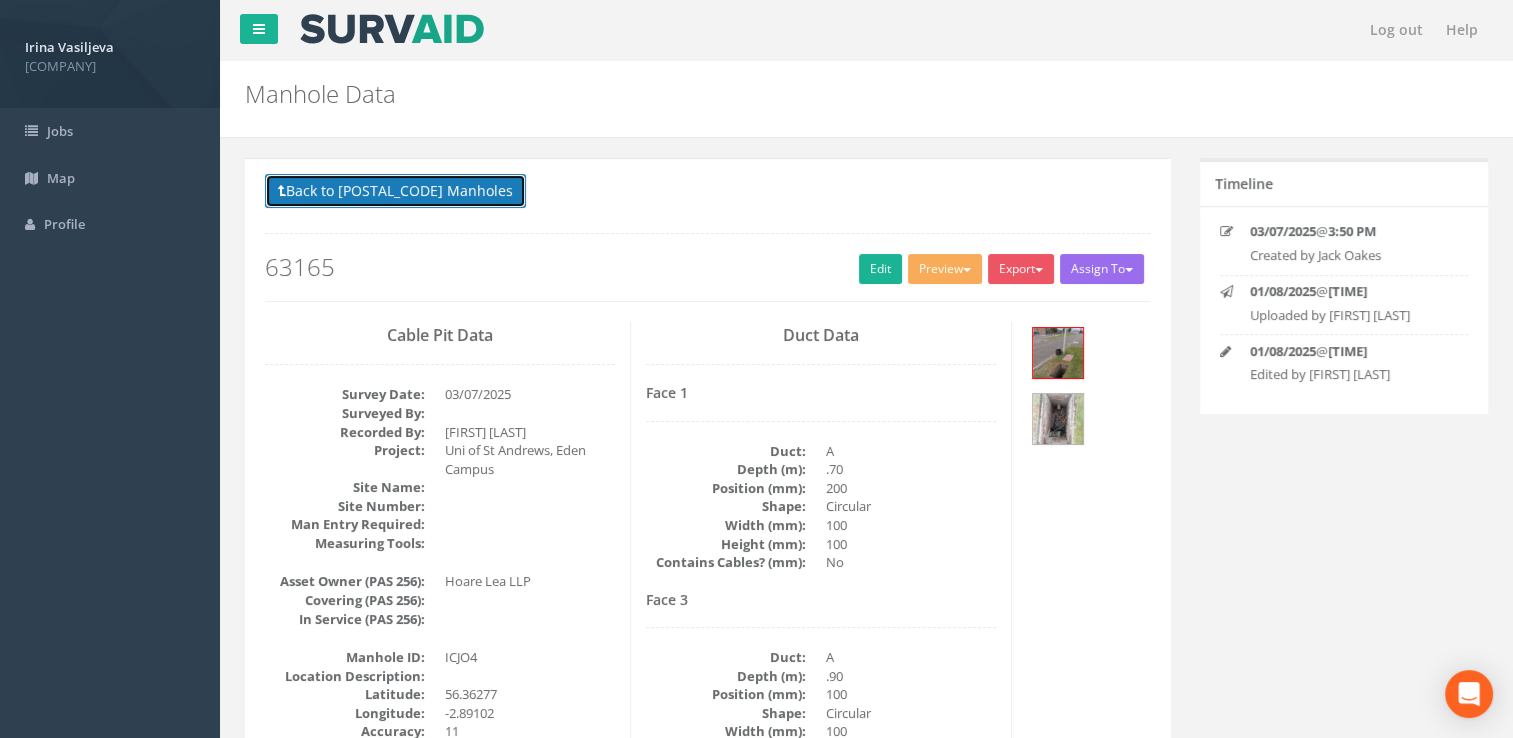 click on "Back to 63165 Manholes" at bounding box center (395, 191) 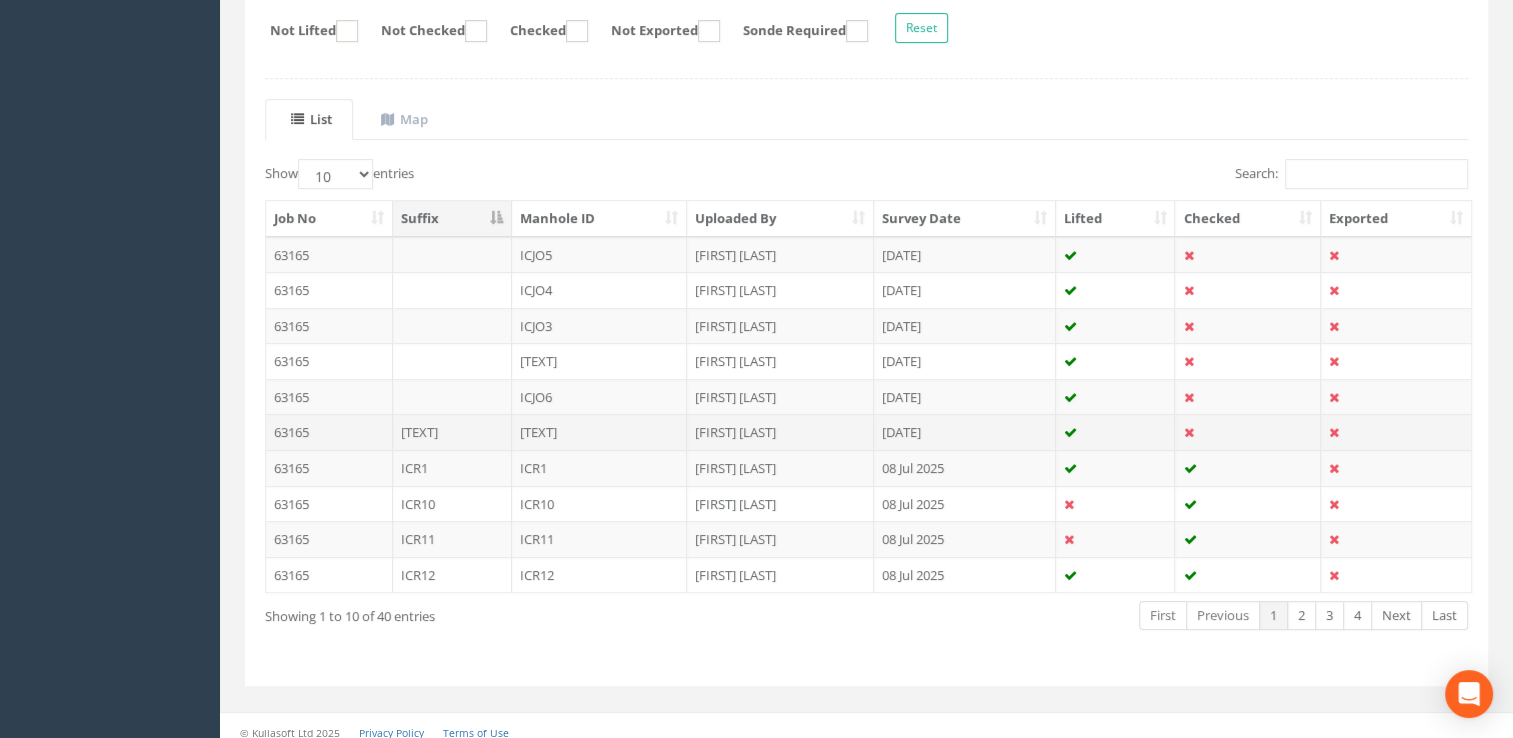 scroll, scrollTop: 372, scrollLeft: 0, axis: vertical 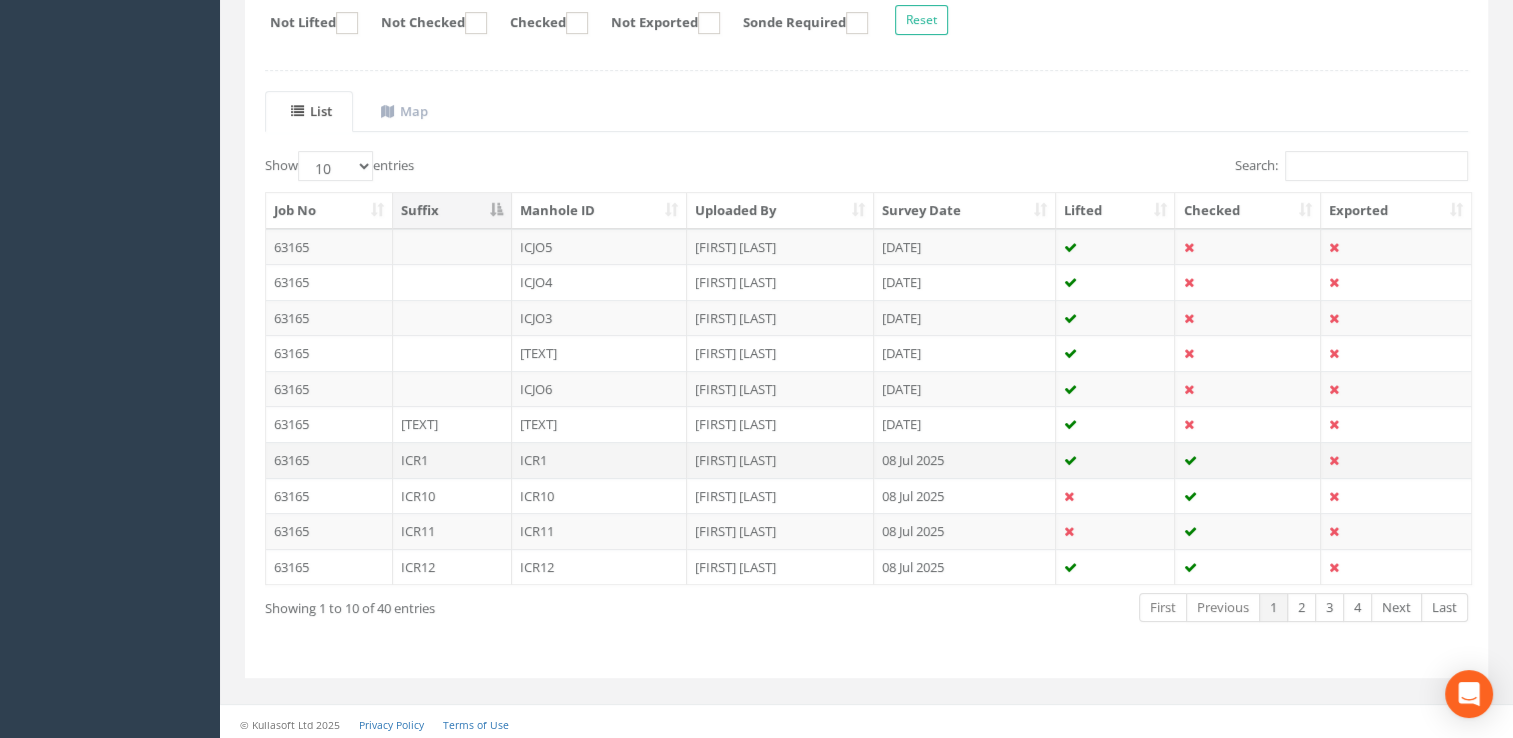 click on "ICR1" at bounding box center (600, 460) 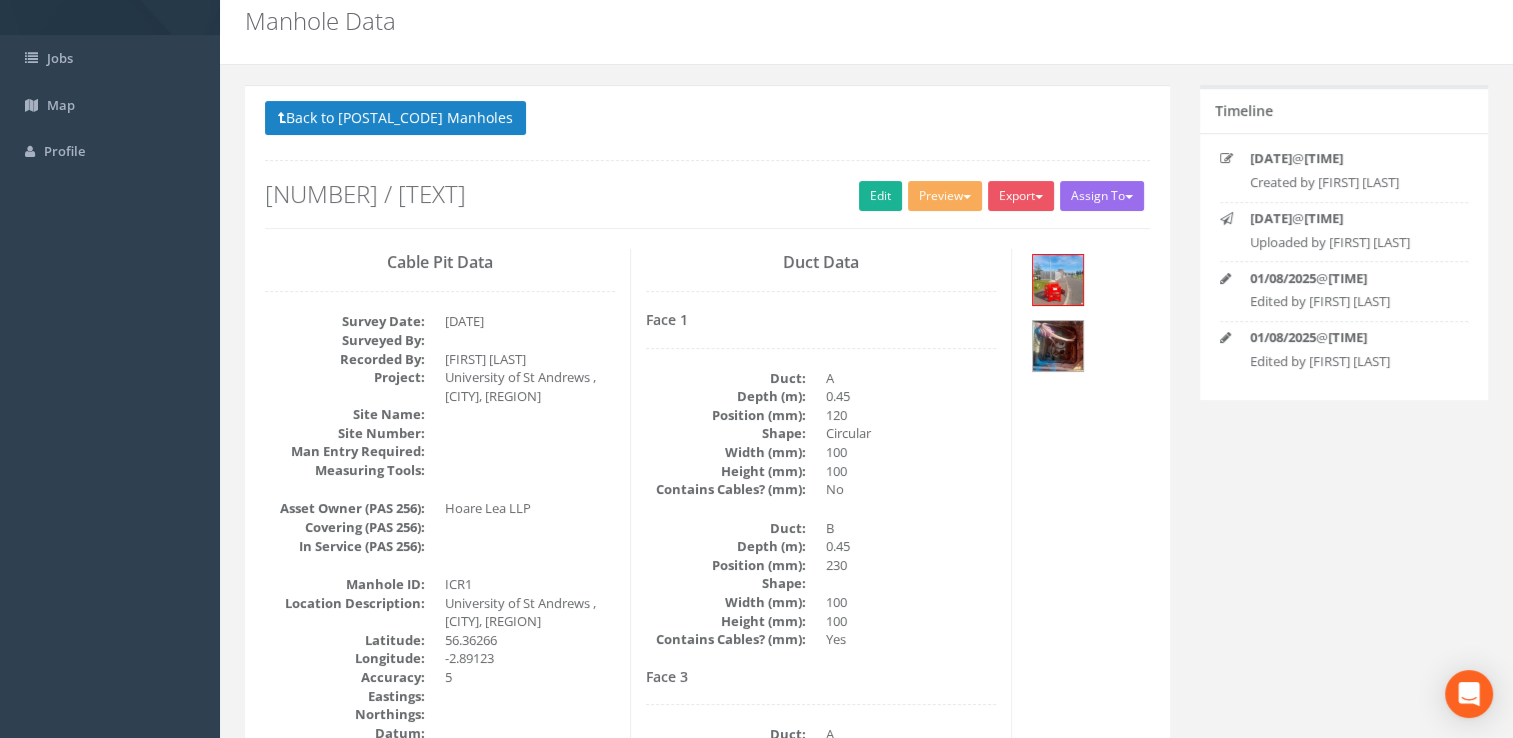 scroll, scrollTop: 0, scrollLeft: 0, axis: both 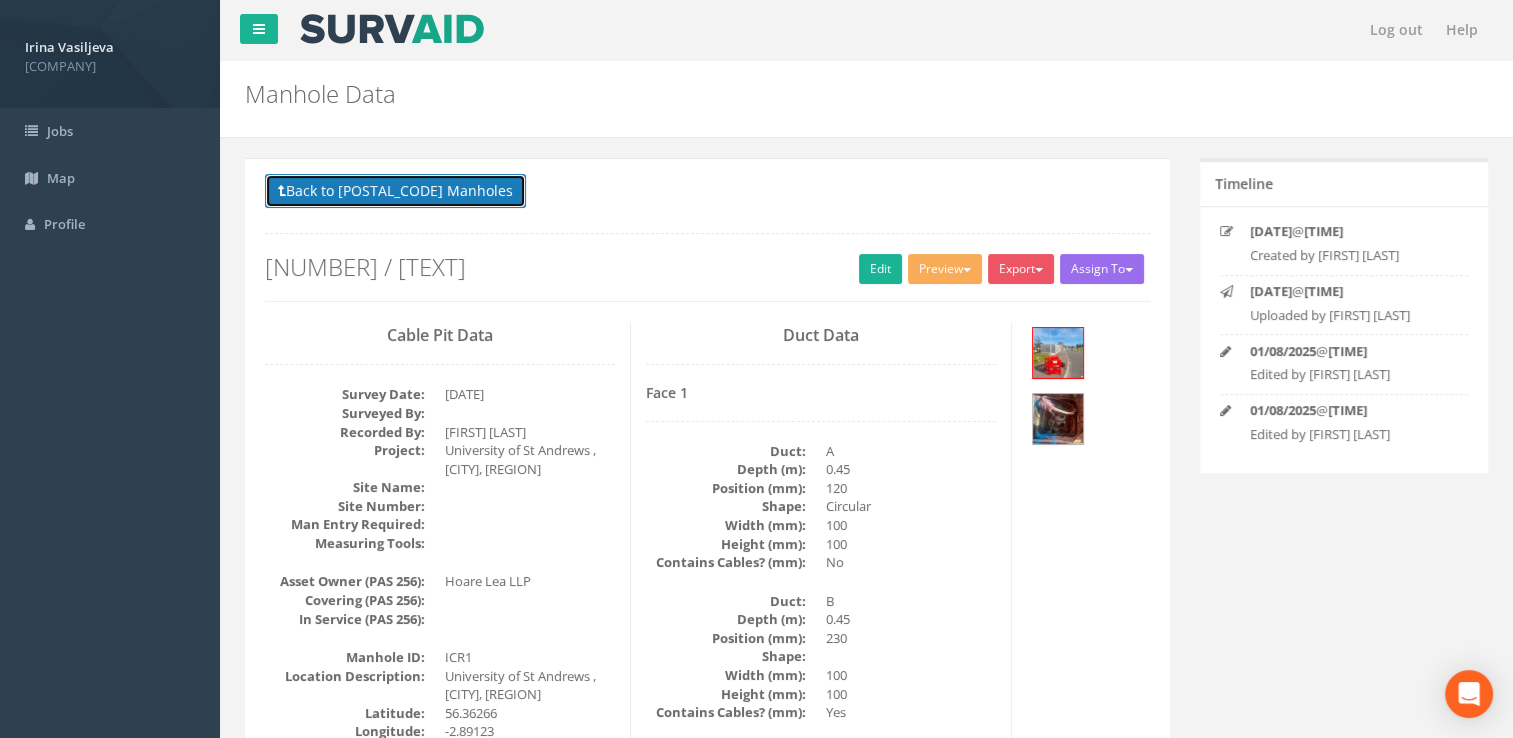 click on "Back to 63165 Manholes" at bounding box center [395, 191] 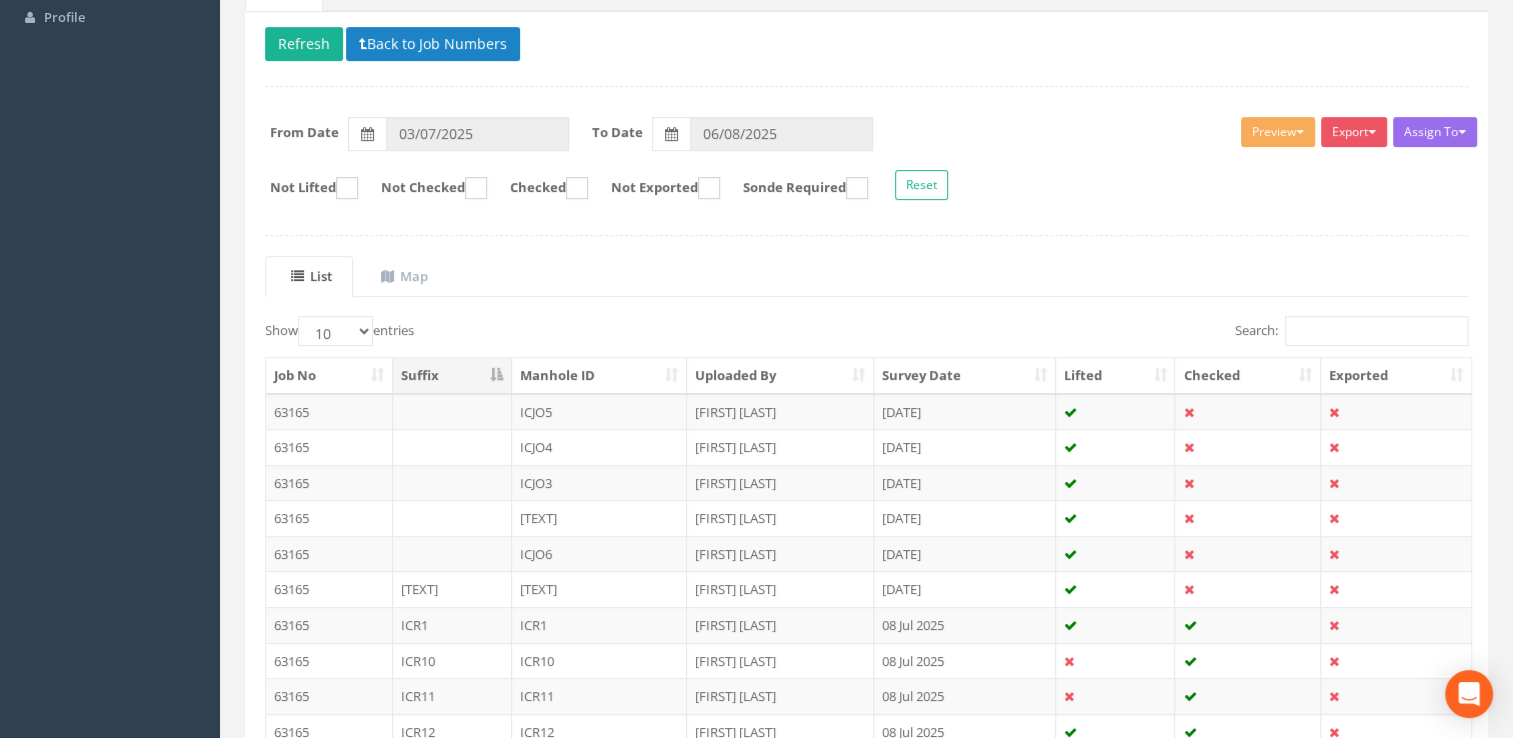 scroll, scrollTop: 372, scrollLeft: 0, axis: vertical 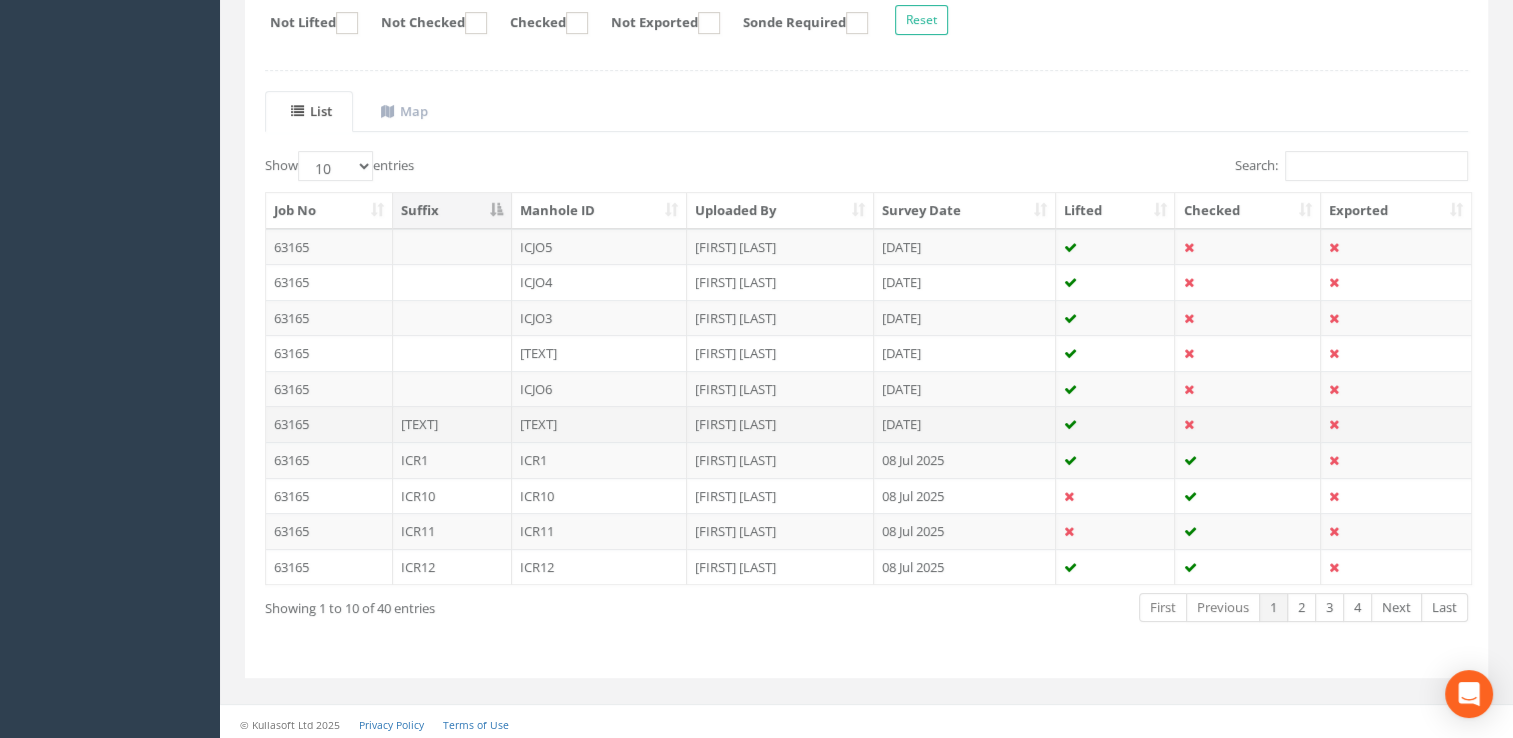 click on "ICJO1" at bounding box center (600, 424) 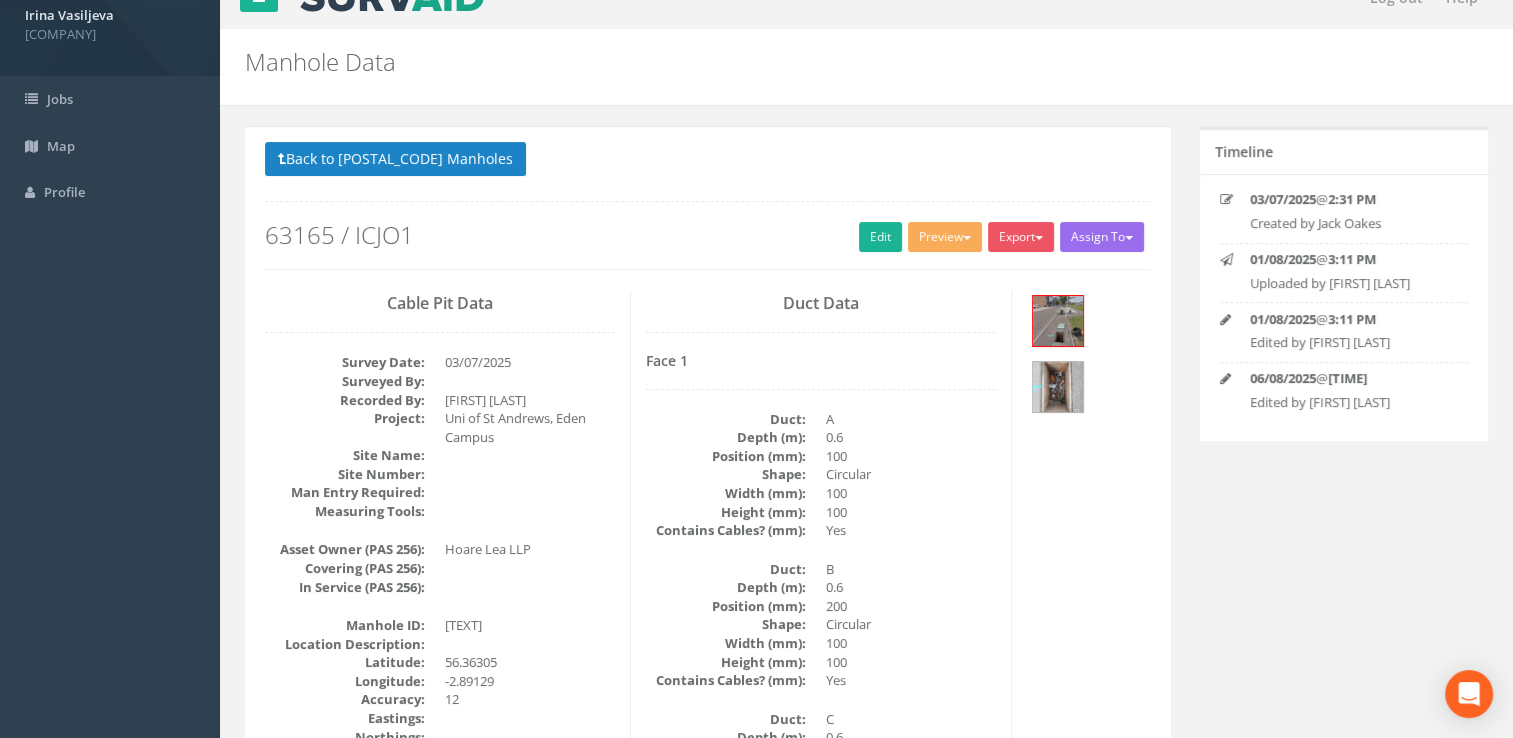 scroll, scrollTop: 0, scrollLeft: 0, axis: both 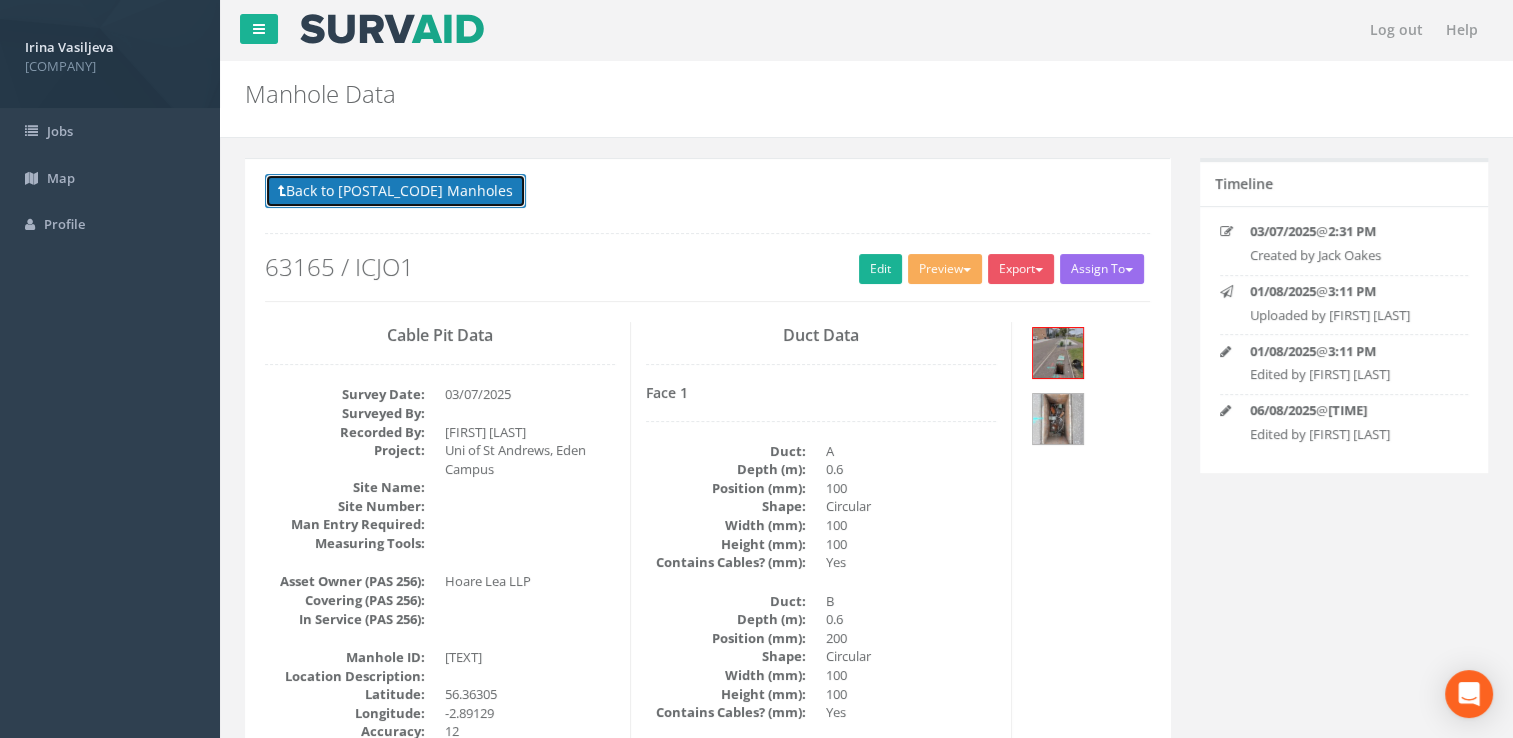 click on "Back to 63165 Manholes" at bounding box center [395, 191] 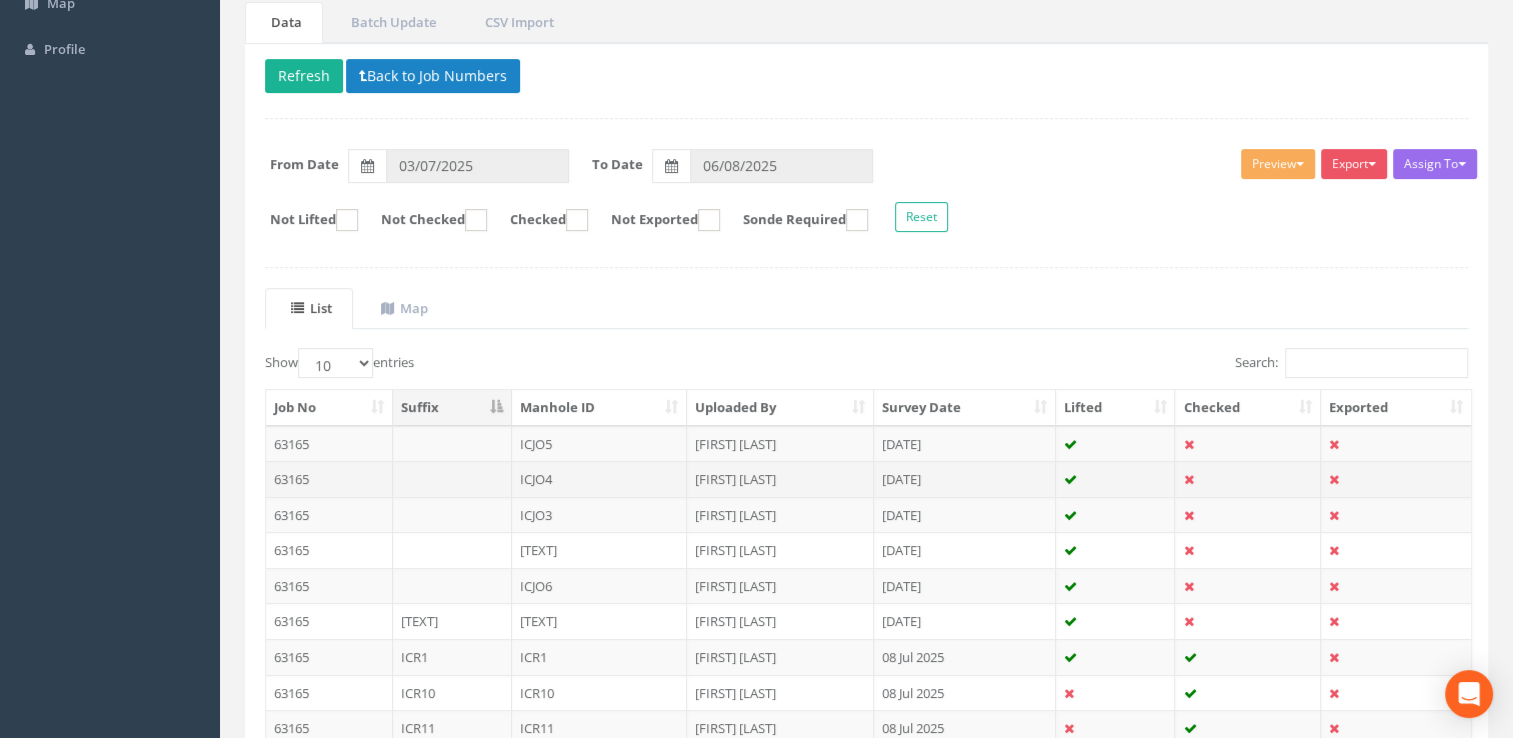 scroll, scrollTop: 300, scrollLeft: 0, axis: vertical 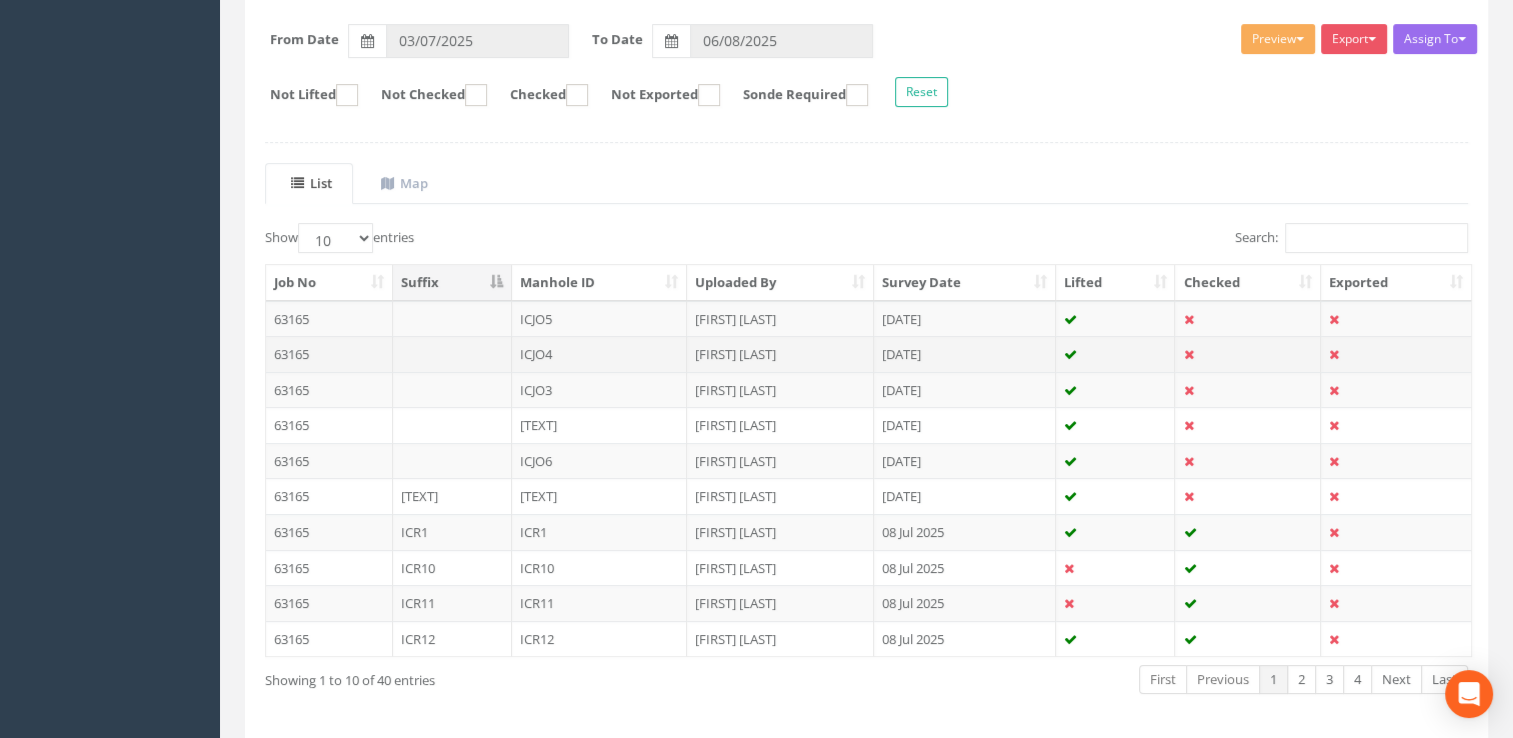 click on "ICJO4" at bounding box center (600, 354) 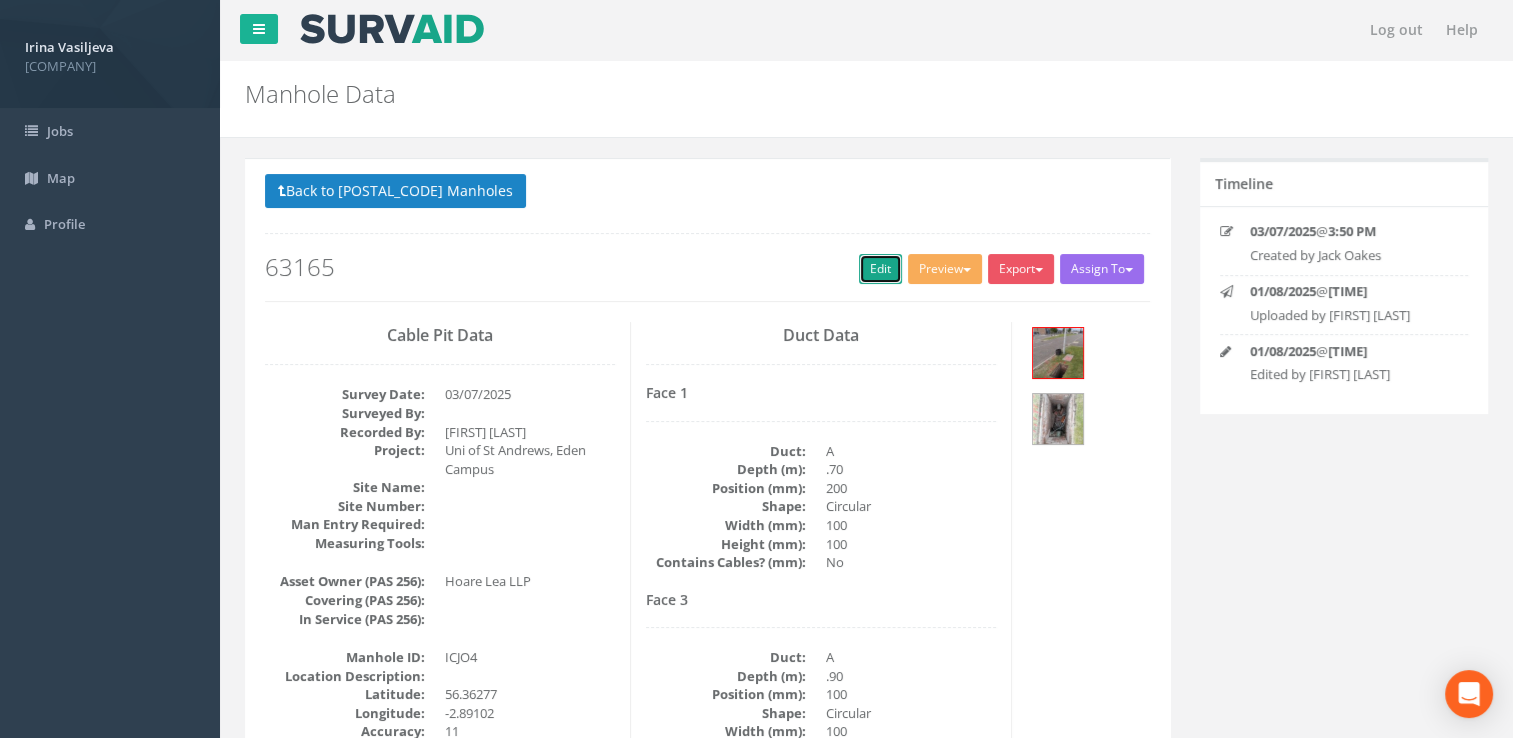 click on "Edit" at bounding box center [880, 269] 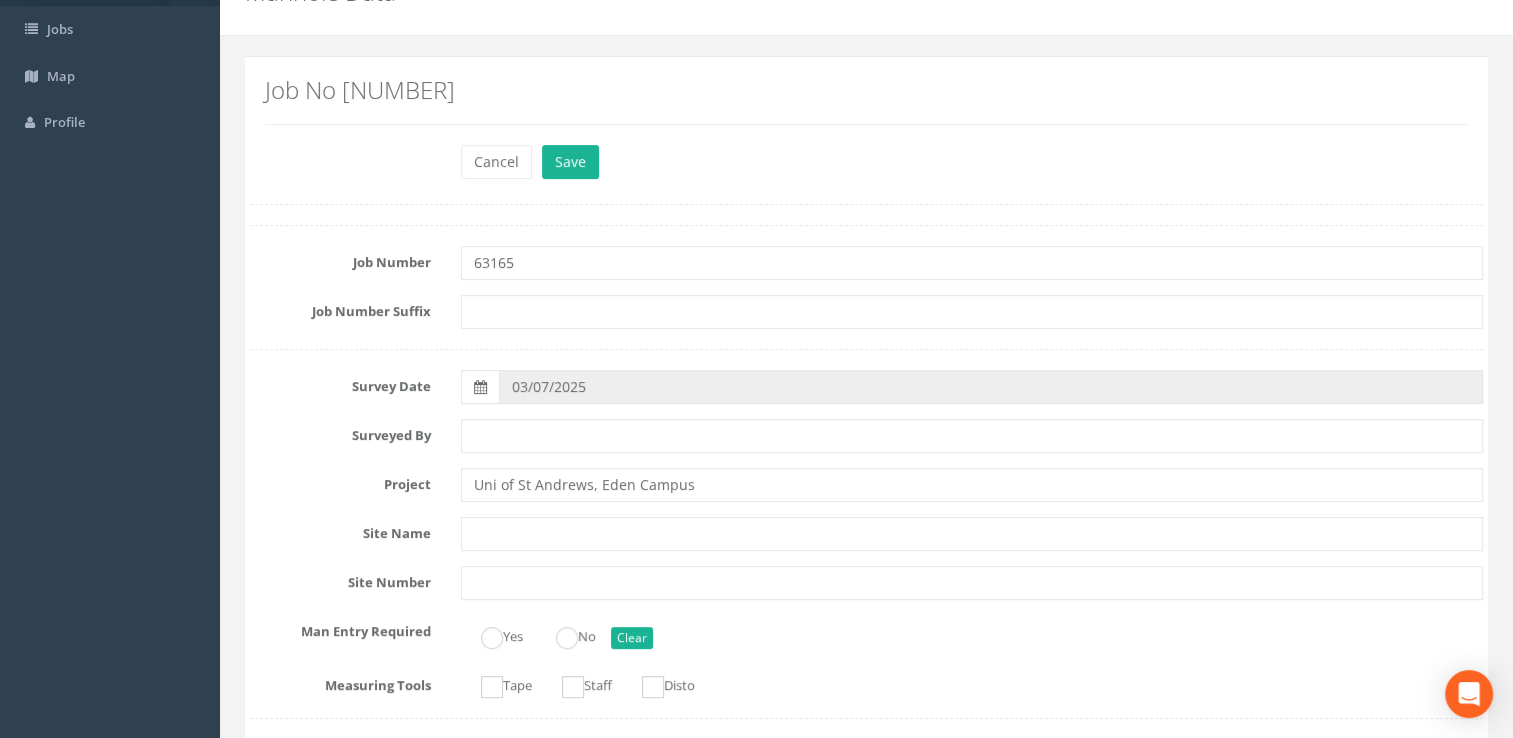 scroll, scrollTop: 400, scrollLeft: 0, axis: vertical 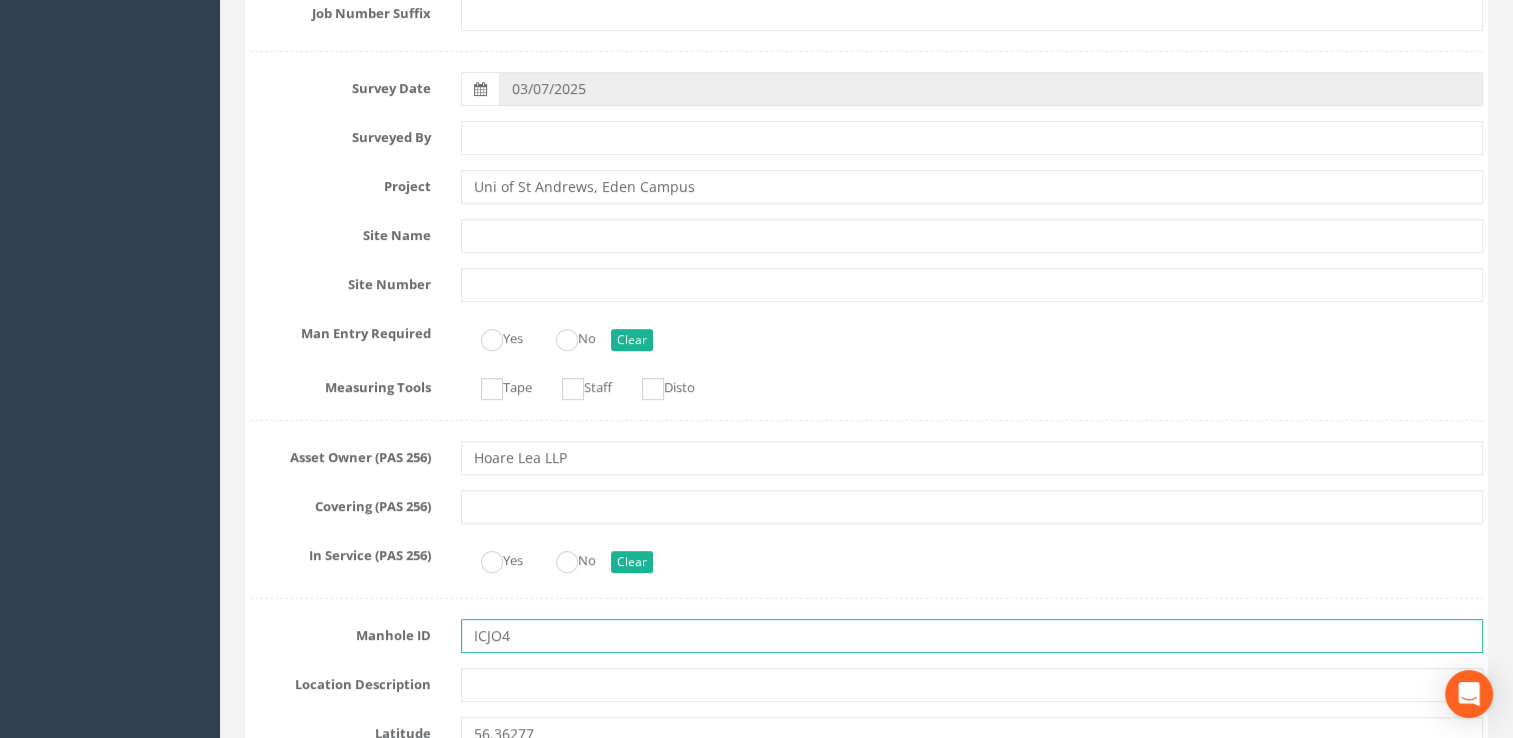 drag, startPoint x: 523, startPoint y: 638, endPoint x: 401, endPoint y: 634, distance: 122.06556 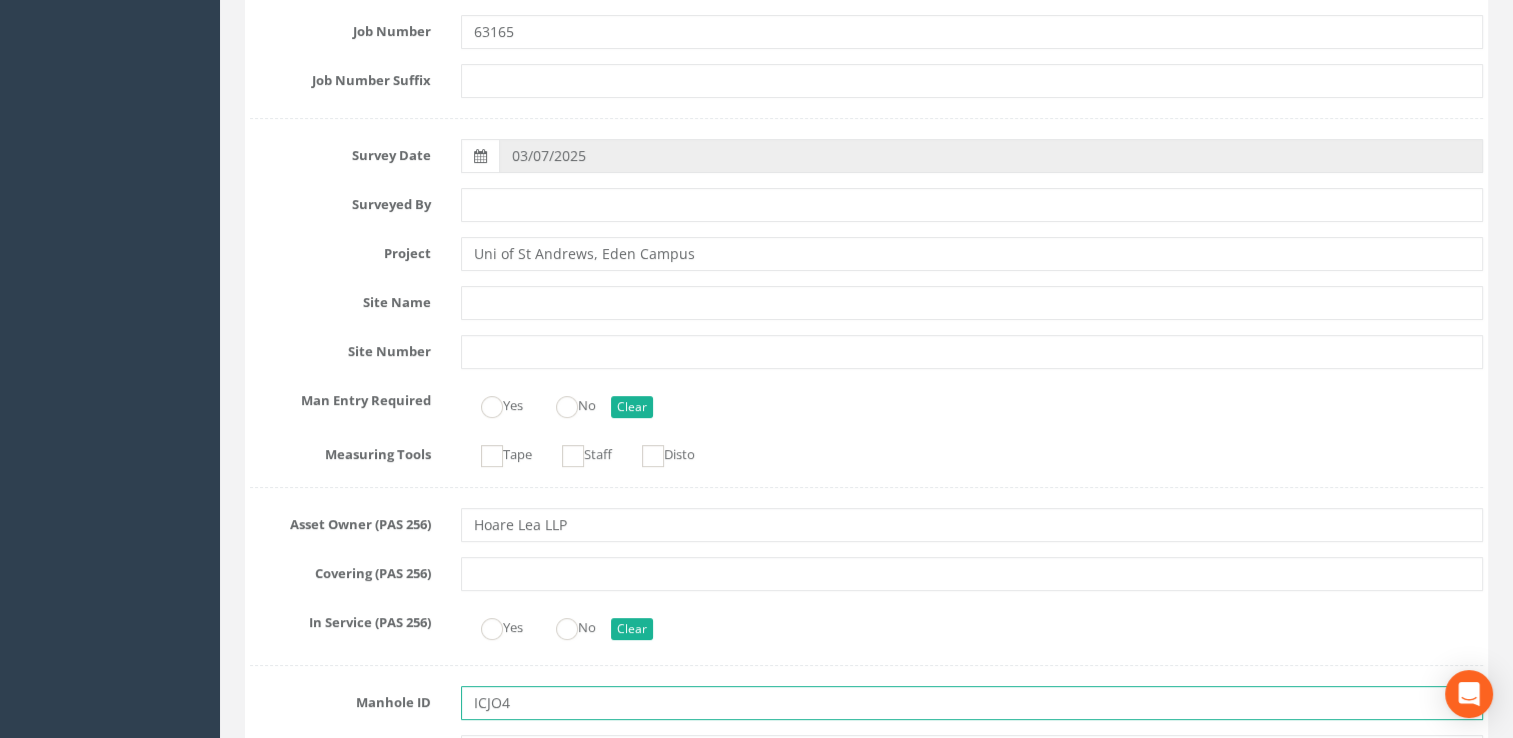 scroll, scrollTop: 300, scrollLeft: 0, axis: vertical 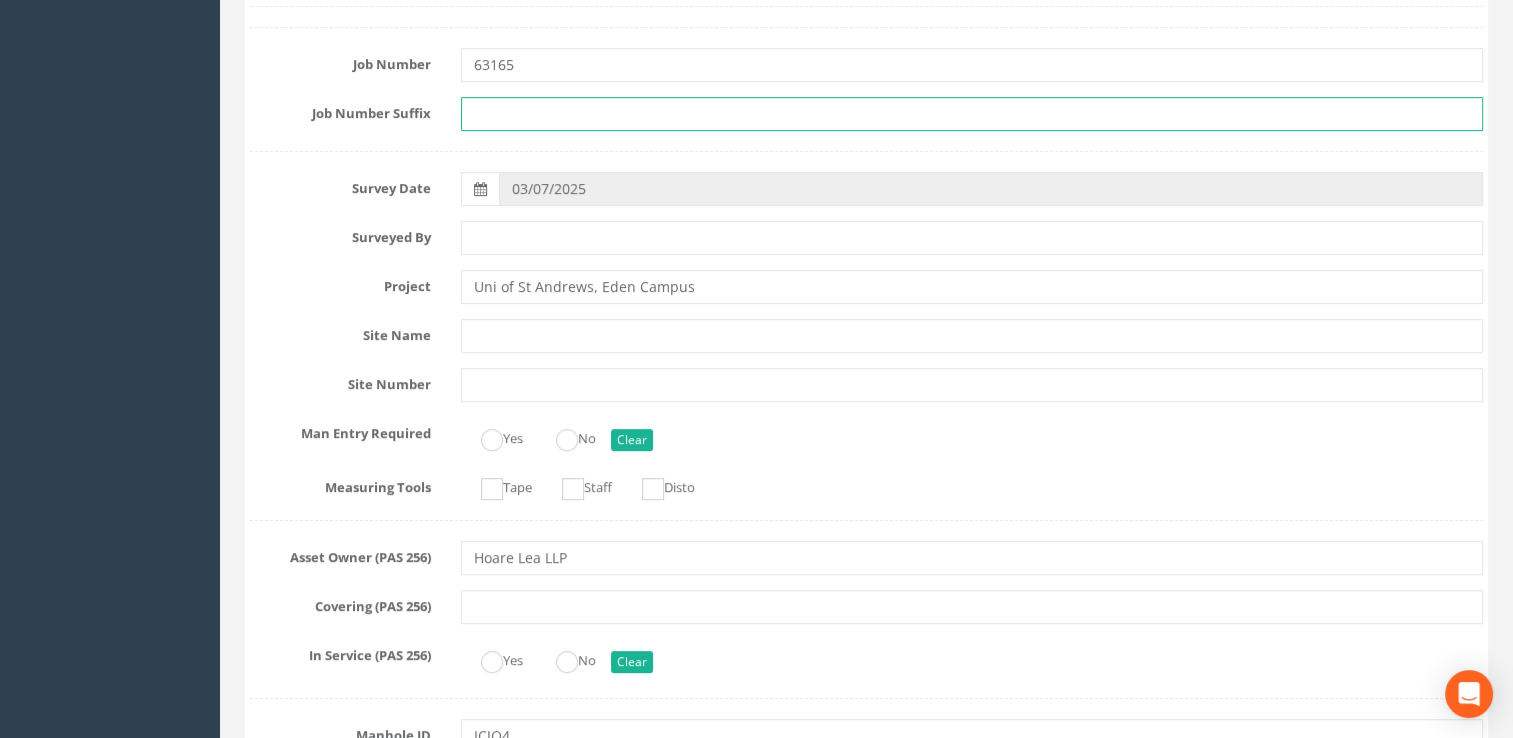click at bounding box center [972, 114] 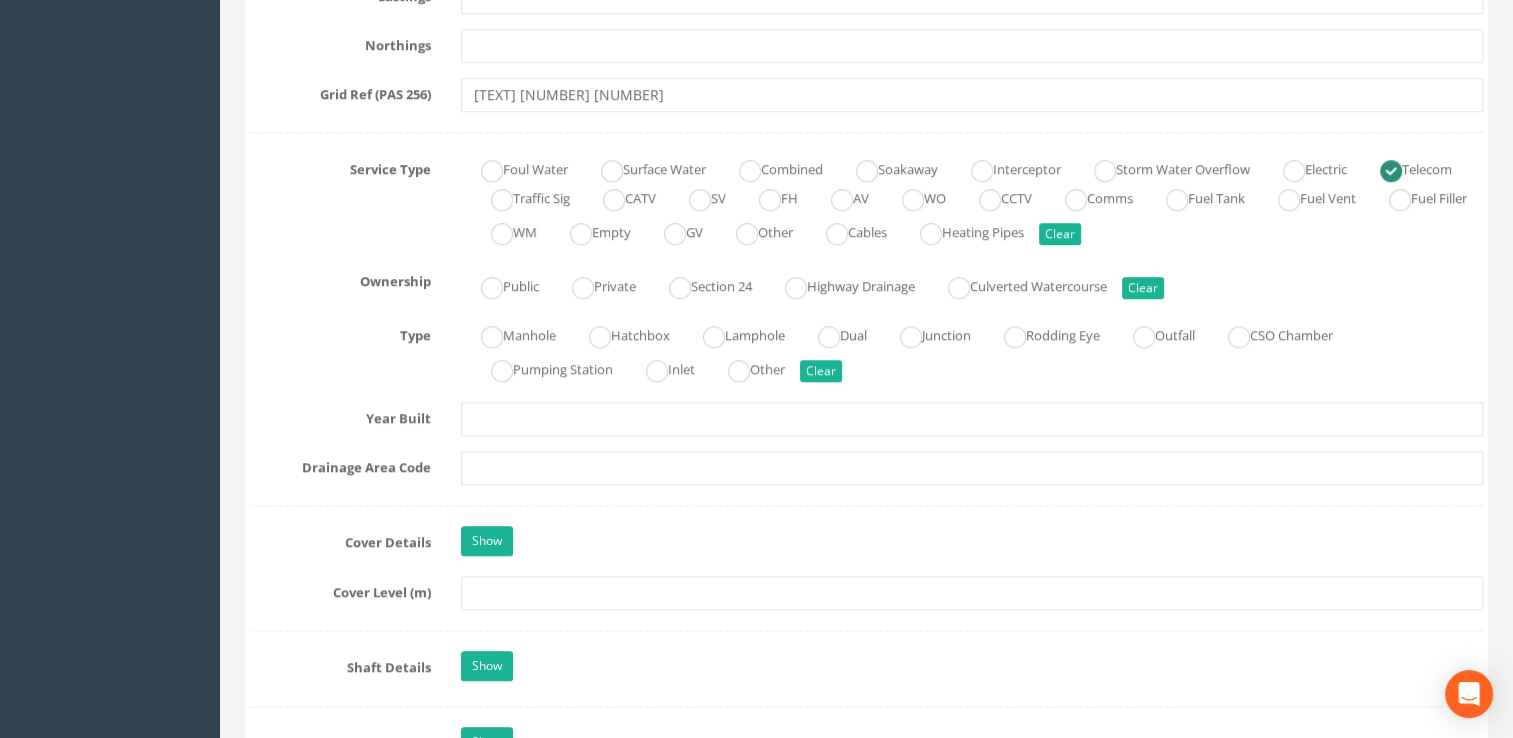 scroll, scrollTop: 1300, scrollLeft: 0, axis: vertical 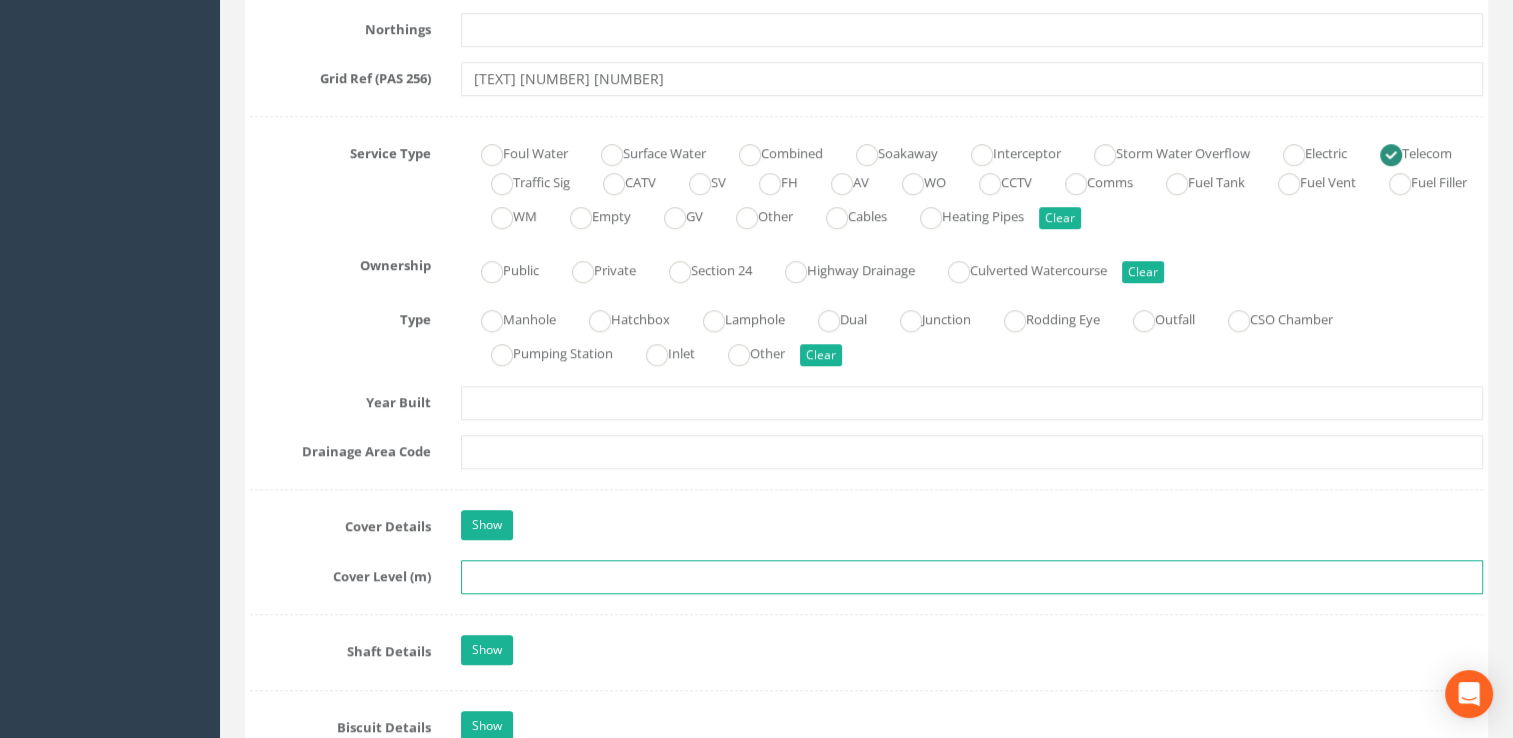 type on "ICJO4" 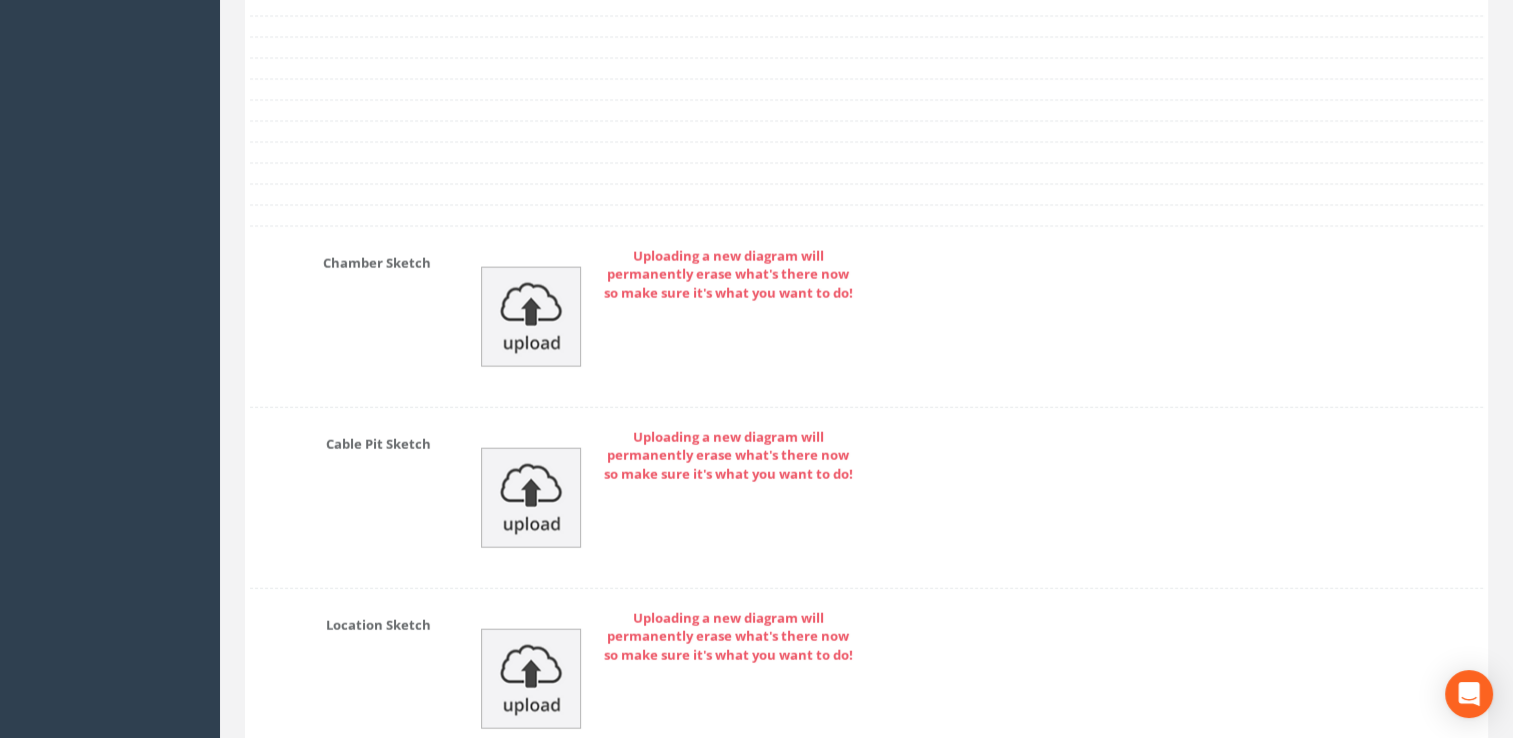 scroll, scrollTop: 4800, scrollLeft: 0, axis: vertical 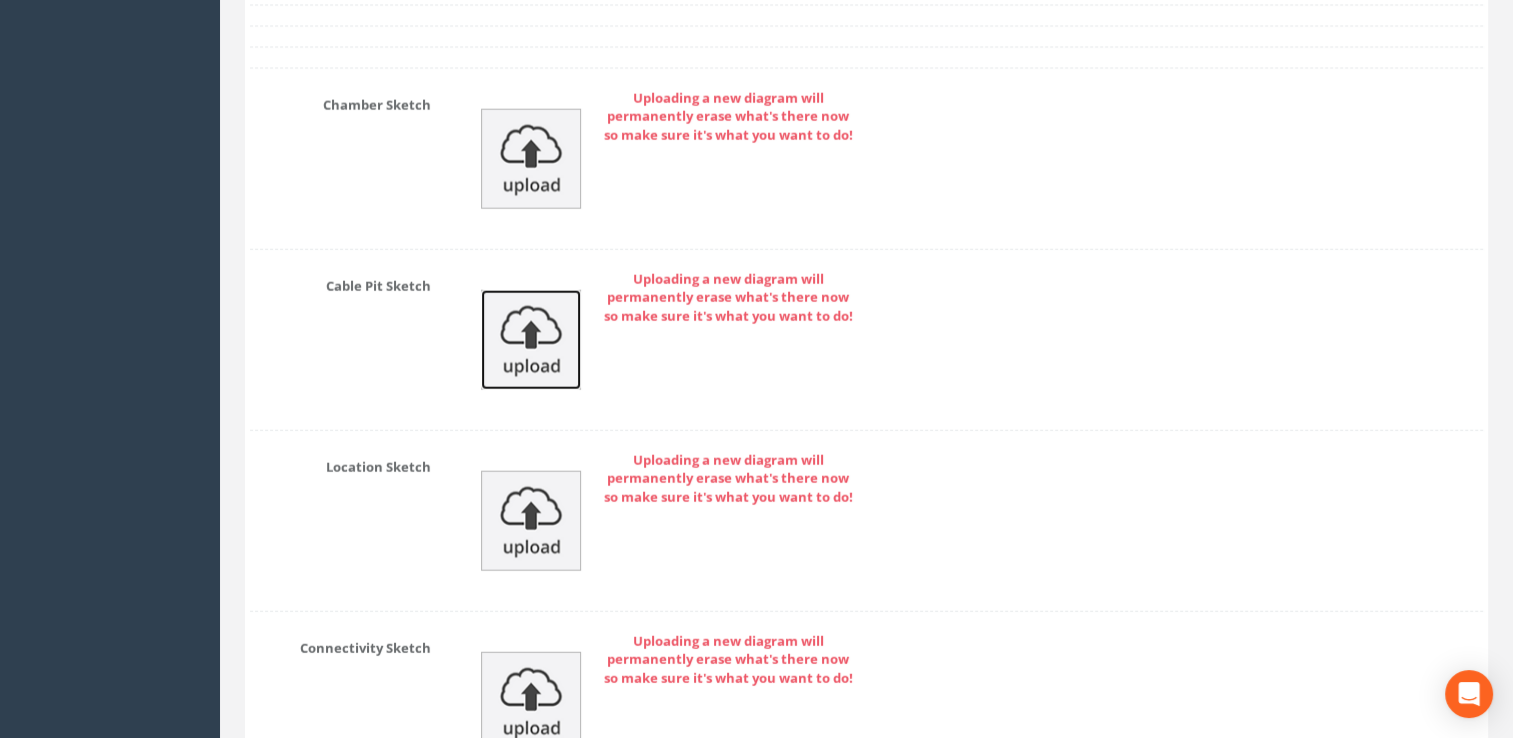type on "6.04" 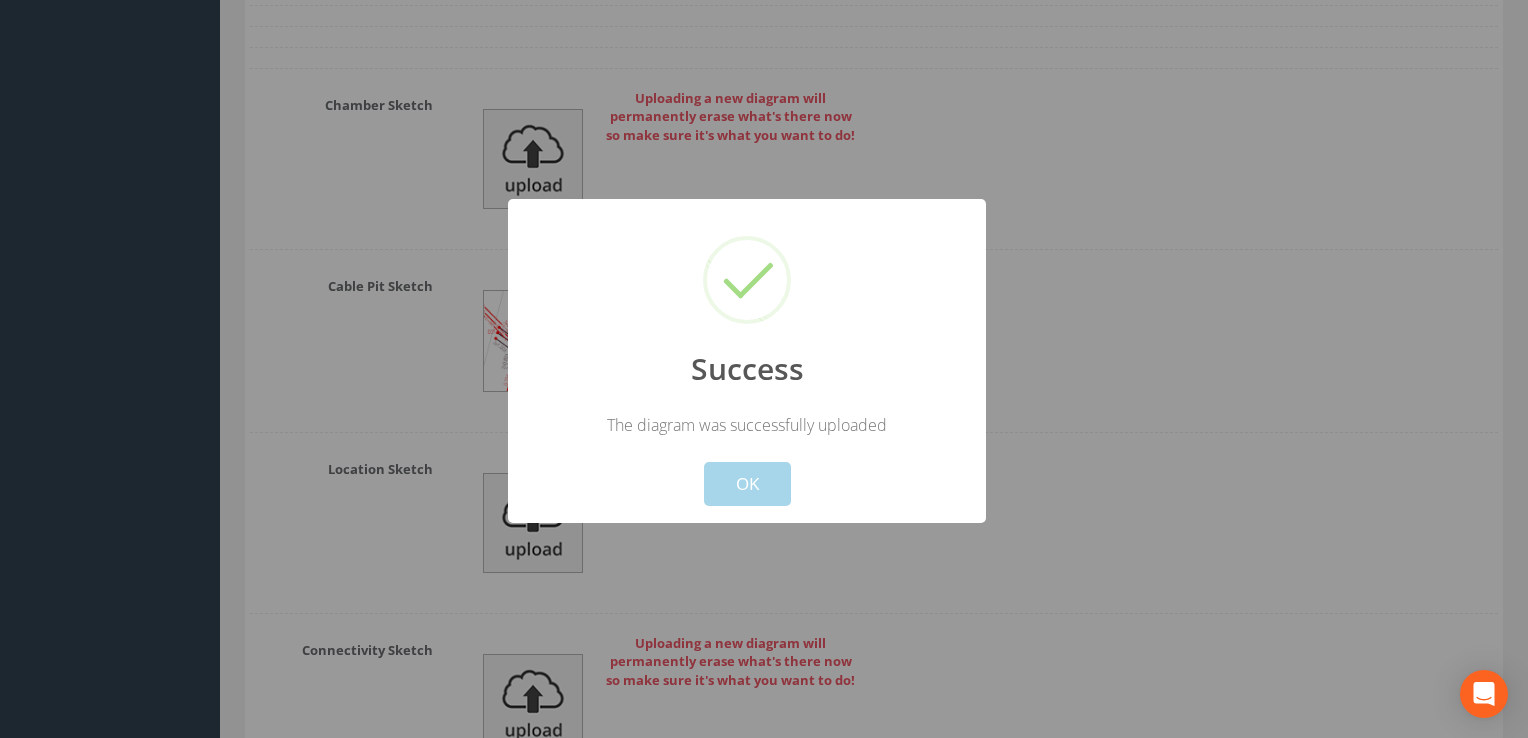 click on "OK" at bounding box center (747, 484) 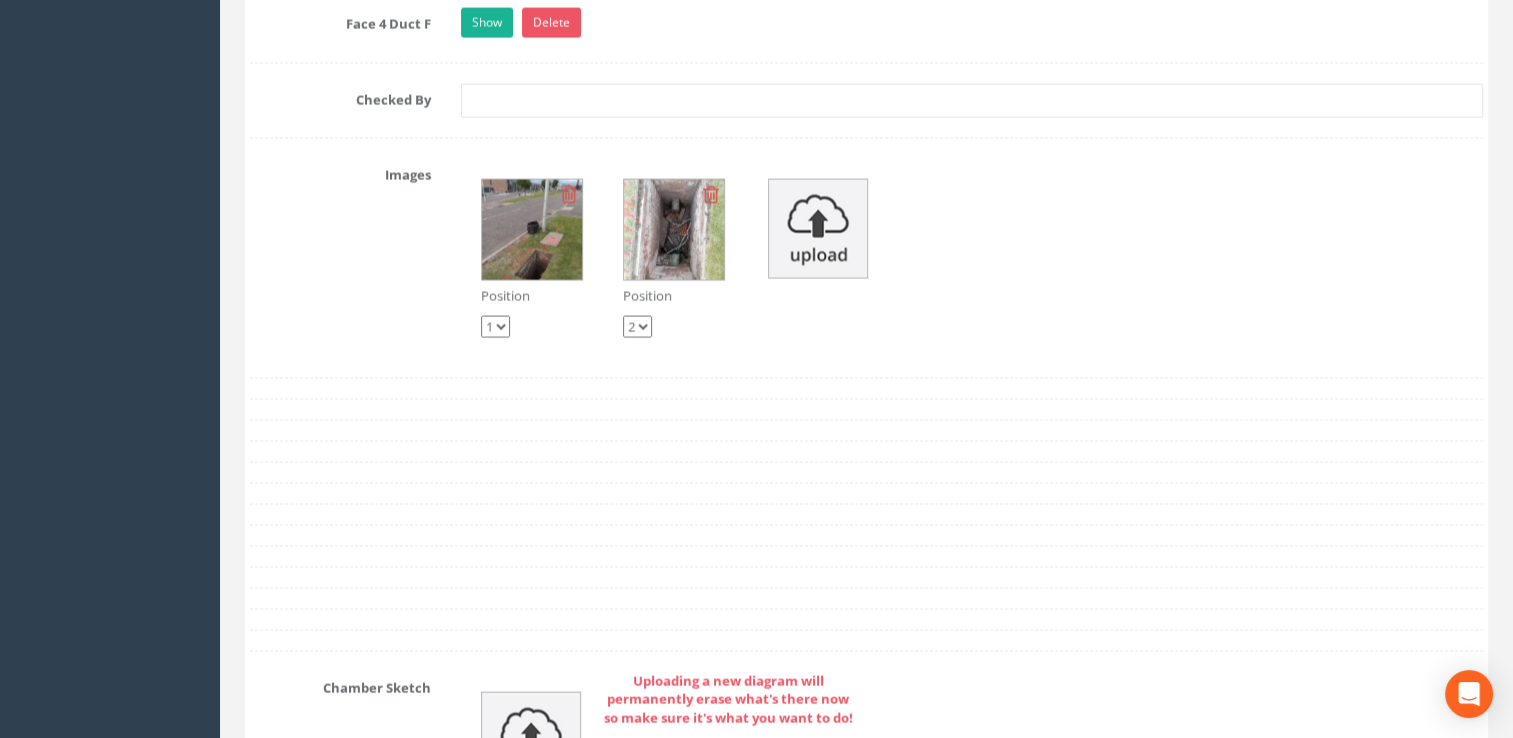 scroll, scrollTop: 4100, scrollLeft: 0, axis: vertical 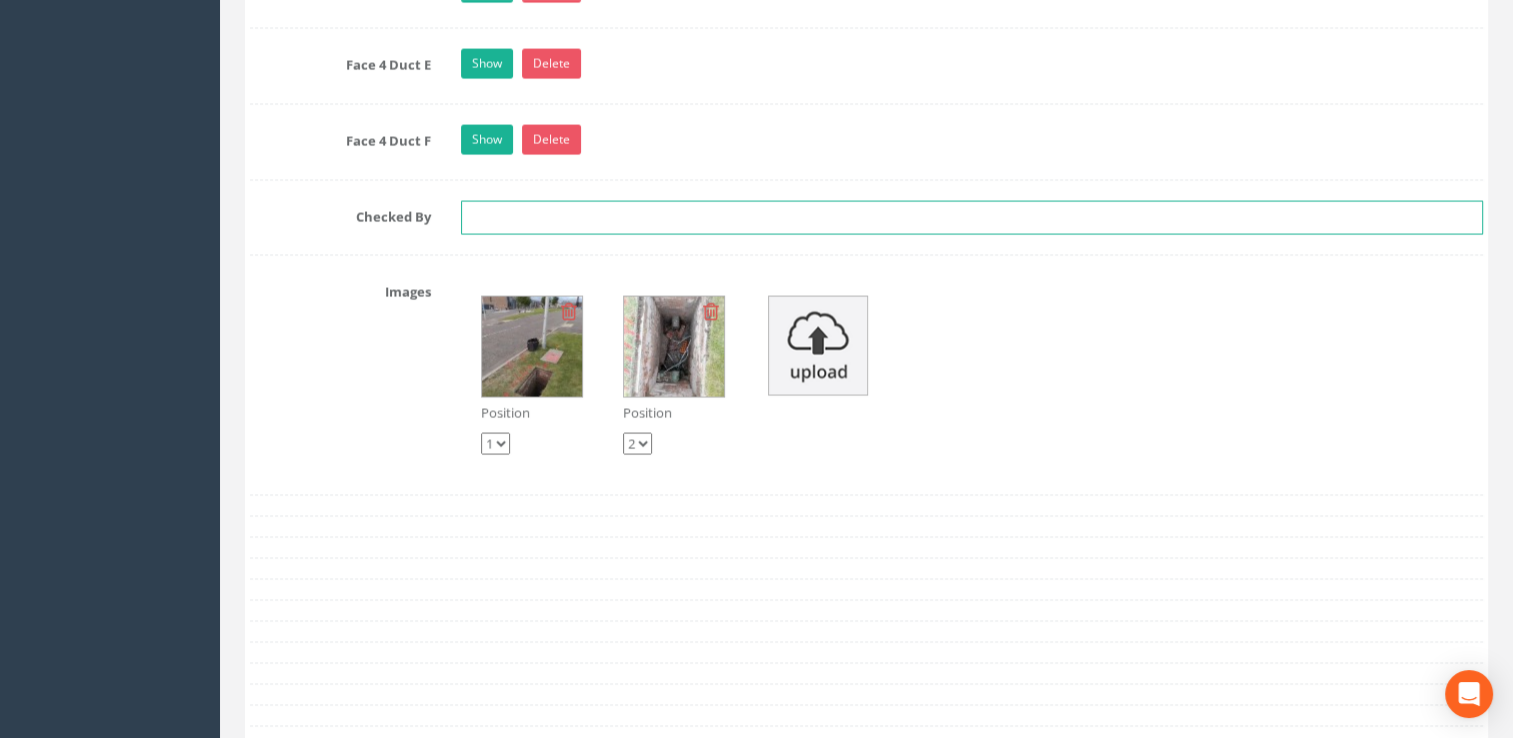 click at bounding box center [972, 218] 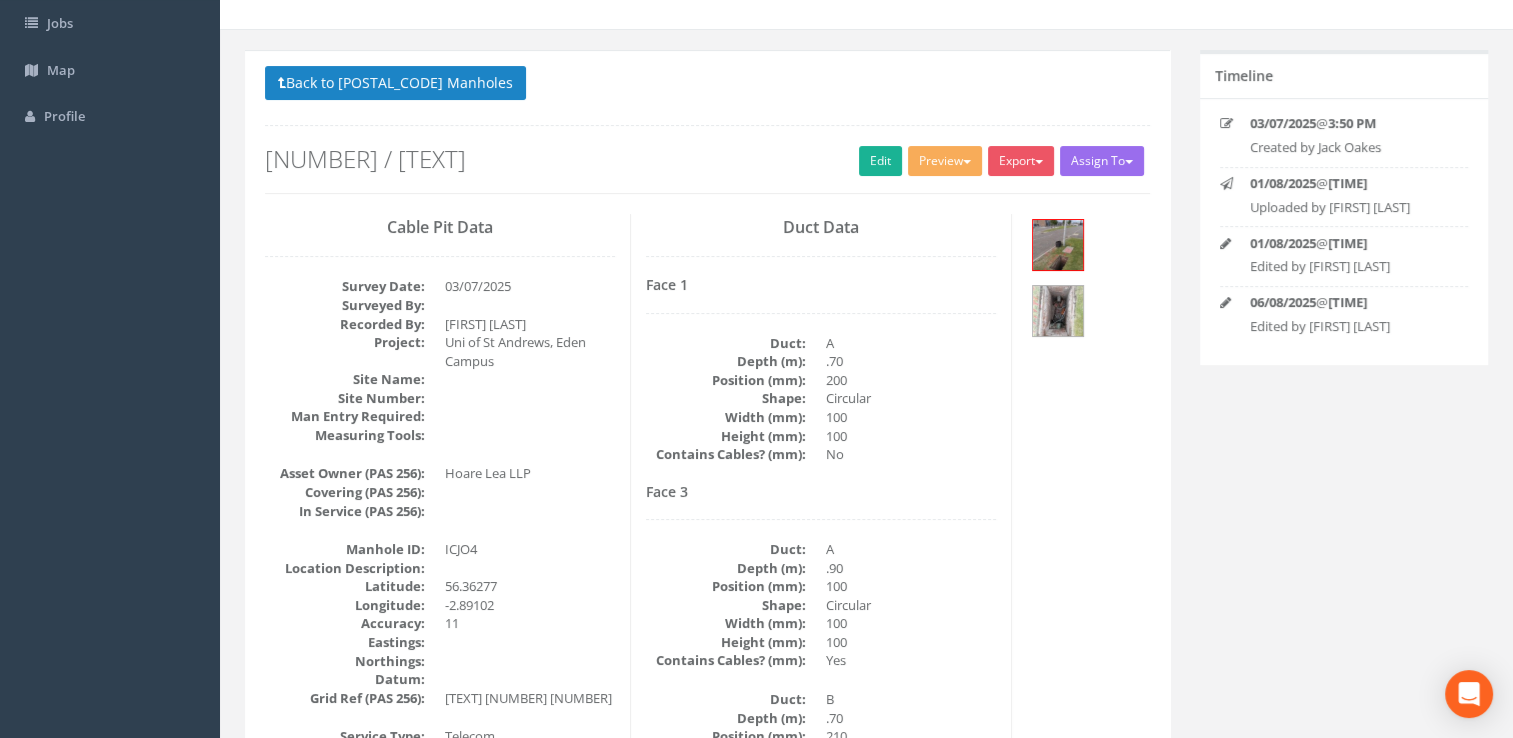 scroll, scrollTop: 0, scrollLeft: 0, axis: both 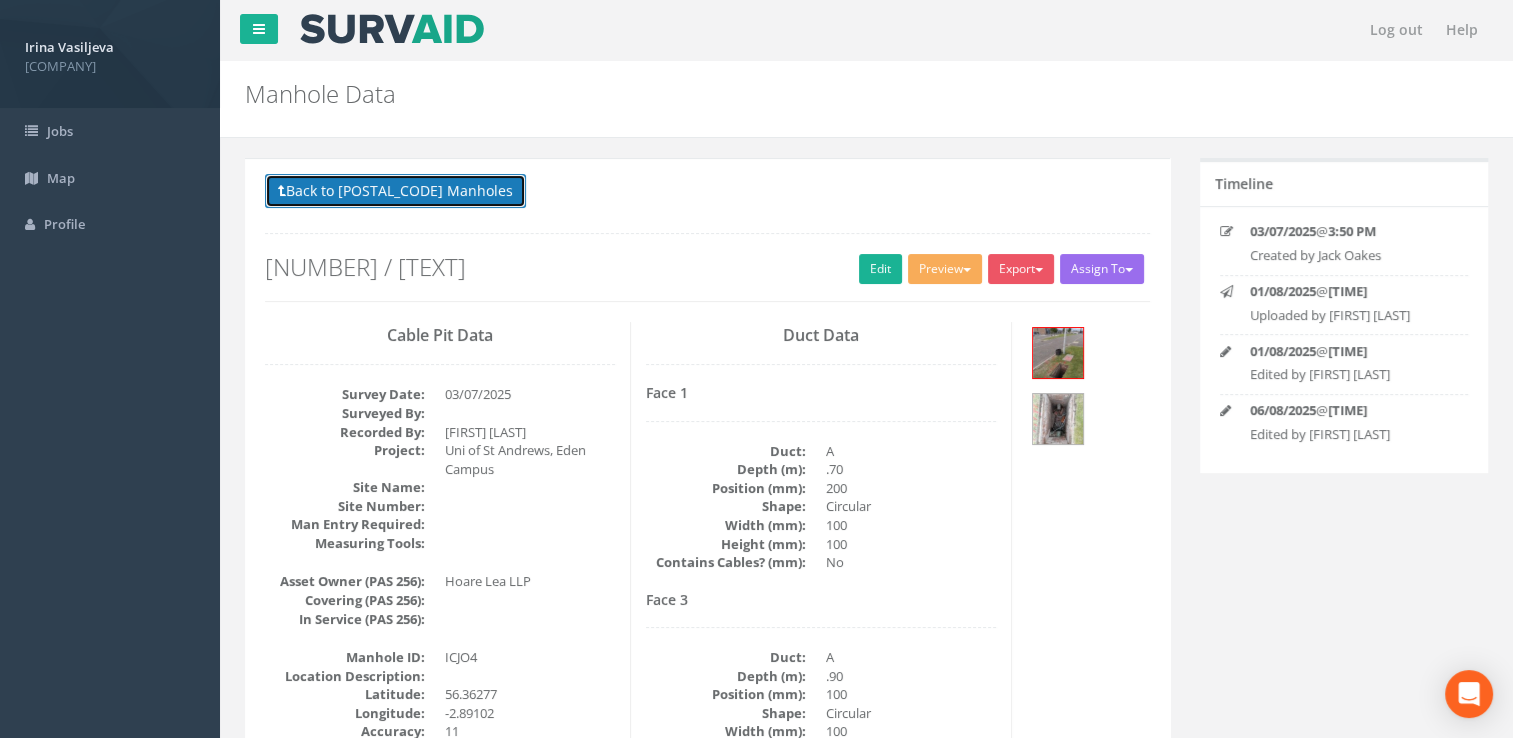 click on "Back to 63165 Manholes" at bounding box center [395, 191] 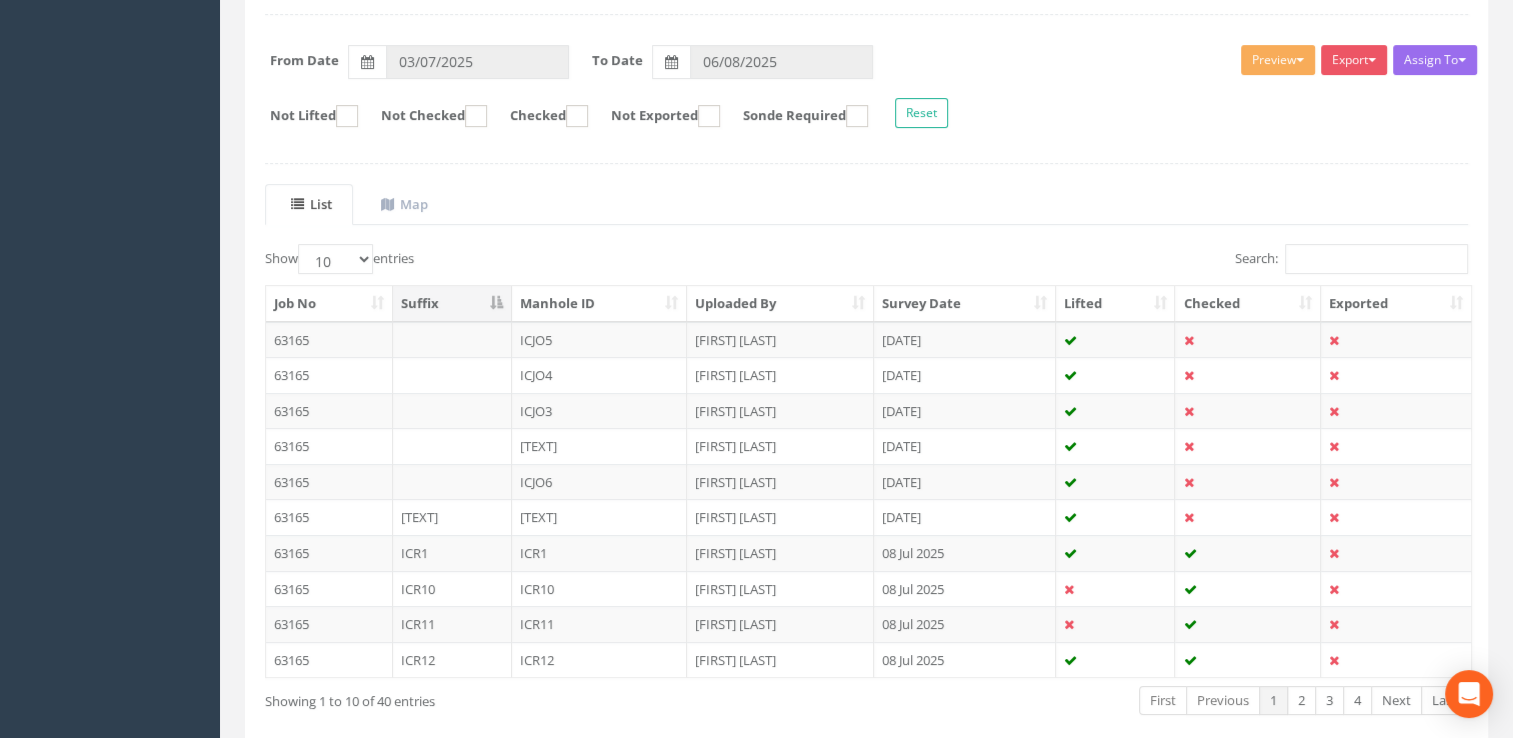 scroll, scrollTop: 372, scrollLeft: 0, axis: vertical 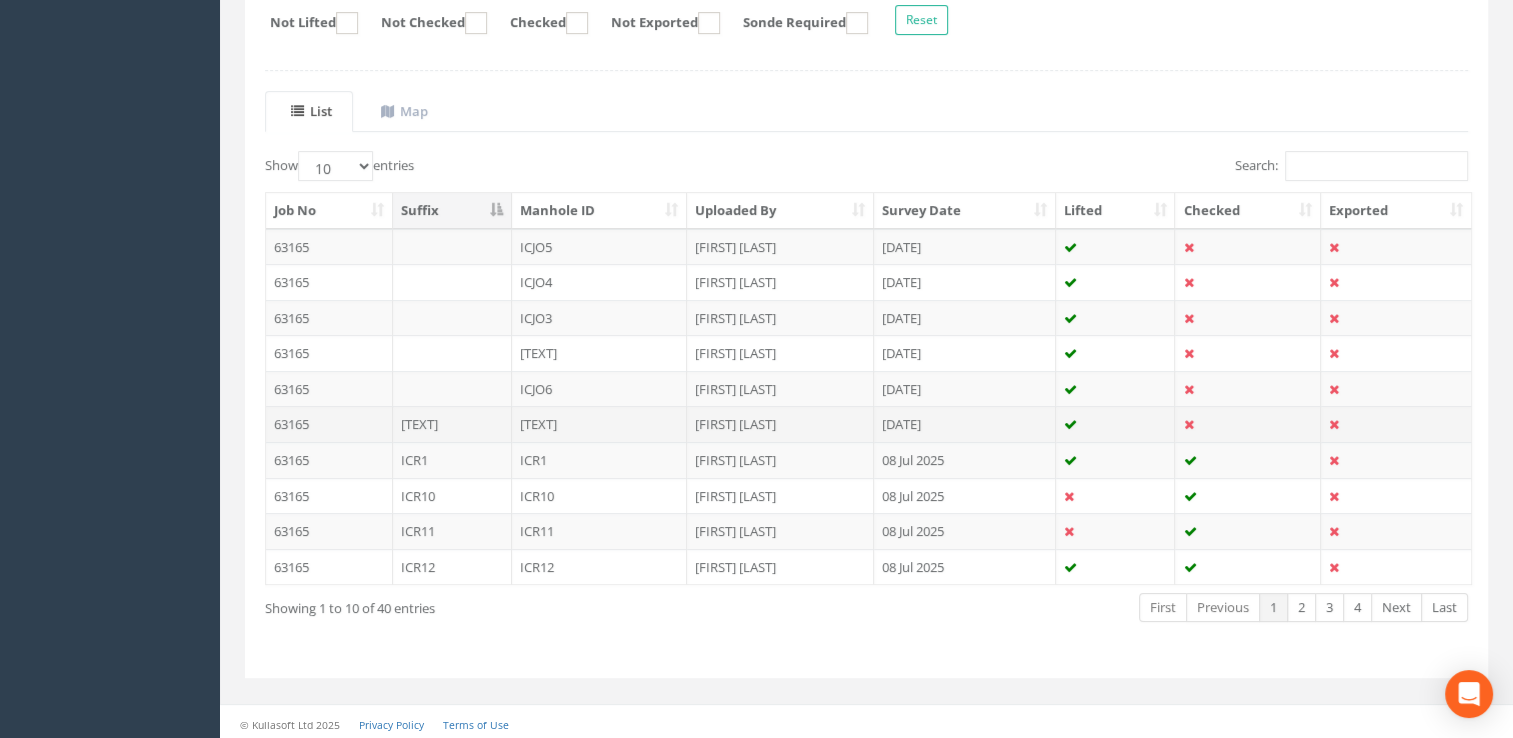 click on "ICJO1" at bounding box center (600, 424) 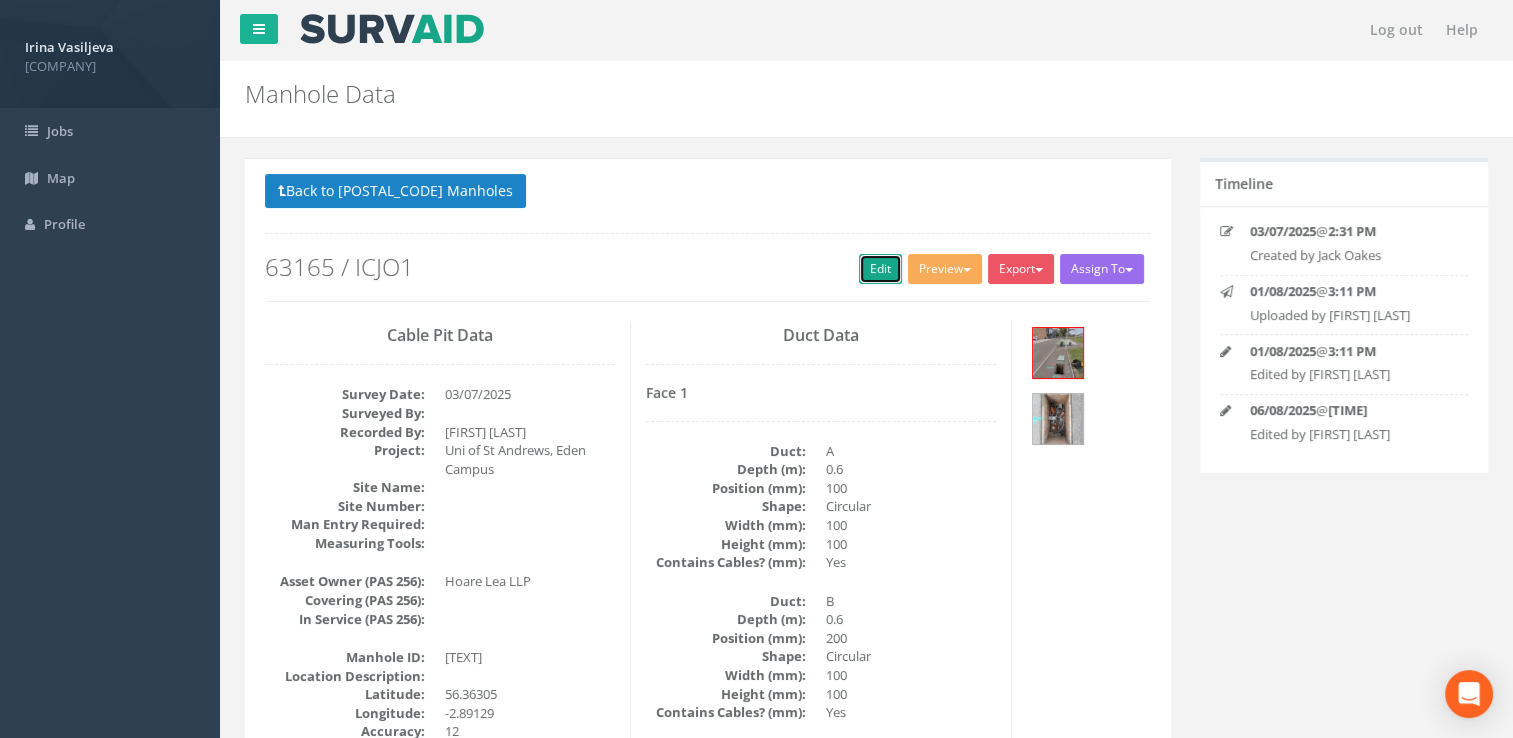 click on "Edit" at bounding box center [880, 269] 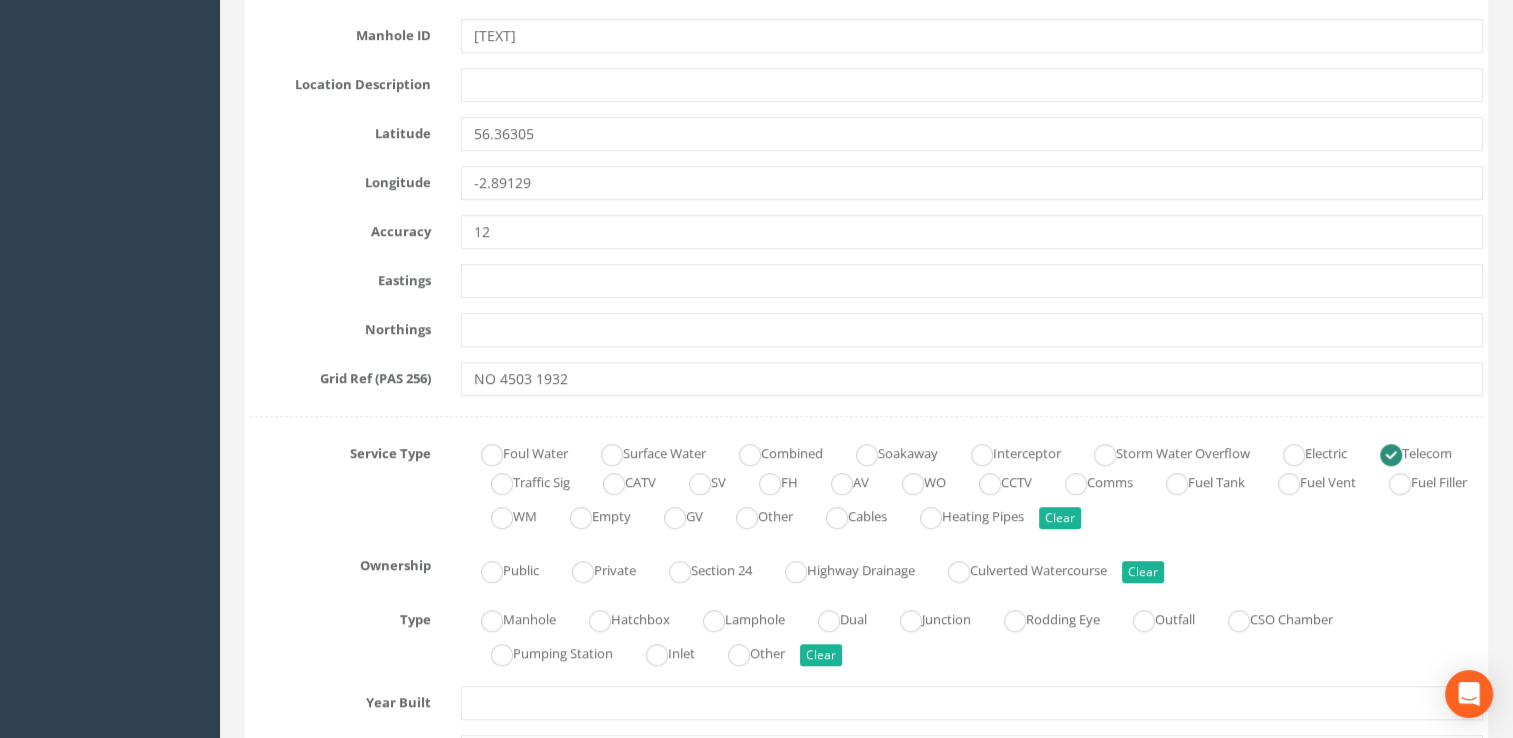 scroll, scrollTop: 1400, scrollLeft: 0, axis: vertical 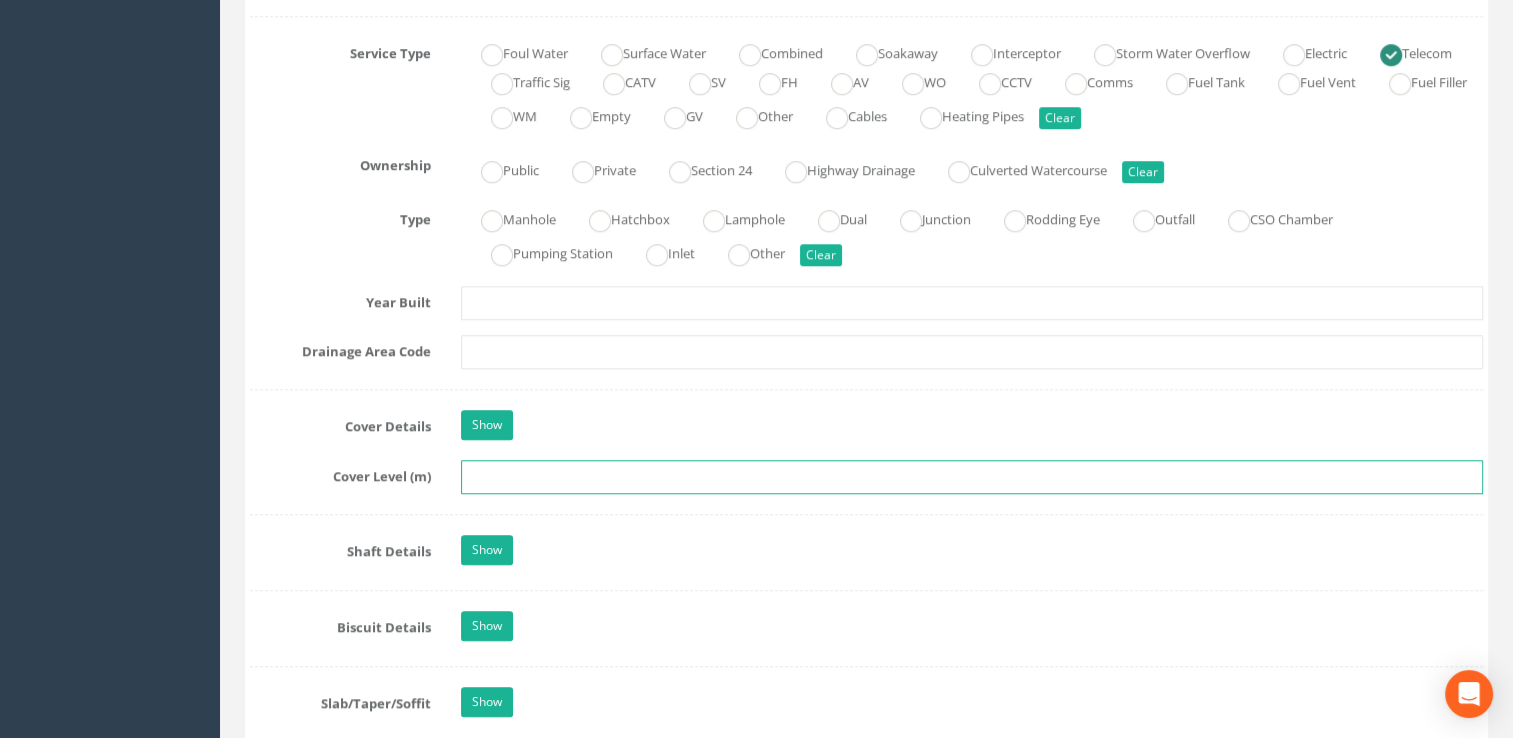 click at bounding box center (972, 477) 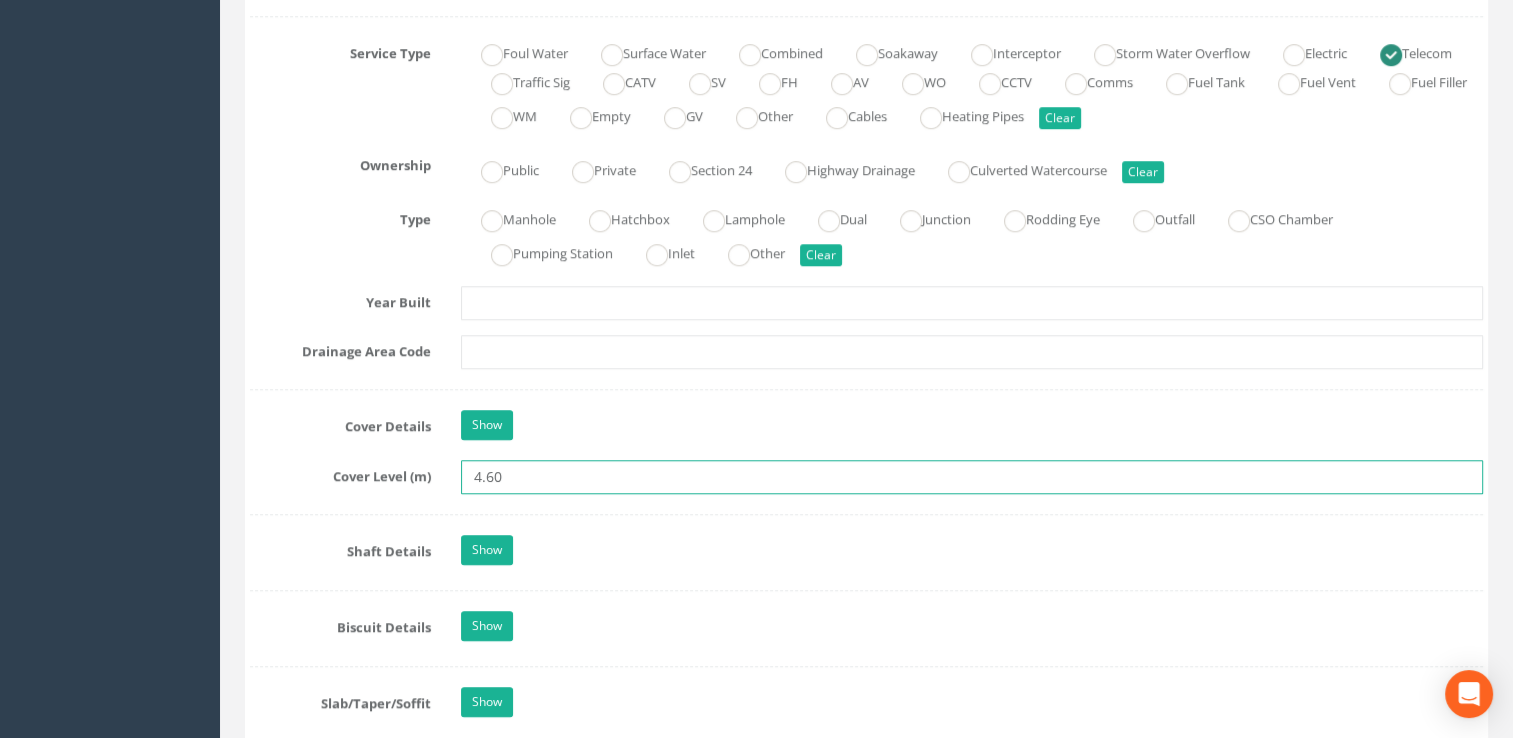 click on "Save" at bounding box center (570, -1136) 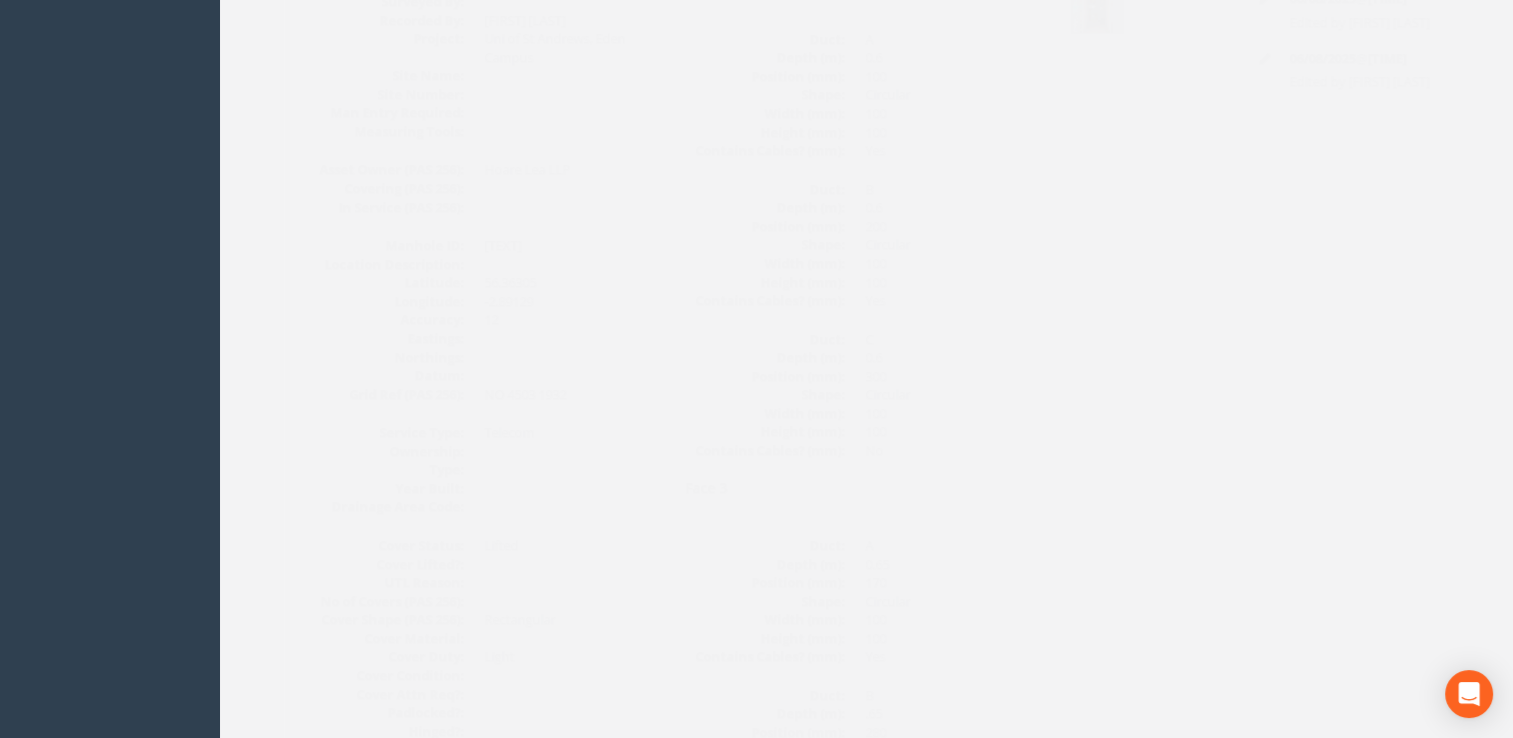 scroll, scrollTop: 48, scrollLeft: 0, axis: vertical 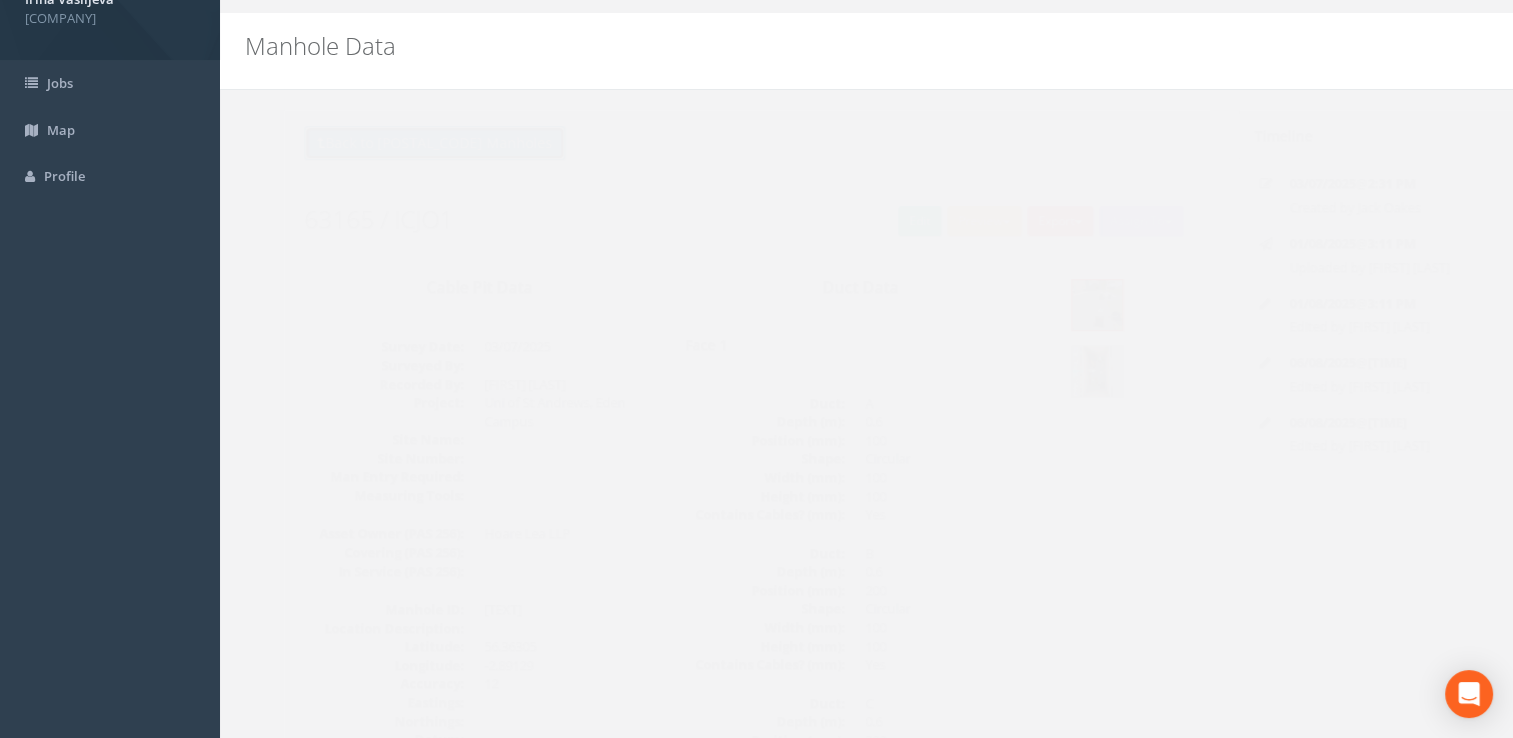 click on "Back to 63165 Manholes" at bounding box center [395, 143] 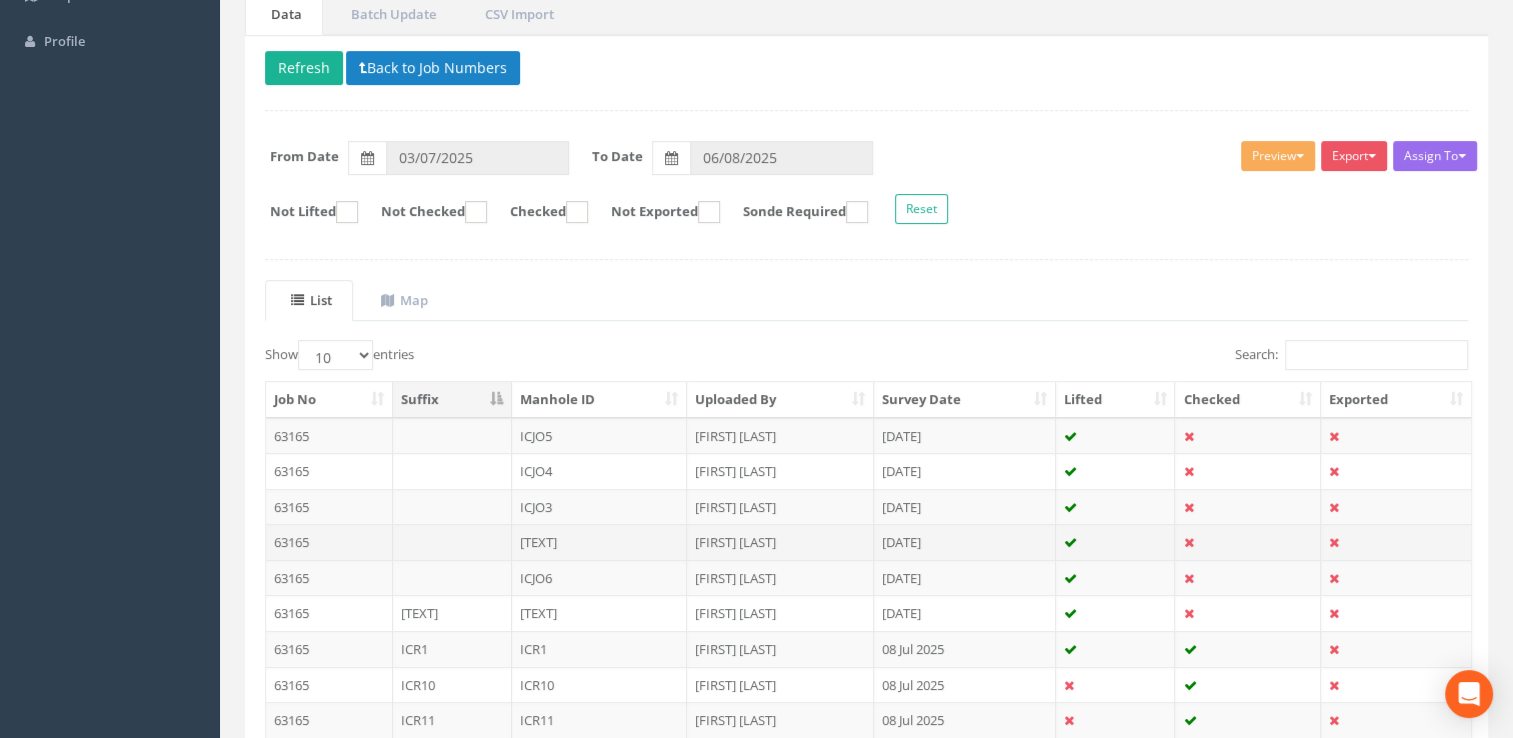 scroll, scrollTop: 348, scrollLeft: 0, axis: vertical 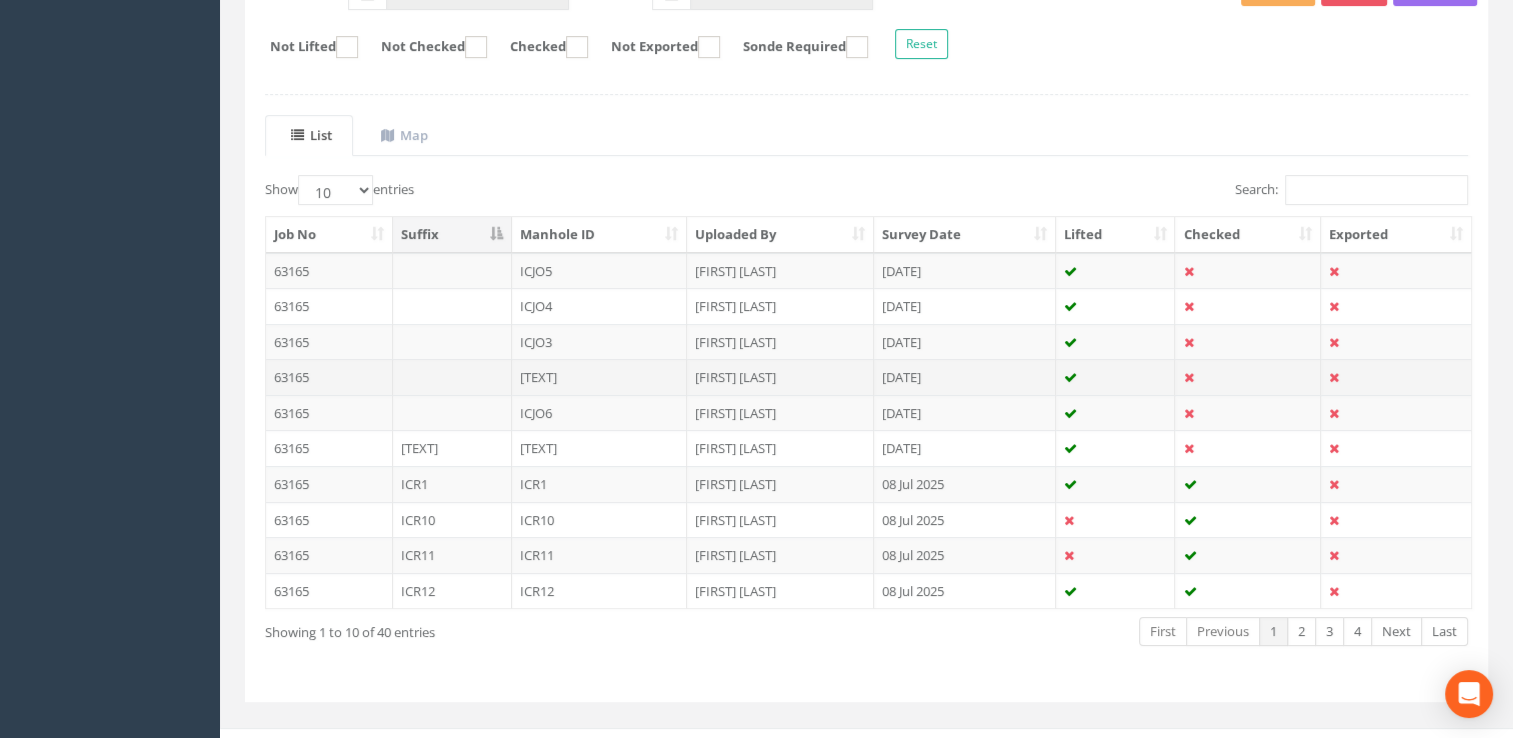click on "ICJO2" at bounding box center (600, 377) 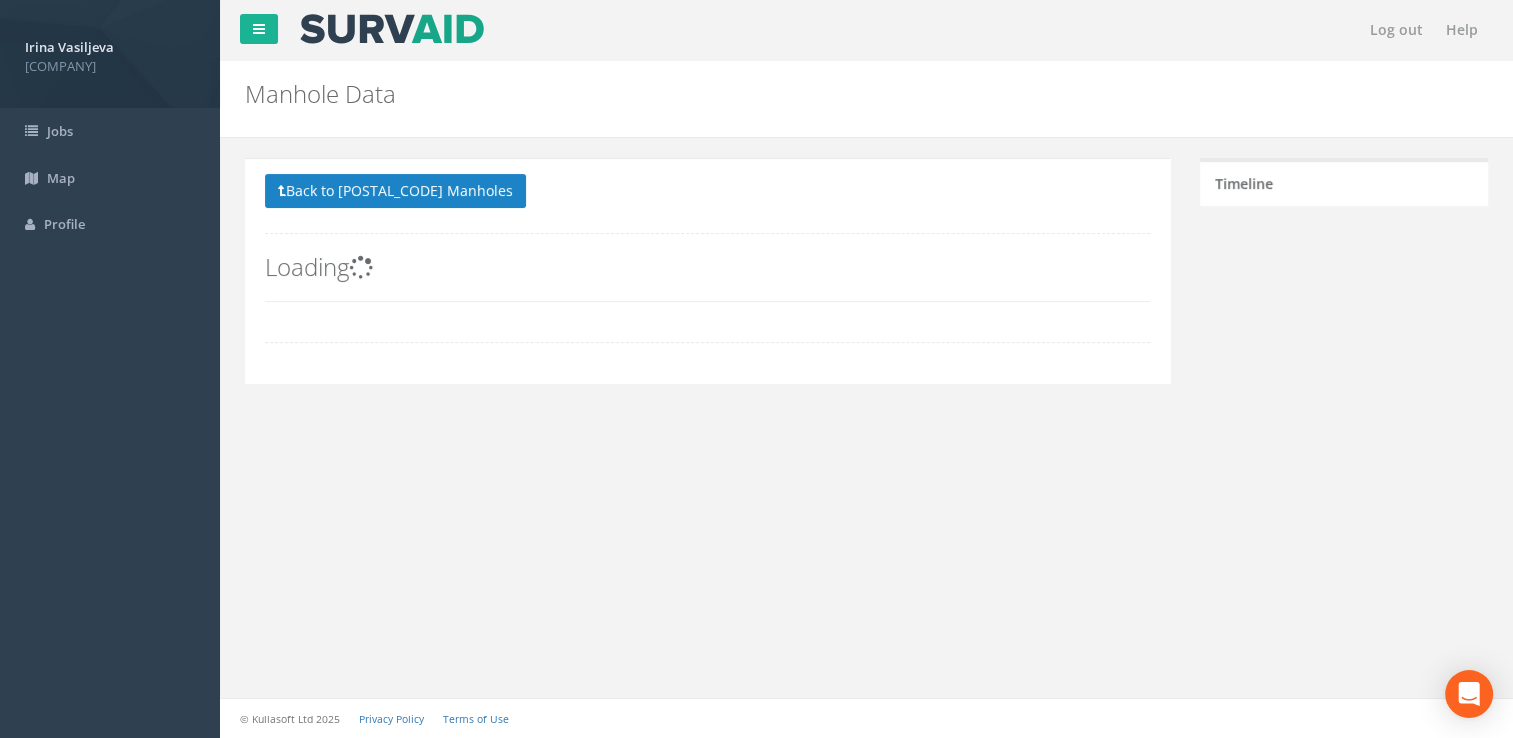 scroll, scrollTop: 0, scrollLeft: 0, axis: both 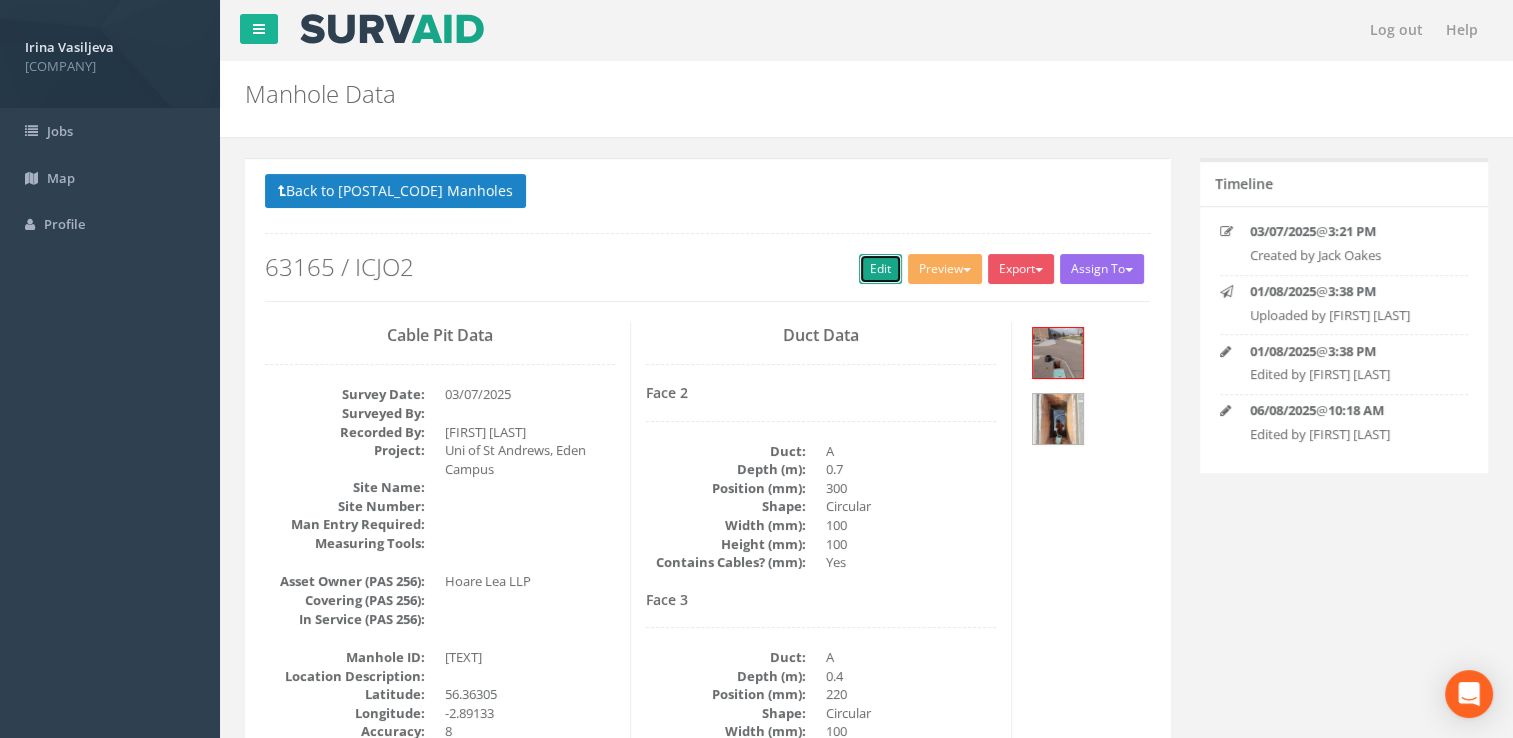 click on "Edit" at bounding box center [880, 269] 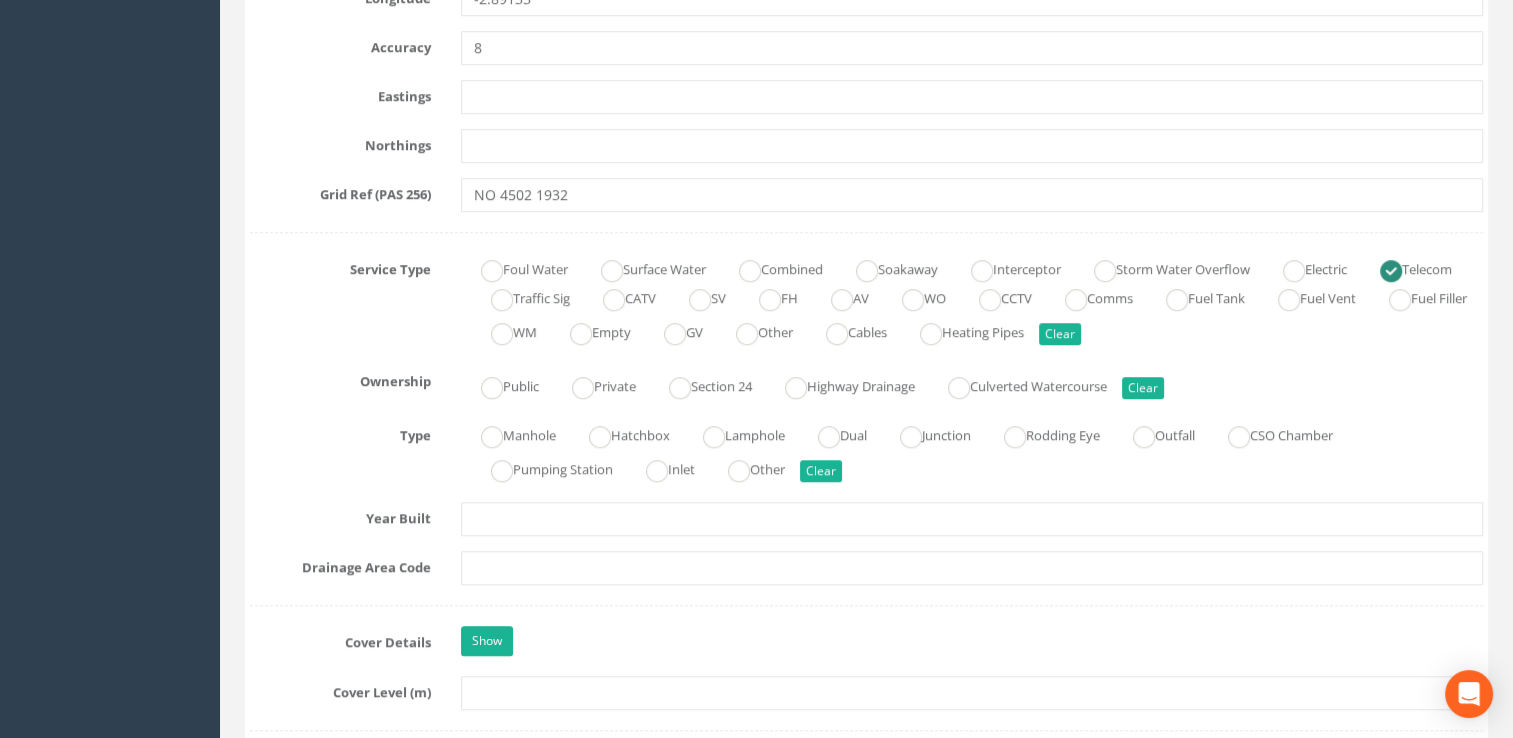 scroll, scrollTop: 1500, scrollLeft: 0, axis: vertical 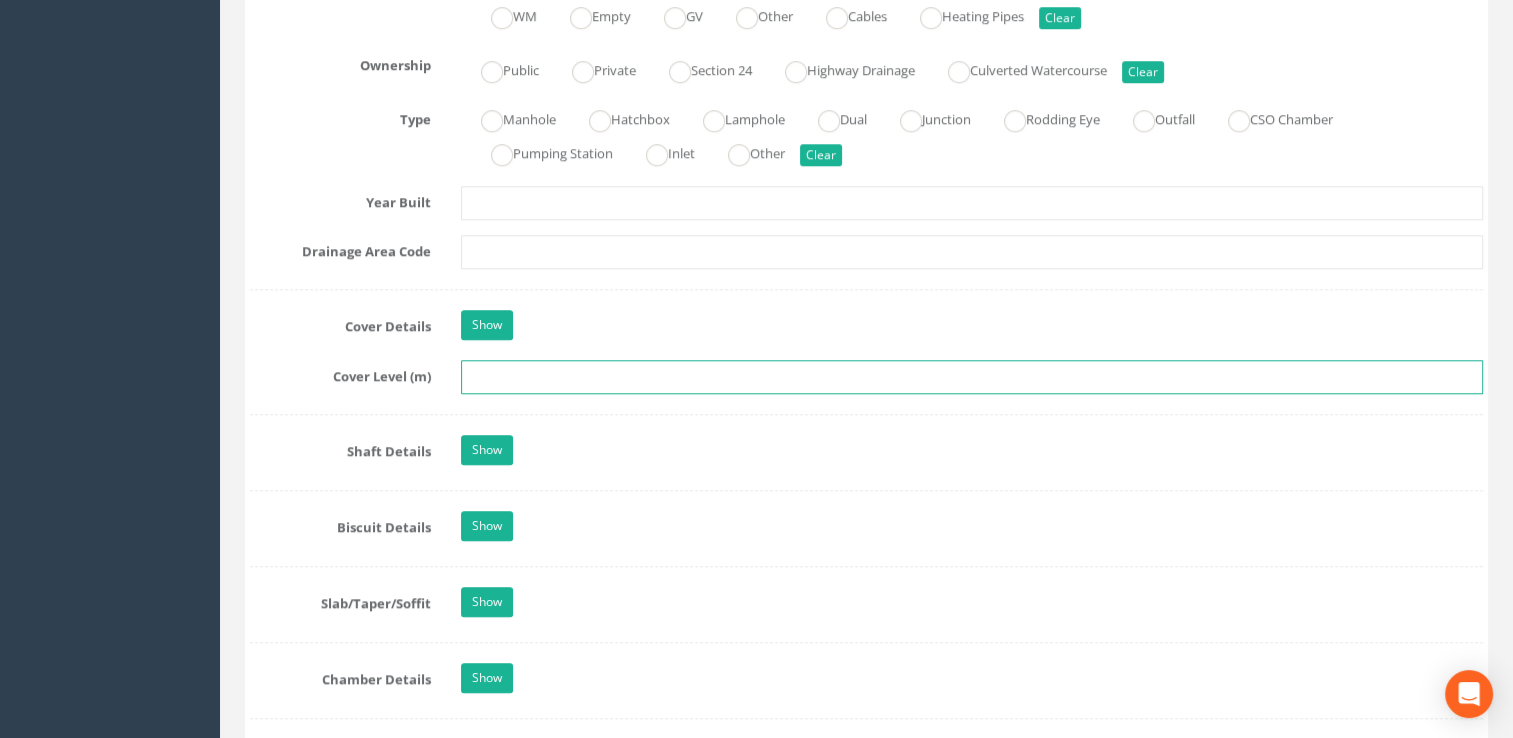 click at bounding box center [972, 377] 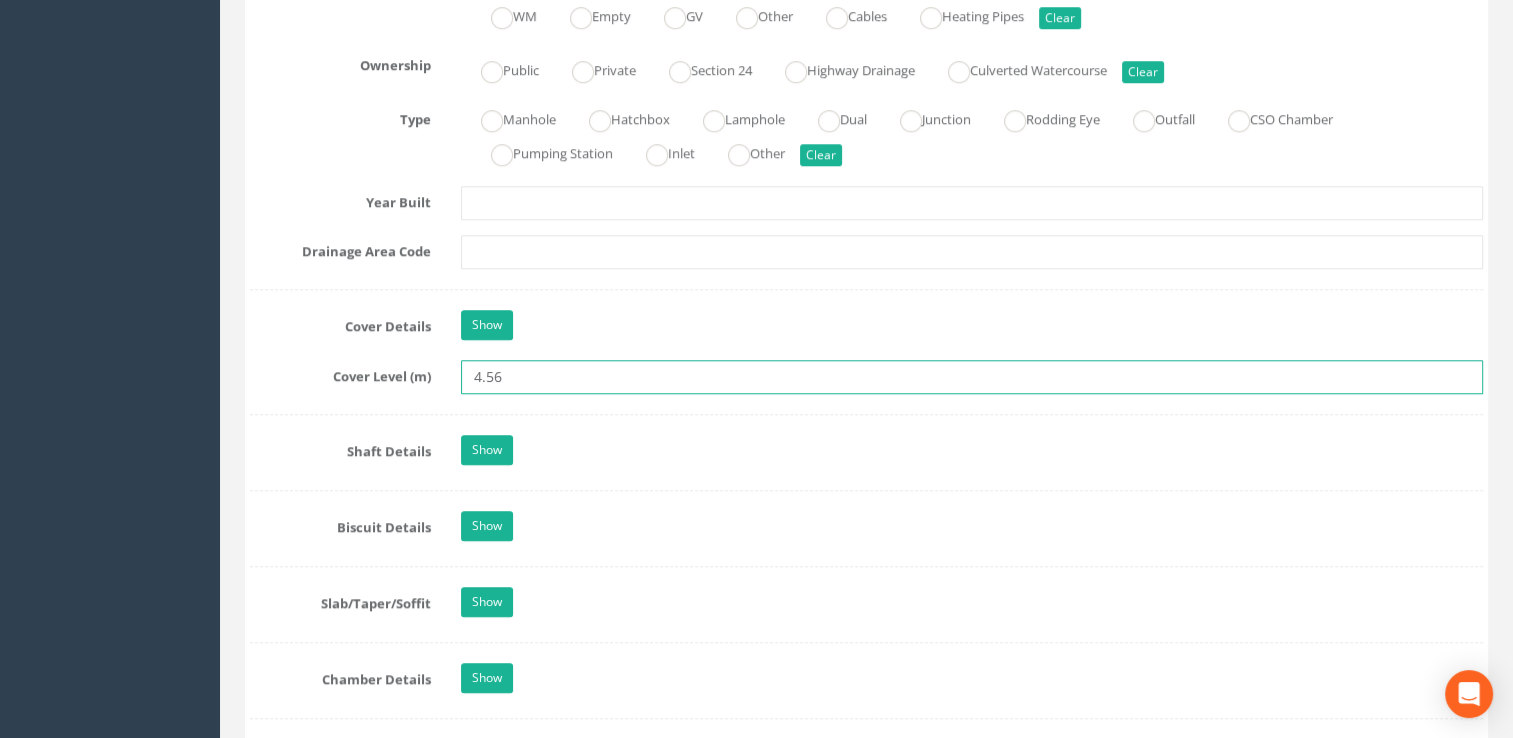 click on "Save" at bounding box center (570, -1236) 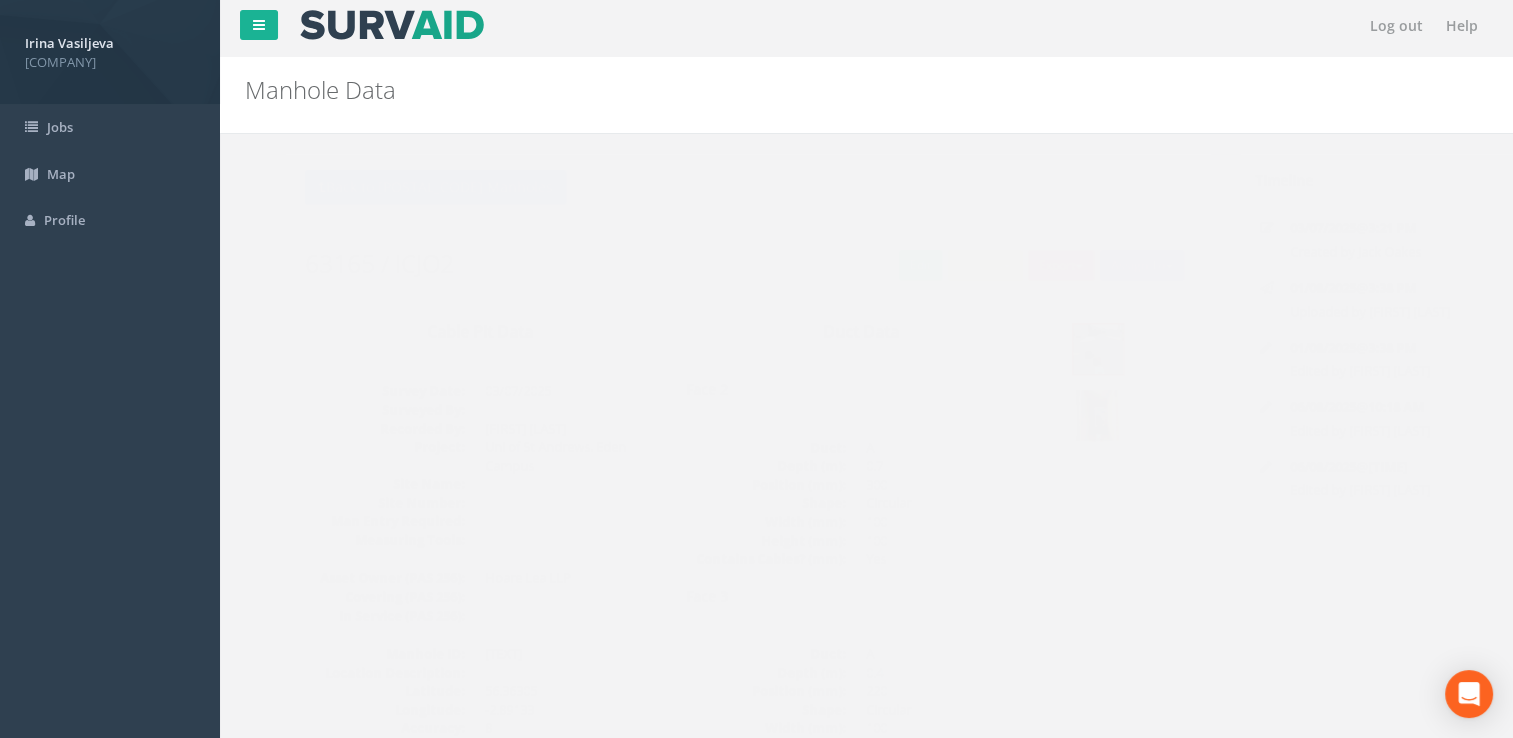 scroll, scrollTop: 0, scrollLeft: 0, axis: both 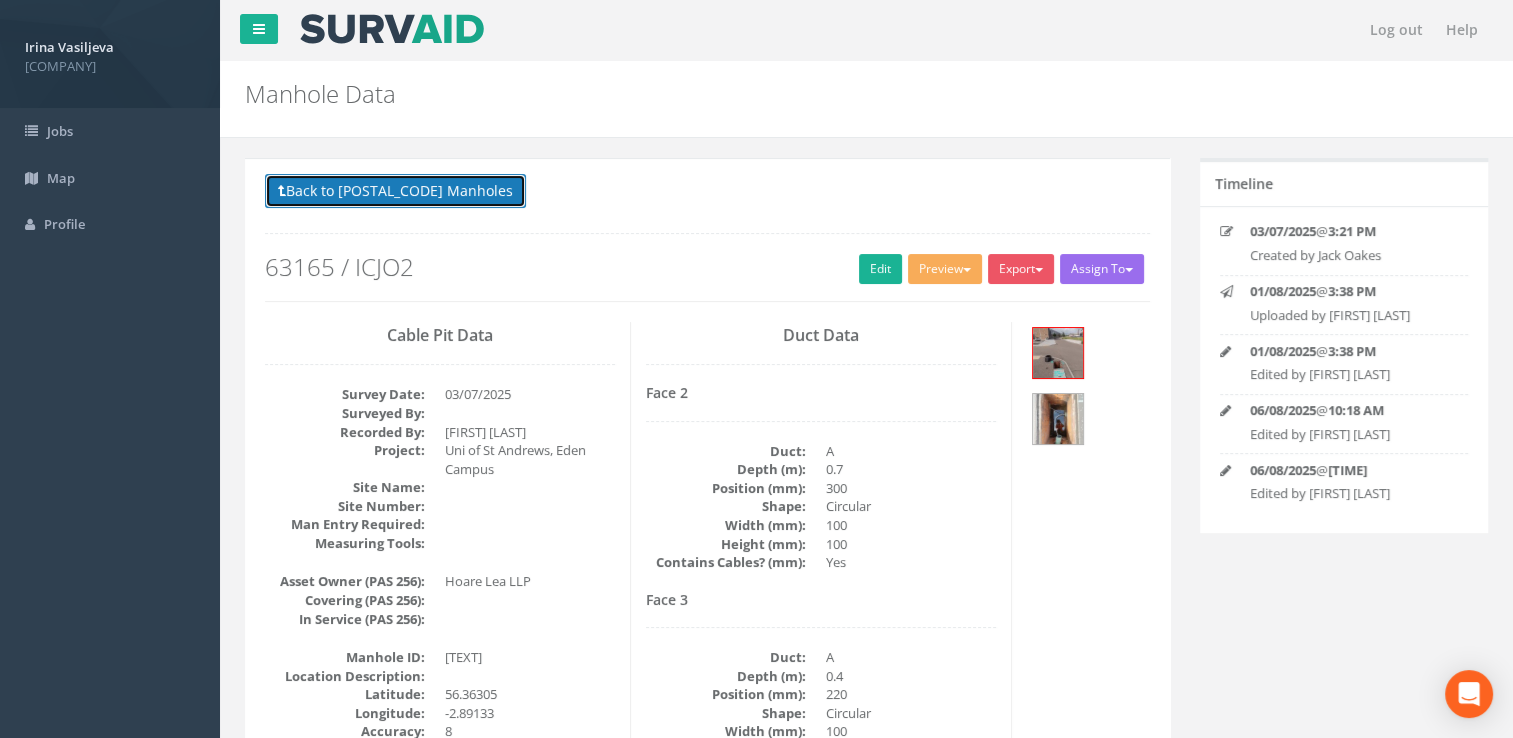 click on "Back to 63165 Manholes" at bounding box center [395, 191] 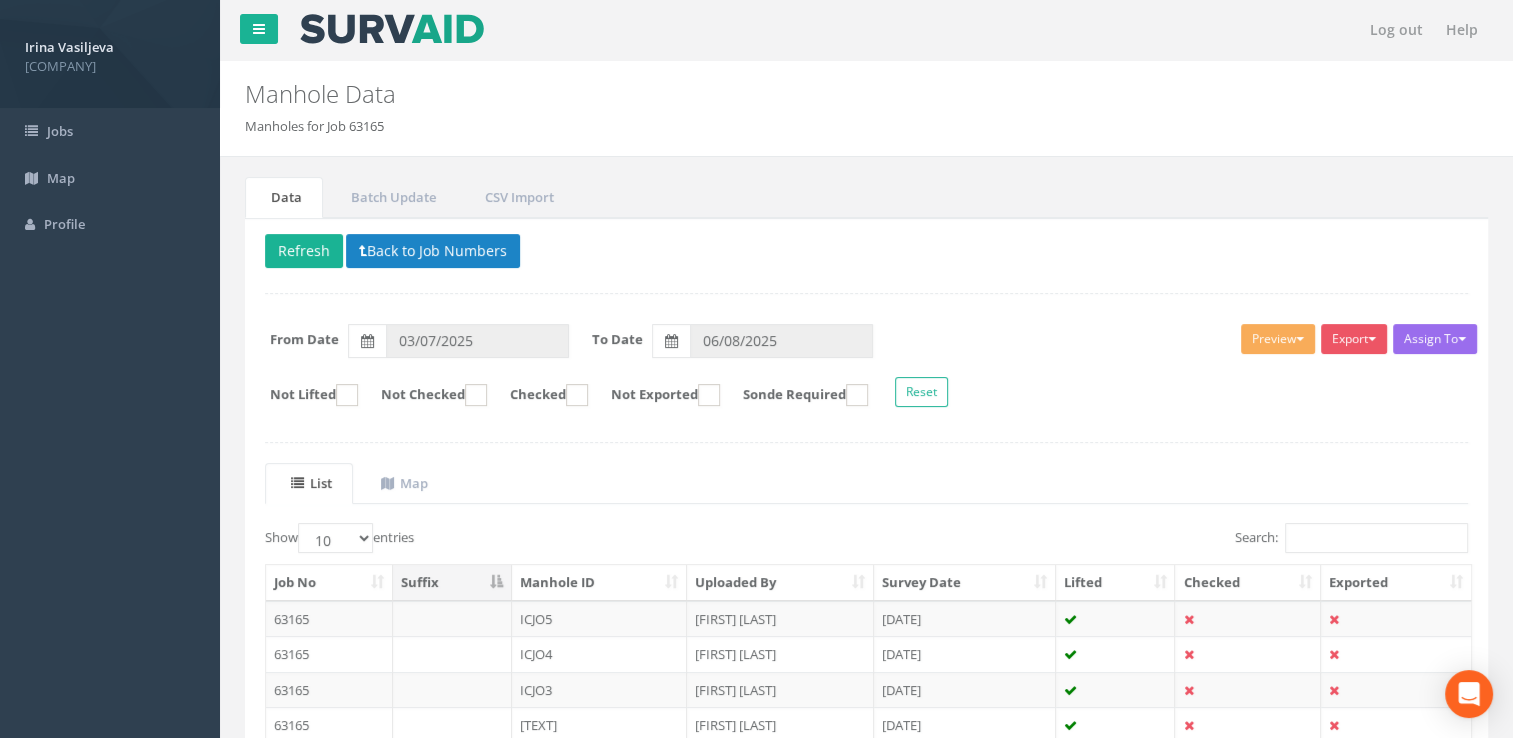 scroll, scrollTop: 372, scrollLeft: 0, axis: vertical 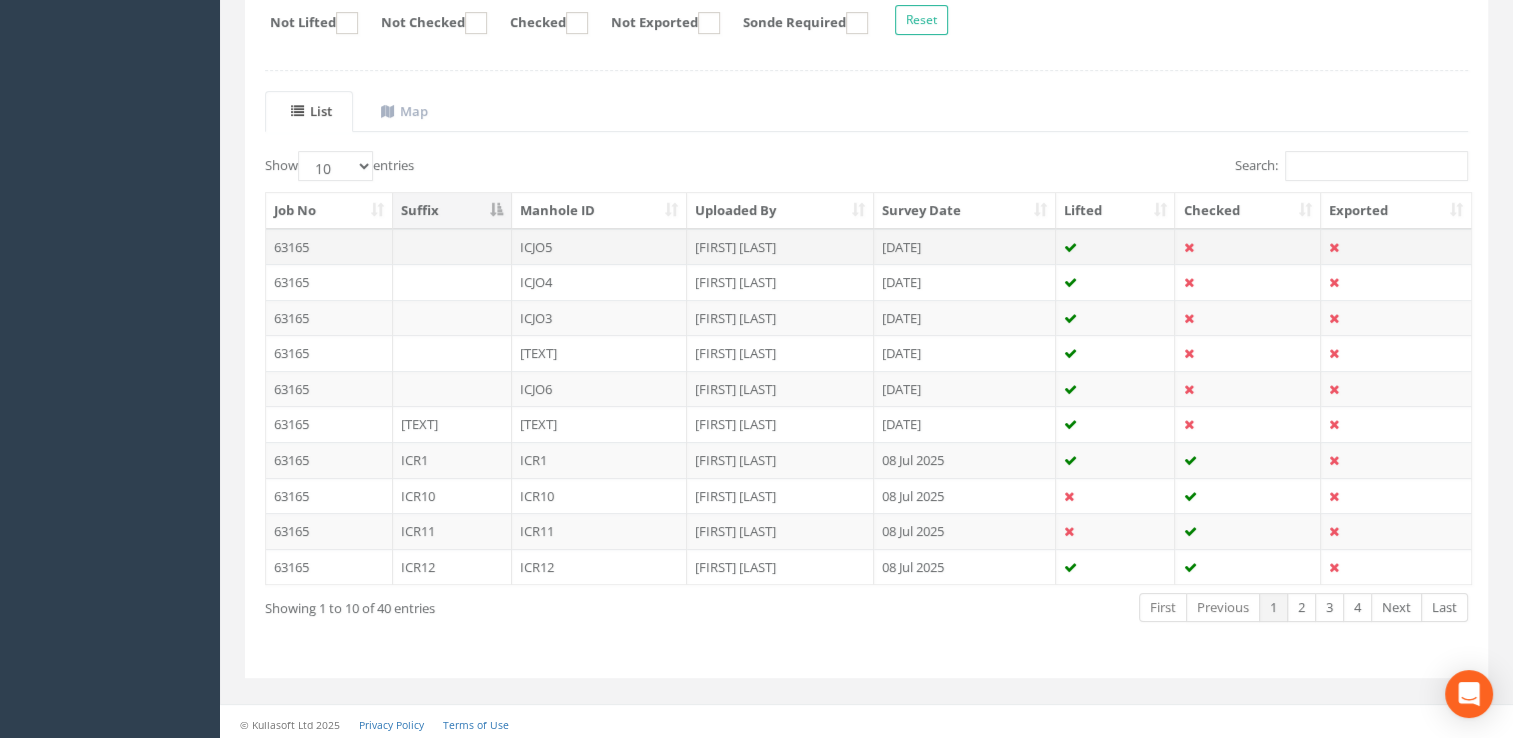 click on "ICJO5" at bounding box center (600, 247) 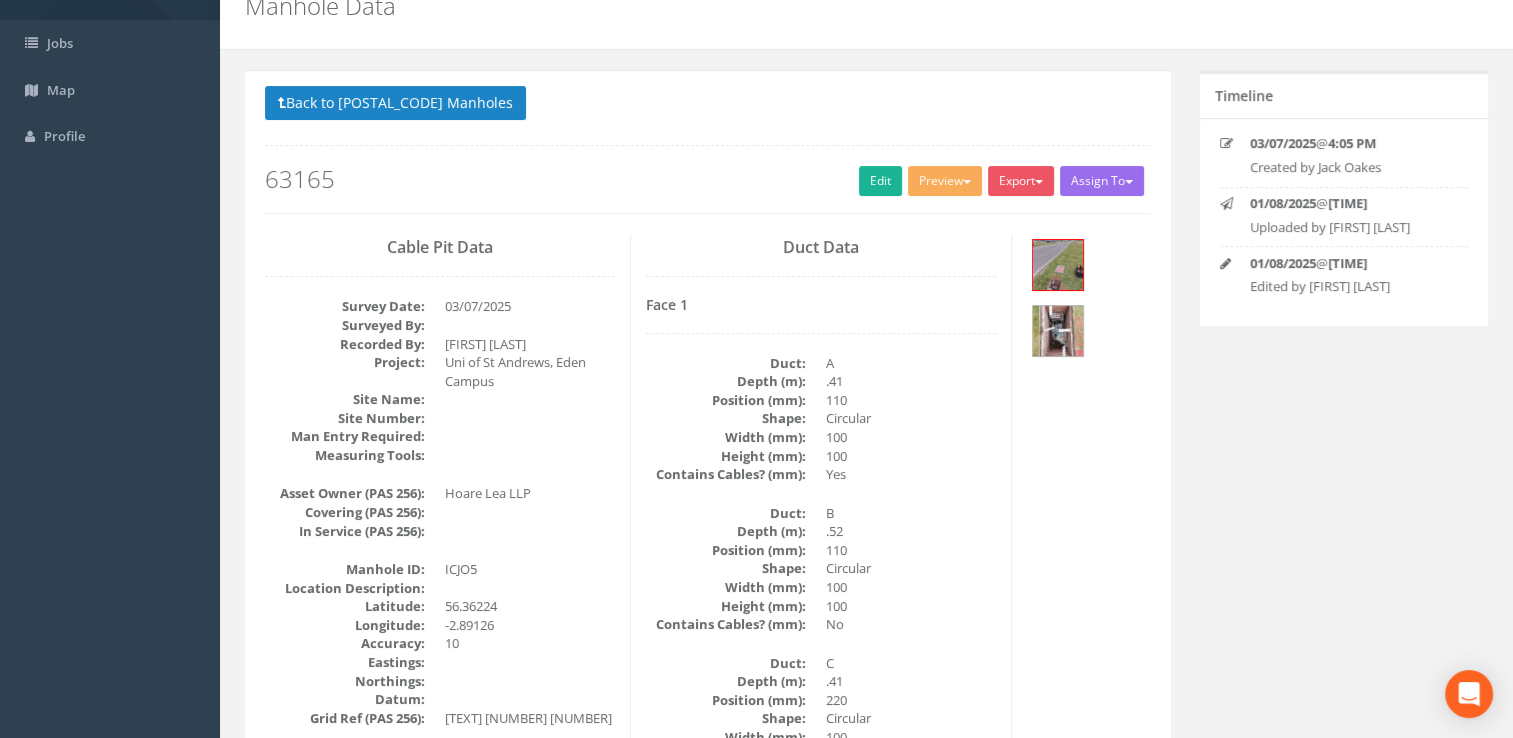 scroll, scrollTop: 0, scrollLeft: 0, axis: both 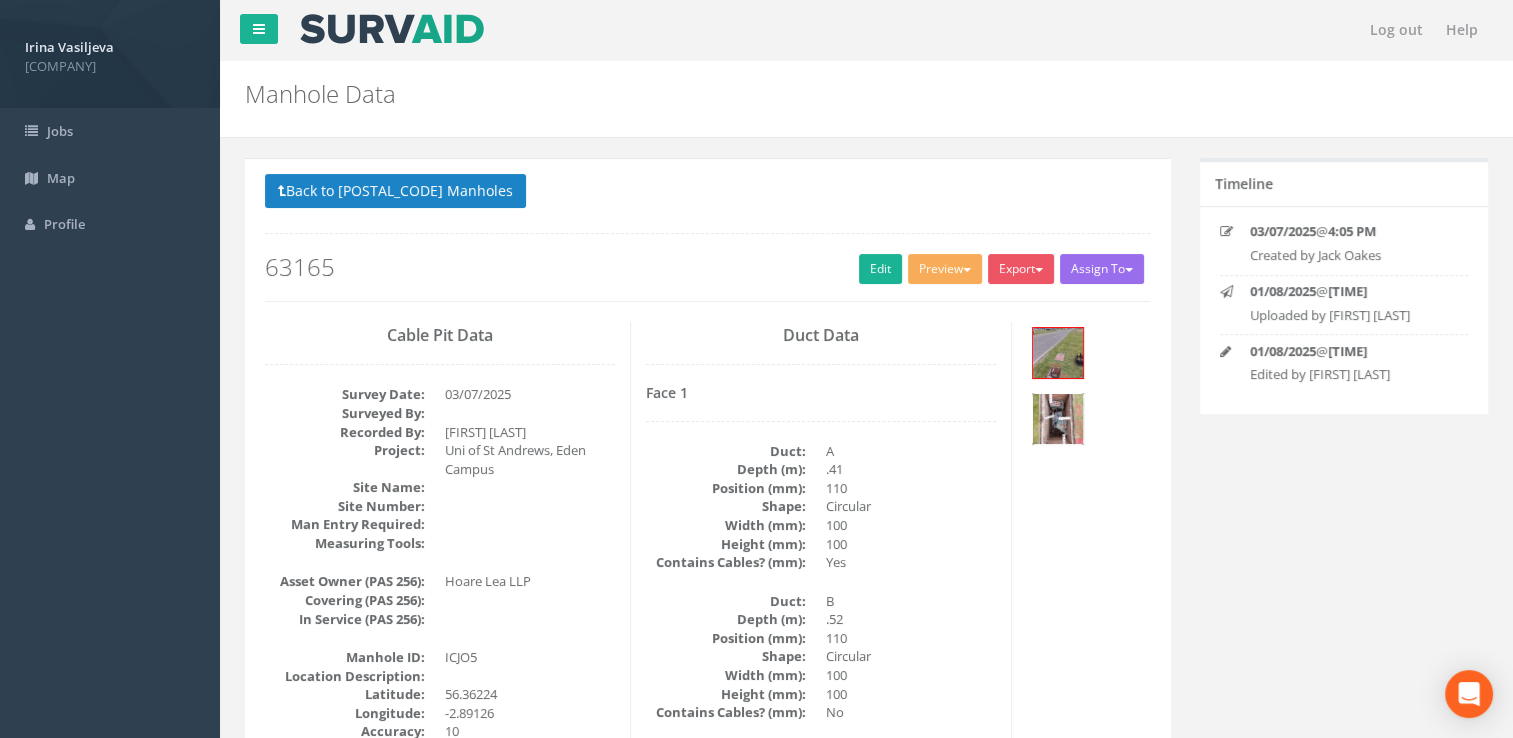 click at bounding box center [1058, 419] 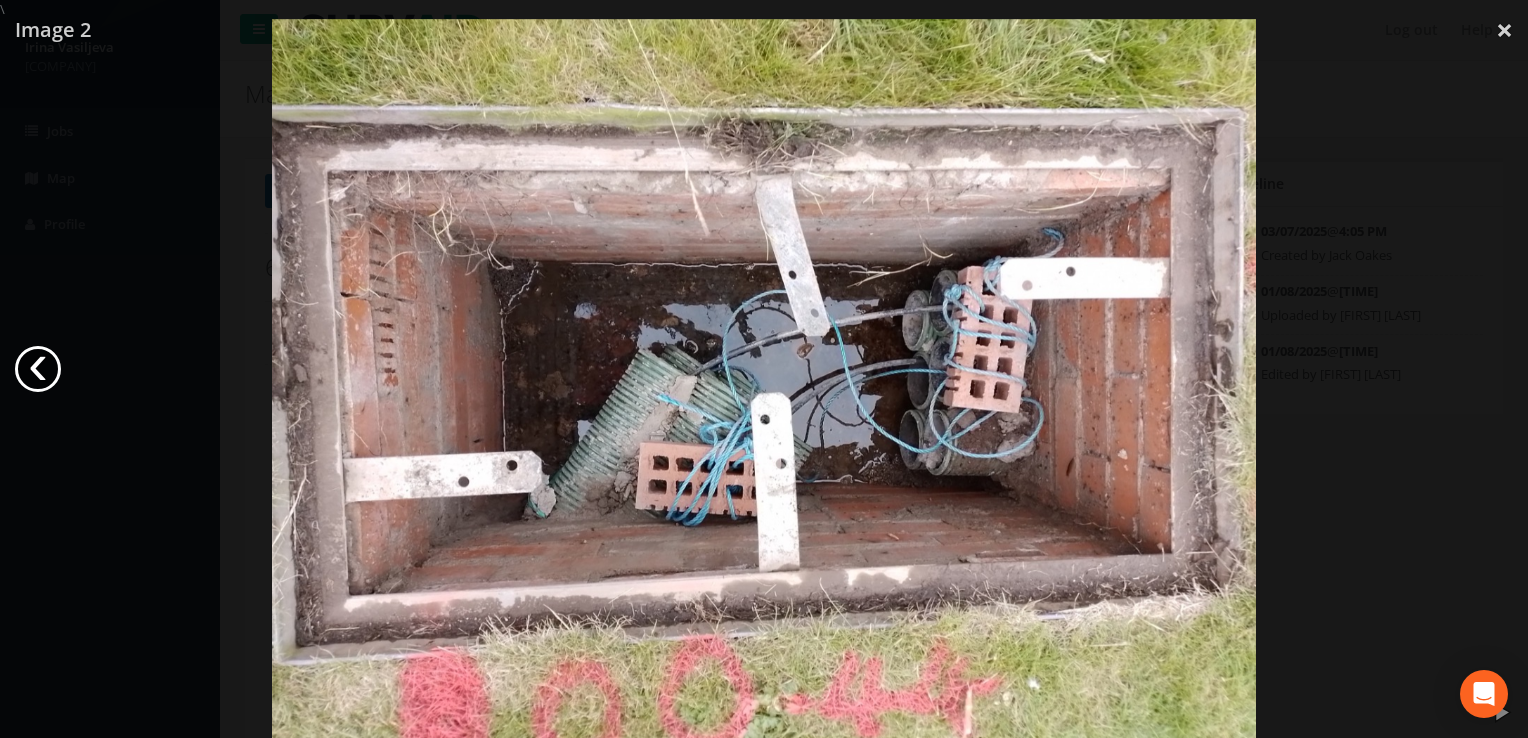 click on "‹" at bounding box center (38, 369) 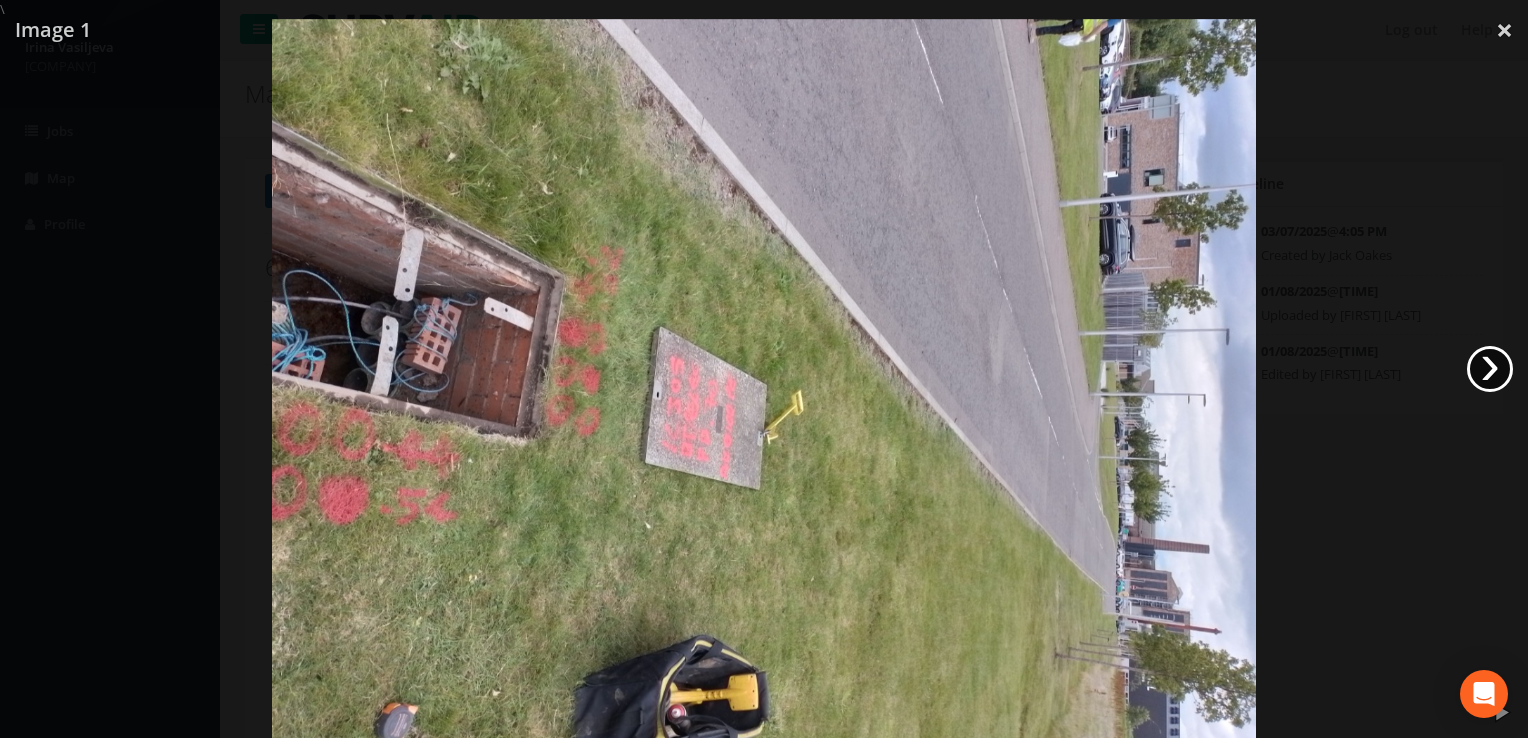 click on "›" at bounding box center (1490, 369) 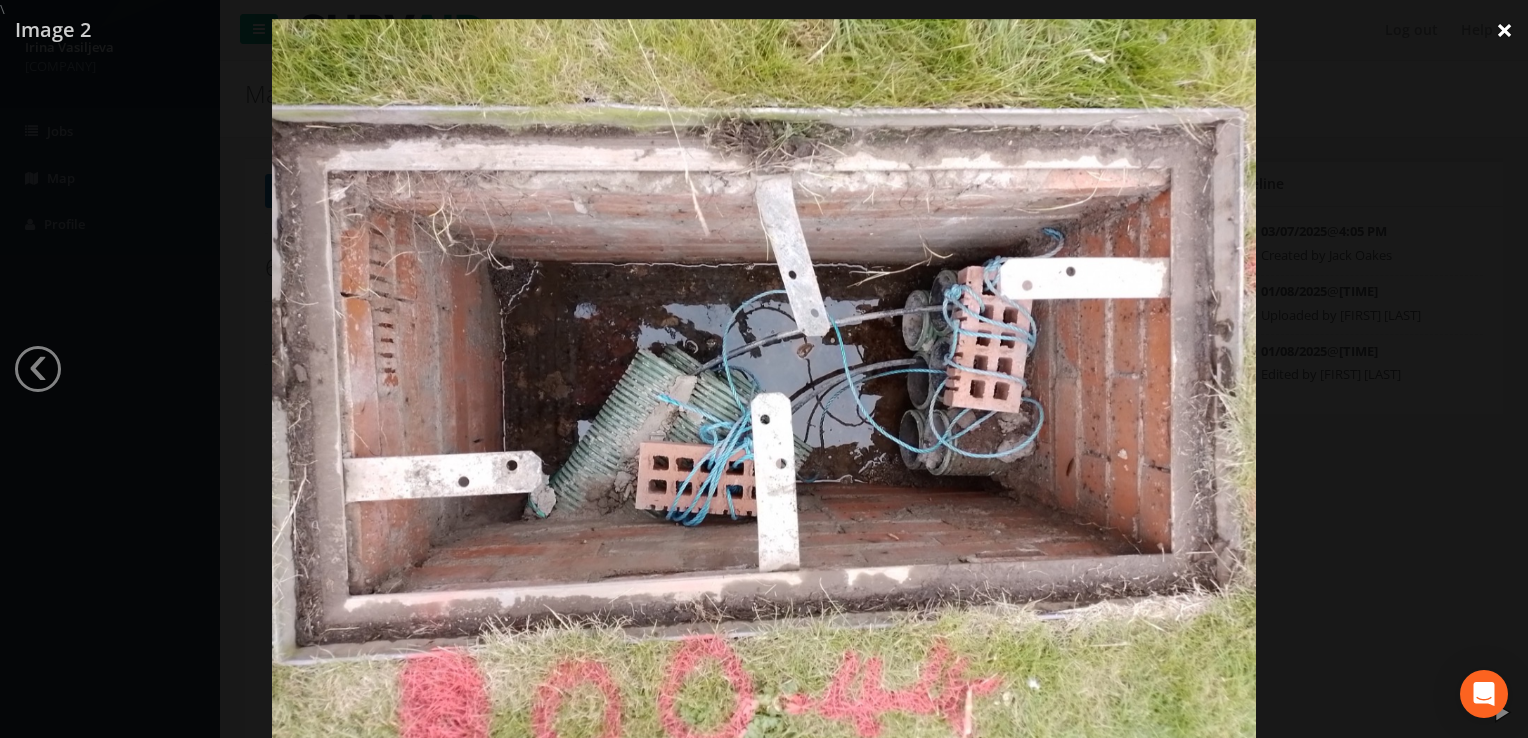 click on "×" at bounding box center [1504, 30] 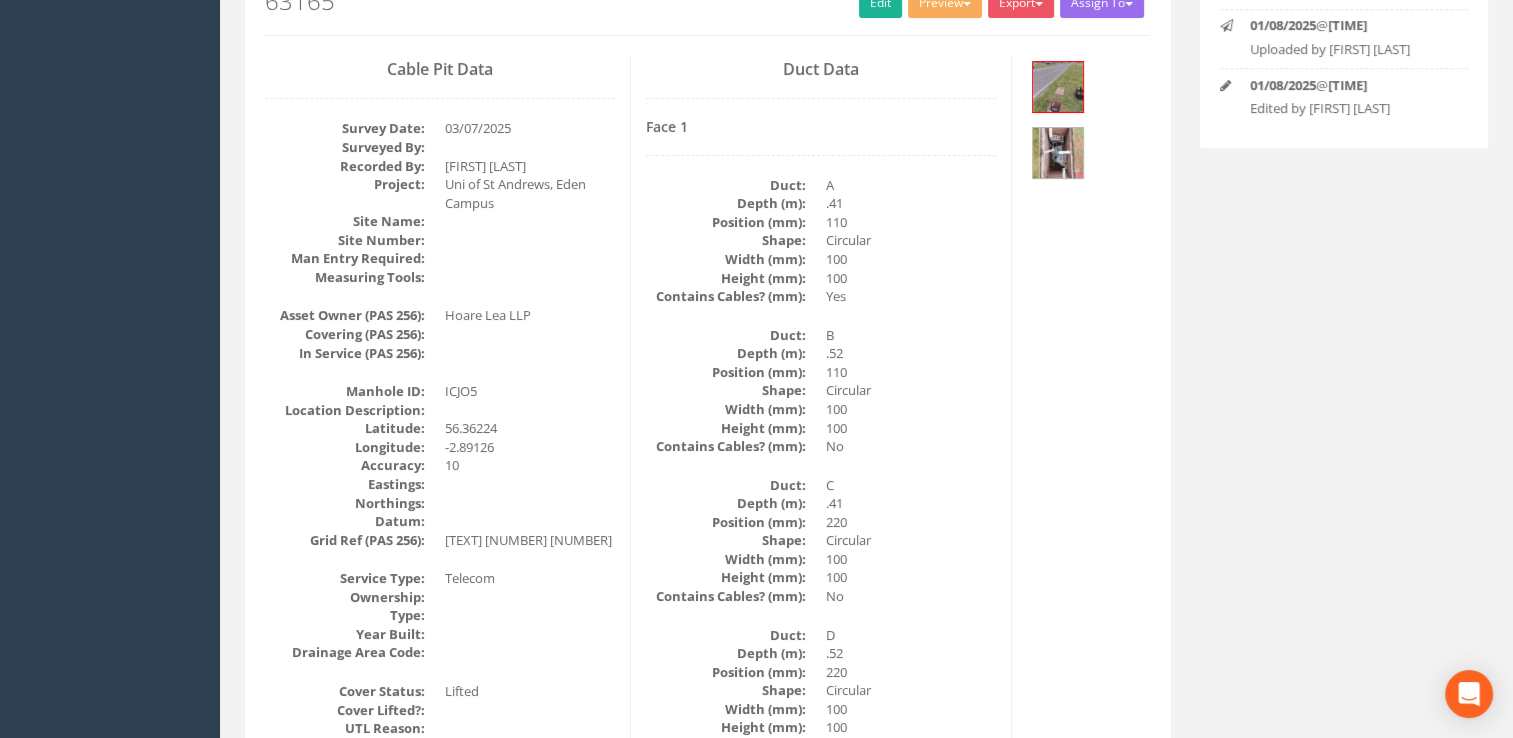 scroll, scrollTop: 0, scrollLeft: 0, axis: both 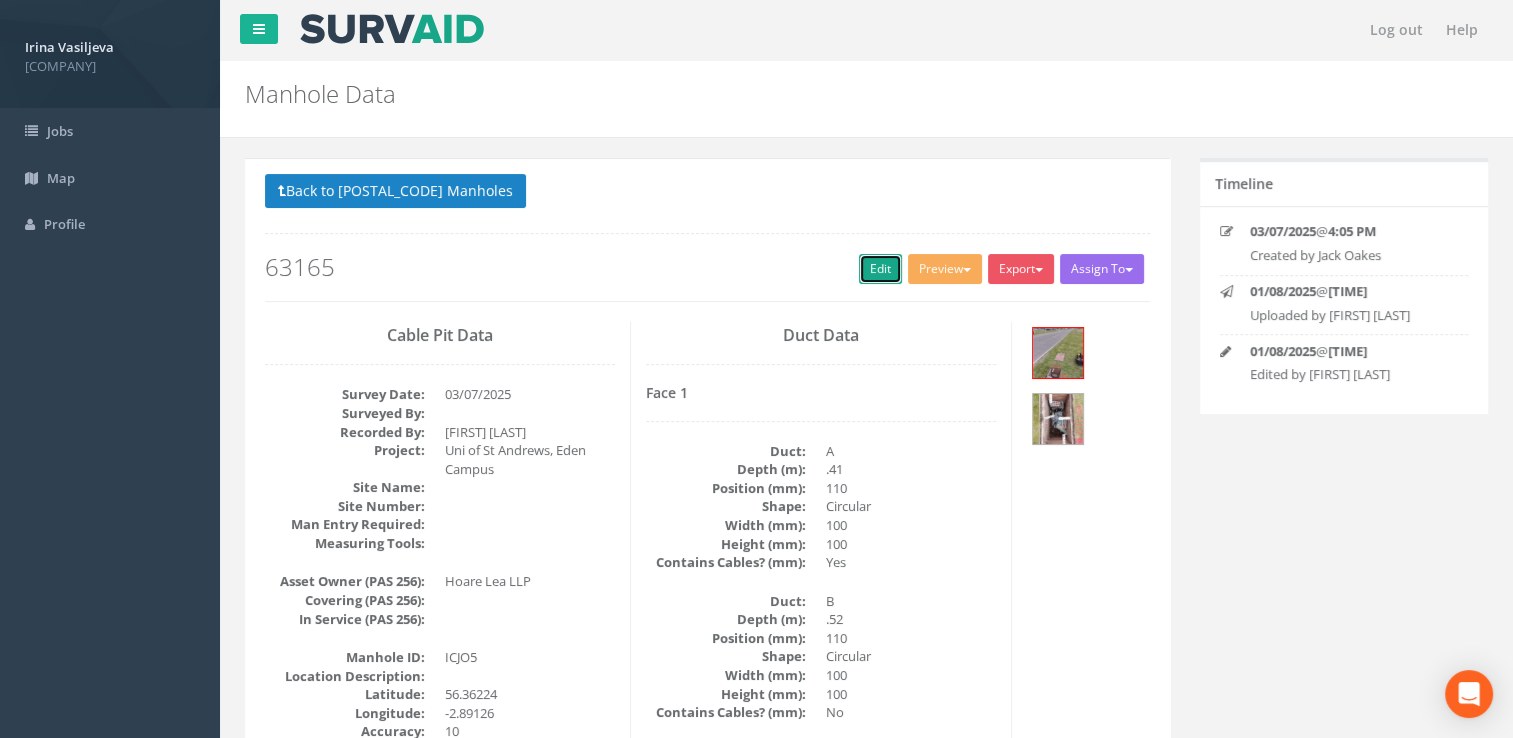 drag, startPoint x: 857, startPoint y: 267, endPoint x: 718, endPoint y: 154, distance: 179.13683 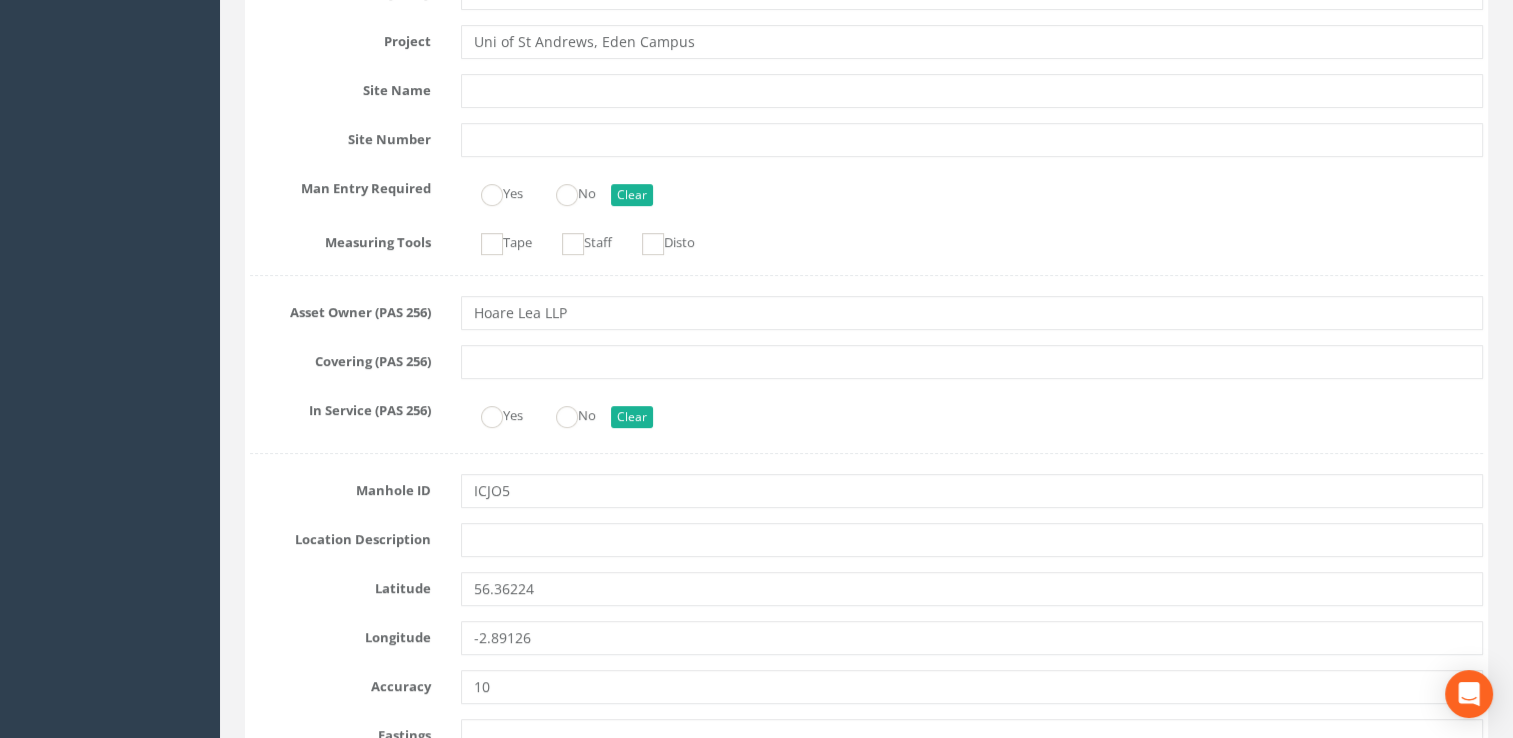 scroll, scrollTop: 600, scrollLeft: 0, axis: vertical 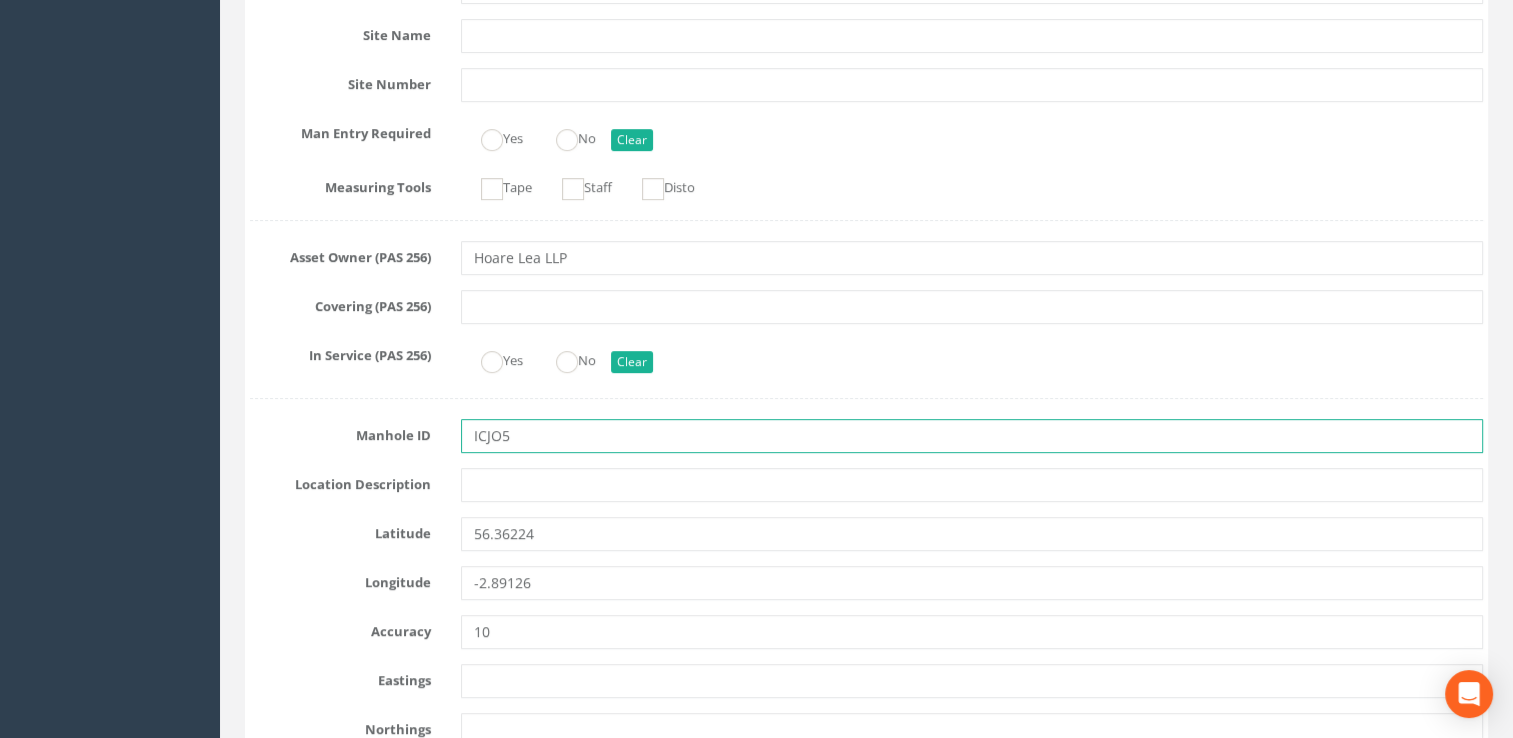 drag, startPoint x: 544, startPoint y: 435, endPoint x: 414, endPoint y: 437, distance: 130.01538 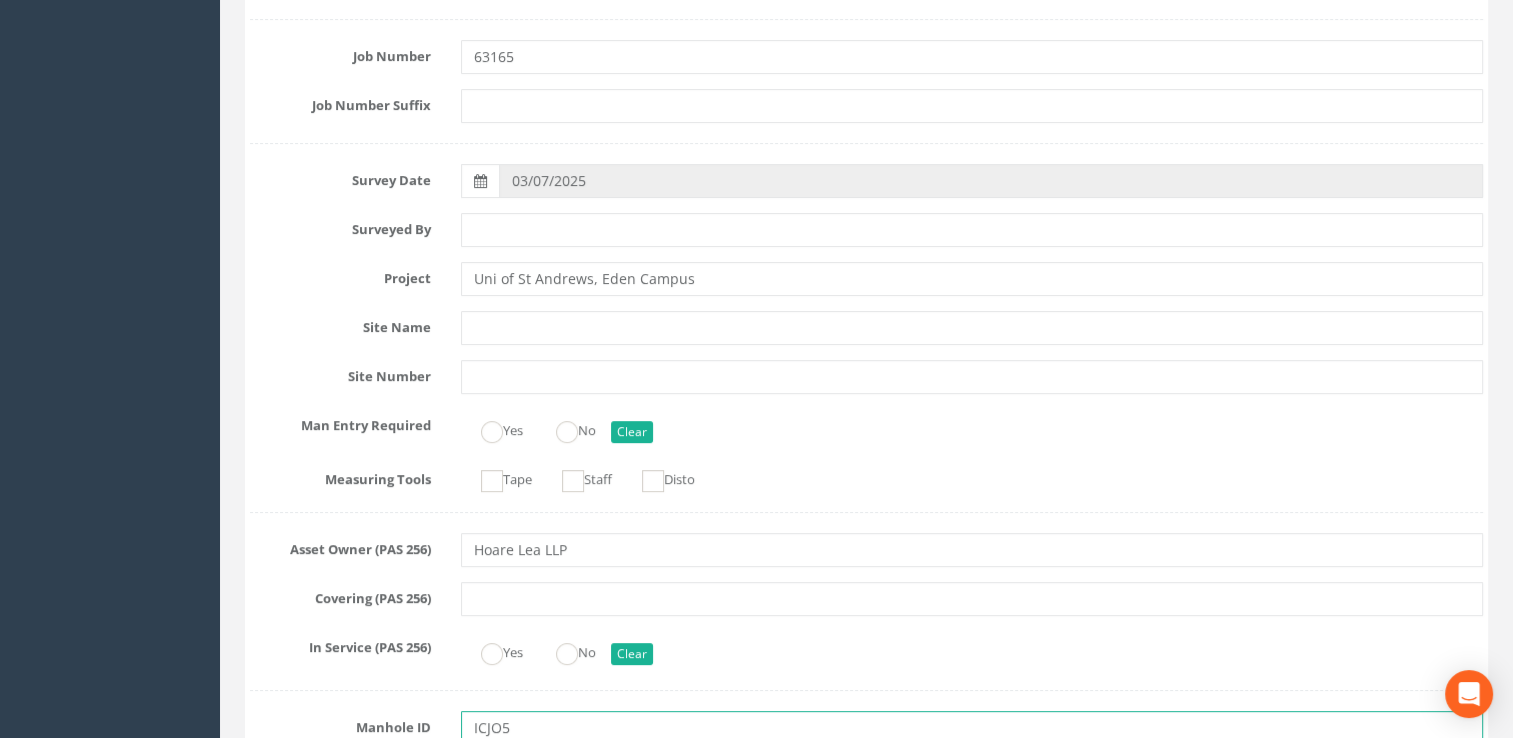 scroll, scrollTop: 200, scrollLeft: 0, axis: vertical 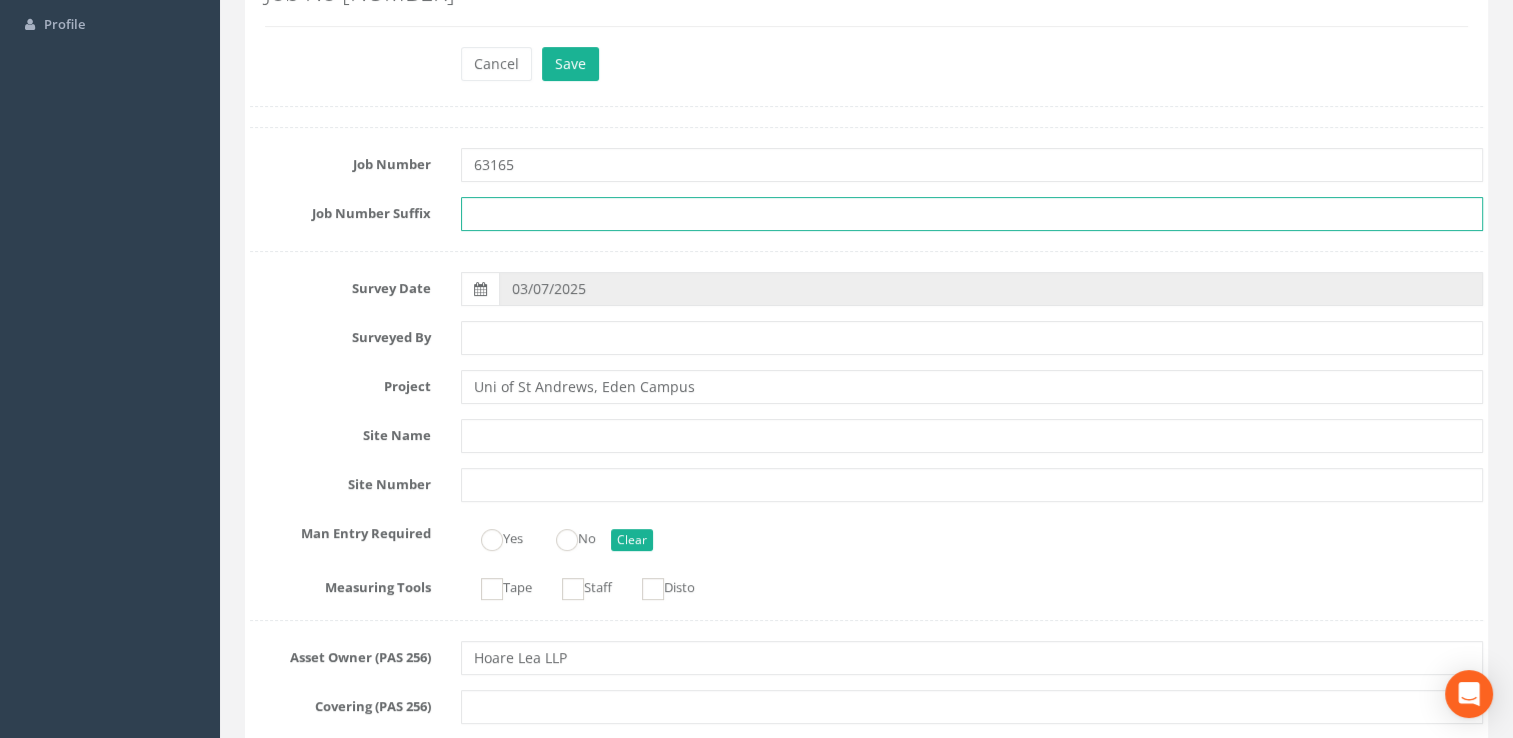 click at bounding box center (972, 214) 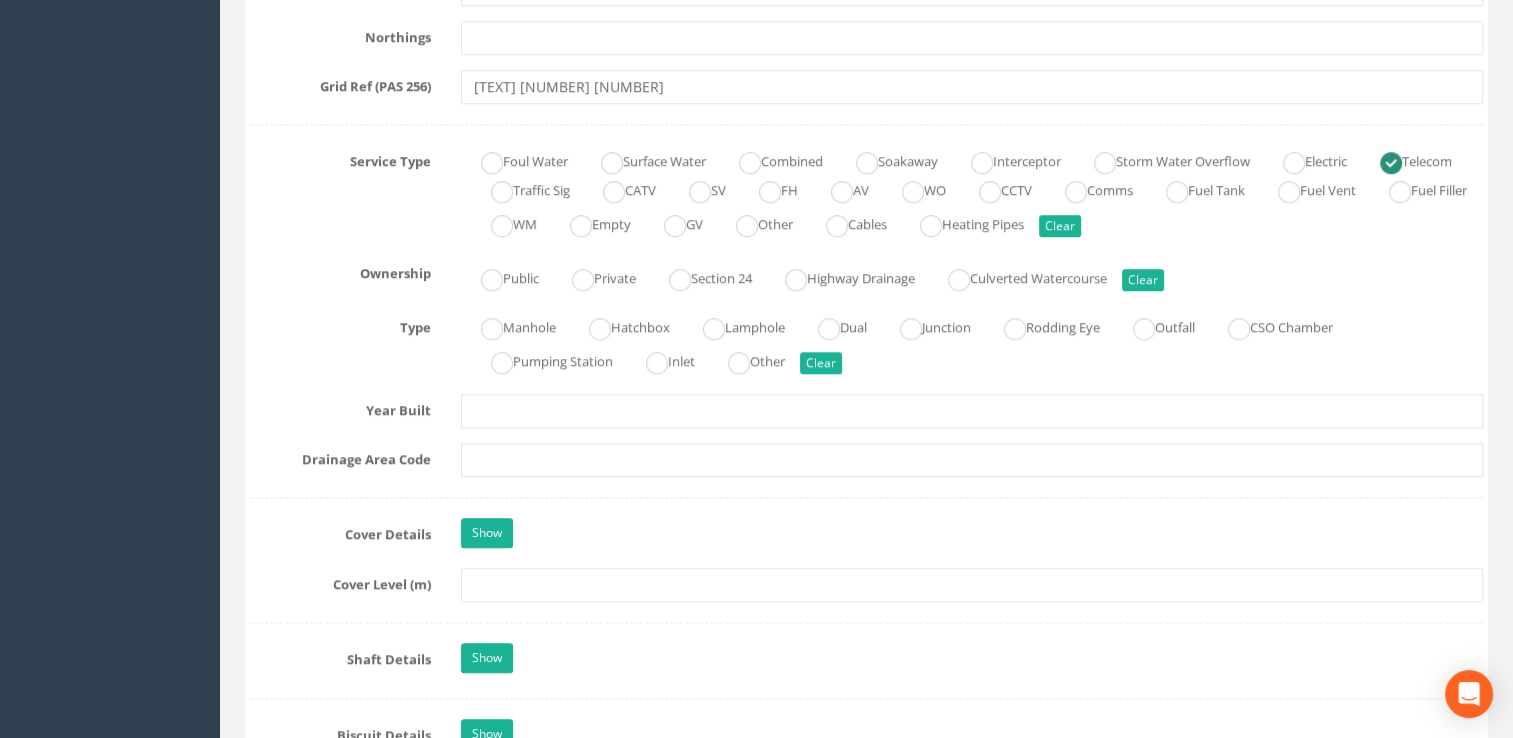 scroll, scrollTop: 1400, scrollLeft: 0, axis: vertical 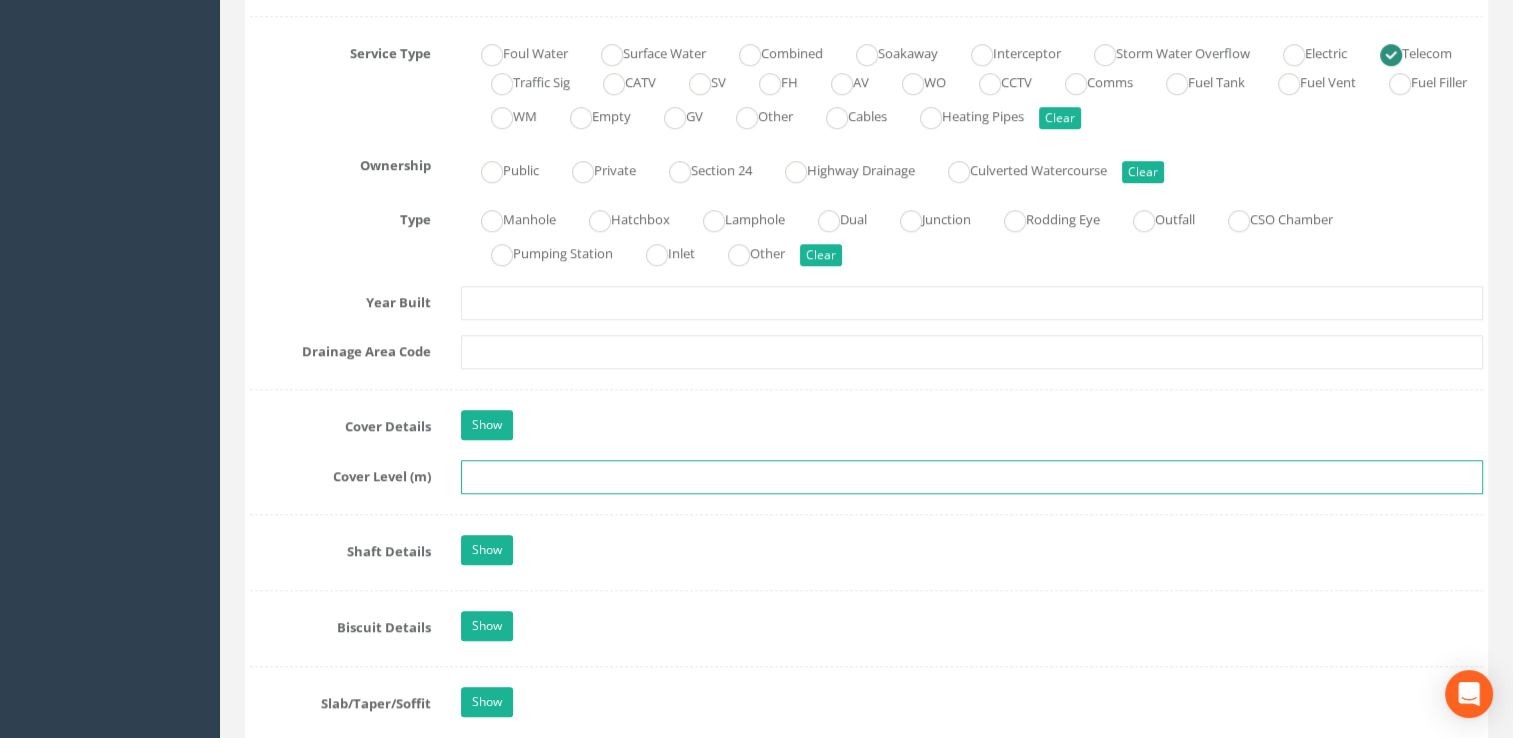 type on "ICJO5" 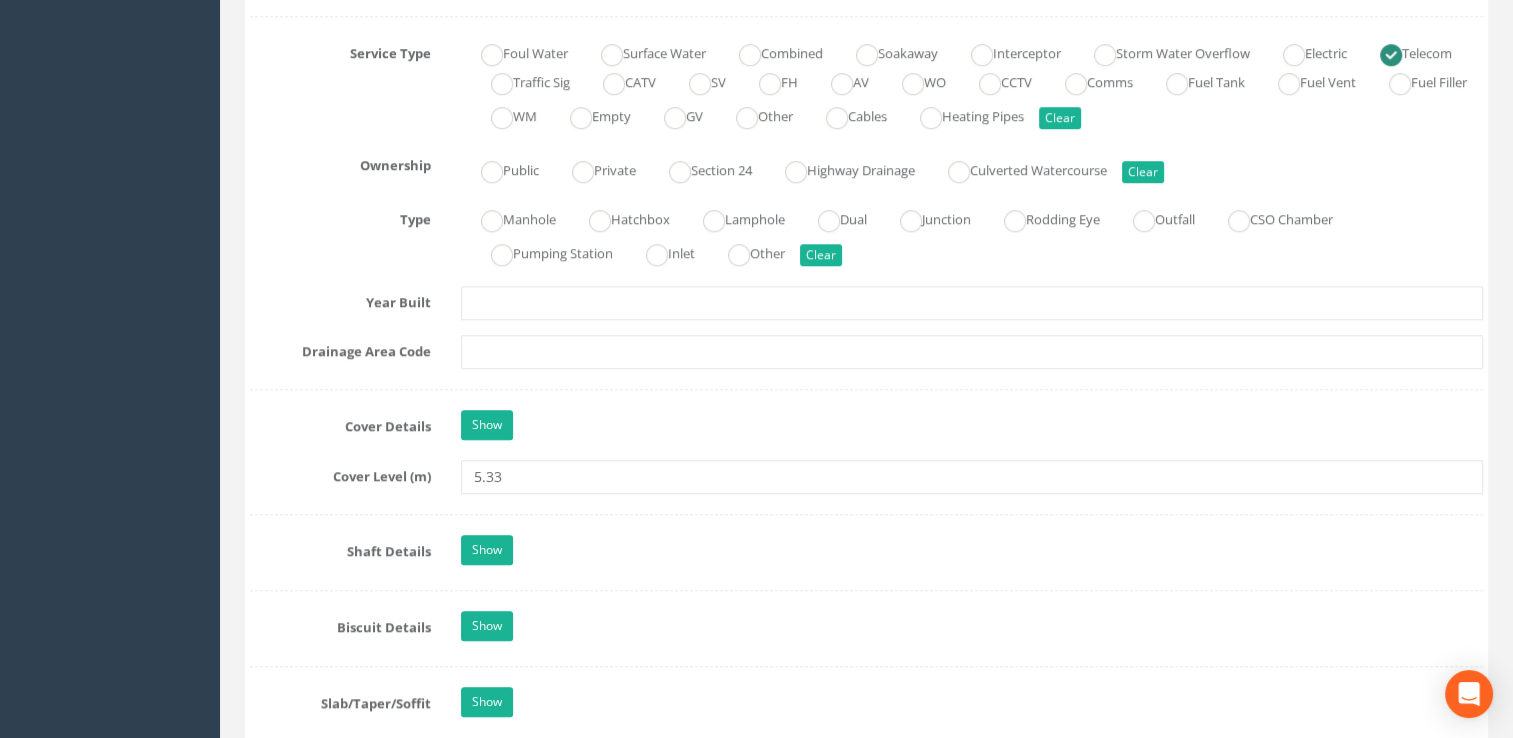 type on "5.33" 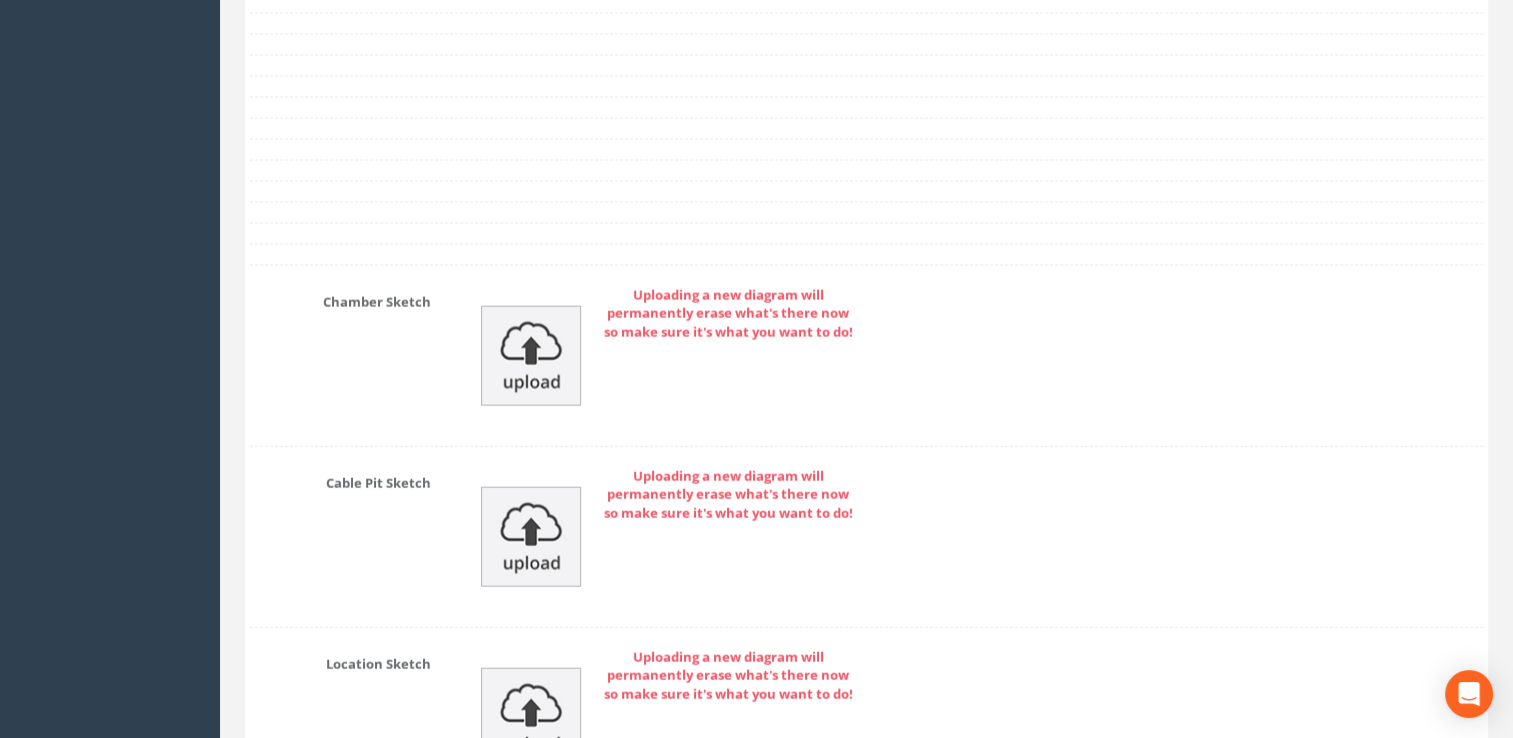 scroll, scrollTop: 4700, scrollLeft: 0, axis: vertical 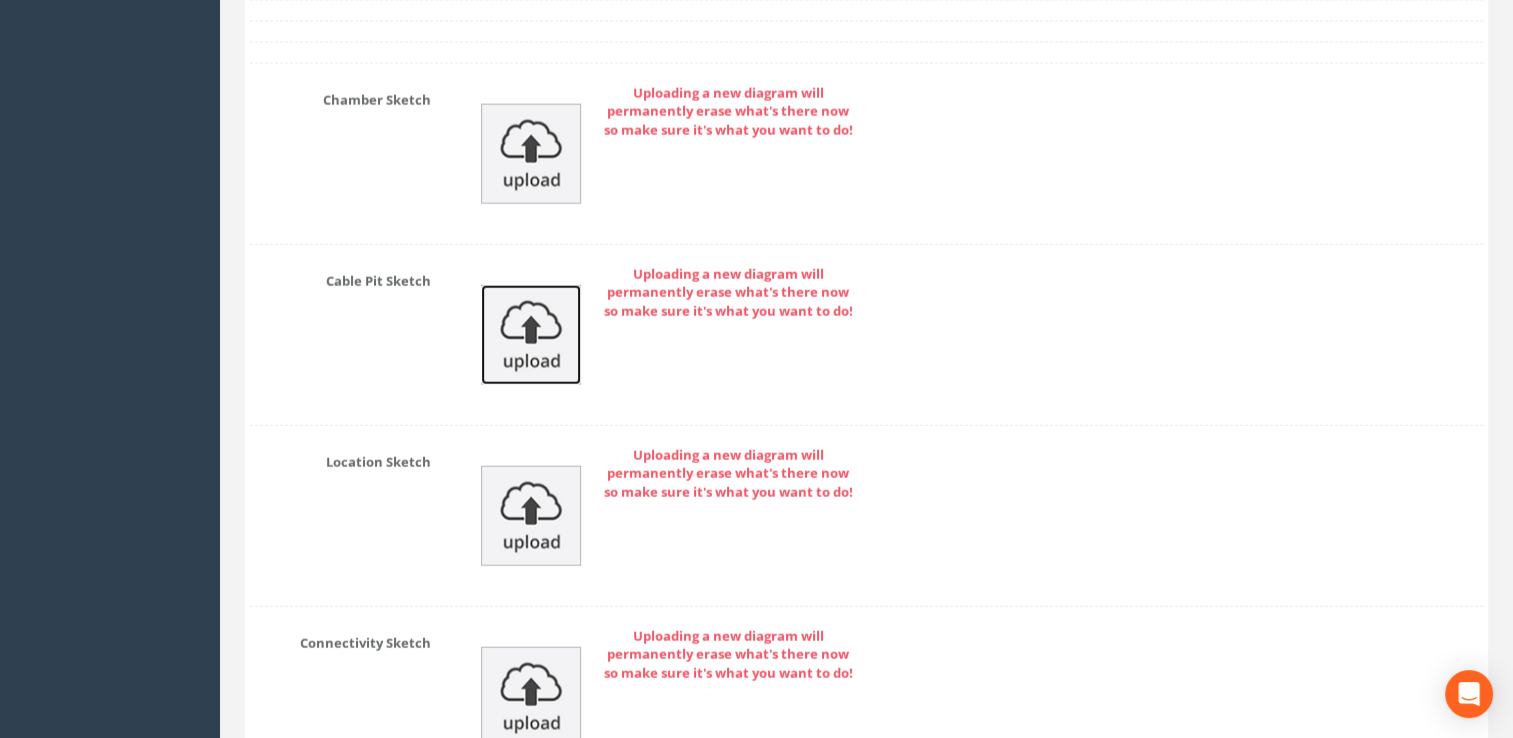 click at bounding box center (531, 335) 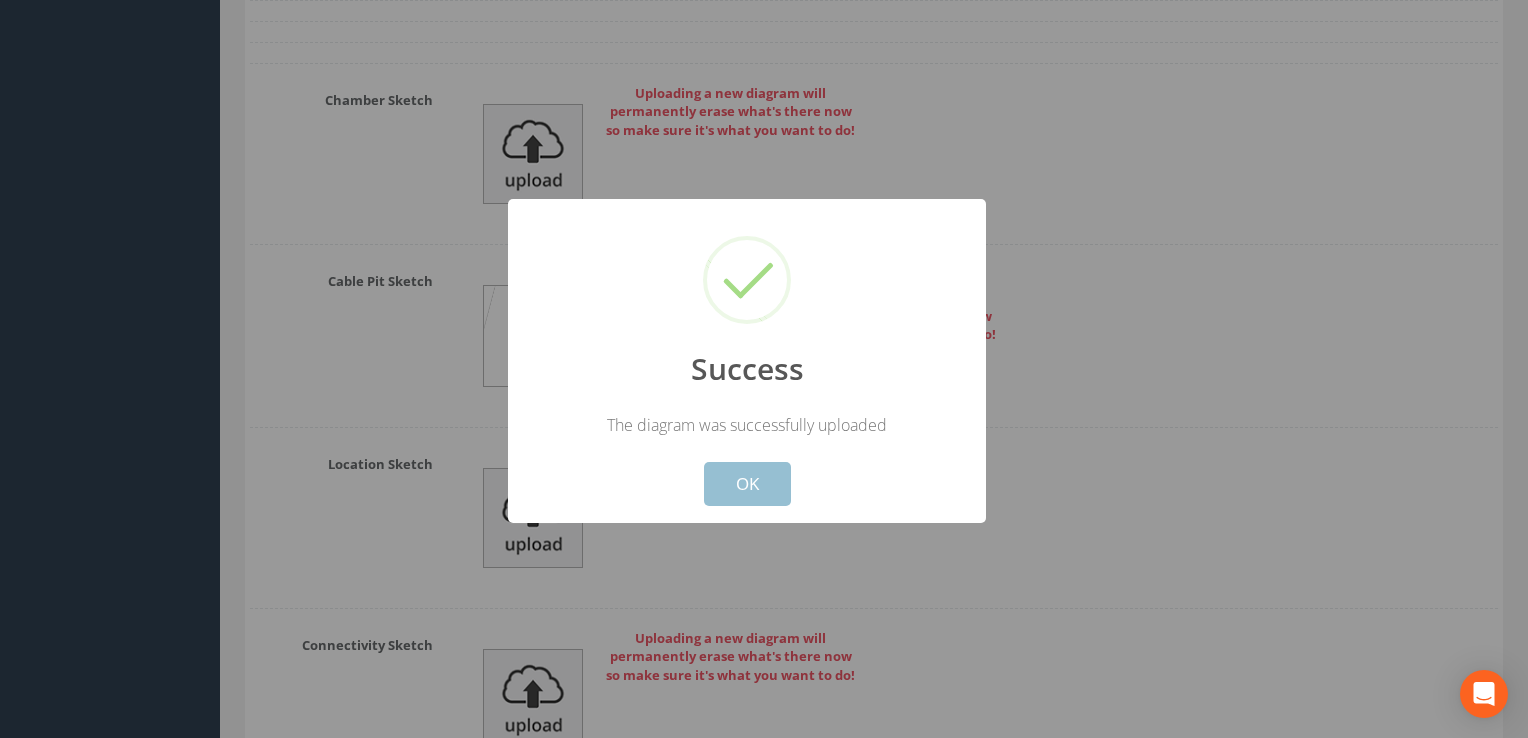 click on "OK" at bounding box center [747, 484] 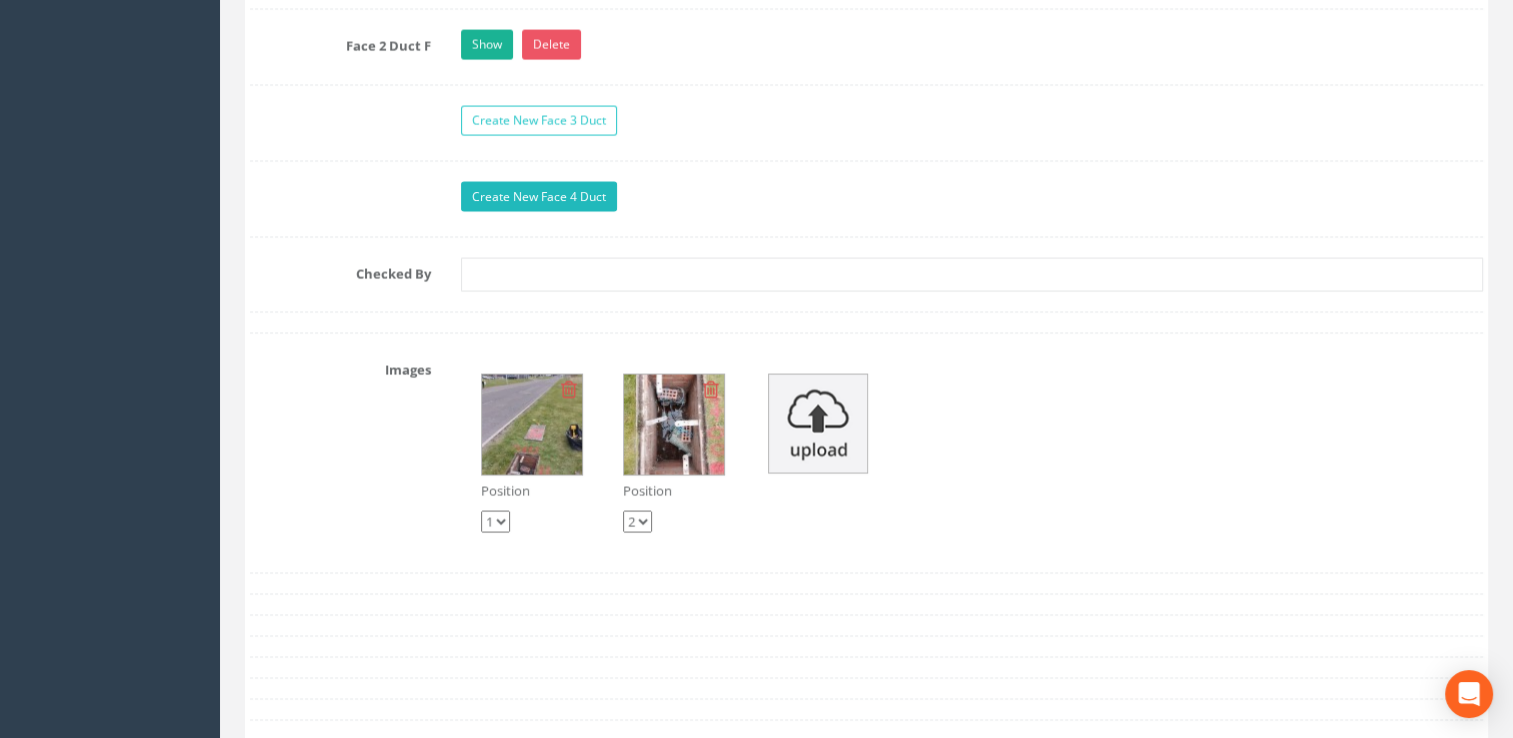 scroll, scrollTop: 3800, scrollLeft: 0, axis: vertical 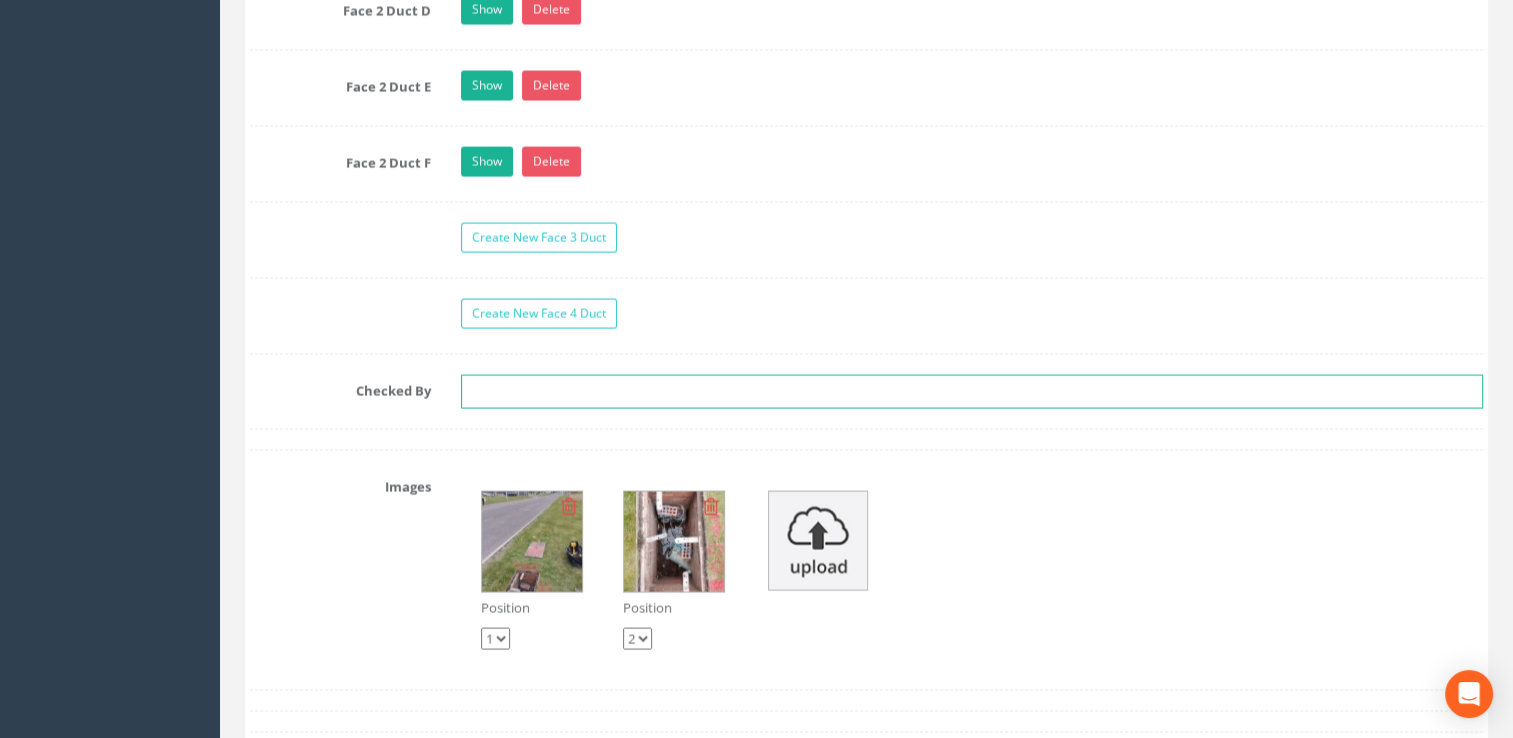 click at bounding box center (972, 392) 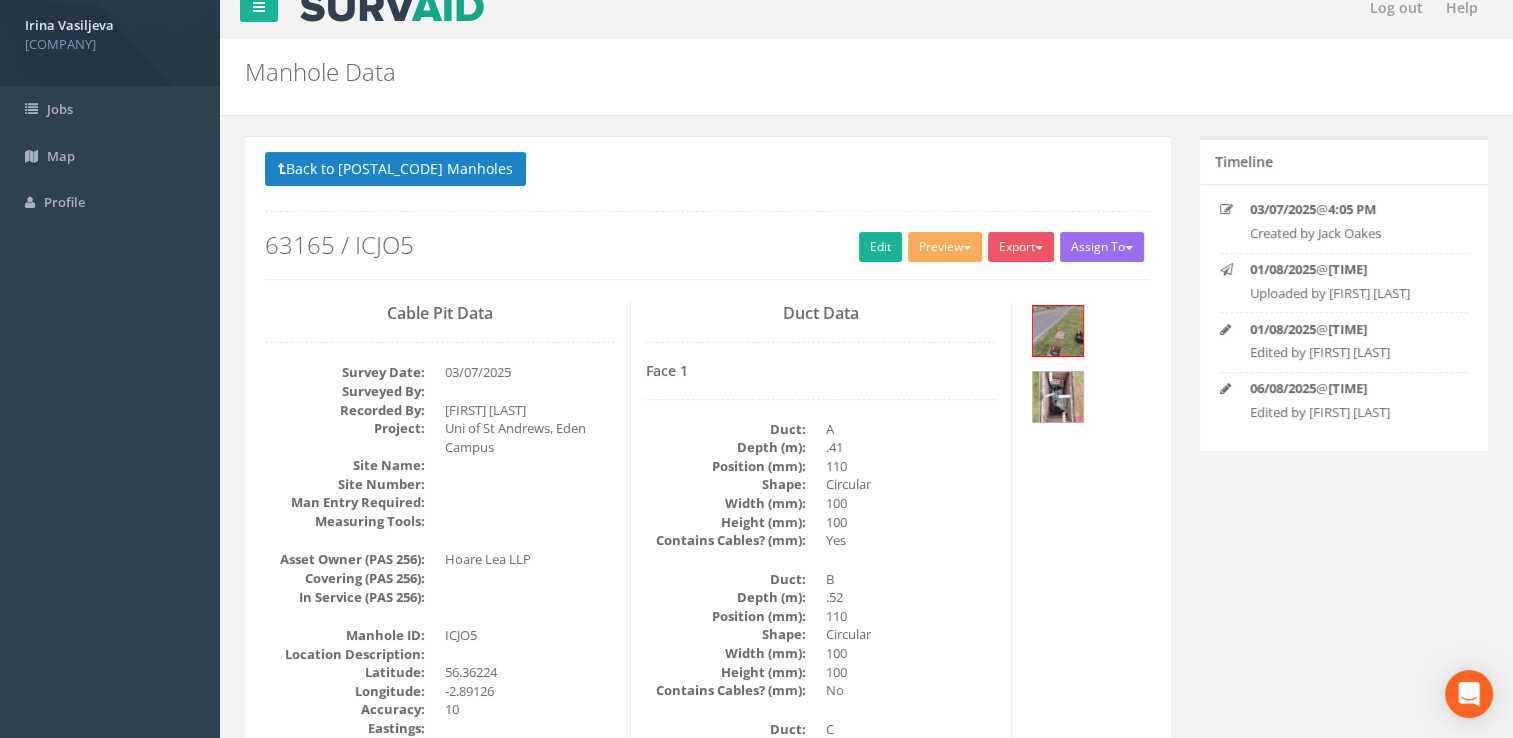 scroll, scrollTop: 0, scrollLeft: 0, axis: both 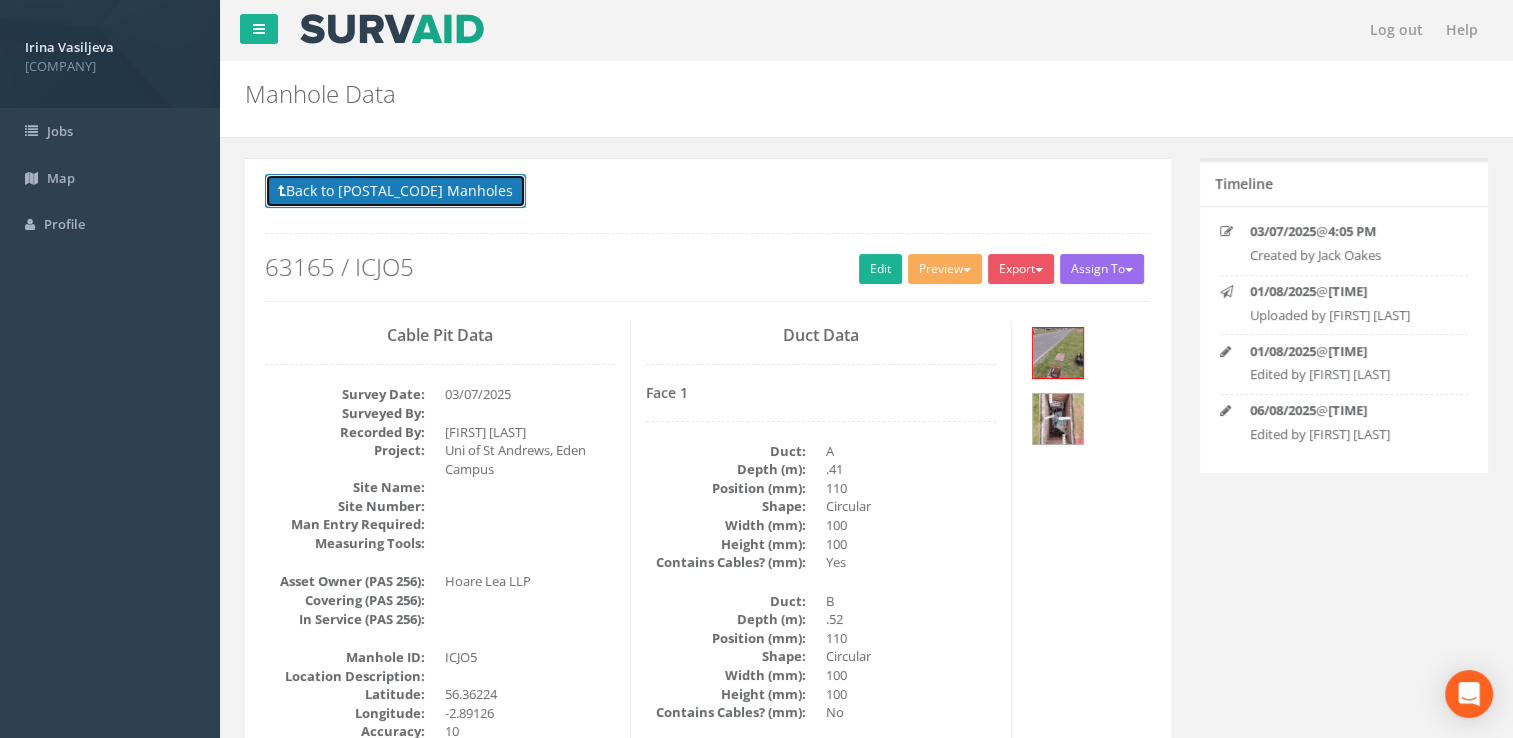 click on "Back to 63165 Manholes" at bounding box center (395, 191) 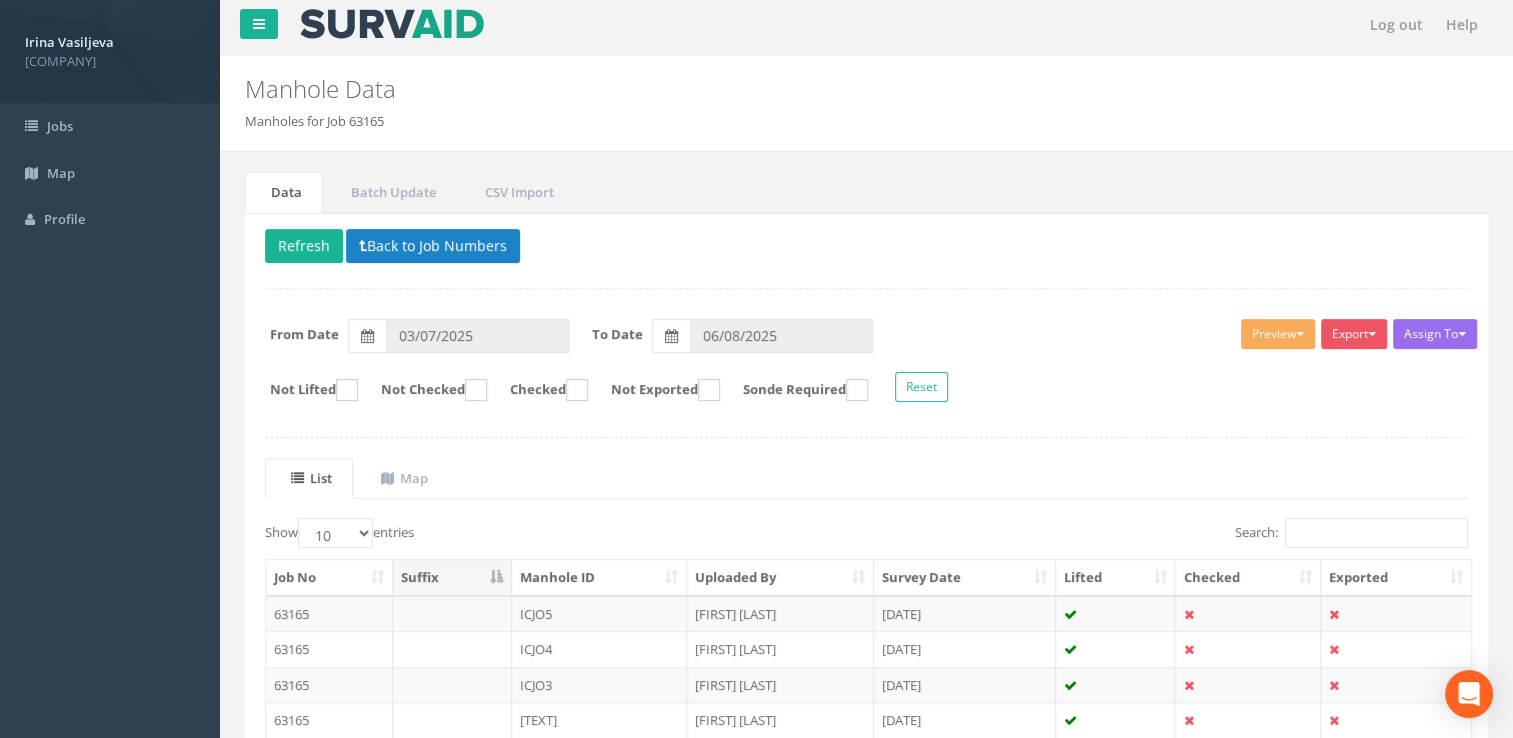 scroll, scrollTop: 372, scrollLeft: 0, axis: vertical 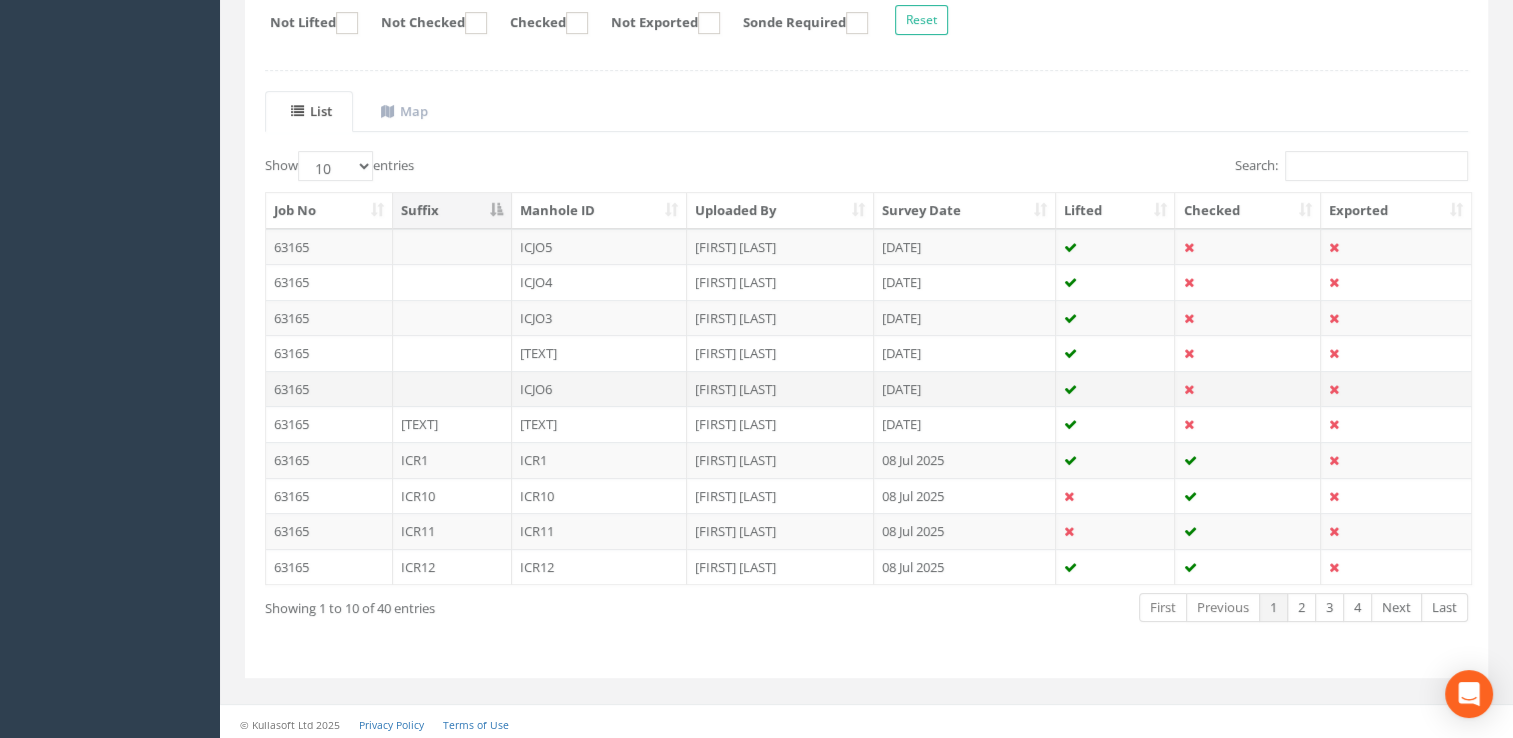 click on "ICJO6" at bounding box center [600, 389] 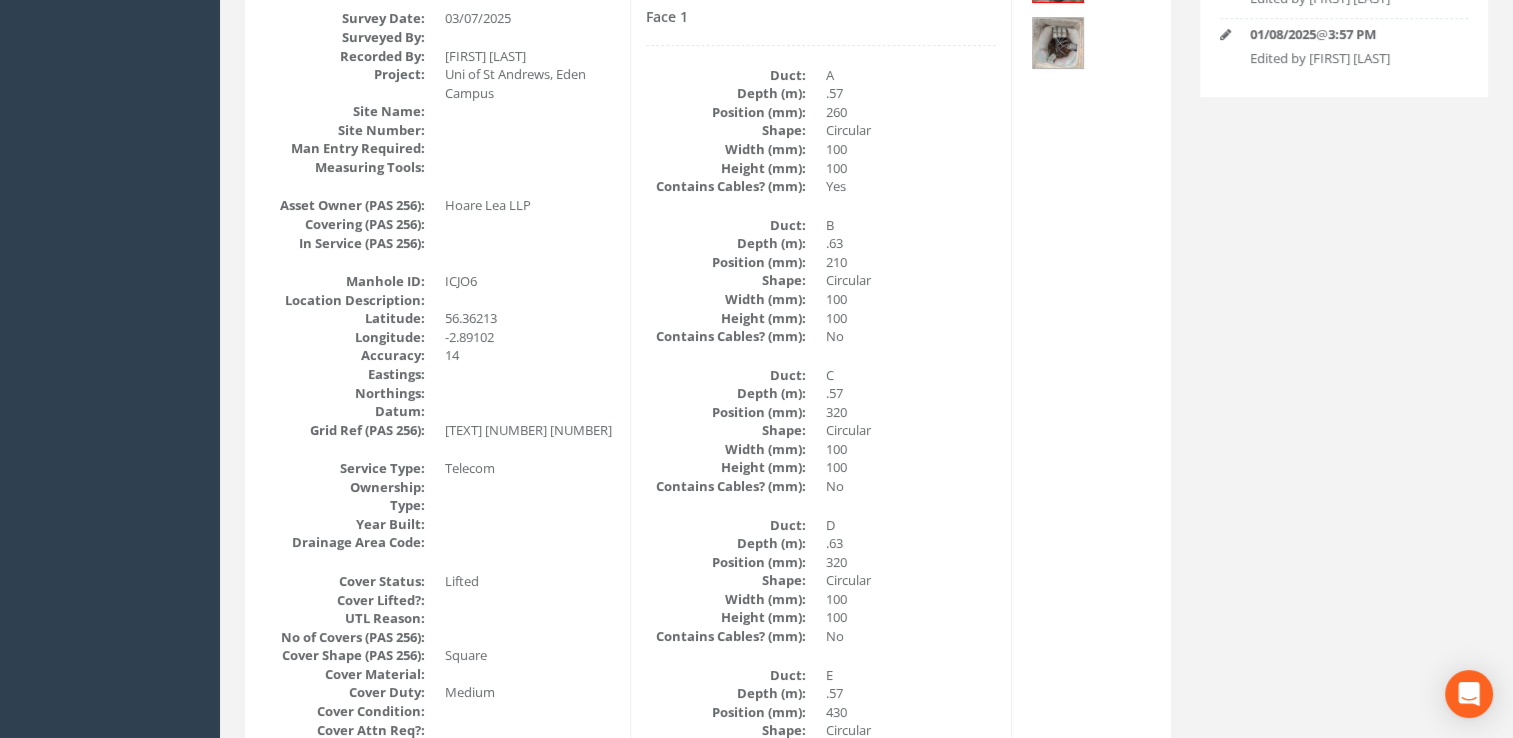 scroll, scrollTop: 200, scrollLeft: 0, axis: vertical 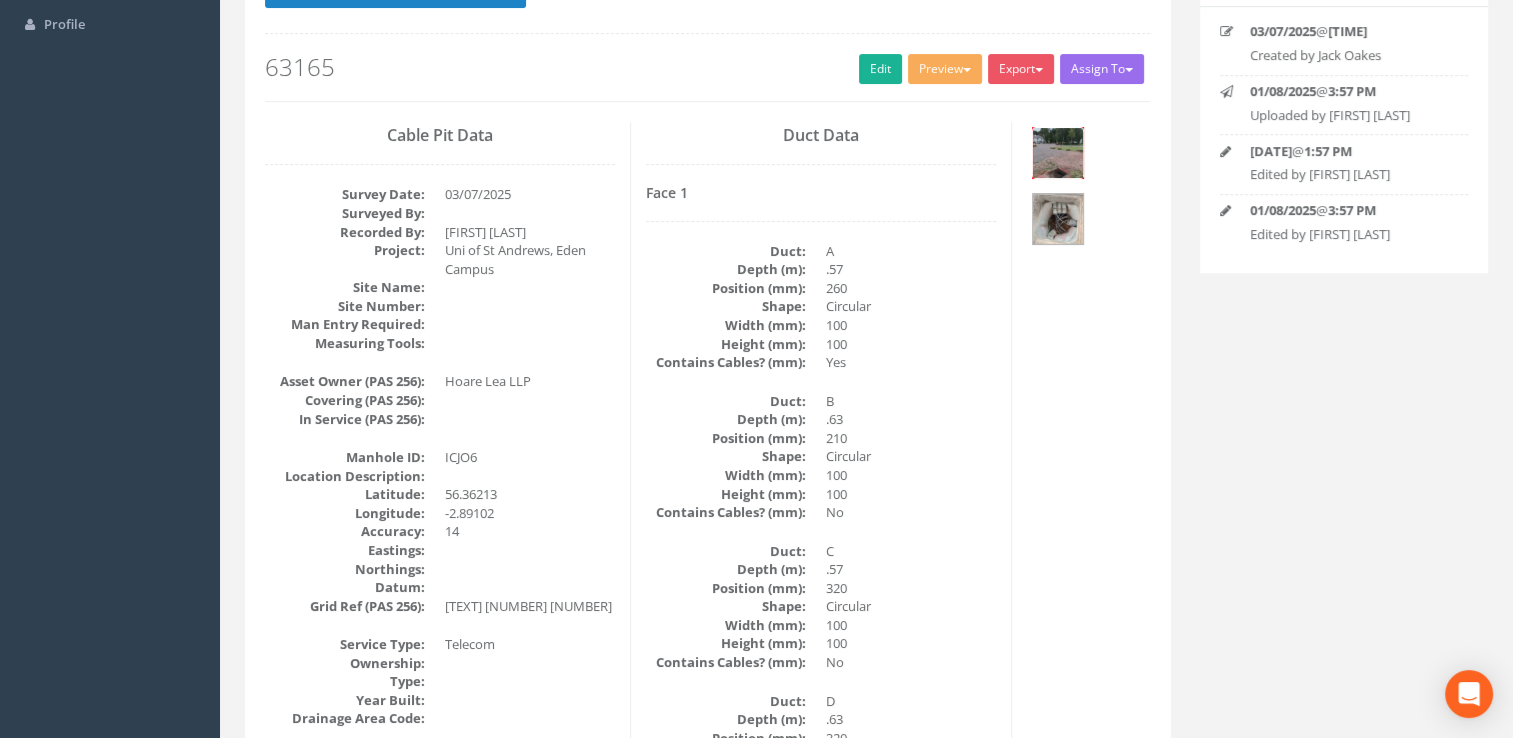click at bounding box center [1058, 153] 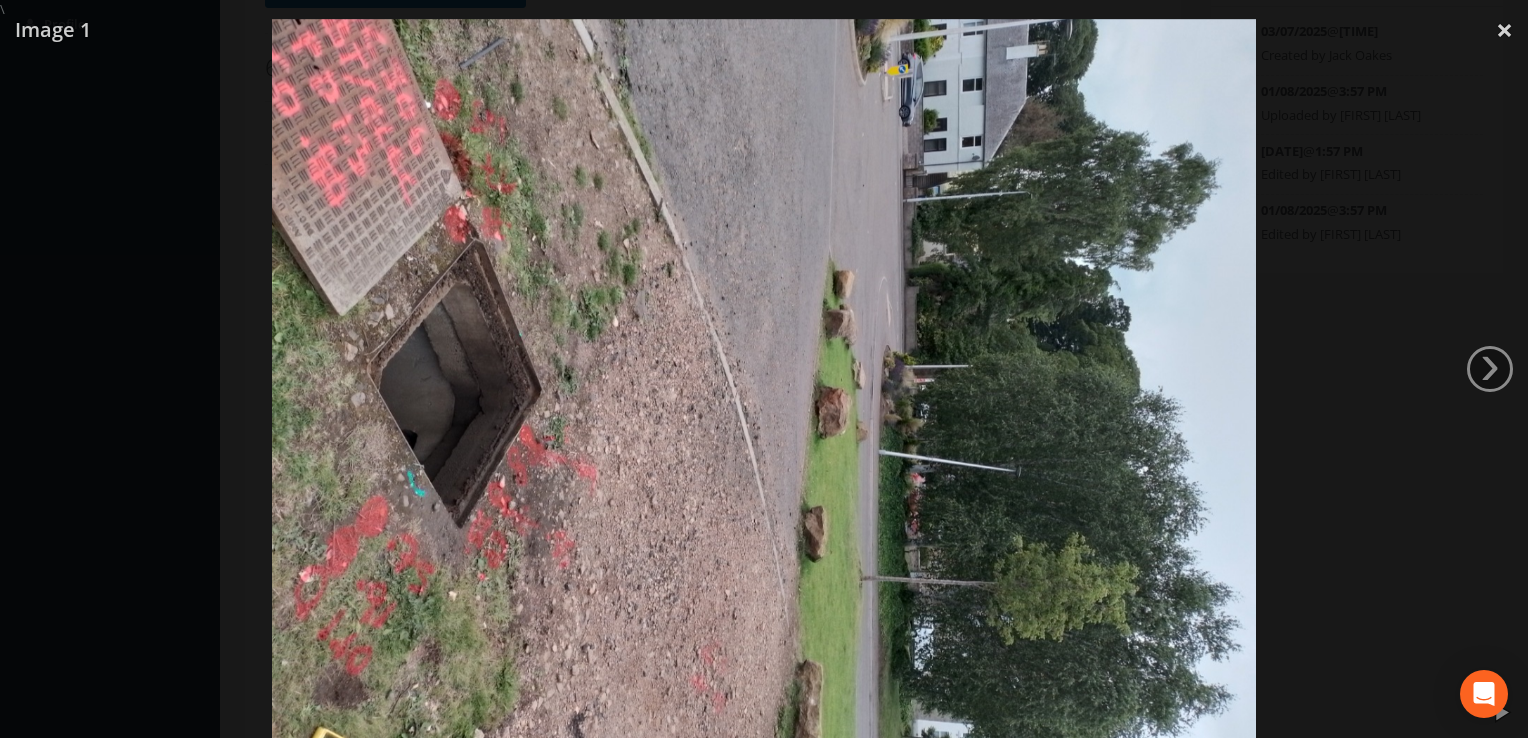 click on "›" at bounding box center (1490, 369) 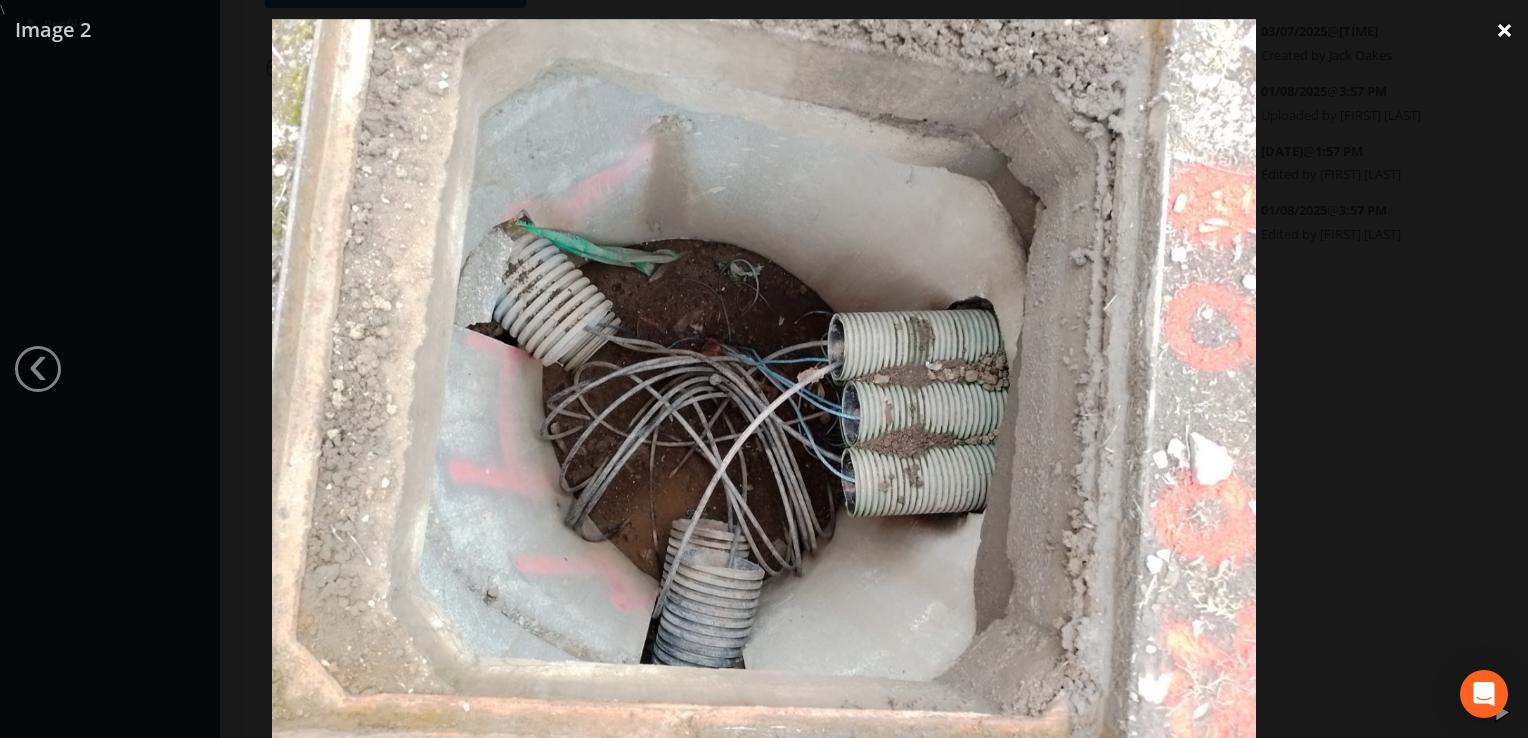 click on "×" at bounding box center [1504, 30] 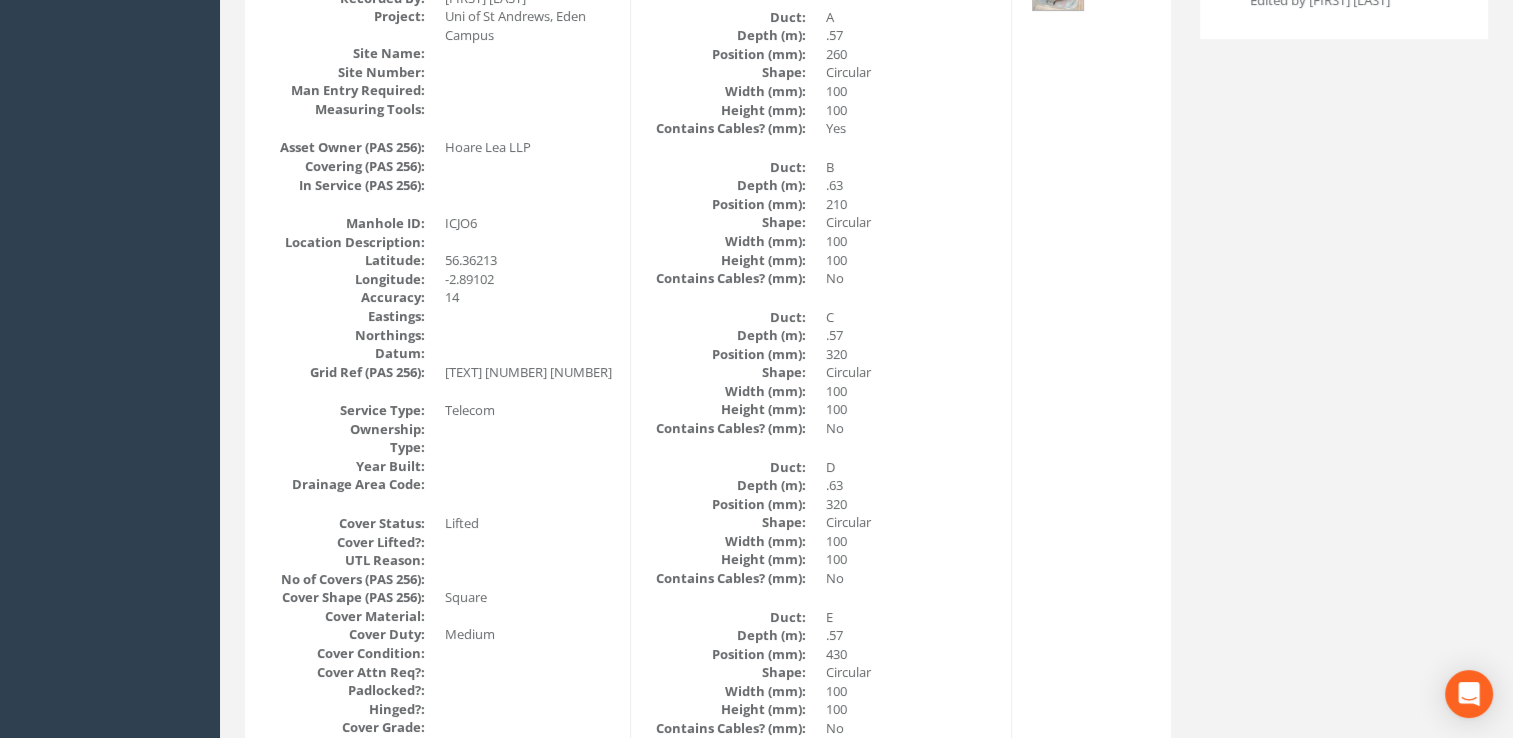 scroll, scrollTop: 400, scrollLeft: 0, axis: vertical 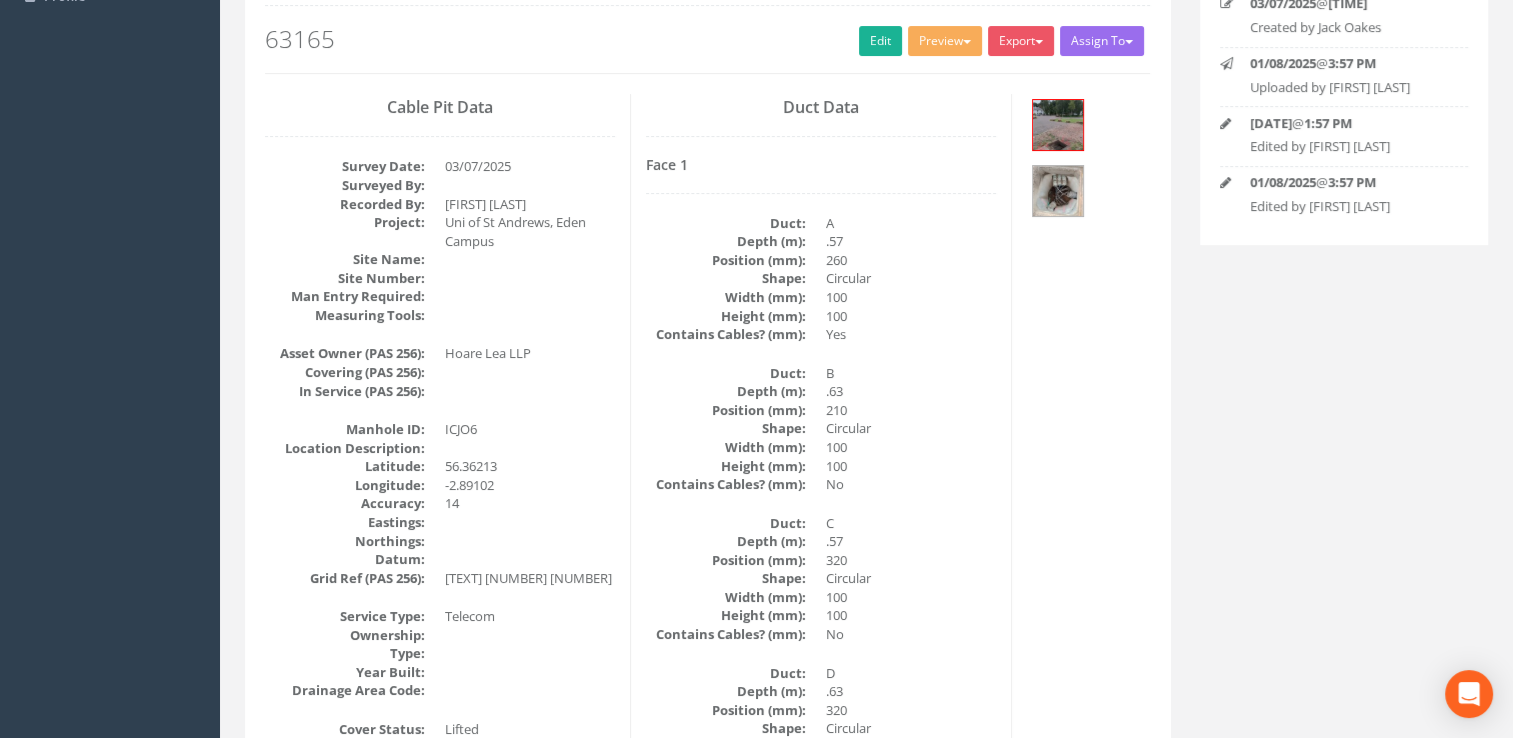 drag, startPoint x: 876, startPoint y: 348, endPoint x: 856, endPoint y: 255, distance: 95.12623 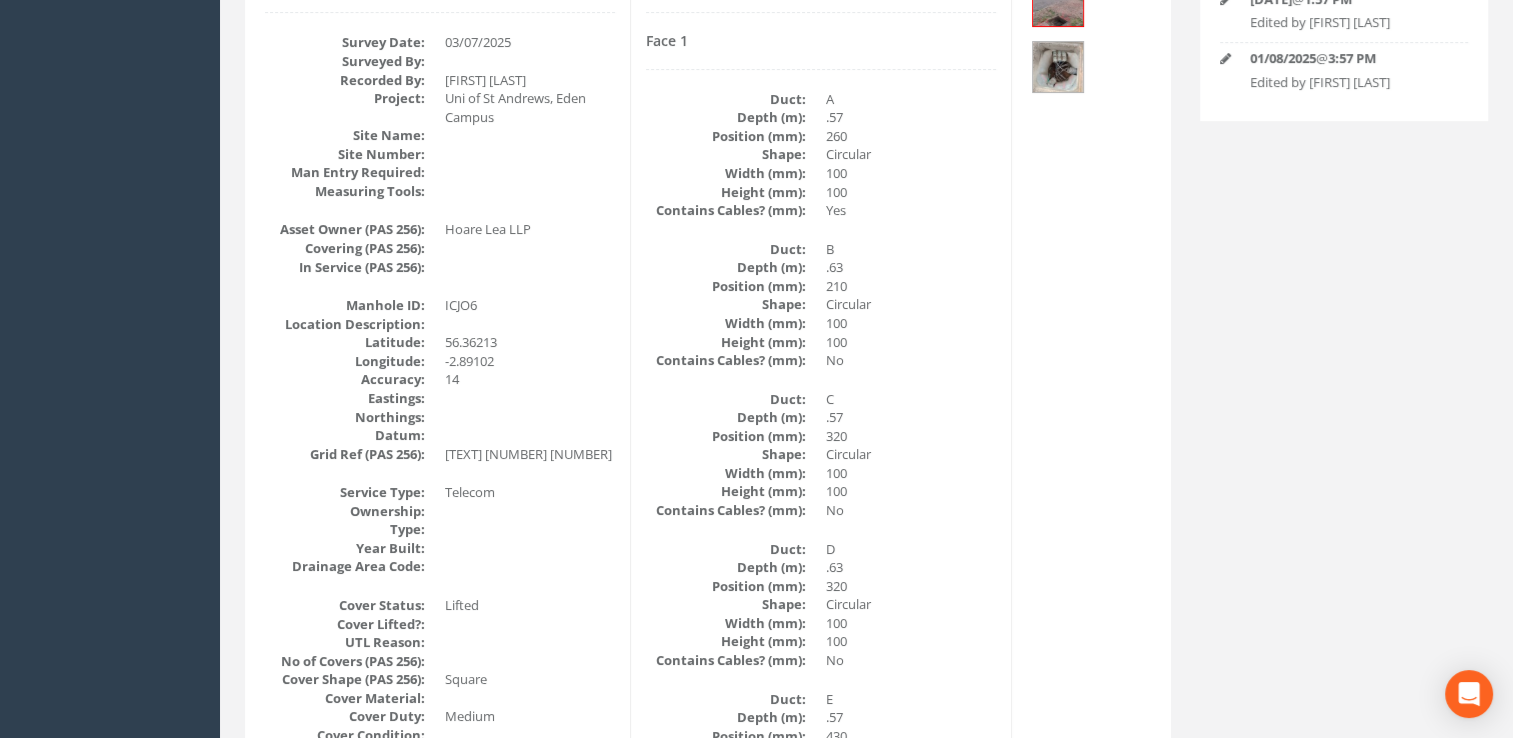 scroll, scrollTop: 0, scrollLeft: 0, axis: both 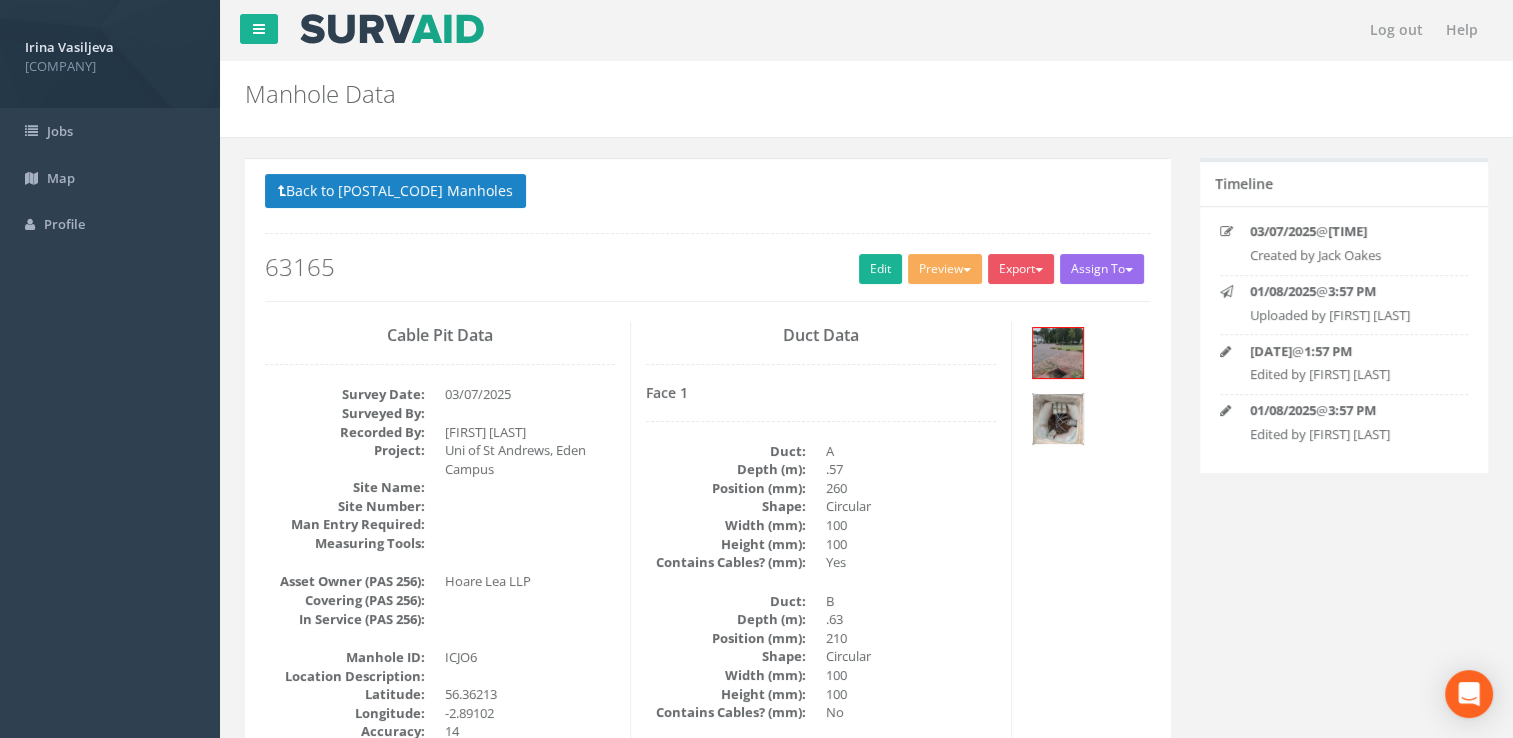 click at bounding box center [1058, 419] 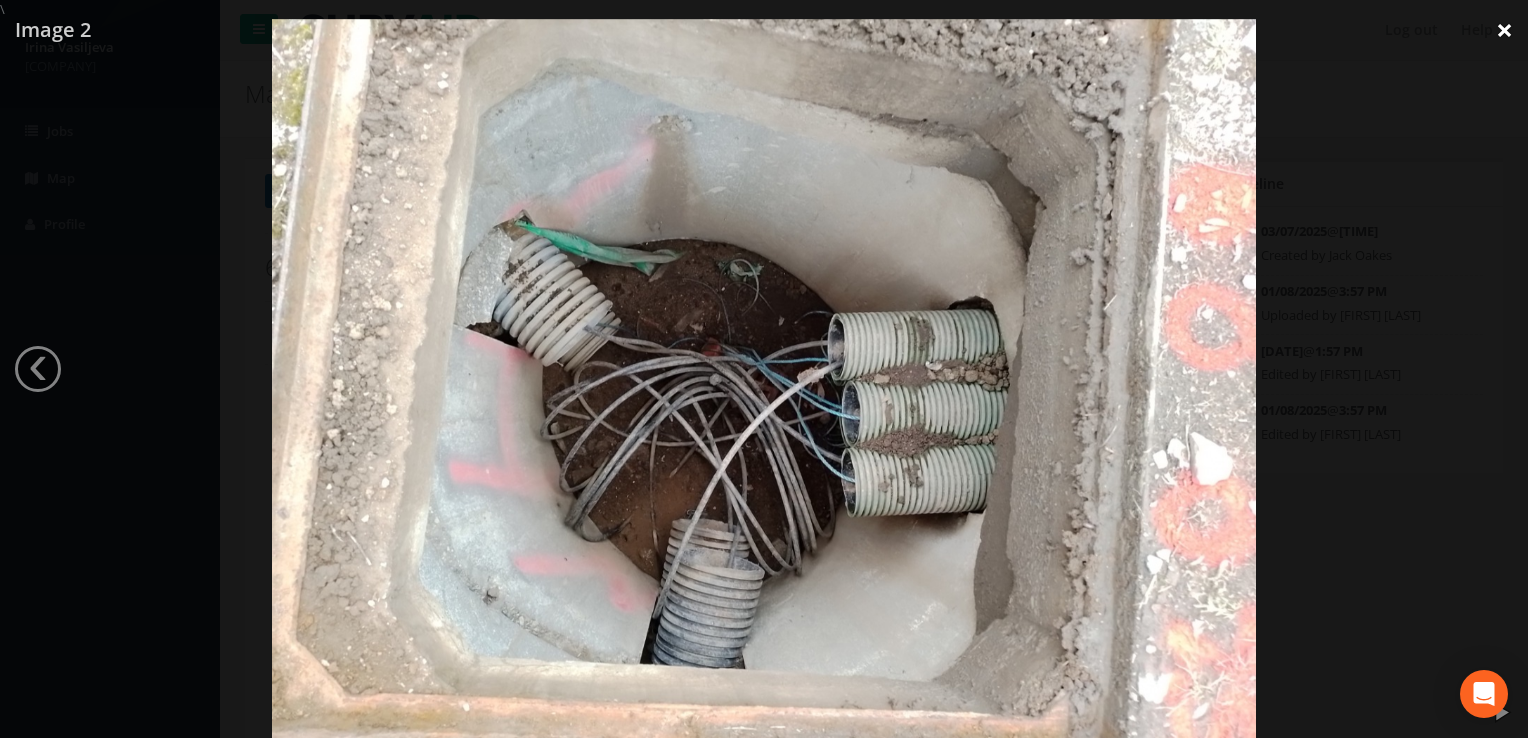 click on "×" at bounding box center (1504, 30) 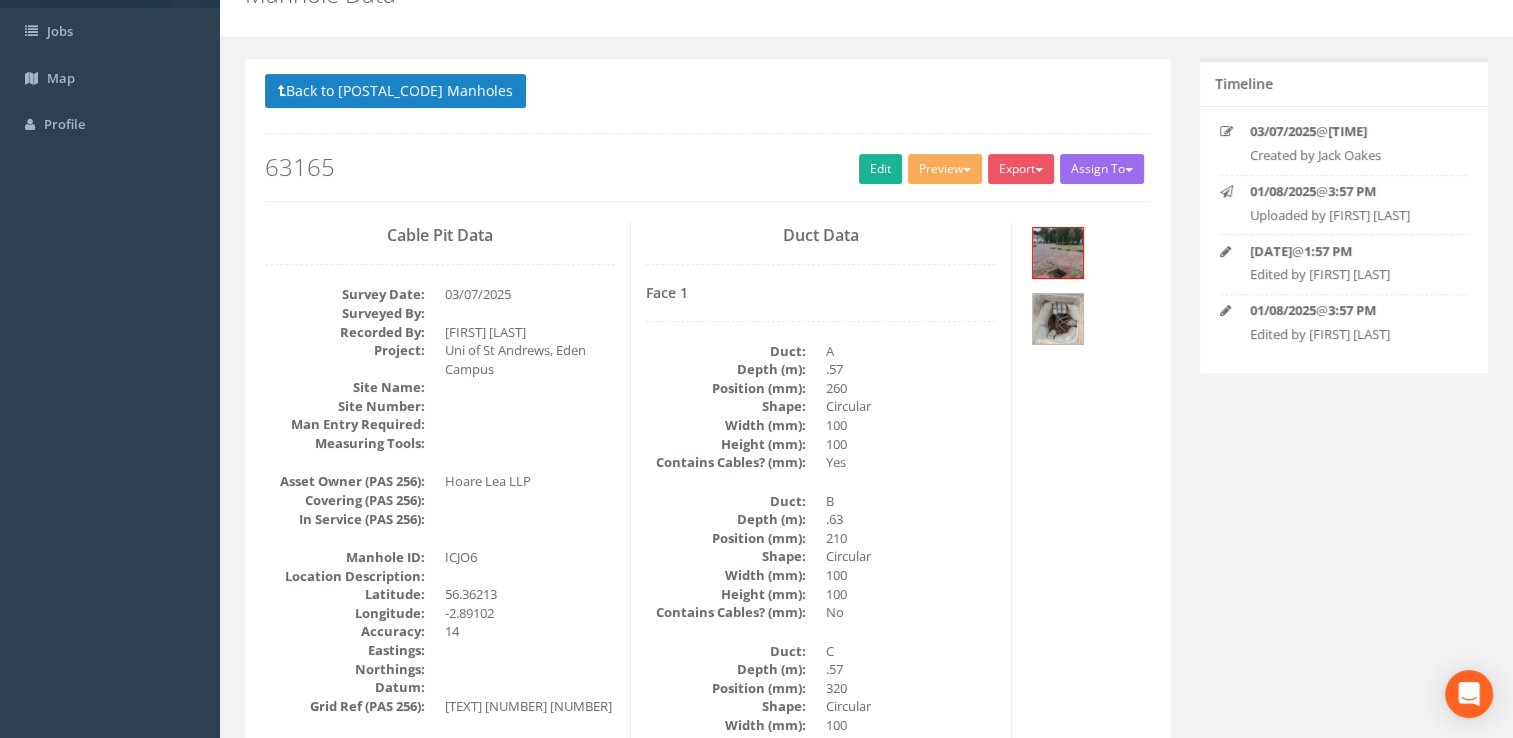 scroll, scrollTop: 0, scrollLeft: 0, axis: both 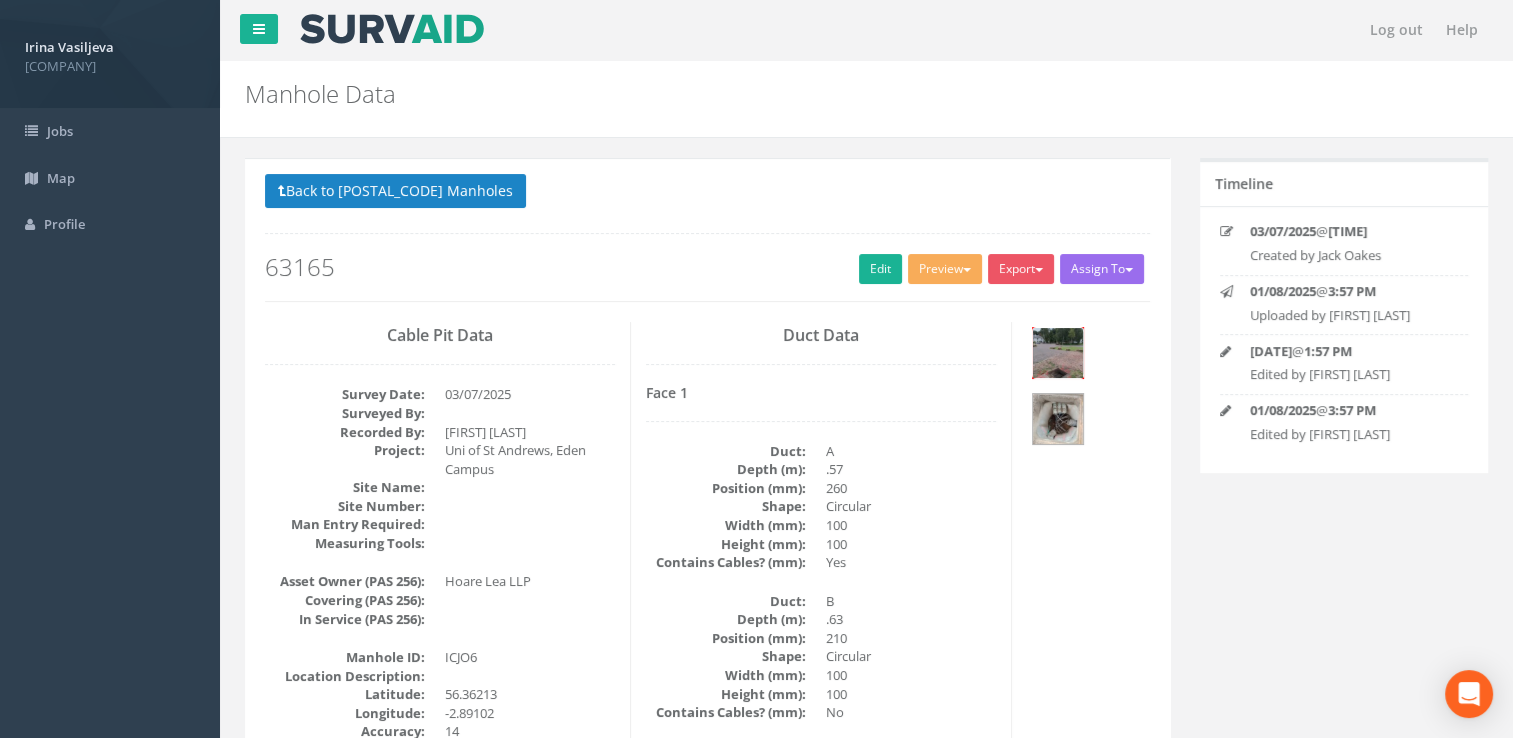 click at bounding box center (1058, 353) 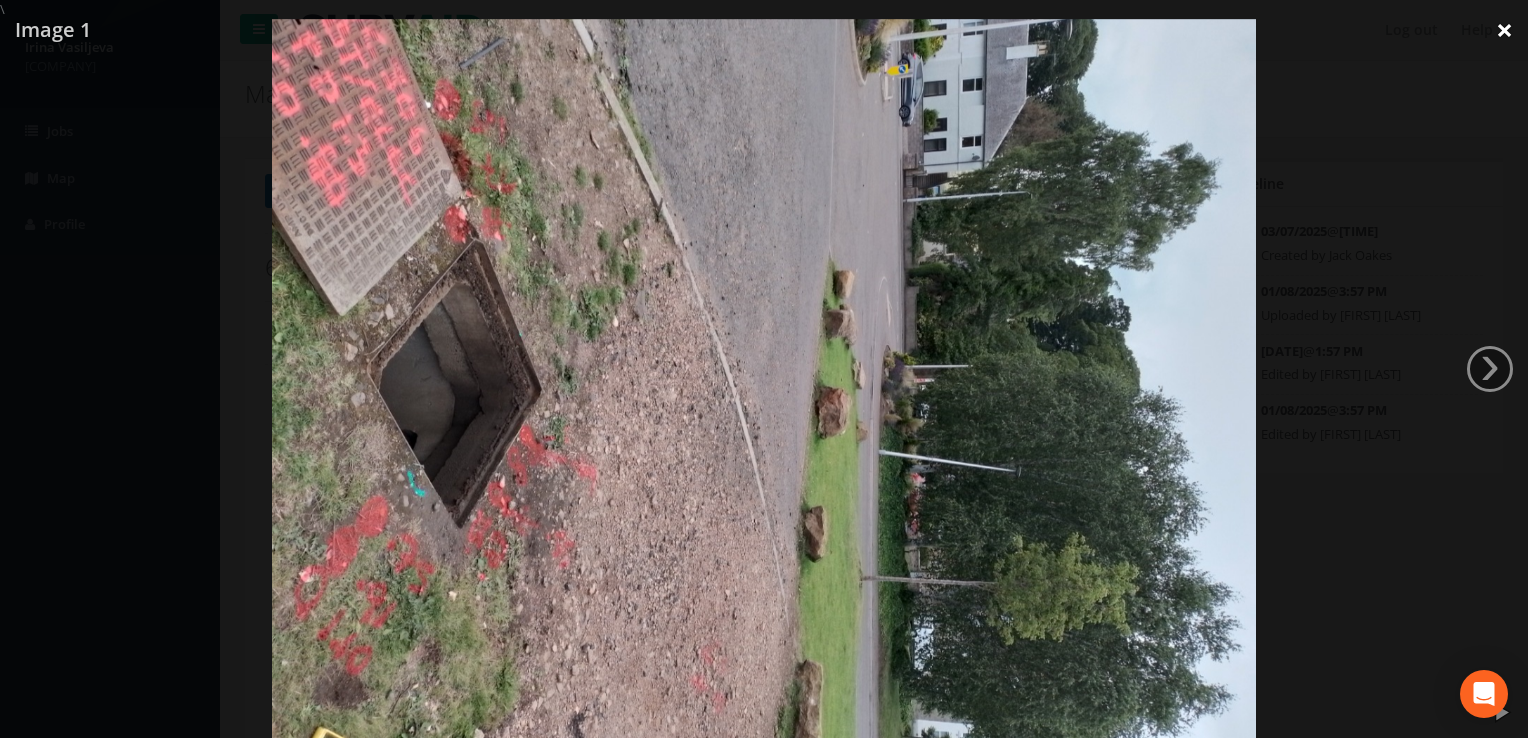 click on "×" at bounding box center [1504, 30] 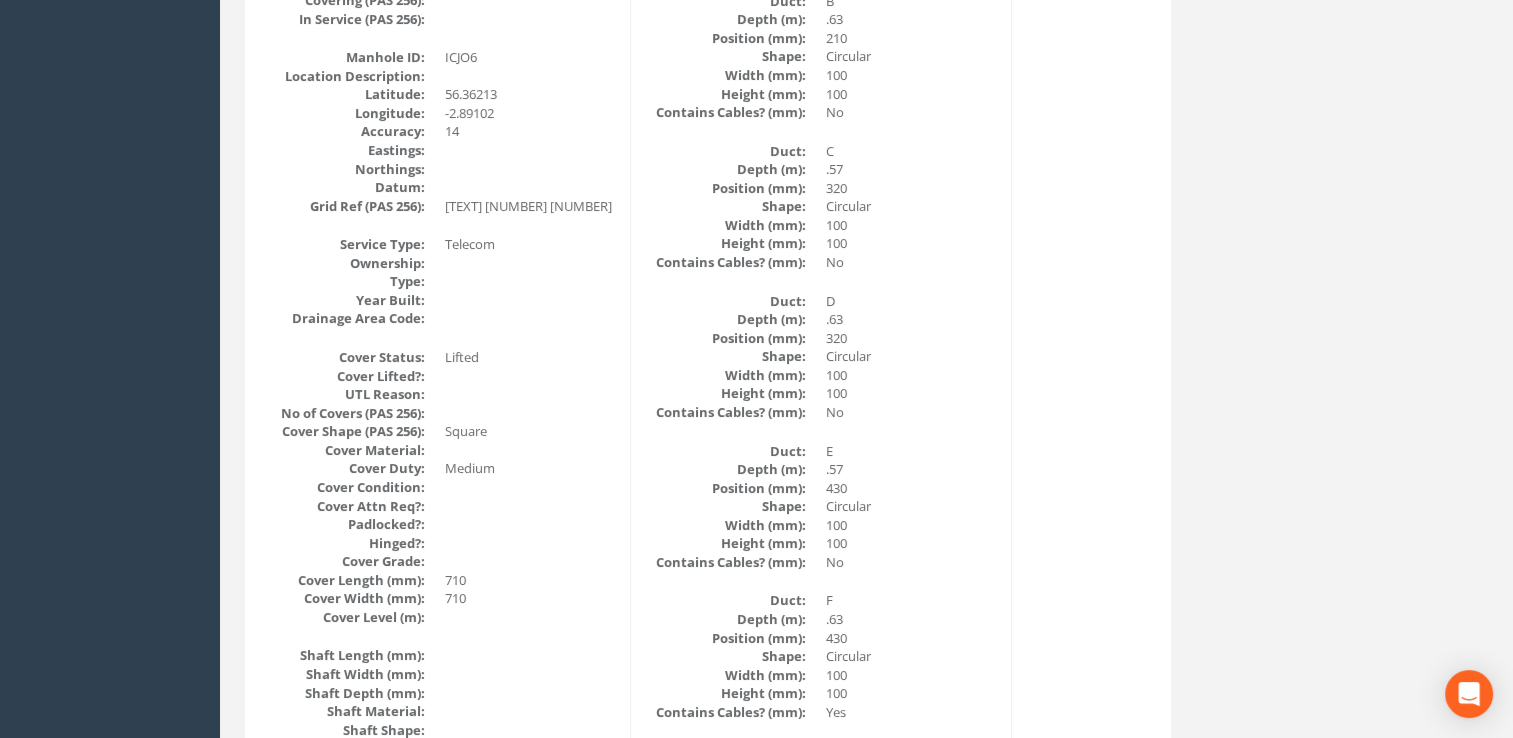 scroll, scrollTop: 100, scrollLeft: 0, axis: vertical 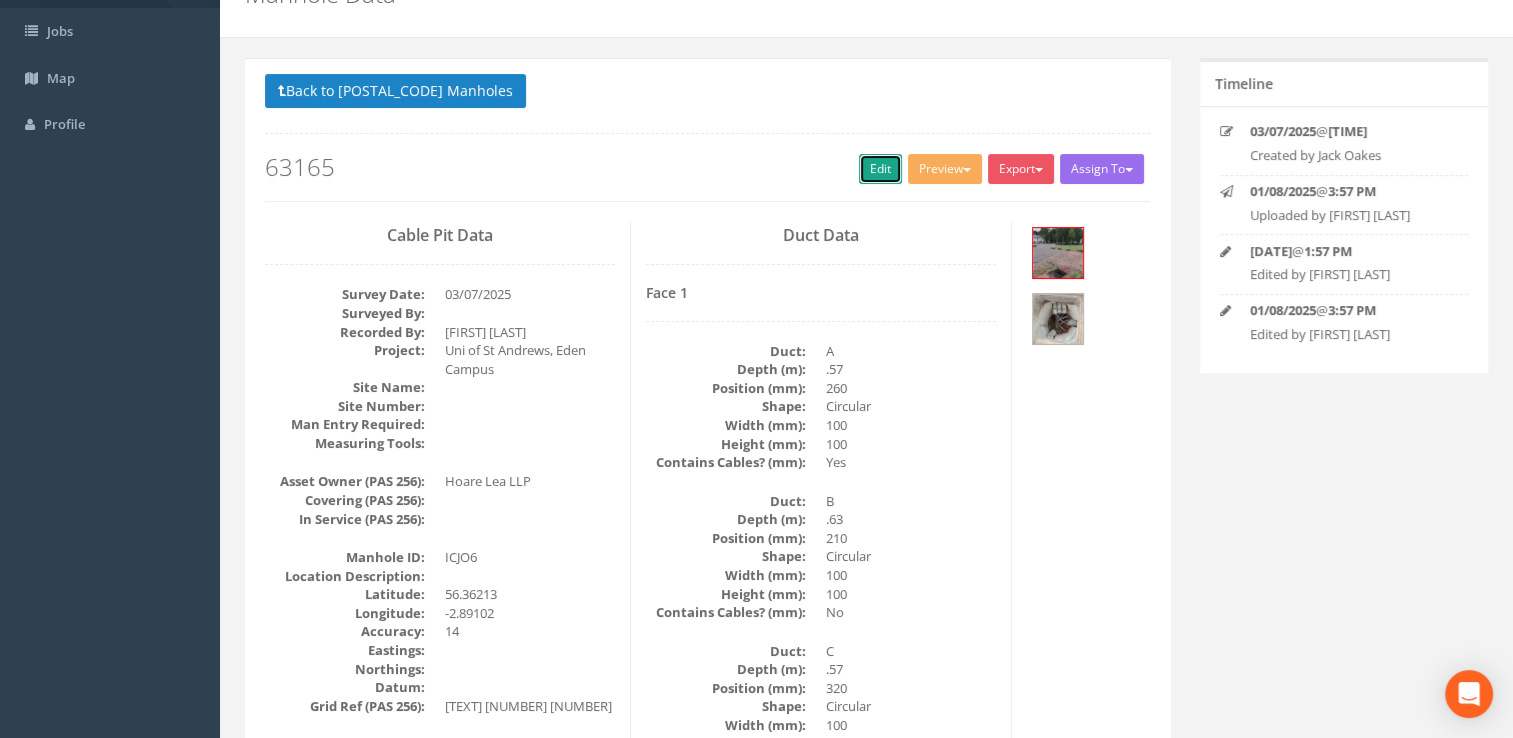 click on "Edit" at bounding box center [880, 169] 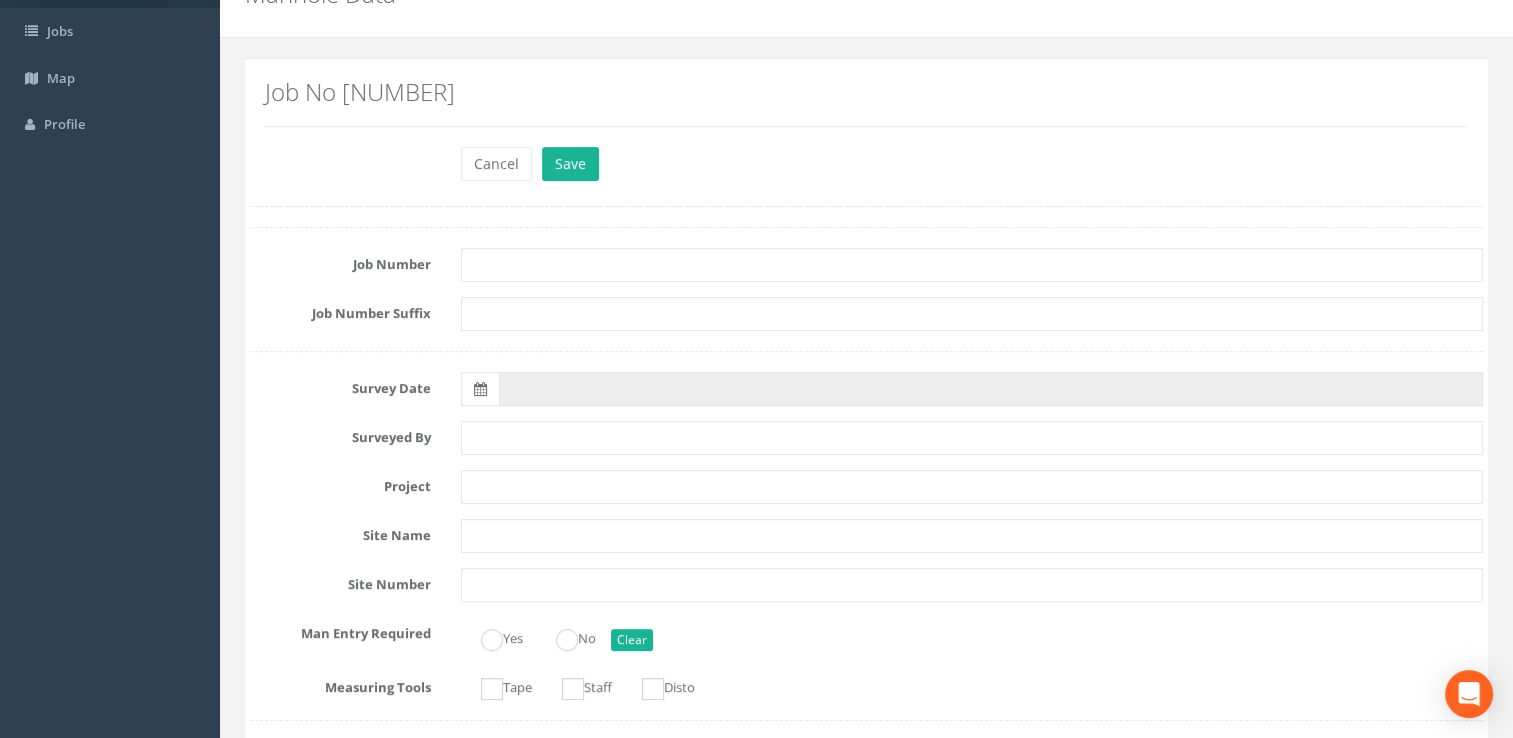 scroll, scrollTop: 500, scrollLeft: 0, axis: vertical 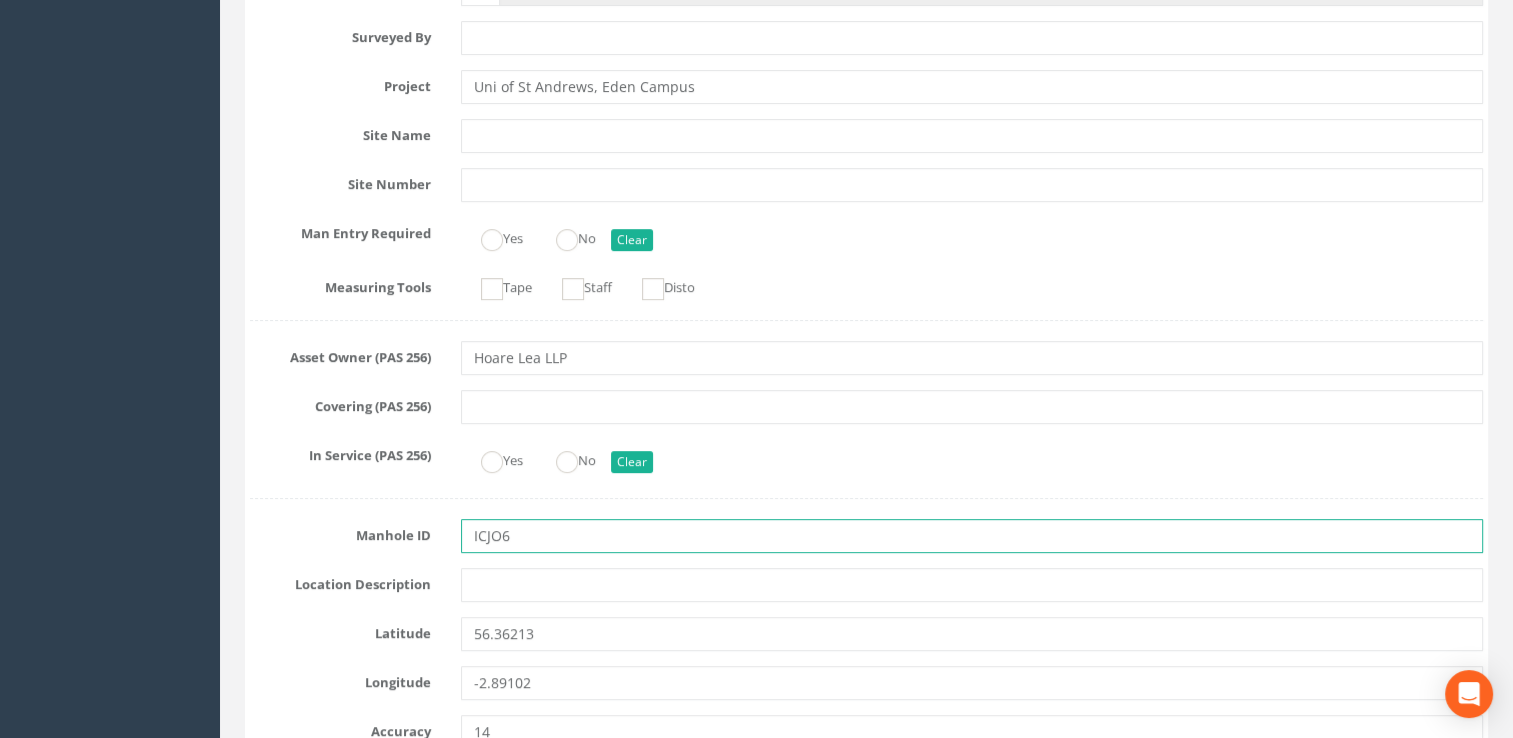drag, startPoint x: 529, startPoint y: 542, endPoint x: 415, endPoint y: 546, distance: 114.07015 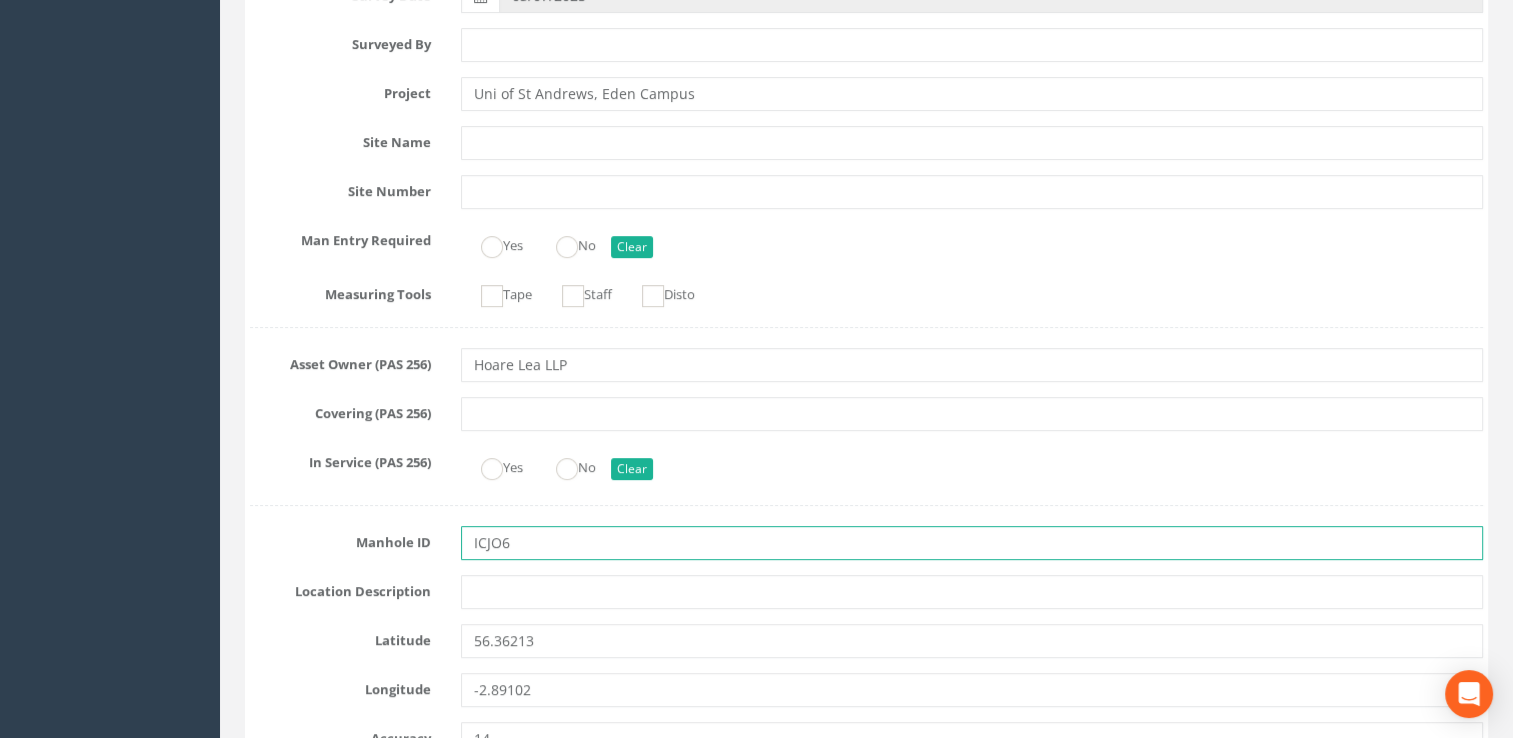 scroll, scrollTop: 0, scrollLeft: 0, axis: both 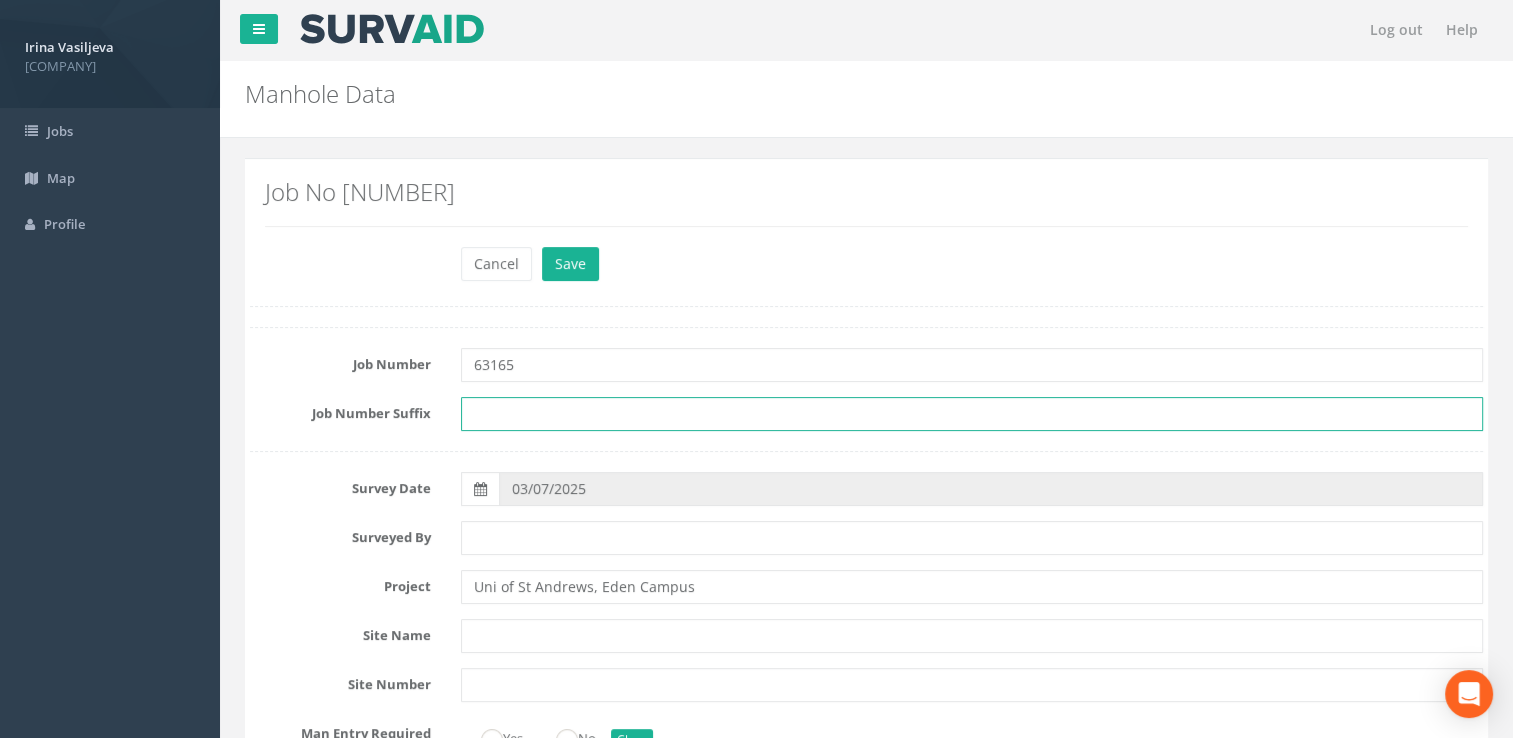 click at bounding box center [972, 414] 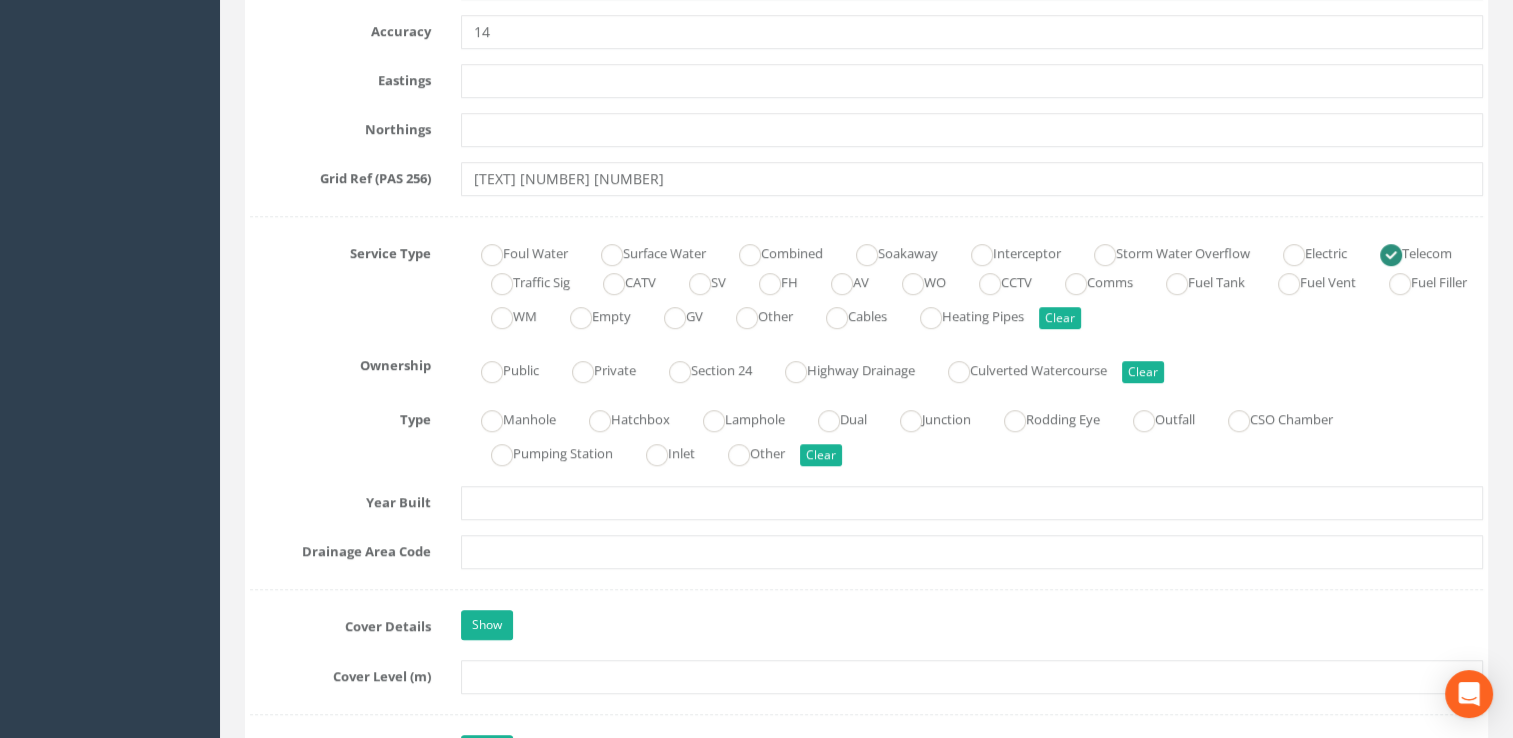 scroll, scrollTop: 1500, scrollLeft: 0, axis: vertical 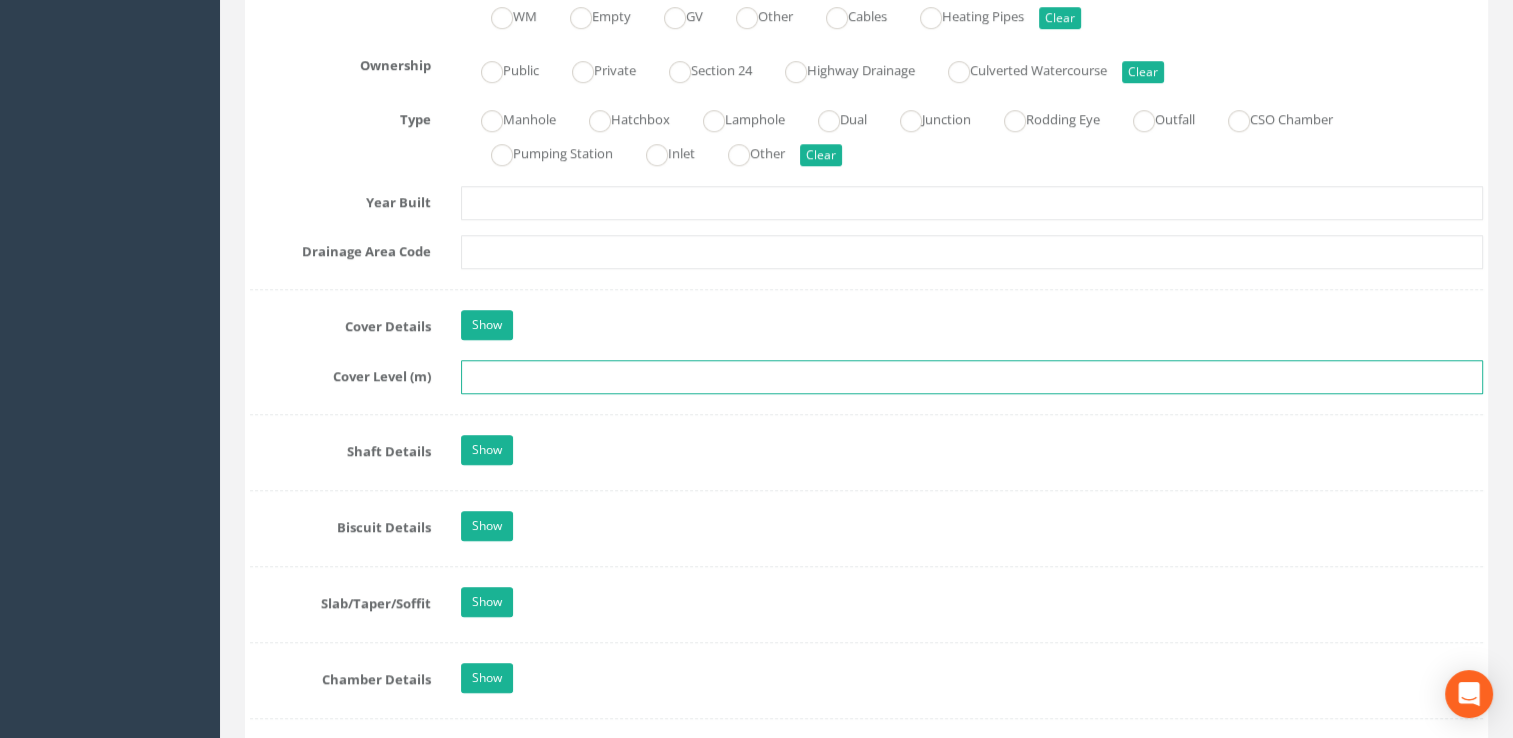type on "ICJO6" 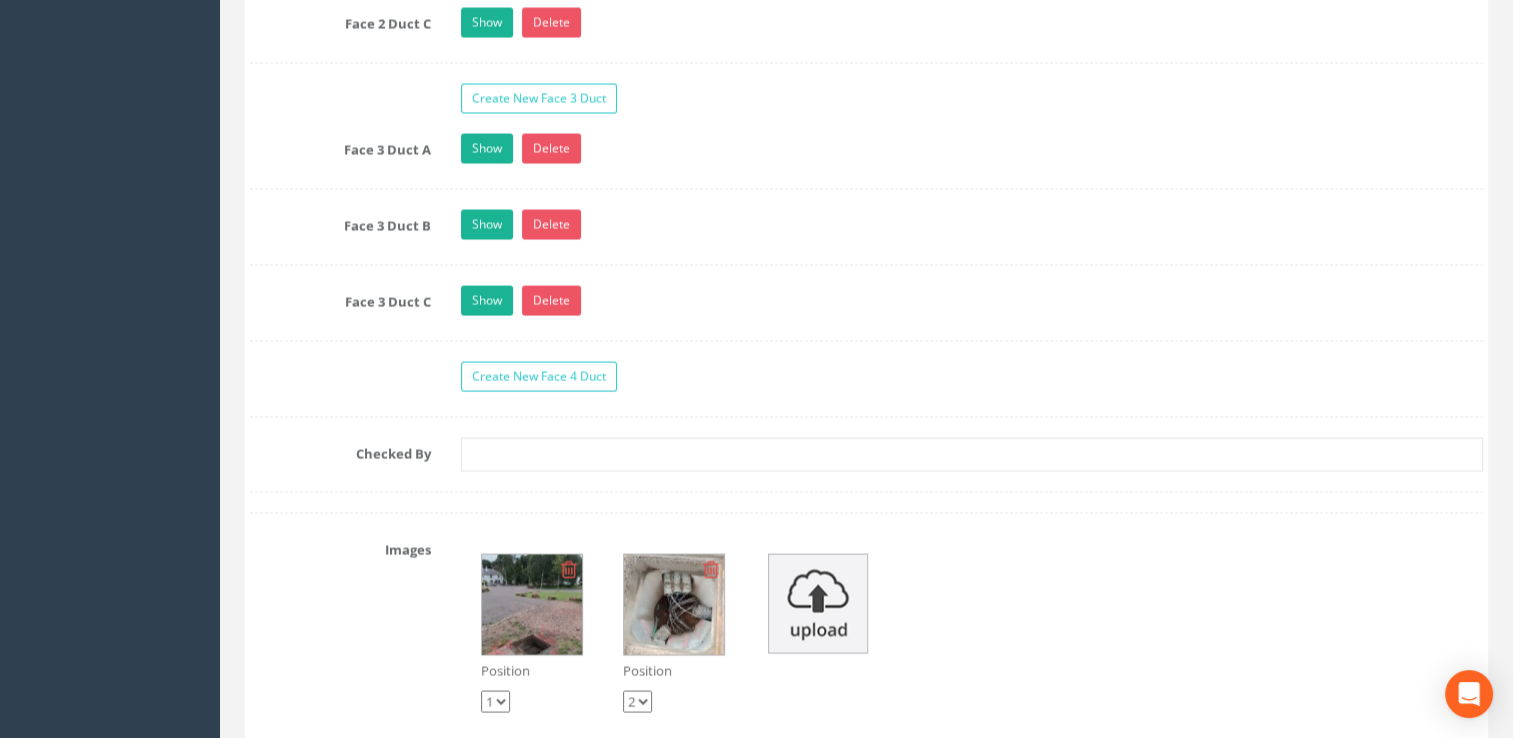 scroll, scrollTop: 3700, scrollLeft: 0, axis: vertical 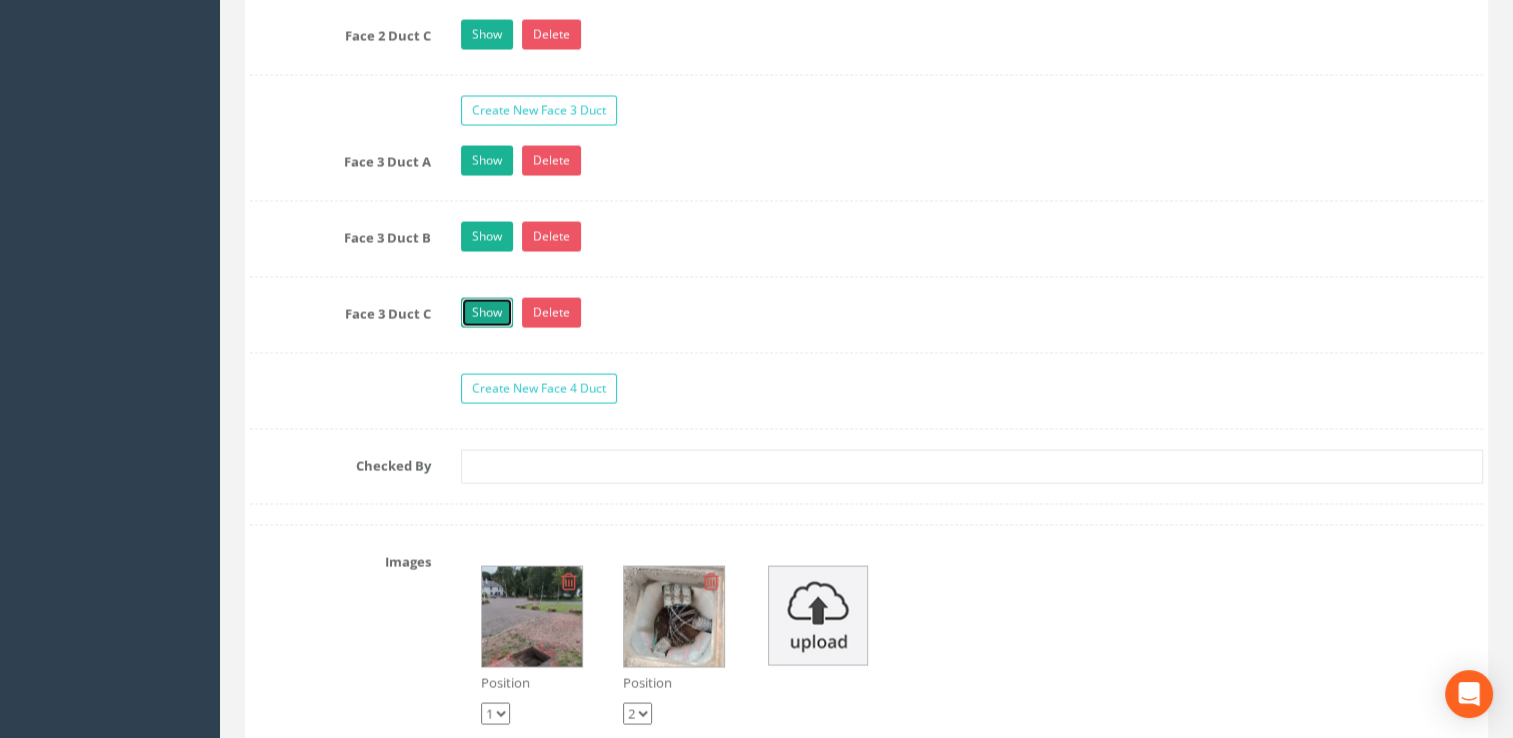 type on "5.53" 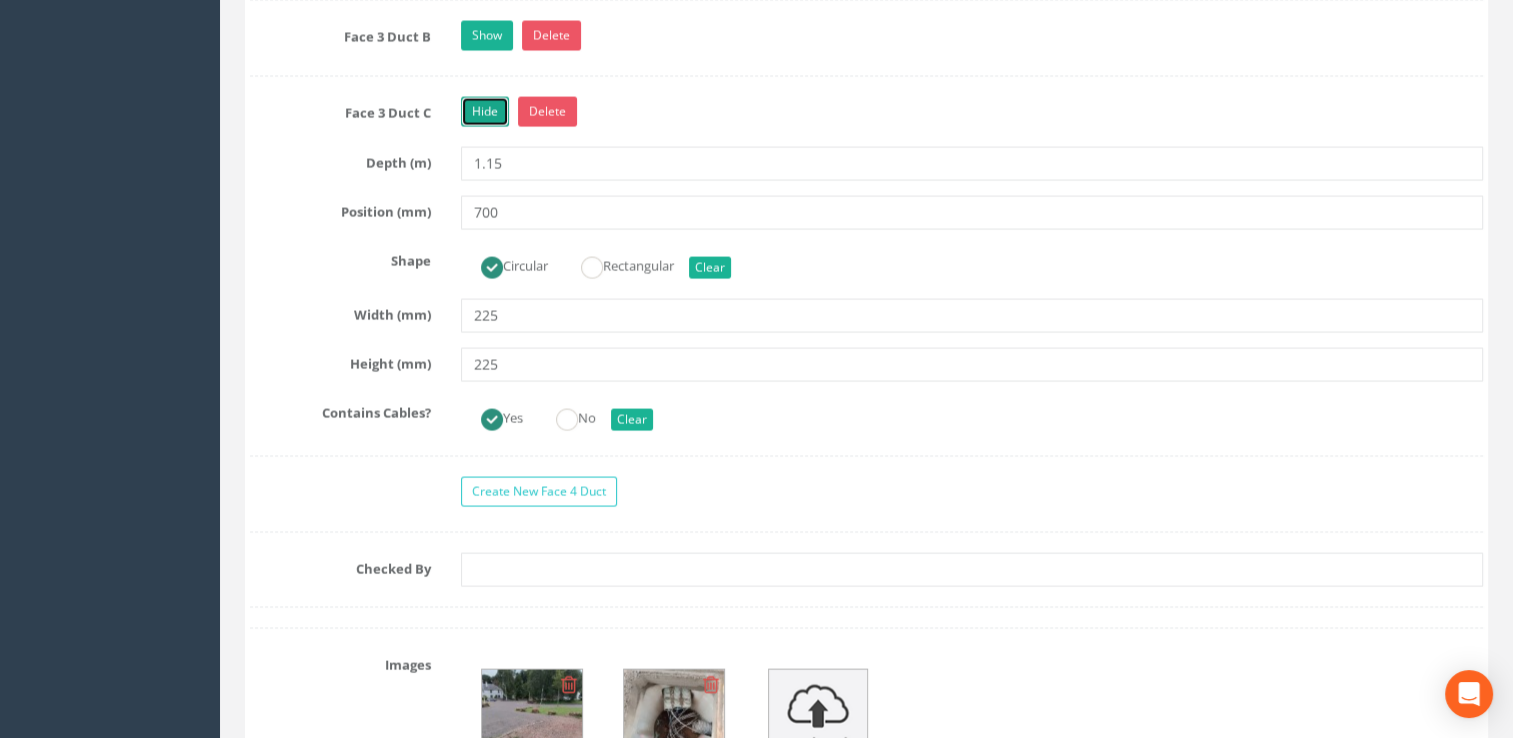 scroll, scrollTop: 3600, scrollLeft: 0, axis: vertical 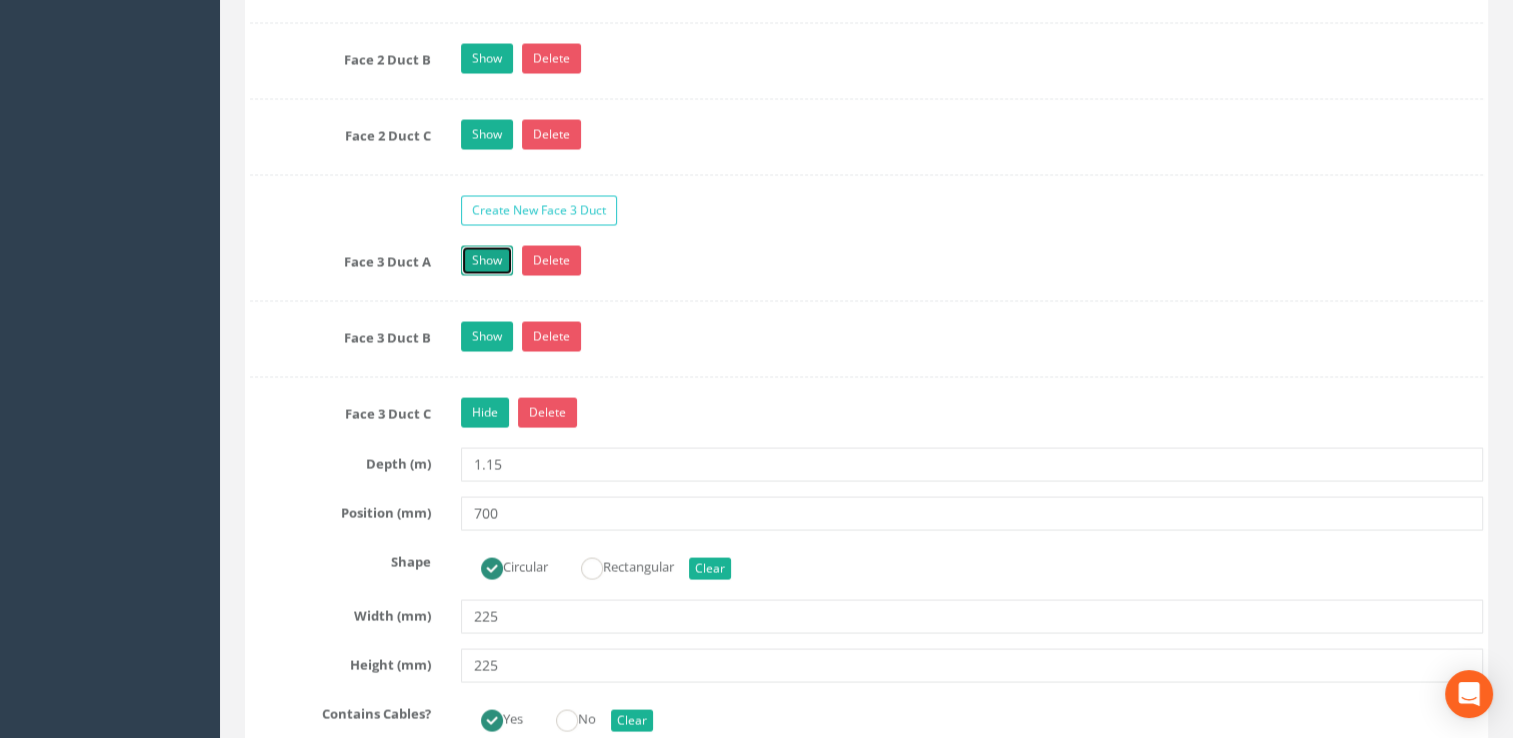 click on "Show" at bounding box center [487, 260] 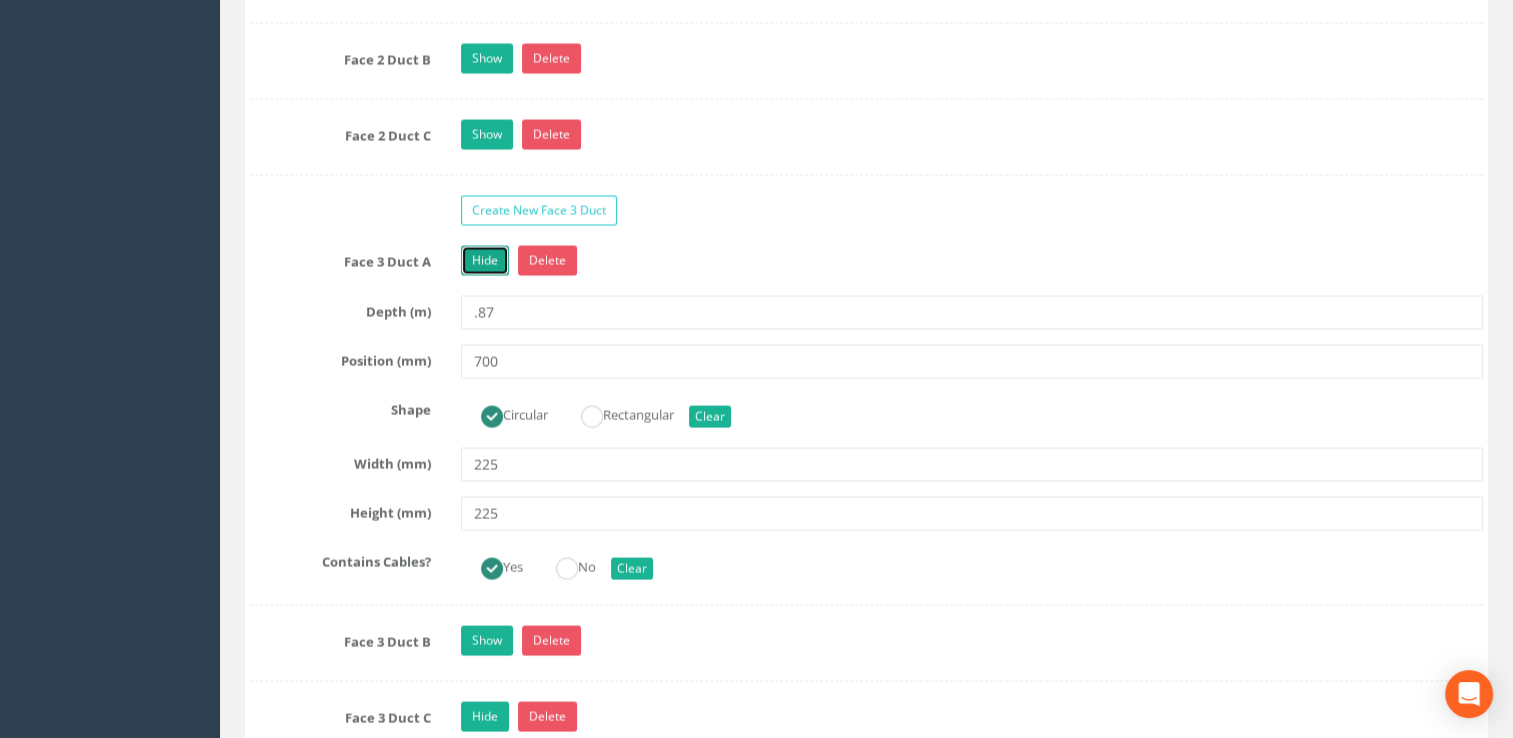 scroll, scrollTop: 3900, scrollLeft: 0, axis: vertical 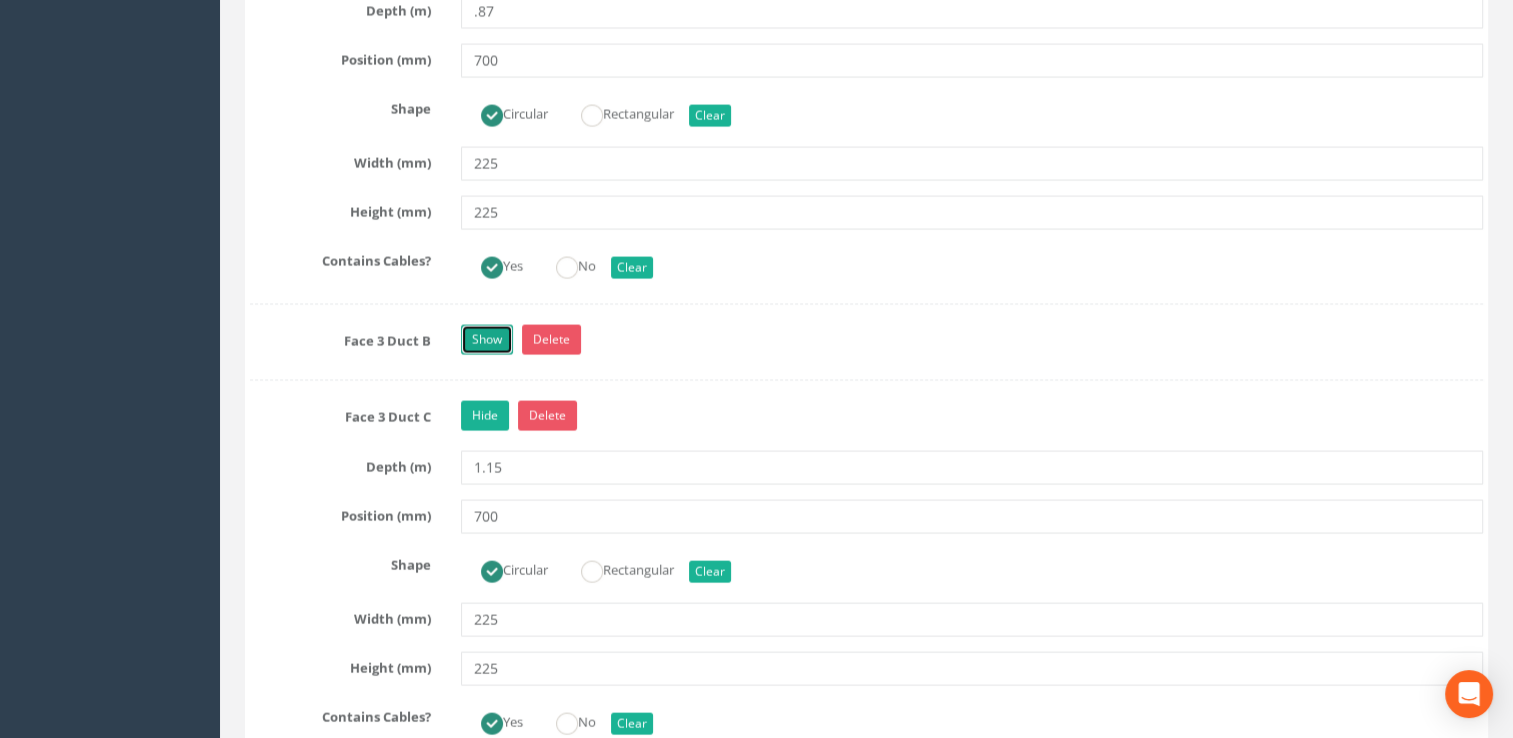 click on "Show" at bounding box center (487, 340) 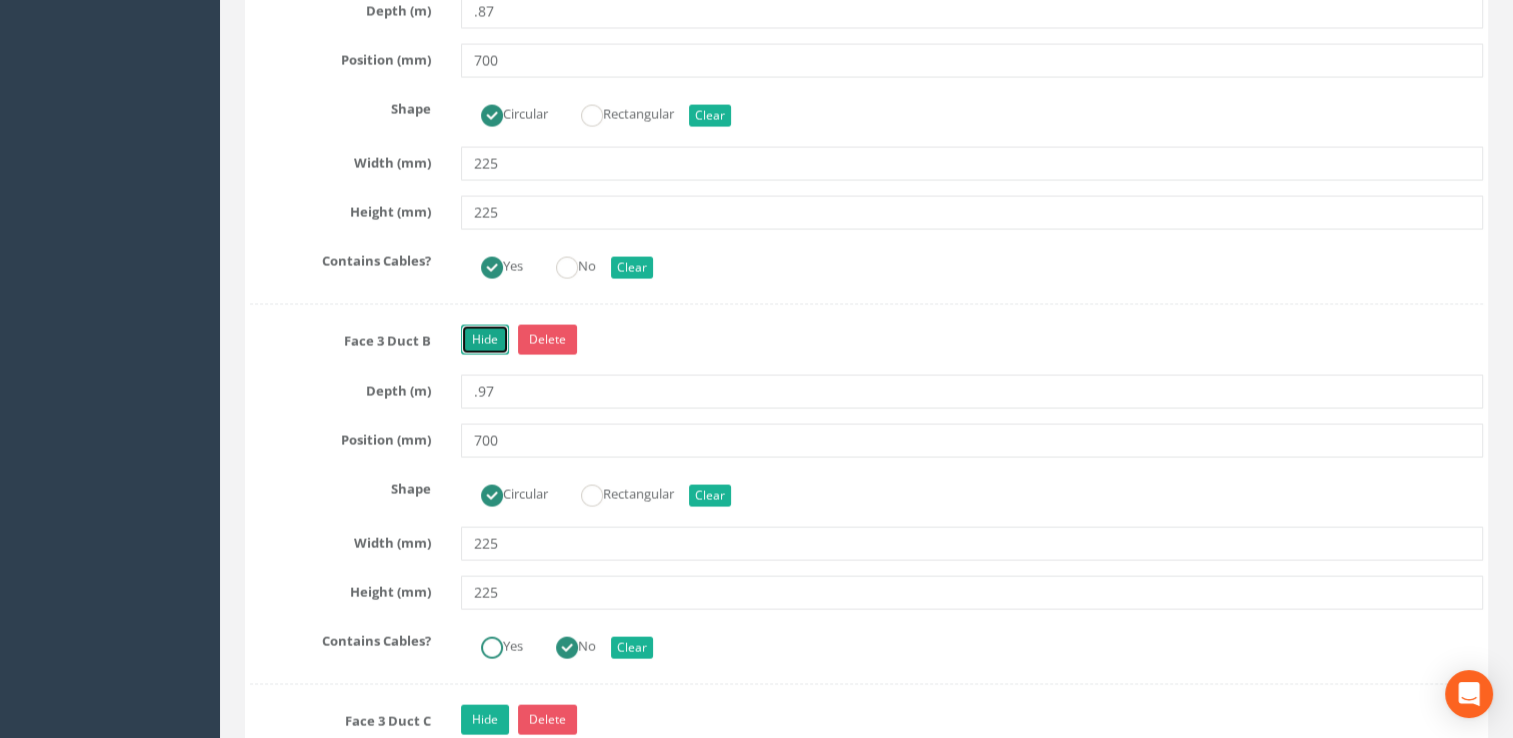 click at bounding box center (492, 648) 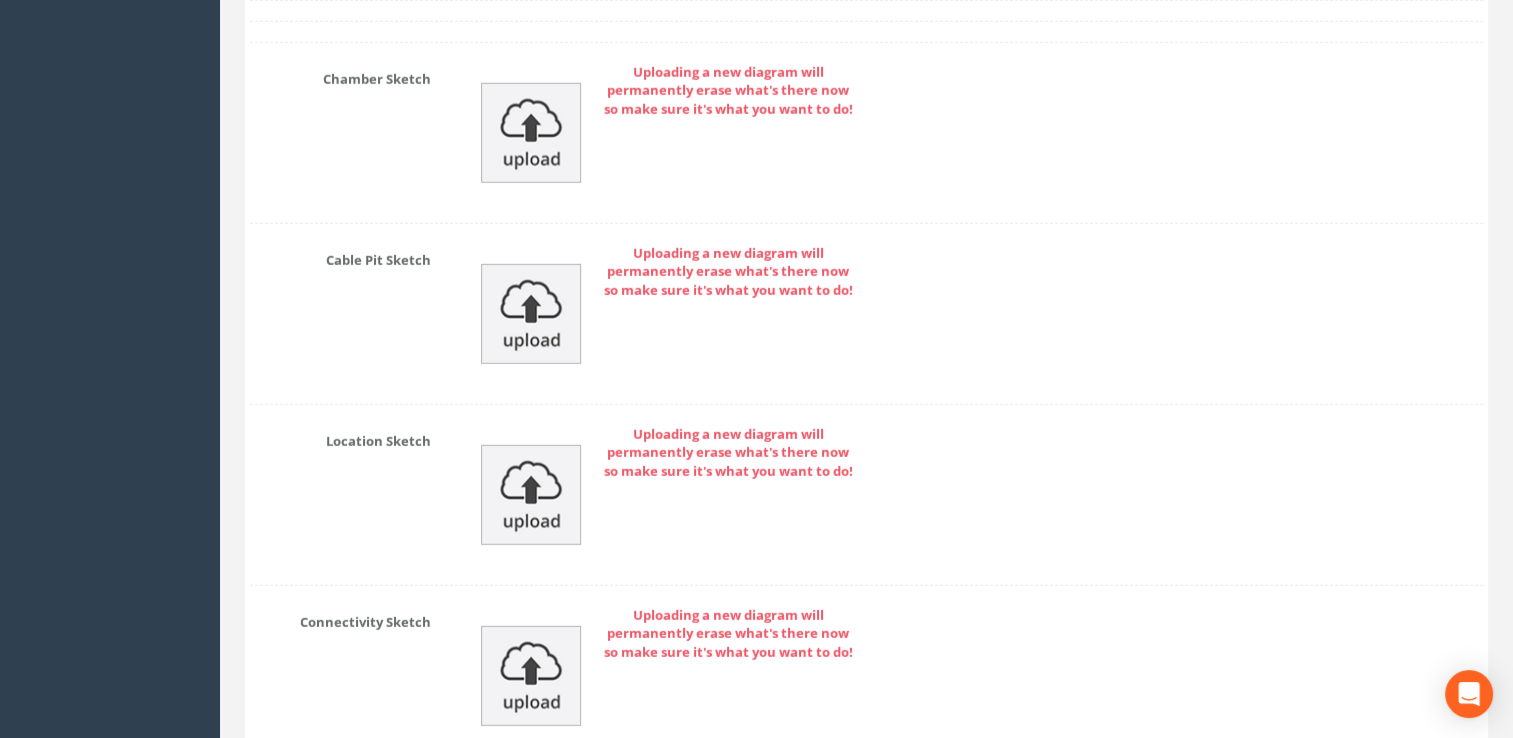 scroll, scrollTop: 5600, scrollLeft: 0, axis: vertical 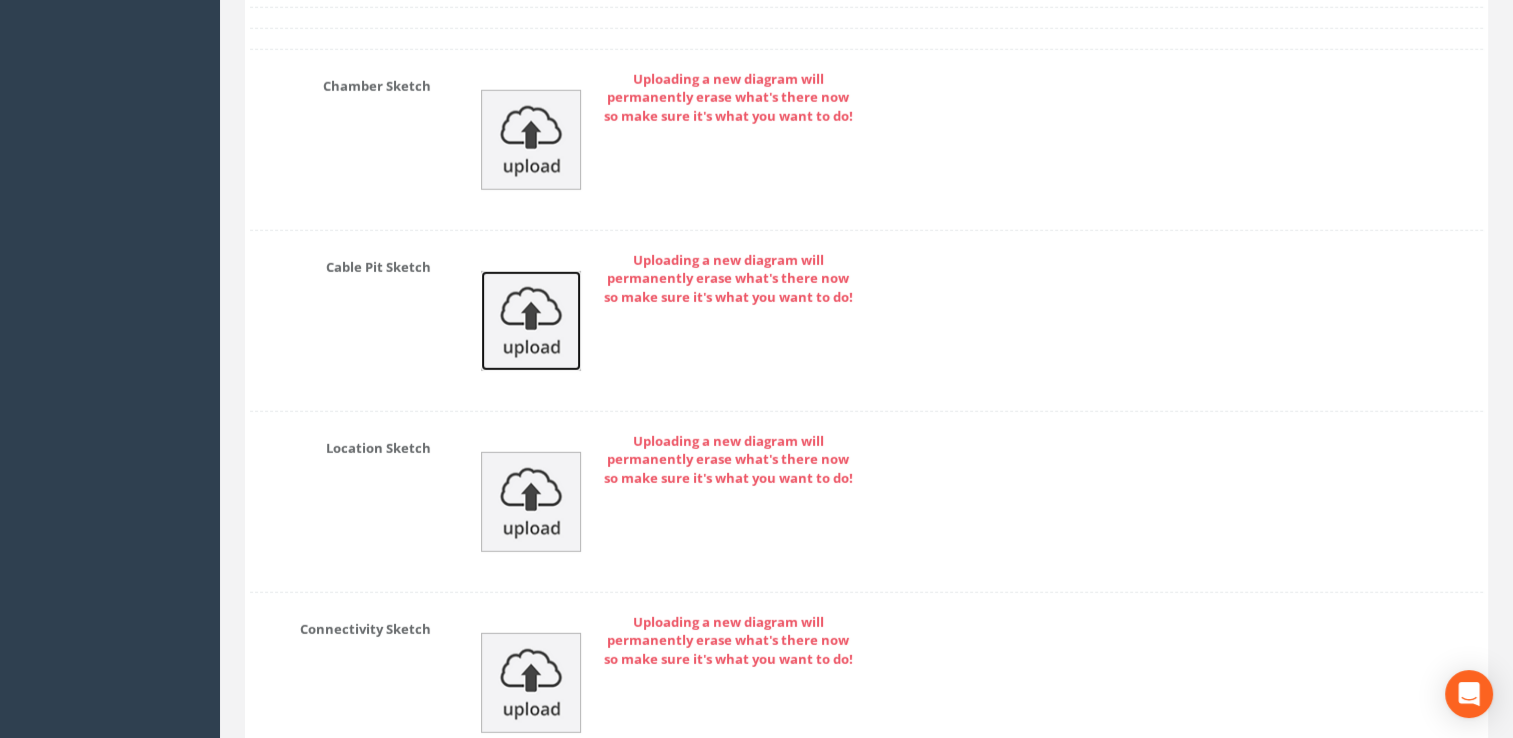 click at bounding box center (531, 321) 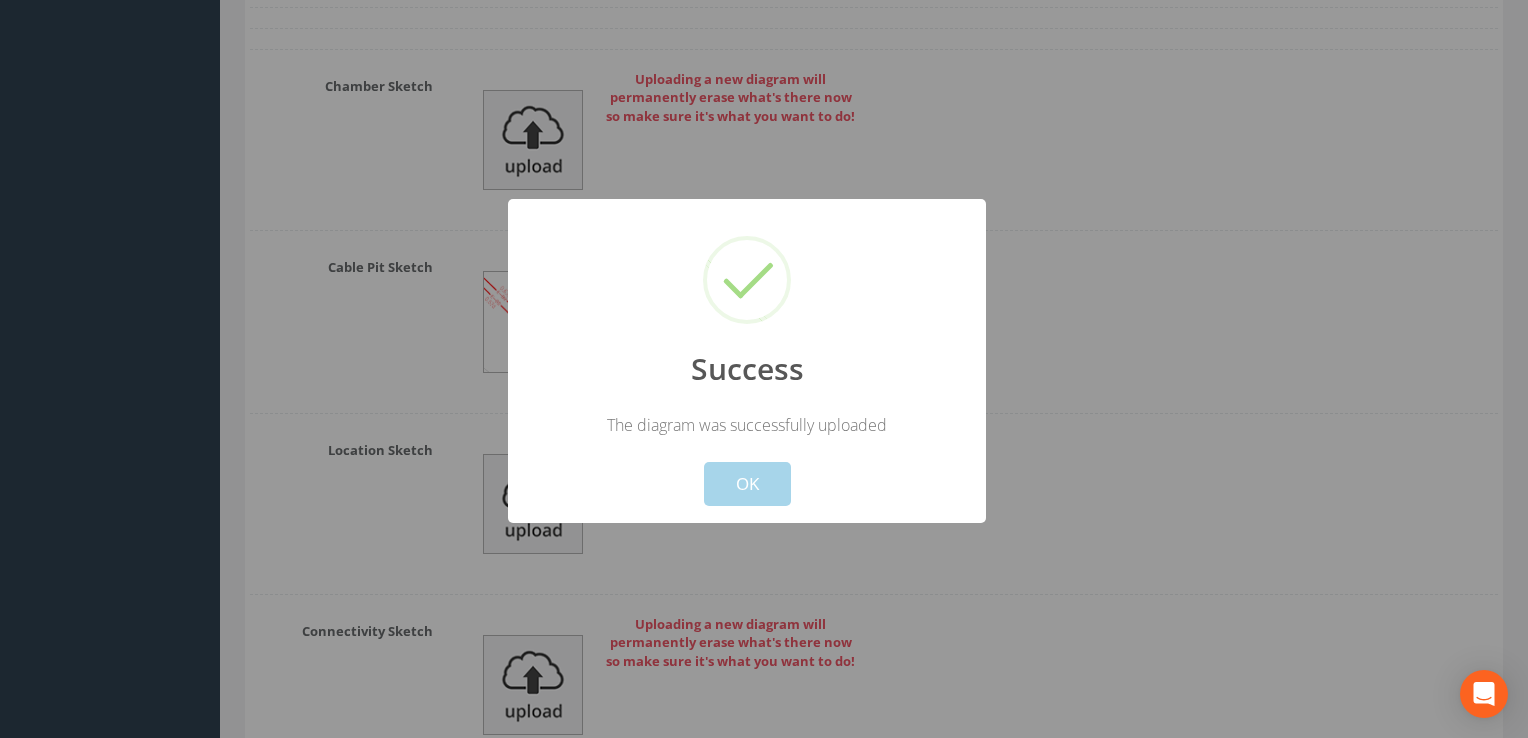 click on "OK" at bounding box center (747, 484) 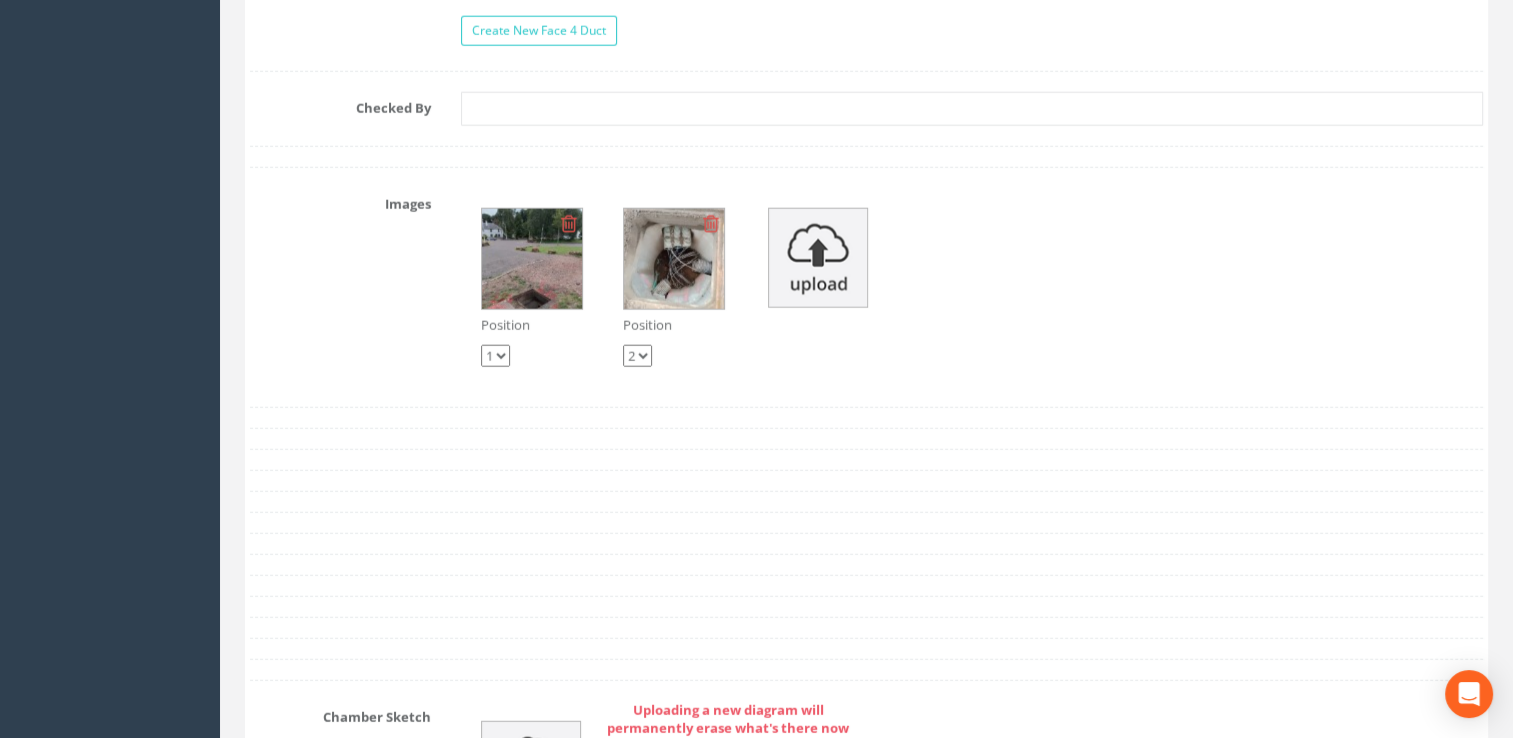 scroll, scrollTop: 4800, scrollLeft: 0, axis: vertical 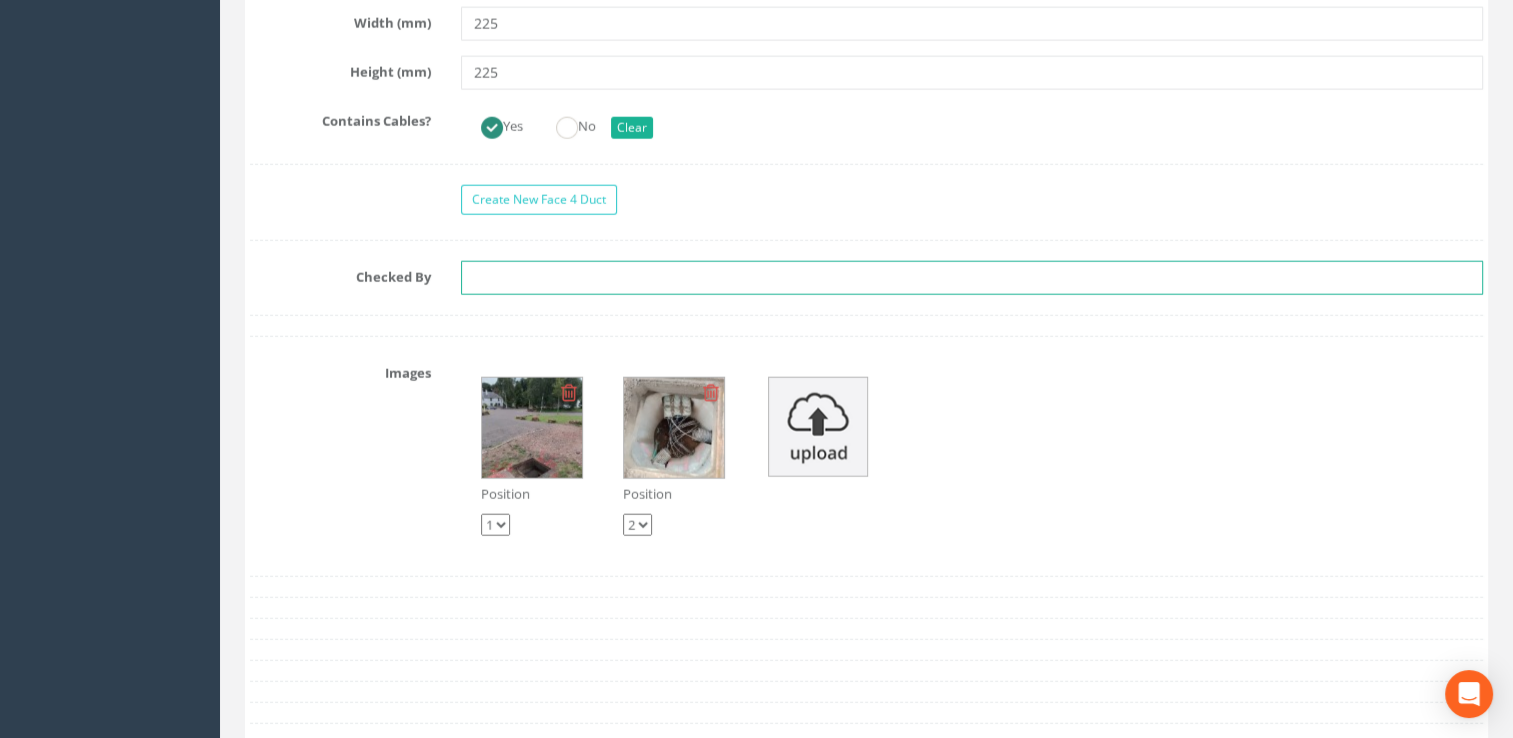 click at bounding box center [972, 278] 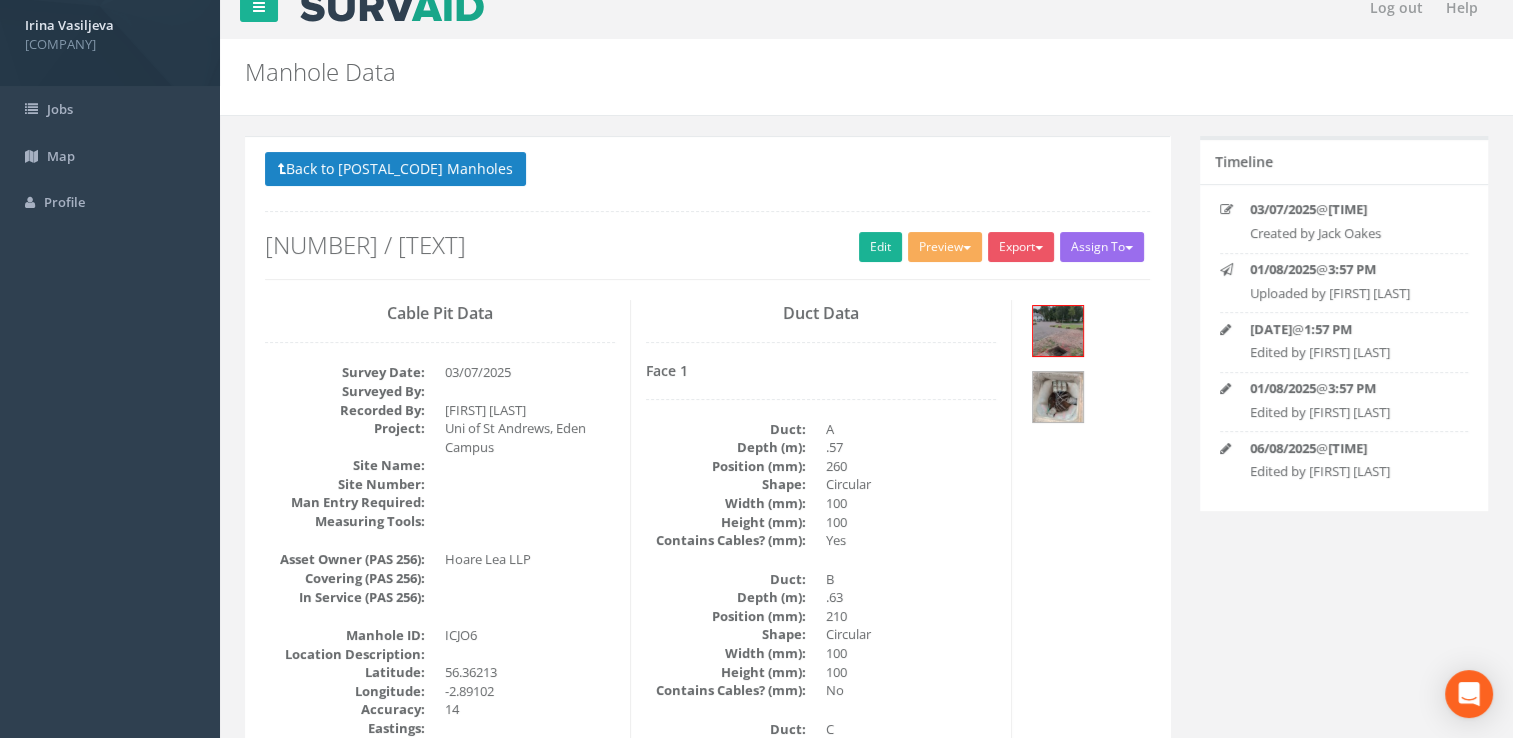 scroll, scrollTop: 0, scrollLeft: 0, axis: both 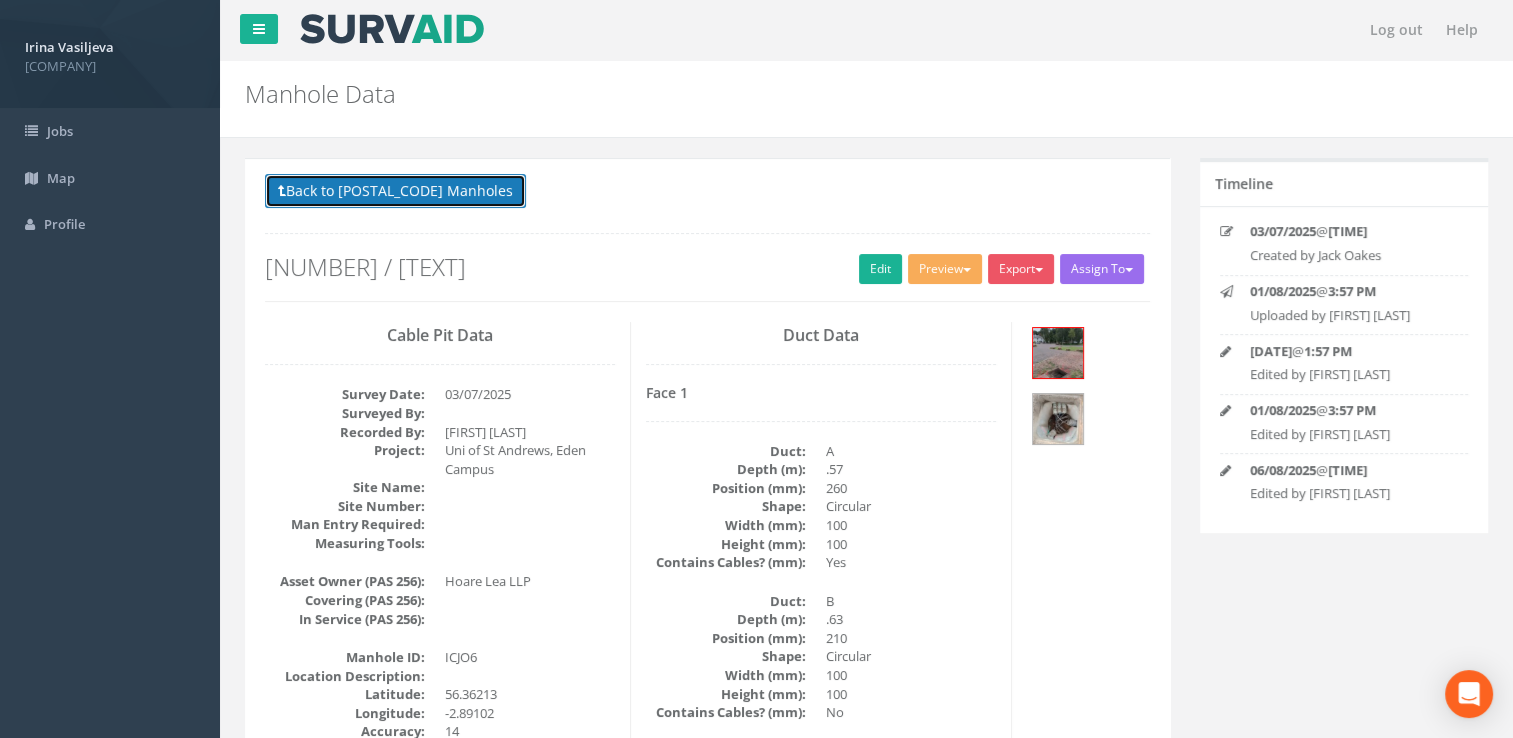 click on "Back to 63165 Manholes" at bounding box center (395, 191) 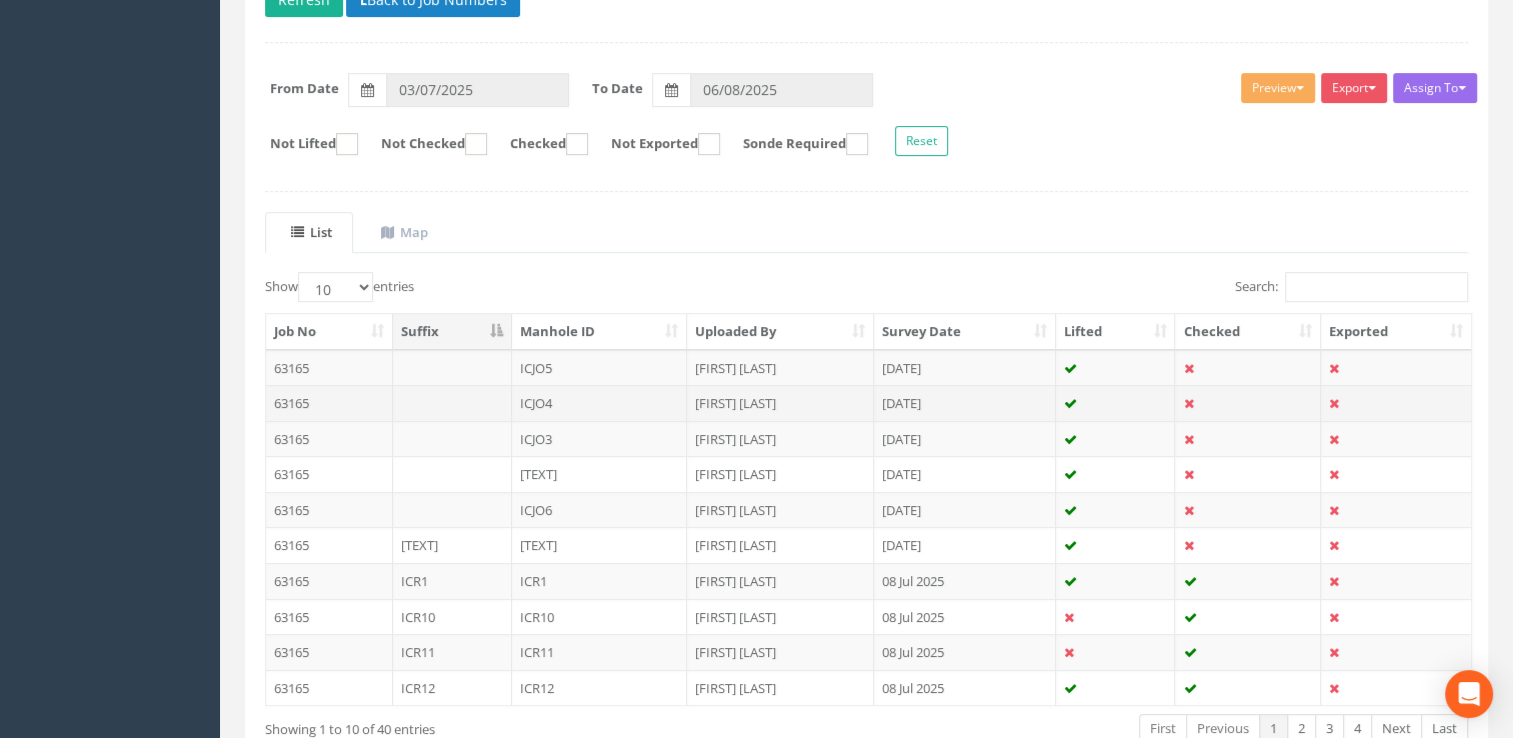 scroll, scrollTop: 372, scrollLeft: 0, axis: vertical 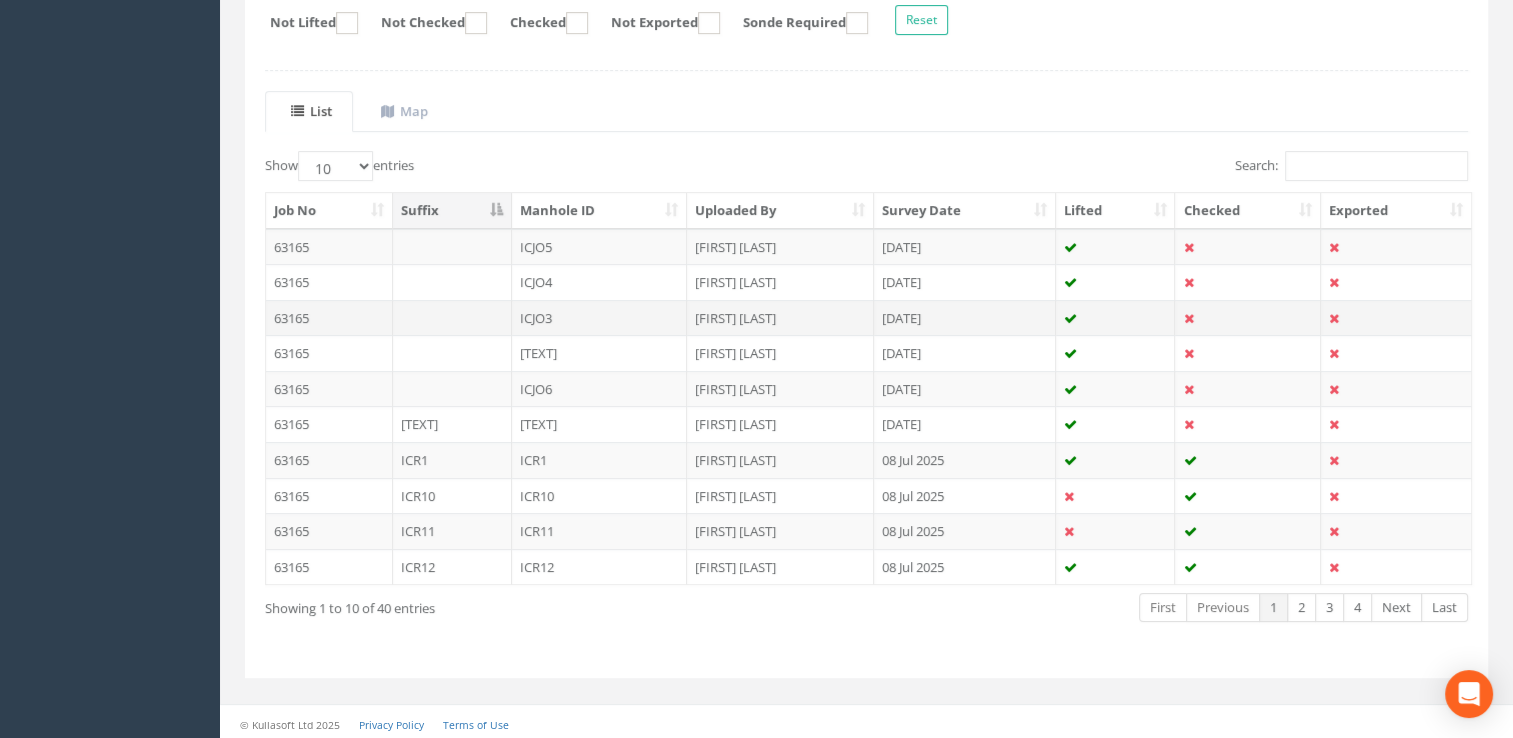 click on "ICJO3" at bounding box center [600, 318] 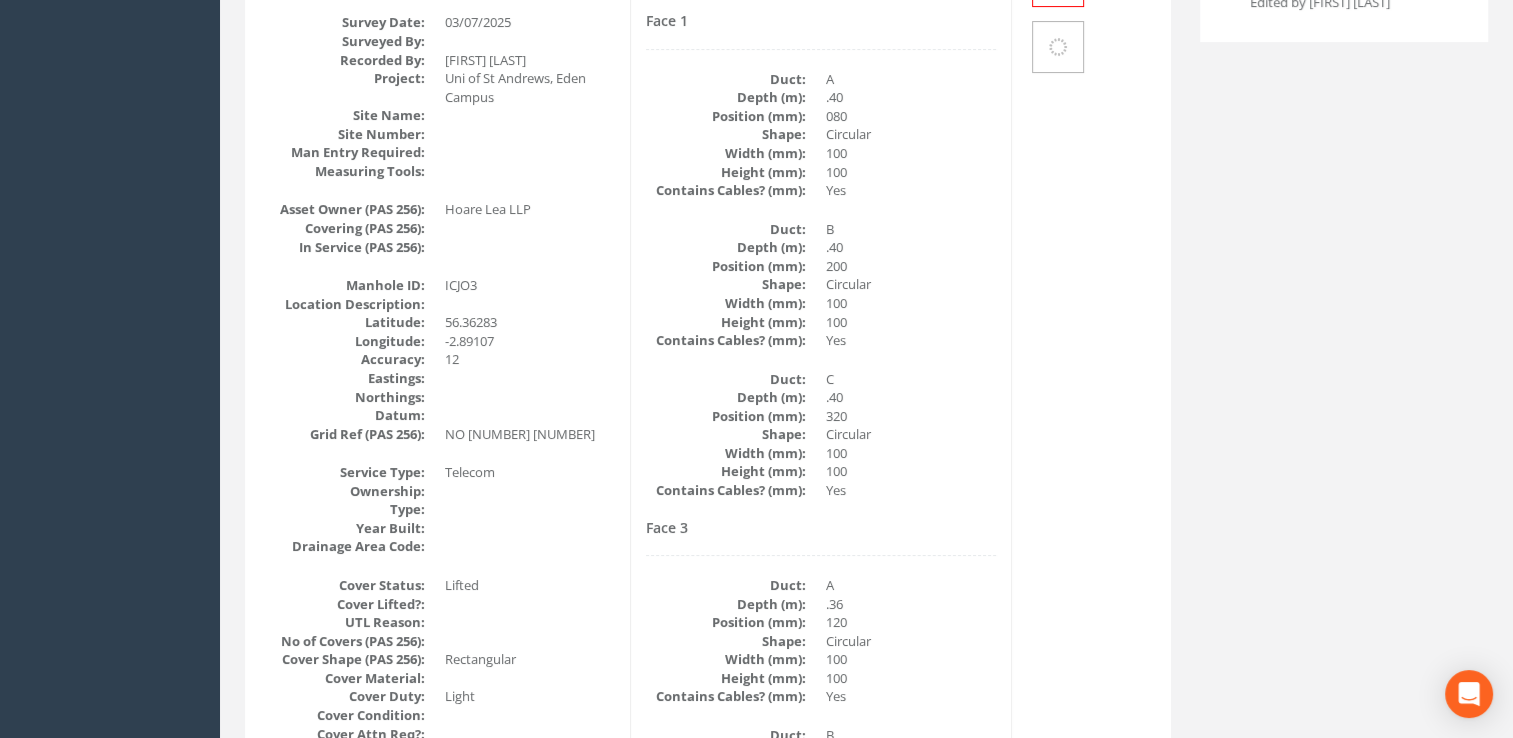 scroll, scrollTop: 0, scrollLeft: 0, axis: both 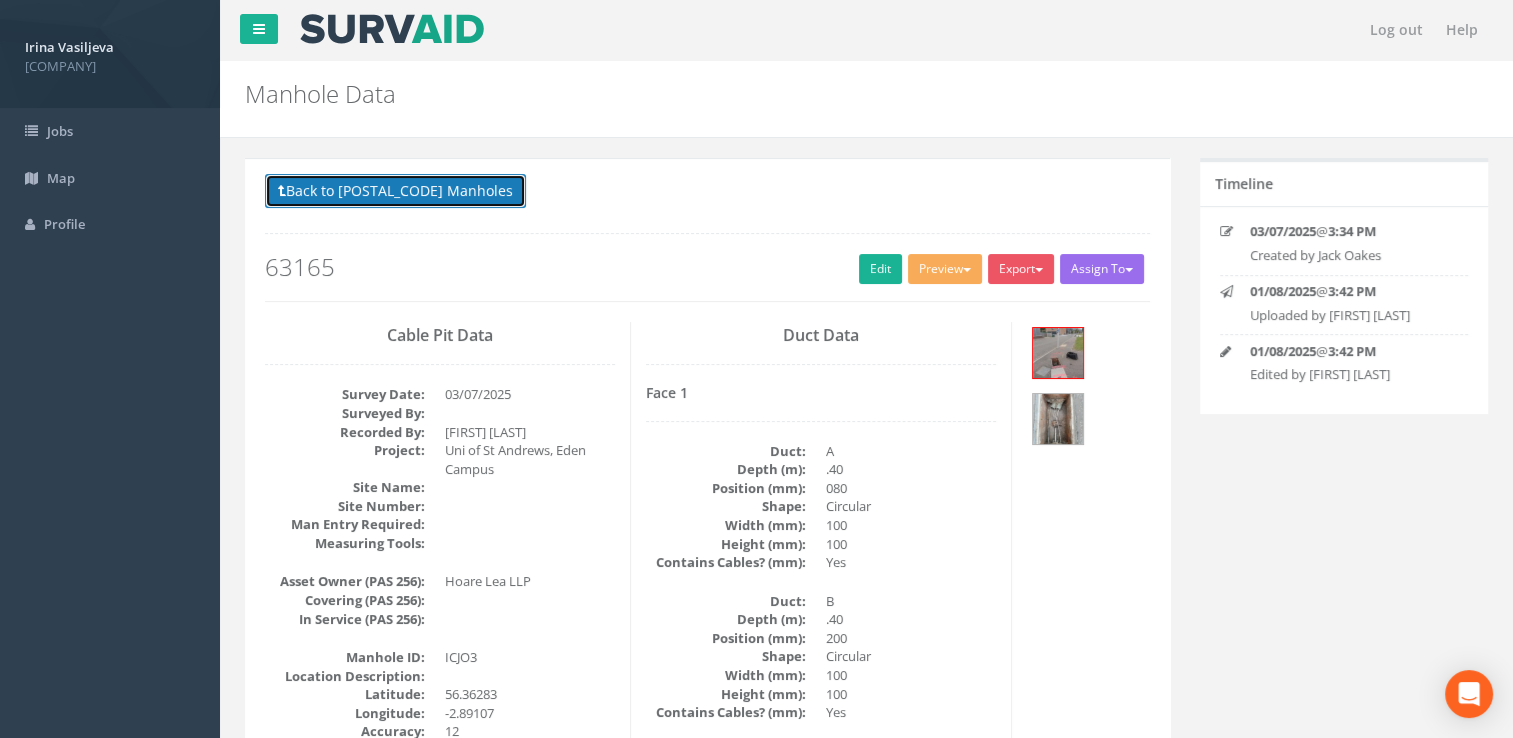 click on "Back to 63165 Manholes" at bounding box center (395, 191) 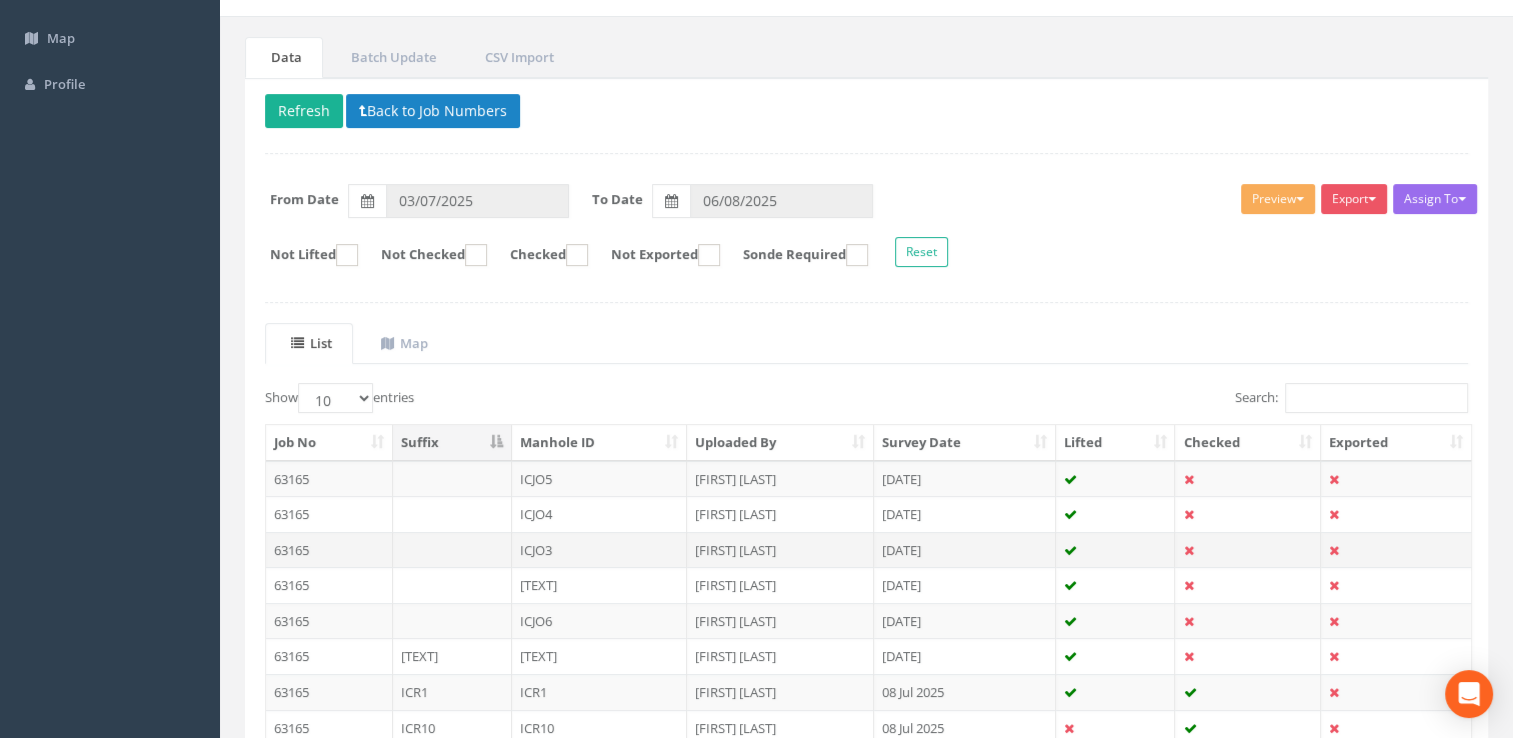 scroll, scrollTop: 200, scrollLeft: 0, axis: vertical 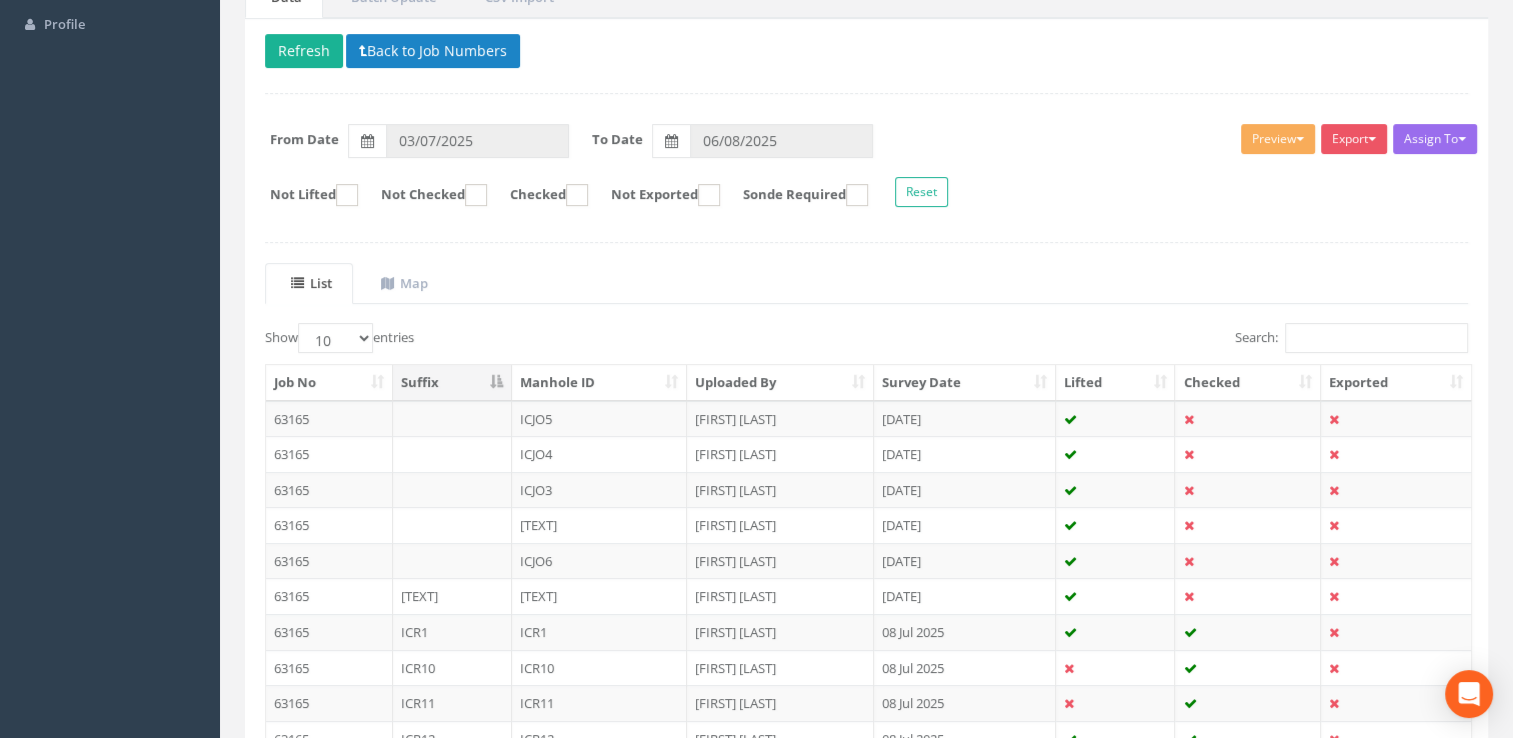click on "ICJO3" at bounding box center [600, 490] 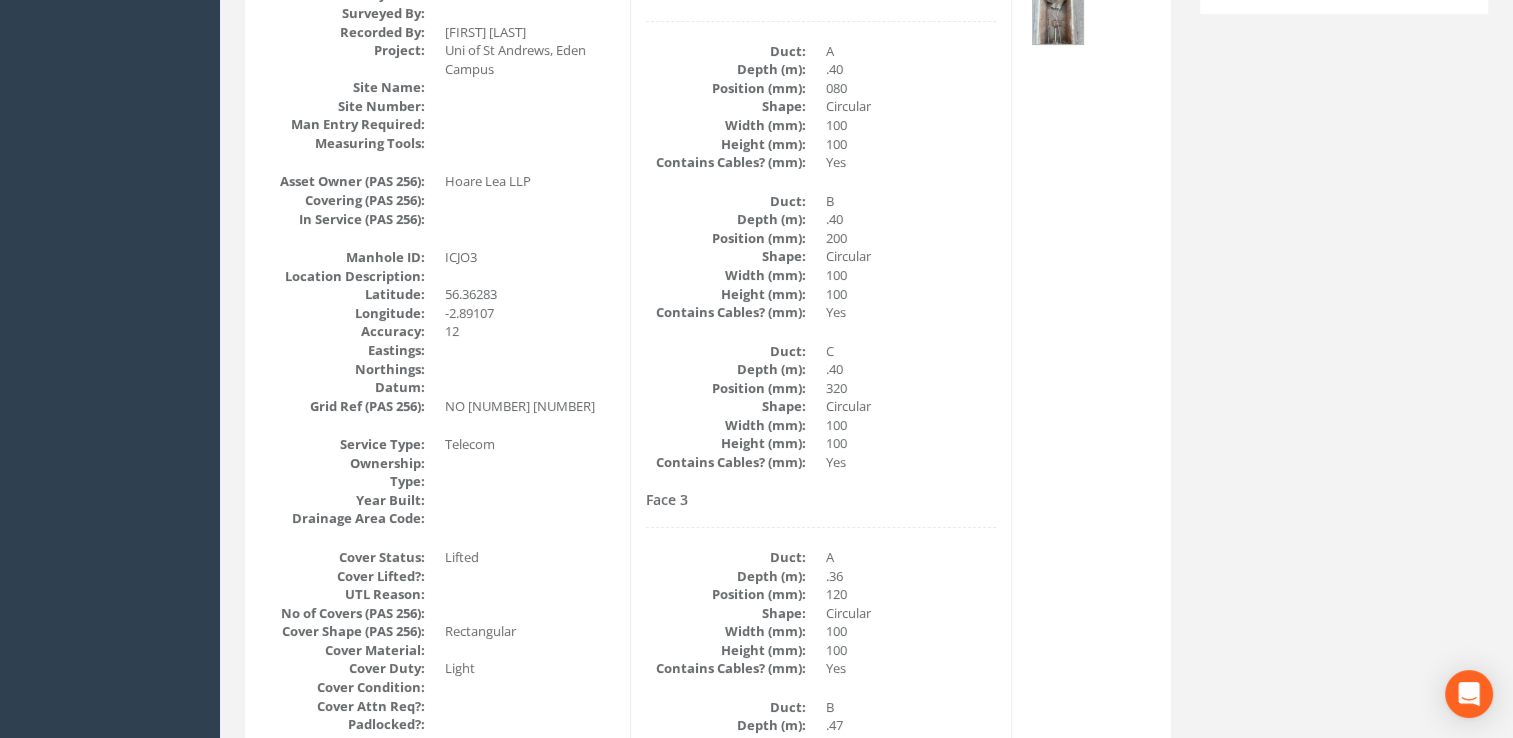 scroll, scrollTop: 0, scrollLeft: 0, axis: both 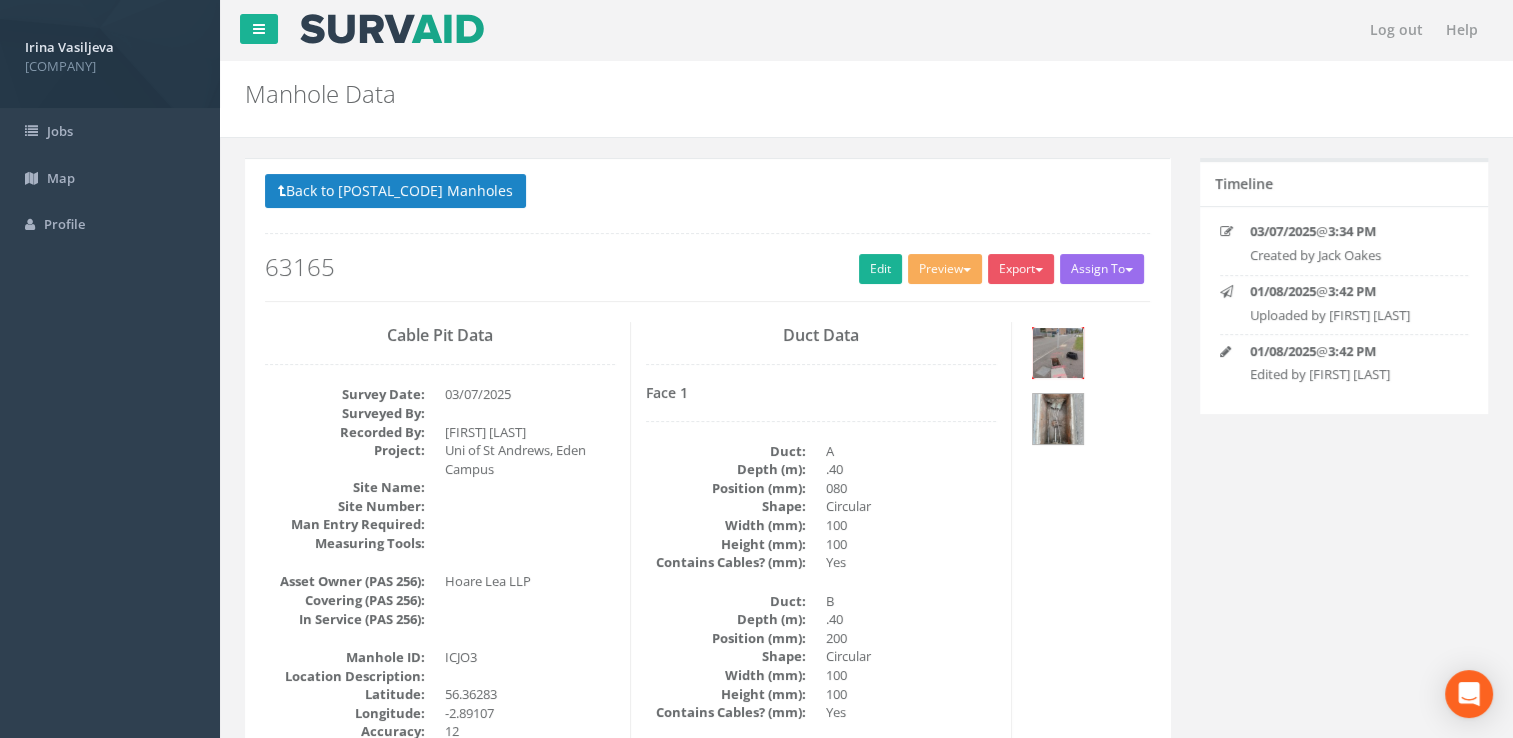click at bounding box center (1058, 353) 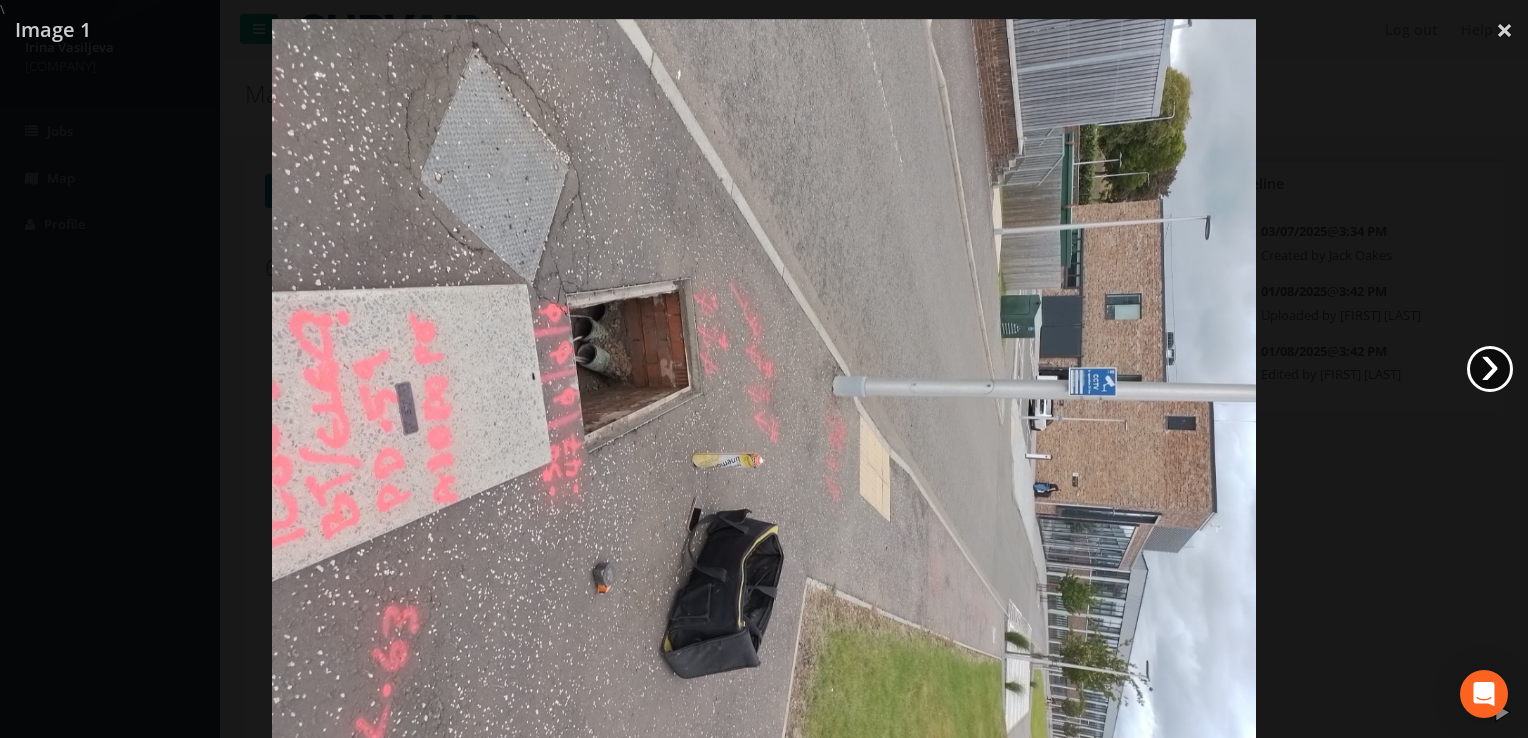 click on "›" at bounding box center [1490, 369] 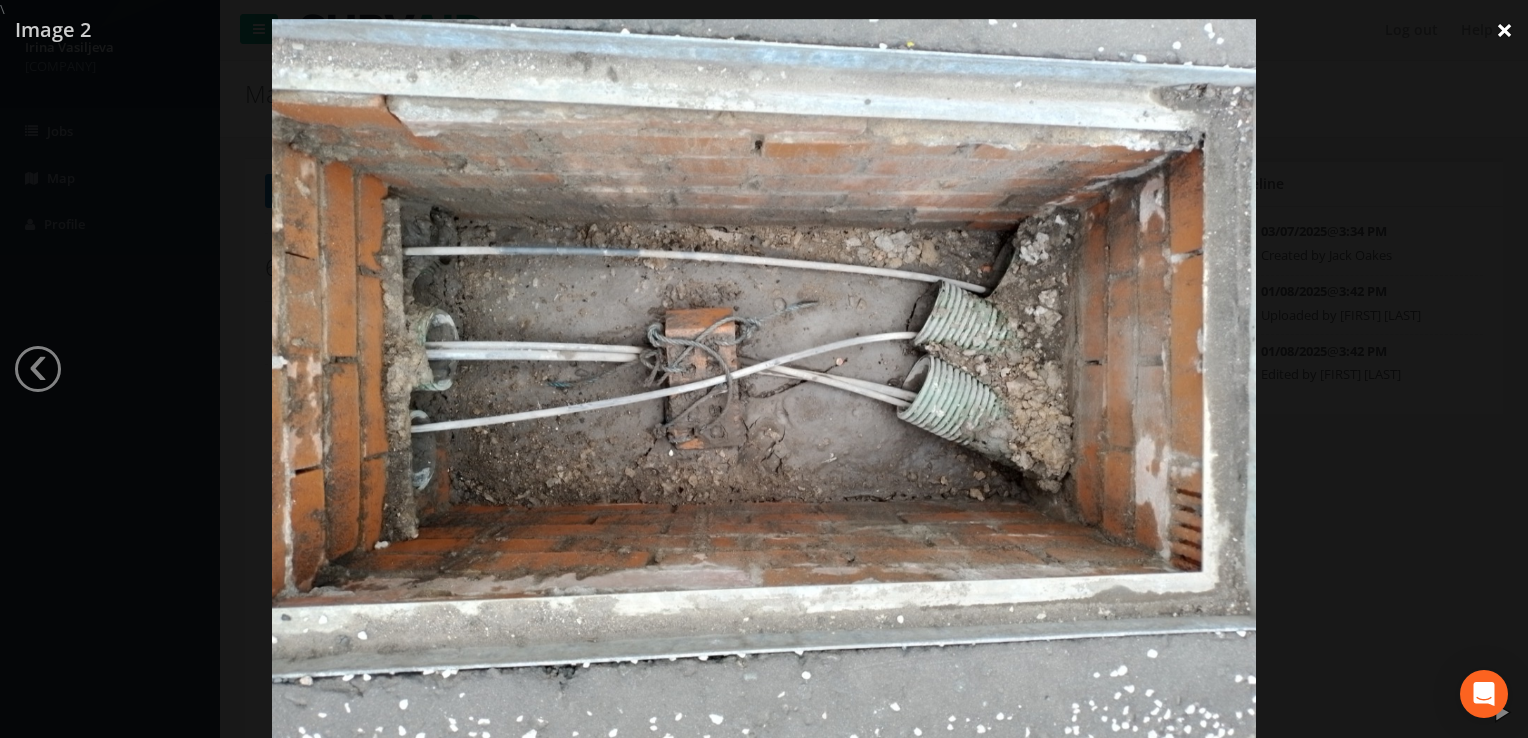 click on "×" at bounding box center [1504, 30] 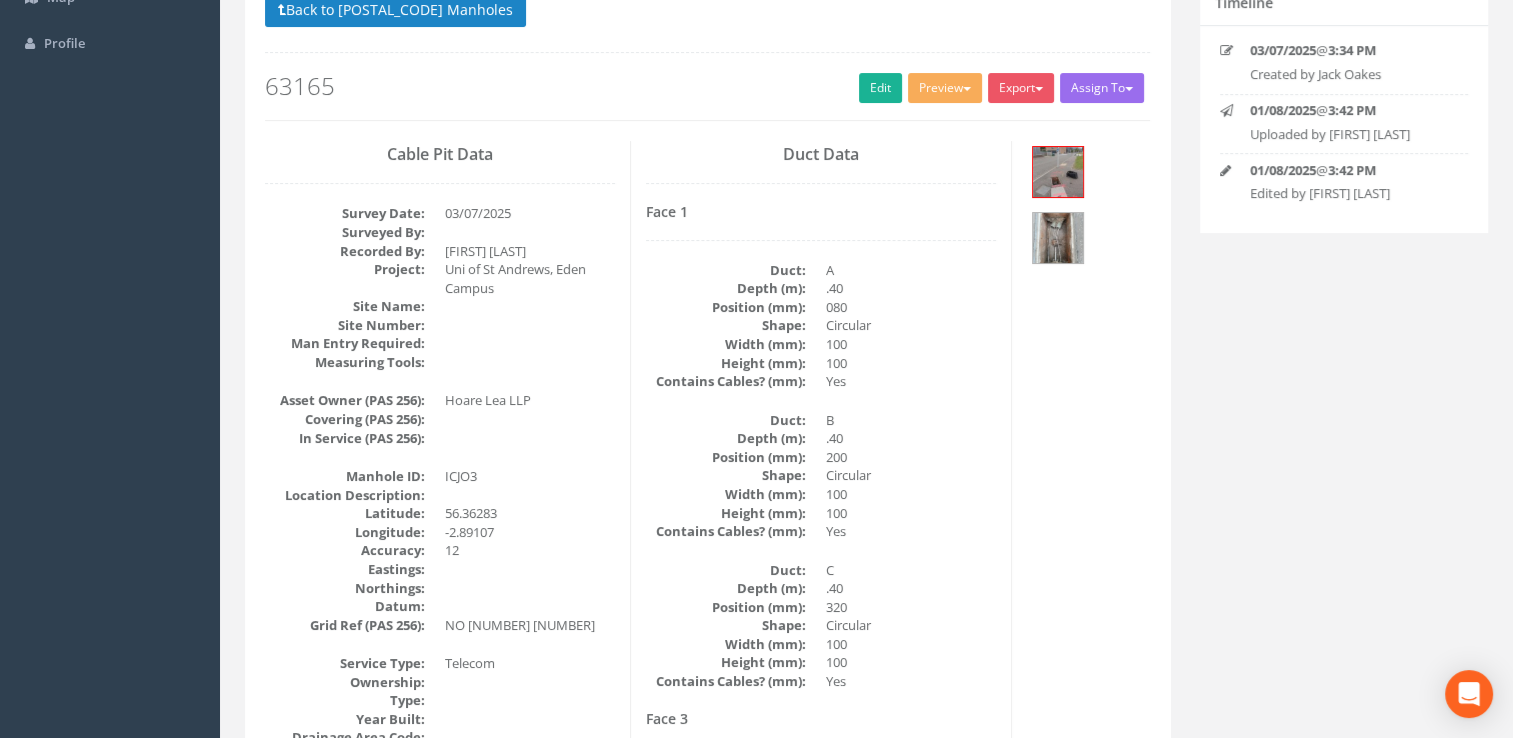 scroll, scrollTop: 0, scrollLeft: 0, axis: both 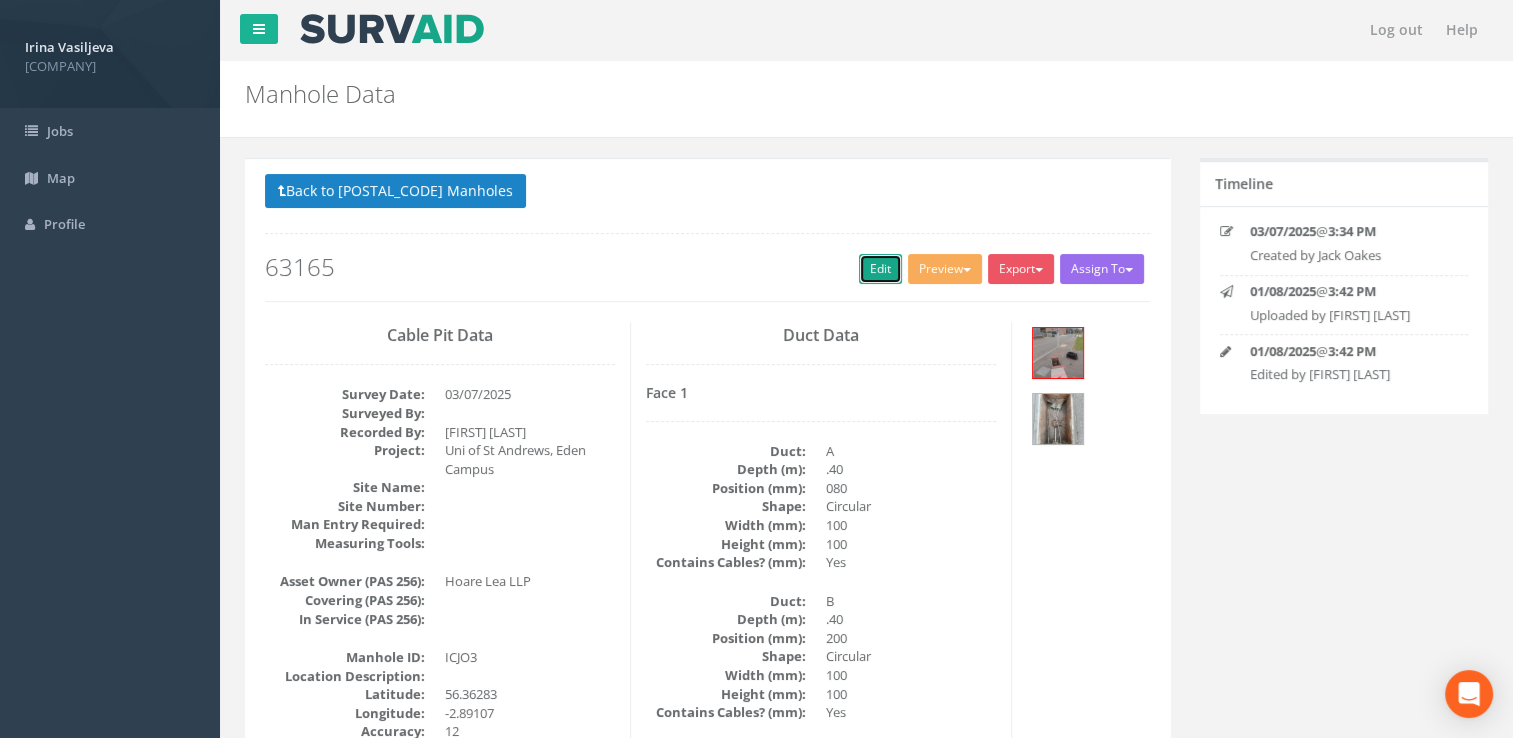 click on "Edit" at bounding box center (880, 269) 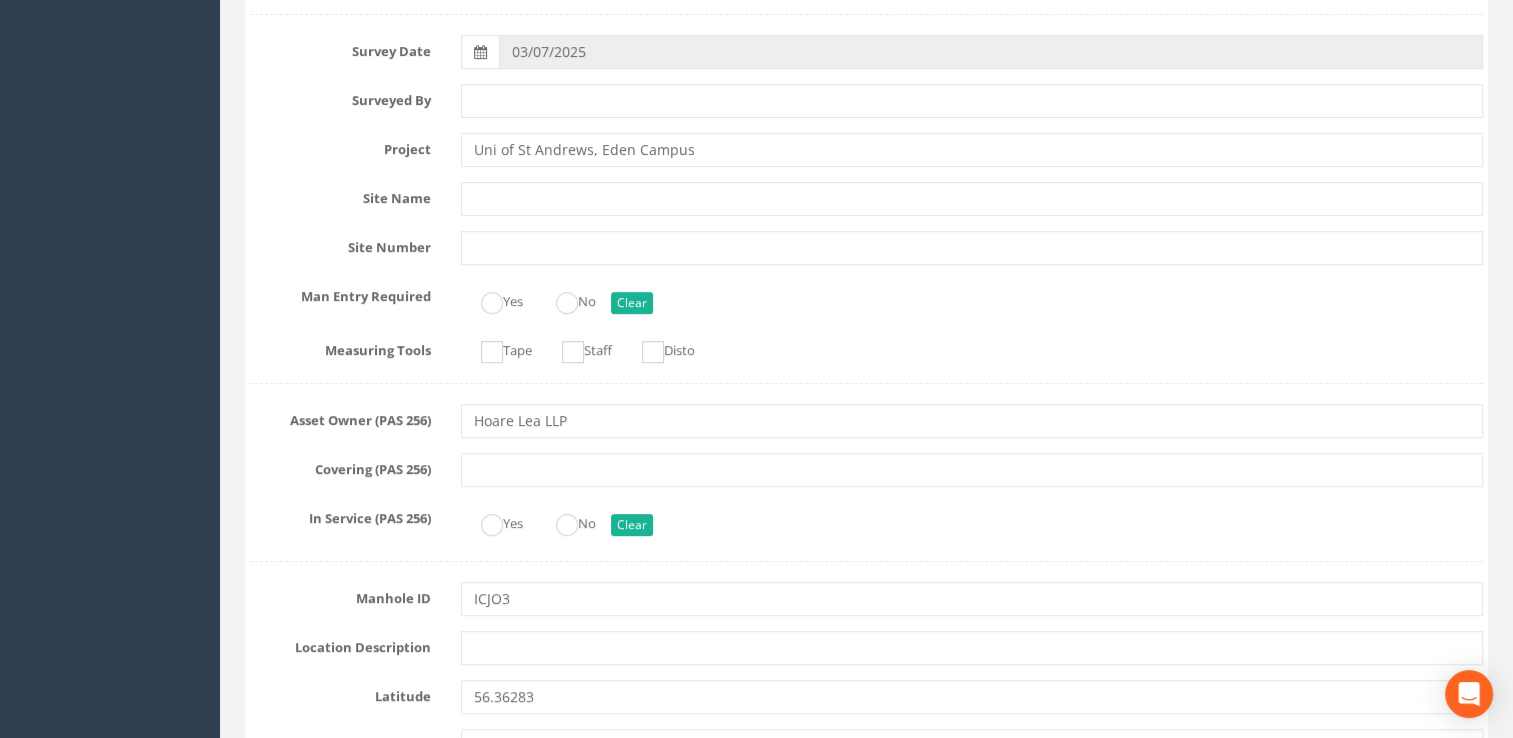 scroll, scrollTop: 600, scrollLeft: 0, axis: vertical 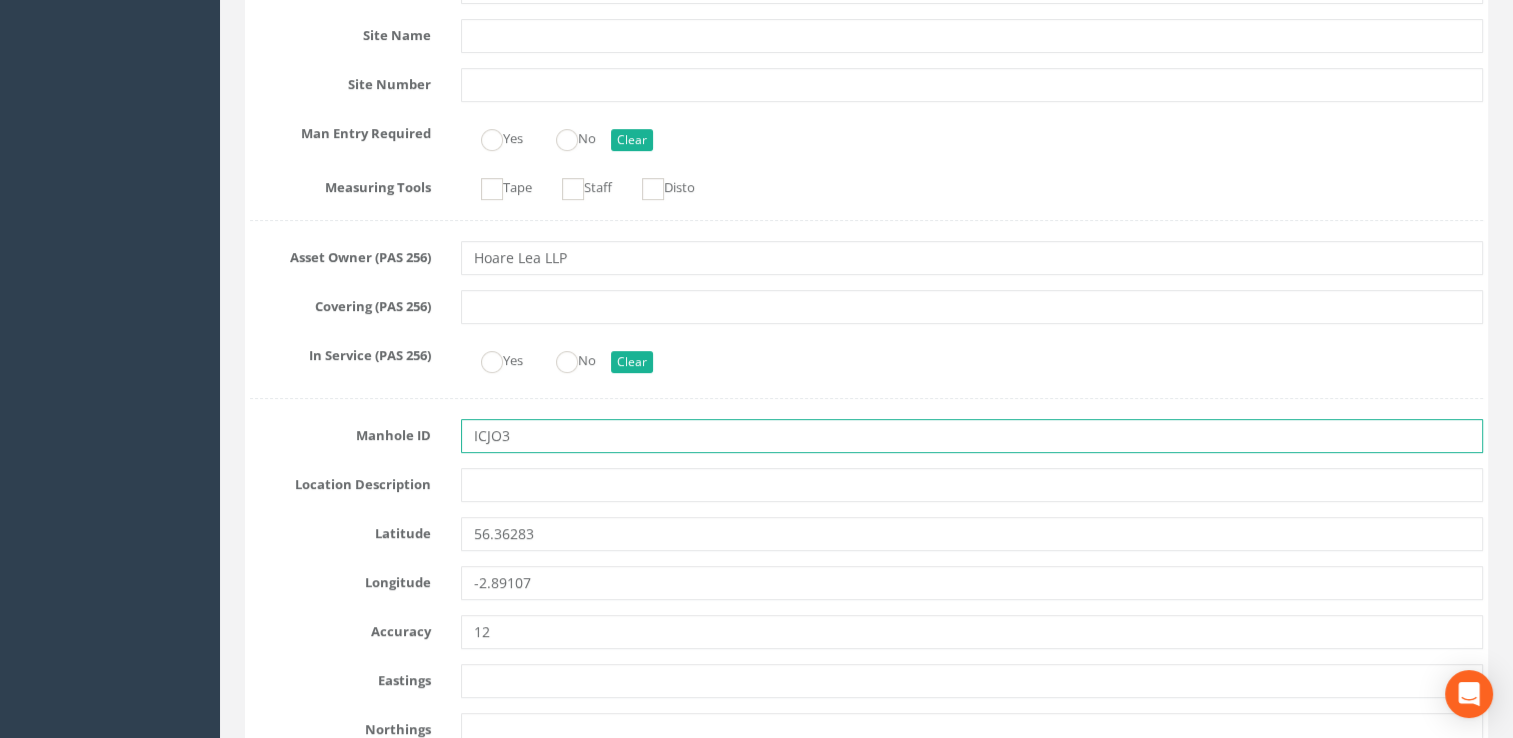 click on "ICJO3" at bounding box center [972, 436] 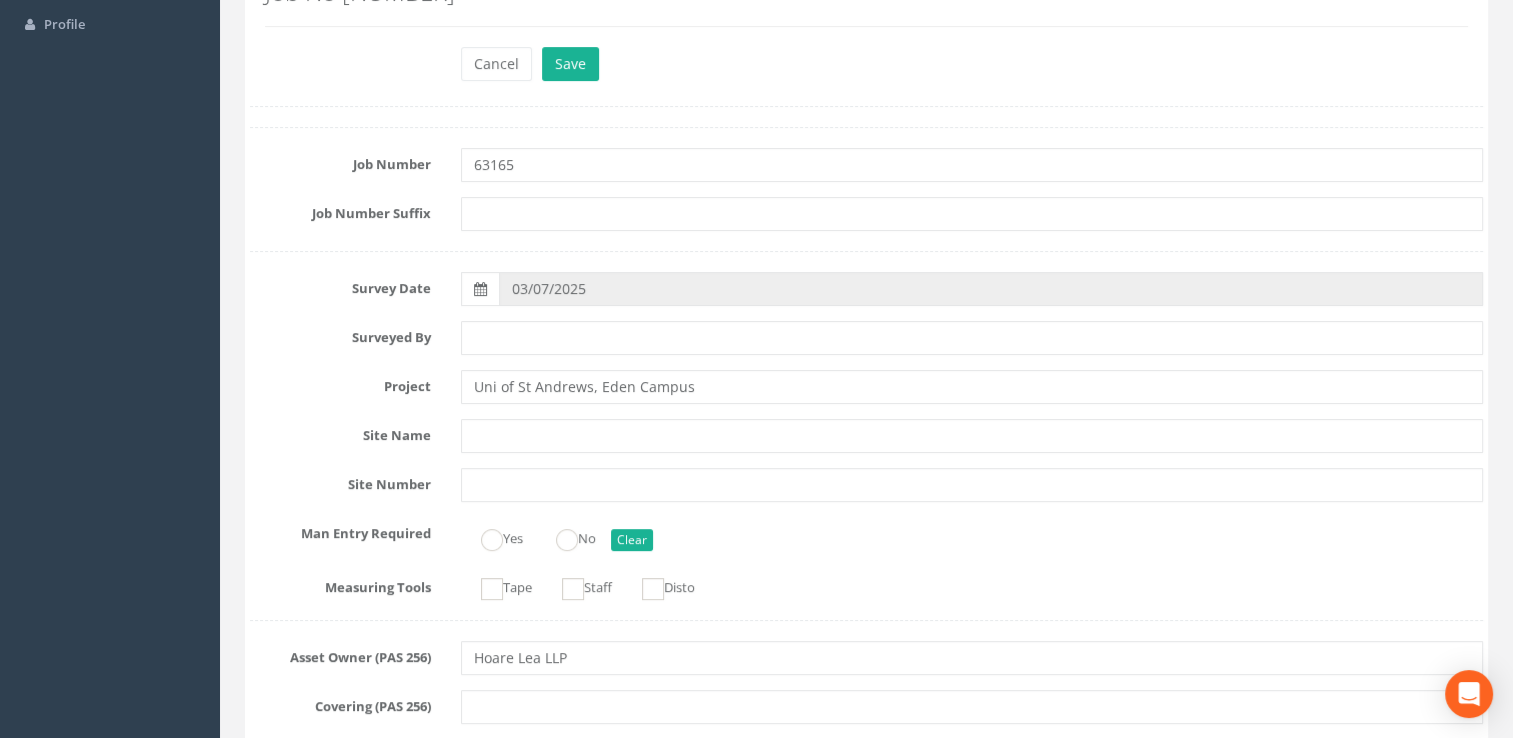scroll, scrollTop: 200, scrollLeft: 0, axis: vertical 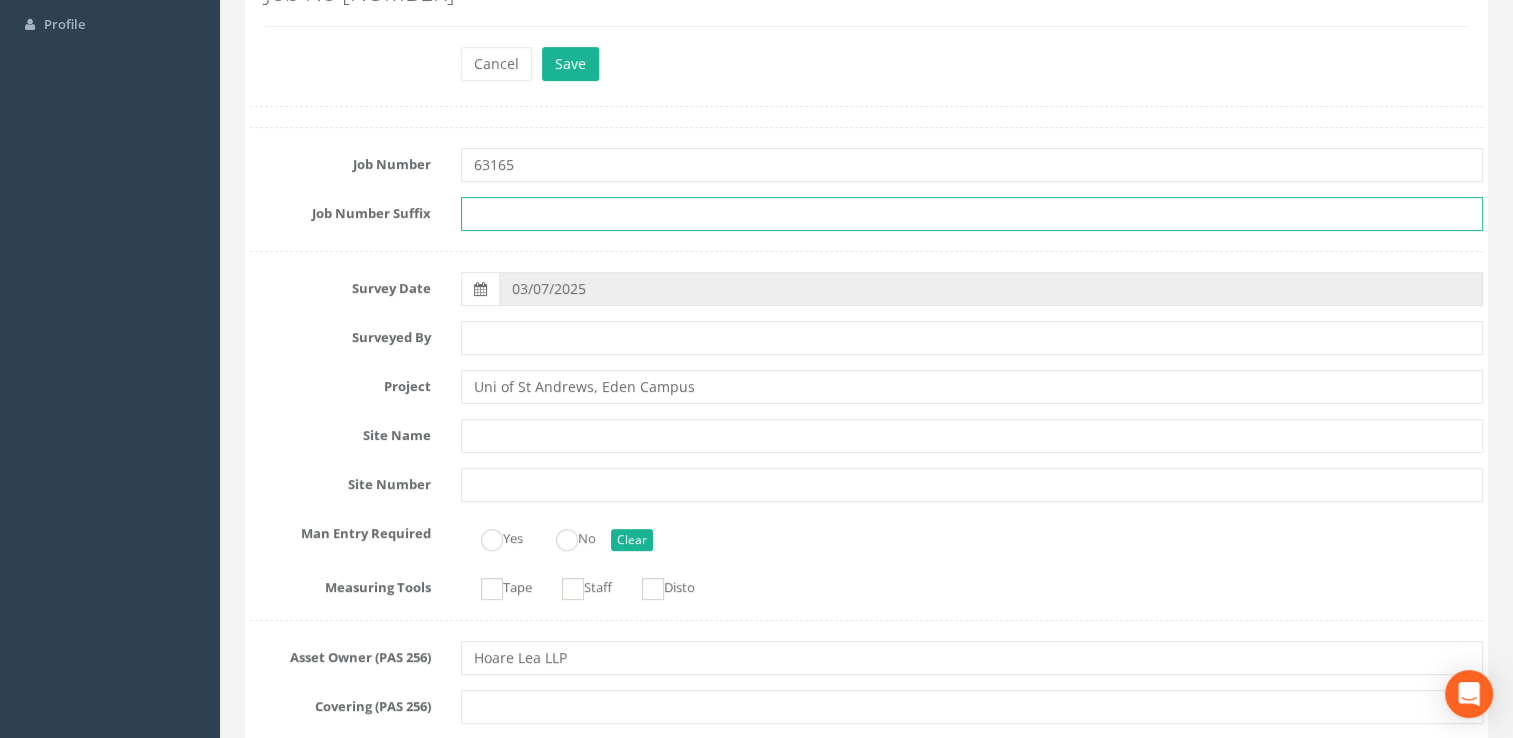 click at bounding box center (972, 214) 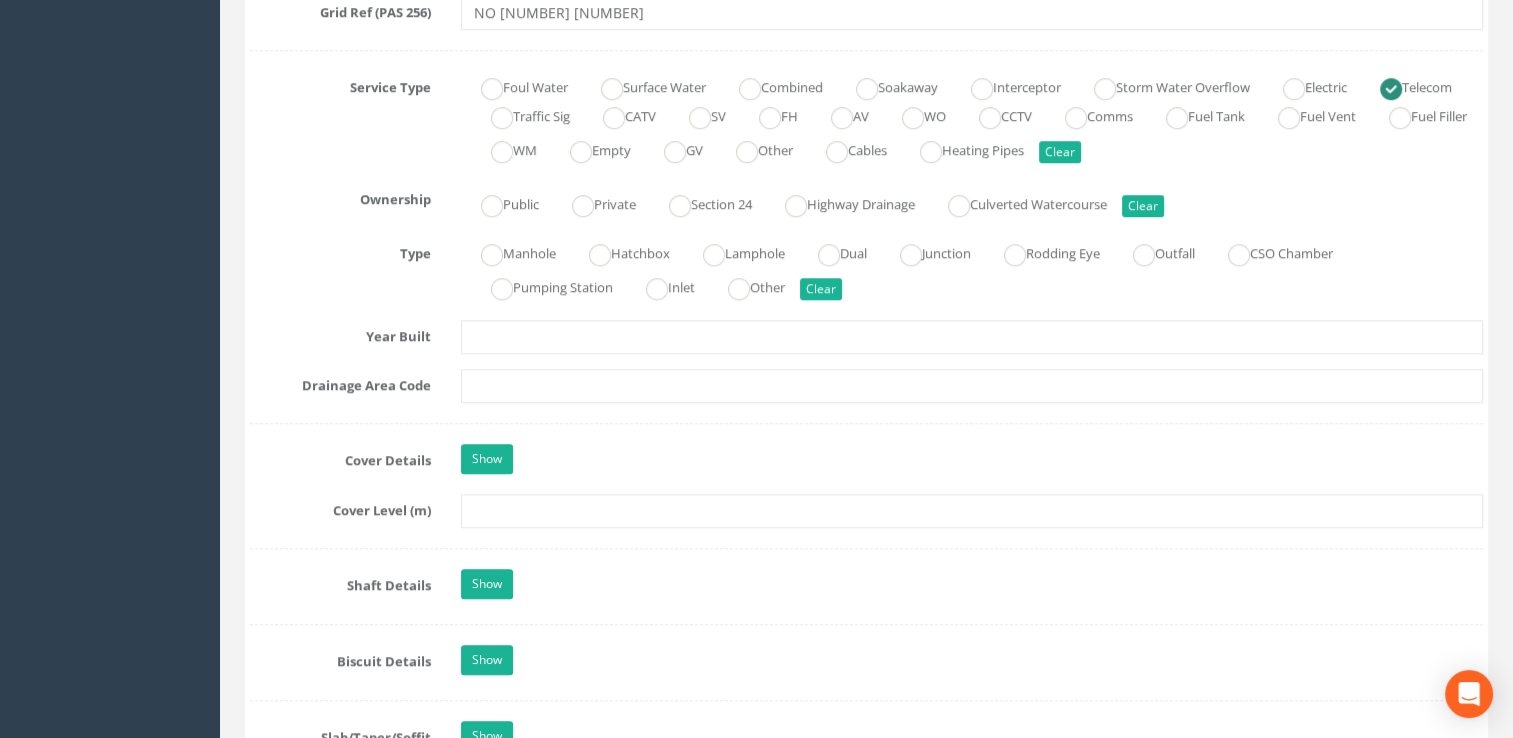 scroll, scrollTop: 1500, scrollLeft: 0, axis: vertical 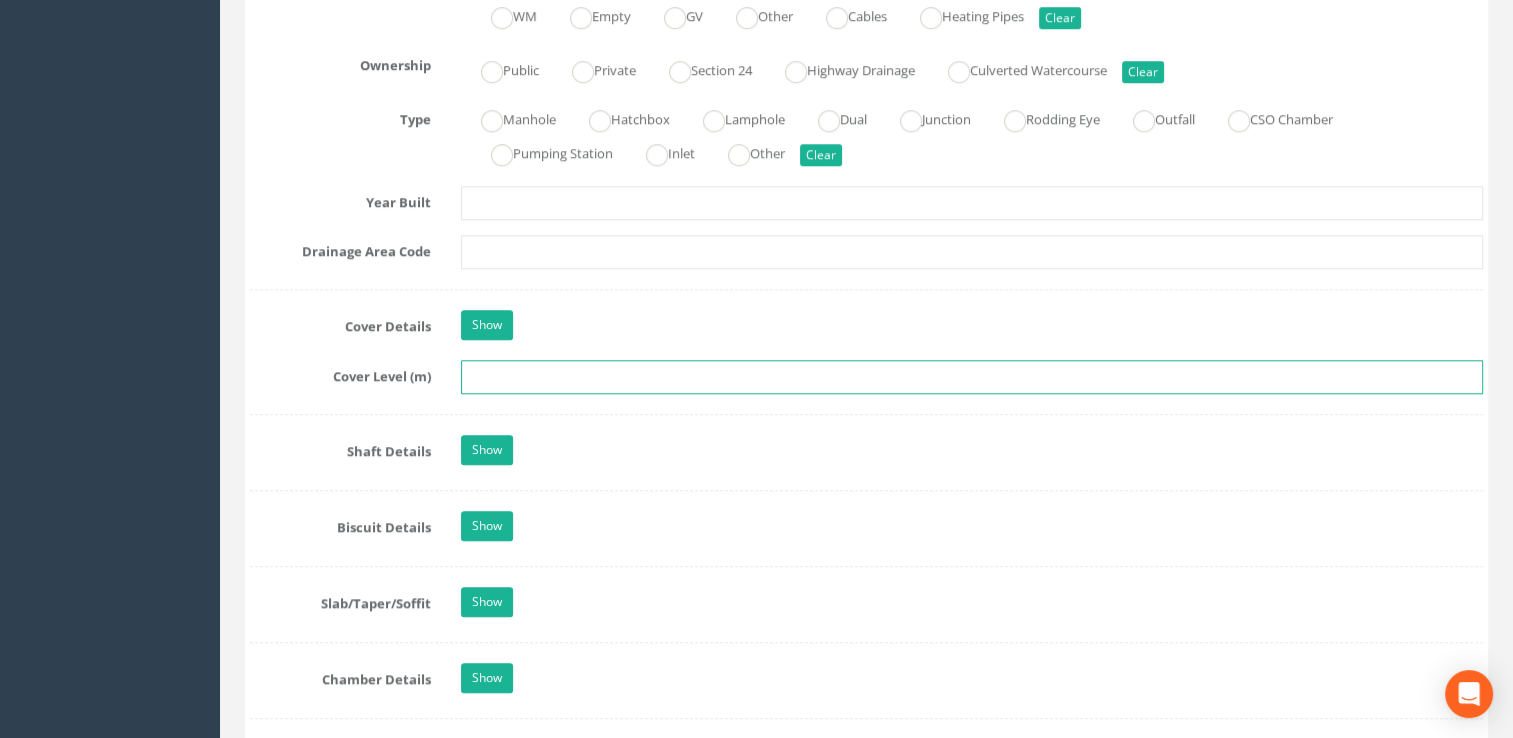 type on "ICJO3" 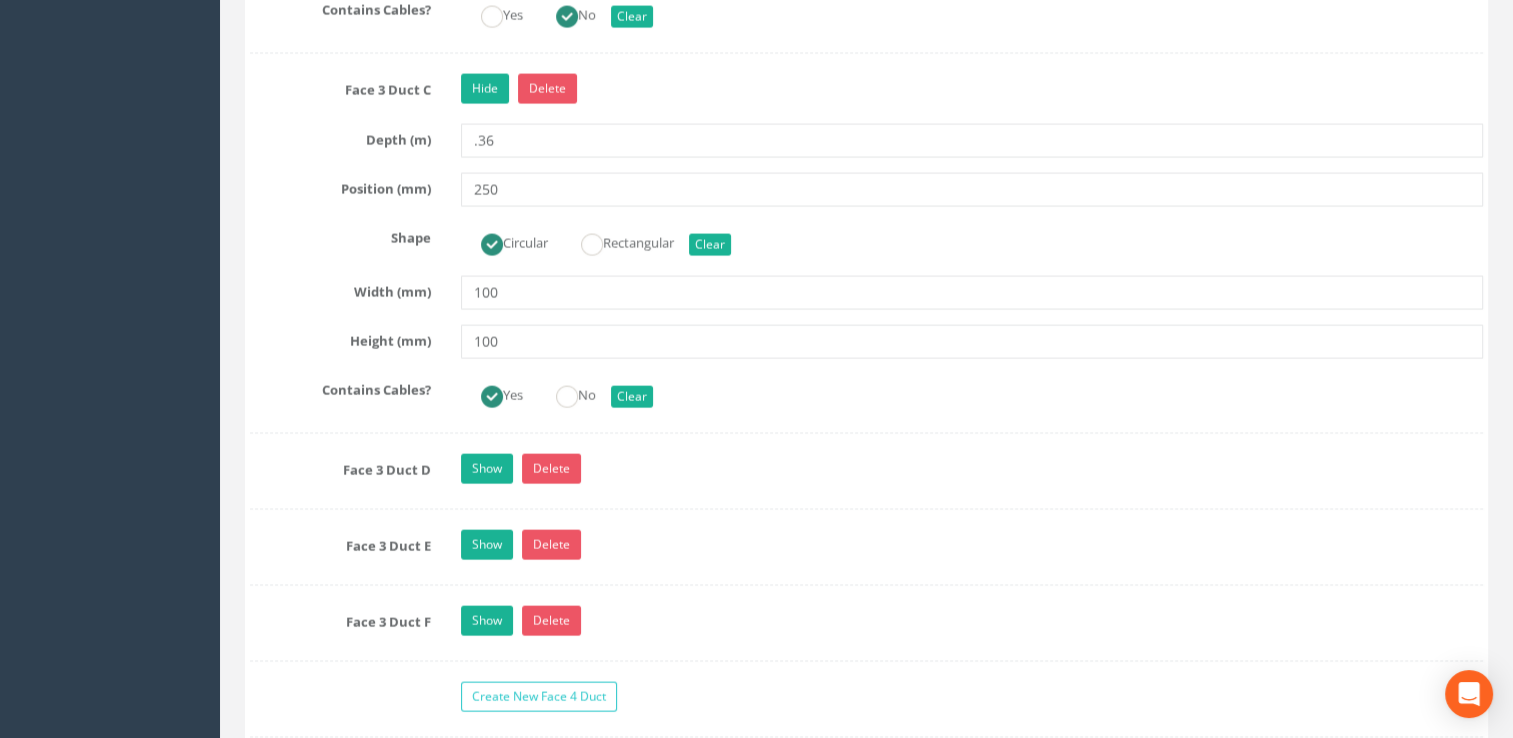 scroll, scrollTop: 4400, scrollLeft: 0, axis: vertical 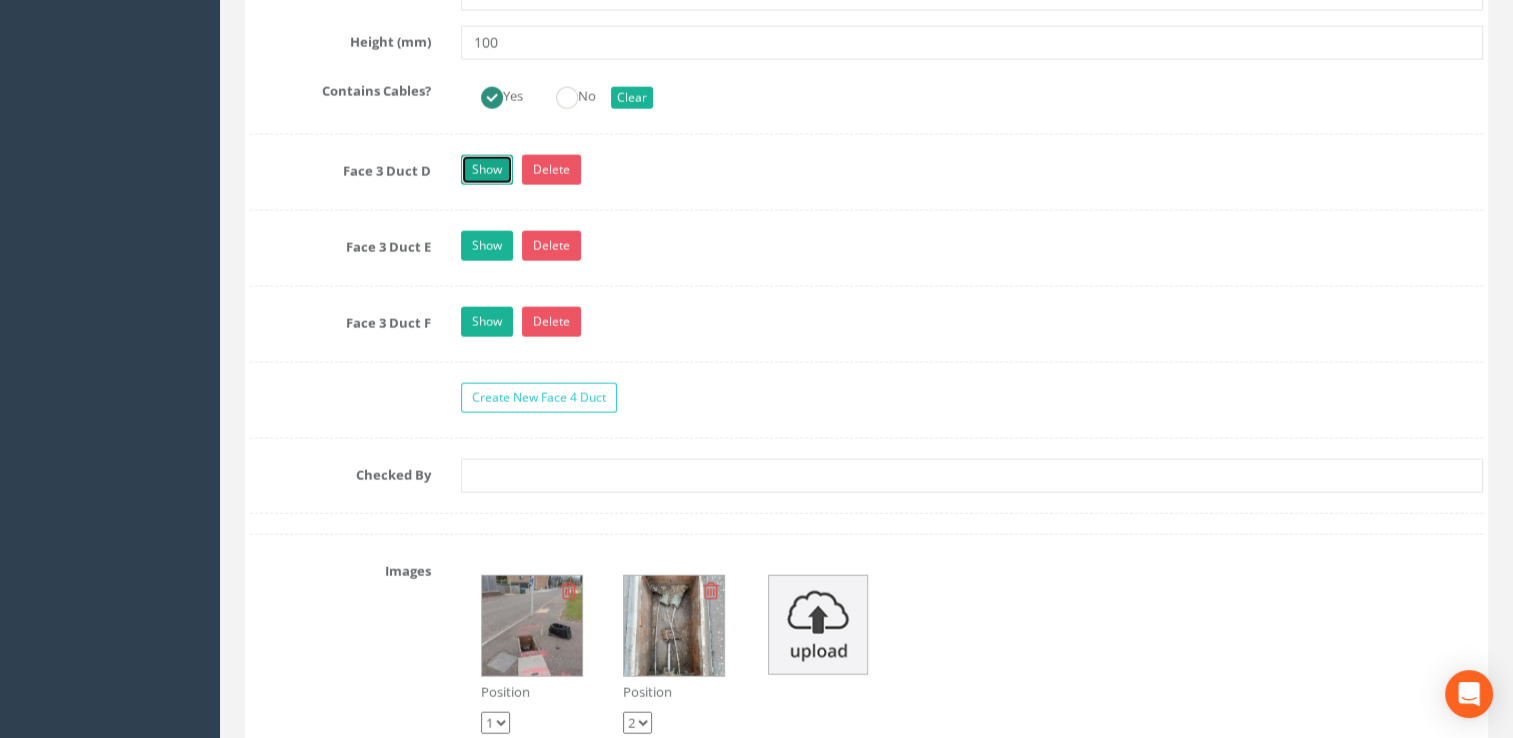 type on "5.67" 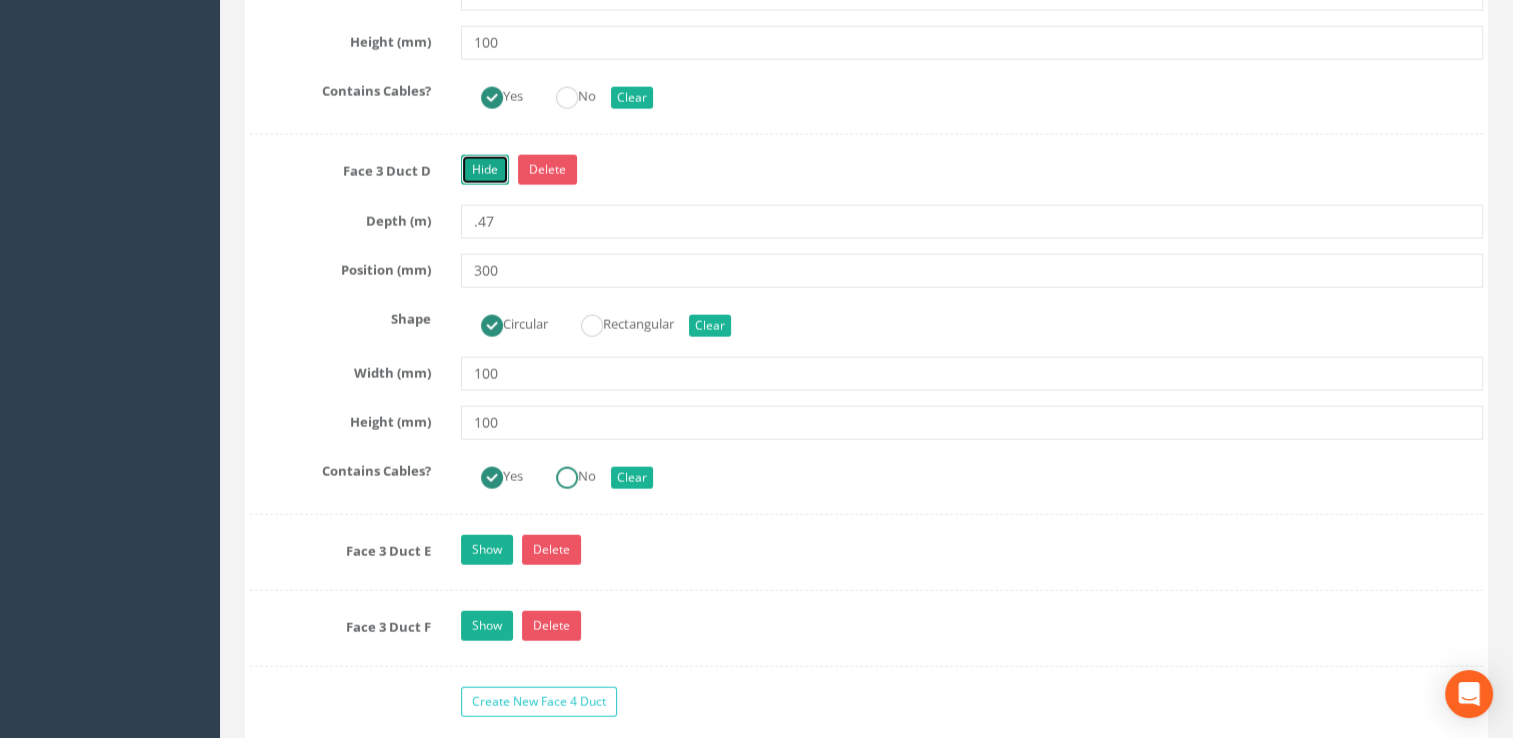 click at bounding box center [567, 478] 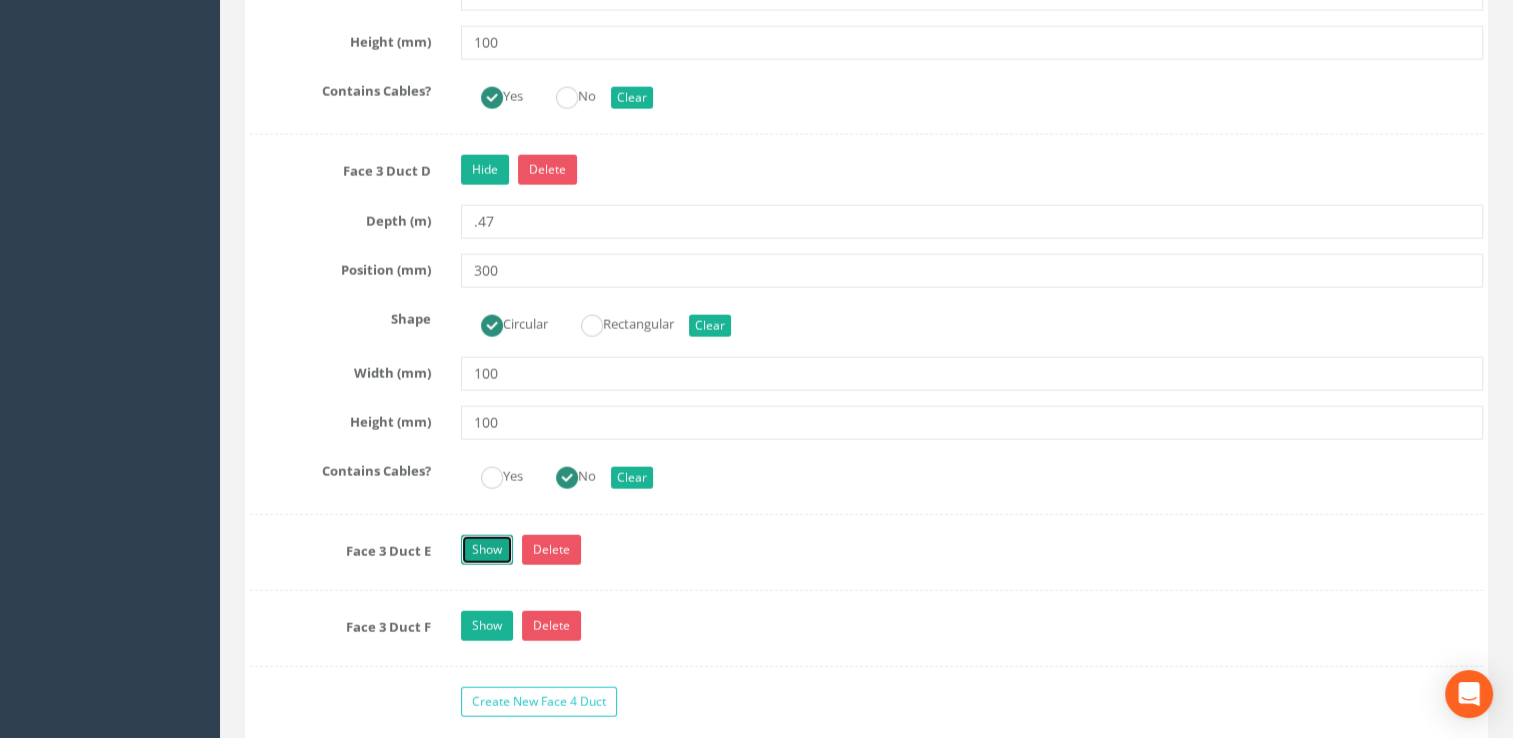 click on "Show" at bounding box center [487, 550] 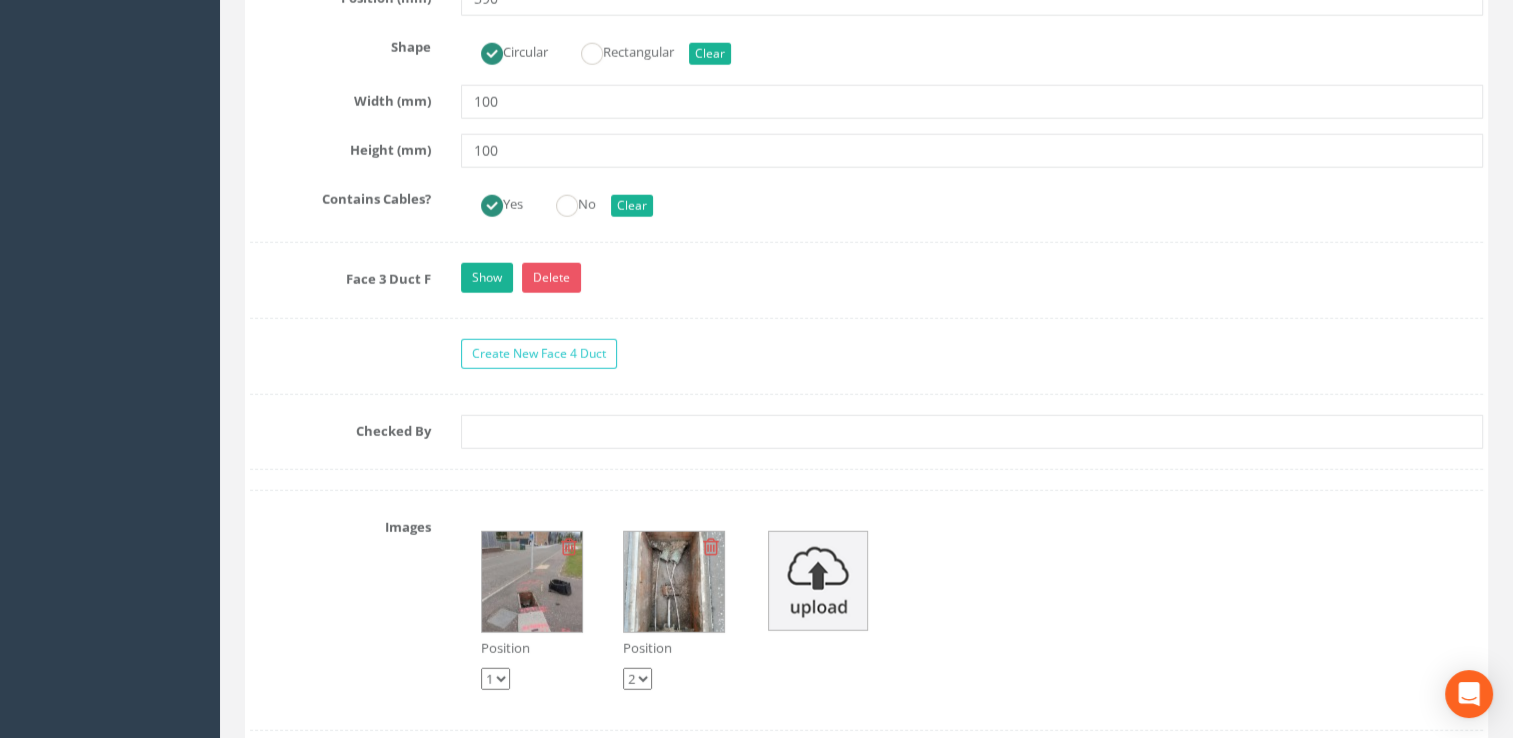scroll, scrollTop: 5100, scrollLeft: 0, axis: vertical 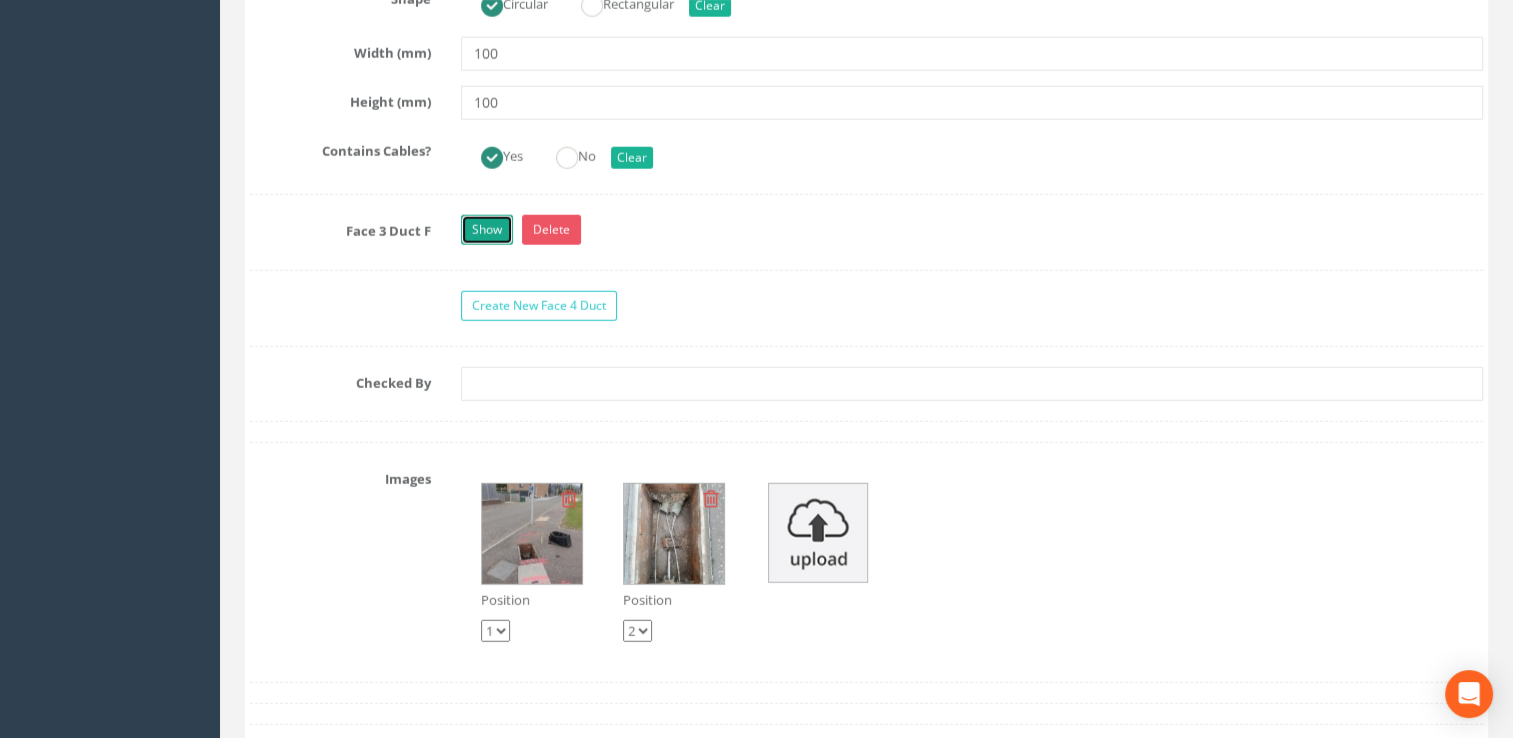 click on "Show" at bounding box center [487, 230] 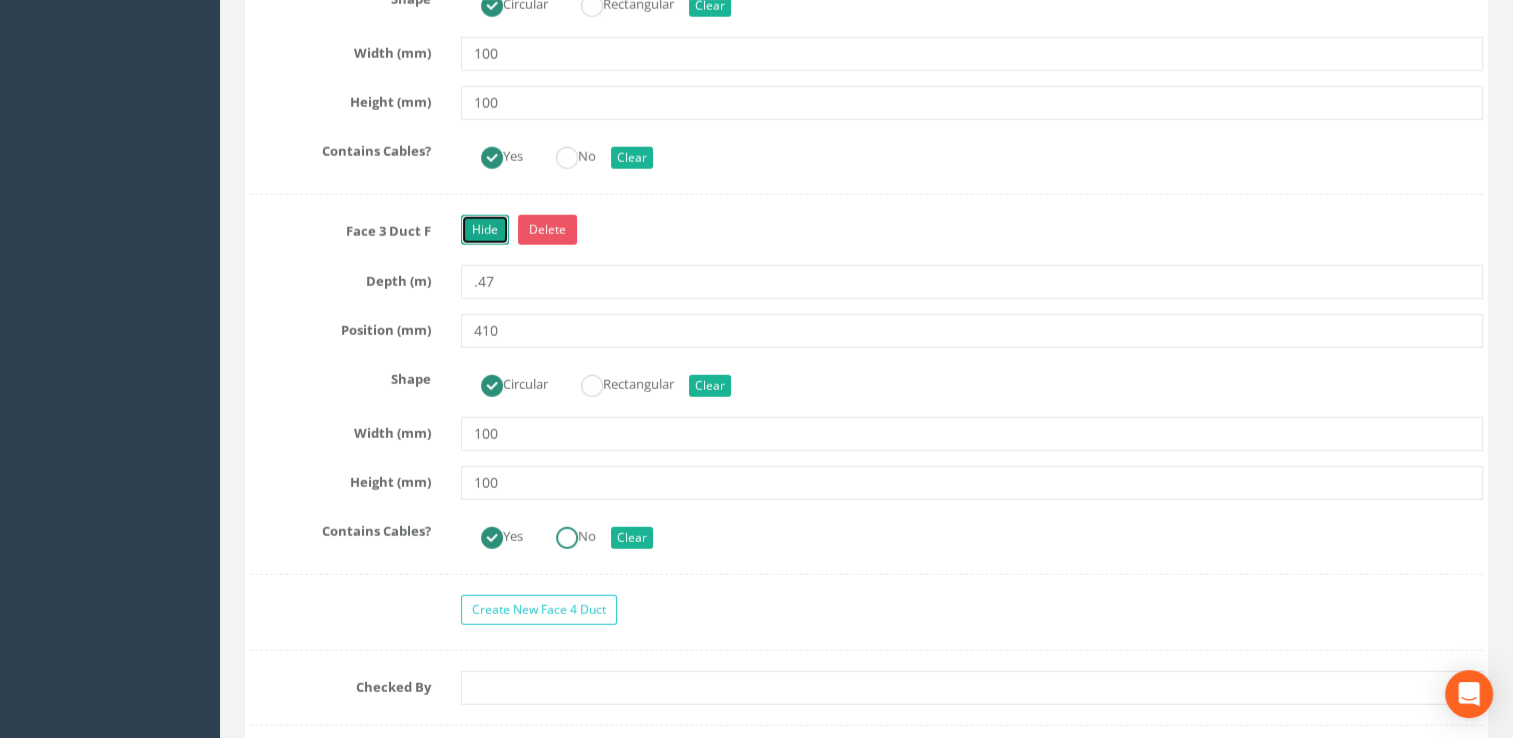 click at bounding box center [567, 538] 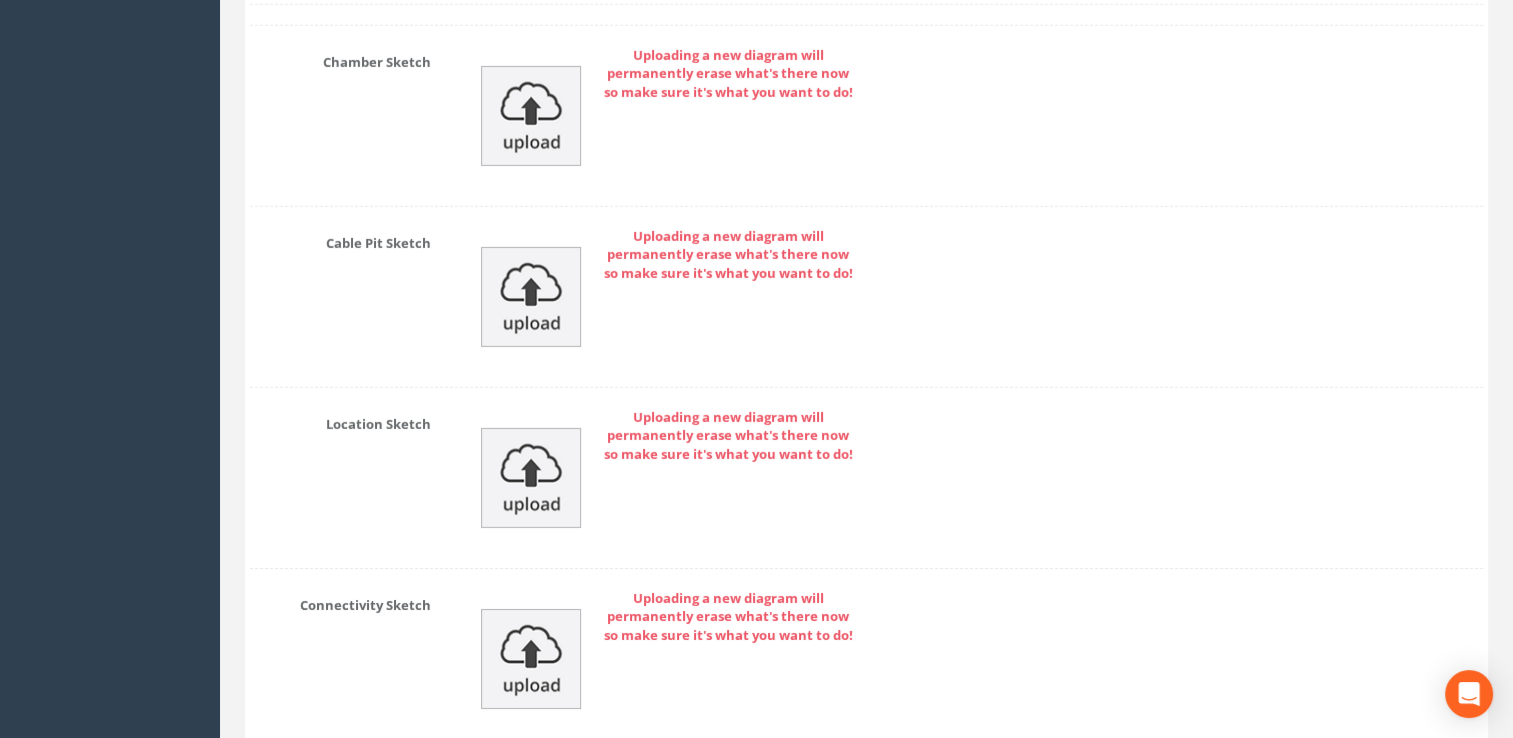 scroll, scrollTop: 6300, scrollLeft: 0, axis: vertical 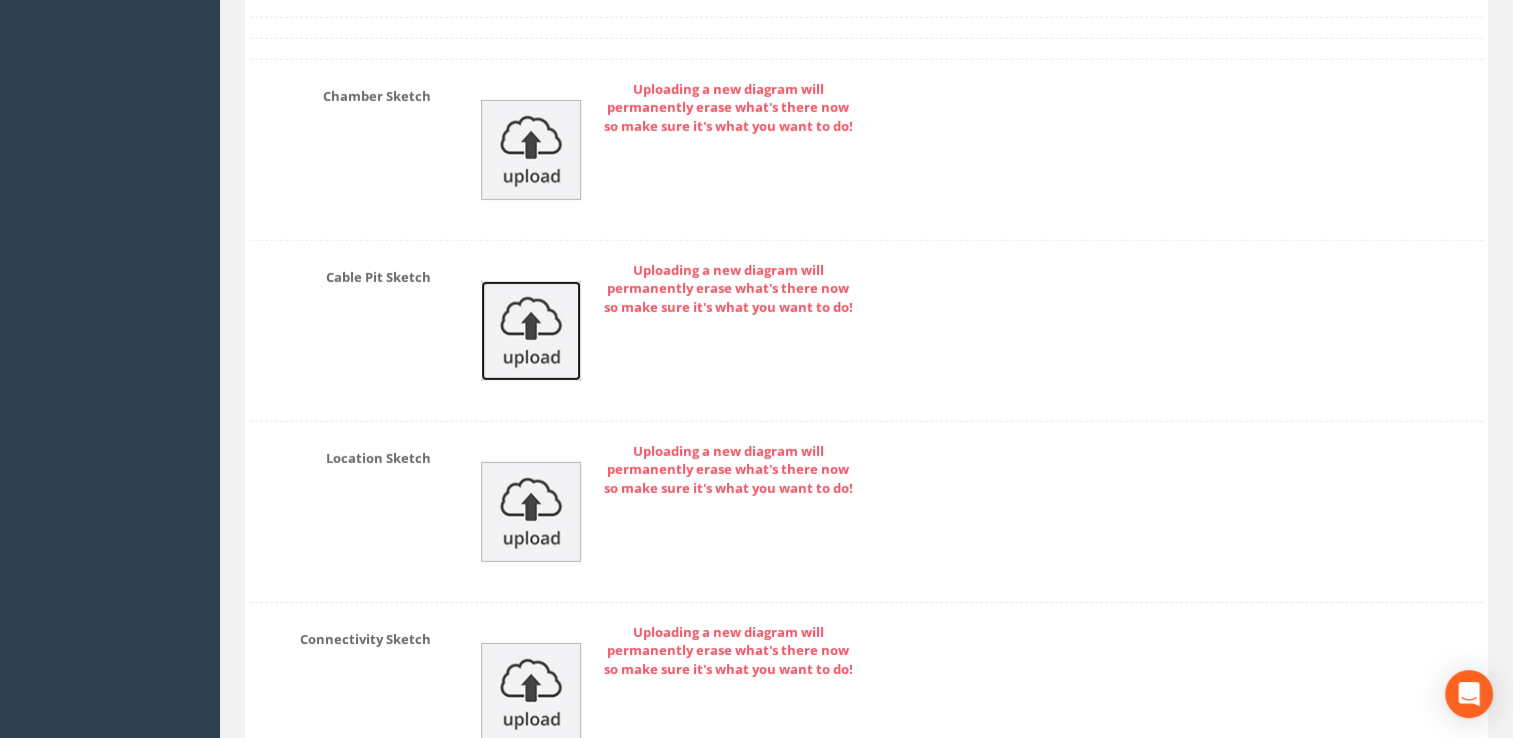 click at bounding box center [531, 331] 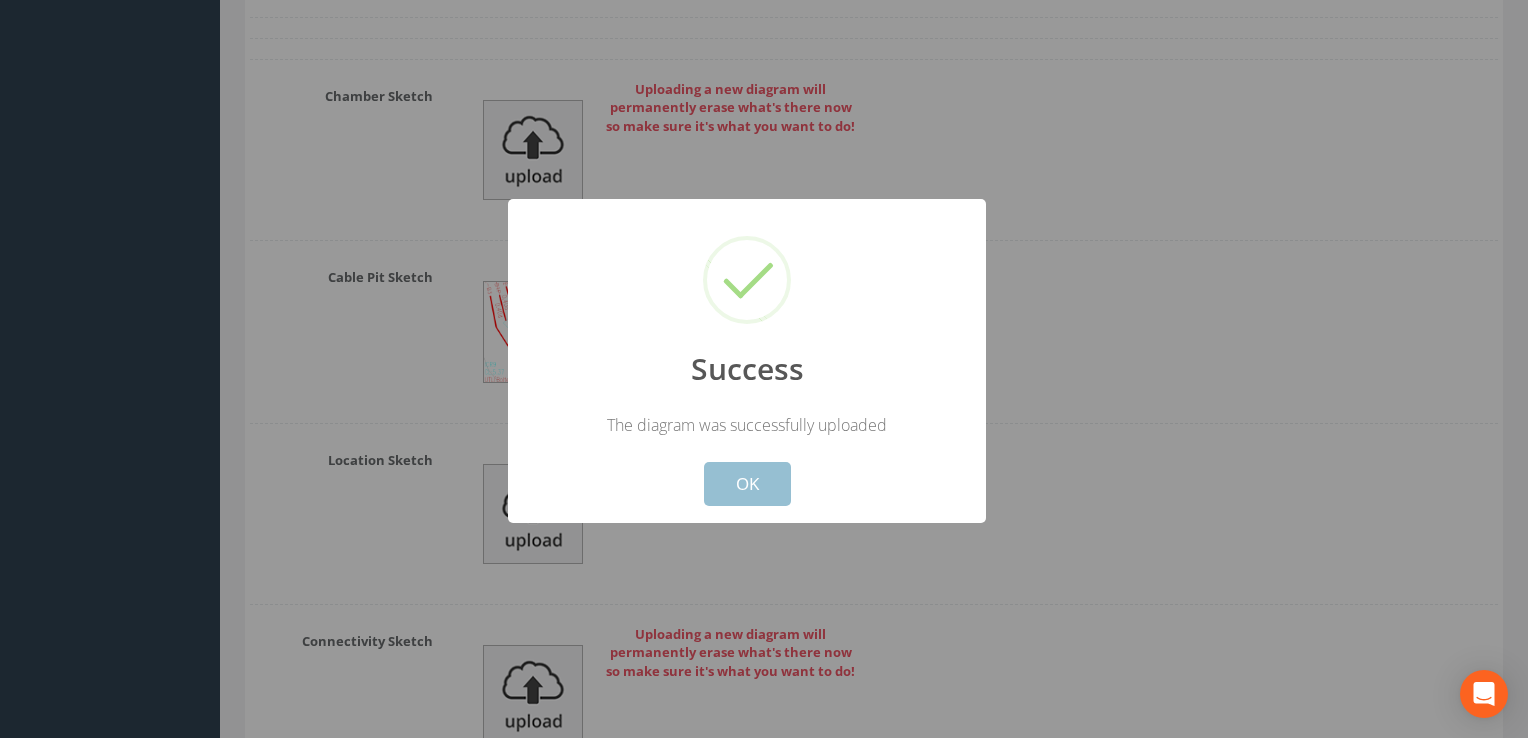 click on "OK" at bounding box center [747, 484] 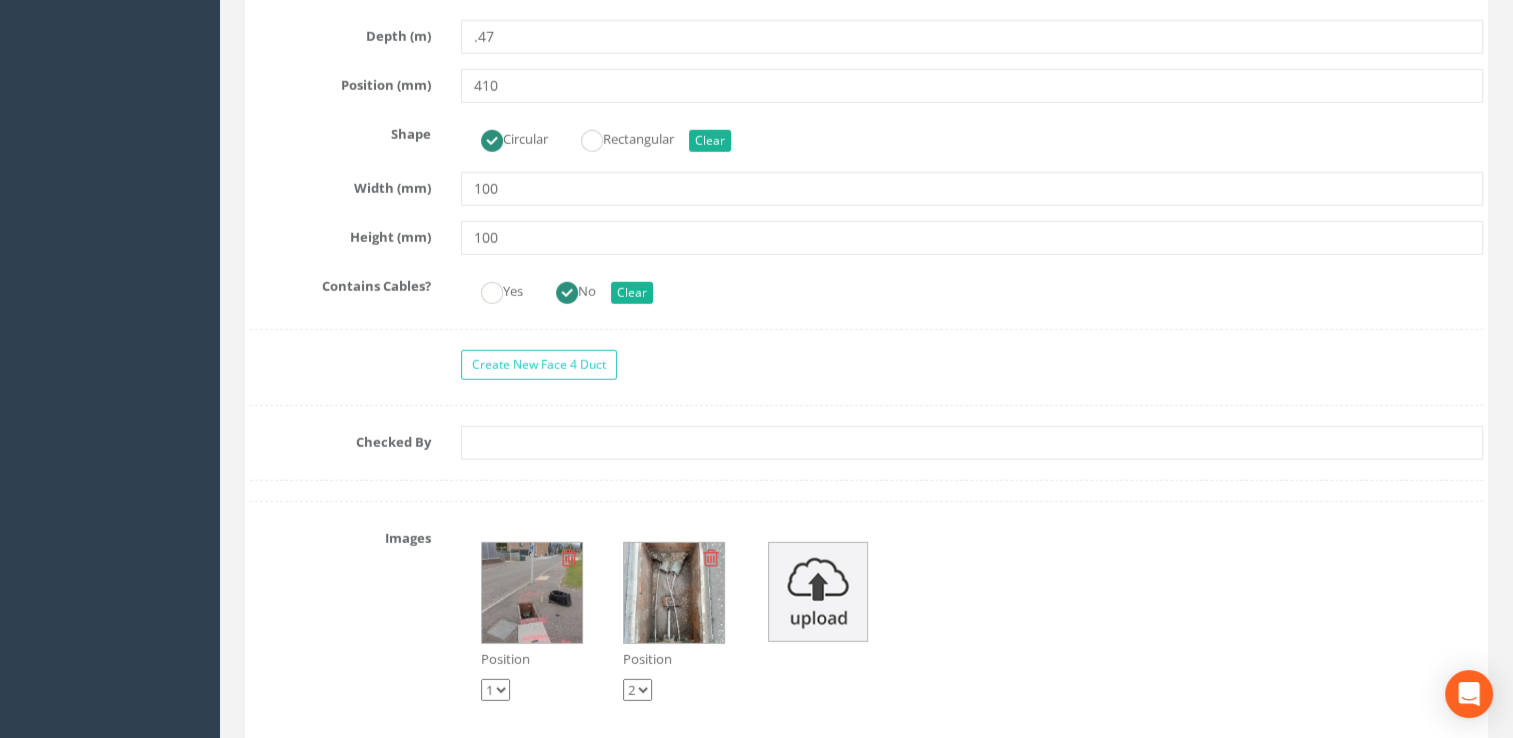 scroll, scrollTop: 5100, scrollLeft: 0, axis: vertical 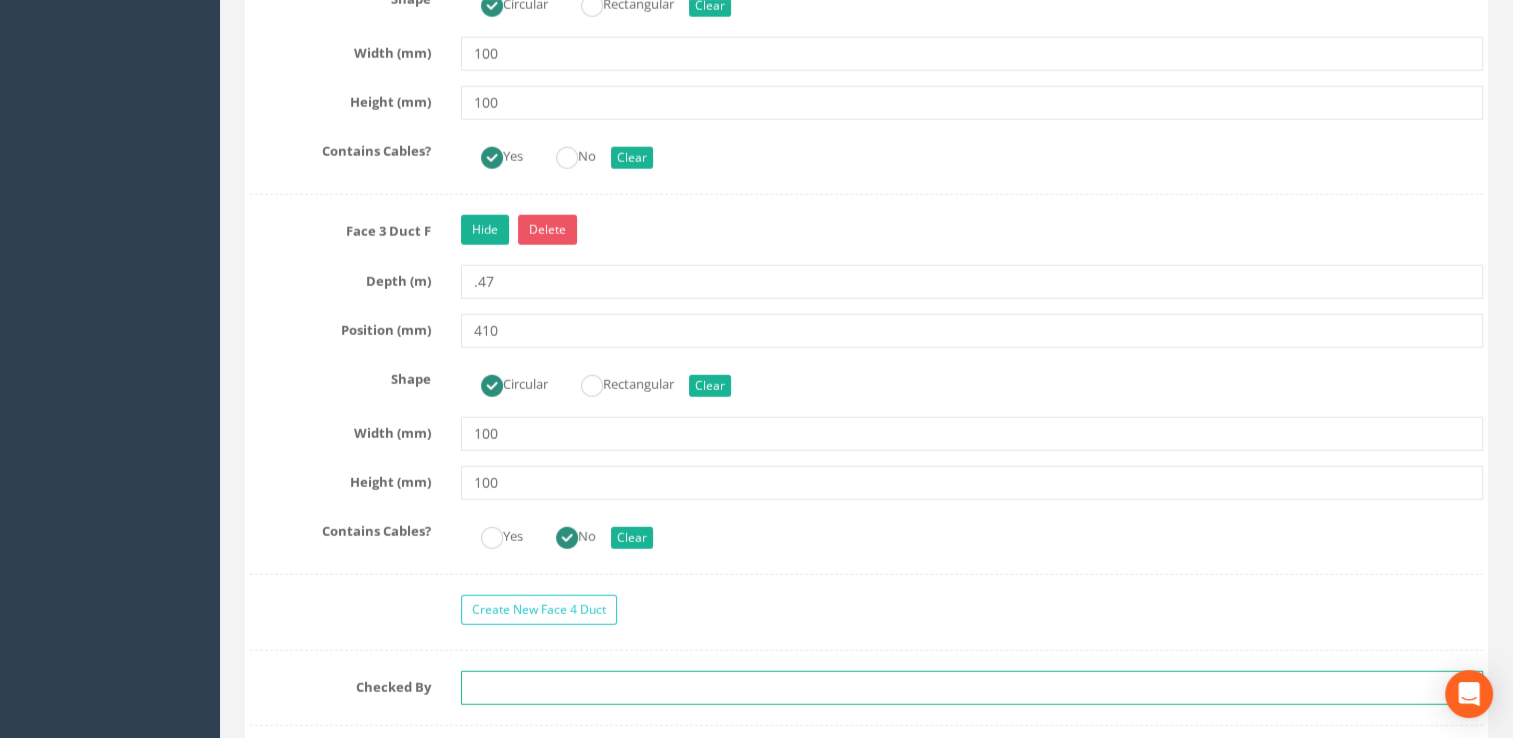 click at bounding box center [972, 688] 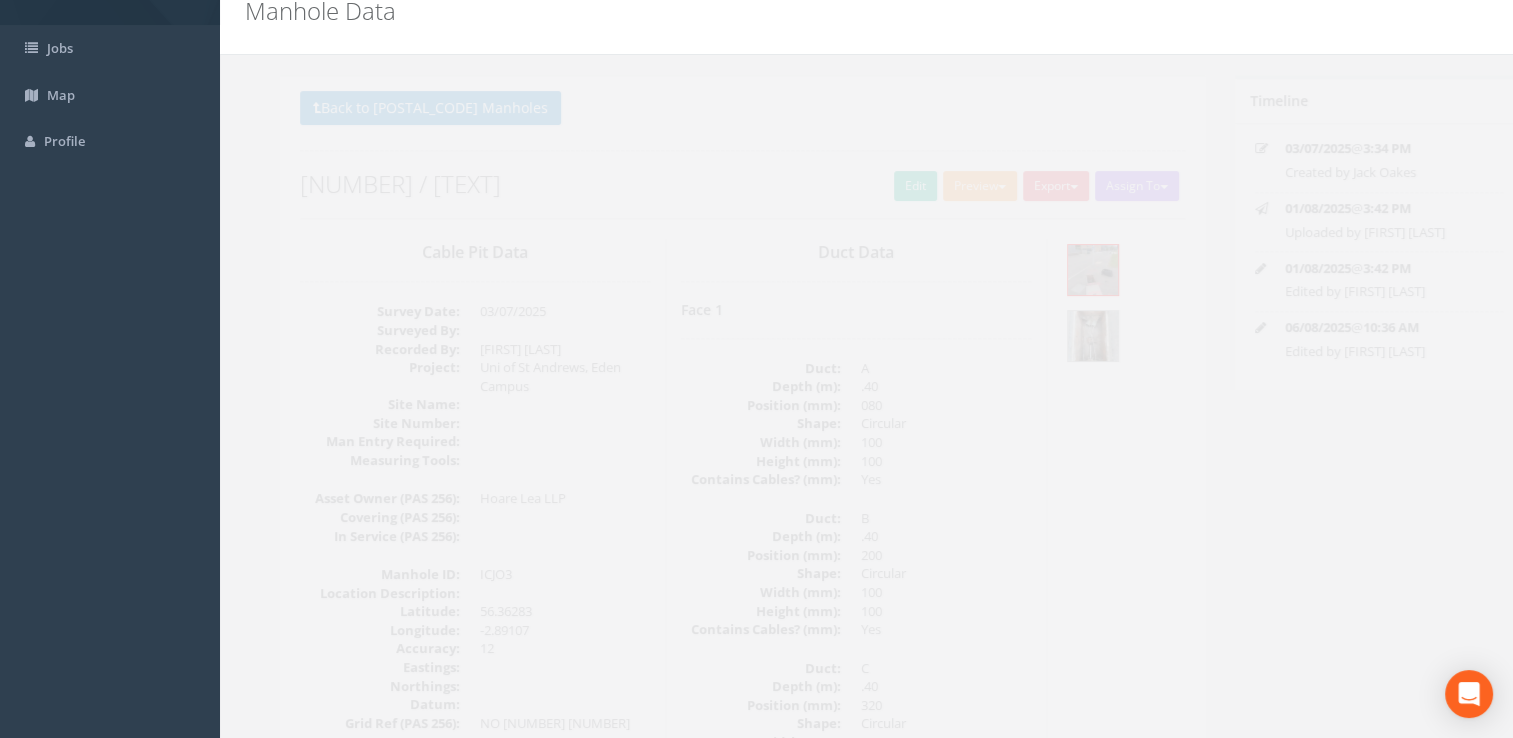 scroll, scrollTop: 0, scrollLeft: 0, axis: both 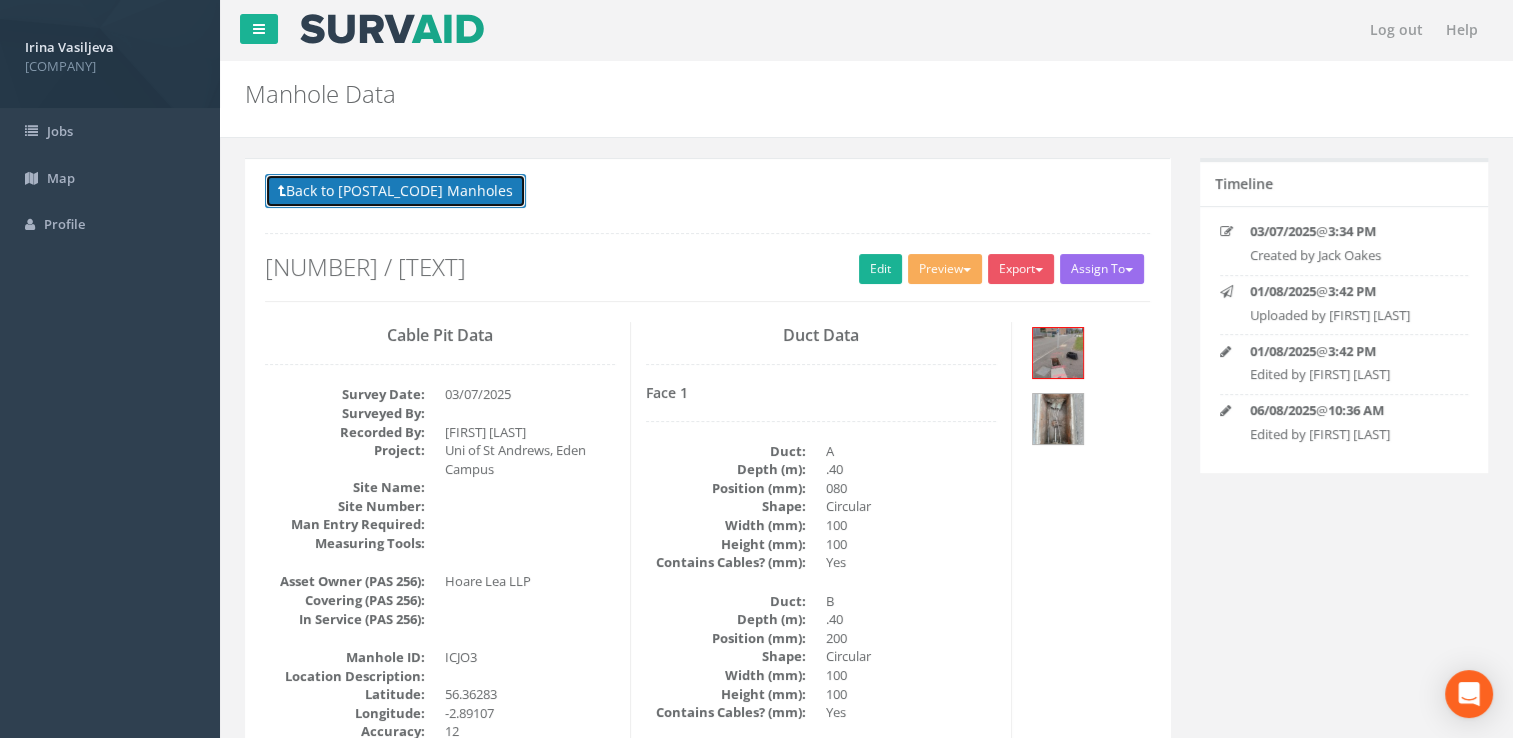 click on "Back to 63165 Manholes" at bounding box center [395, 191] 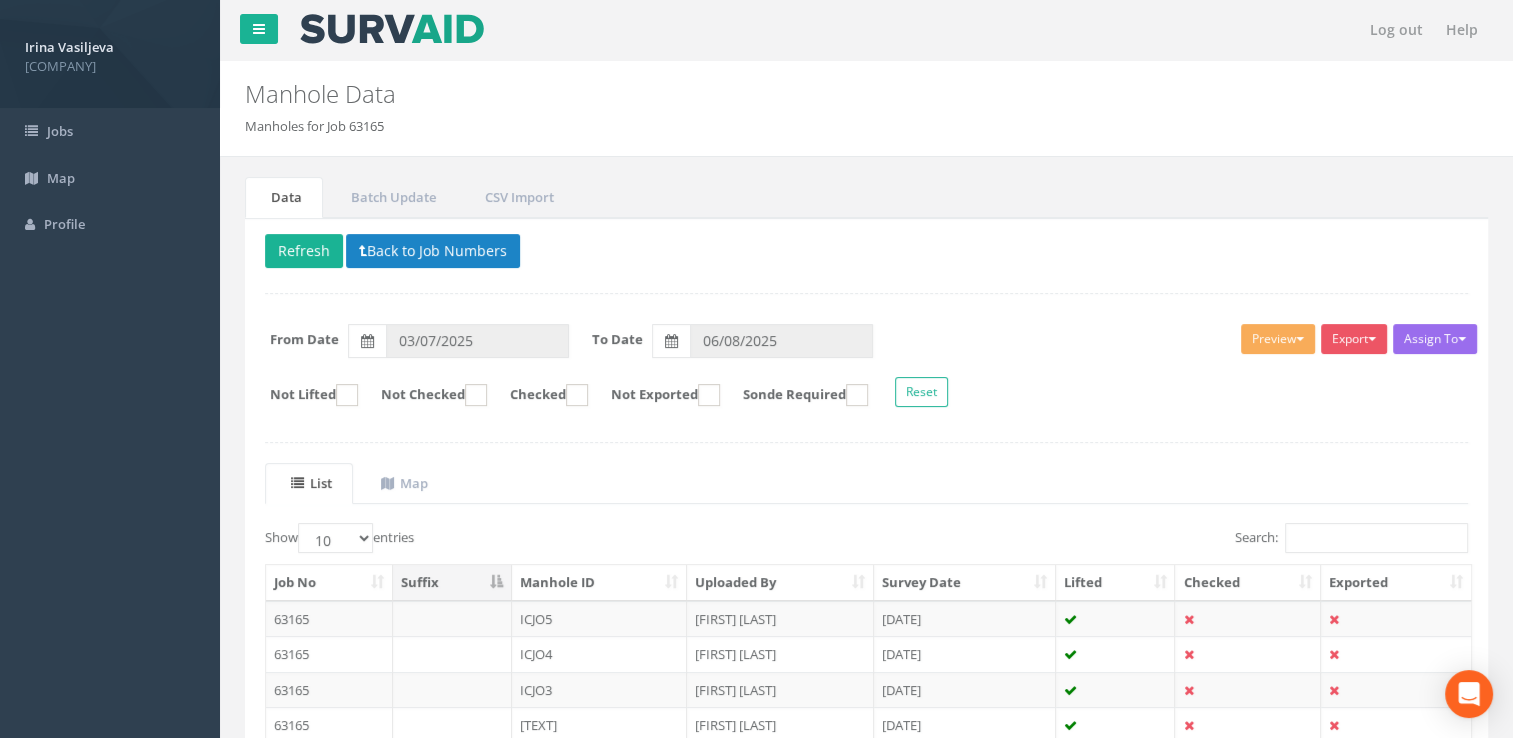 scroll, scrollTop: 372, scrollLeft: 0, axis: vertical 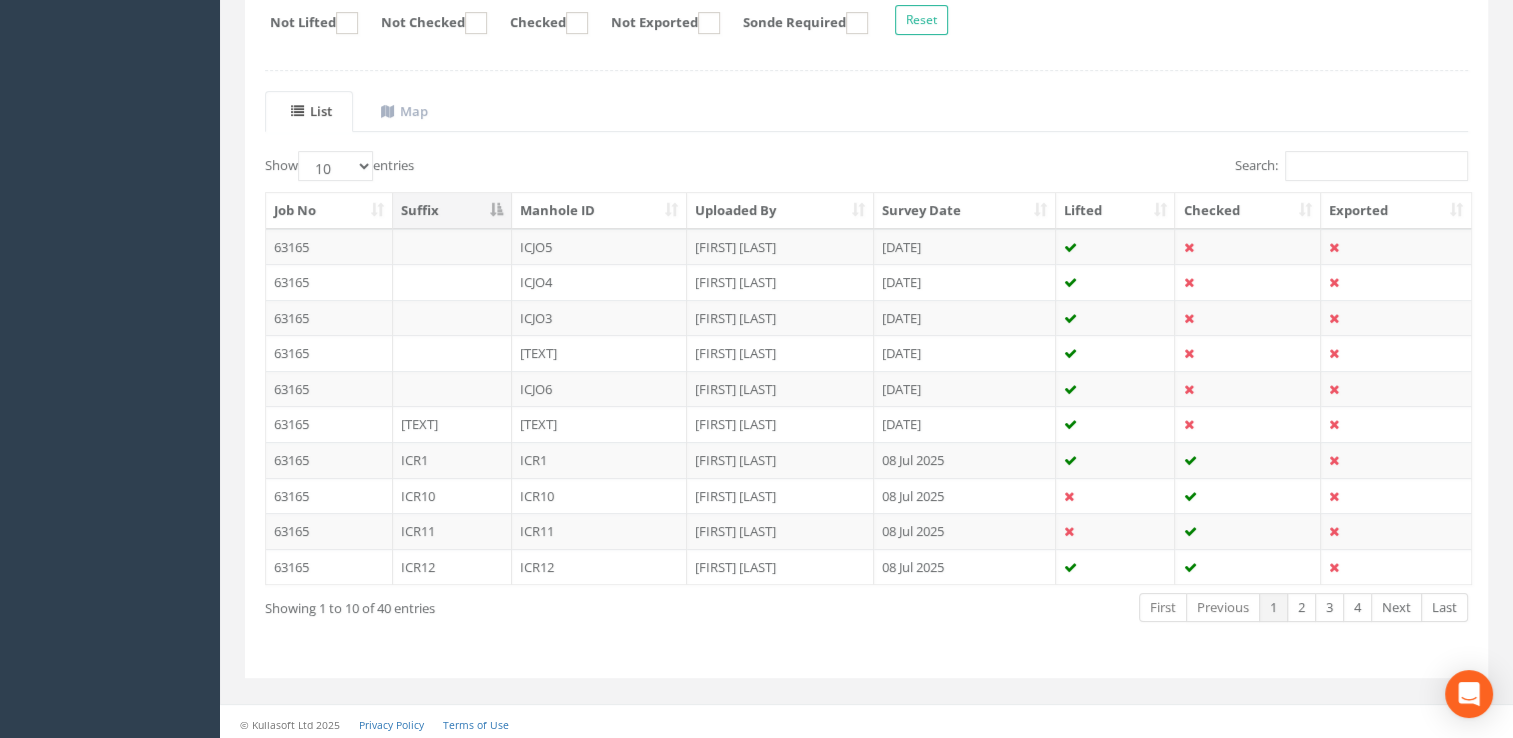 click on "Survey Date" at bounding box center (965, 211) 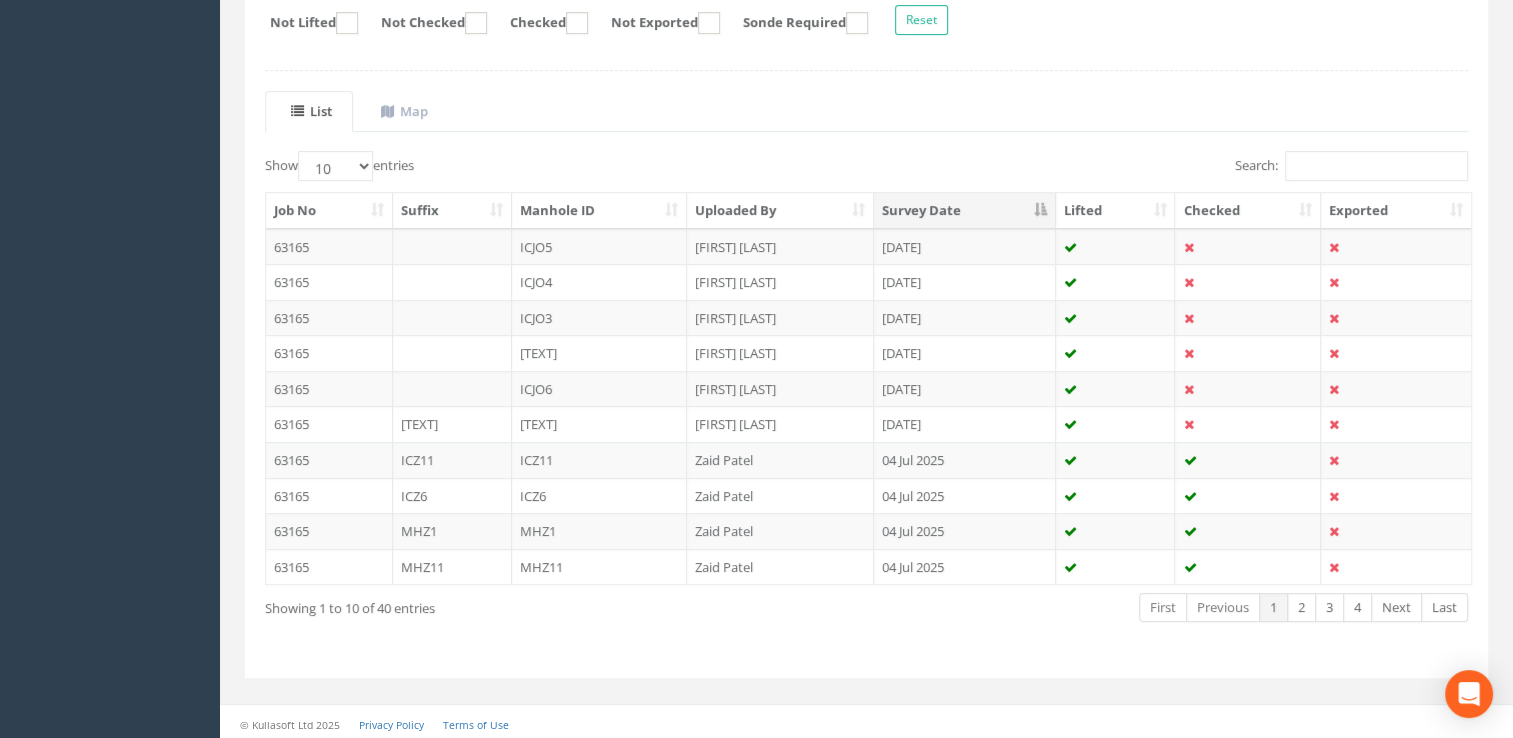click on "Survey Date" at bounding box center (965, 211) 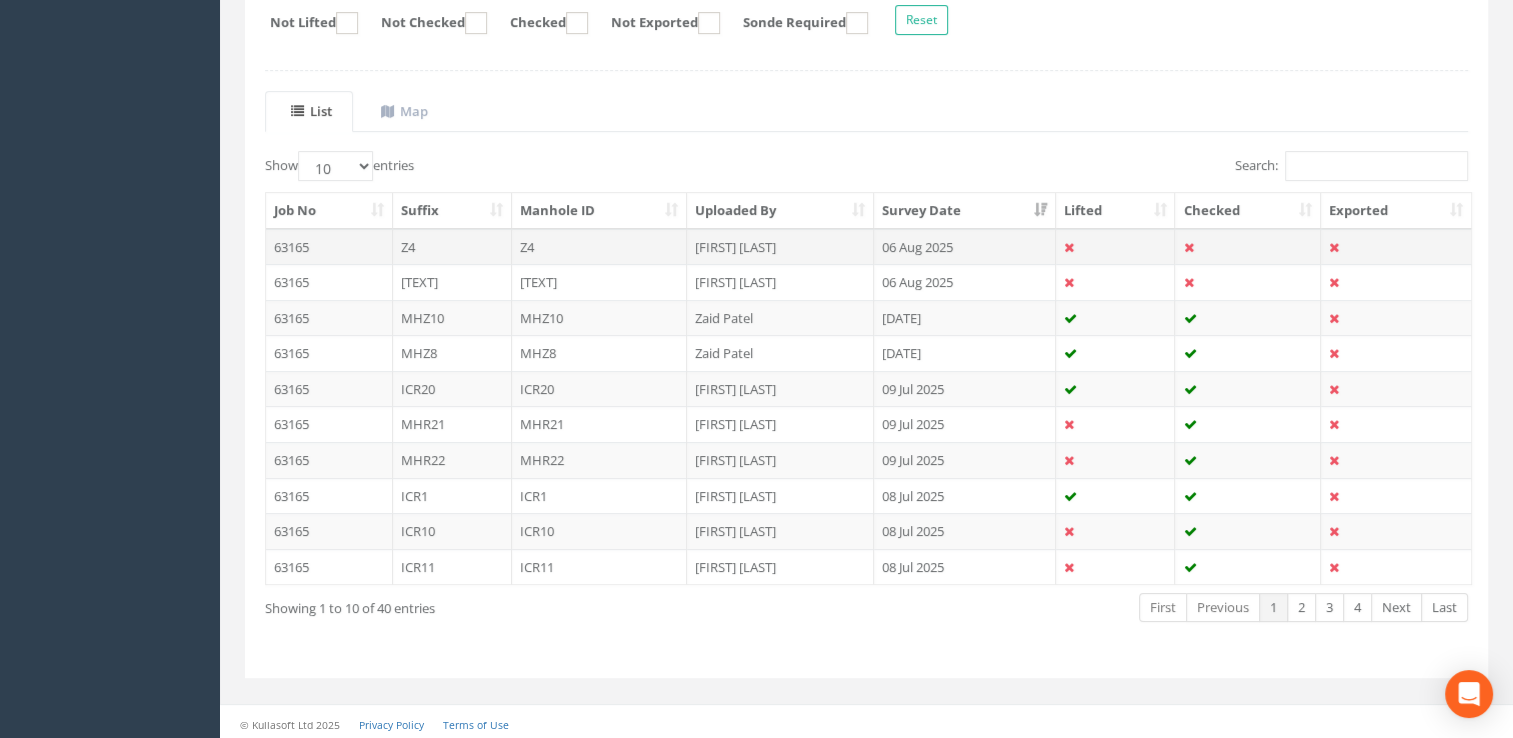 click on "Z4" at bounding box center (600, 247) 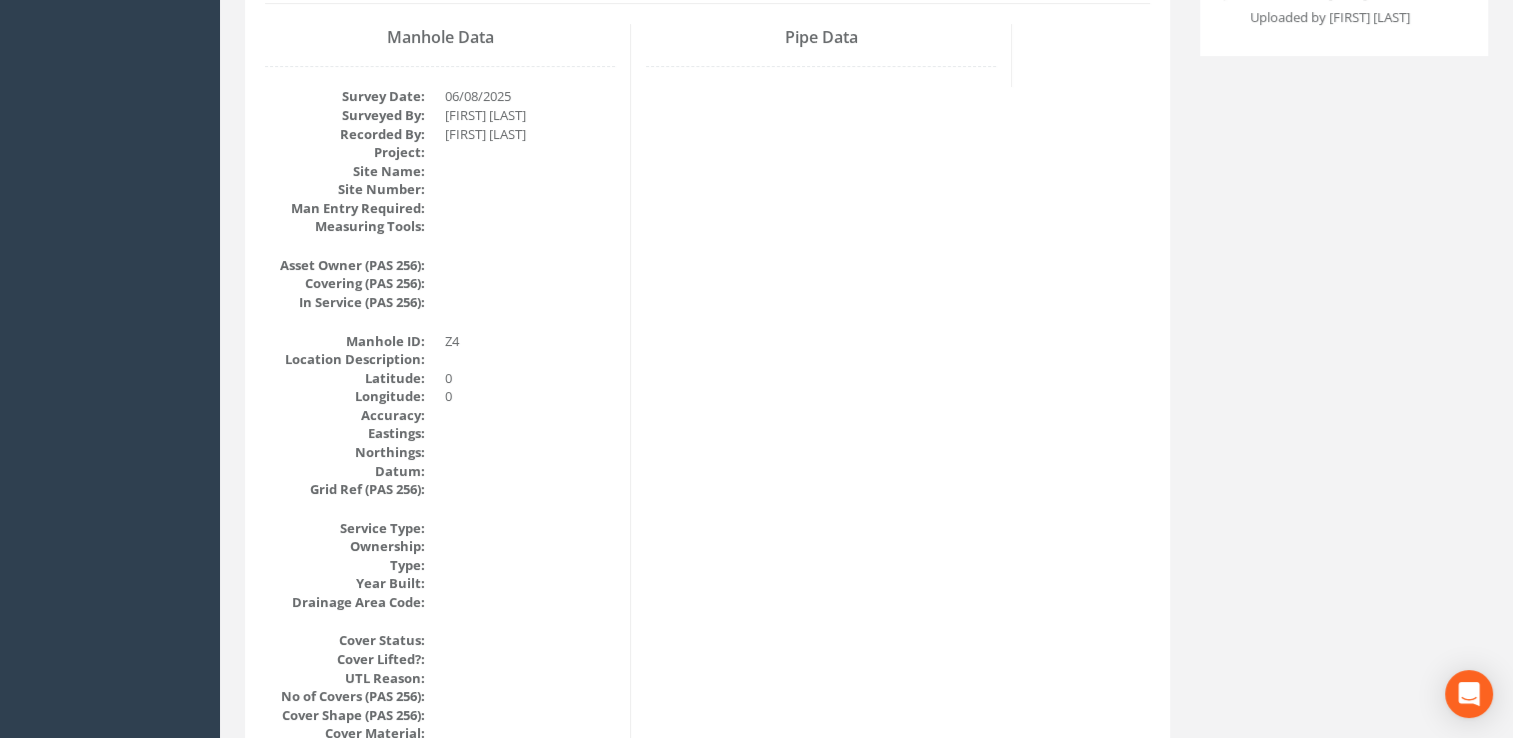 scroll, scrollTop: 0, scrollLeft: 0, axis: both 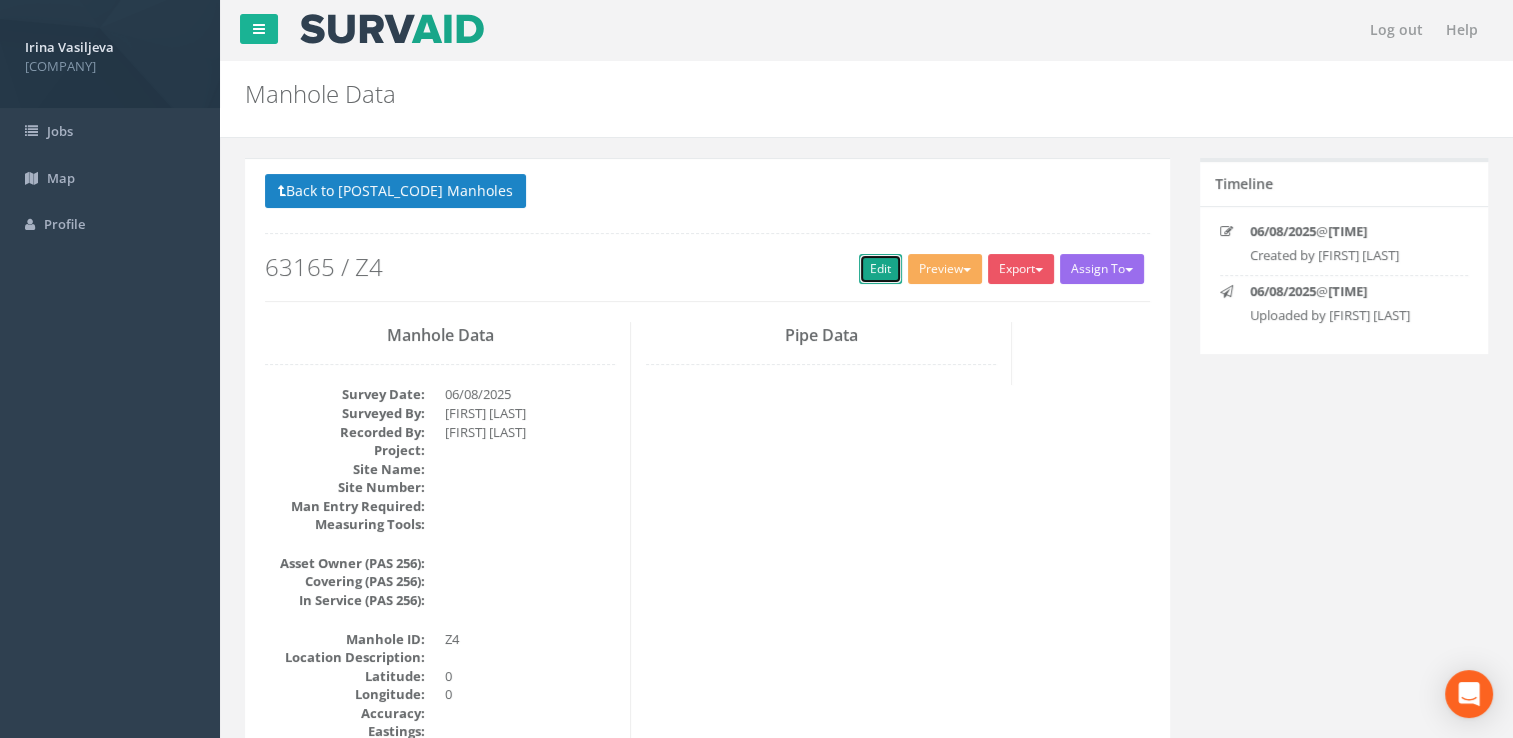 click on "Edit" at bounding box center [880, 269] 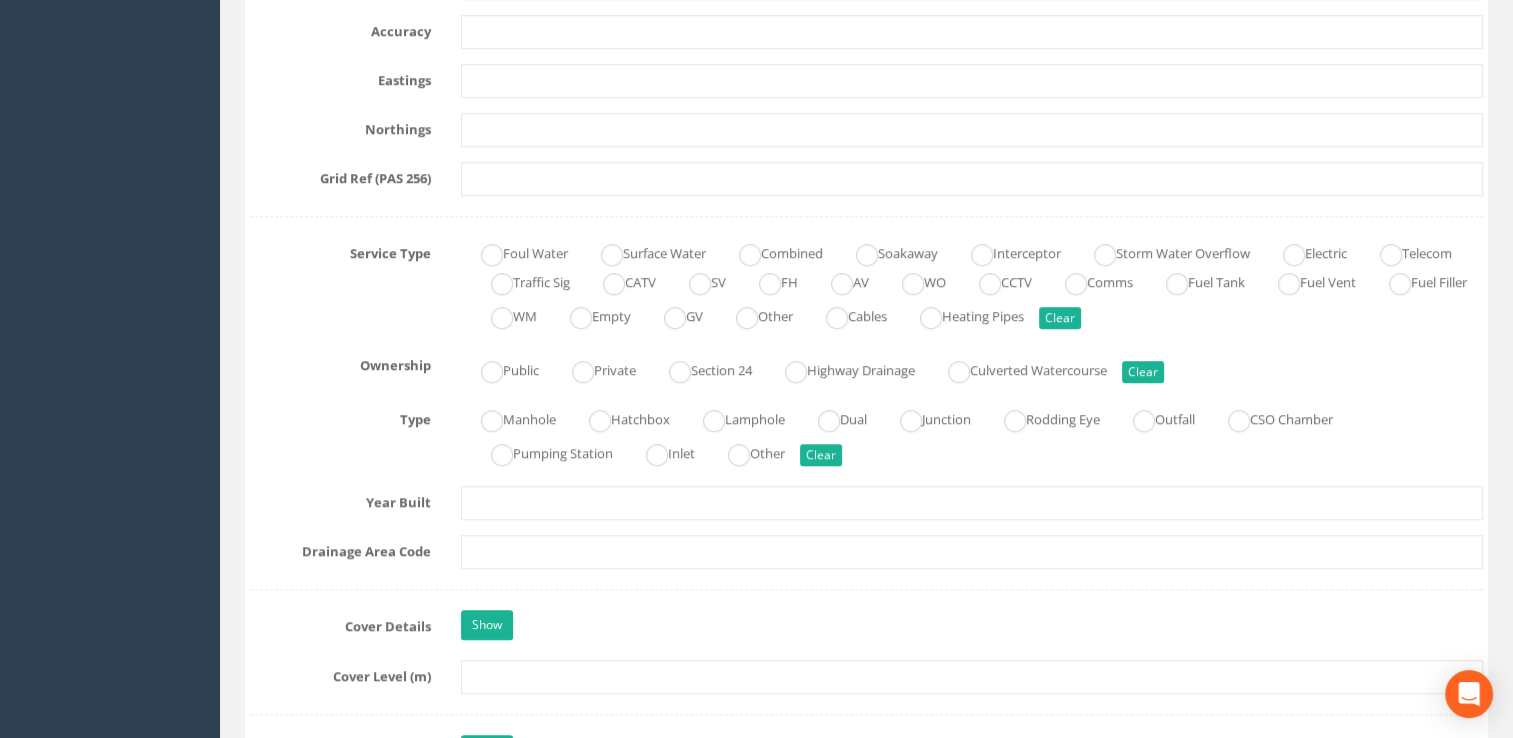 scroll, scrollTop: 1400, scrollLeft: 0, axis: vertical 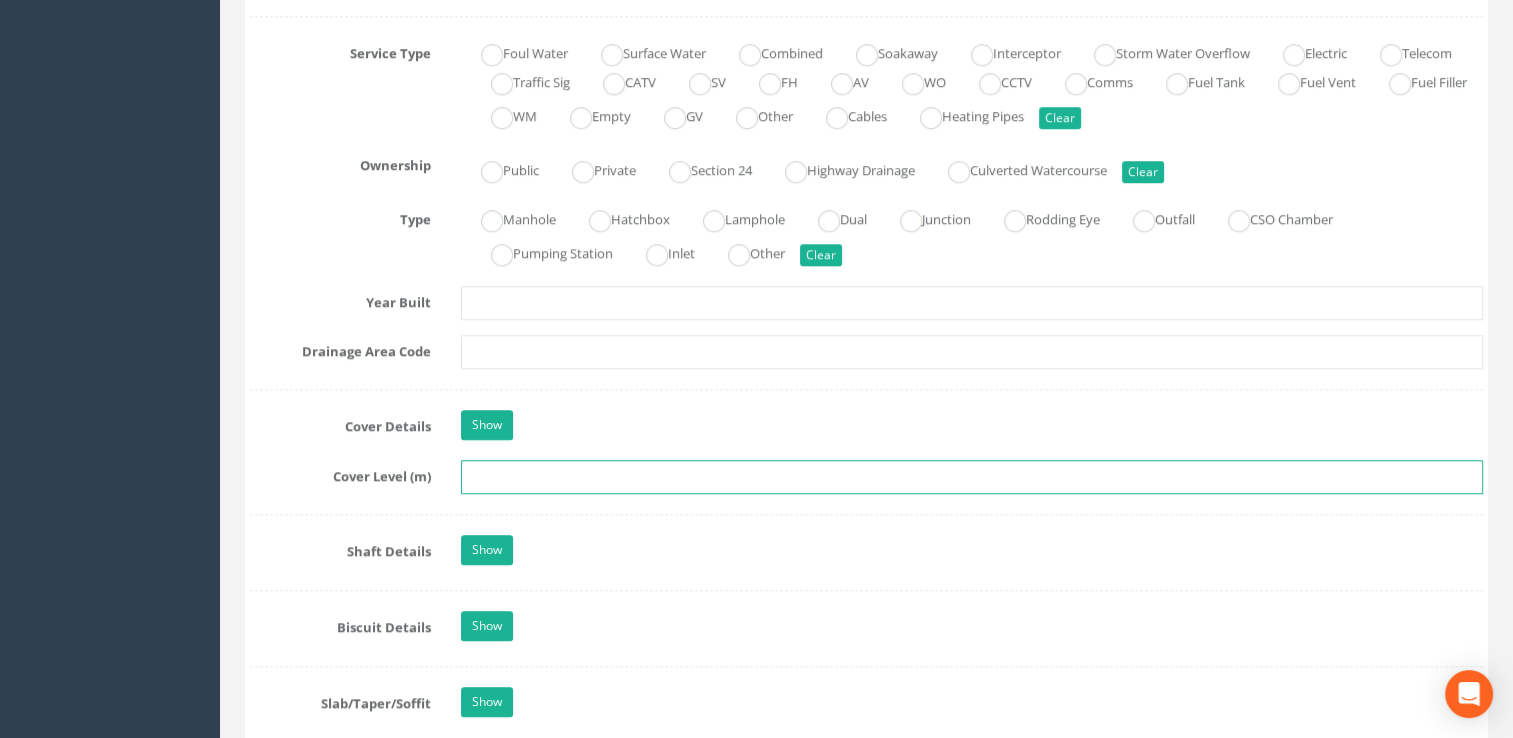 click at bounding box center [972, 477] 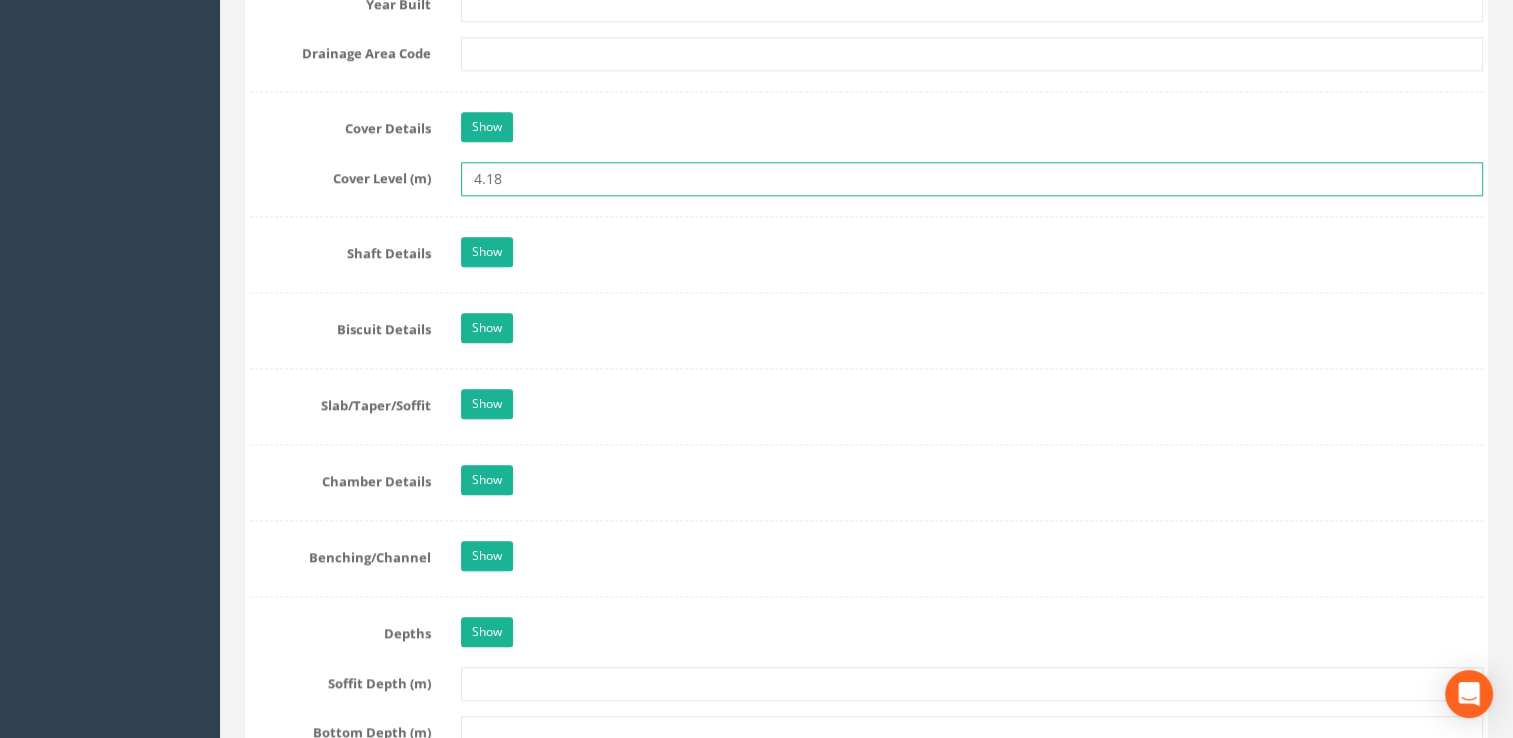 scroll, scrollTop: 1700, scrollLeft: 0, axis: vertical 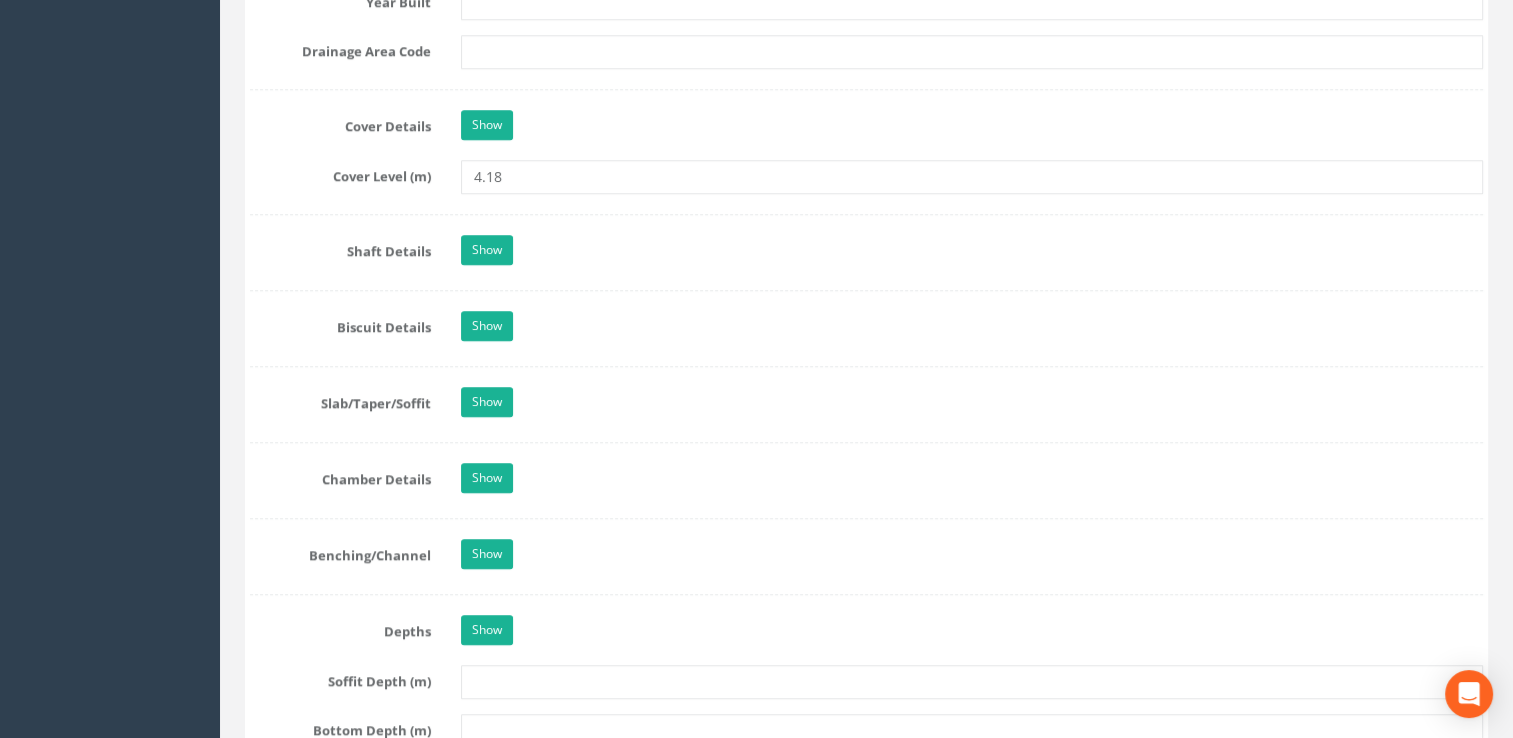 type on "4.18" 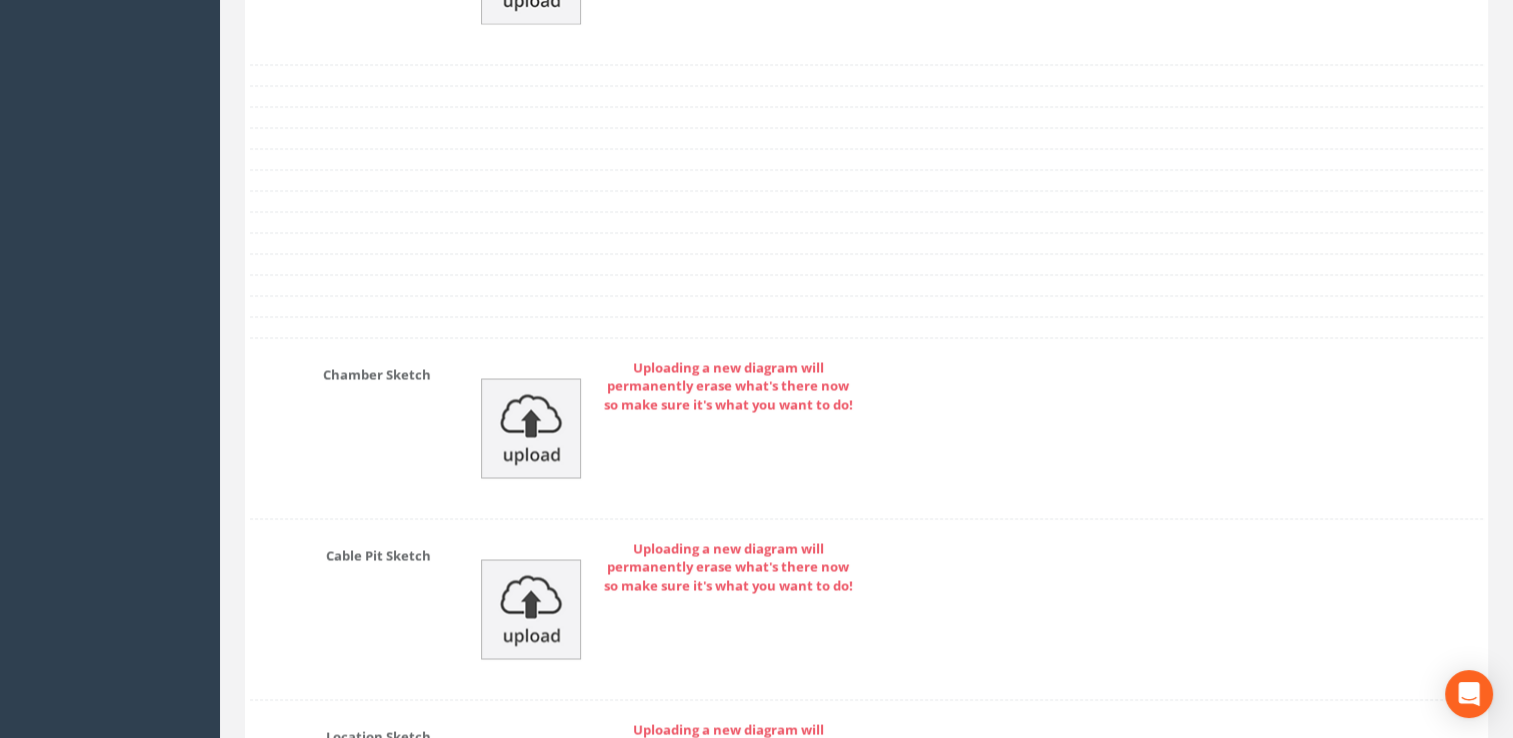 scroll, scrollTop: 3500, scrollLeft: 0, axis: vertical 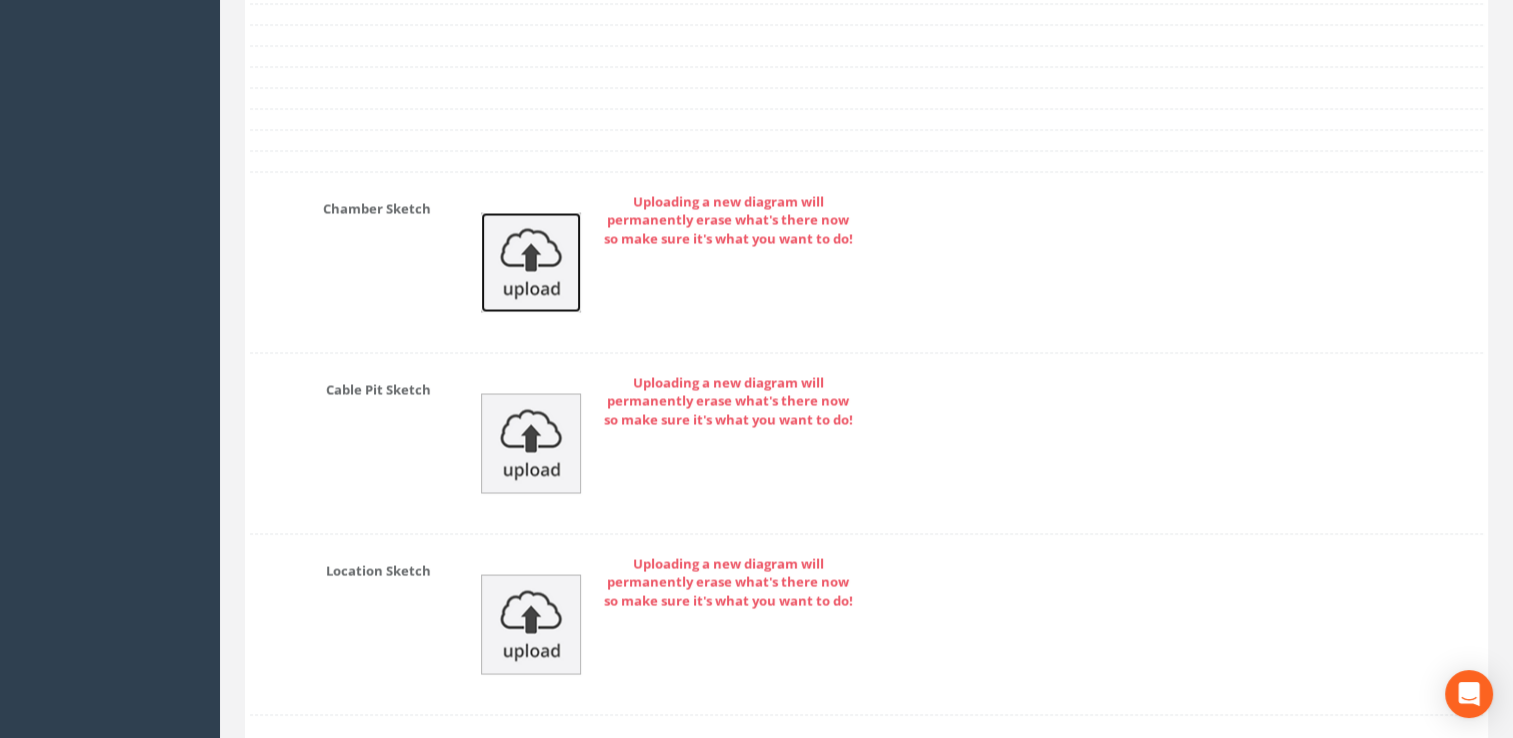 click at bounding box center (531, 262) 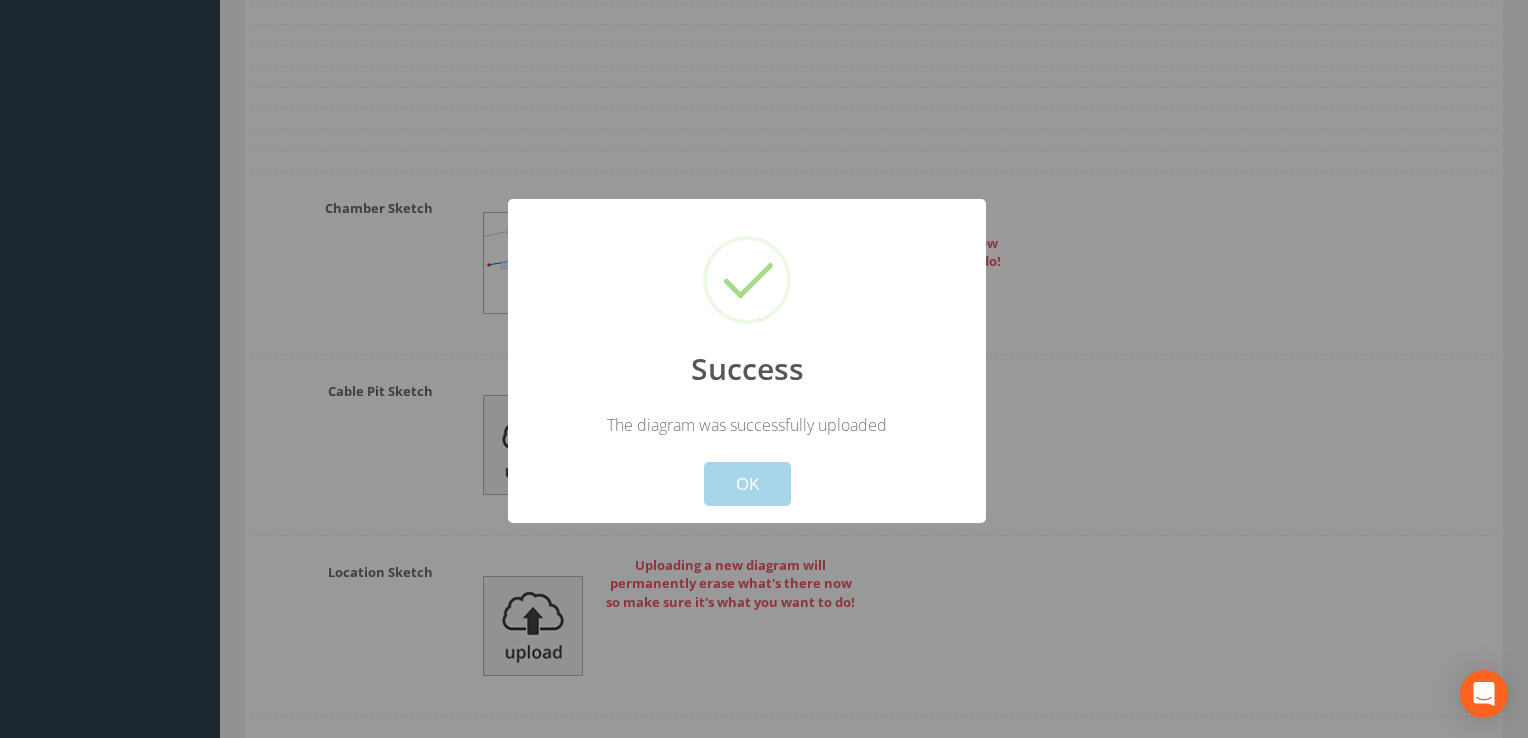 click on "OK" at bounding box center [747, 484] 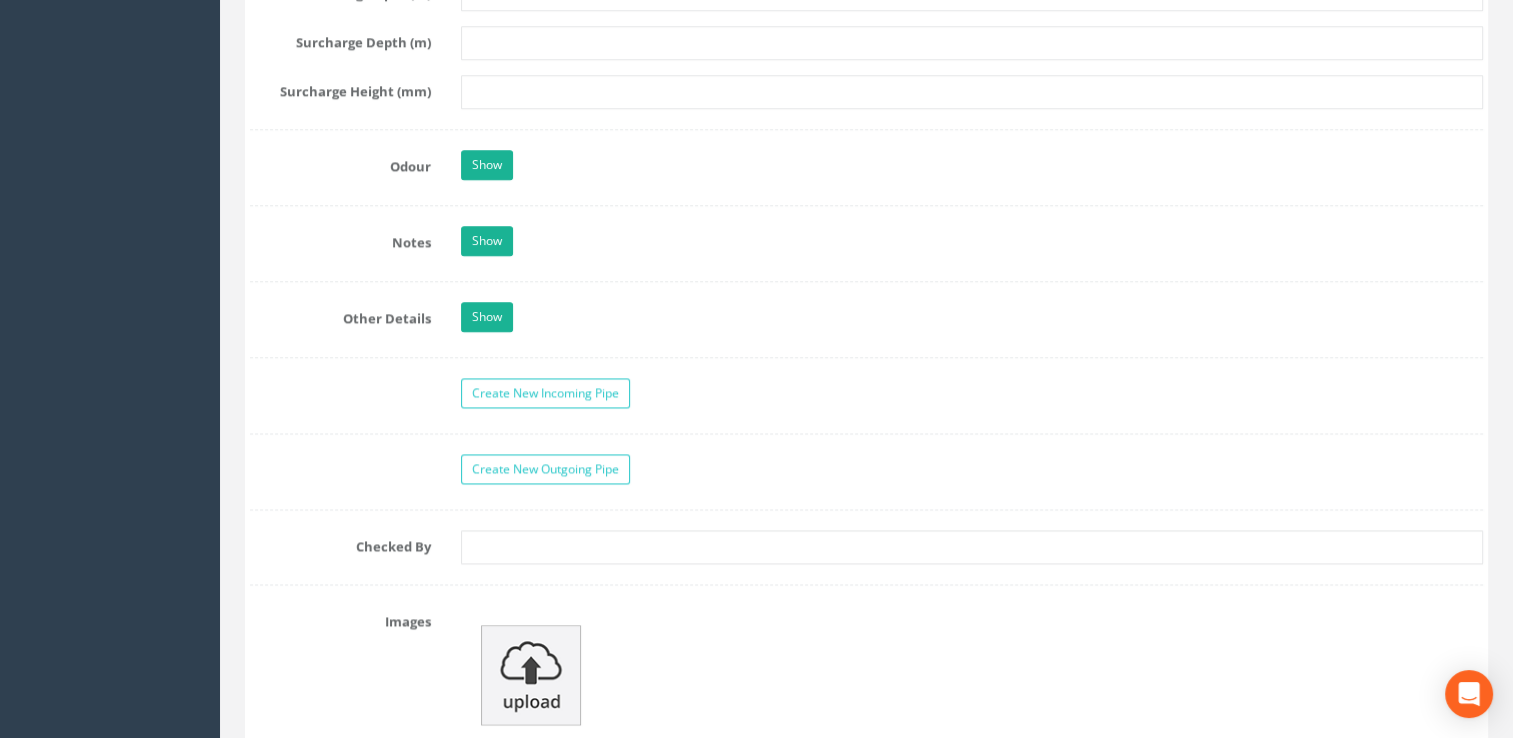 scroll, scrollTop: 2600, scrollLeft: 0, axis: vertical 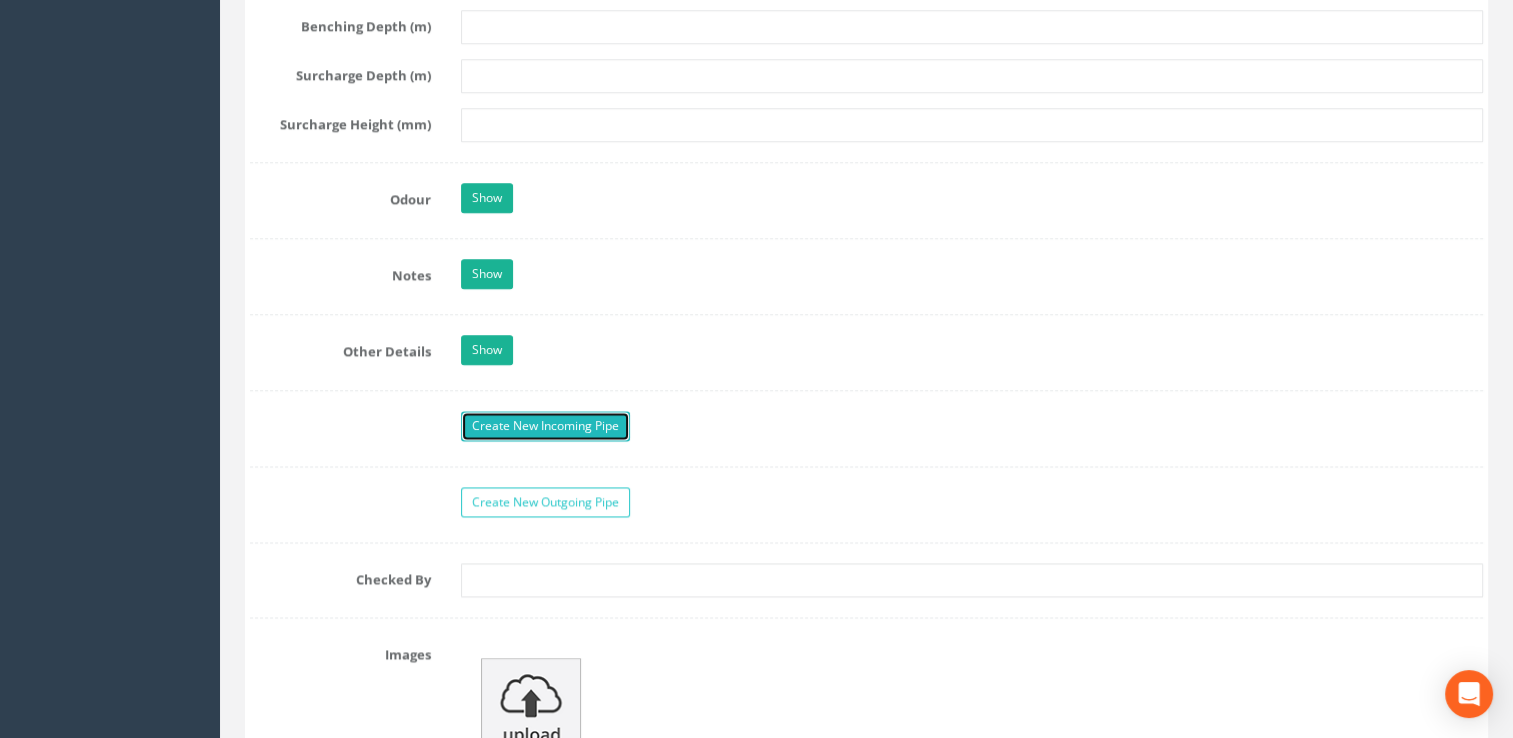 click on "Create New Incoming Pipe" at bounding box center [545, 426] 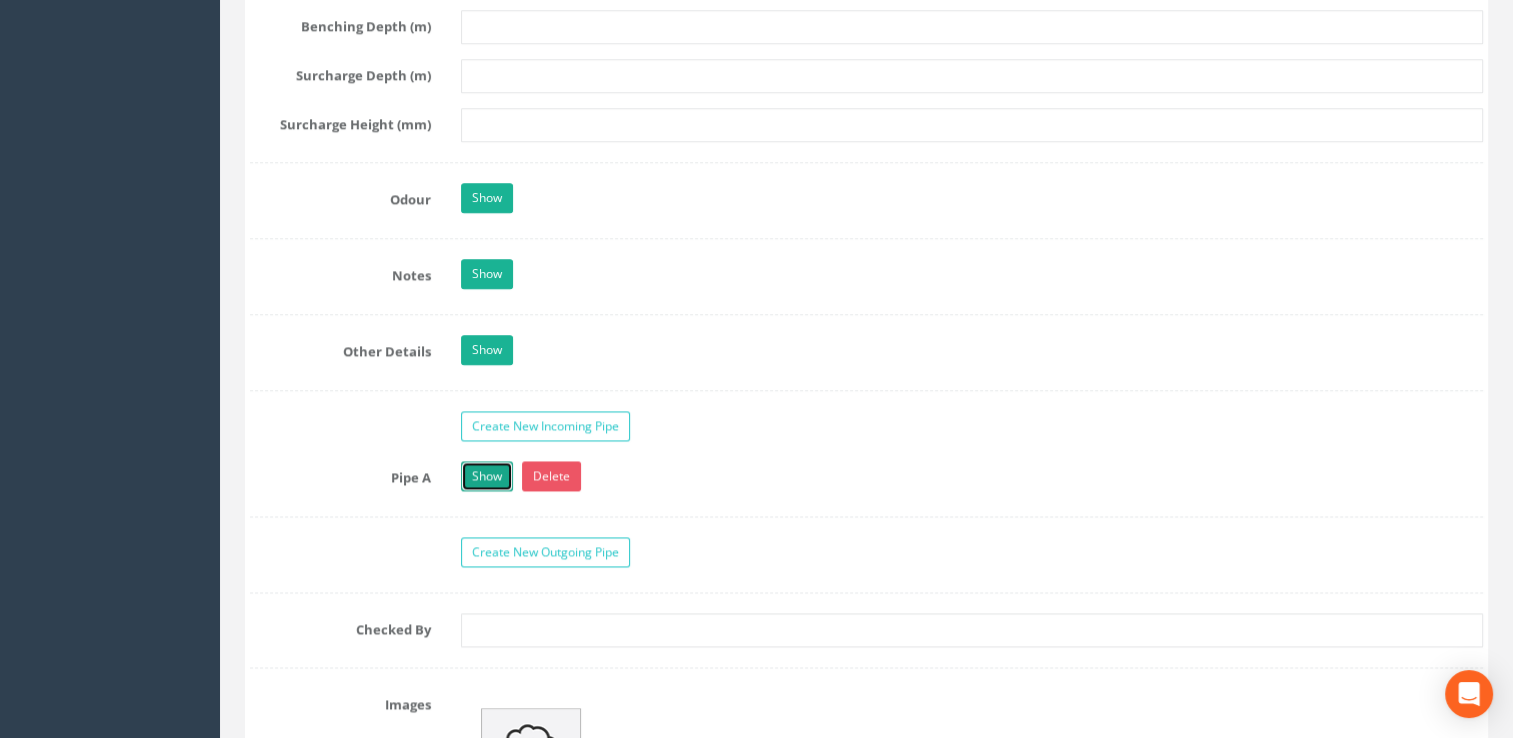 click on "Show" at bounding box center [487, 476] 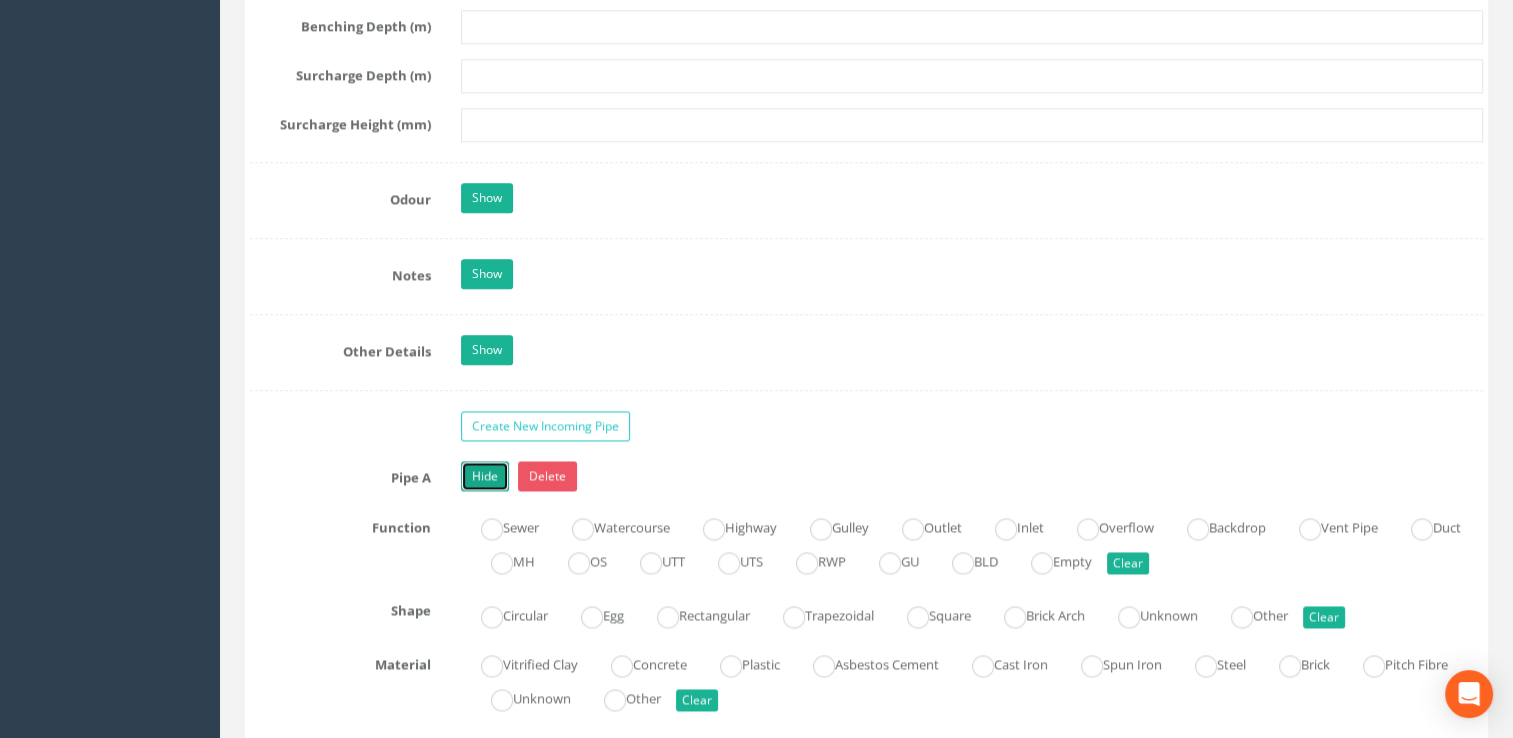 scroll, scrollTop: 2900, scrollLeft: 0, axis: vertical 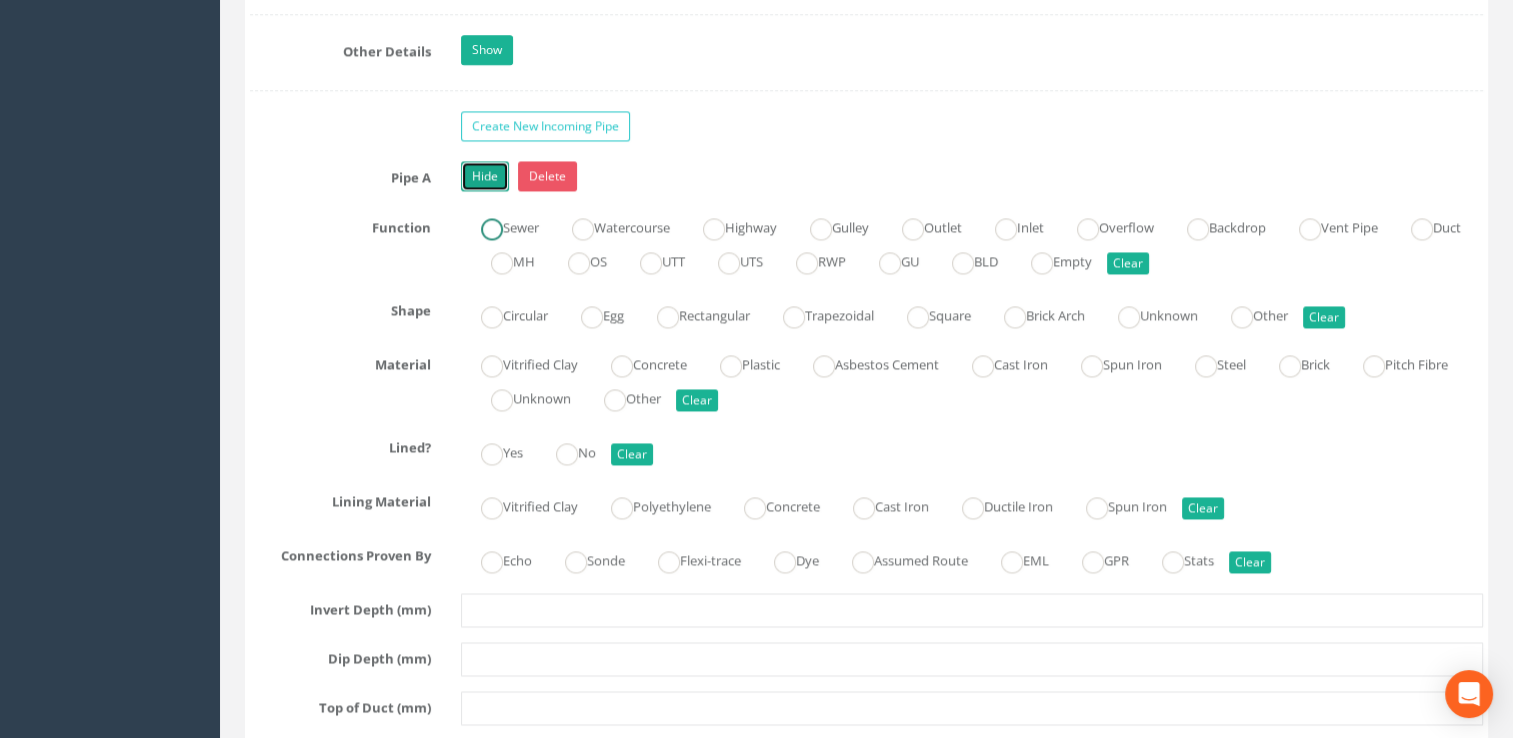 click at bounding box center [492, 229] 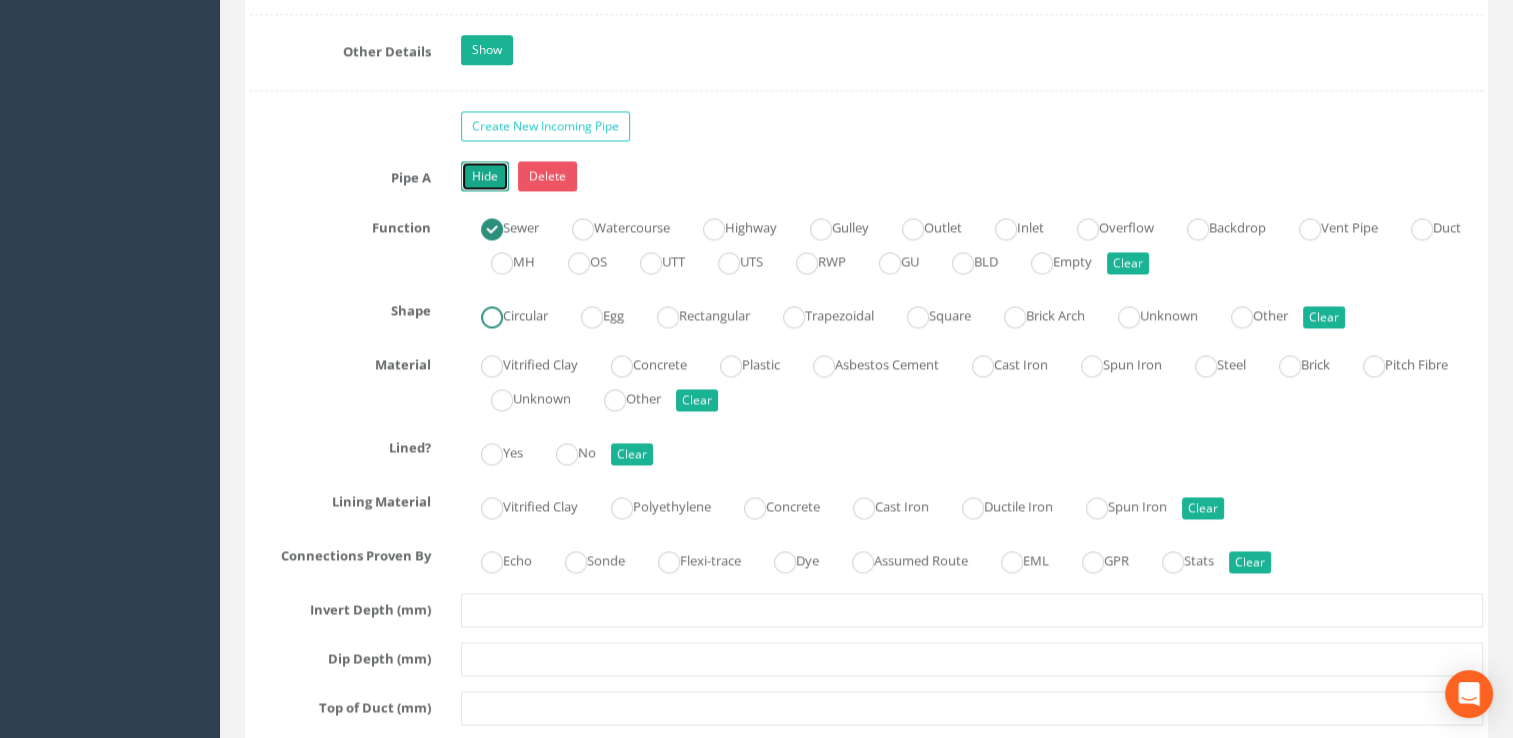click at bounding box center (492, 317) 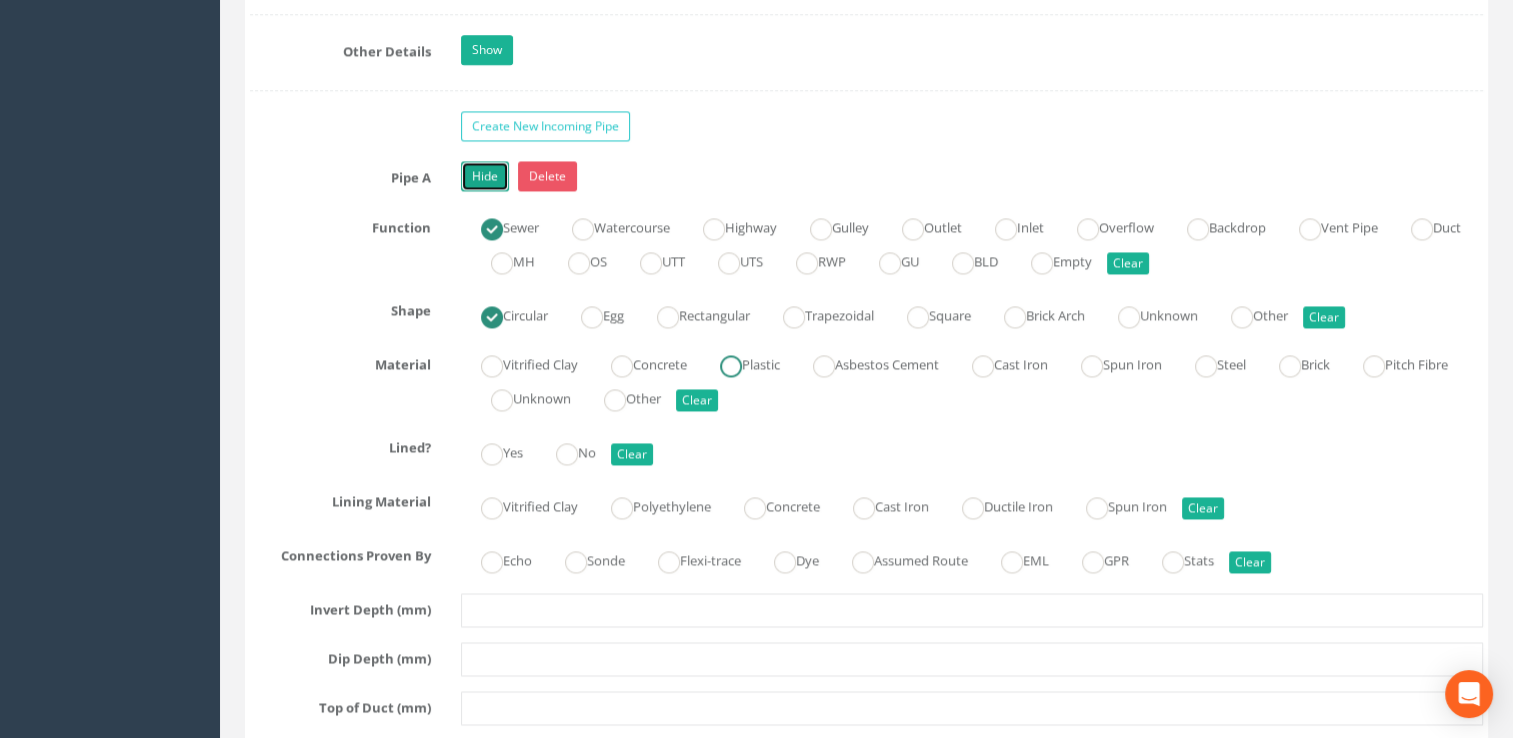 click at bounding box center [731, 366] 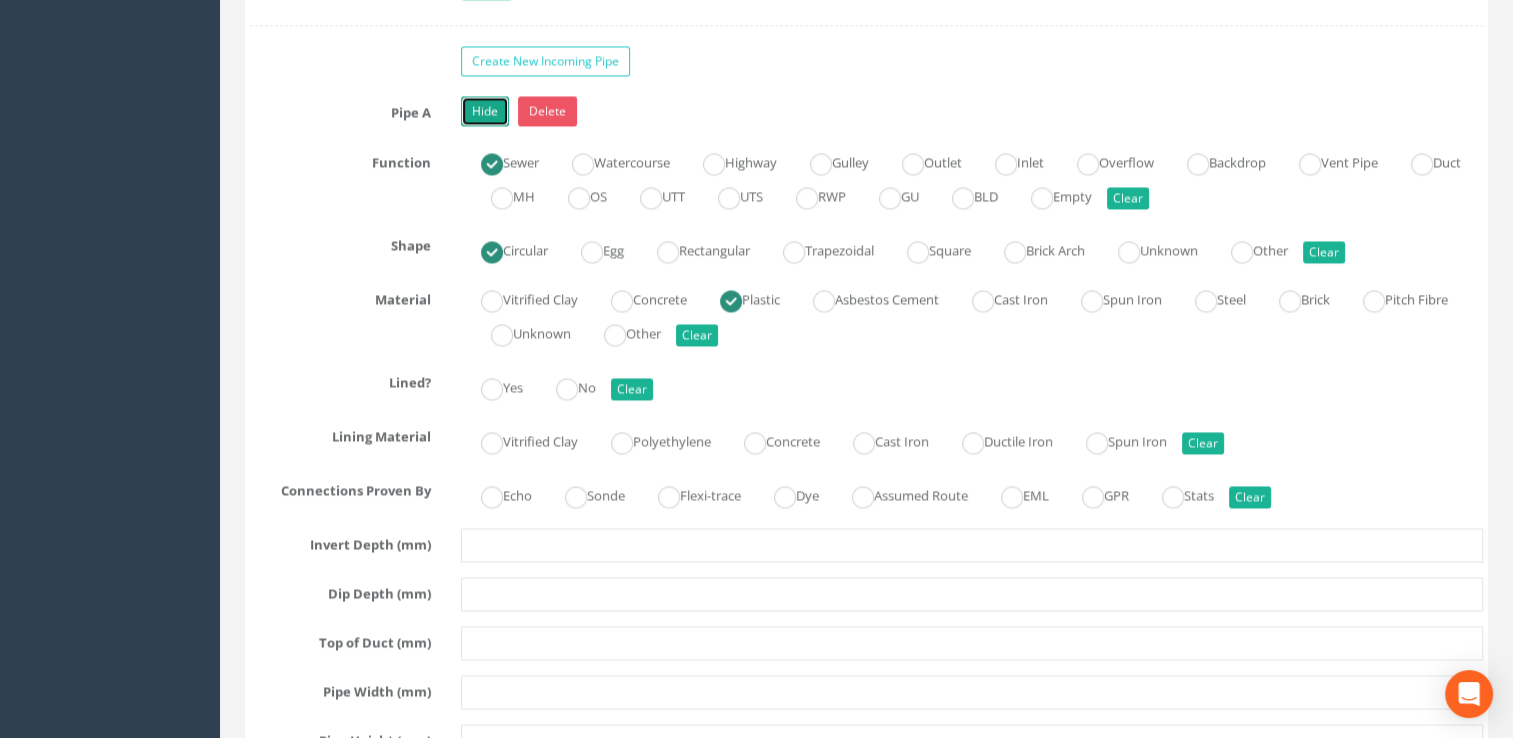 scroll, scrollTop: 3000, scrollLeft: 0, axis: vertical 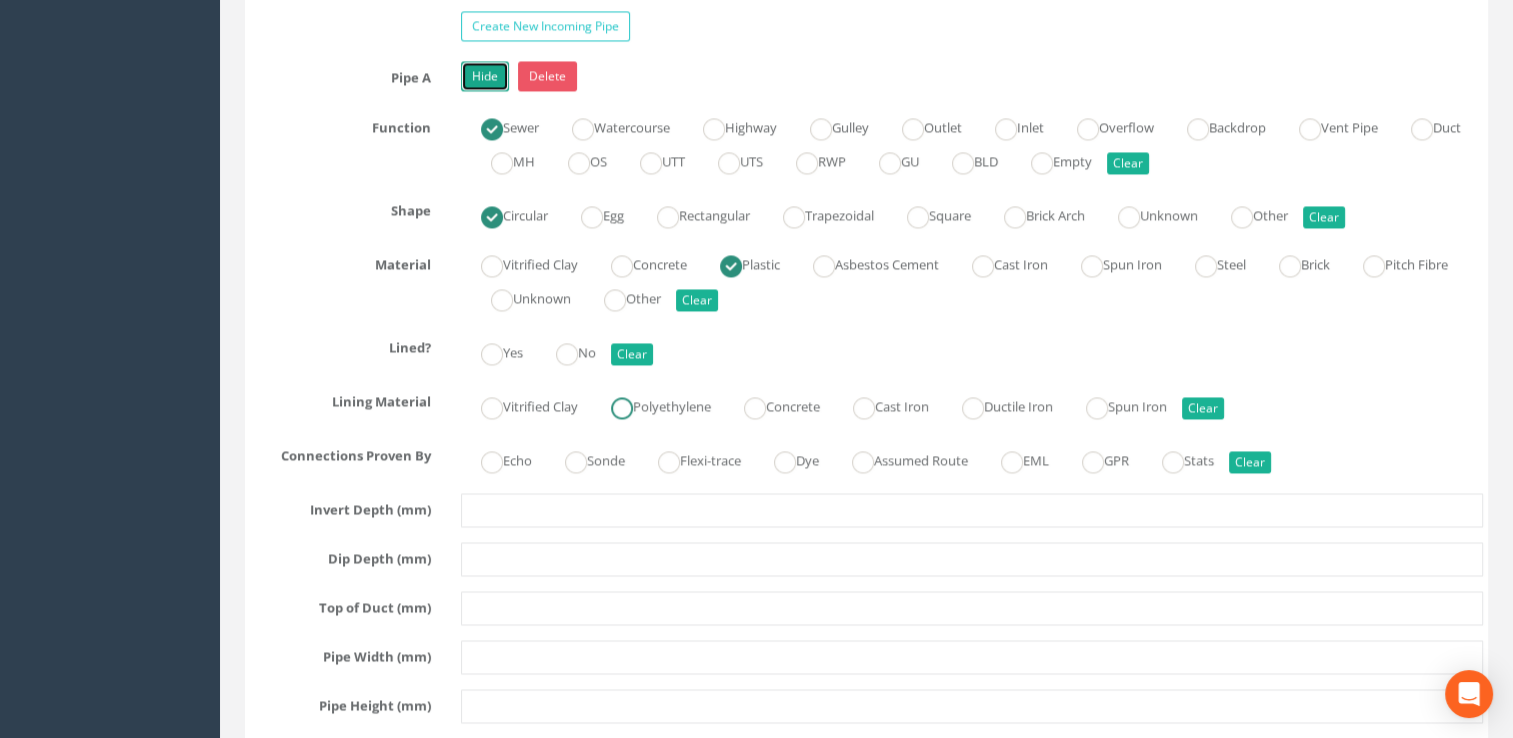 click at bounding box center (622, 408) 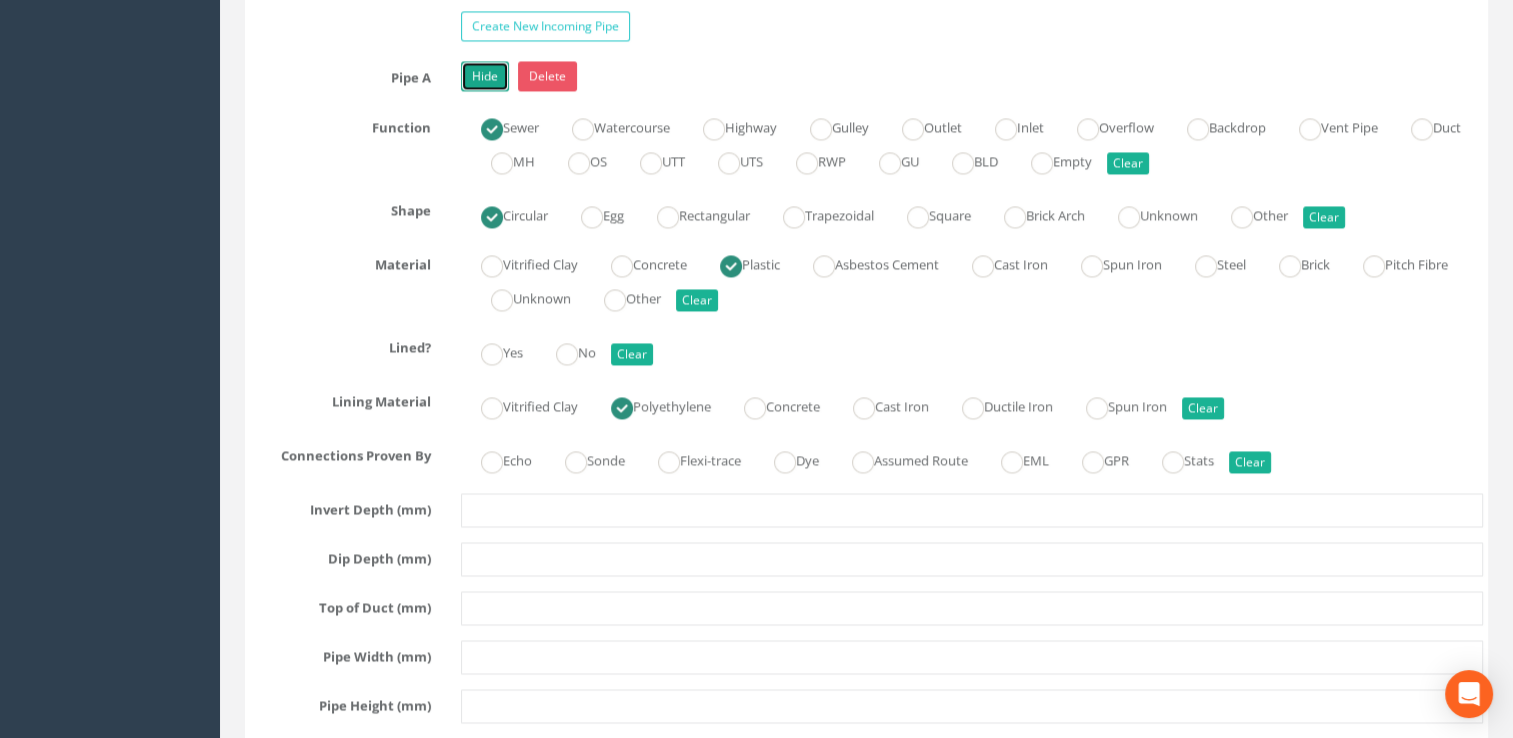 radio on "true" 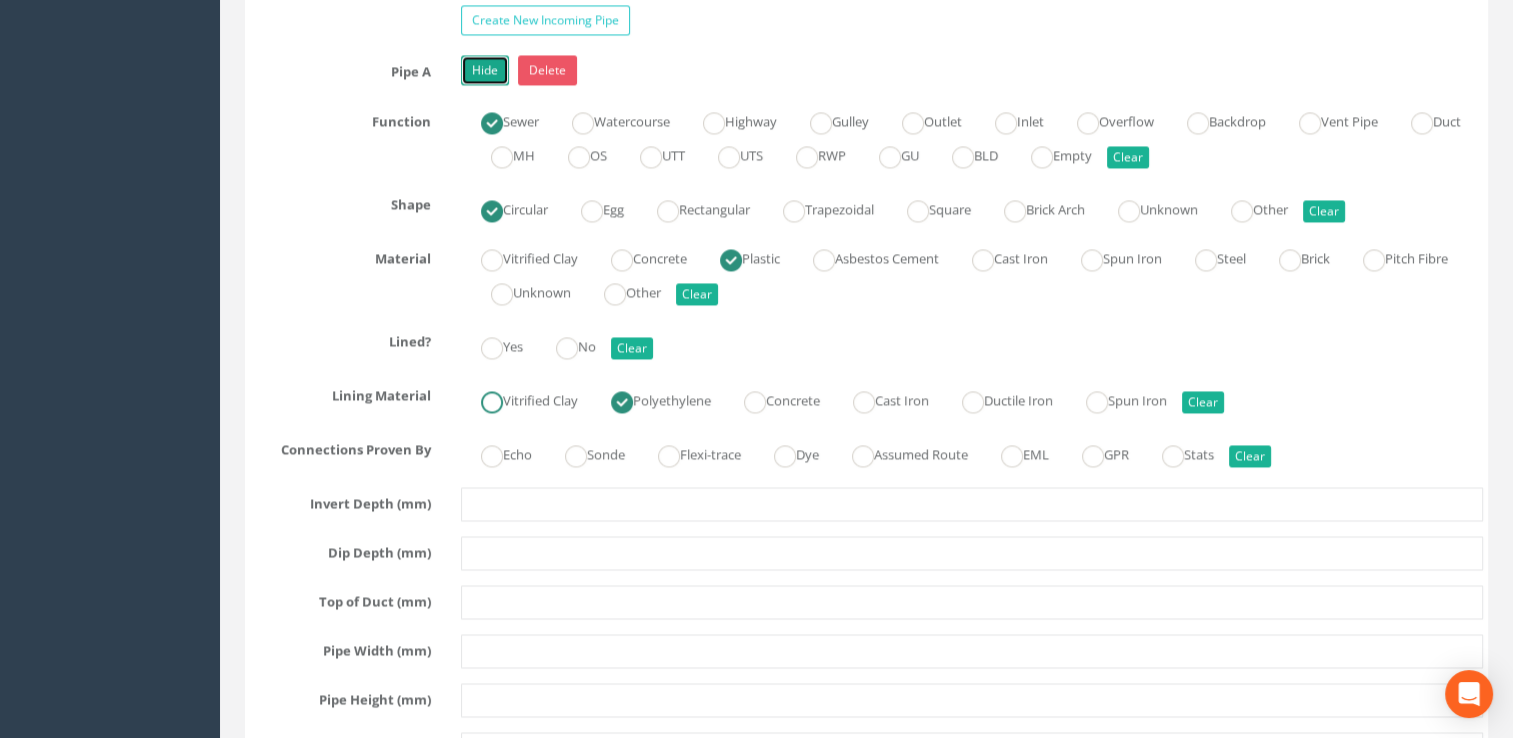 scroll, scrollTop: 3200, scrollLeft: 0, axis: vertical 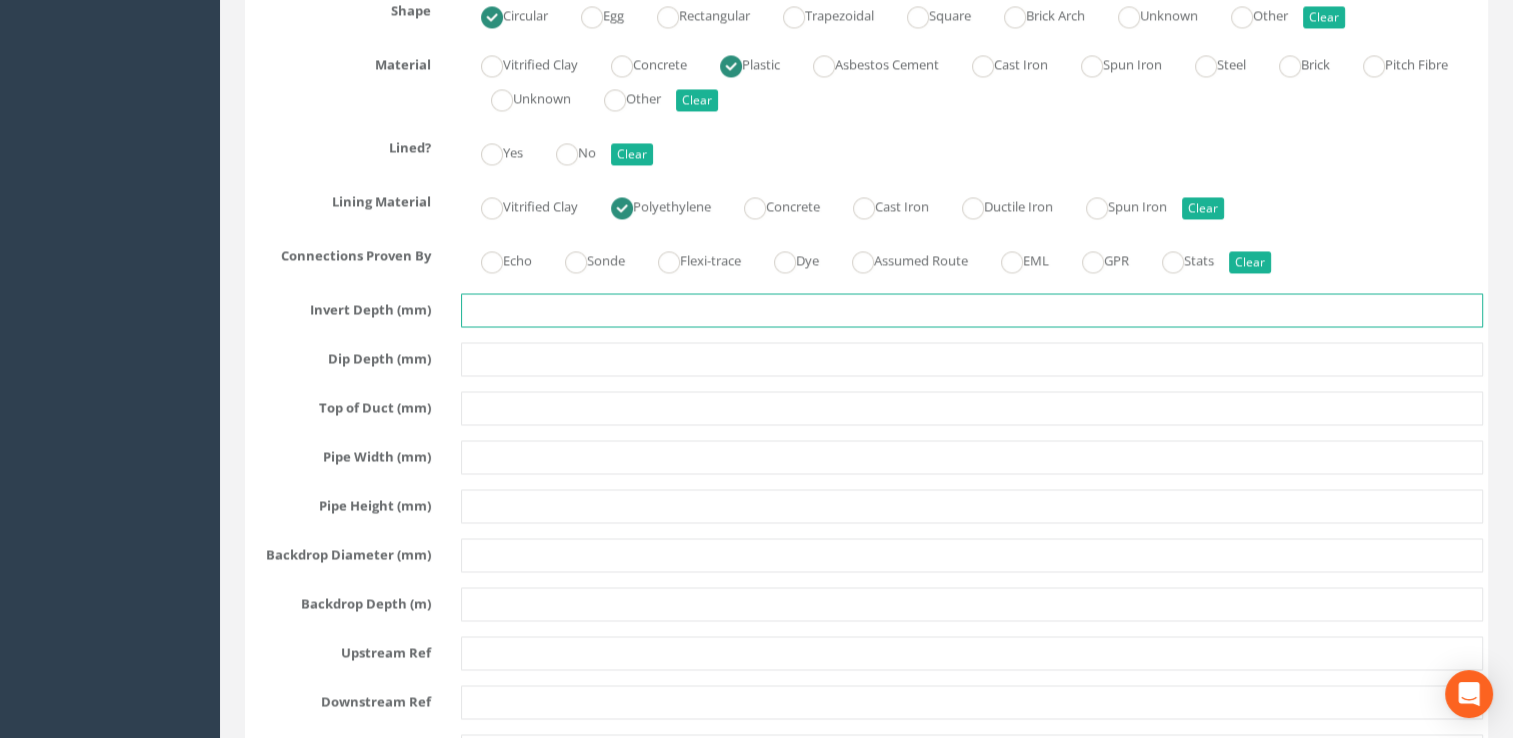 click at bounding box center [972, 310] 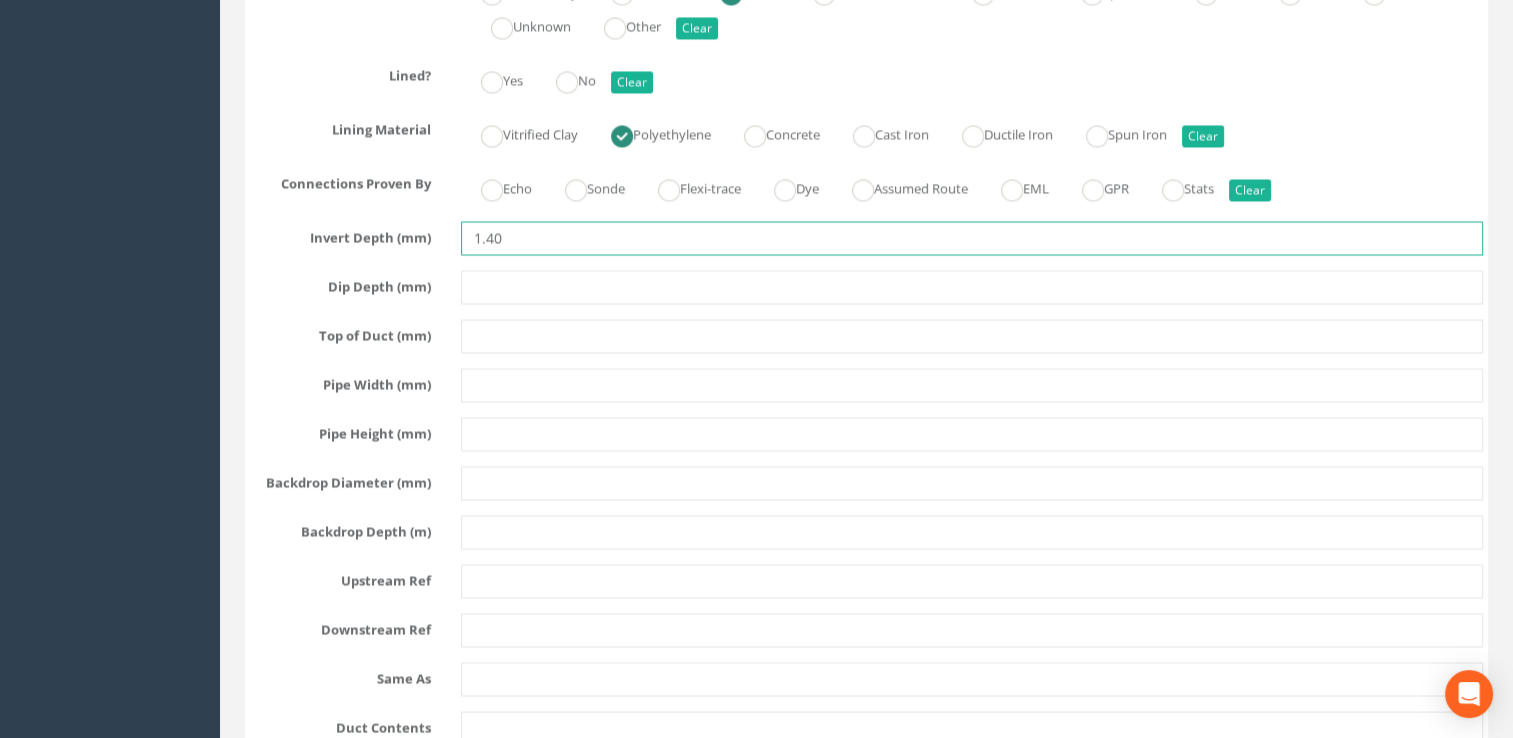 scroll, scrollTop: 3400, scrollLeft: 0, axis: vertical 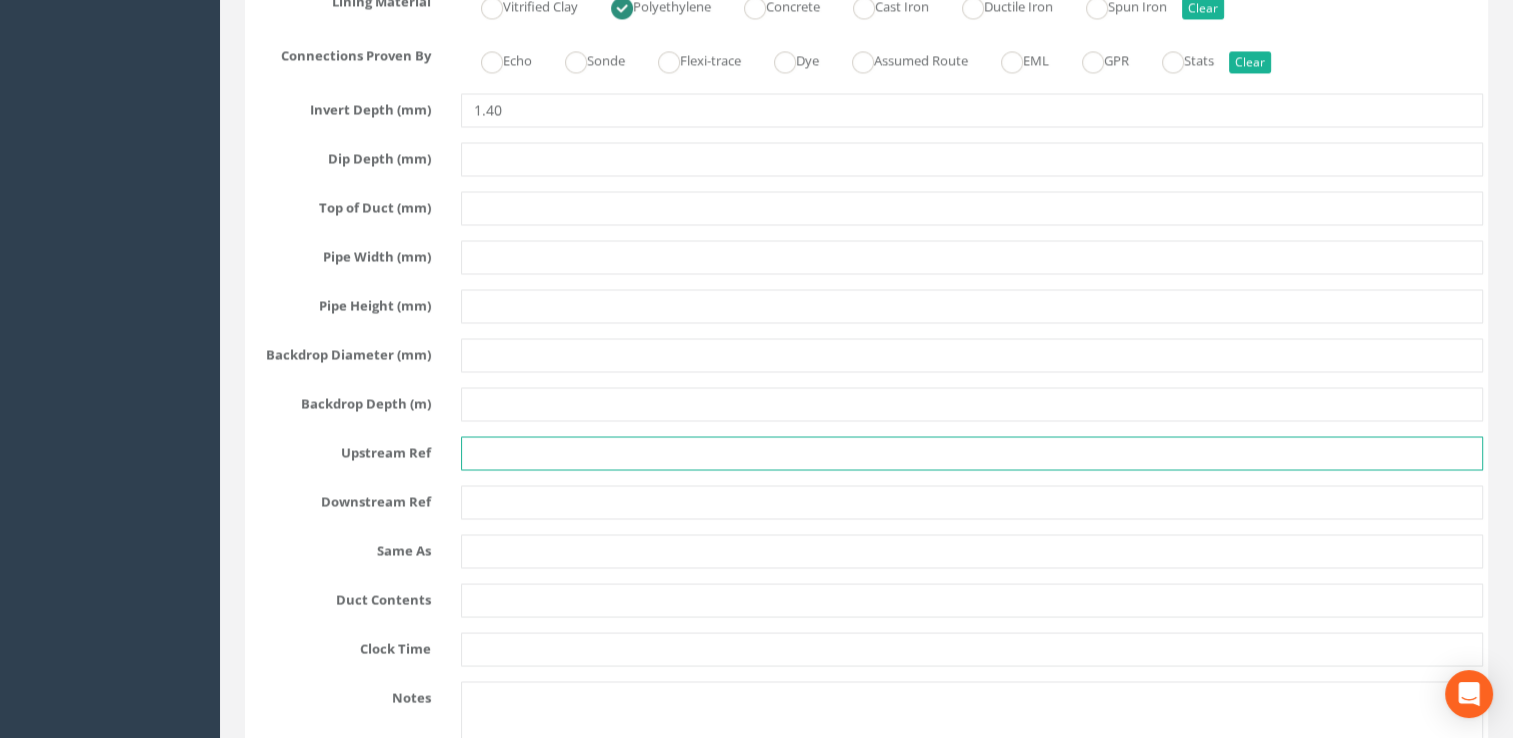 type on "1.40" 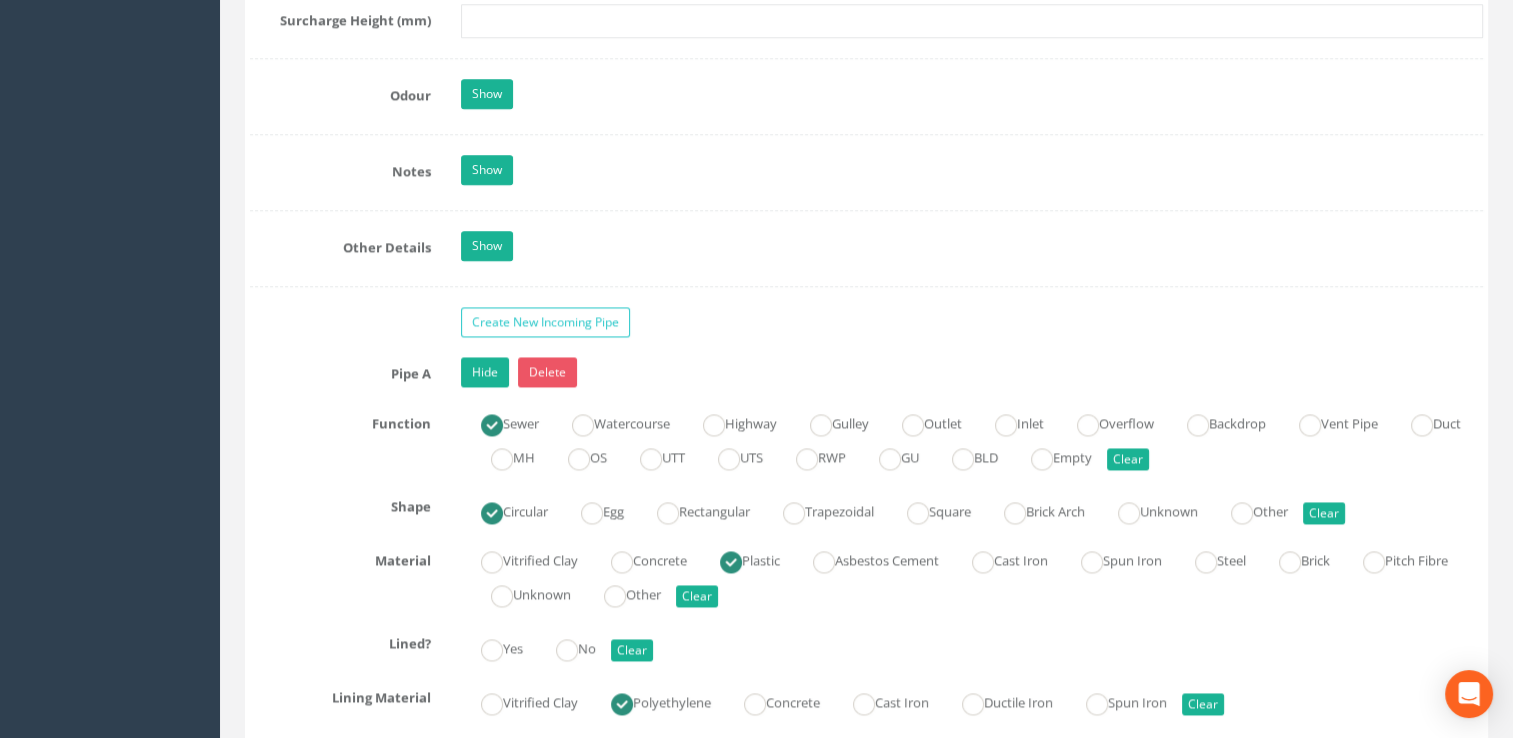 scroll, scrollTop: 2700, scrollLeft: 0, axis: vertical 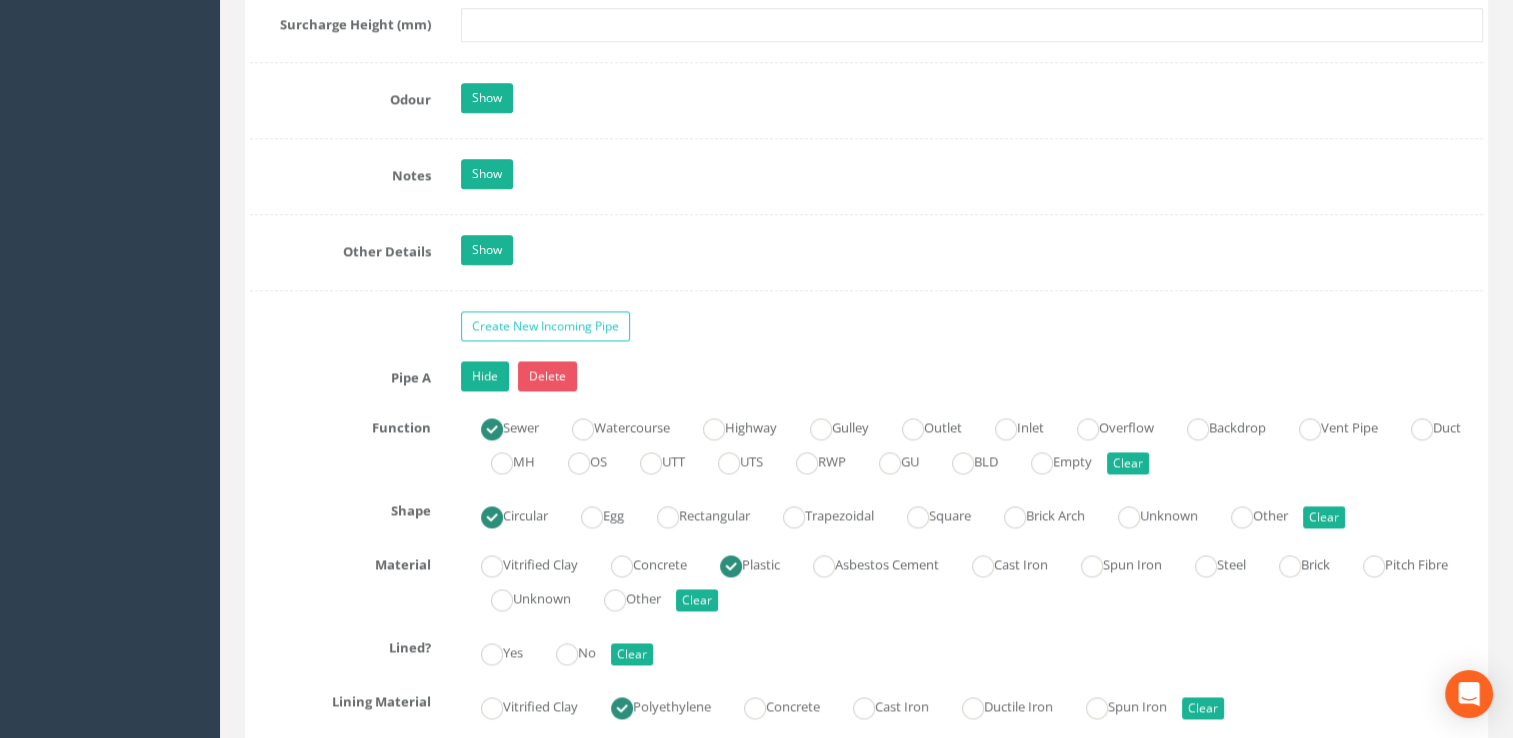 type on "MHZ3" 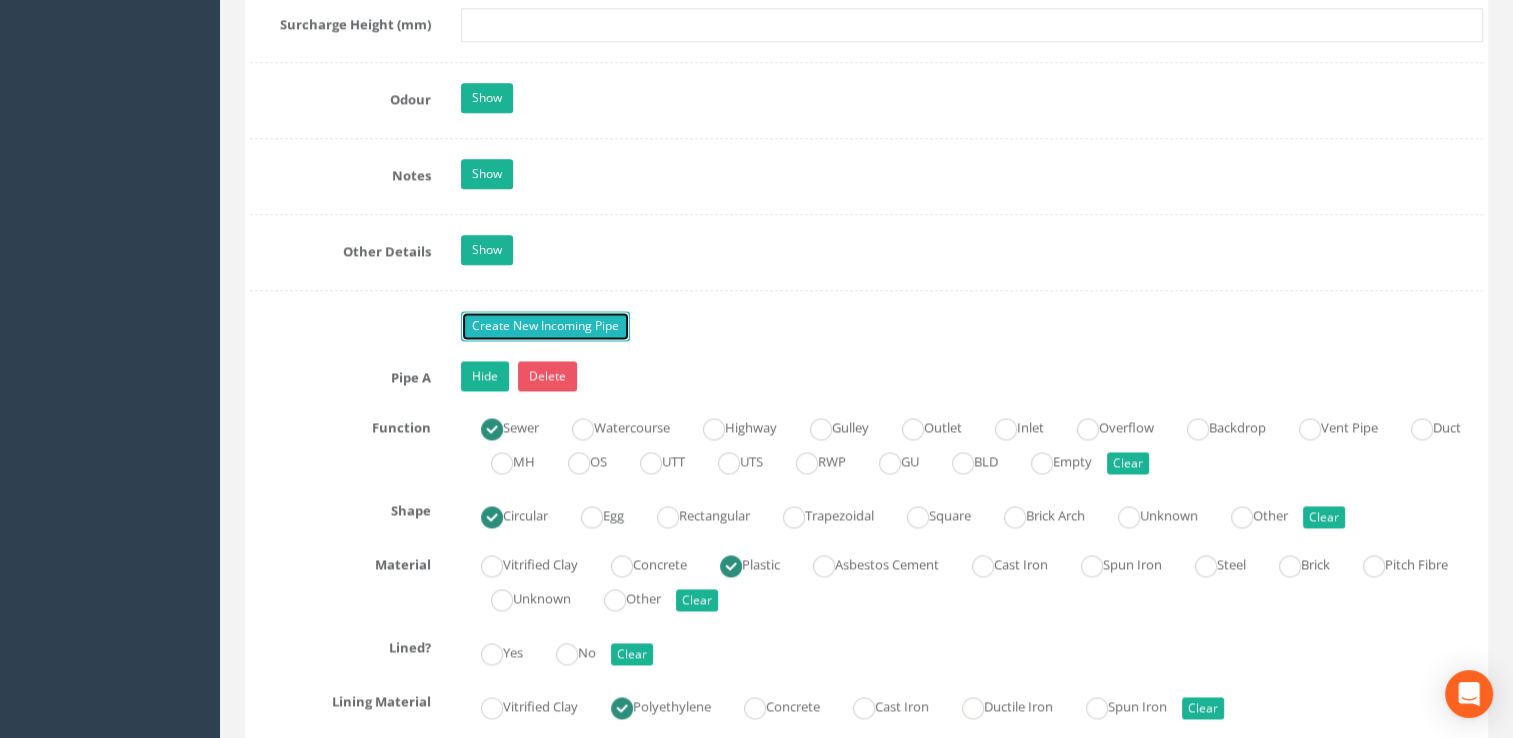 click on "Create New Incoming Pipe" at bounding box center [545, 326] 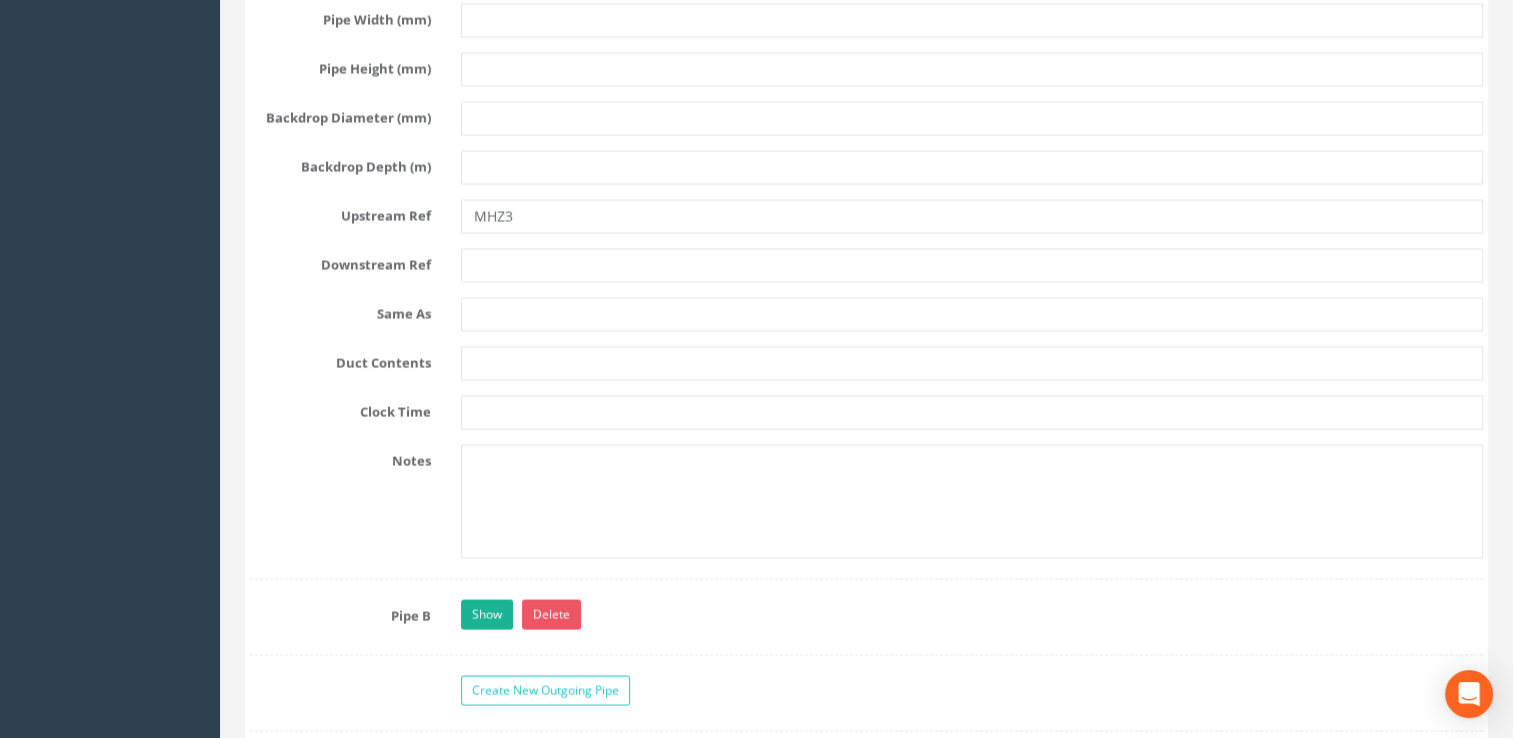 scroll, scrollTop: 3800, scrollLeft: 0, axis: vertical 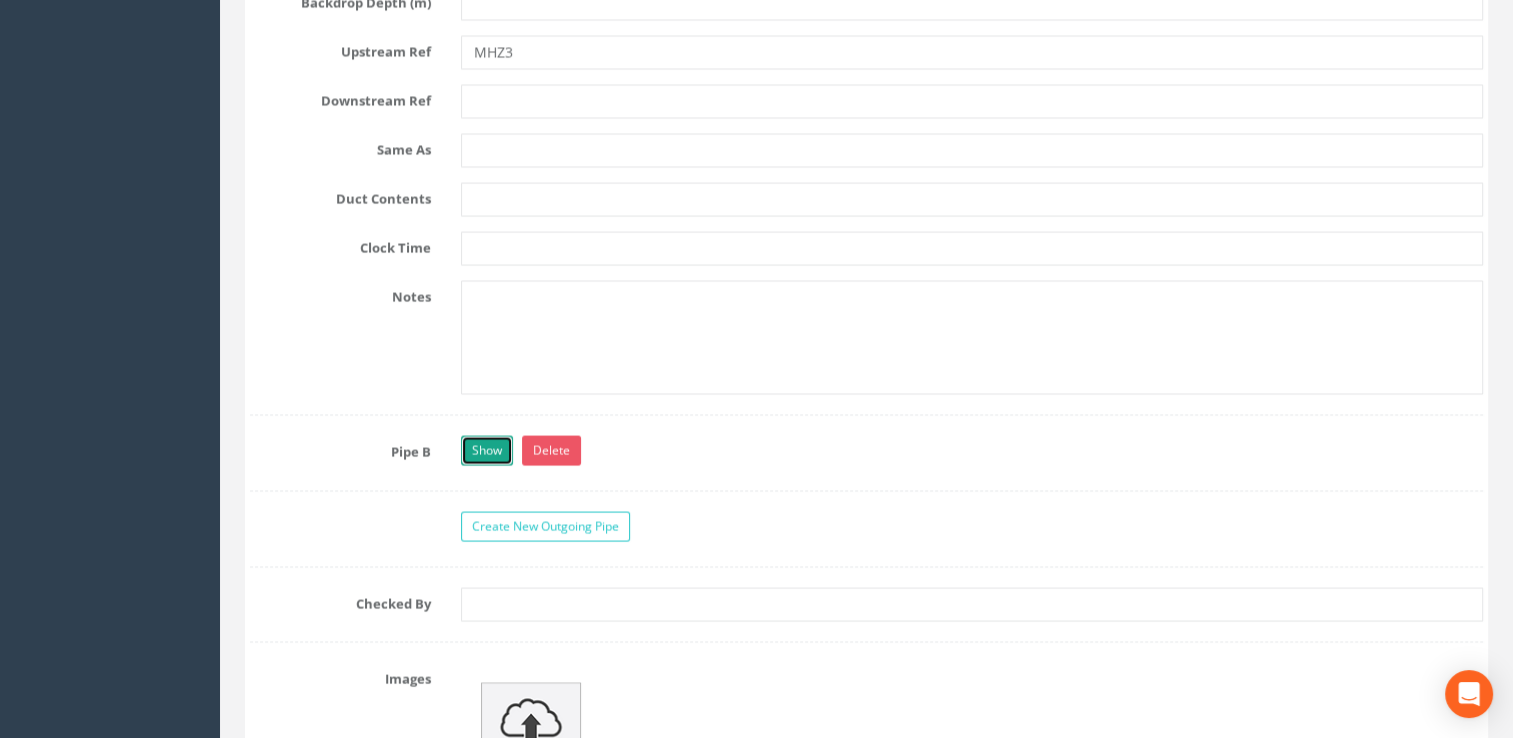 click on "Show" at bounding box center [487, 451] 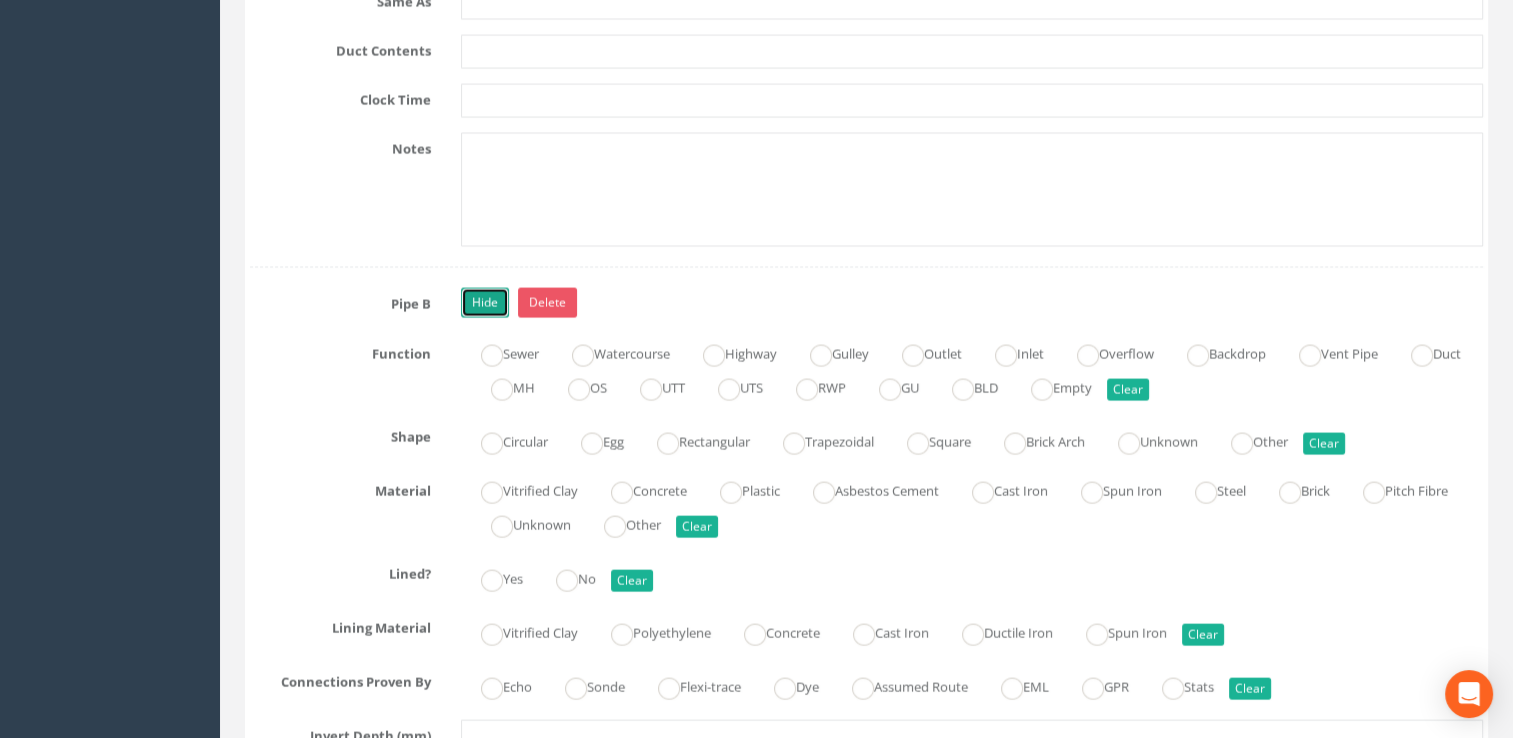 scroll, scrollTop: 4100, scrollLeft: 0, axis: vertical 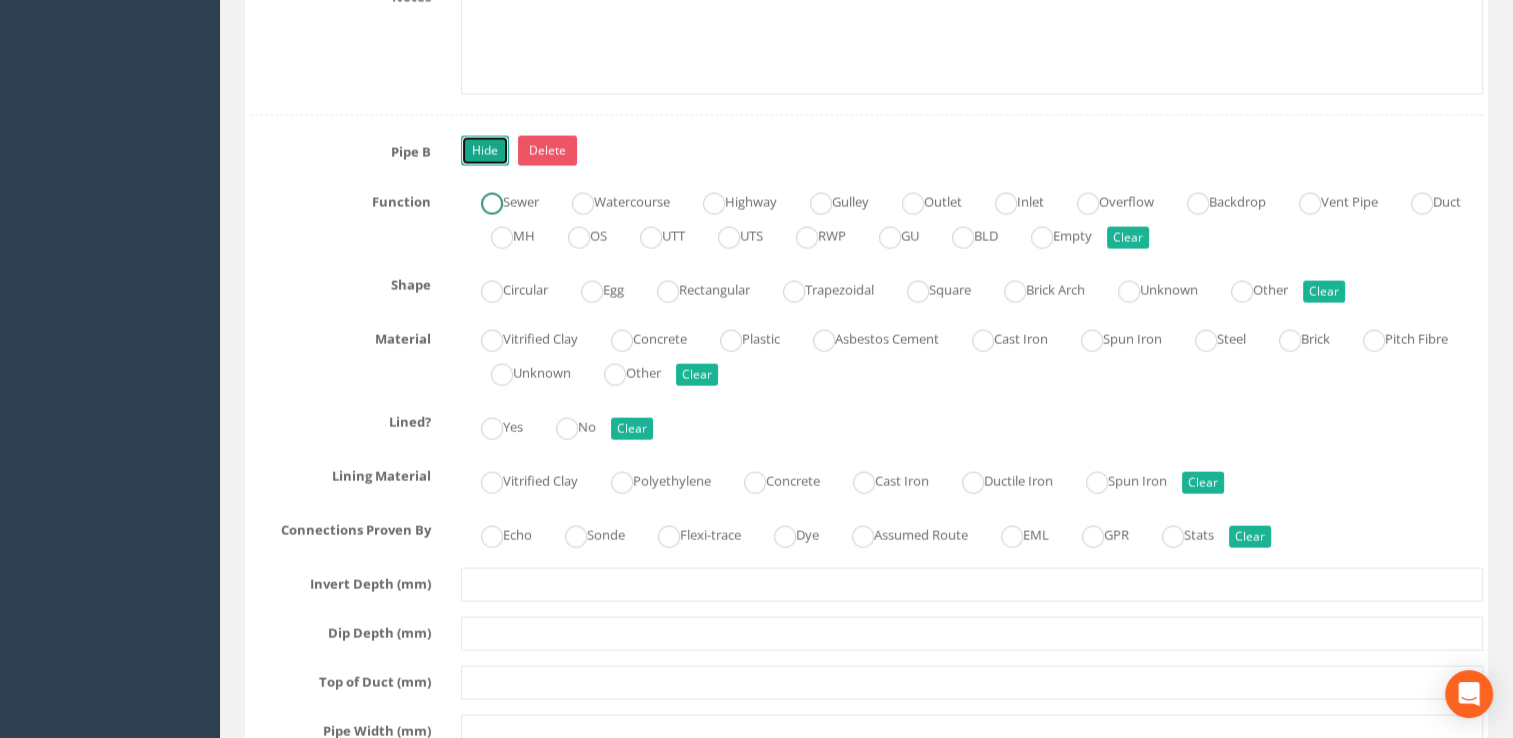 click at bounding box center [492, 204] 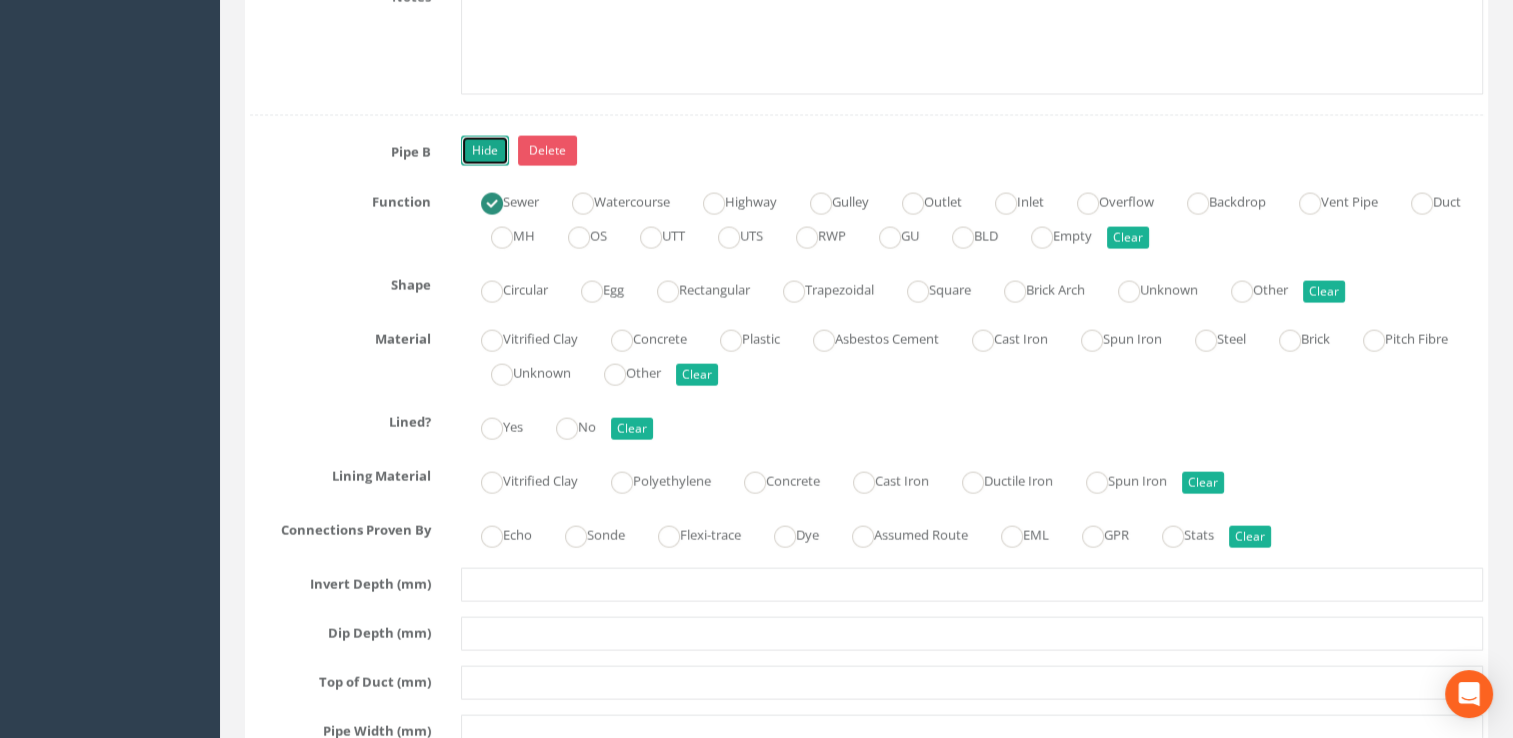 radio on "true" 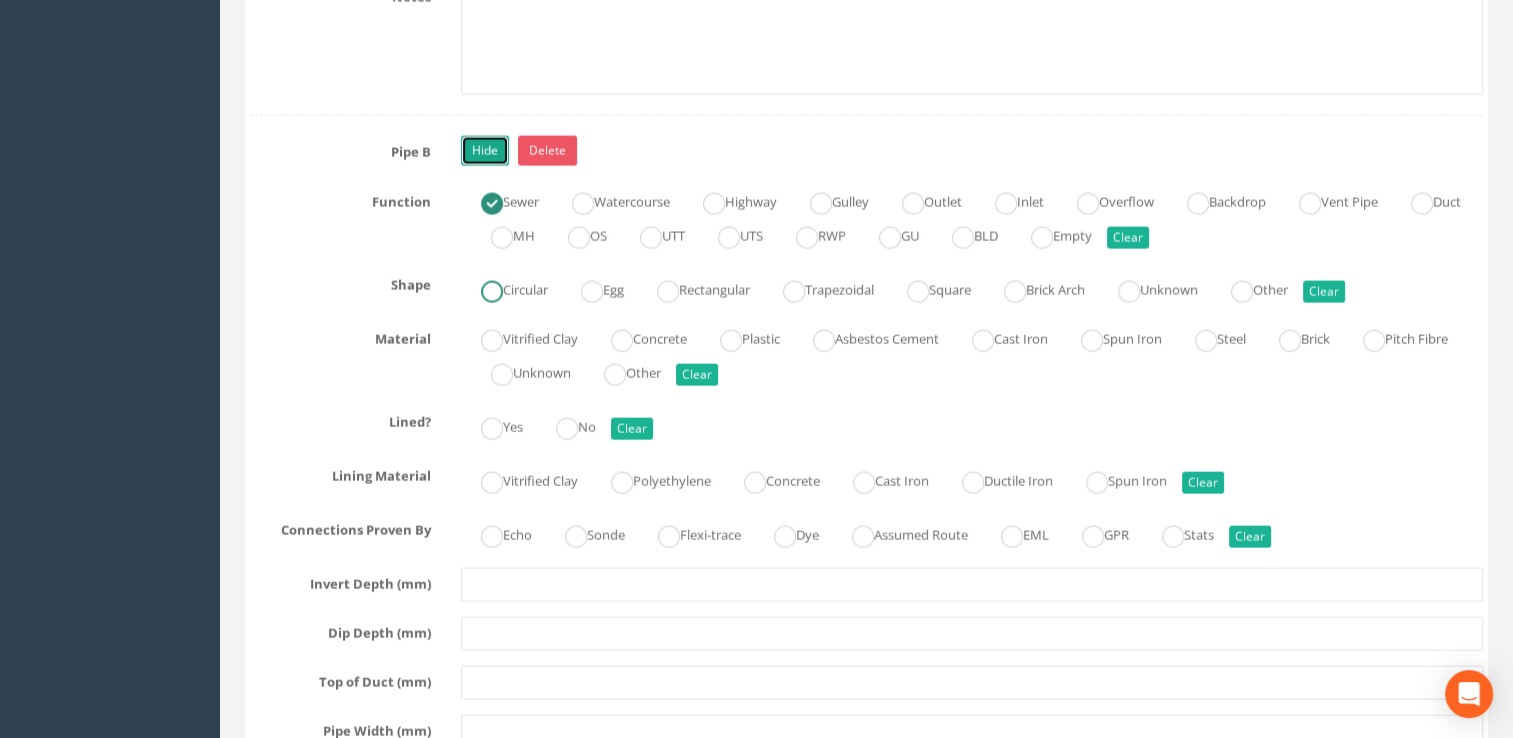 click at bounding box center [492, 292] 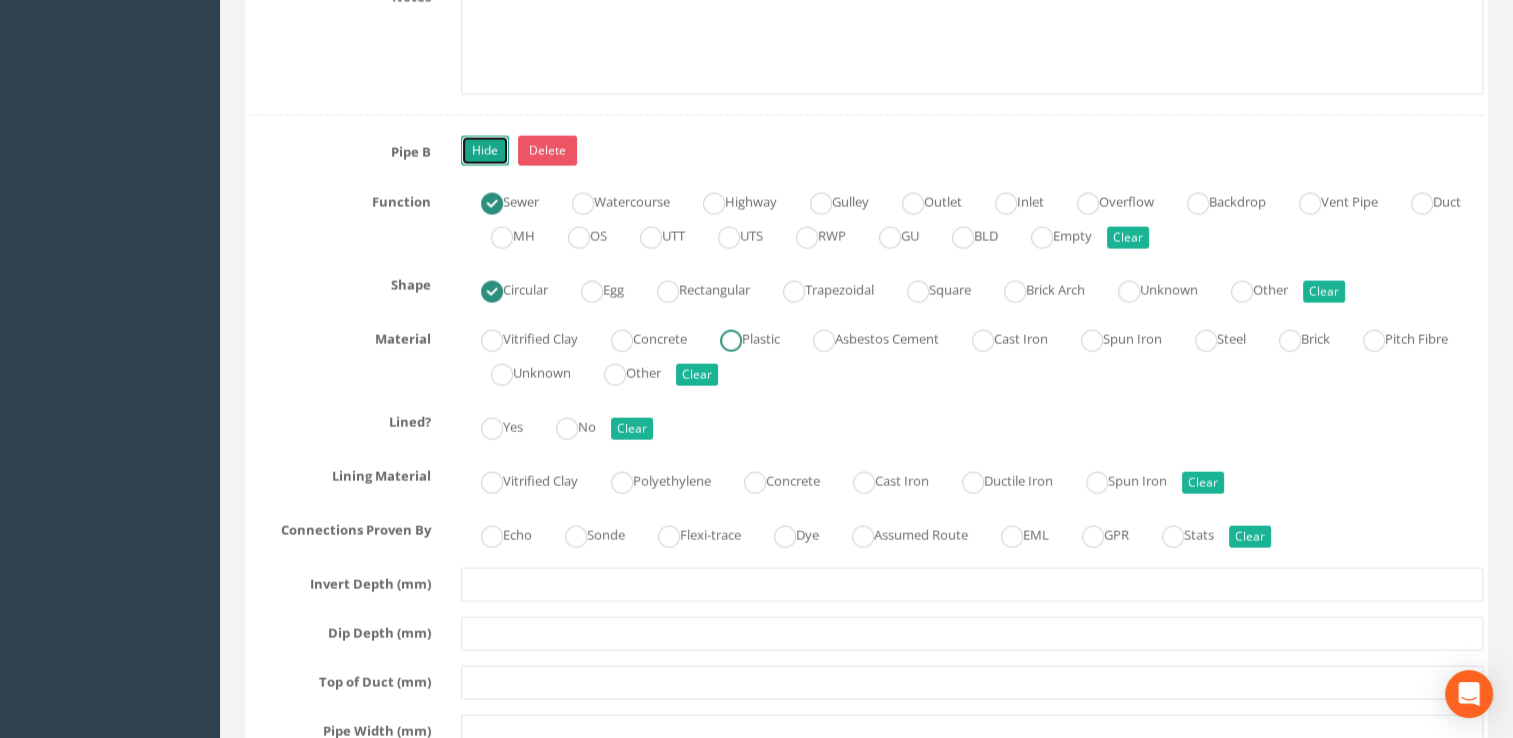 click at bounding box center (731, 341) 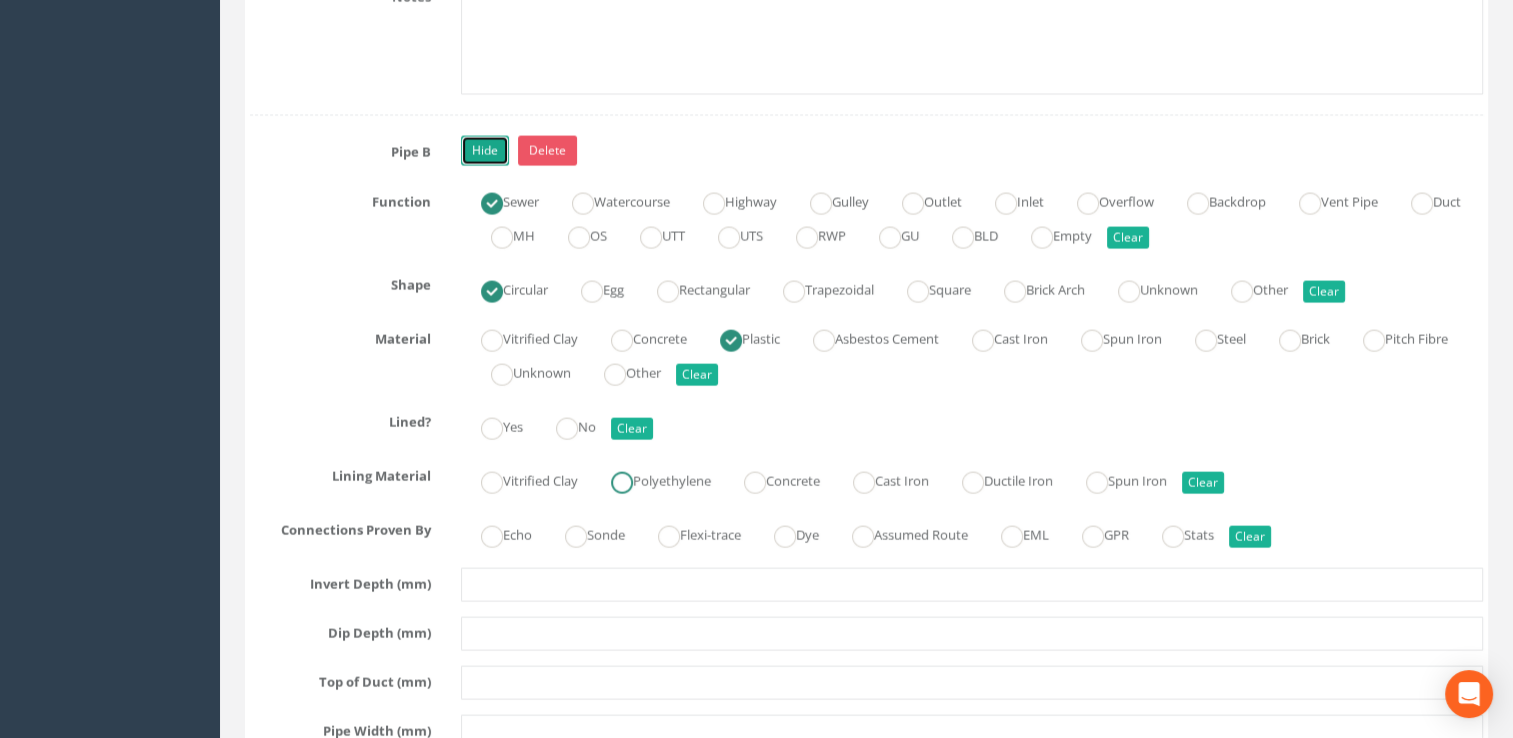 click at bounding box center (622, 483) 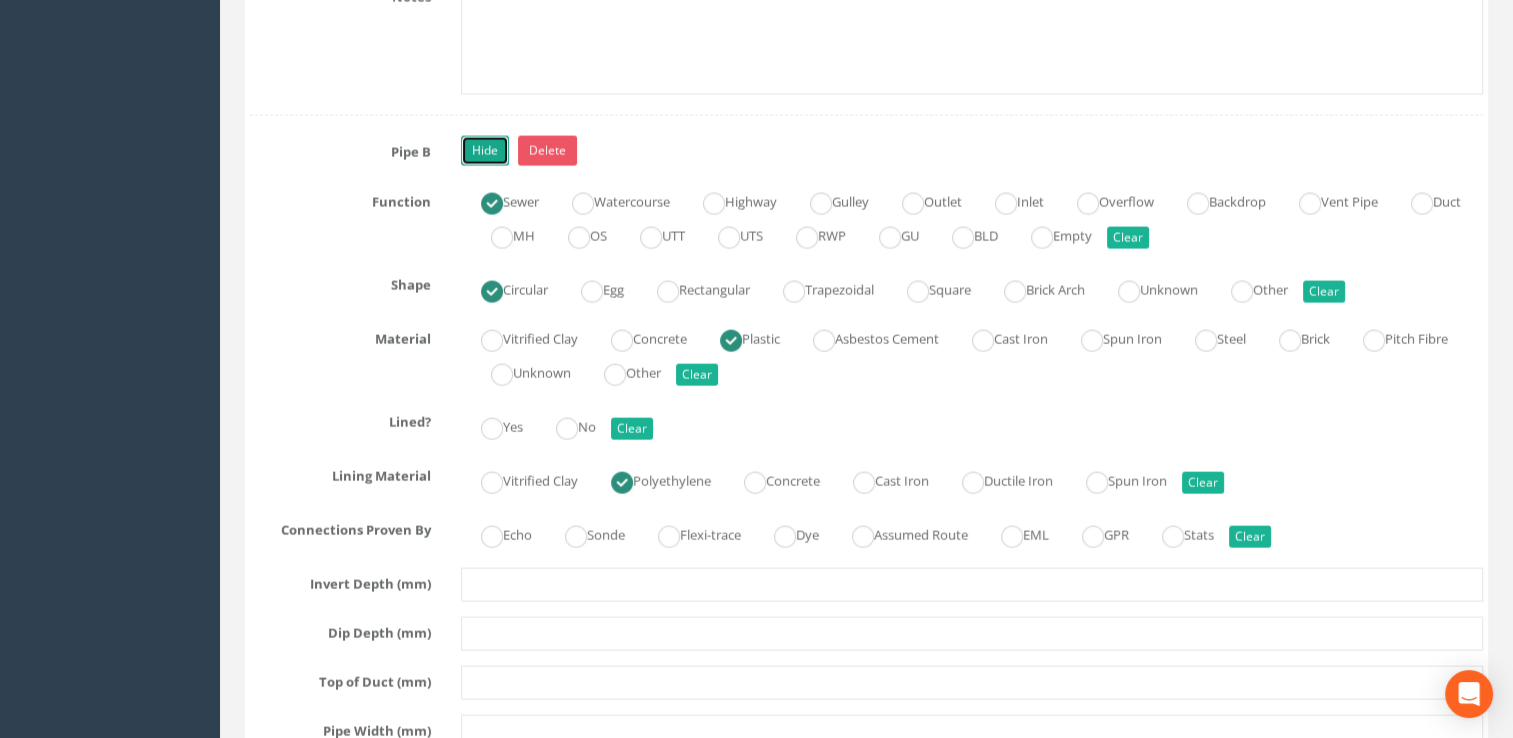 radio on "true" 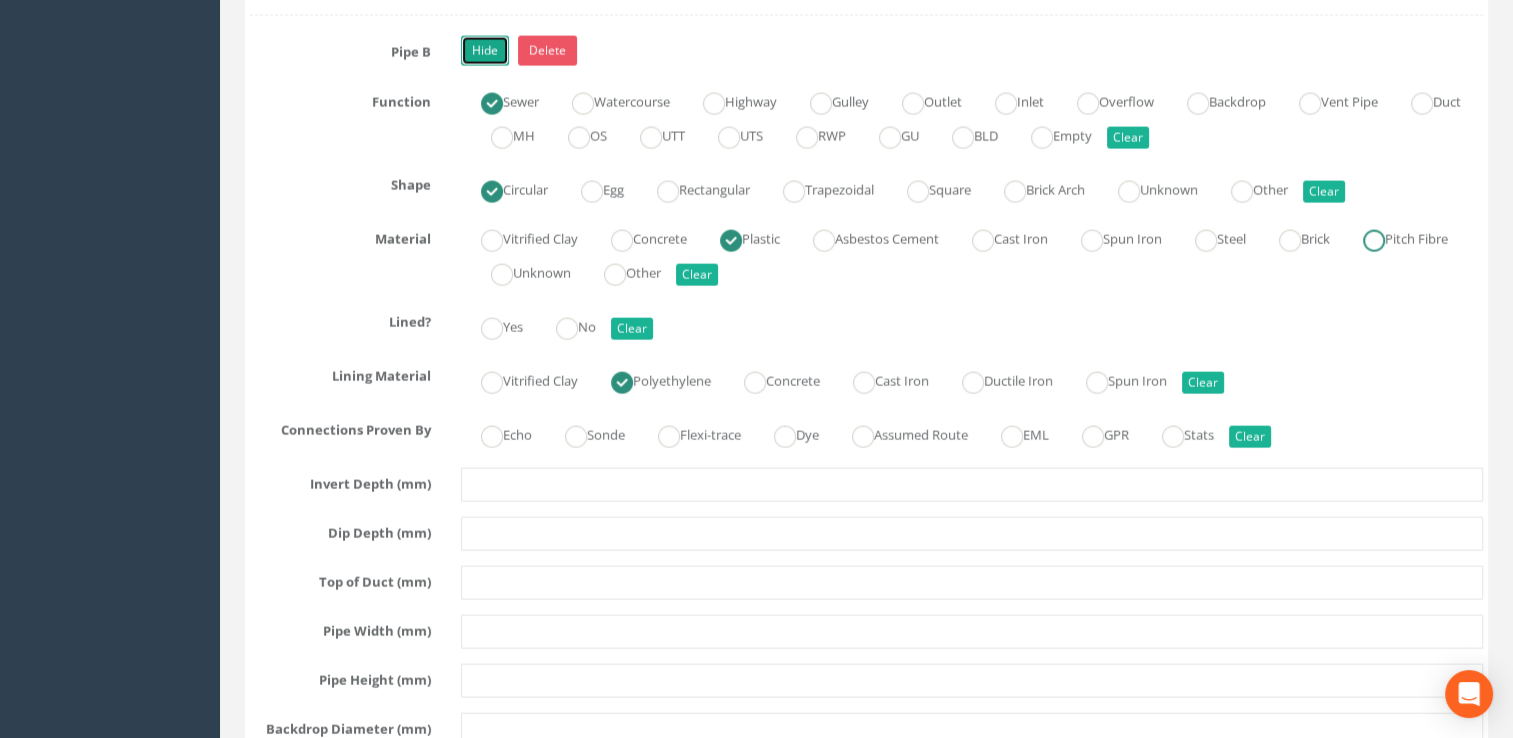 scroll, scrollTop: 4300, scrollLeft: 0, axis: vertical 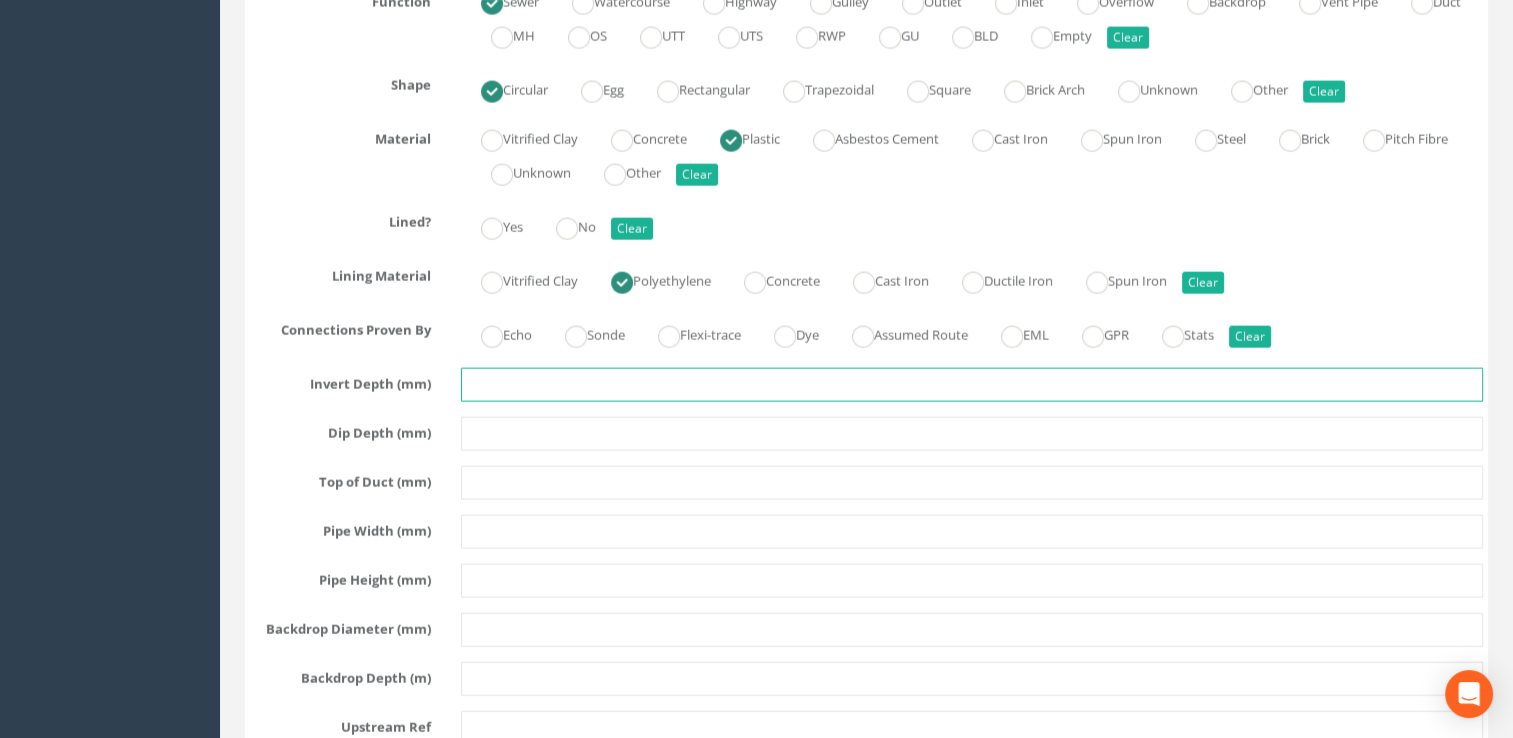 click at bounding box center [972, 385] 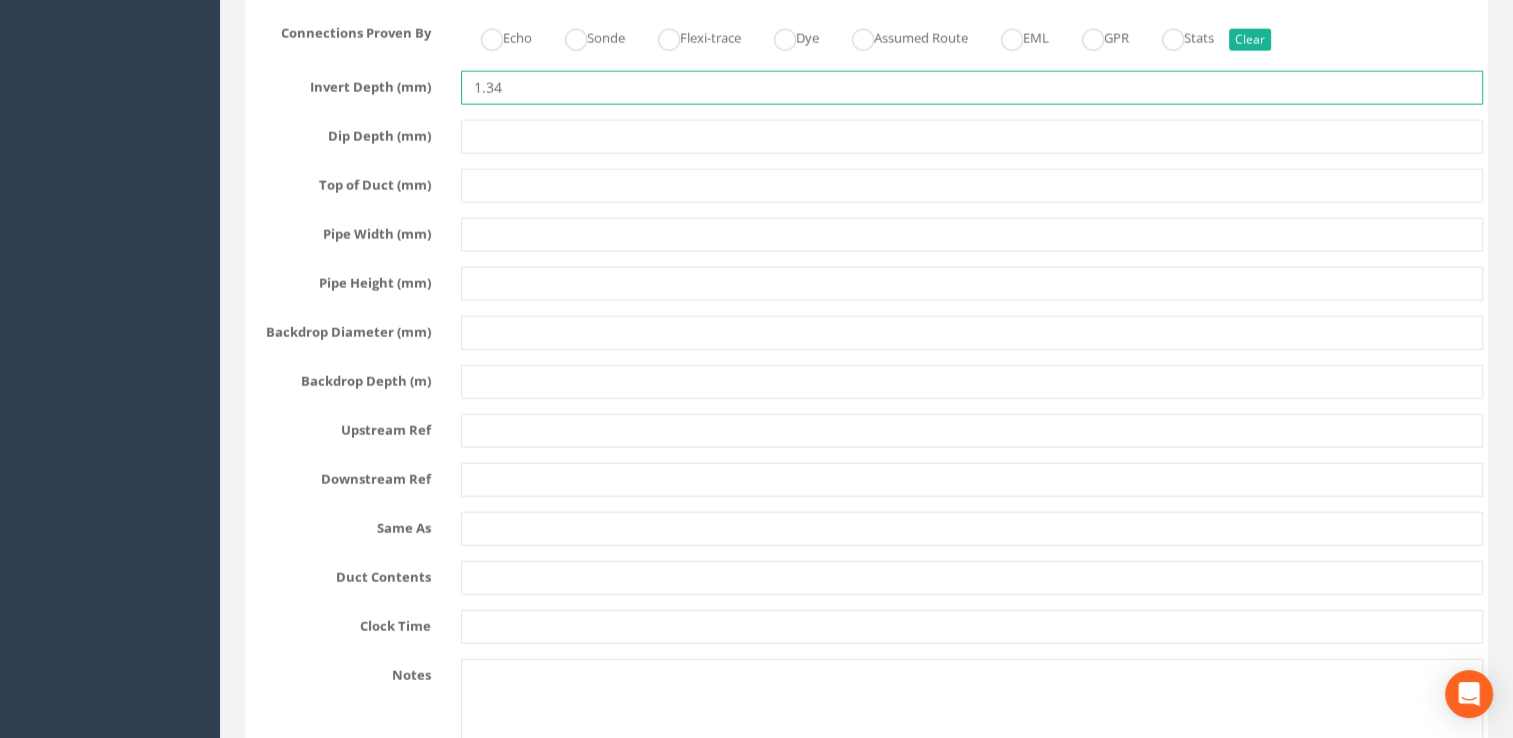 scroll, scrollTop: 4600, scrollLeft: 0, axis: vertical 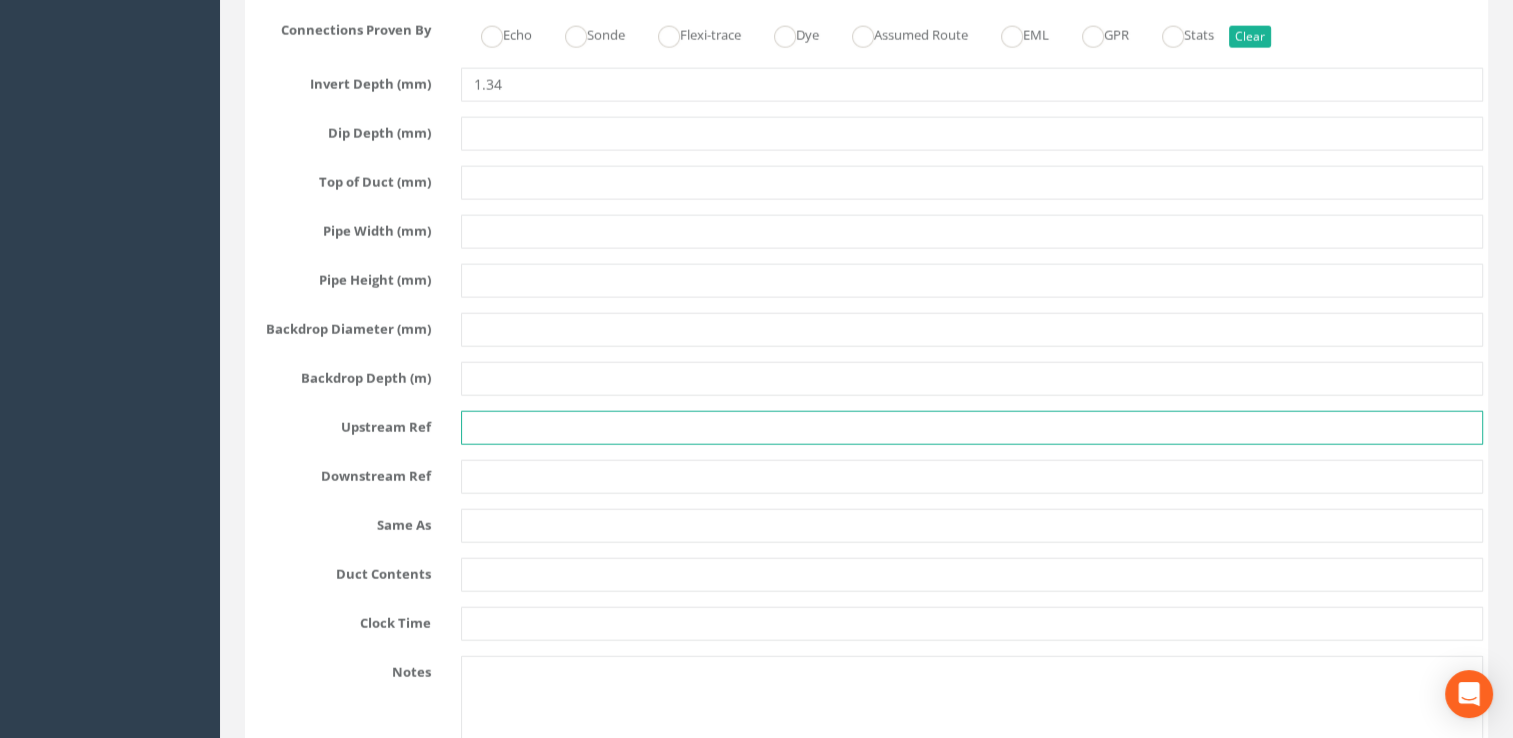 type on "1.34" 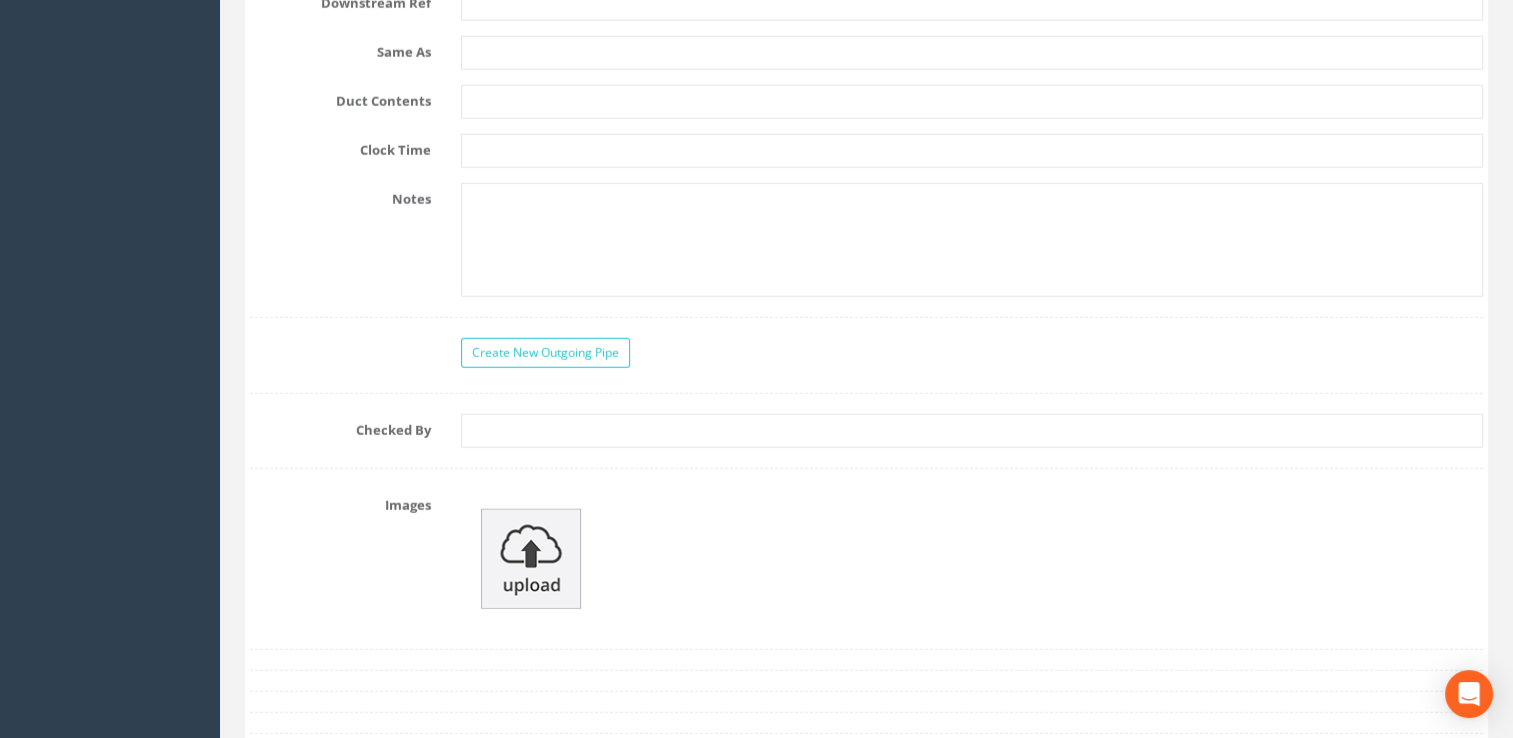 scroll, scrollTop: 5100, scrollLeft: 0, axis: vertical 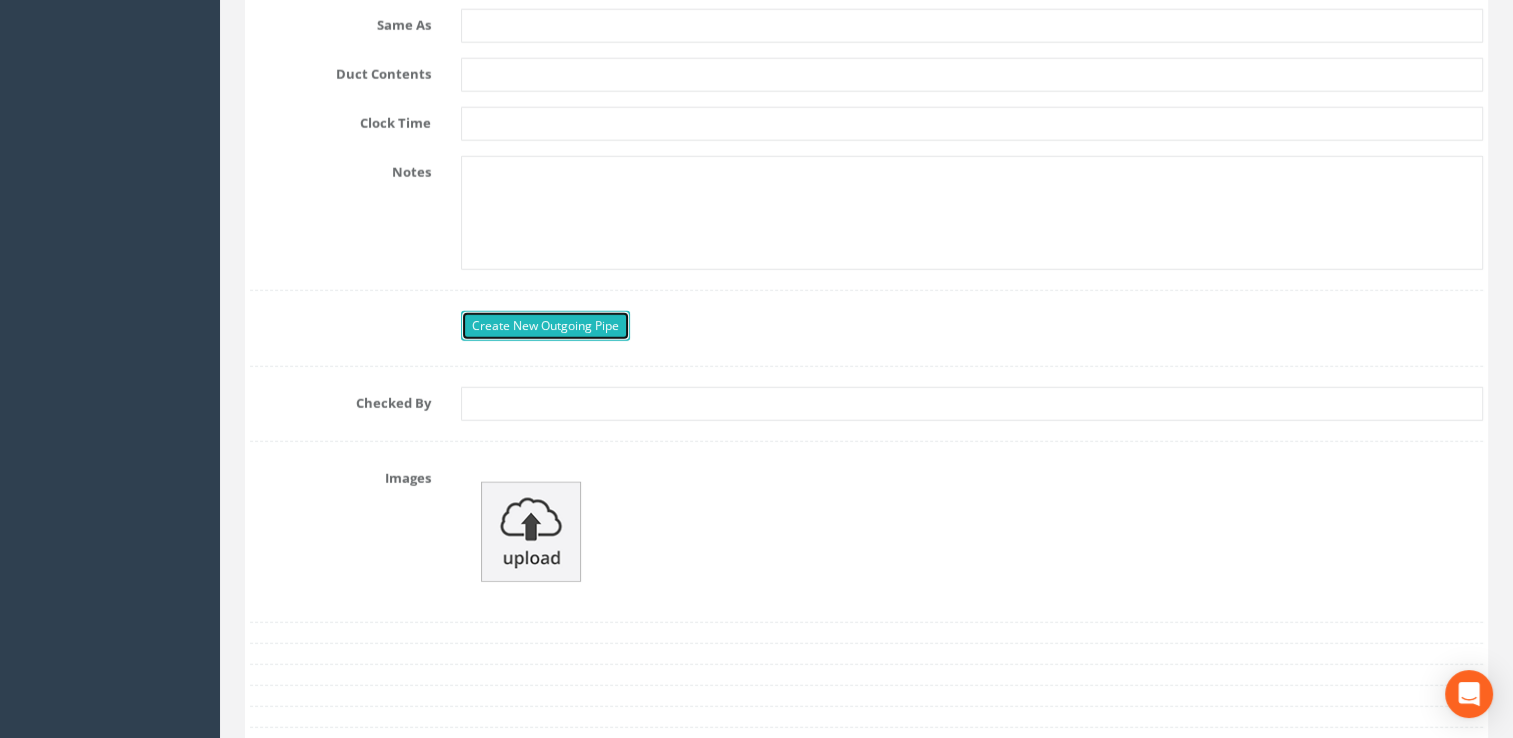 type on "GY" 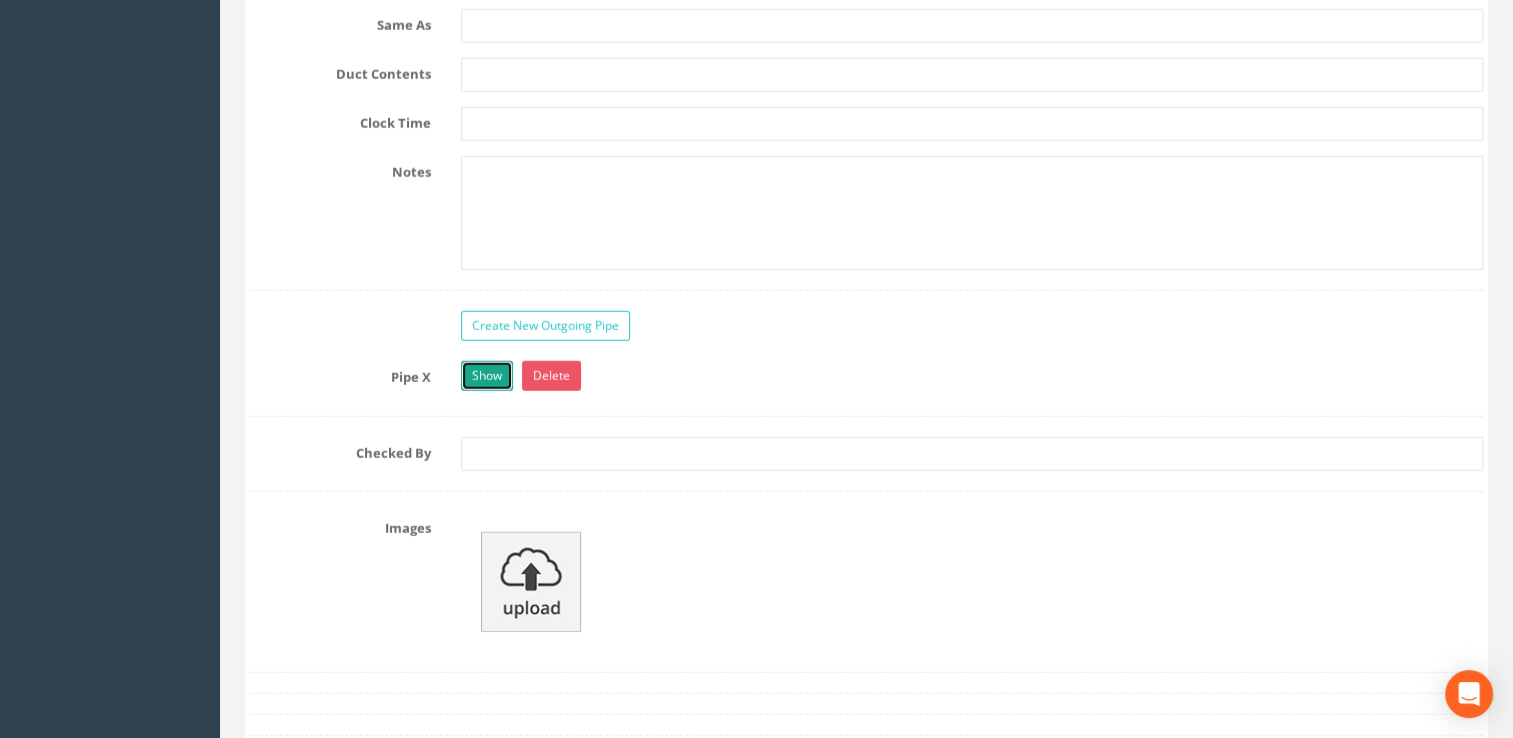 click on "Show" at bounding box center [487, 376] 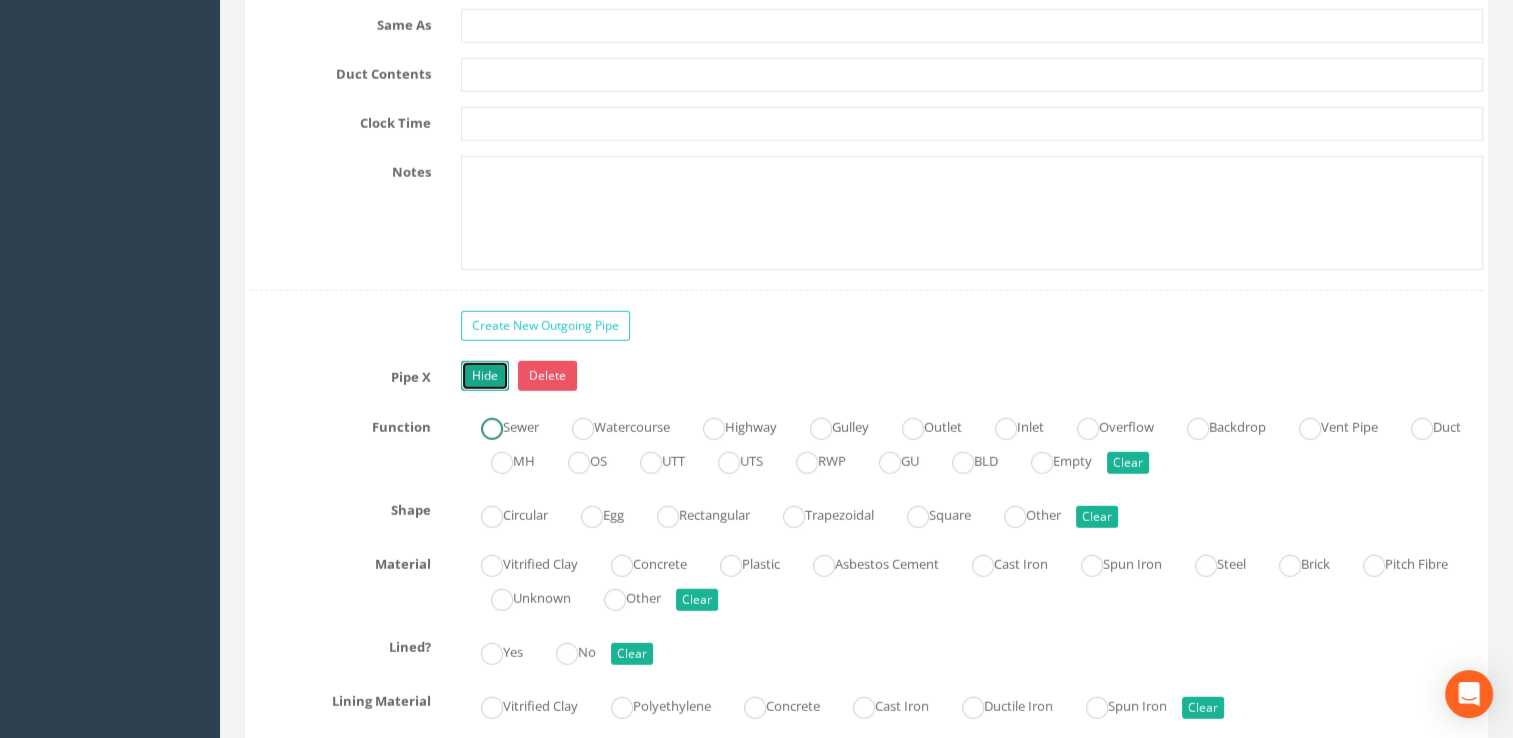click at bounding box center (492, 429) 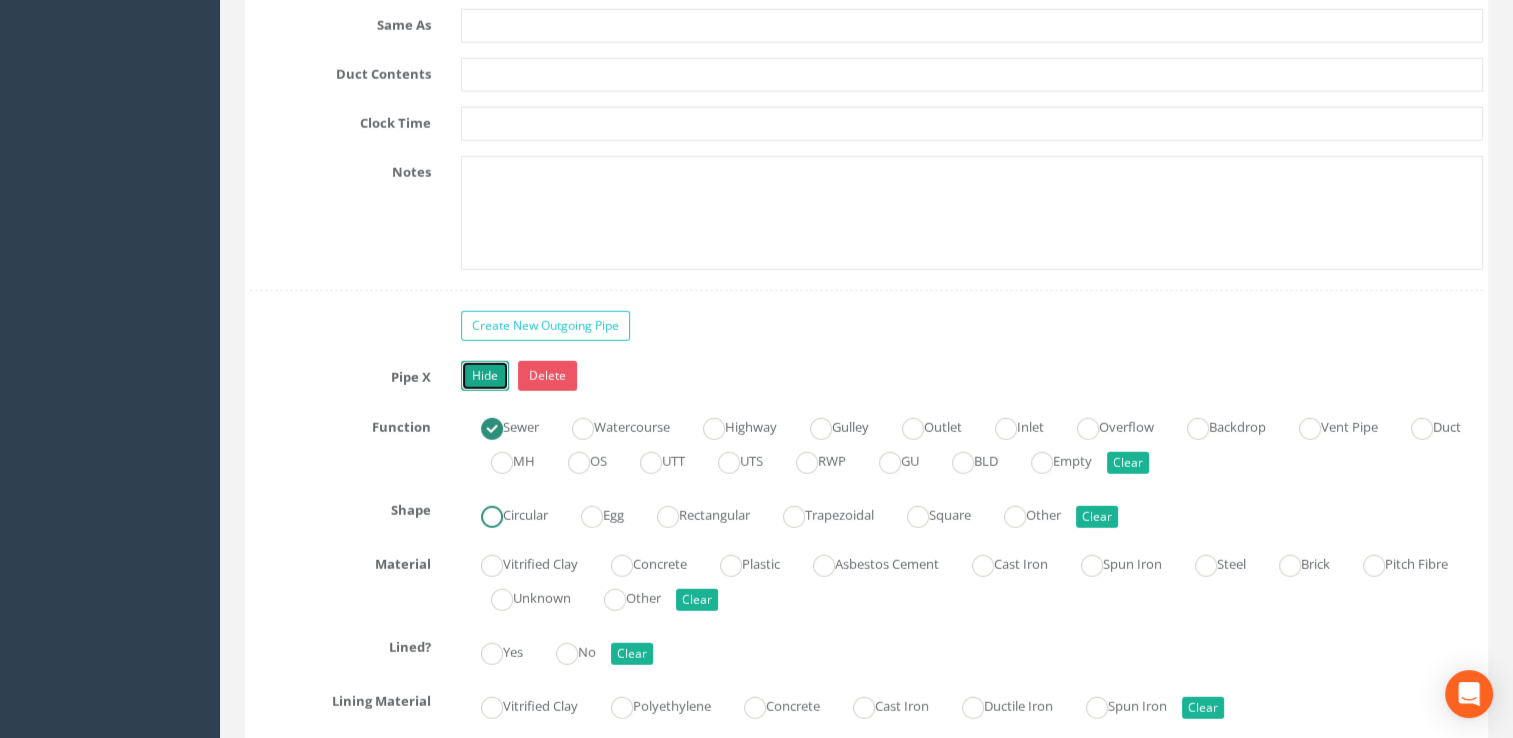 click at bounding box center [492, 517] 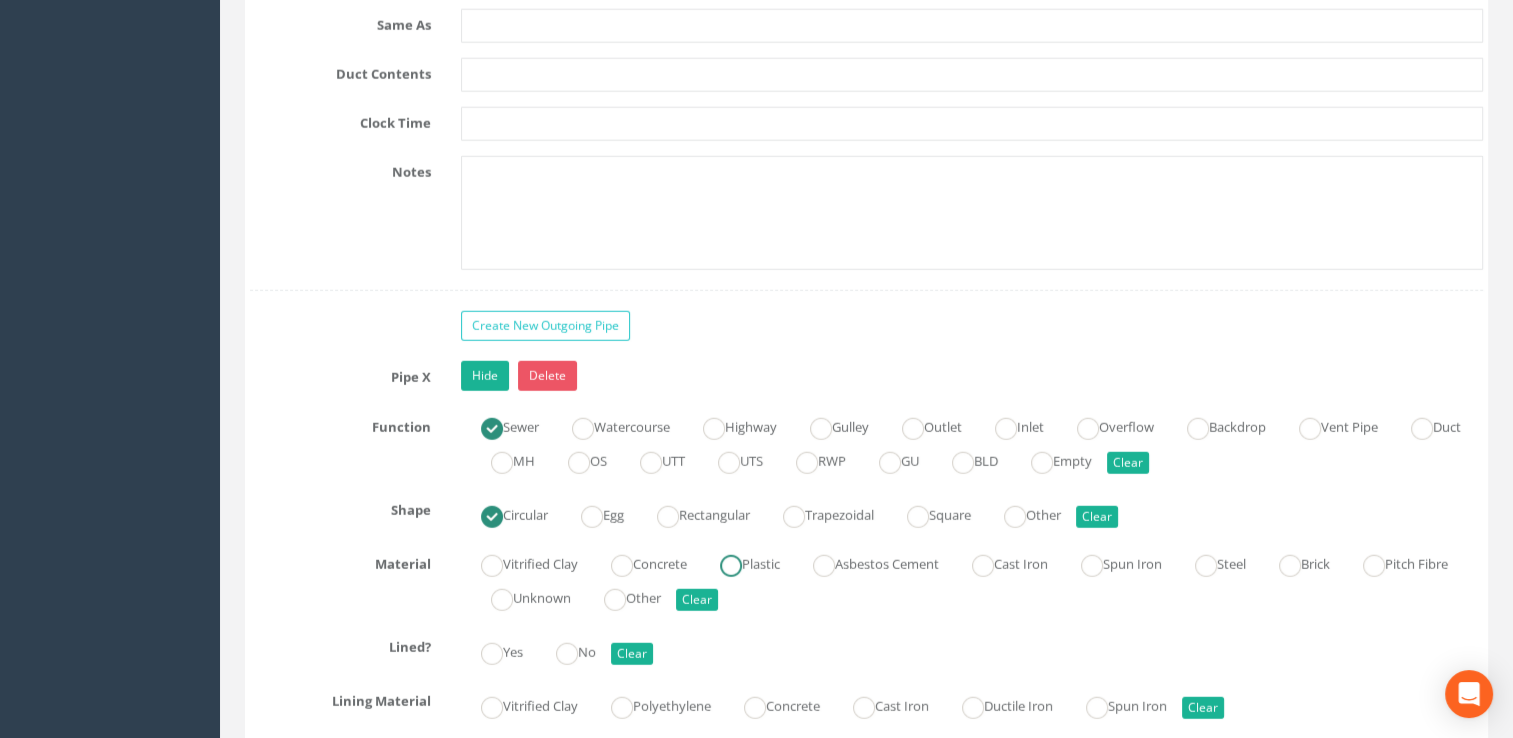 click on "Plastic" at bounding box center (740, 562) 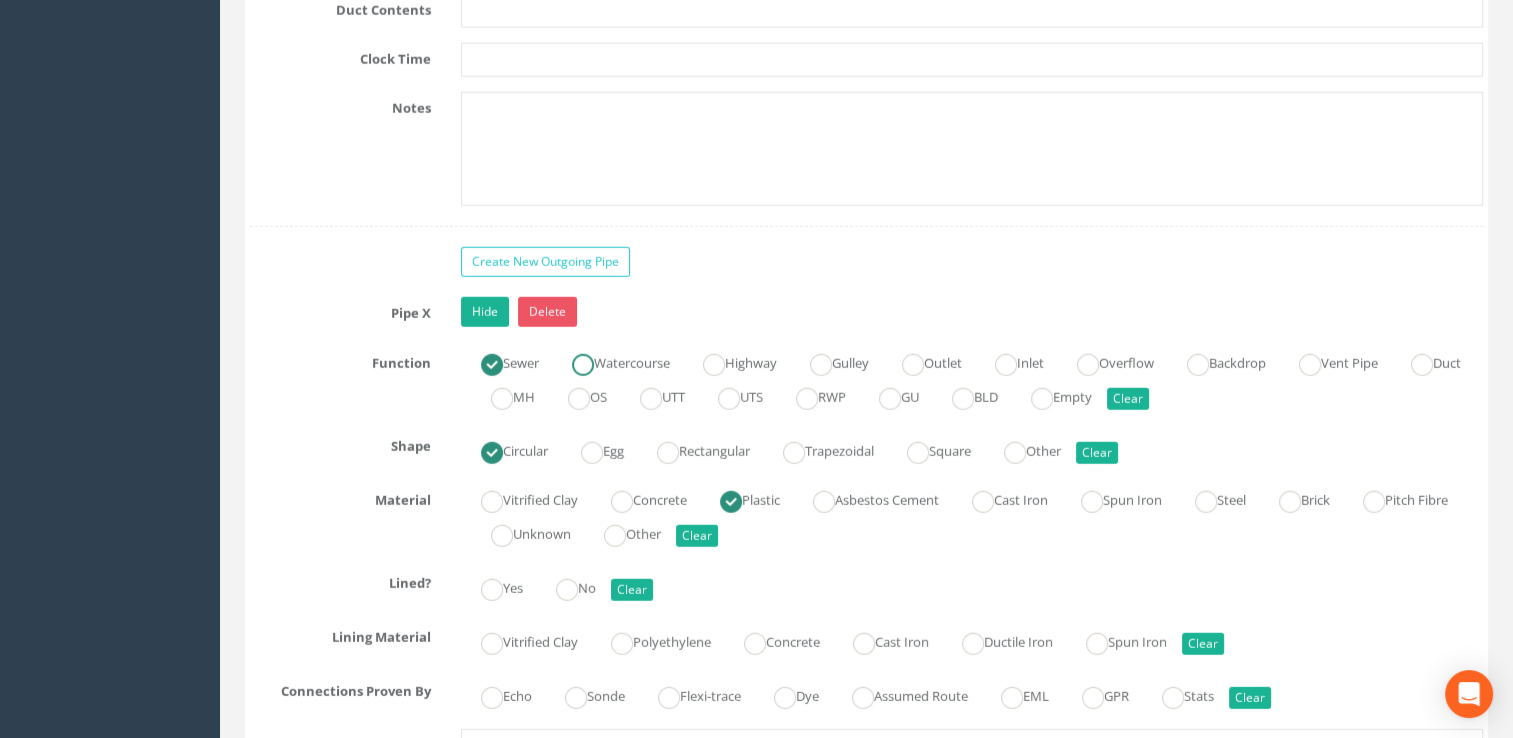 scroll, scrollTop: 5300, scrollLeft: 0, axis: vertical 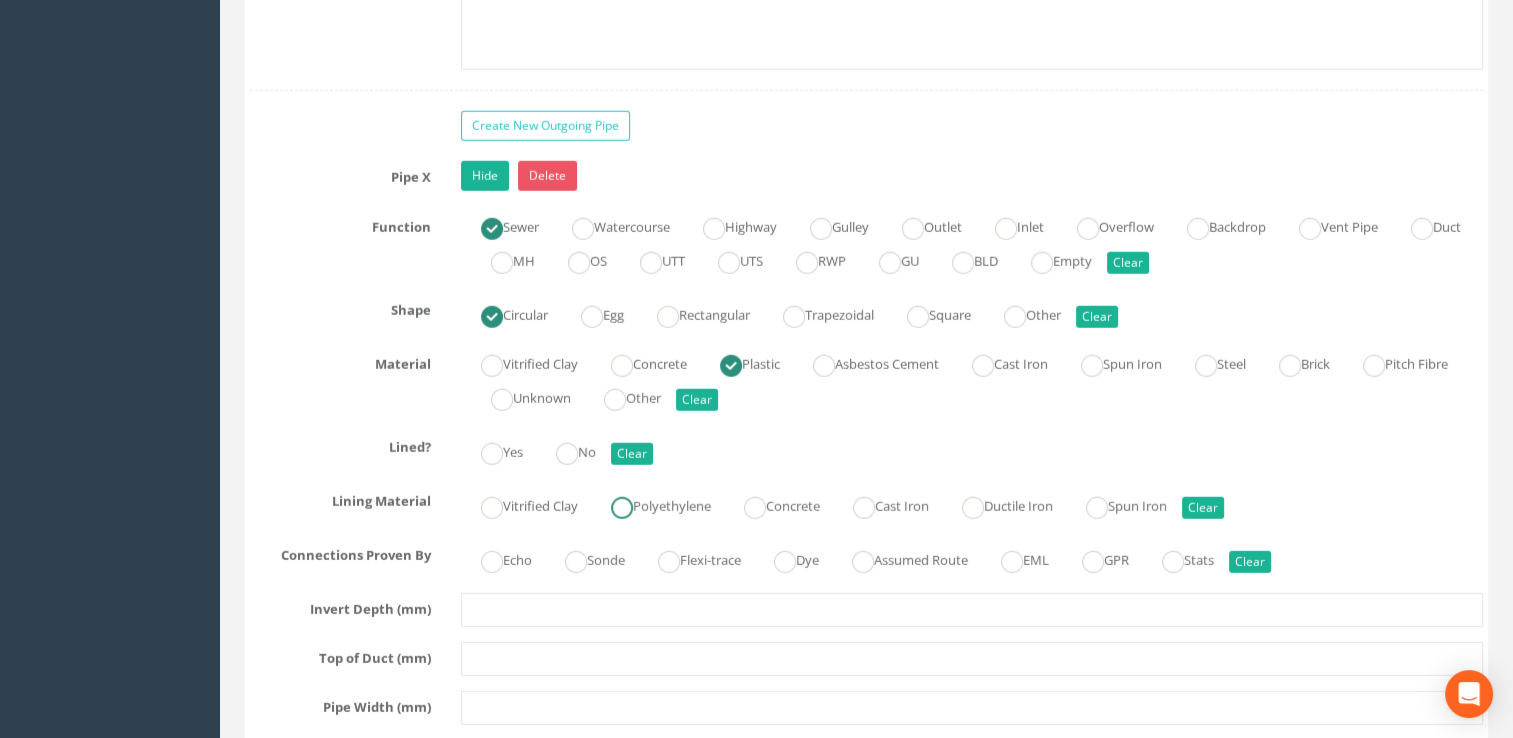 click at bounding box center (622, 508) 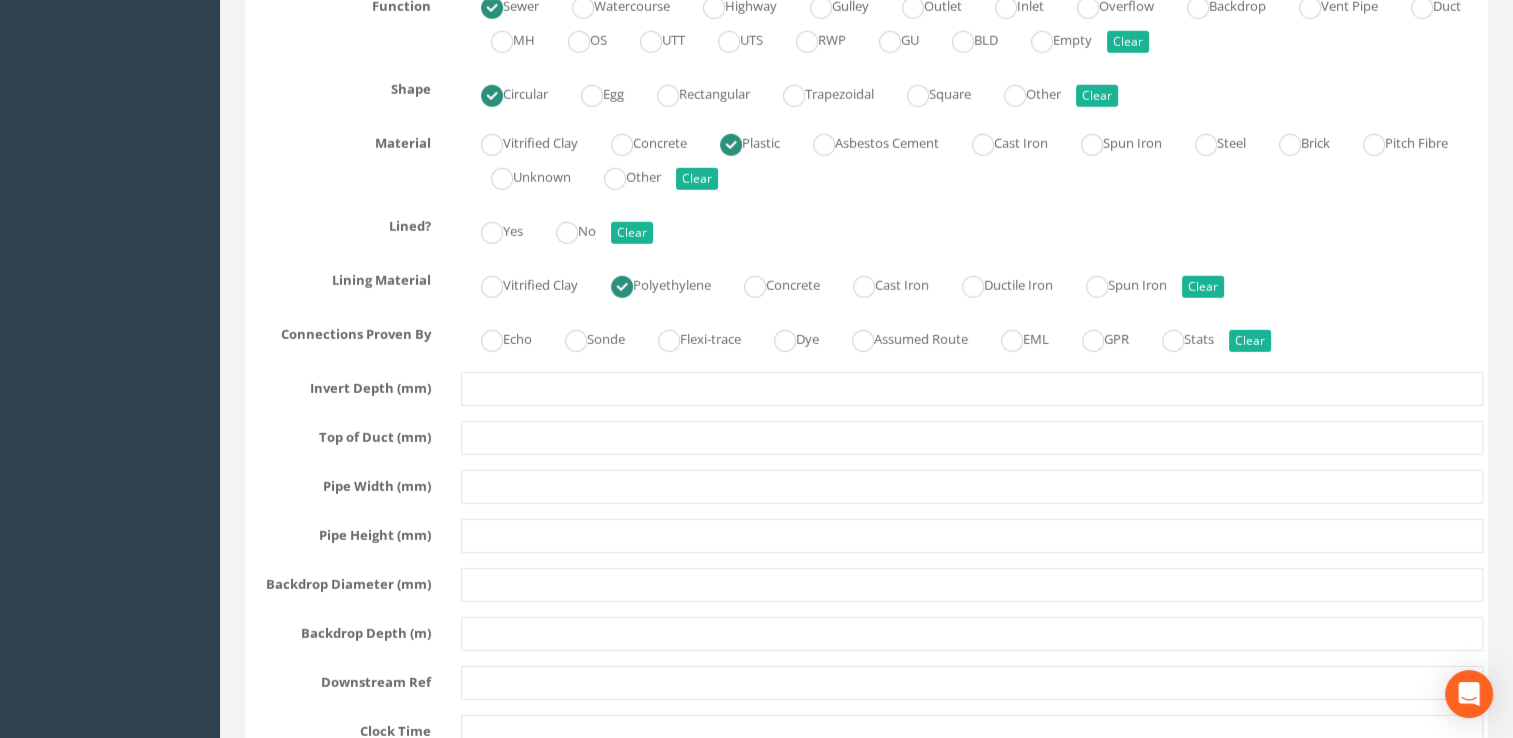 scroll, scrollTop: 5600, scrollLeft: 0, axis: vertical 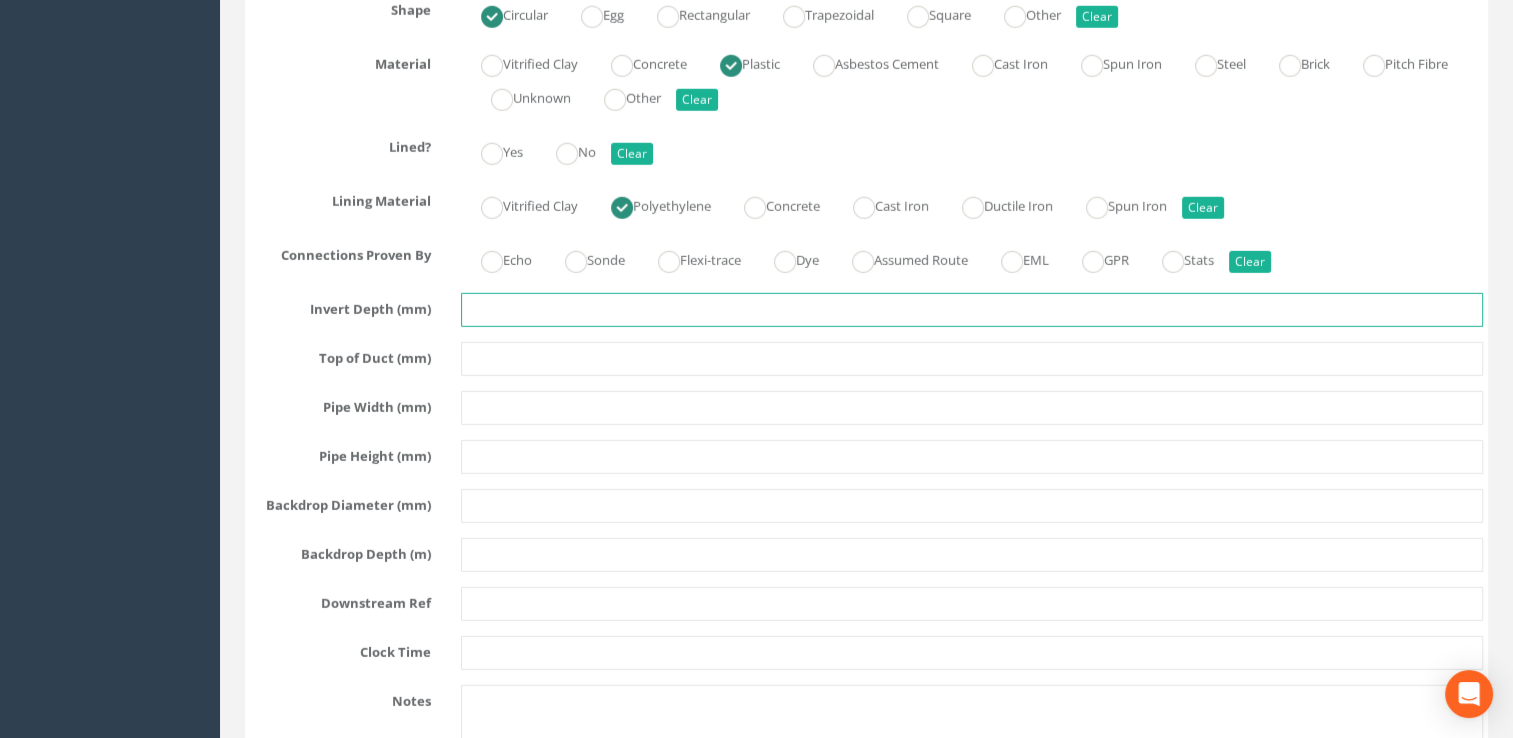 click at bounding box center [972, 310] 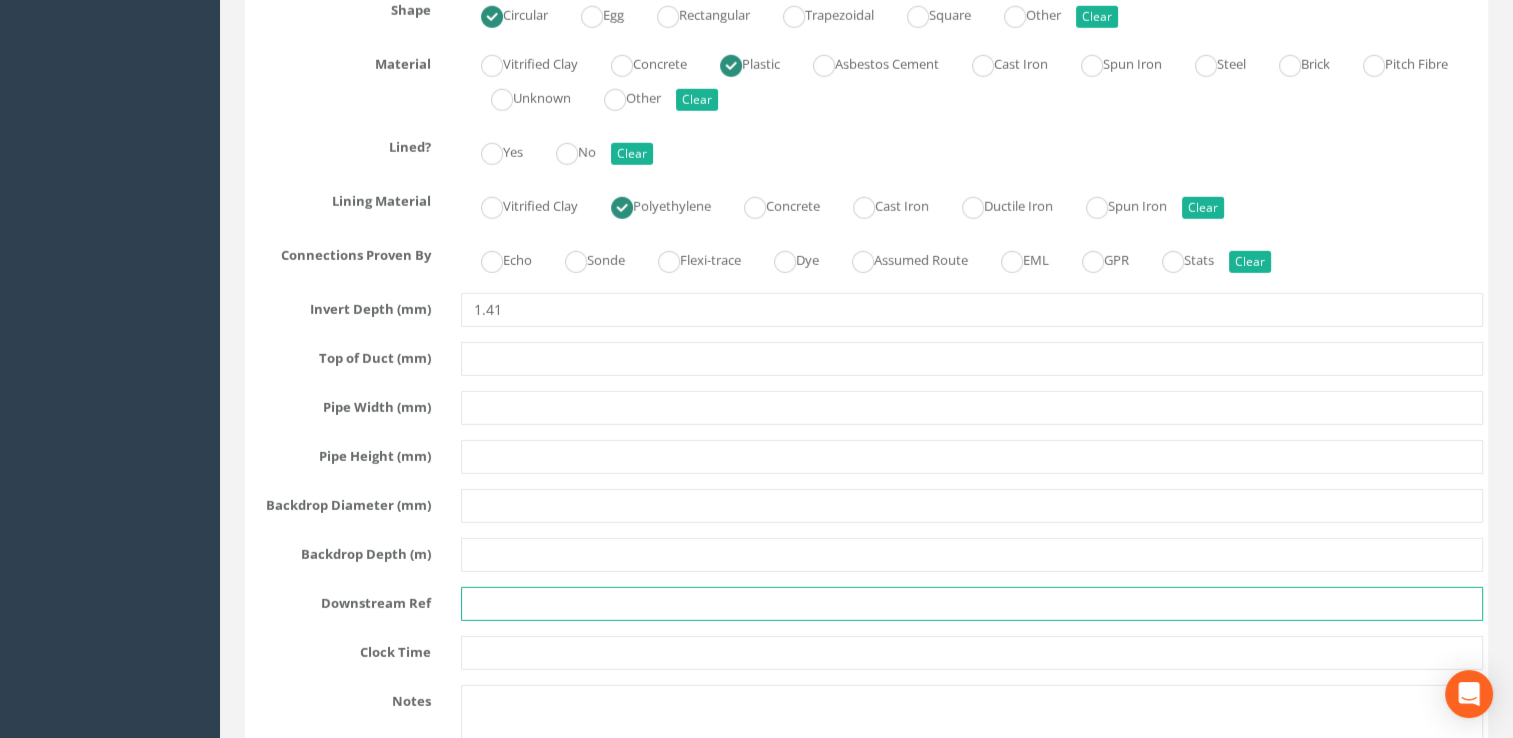 type on "1.41" 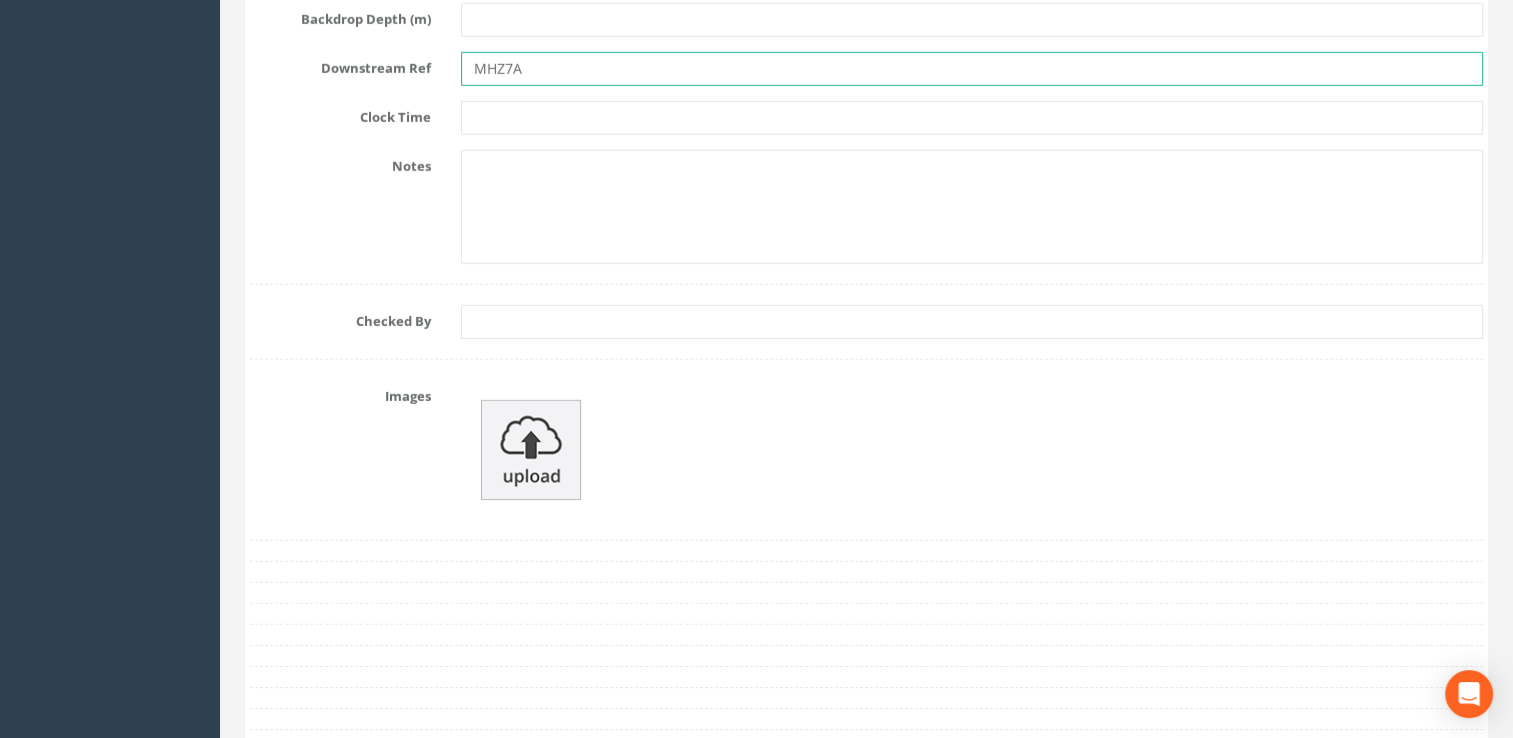scroll, scrollTop: 6100, scrollLeft: 0, axis: vertical 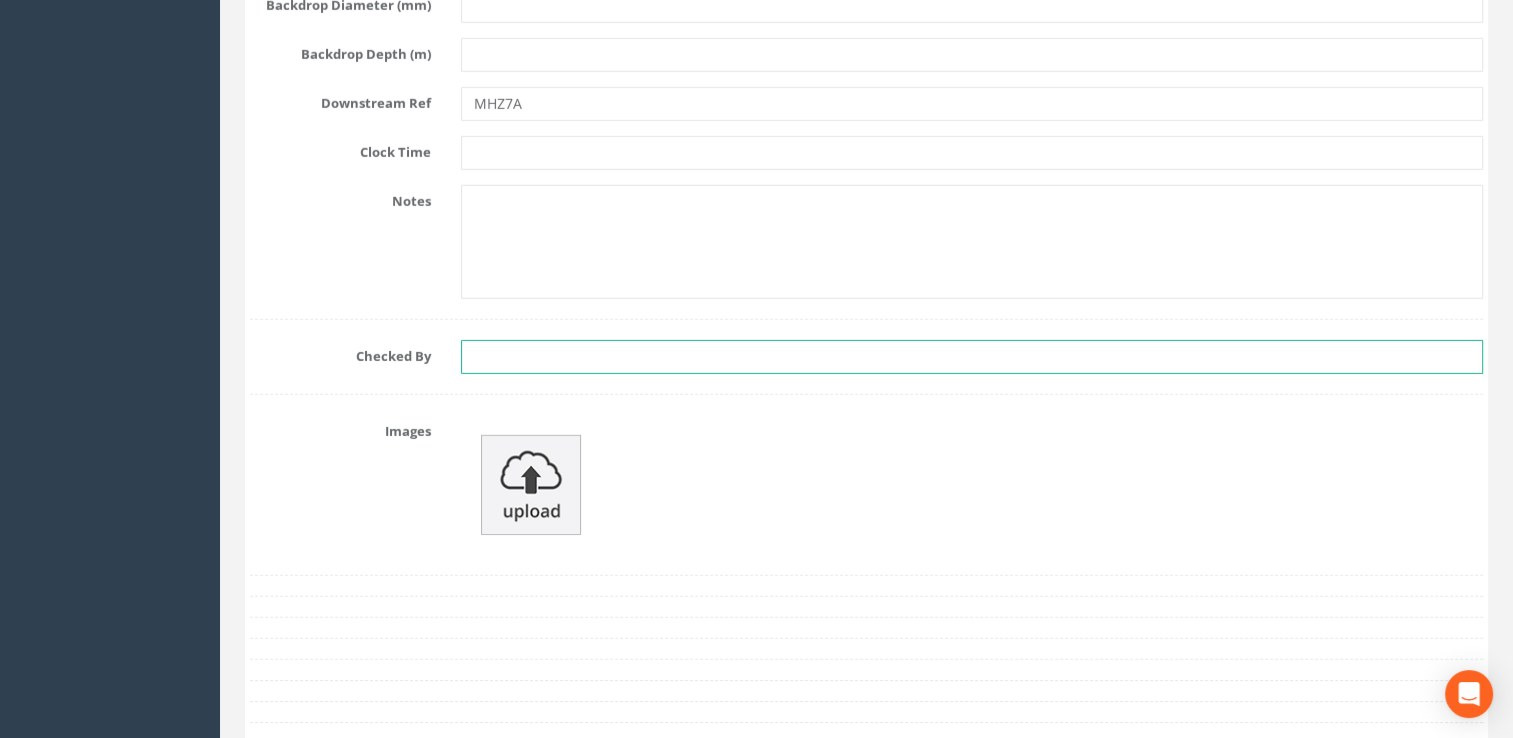 type on "MHZ7A" 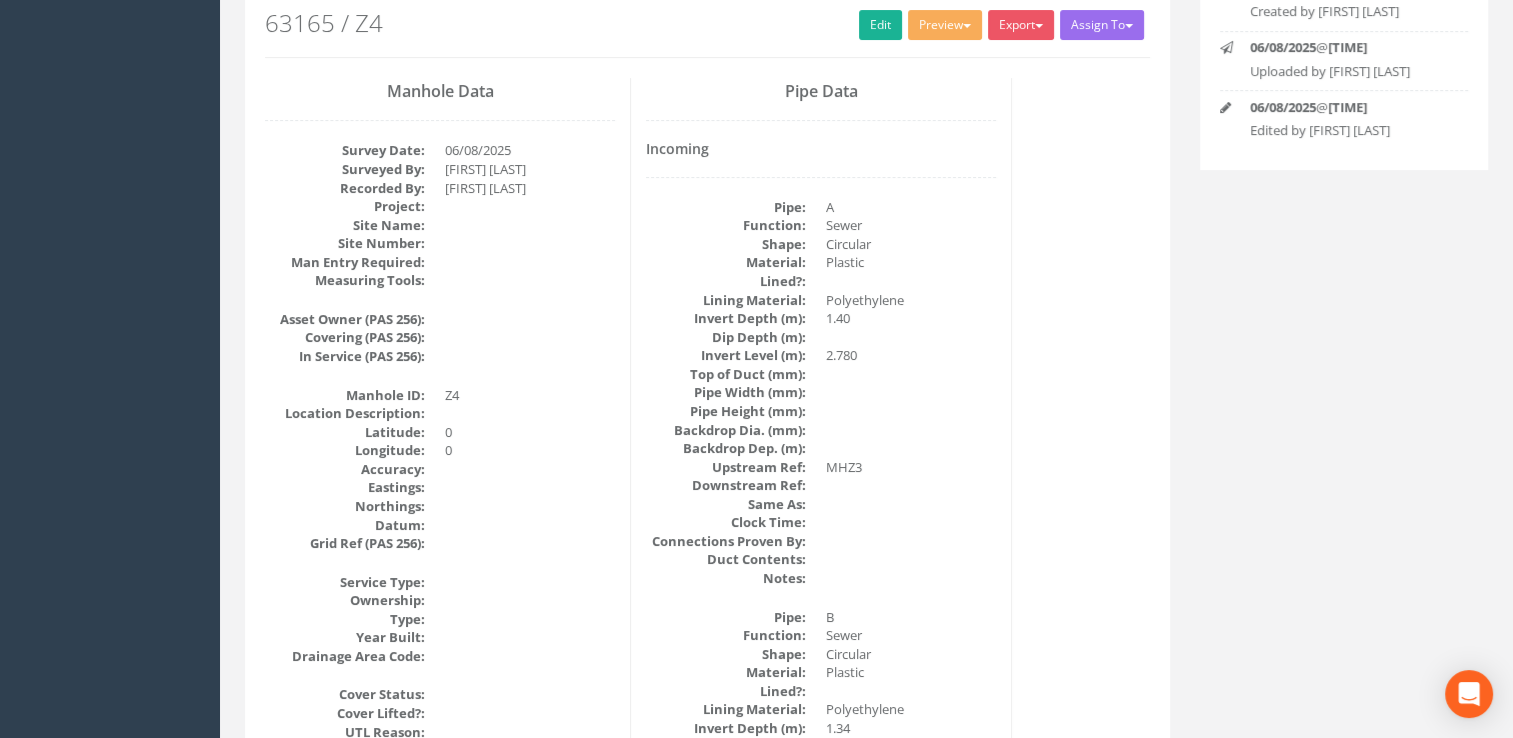 scroll, scrollTop: 0, scrollLeft: 0, axis: both 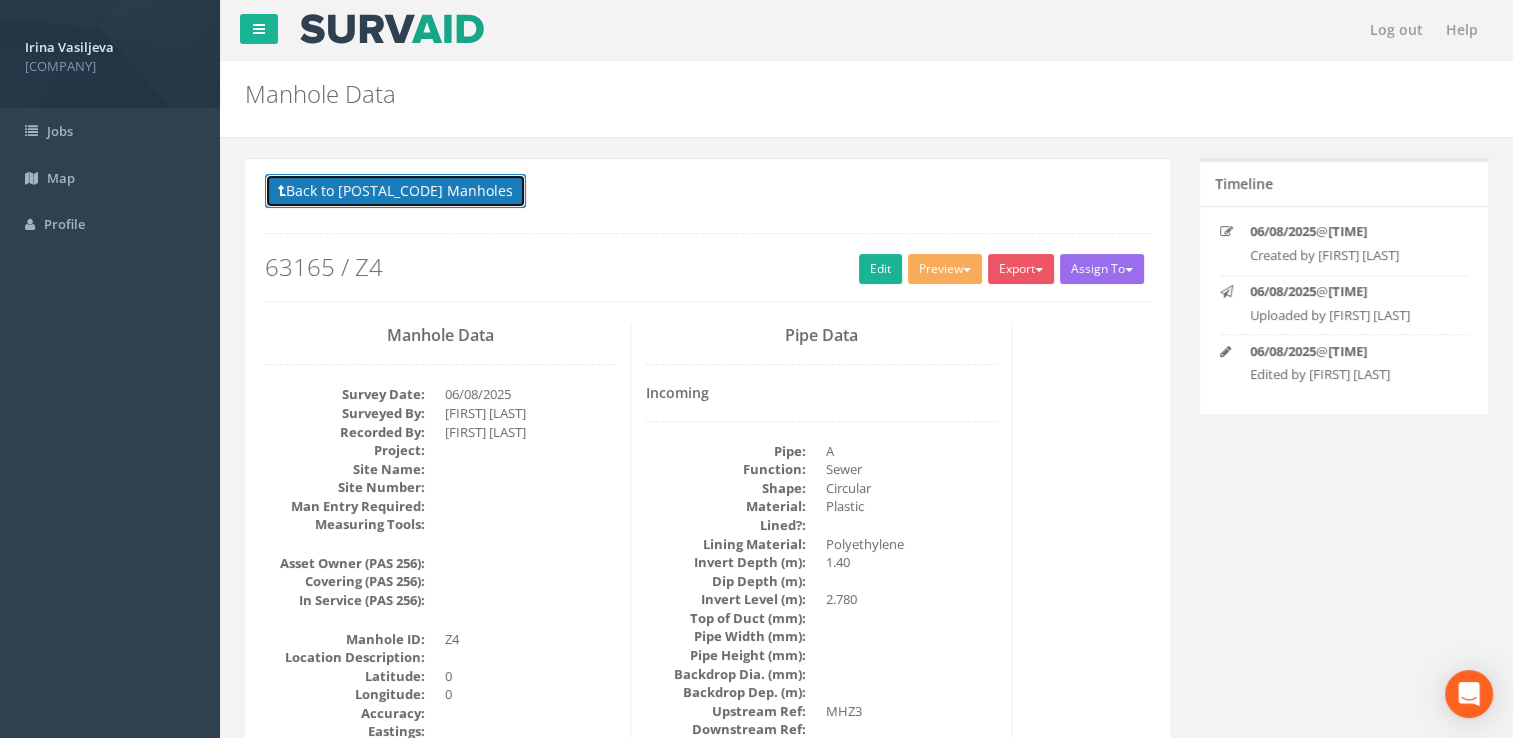 click on "Back to 63165 Manholes" at bounding box center (395, 191) 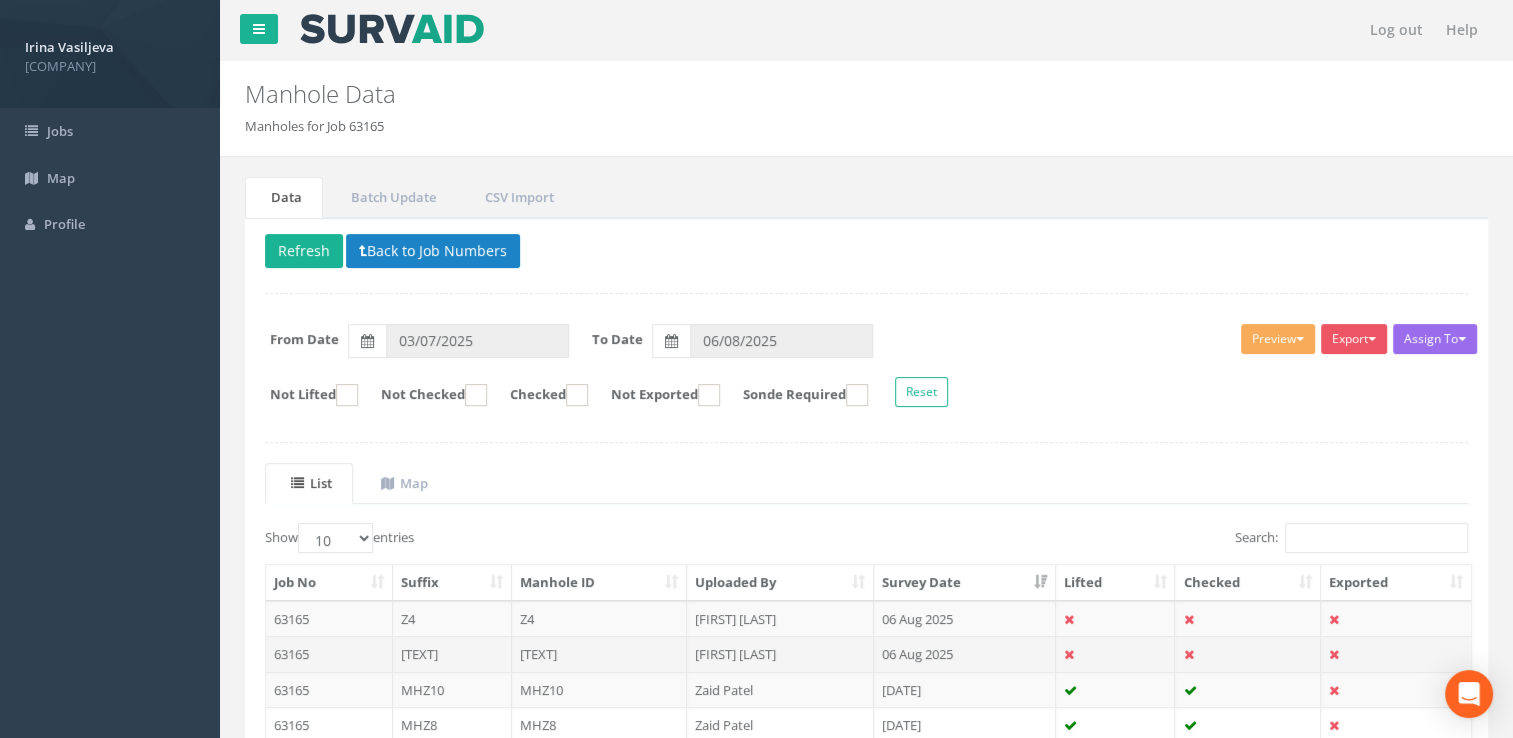 click on "[FIRST] [LAST]" at bounding box center [780, 654] 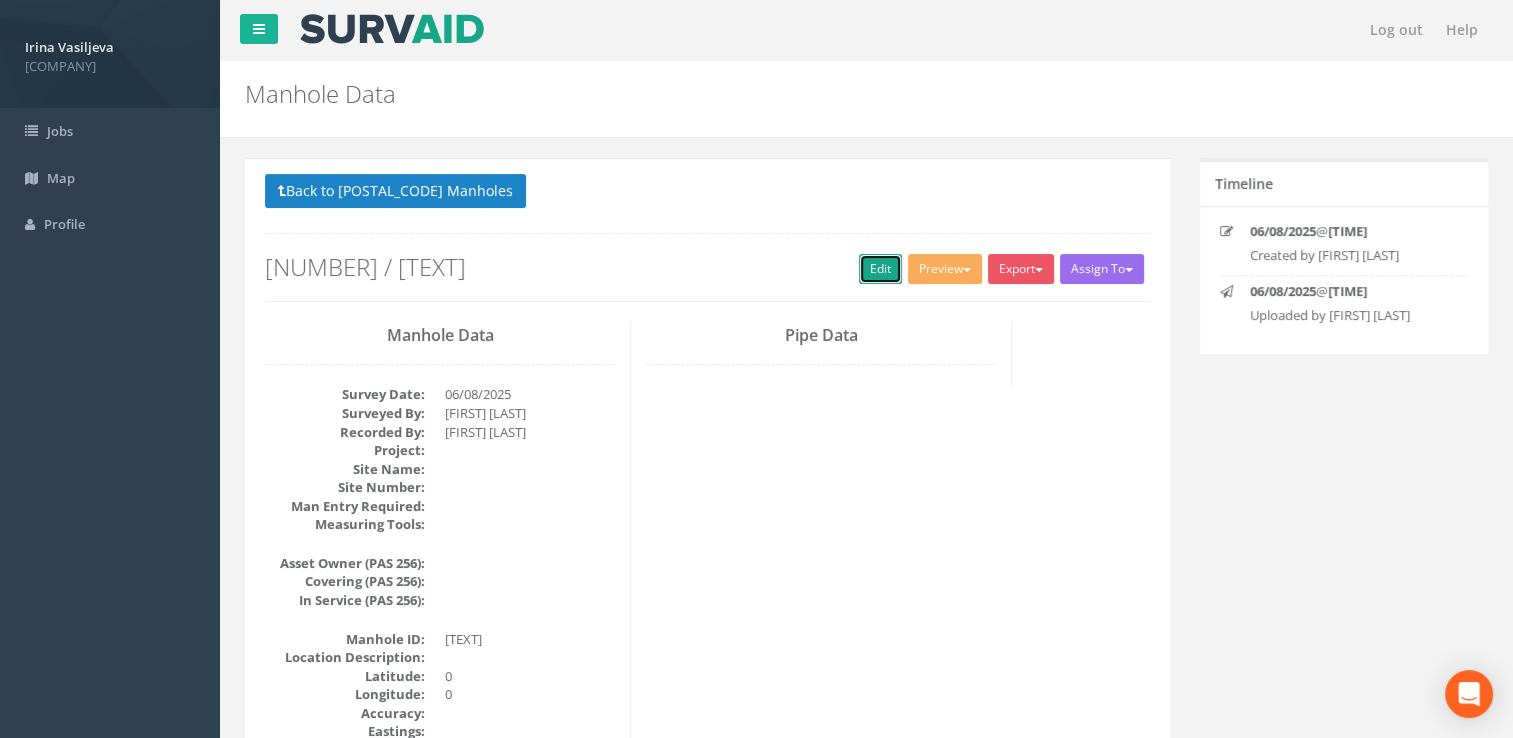 click on "Edit" at bounding box center (880, 269) 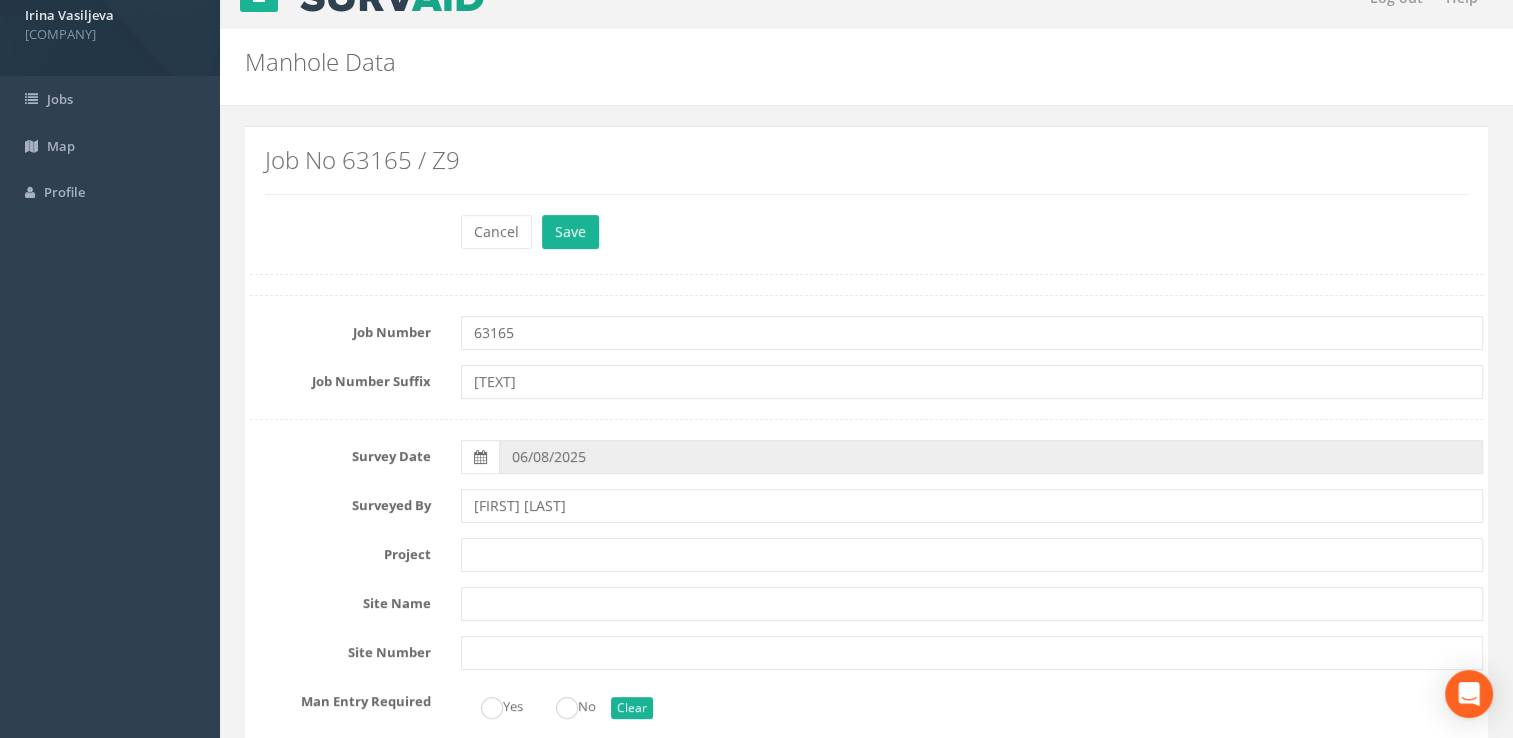 scroll, scrollTop: 300, scrollLeft: 0, axis: vertical 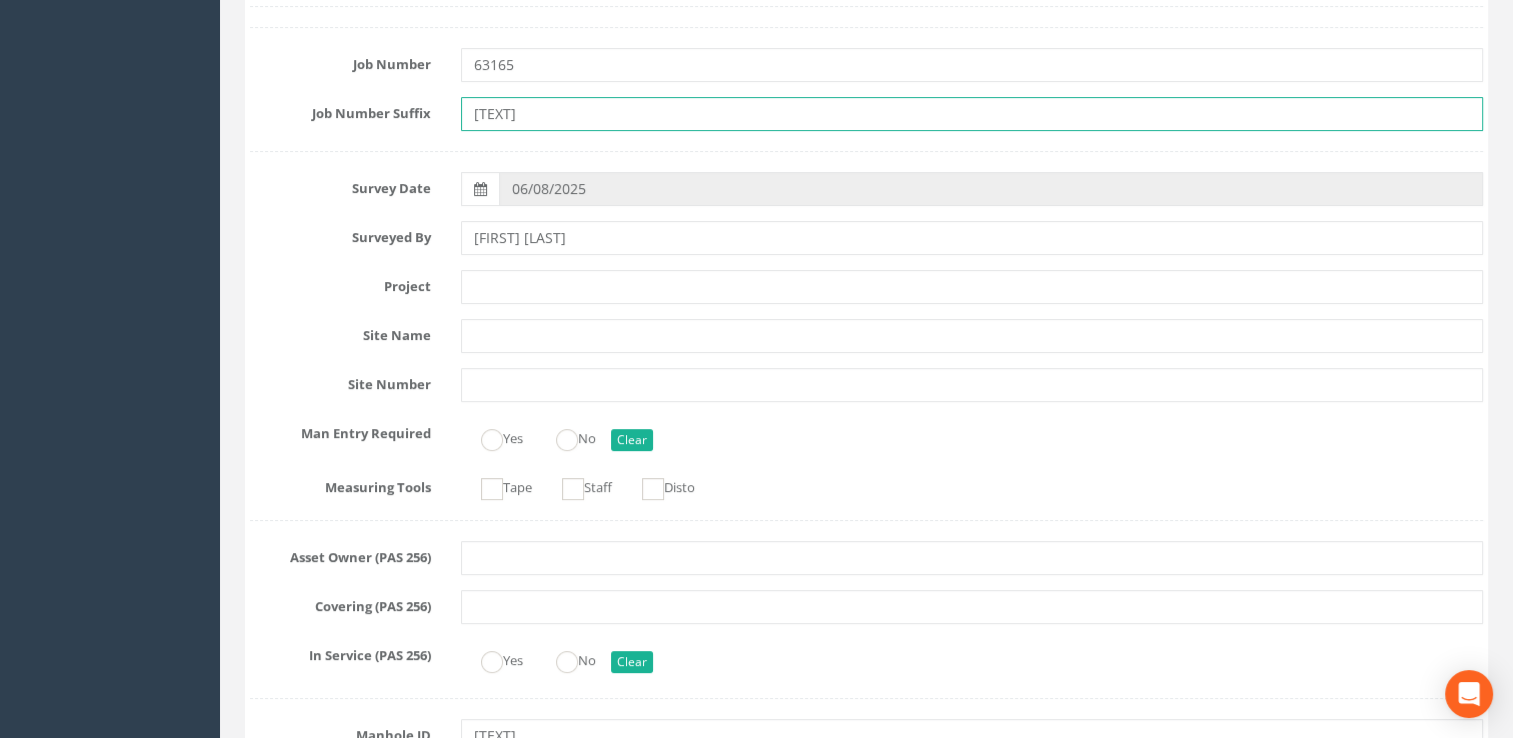 drag, startPoint x: 508, startPoint y: 114, endPoint x: 432, endPoint y: 96, distance: 78.10249 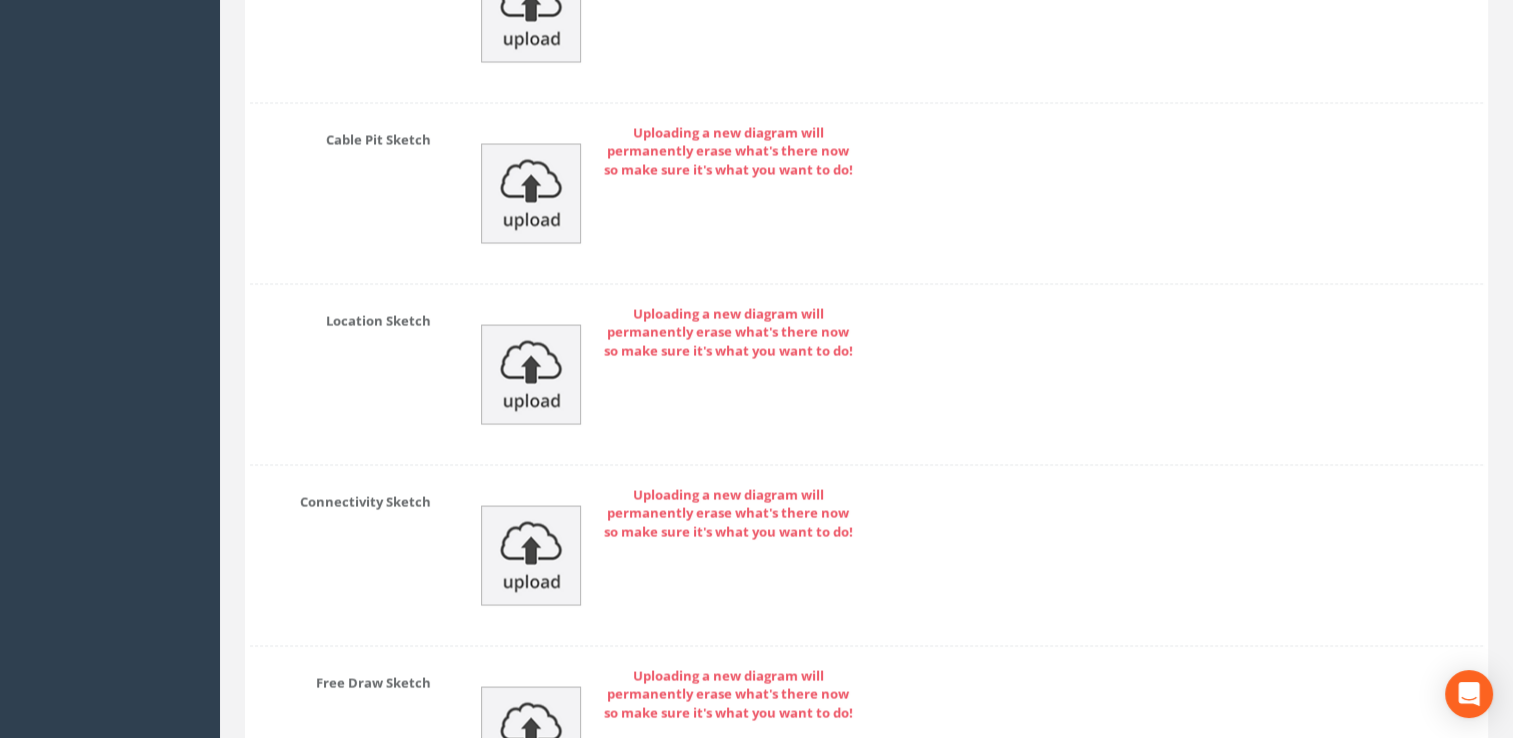 scroll, scrollTop: 3600, scrollLeft: 0, axis: vertical 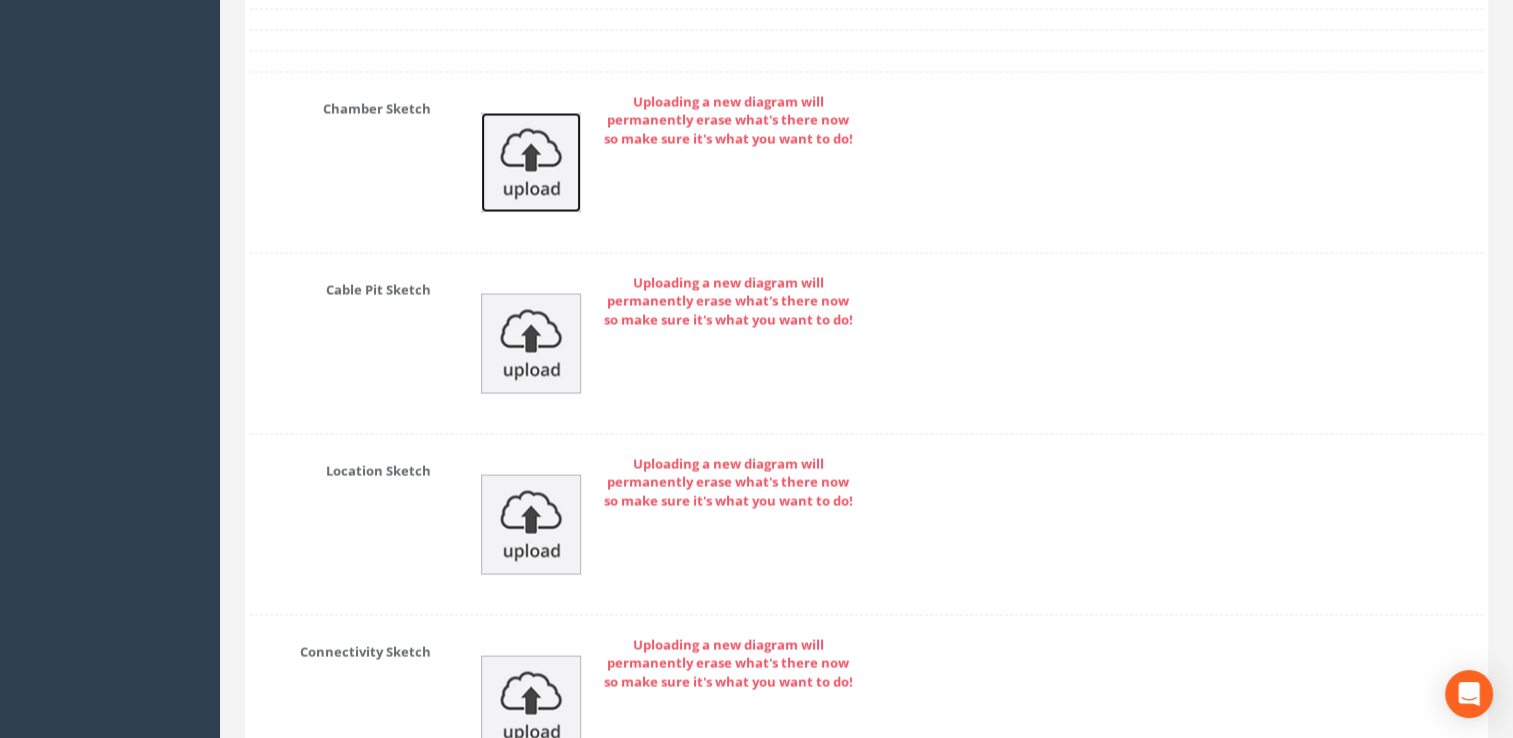 click at bounding box center (531, 162) 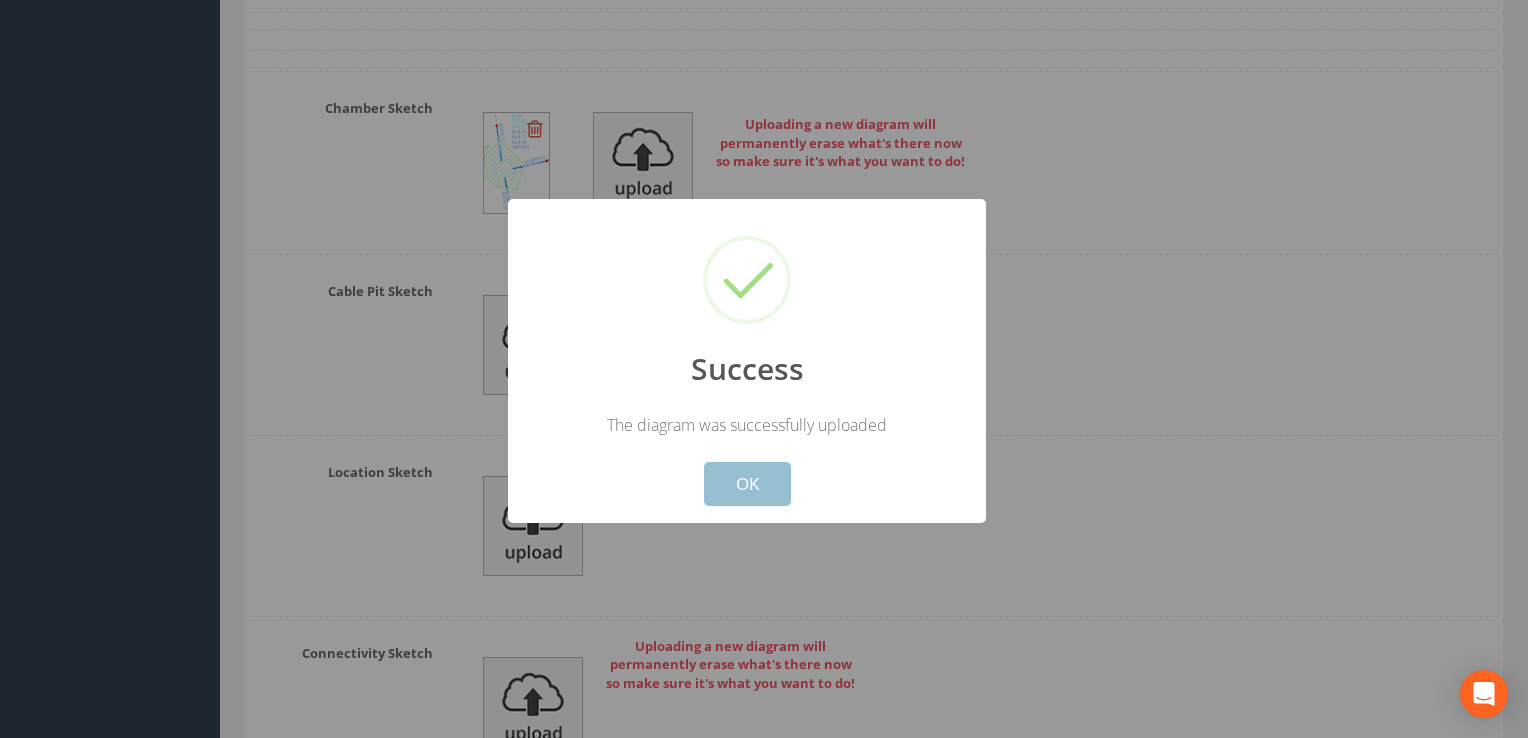 click on "OK" at bounding box center [747, 484] 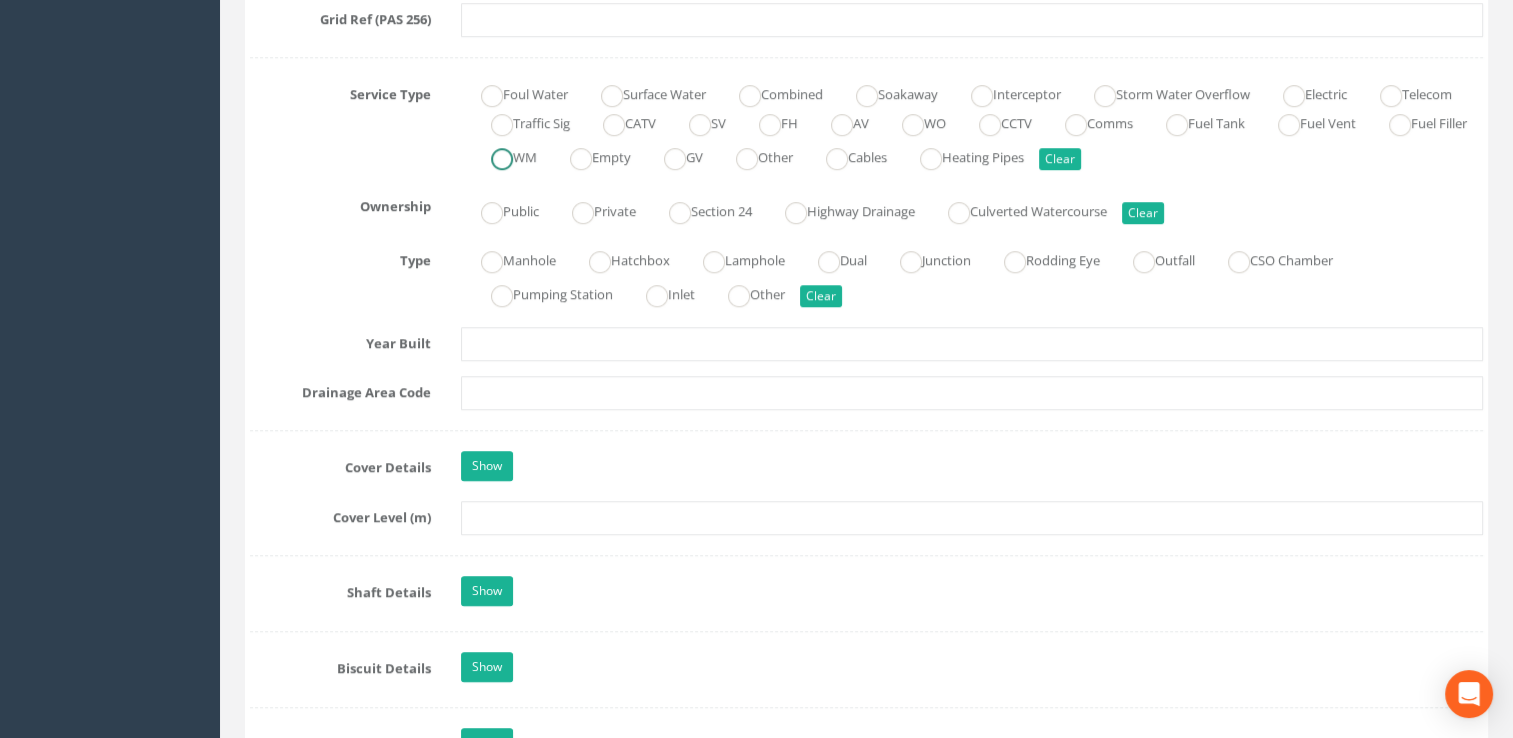scroll, scrollTop: 1400, scrollLeft: 0, axis: vertical 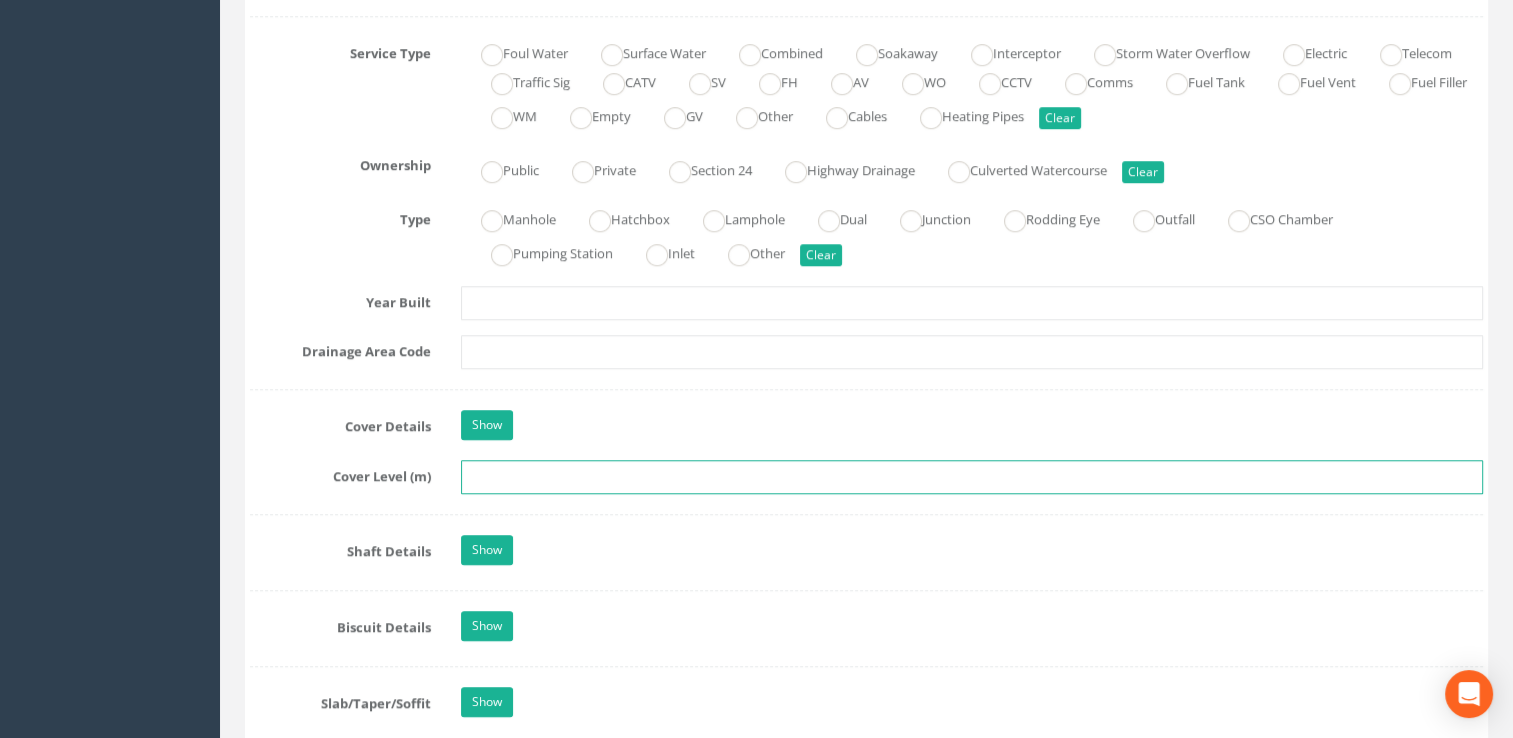 click at bounding box center (972, 477) 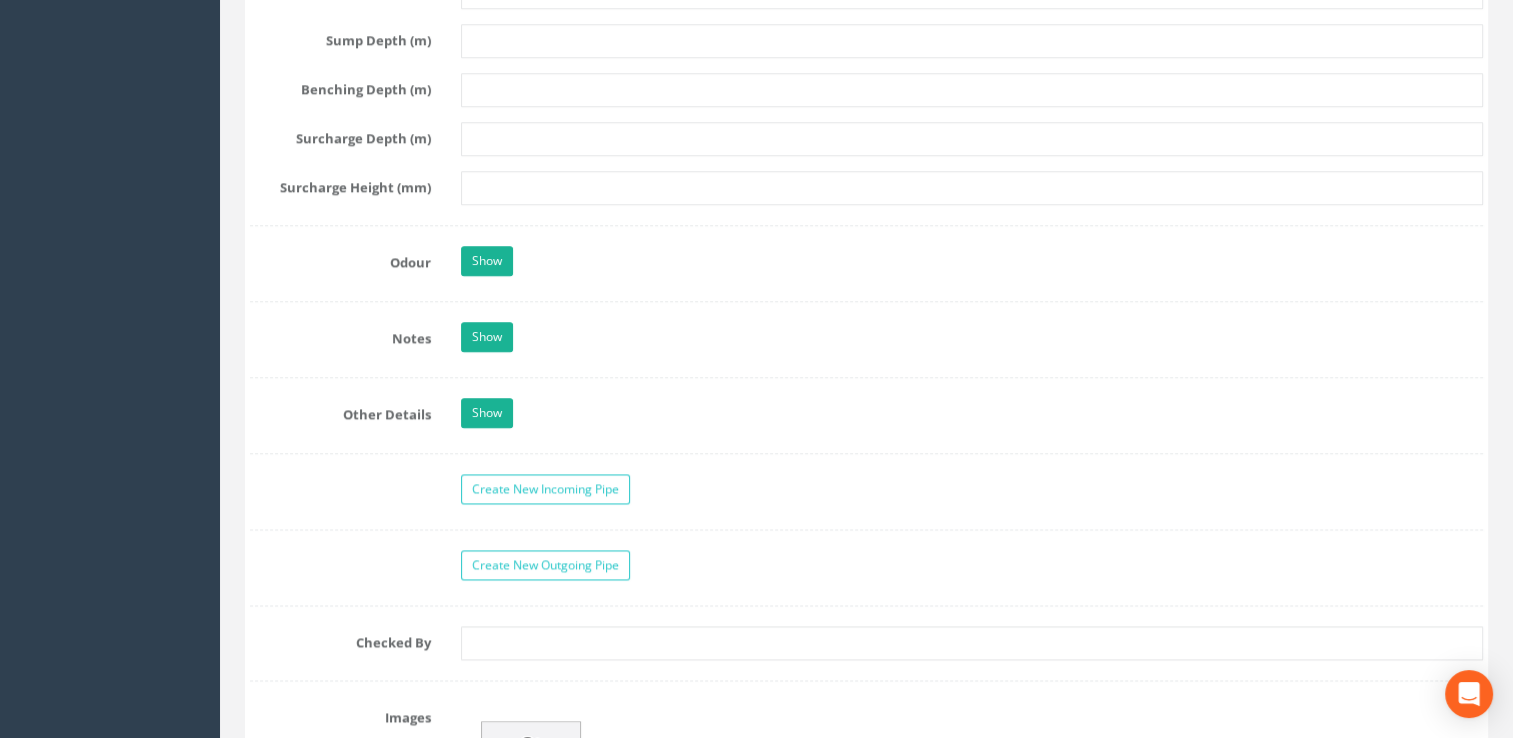 scroll, scrollTop: 2700, scrollLeft: 0, axis: vertical 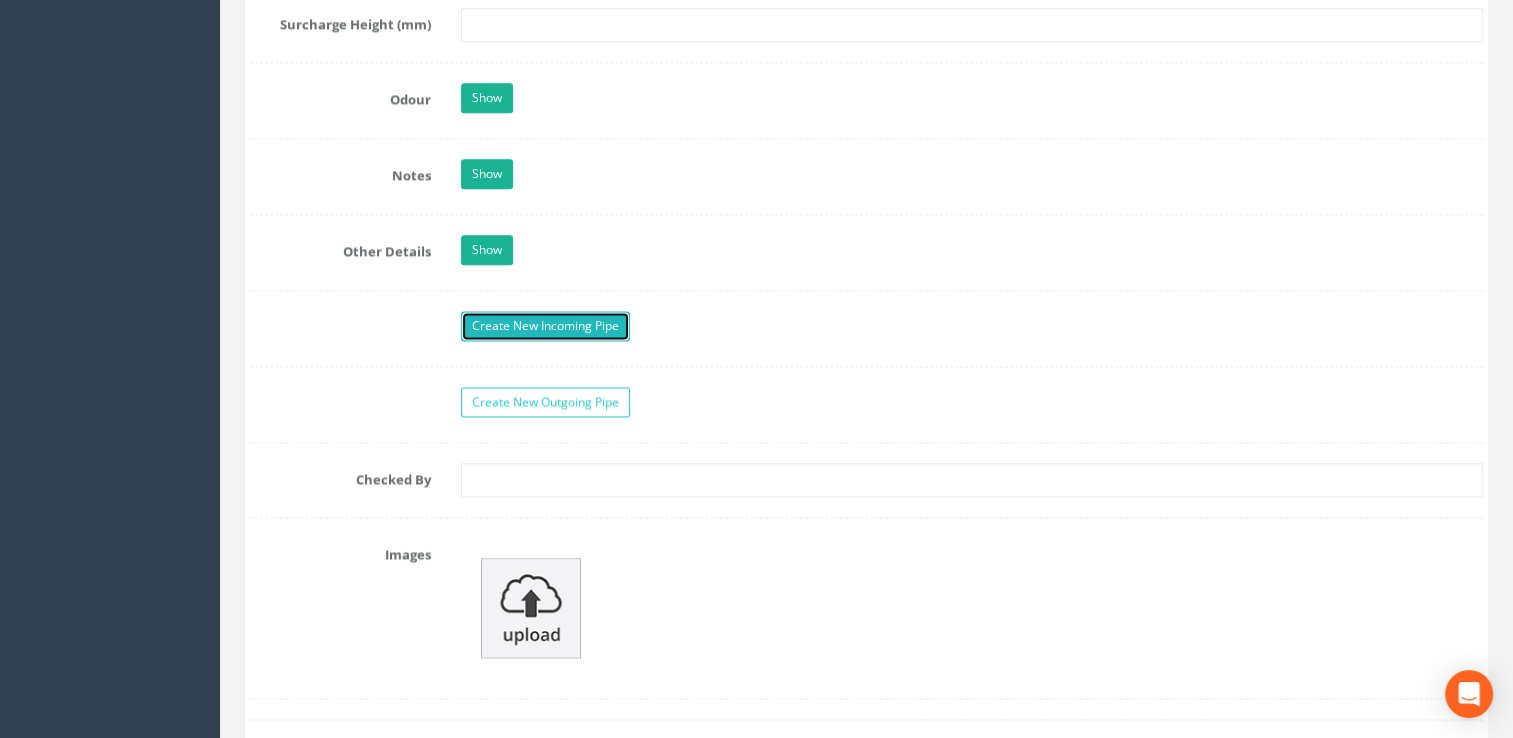 type on "5.82" 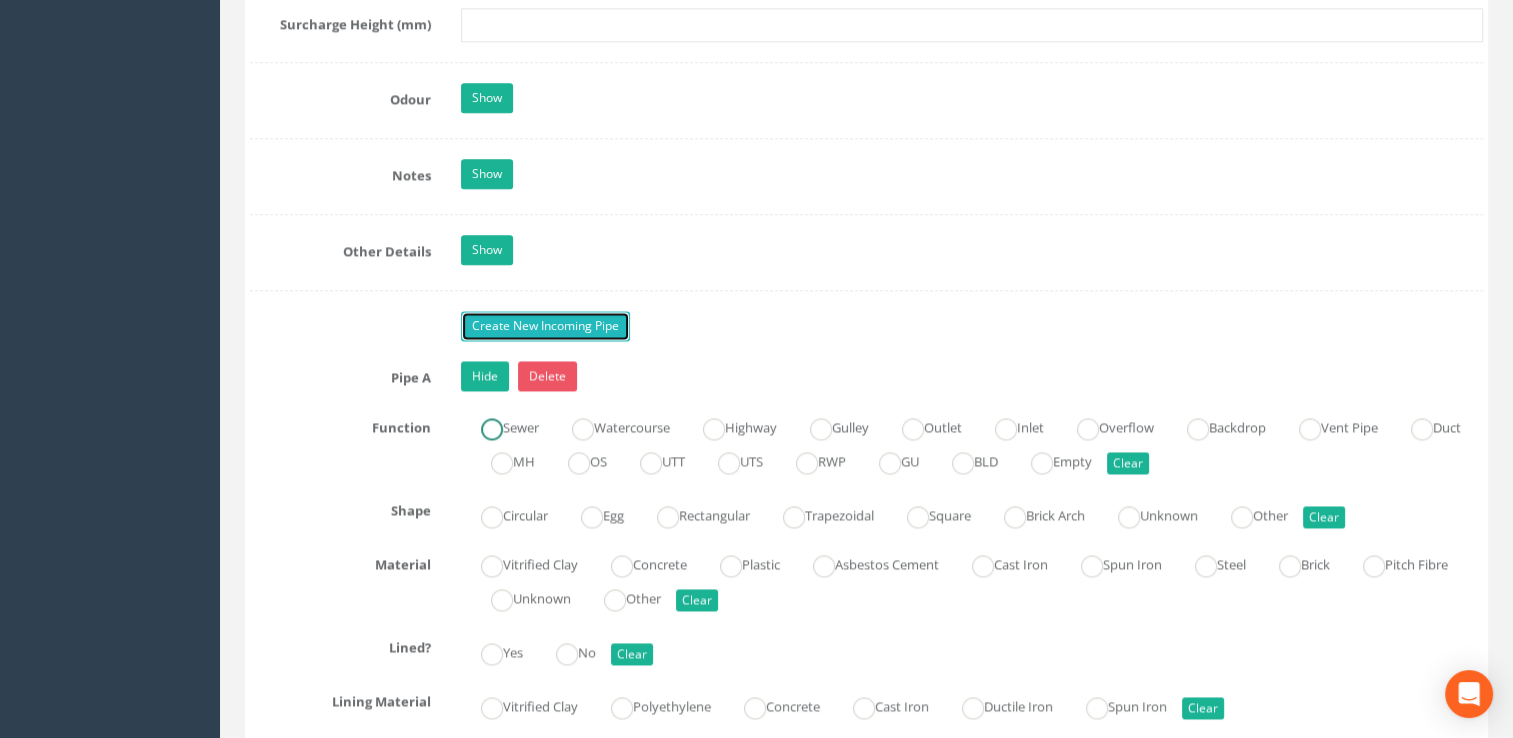 click at bounding box center [492, 429] 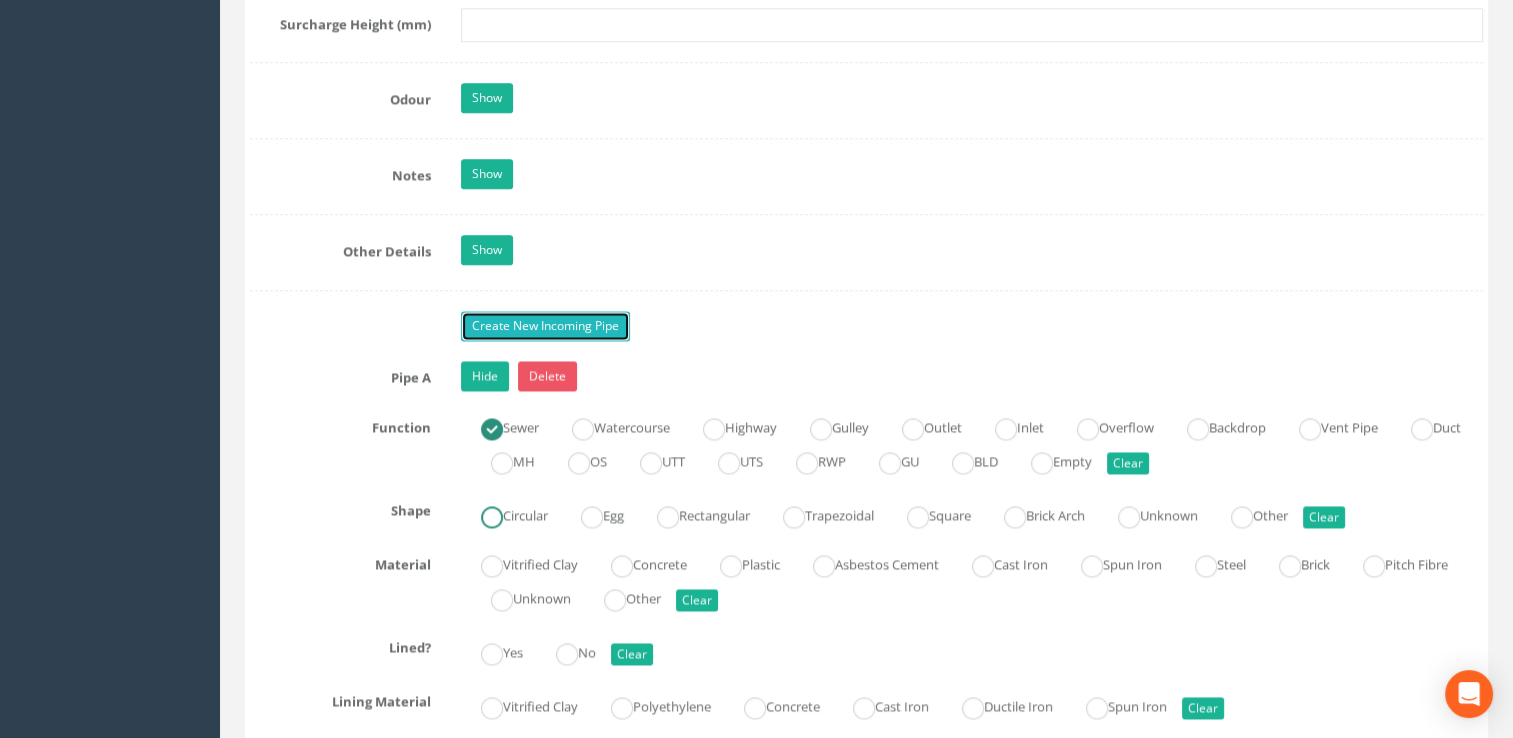 click at bounding box center [492, 517] 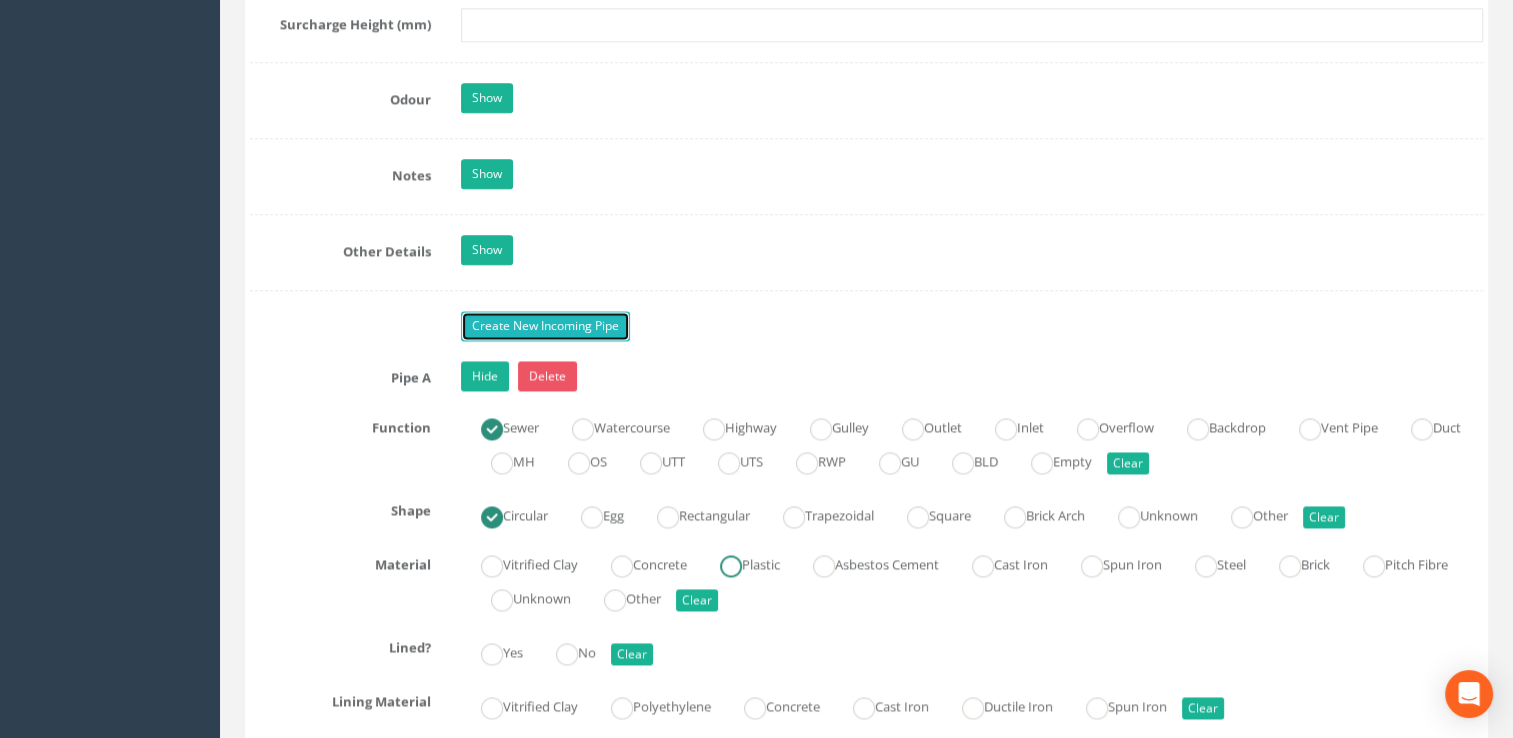 click at bounding box center [731, 566] 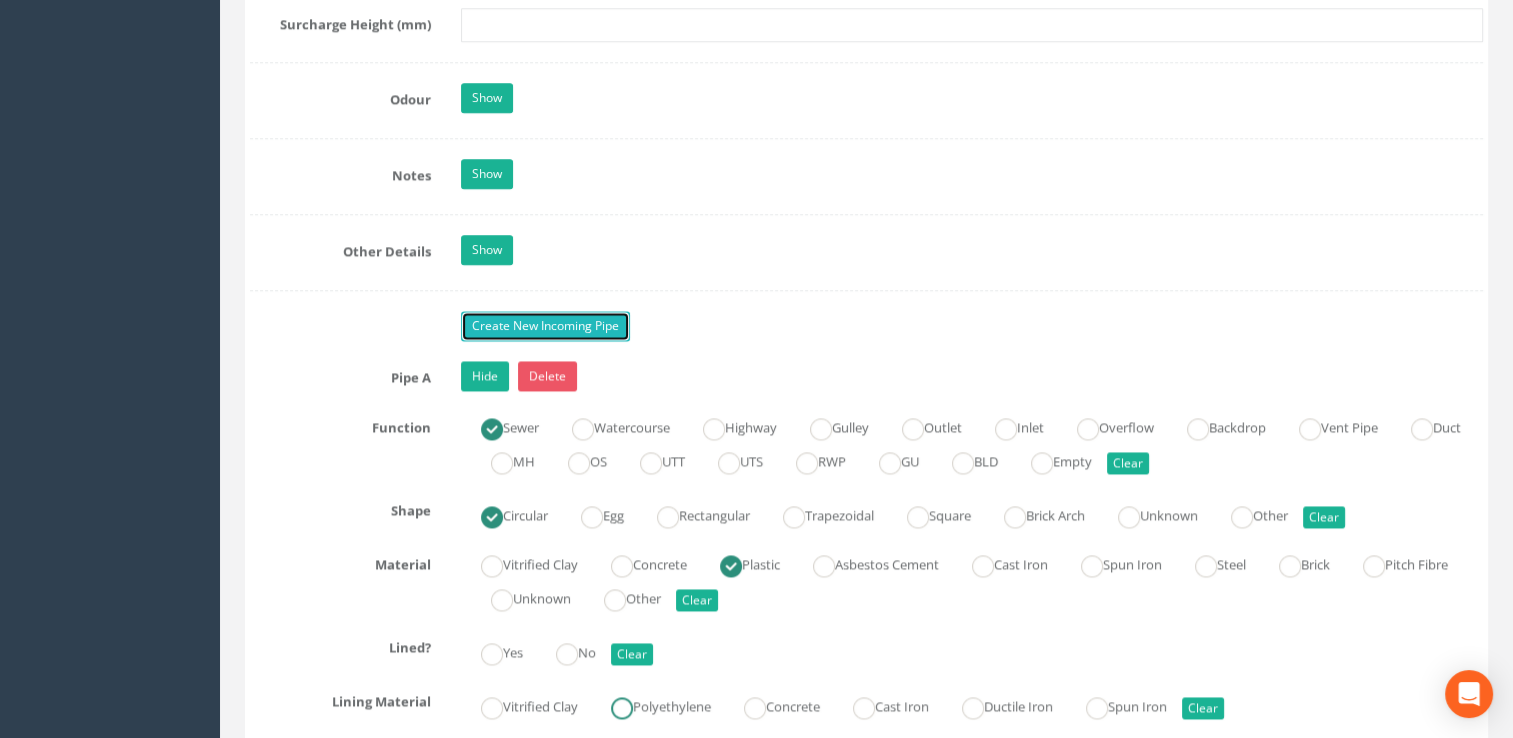click at bounding box center (622, 708) 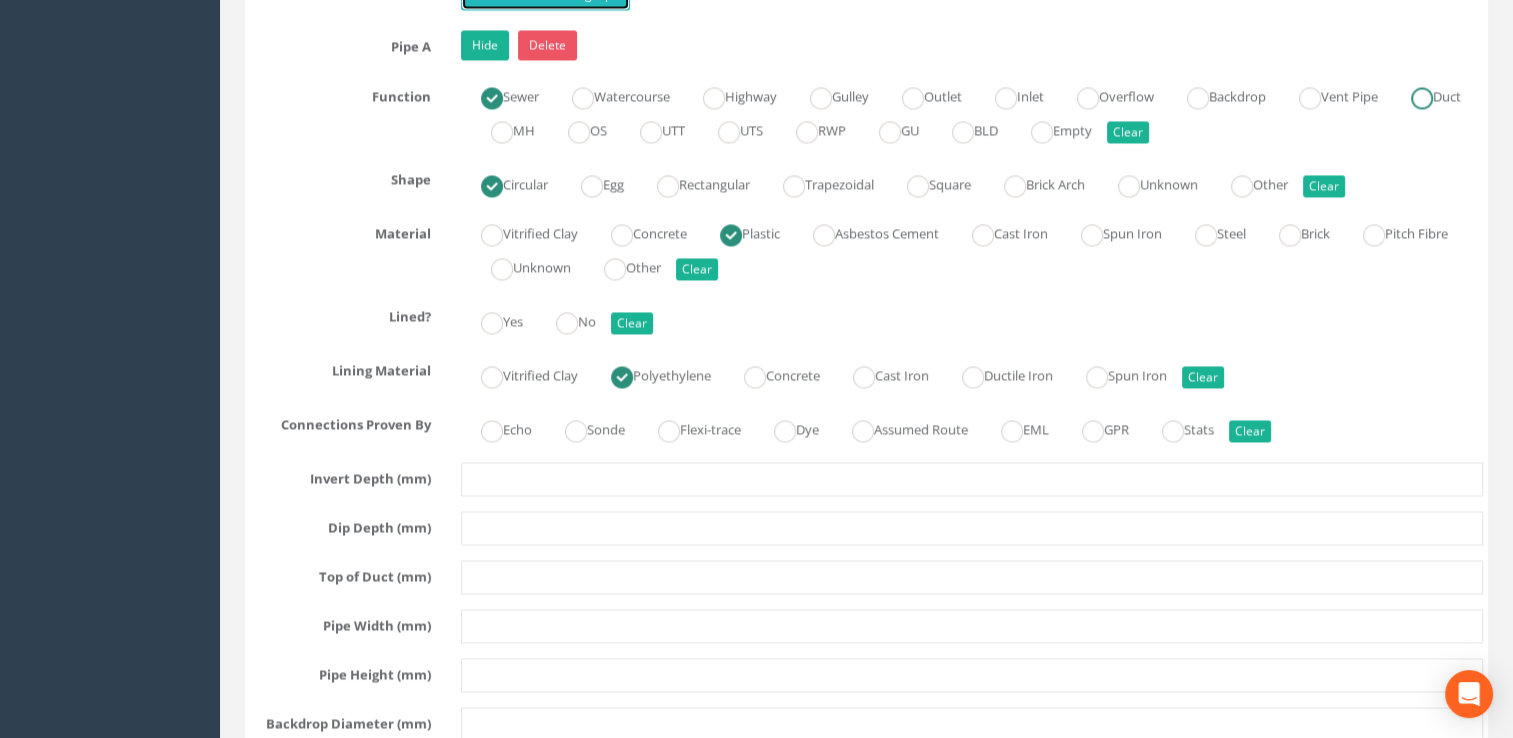 scroll, scrollTop: 3200, scrollLeft: 0, axis: vertical 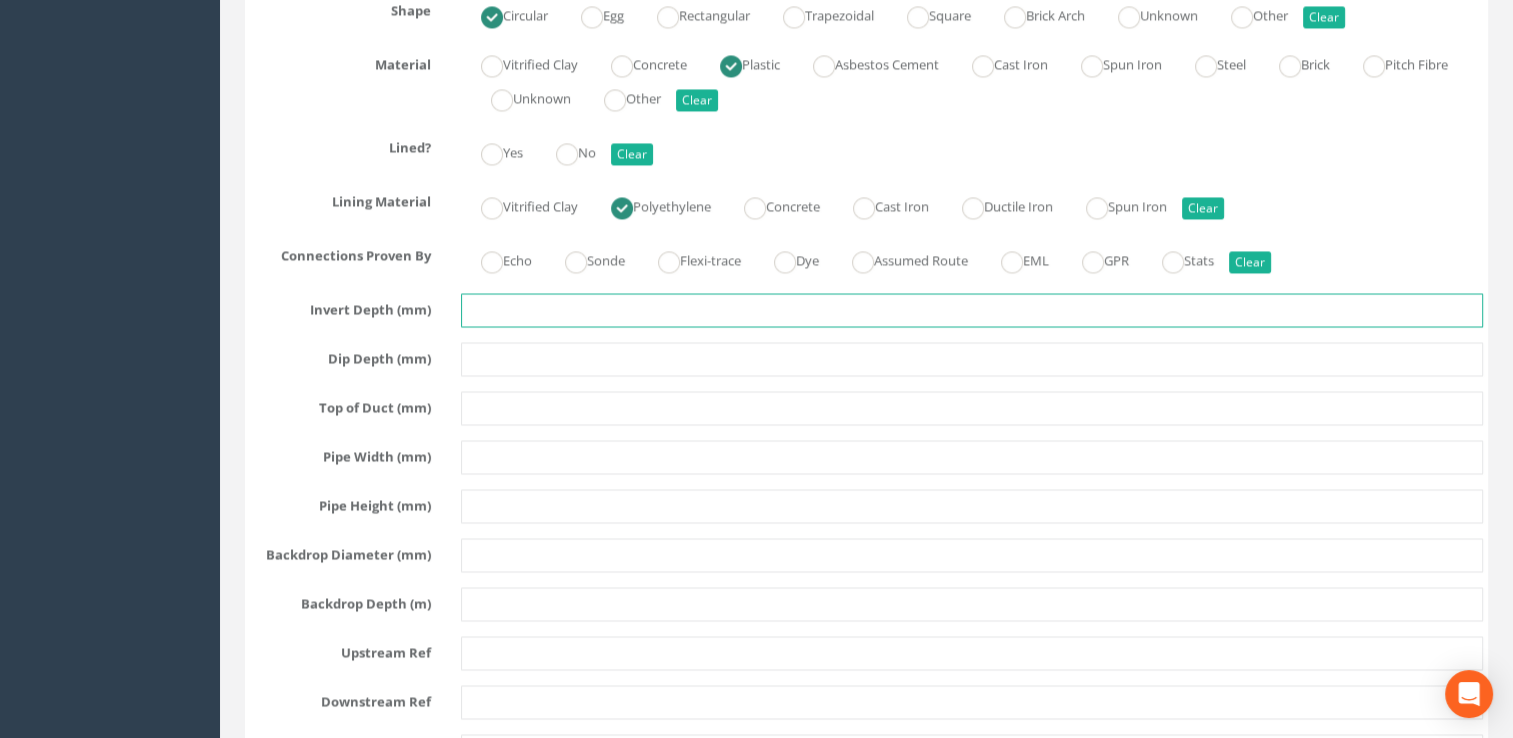 click at bounding box center [972, 310] 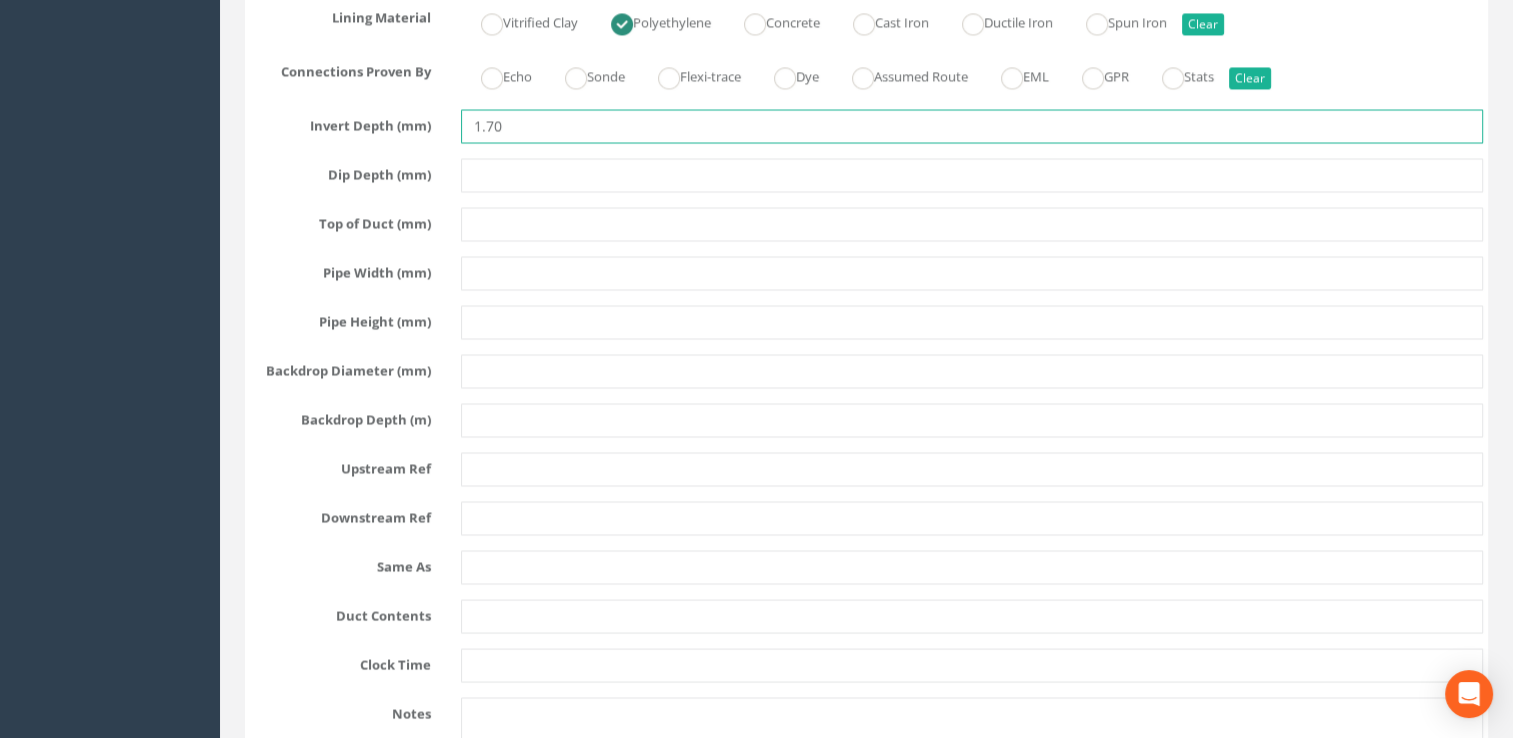 scroll, scrollTop: 3600, scrollLeft: 0, axis: vertical 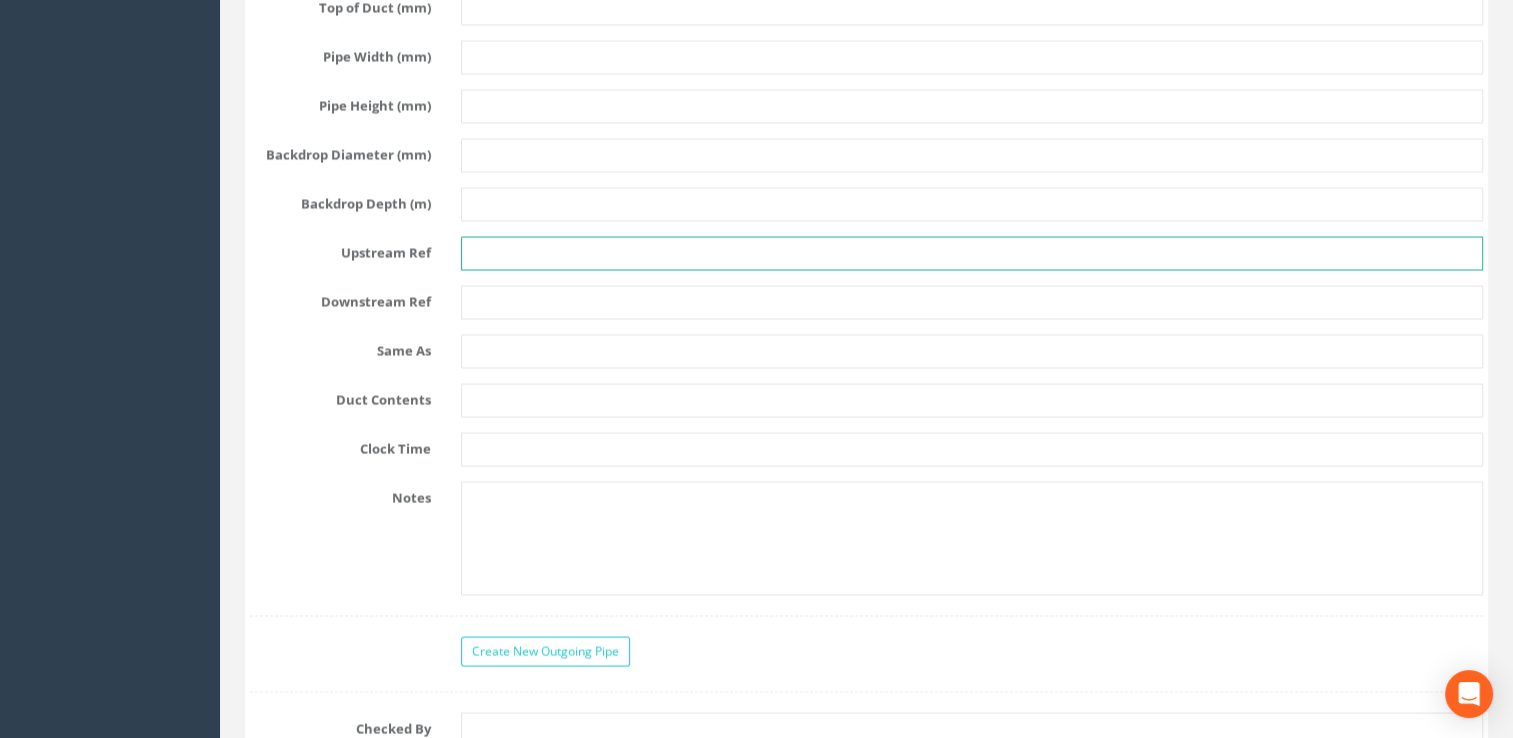 type on "1.70" 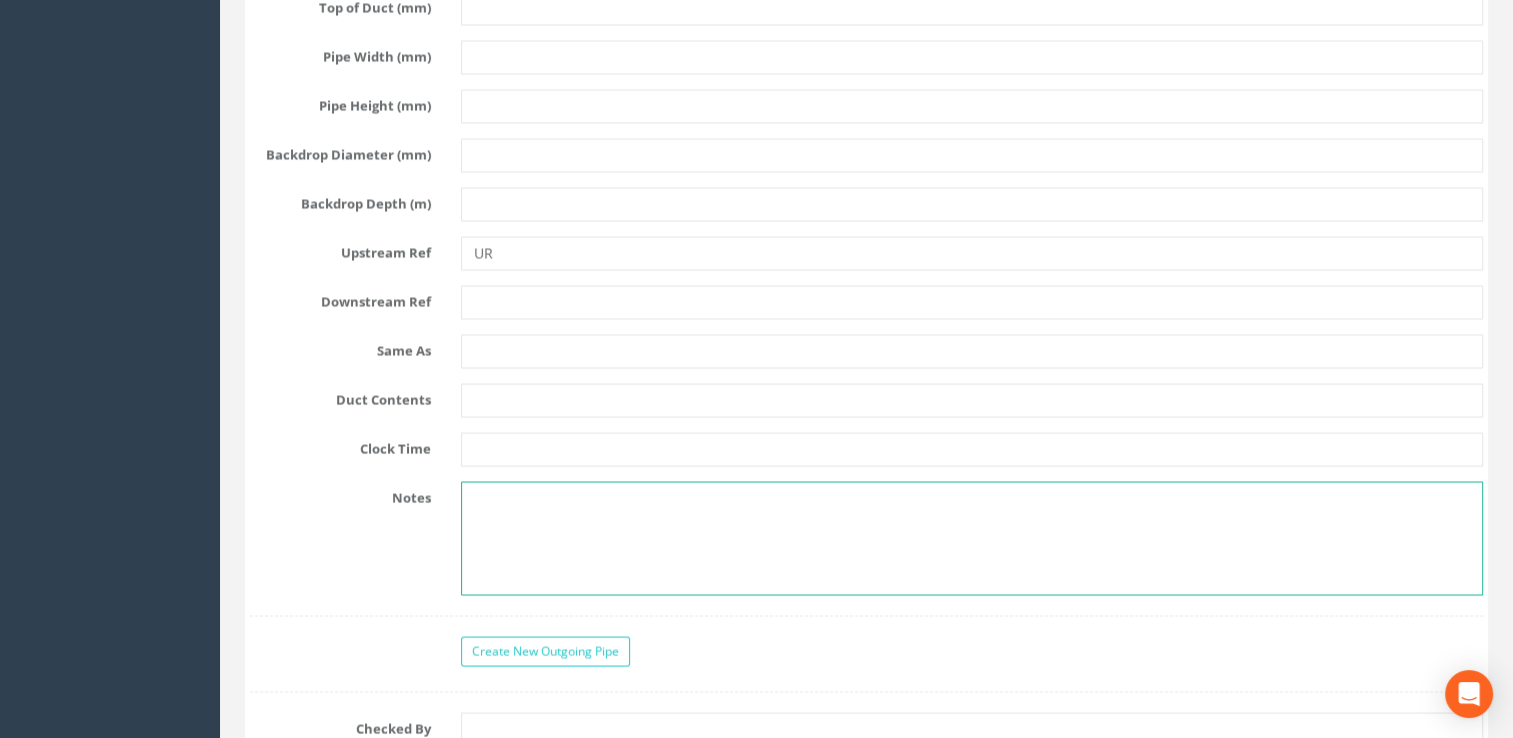 type on "UR" 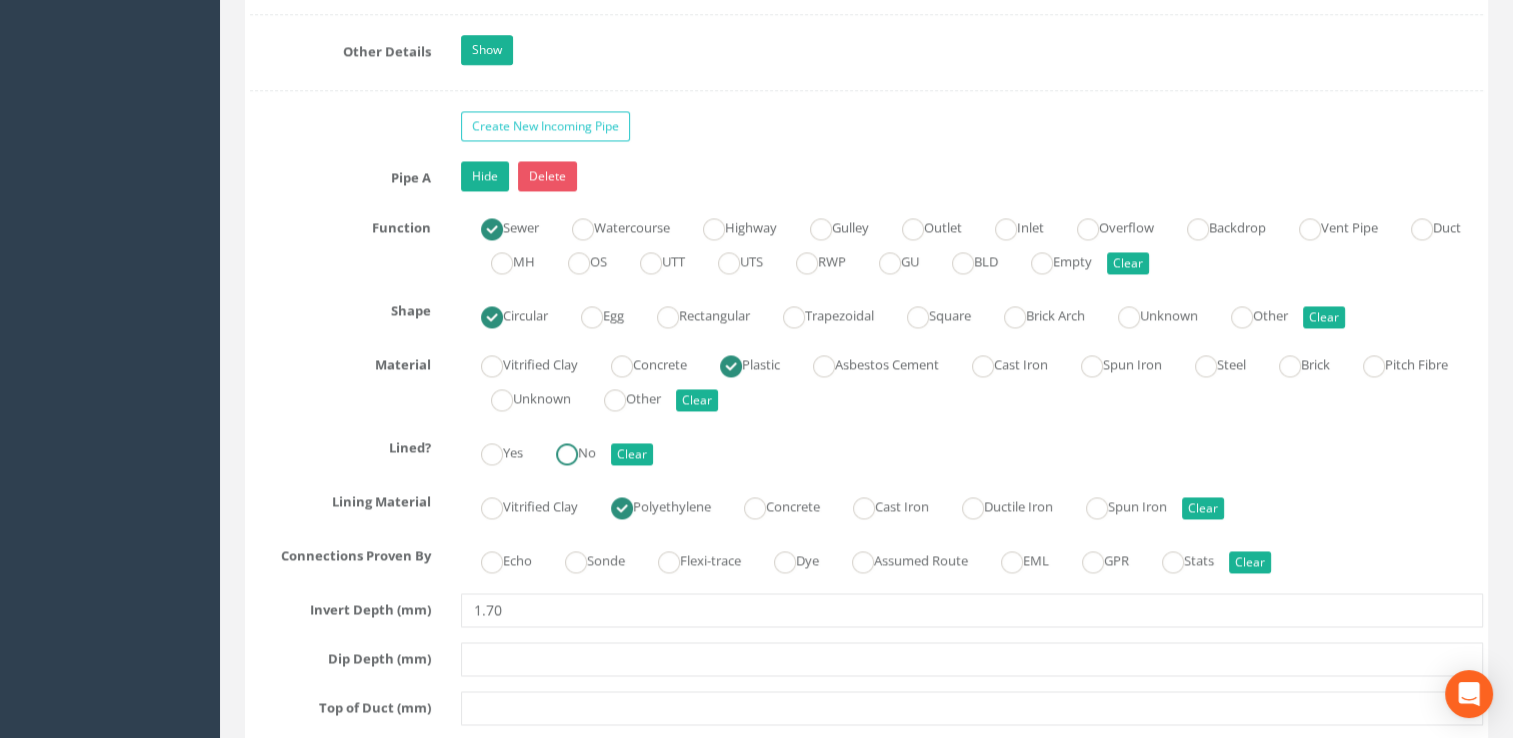 scroll, scrollTop: 2800, scrollLeft: 0, axis: vertical 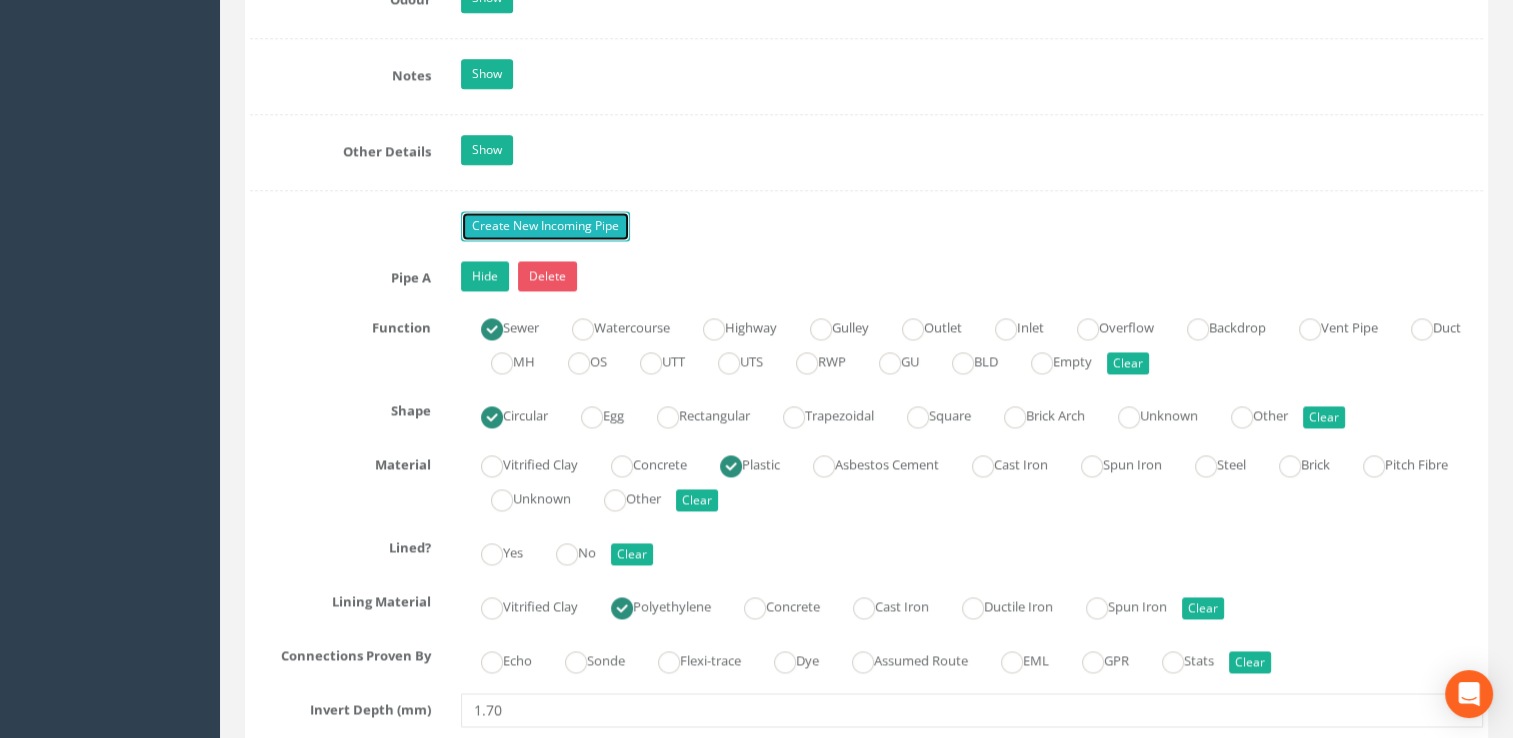 click on "Create New Incoming Pipe" at bounding box center [545, 226] 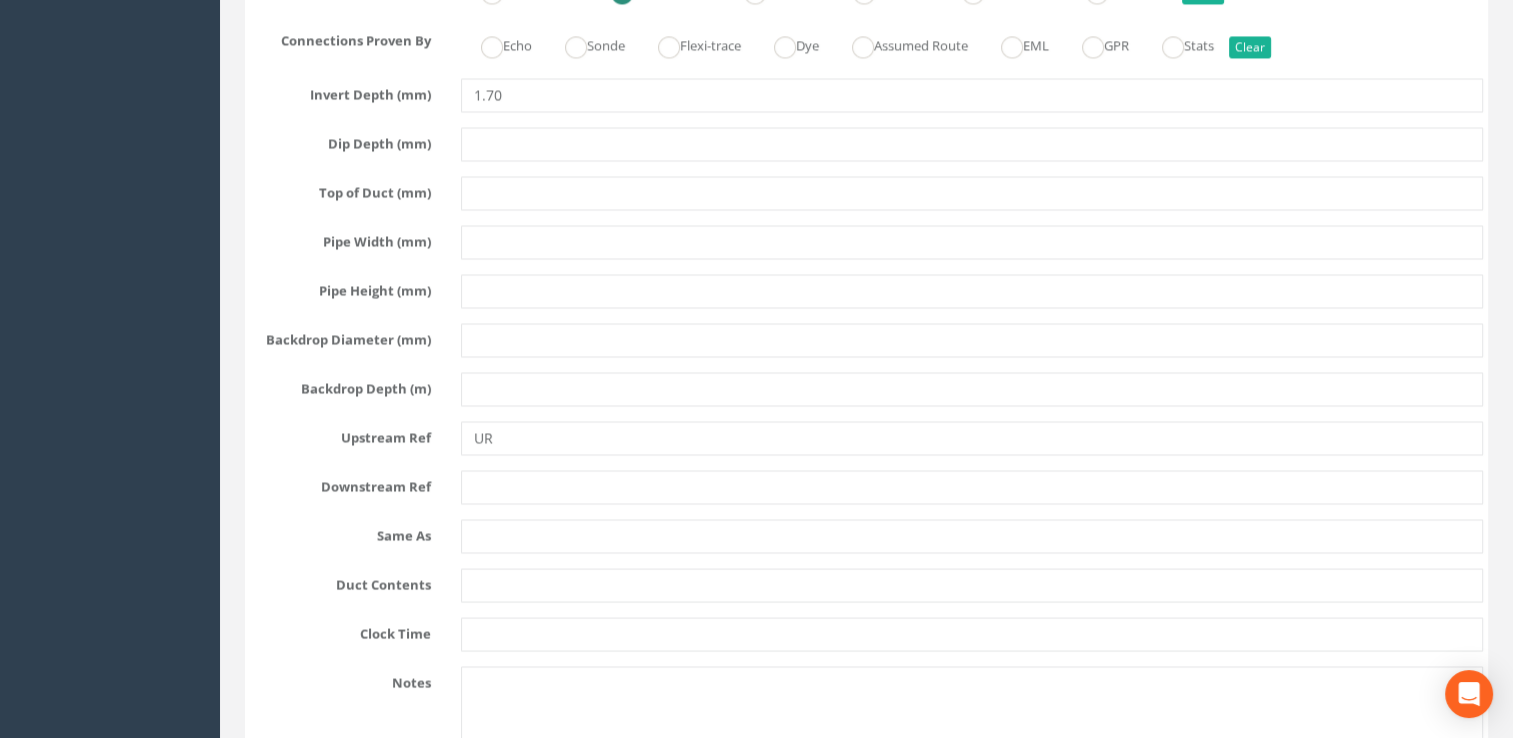 scroll, scrollTop: 3700, scrollLeft: 0, axis: vertical 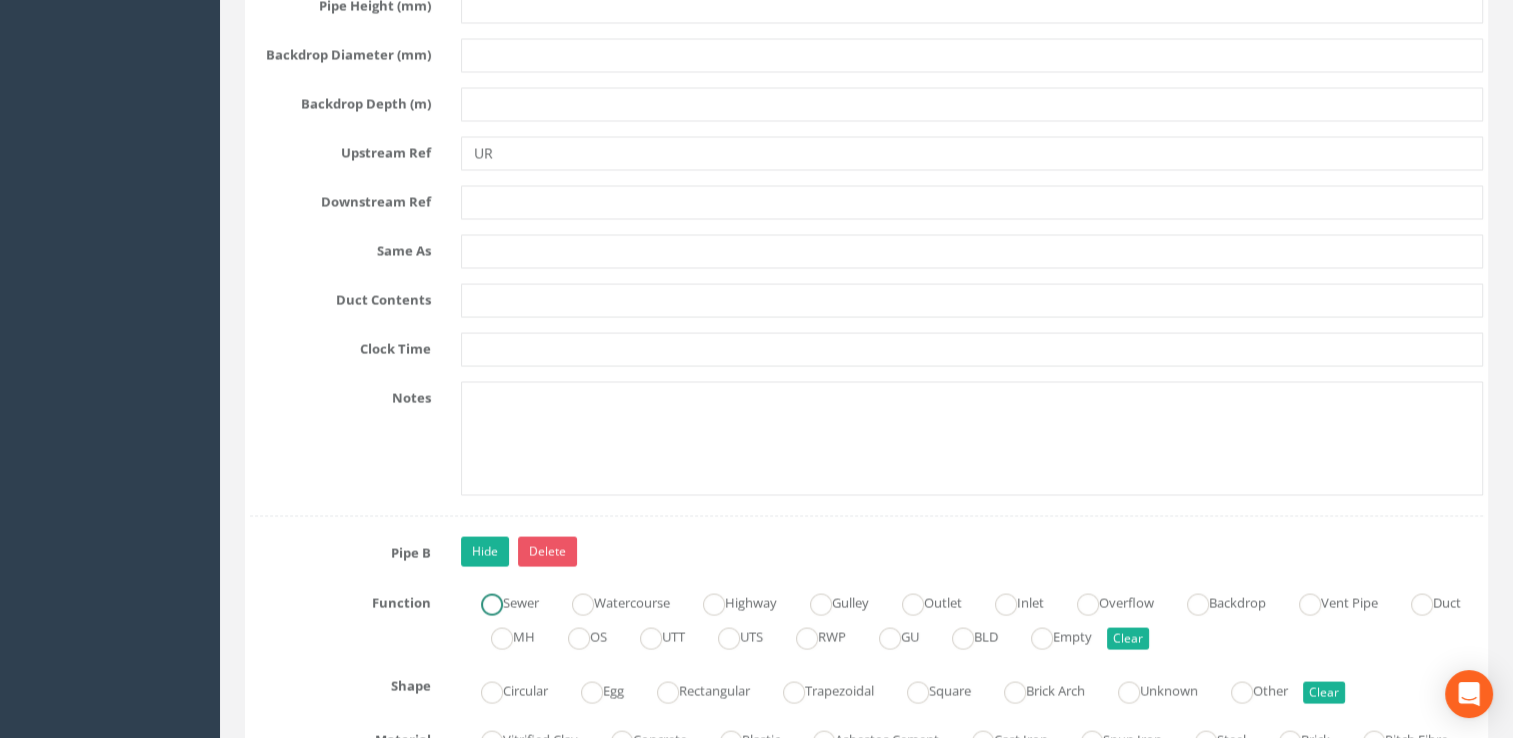 click at bounding box center [492, 604] 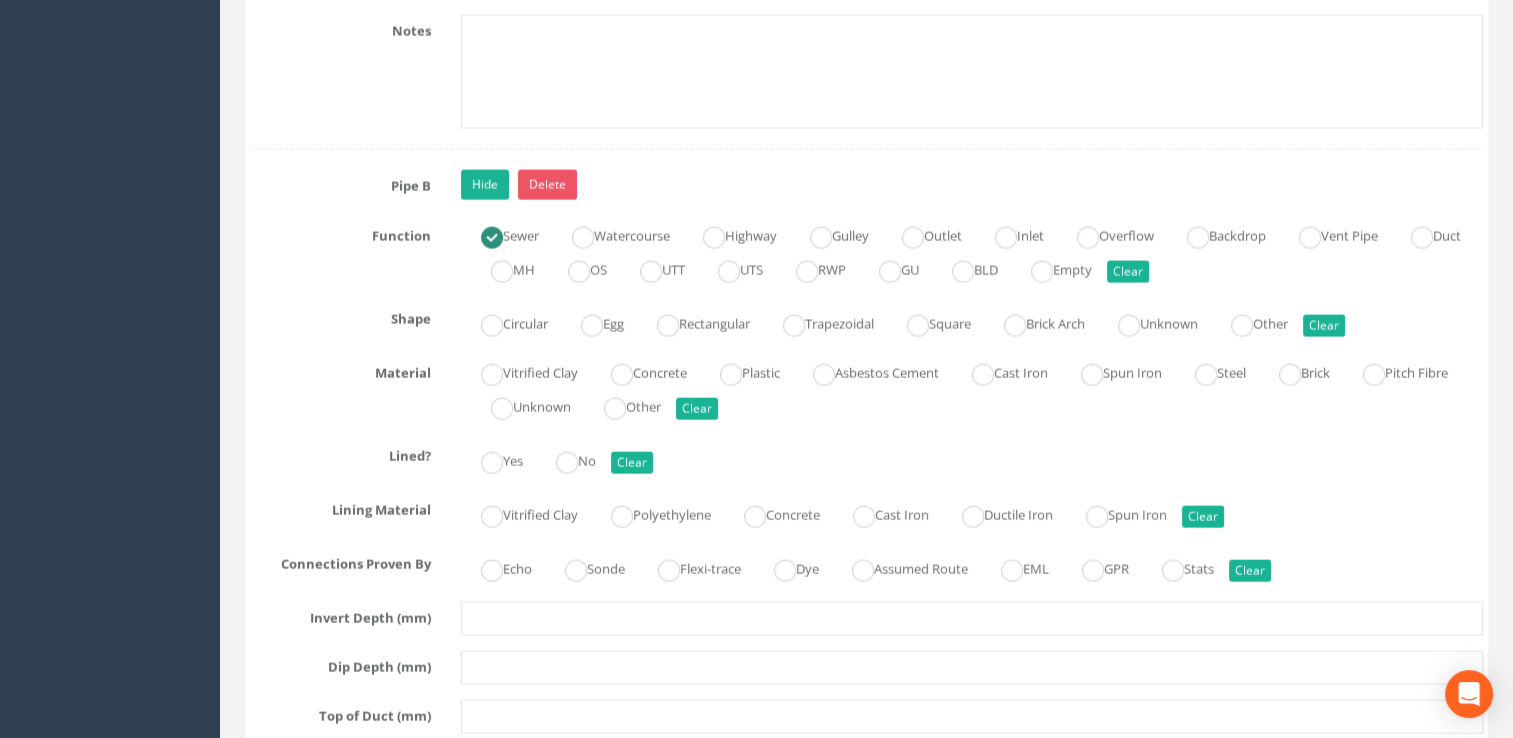 scroll, scrollTop: 4100, scrollLeft: 0, axis: vertical 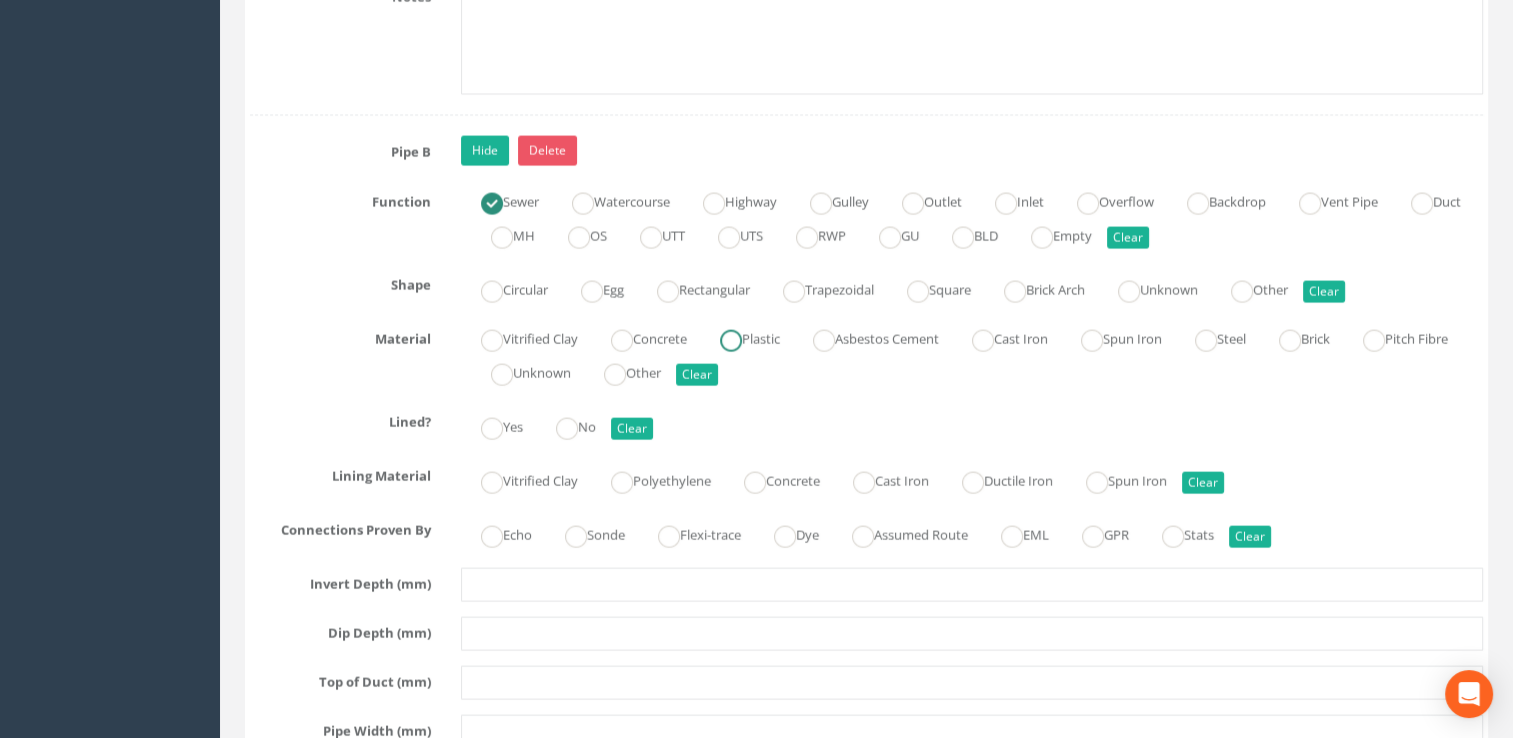 click at bounding box center [731, 341] 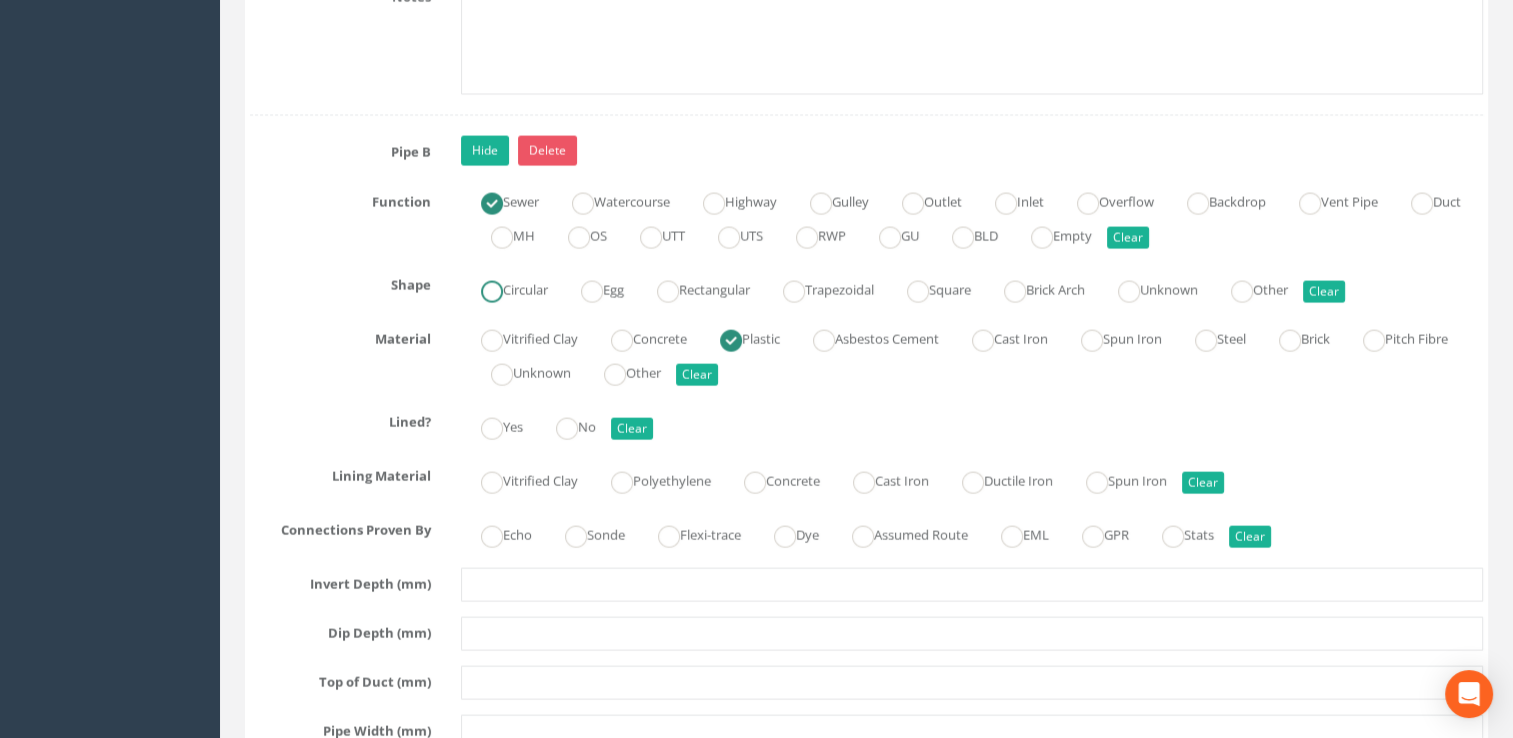 click at bounding box center [492, 292] 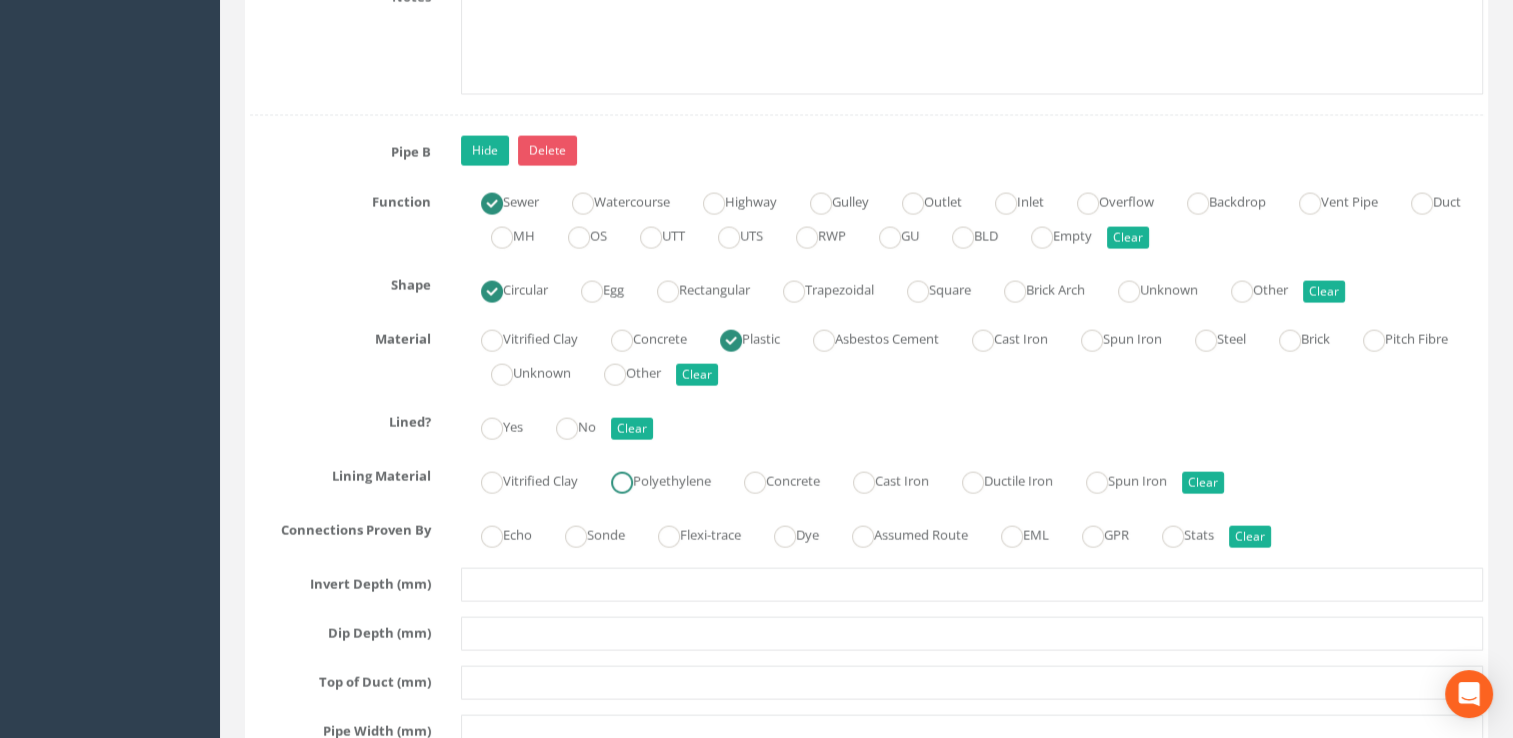 click at bounding box center [622, 483] 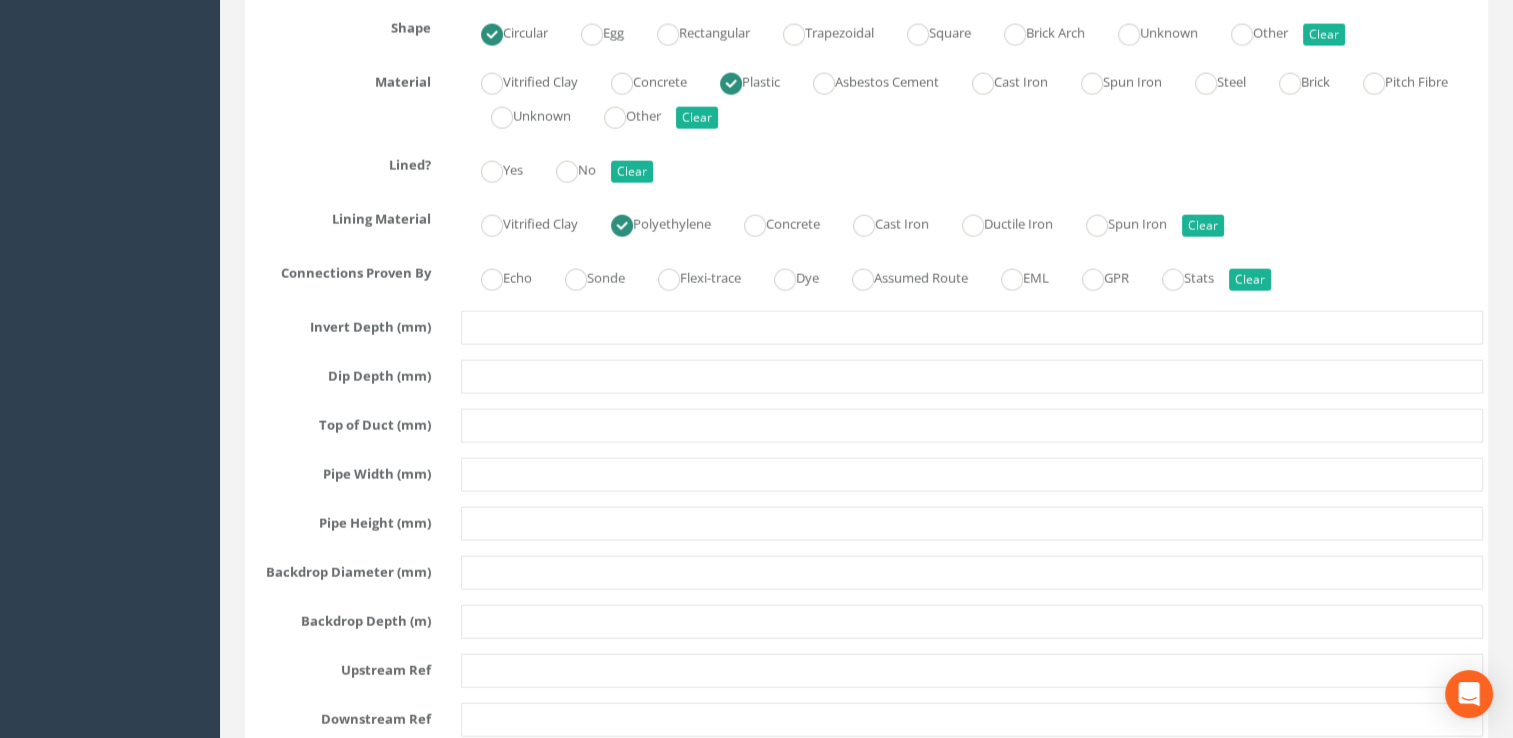 scroll, scrollTop: 4400, scrollLeft: 0, axis: vertical 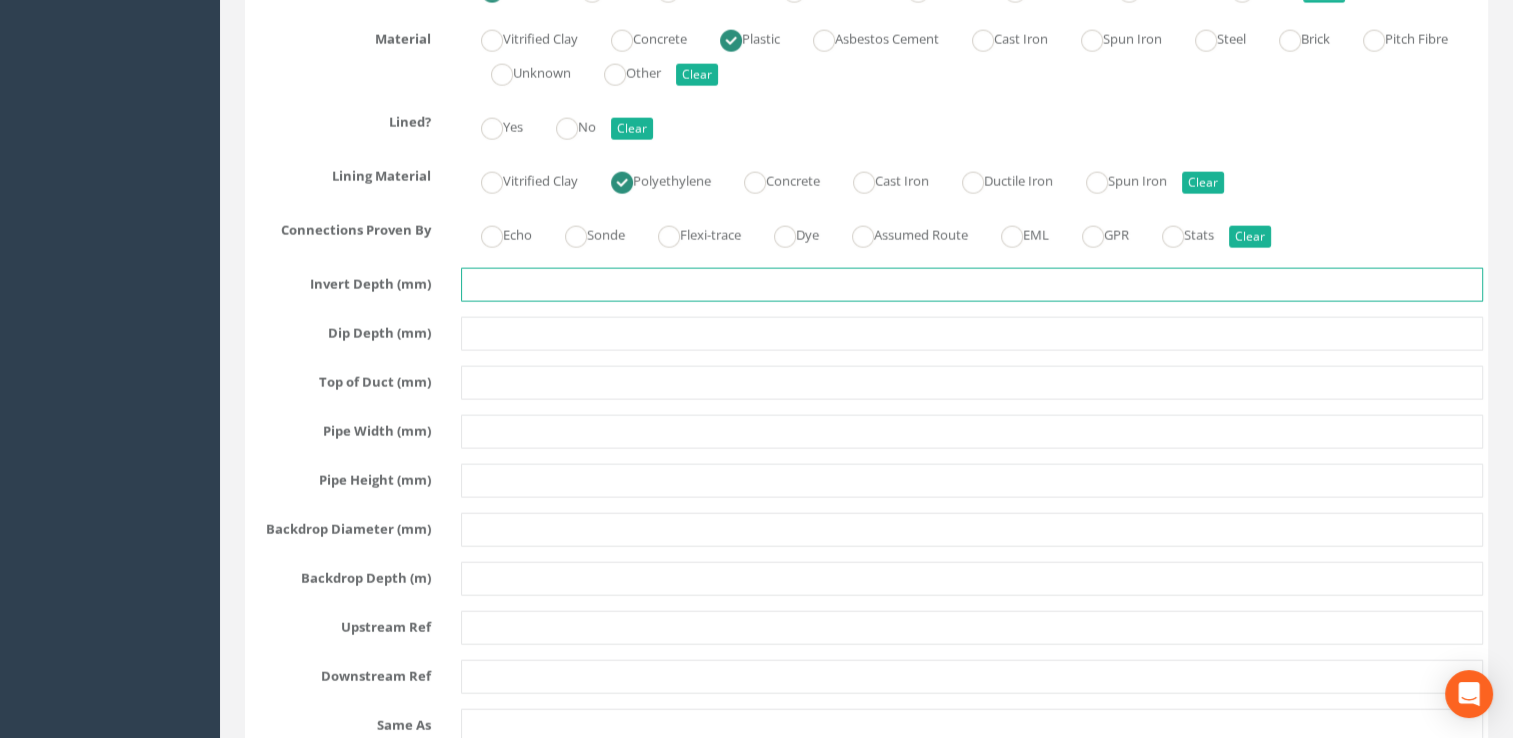 click at bounding box center [972, 285] 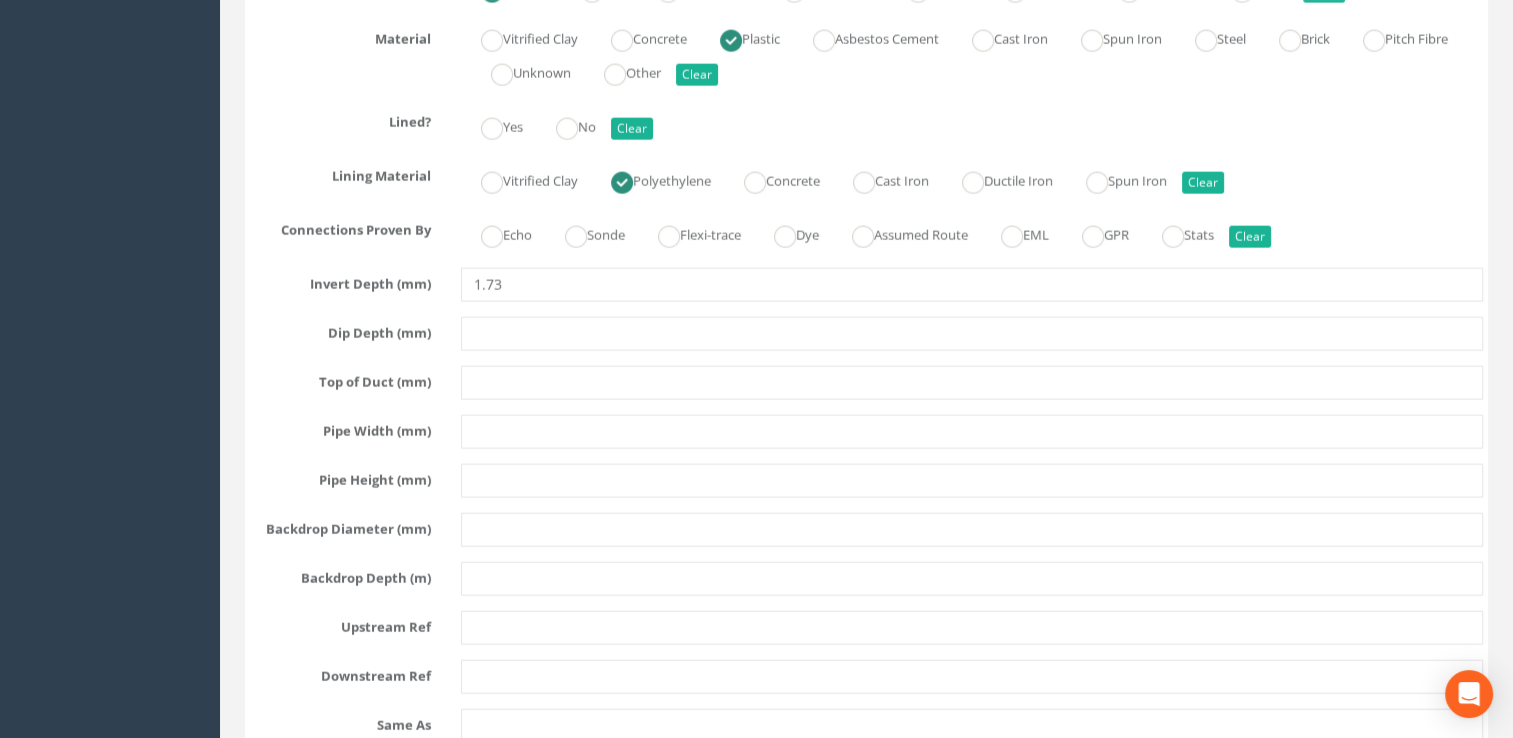 type on "1.73" 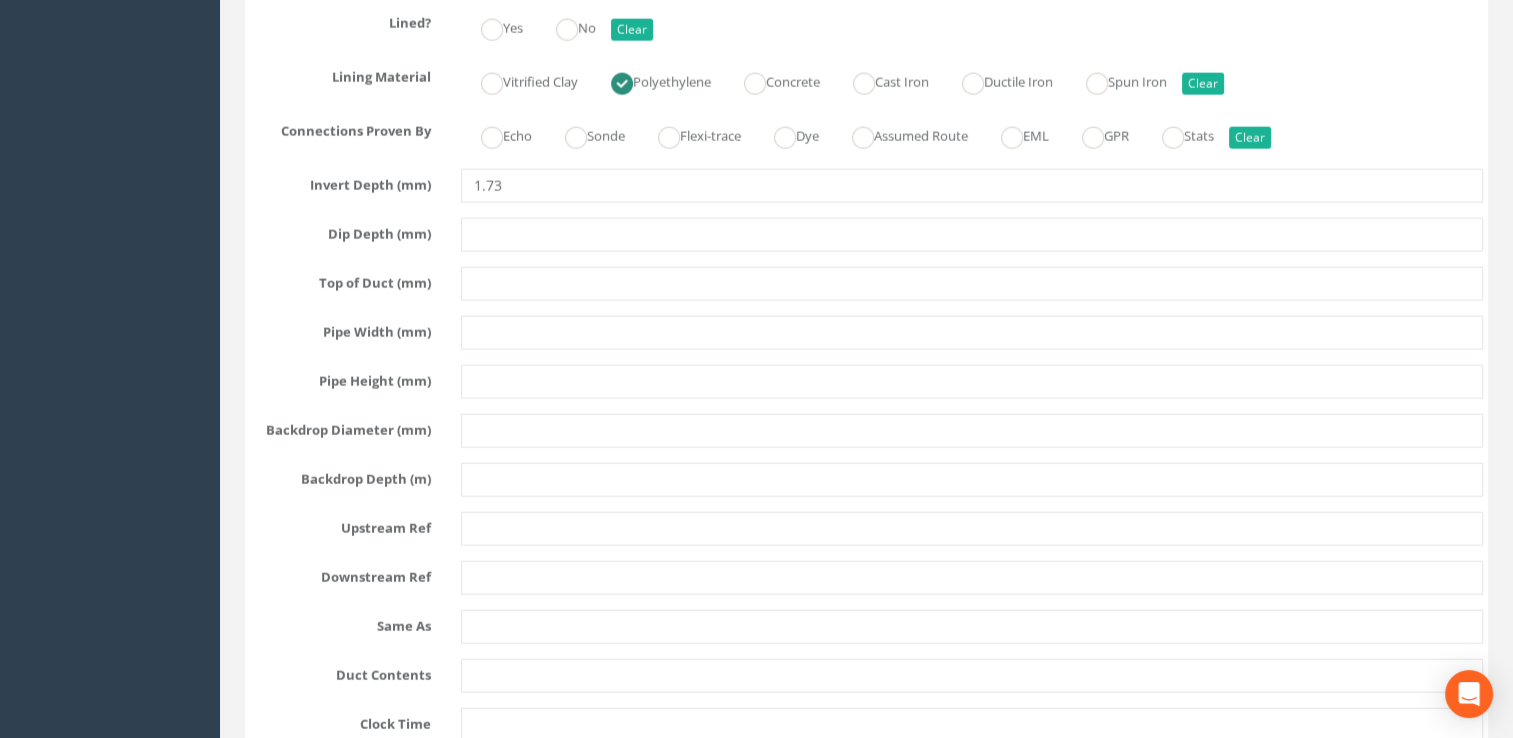 scroll, scrollTop: 4500, scrollLeft: 0, axis: vertical 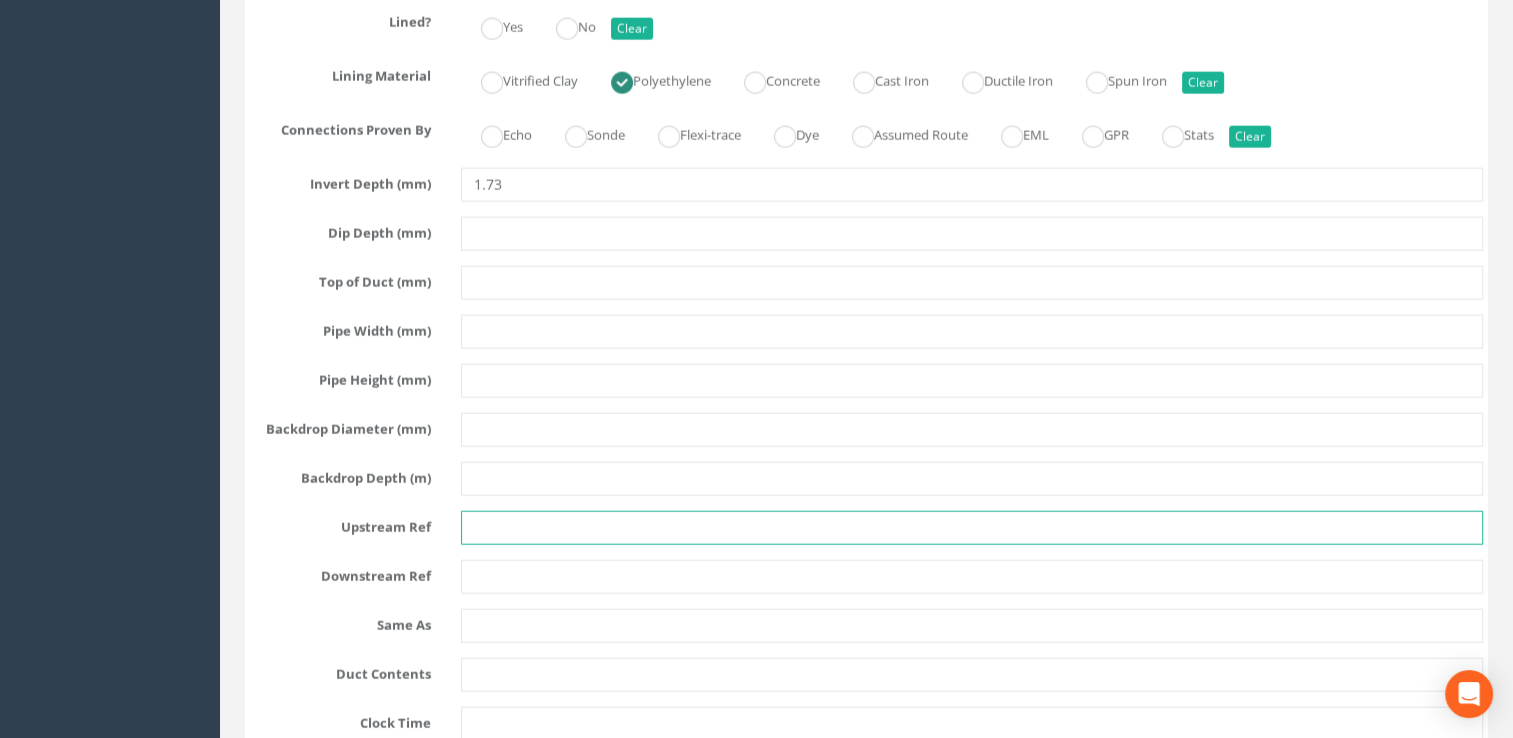 click at bounding box center (972, 528) 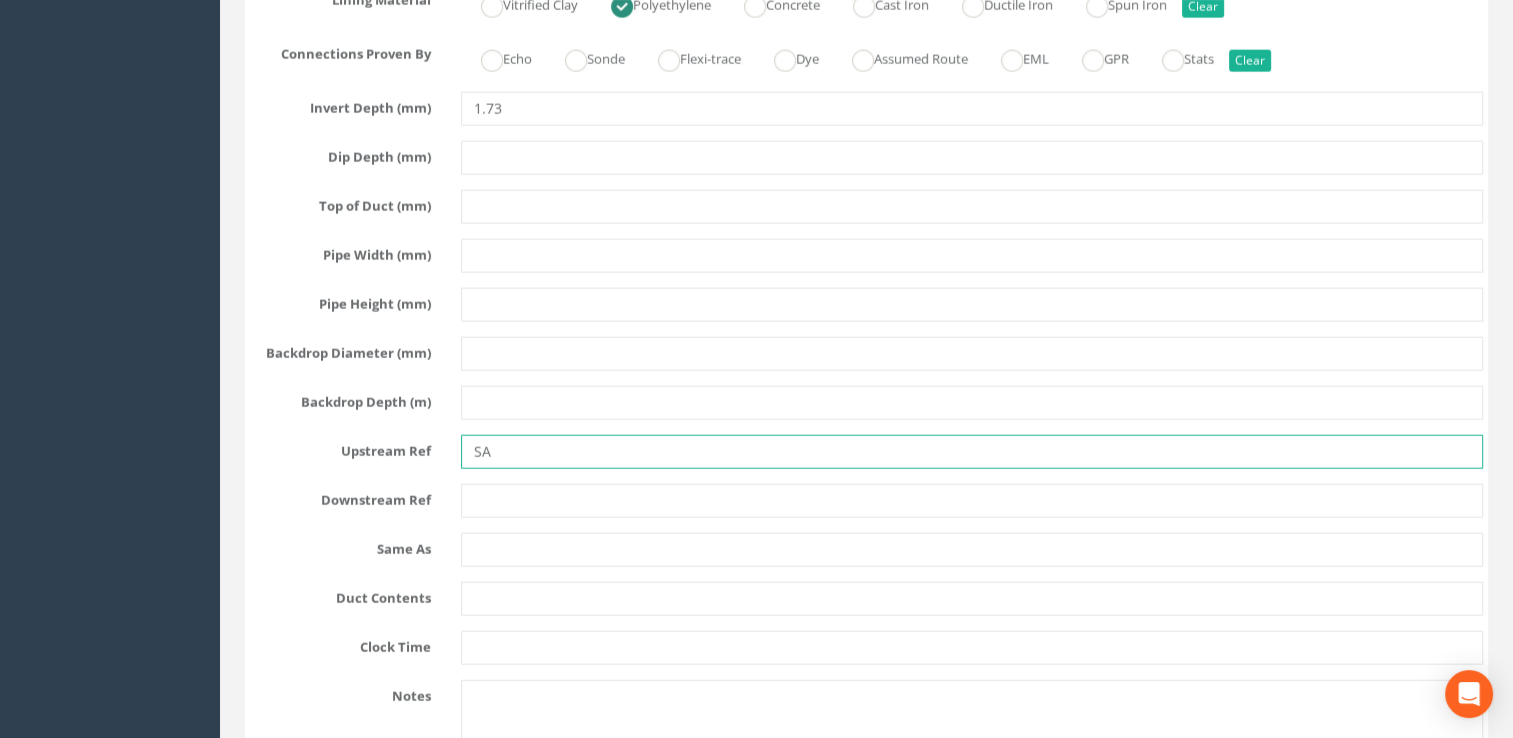 scroll, scrollTop: 4700, scrollLeft: 0, axis: vertical 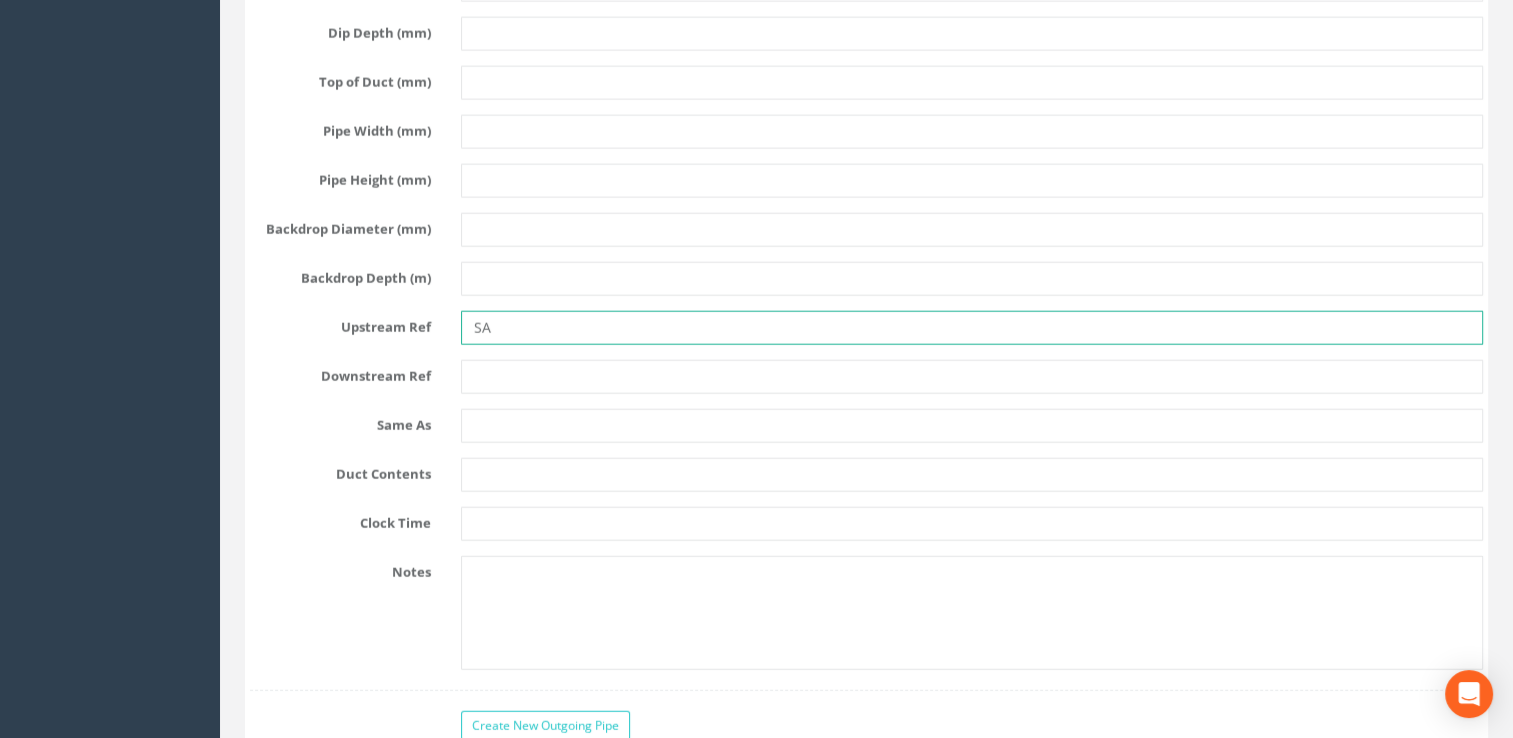 drag, startPoint x: 480, startPoint y: 308, endPoint x: 504, endPoint y: 314, distance: 24.738634 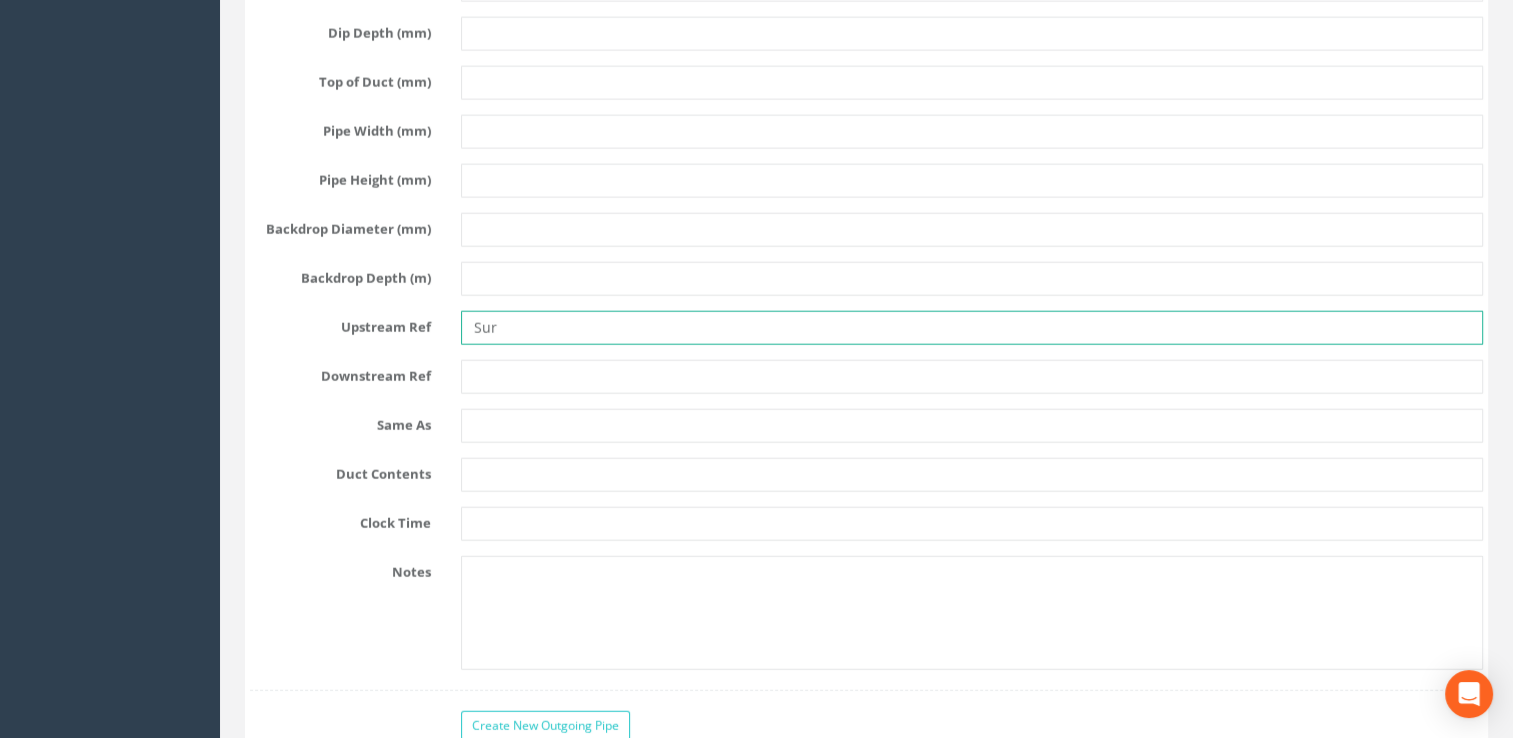 type on "S" 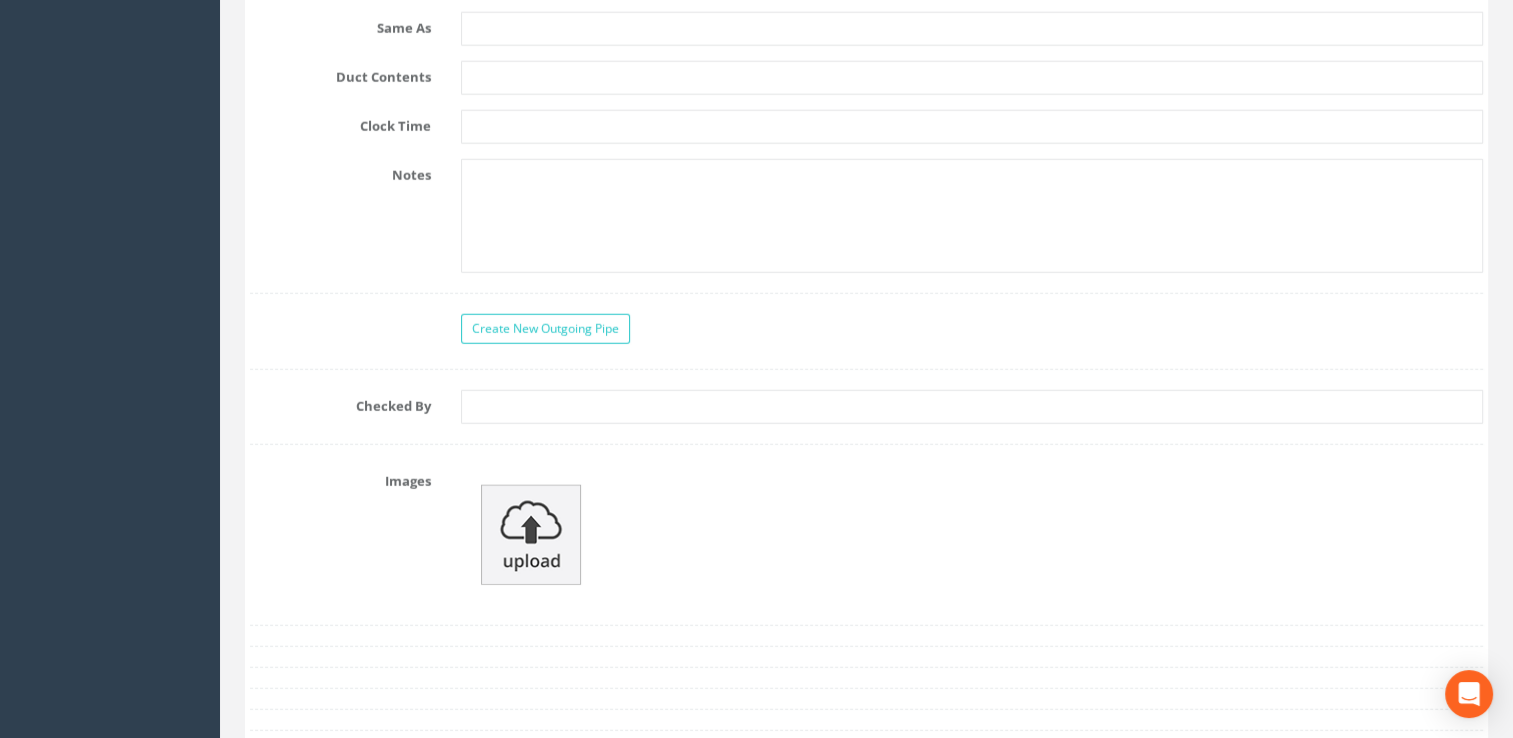 scroll, scrollTop: 5100, scrollLeft: 0, axis: vertical 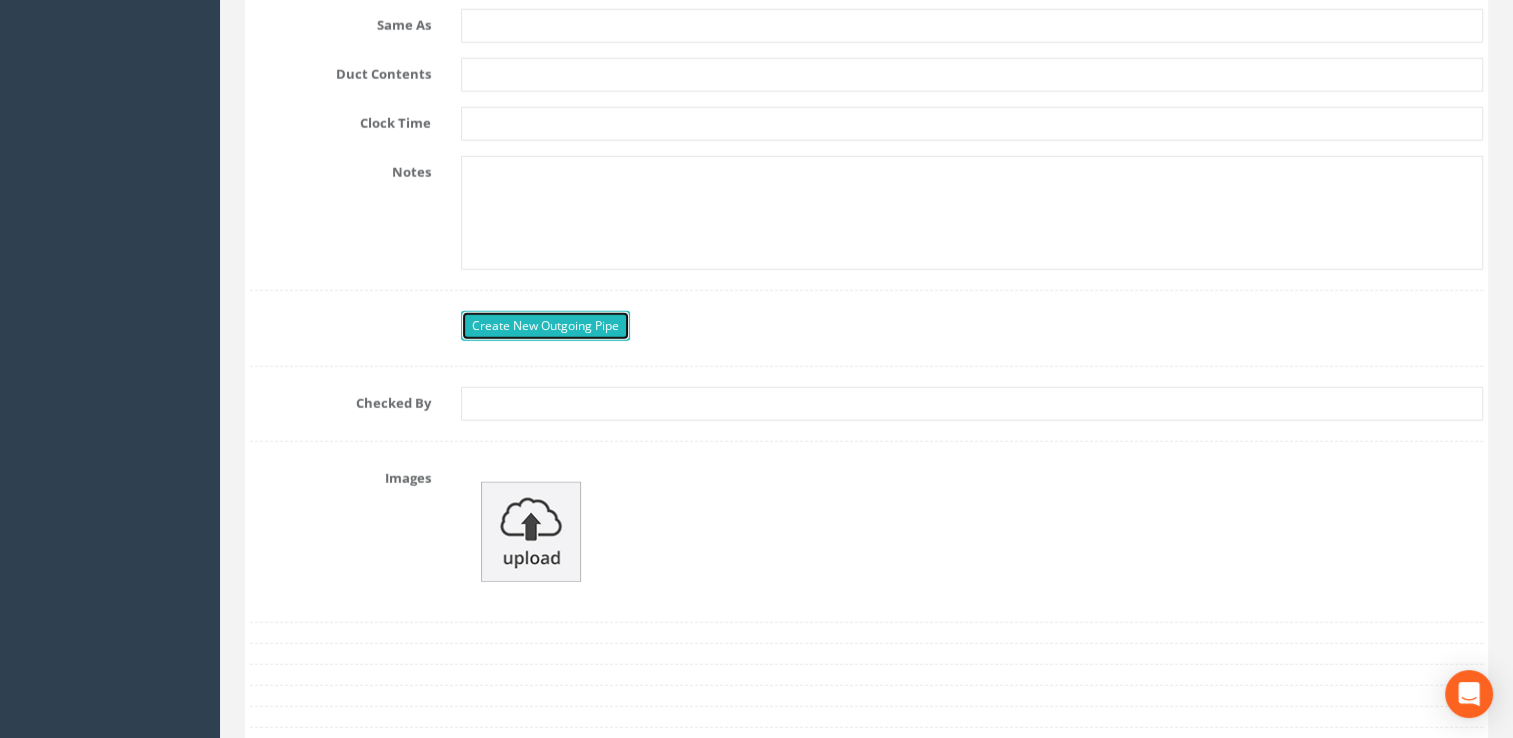 type on "UR" 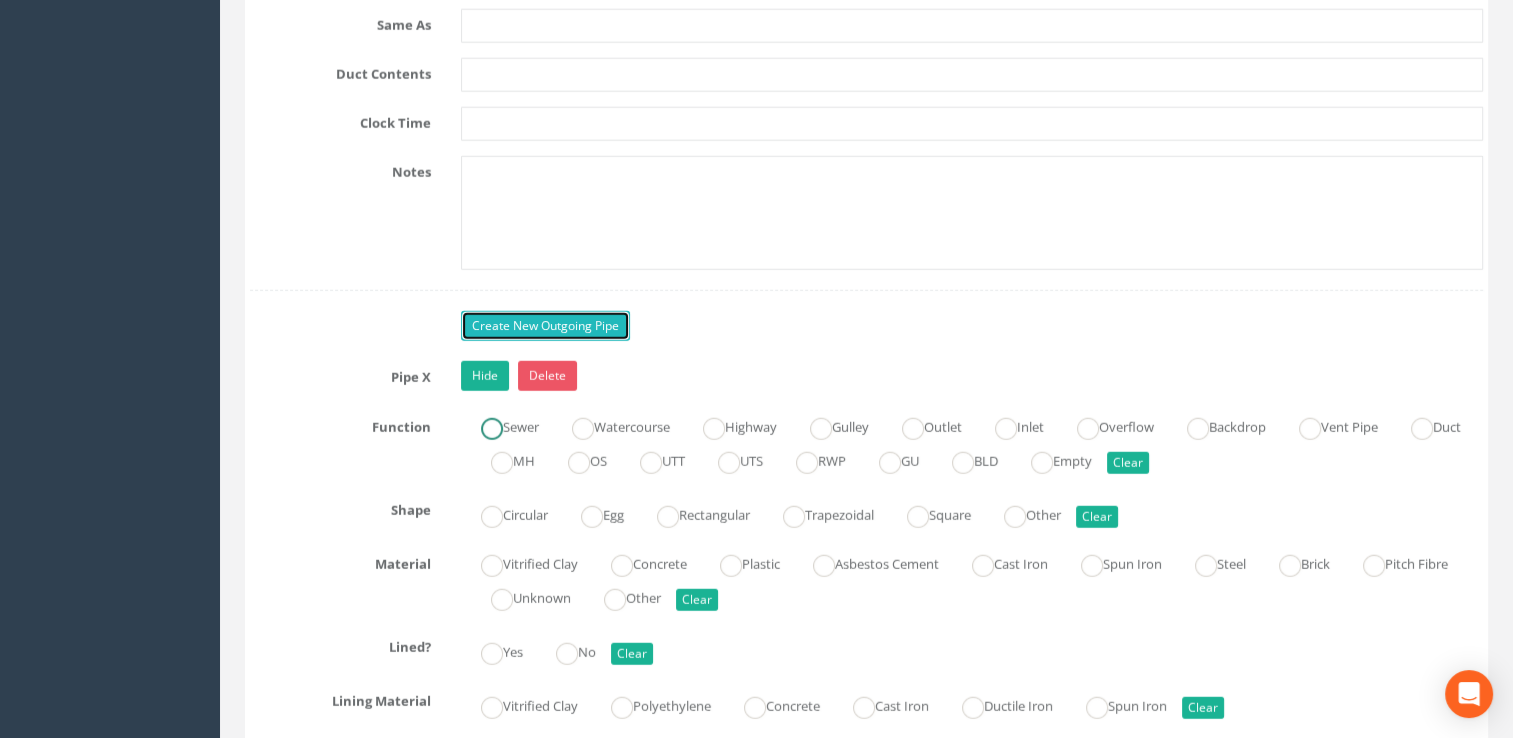 click at bounding box center [492, 429] 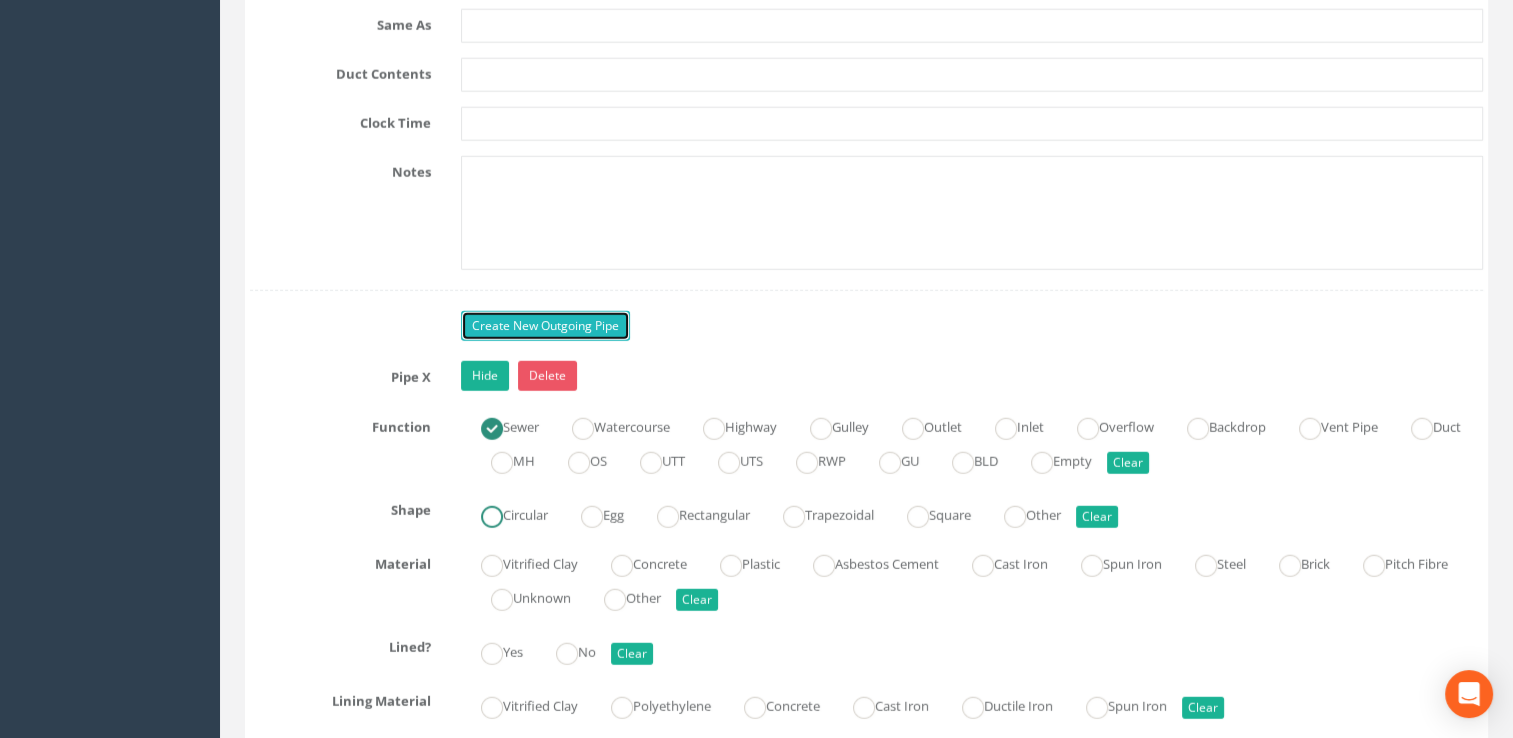 click at bounding box center [492, 517] 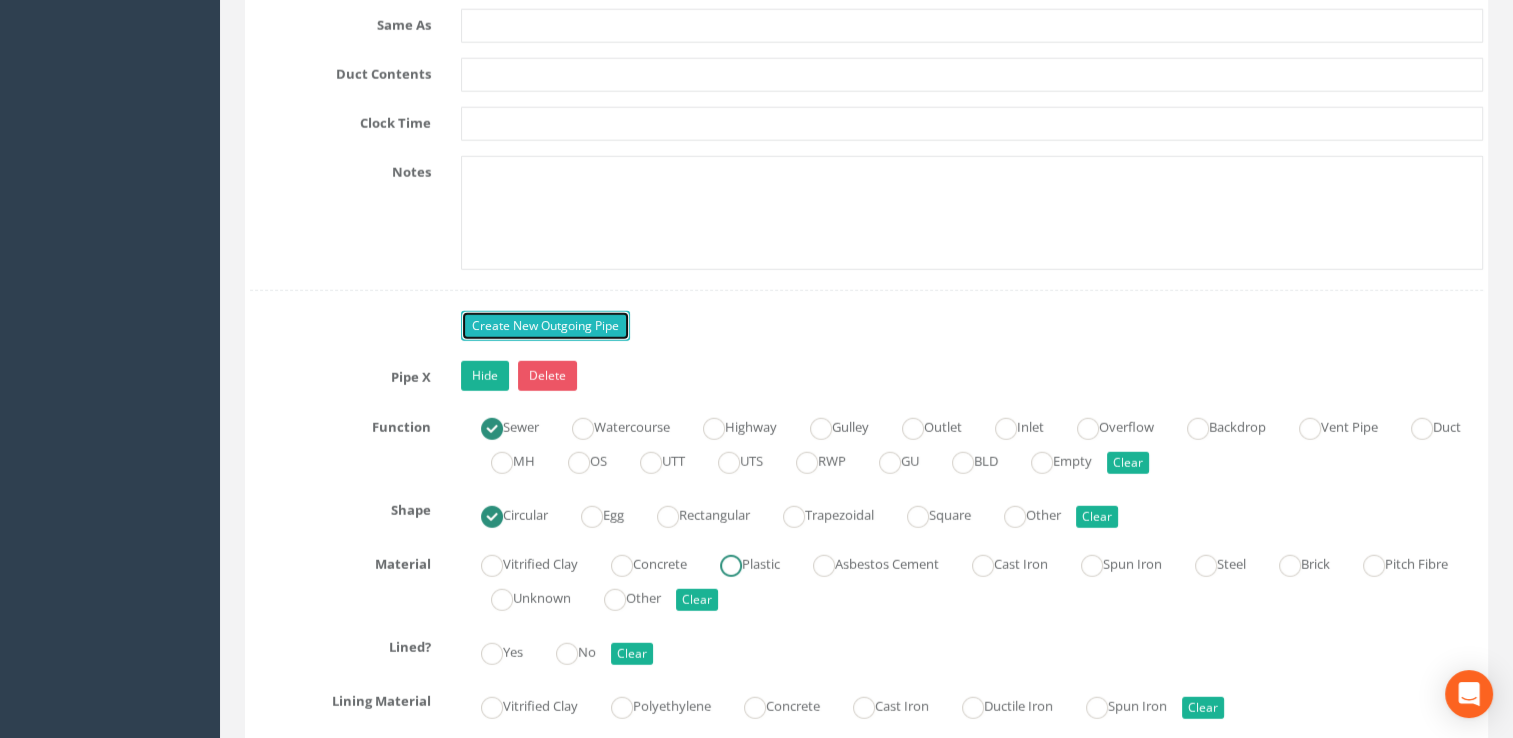 click at bounding box center (731, 566) 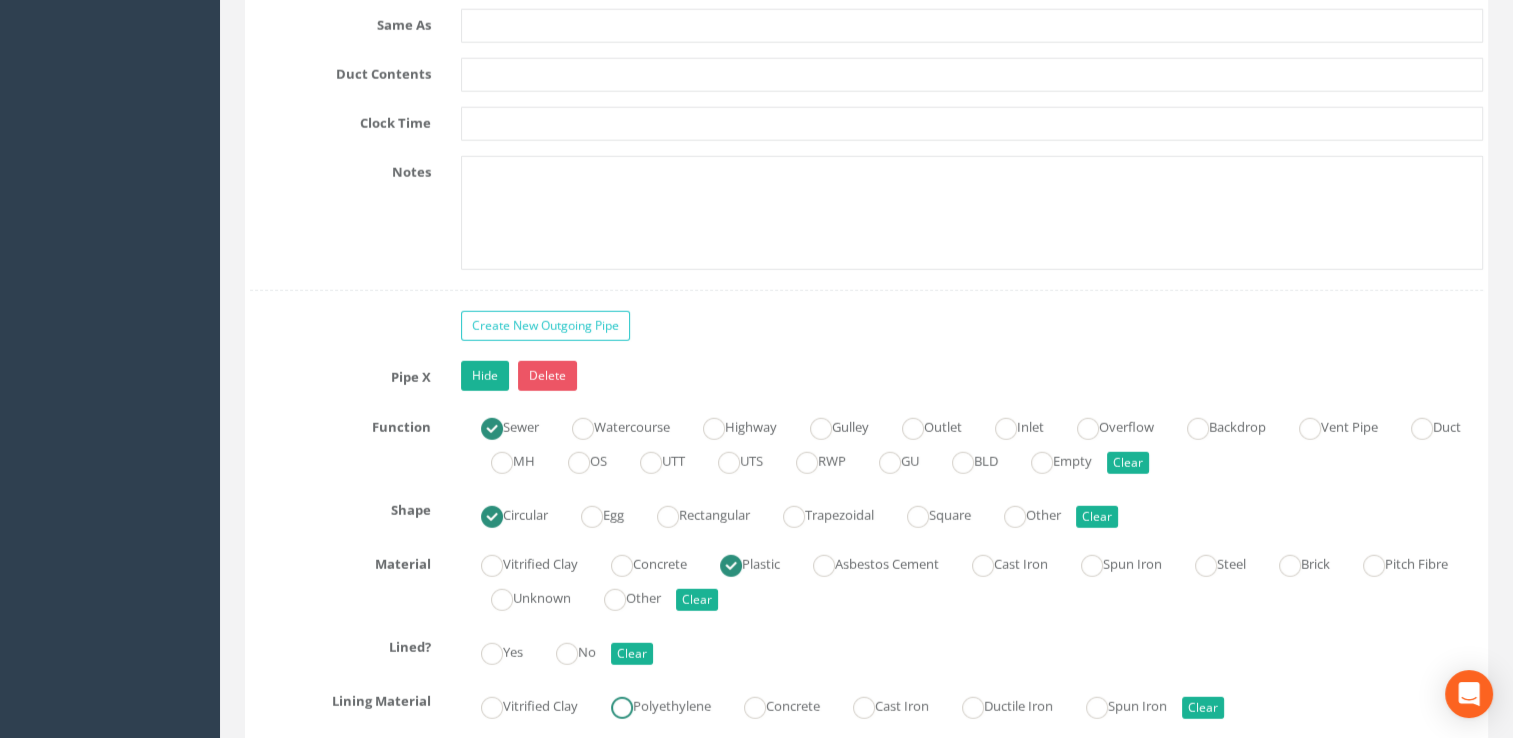 click on "Polyethylene" at bounding box center [651, 704] 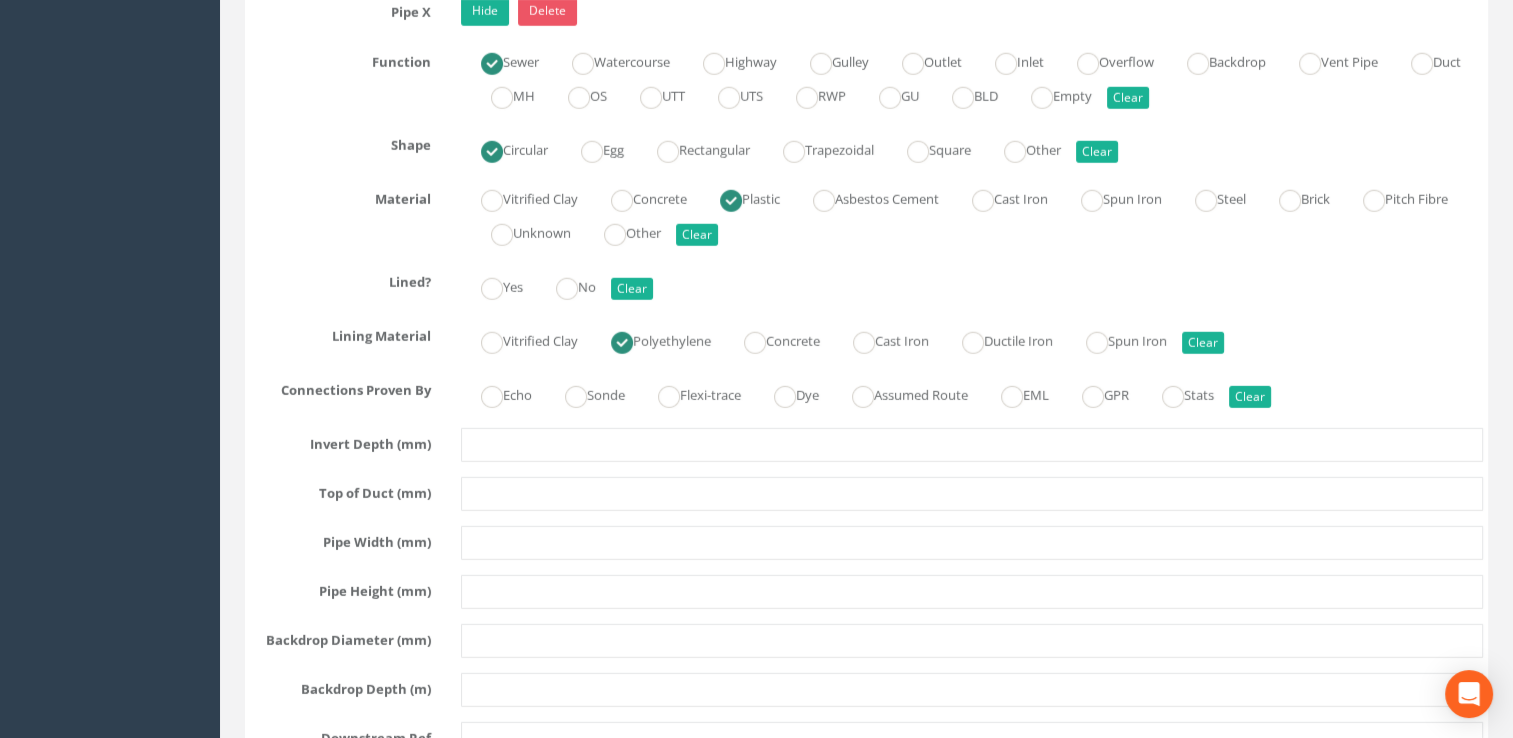 scroll, scrollTop: 5500, scrollLeft: 0, axis: vertical 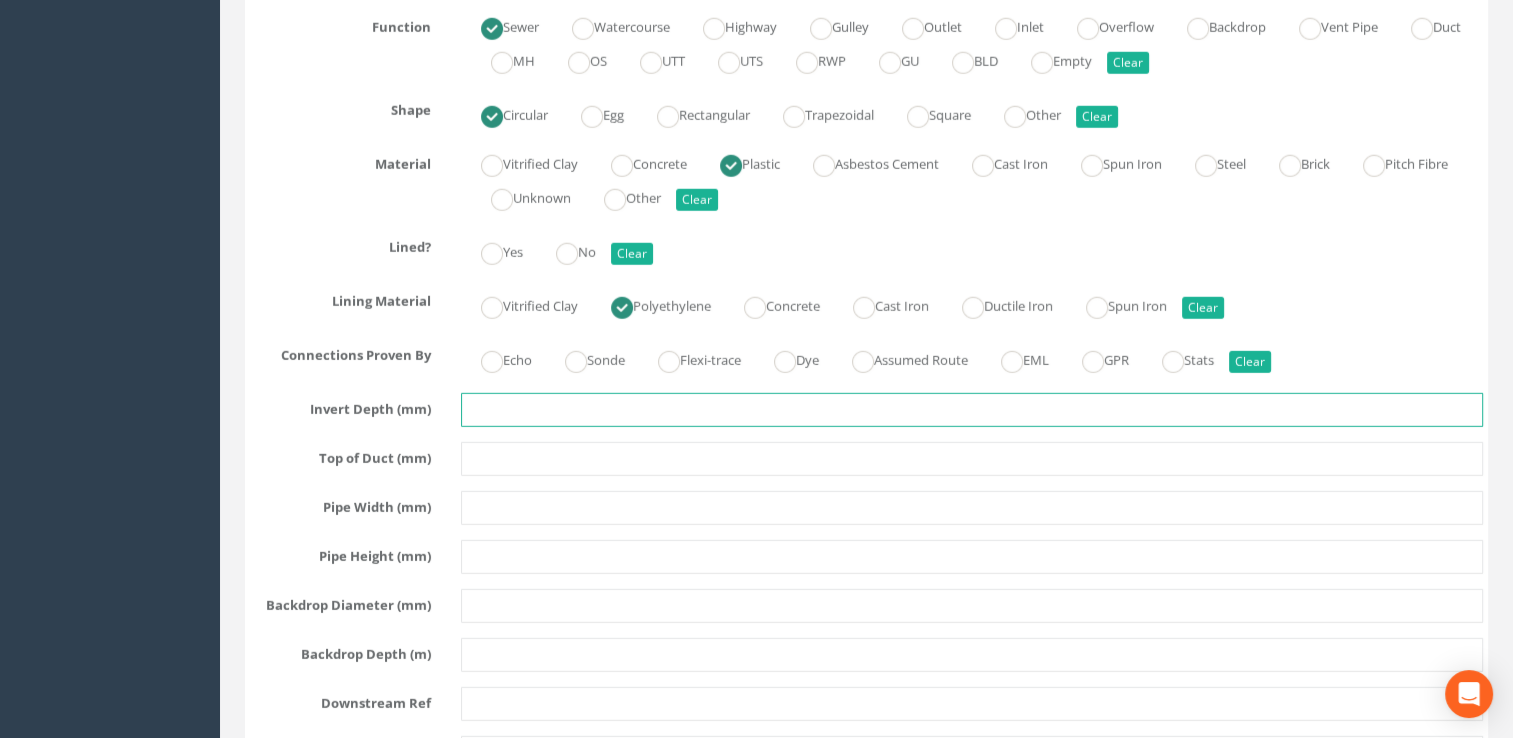 click at bounding box center (972, 410) 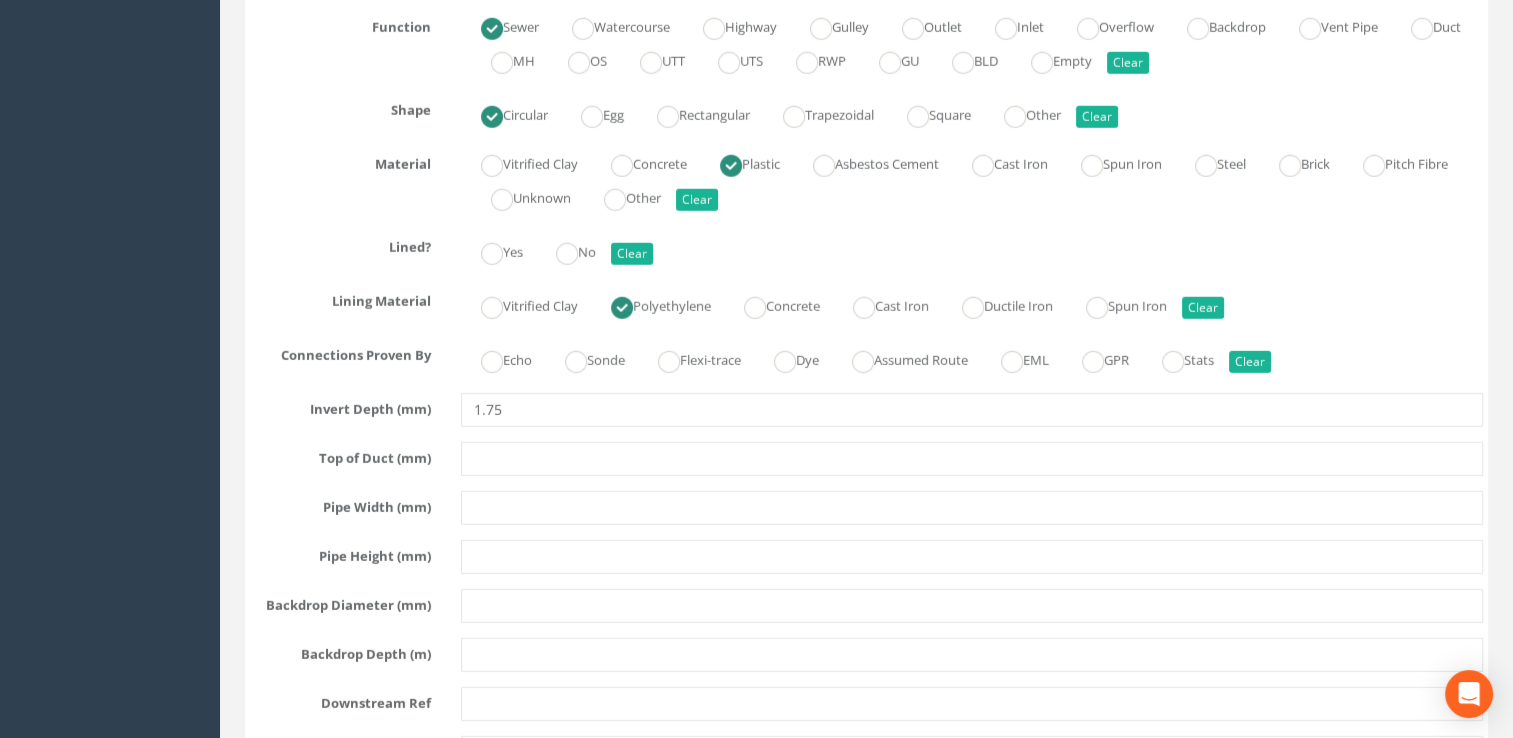 type on "1.75" 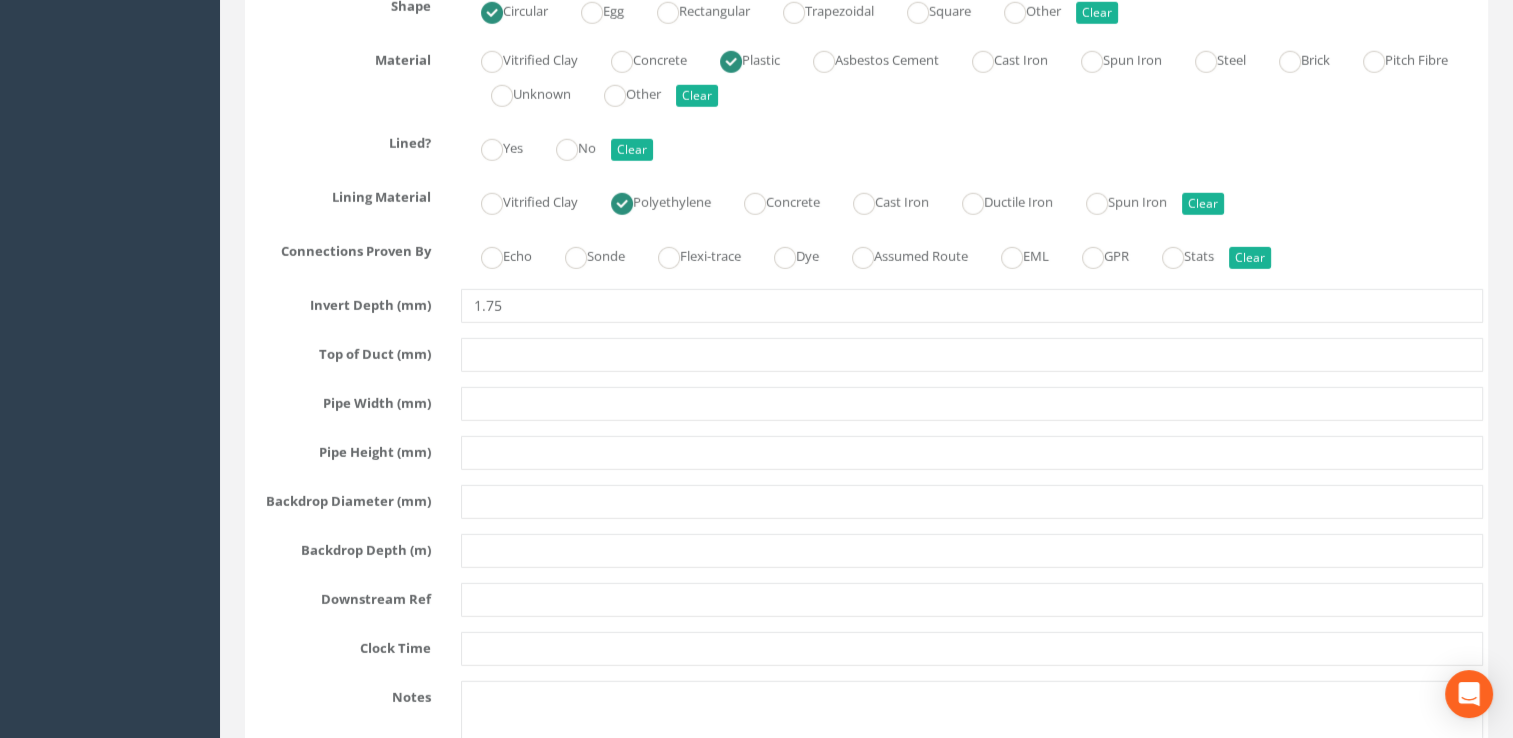 scroll, scrollTop: 5700, scrollLeft: 0, axis: vertical 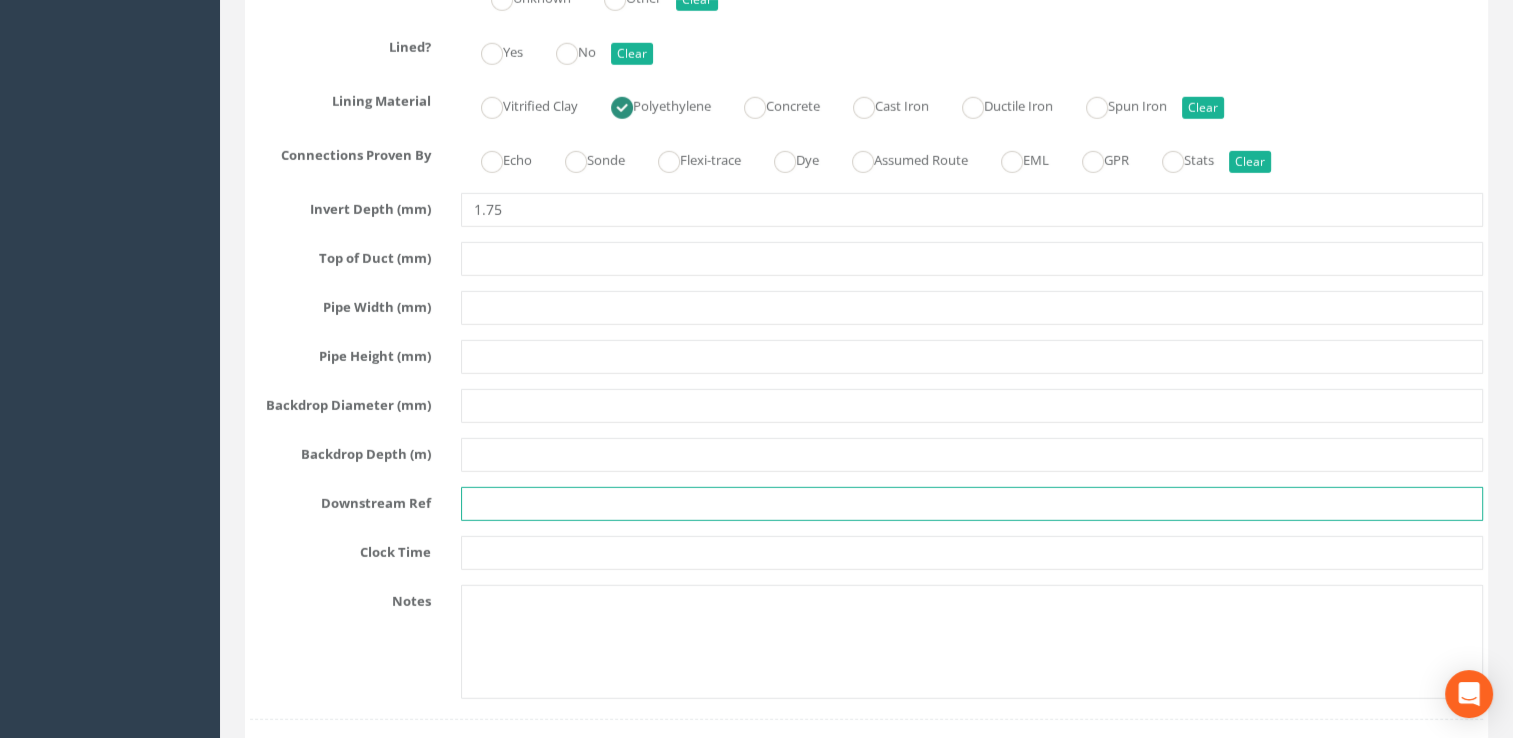 click at bounding box center [972, 504] 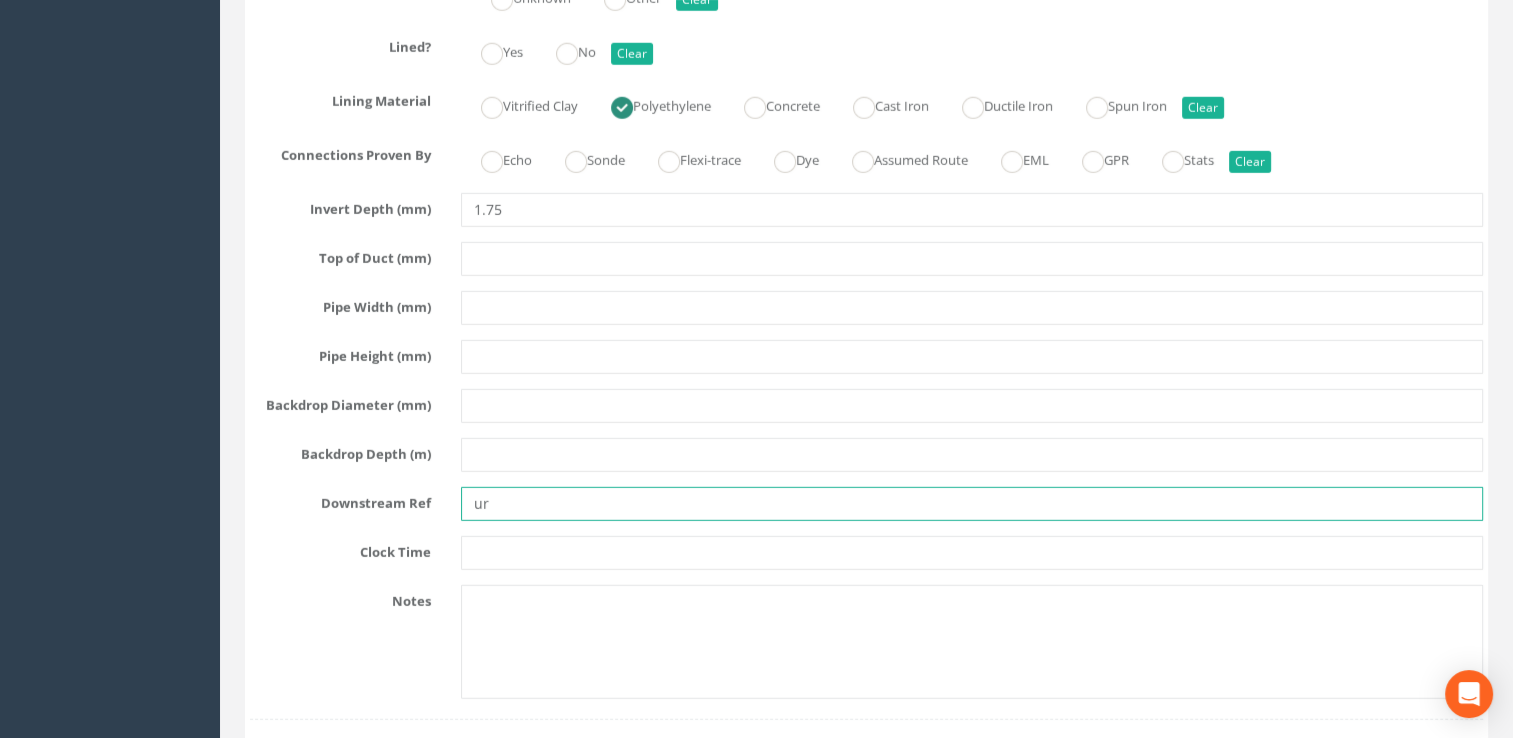 type on "u" 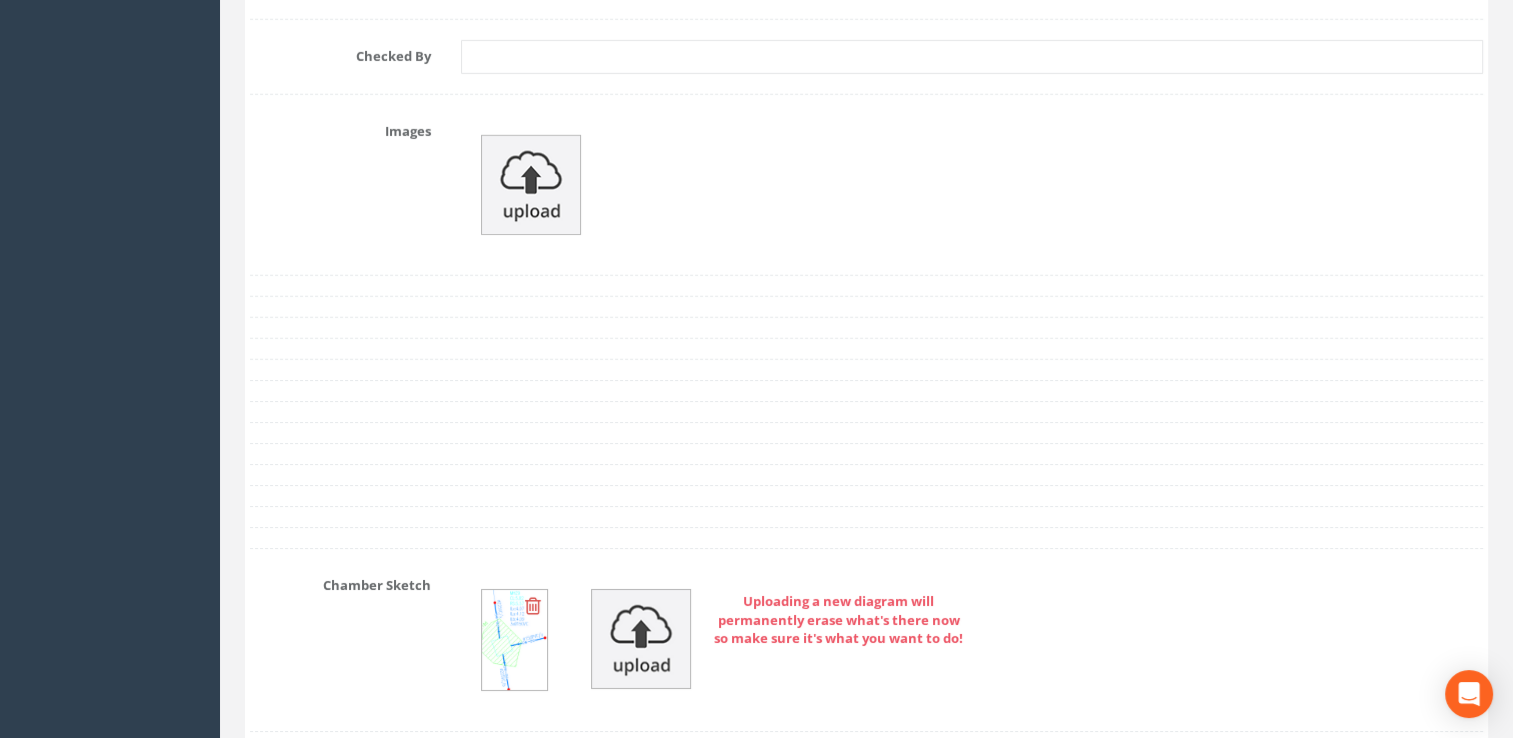 scroll, scrollTop: 6000, scrollLeft: 0, axis: vertical 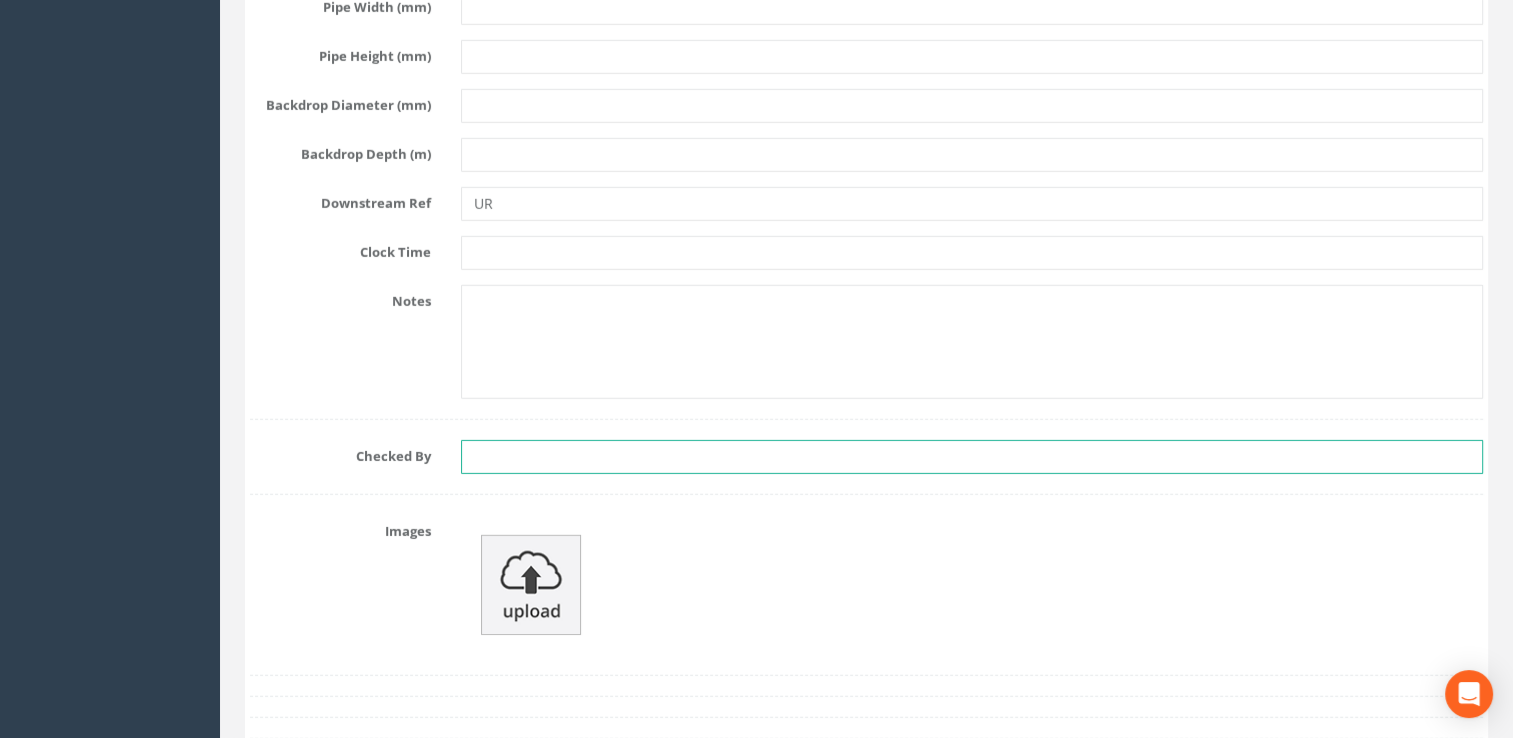 type on "UR" 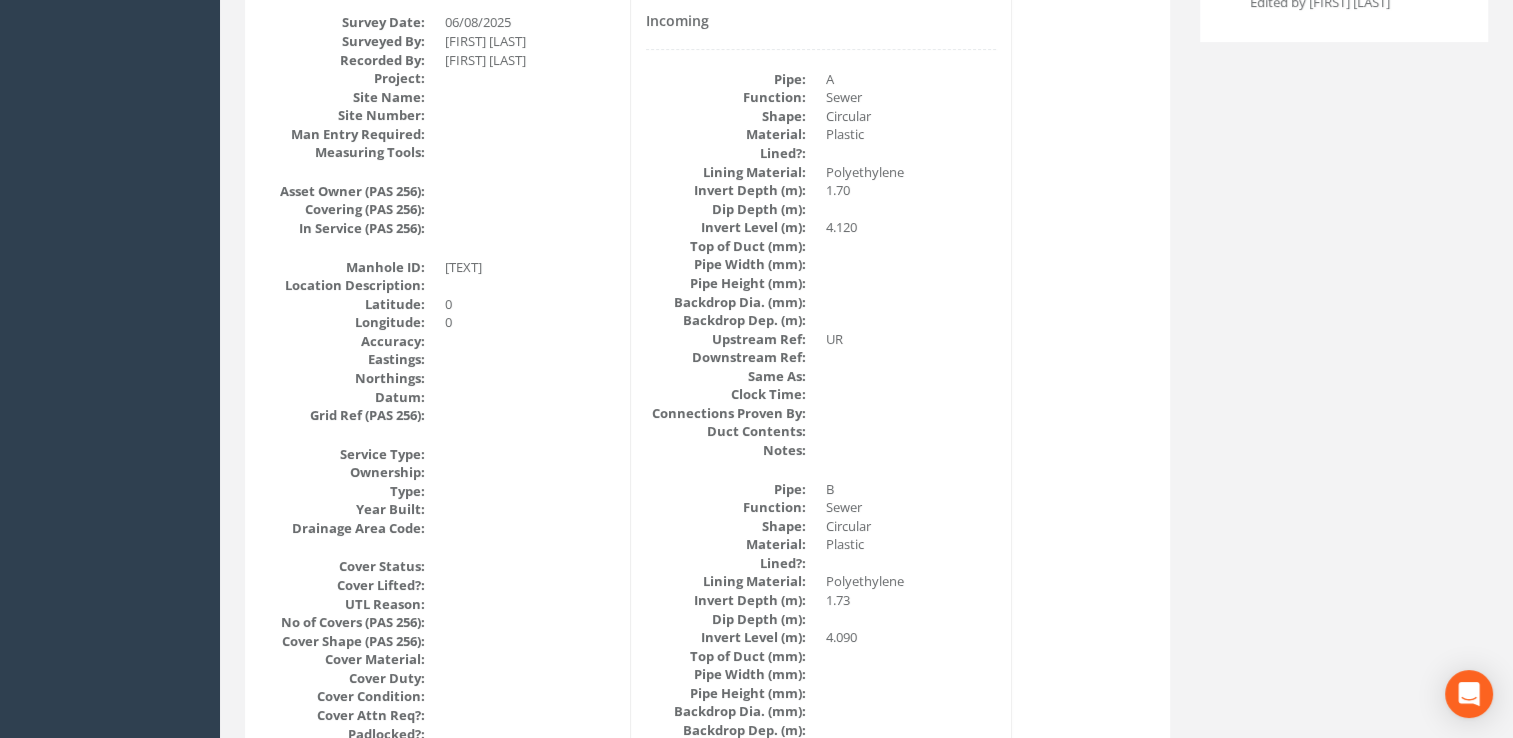 scroll, scrollTop: 200, scrollLeft: 0, axis: vertical 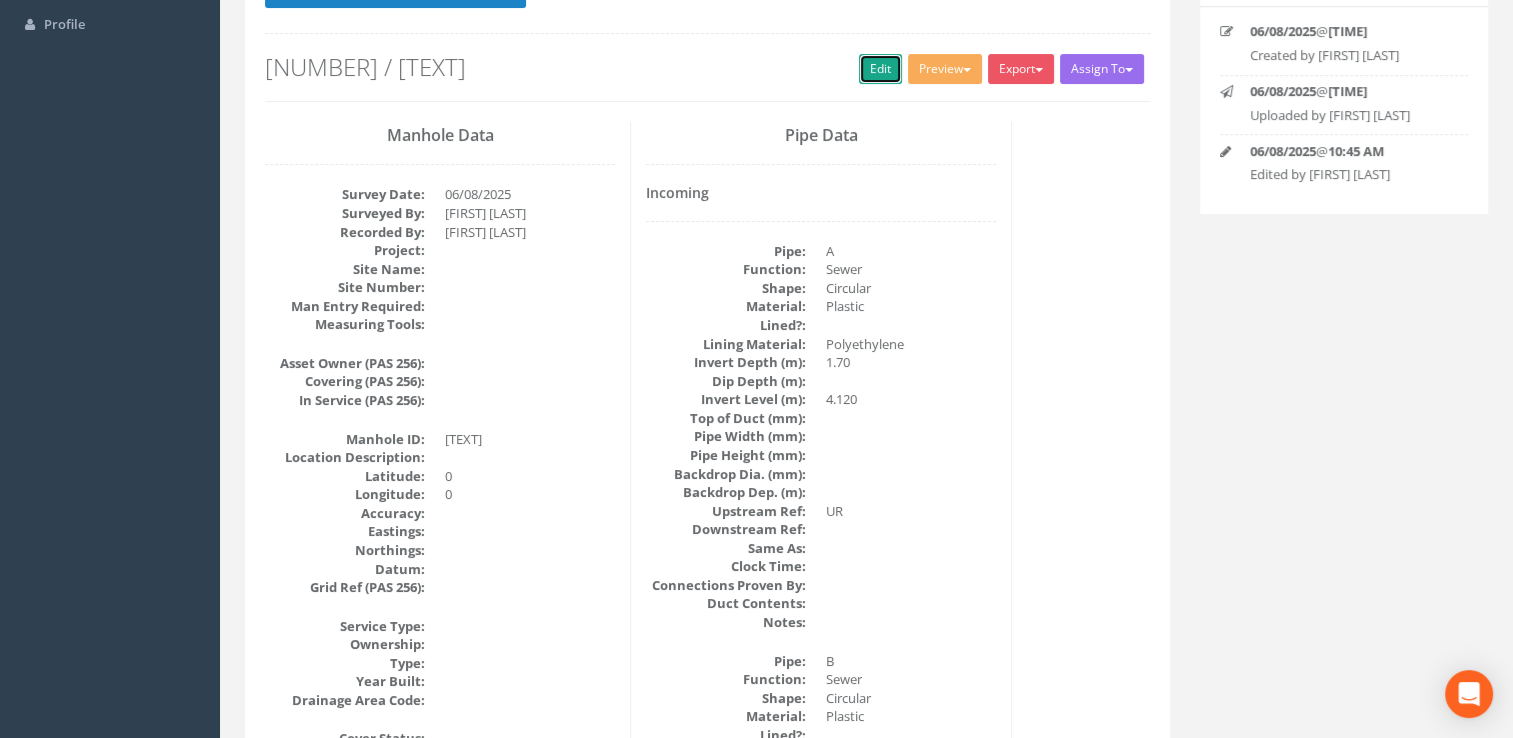 click on "Edit" at bounding box center [880, 69] 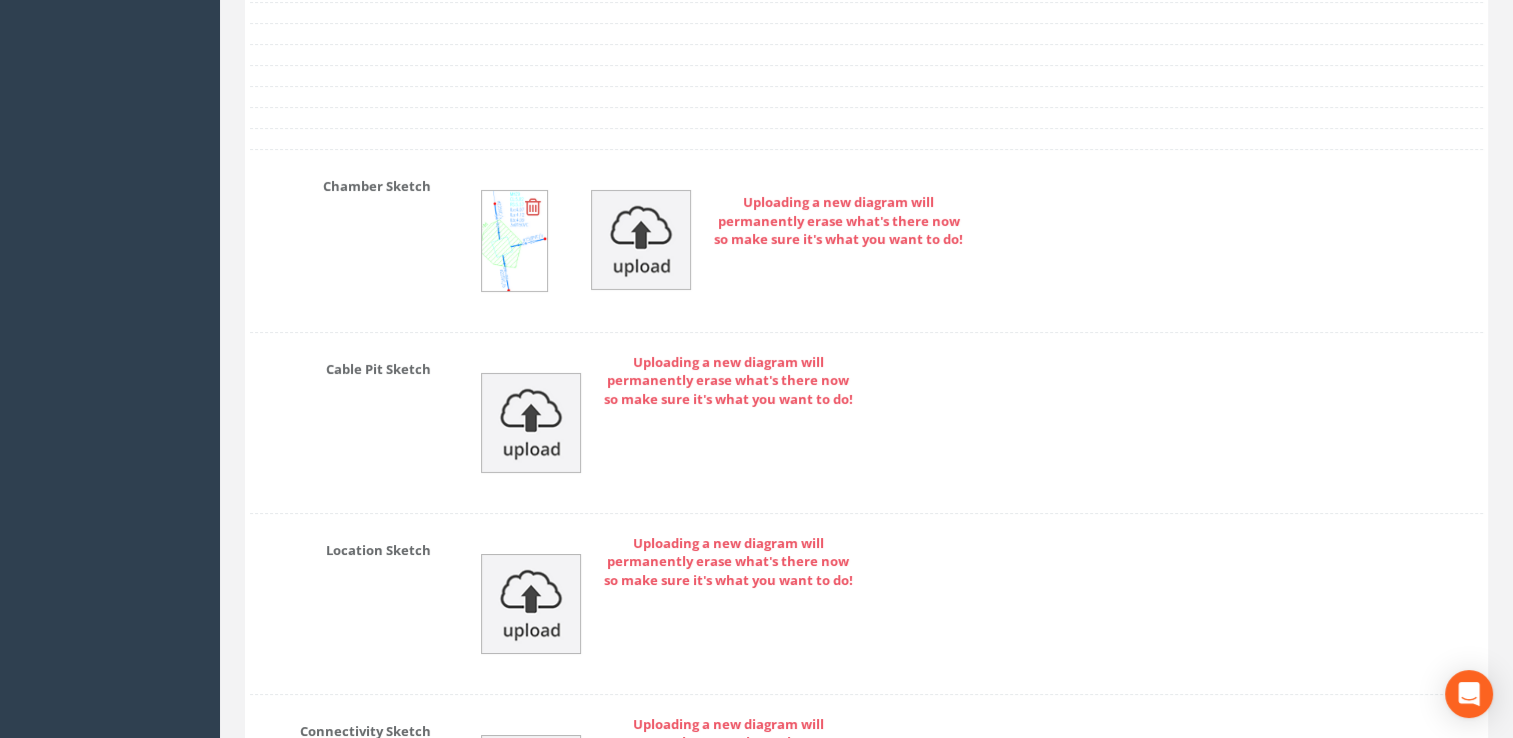 scroll, scrollTop: 6800, scrollLeft: 0, axis: vertical 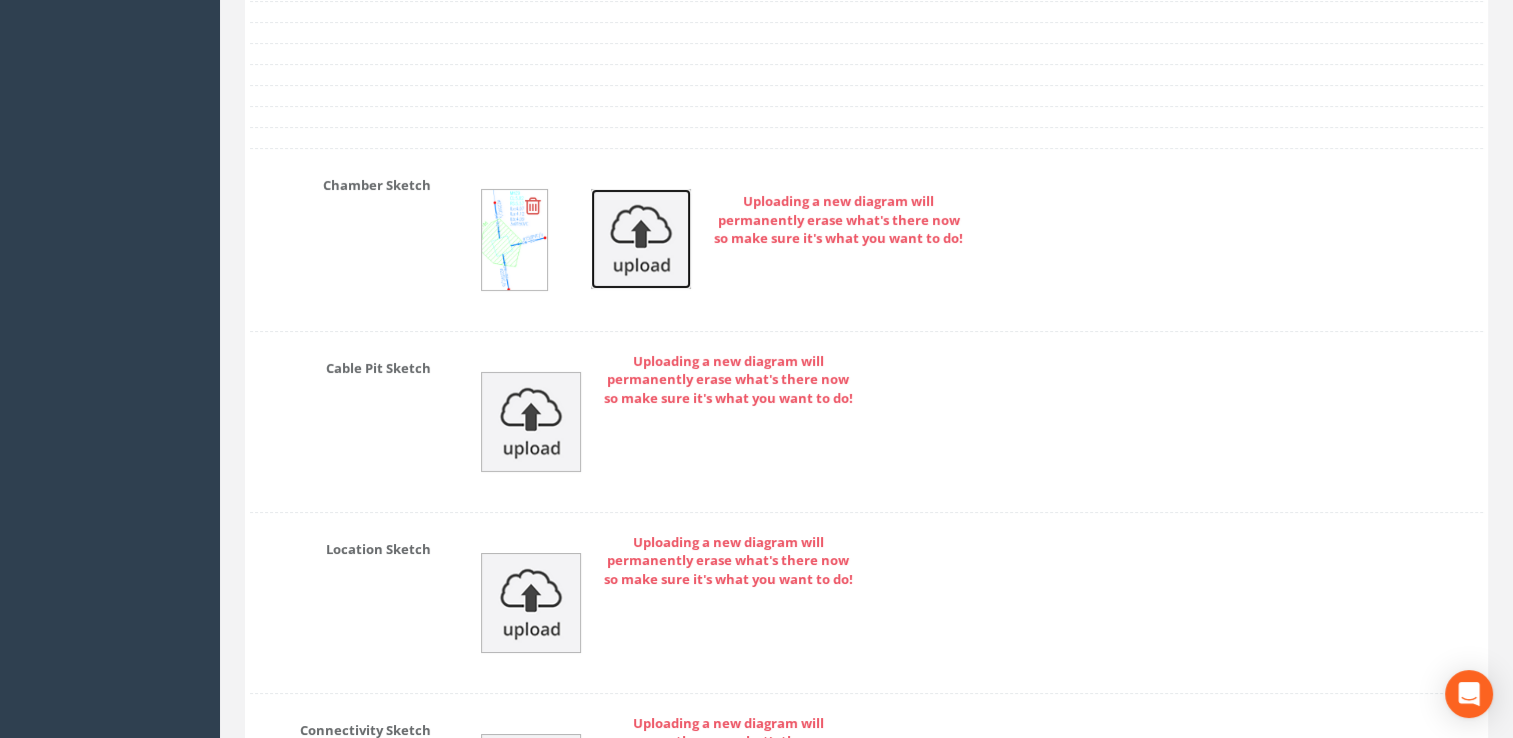 click at bounding box center (641, 239) 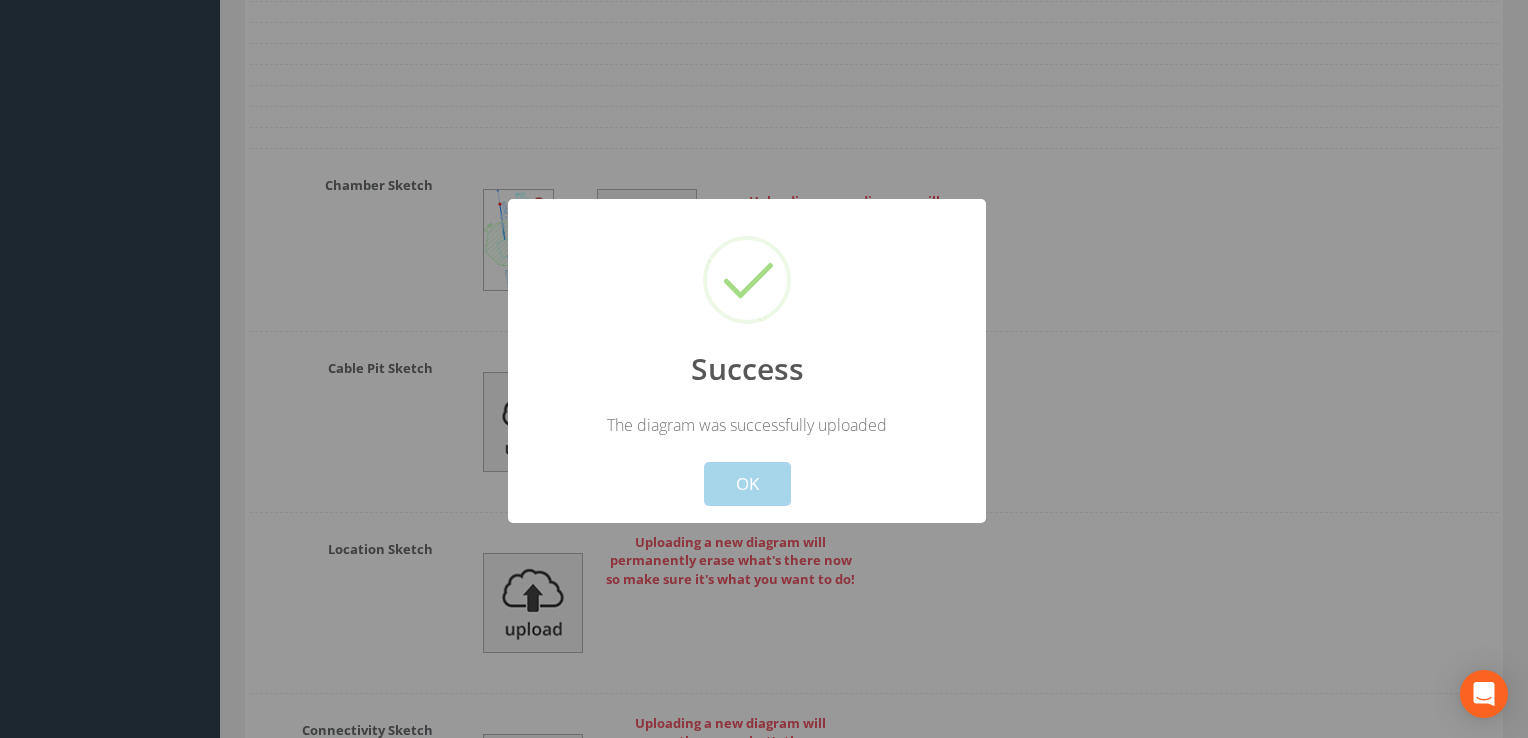 click on "OK" at bounding box center [747, 484] 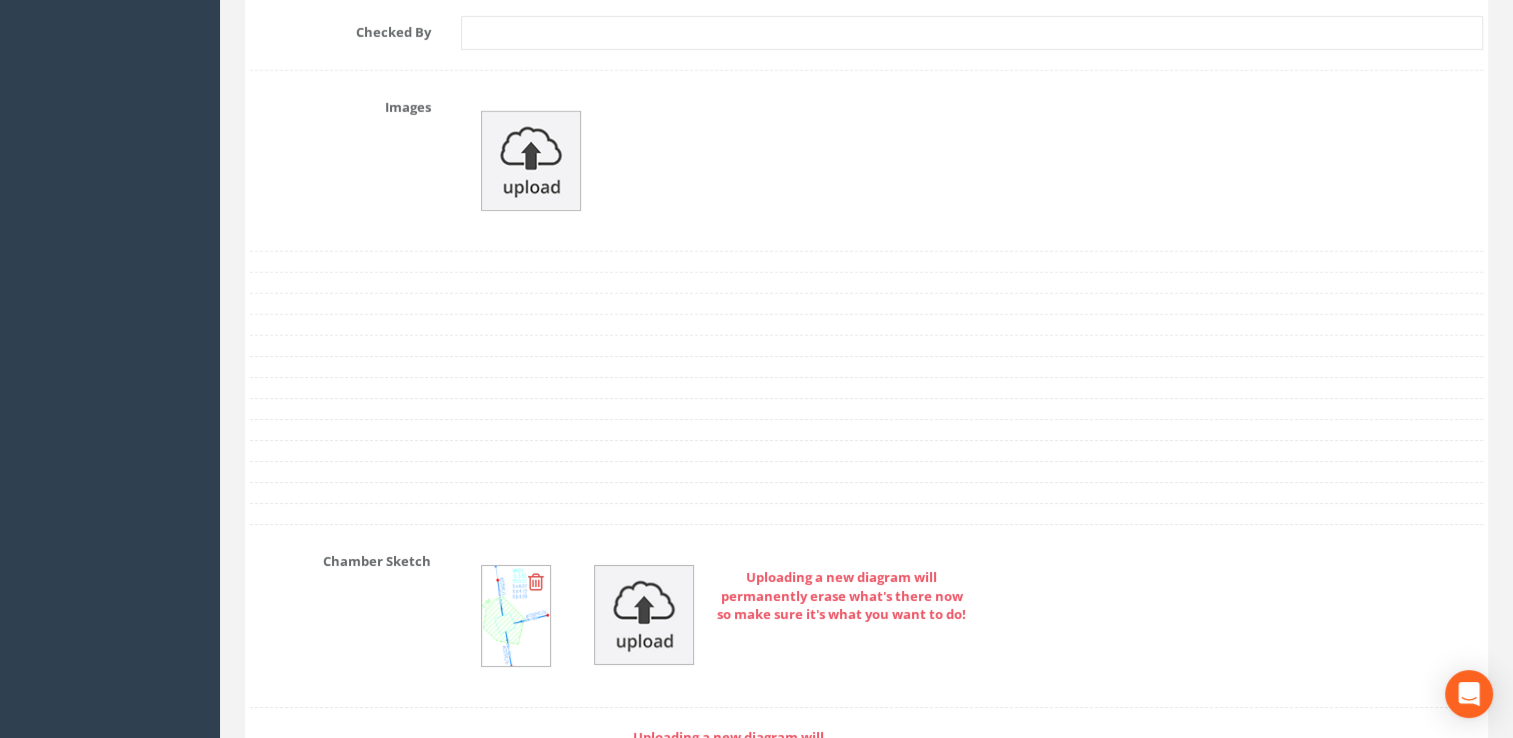 scroll, scrollTop: 6258, scrollLeft: 0, axis: vertical 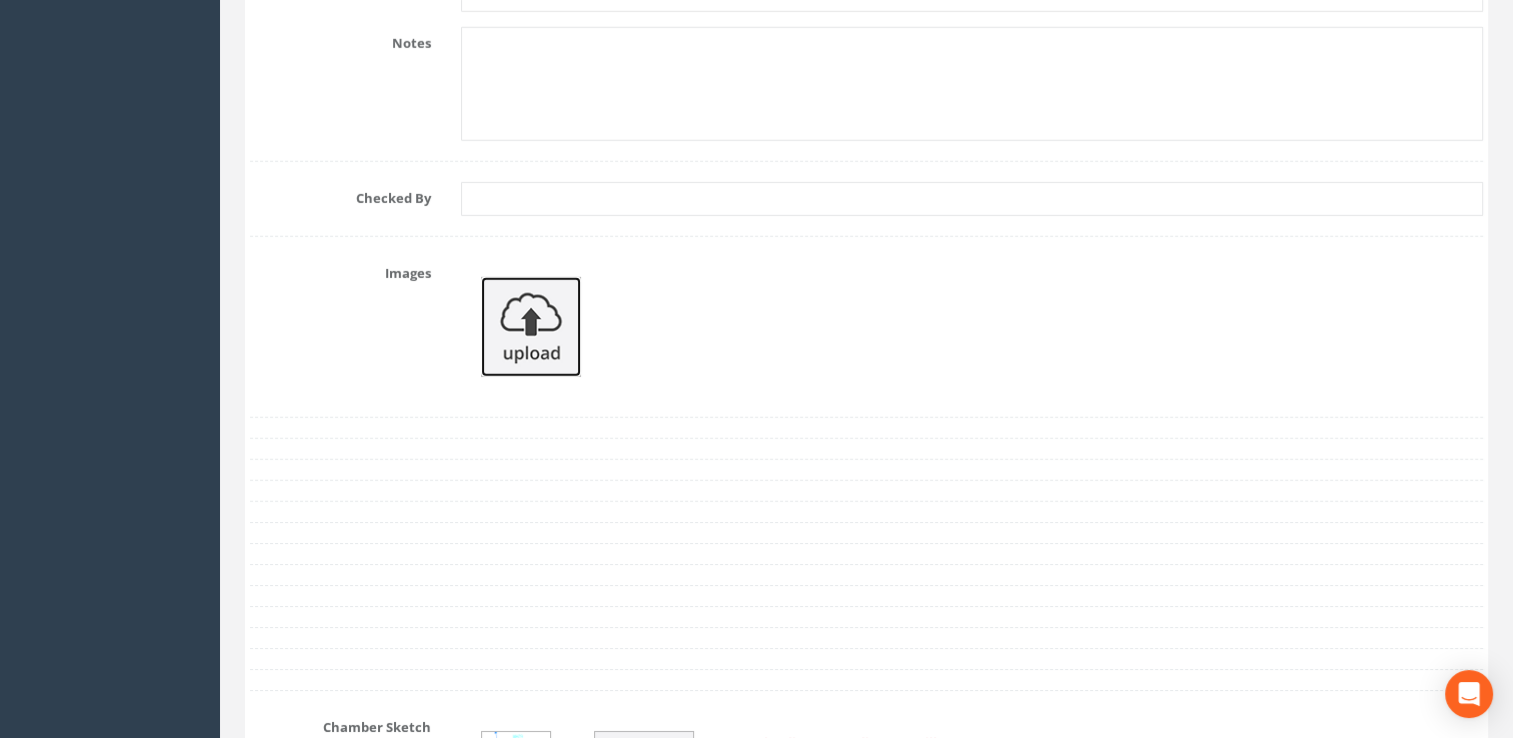 click at bounding box center [531, 327] 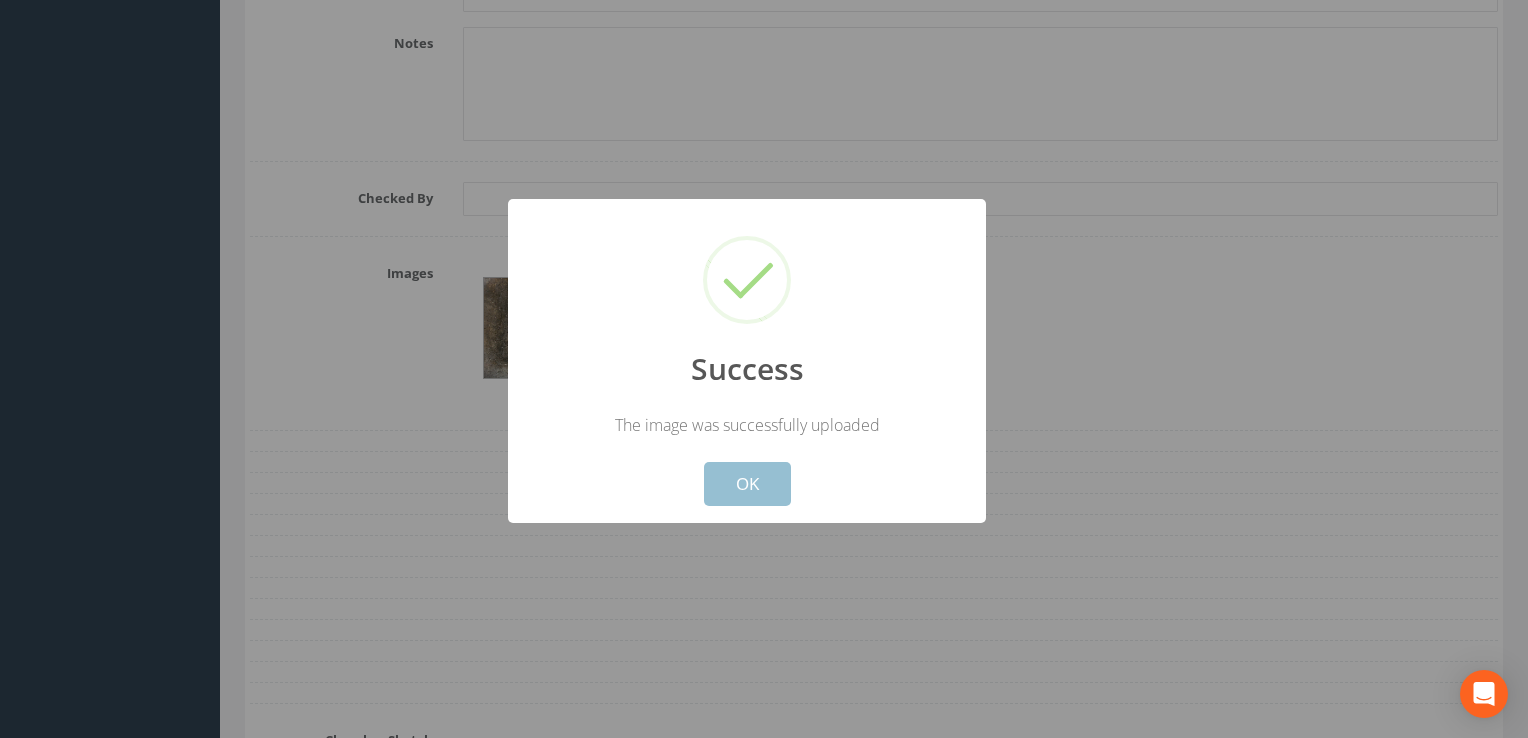 click on "OK" at bounding box center (747, 484) 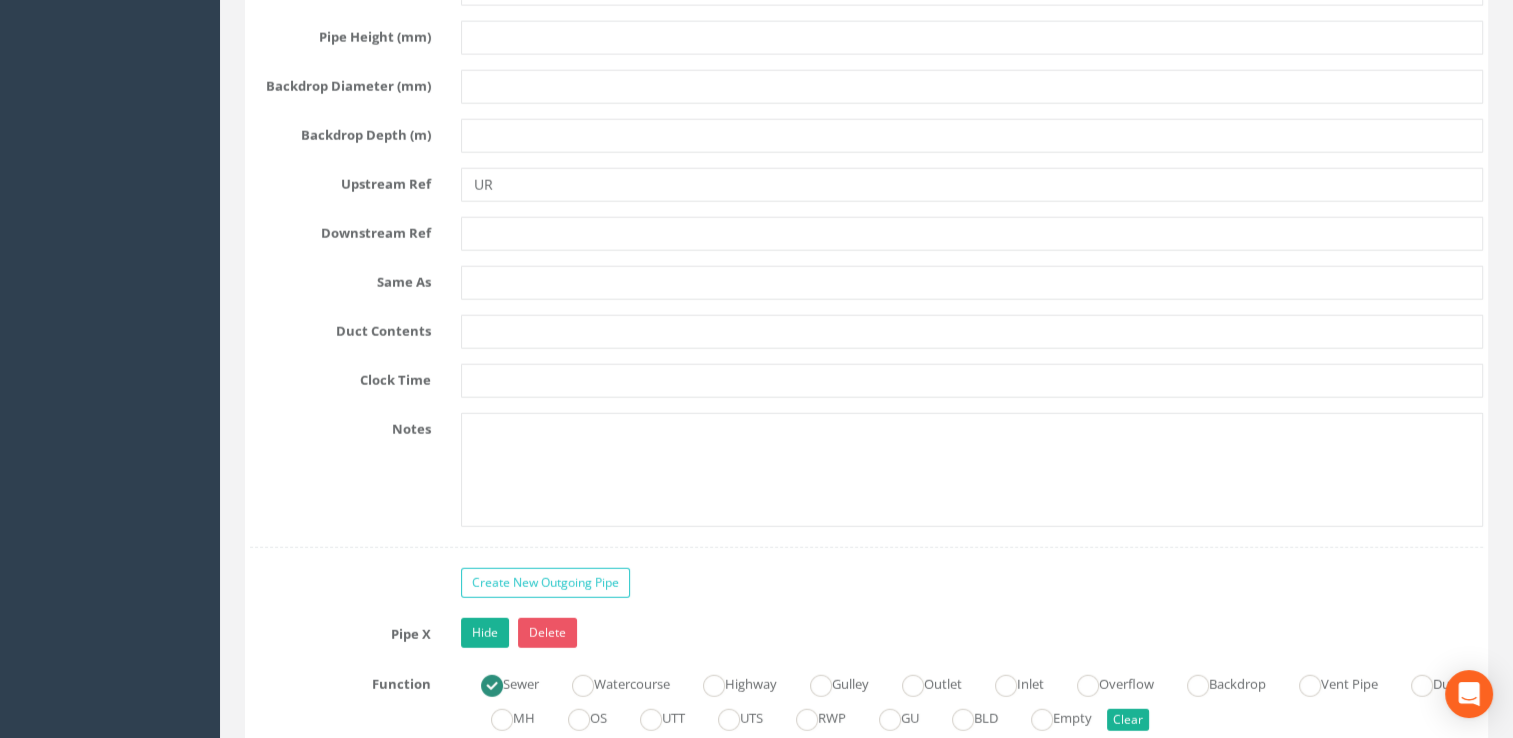 scroll, scrollTop: 4758, scrollLeft: 0, axis: vertical 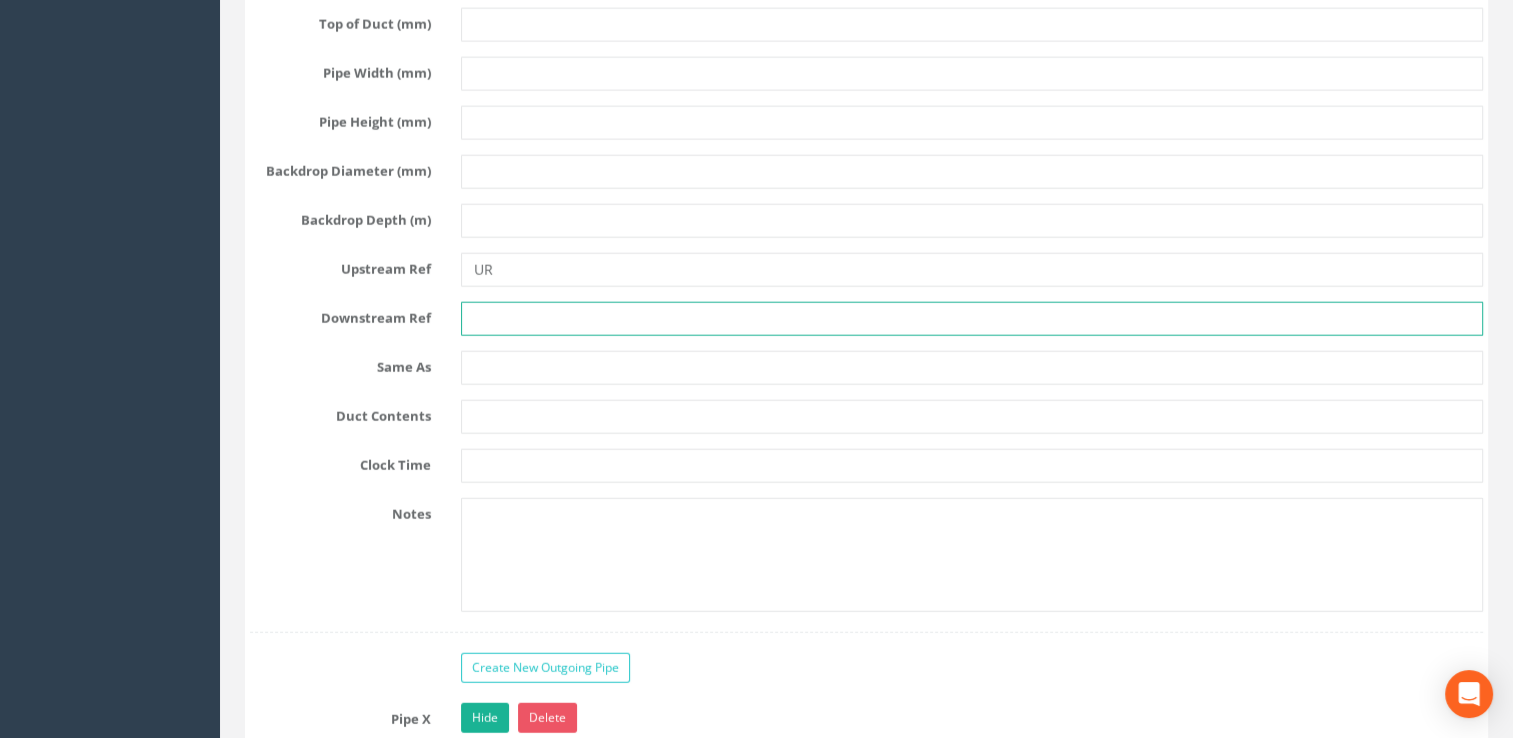 click at bounding box center [972, 319] 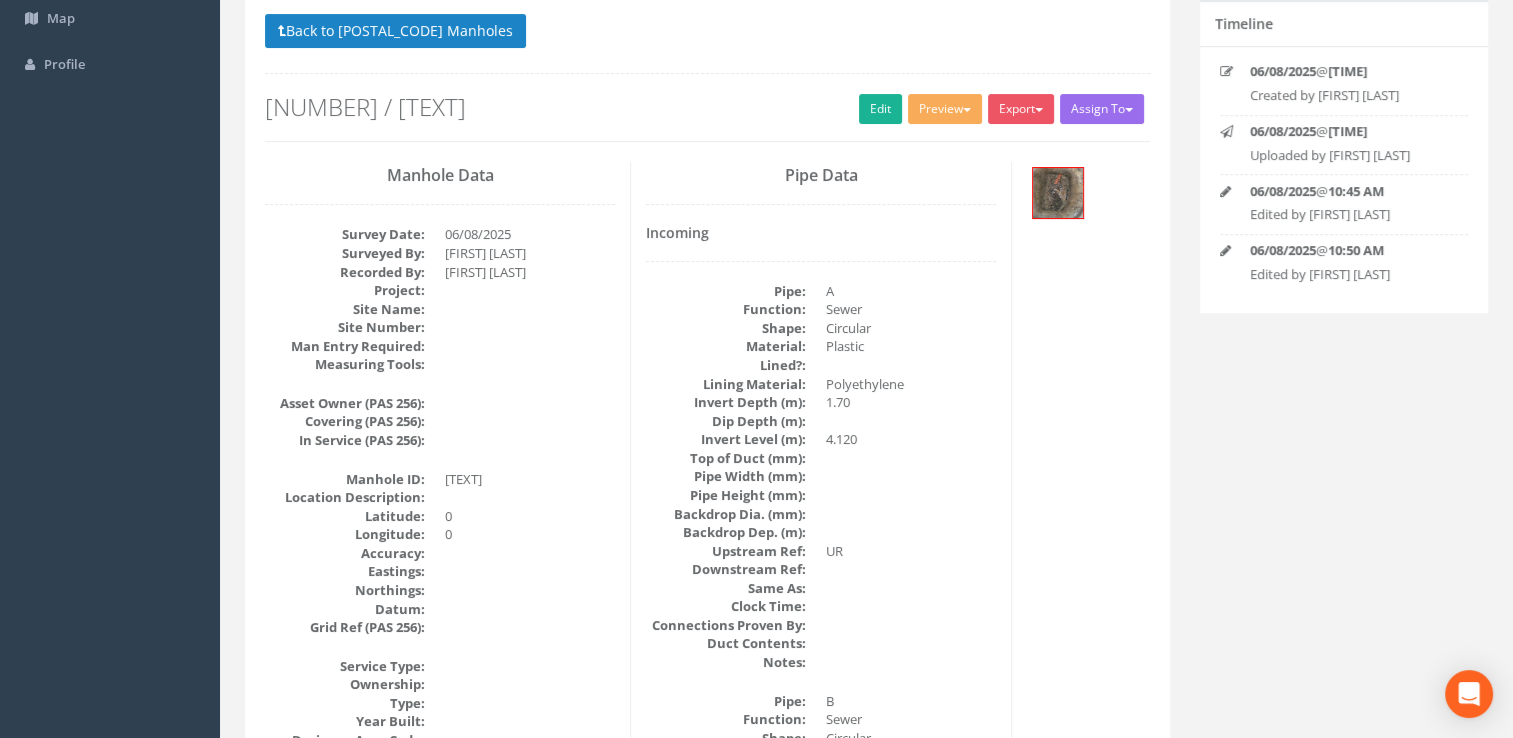 scroll, scrollTop: 0, scrollLeft: 0, axis: both 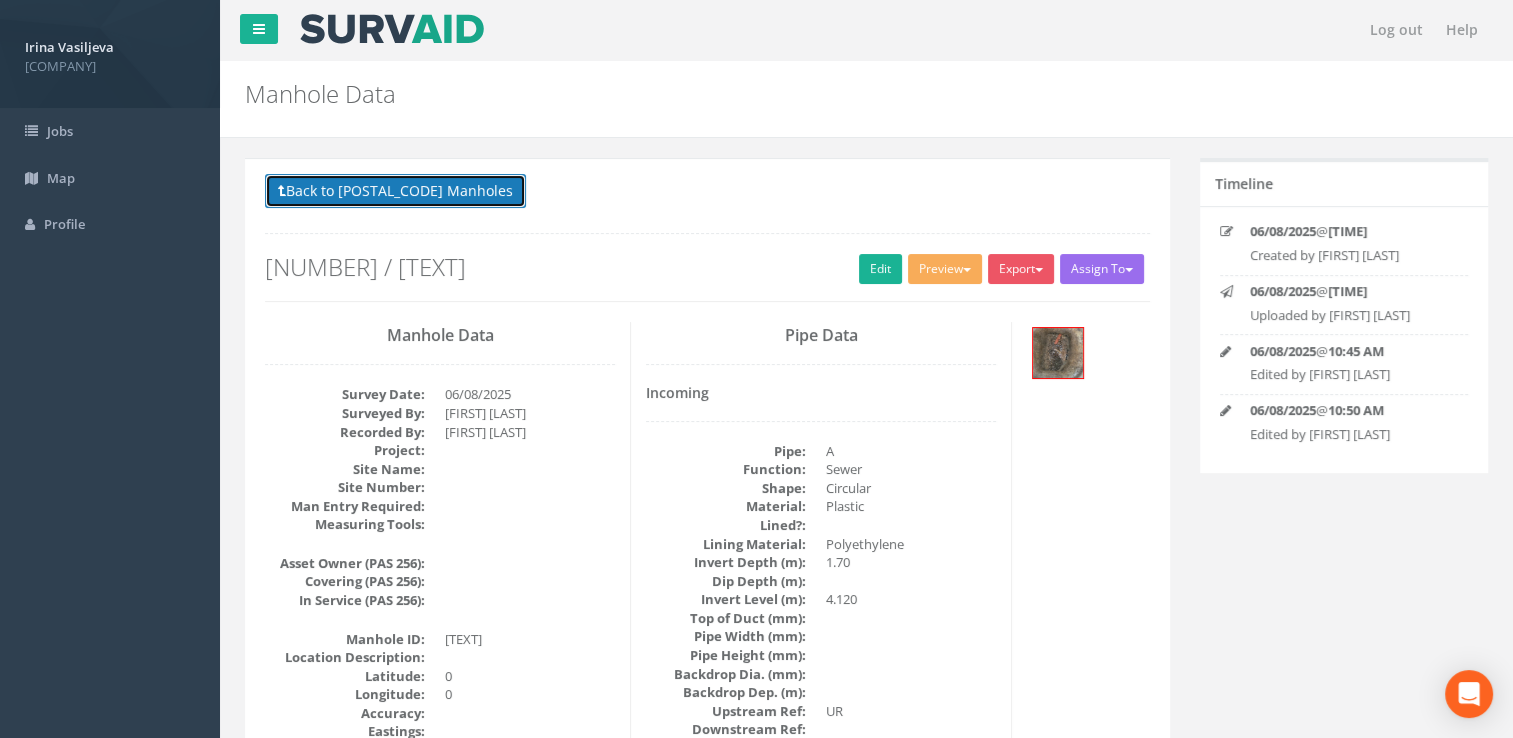click on "Back to 63165 Manholes" at bounding box center [395, 191] 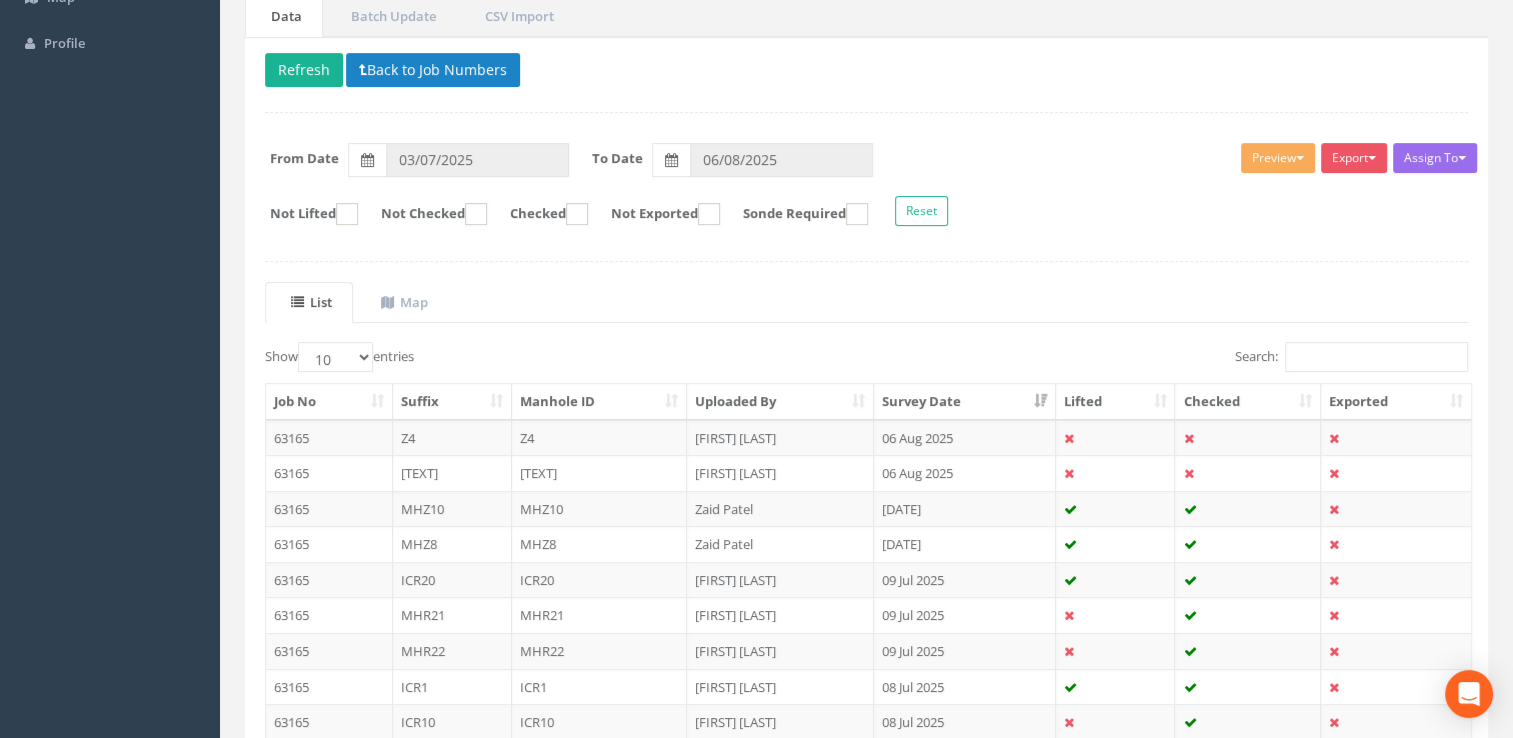 scroll, scrollTop: 372, scrollLeft: 0, axis: vertical 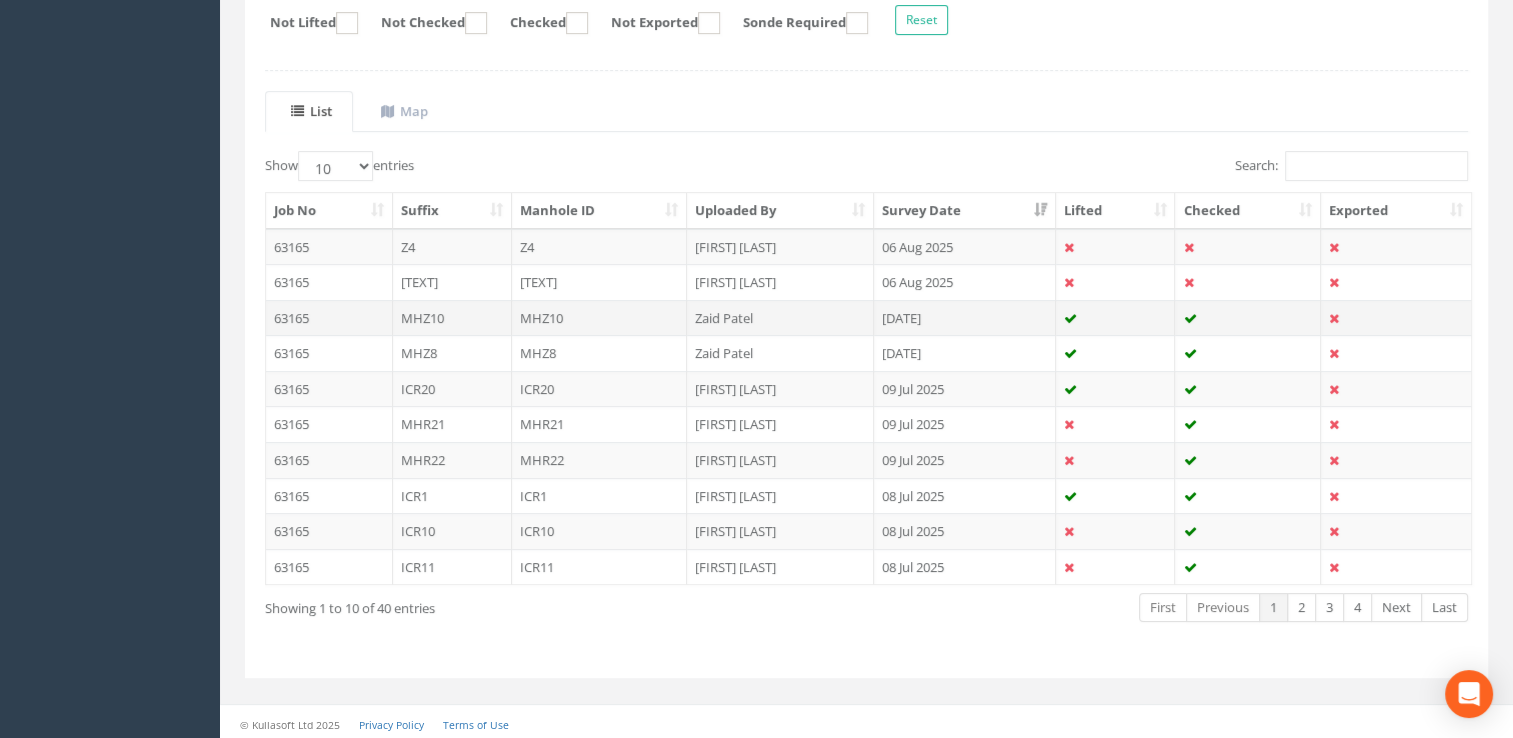 click on "Zaid Patel" at bounding box center (780, 318) 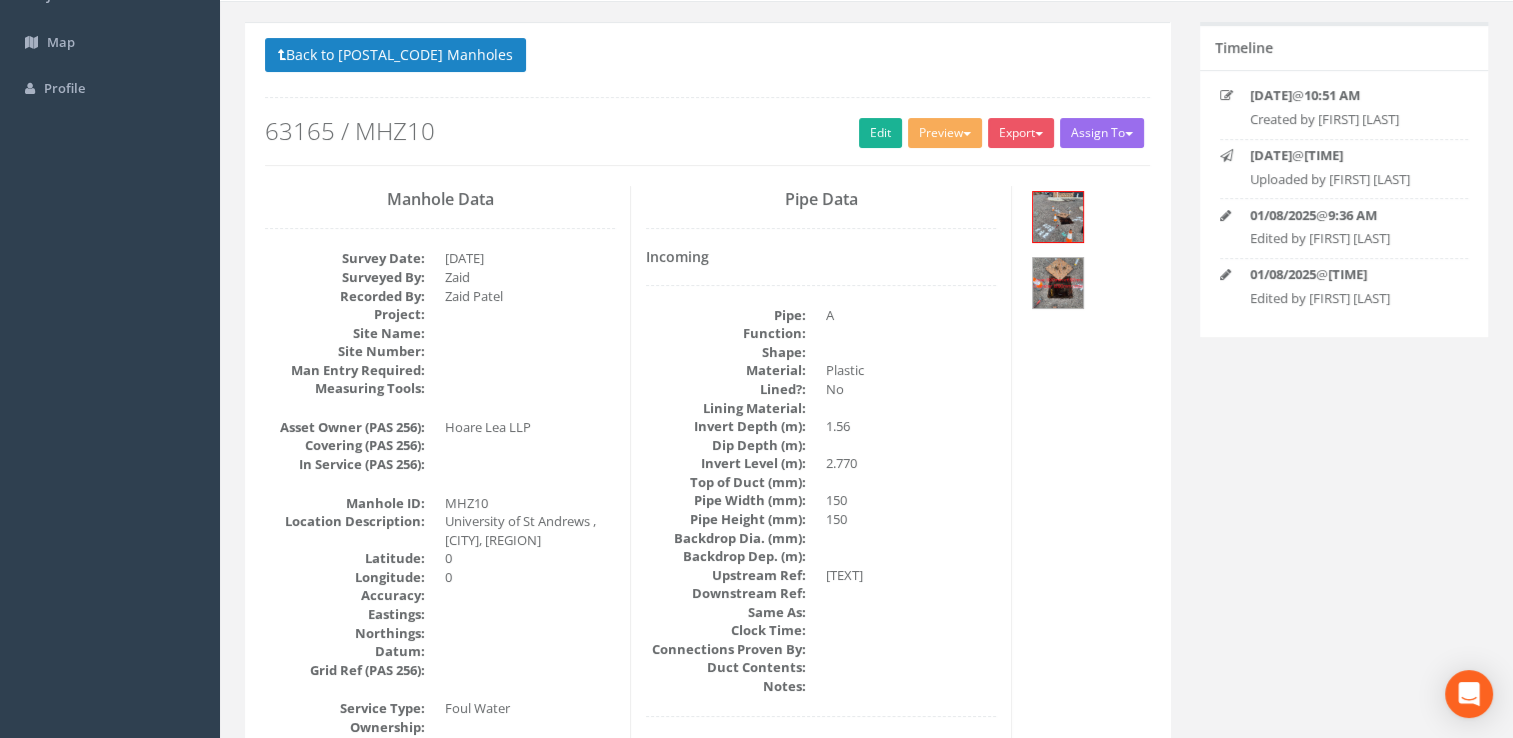 scroll, scrollTop: 0, scrollLeft: 0, axis: both 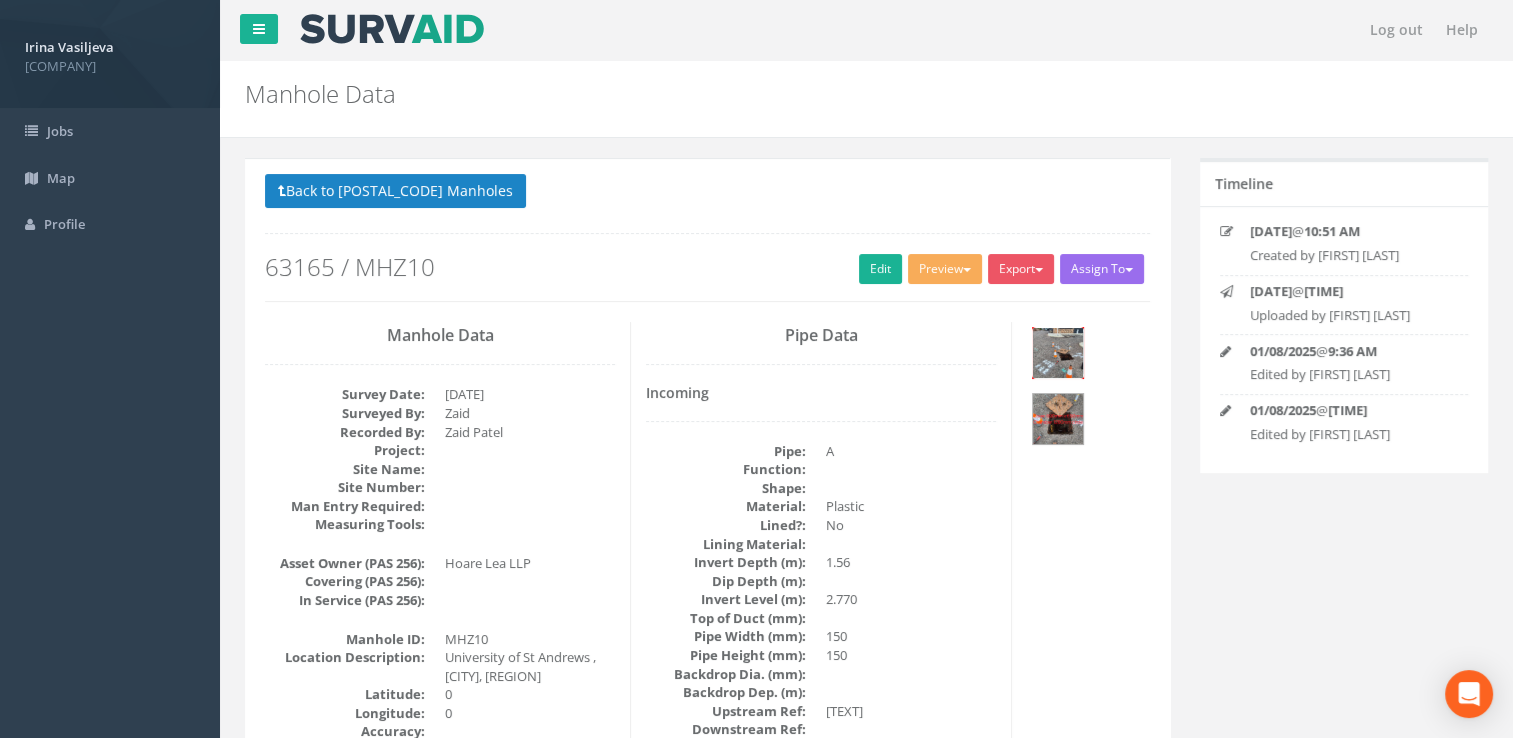click at bounding box center [1058, 353] 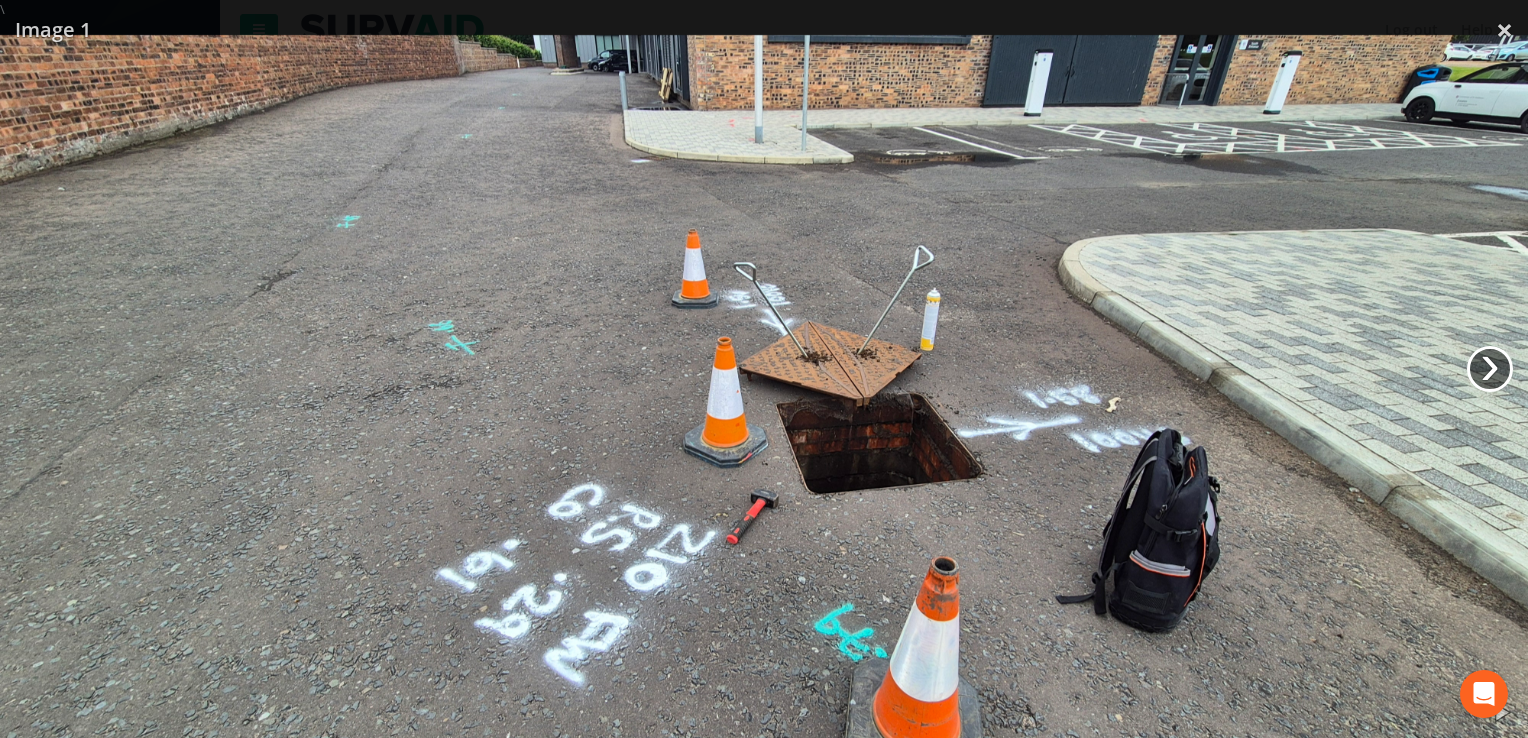 click on "›" at bounding box center (1490, 369) 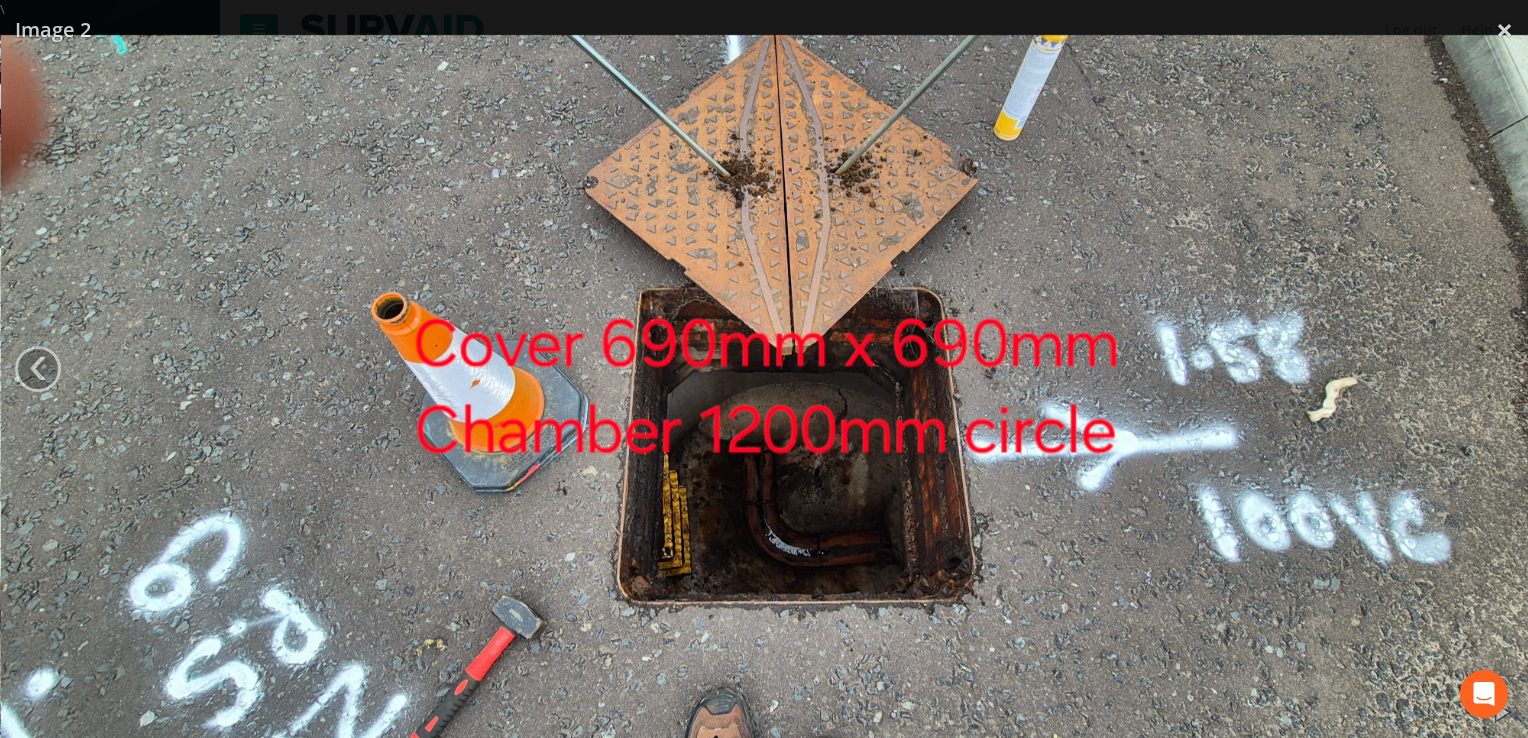 click at bounding box center [765, 388] 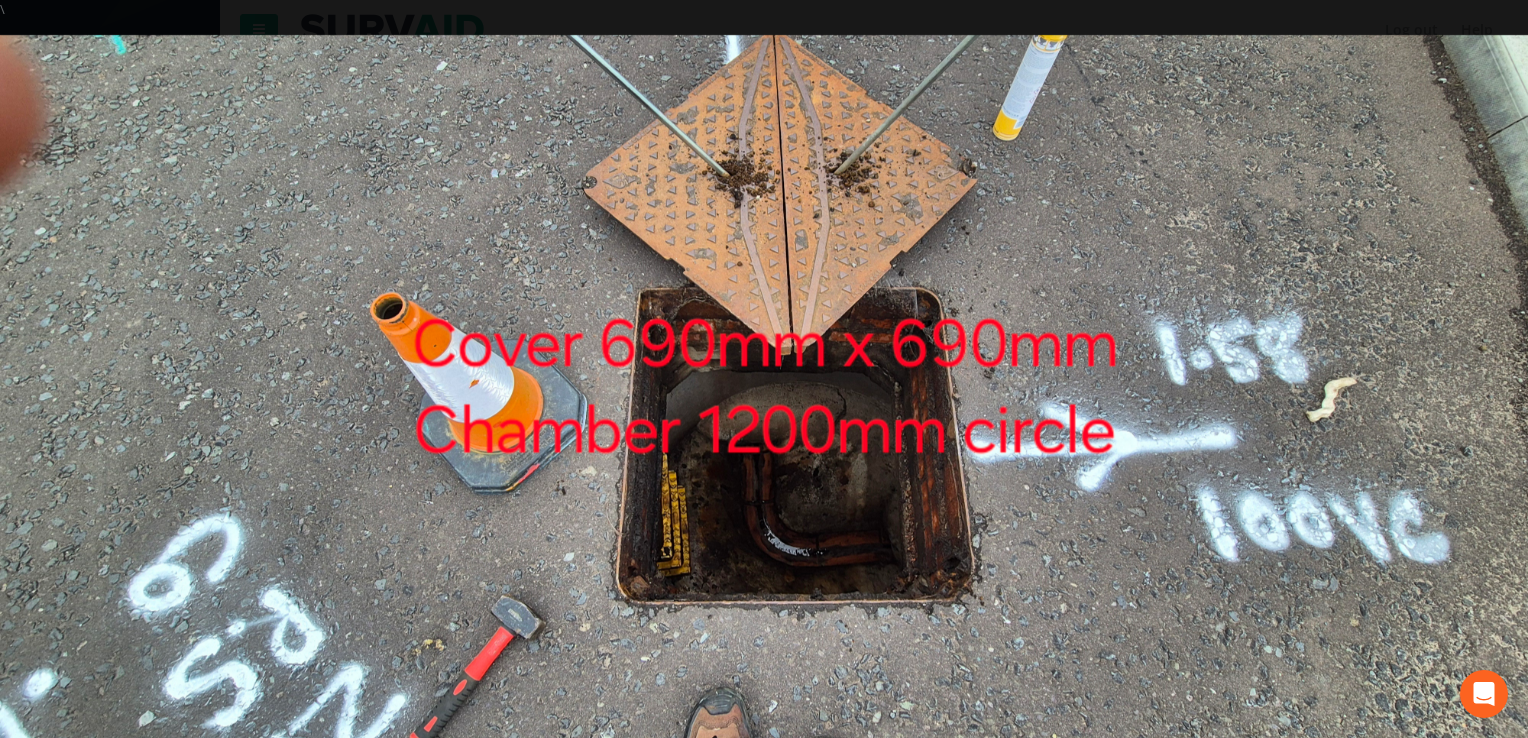 click at bounding box center [764, 388] 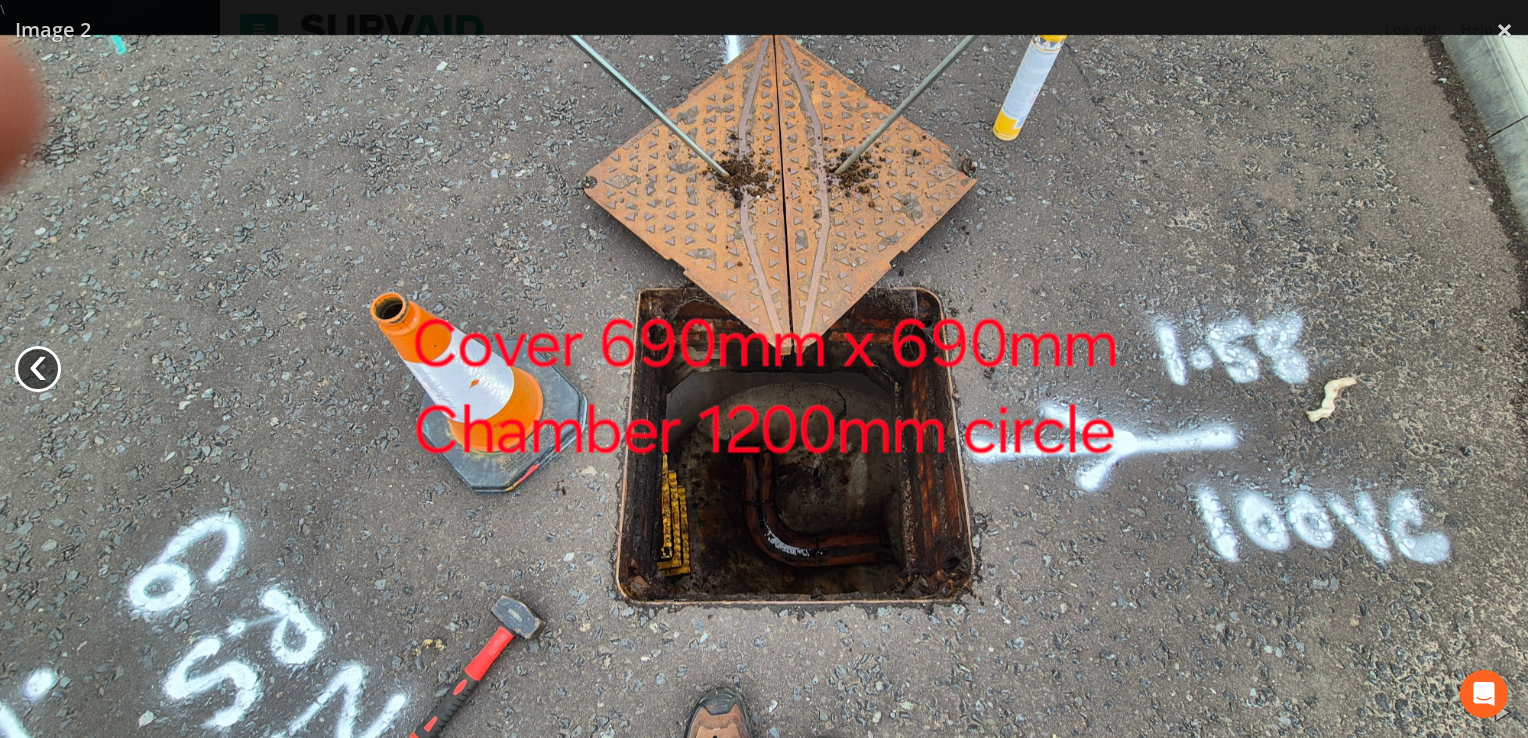 click on "‹" at bounding box center [38, 369] 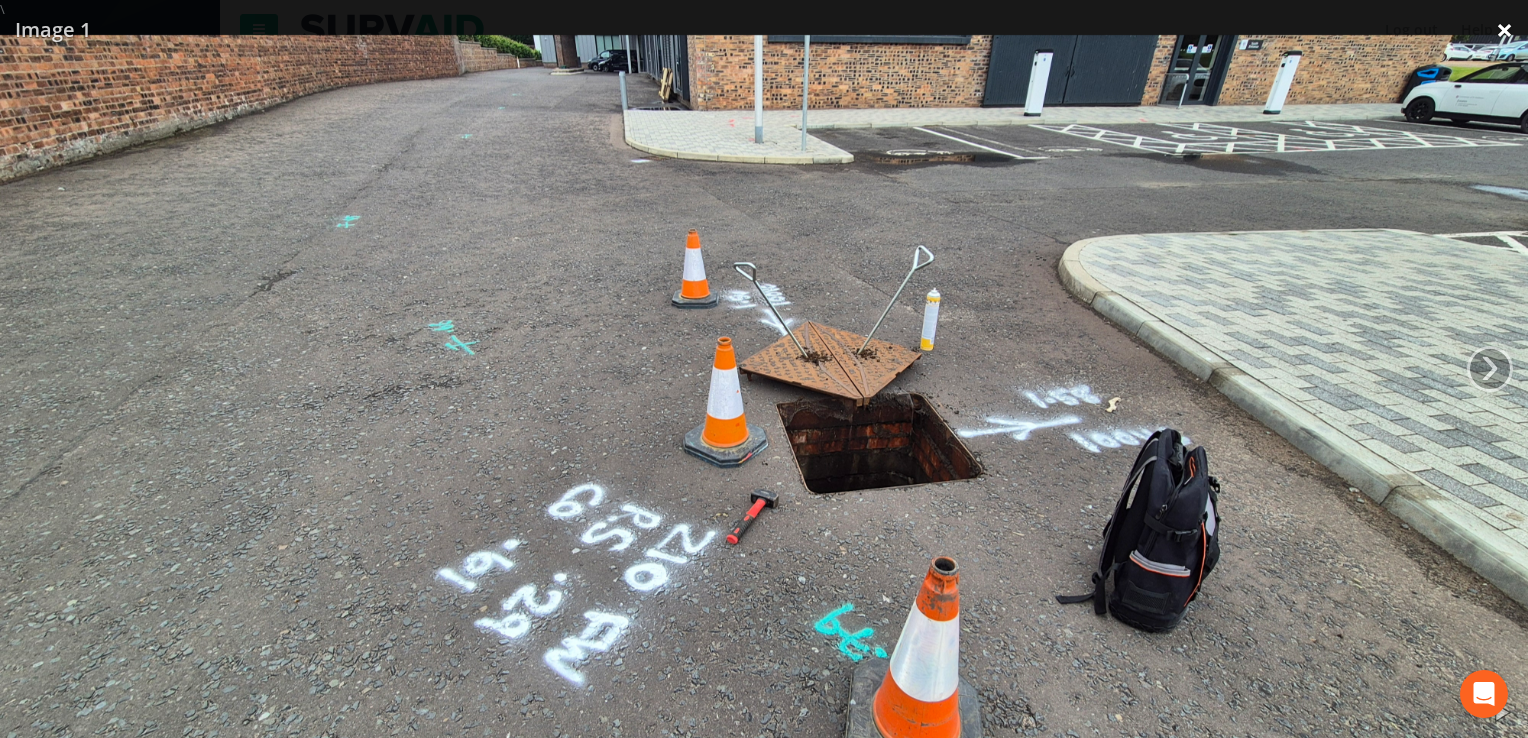 click on "×" at bounding box center (1504, 30) 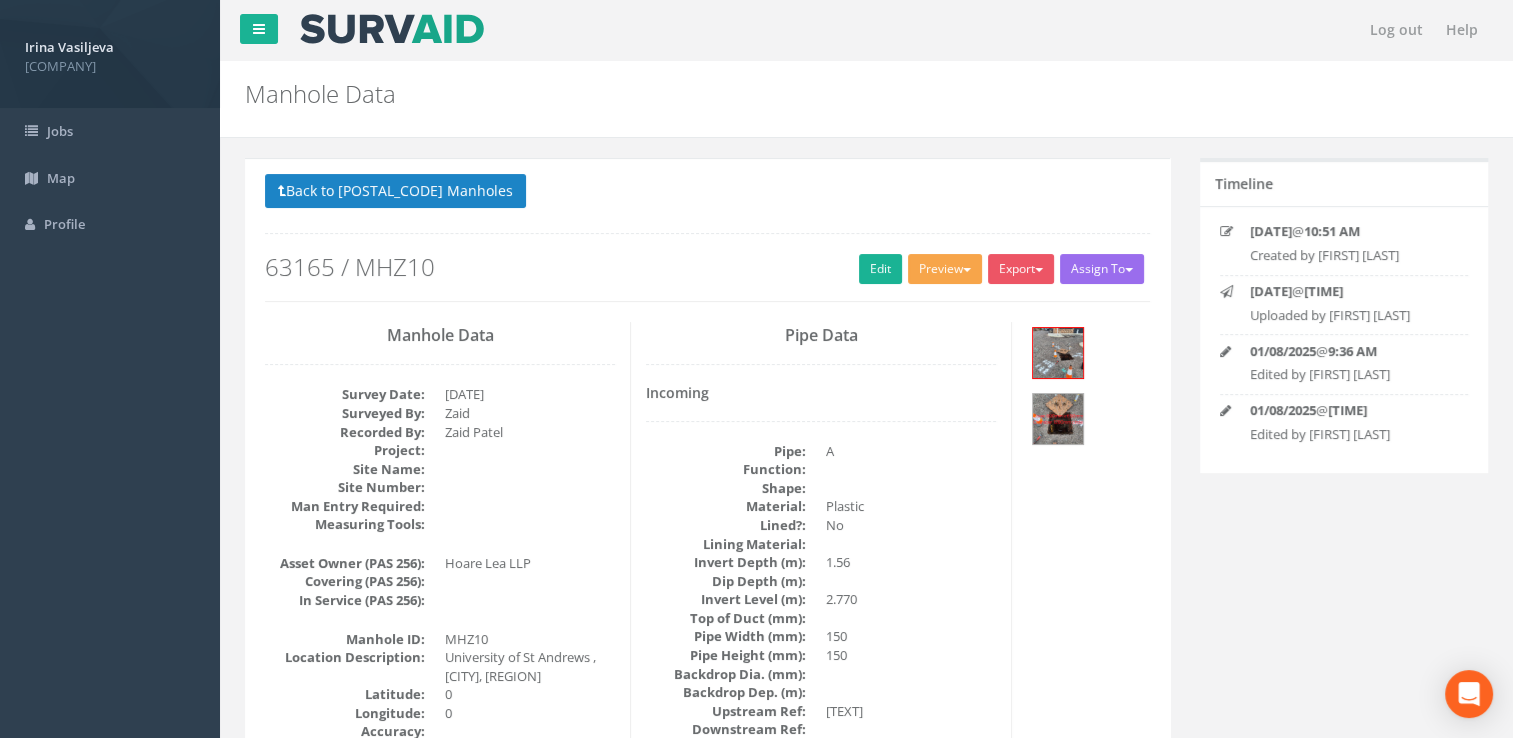 click on "Preview" at bounding box center [945, 269] 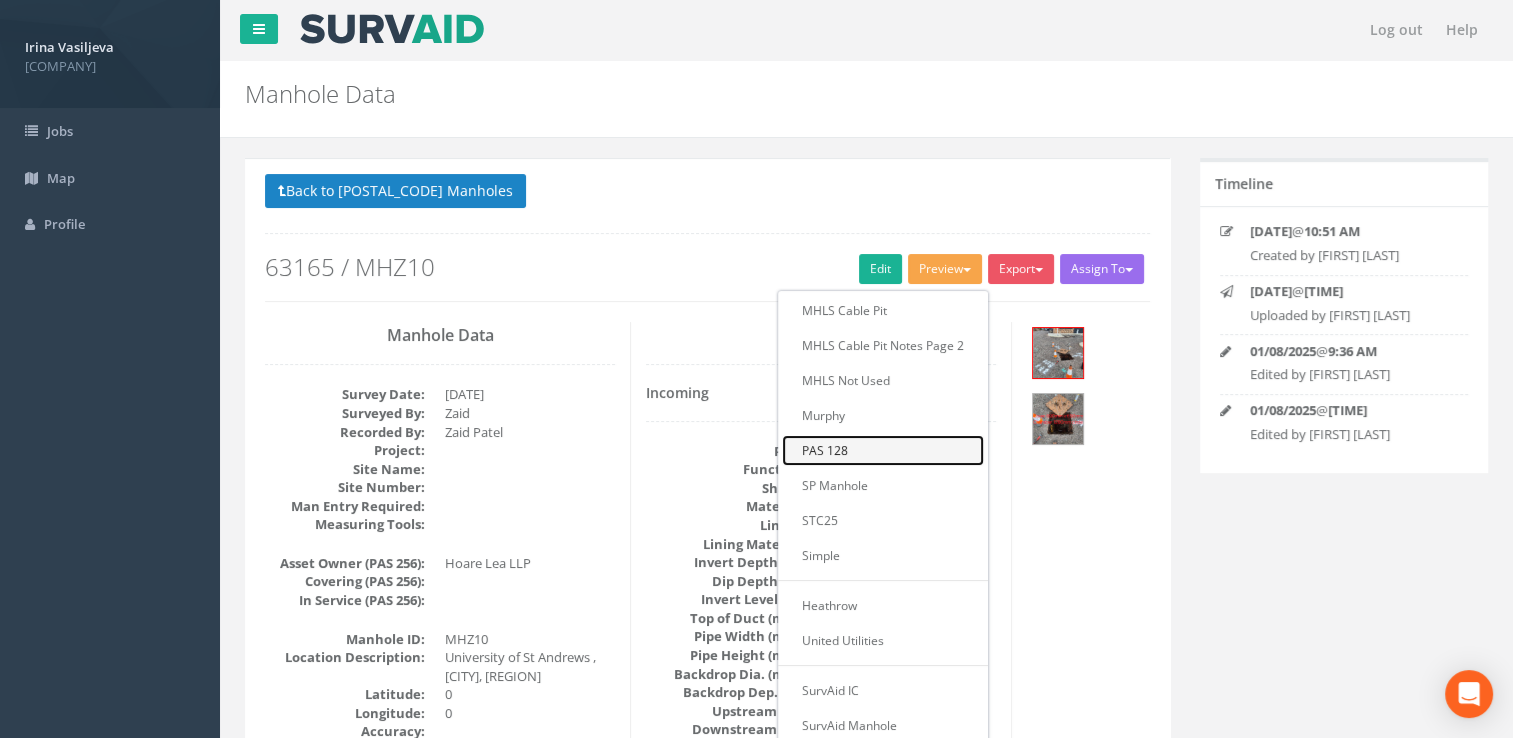 click on "PAS 128" at bounding box center [883, 450] 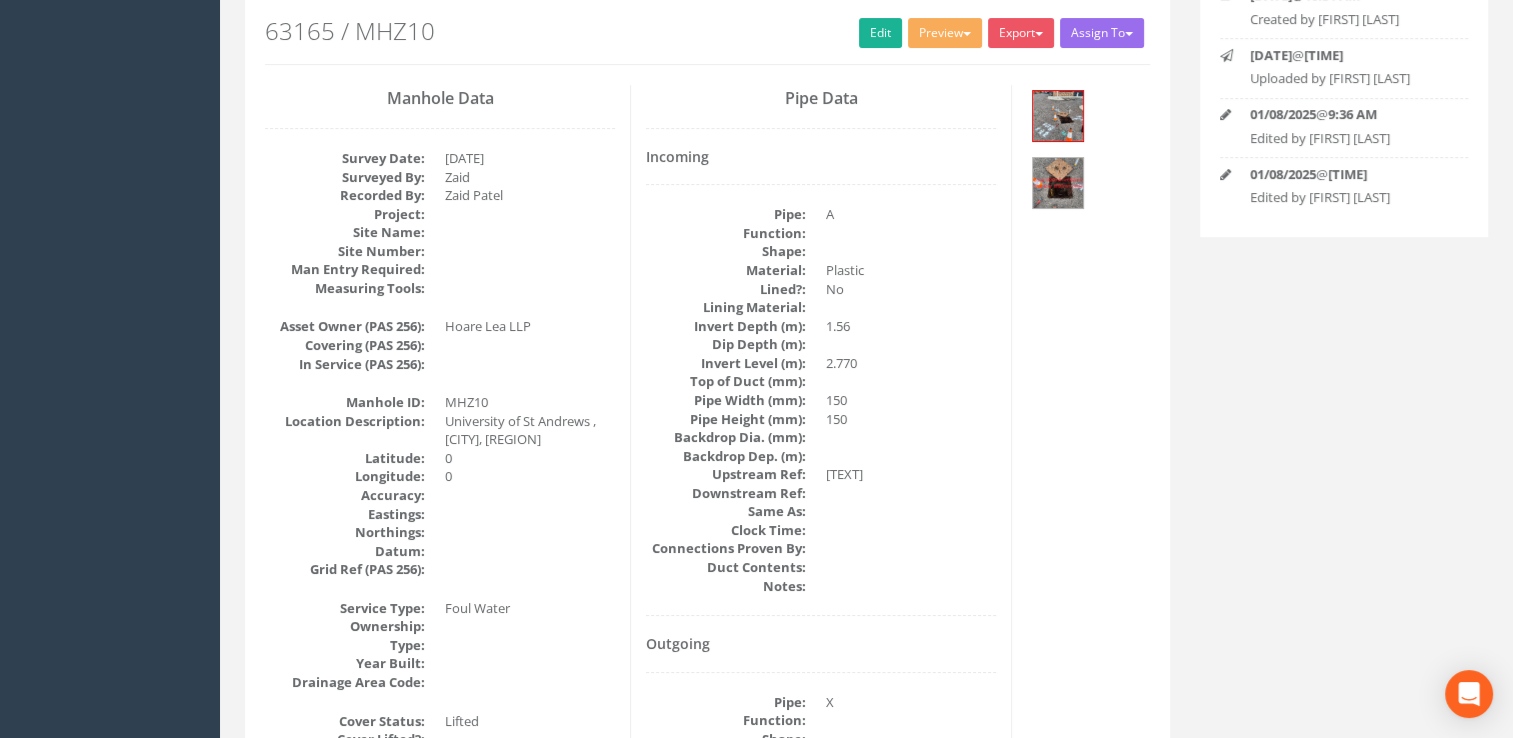 scroll, scrollTop: 400, scrollLeft: 0, axis: vertical 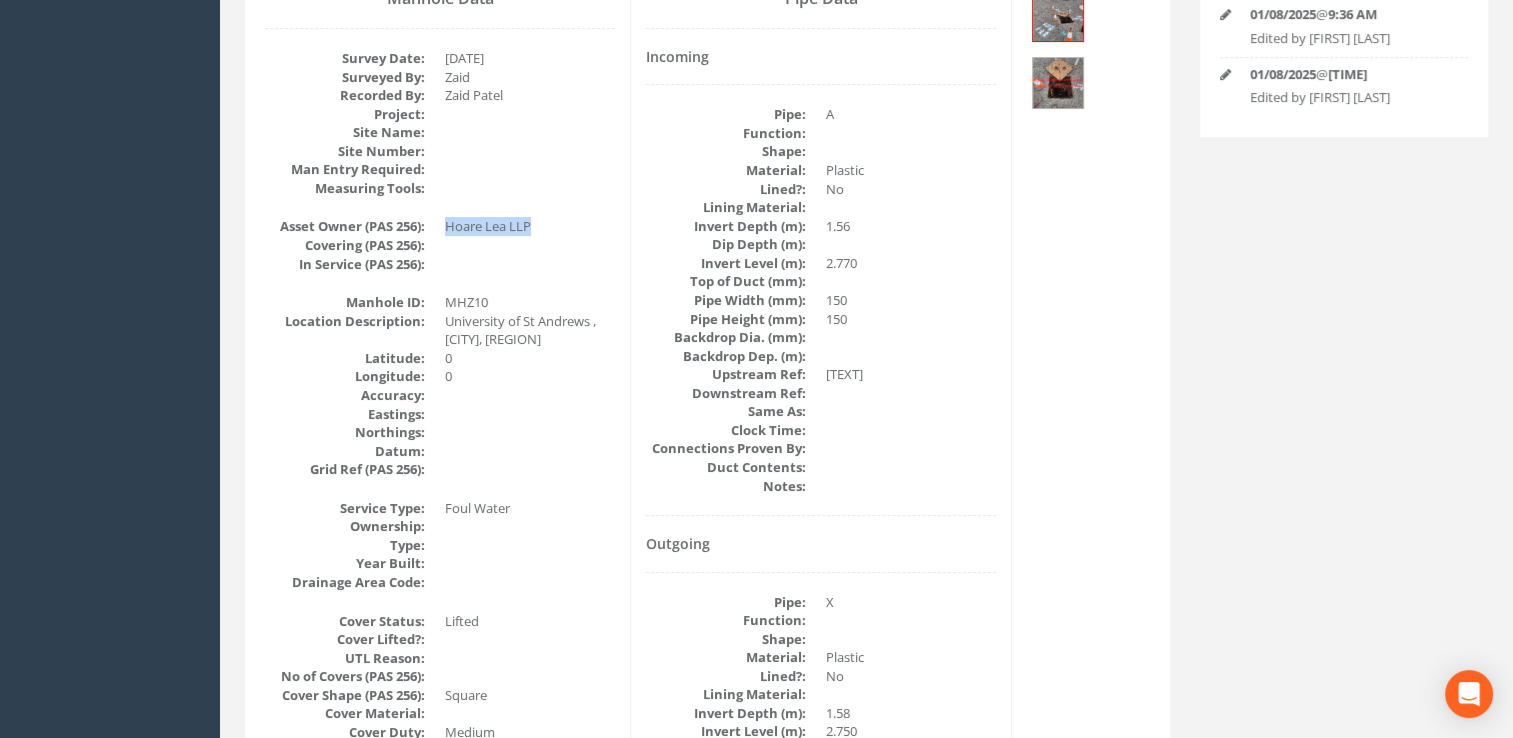 drag, startPoint x: 444, startPoint y: 224, endPoint x: 564, endPoint y: 219, distance: 120.10412 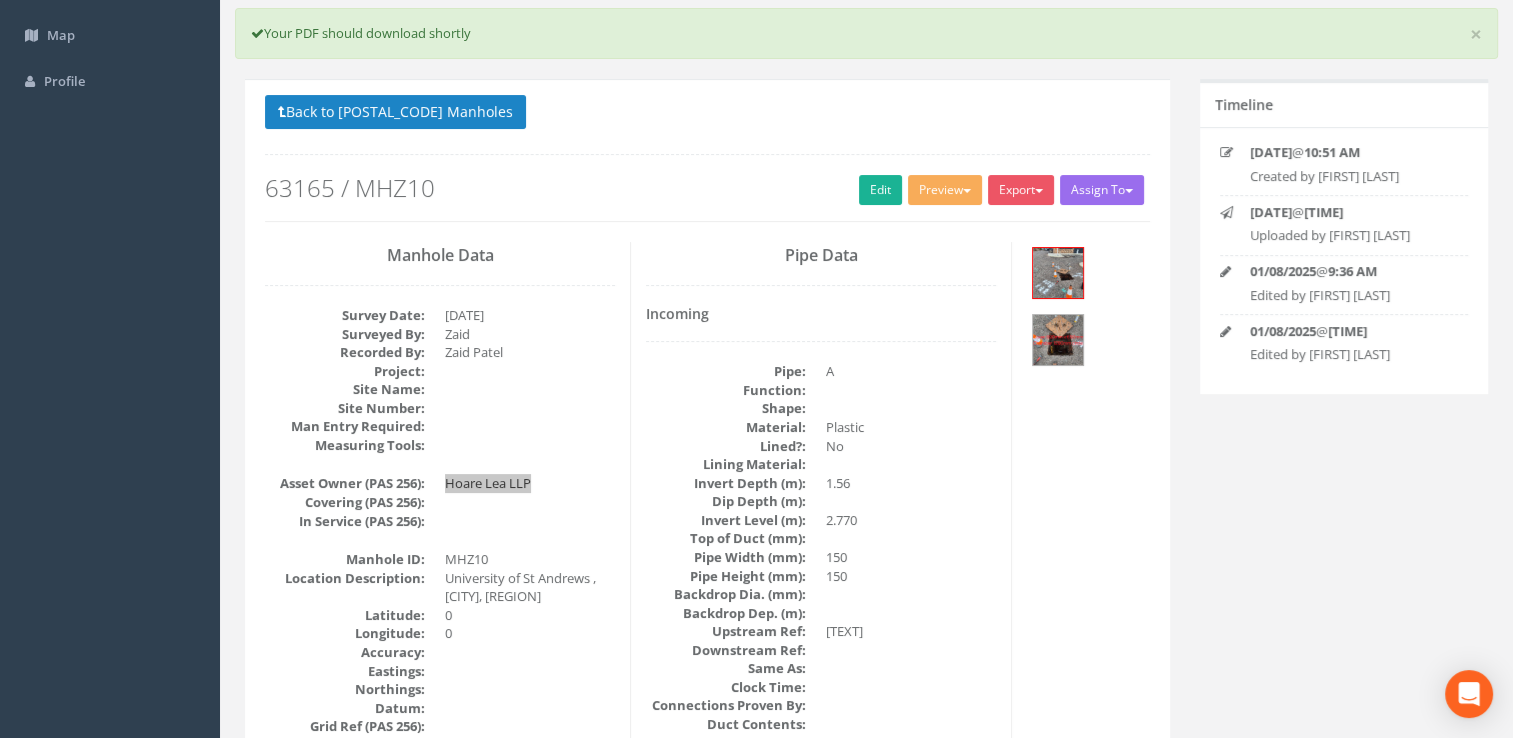 scroll, scrollTop: 0, scrollLeft: 0, axis: both 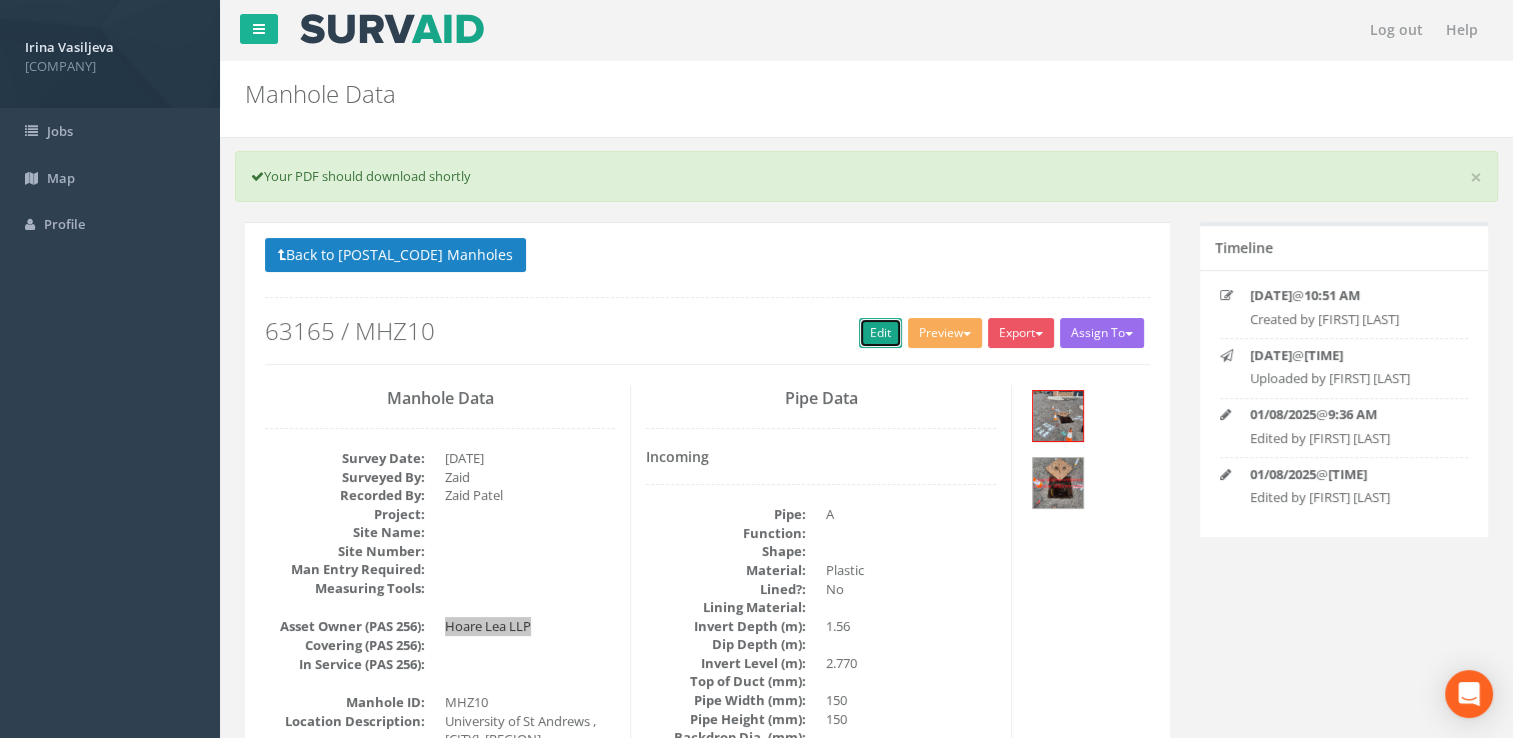 click on "Edit" at bounding box center (880, 333) 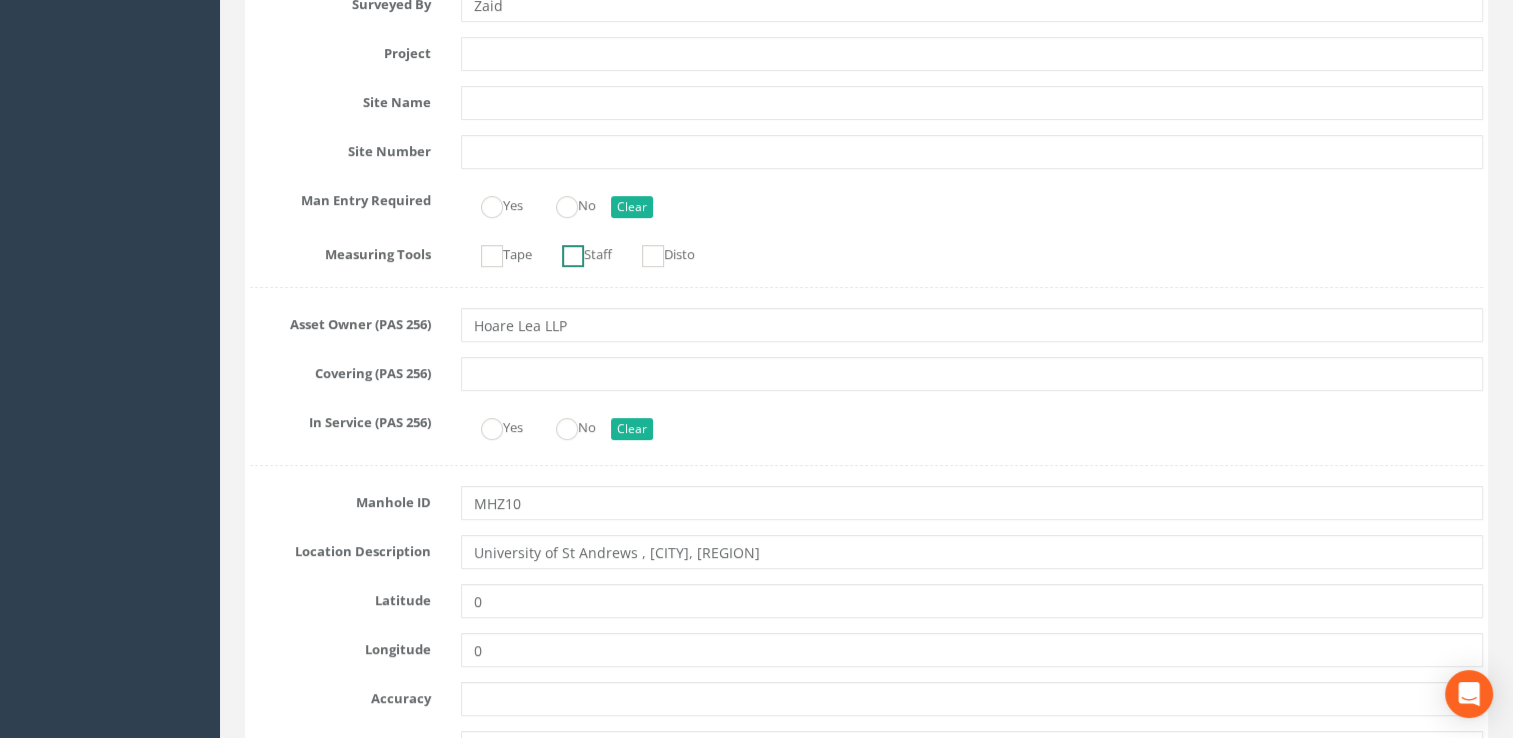 scroll, scrollTop: 600, scrollLeft: 0, axis: vertical 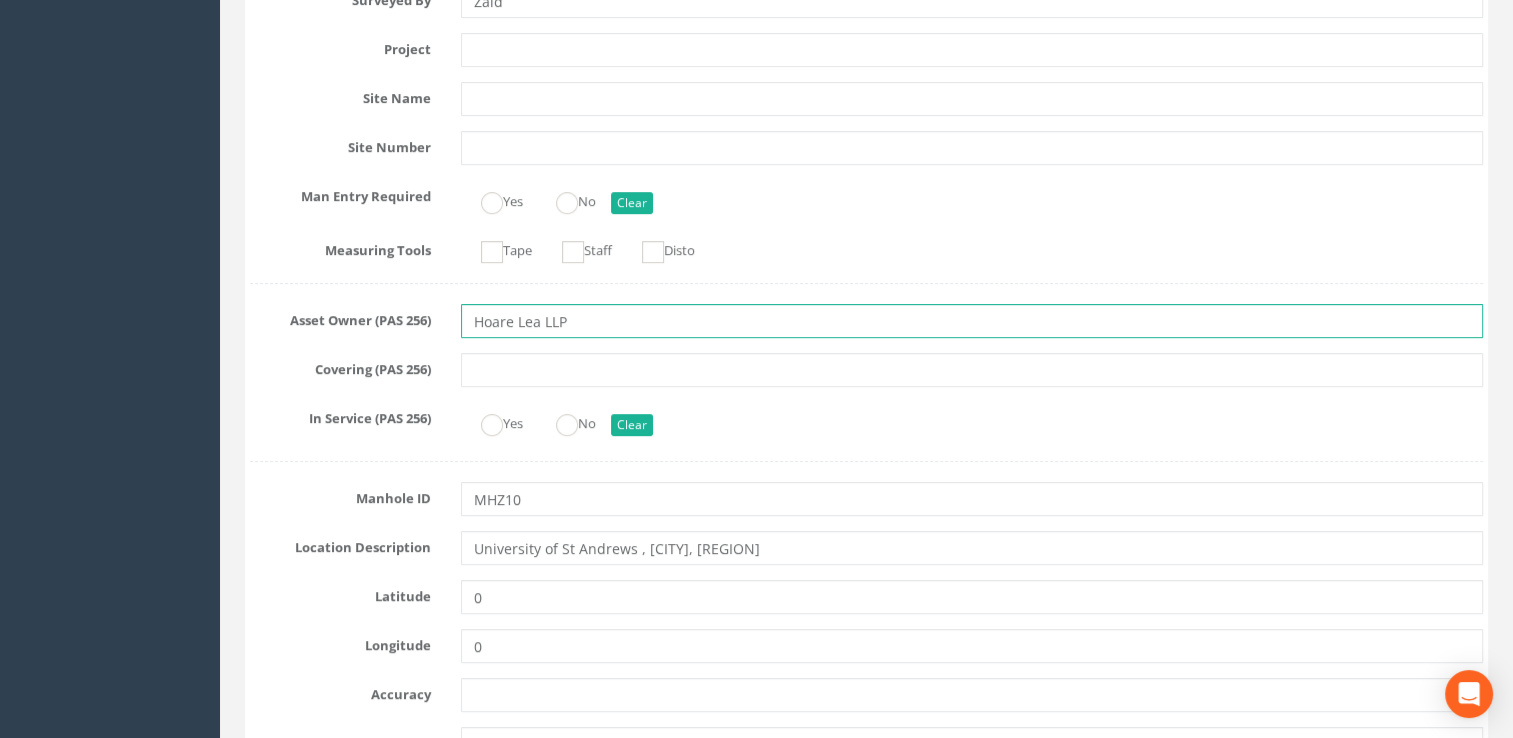 drag, startPoint x: 587, startPoint y: 326, endPoint x: 448, endPoint y: 322, distance: 139.05754 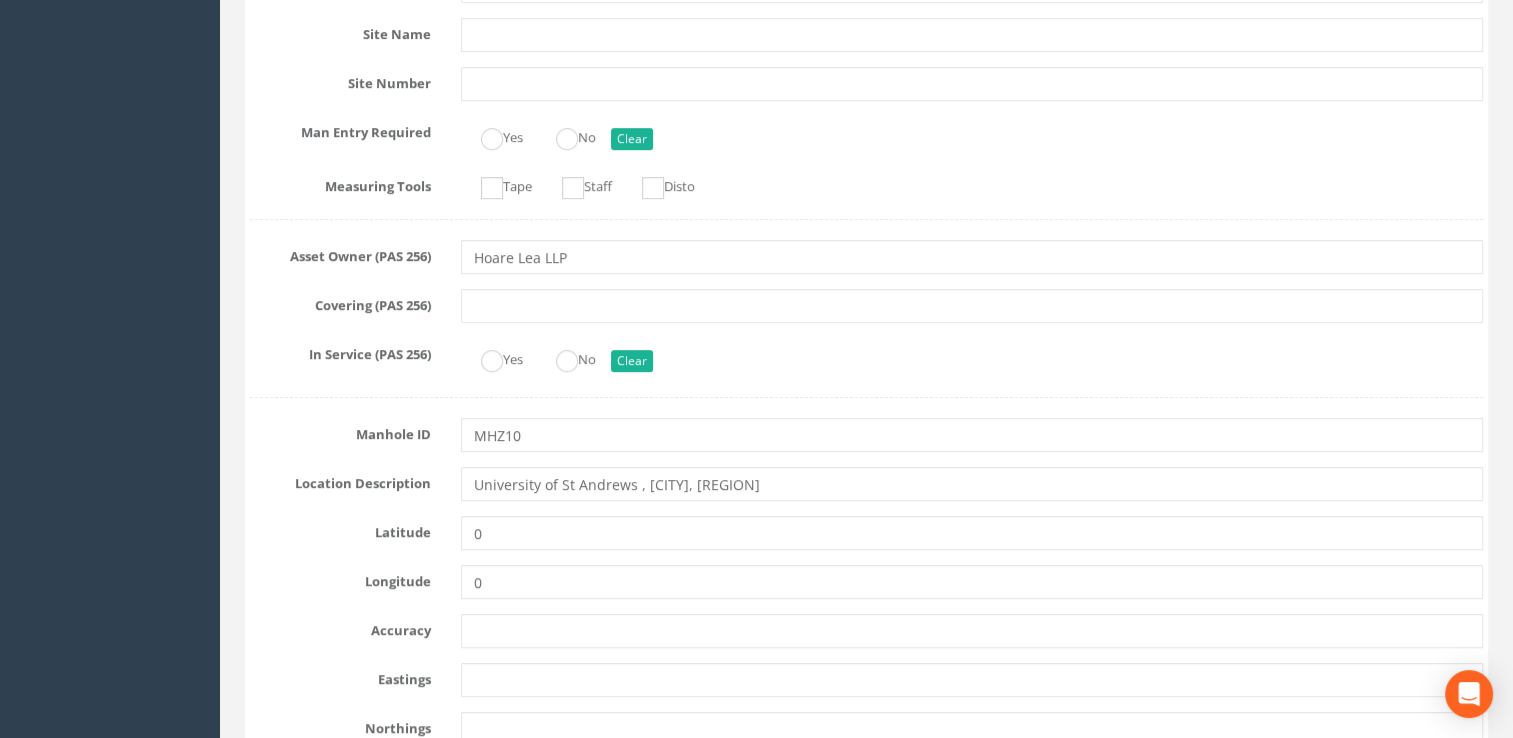 scroll, scrollTop: 700, scrollLeft: 0, axis: vertical 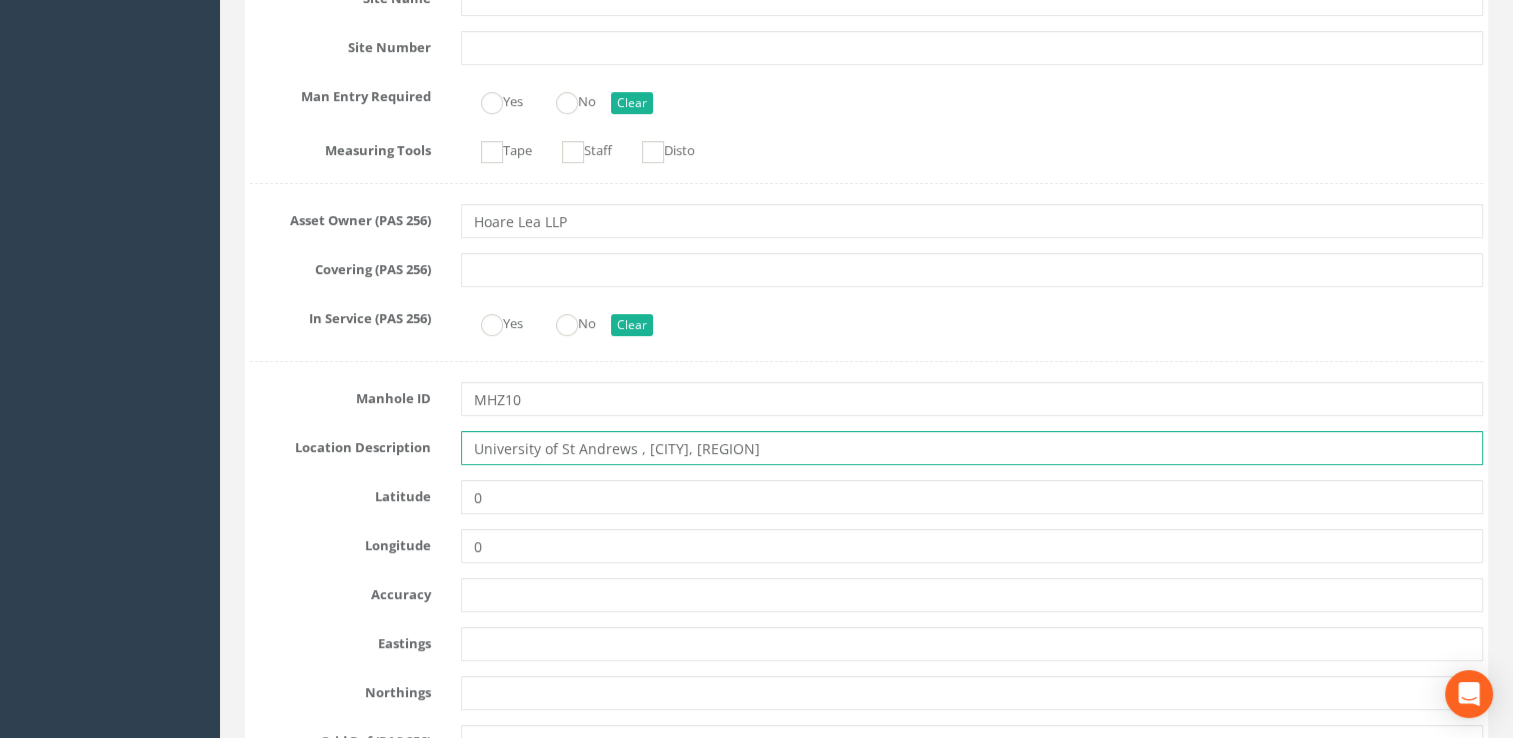 drag, startPoint x: 942, startPoint y: 449, endPoint x: 431, endPoint y: 441, distance: 511.06262 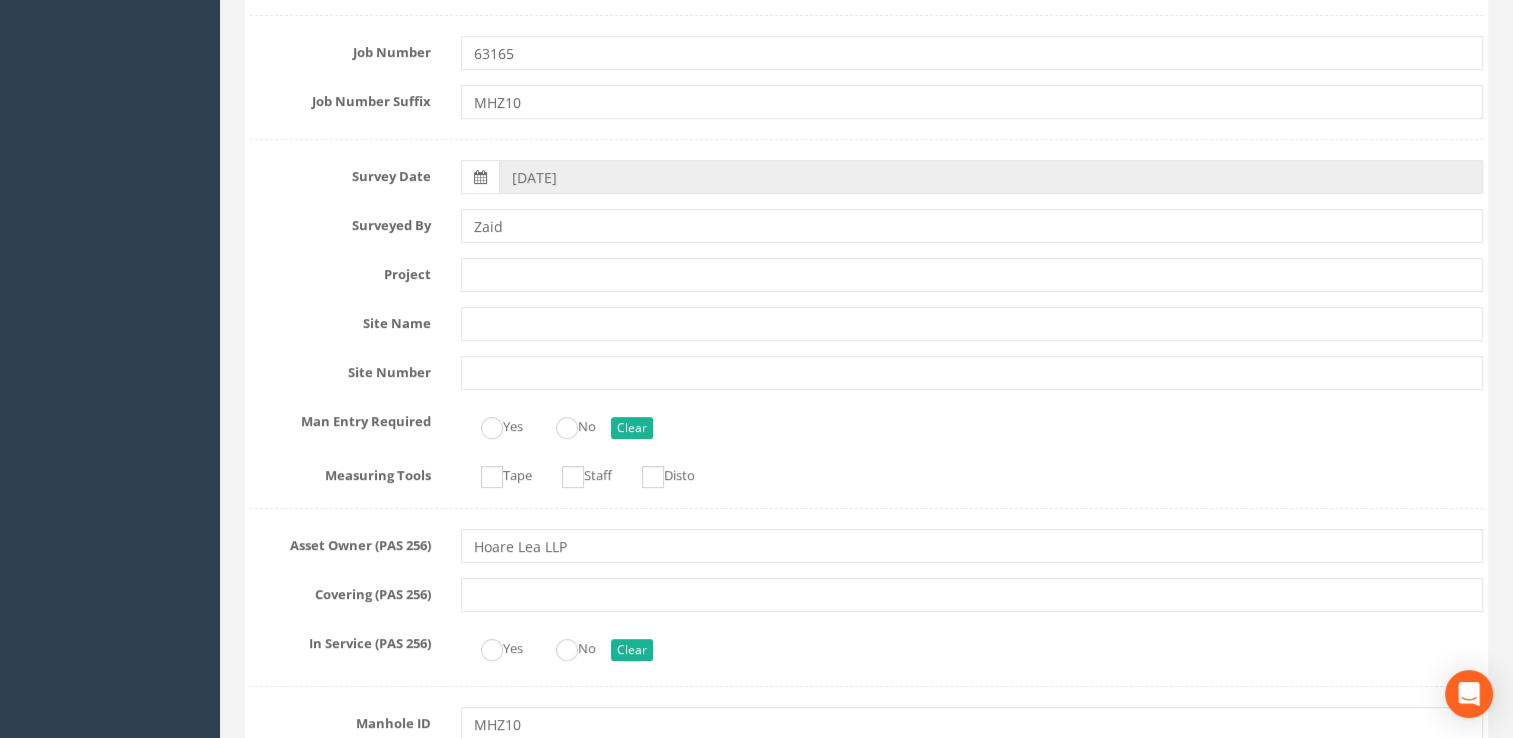 scroll, scrollTop: 500, scrollLeft: 0, axis: vertical 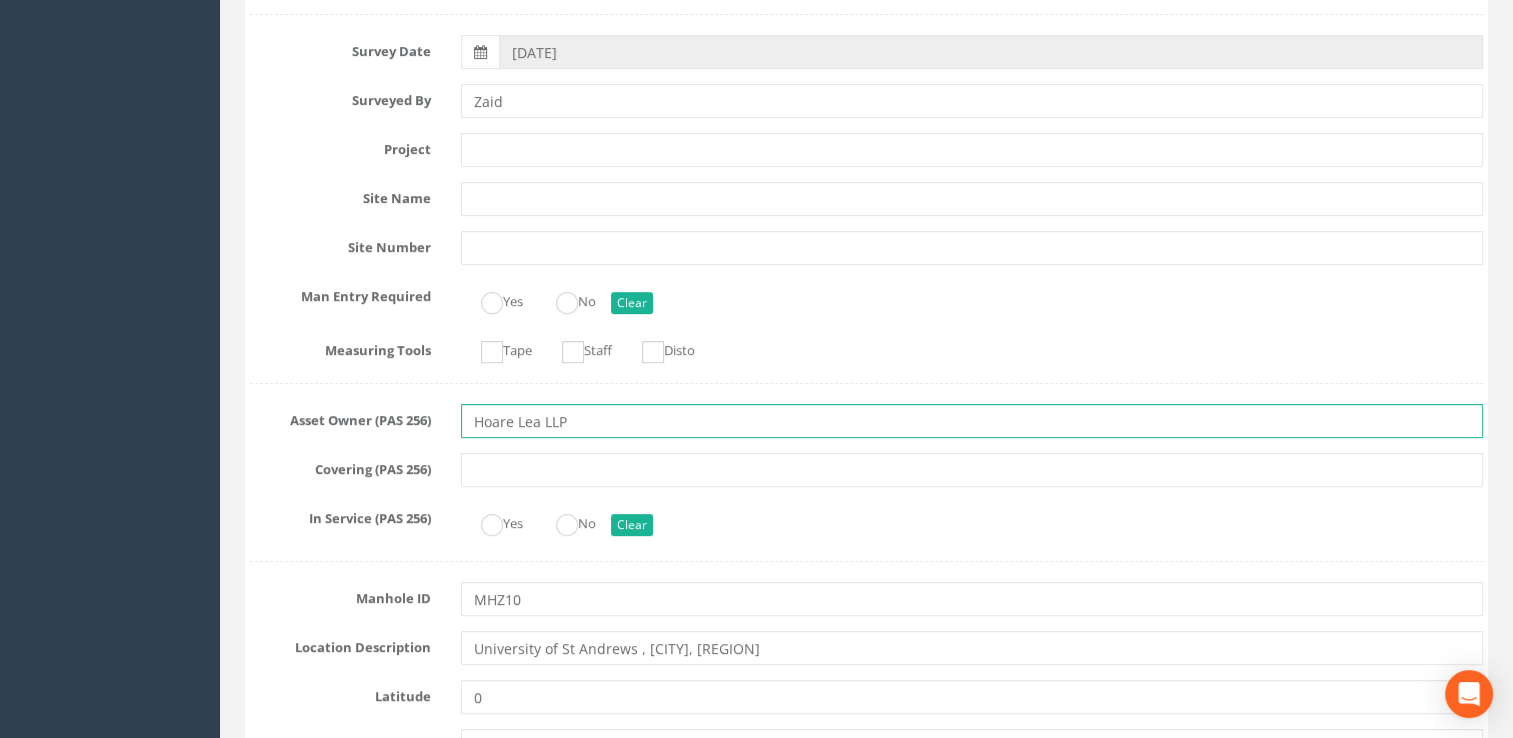 drag, startPoint x: 588, startPoint y: 418, endPoint x: 442, endPoint y: 415, distance: 146.03082 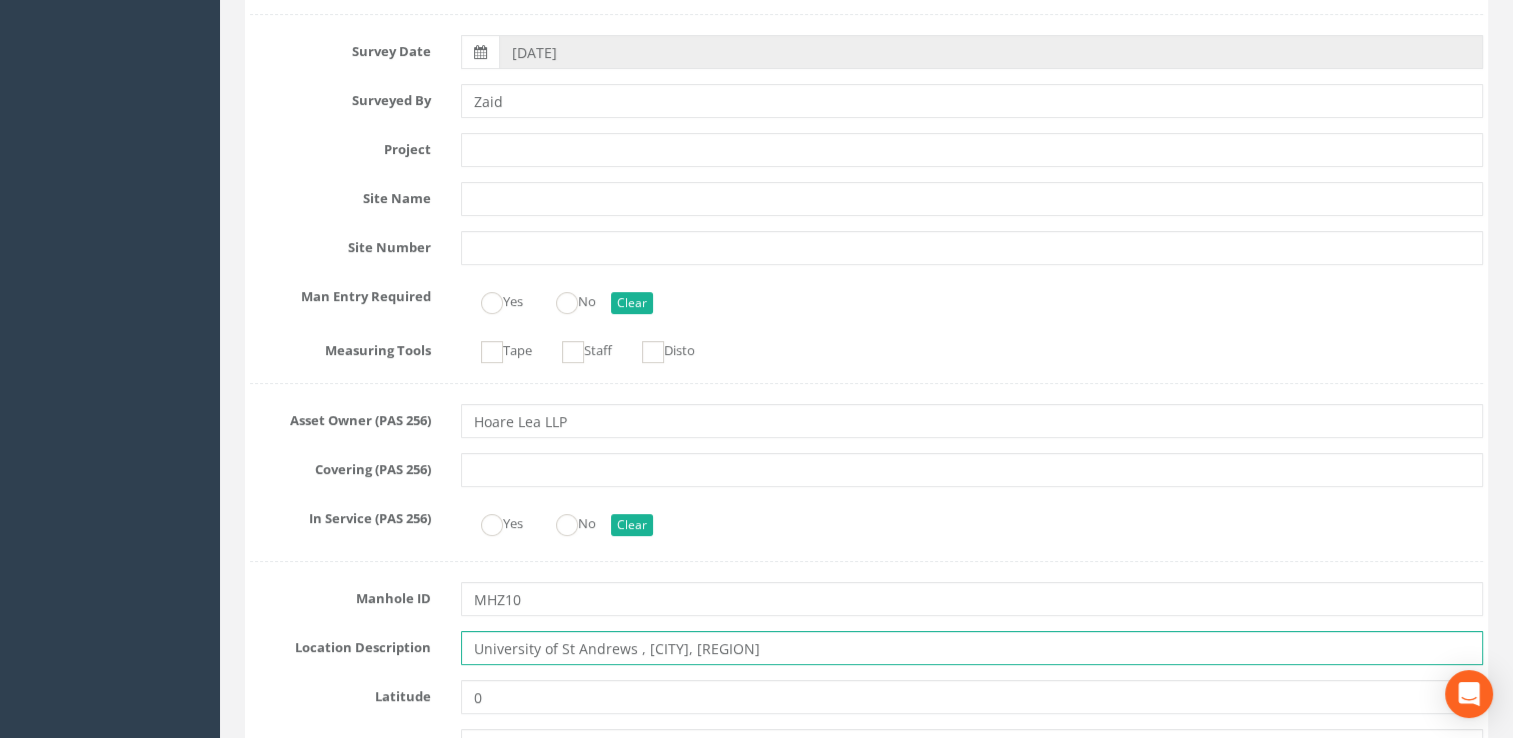 drag, startPoint x: 846, startPoint y: 653, endPoint x: 464, endPoint y: 639, distance: 382.25647 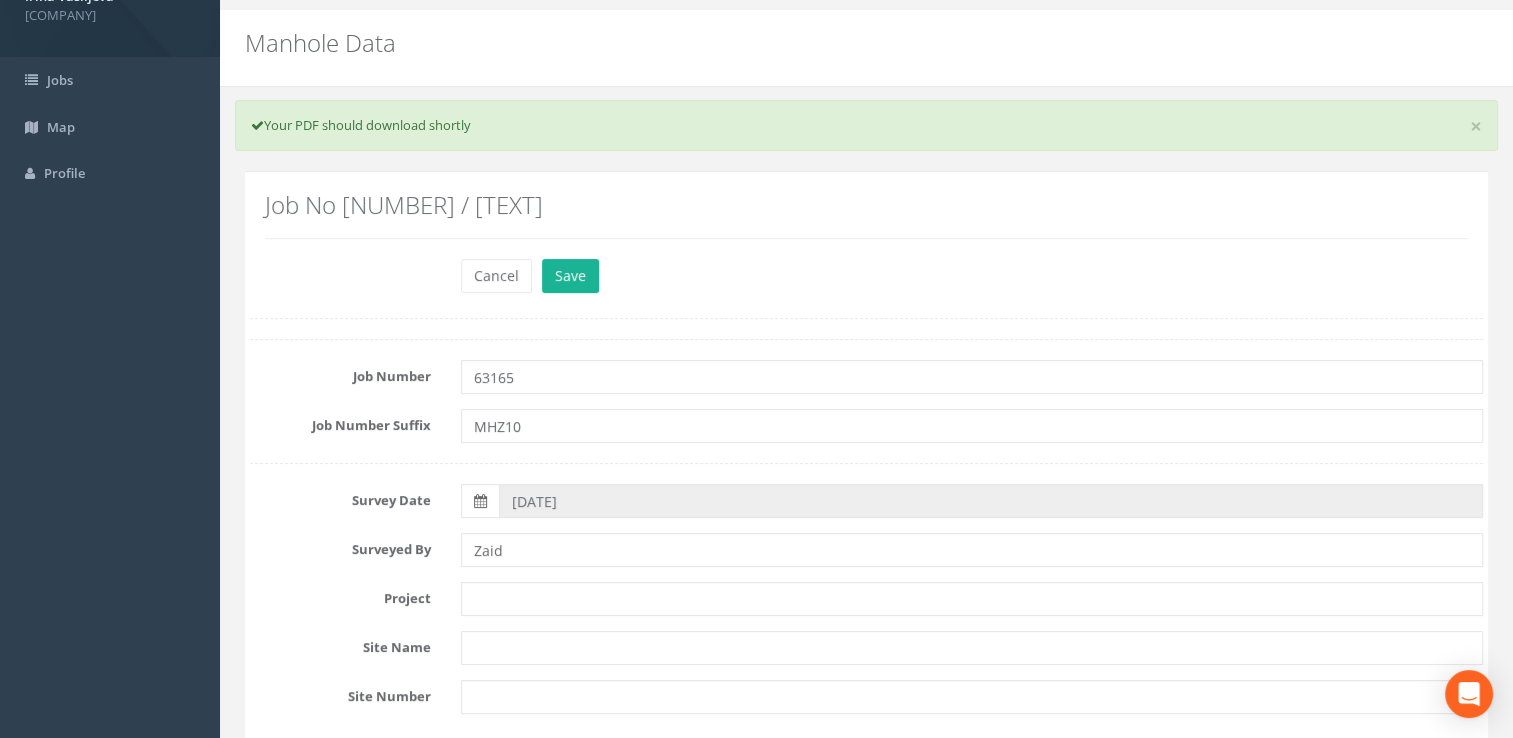 scroll, scrollTop: 0, scrollLeft: 0, axis: both 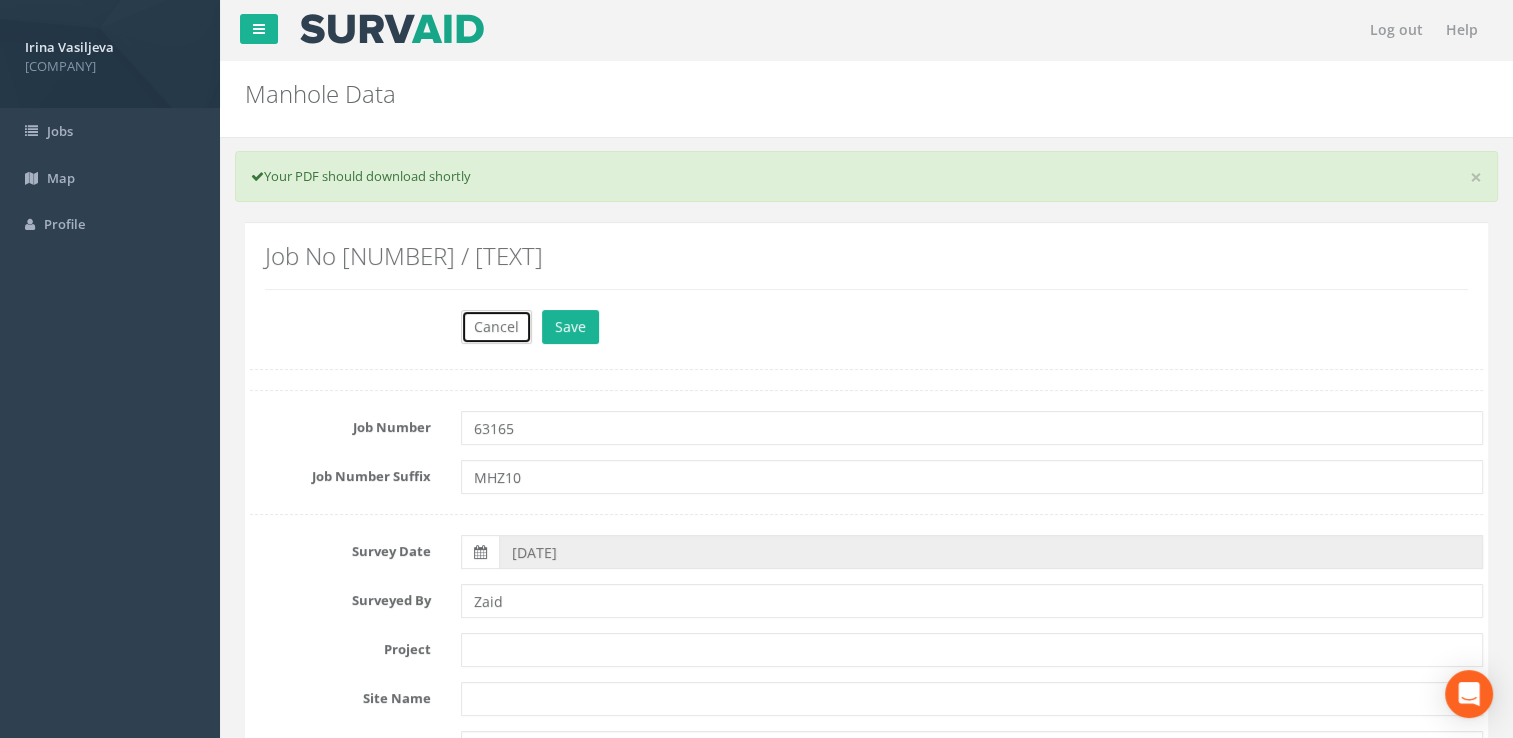 click on "Cancel" at bounding box center [496, 327] 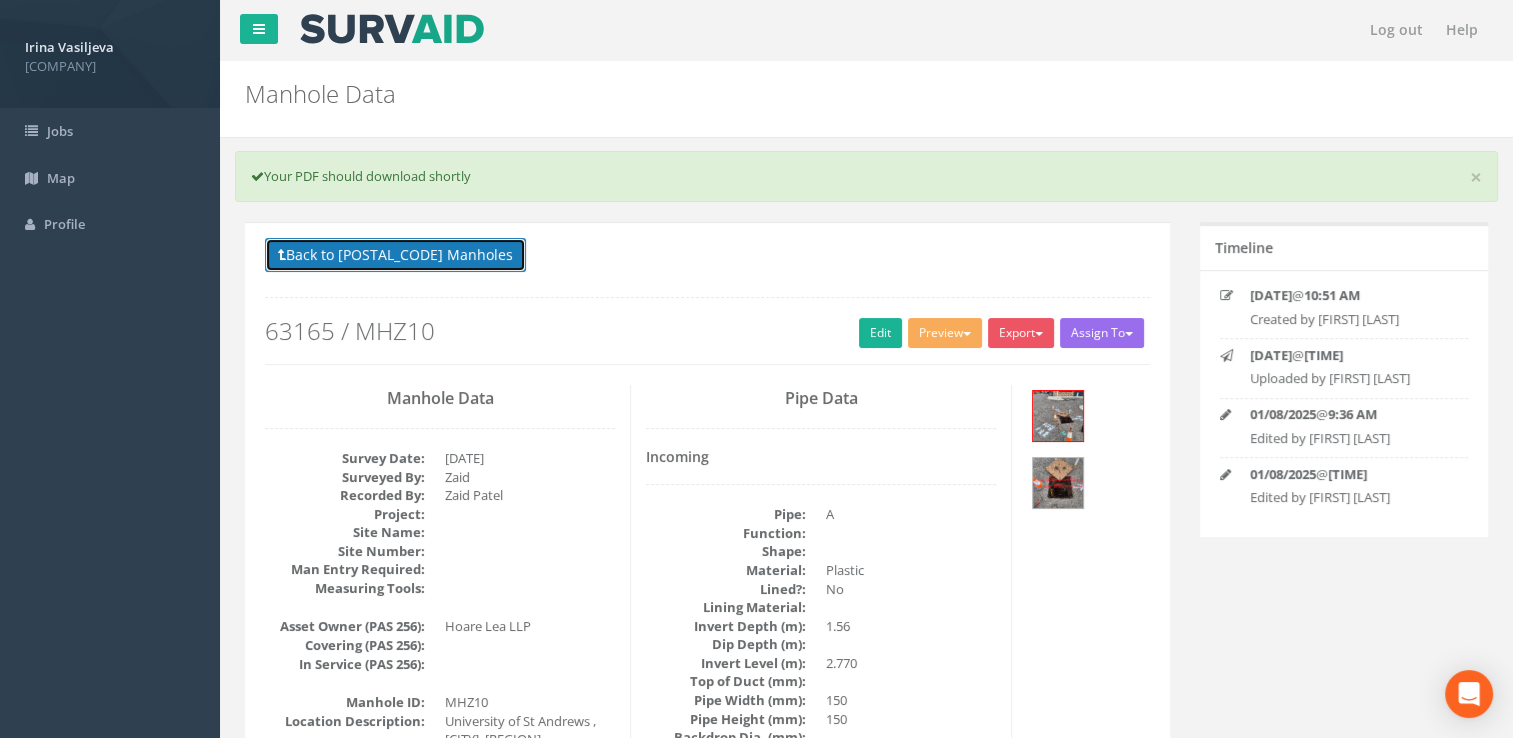 click on "Back to 63165 Manholes" at bounding box center (395, 255) 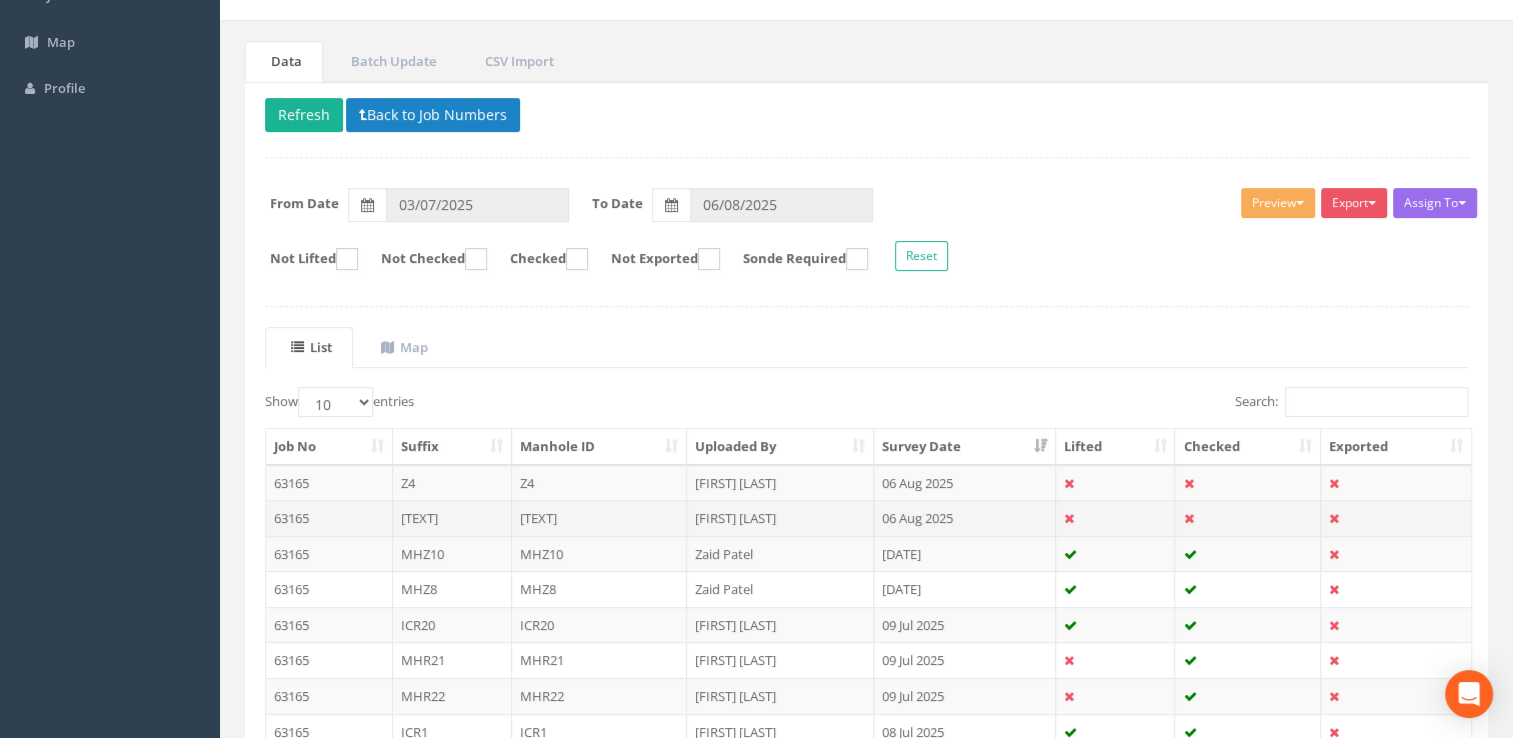 scroll, scrollTop: 372, scrollLeft: 0, axis: vertical 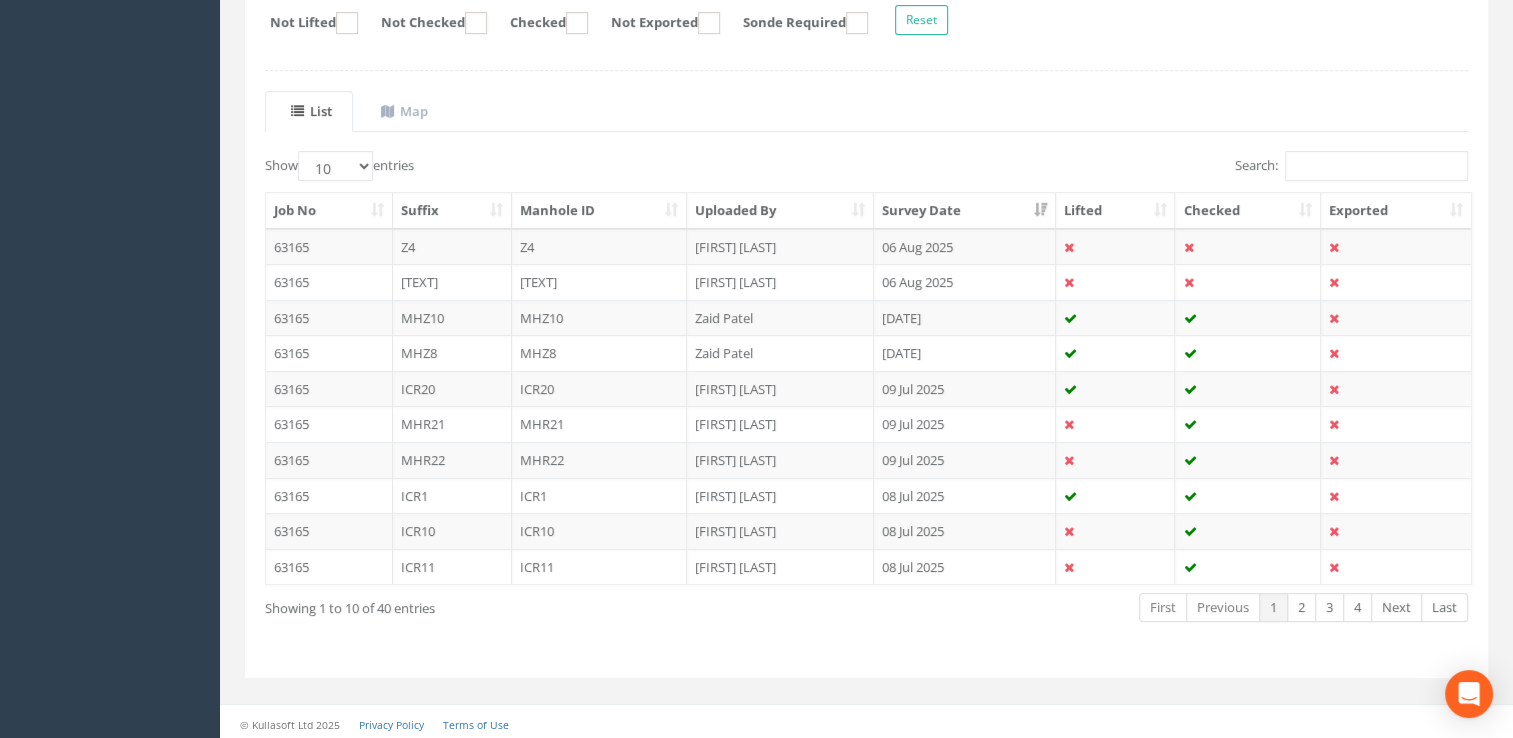 click on "Survey Date" at bounding box center (965, 211) 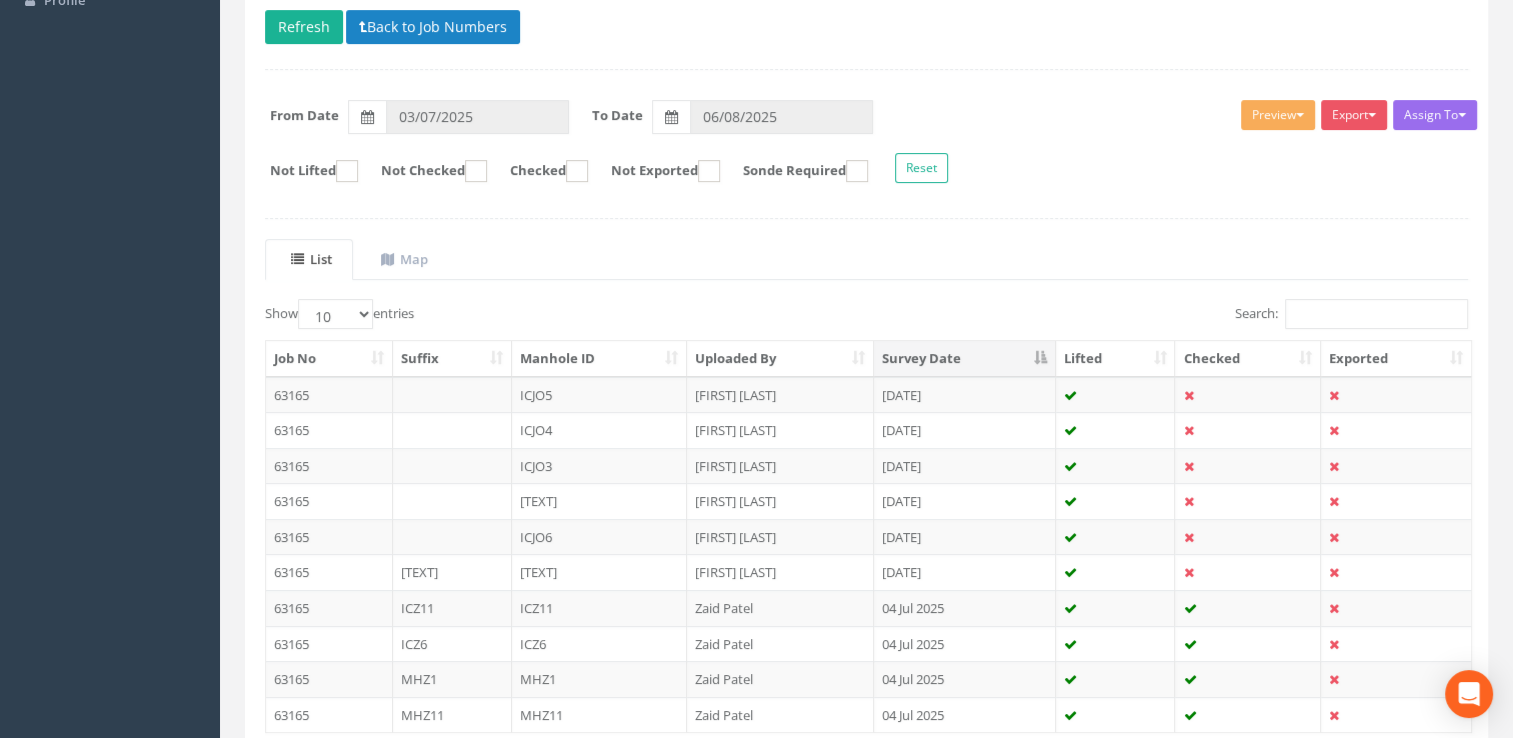 scroll, scrollTop: 0, scrollLeft: 0, axis: both 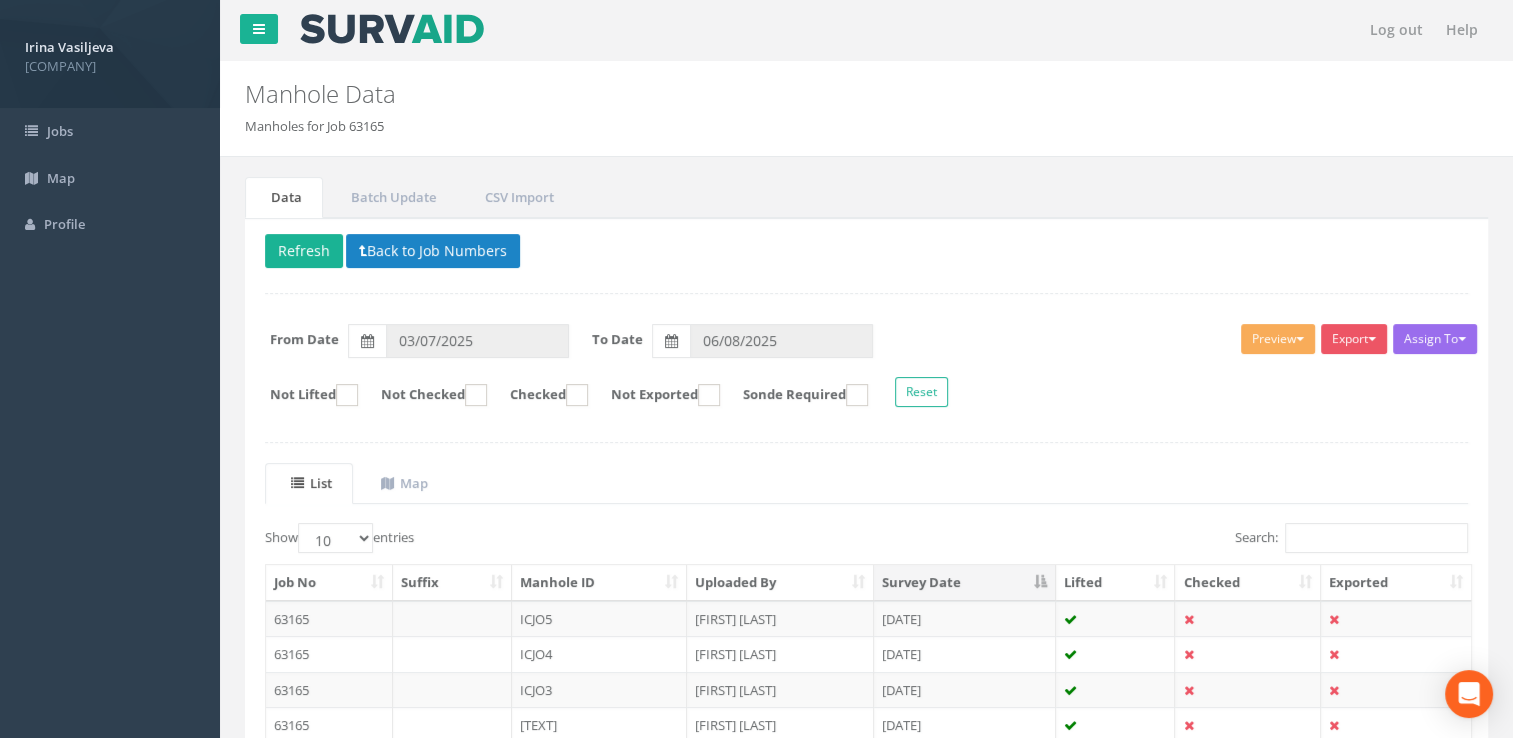 click on "Delete     Refresh         Back to Job Numbers" at bounding box center (866, 253) 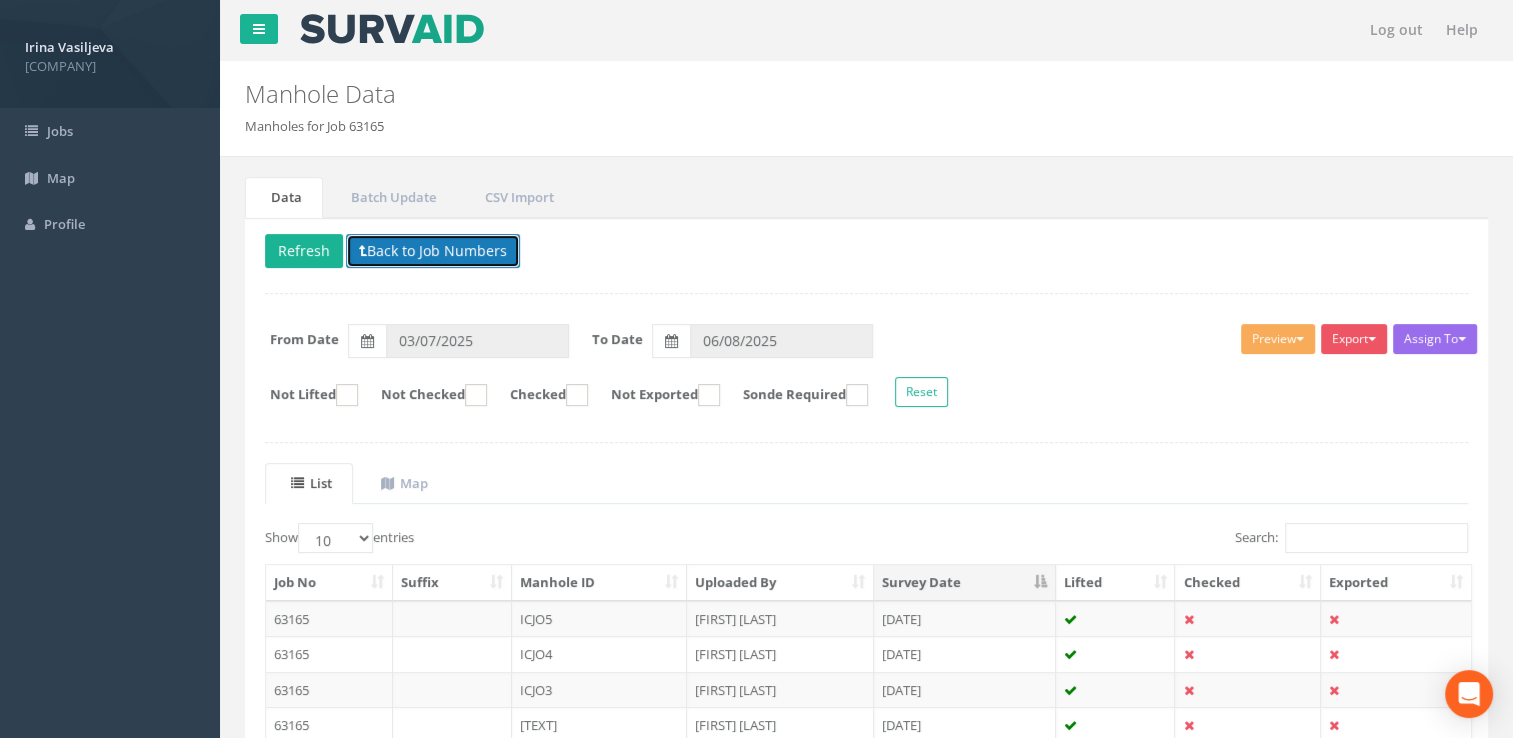 click on "Back to Job Numbers" at bounding box center [433, 251] 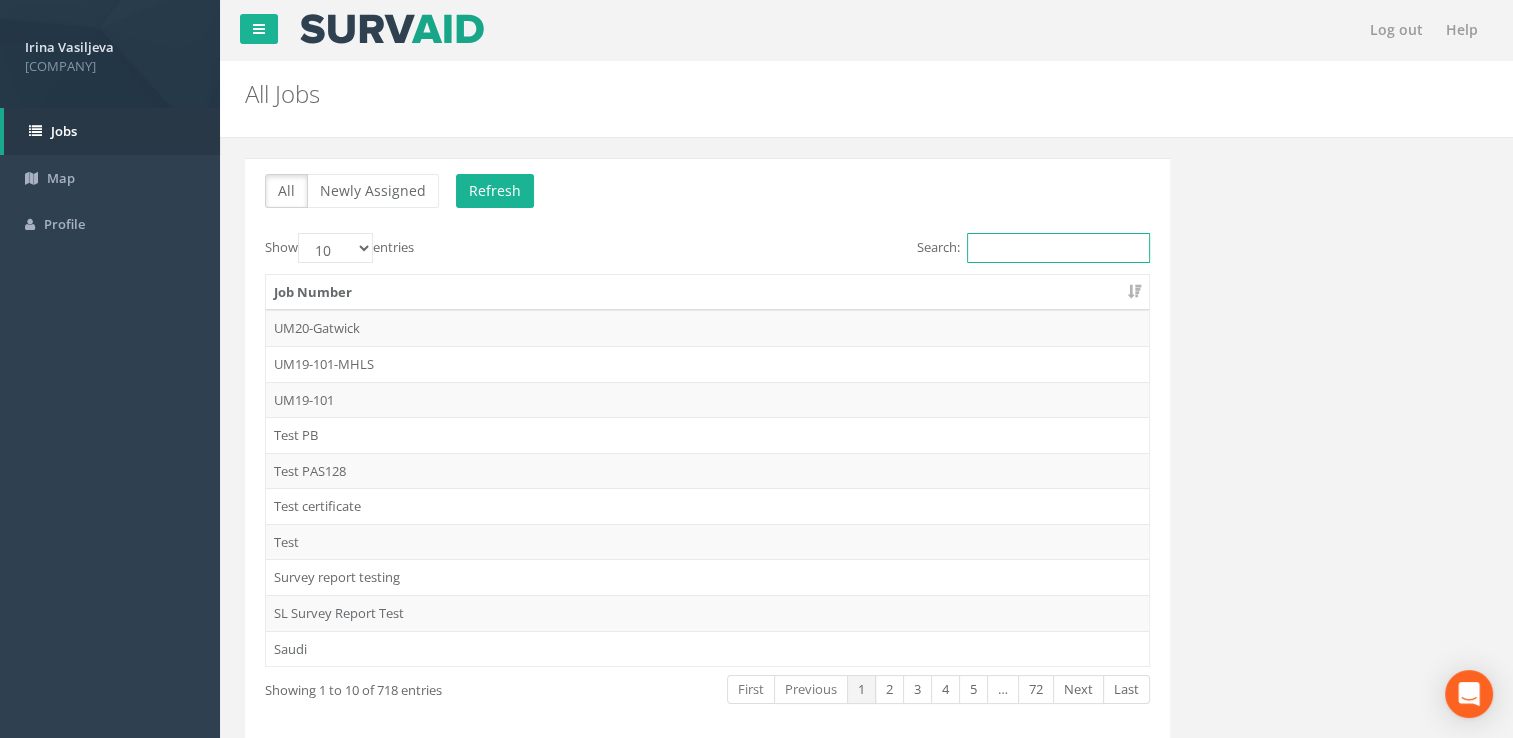 click on "Search:" at bounding box center (1058, 248) 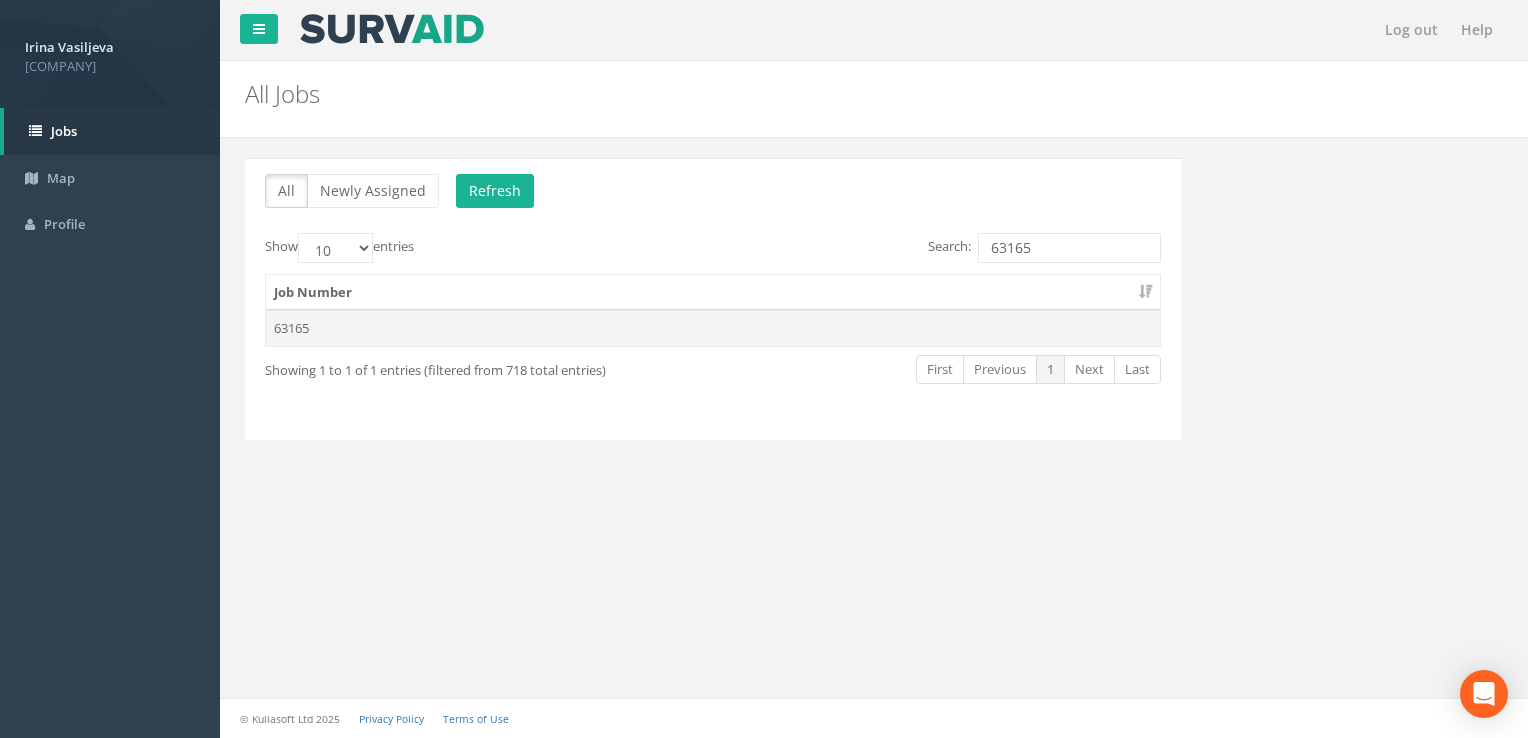type on "63165" 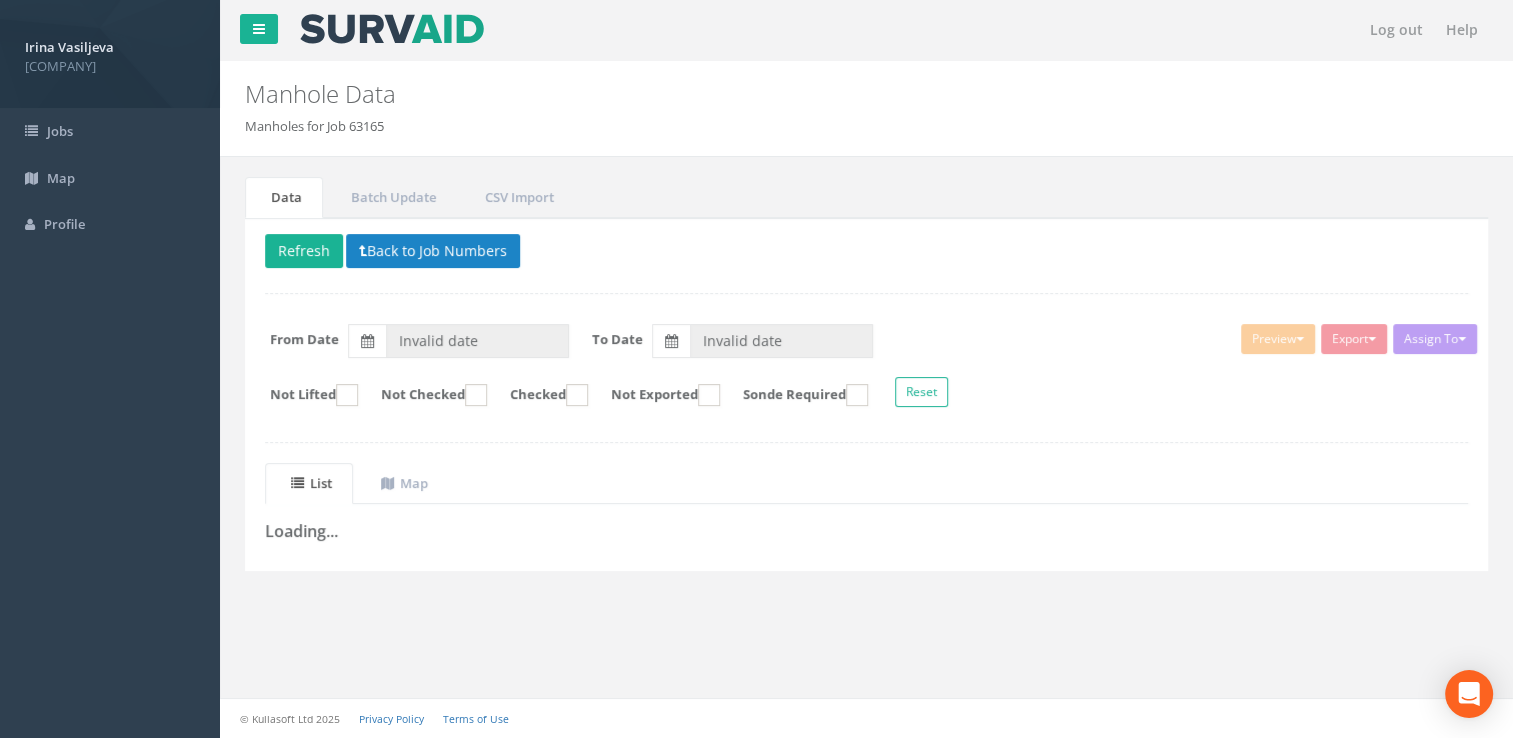 type on "03/07/2025" 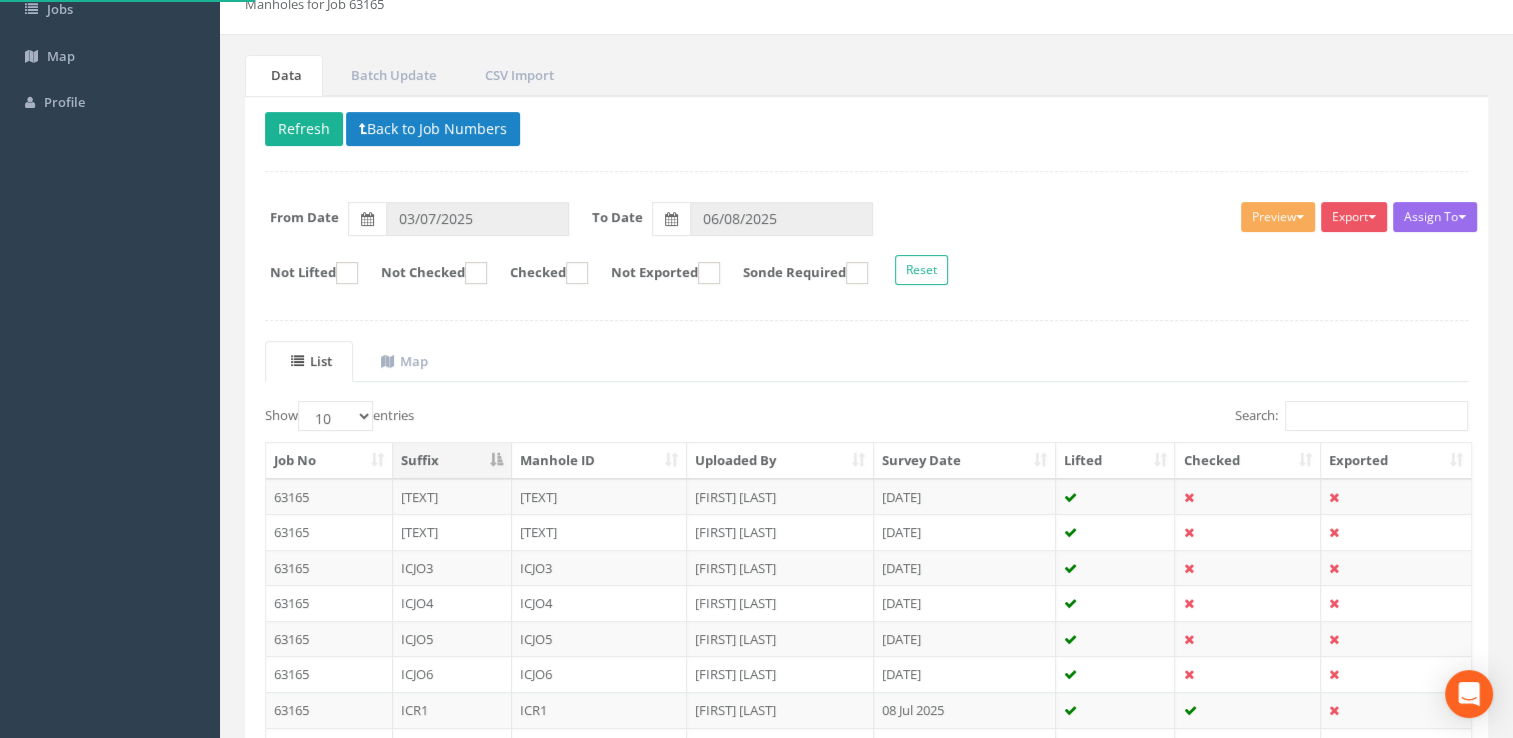 scroll, scrollTop: 372, scrollLeft: 0, axis: vertical 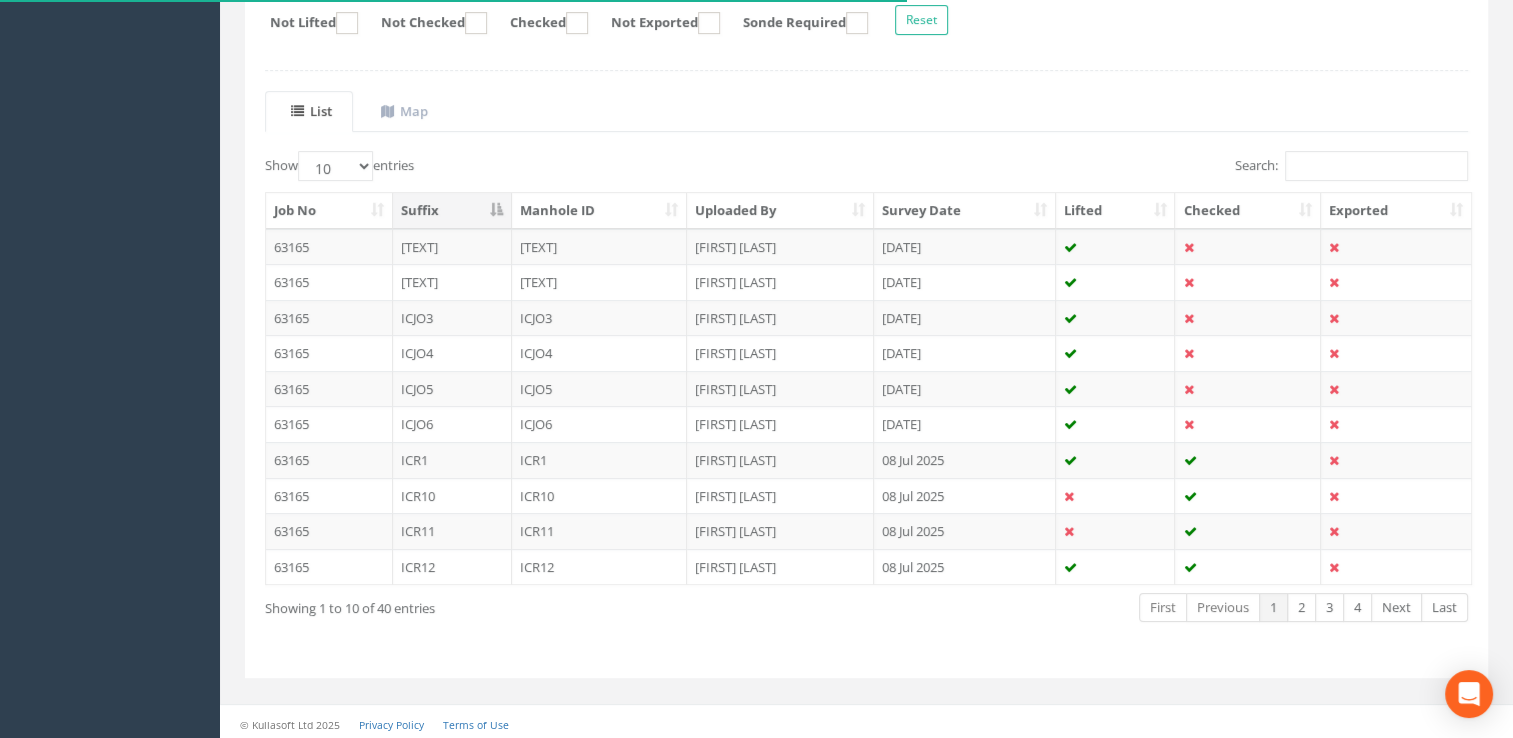 click on "Survey Date" at bounding box center (965, 211) 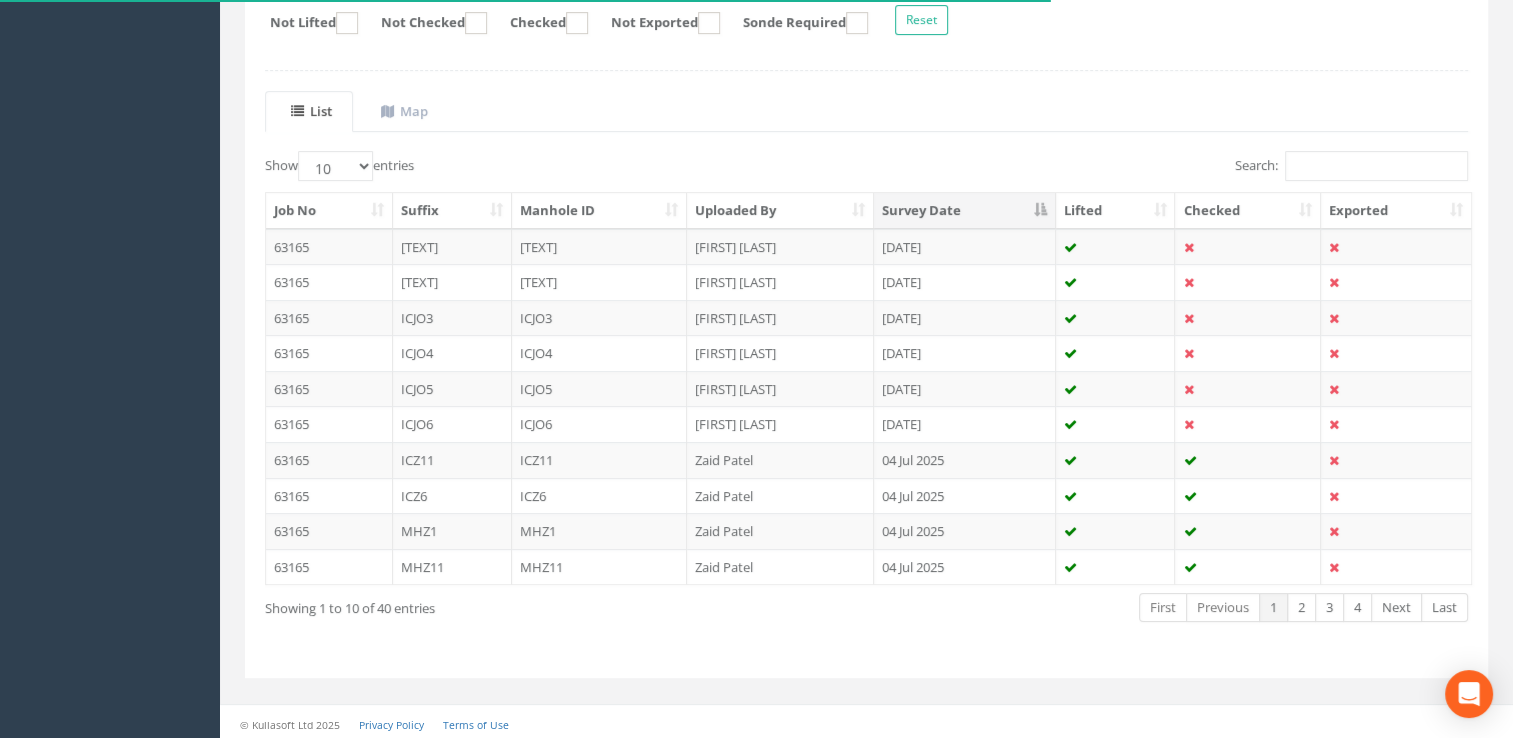 click on "Survey Date" at bounding box center [965, 211] 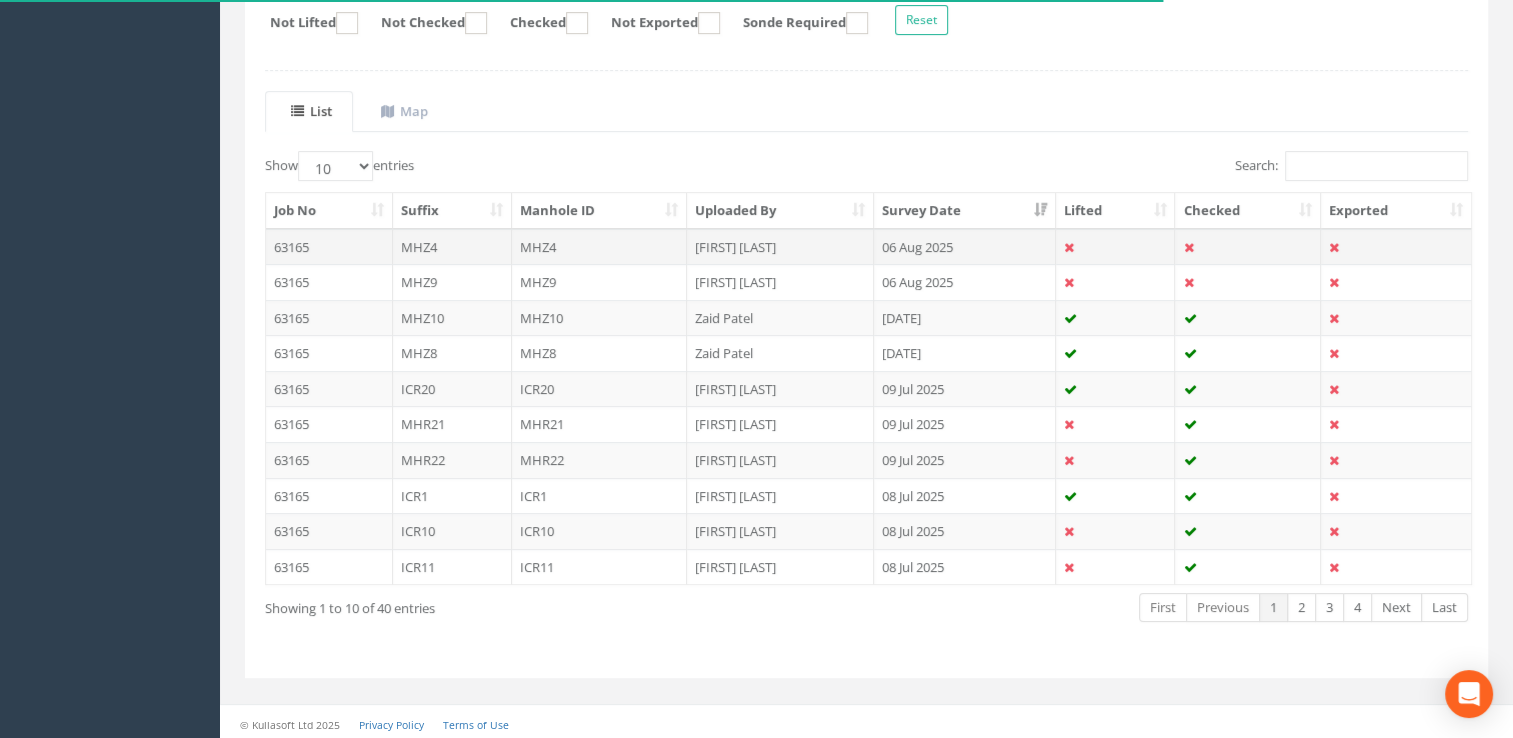 click on "MHZ4" at bounding box center [600, 247] 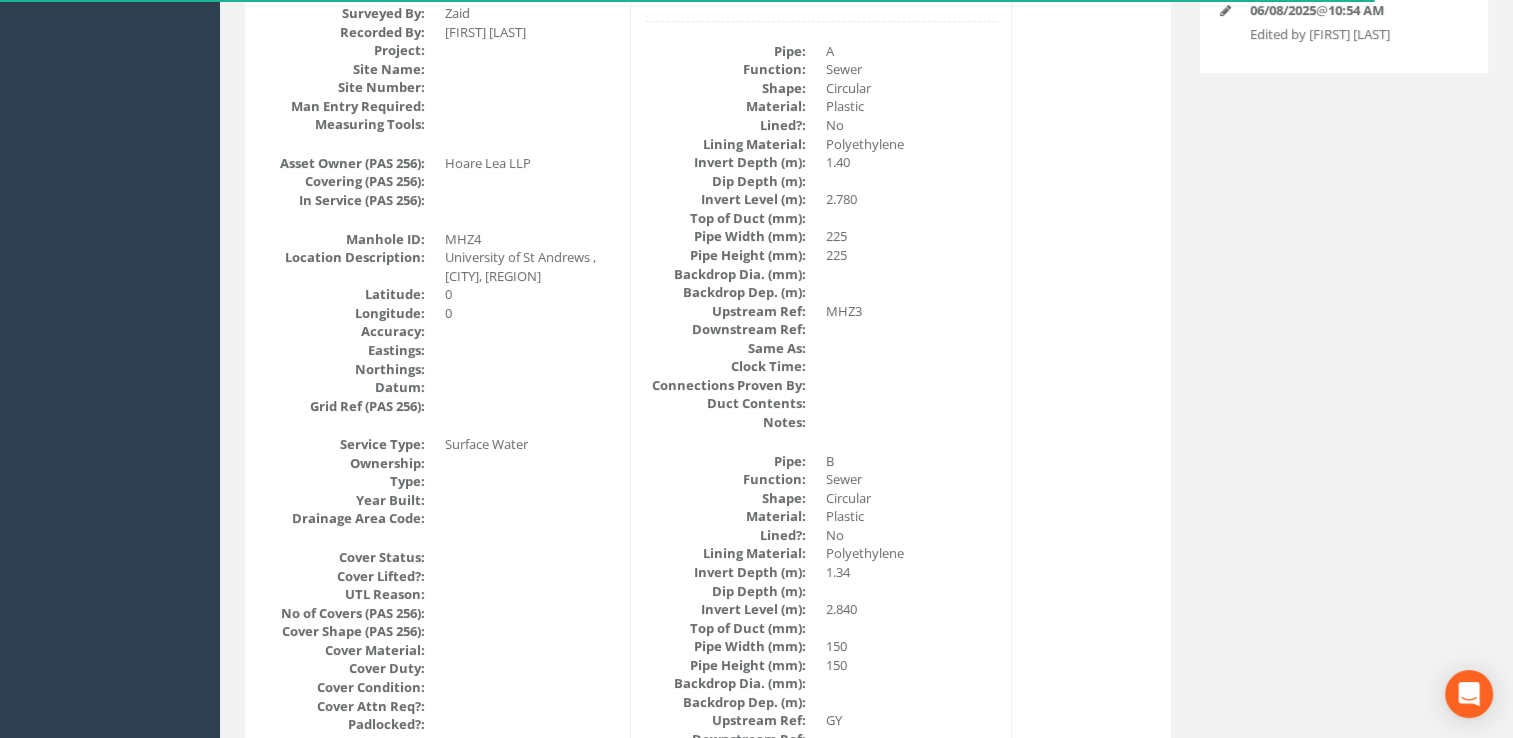 scroll, scrollTop: 0, scrollLeft: 0, axis: both 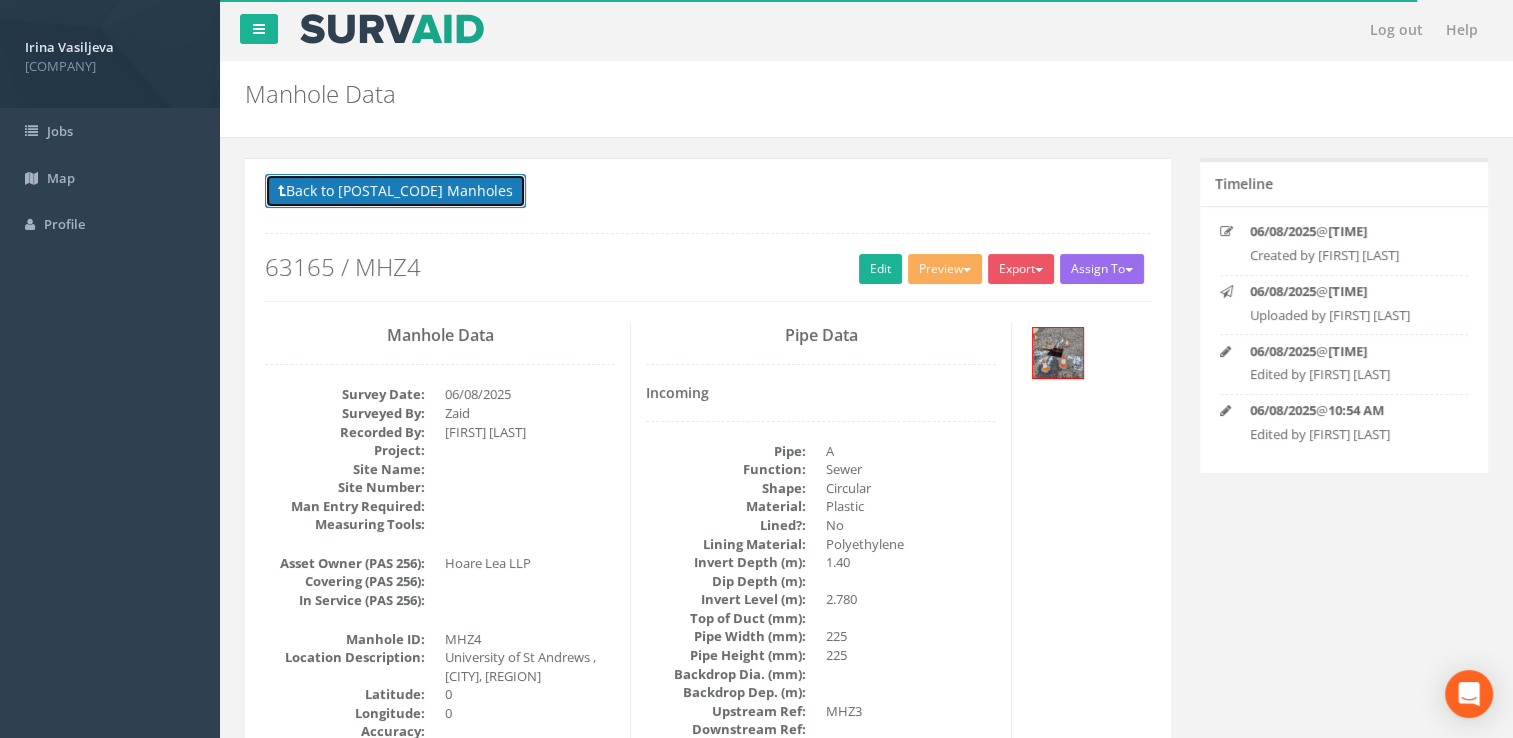 click on "Back to 63165 Manholes" at bounding box center [395, 191] 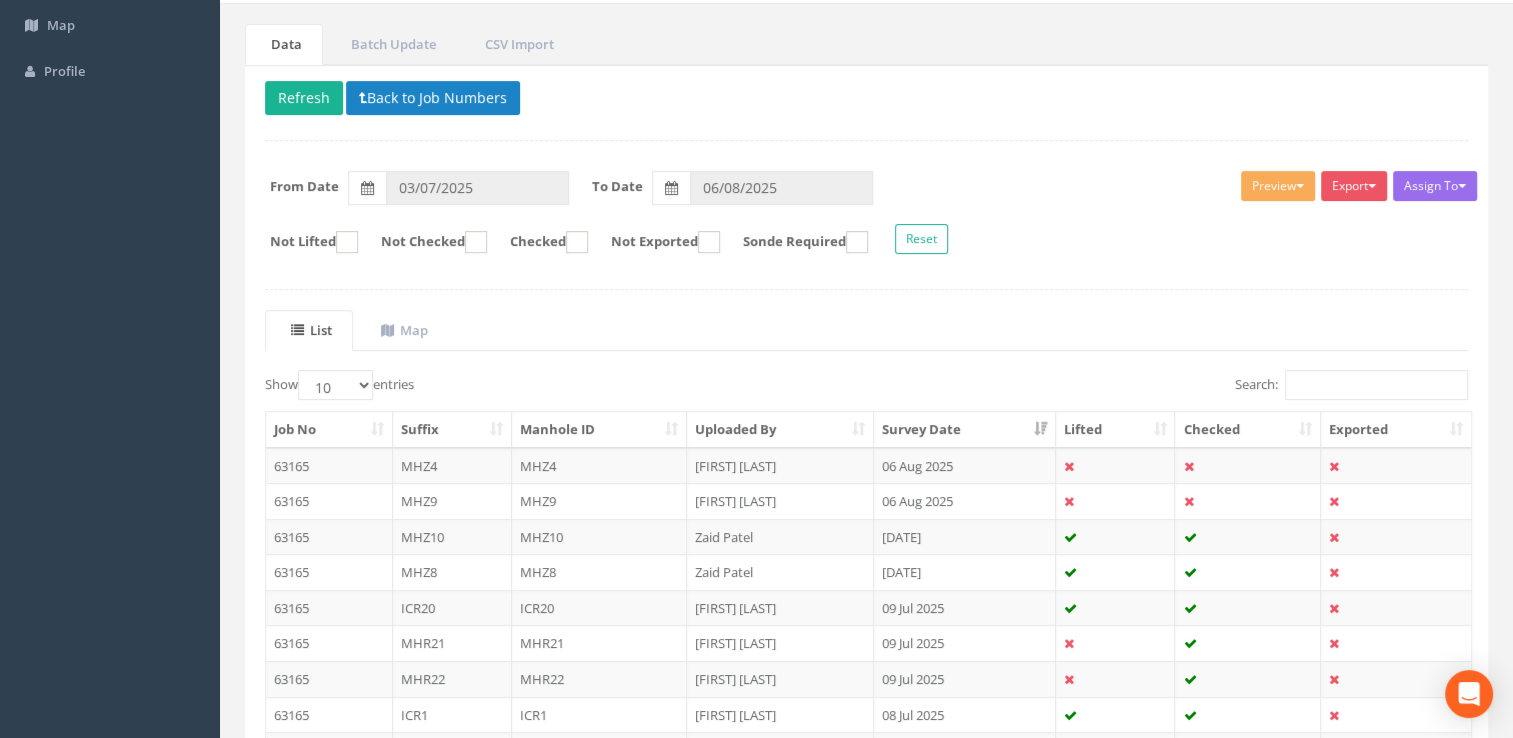 scroll, scrollTop: 0, scrollLeft: 0, axis: both 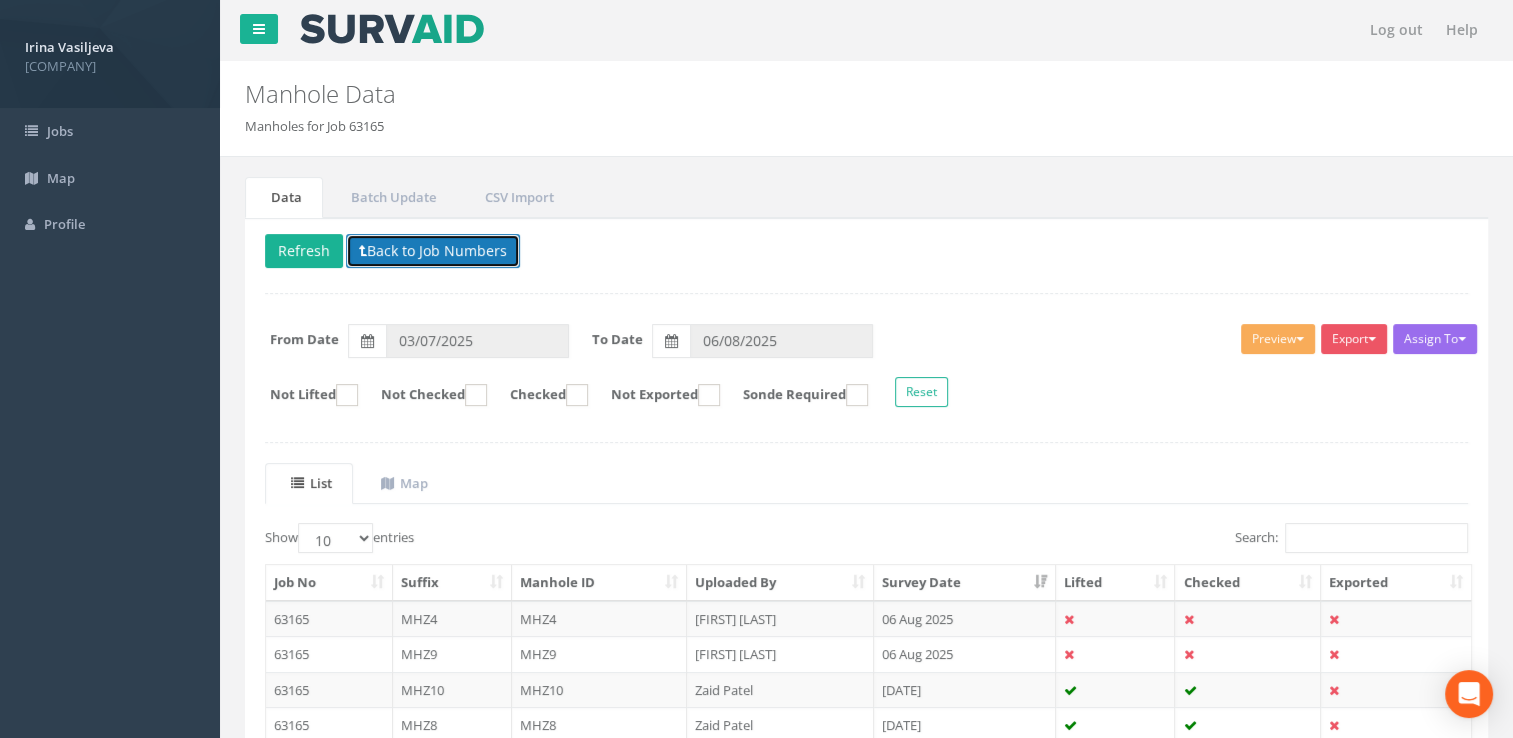 click on "Back to Job Numbers" at bounding box center [433, 251] 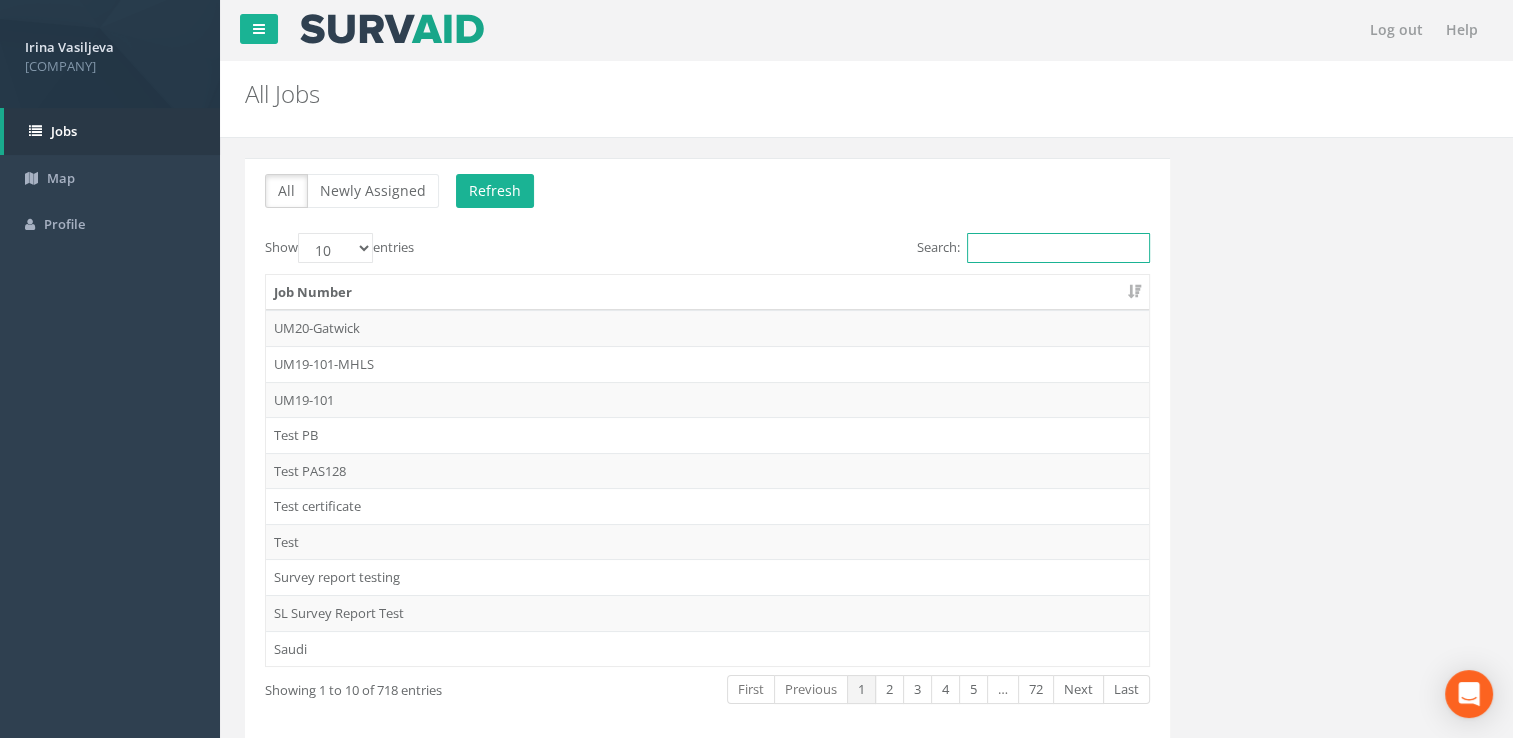 click on "Search:" at bounding box center (1058, 248) 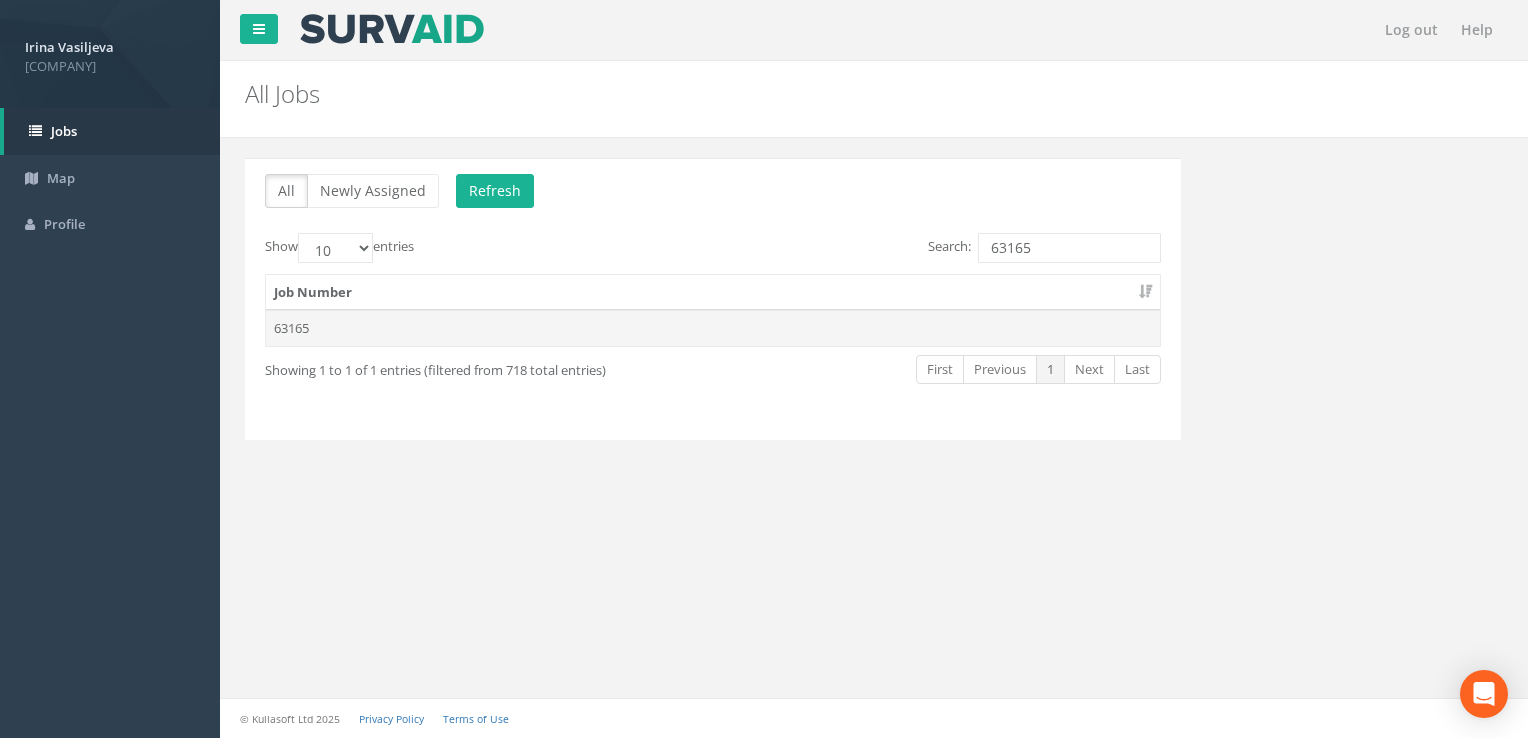 type on "63165" 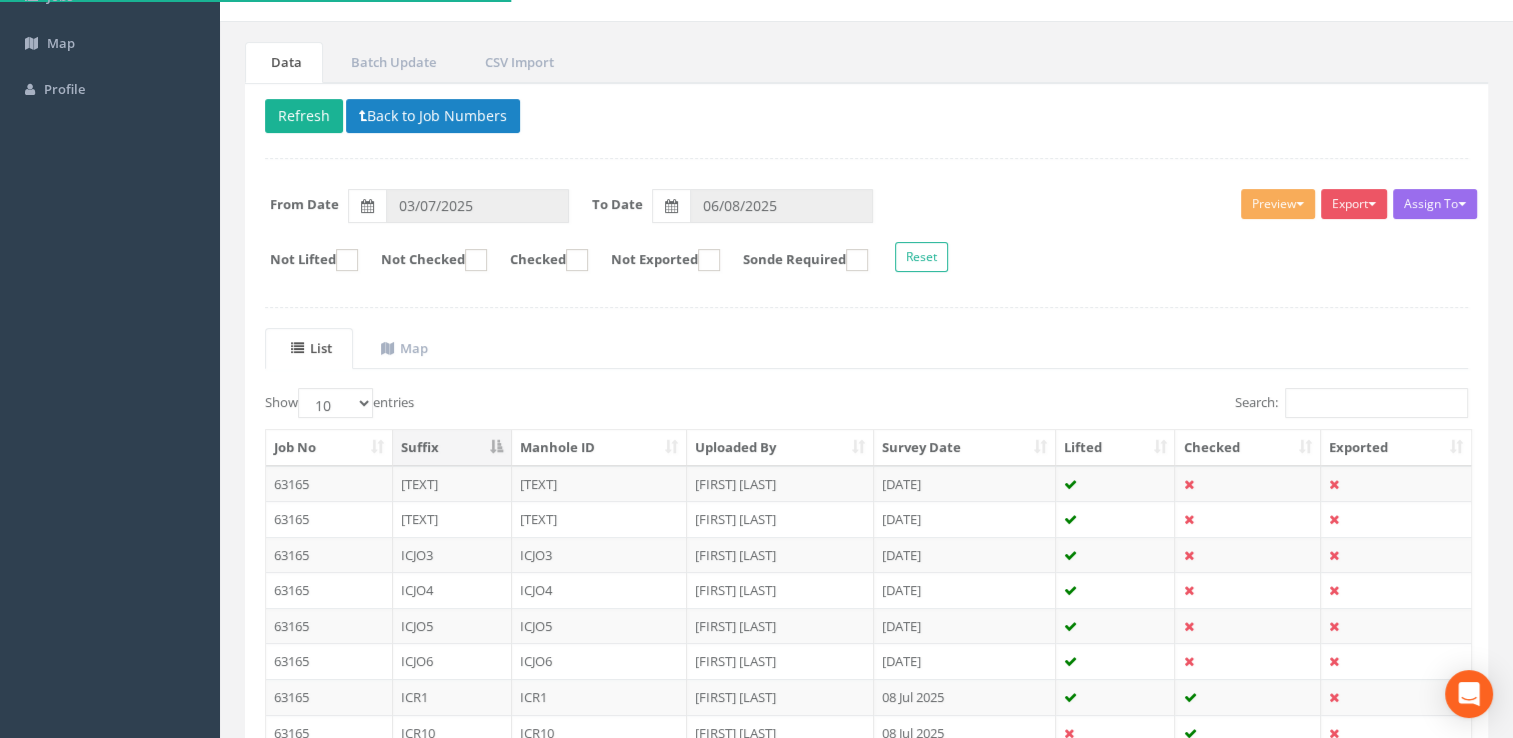 scroll, scrollTop: 300, scrollLeft: 0, axis: vertical 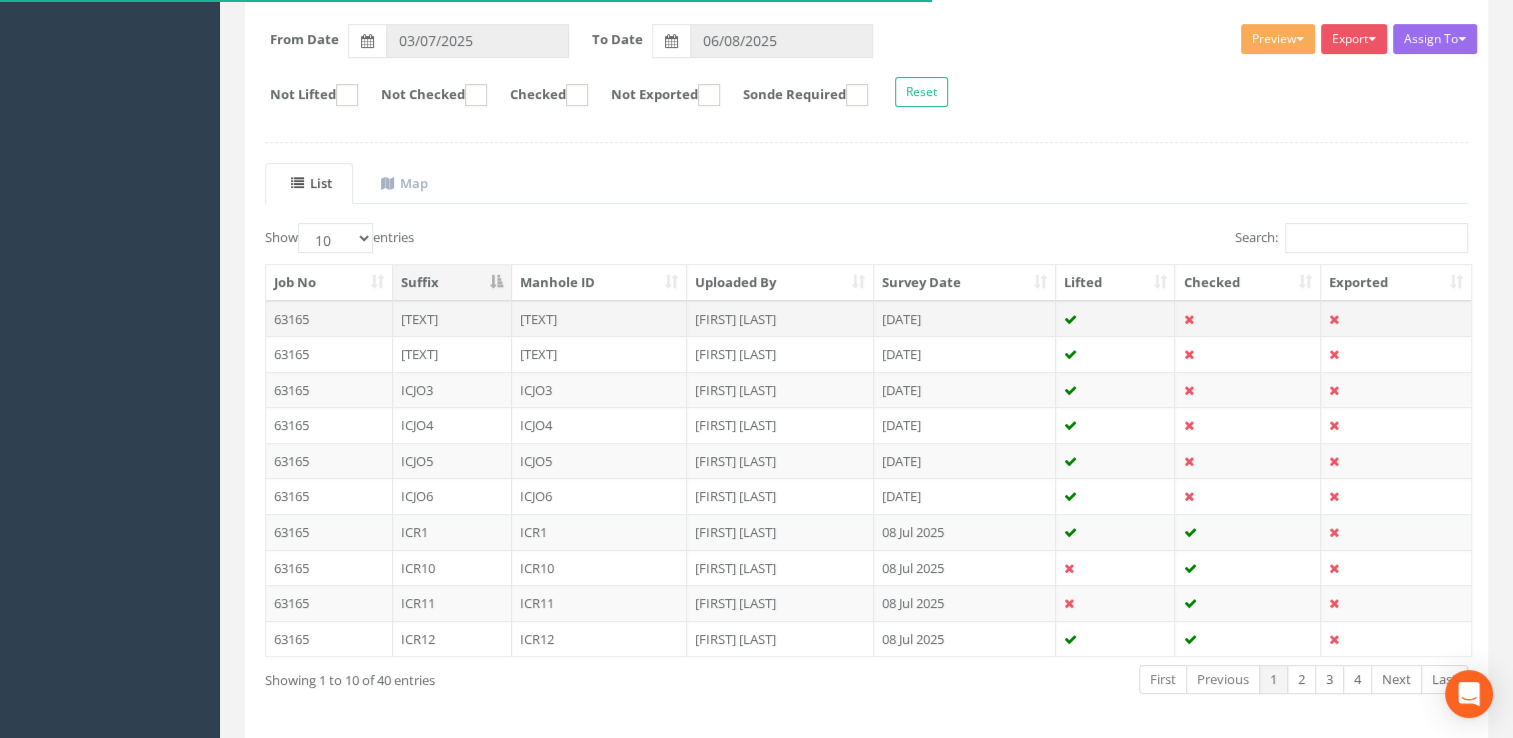 click on "ICJO1" at bounding box center [600, 319] 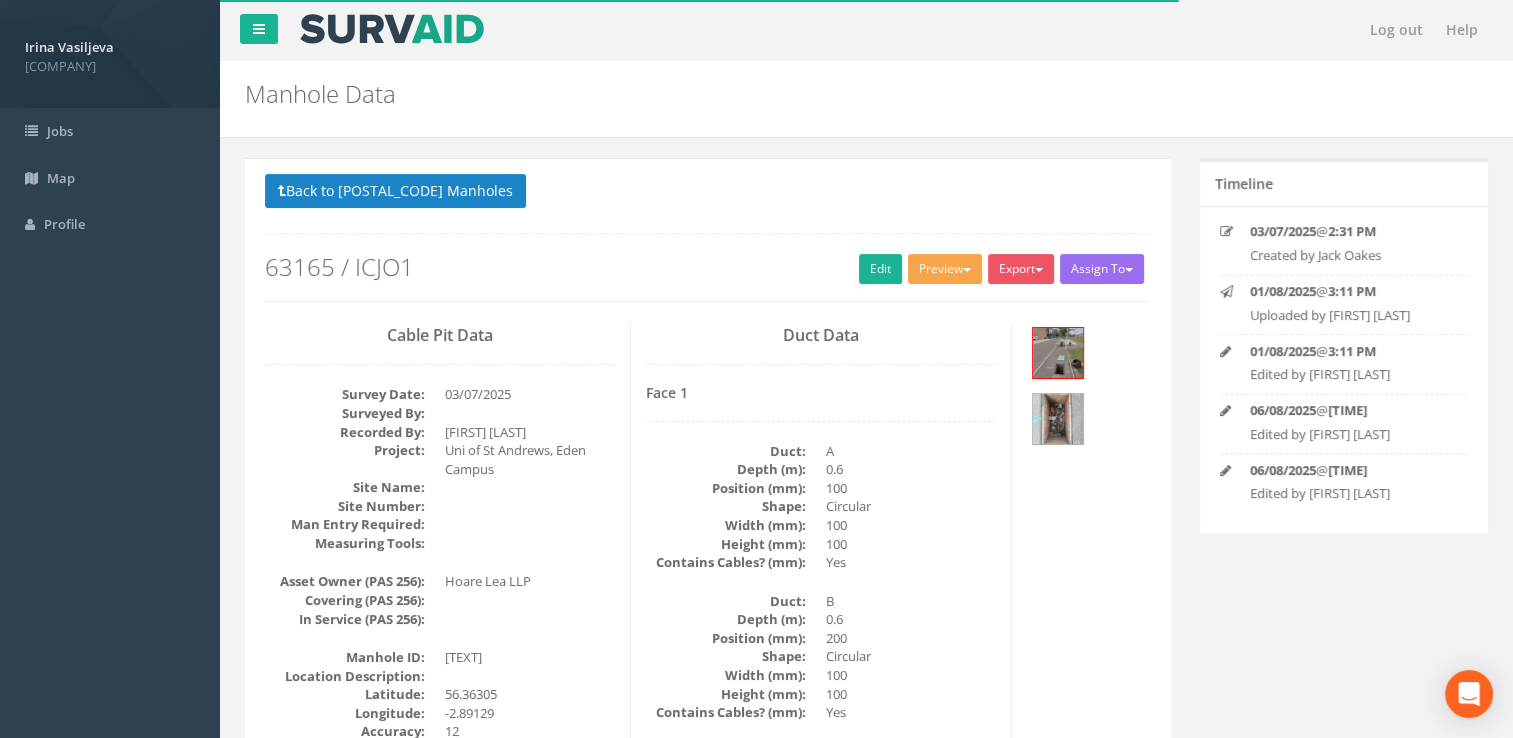 click on "Preview" at bounding box center (945, 269) 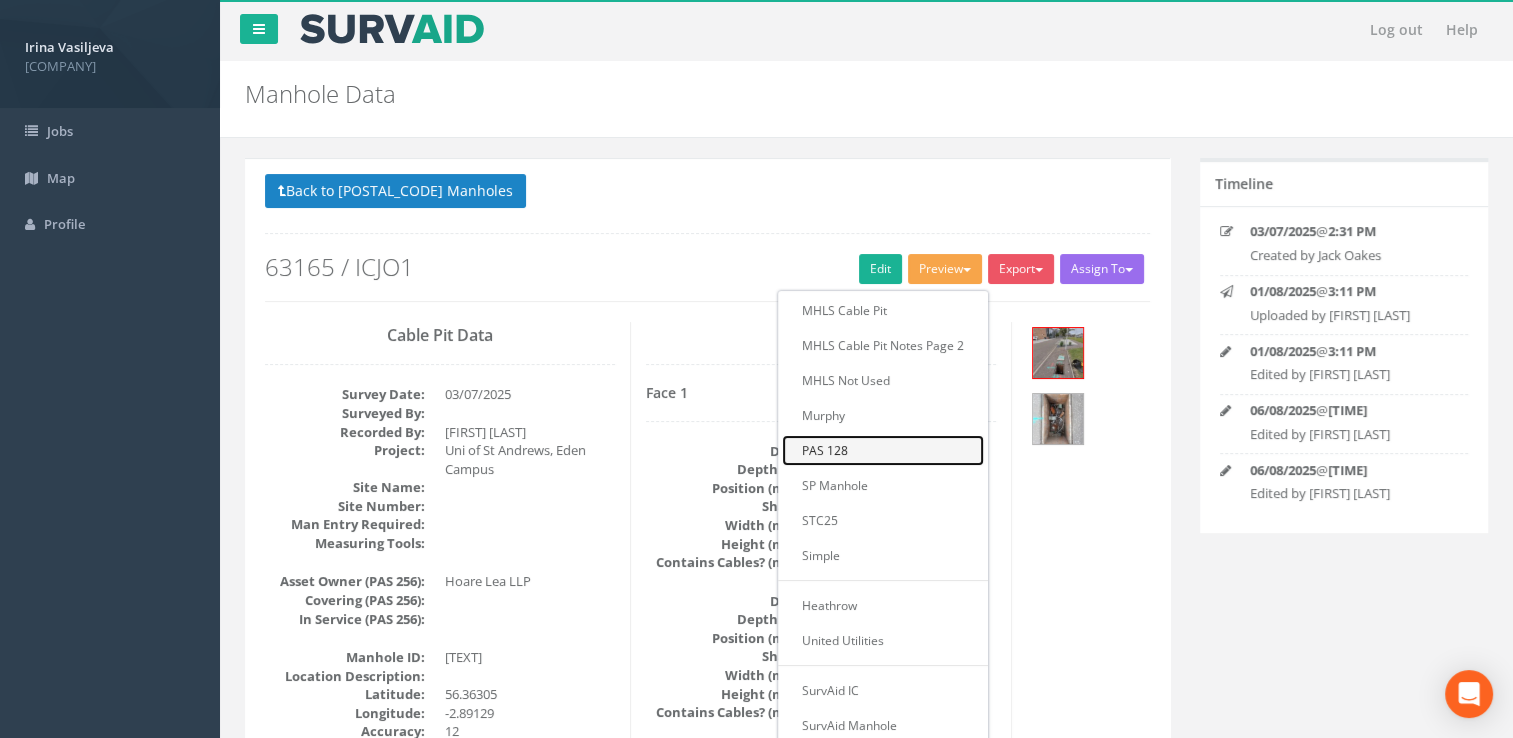 click on "PAS 128" at bounding box center [883, 450] 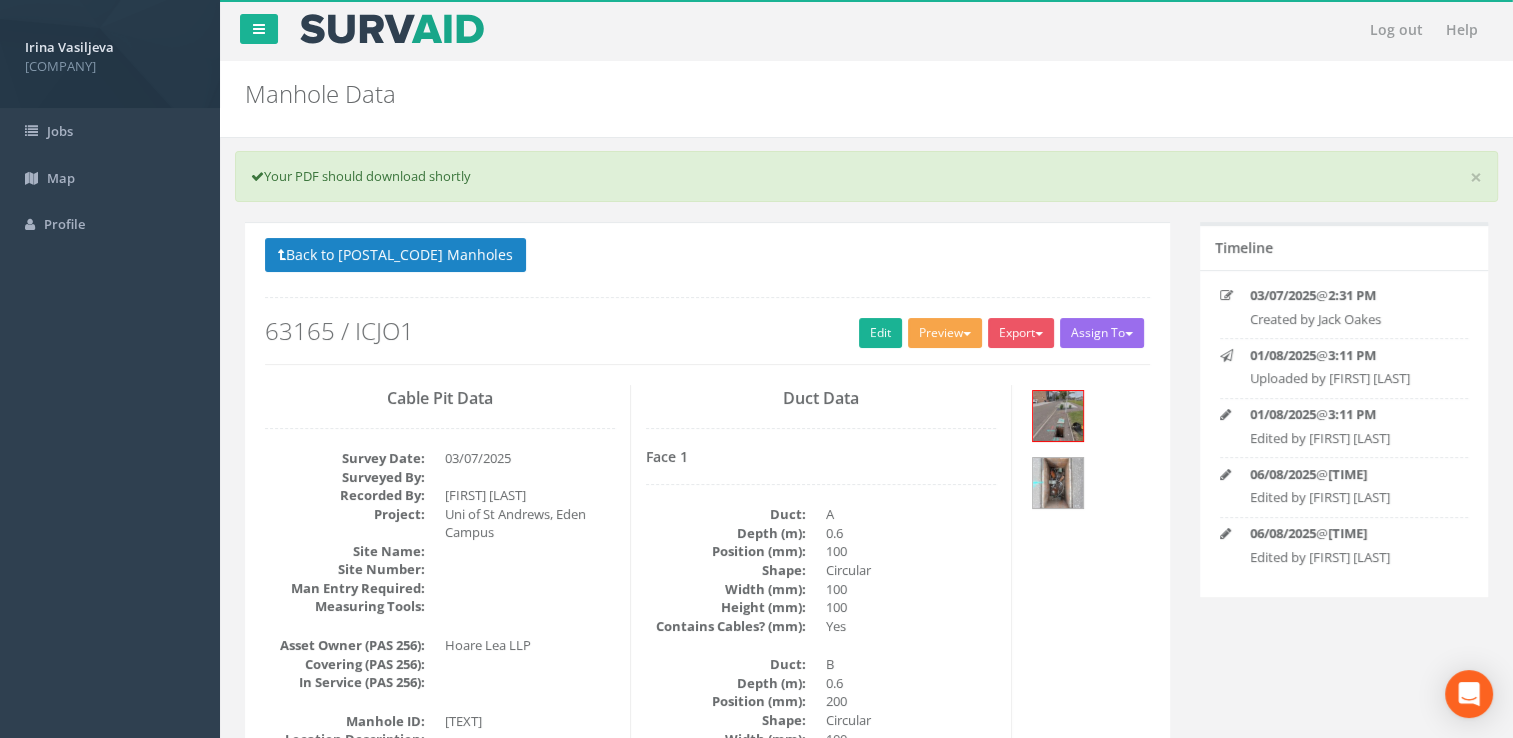click on "Preview" at bounding box center [945, 333] 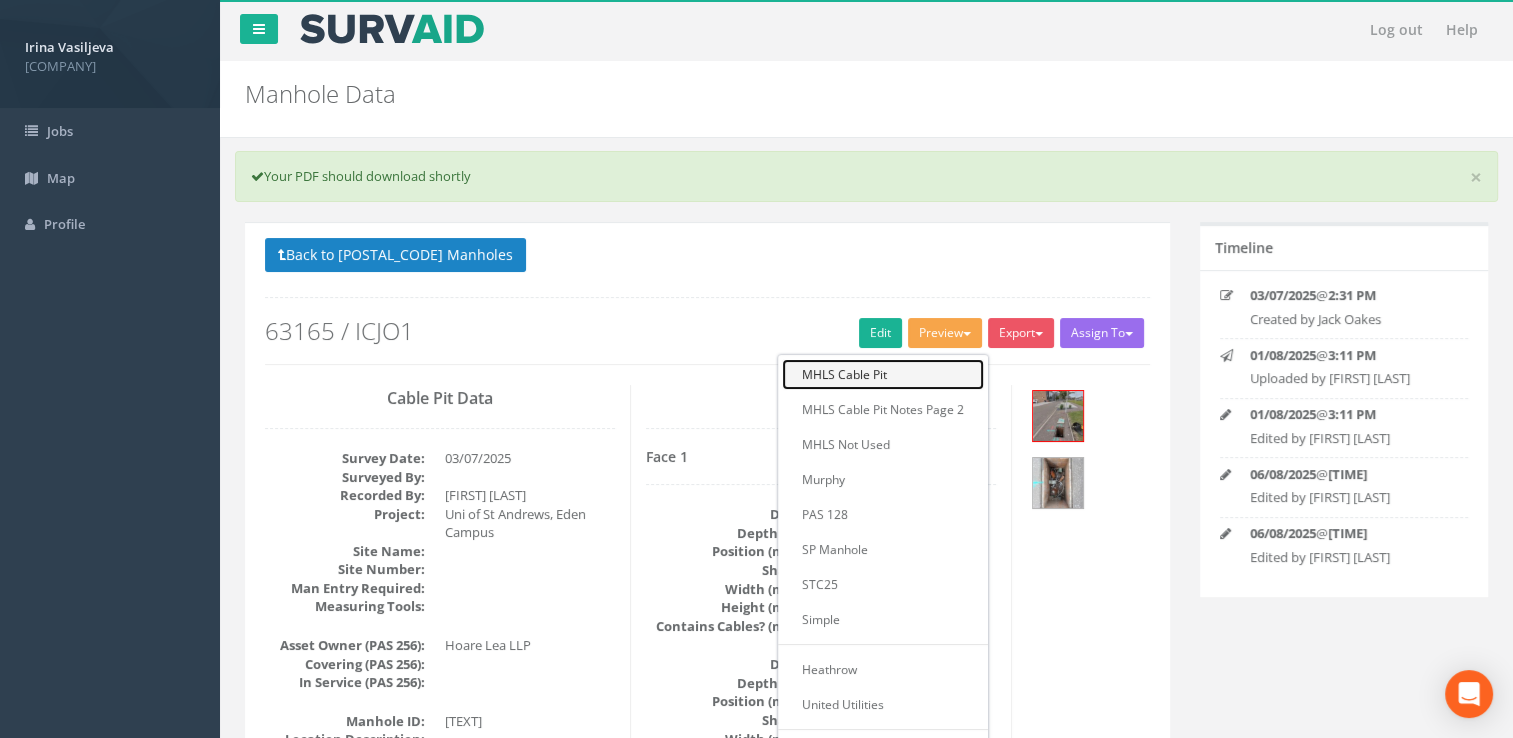 click on "MHLS Cable Pit" at bounding box center (883, 374) 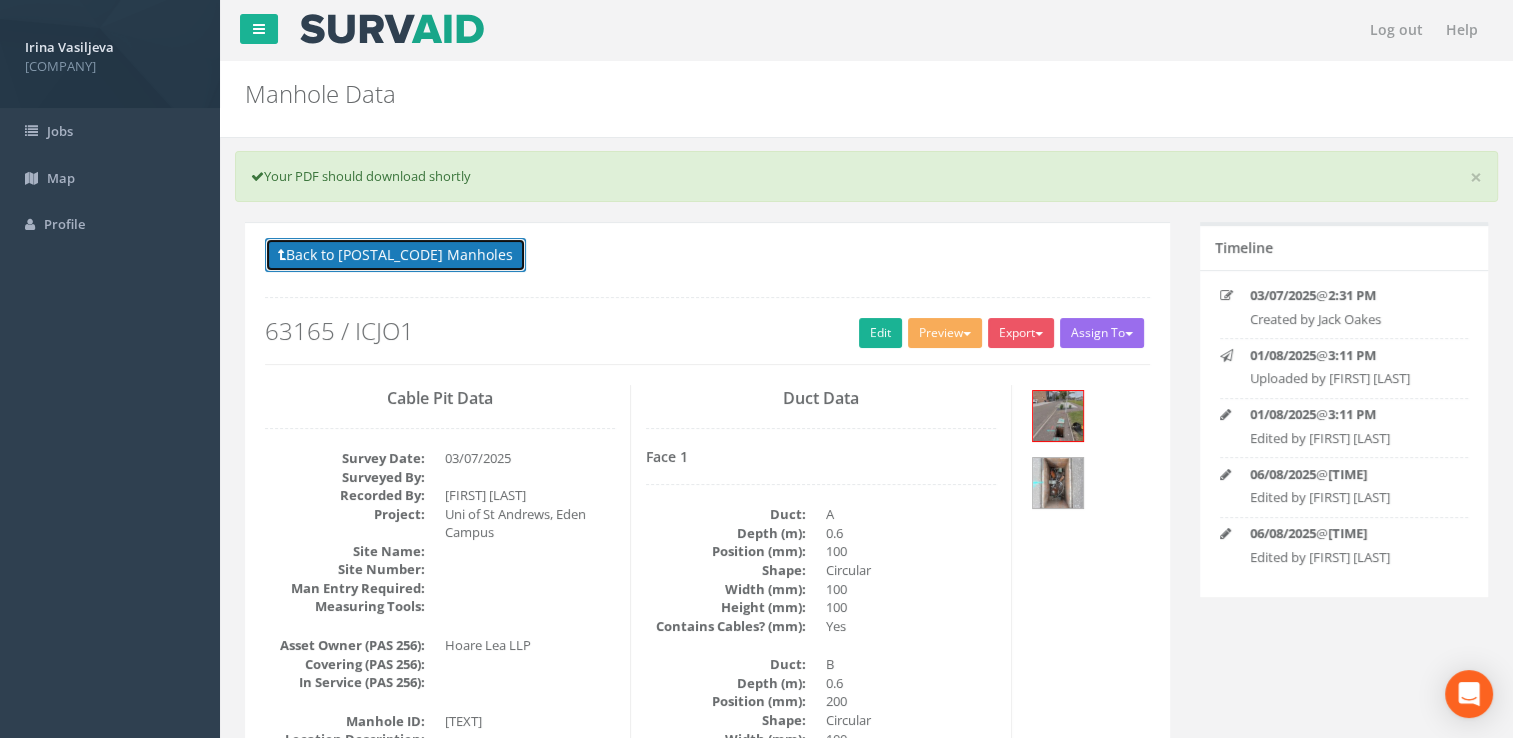 click on "Back to 63165 Manholes" at bounding box center [395, 255] 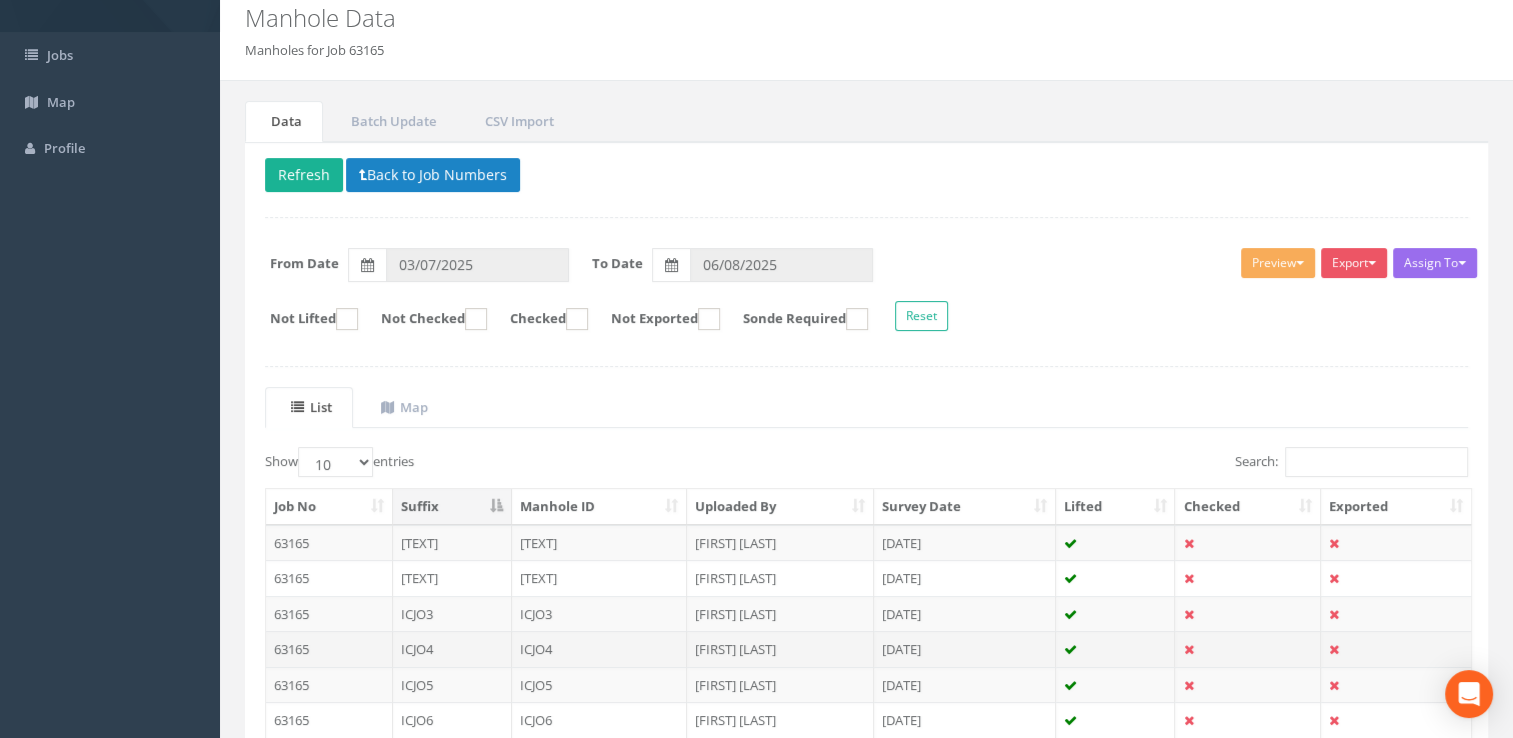 scroll, scrollTop: 200, scrollLeft: 0, axis: vertical 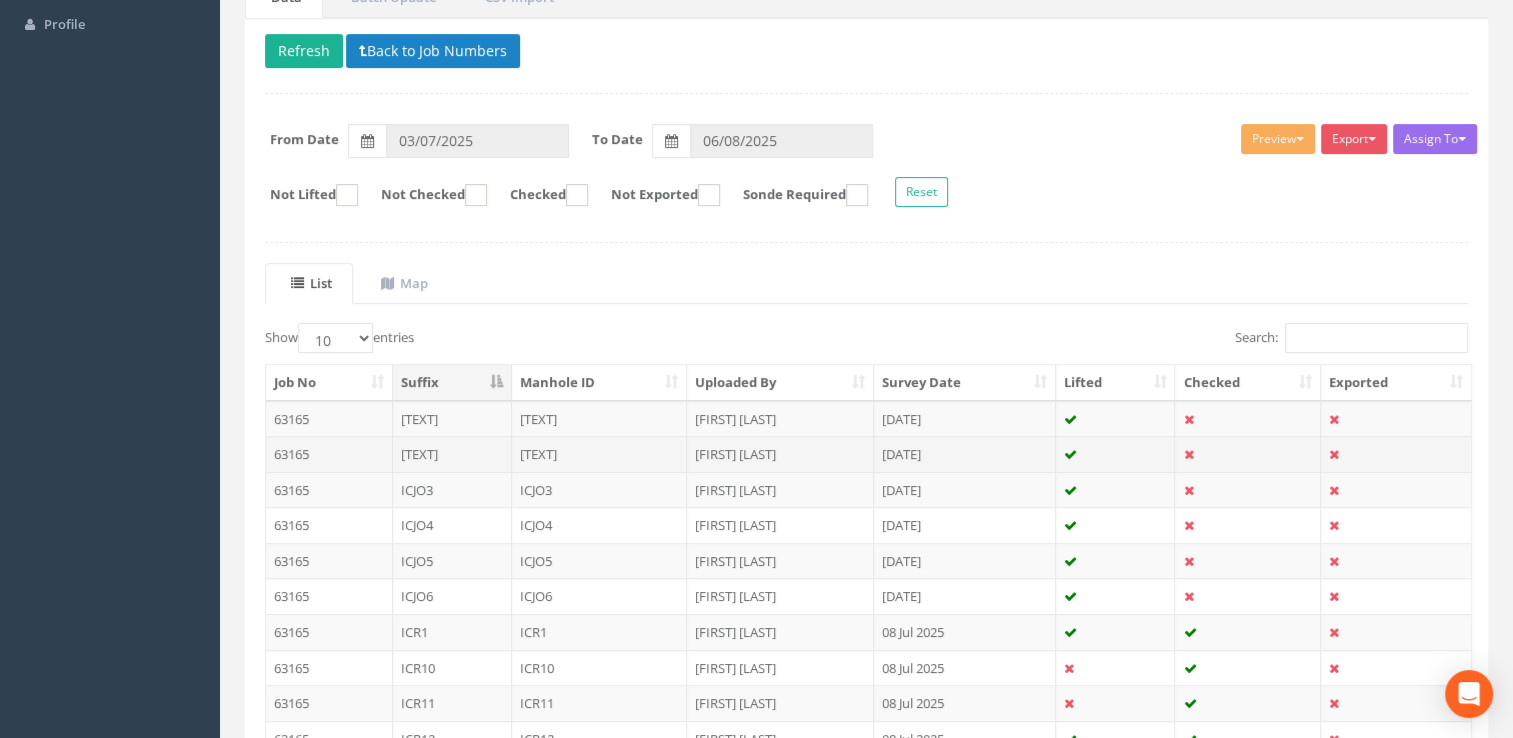 click on "ICJO2" at bounding box center [600, 454] 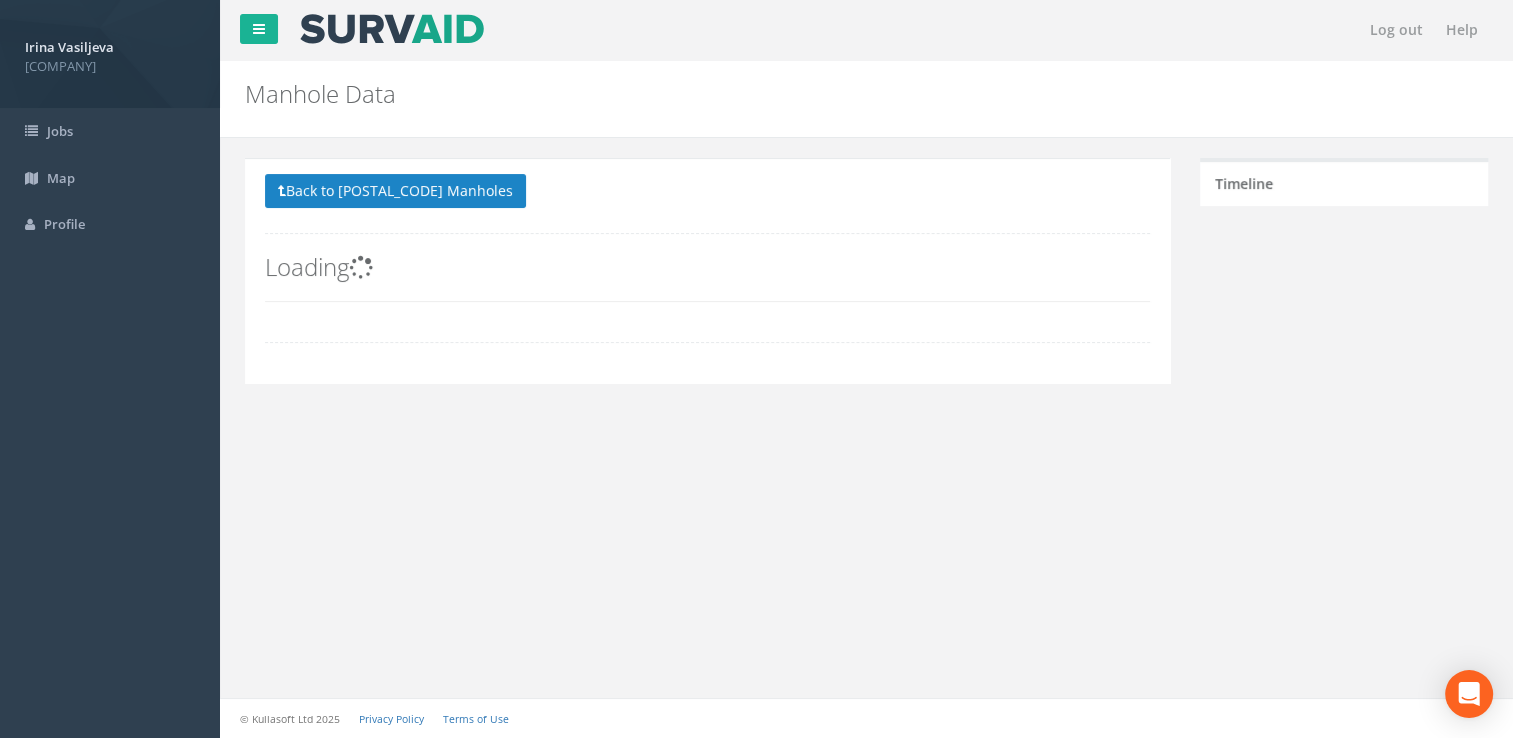 scroll, scrollTop: 0, scrollLeft: 0, axis: both 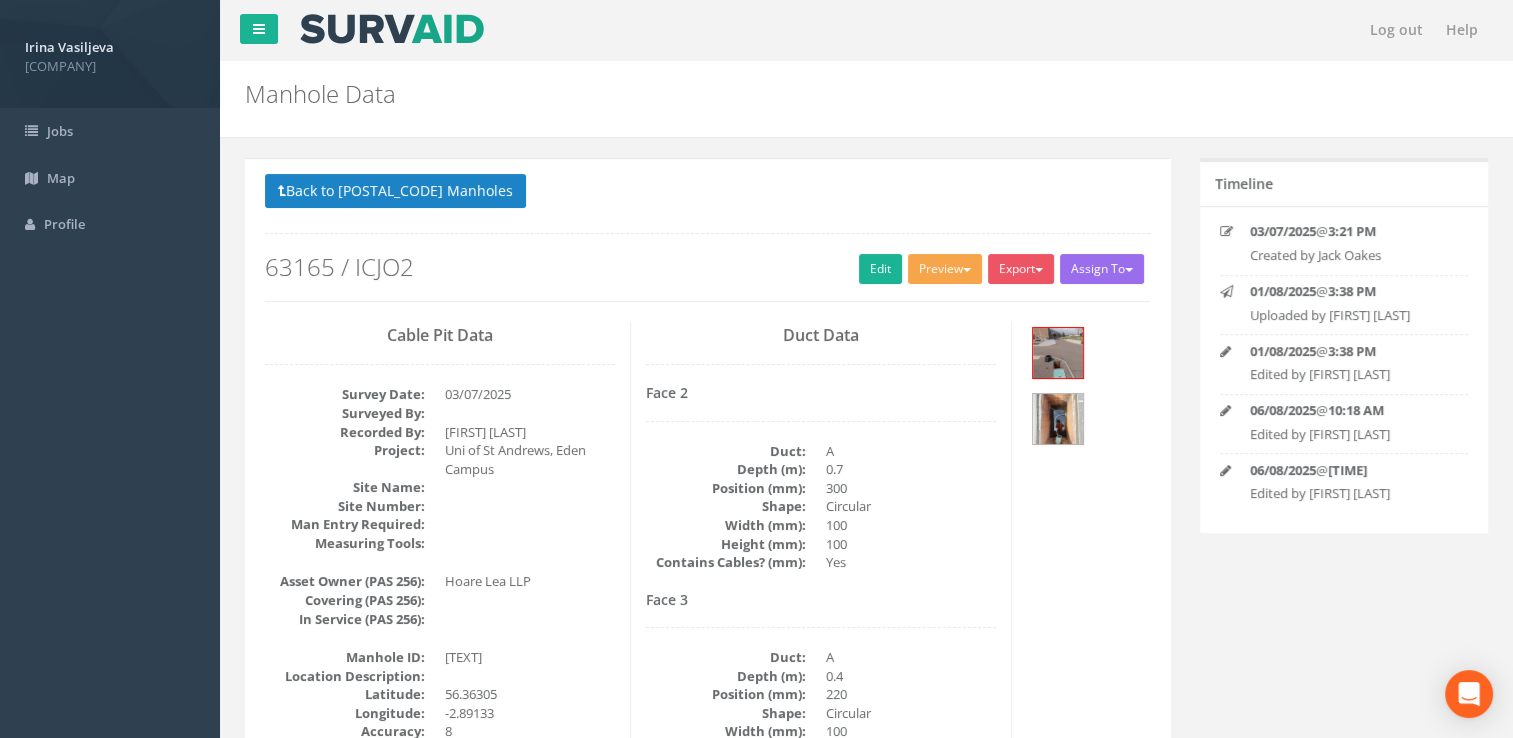 click on "Preview" at bounding box center (945, 269) 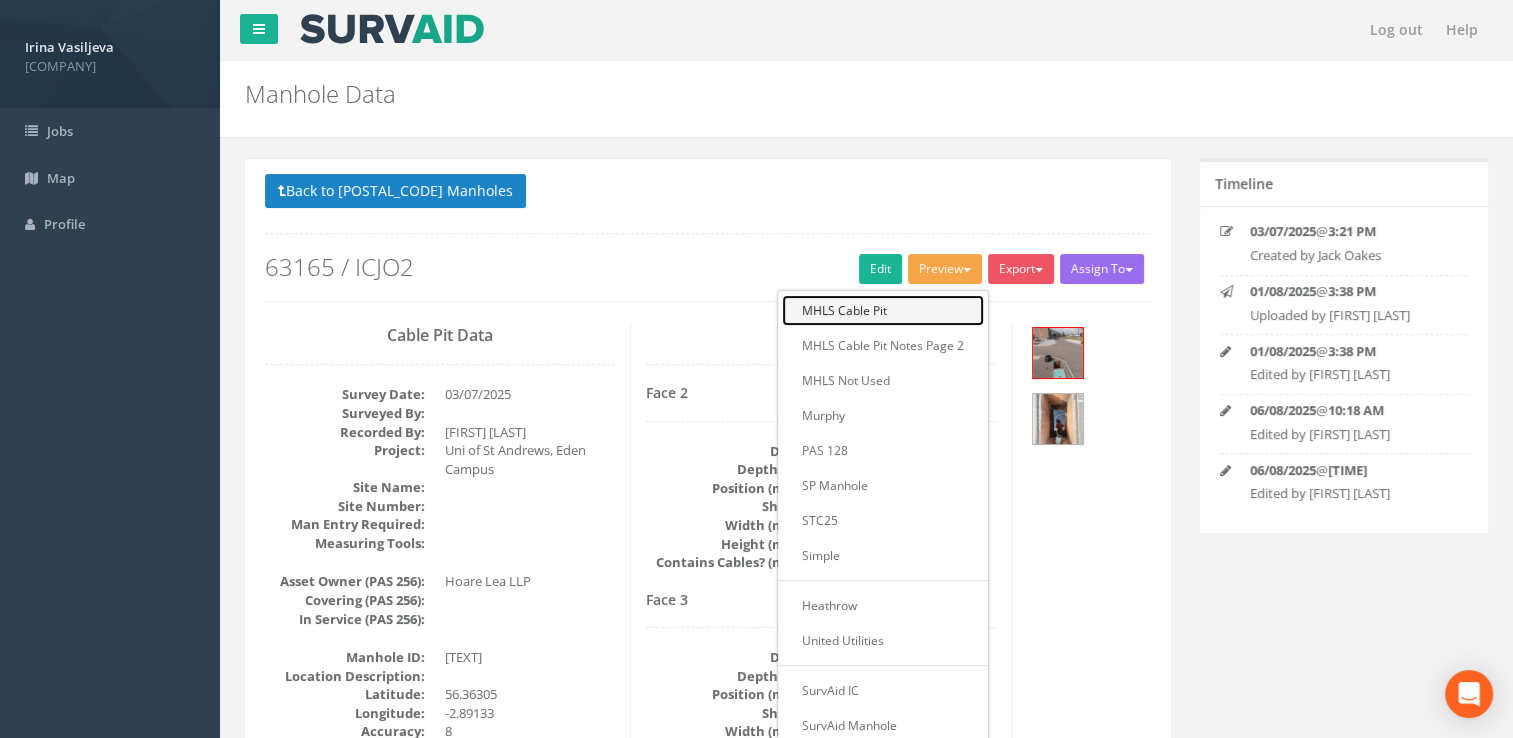 click on "MHLS Cable Pit" at bounding box center [883, 310] 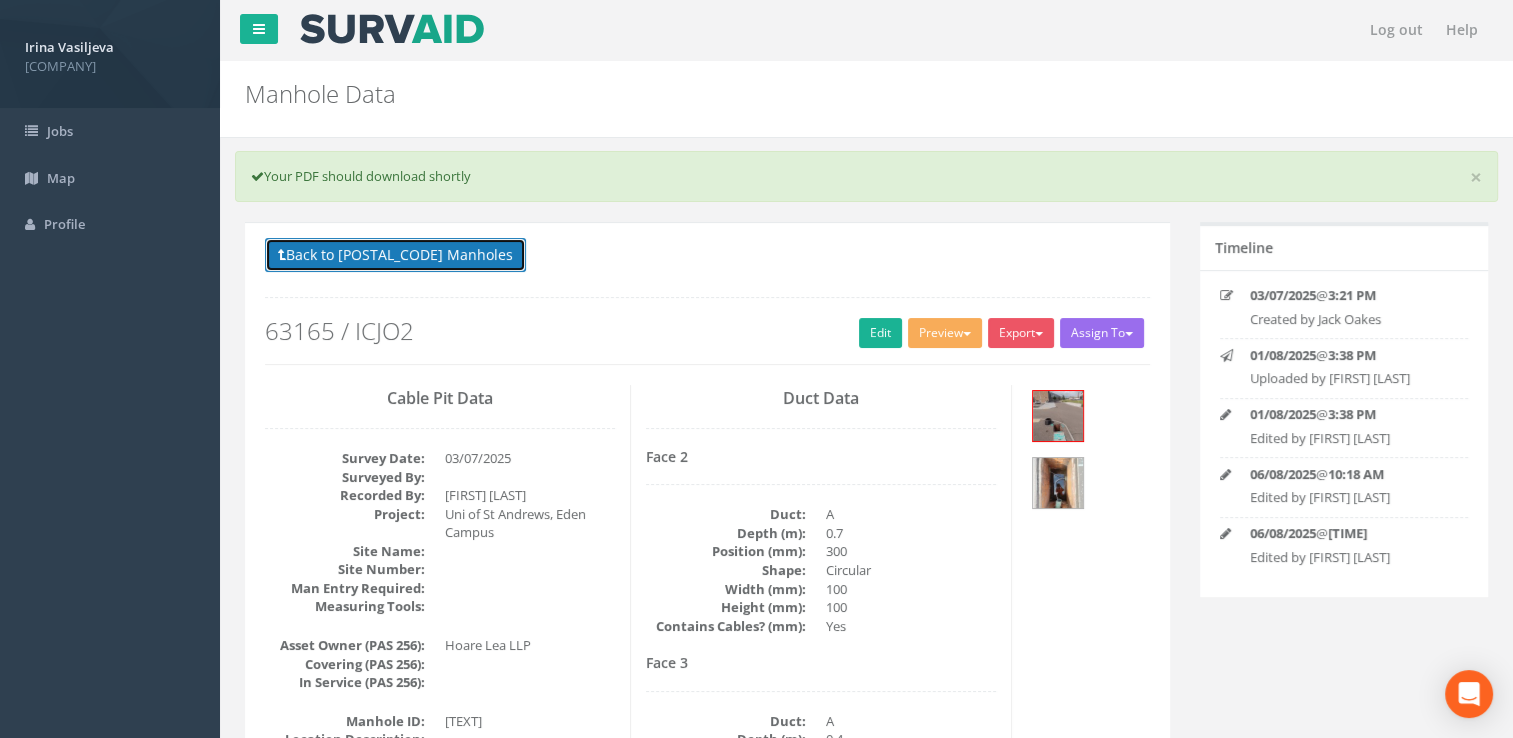 click on "Back to 63165 Manholes" at bounding box center (395, 255) 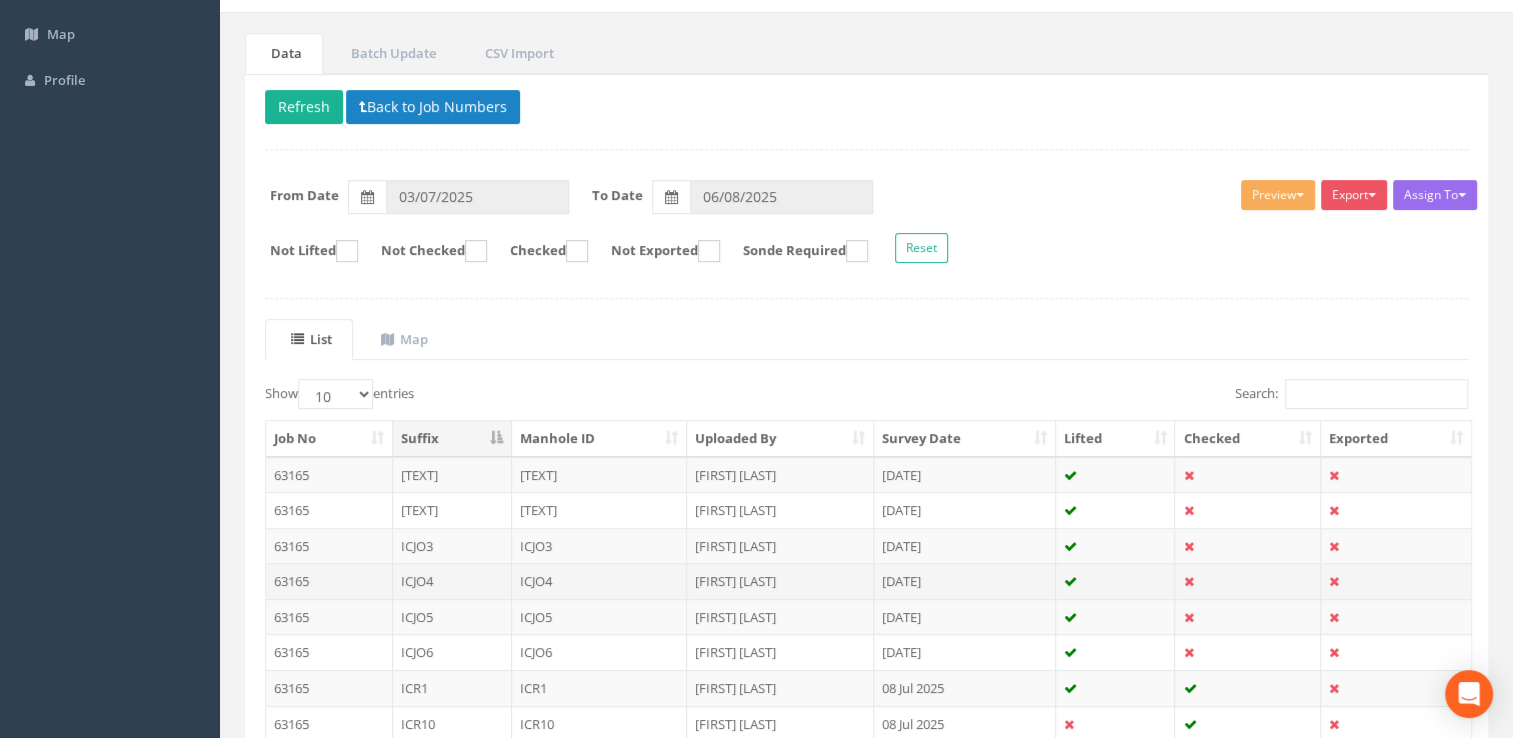 scroll, scrollTop: 300, scrollLeft: 0, axis: vertical 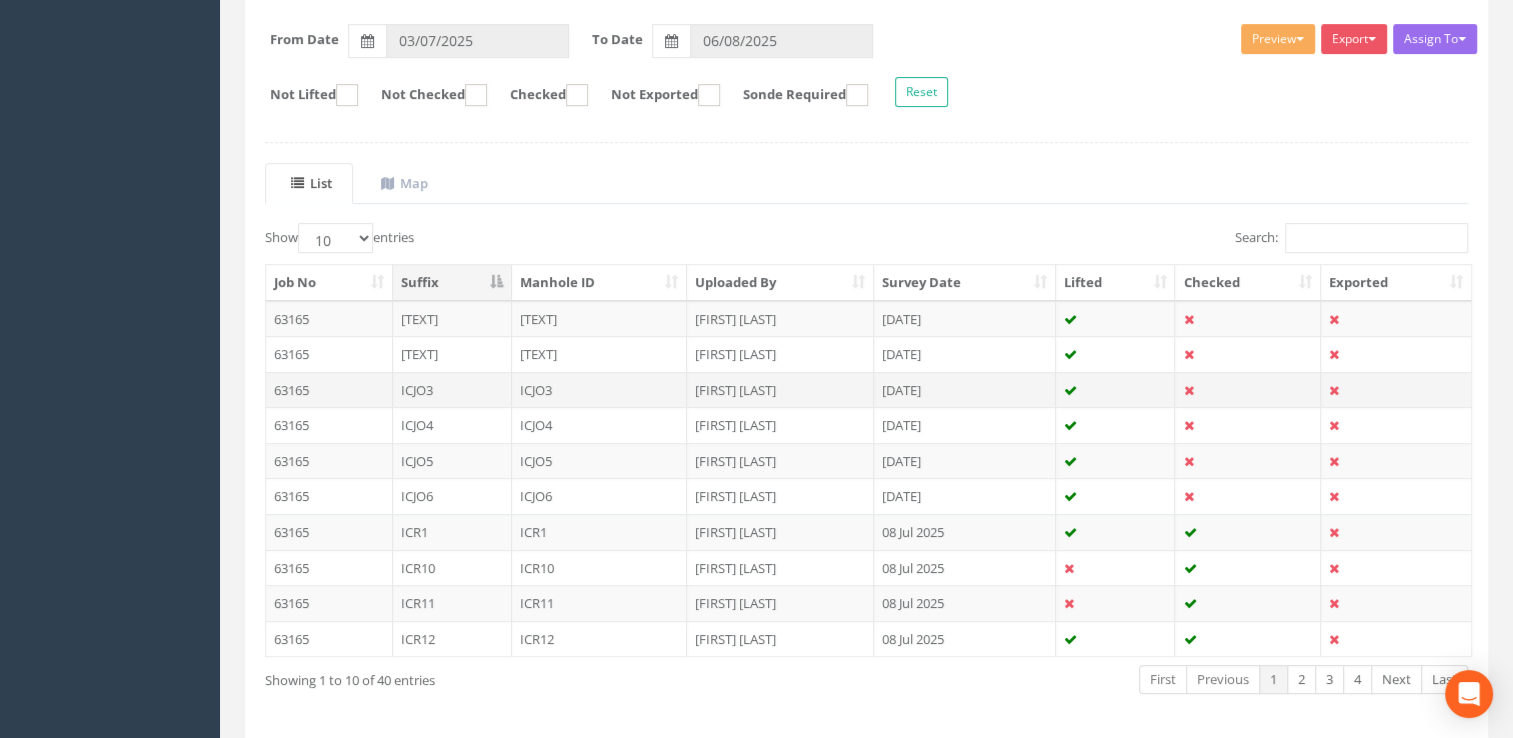 click on "ICJO3" at bounding box center [600, 390] 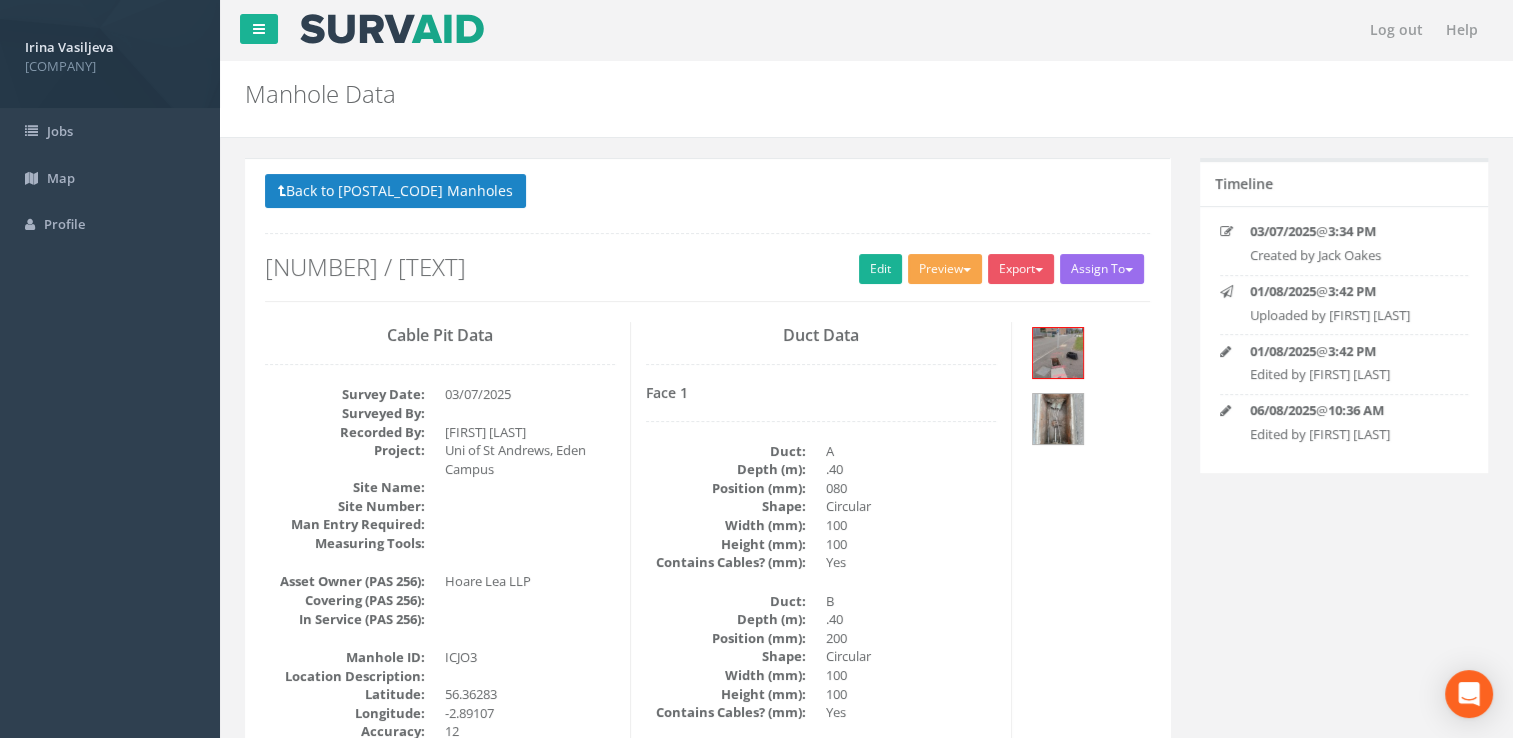 click on "Preview" at bounding box center (945, 269) 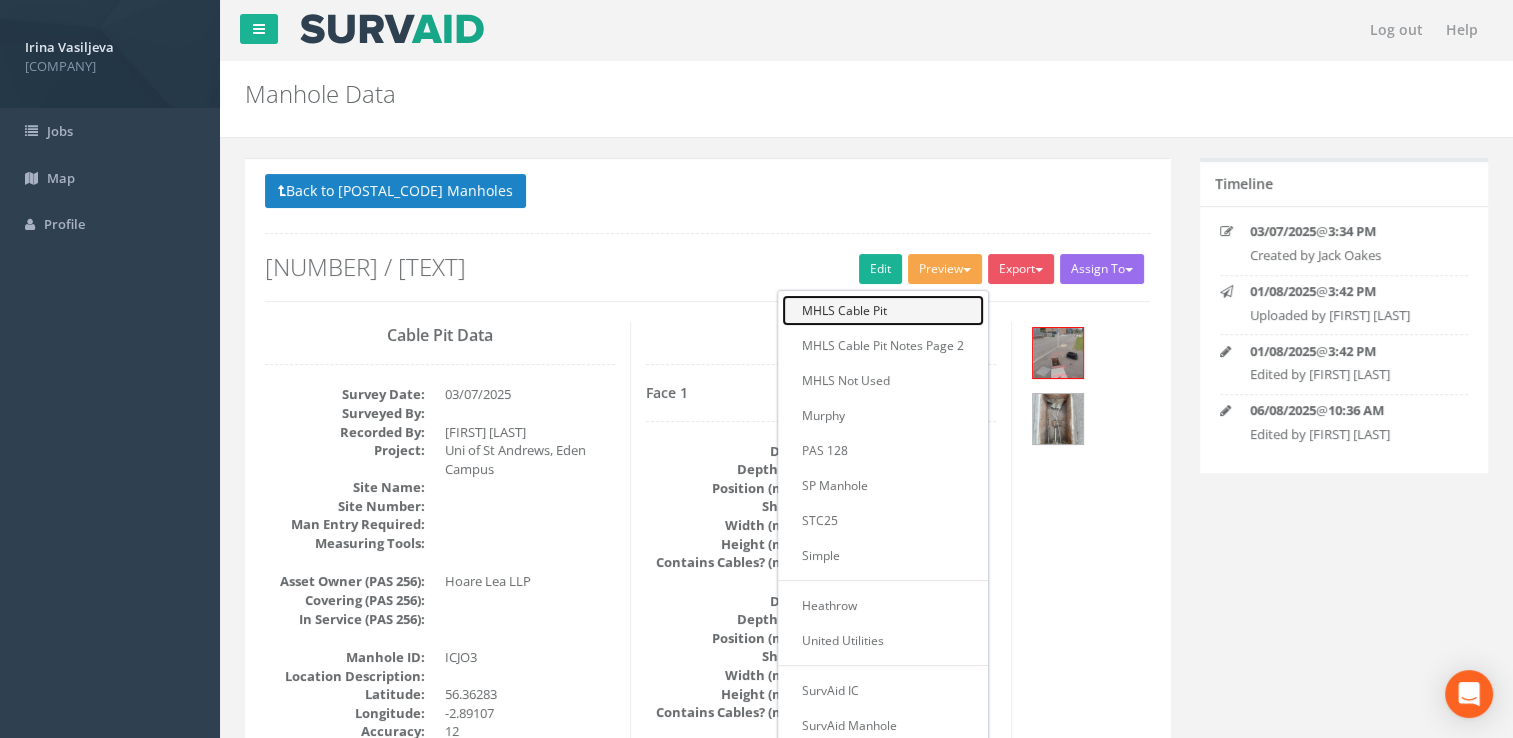 click on "MHLS Cable Pit" at bounding box center [883, 310] 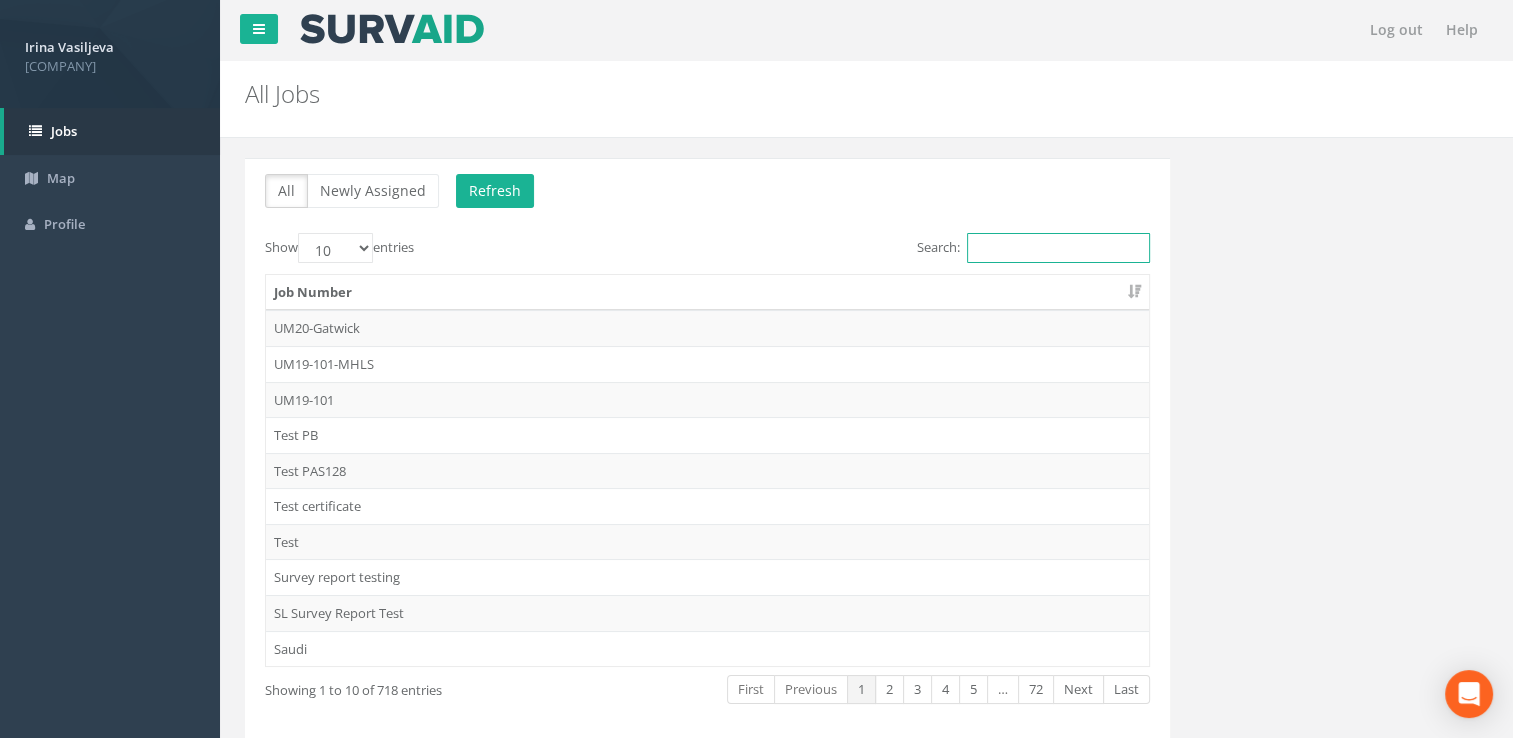 click on "Search:" at bounding box center [1058, 248] 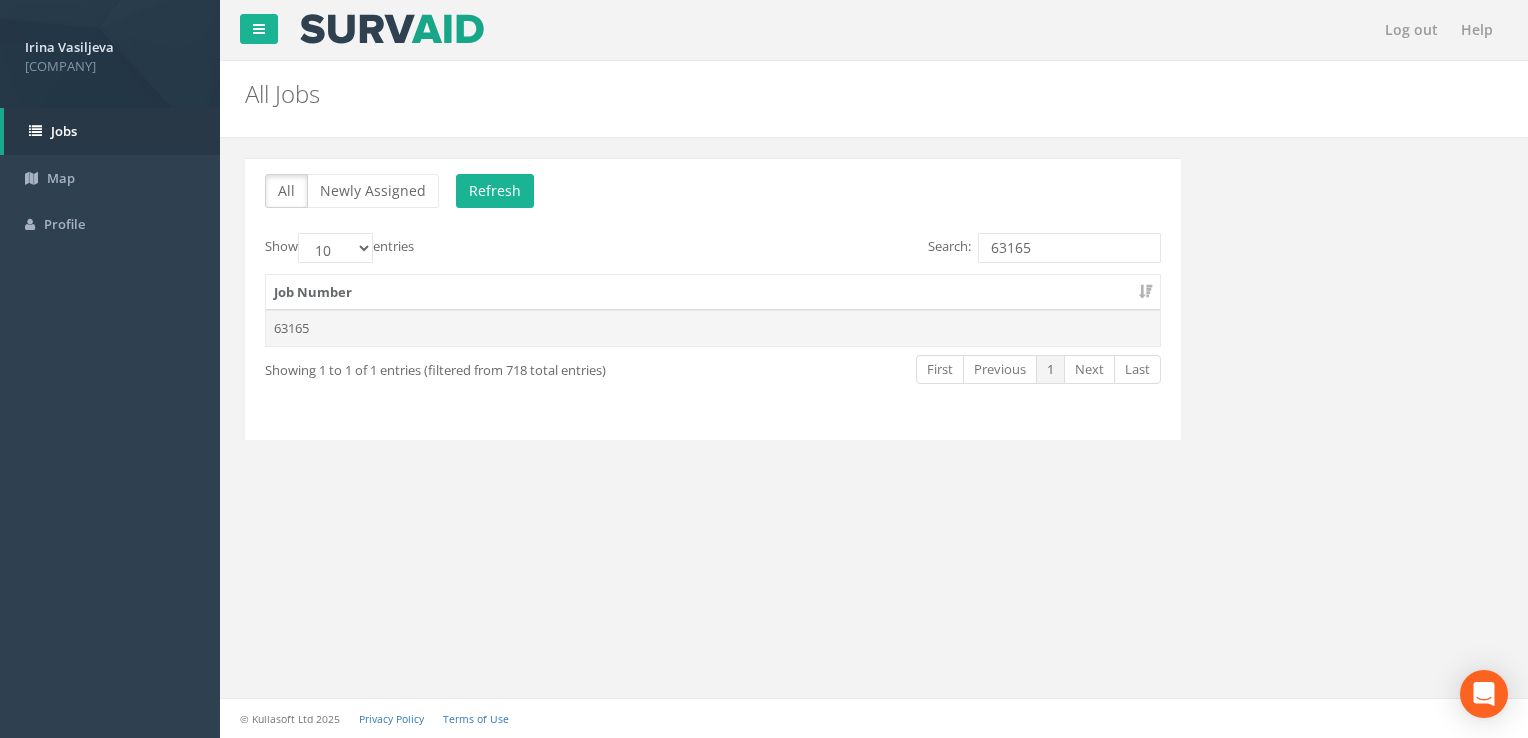 type on "63165" 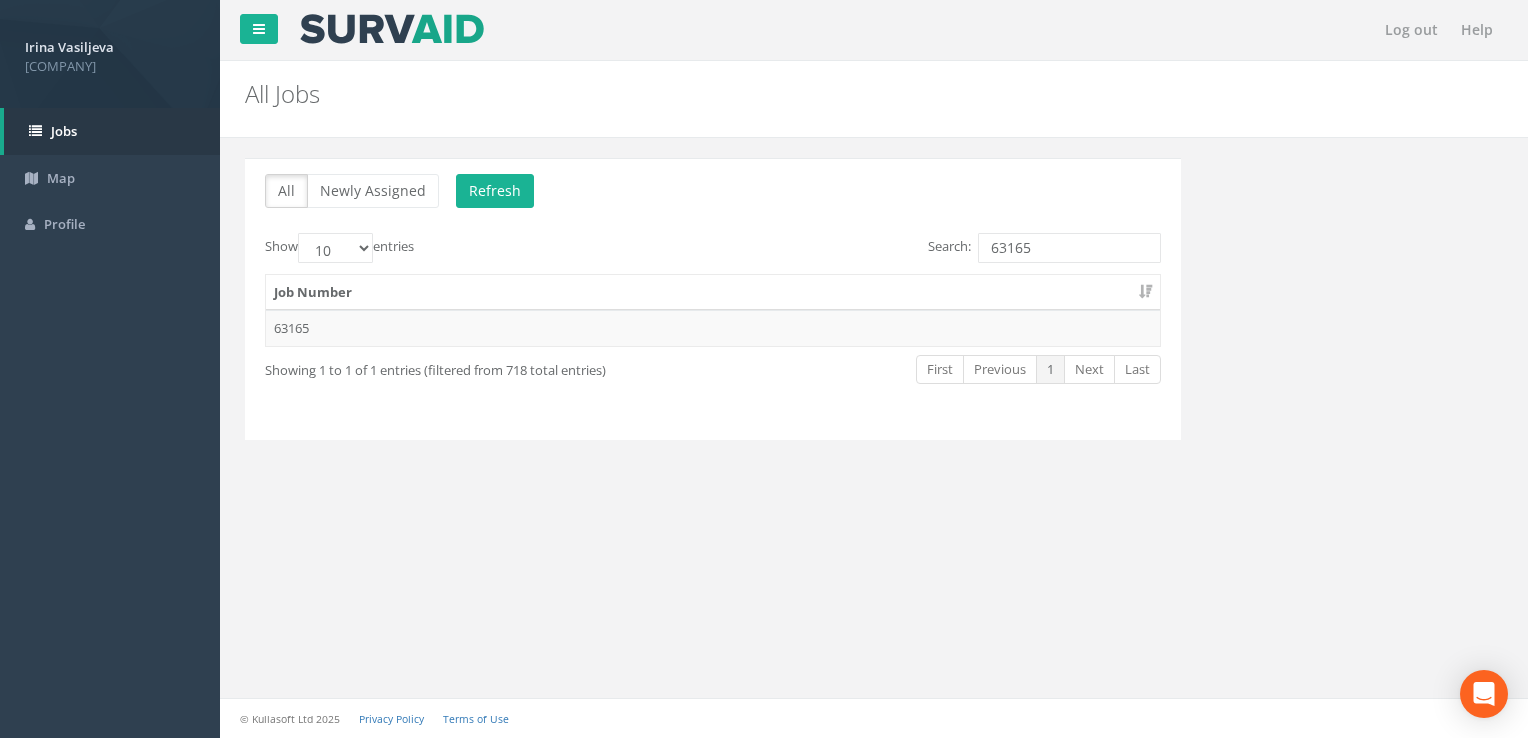 click on "63165" at bounding box center (713, 328) 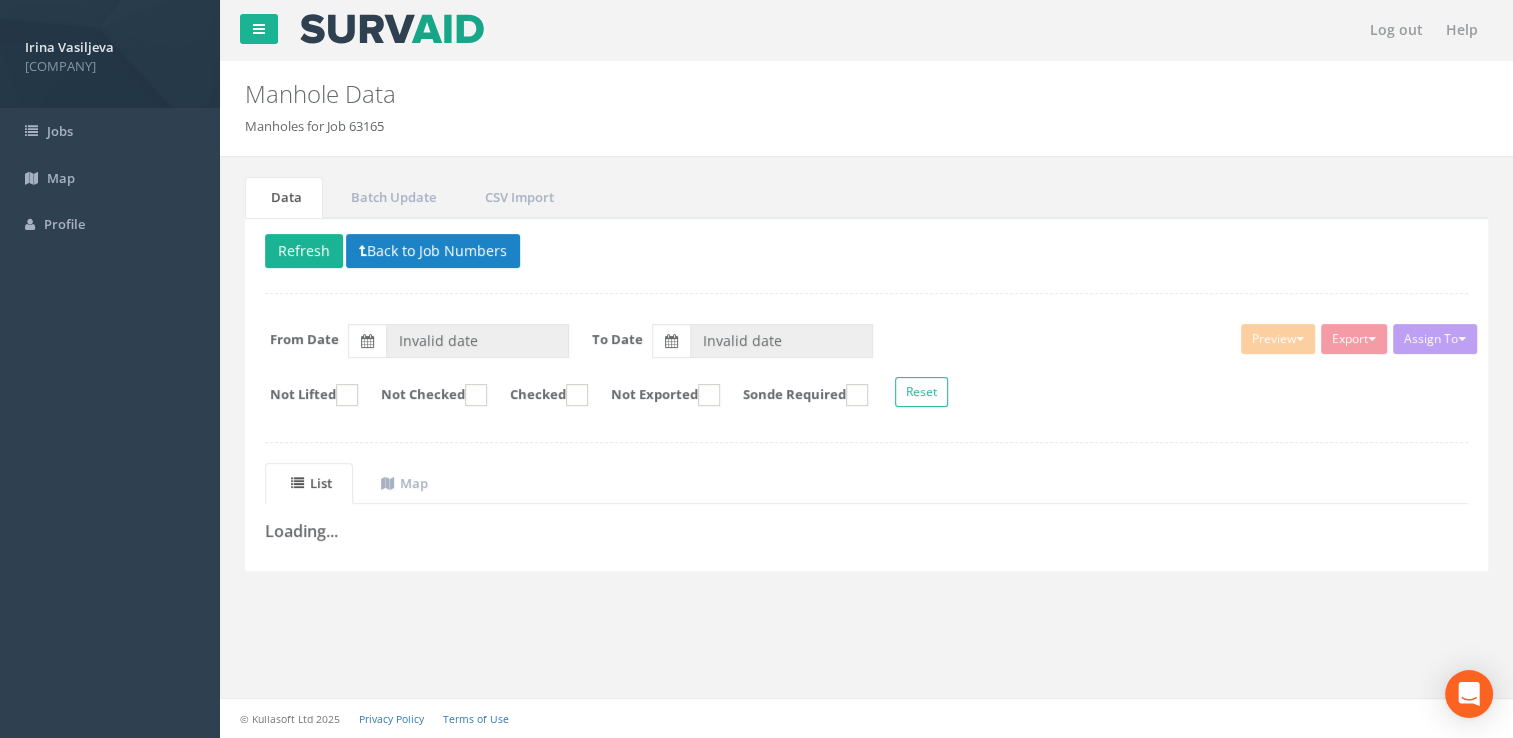 type on "03/07/2025" 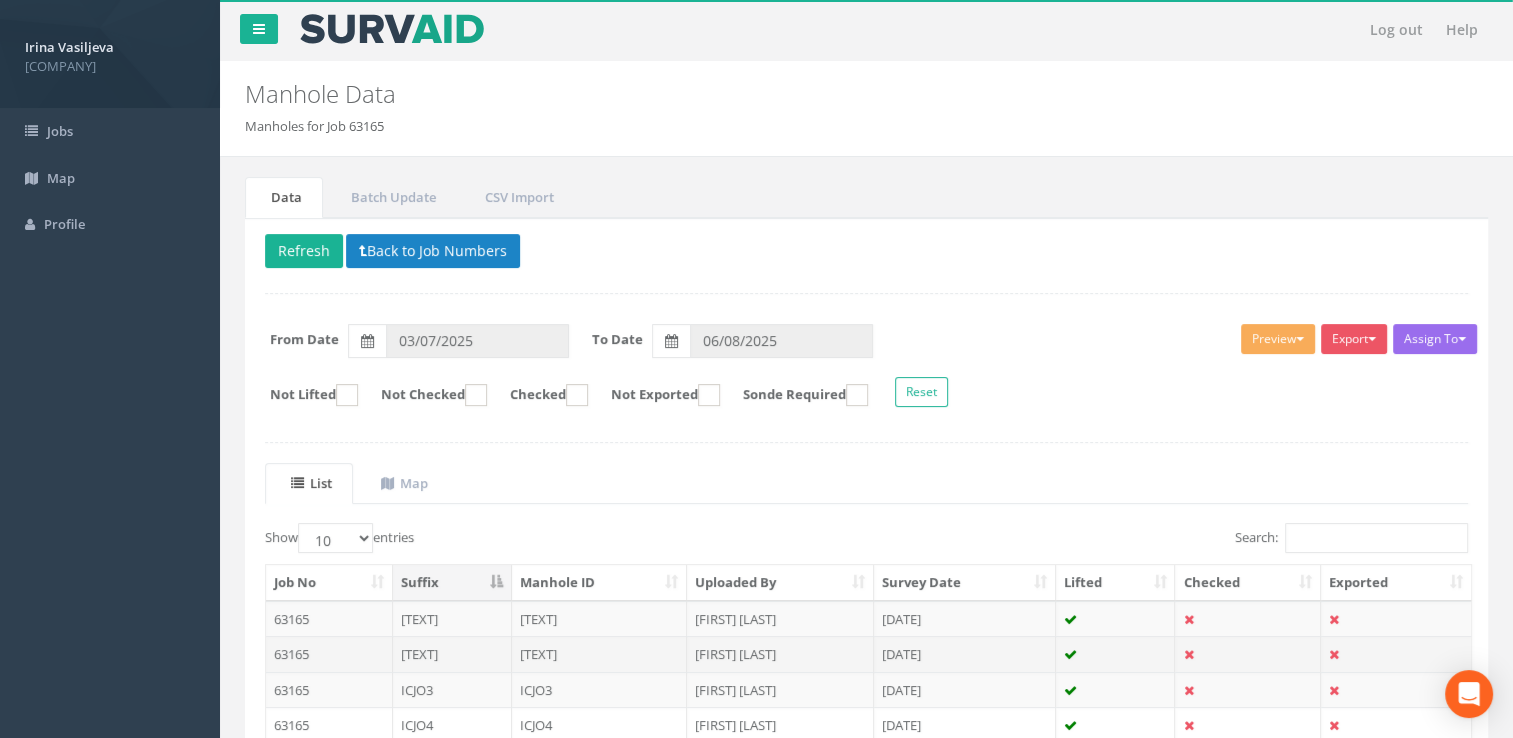 click on "ICJO2" at bounding box center (600, 654) 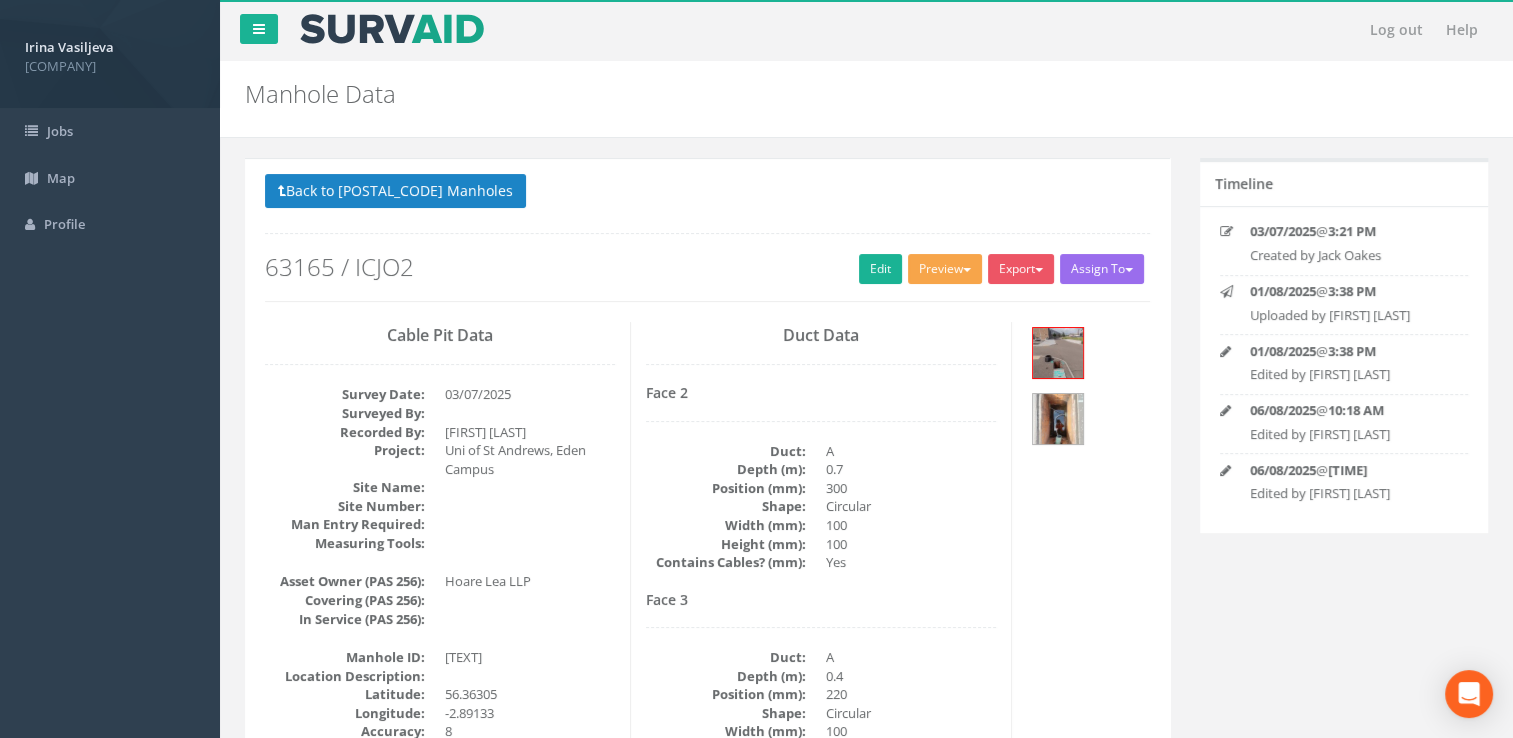 click on "Preview" at bounding box center (945, 269) 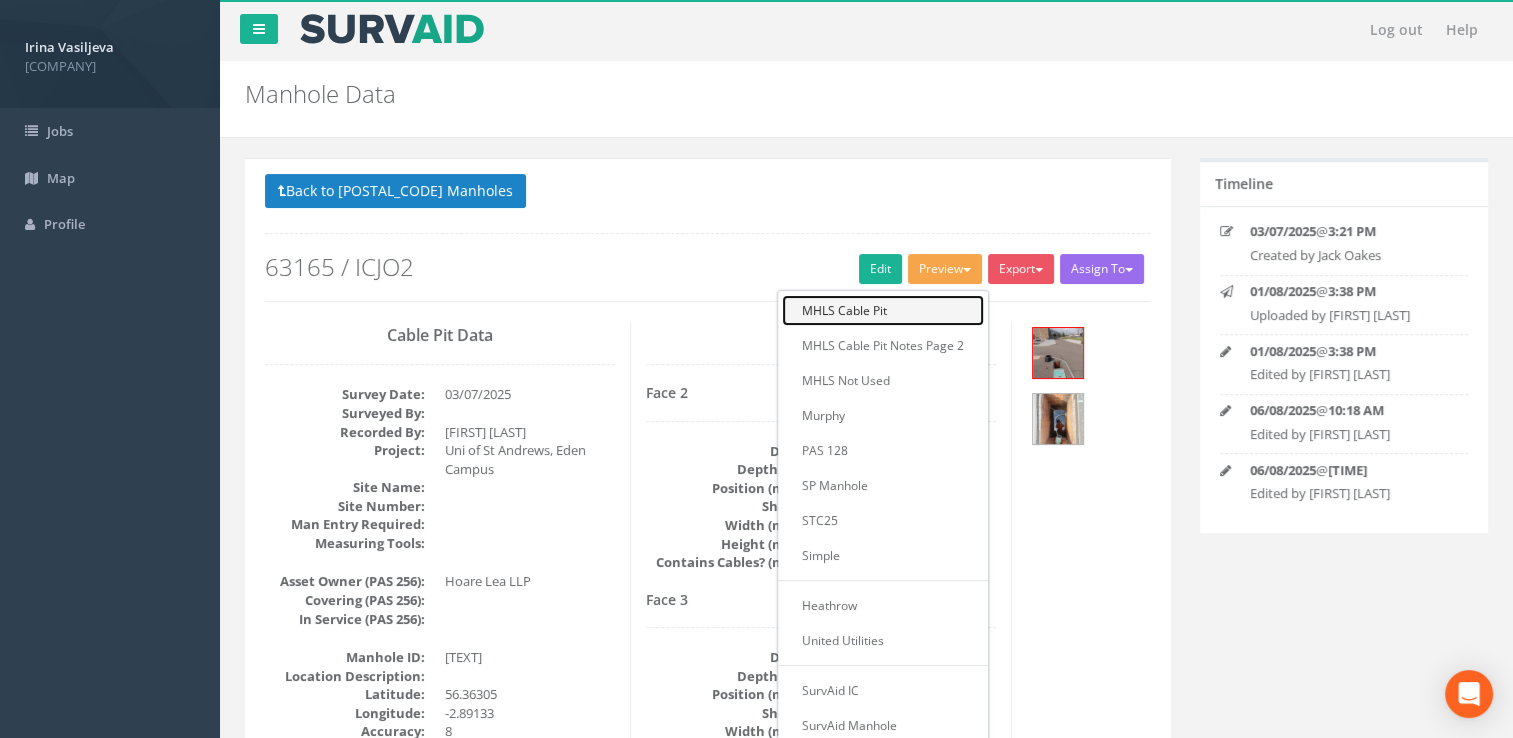 click on "MHLS Cable Pit" at bounding box center [883, 310] 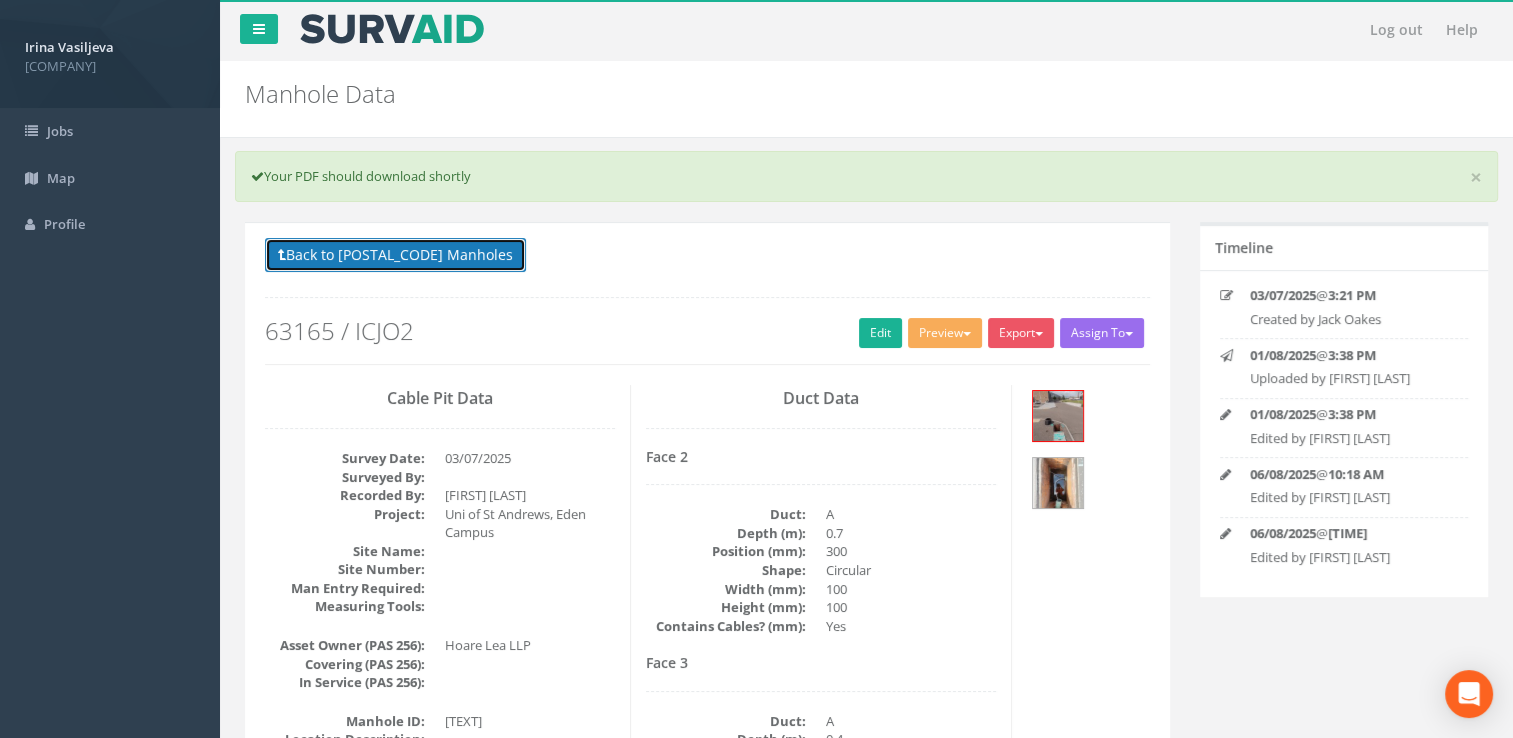 click on "Back to 63165 Manholes" at bounding box center (395, 255) 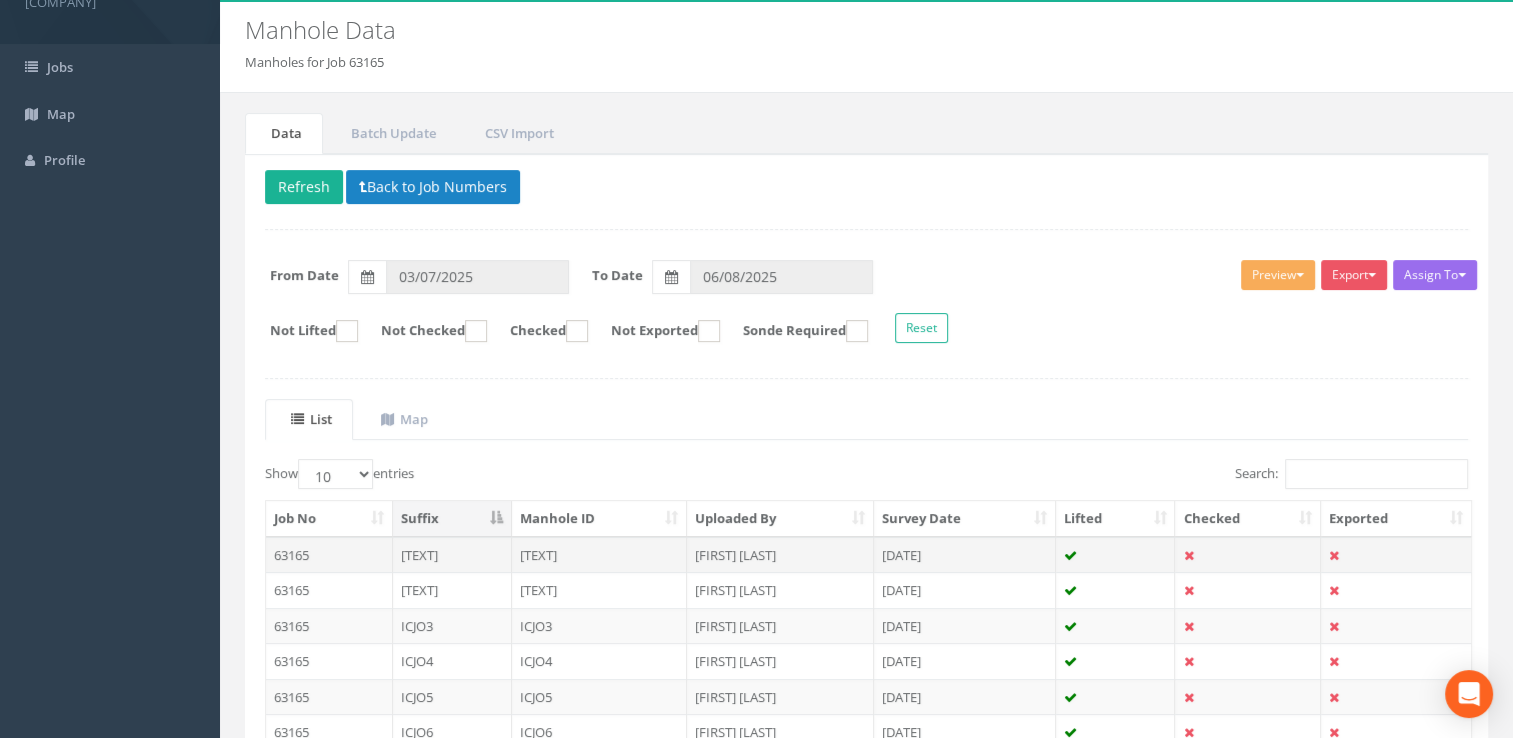 scroll, scrollTop: 200, scrollLeft: 0, axis: vertical 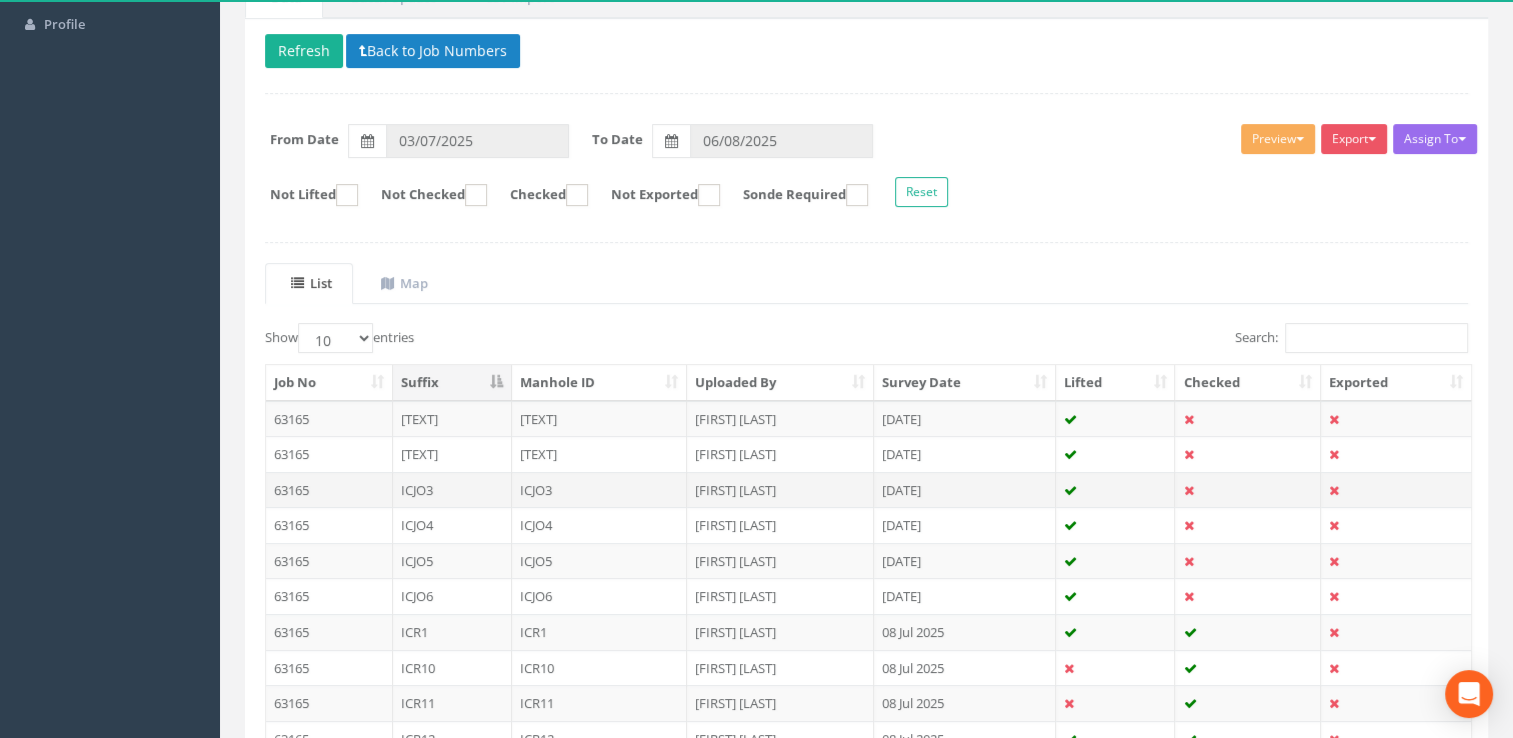 click on "[FIRST] [LAST]" at bounding box center (780, 490) 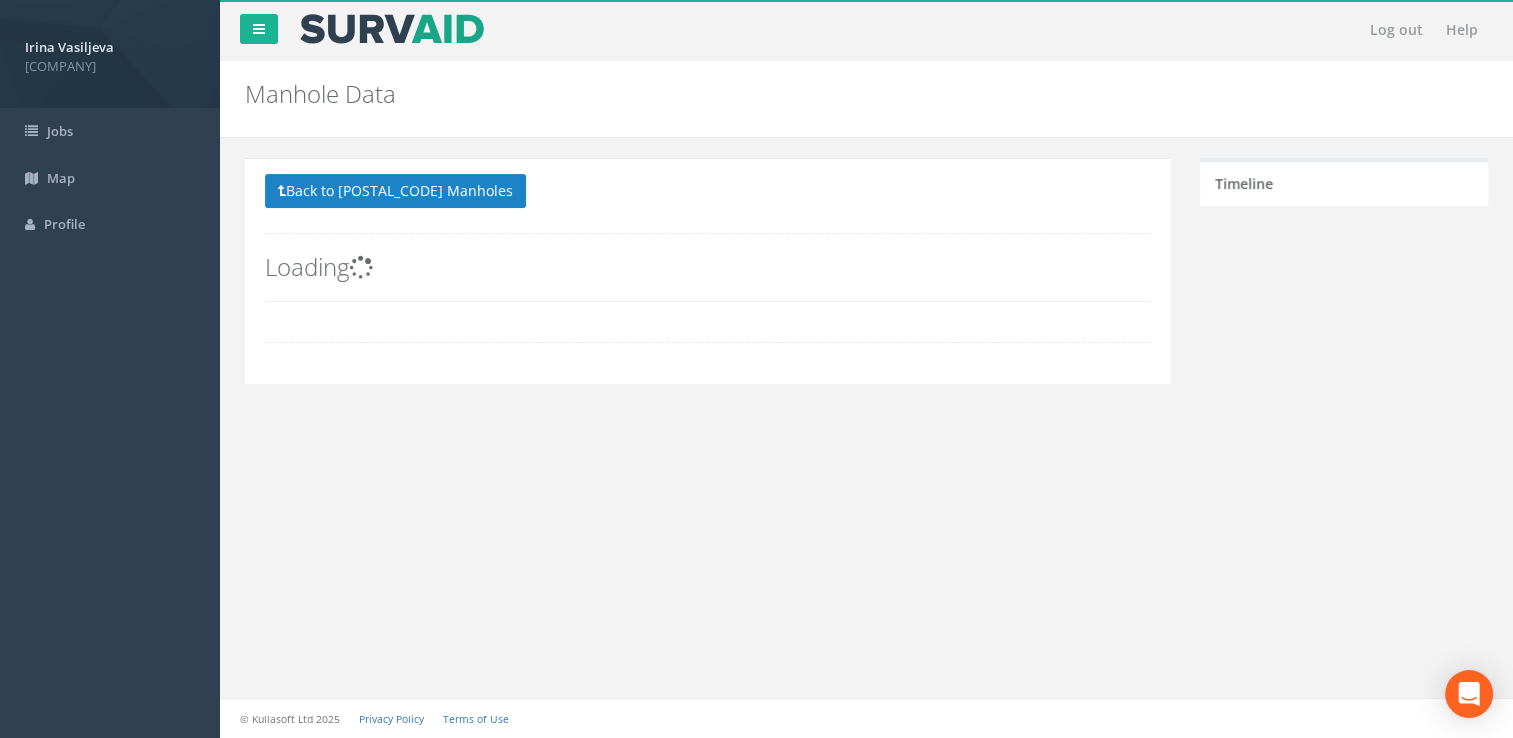 scroll, scrollTop: 0, scrollLeft: 0, axis: both 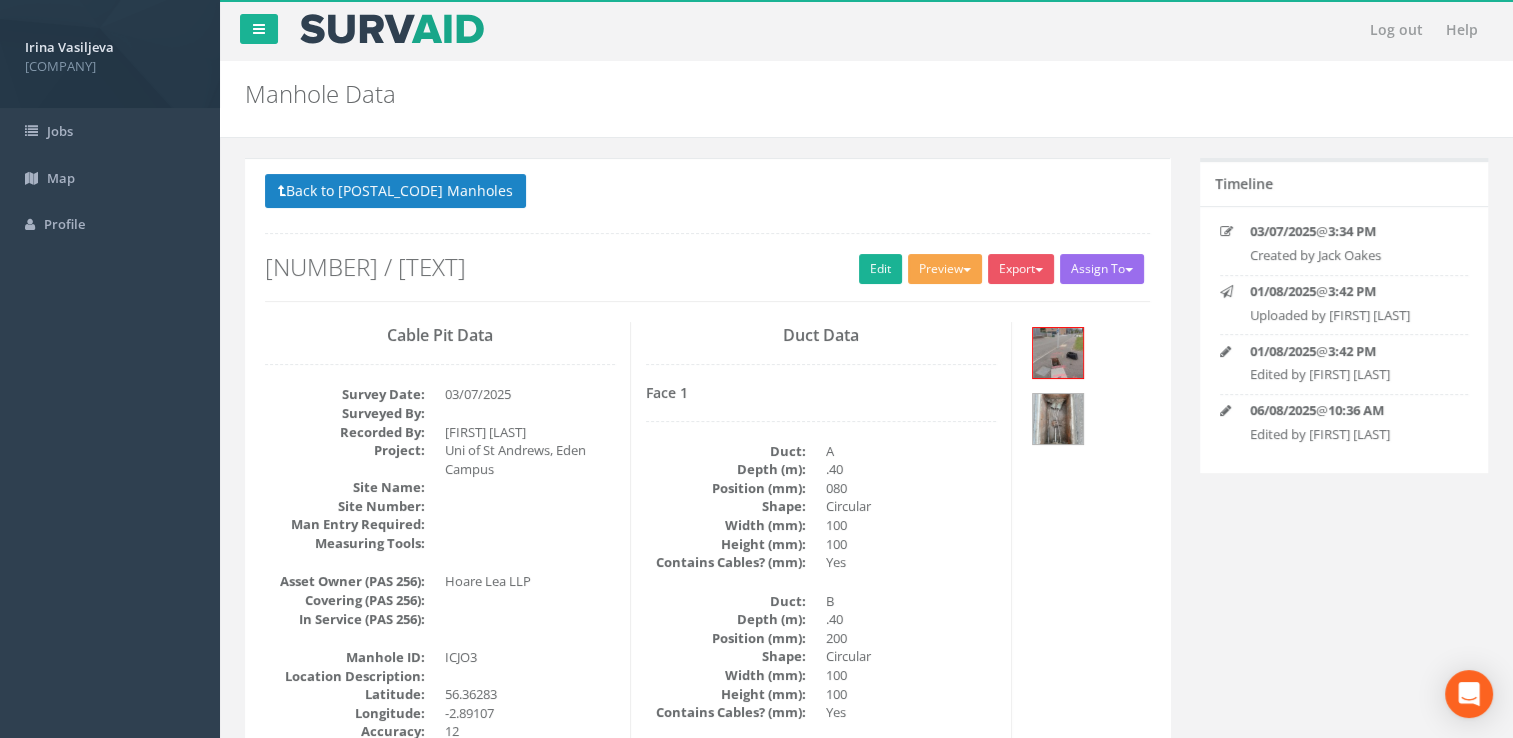 click on "Preview" at bounding box center (945, 269) 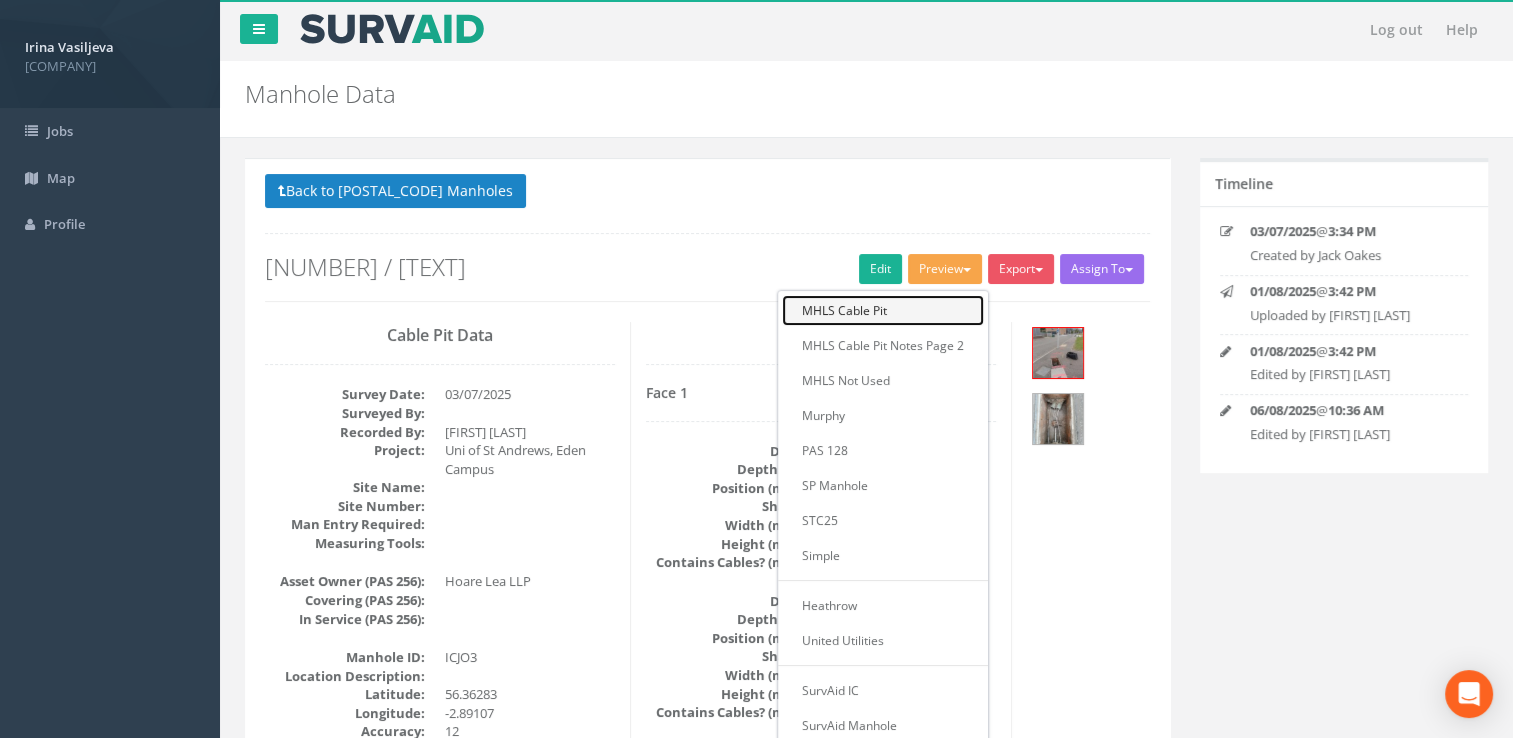 click on "MHLS Cable Pit" at bounding box center [883, 310] 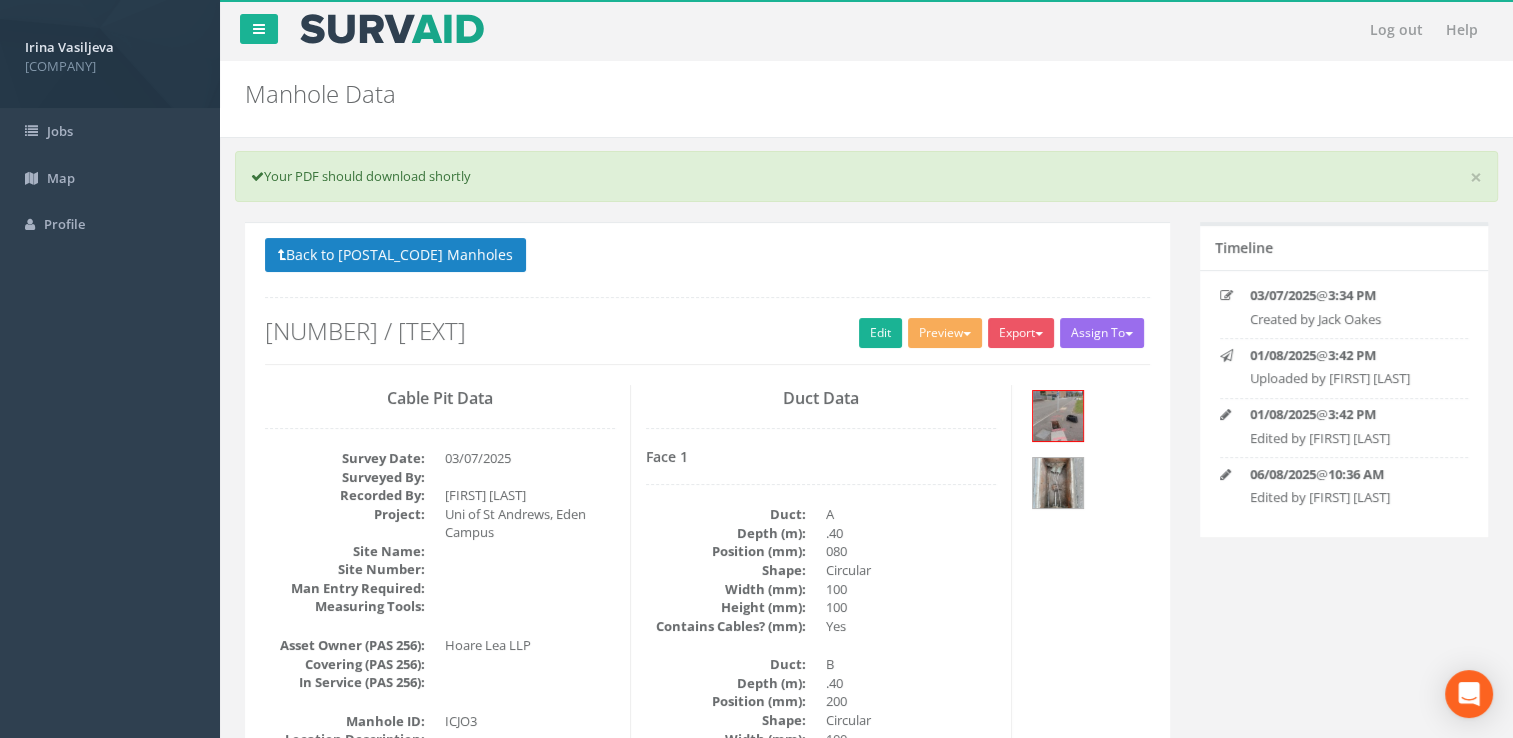 click on "×     Your PDF should download shortly" at bounding box center [866, 176] 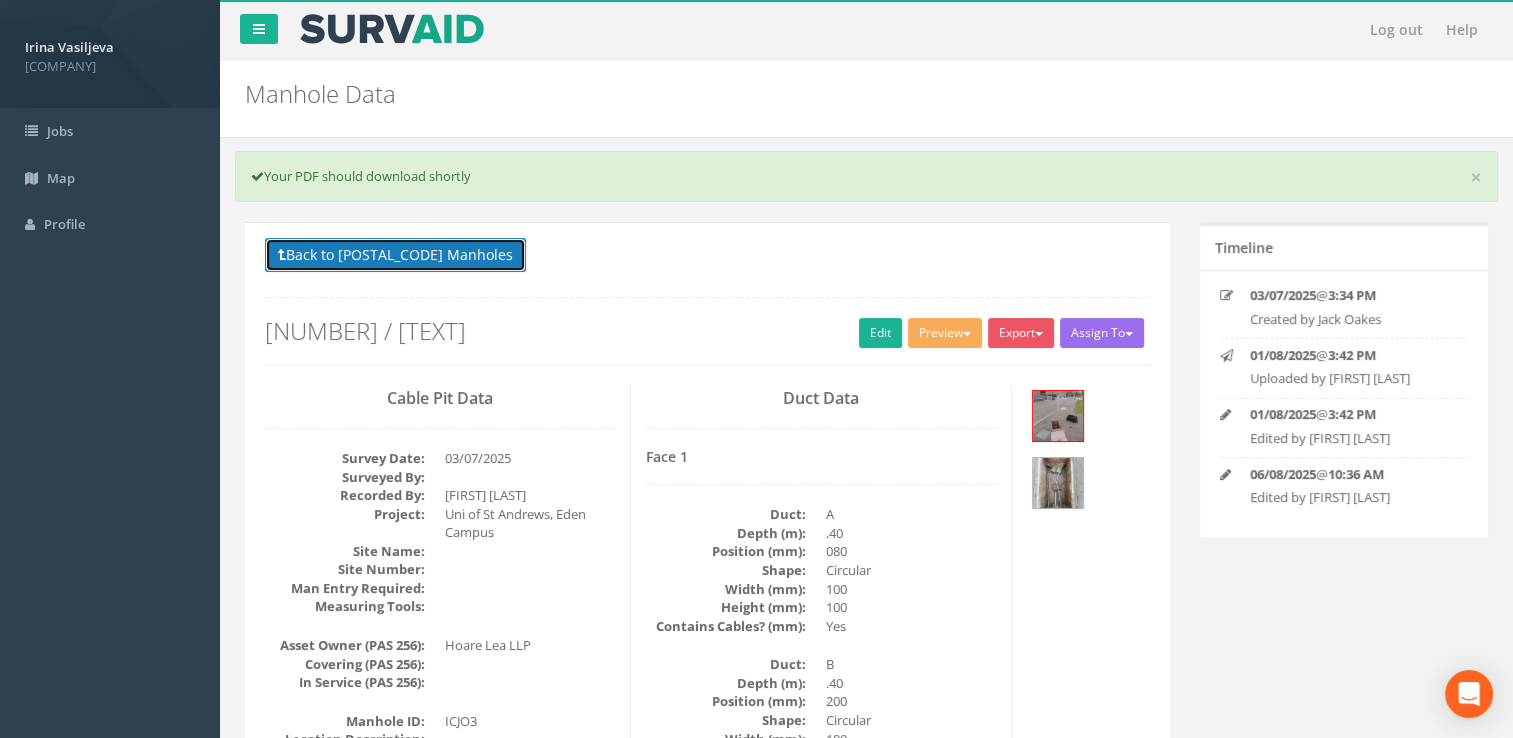 click on "Back to 63165 Manholes" at bounding box center (395, 255) 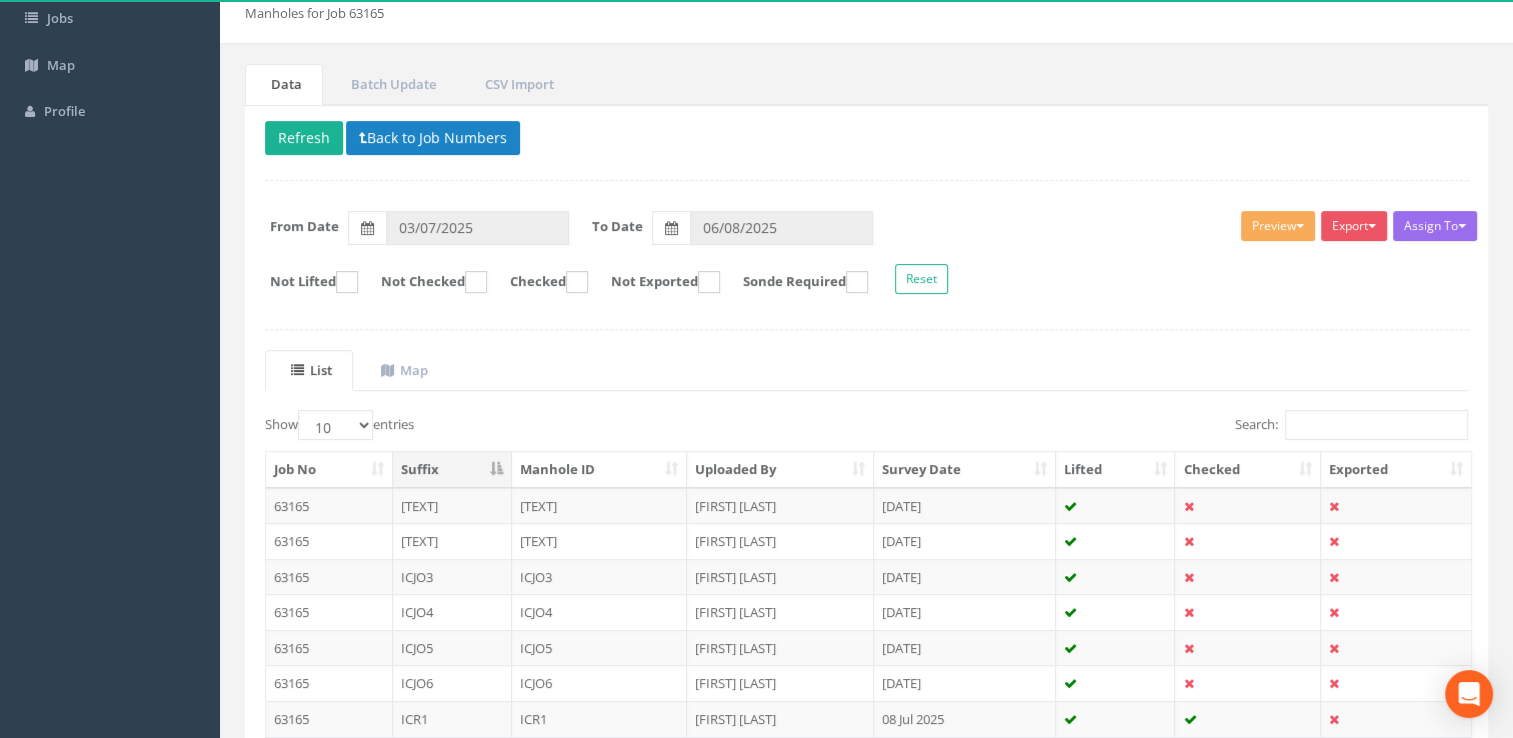 scroll, scrollTop: 200, scrollLeft: 0, axis: vertical 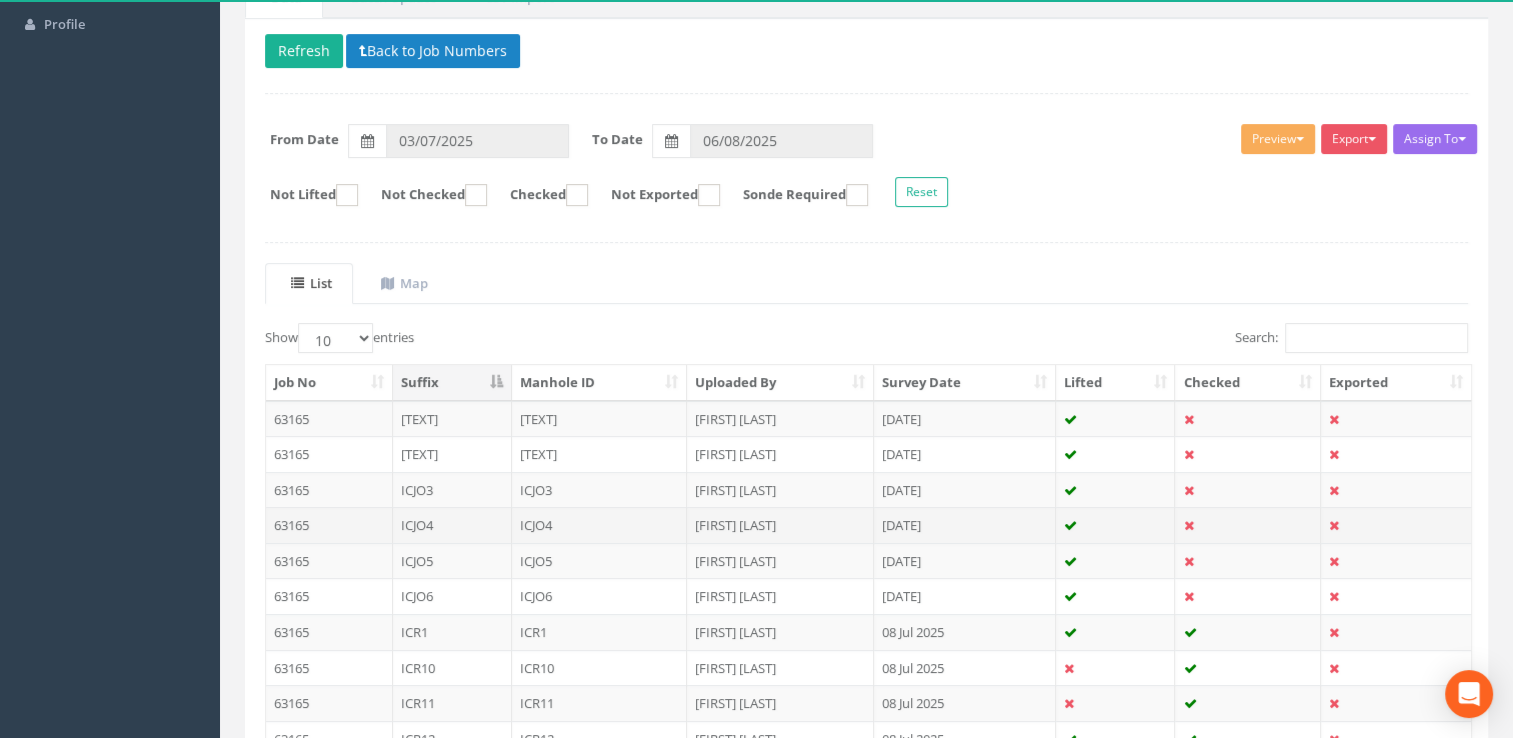 click on "[FIRST] [LAST]" at bounding box center [780, 525] 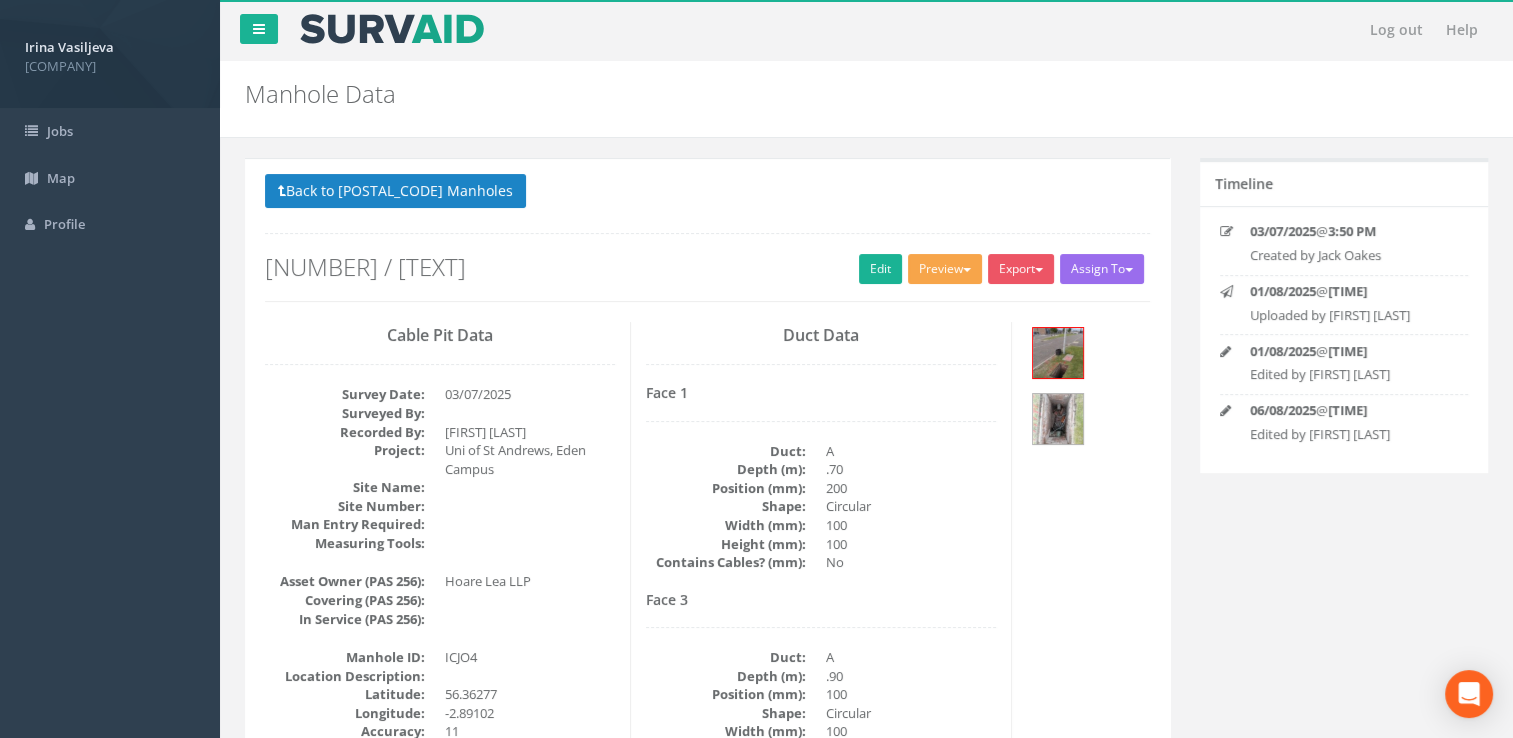 click on "Preview" at bounding box center [945, 269] 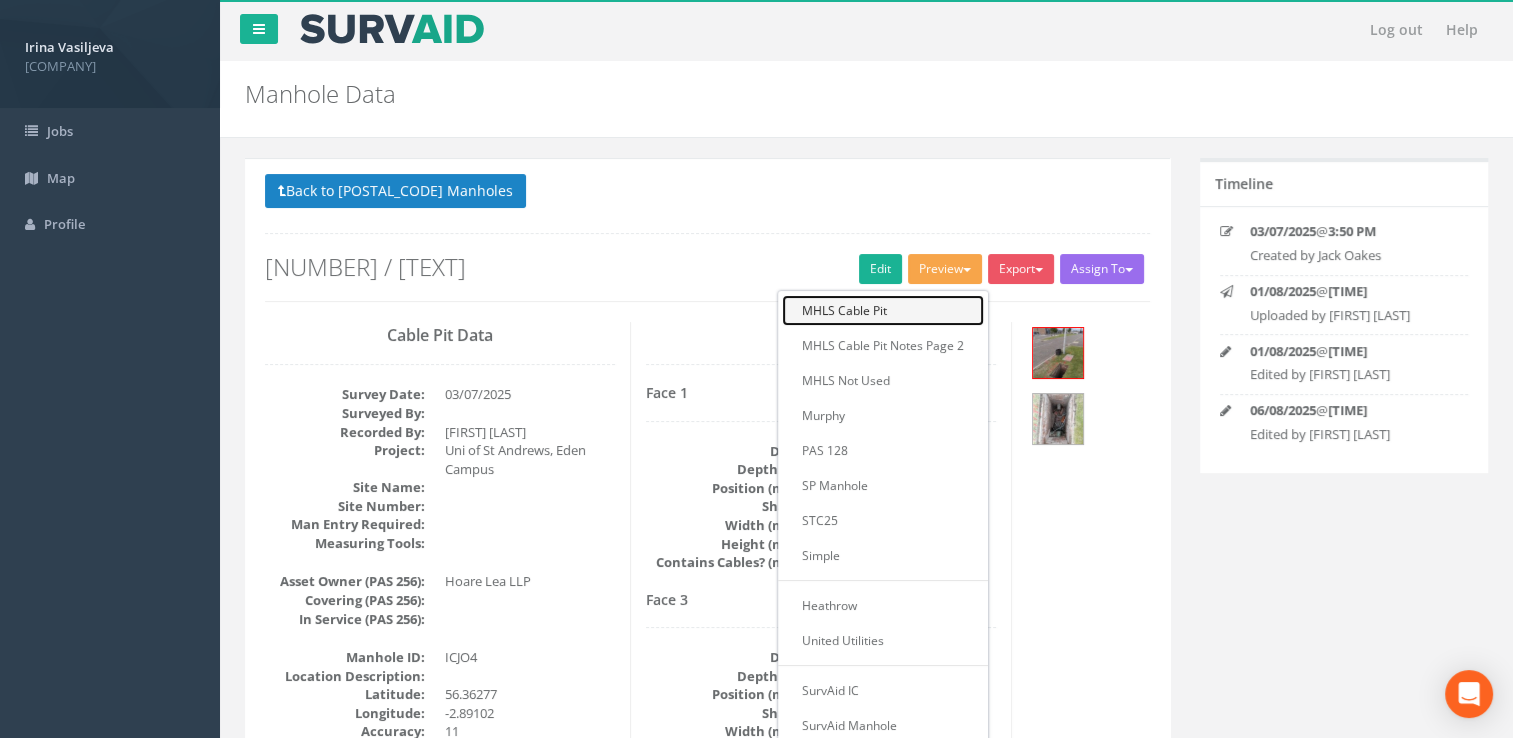 click on "MHLS Cable Pit" at bounding box center (883, 310) 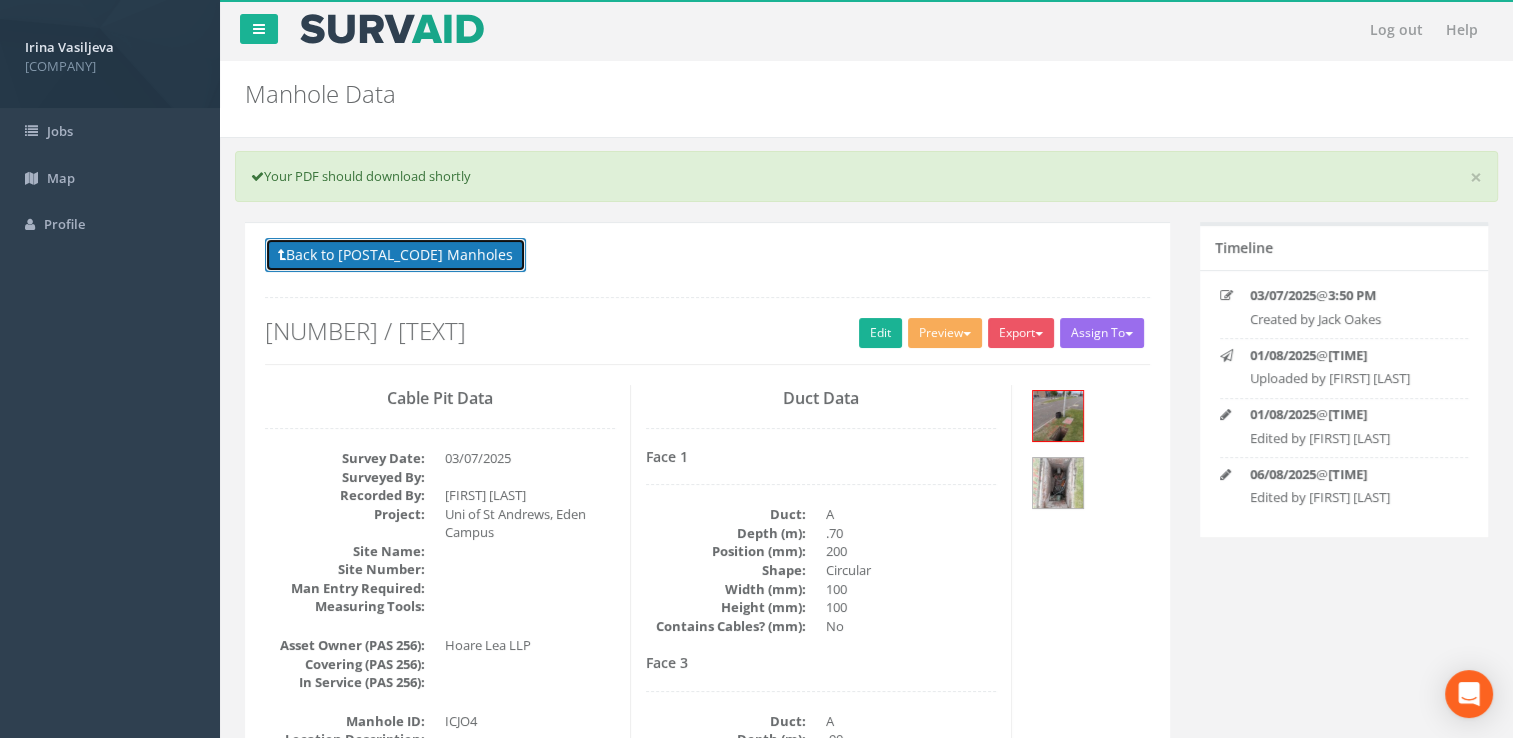 click on "Back to 63165 Manholes" at bounding box center [395, 255] 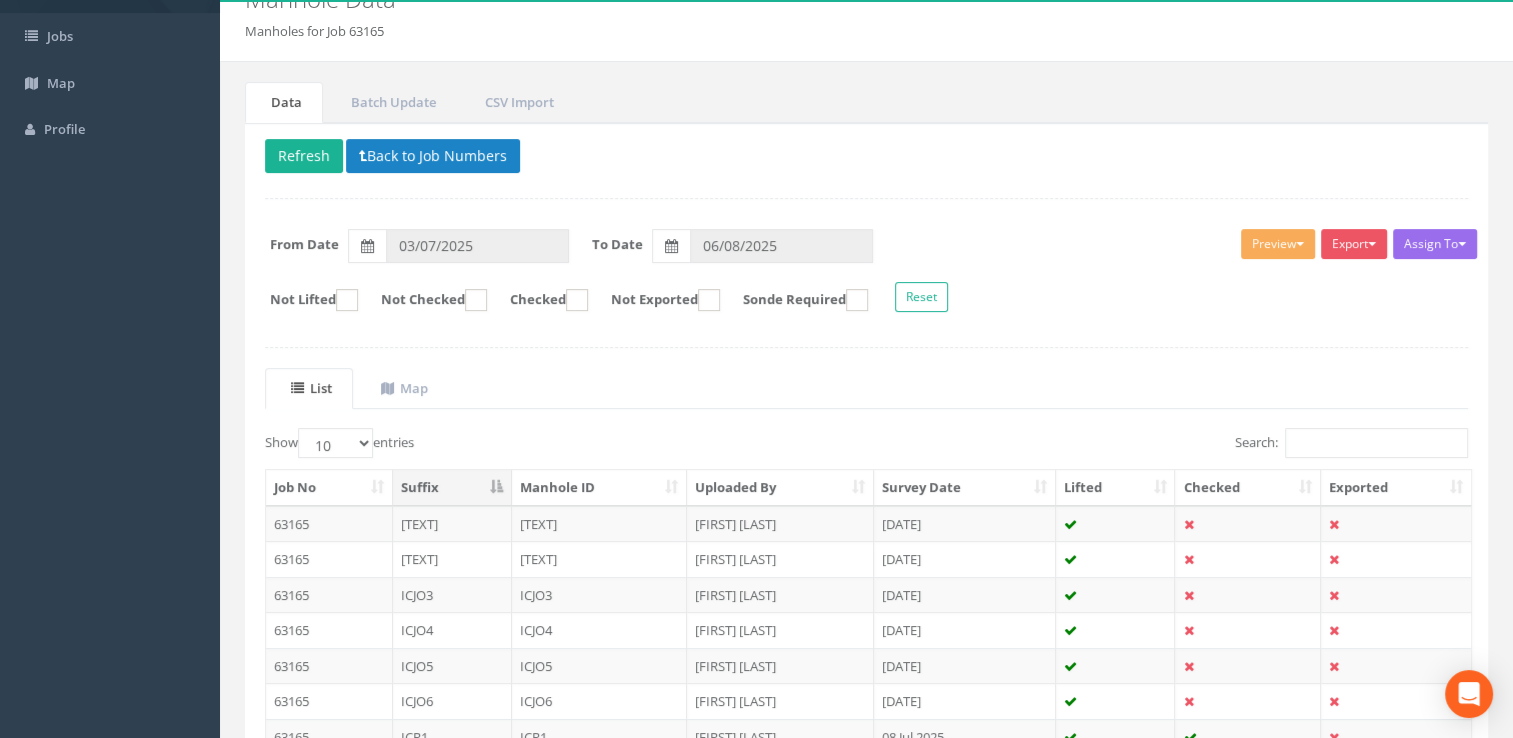 scroll, scrollTop: 300, scrollLeft: 0, axis: vertical 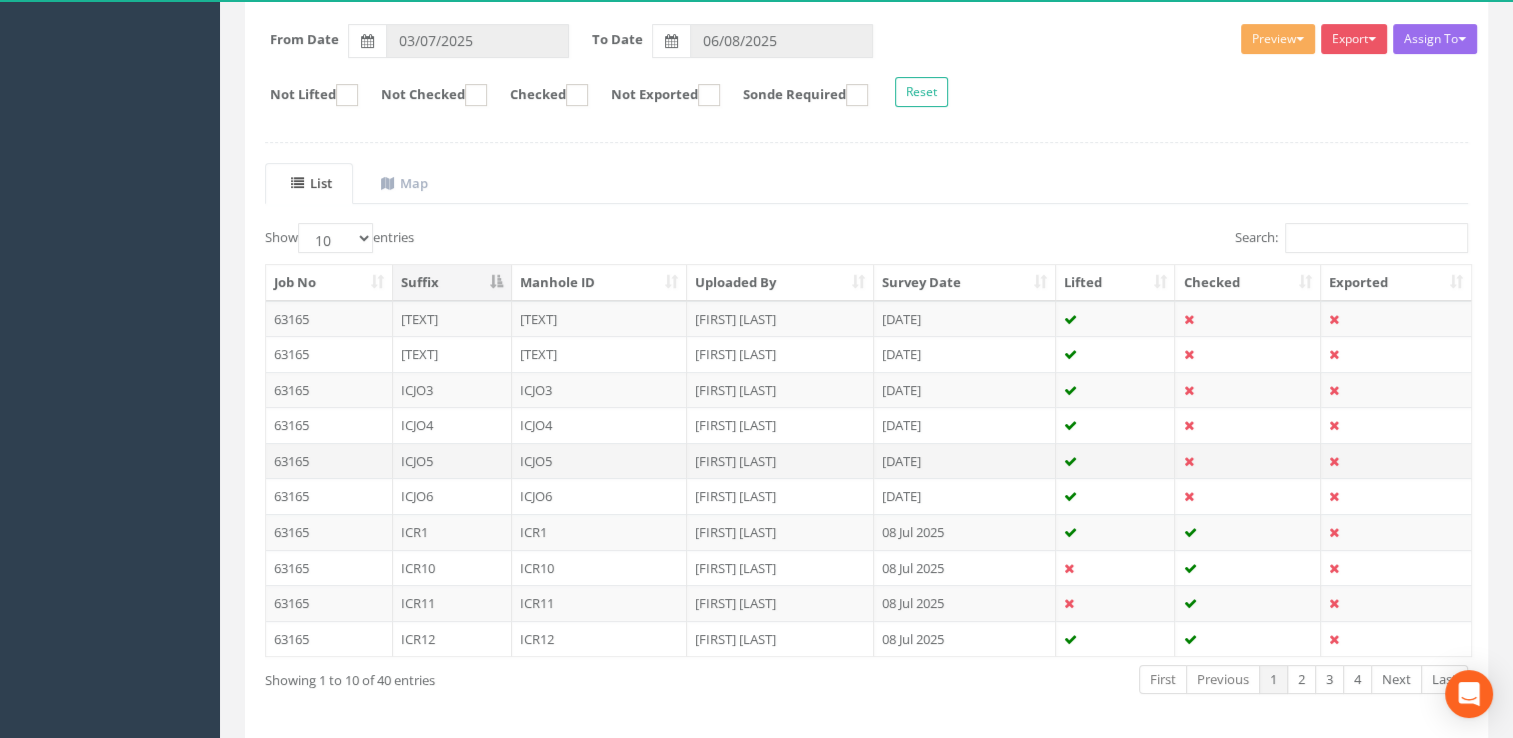 click on "ICJO5" at bounding box center (600, 461) 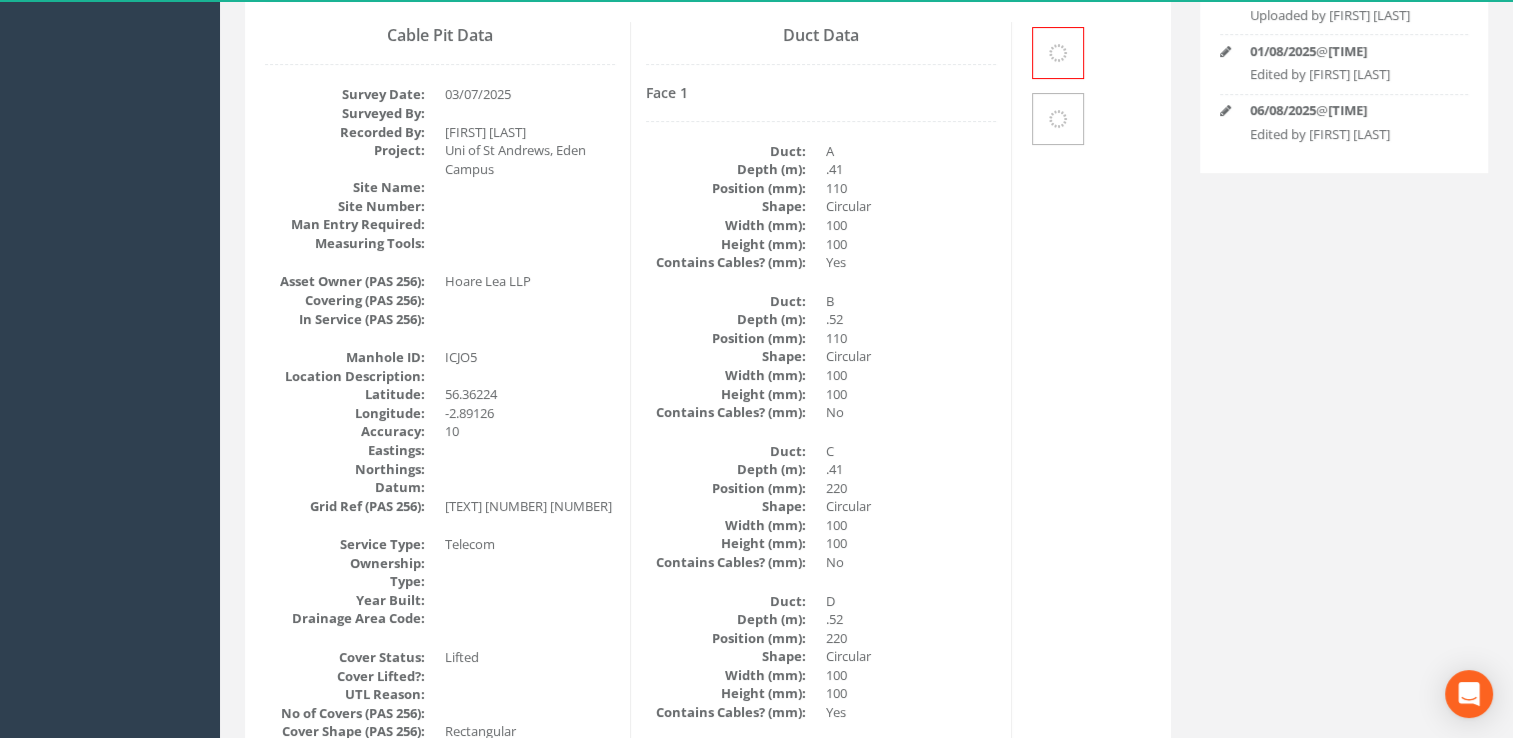 scroll, scrollTop: 0, scrollLeft: 0, axis: both 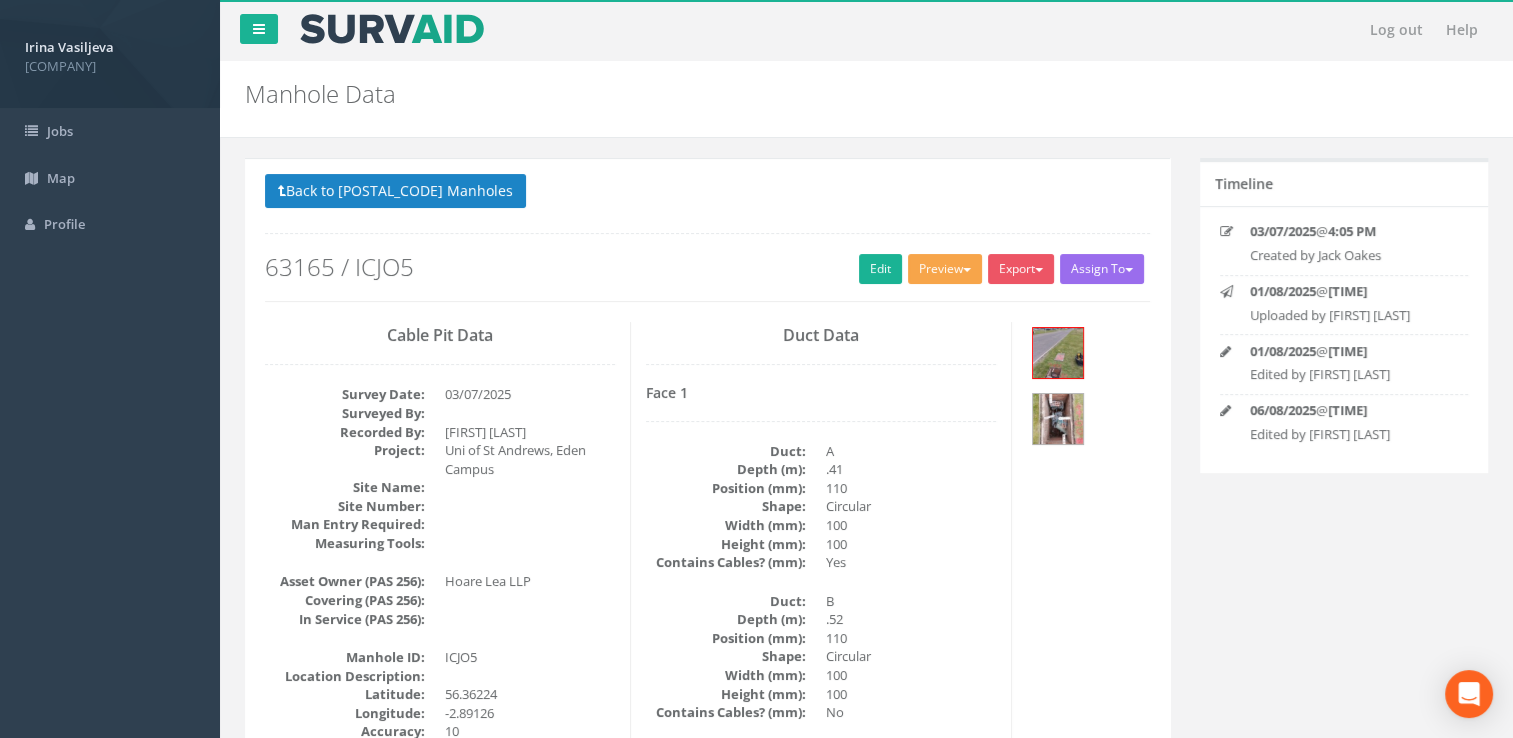 click on "Preview" at bounding box center (945, 269) 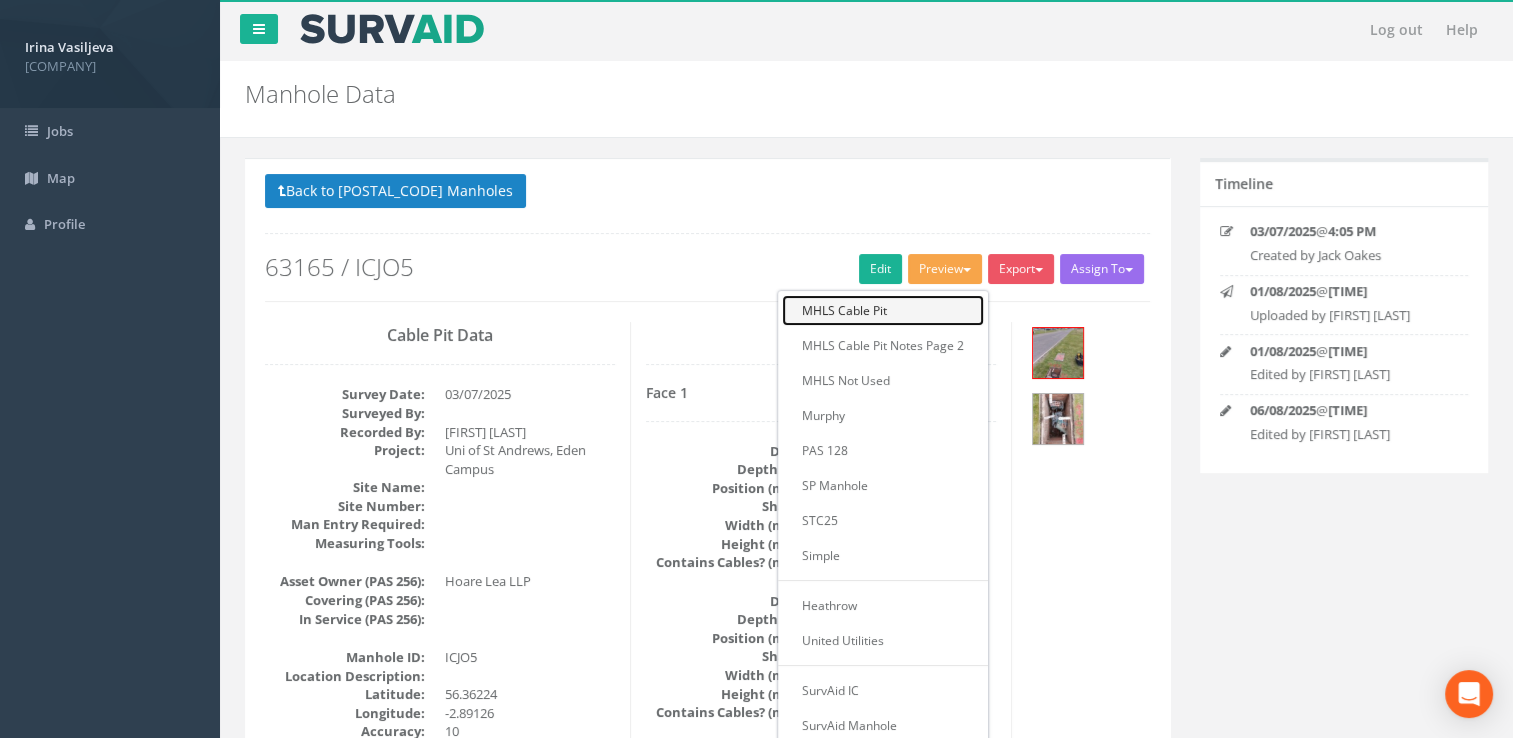 click on "MHLS Cable Pit" at bounding box center (883, 310) 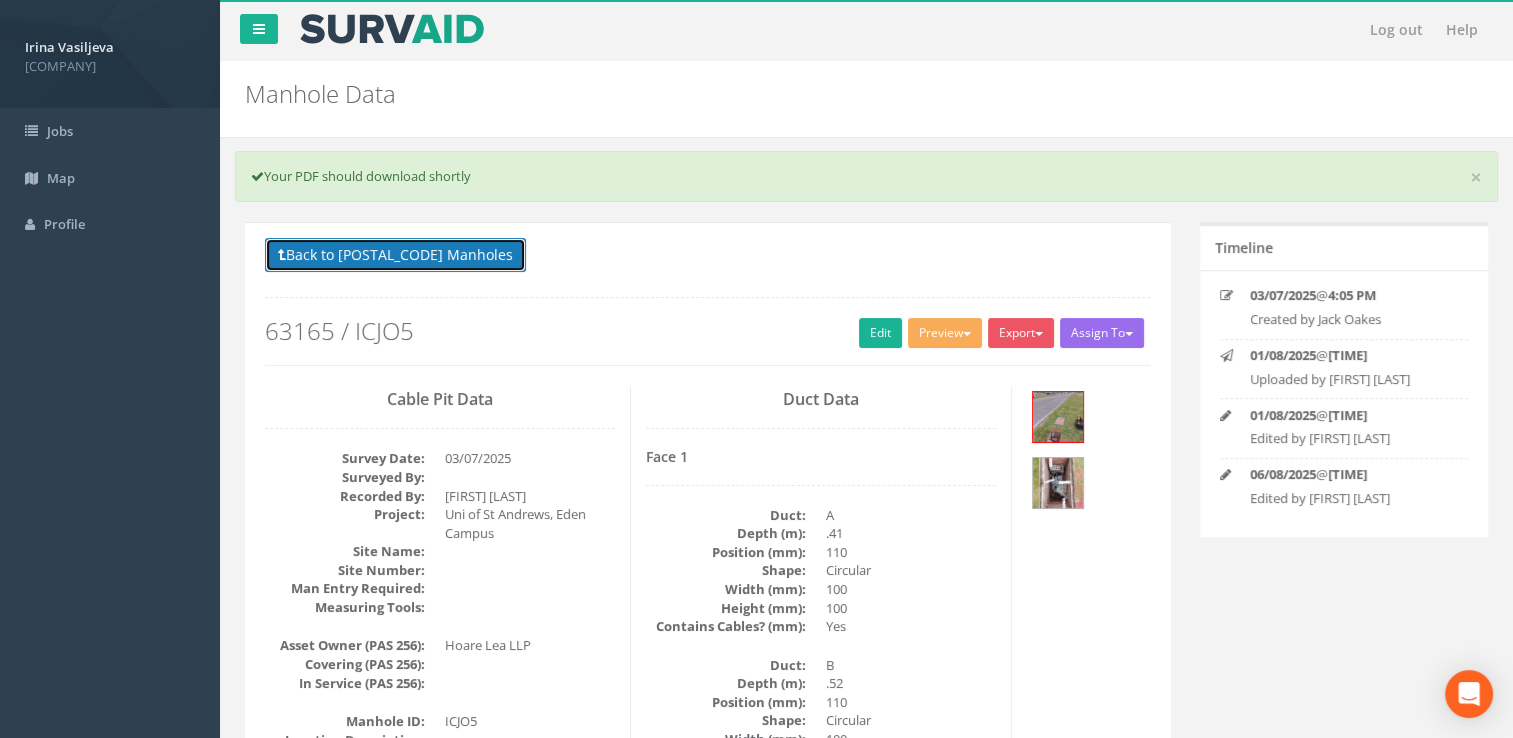 click on "Back to 63165 Manholes" at bounding box center [395, 255] 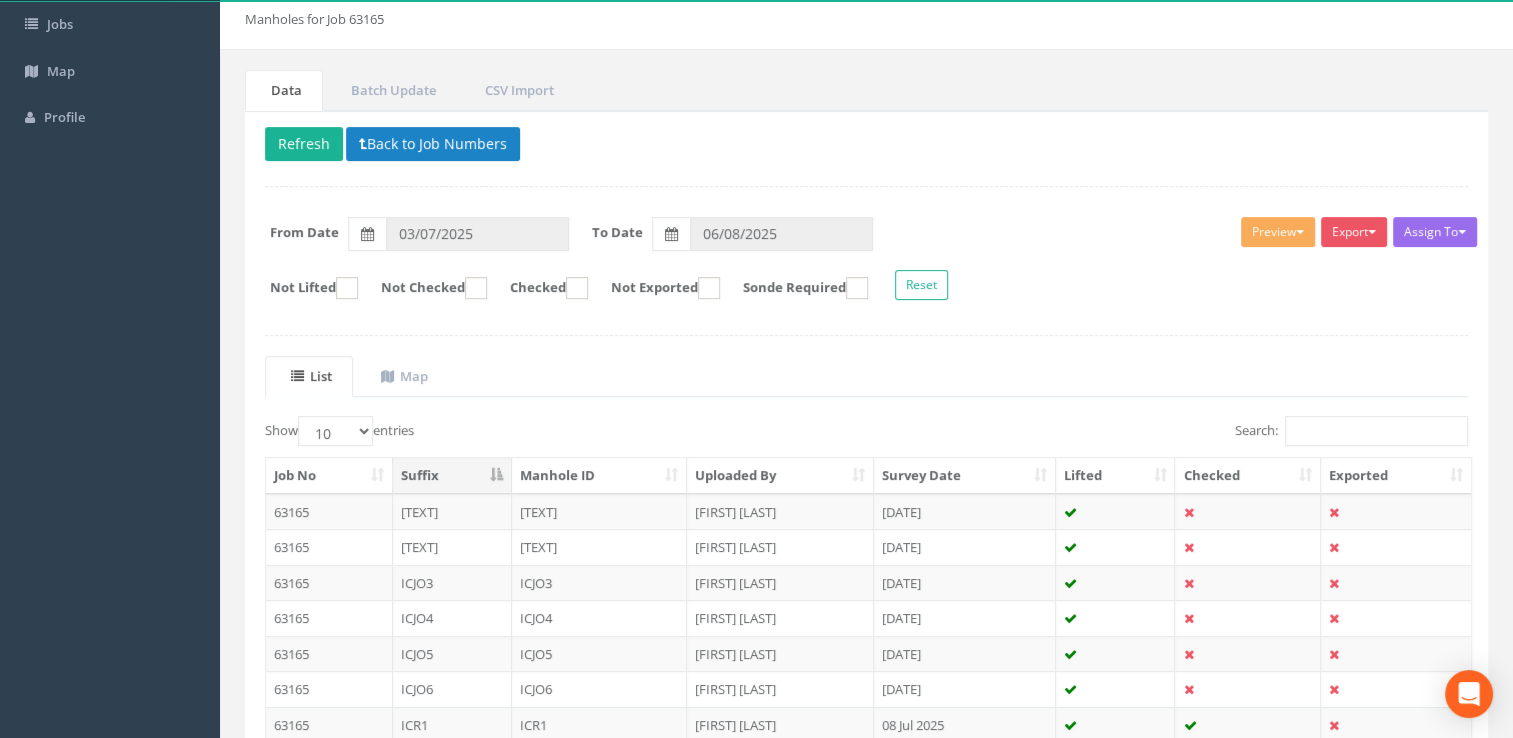 scroll, scrollTop: 300, scrollLeft: 0, axis: vertical 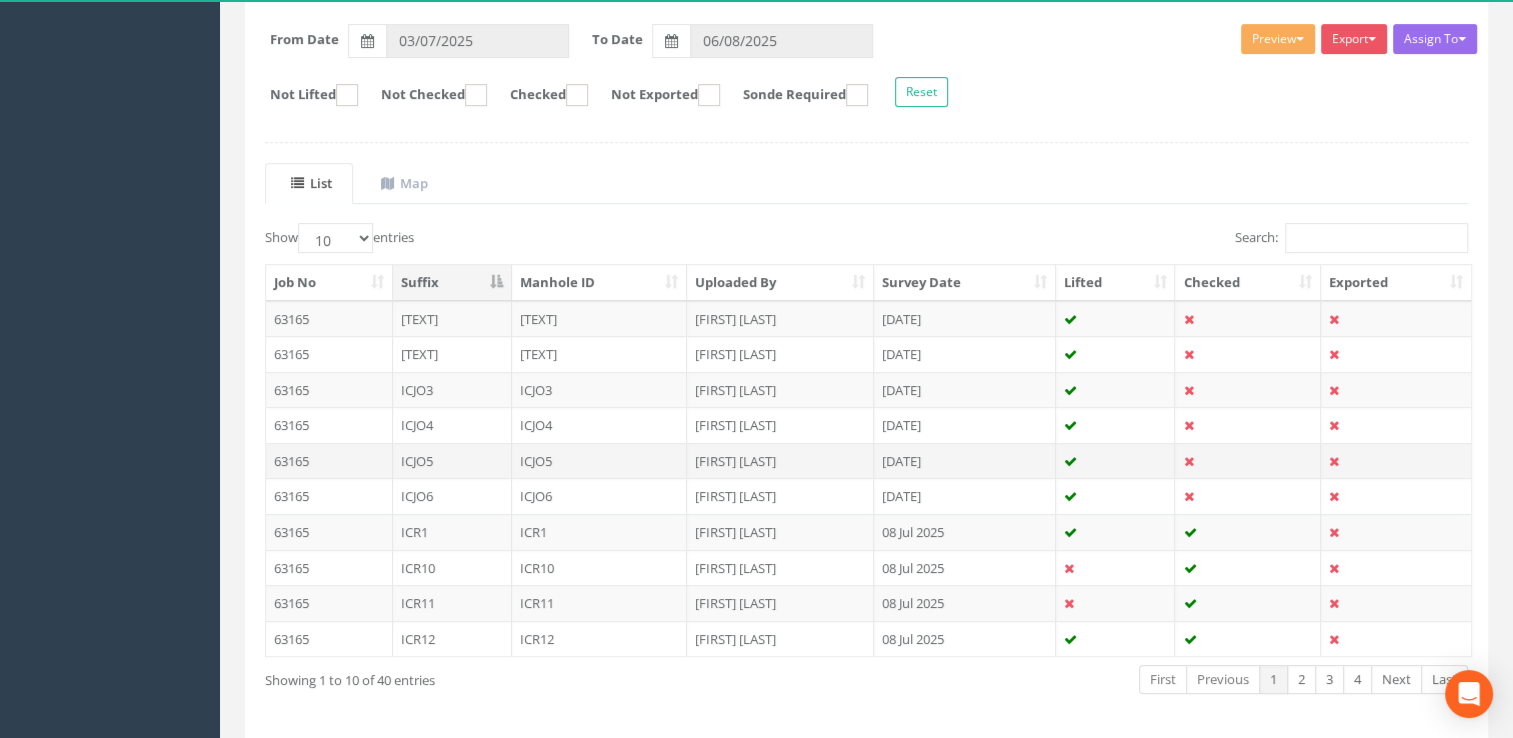 click on "[FIRST] [LAST]" at bounding box center (780, 461) 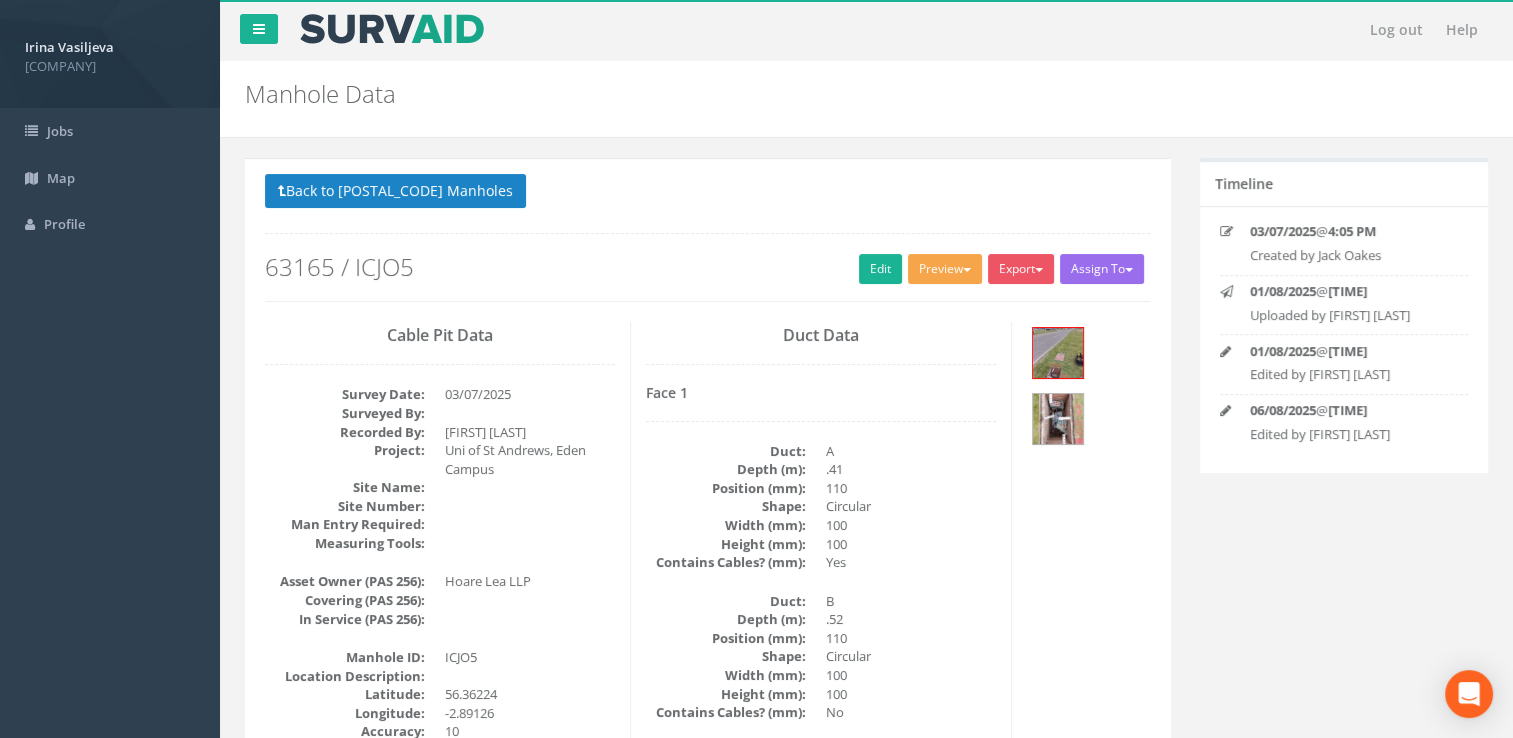 click on "Preview" at bounding box center (945, 269) 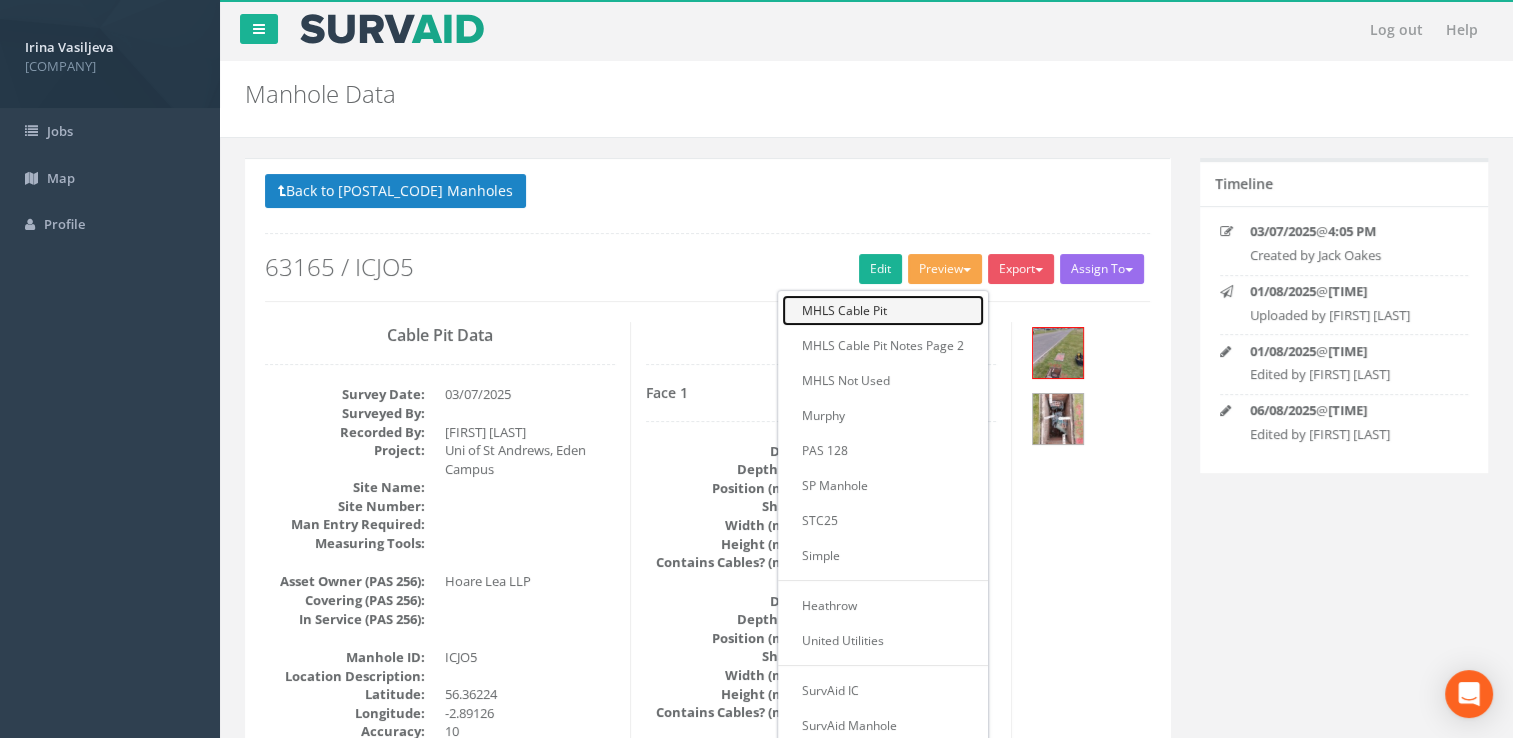 click on "MHLS Cable Pit" at bounding box center [883, 310] 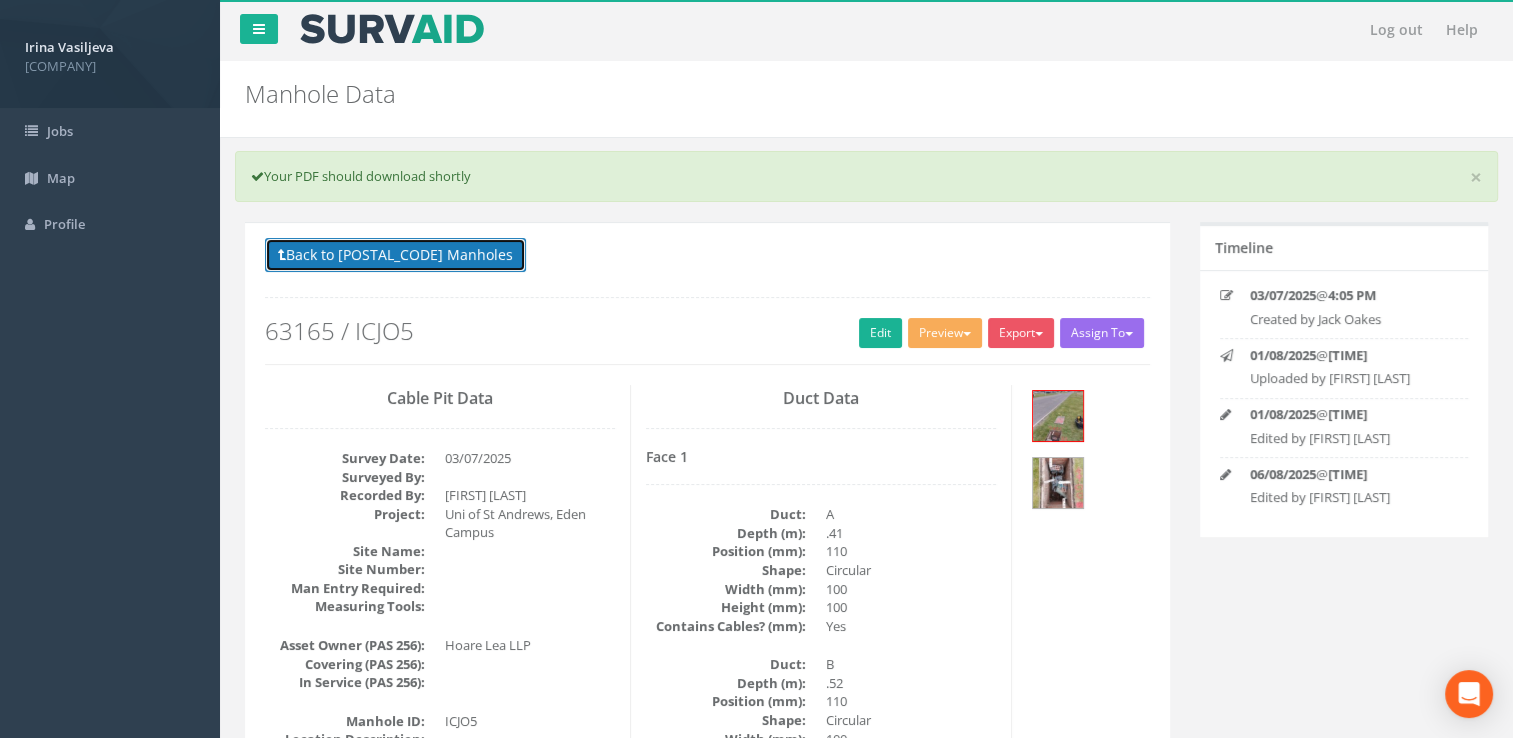 click on "Back to 63165 Manholes" at bounding box center [395, 255] 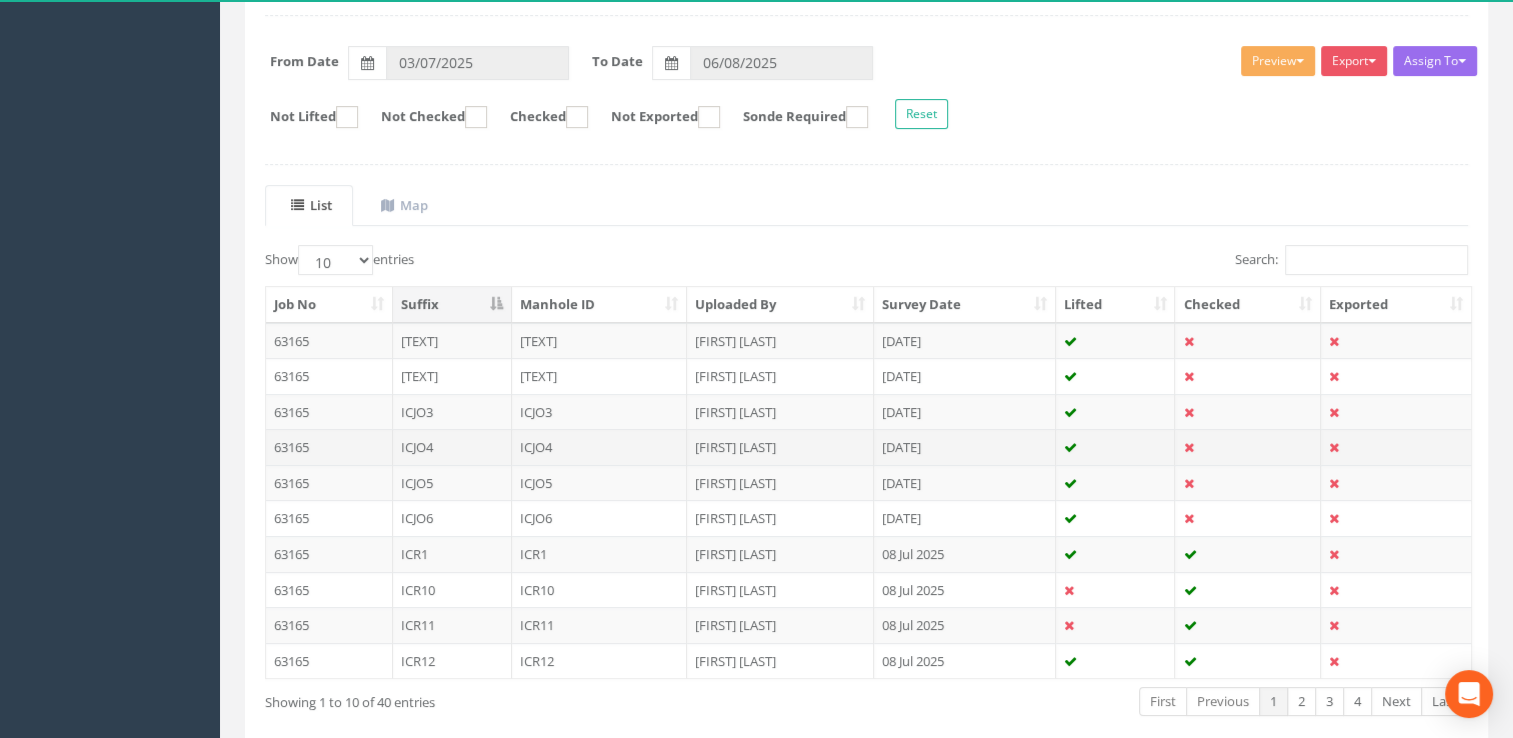 scroll, scrollTop: 300, scrollLeft: 0, axis: vertical 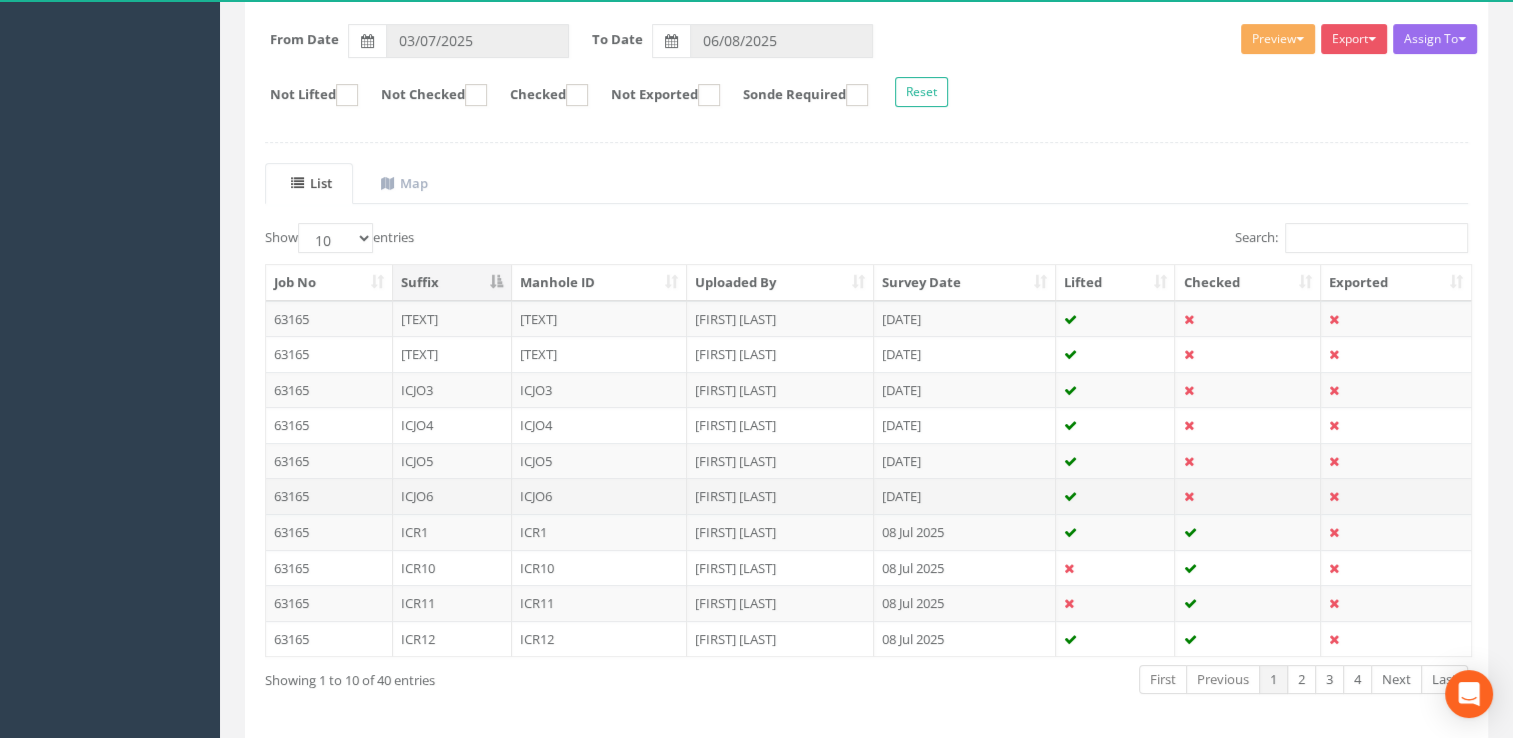click on "[FIRST] [LAST]" at bounding box center (780, 496) 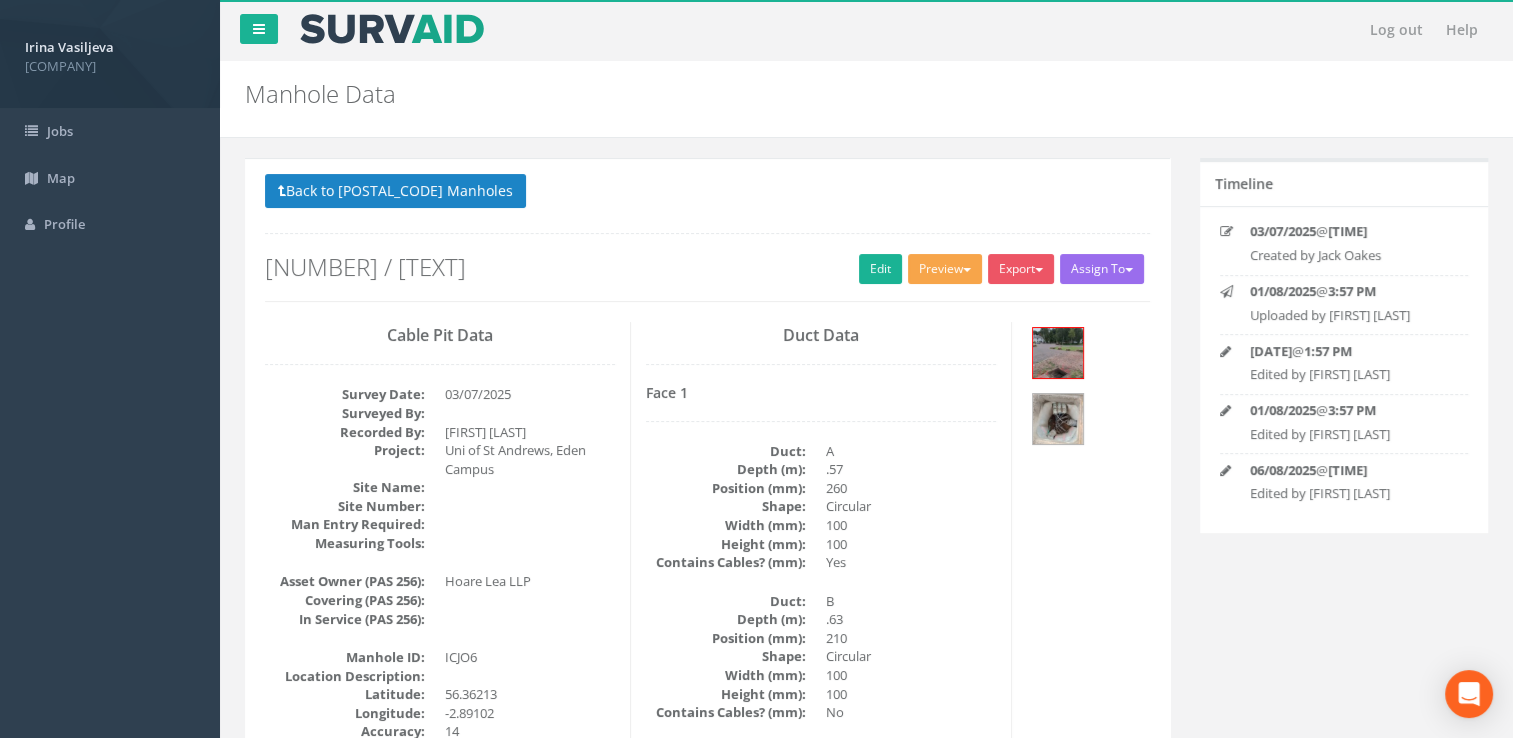 click on "Preview" at bounding box center (945, 269) 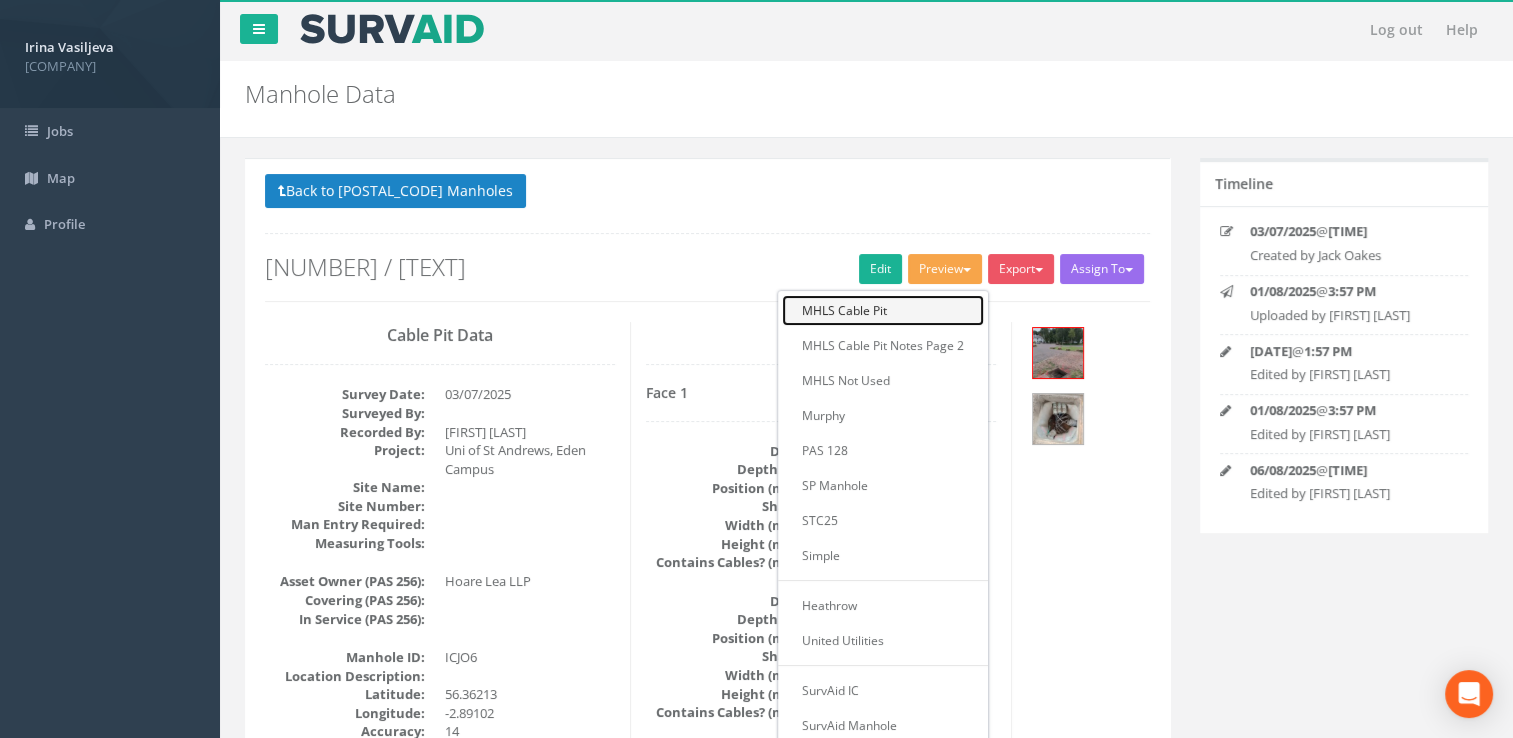 click on "MHLS Cable Pit" at bounding box center (883, 310) 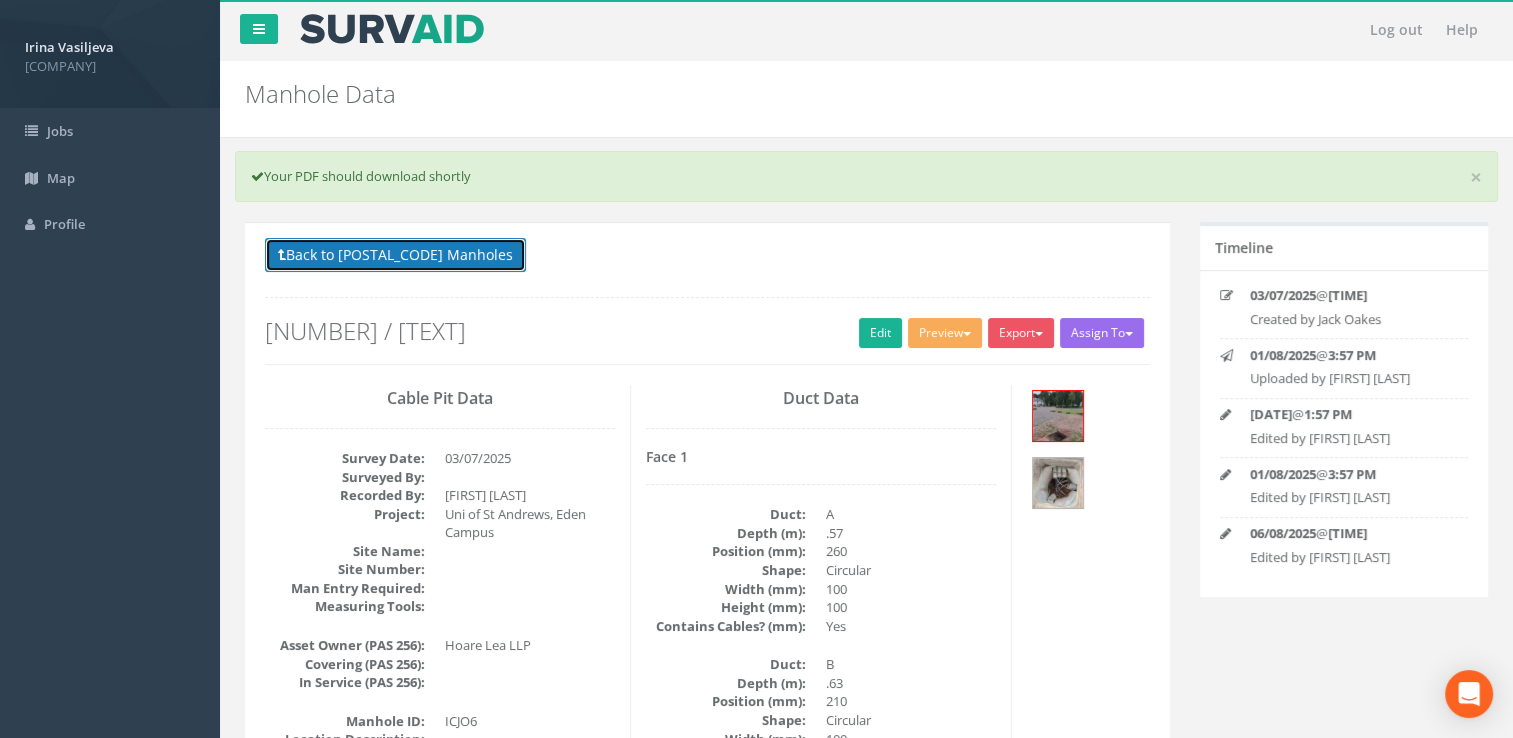 click on "Back to 63165 Manholes" at bounding box center [395, 255] 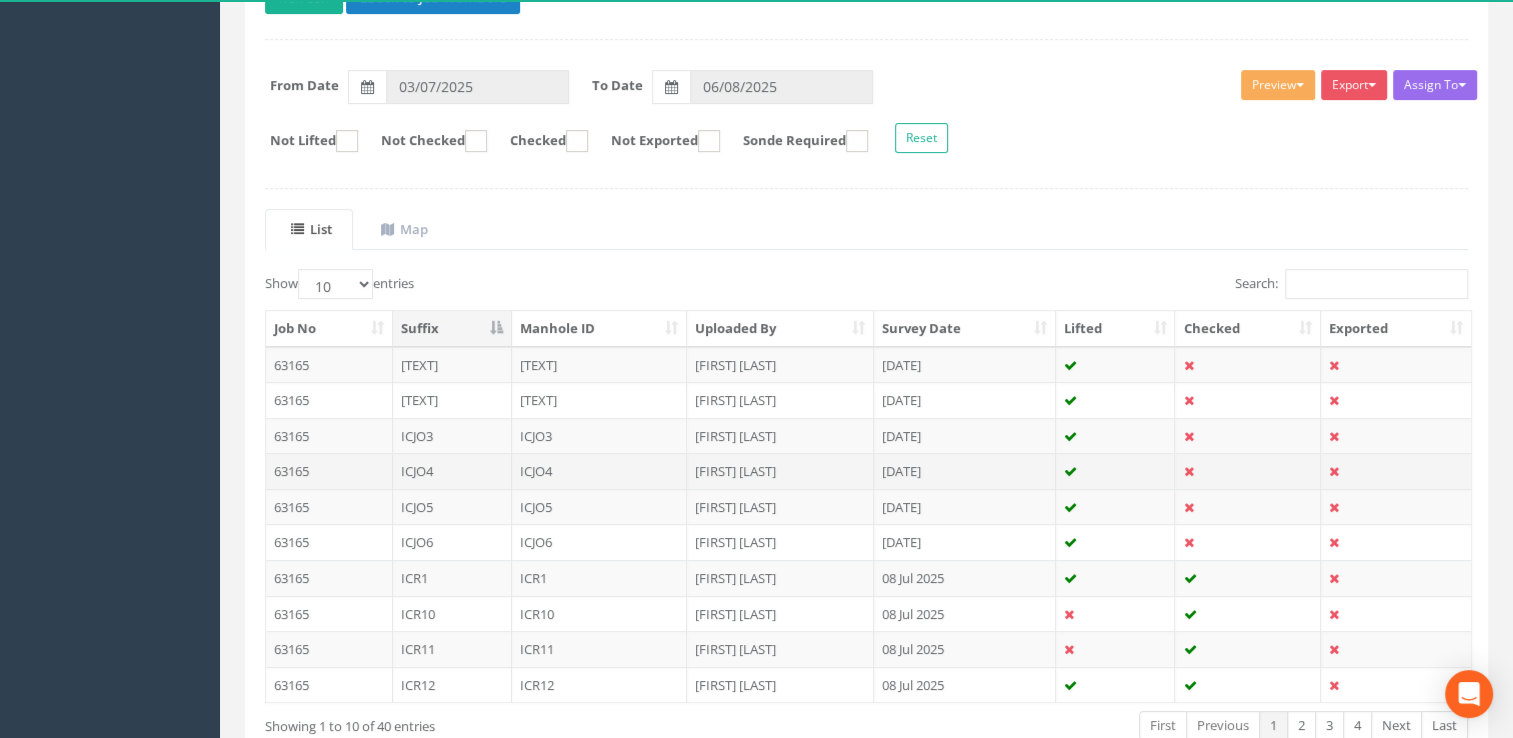 scroll, scrollTop: 300, scrollLeft: 0, axis: vertical 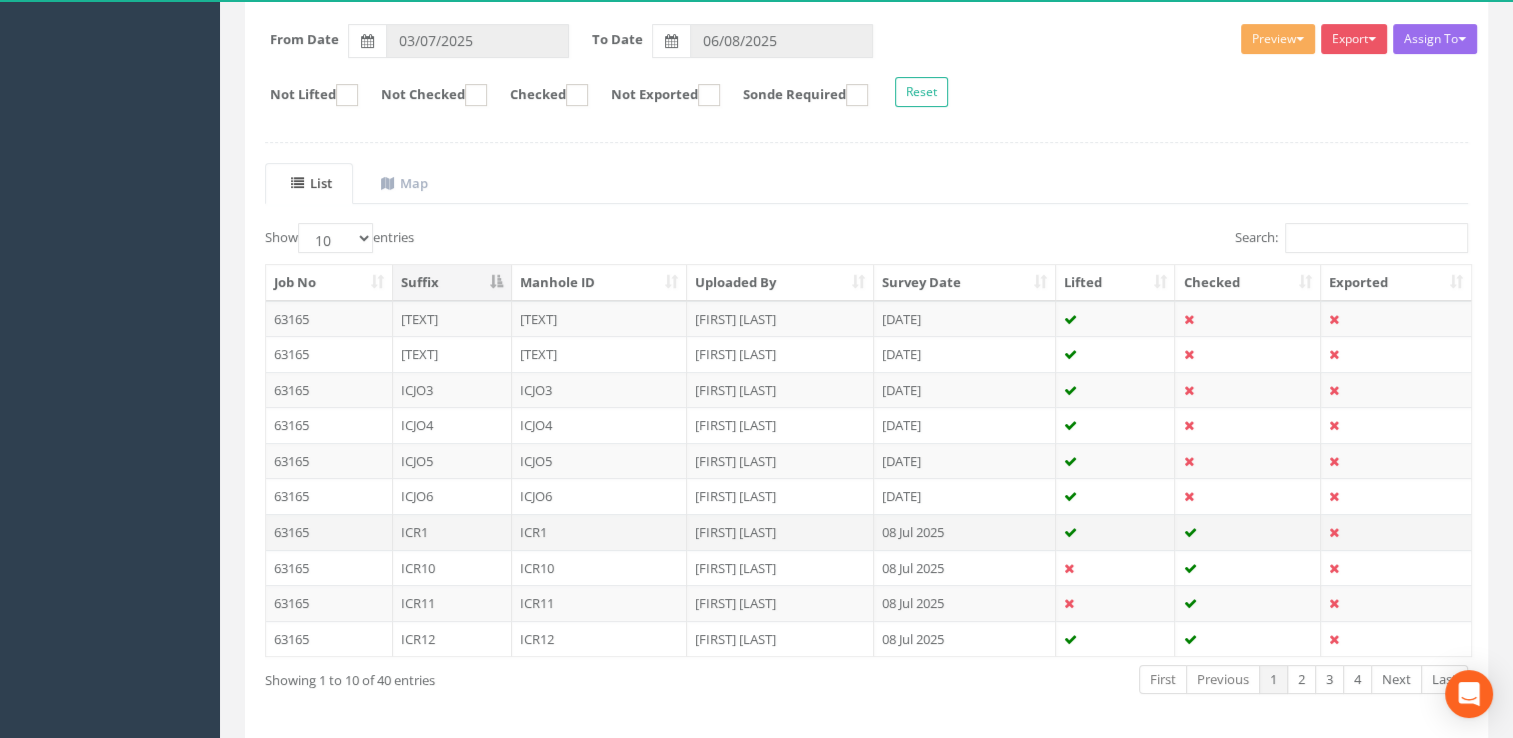 click on "[FIRST] [LAST]" at bounding box center (780, 532) 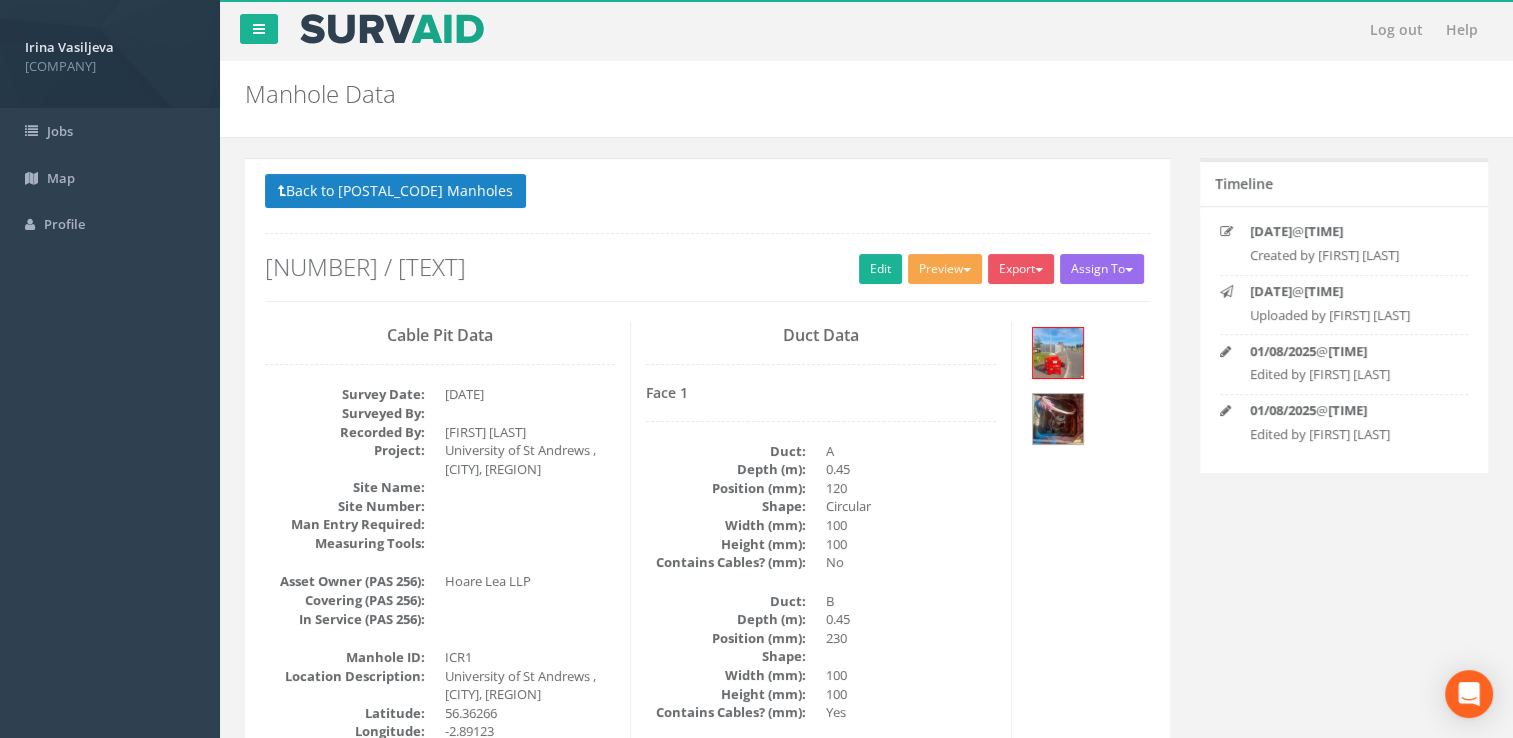 click on "Preview" at bounding box center (945, 269) 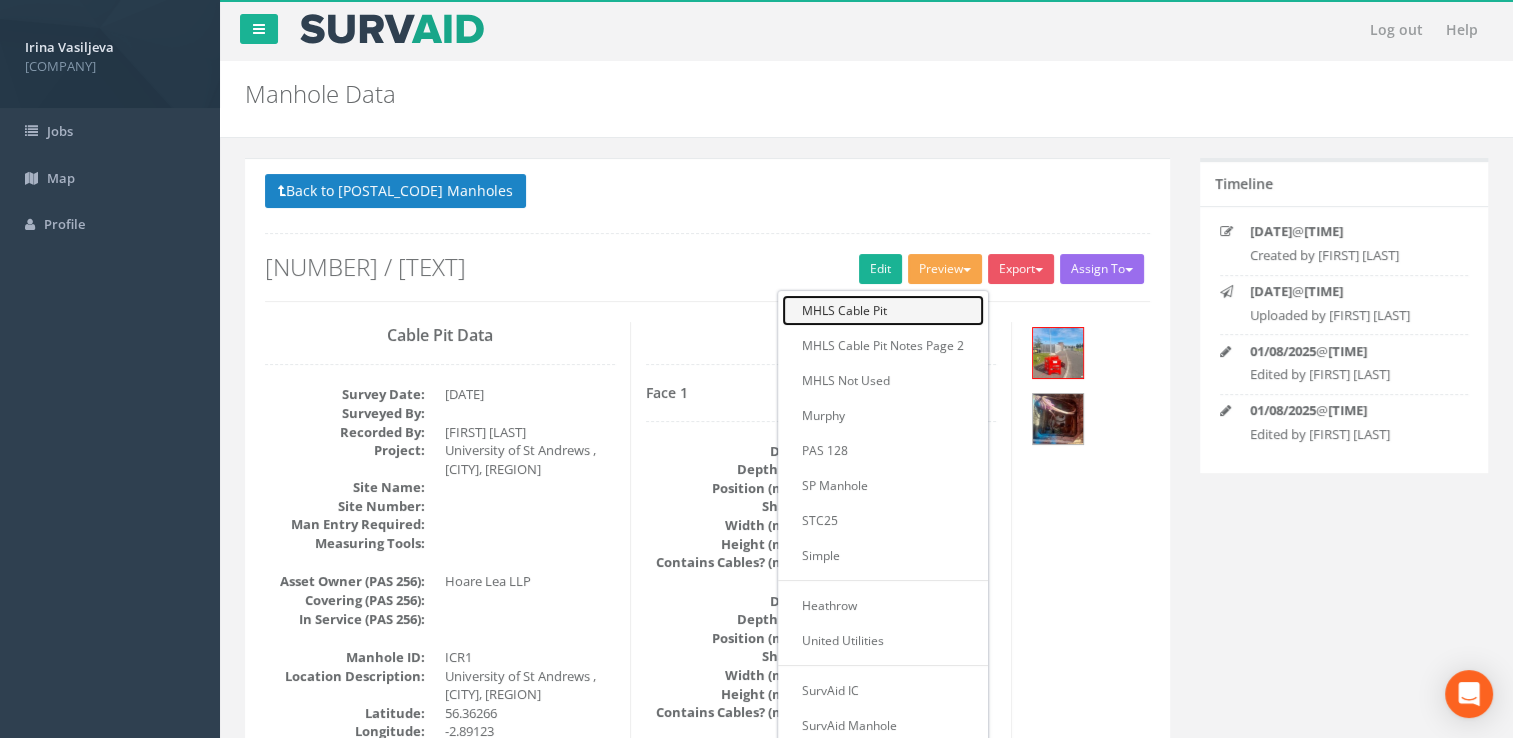 click on "MHLS Cable Pit" at bounding box center [883, 310] 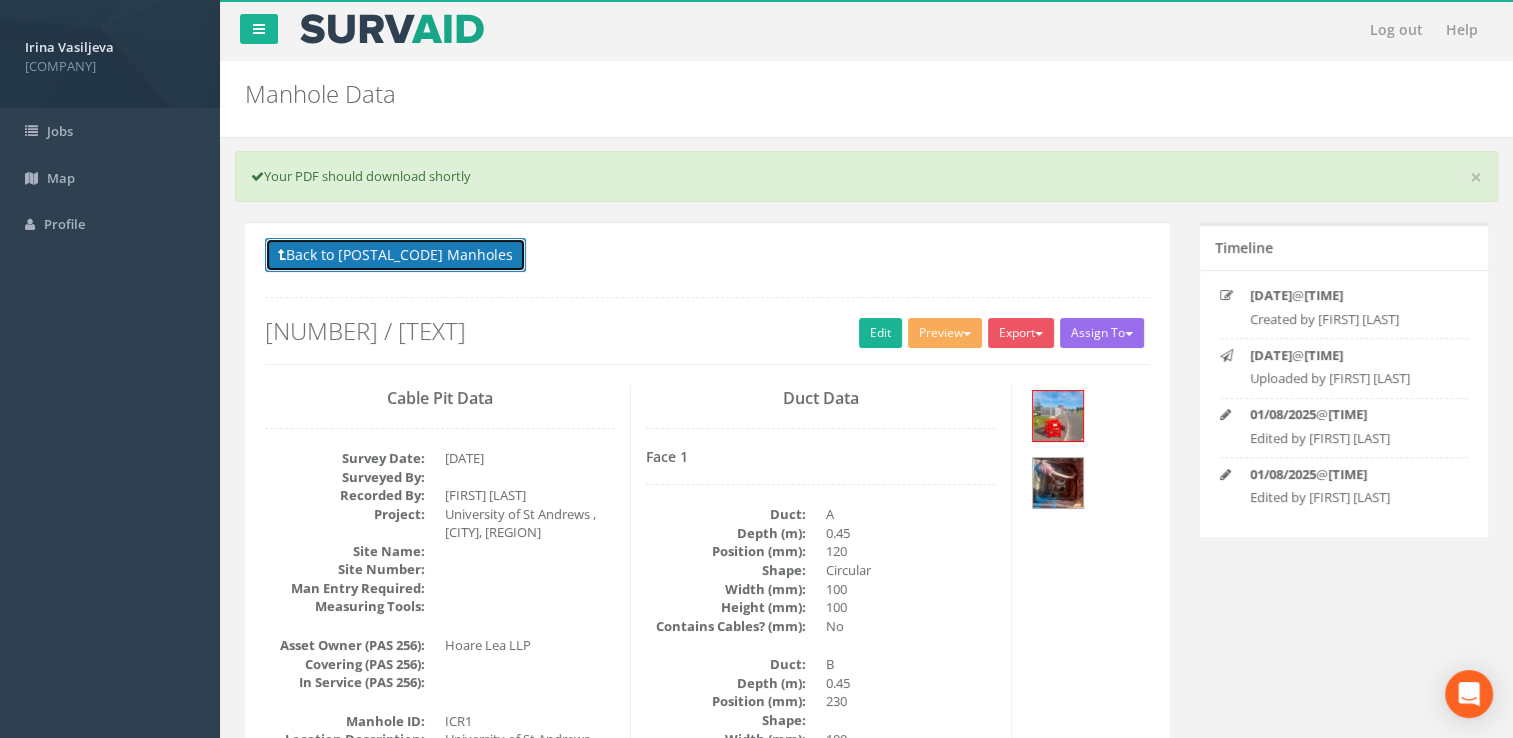 click on "Back to 63165 Manholes" at bounding box center (395, 255) 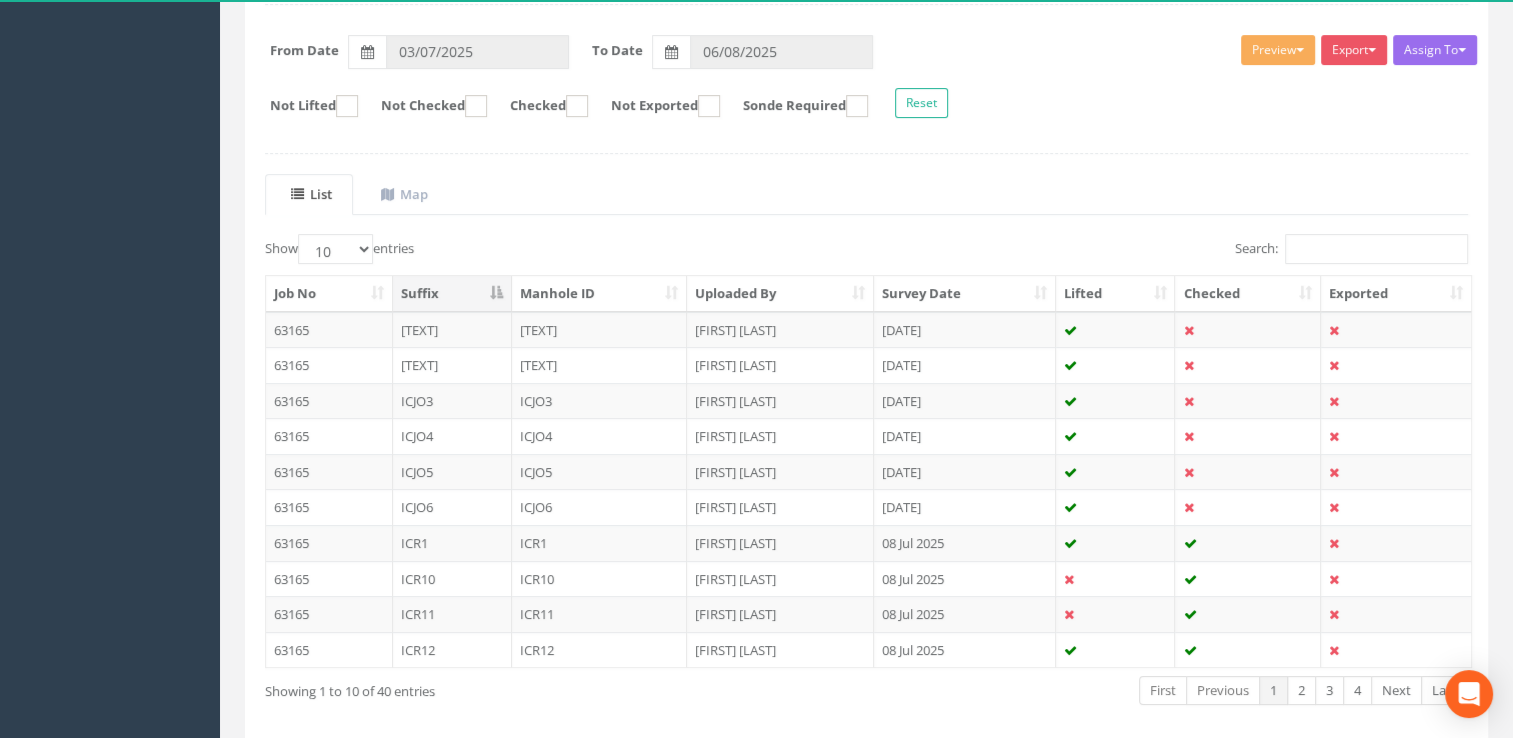 scroll, scrollTop: 300, scrollLeft: 0, axis: vertical 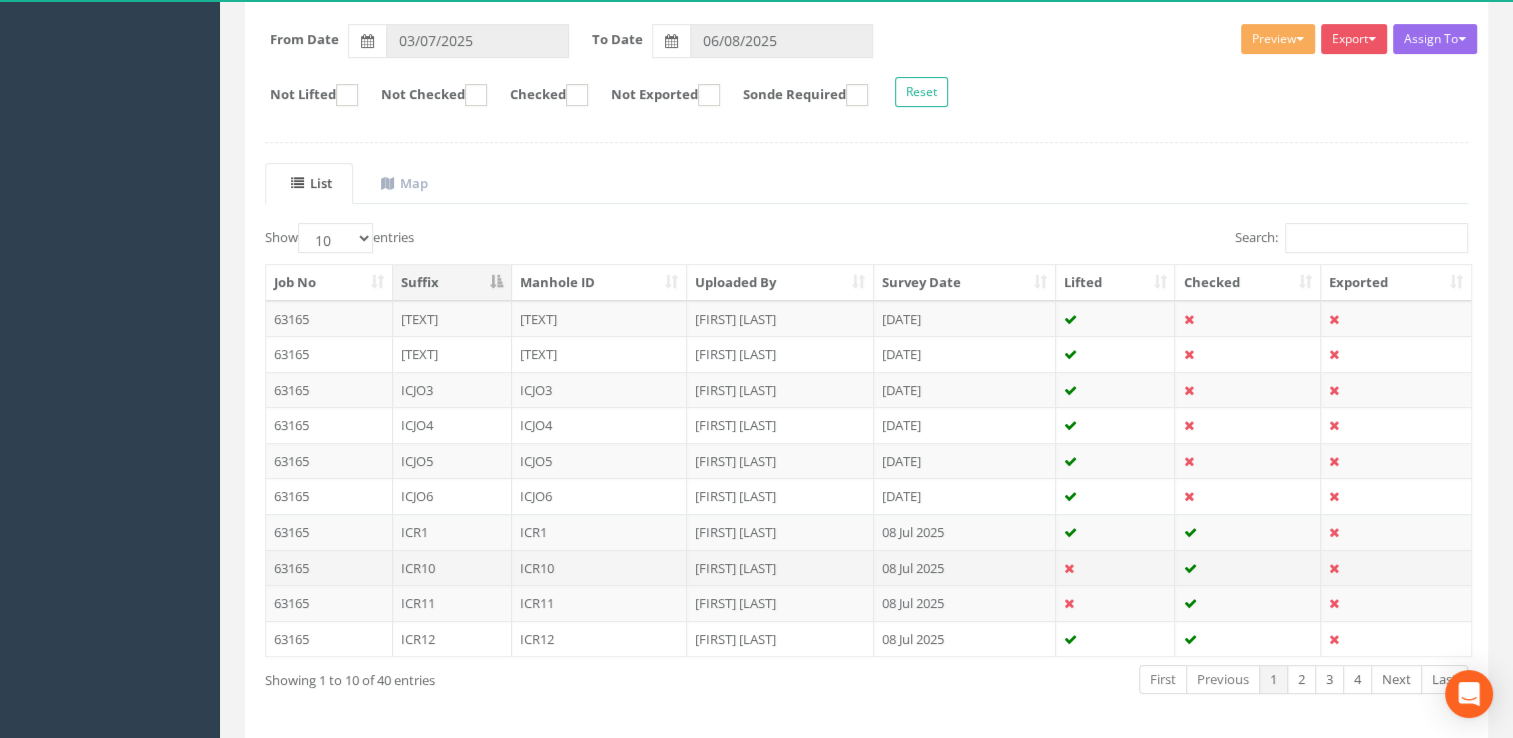 click on "ICR10" at bounding box center [600, 568] 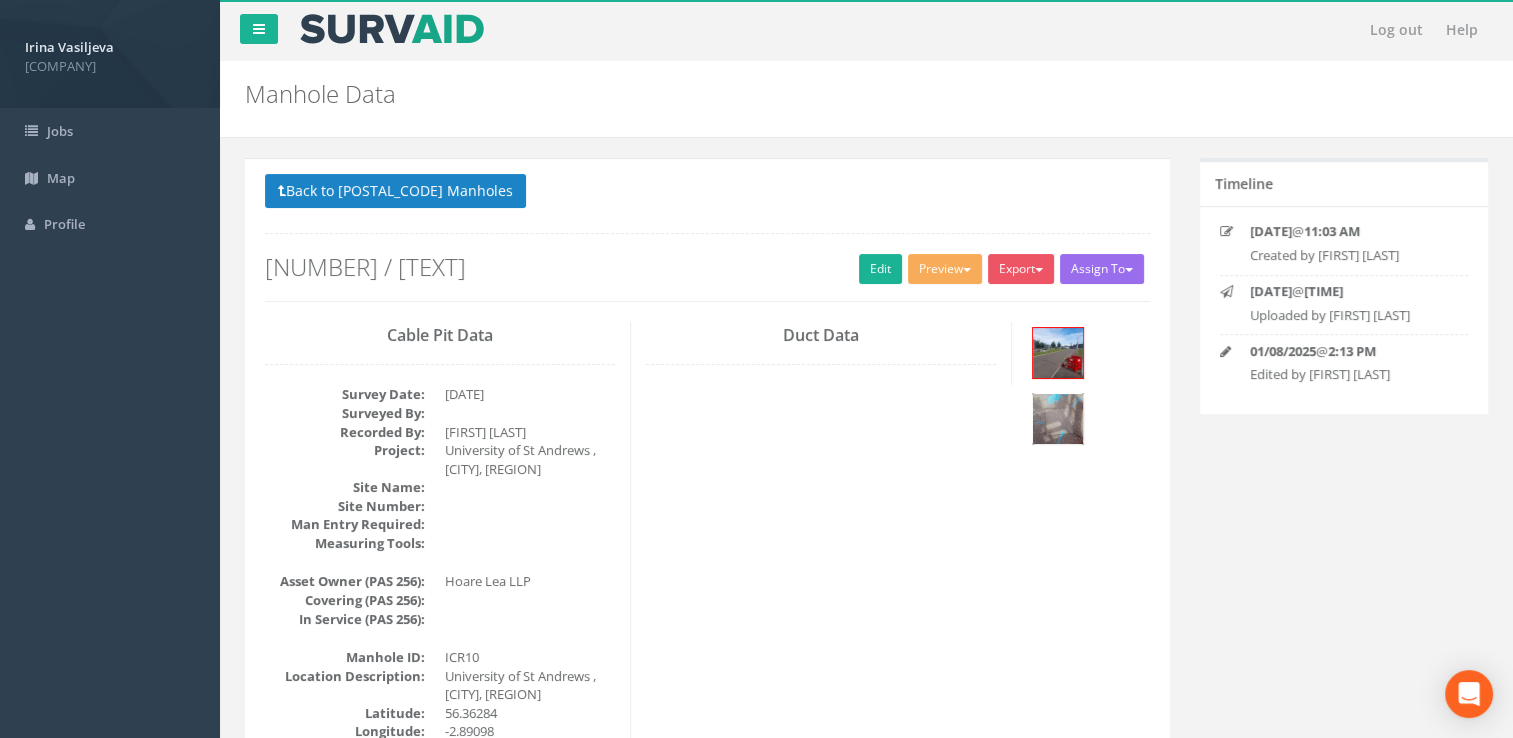 click at bounding box center [1058, 419] 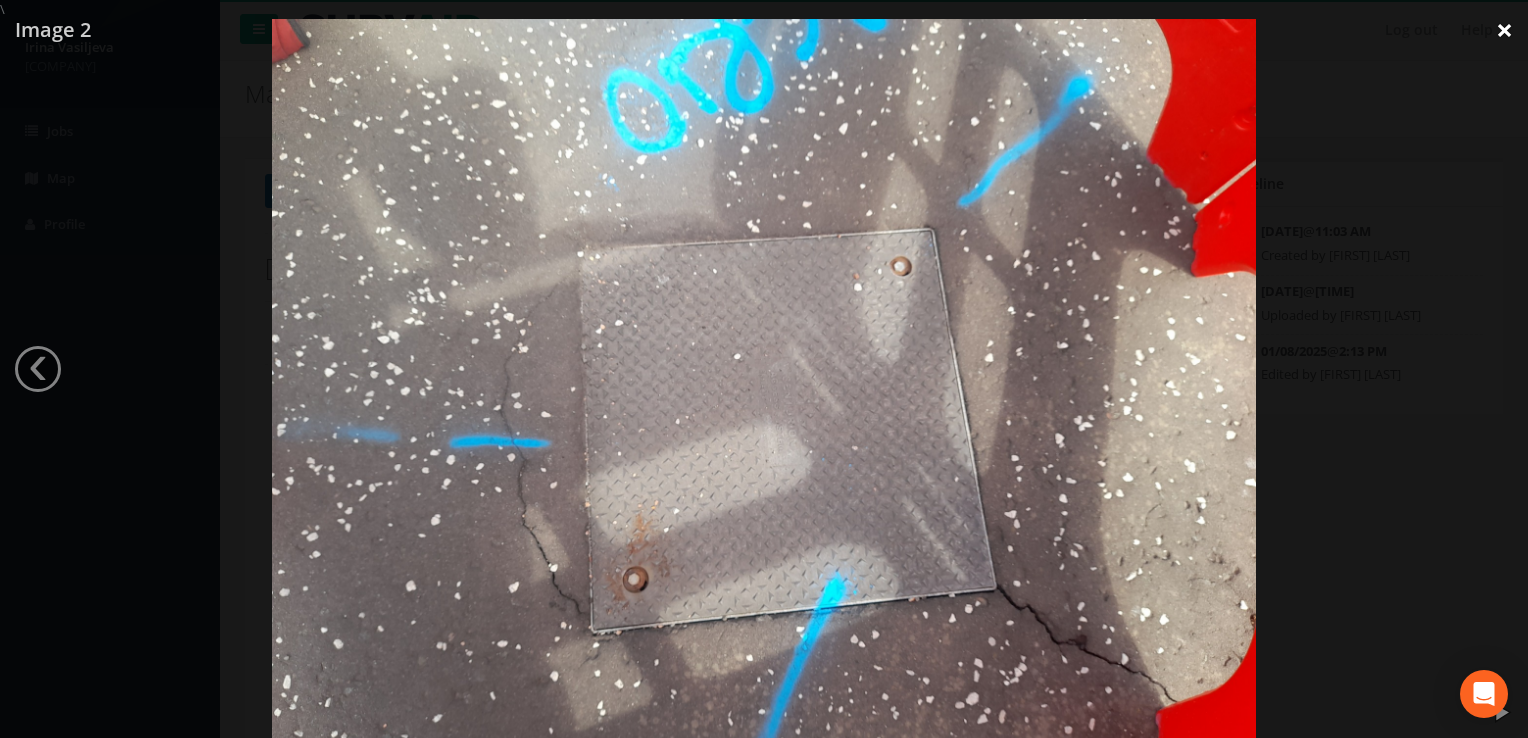 click on "×" at bounding box center (1504, 30) 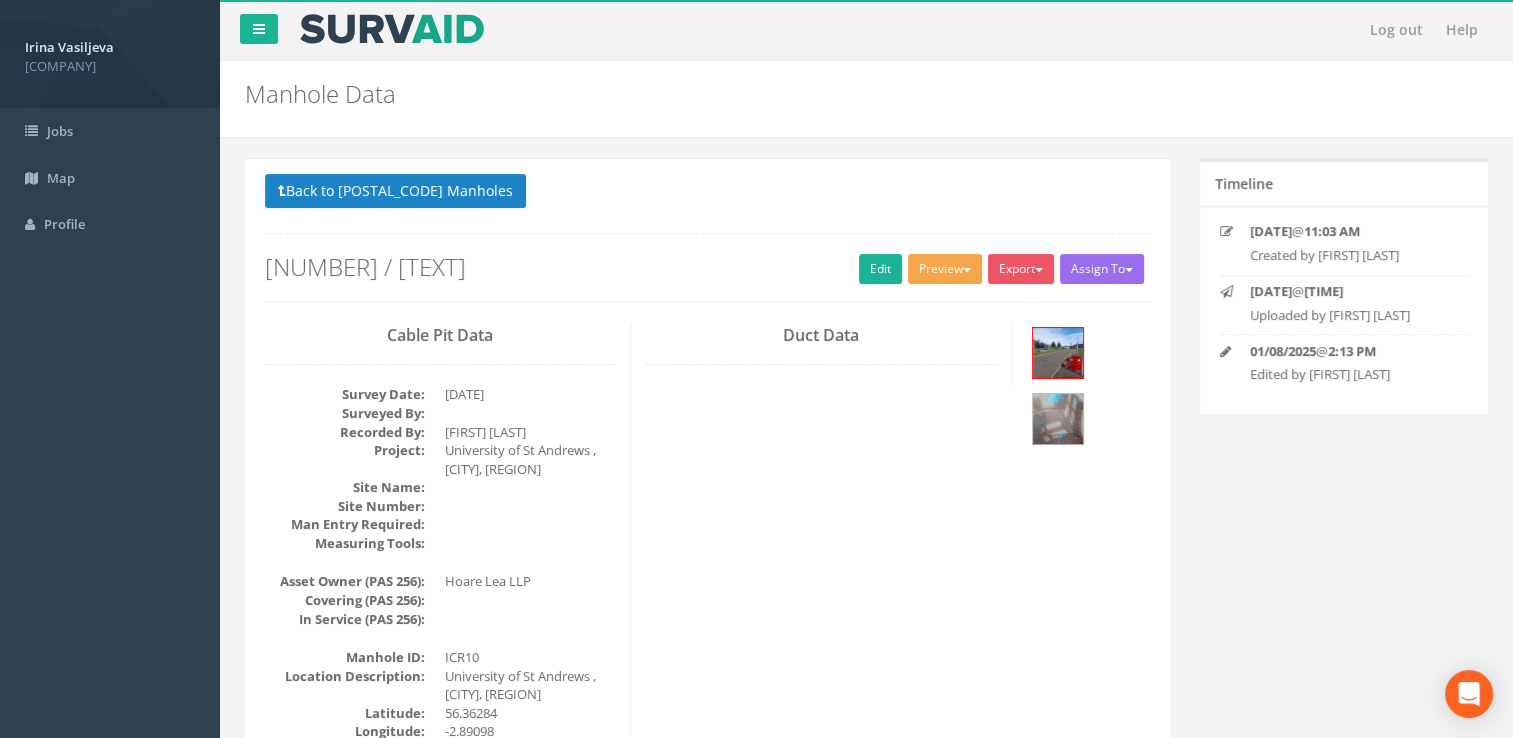 click on "Preview" at bounding box center [945, 269] 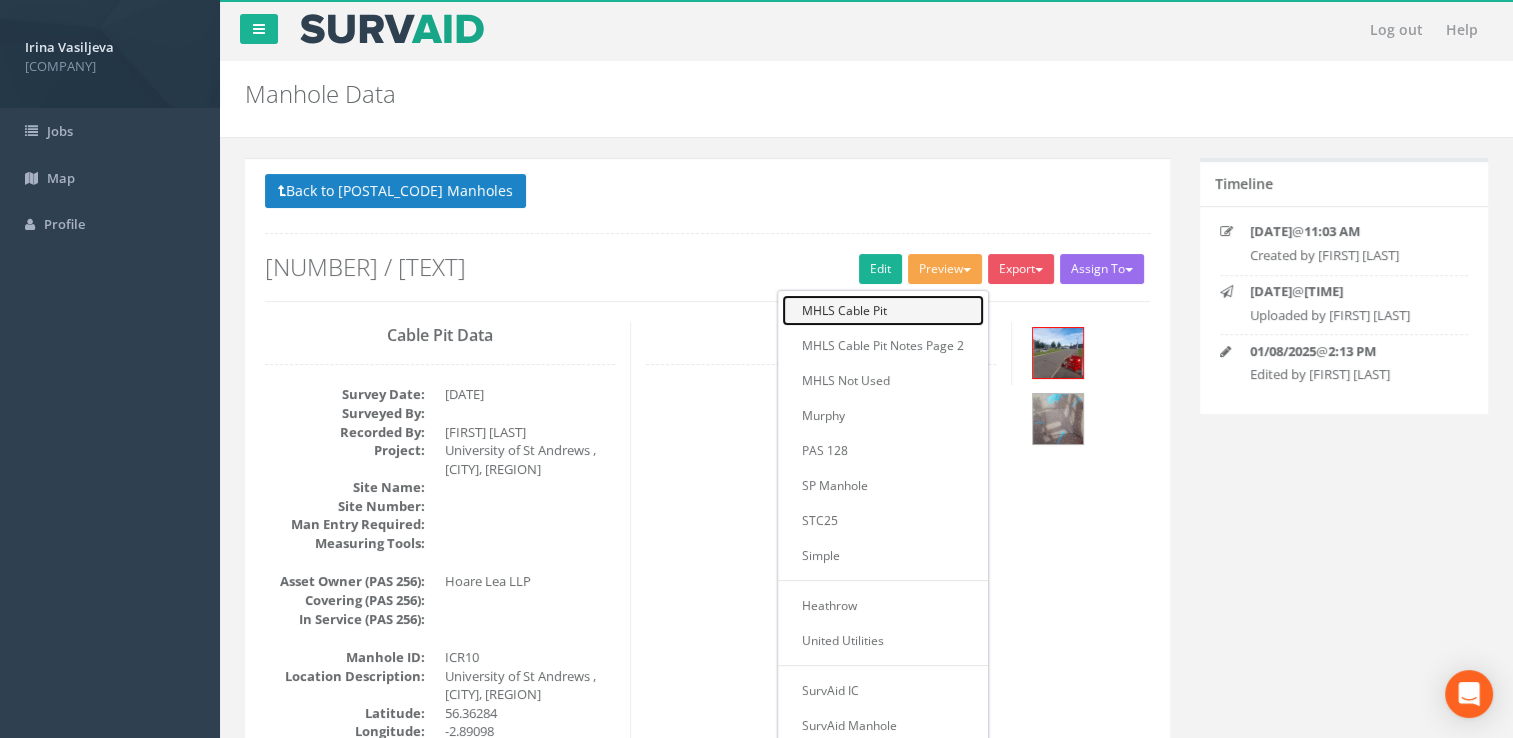 click on "MHLS Cable Pit" at bounding box center [883, 310] 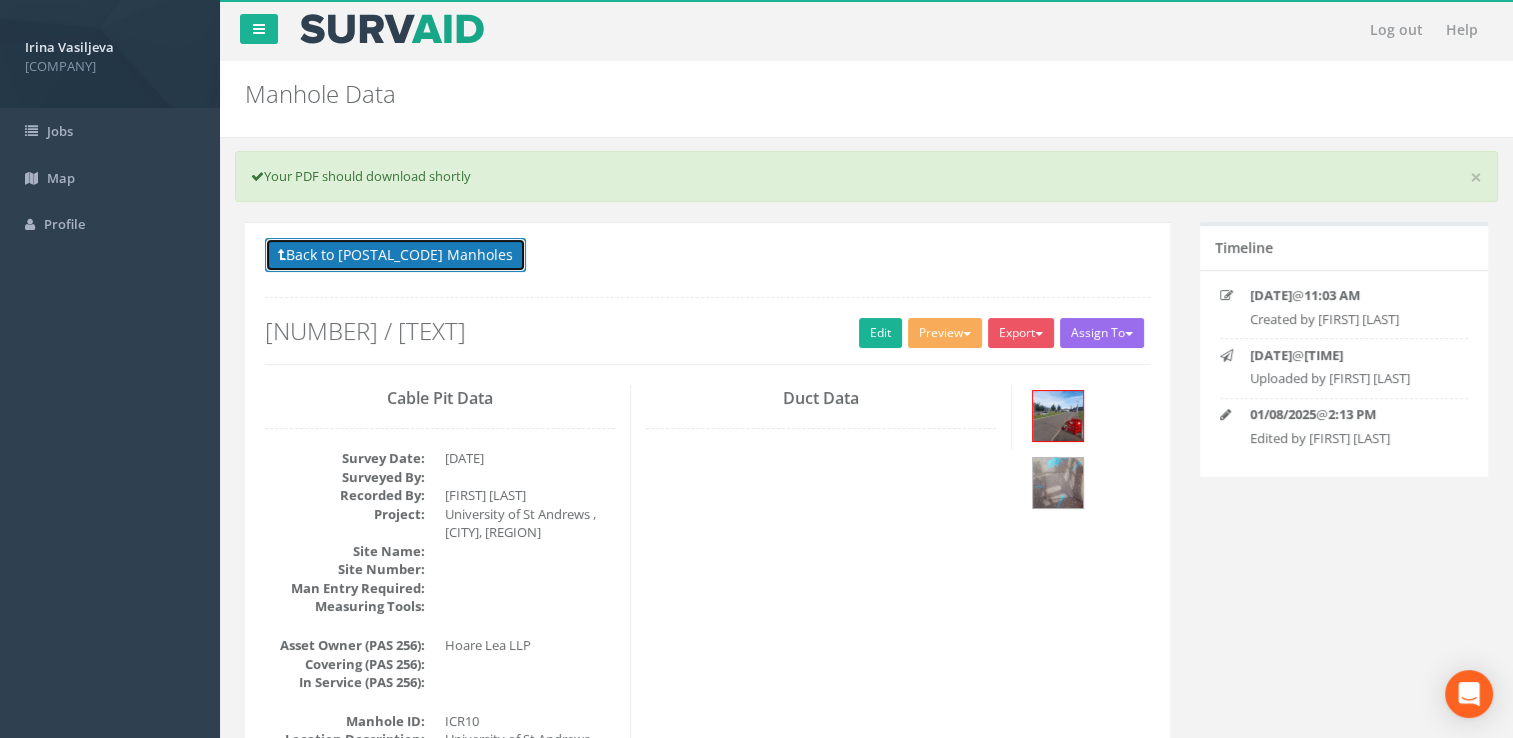 click on "Back to 63165 Manholes" at bounding box center [395, 255] 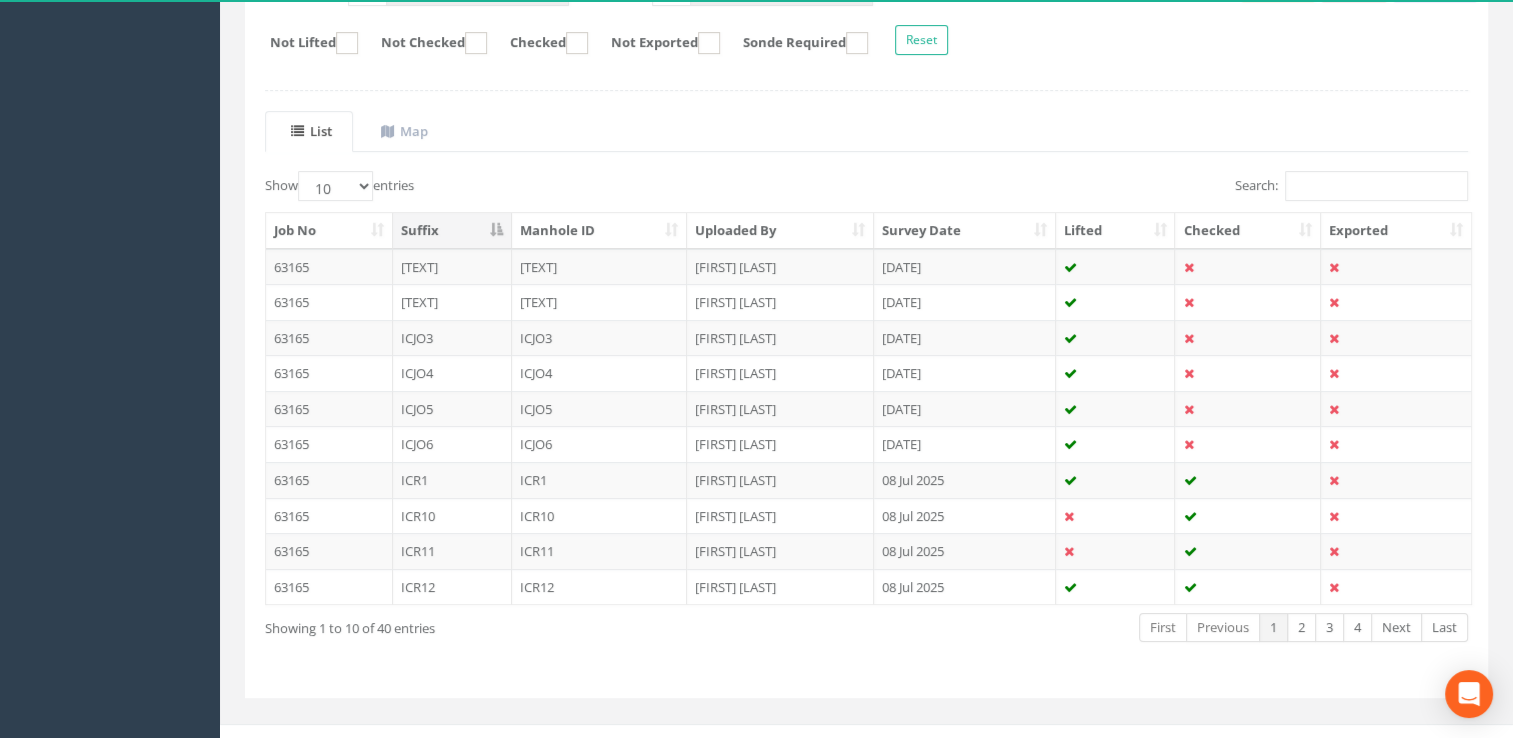 scroll, scrollTop: 372, scrollLeft: 0, axis: vertical 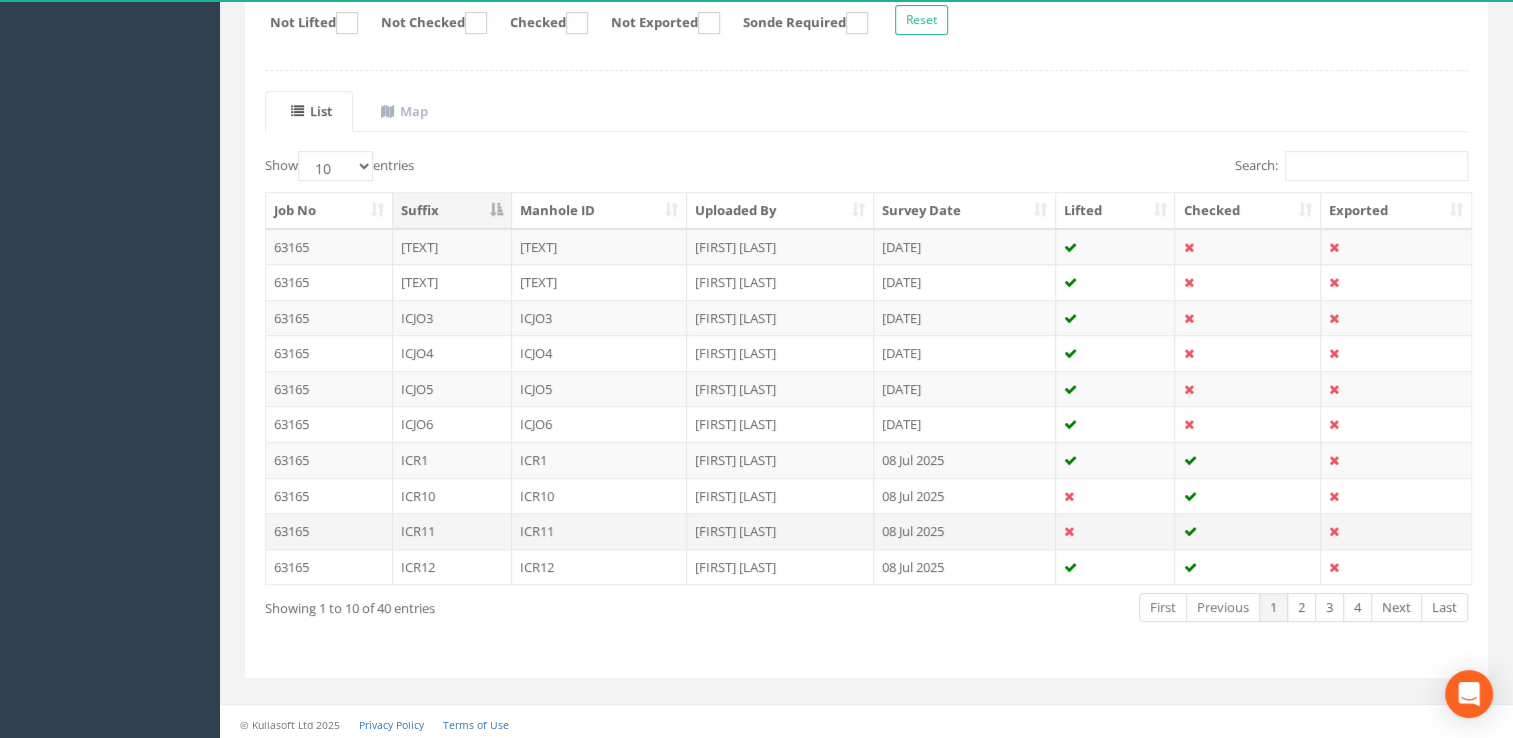 click on "ICR11" at bounding box center (600, 531) 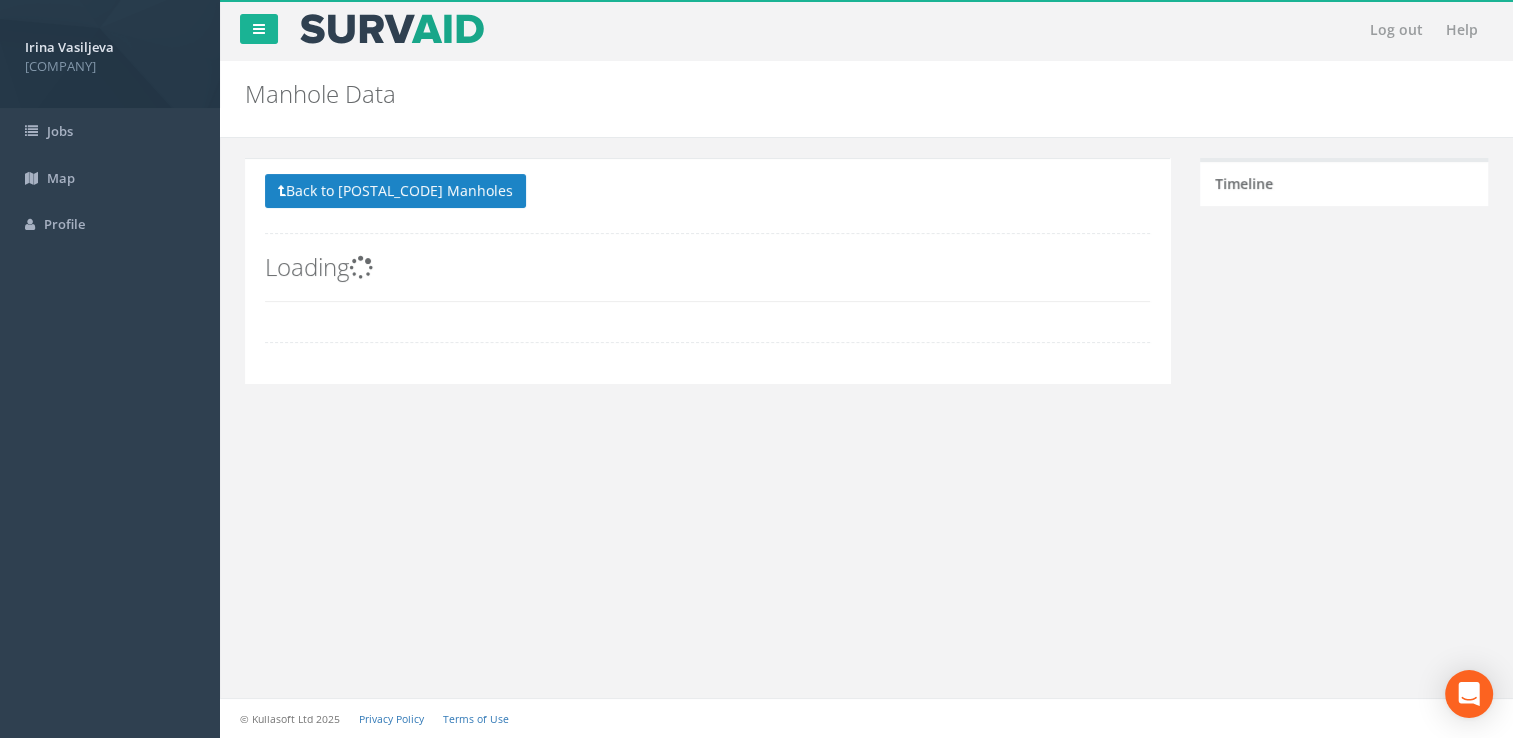 scroll, scrollTop: 0, scrollLeft: 0, axis: both 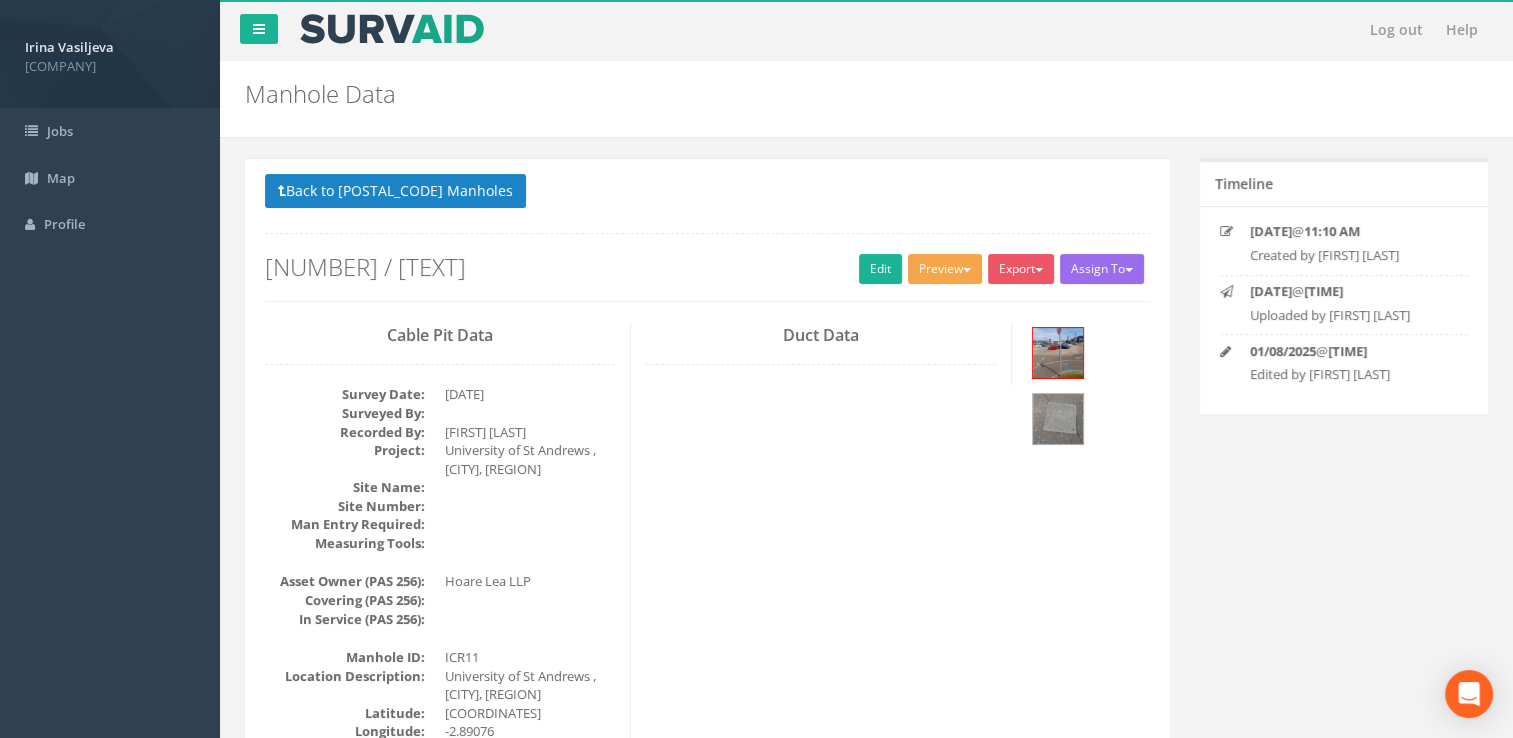 click on "Preview" at bounding box center (945, 269) 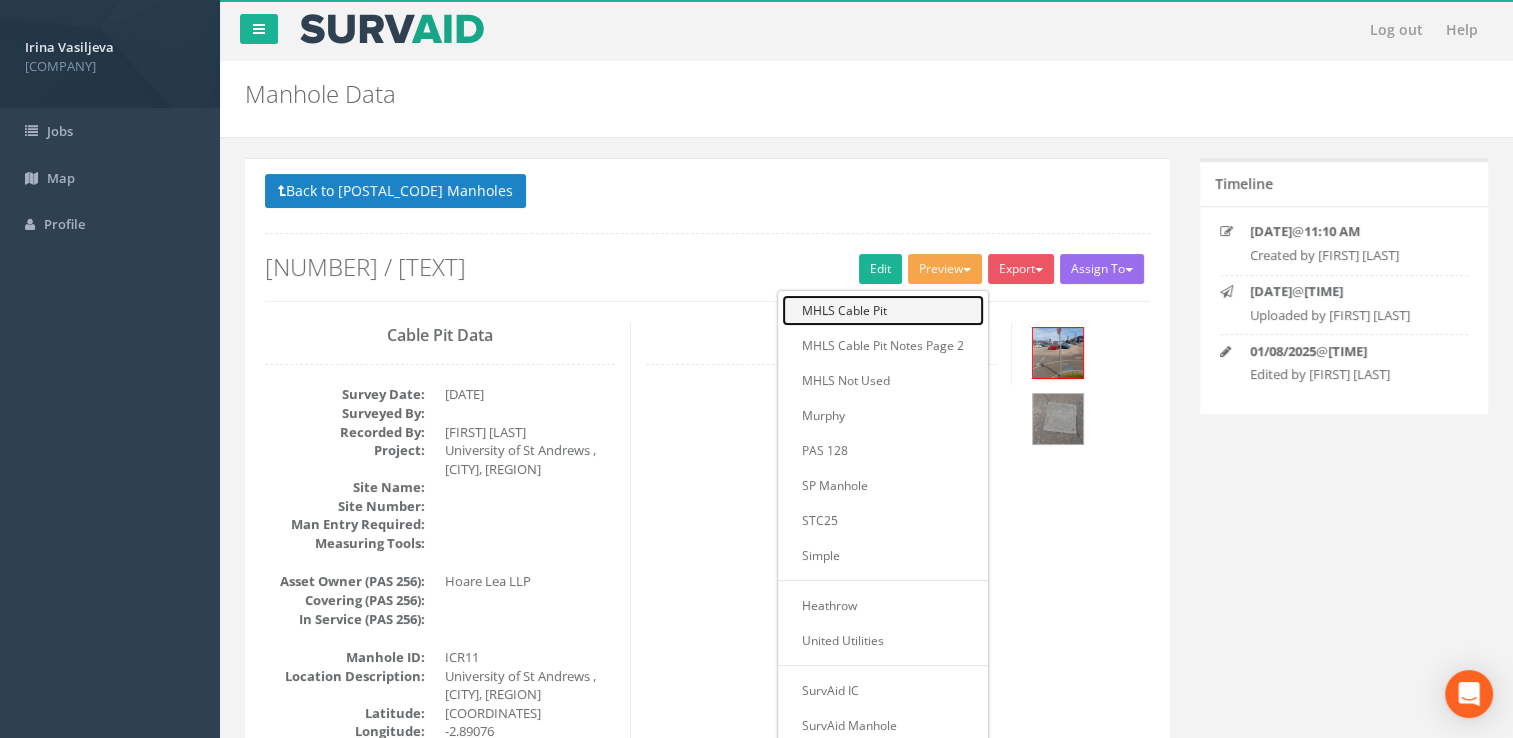 click on "MHLS Cable Pit" at bounding box center (883, 310) 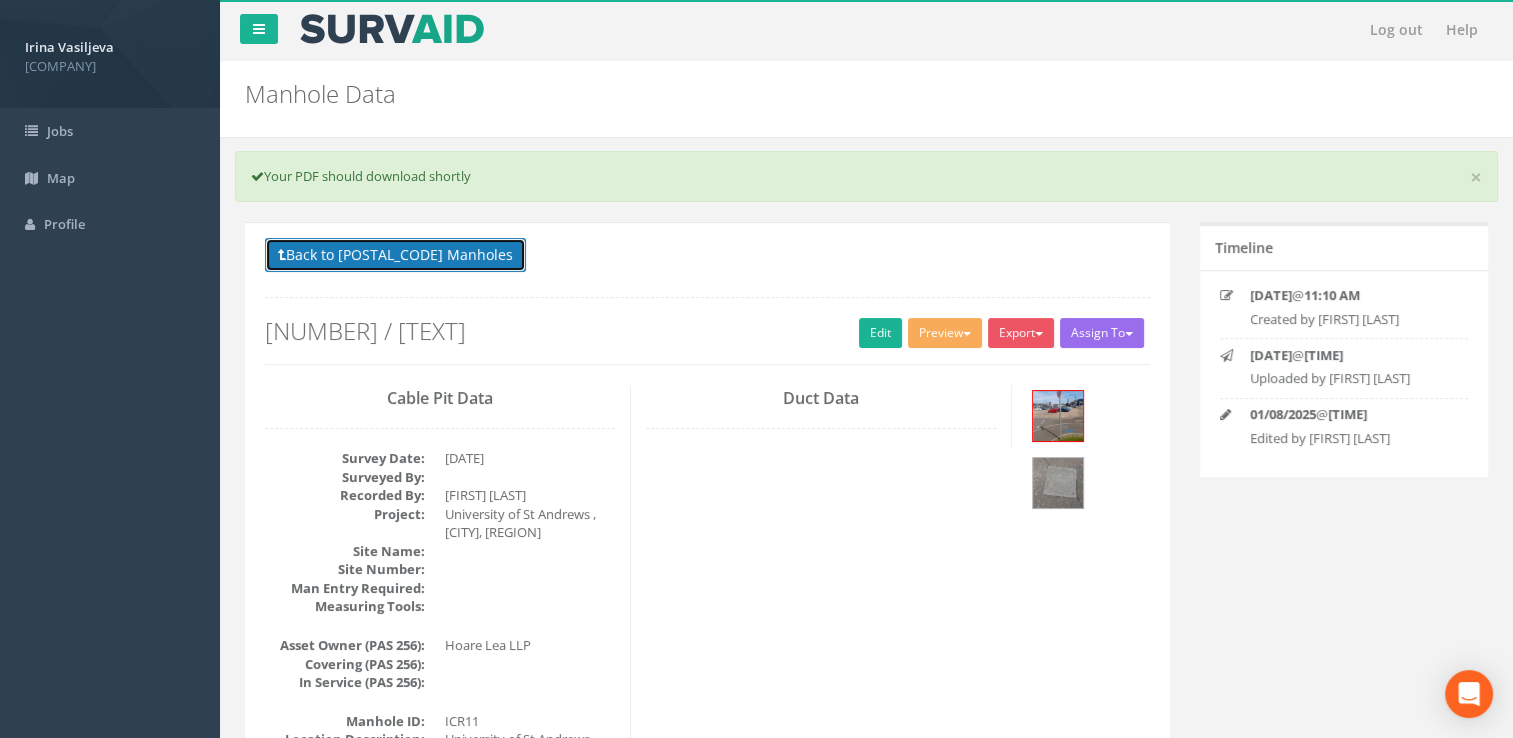 click on "Back to 63165 Manholes" at bounding box center [395, 255] 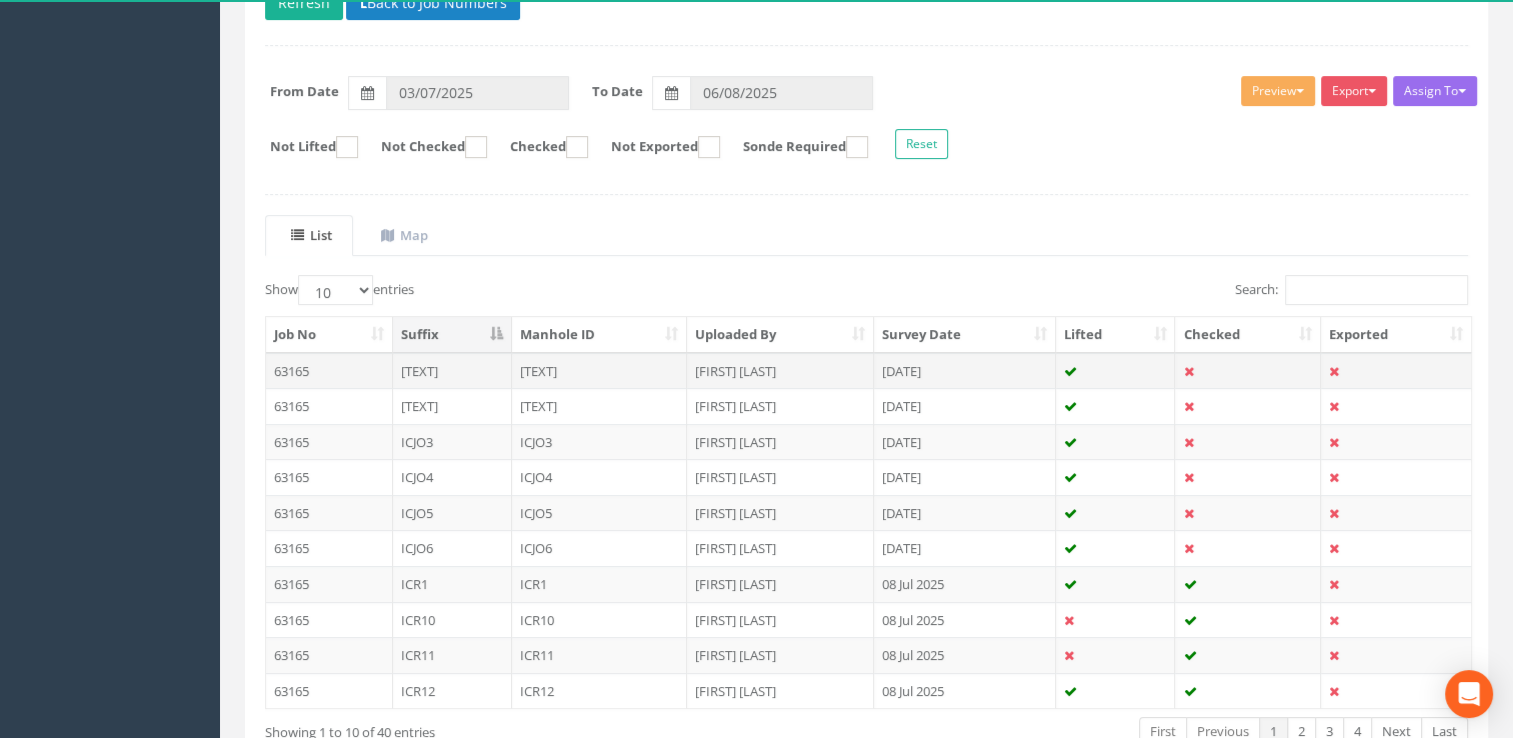 scroll, scrollTop: 372, scrollLeft: 0, axis: vertical 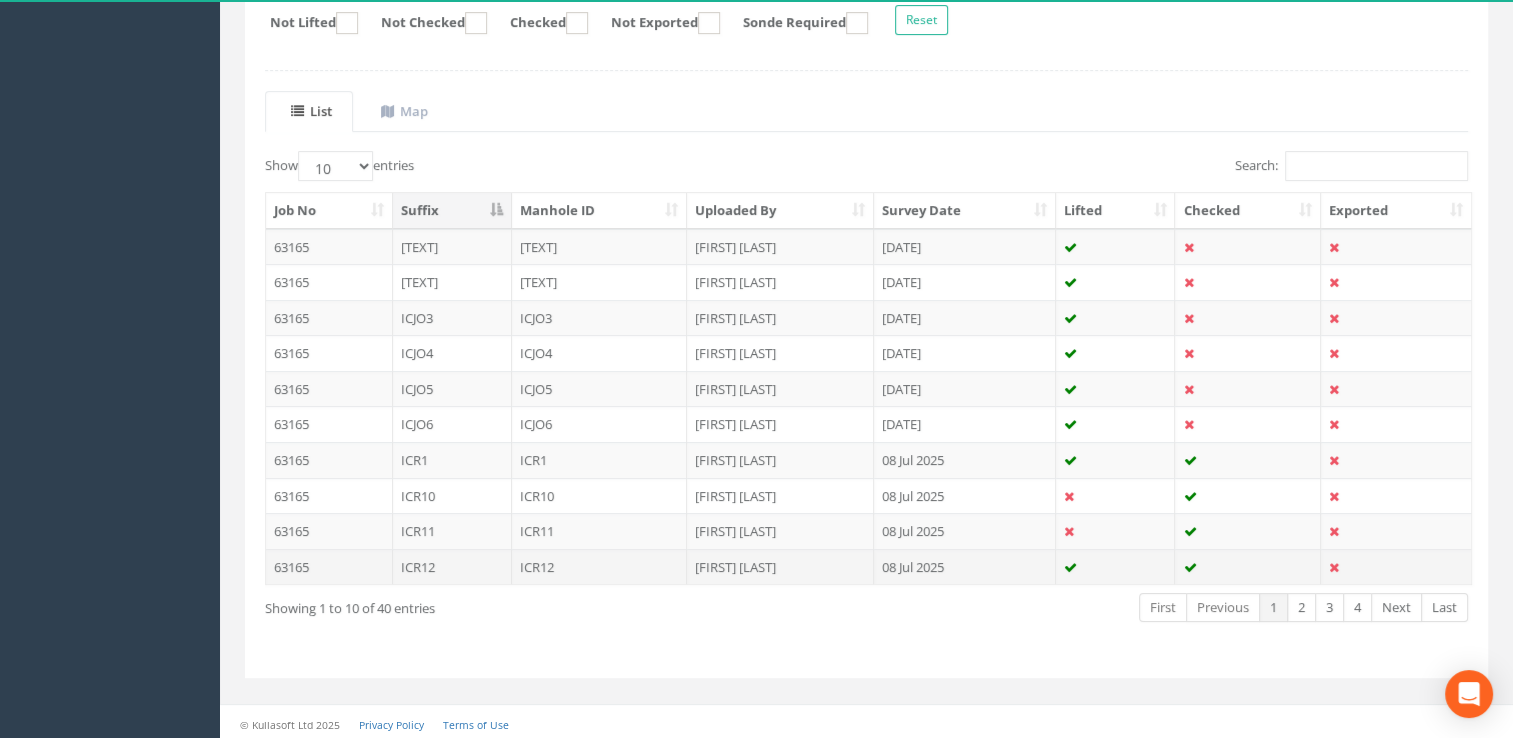 click on "ICR12" at bounding box center [600, 567] 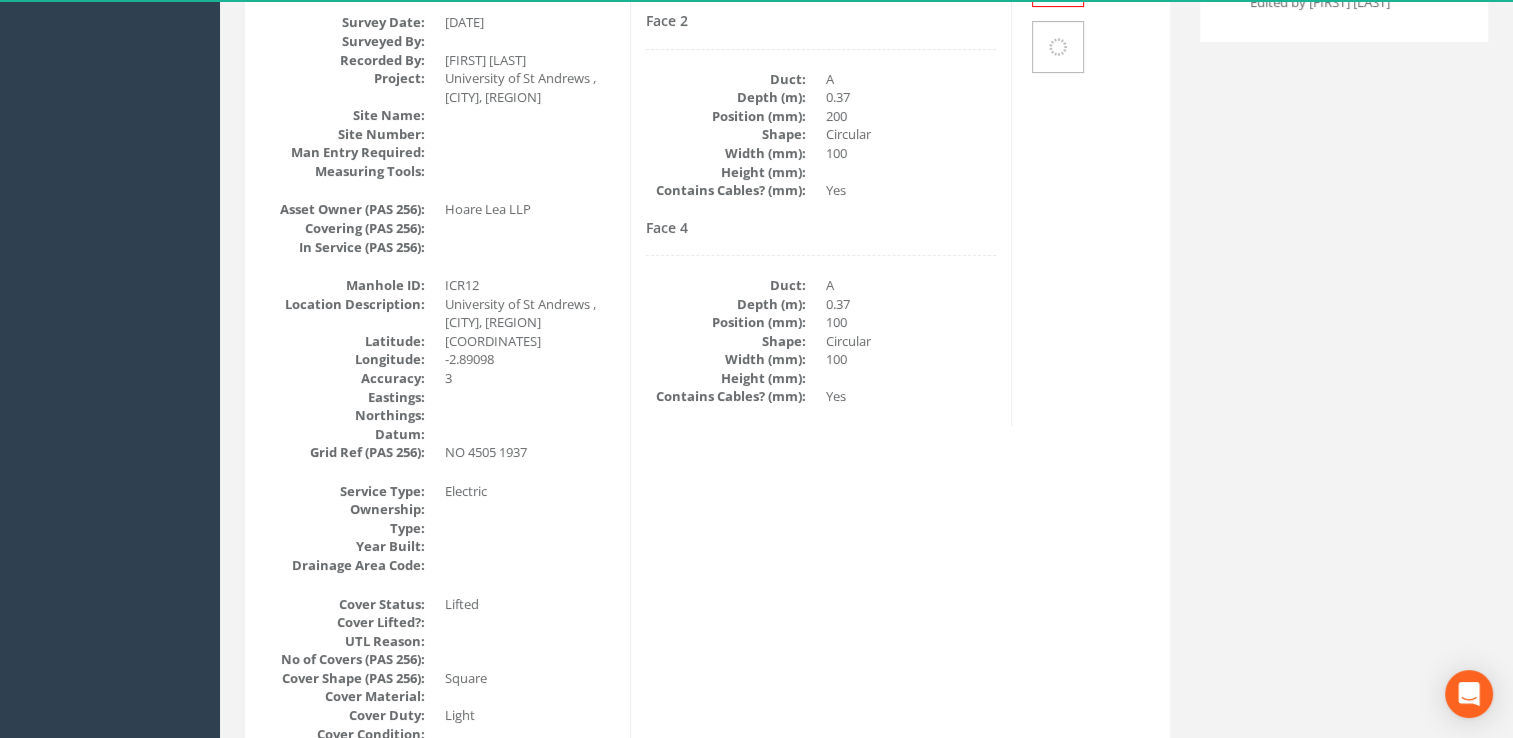 scroll, scrollTop: 0, scrollLeft: 0, axis: both 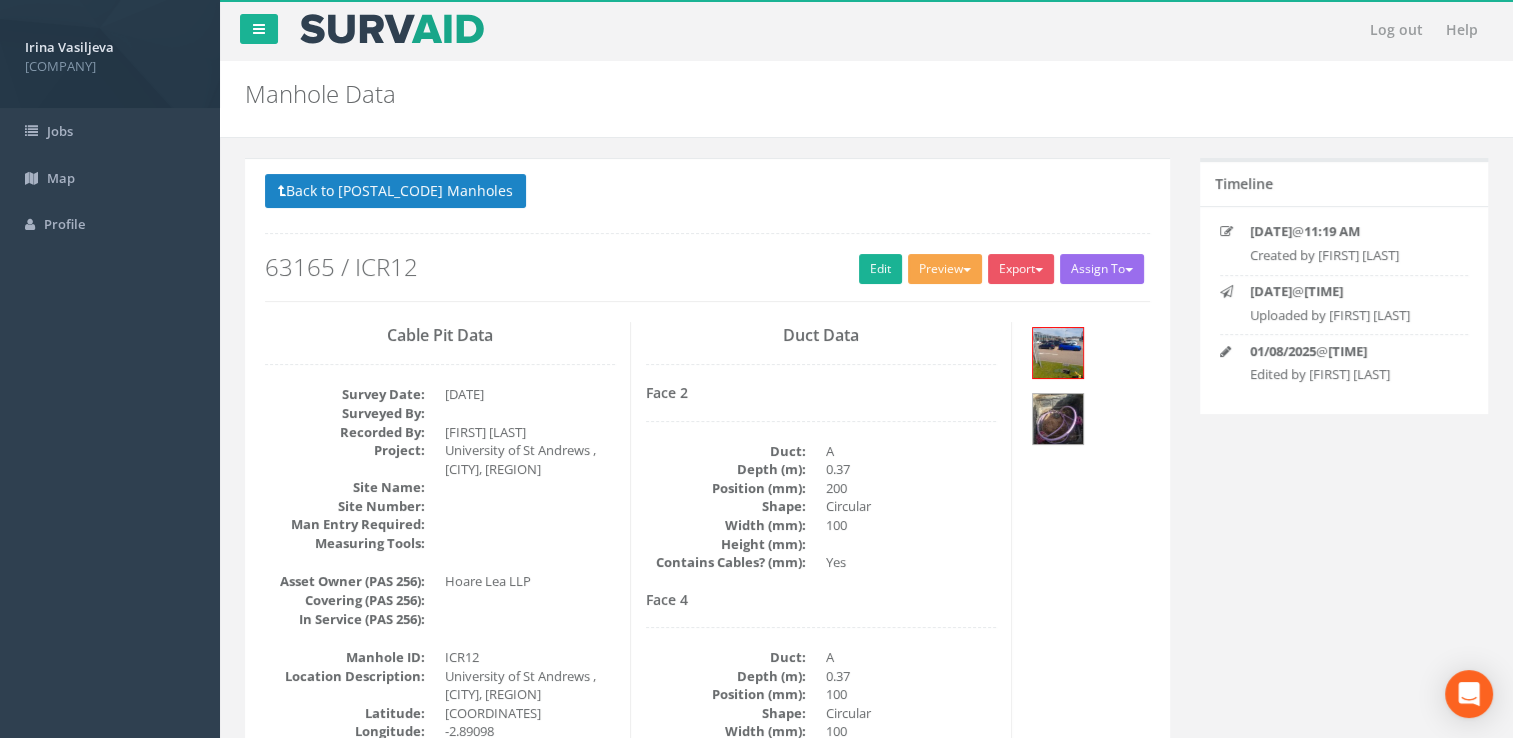 click on "Preview" at bounding box center [945, 269] 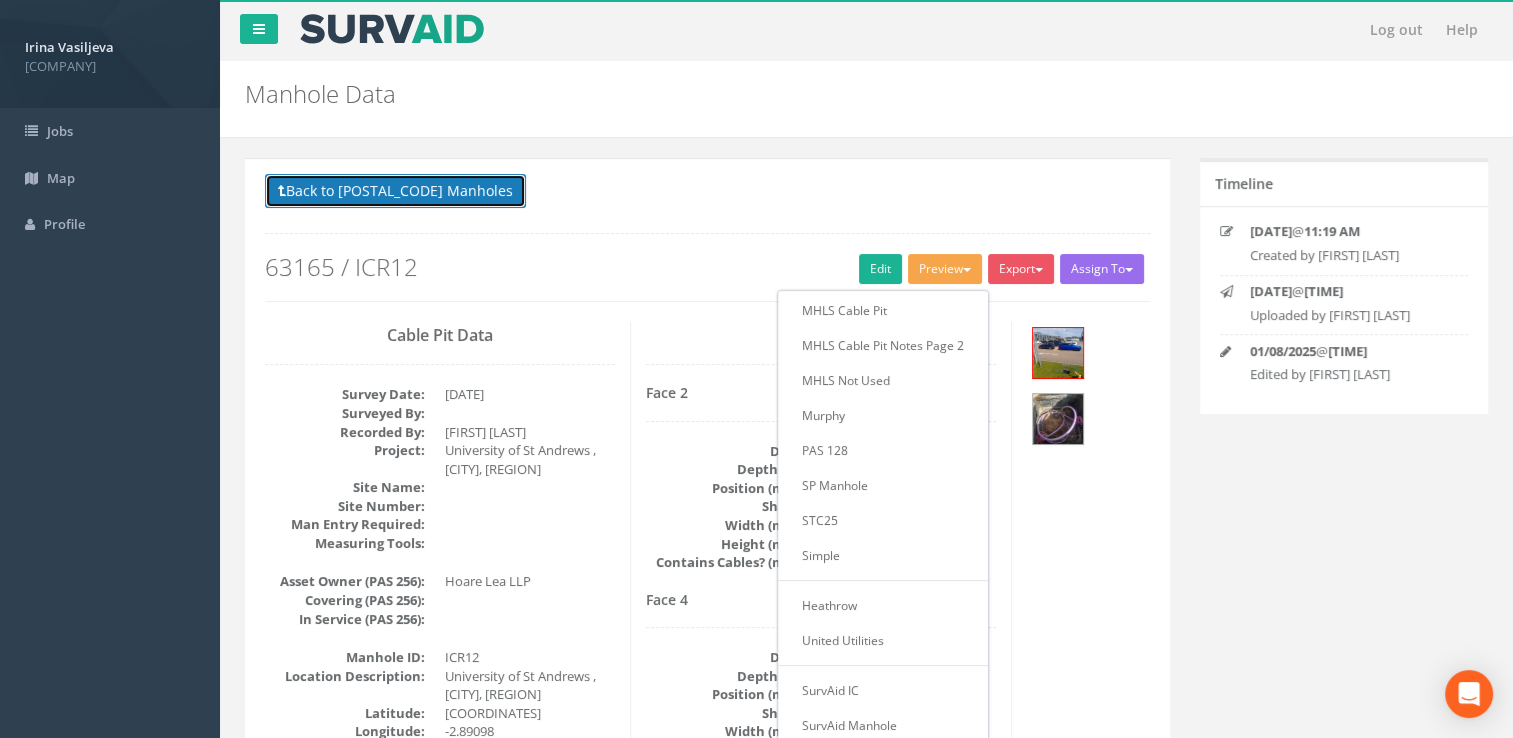click on "Back to 63165 Manholes" at bounding box center (395, 191) 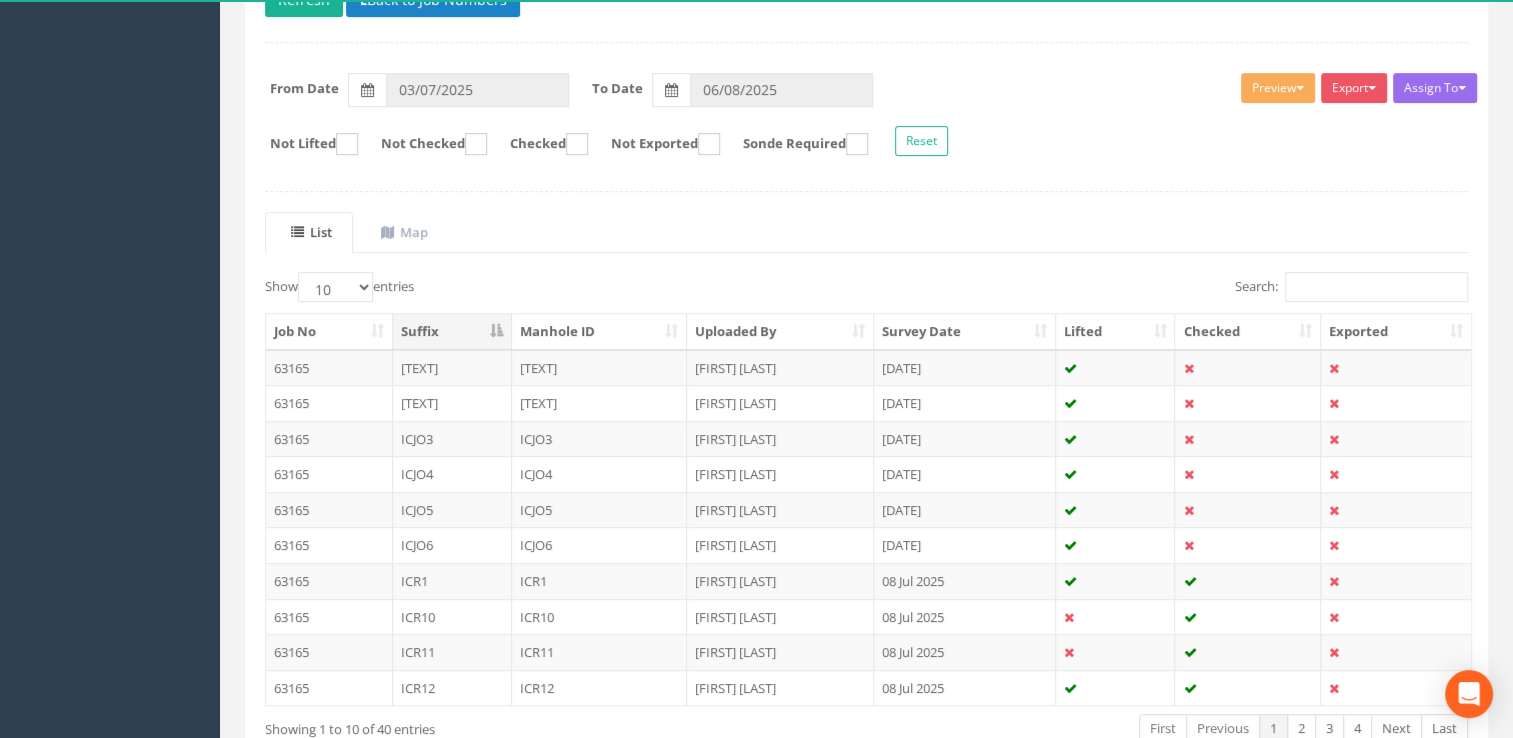 scroll, scrollTop: 372, scrollLeft: 0, axis: vertical 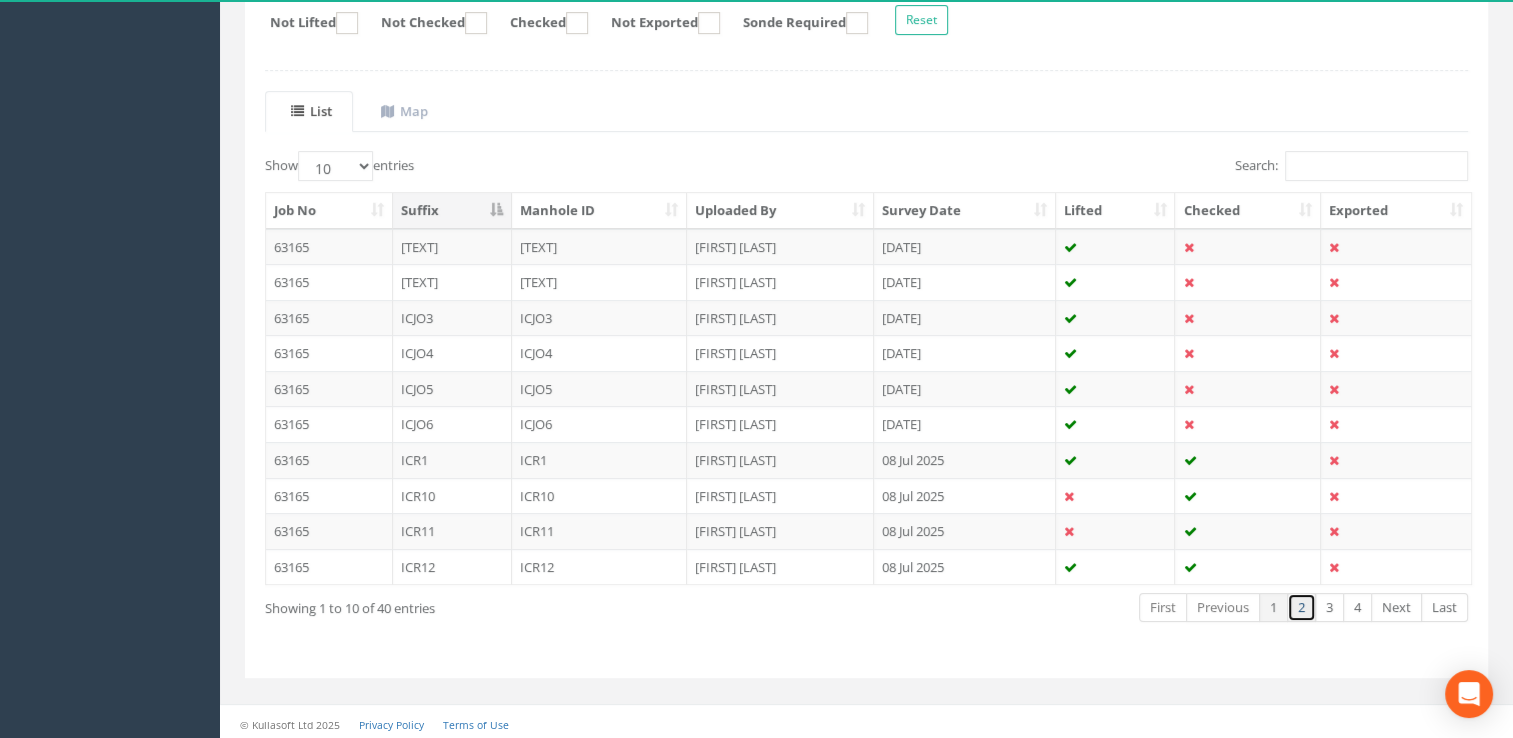 click on "2" at bounding box center (1301, 607) 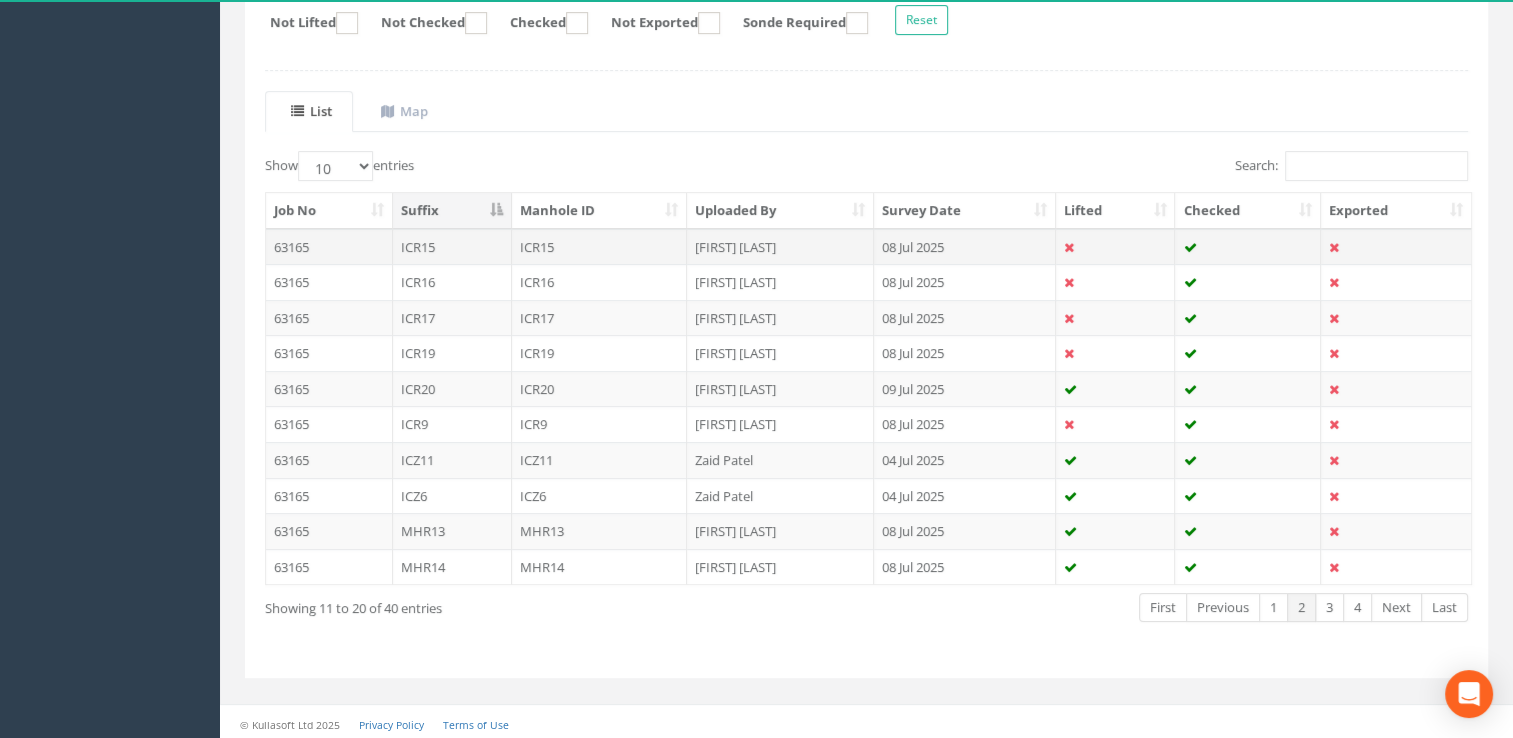 click on "ICR15" at bounding box center [600, 247] 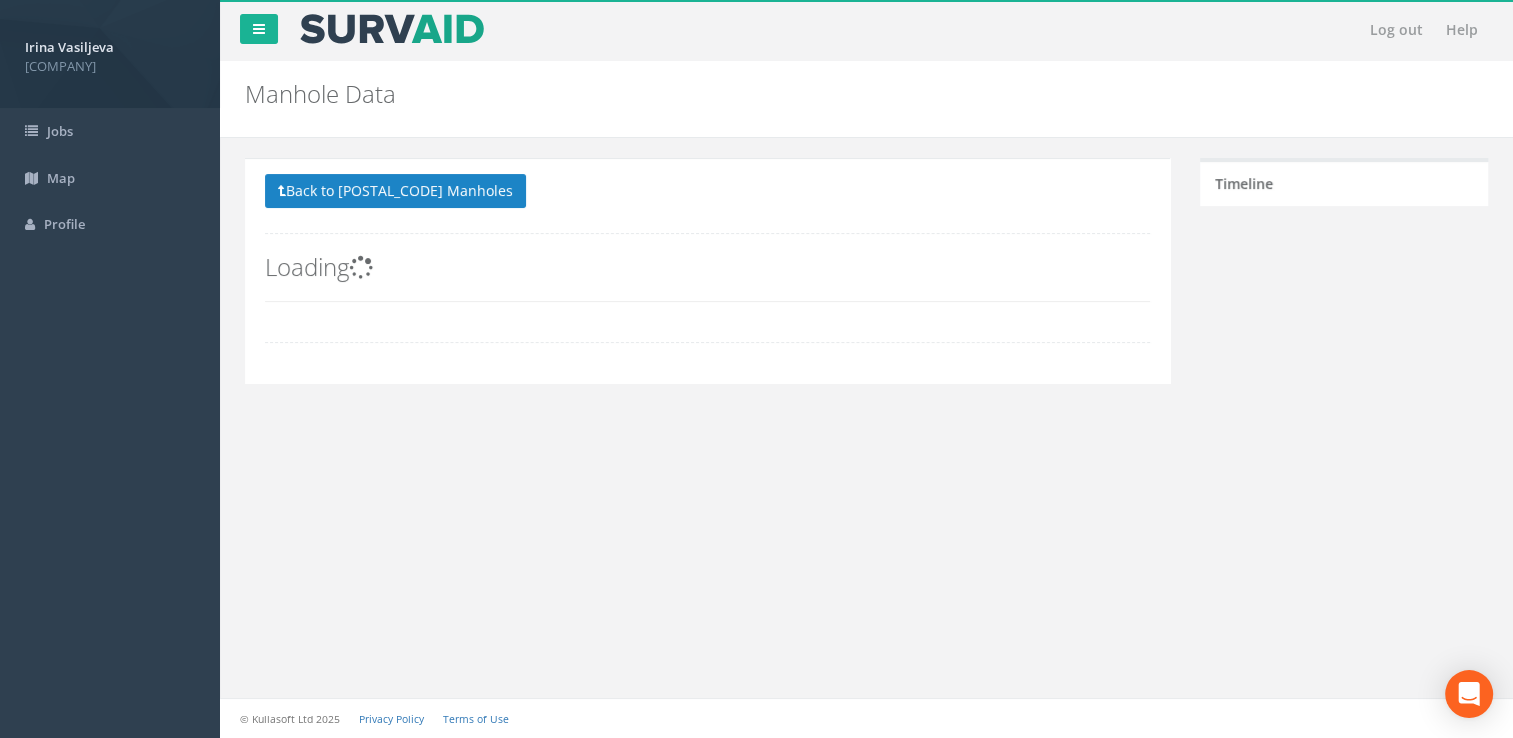 scroll, scrollTop: 0, scrollLeft: 0, axis: both 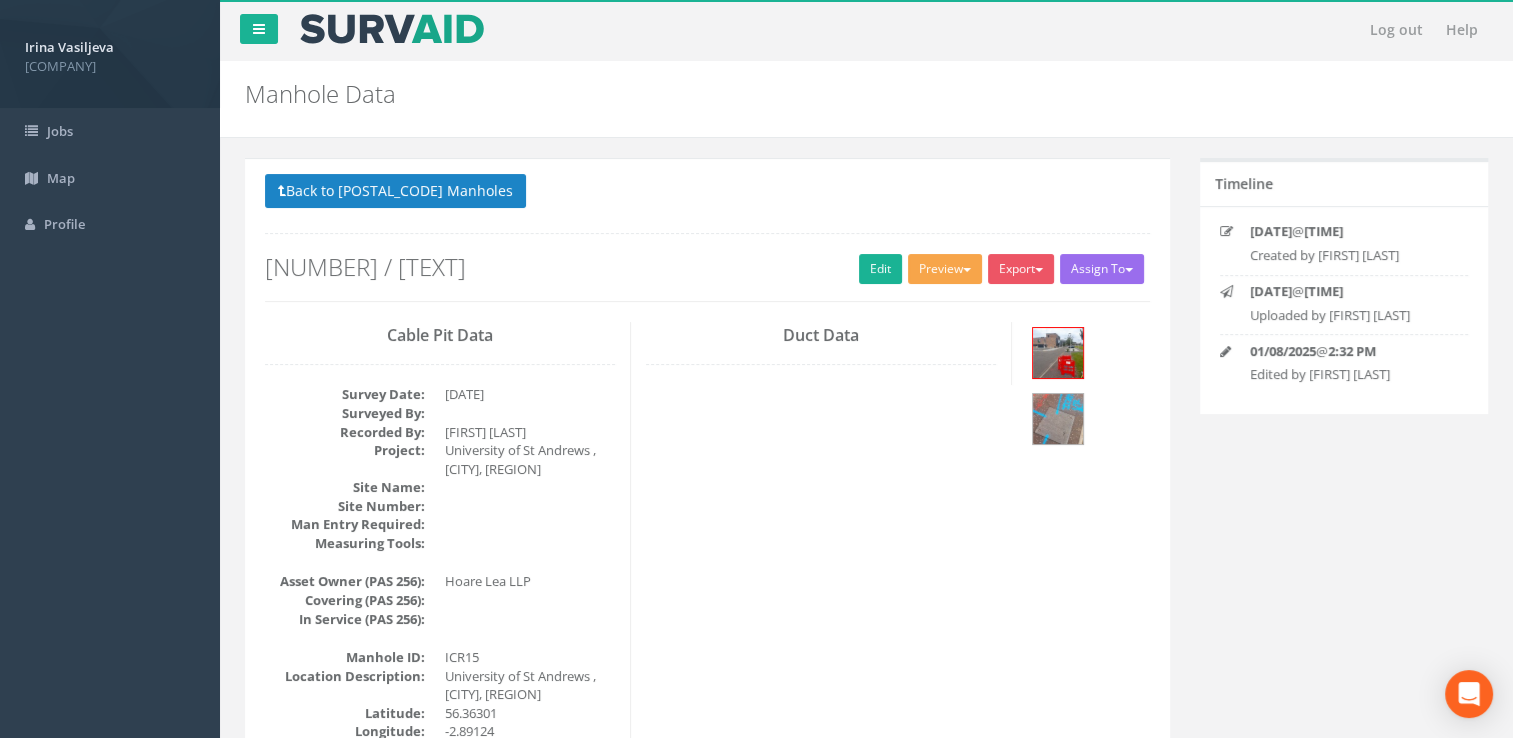 click on "Preview" at bounding box center (945, 269) 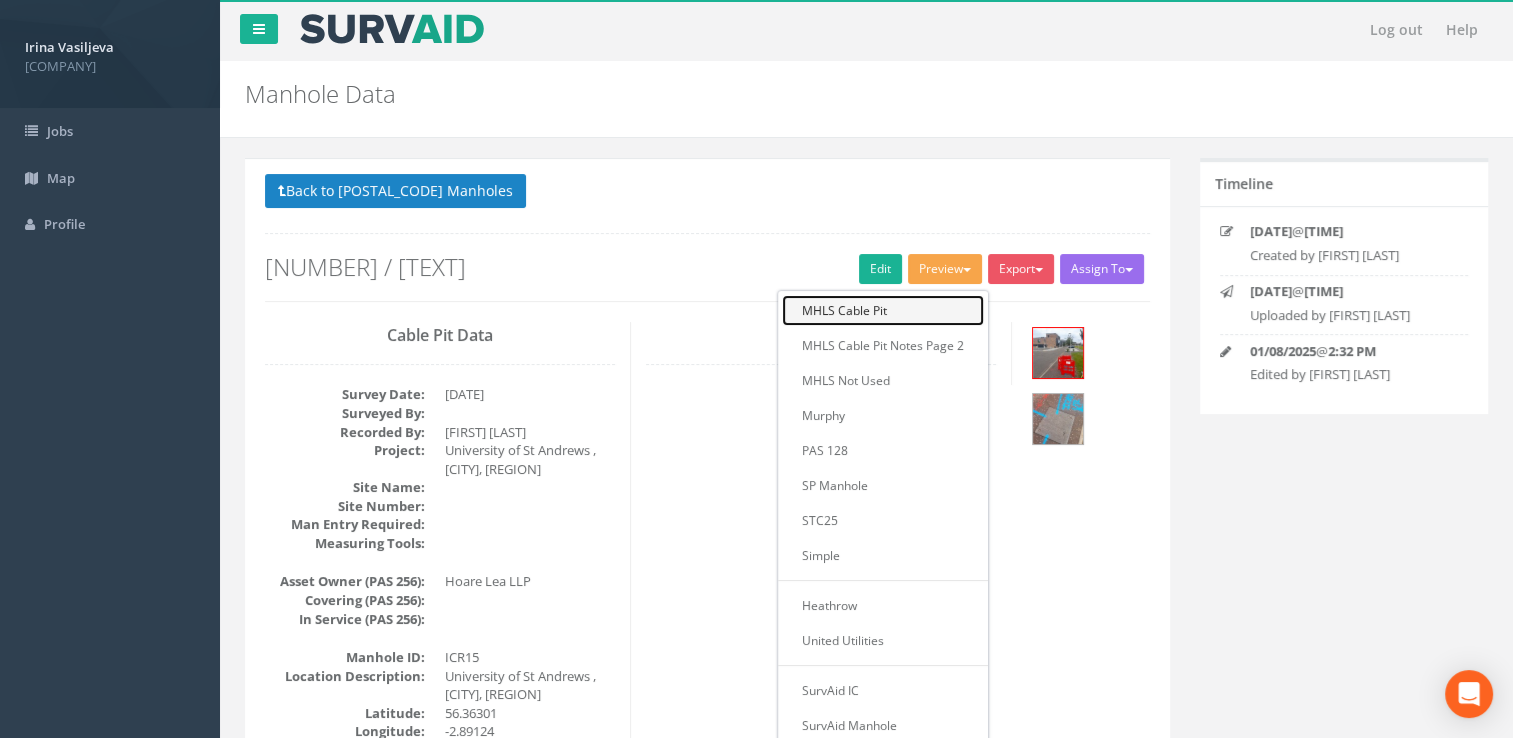 click on "MHLS Cable Pit" at bounding box center [883, 310] 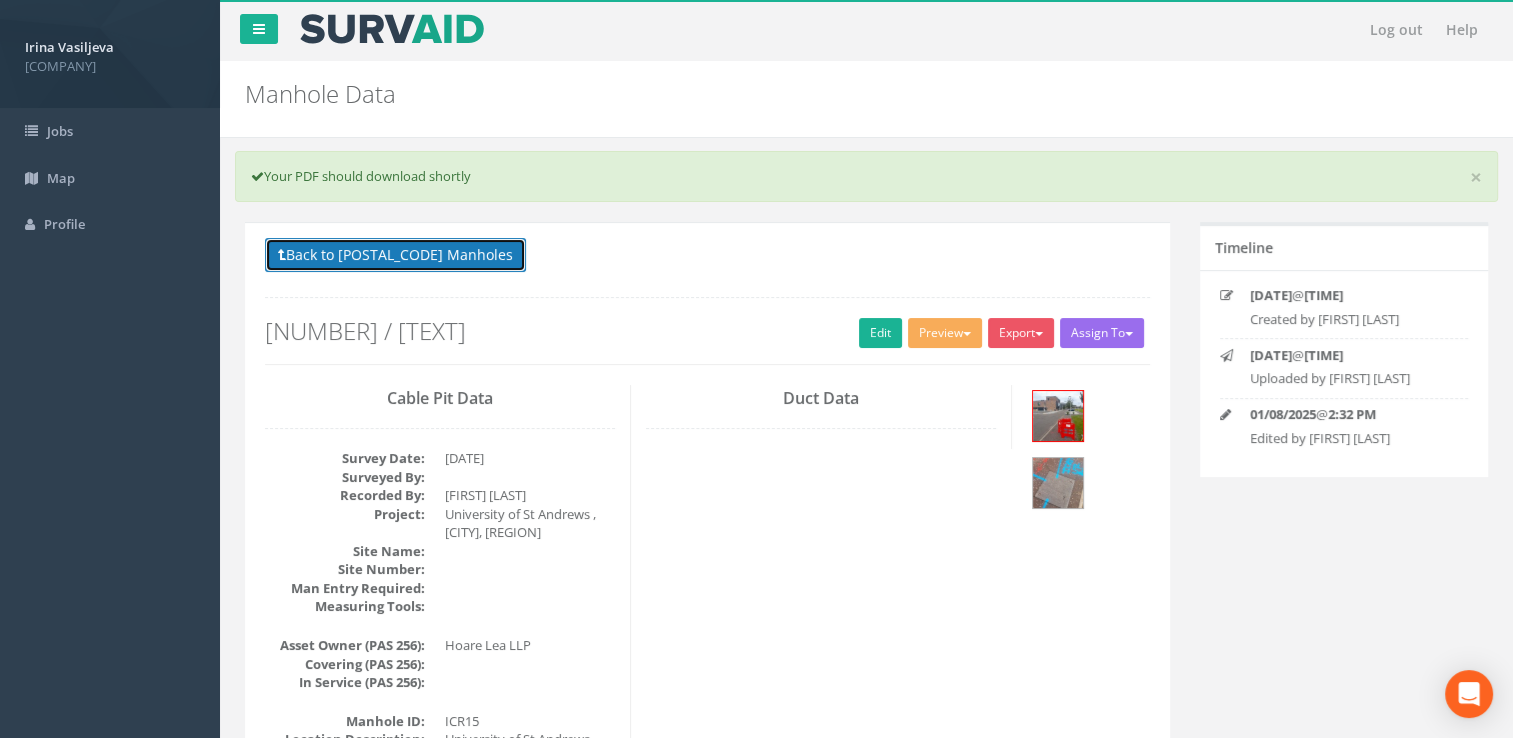 click on "Back to 63165 Manholes" at bounding box center (395, 255) 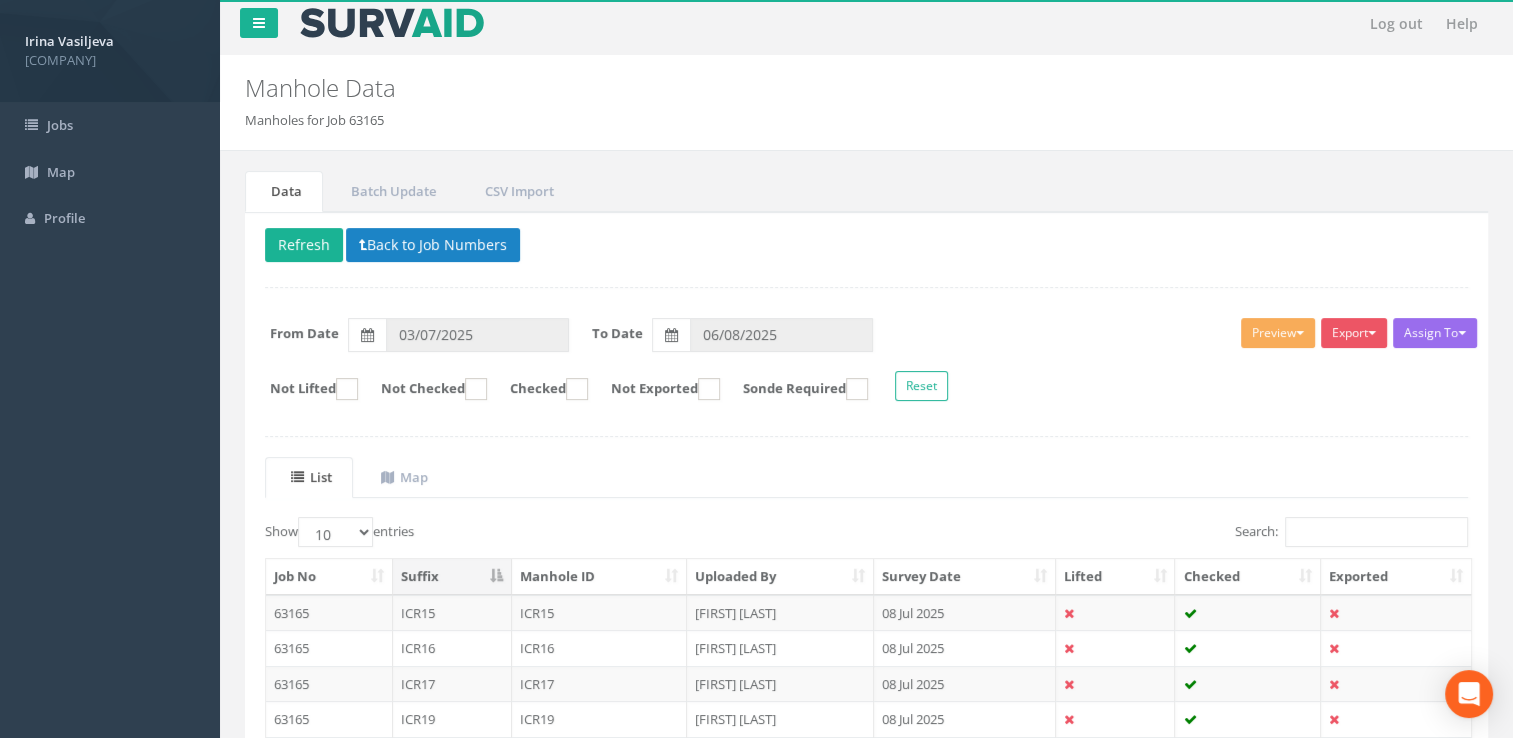 scroll, scrollTop: 200, scrollLeft: 0, axis: vertical 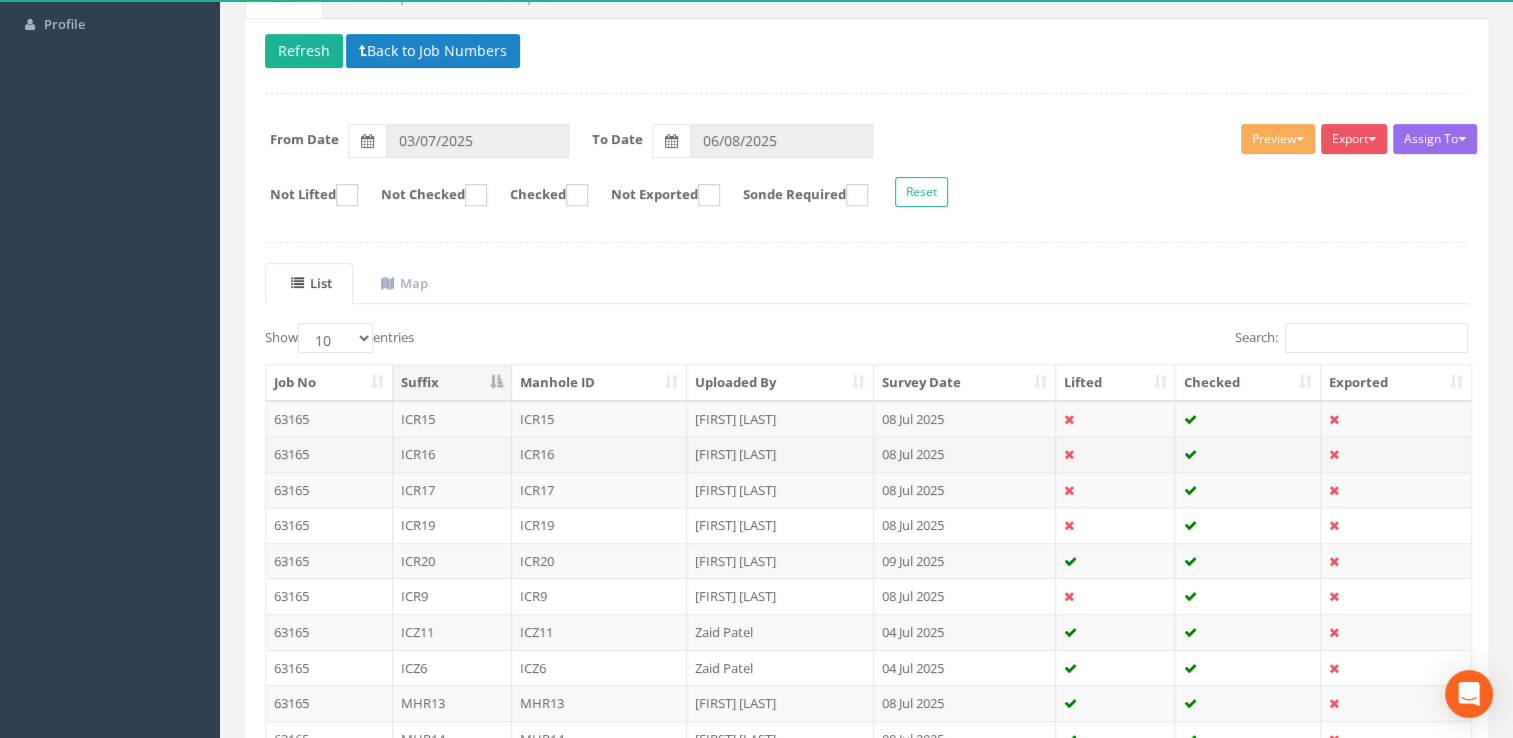 click on "[FIRST] [LAST]" at bounding box center [780, 454] 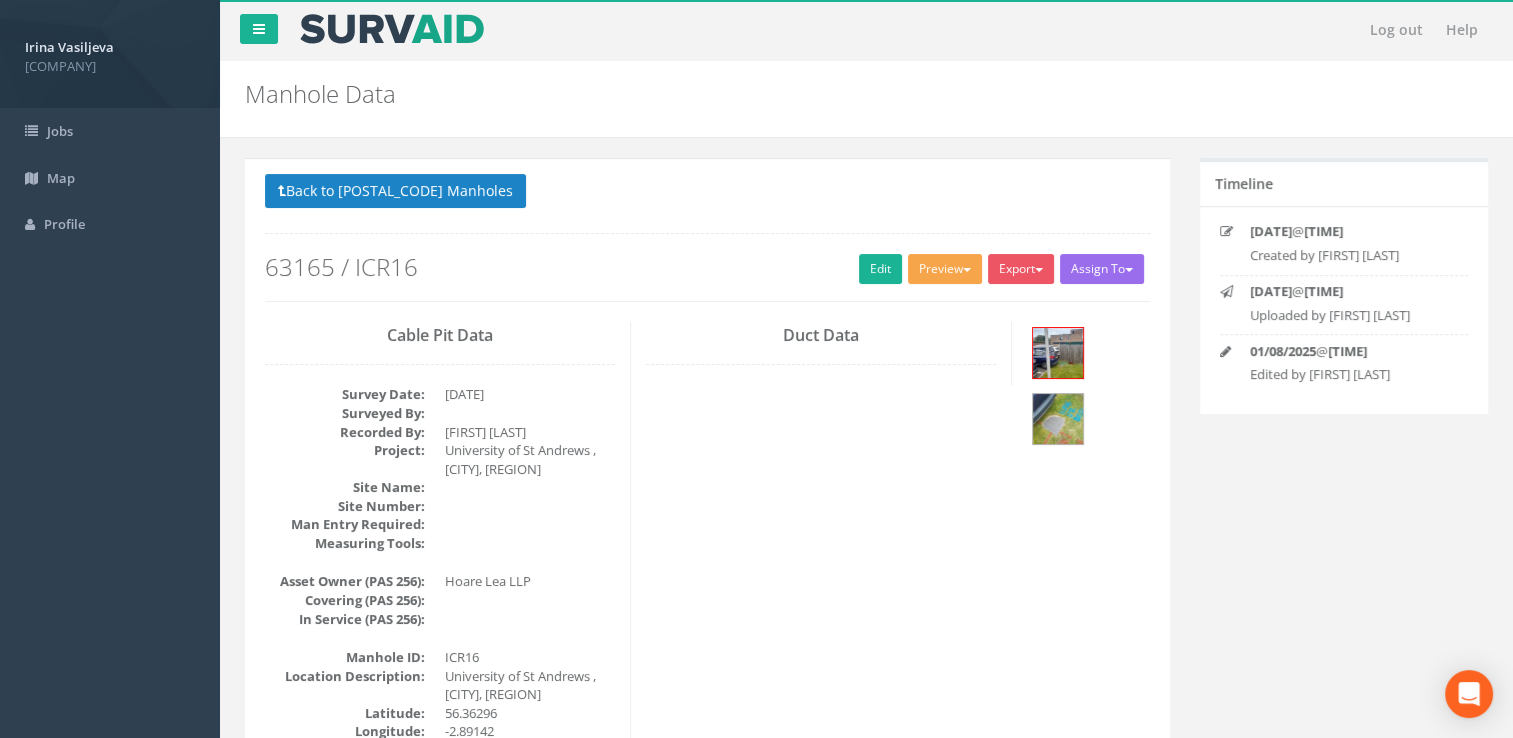 click on "Preview" at bounding box center [945, 269] 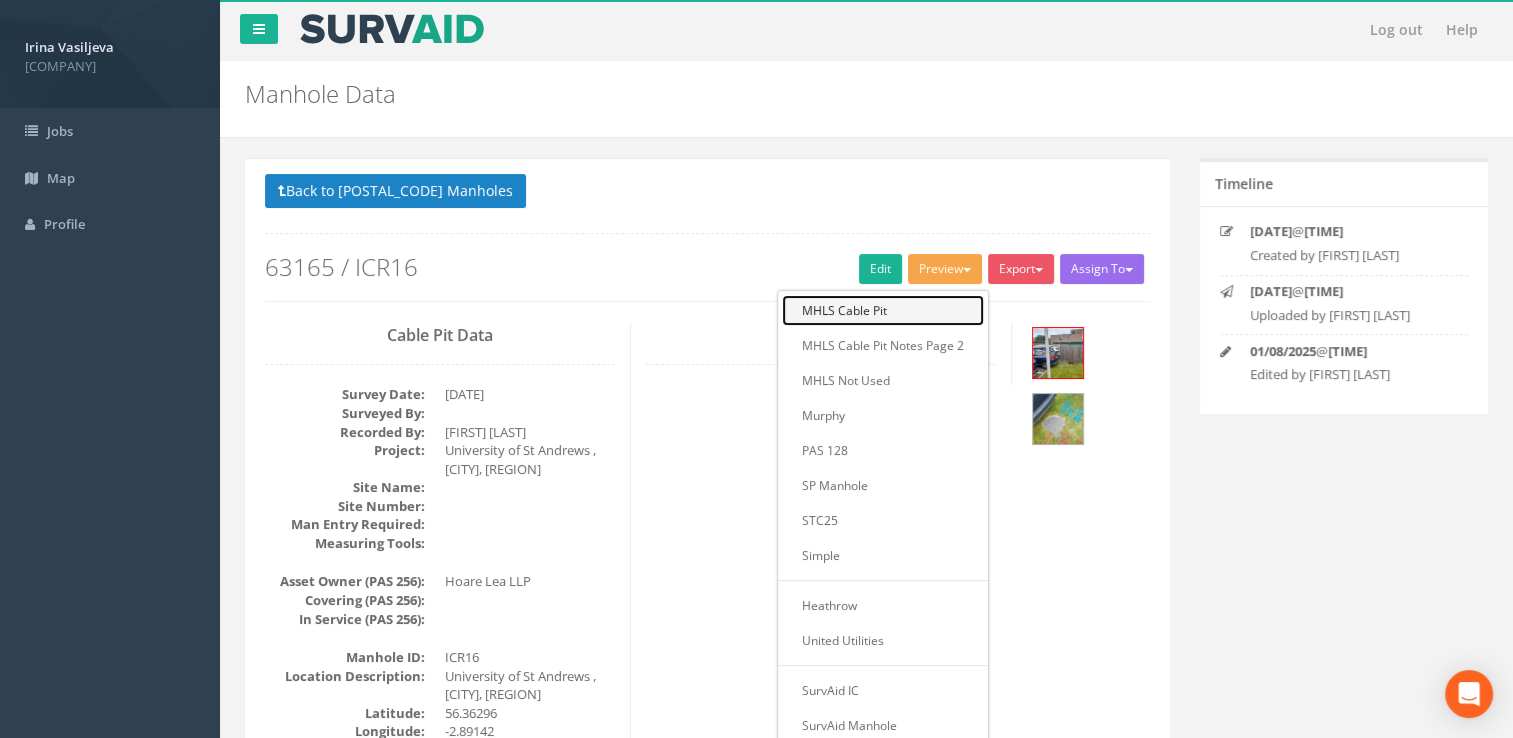 click on "MHLS Cable Pit" at bounding box center (883, 310) 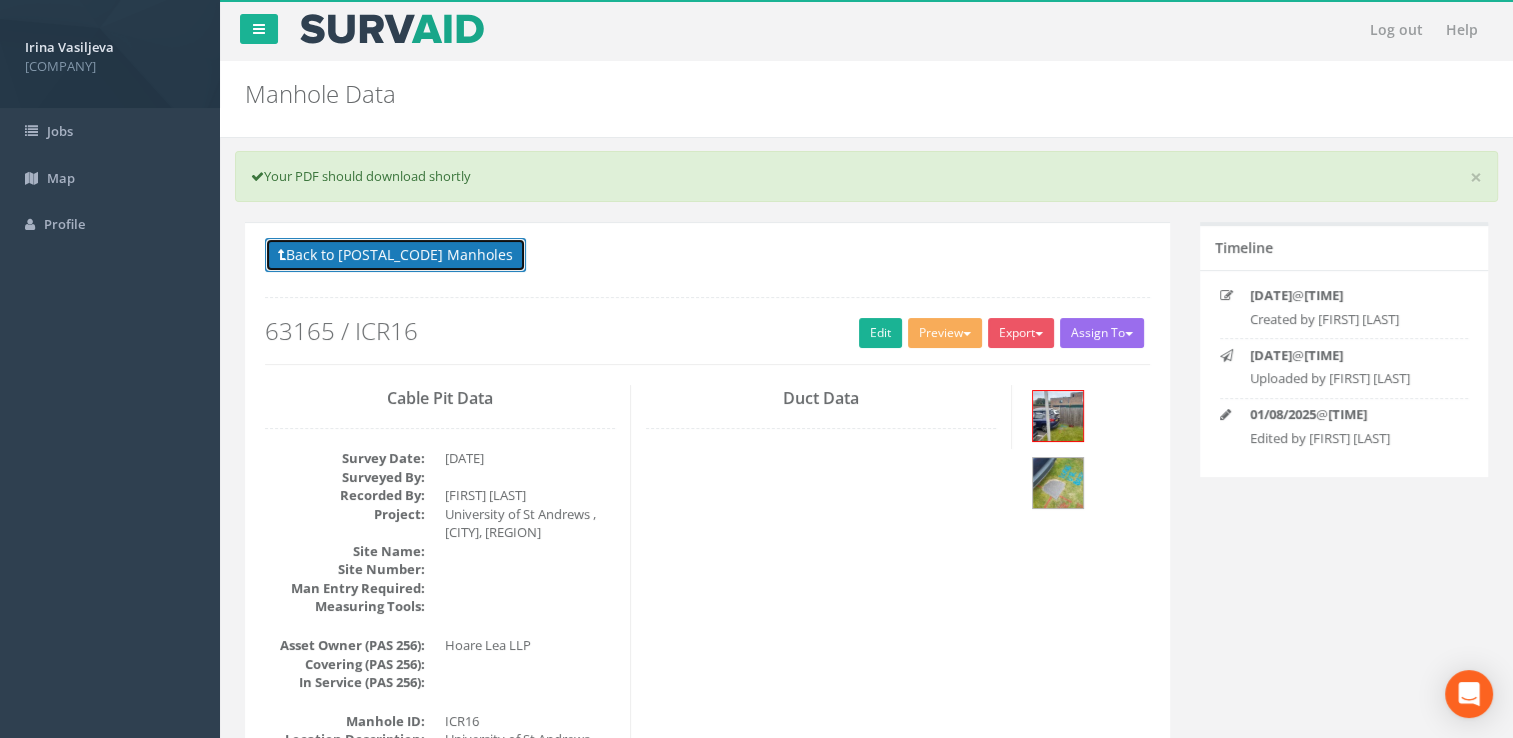 click on "Back to 63165 Manholes" at bounding box center [395, 255] 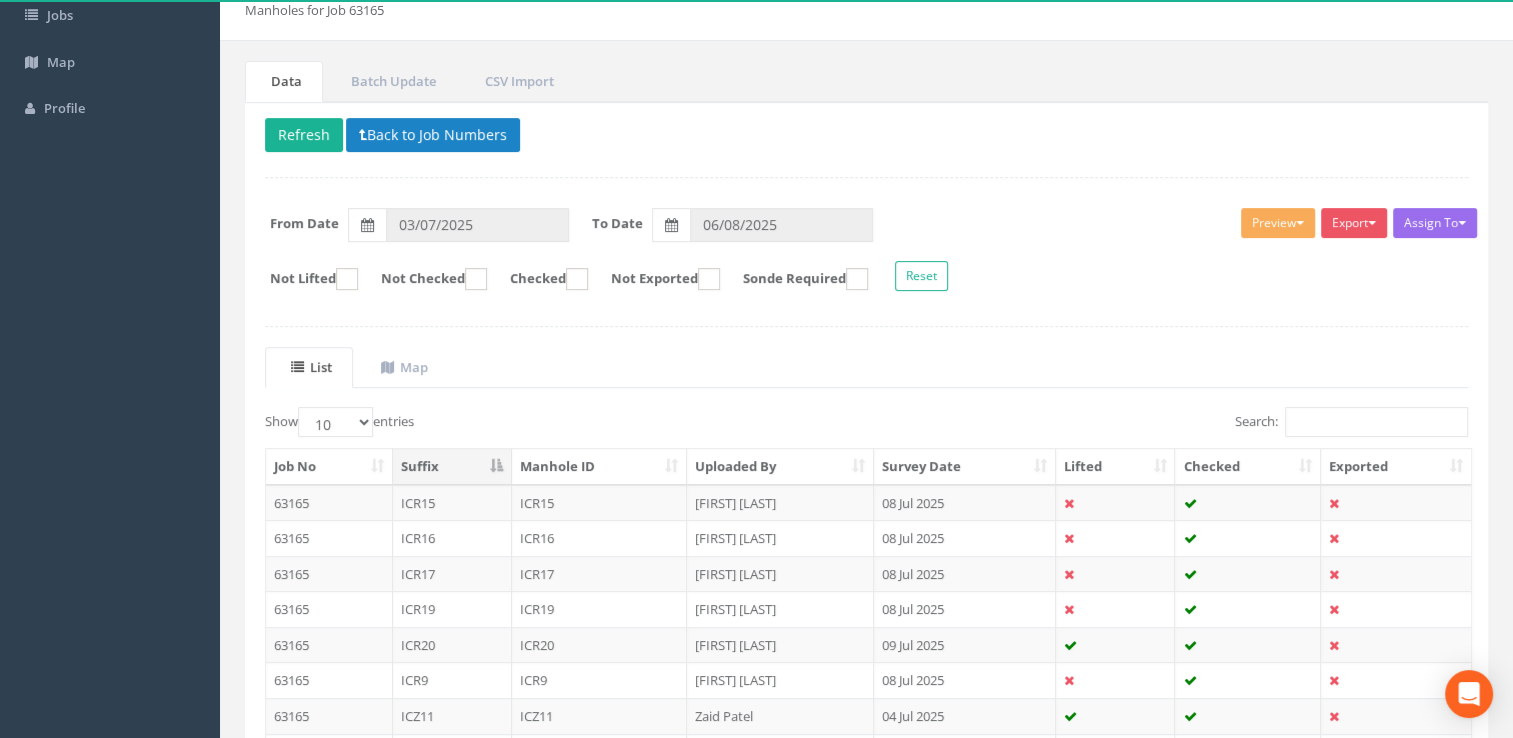 scroll, scrollTop: 300, scrollLeft: 0, axis: vertical 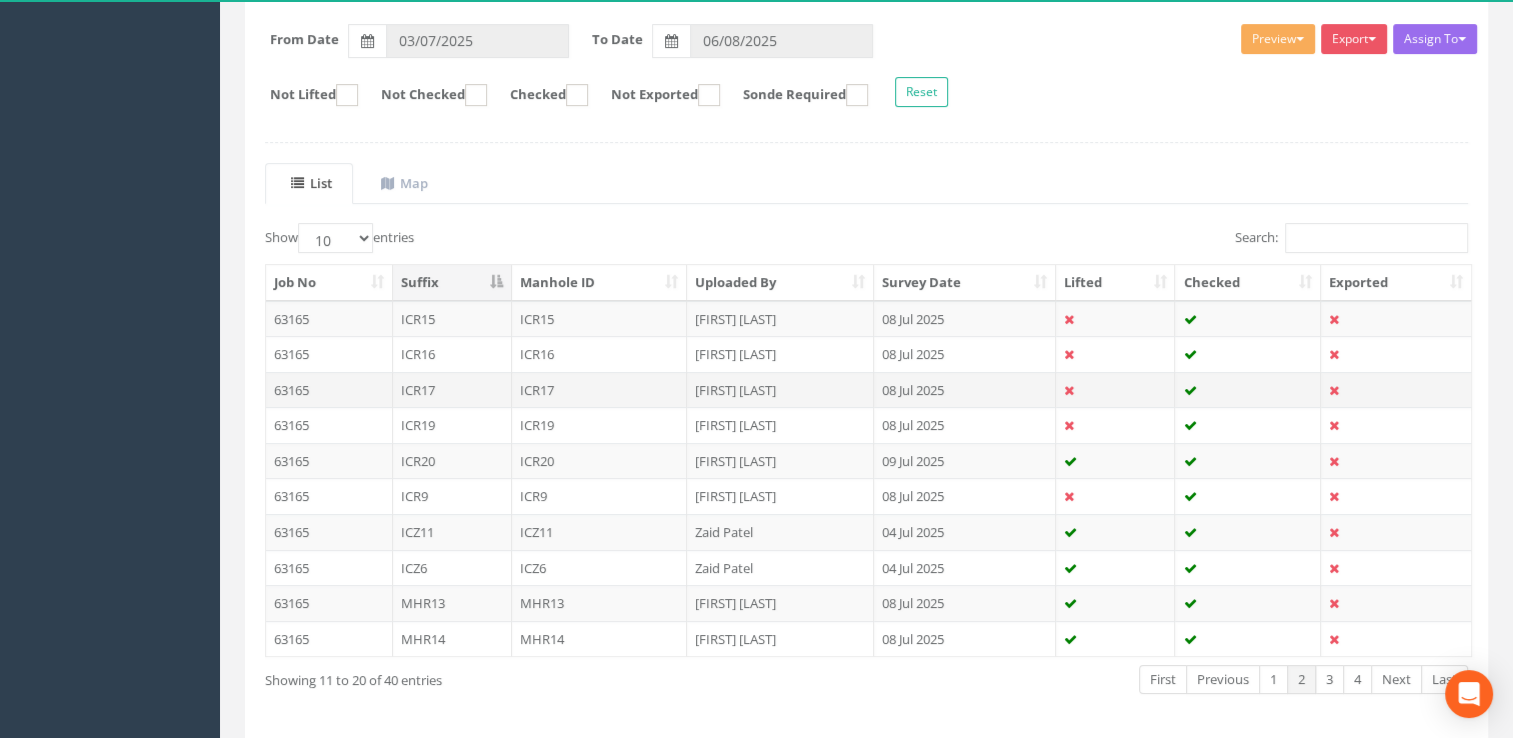 click on "ICR17" at bounding box center [600, 390] 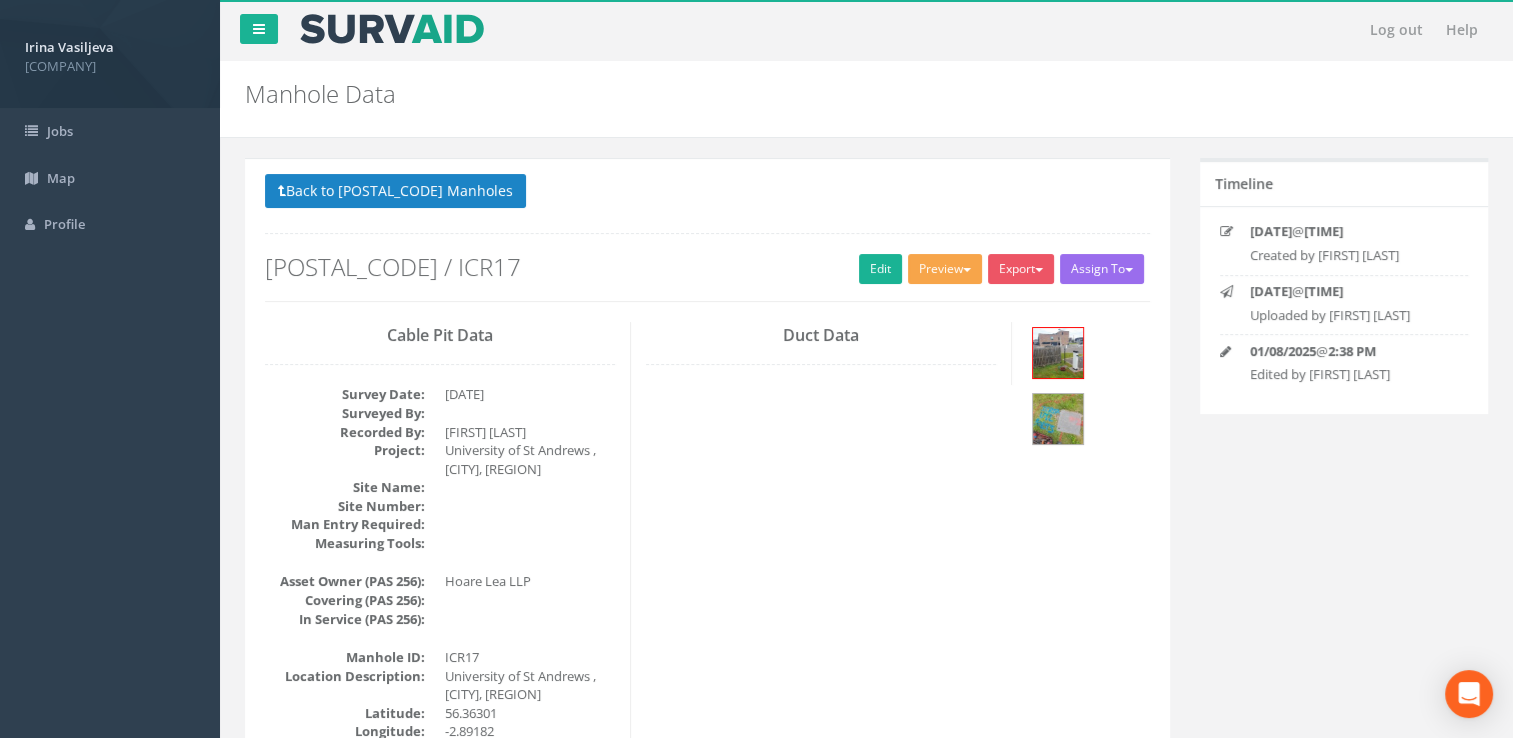 click on "Preview" at bounding box center (945, 269) 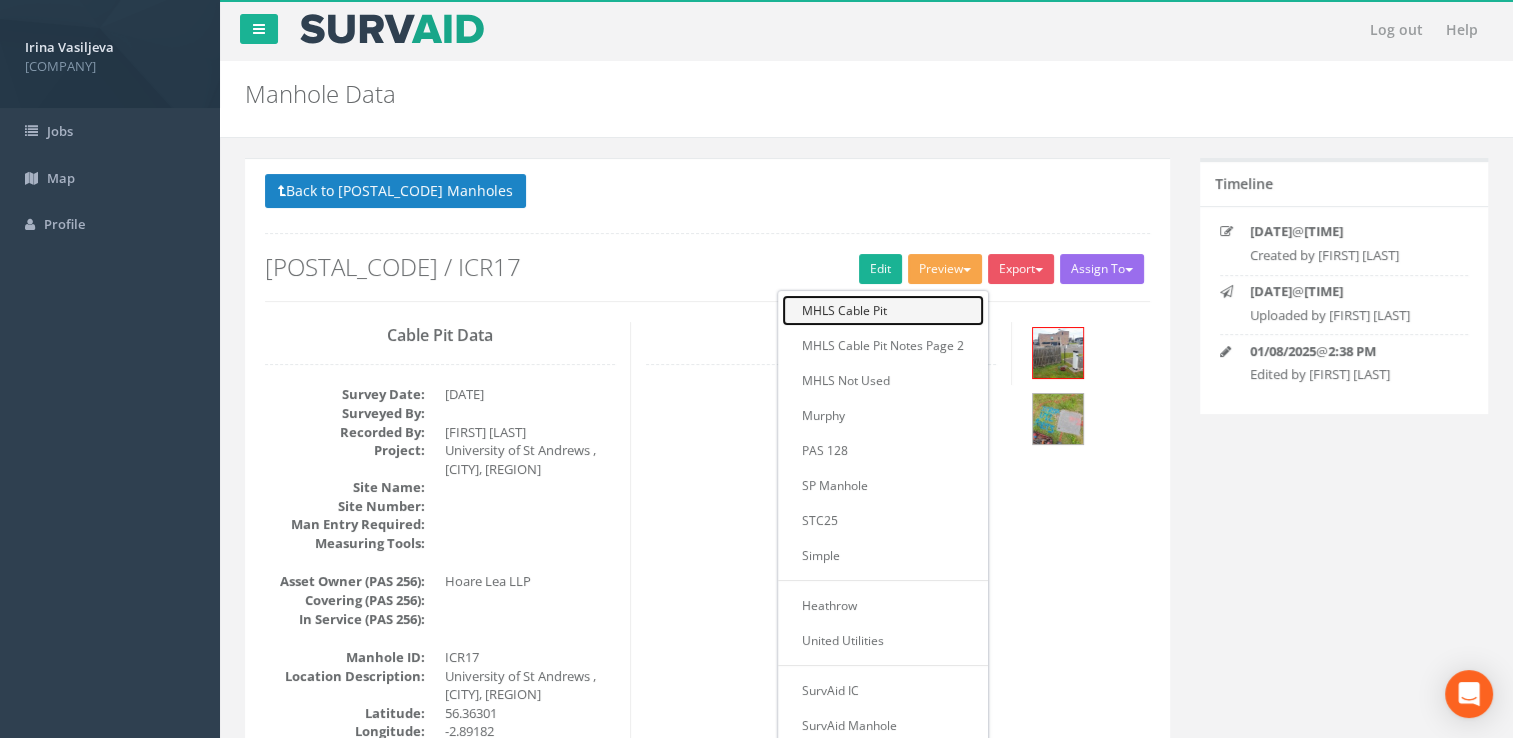 click on "MHLS Cable Pit" at bounding box center (883, 310) 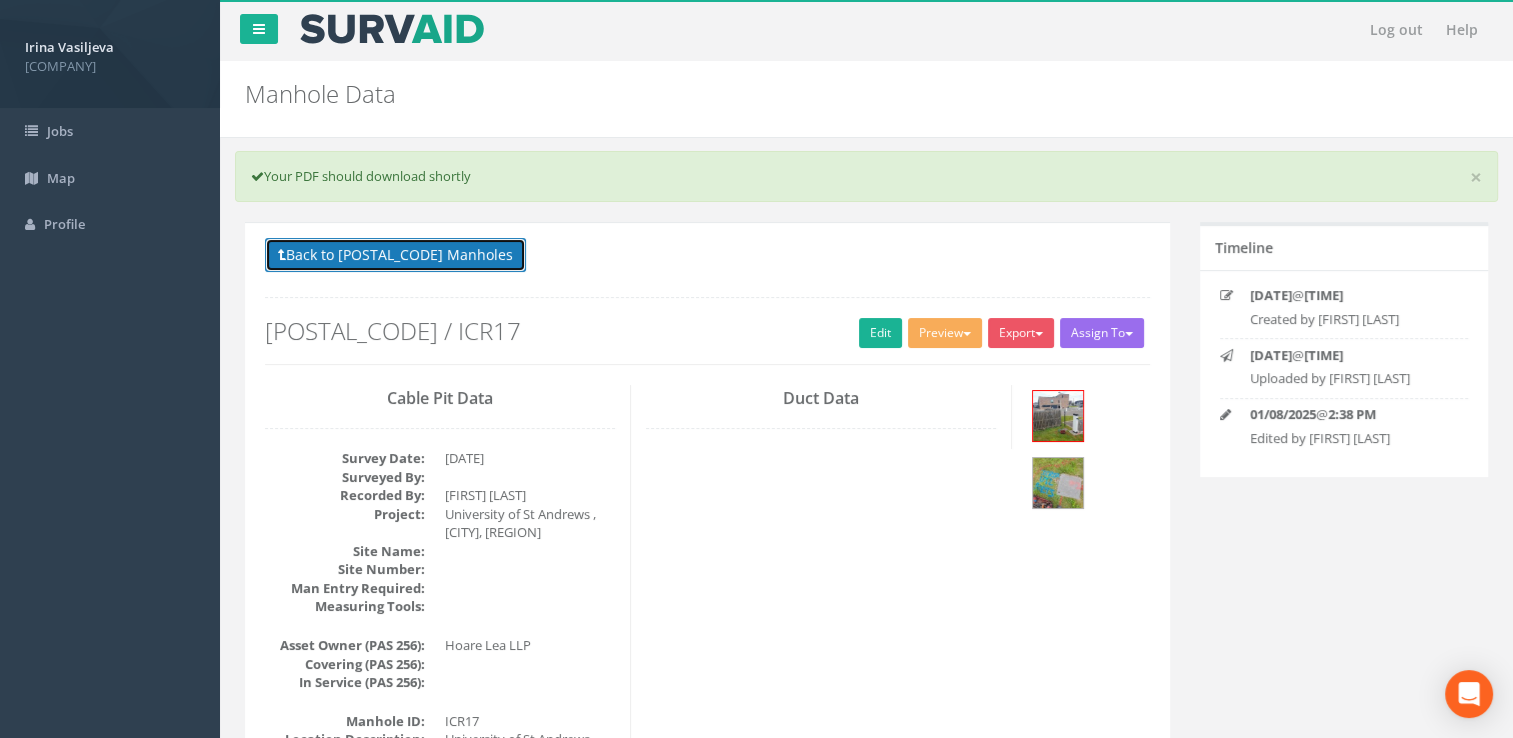 click on "Back to 63165 Manholes" at bounding box center [395, 255] 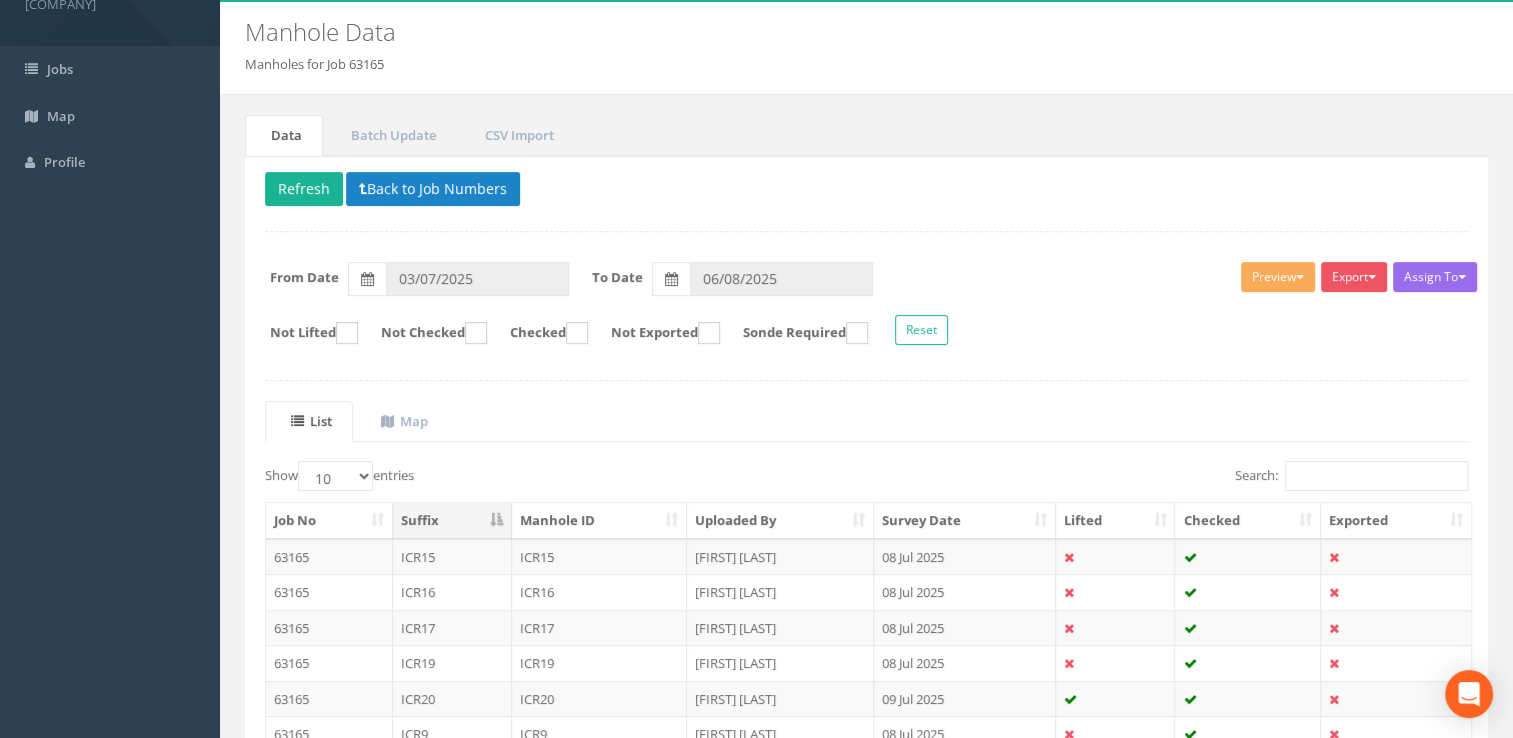 scroll, scrollTop: 372, scrollLeft: 0, axis: vertical 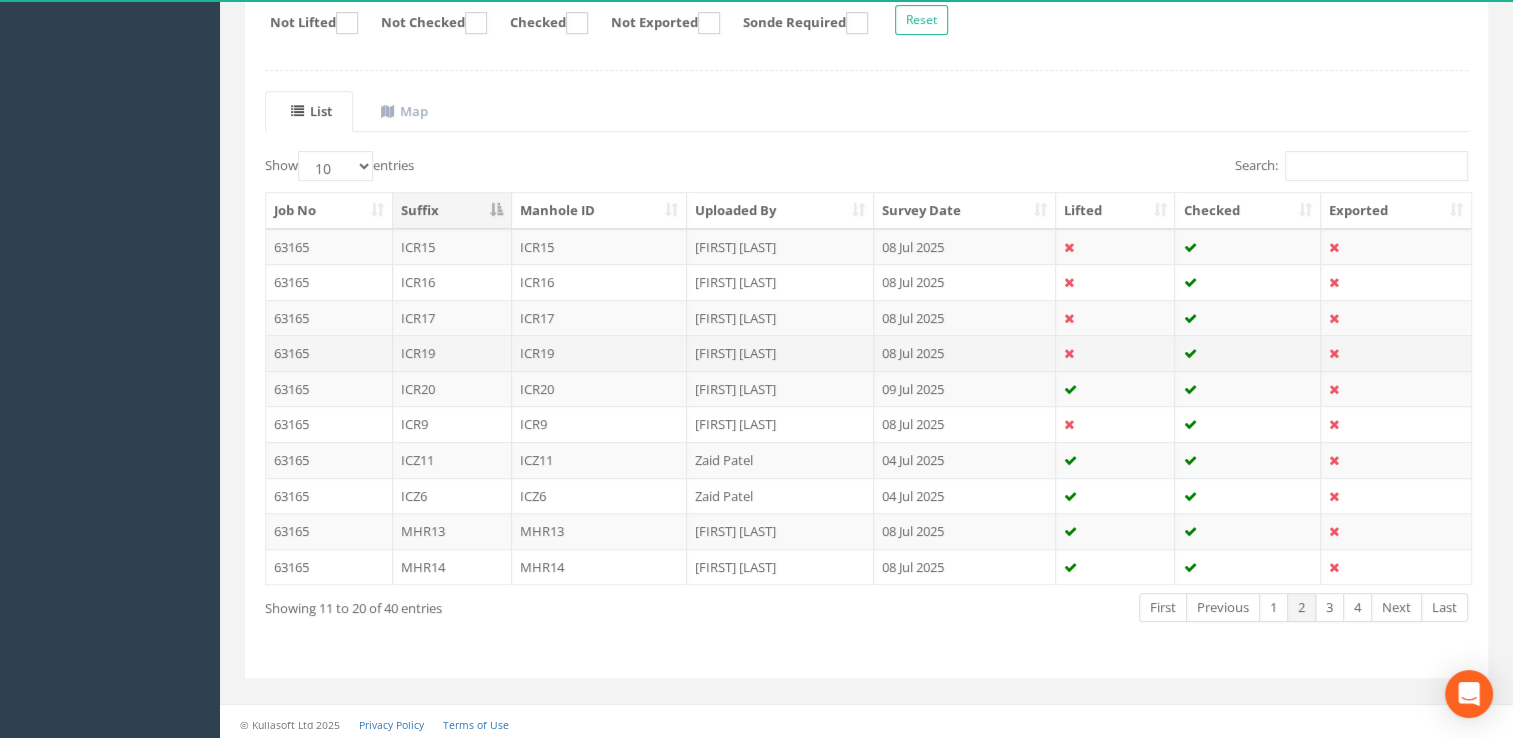 click on "ICR19" at bounding box center [600, 353] 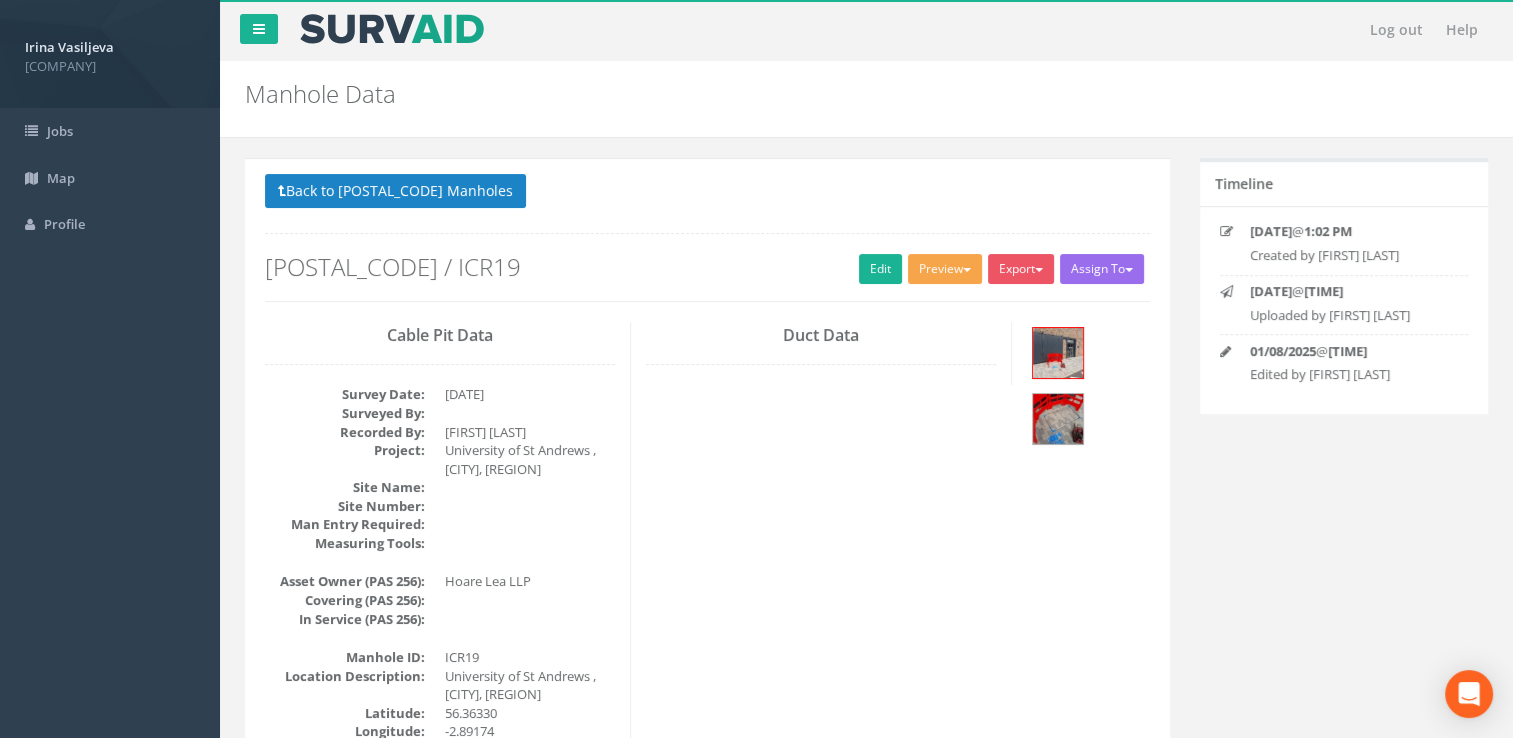 click on "Preview" at bounding box center [945, 269] 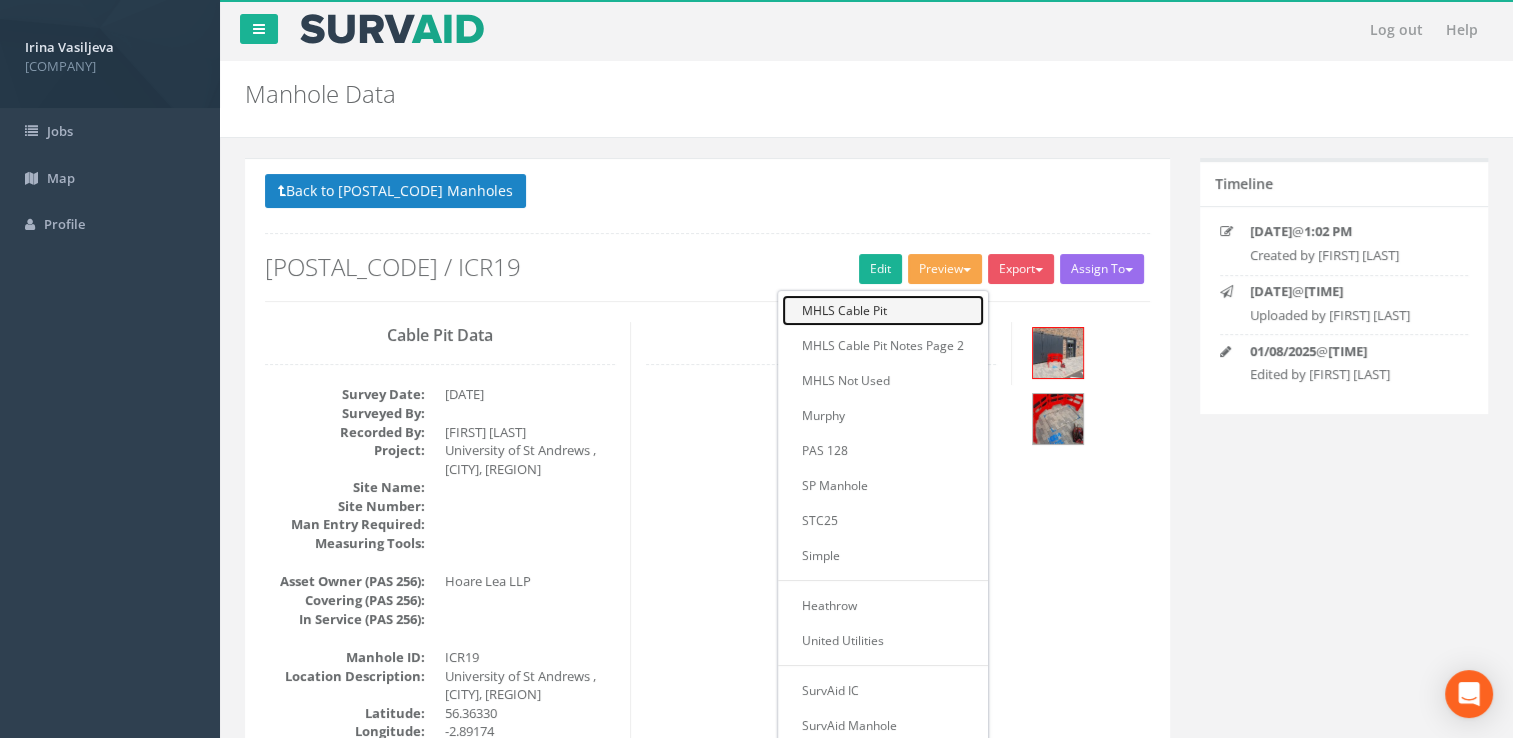 click on "MHLS Cable Pit" at bounding box center [883, 310] 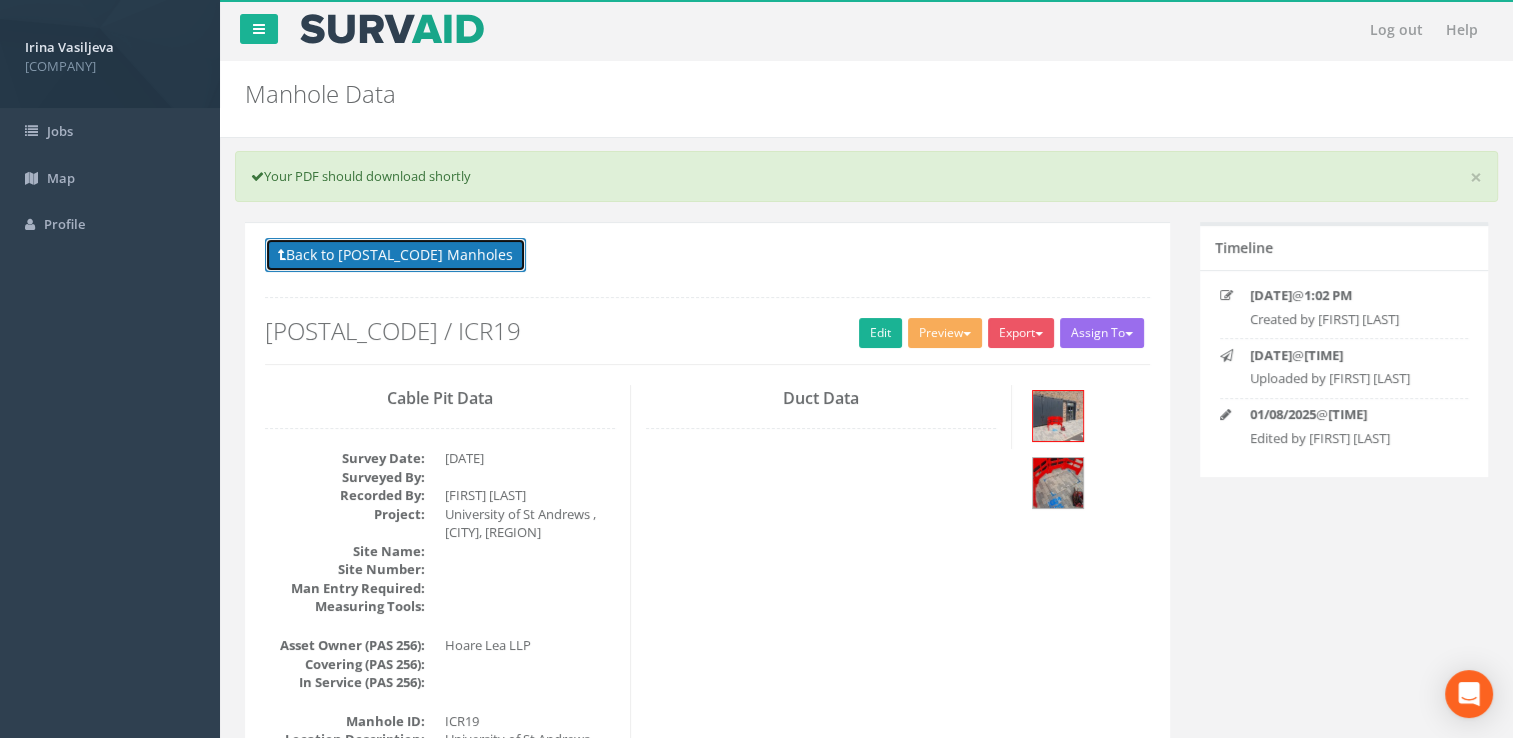 click on "Back to 63165 Manholes" at bounding box center [395, 255] 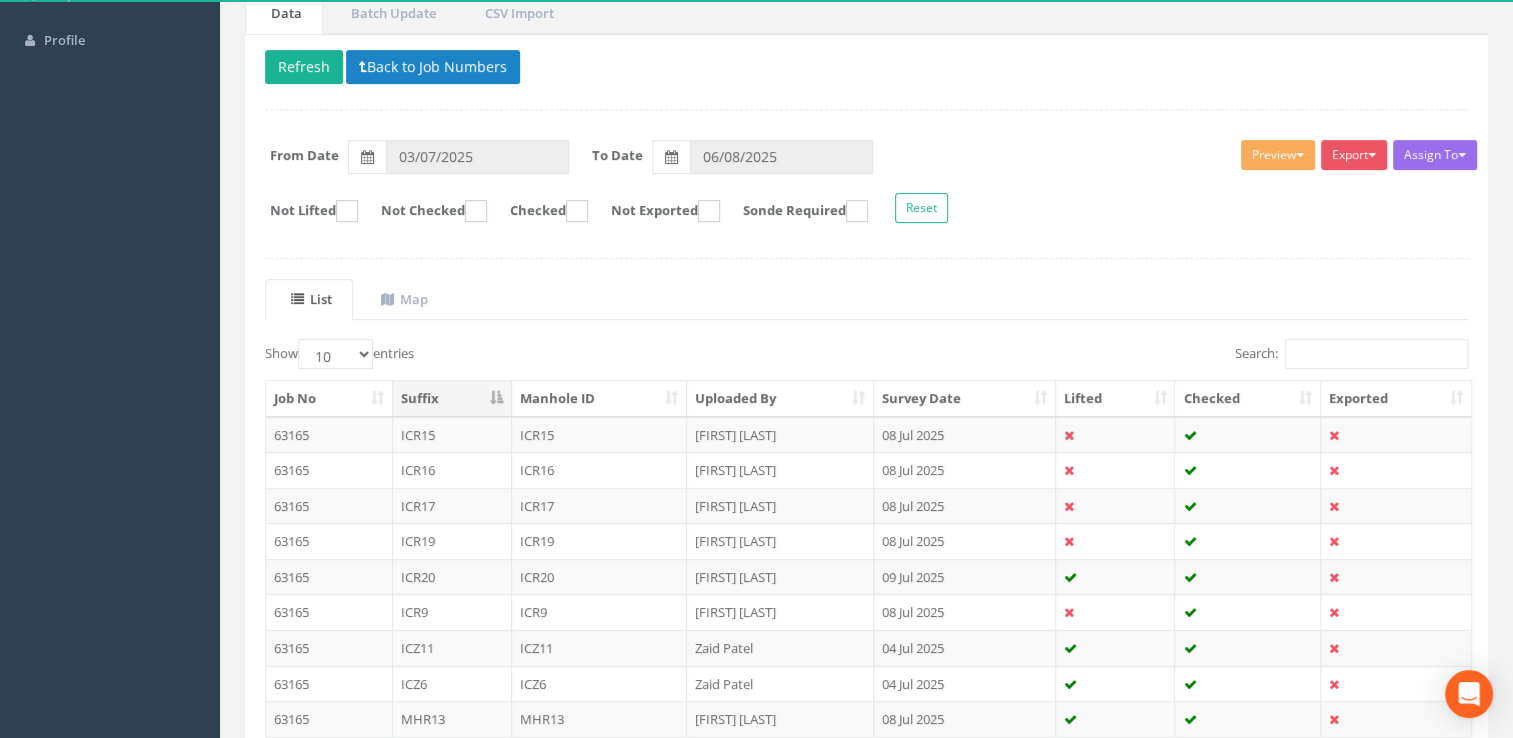 scroll, scrollTop: 372, scrollLeft: 0, axis: vertical 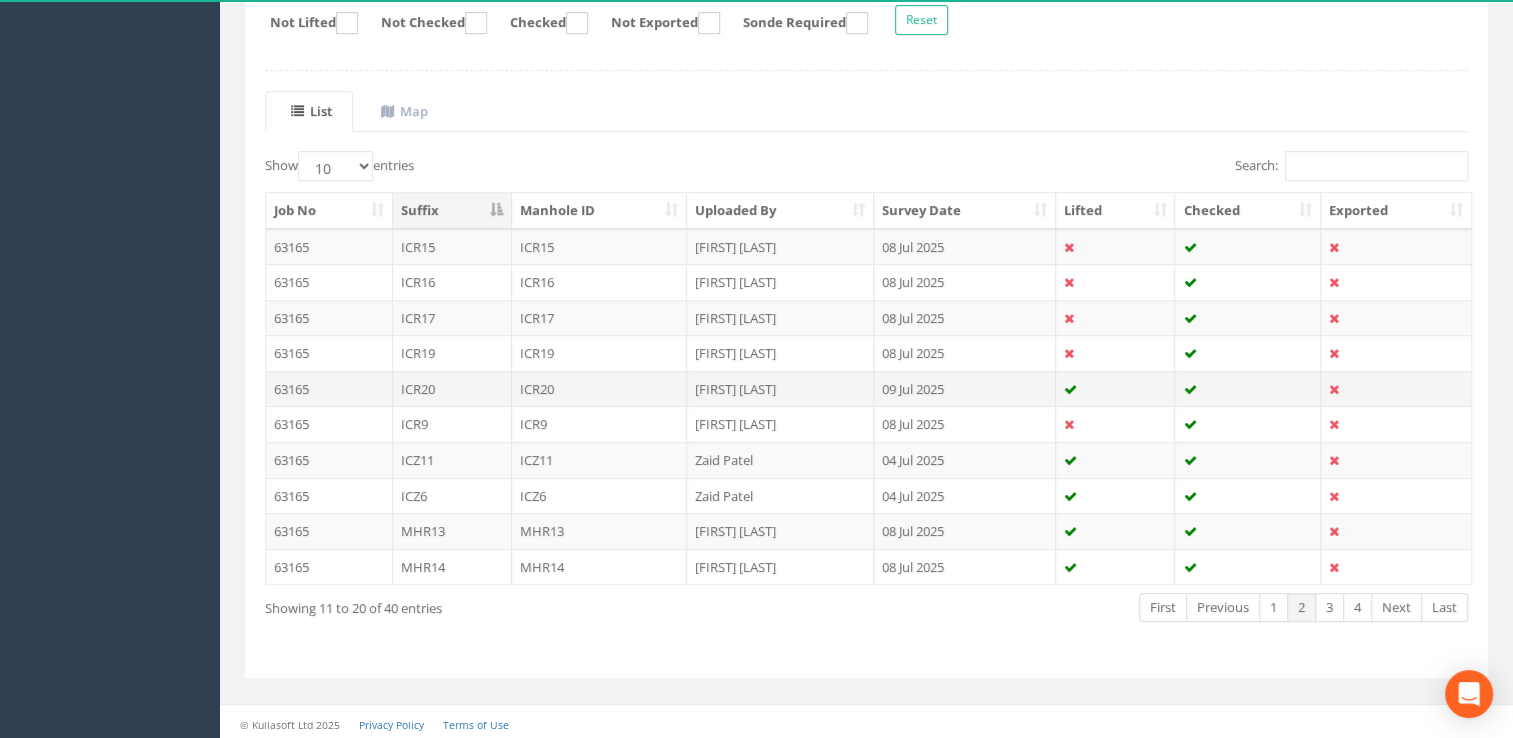 click on "[FIRST] [LAST]" at bounding box center (780, 389) 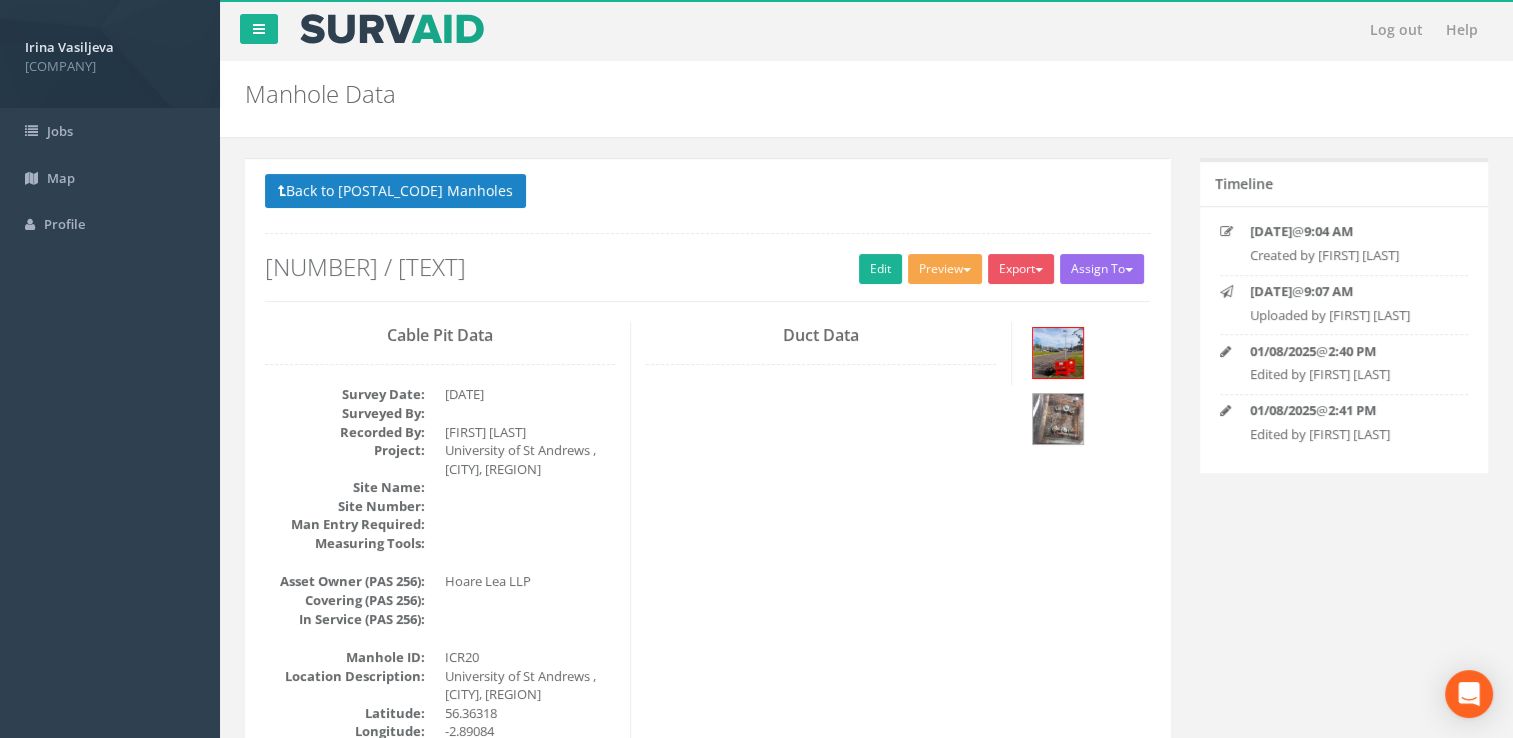 click on "Preview" at bounding box center [945, 269] 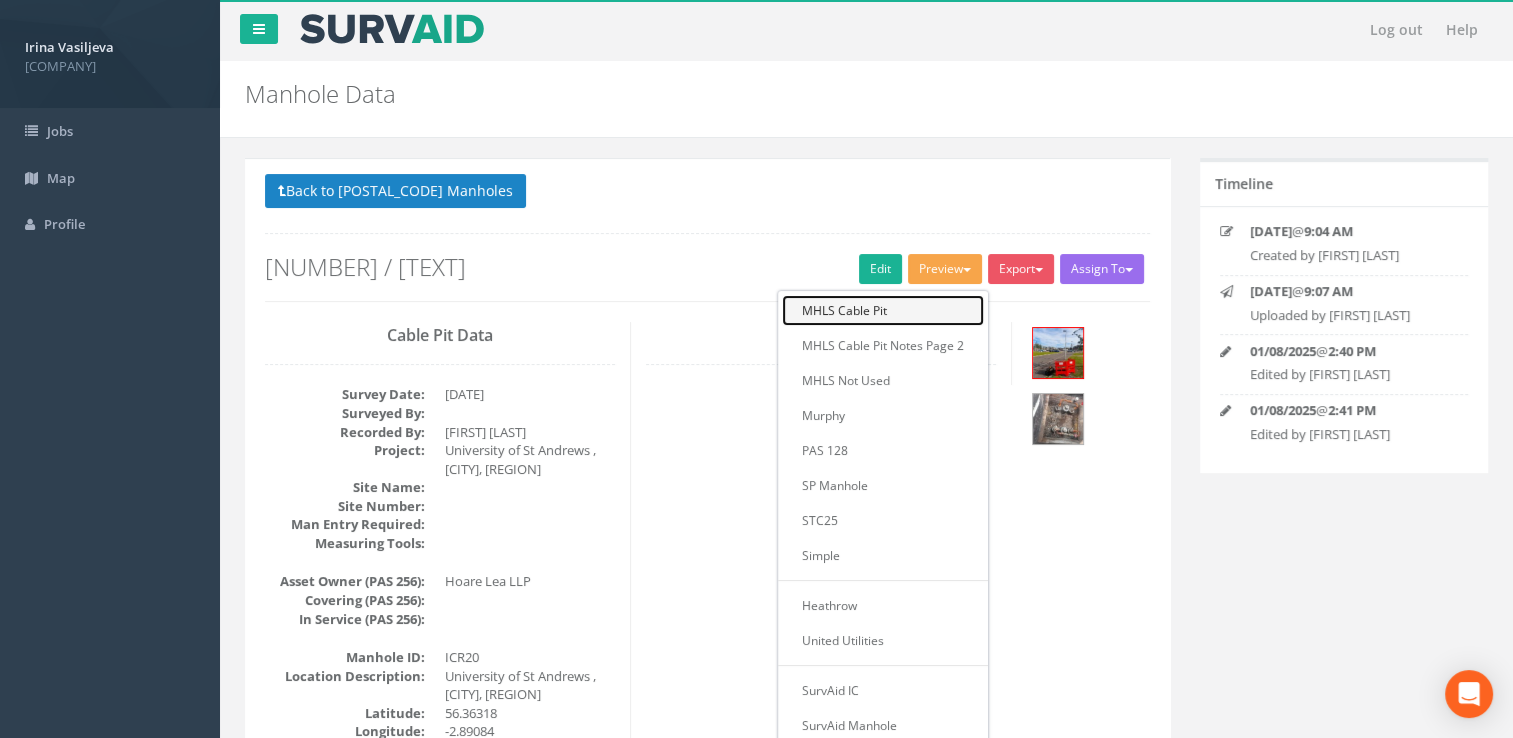 click on "MHLS Cable Pit" at bounding box center [883, 310] 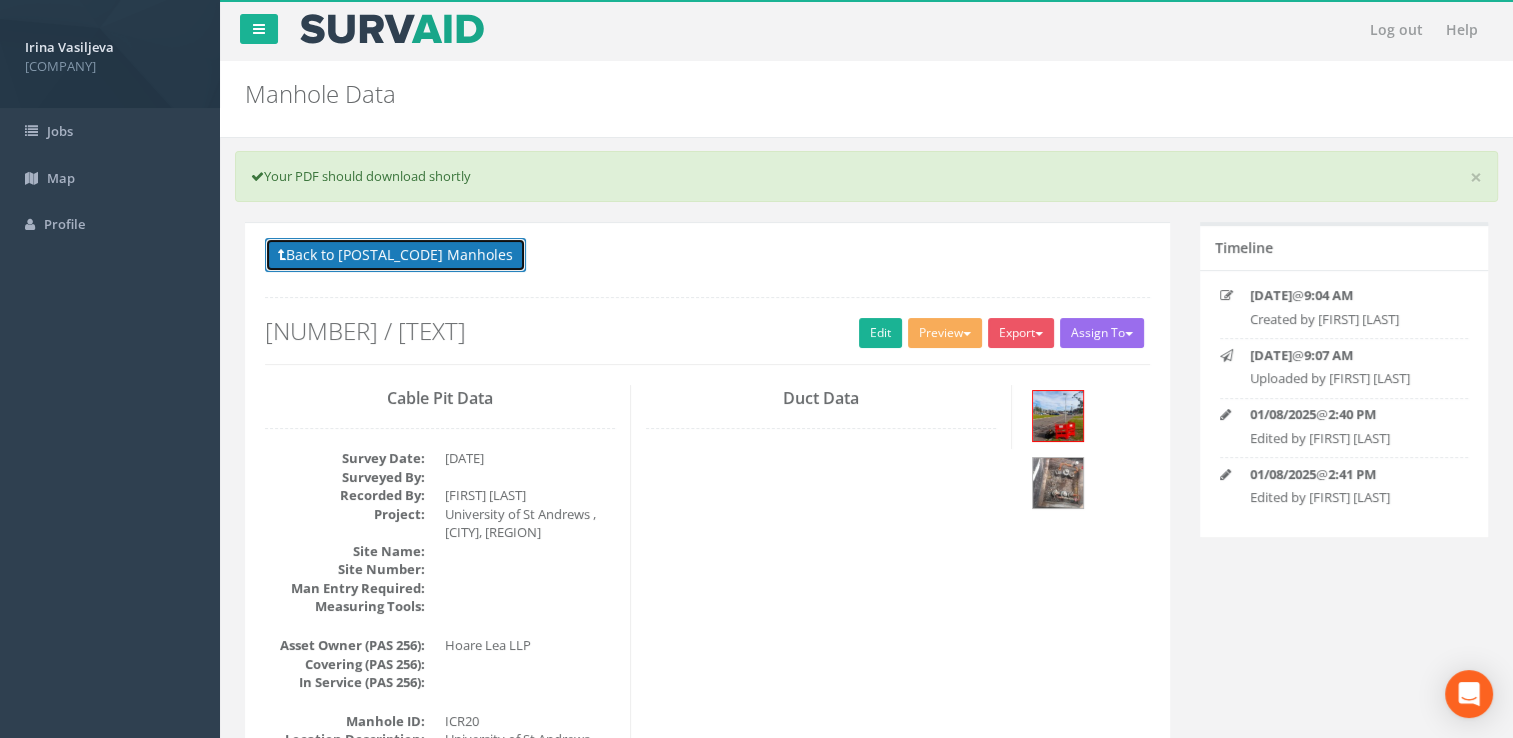click on "Back to 63165 Manholes" at bounding box center [395, 255] 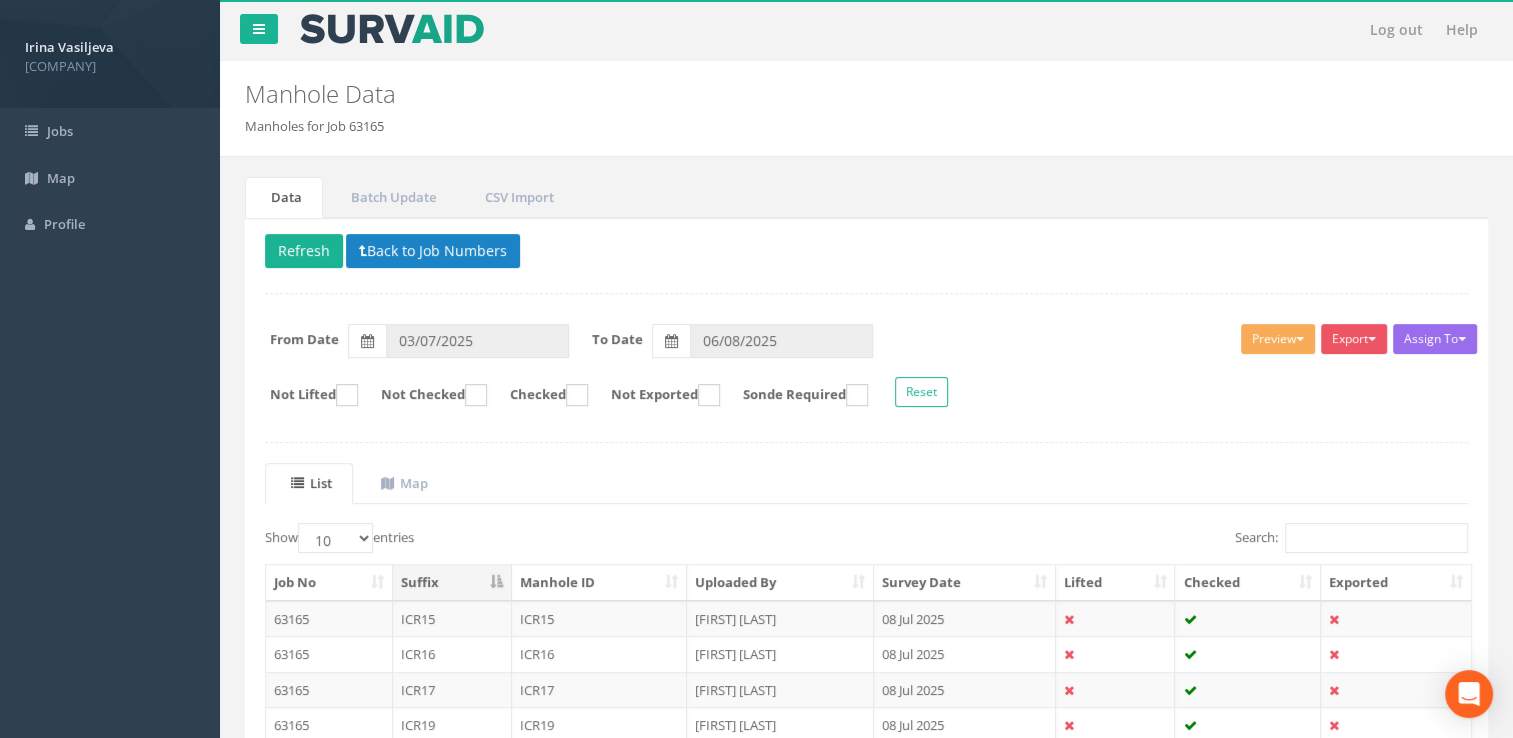 scroll, scrollTop: 300, scrollLeft: 0, axis: vertical 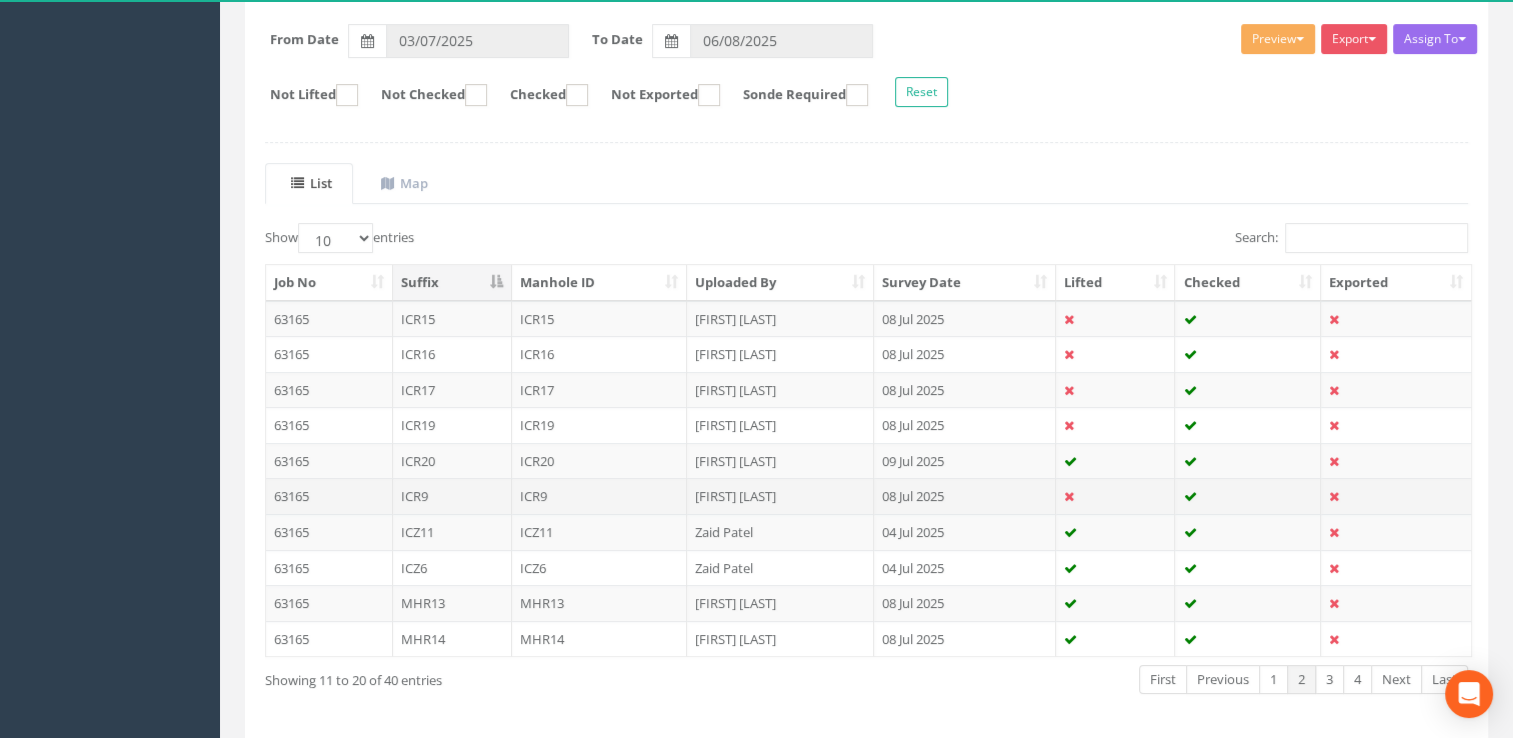 click on "ICR9" at bounding box center [600, 496] 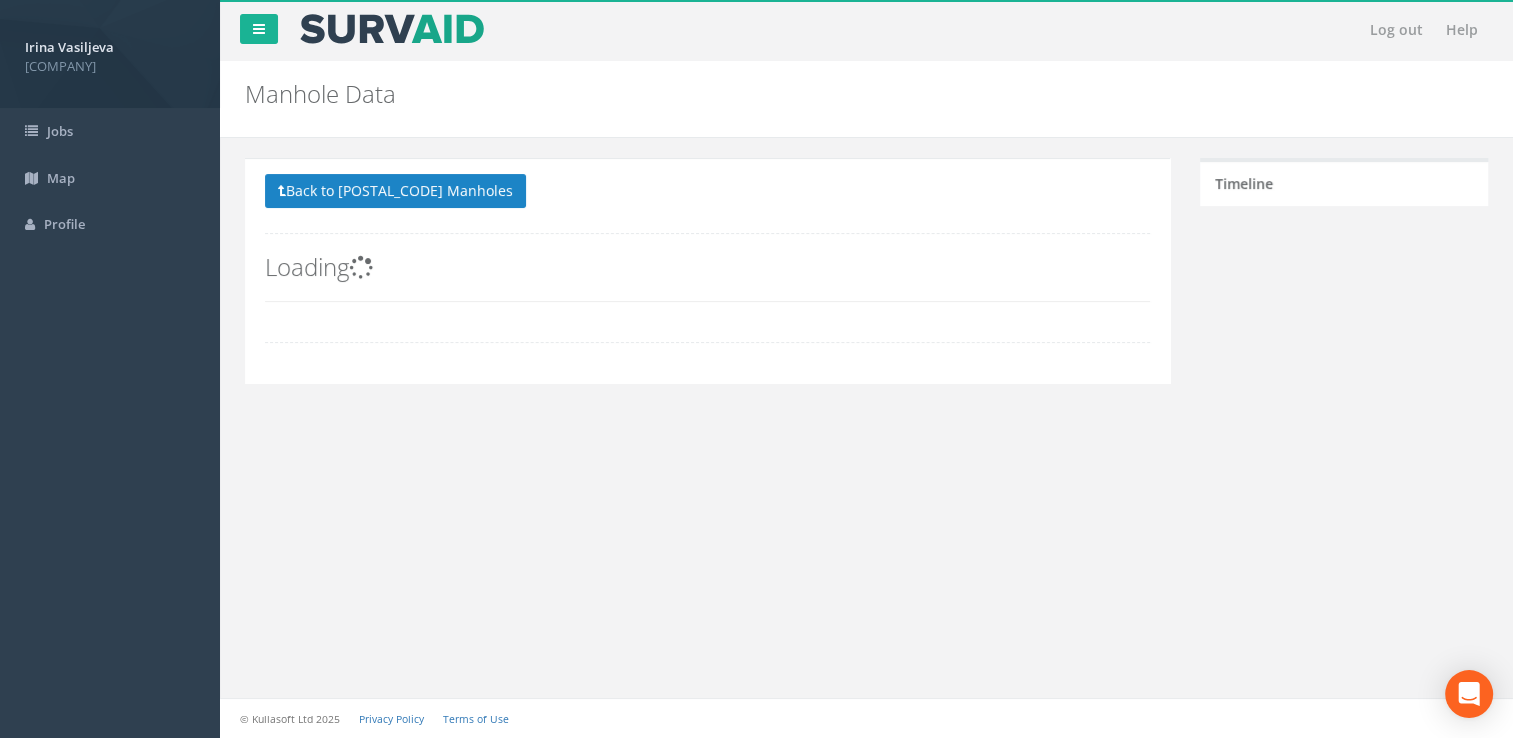 scroll, scrollTop: 0, scrollLeft: 0, axis: both 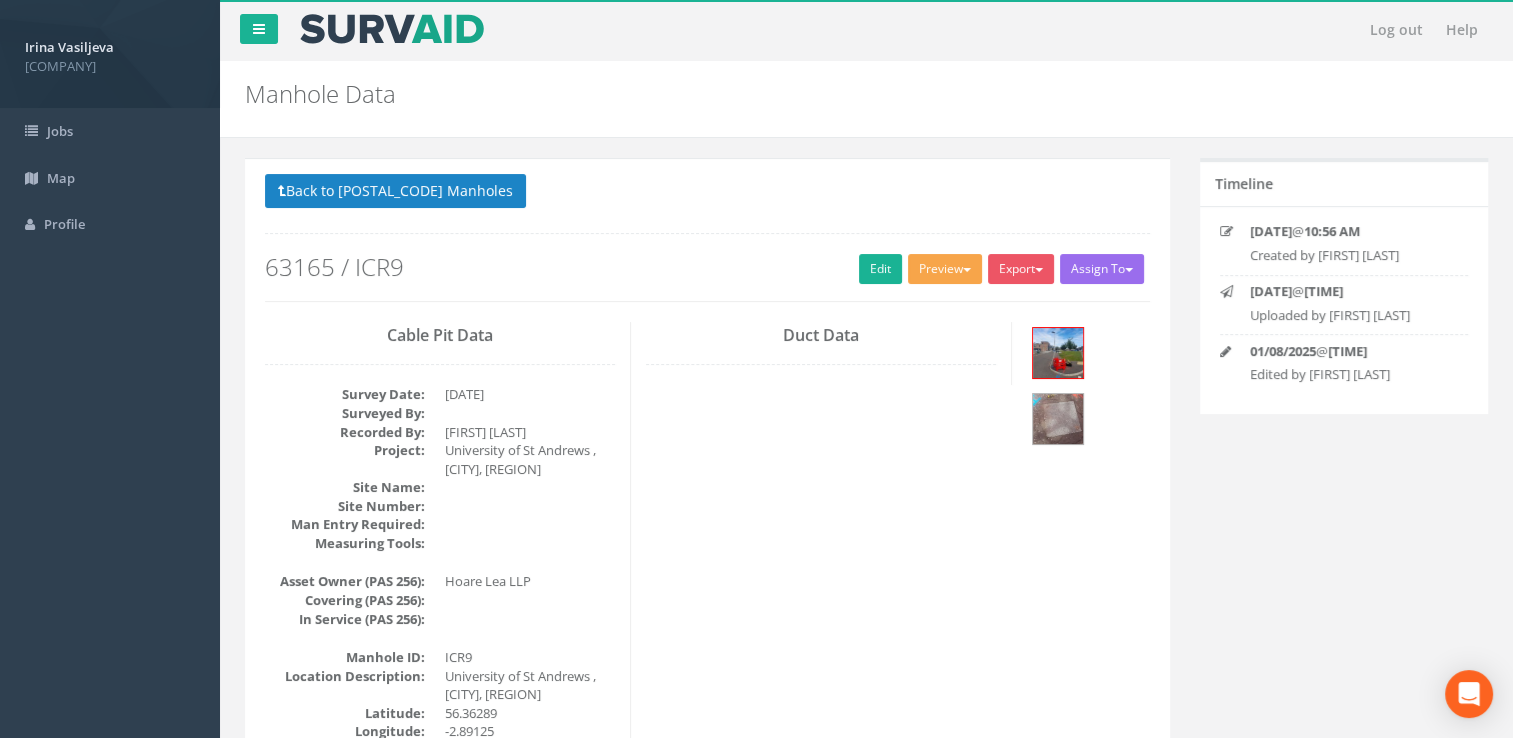 click on "Preview" at bounding box center (945, 269) 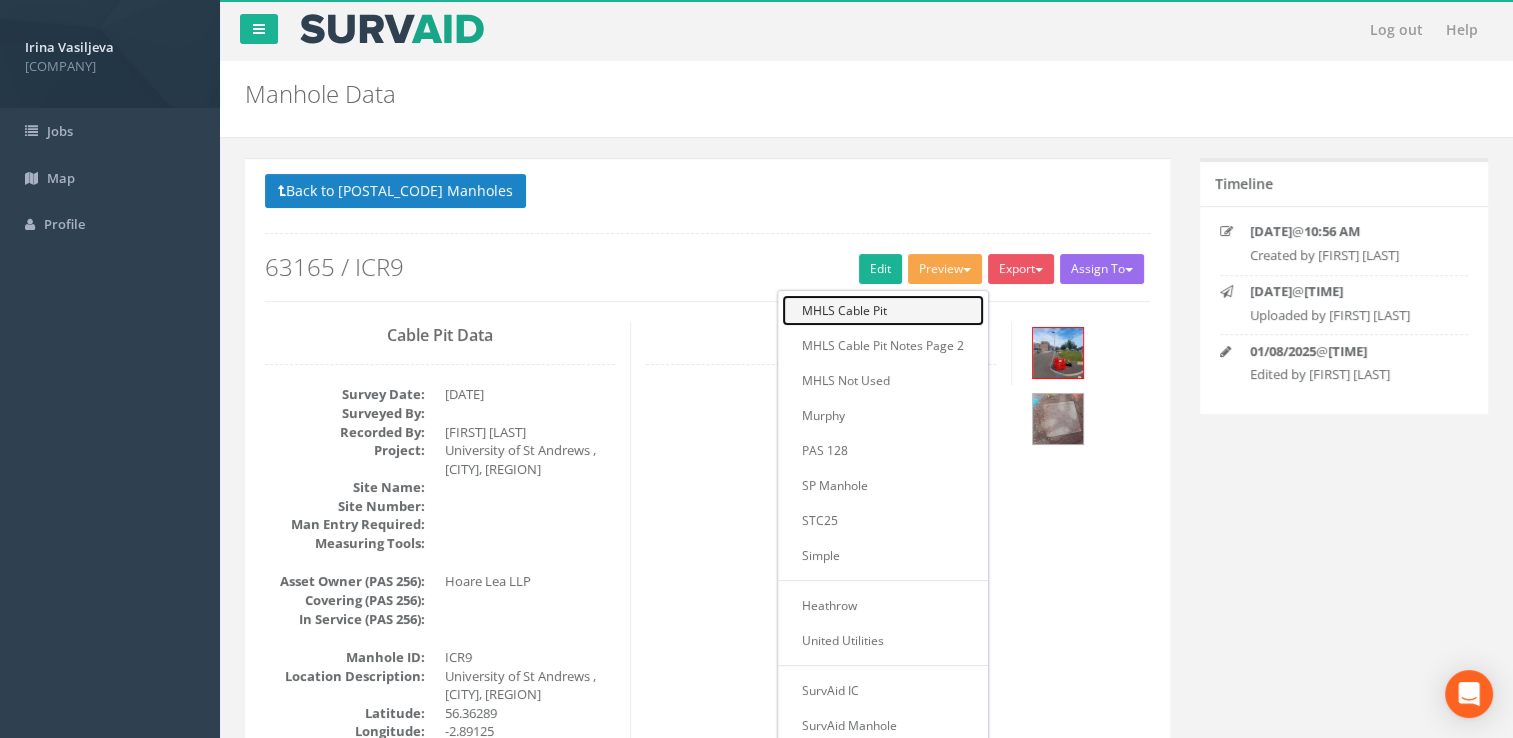 click on "MHLS Cable Pit" at bounding box center [883, 310] 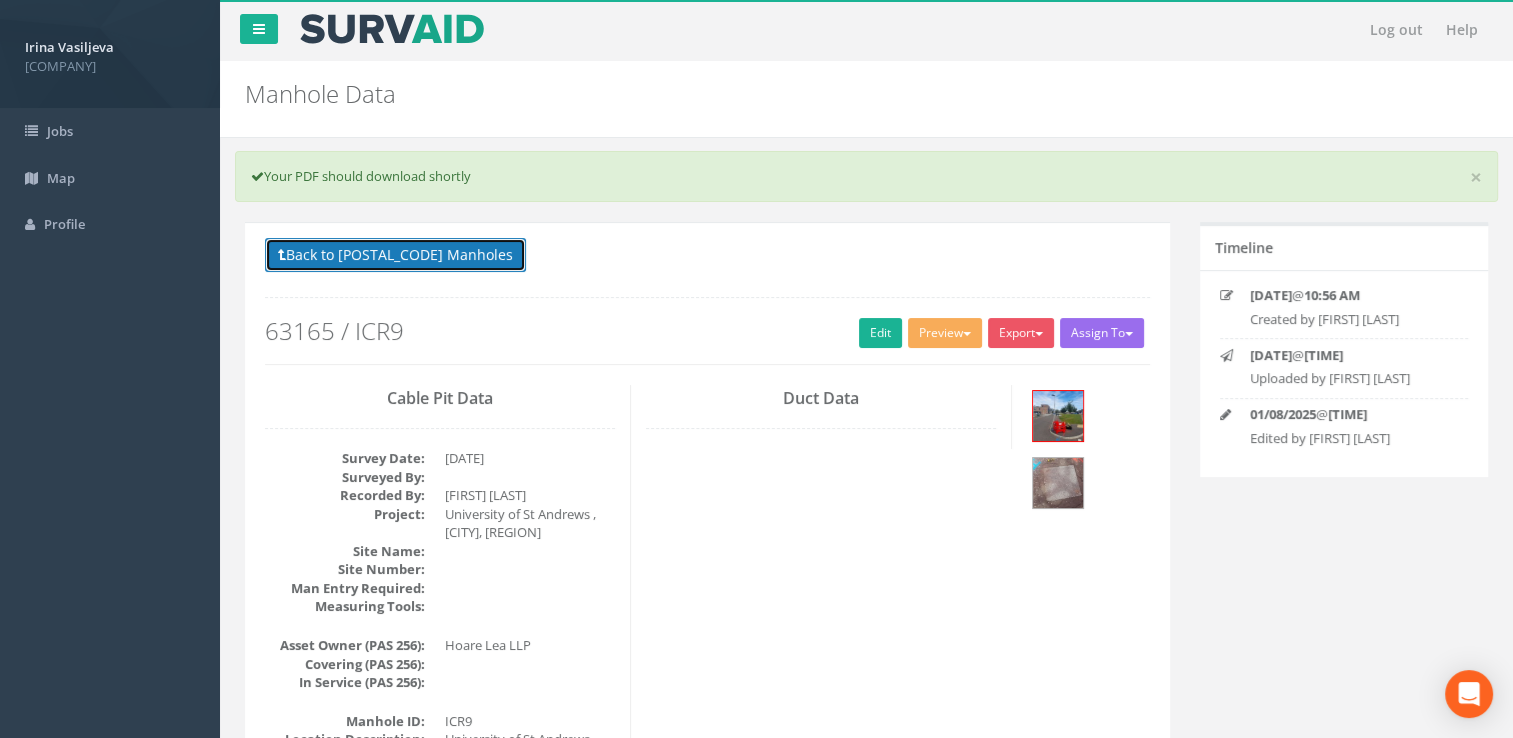 click on "Back to 63165 Manholes" at bounding box center (395, 255) 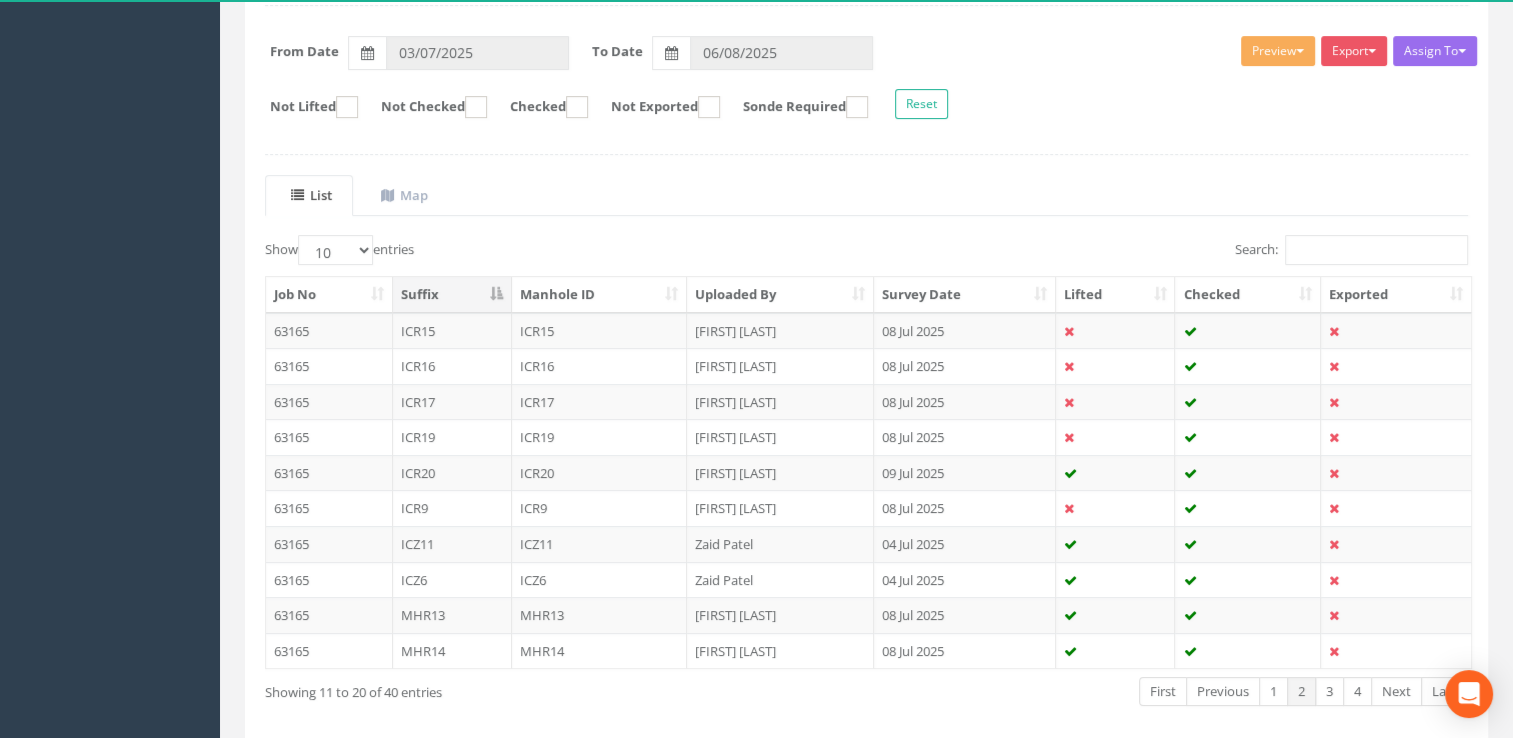 scroll, scrollTop: 300, scrollLeft: 0, axis: vertical 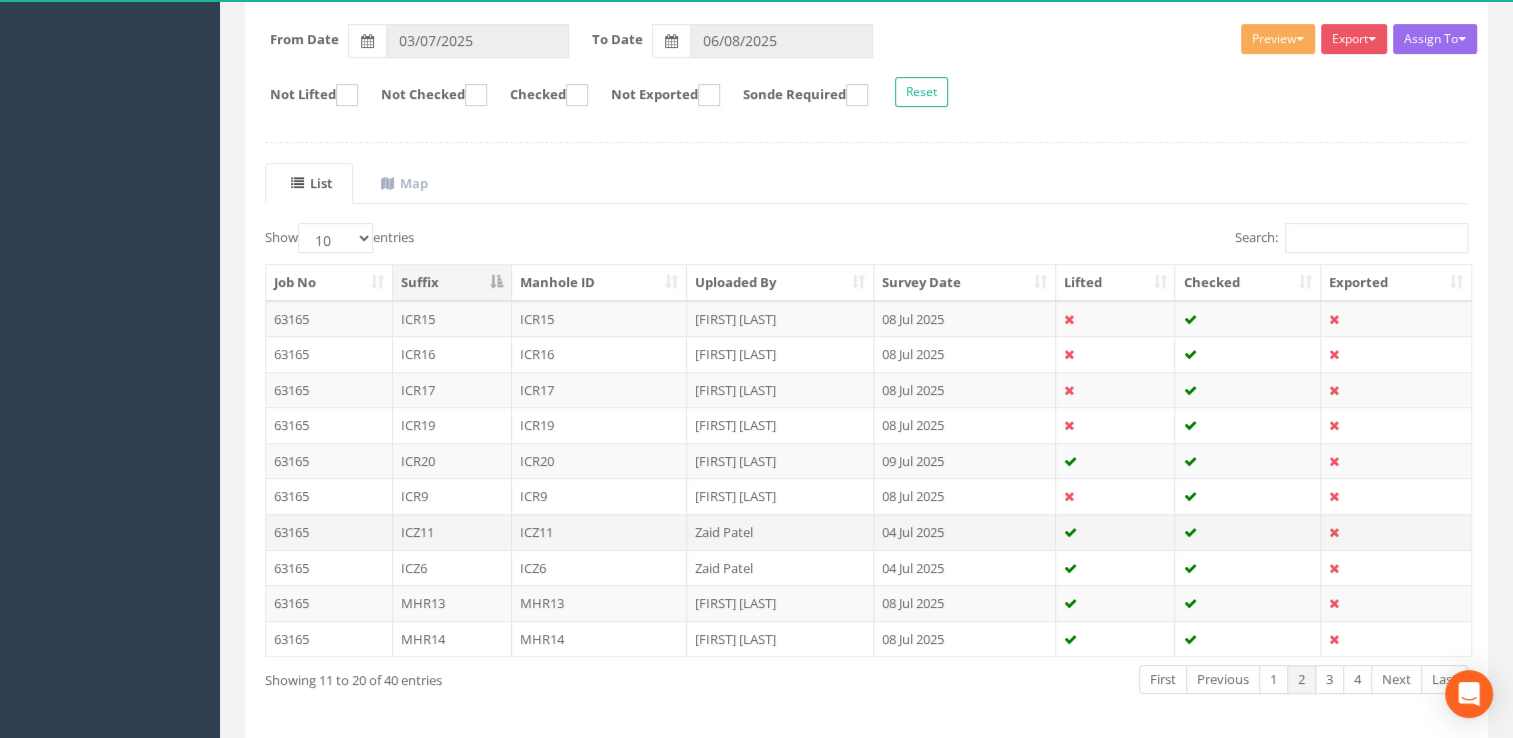 click on "ICZ11" at bounding box center [600, 532] 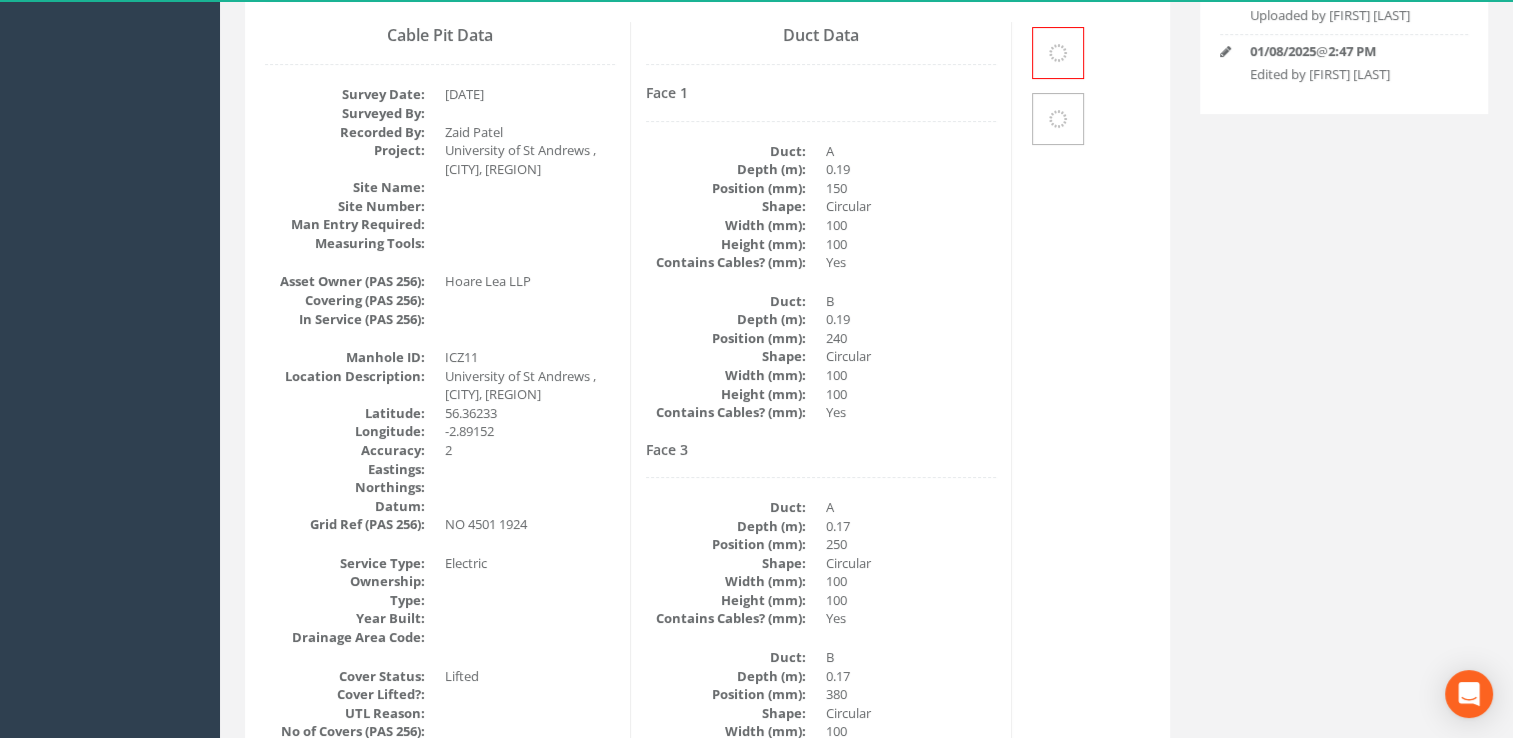scroll, scrollTop: 0, scrollLeft: 0, axis: both 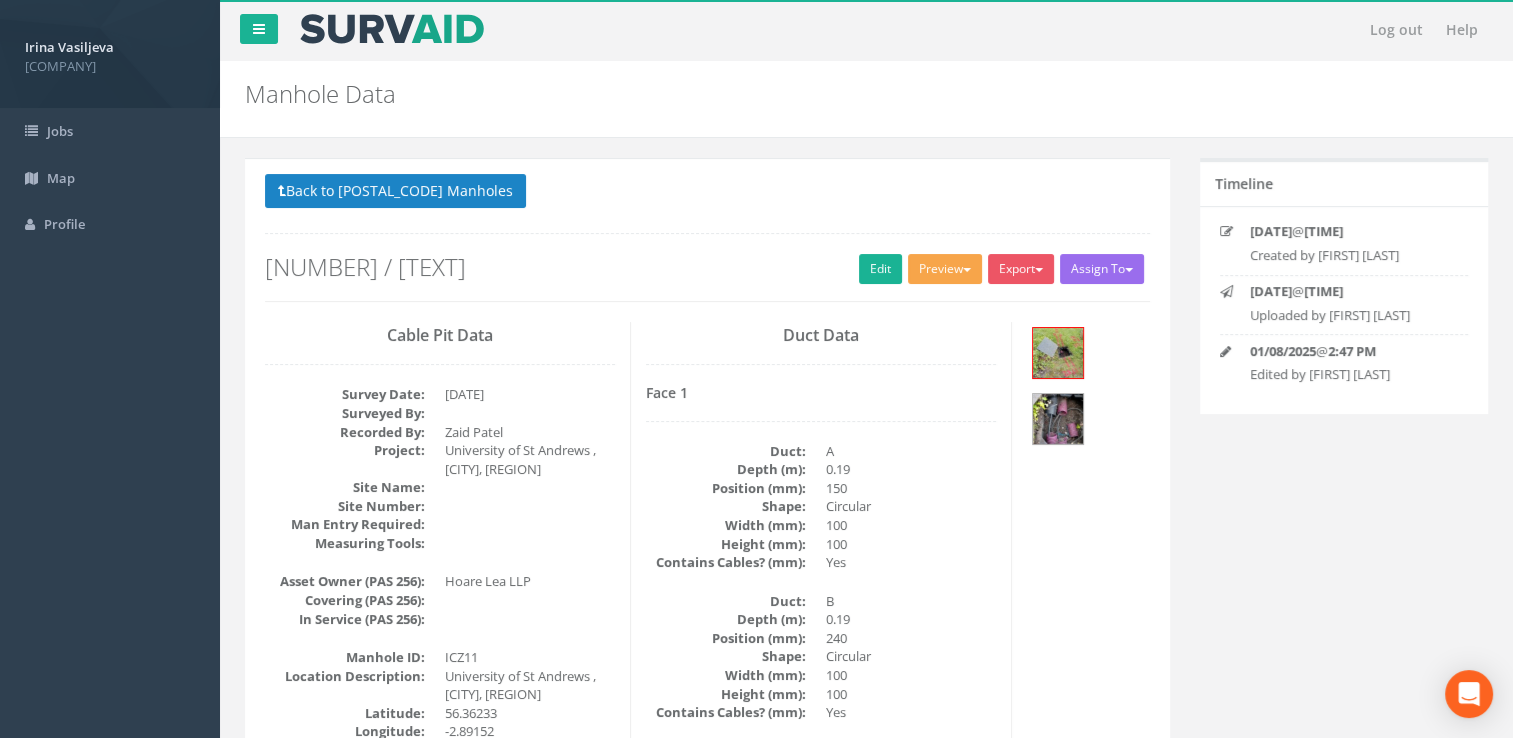 click on "Preview" at bounding box center [945, 269] 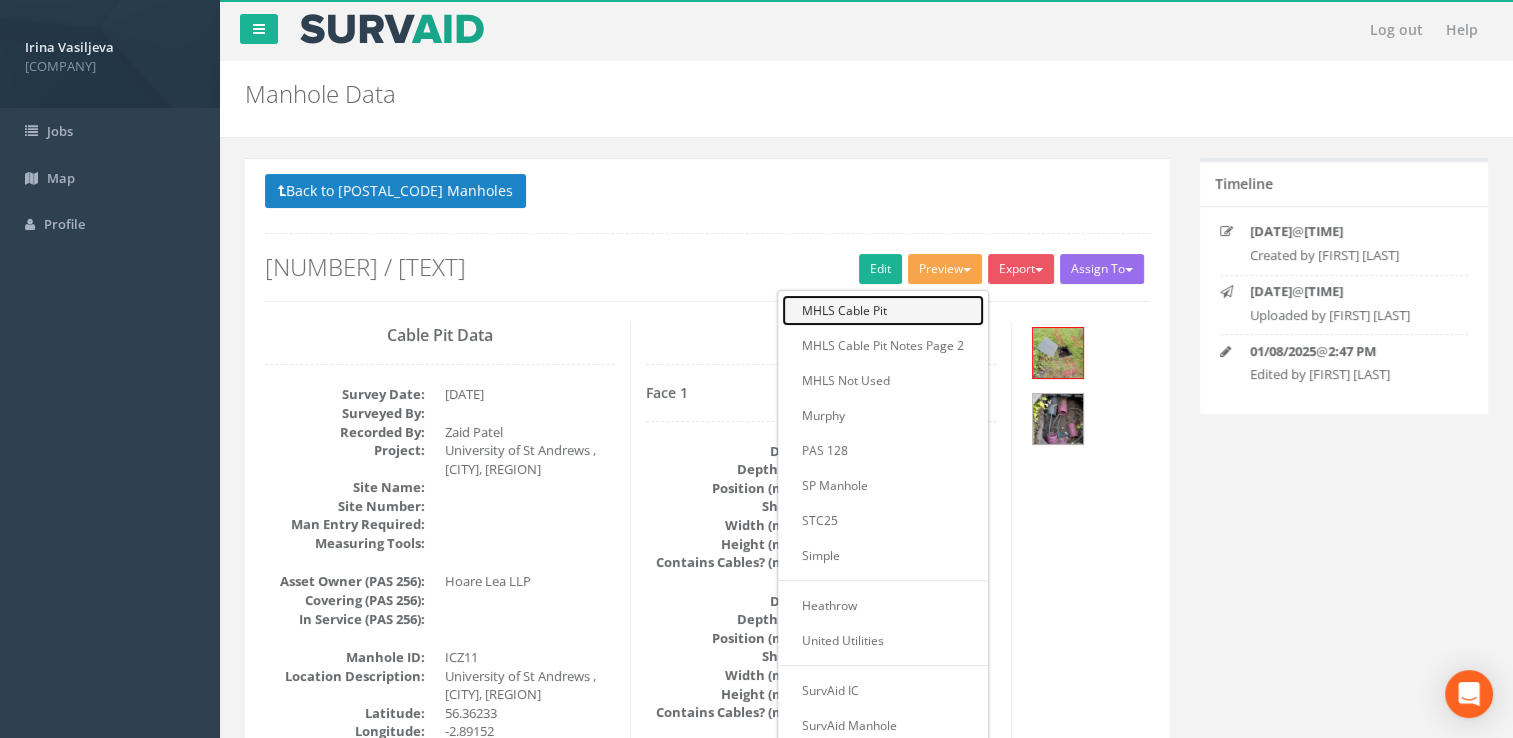 click on "MHLS Cable Pit" at bounding box center [883, 310] 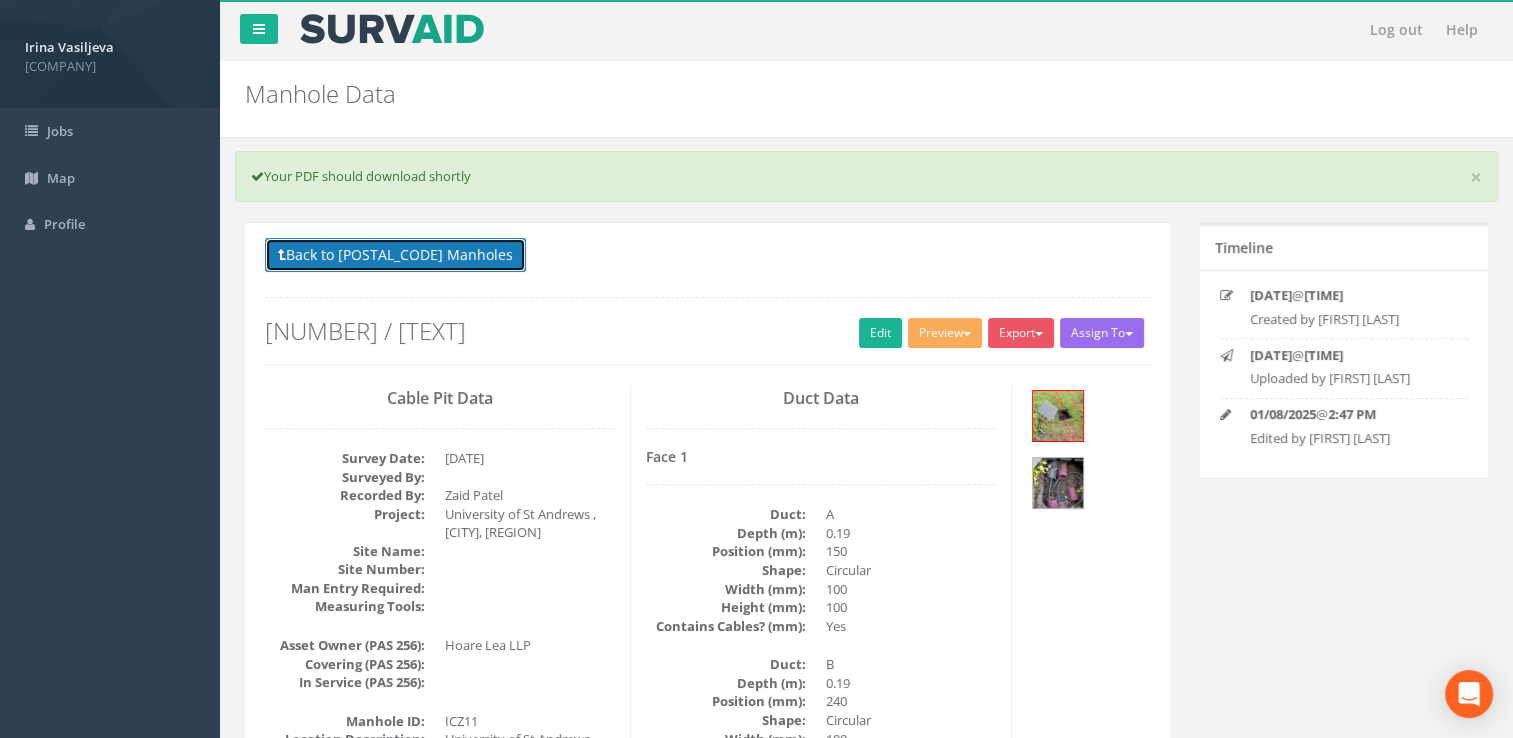 click on "Back to 63165 Manholes" at bounding box center (395, 255) 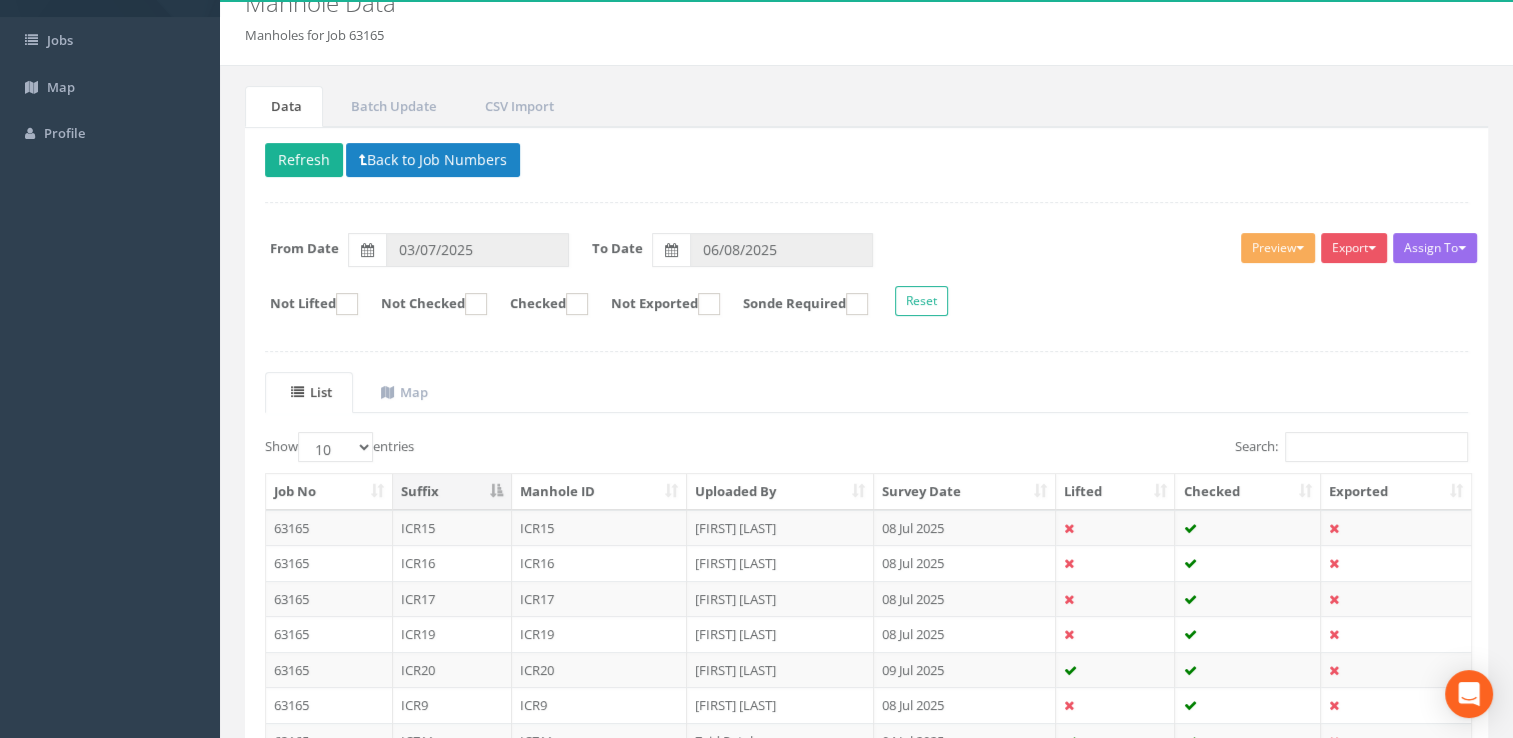 scroll, scrollTop: 300, scrollLeft: 0, axis: vertical 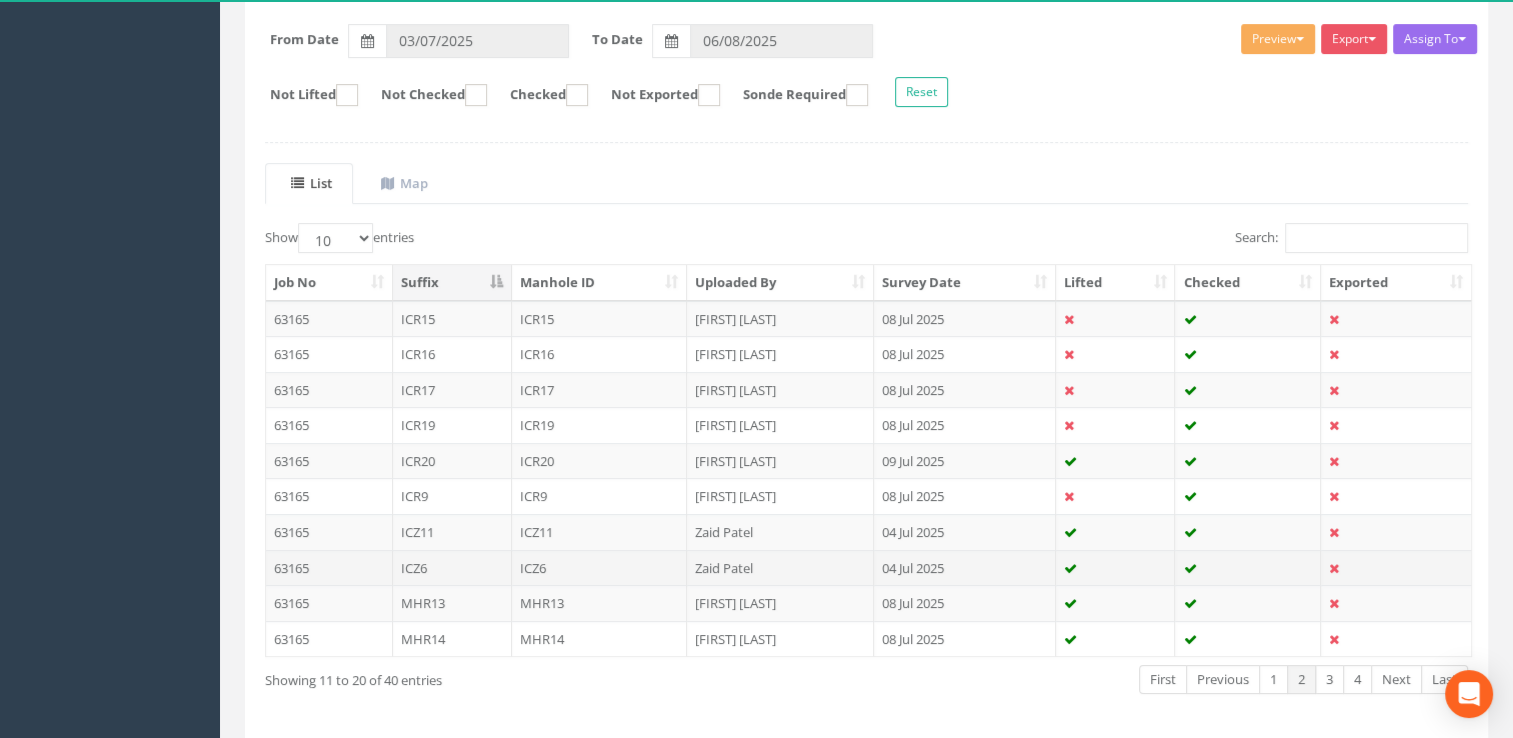 click on "Zaid Patel" at bounding box center (780, 568) 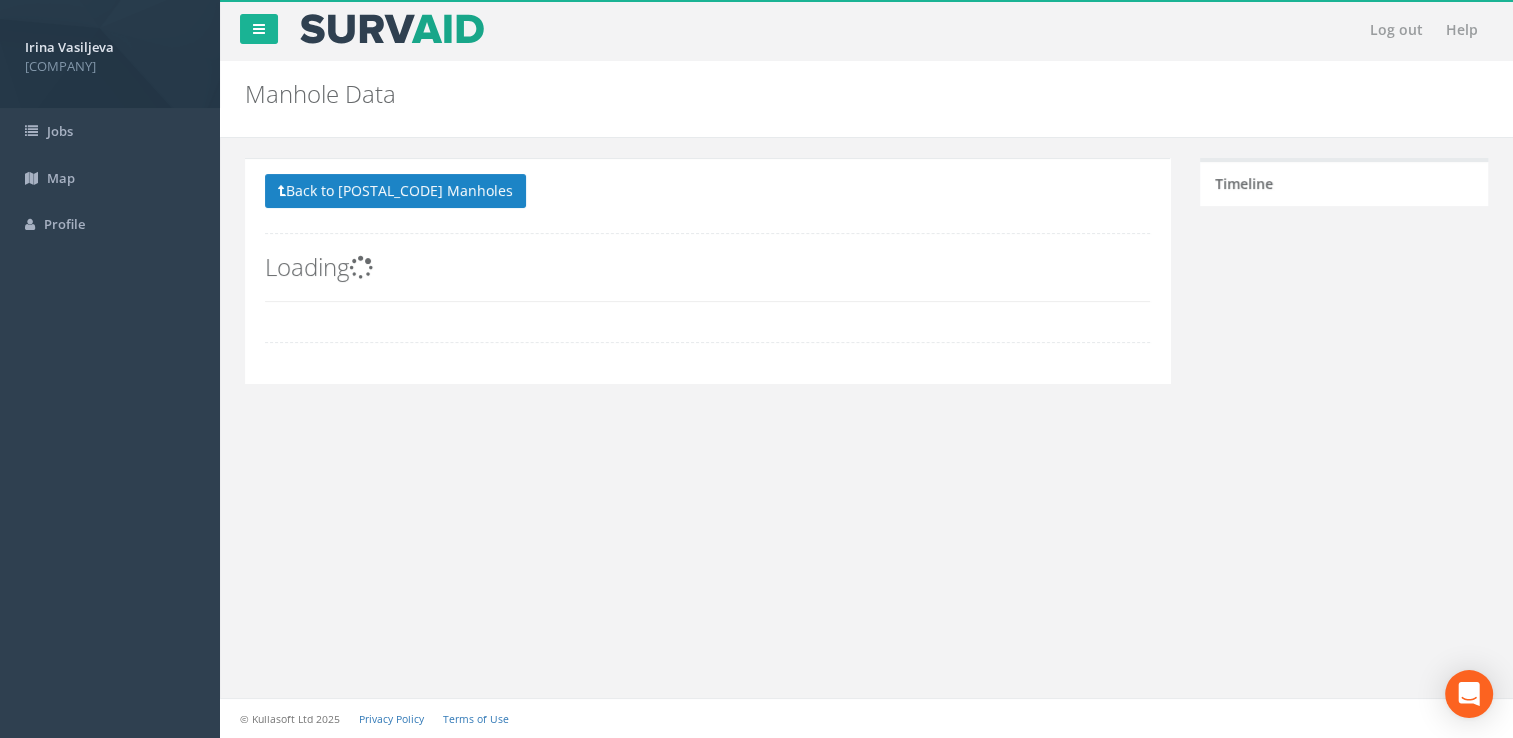 scroll, scrollTop: 0, scrollLeft: 0, axis: both 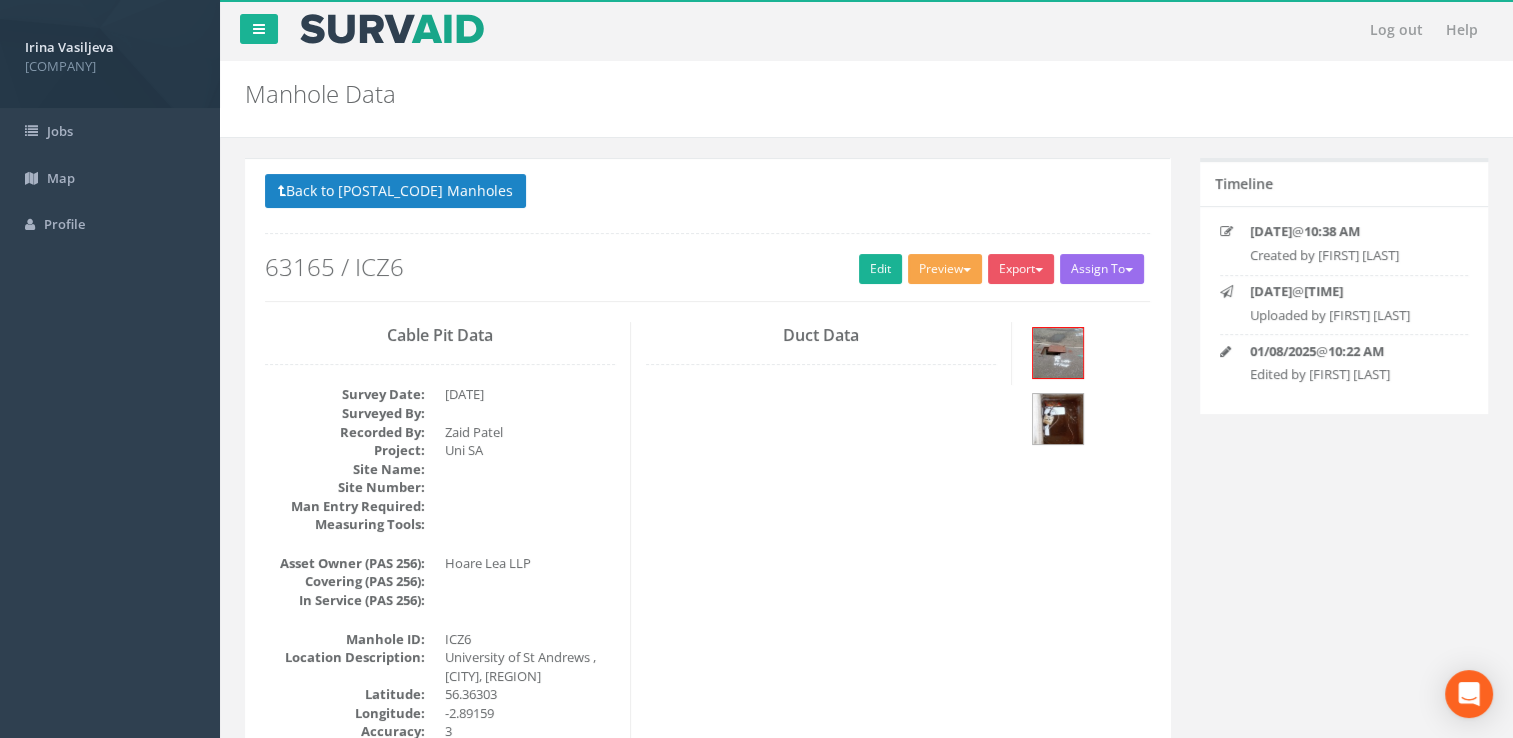 click on "Preview" at bounding box center [945, 269] 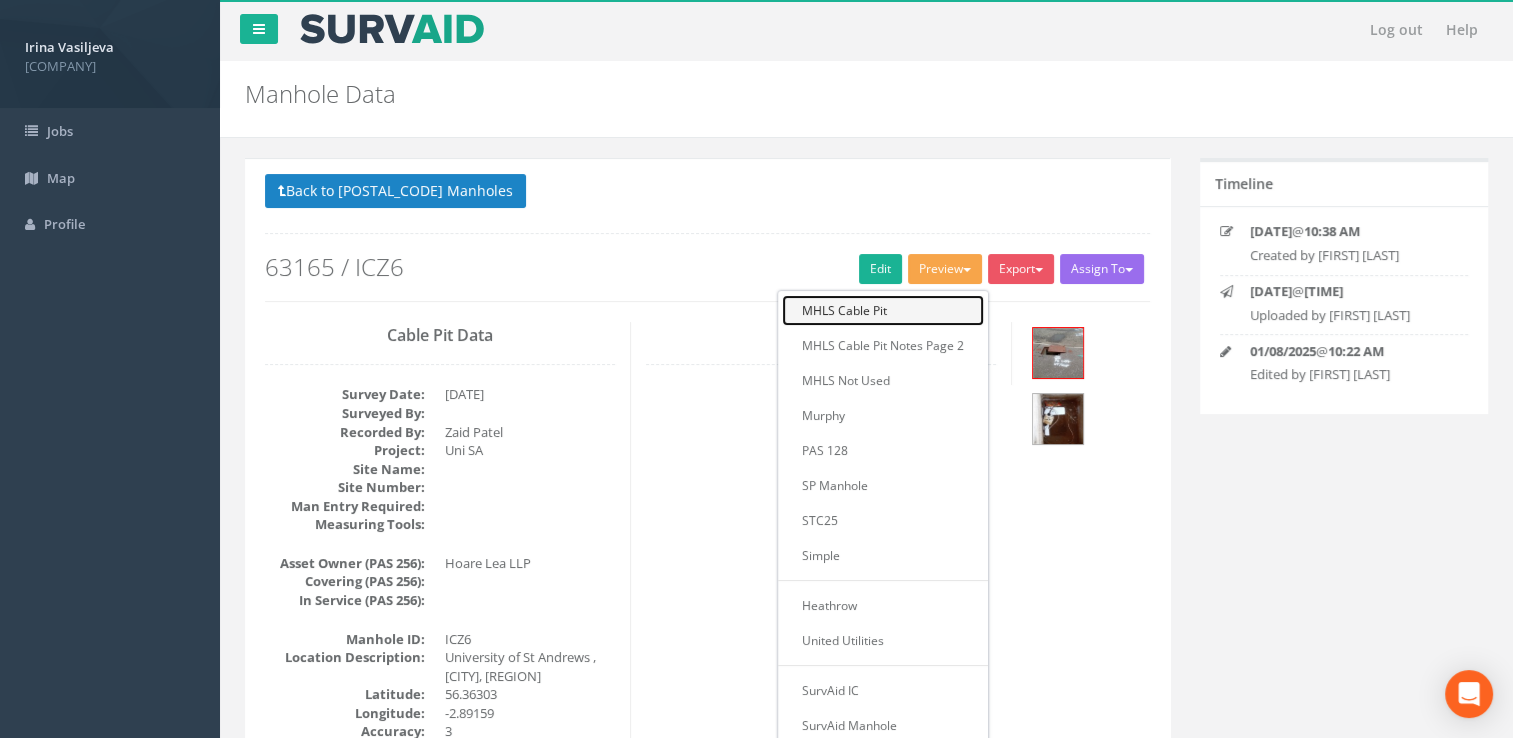 click on "MHLS Cable Pit" at bounding box center [883, 310] 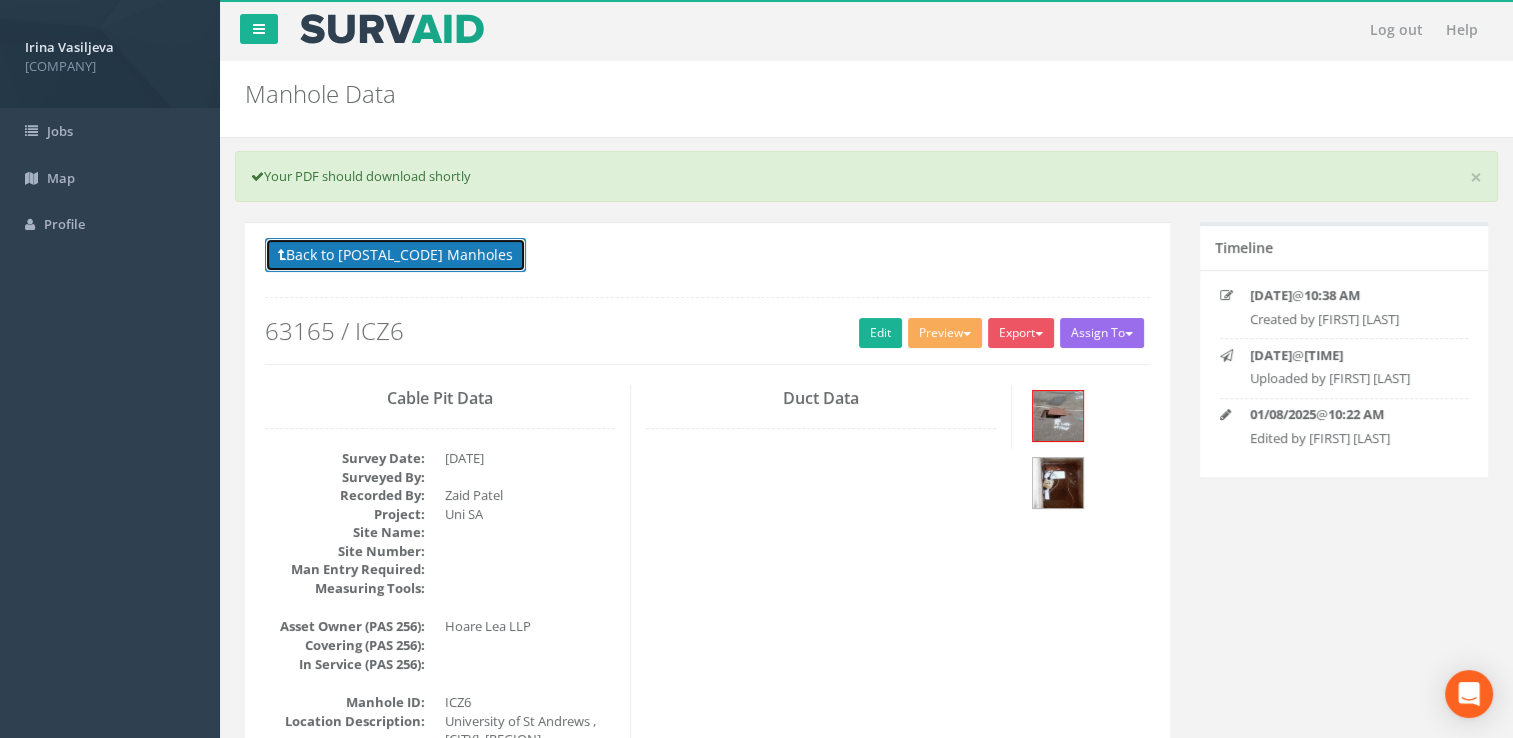 click on "Back to 63165 Manholes" at bounding box center (395, 255) 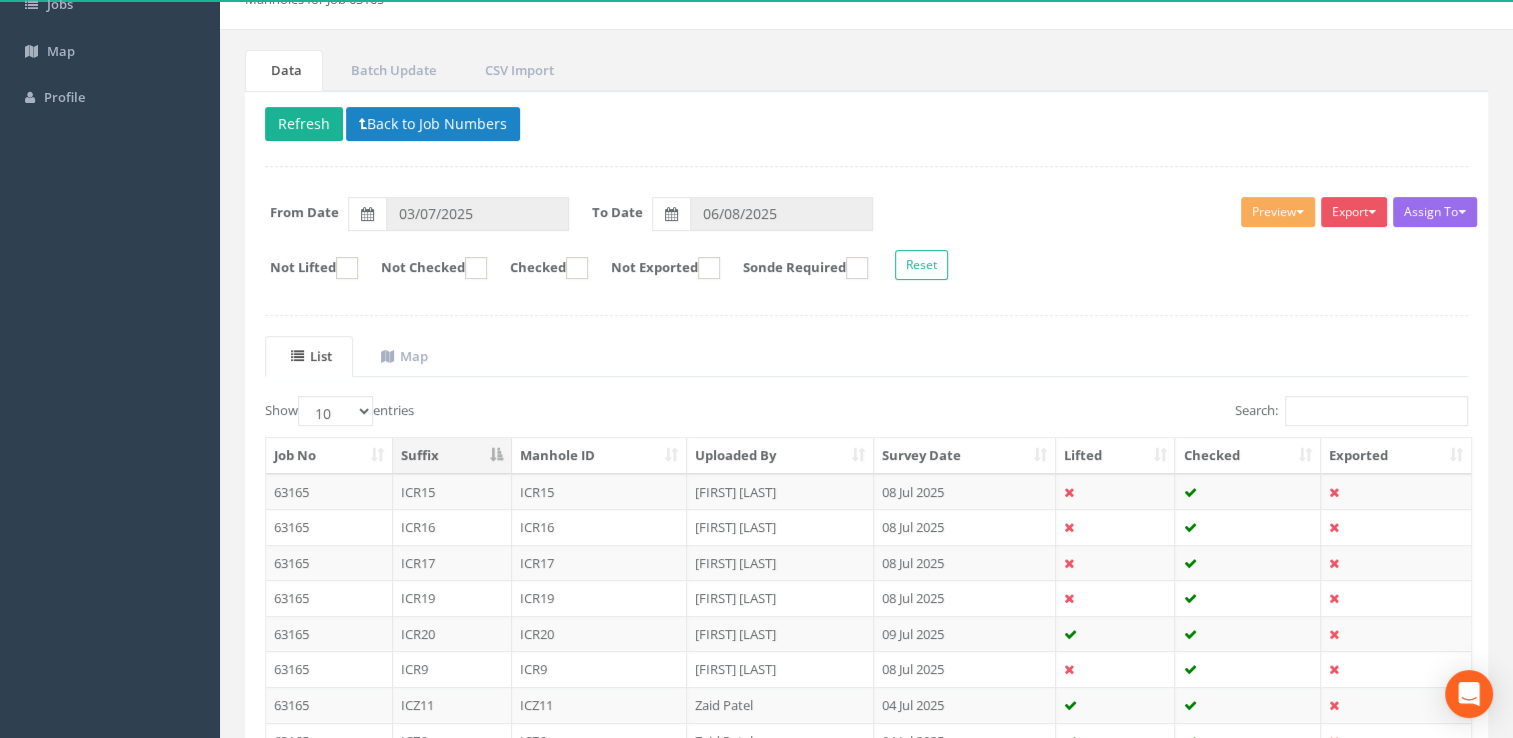 scroll, scrollTop: 372, scrollLeft: 0, axis: vertical 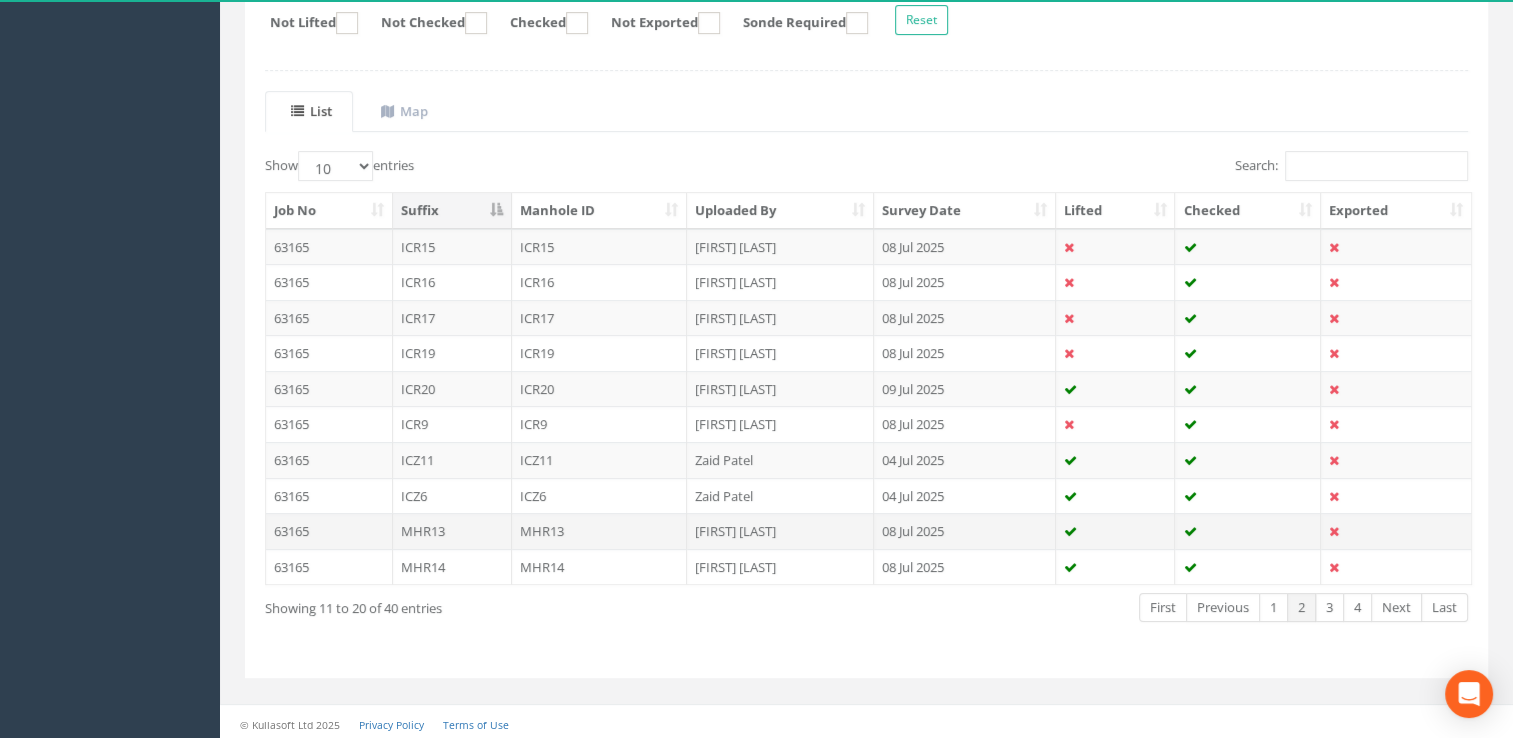 click on "[FIRST] [LAST]" at bounding box center [780, 531] 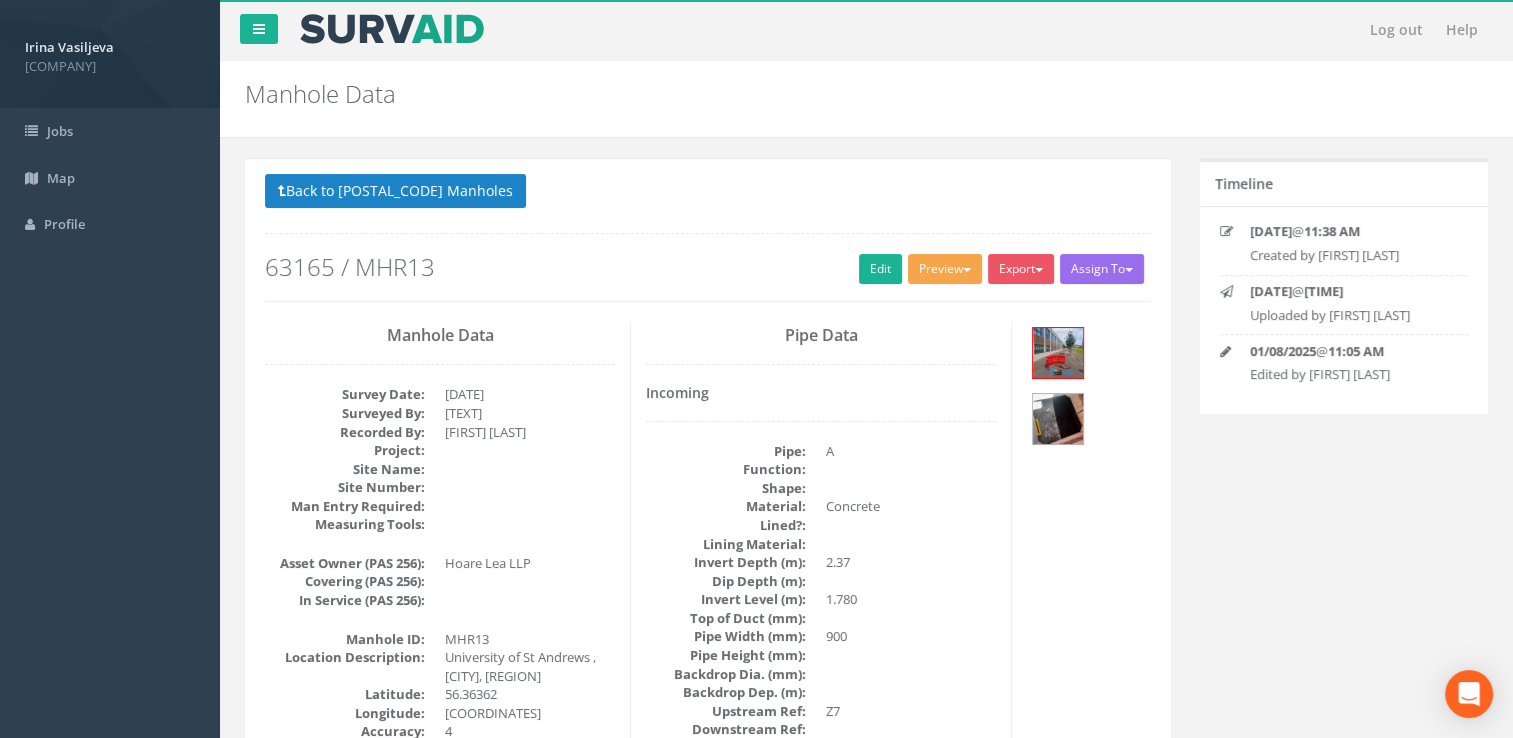 click on "Preview" at bounding box center [945, 269] 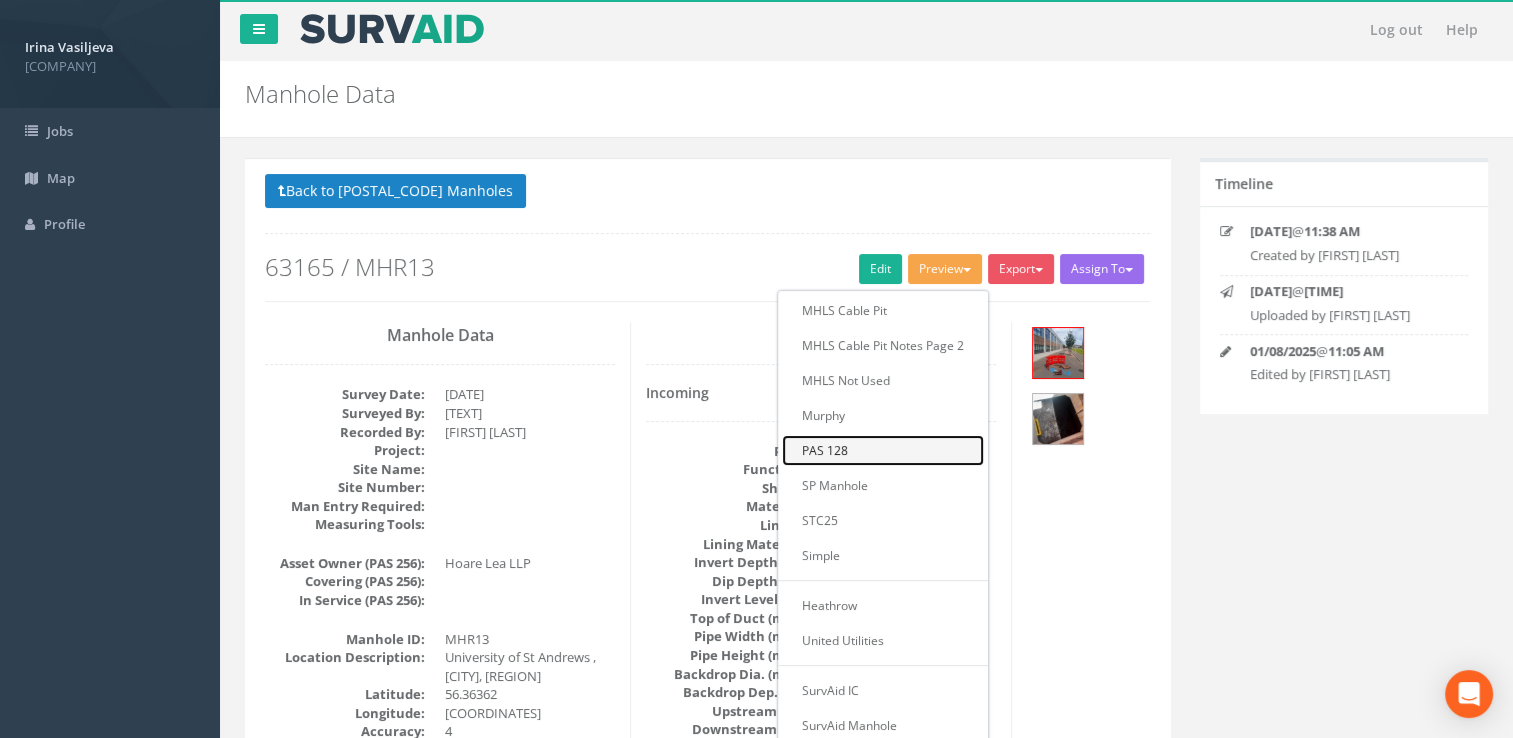 click on "PAS 128" at bounding box center (883, 450) 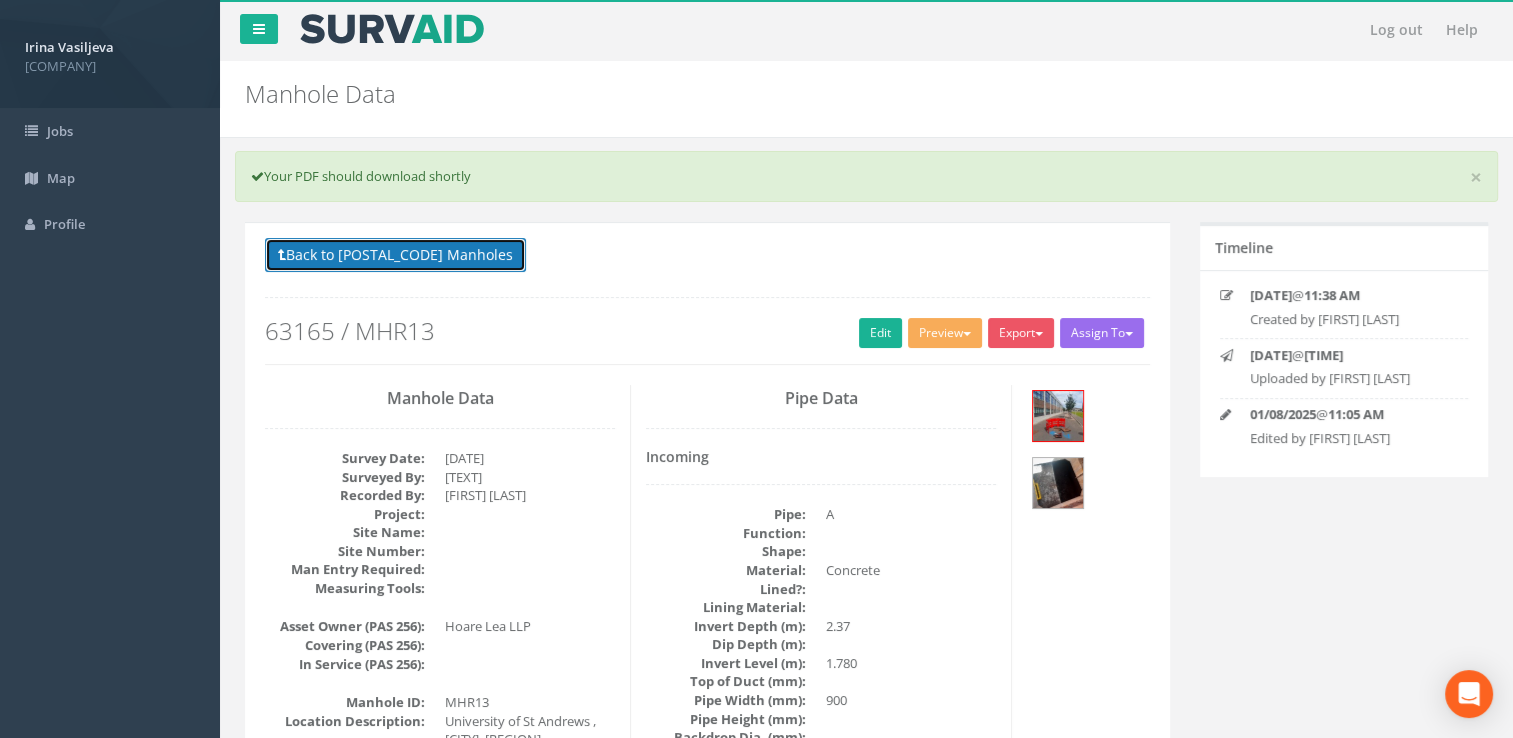 click on "Back to 63165 Manholes" at bounding box center [395, 255] 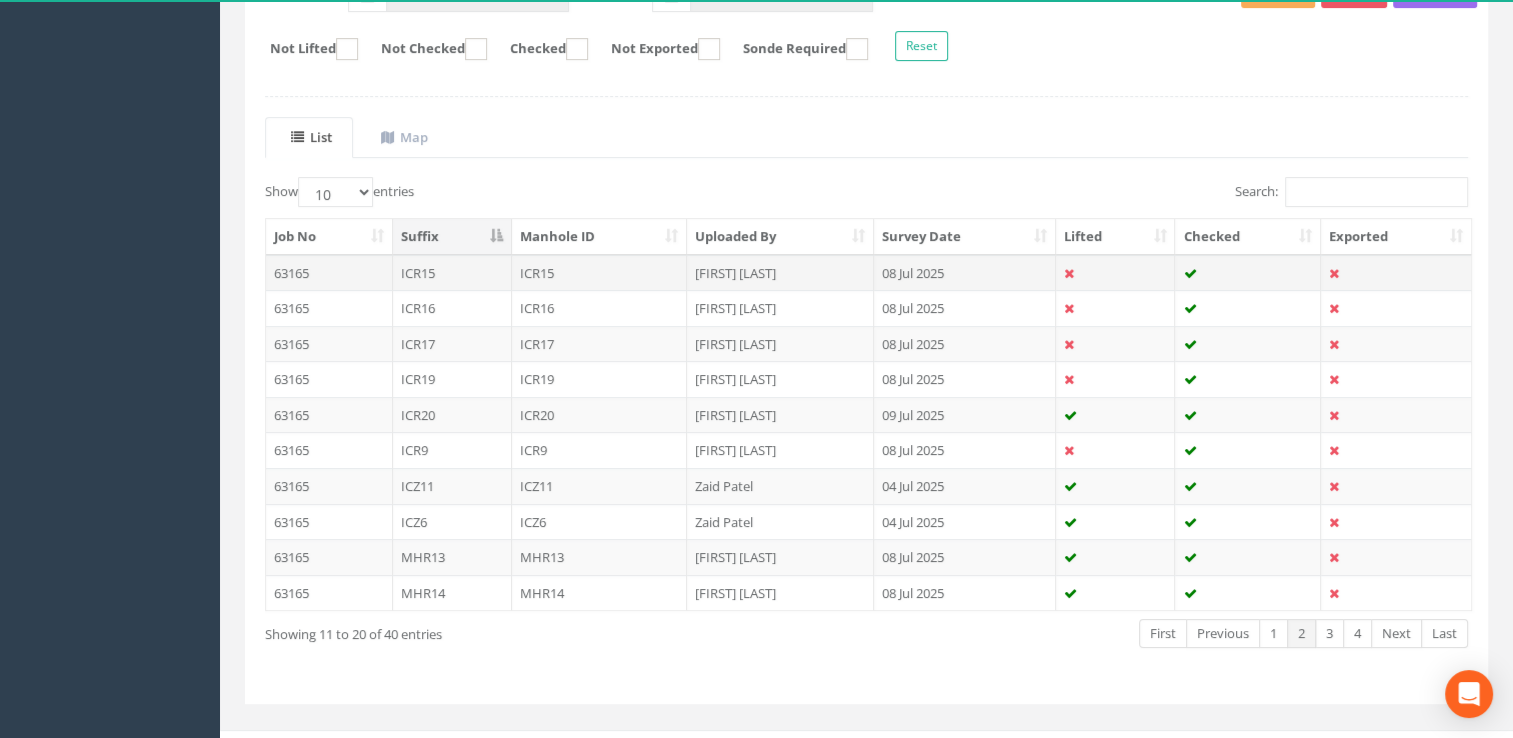 scroll, scrollTop: 372, scrollLeft: 0, axis: vertical 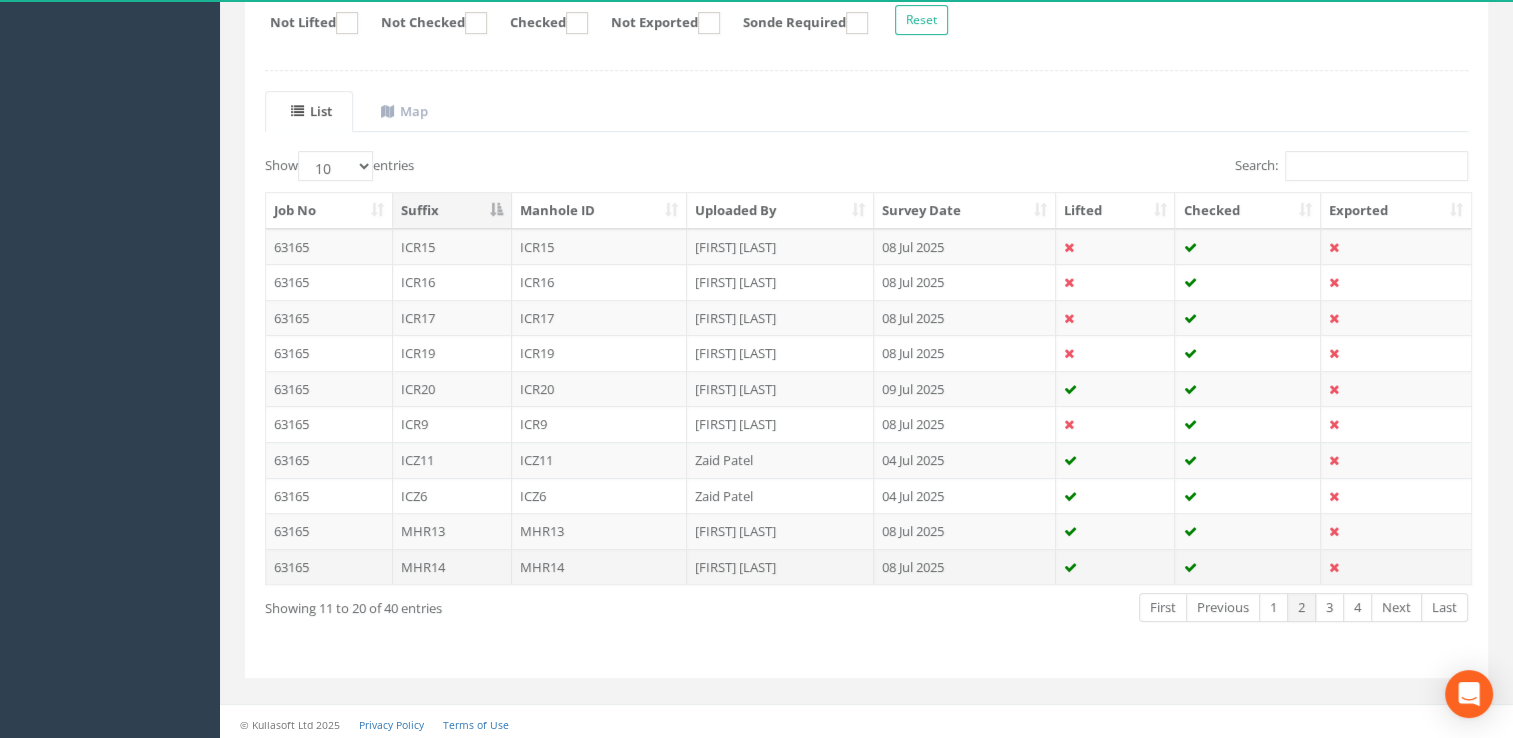 click on "[FIRST] [LAST]" at bounding box center (780, 567) 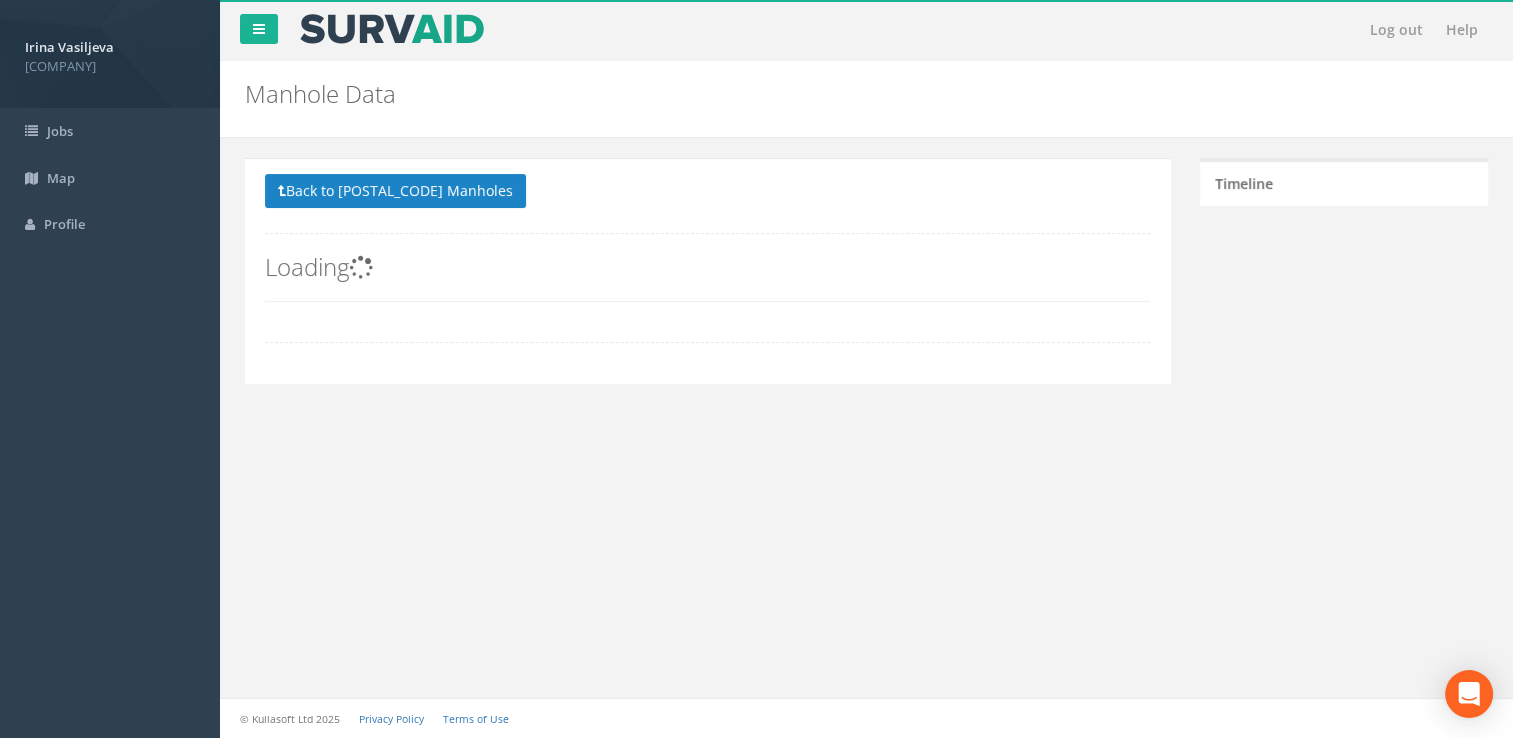scroll, scrollTop: 0, scrollLeft: 0, axis: both 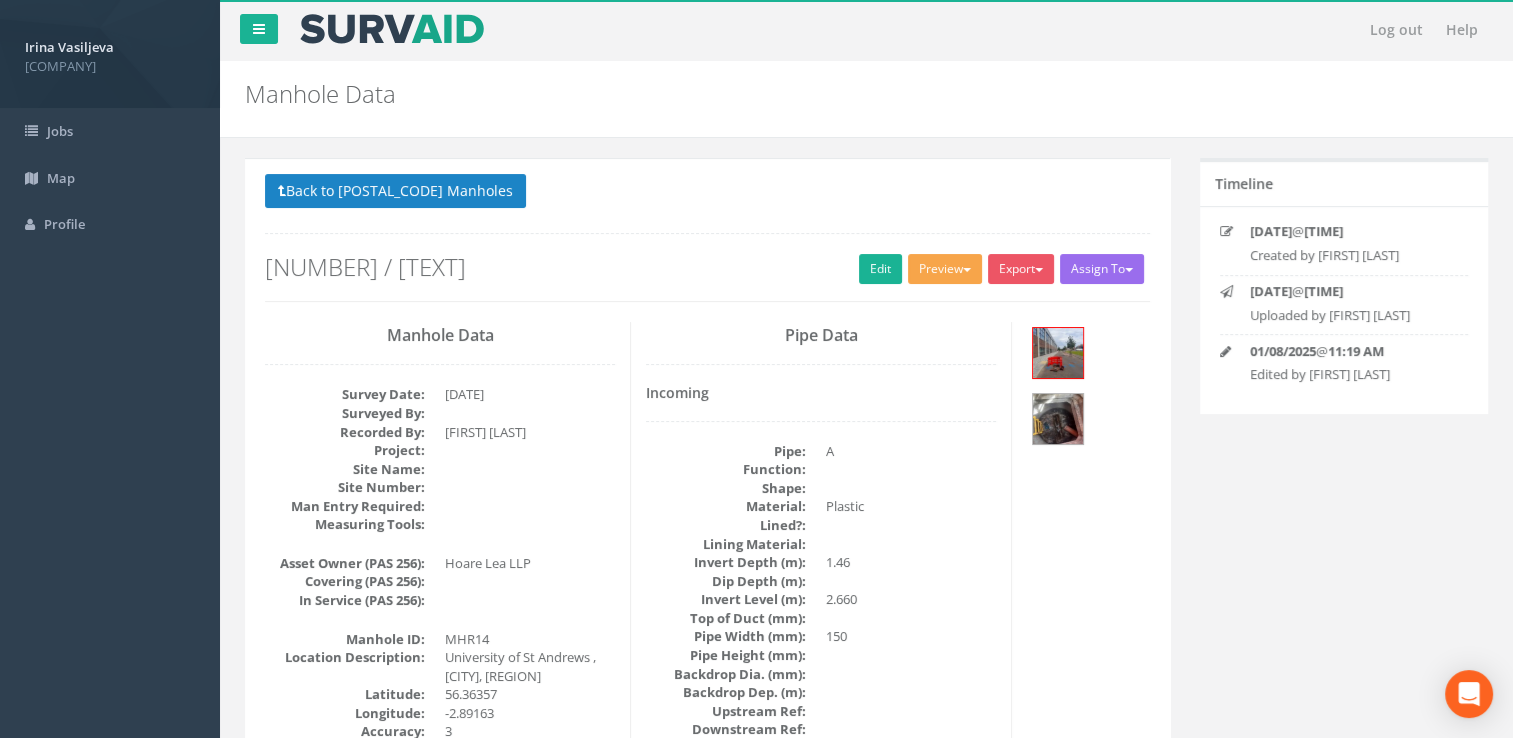 click on "Preview" at bounding box center [945, 269] 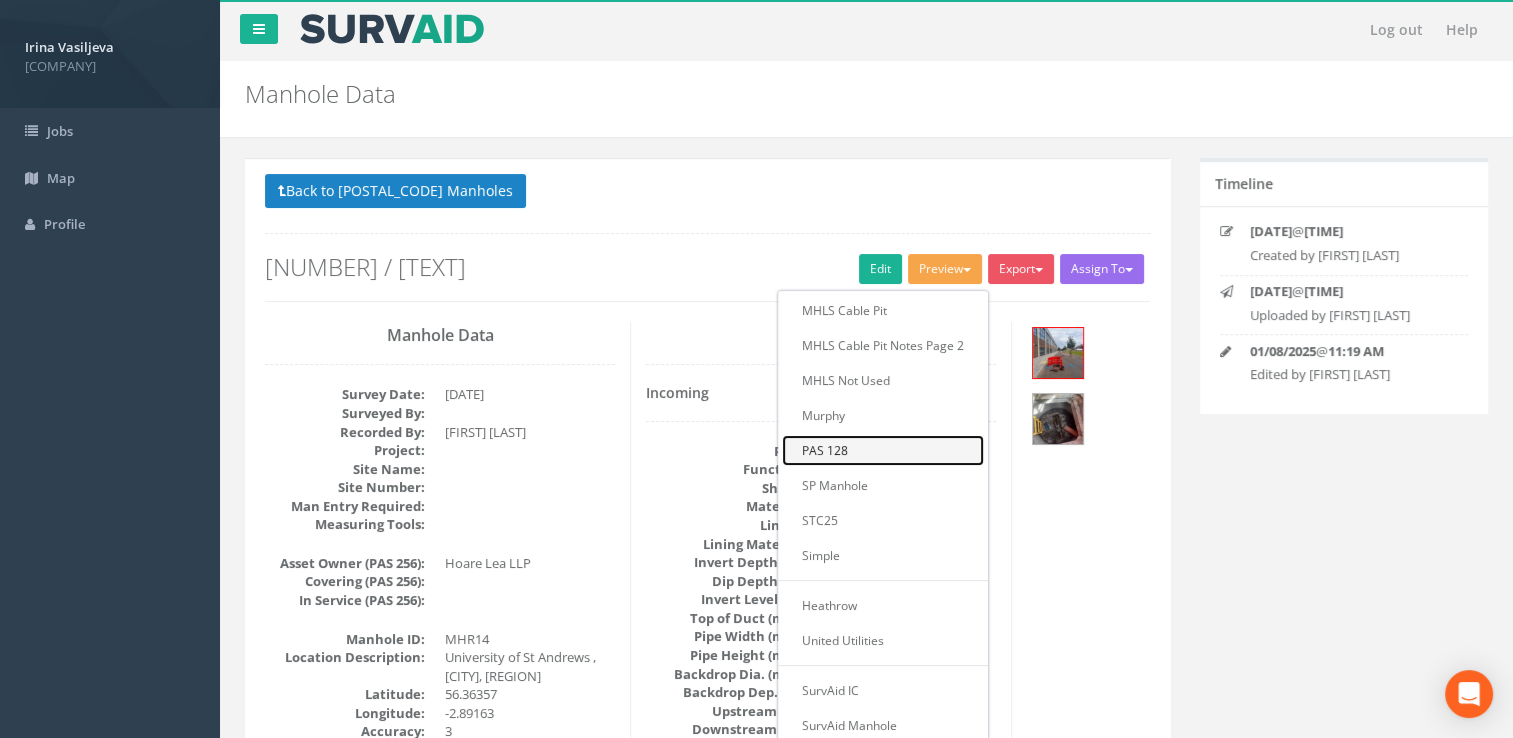 click on "PAS 128" at bounding box center (883, 450) 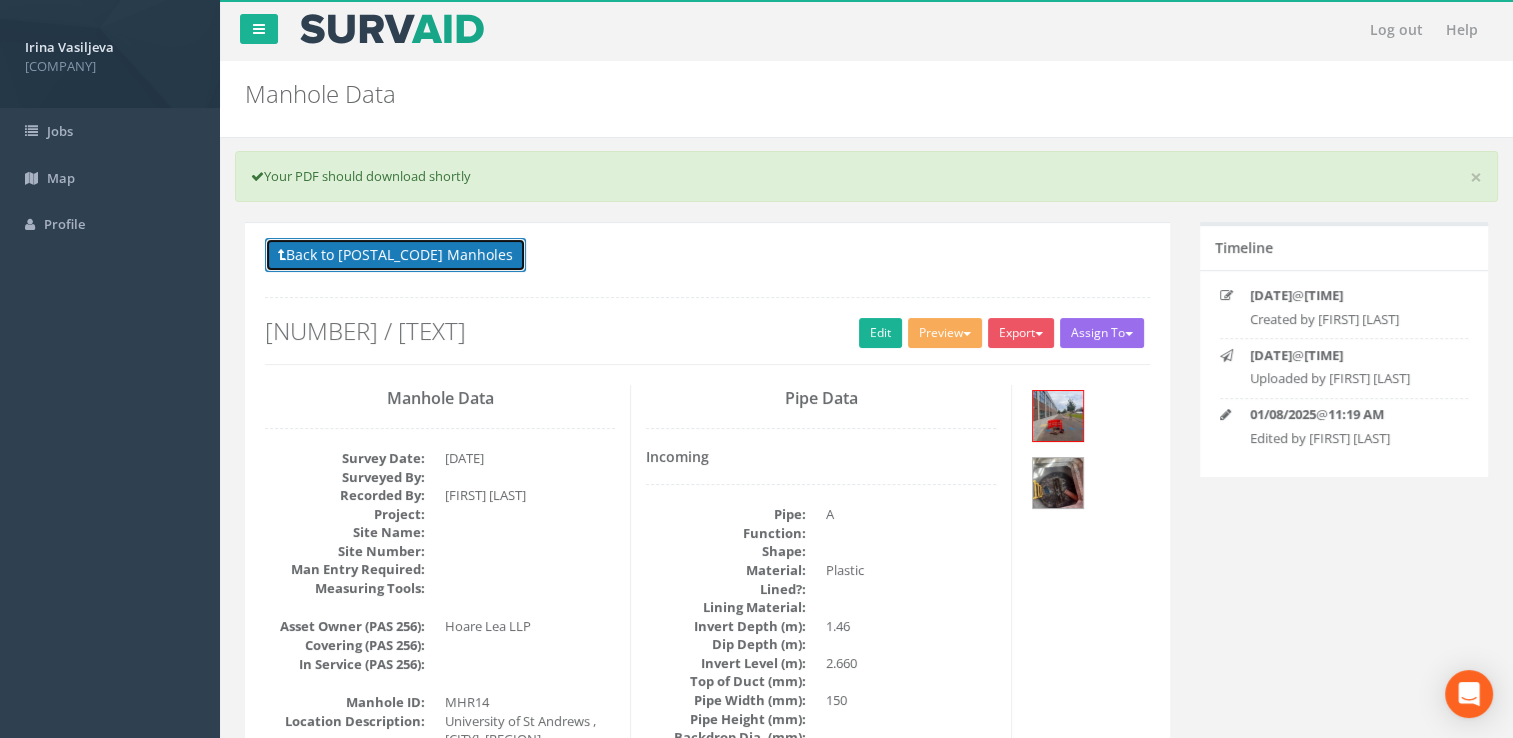 click on "Back to 63165 Manholes" at bounding box center (395, 255) 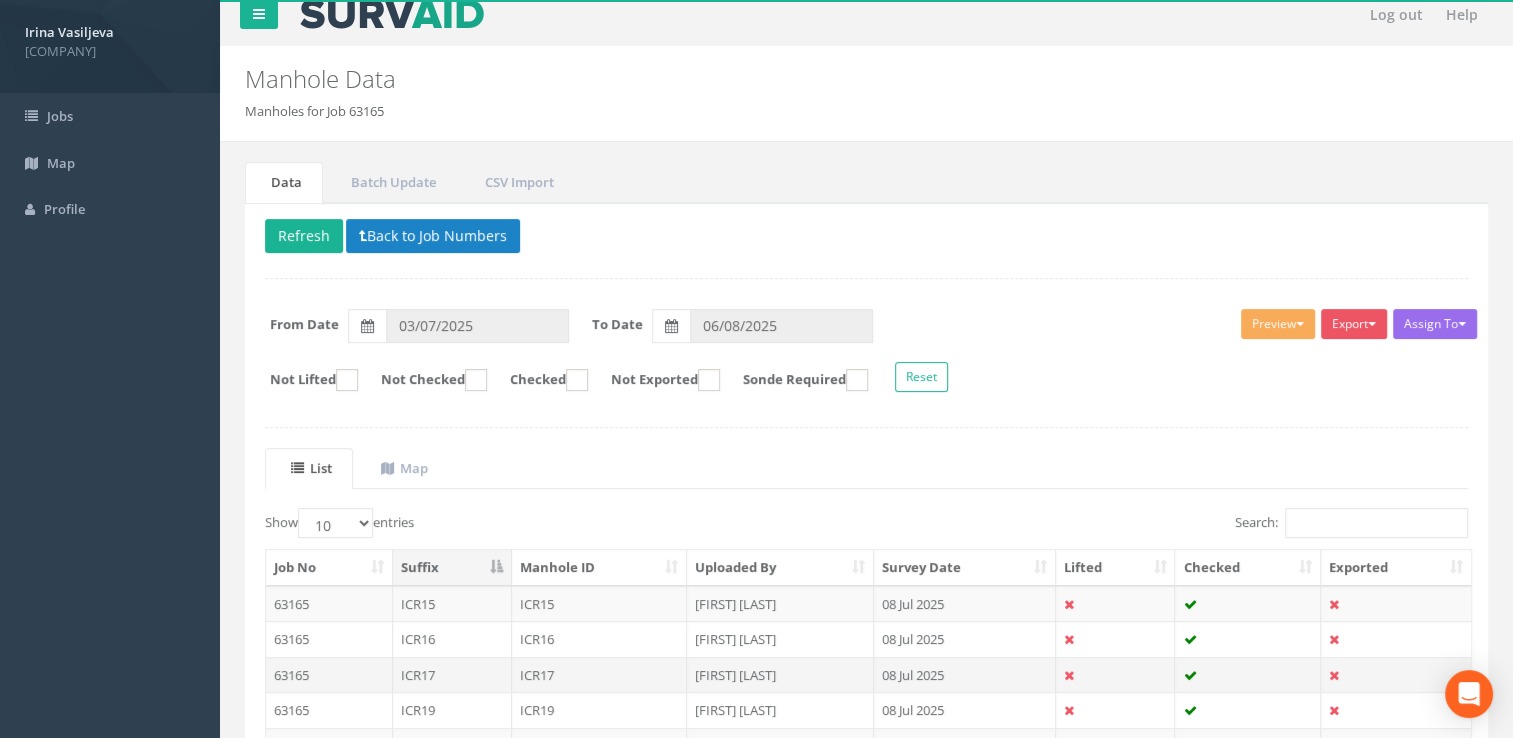 scroll, scrollTop: 372, scrollLeft: 0, axis: vertical 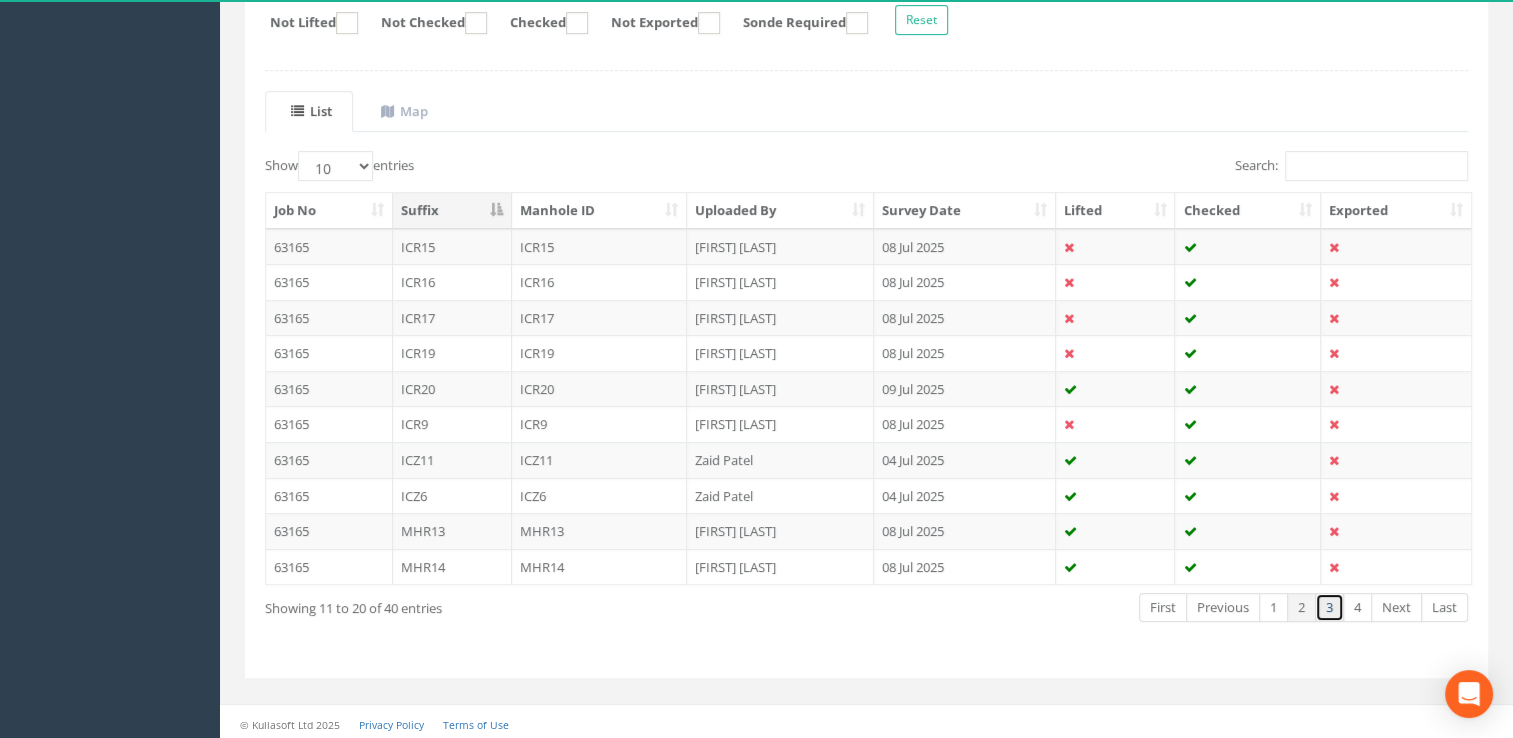 click on "3" at bounding box center (1329, 607) 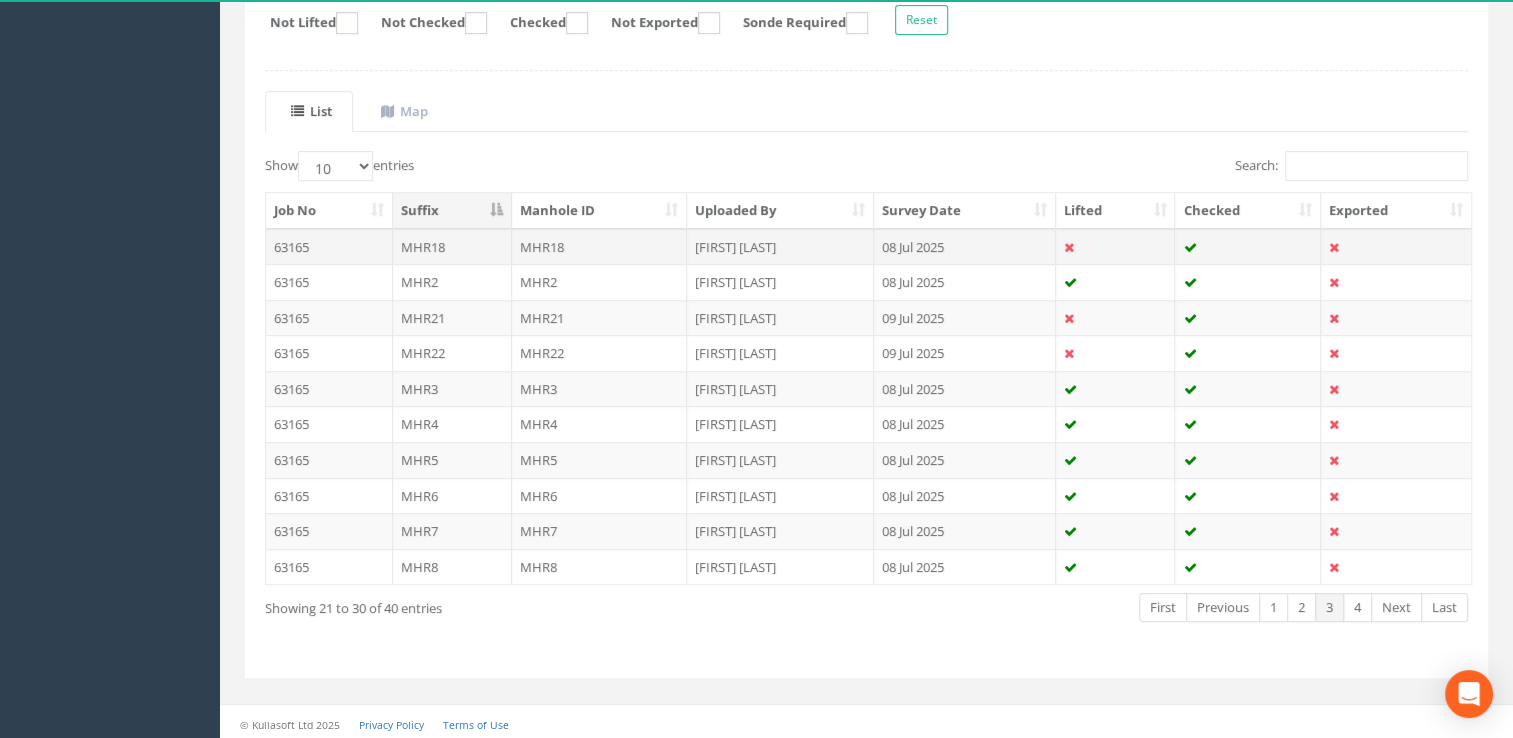 click on "MHR18" at bounding box center [600, 247] 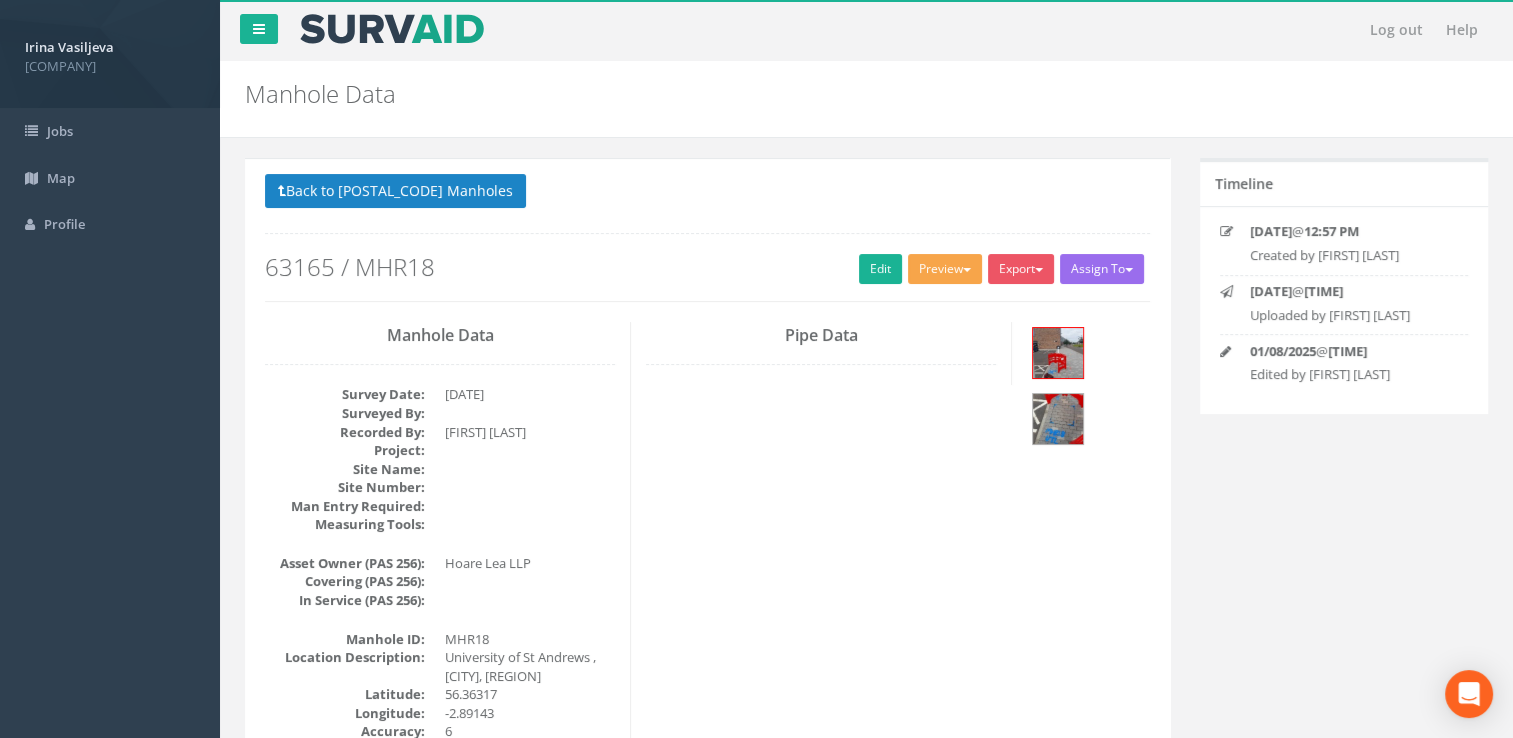 click on "Preview" at bounding box center [945, 269] 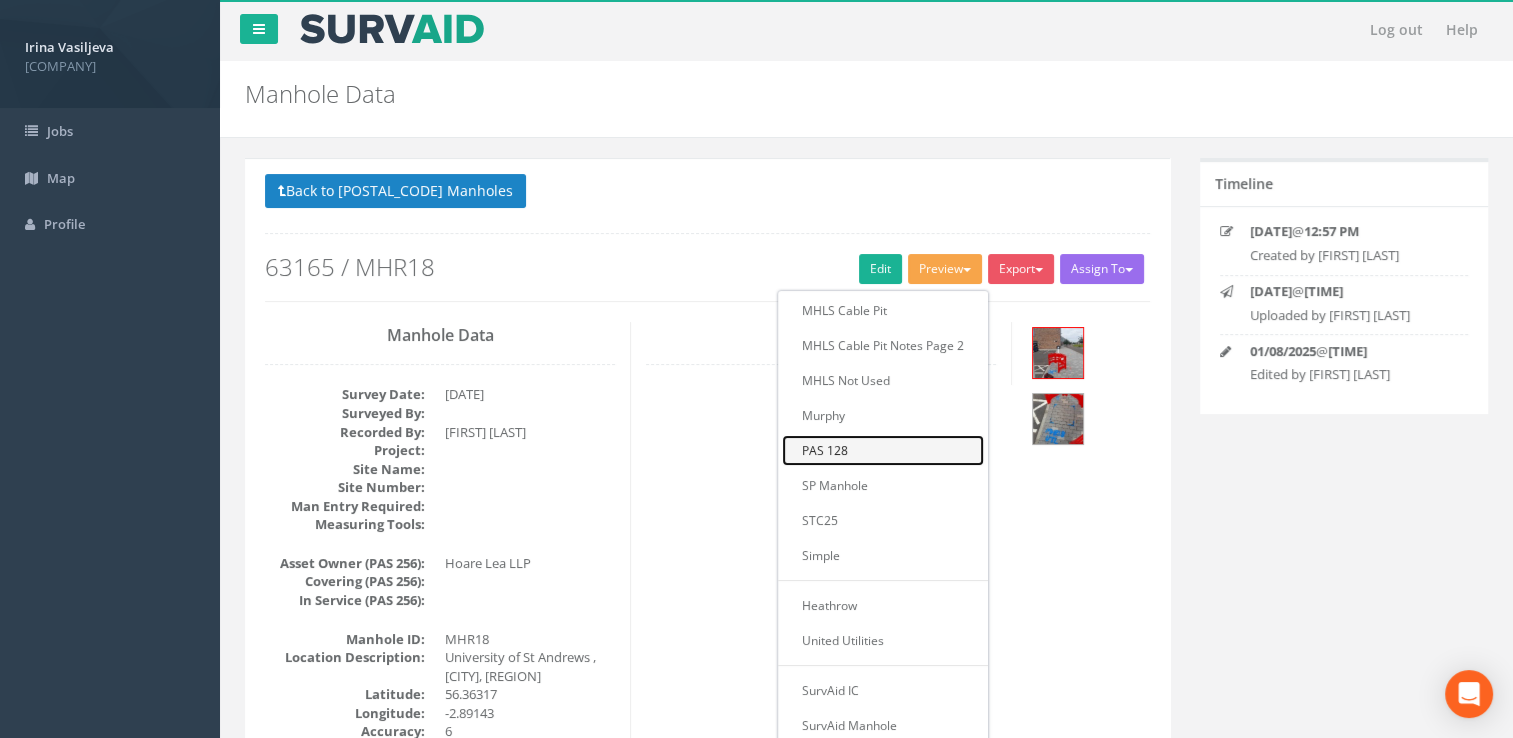 click on "PAS 128" at bounding box center [883, 450] 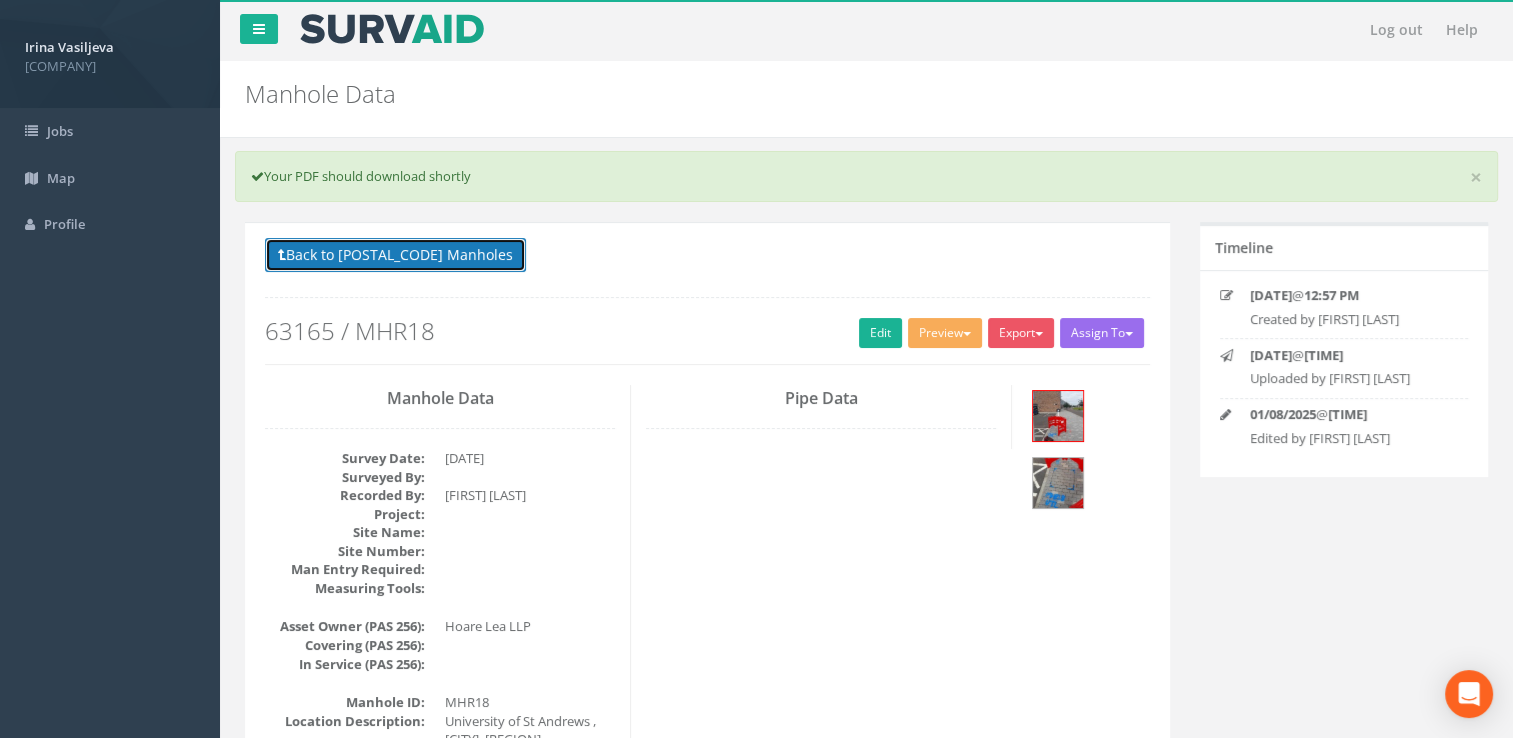 click on "Back to 63165 Manholes" at bounding box center (395, 255) 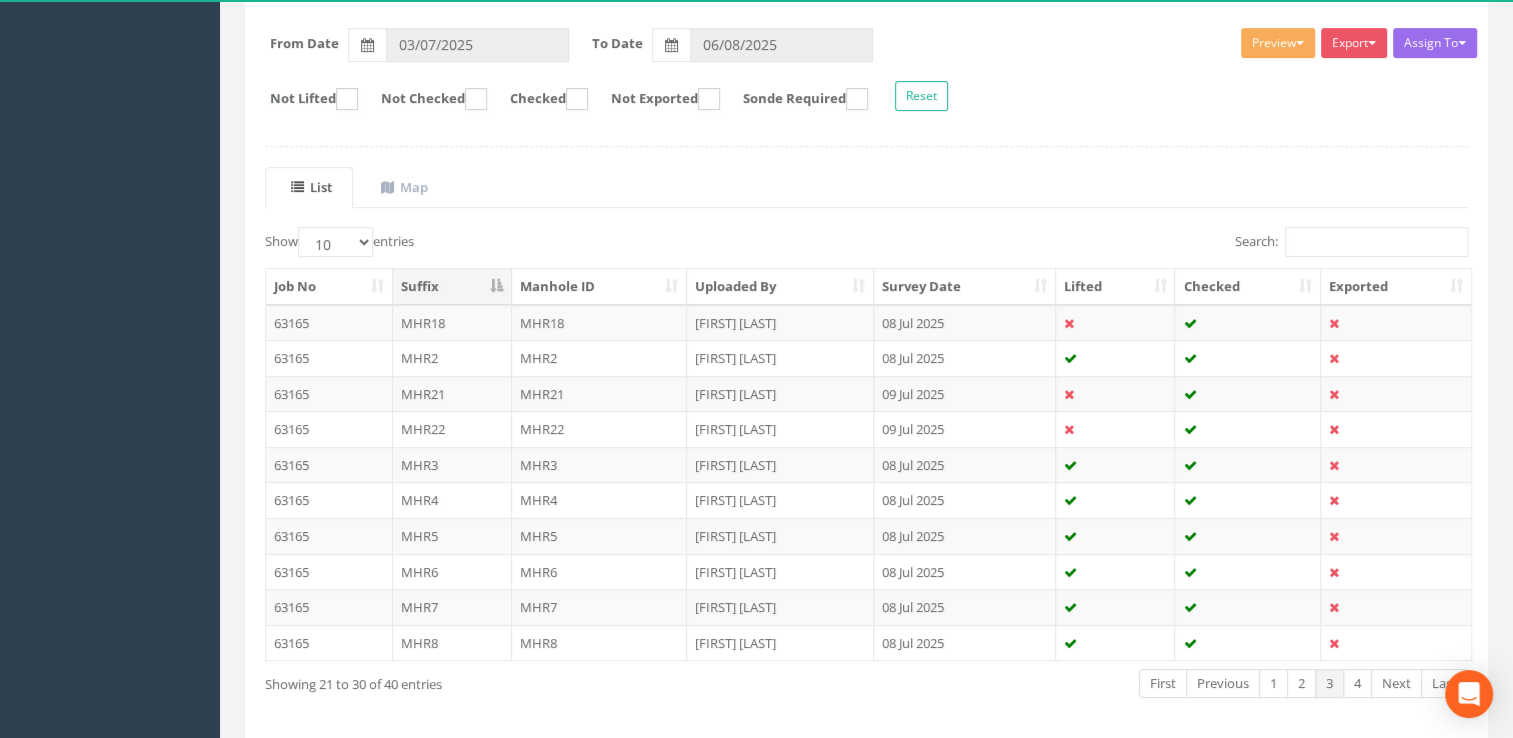 scroll, scrollTop: 300, scrollLeft: 0, axis: vertical 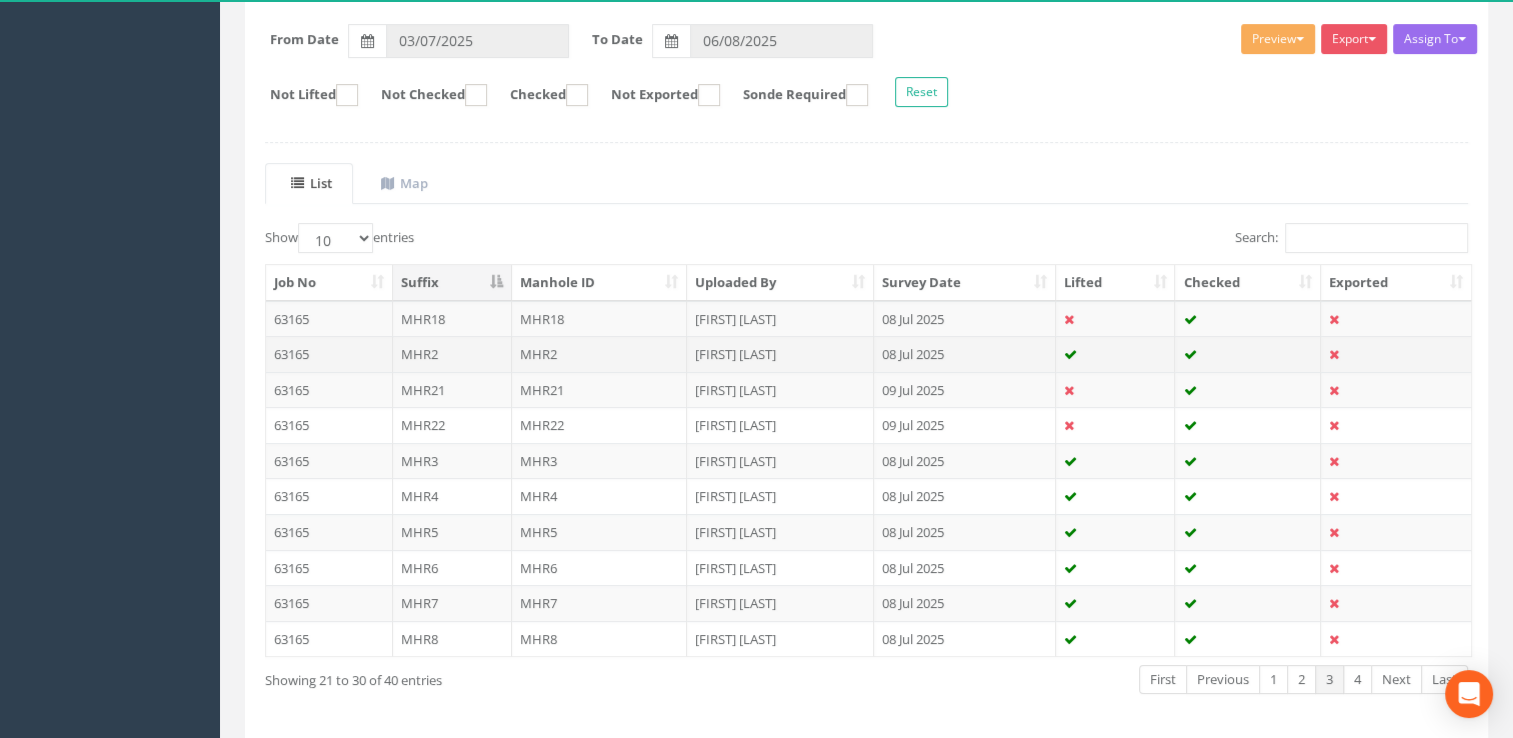 click on "MHR2" at bounding box center [600, 354] 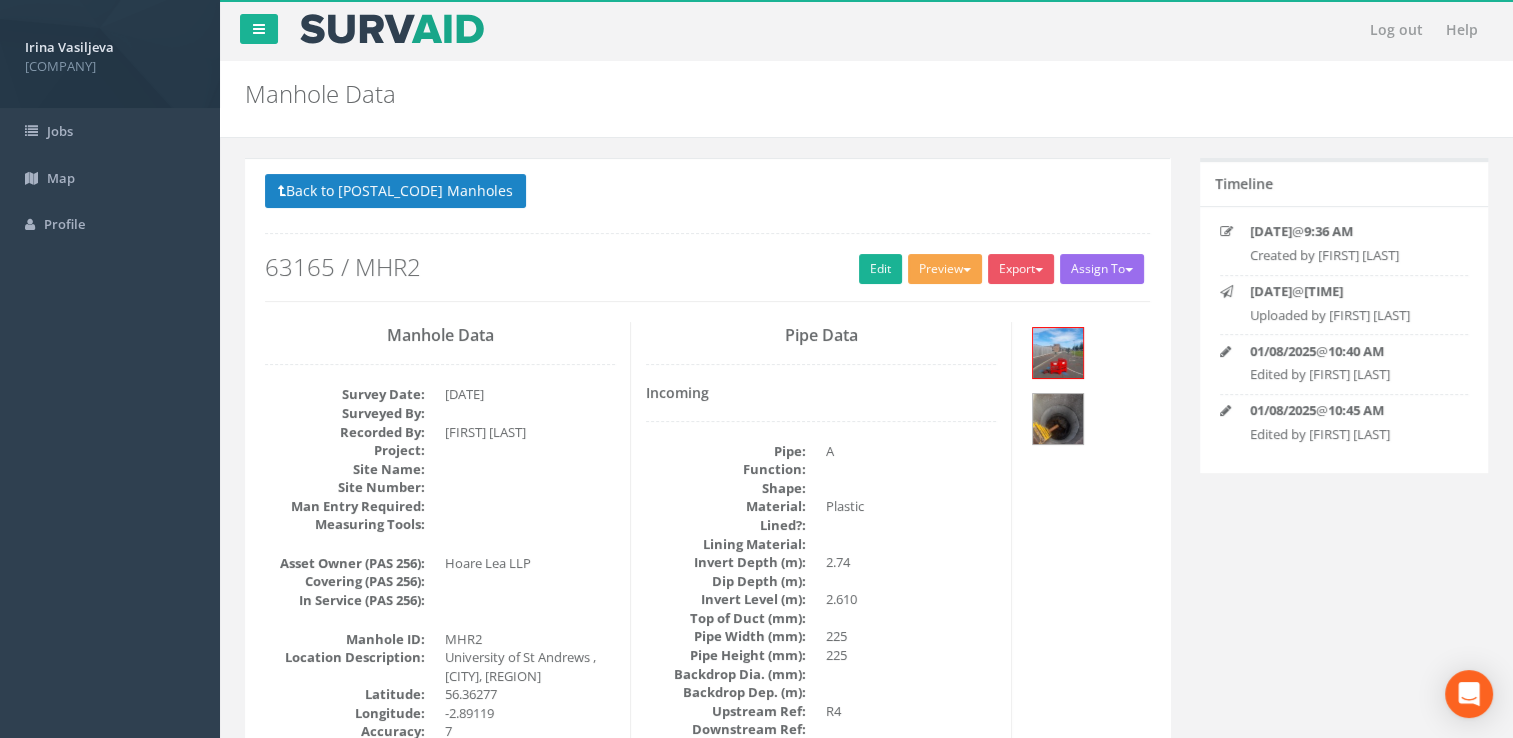 click on "Preview" at bounding box center [945, 269] 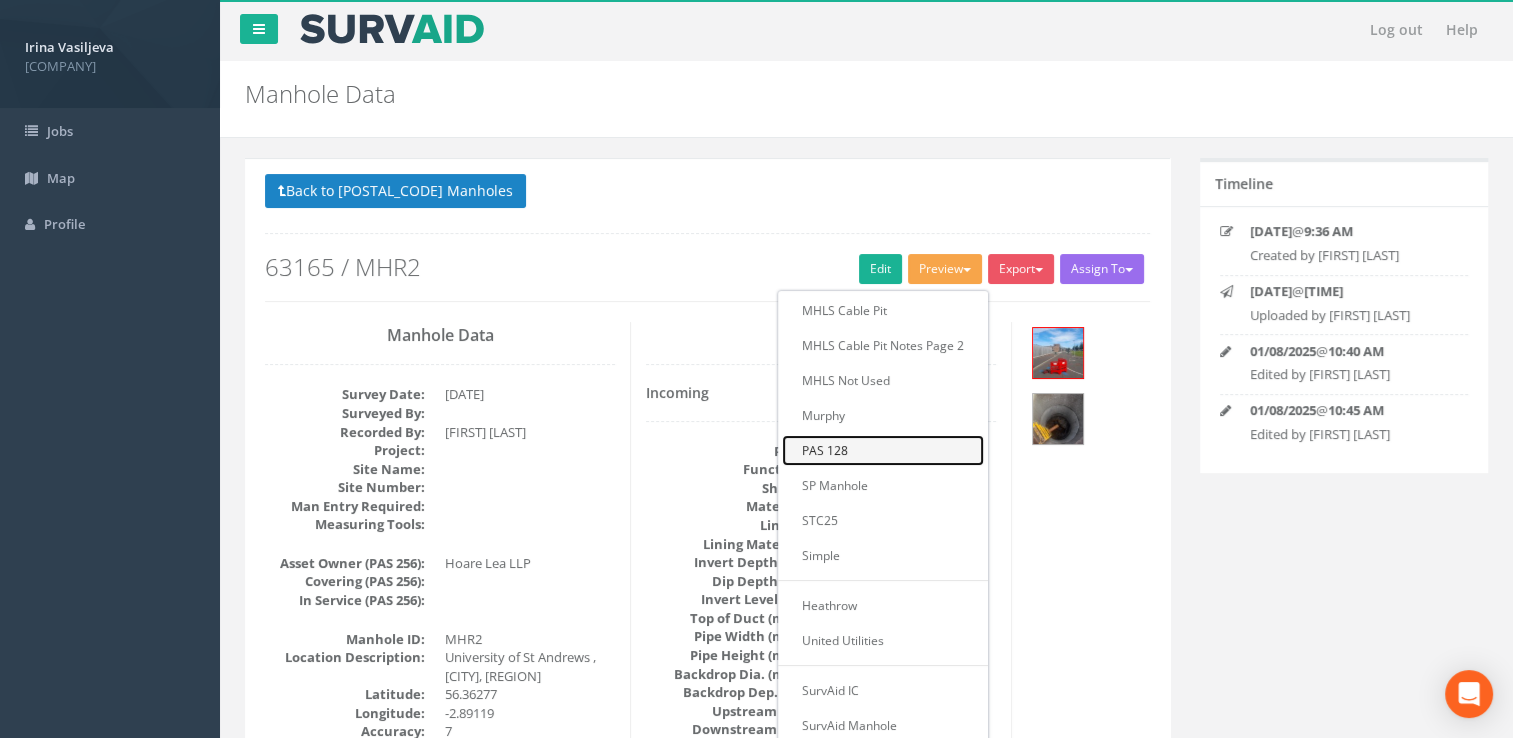 click on "PAS 128" at bounding box center [883, 450] 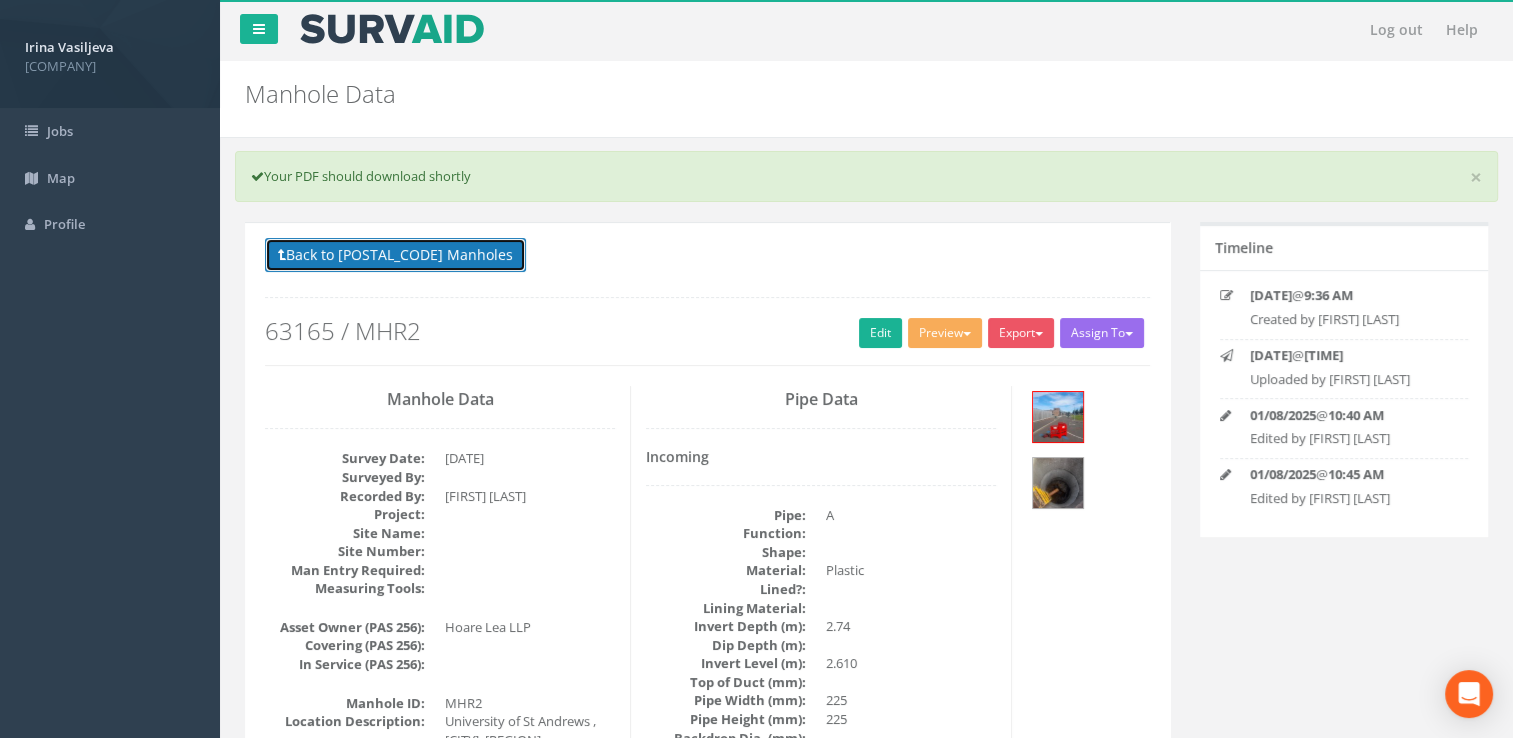click on "Back to 63165 Manholes" at bounding box center (395, 255) 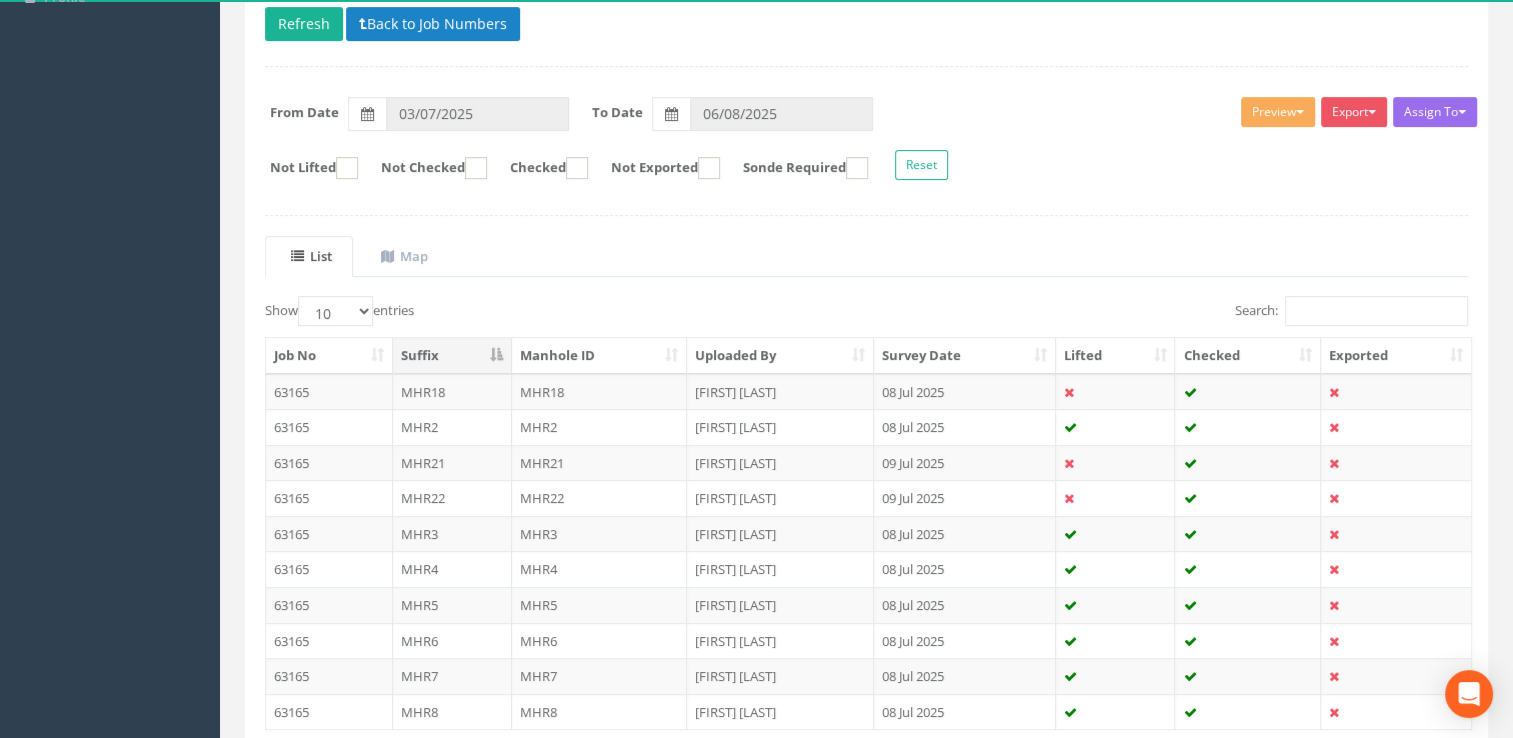 scroll, scrollTop: 372, scrollLeft: 0, axis: vertical 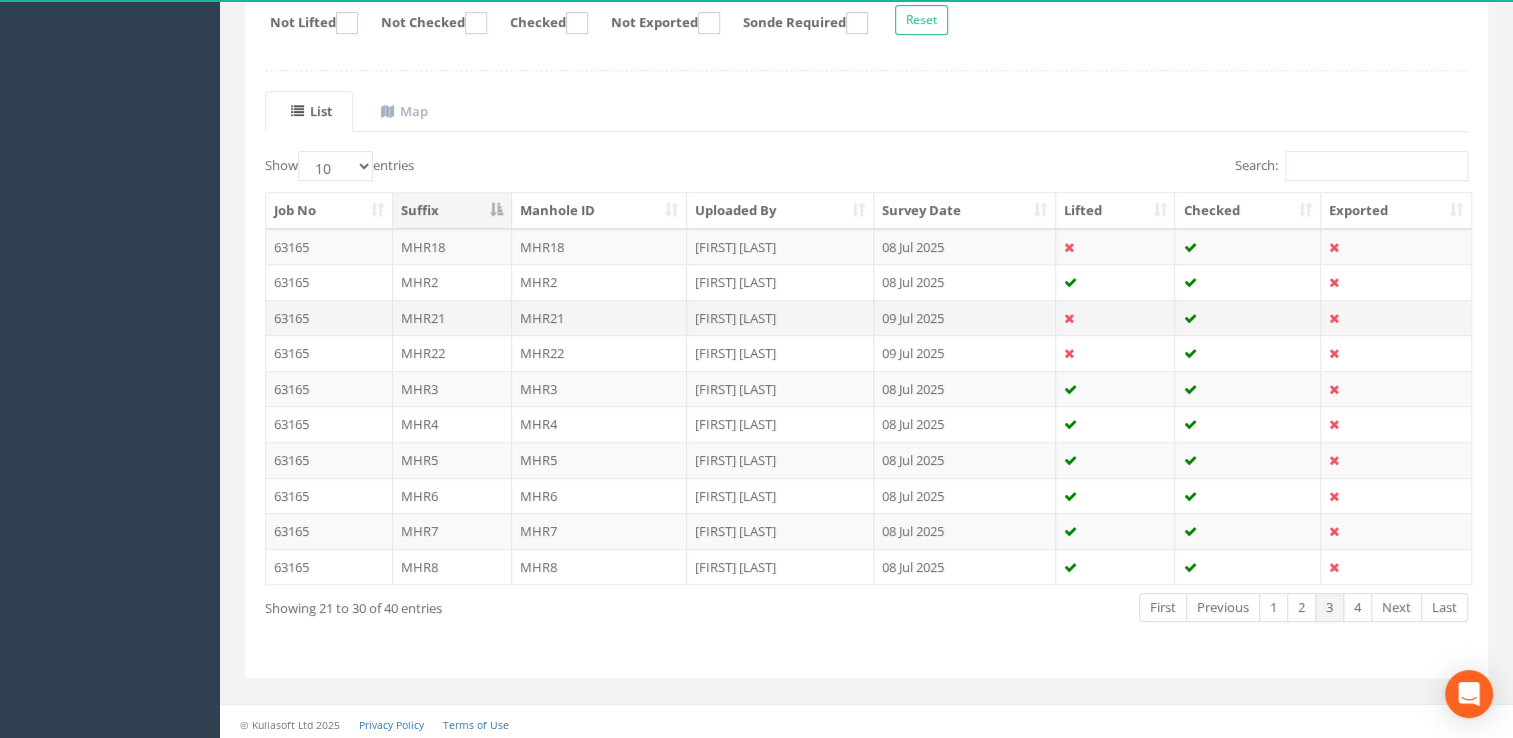 click on "MHR21" at bounding box center (600, 318) 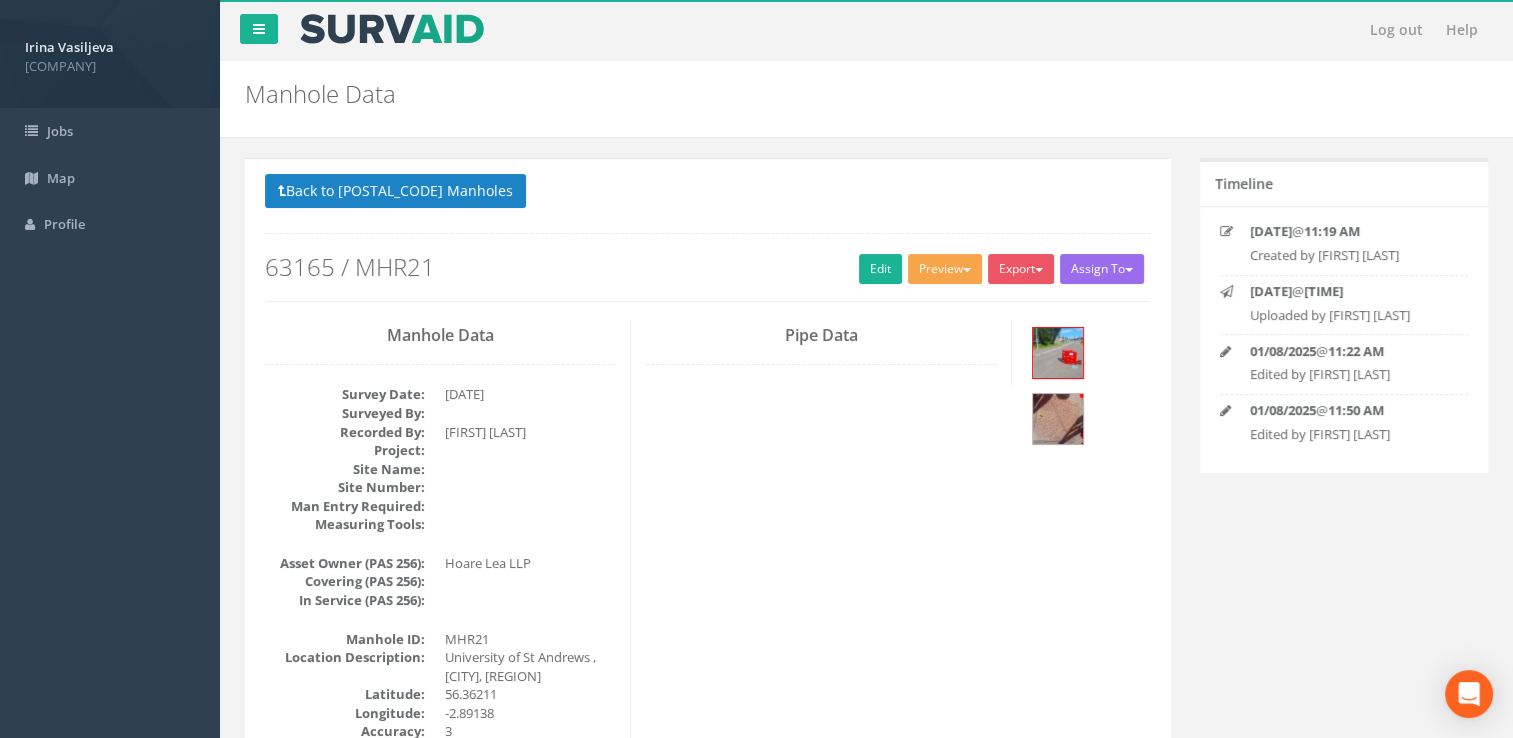 click on "Preview" at bounding box center [945, 269] 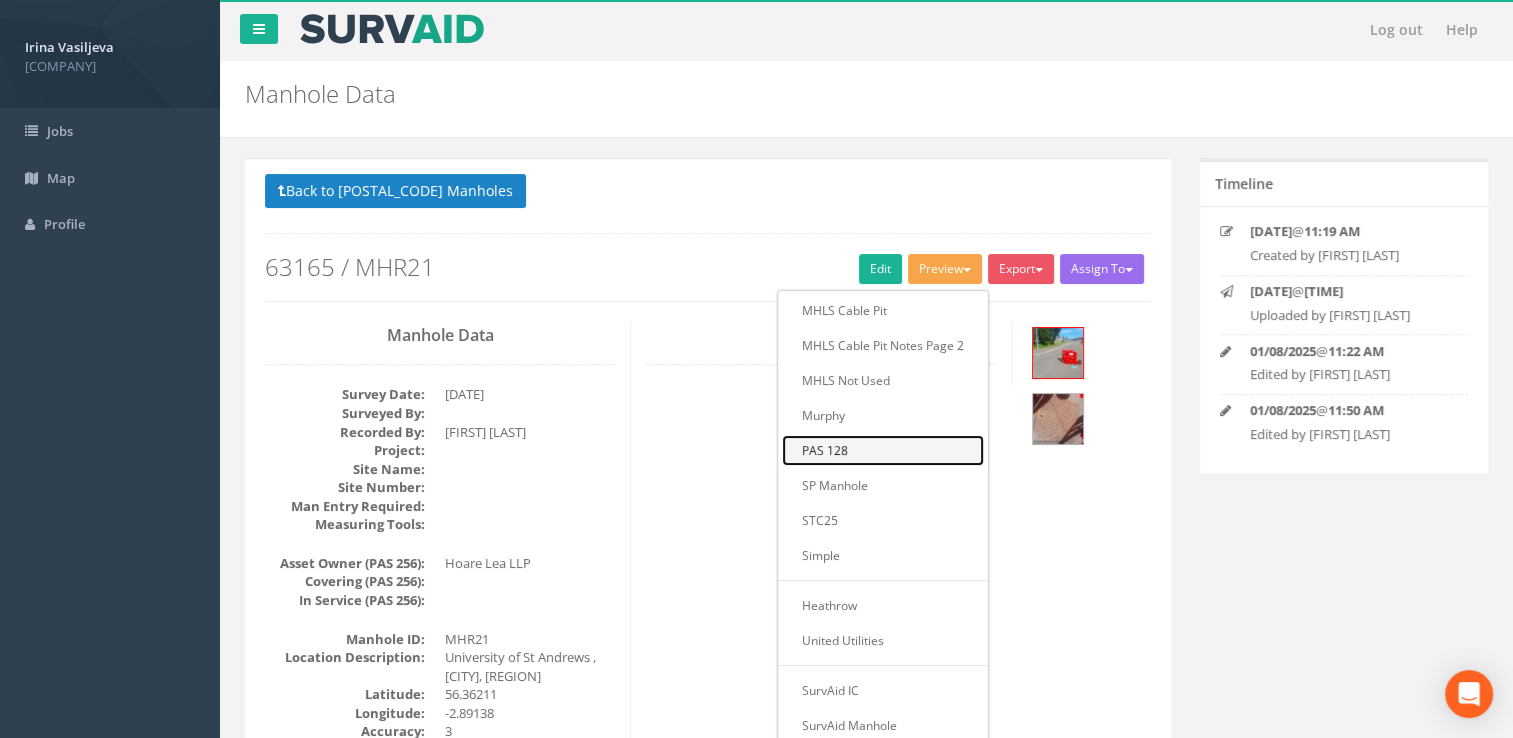click on "PAS 128" at bounding box center [883, 450] 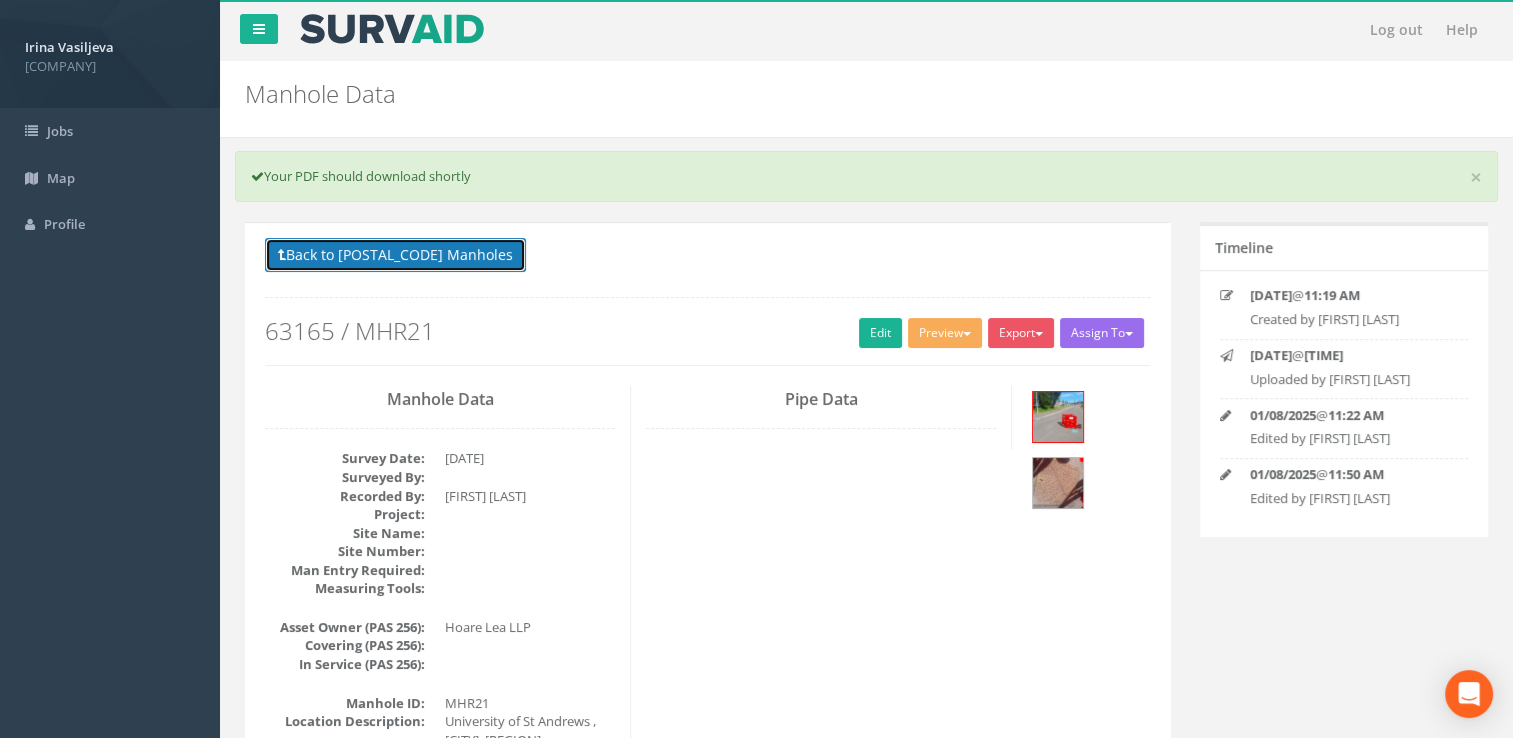 click on "Back to 63165 Manholes" at bounding box center (395, 255) 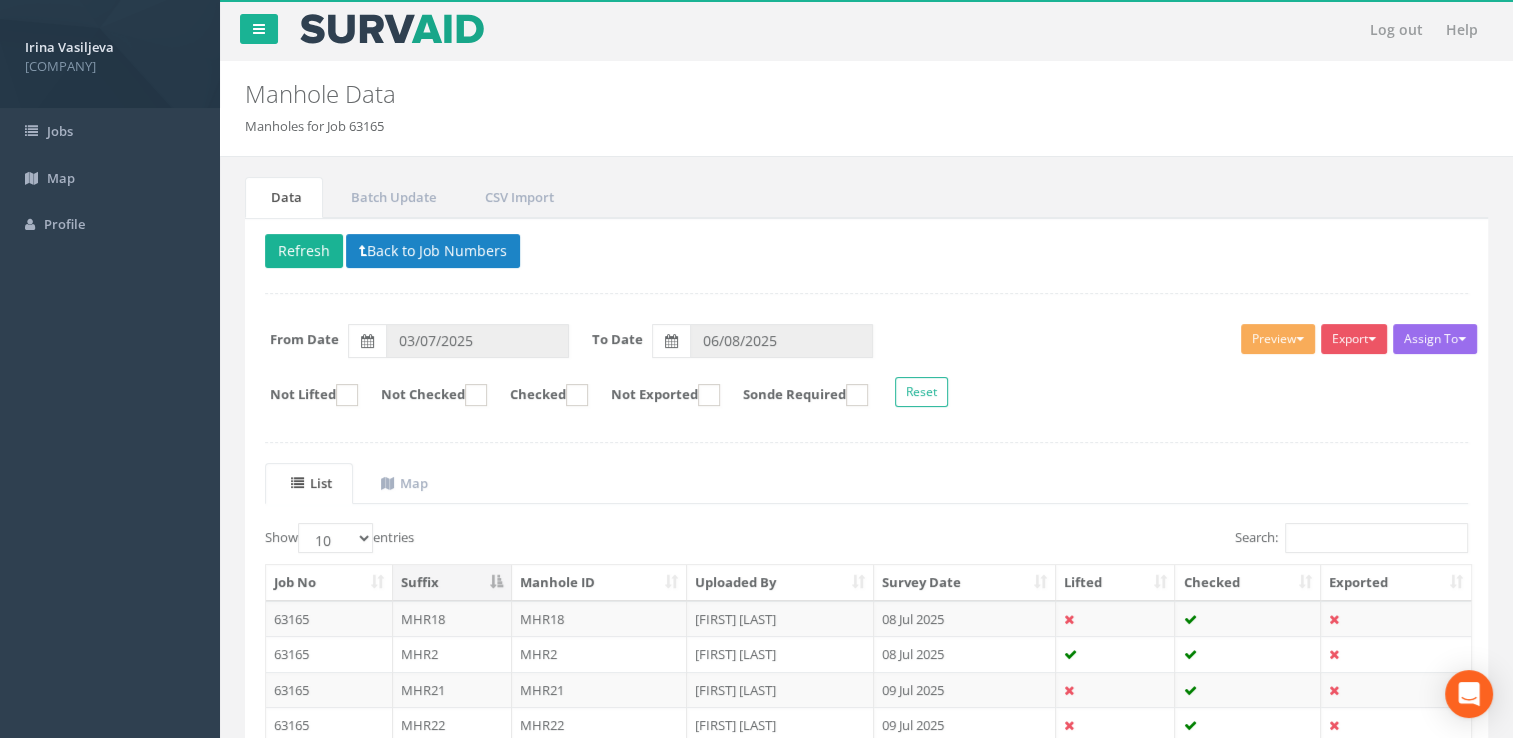 scroll, scrollTop: 372, scrollLeft: 0, axis: vertical 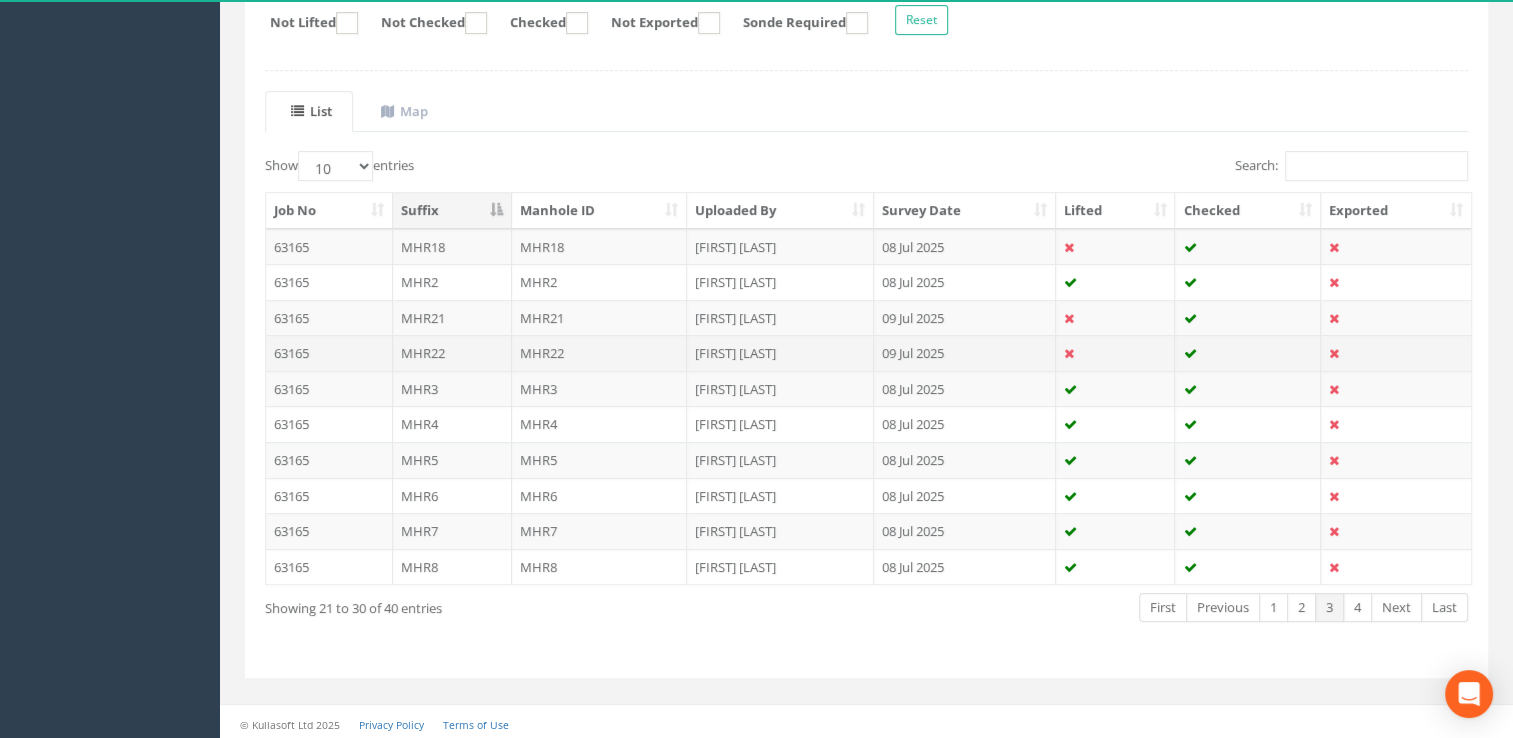 click on "MHR22" at bounding box center (600, 353) 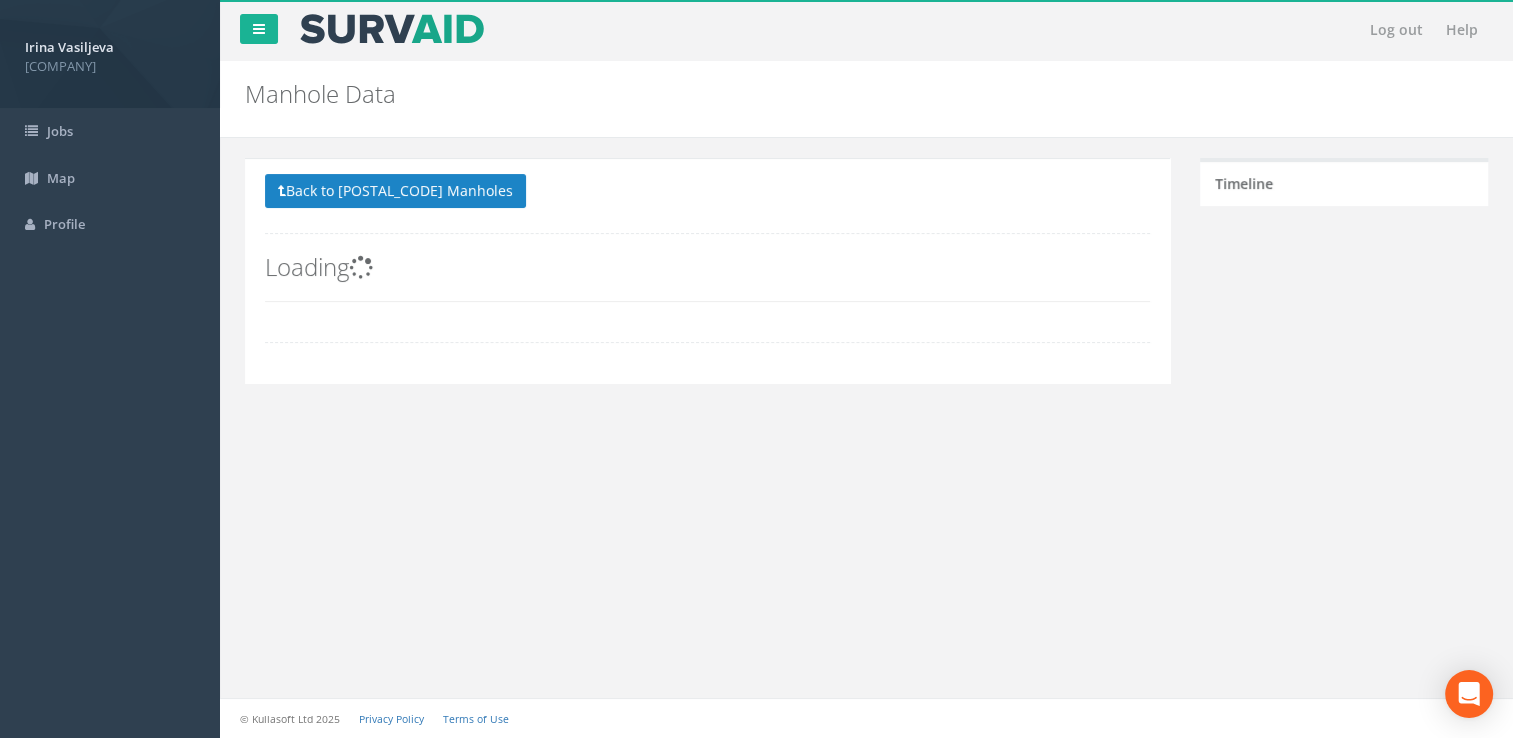 scroll, scrollTop: 0, scrollLeft: 0, axis: both 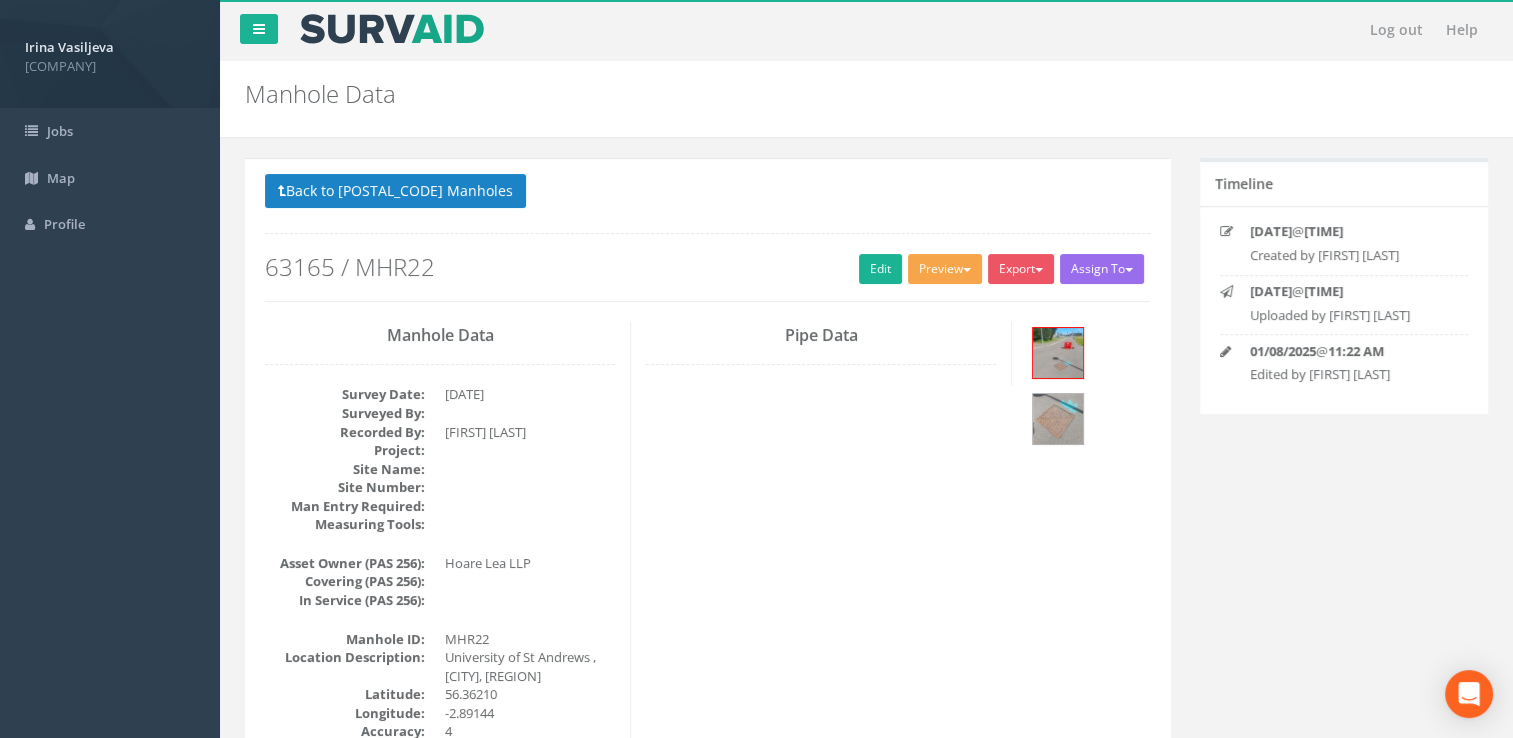 click on "Preview" at bounding box center (945, 269) 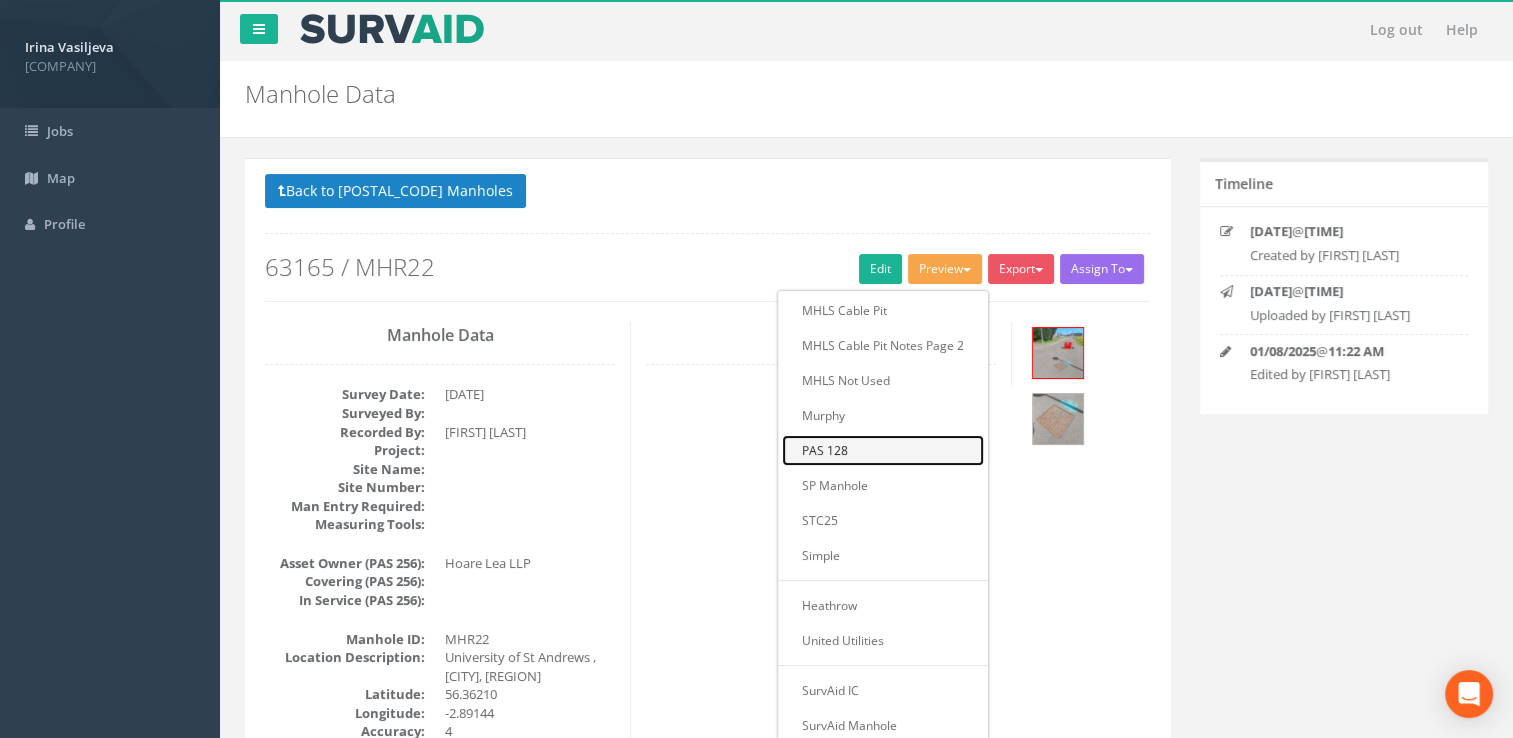 click on "PAS 128" at bounding box center [883, 450] 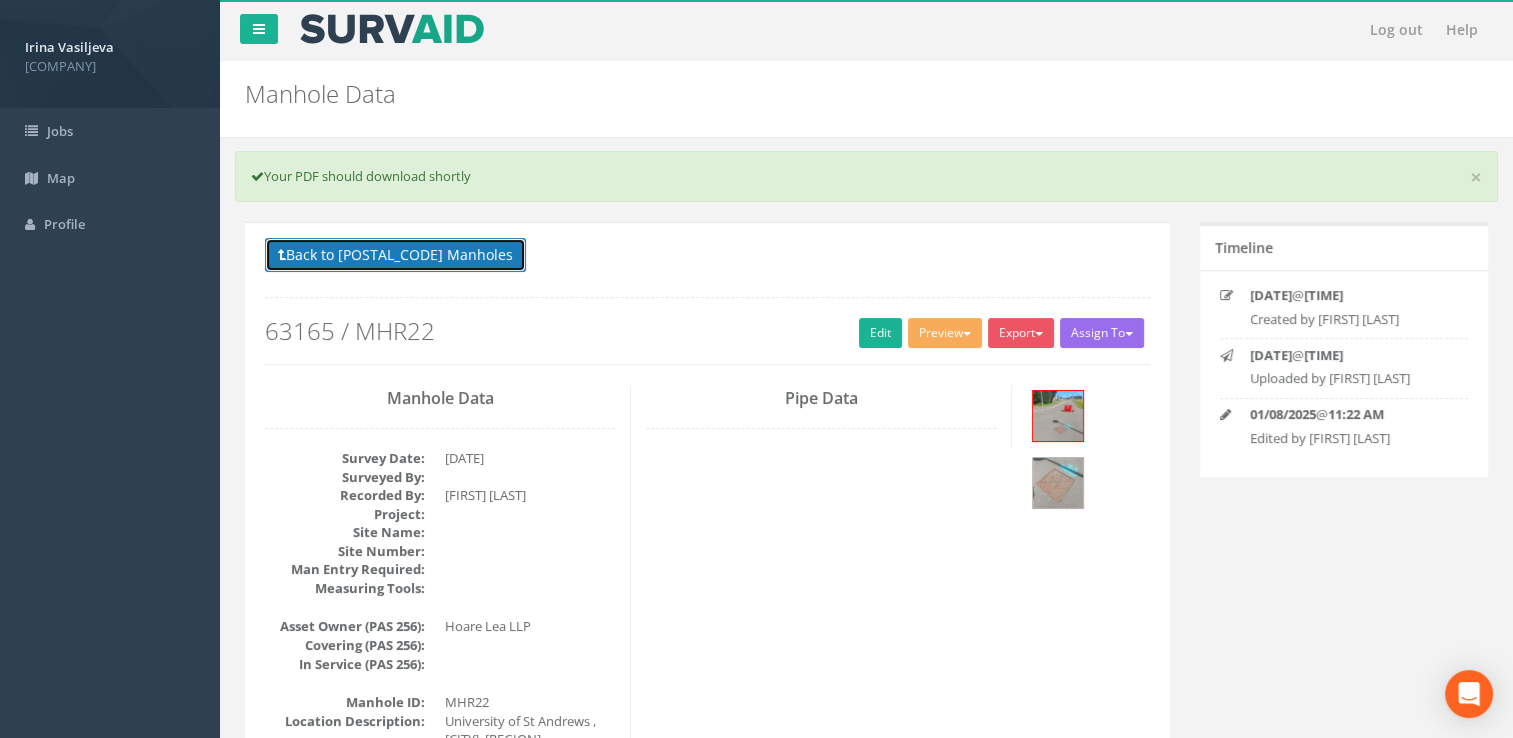 click on "Back to 63165 Manholes" at bounding box center (395, 255) 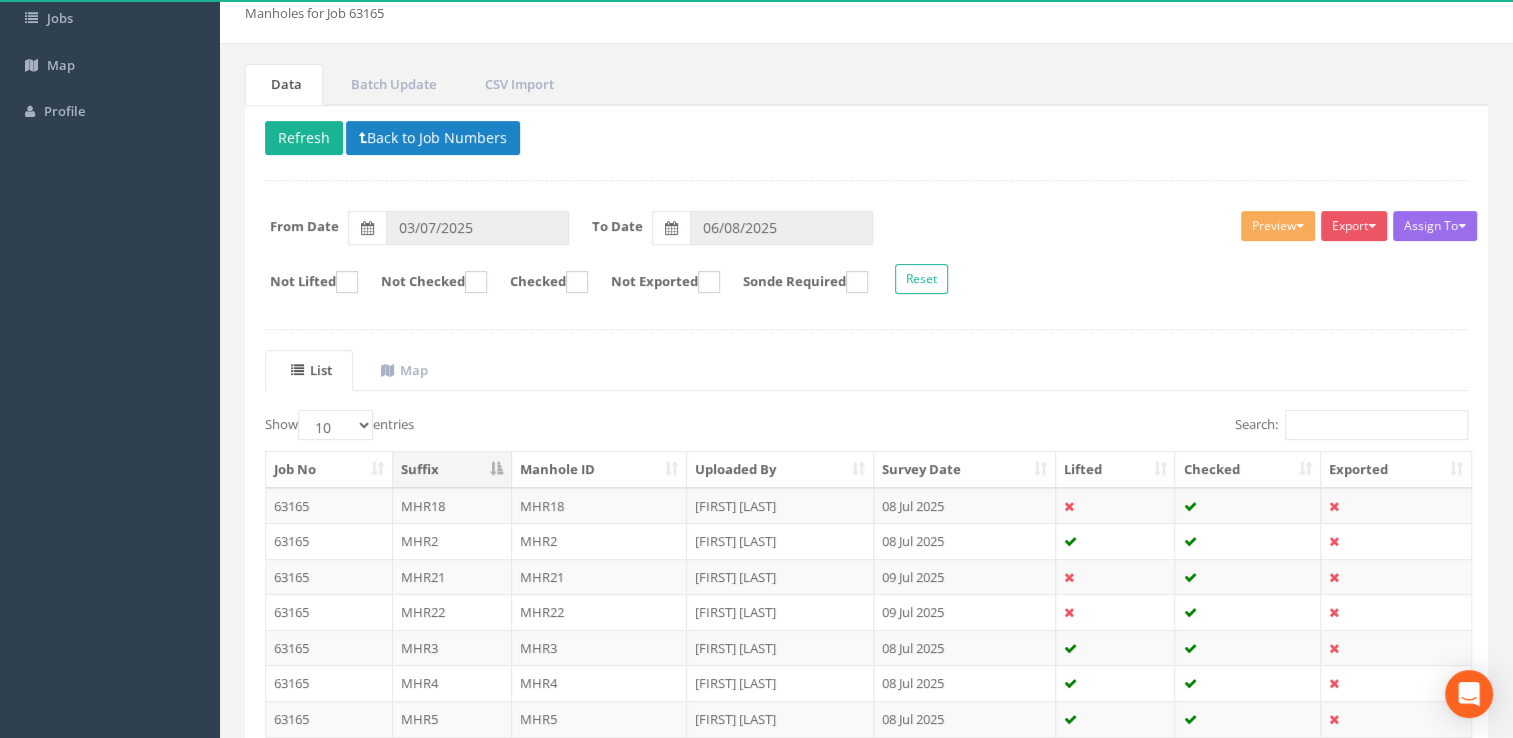 scroll, scrollTop: 300, scrollLeft: 0, axis: vertical 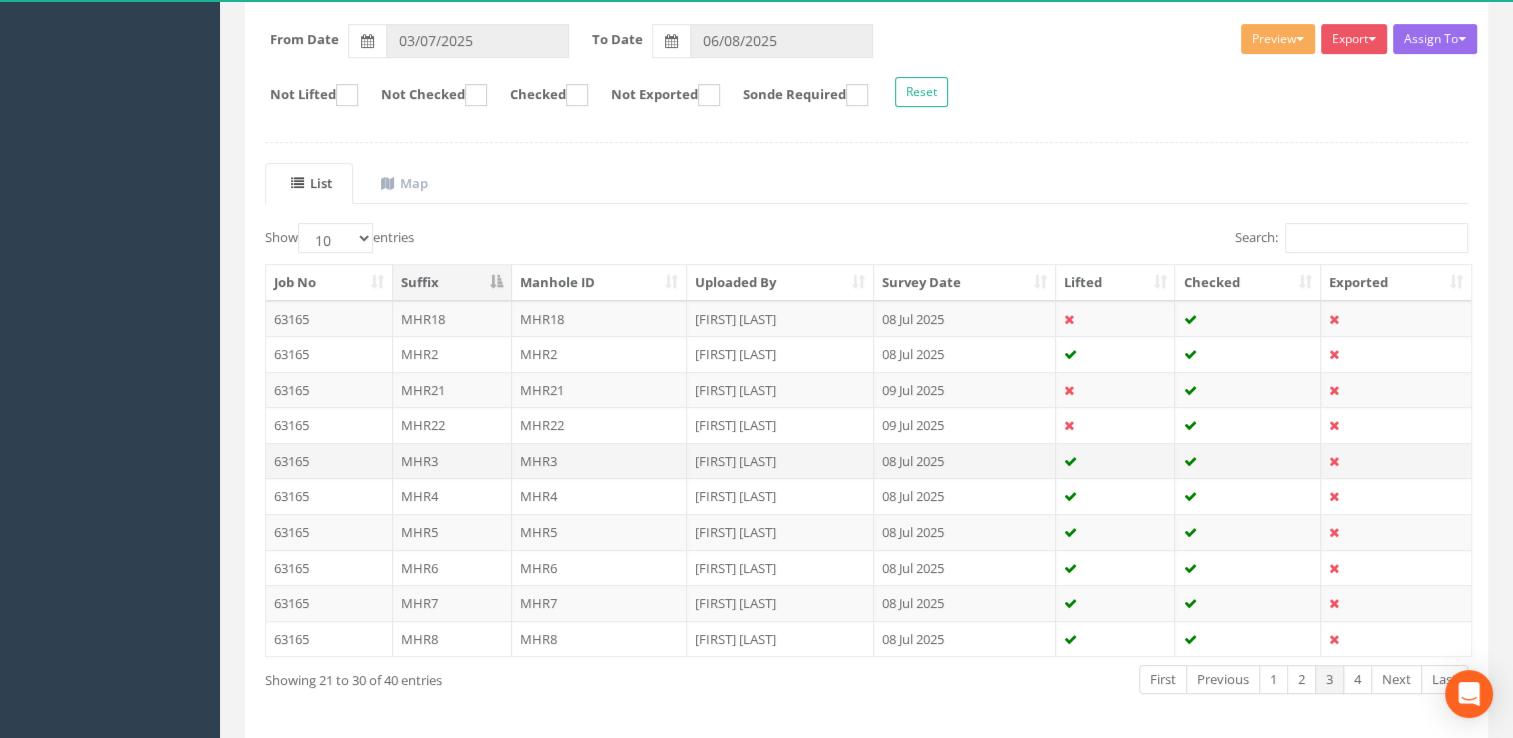 click on "[FIRST] [LAST]" at bounding box center [780, 461] 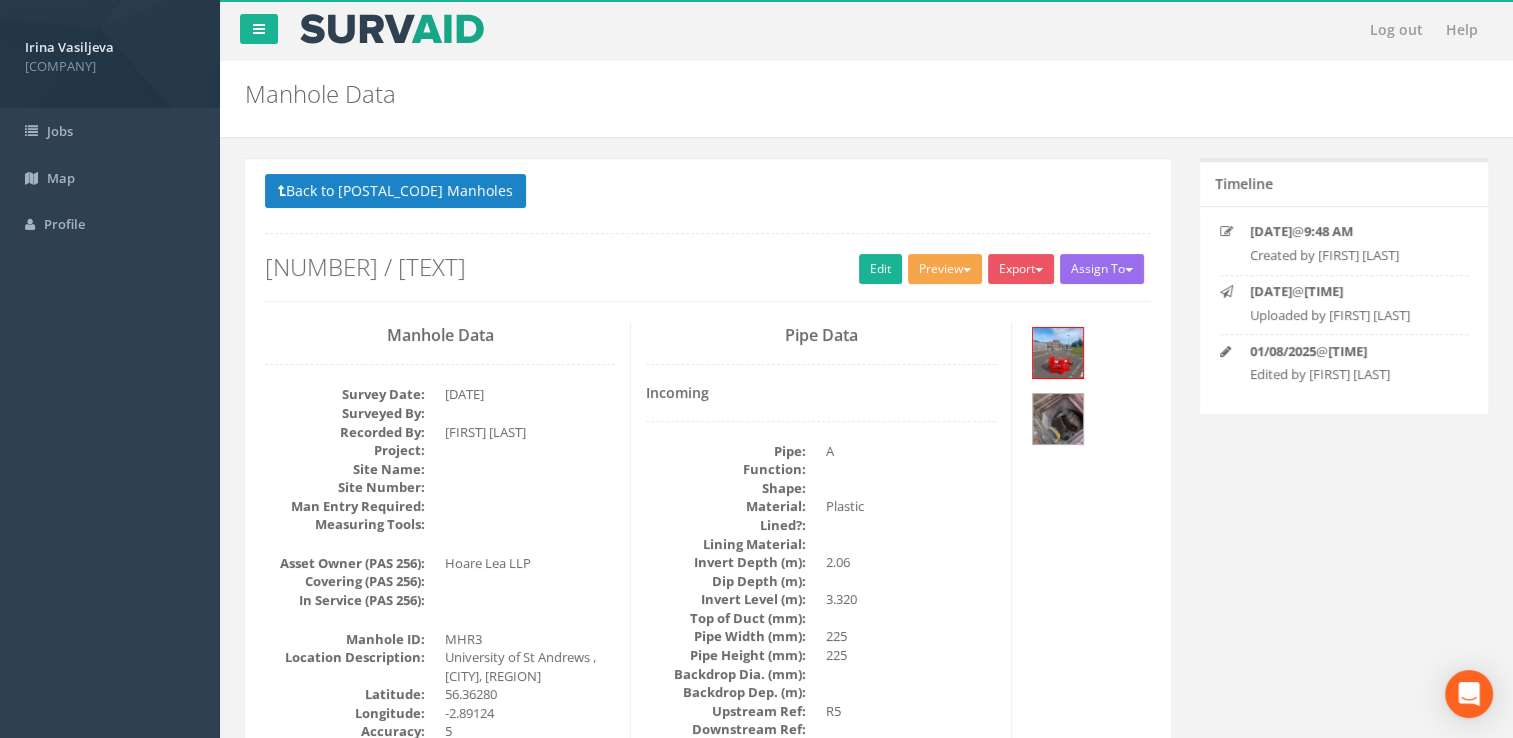 click on "Preview" at bounding box center [945, 269] 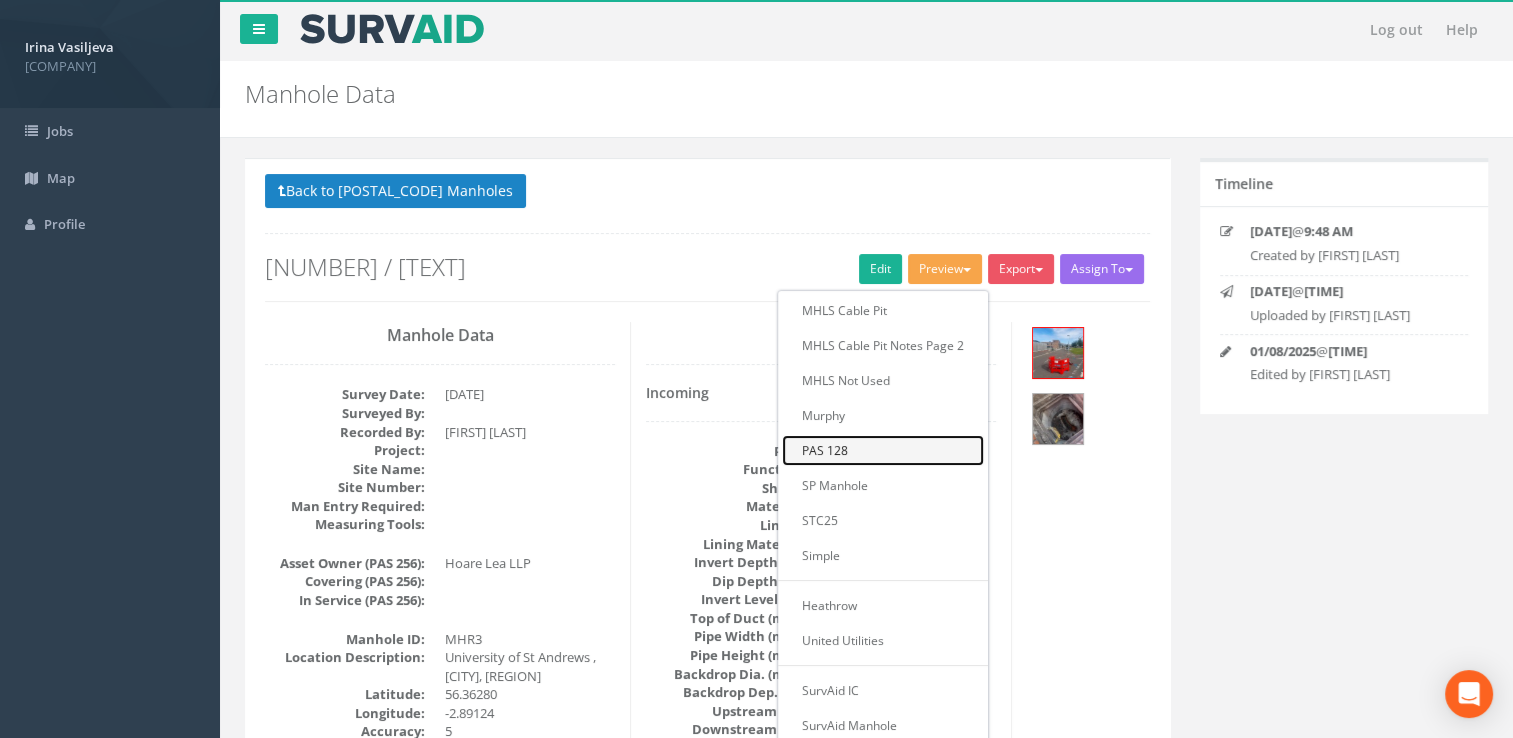click on "PAS 128" at bounding box center (883, 450) 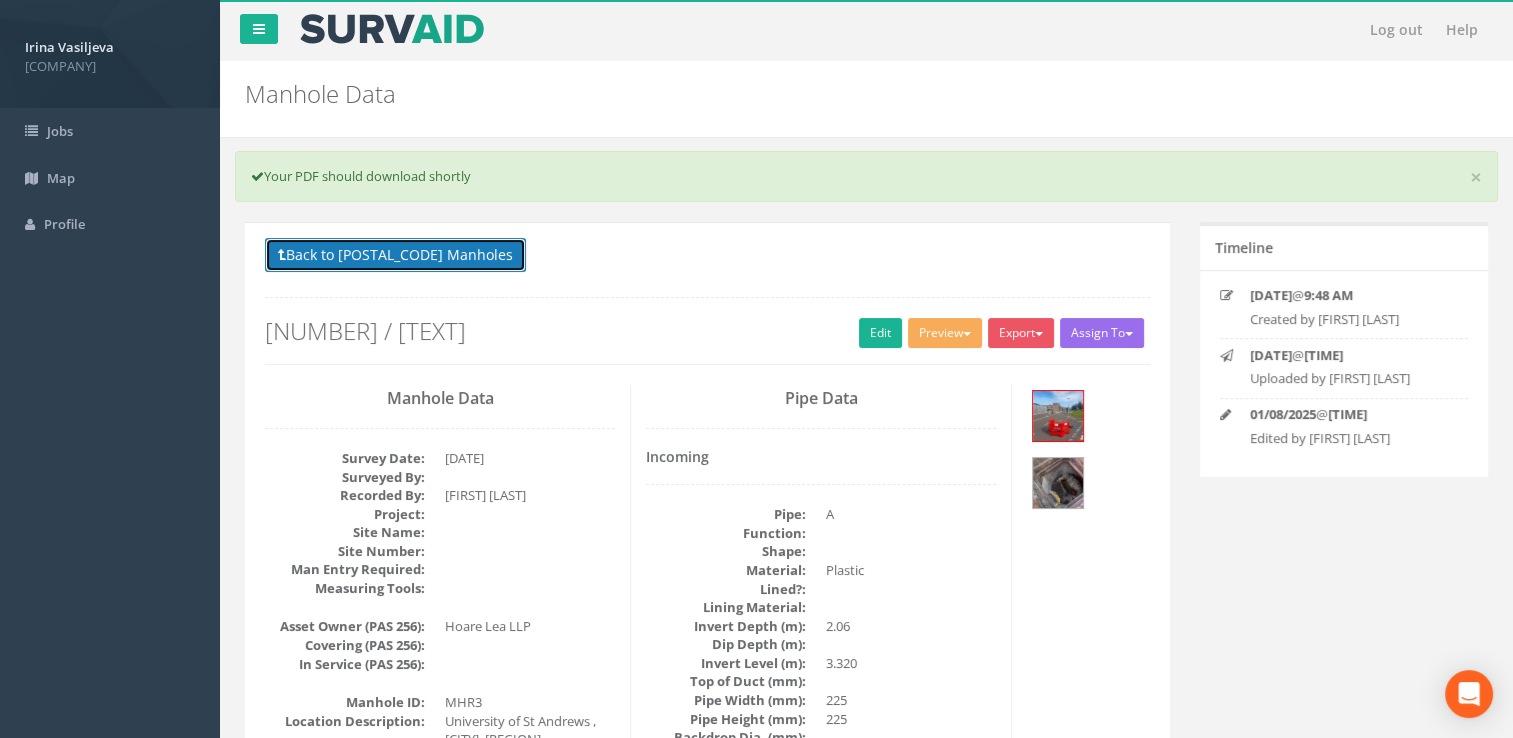 click on "Back to 63165 Manholes" at bounding box center [395, 255] 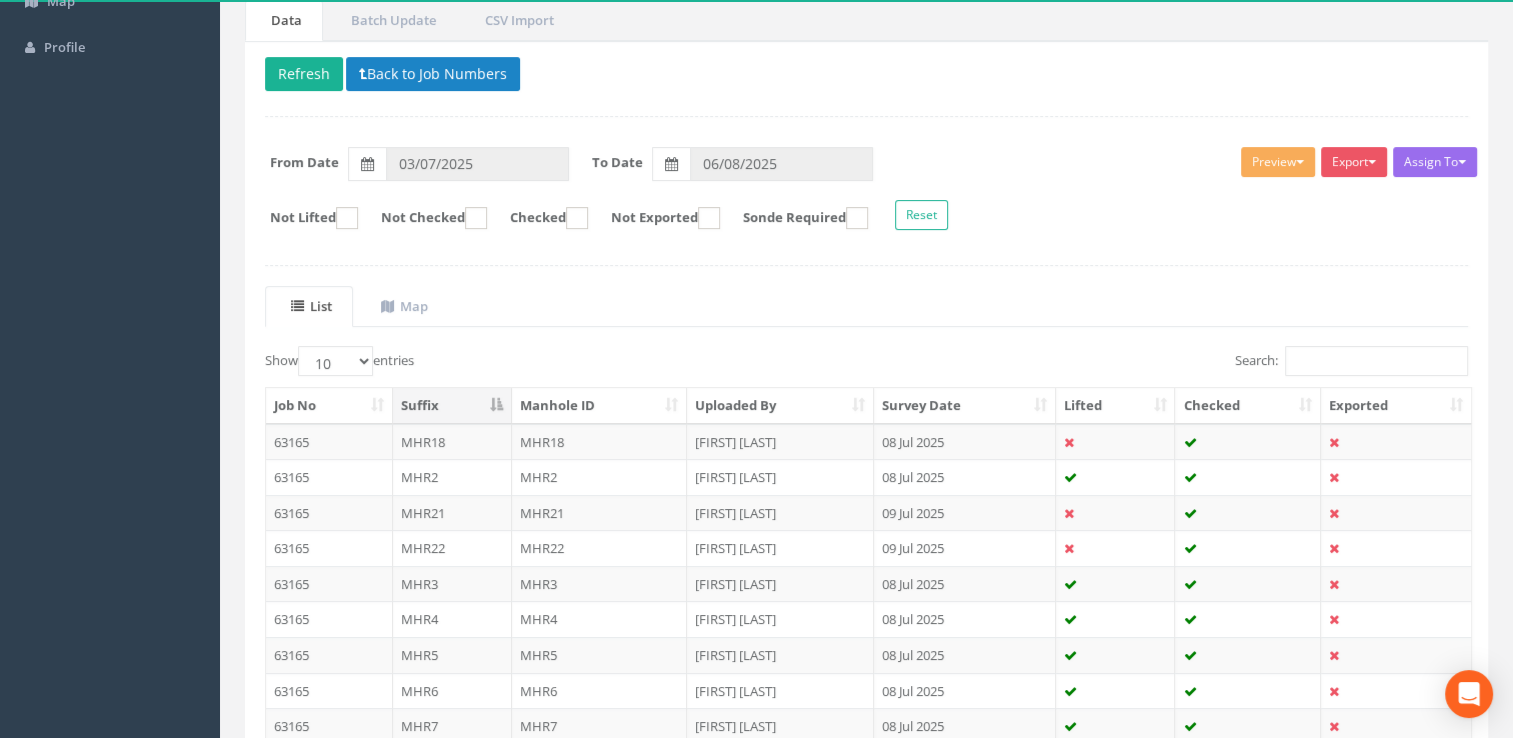 scroll, scrollTop: 300, scrollLeft: 0, axis: vertical 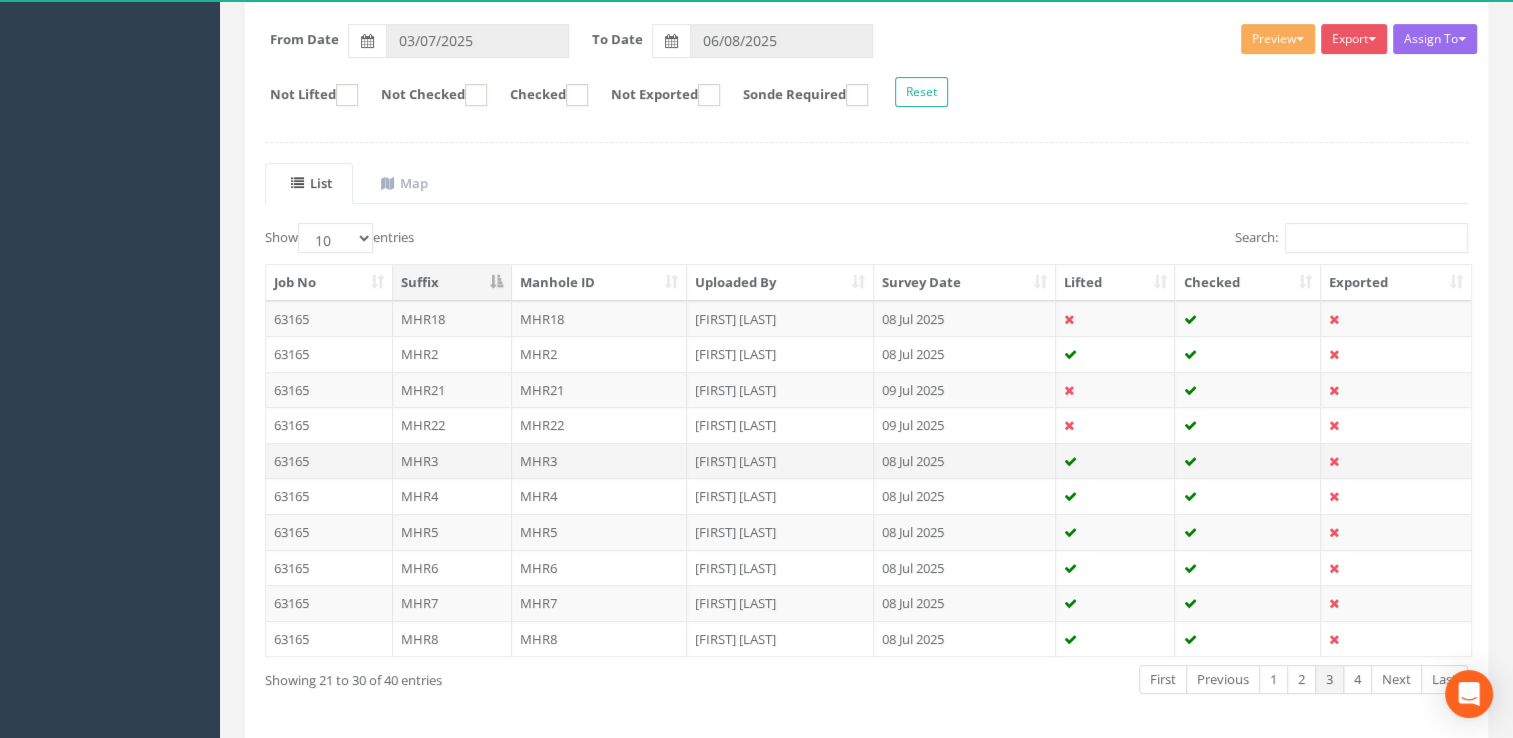 click on "08 Jul 2025" at bounding box center [965, 461] 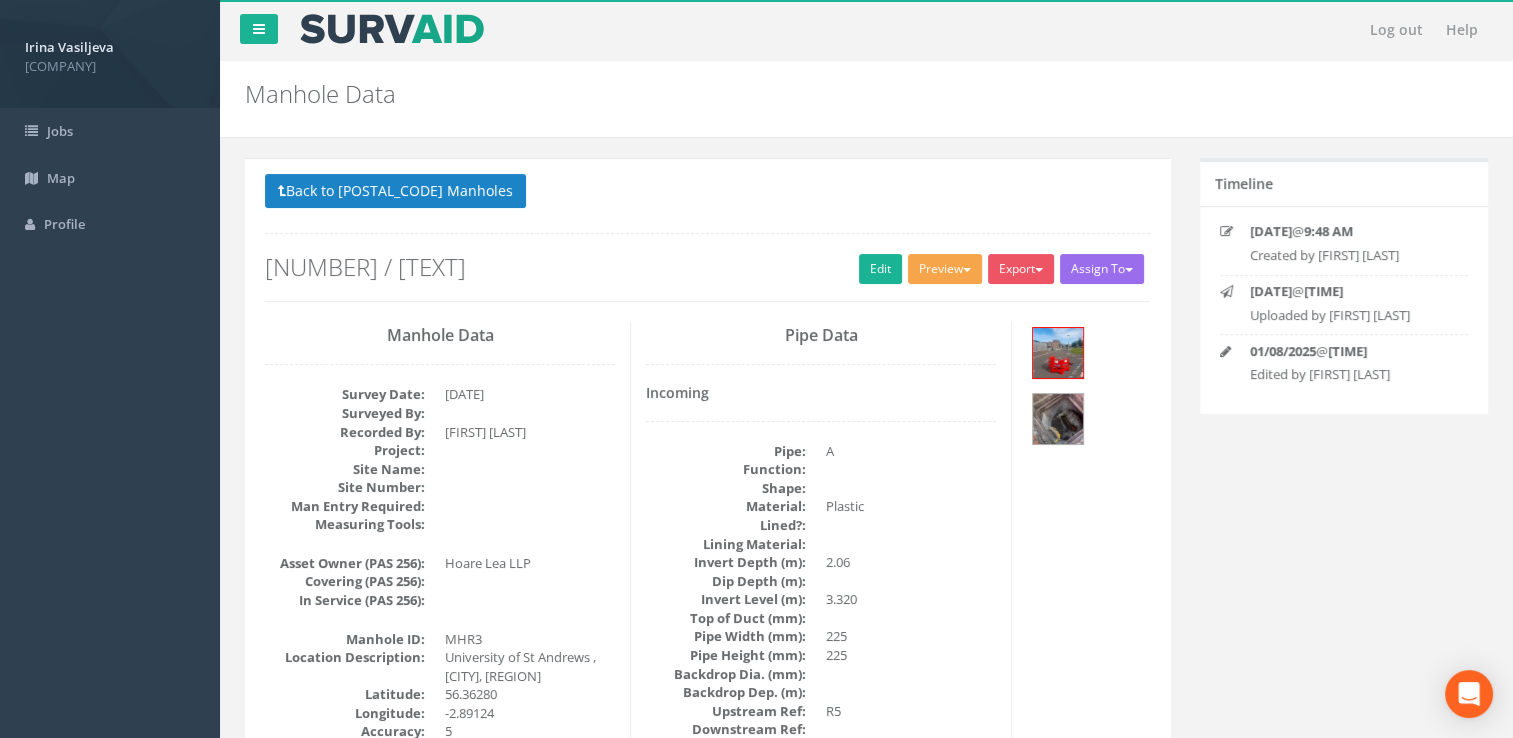 click on "Preview" at bounding box center [945, 269] 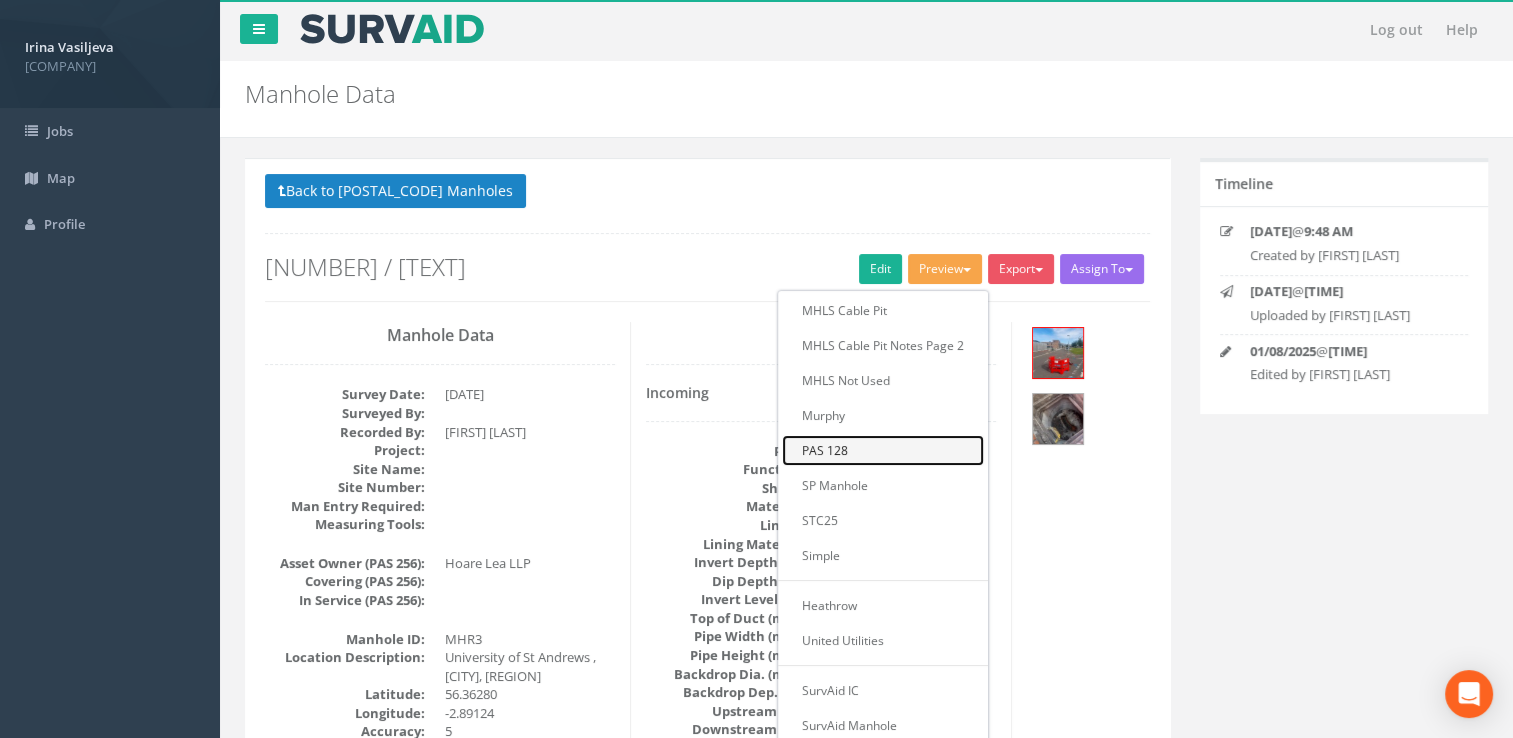 click on "PAS 128" at bounding box center [883, 450] 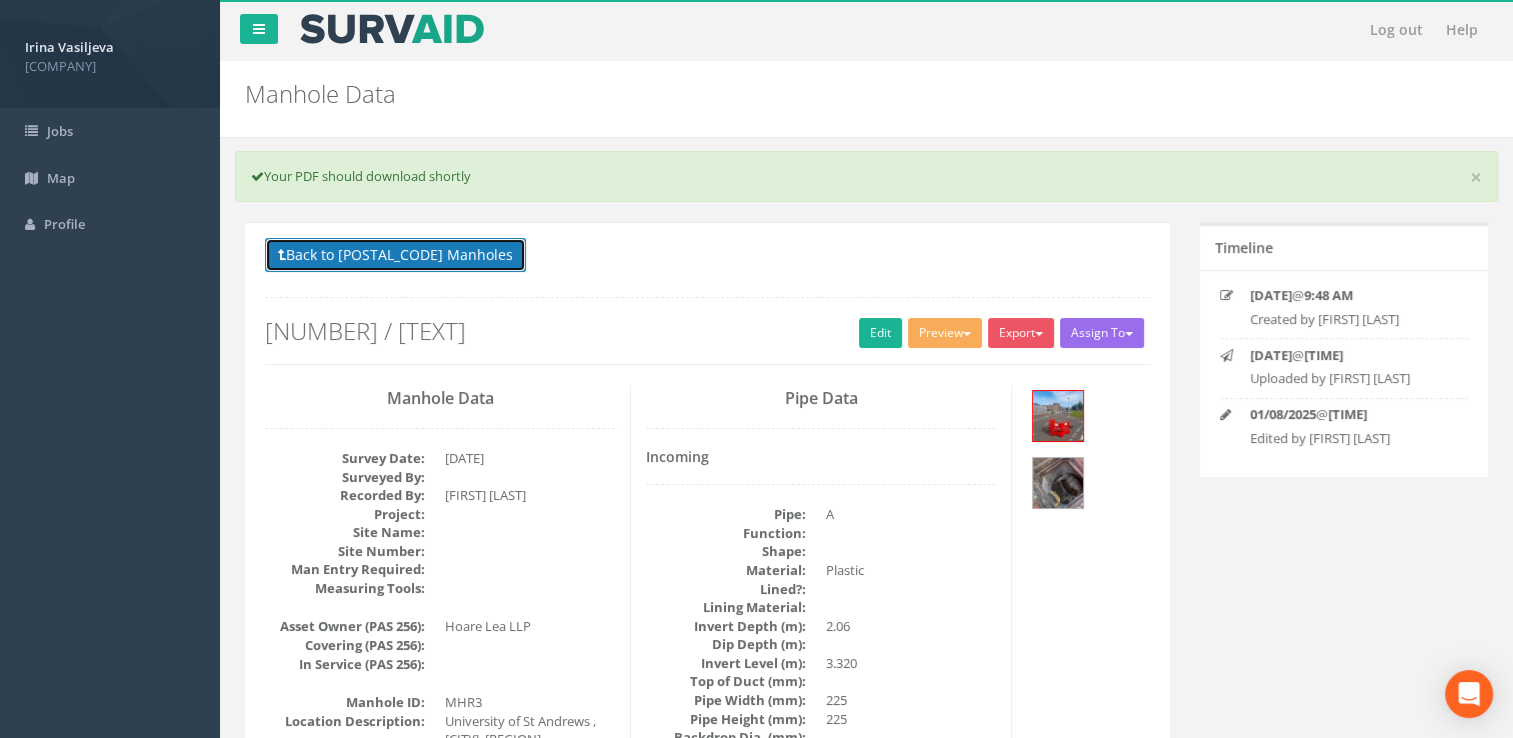 click on "Back to 63165 Manholes" at bounding box center [395, 255] 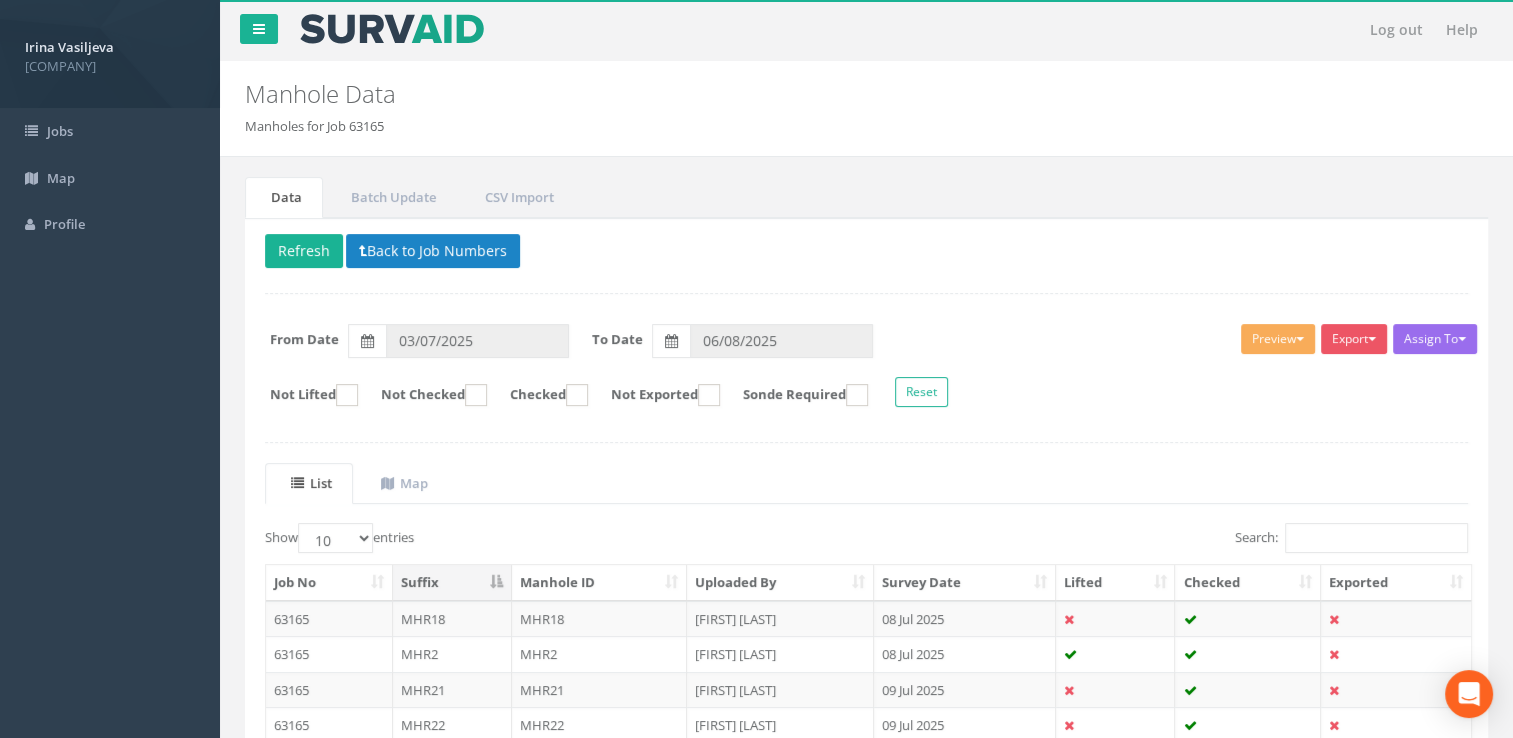 scroll, scrollTop: 372, scrollLeft: 0, axis: vertical 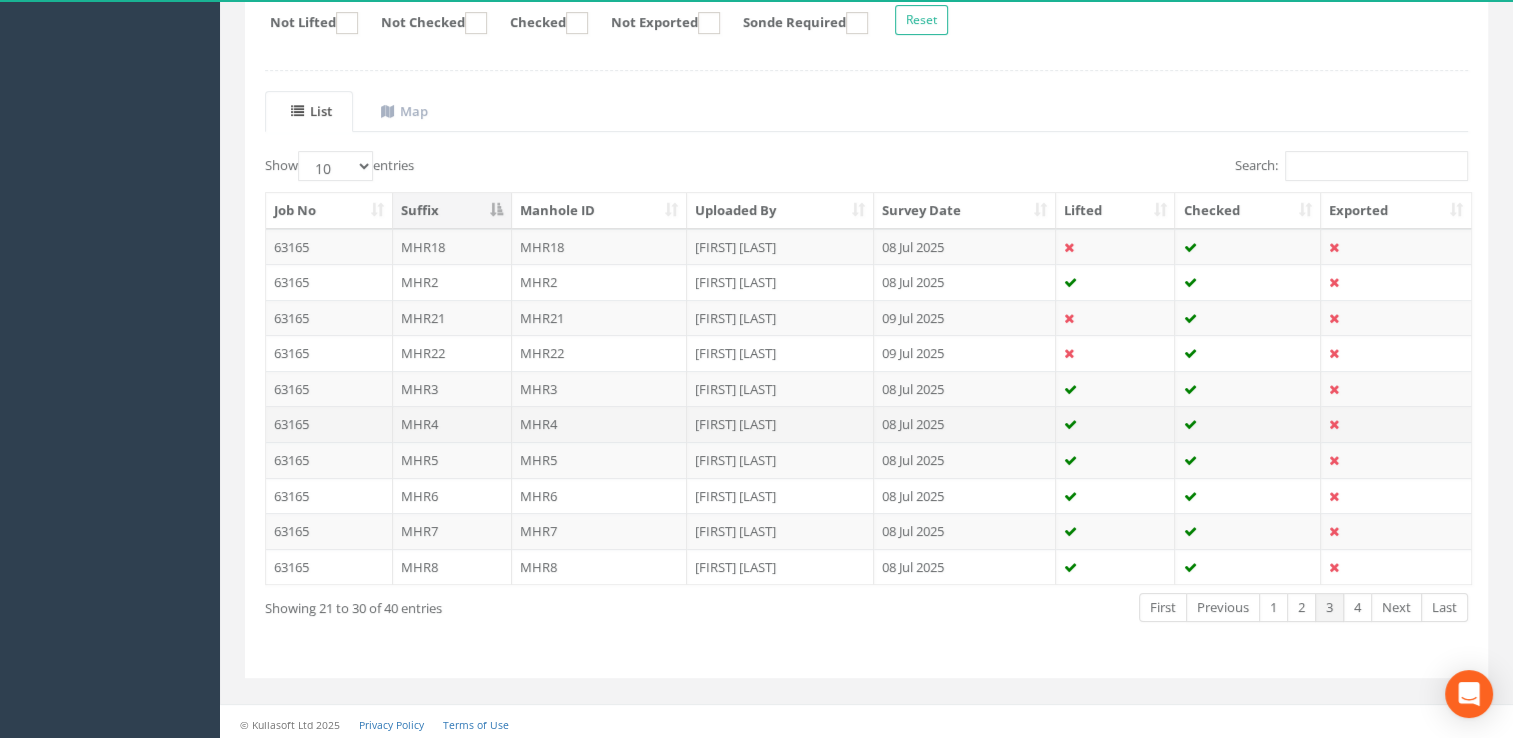 click on "08 Jul 2025" at bounding box center (965, 424) 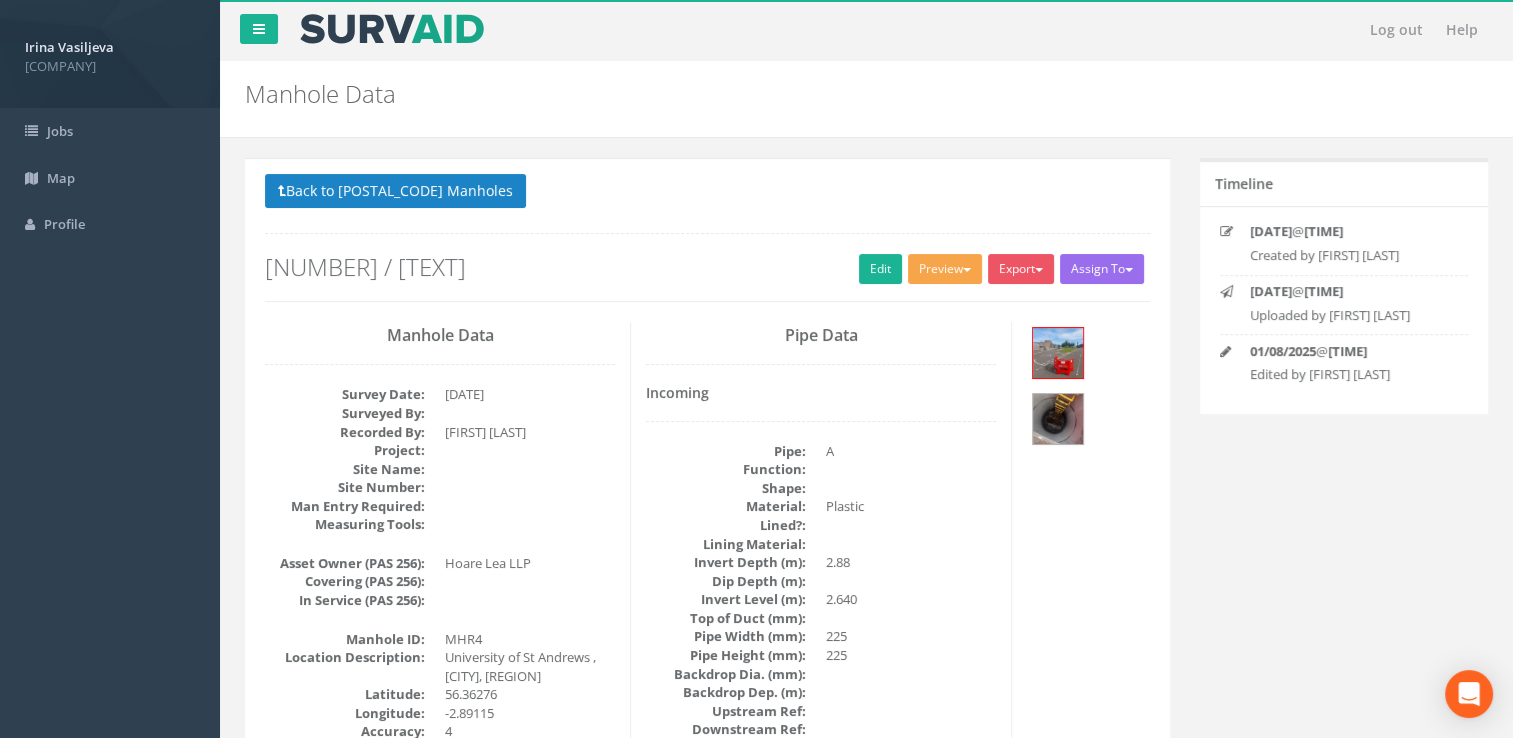 click on "Preview" at bounding box center (945, 269) 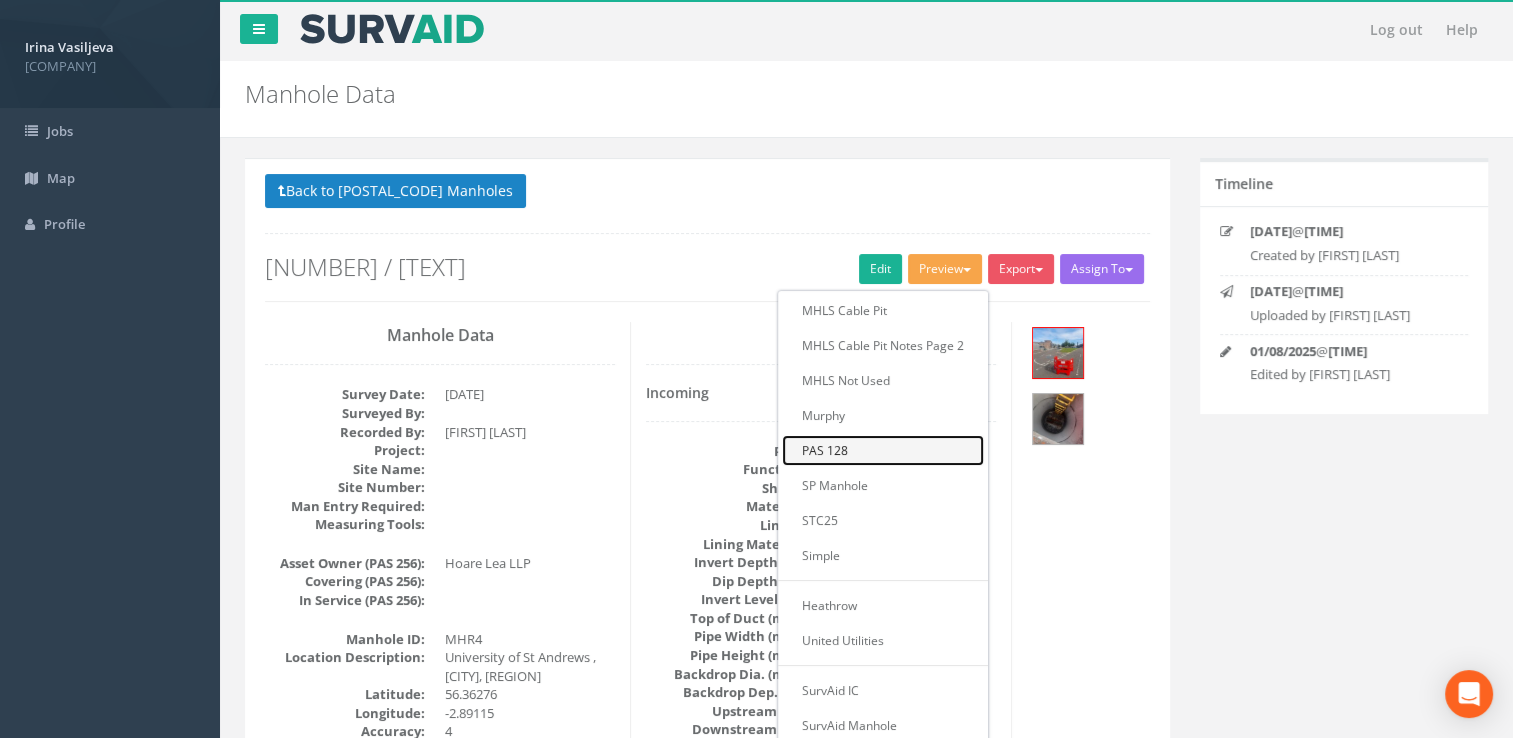 click on "PAS 128" at bounding box center (883, 450) 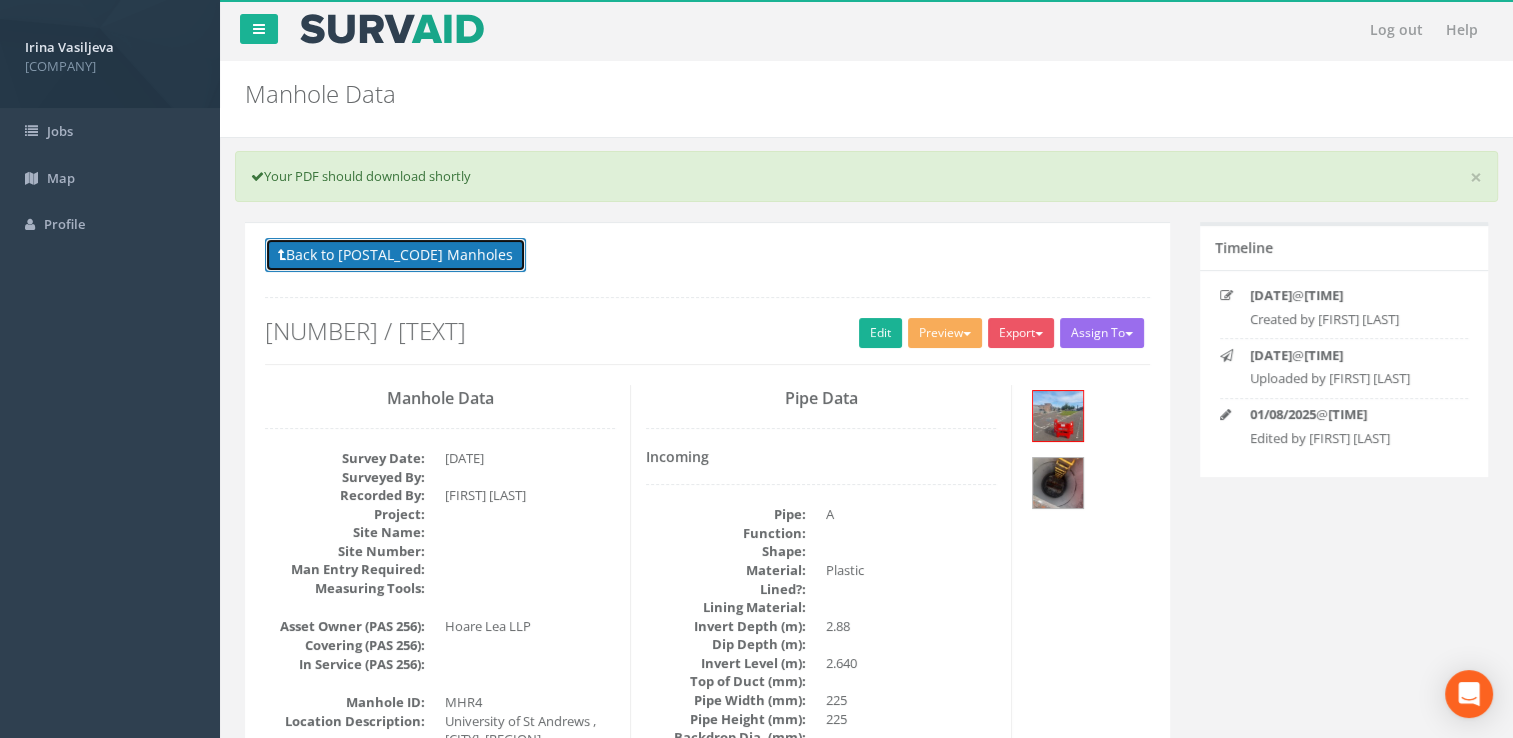 click on "Back to 63165 Manholes" at bounding box center [395, 255] 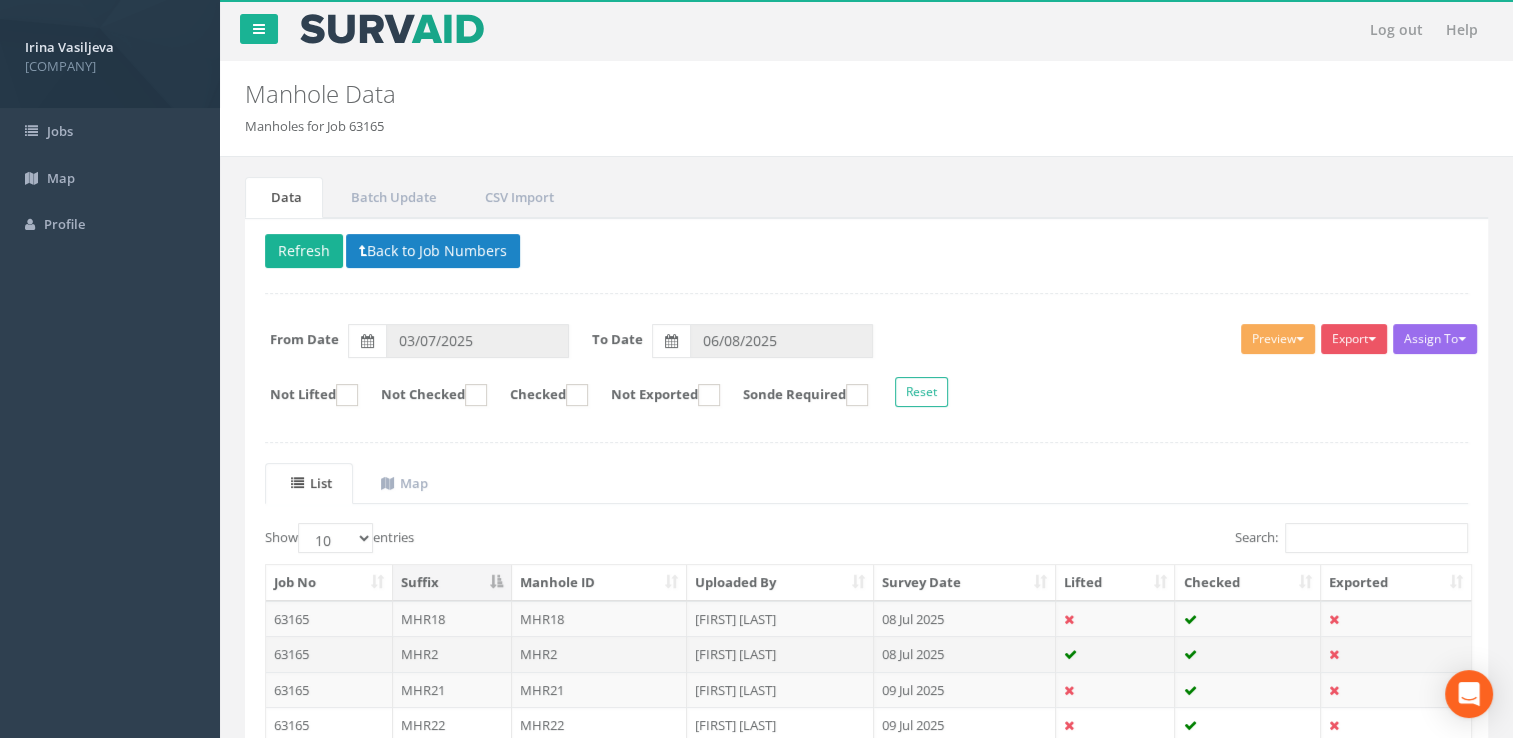 scroll, scrollTop: 372, scrollLeft: 0, axis: vertical 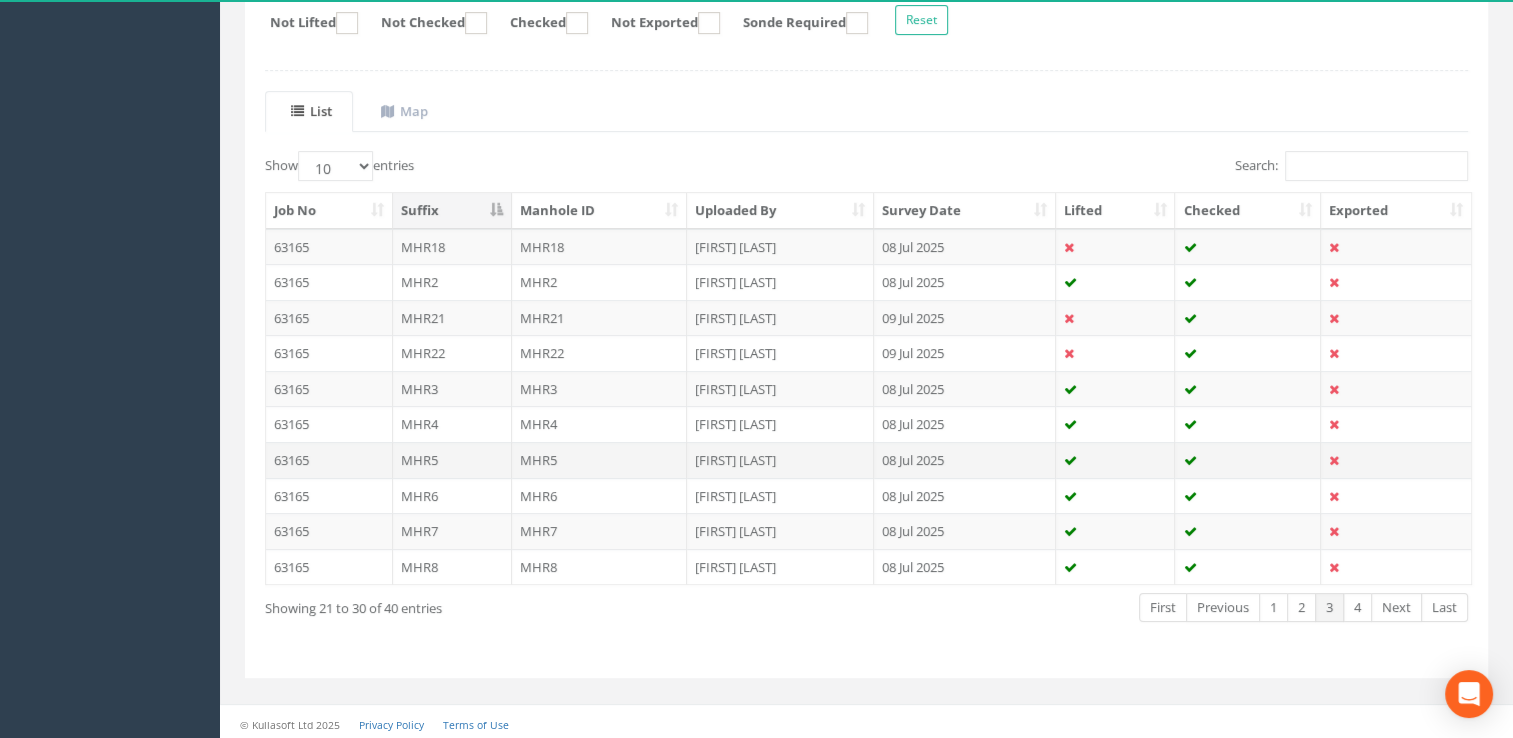 click on "[FIRST] [LAST]" at bounding box center [780, 460] 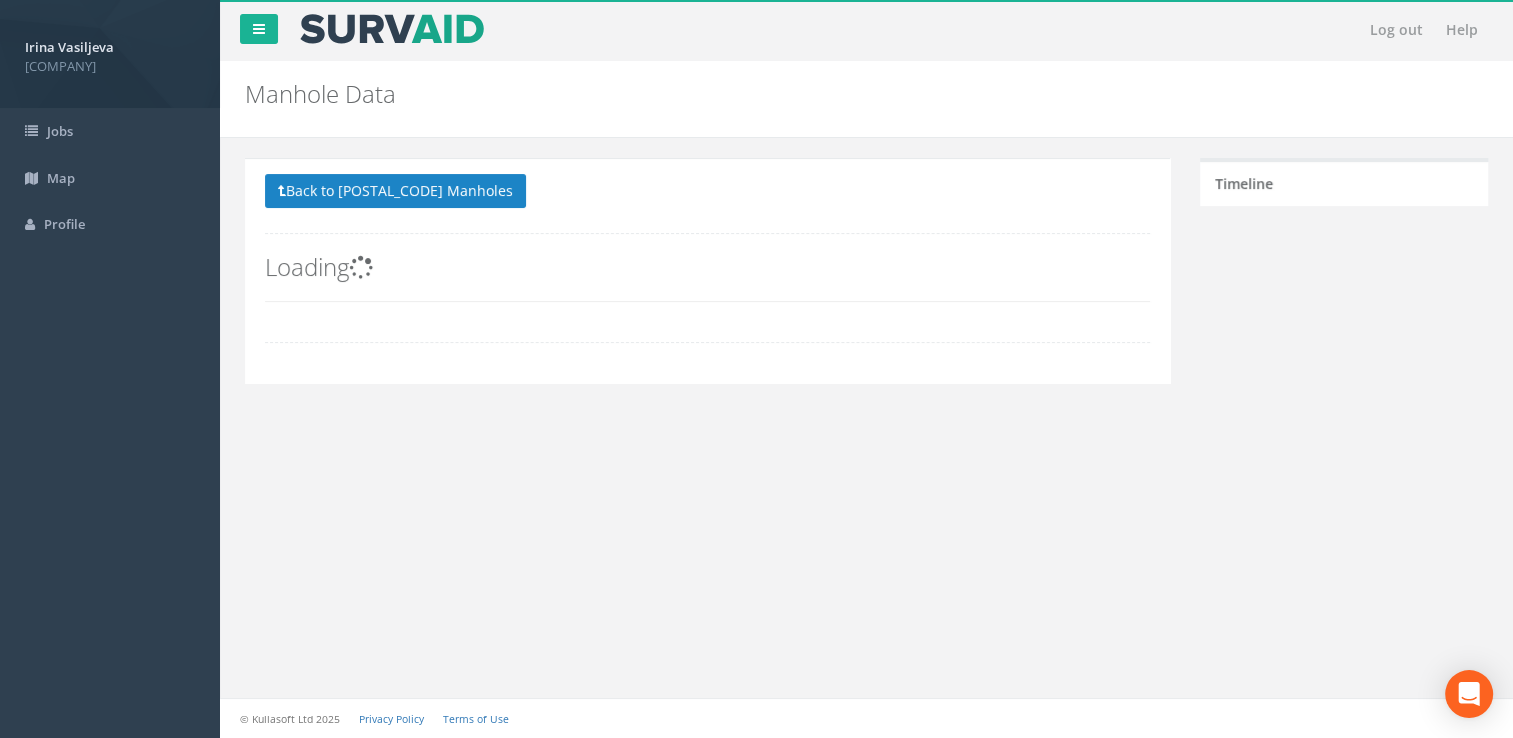 scroll, scrollTop: 0, scrollLeft: 0, axis: both 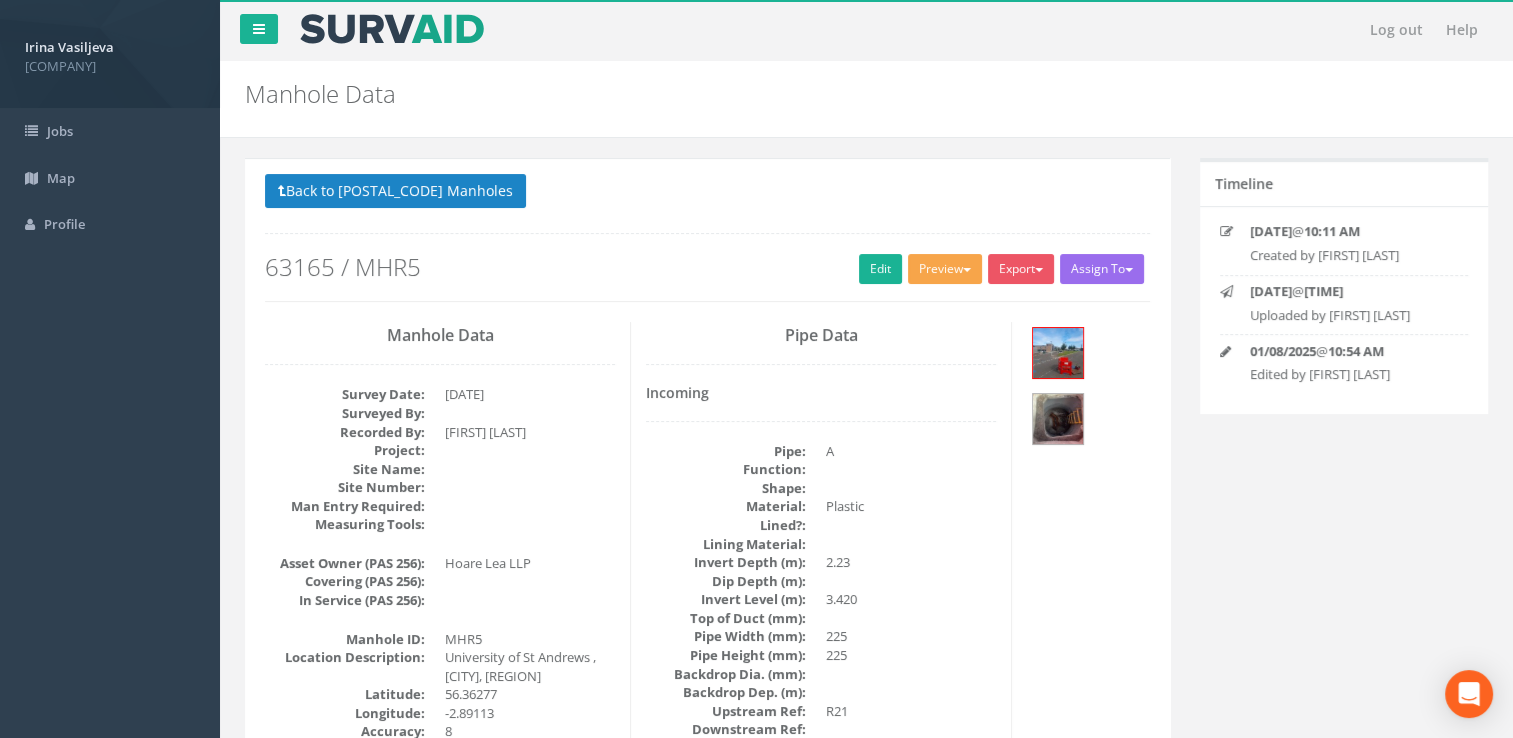click on "Preview" at bounding box center (945, 269) 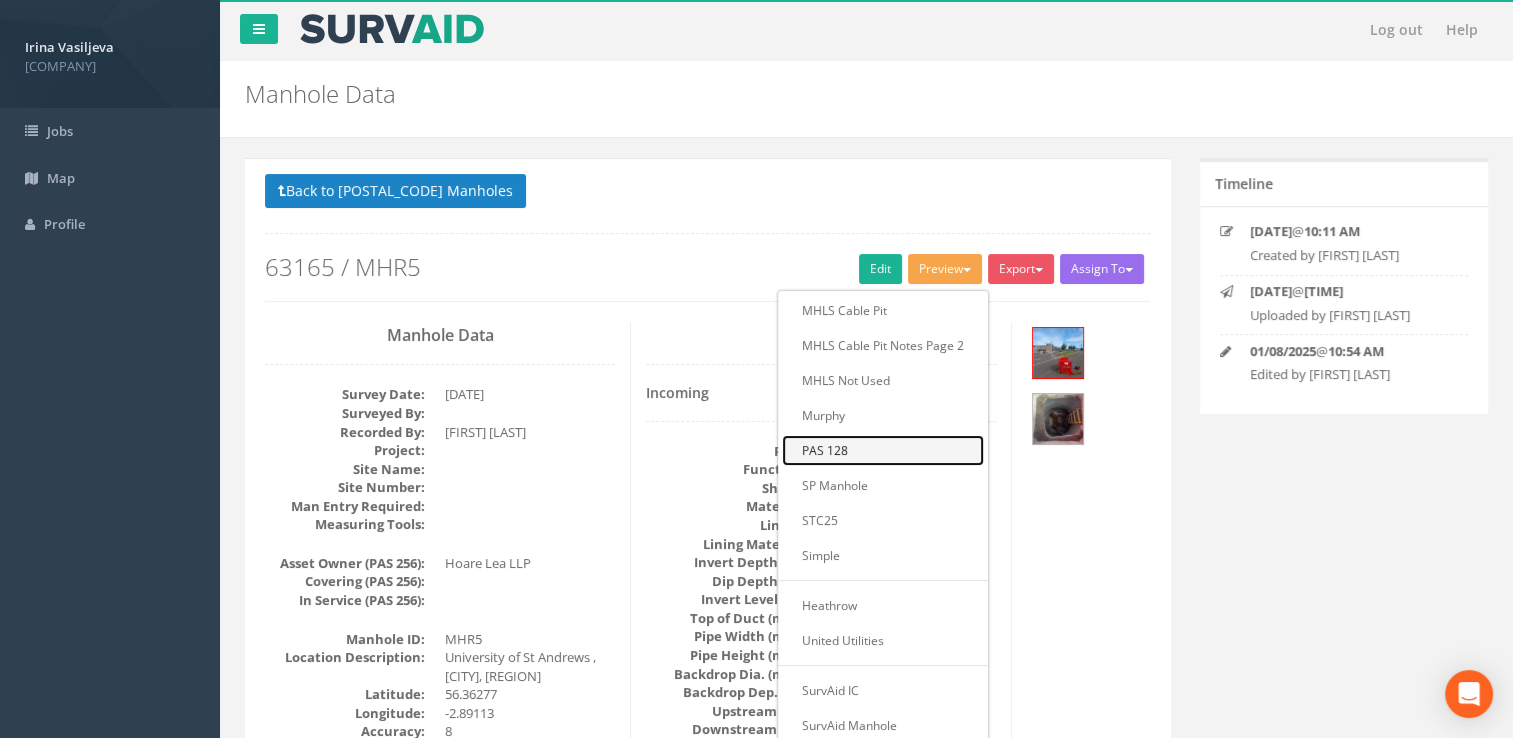click on "PAS 128" at bounding box center [883, 450] 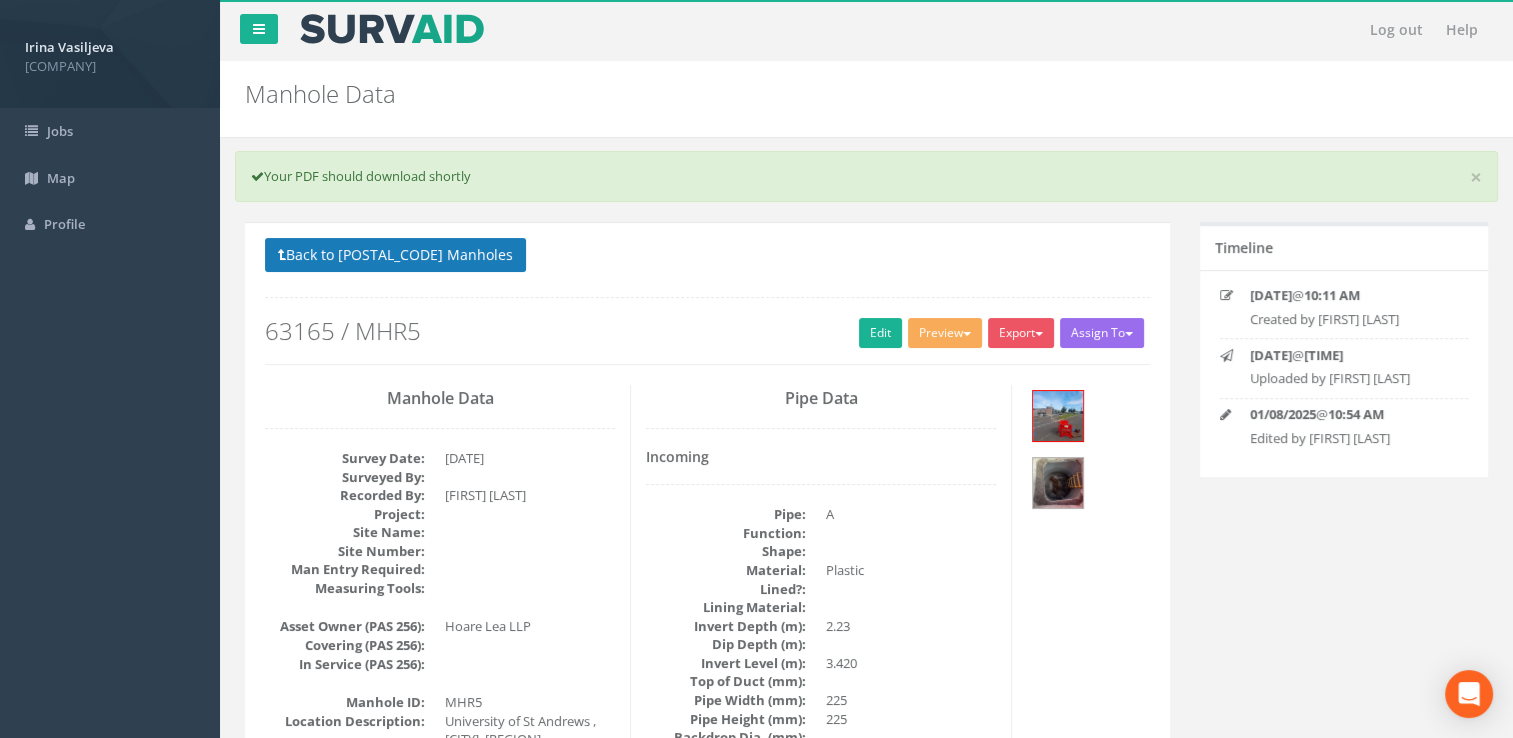 click on "Back to 63165 Manholes" at bounding box center [395, 255] 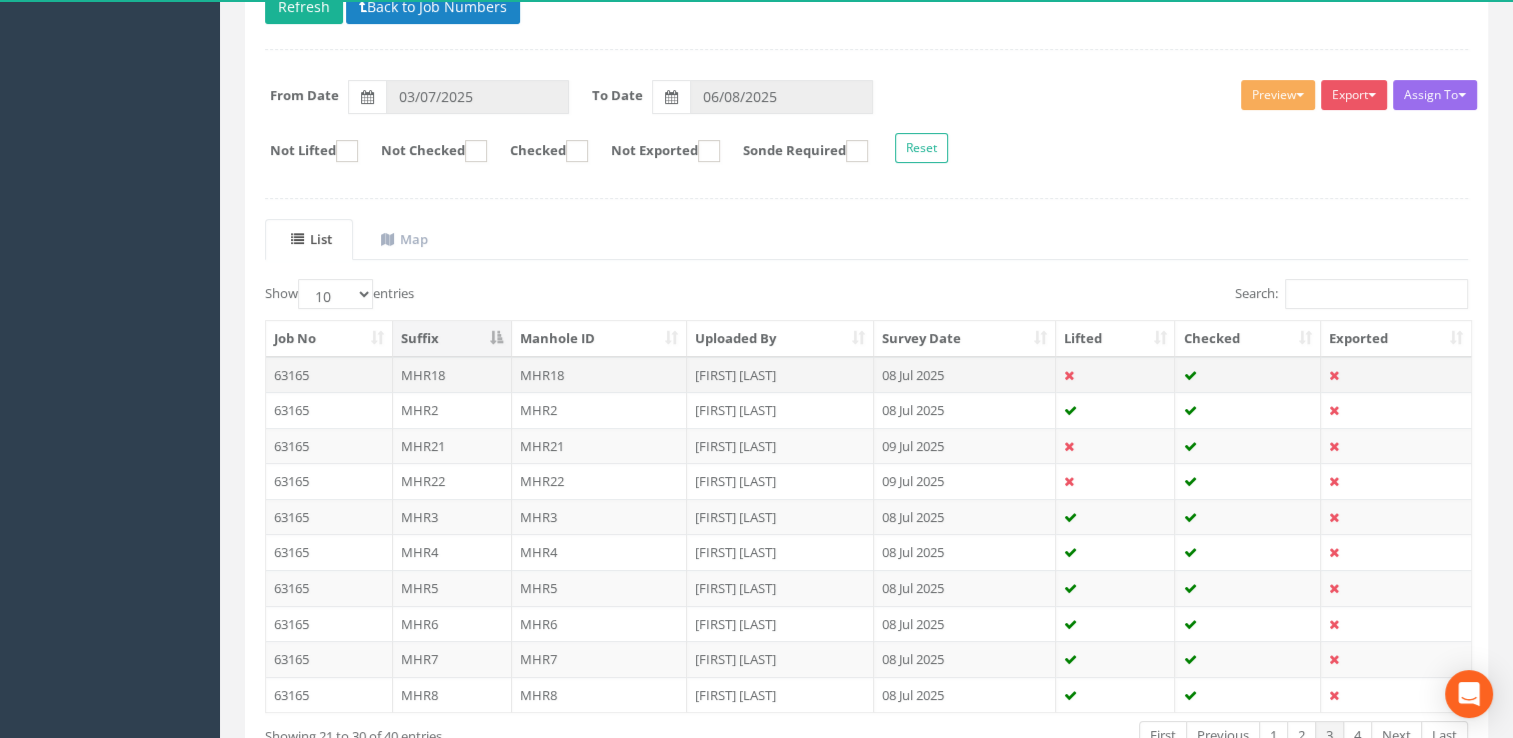 scroll, scrollTop: 372, scrollLeft: 0, axis: vertical 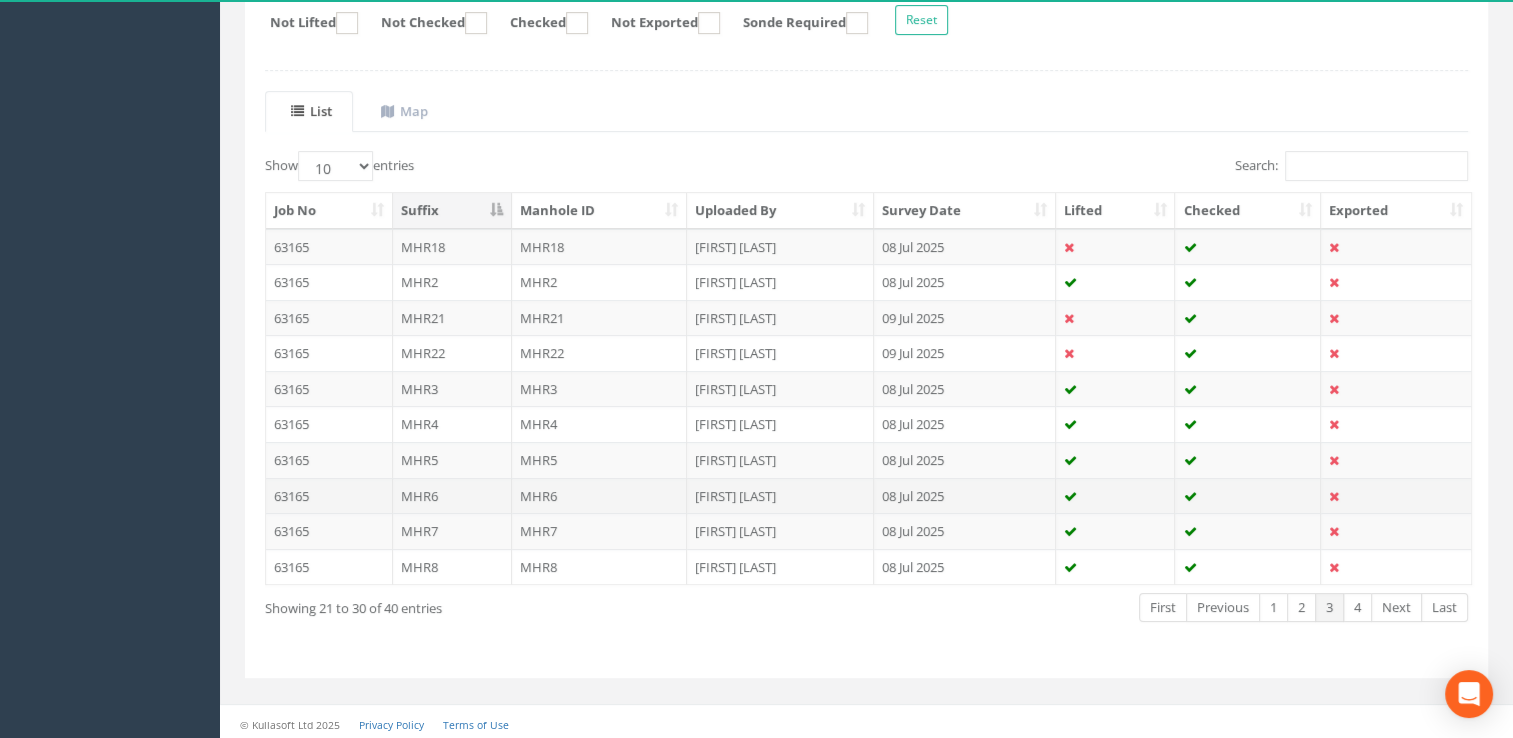click on "[FIRST] [LAST]" at bounding box center [780, 496] 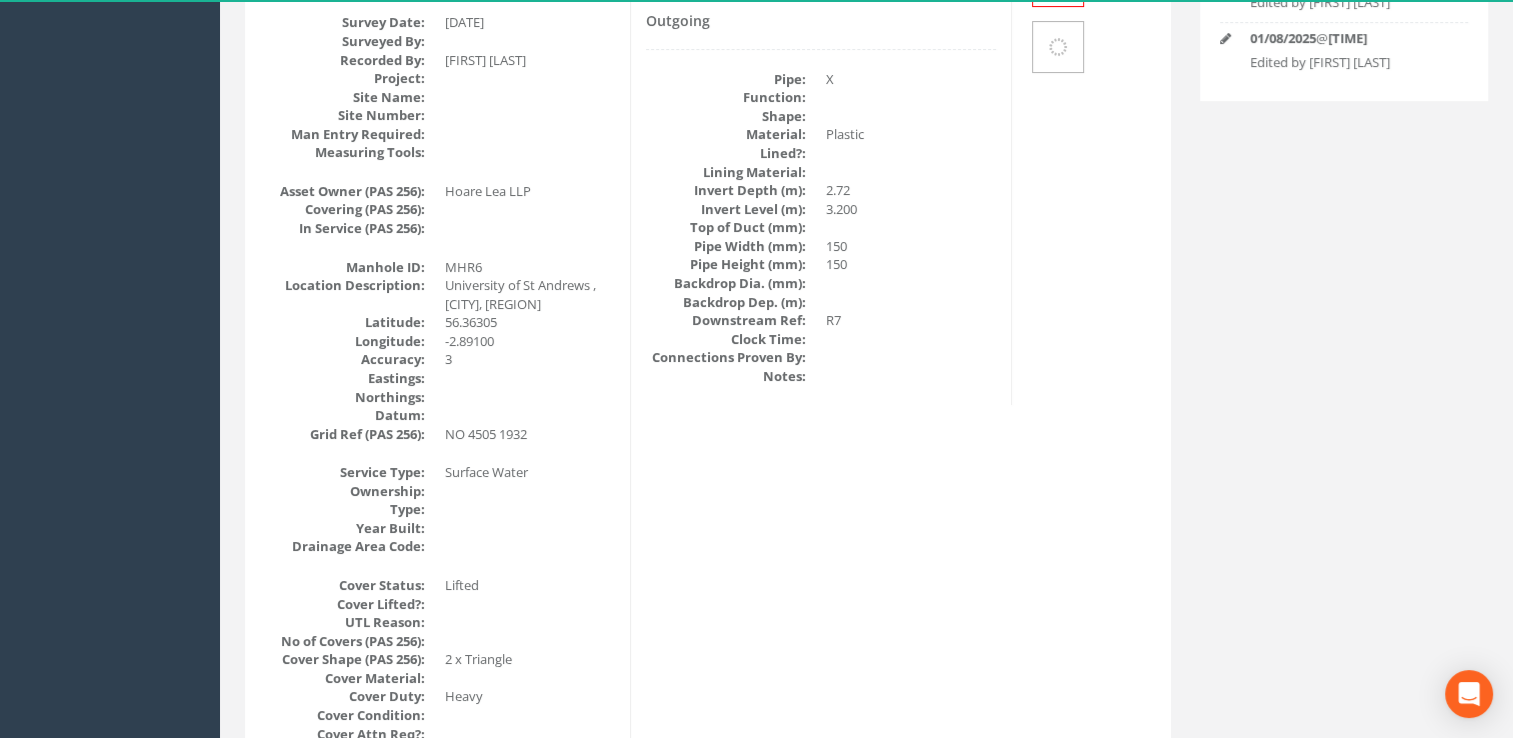 scroll, scrollTop: 0, scrollLeft: 0, axis: both 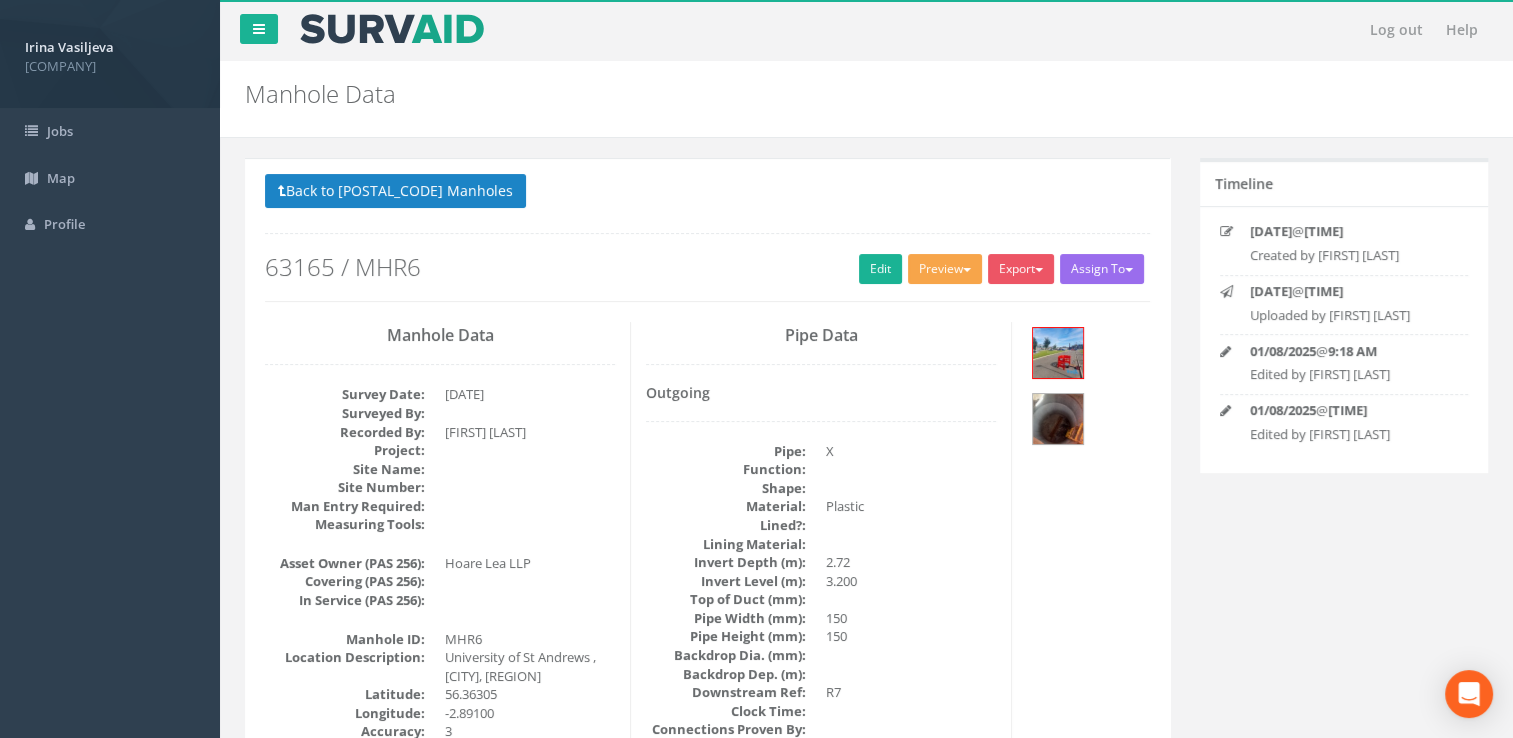 click on "Preview" at bounding box center (945, 269) 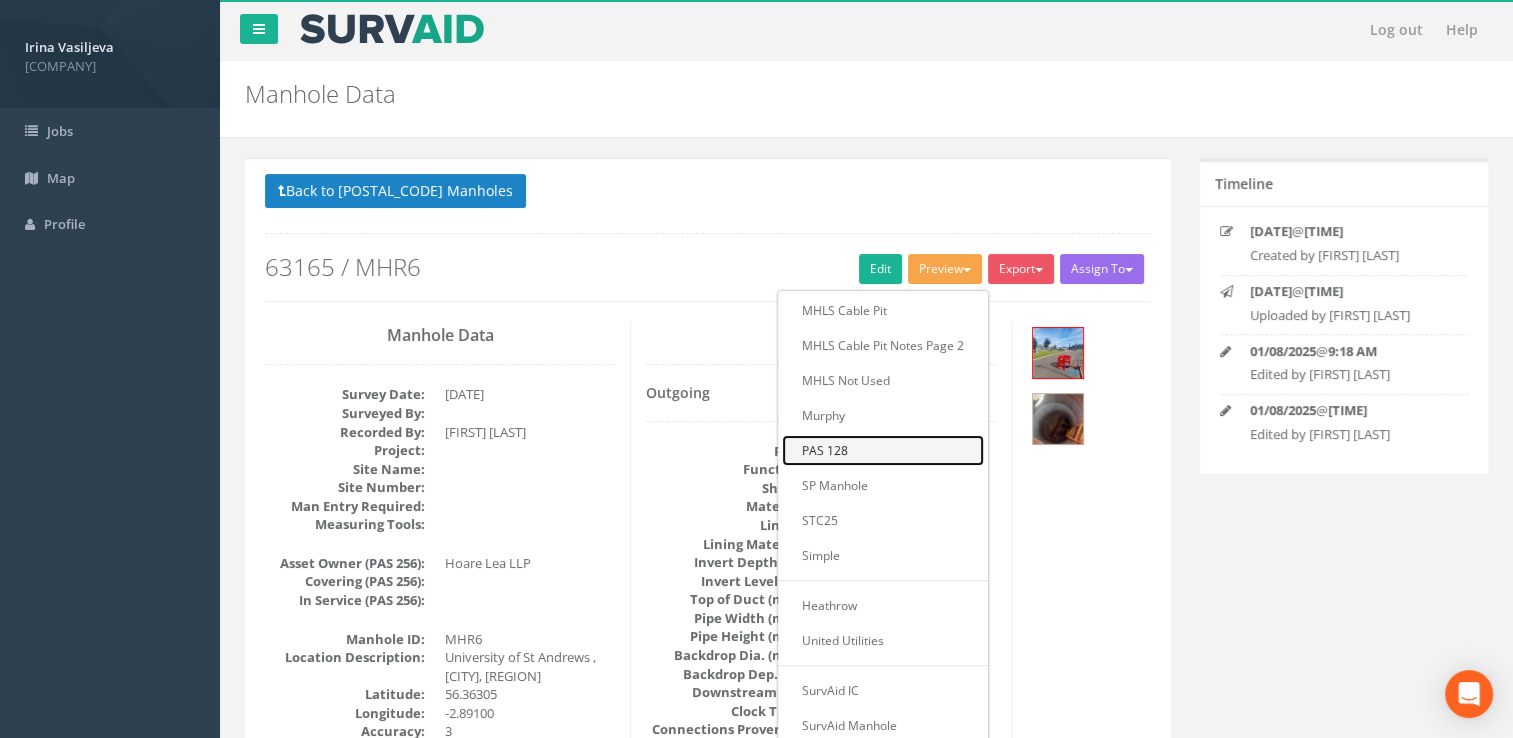 click on "PAS 128" at bounding box center (883, 450) 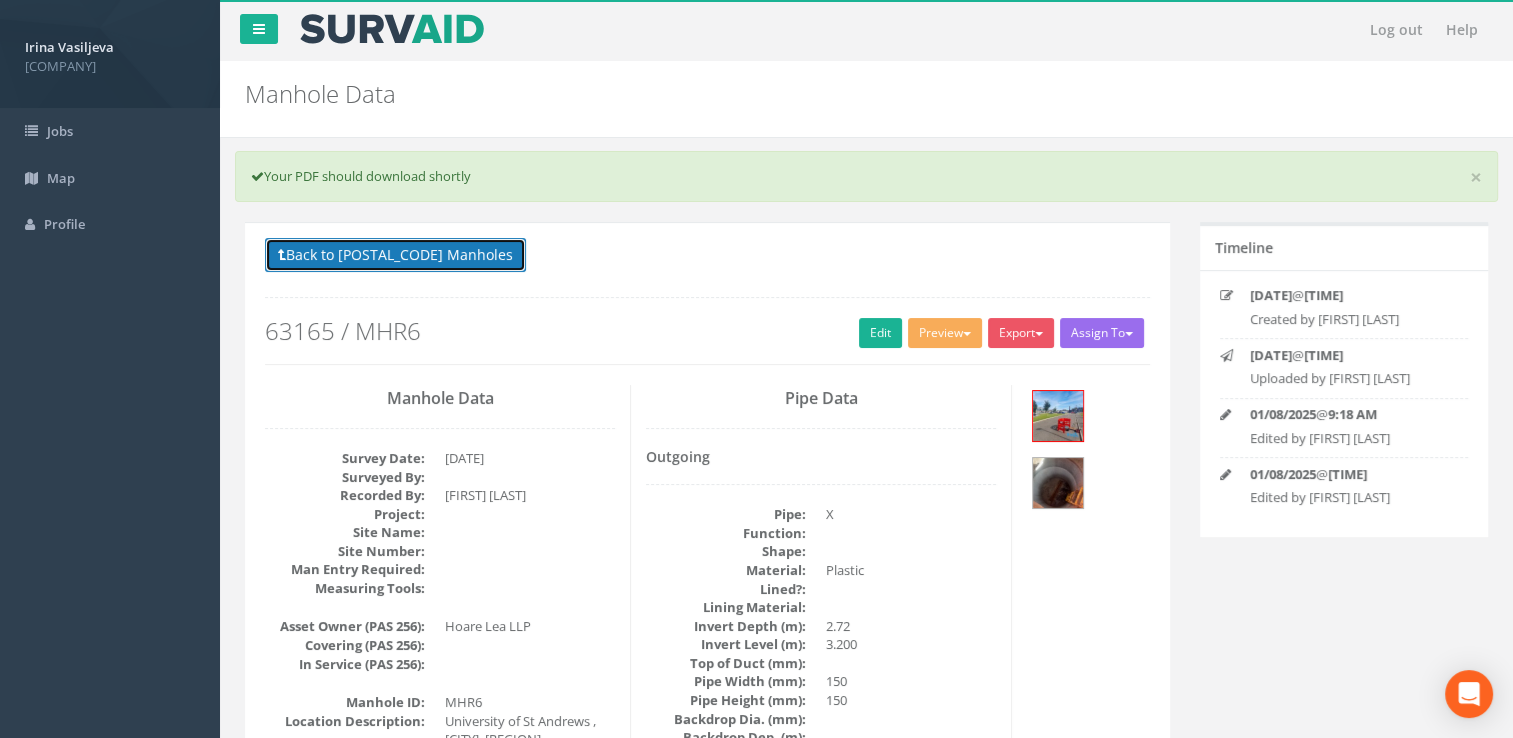 click on "Back to 63165 Manholes" at bounding box center [395, 255] 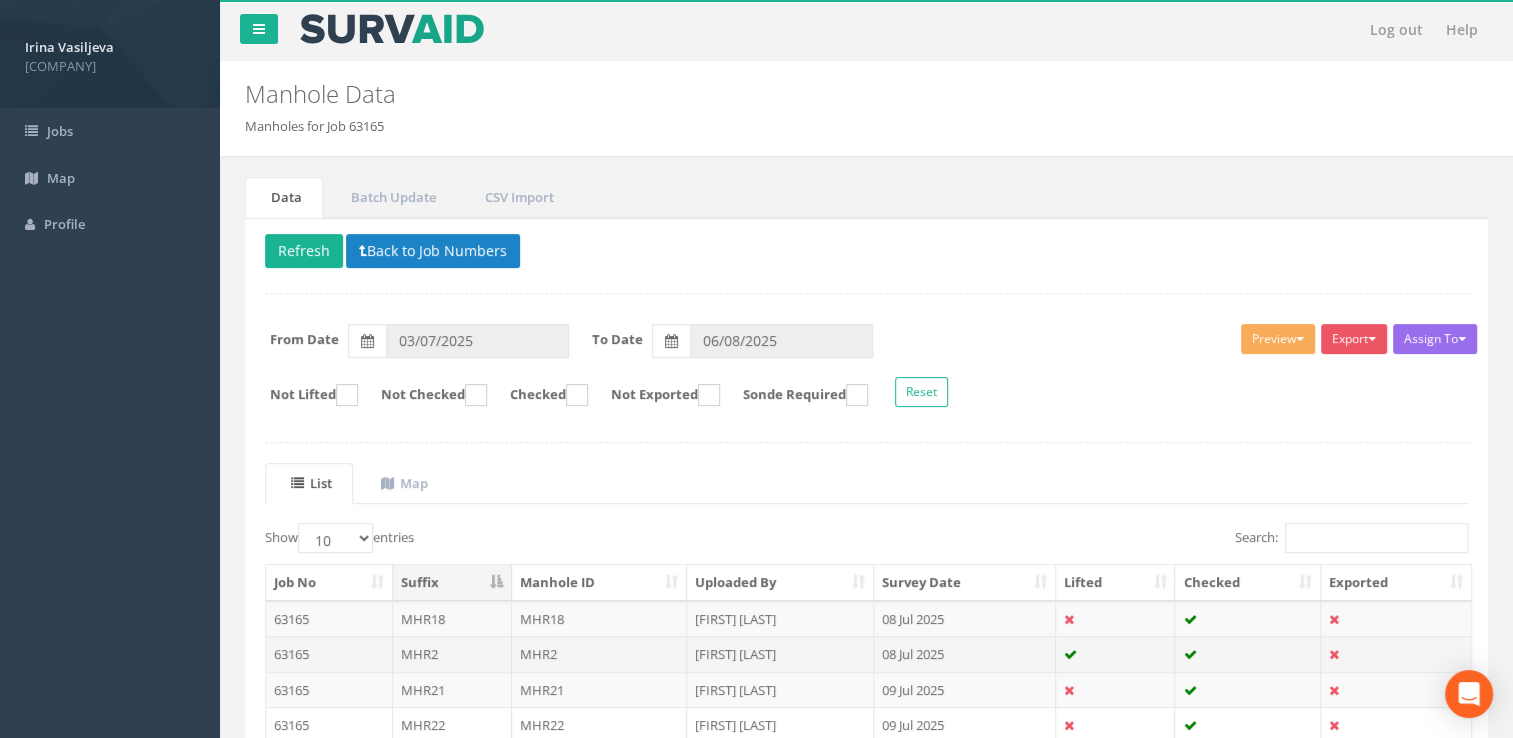 scroll, scrollTop: 372, scrollLeft: 0, axis: vertical 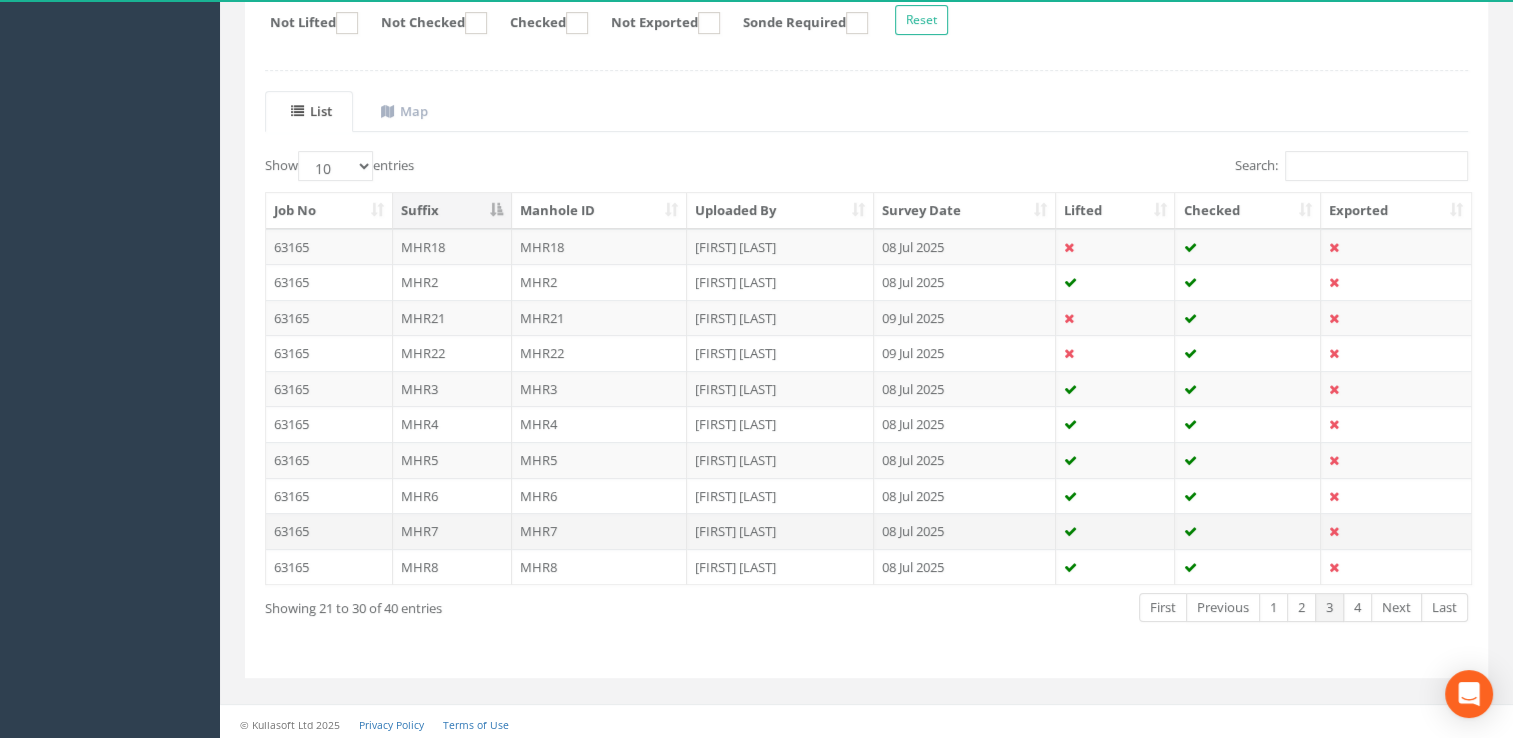 click on "08 Jul 2025" at bounding box center [965, 531] 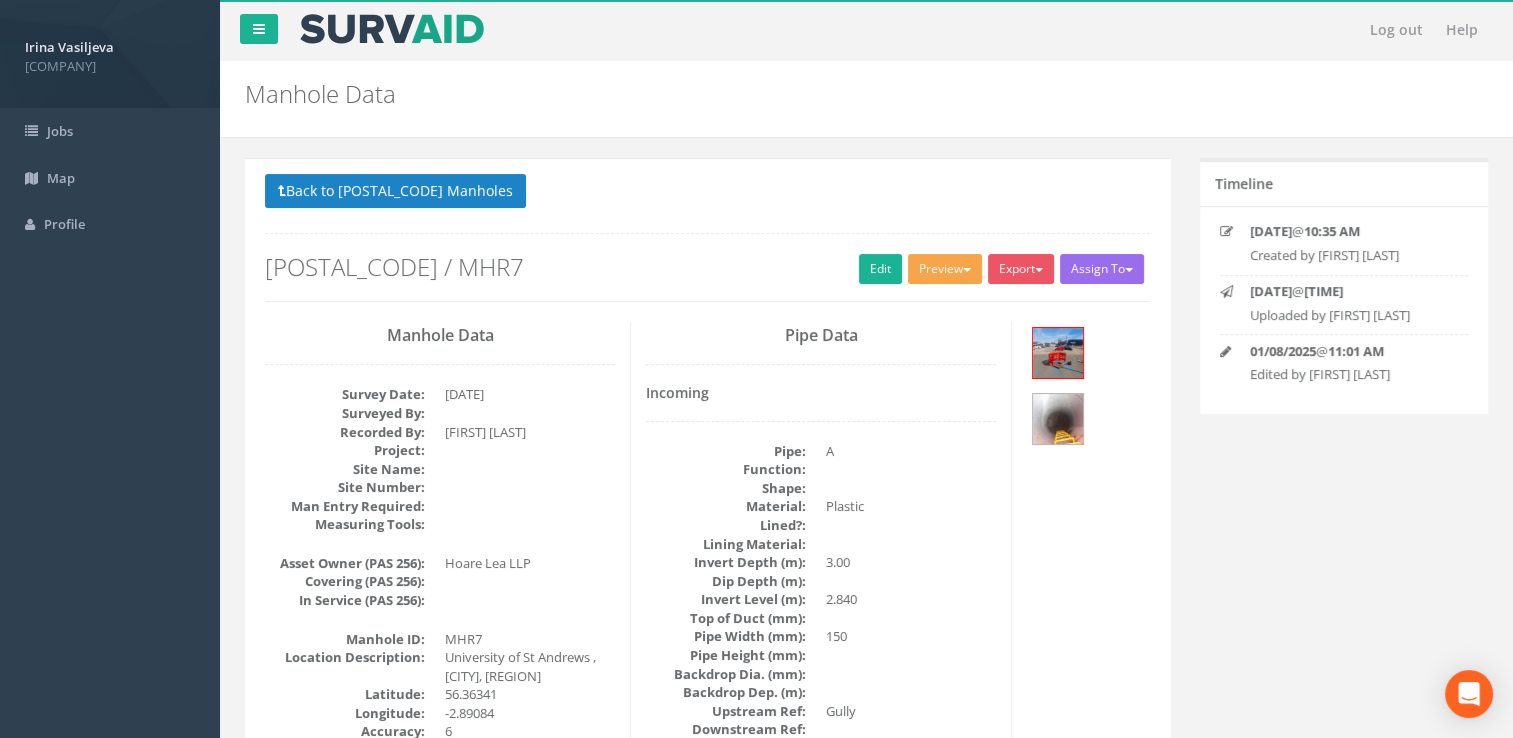 click on "Preview" at bounding box center [945, 269] 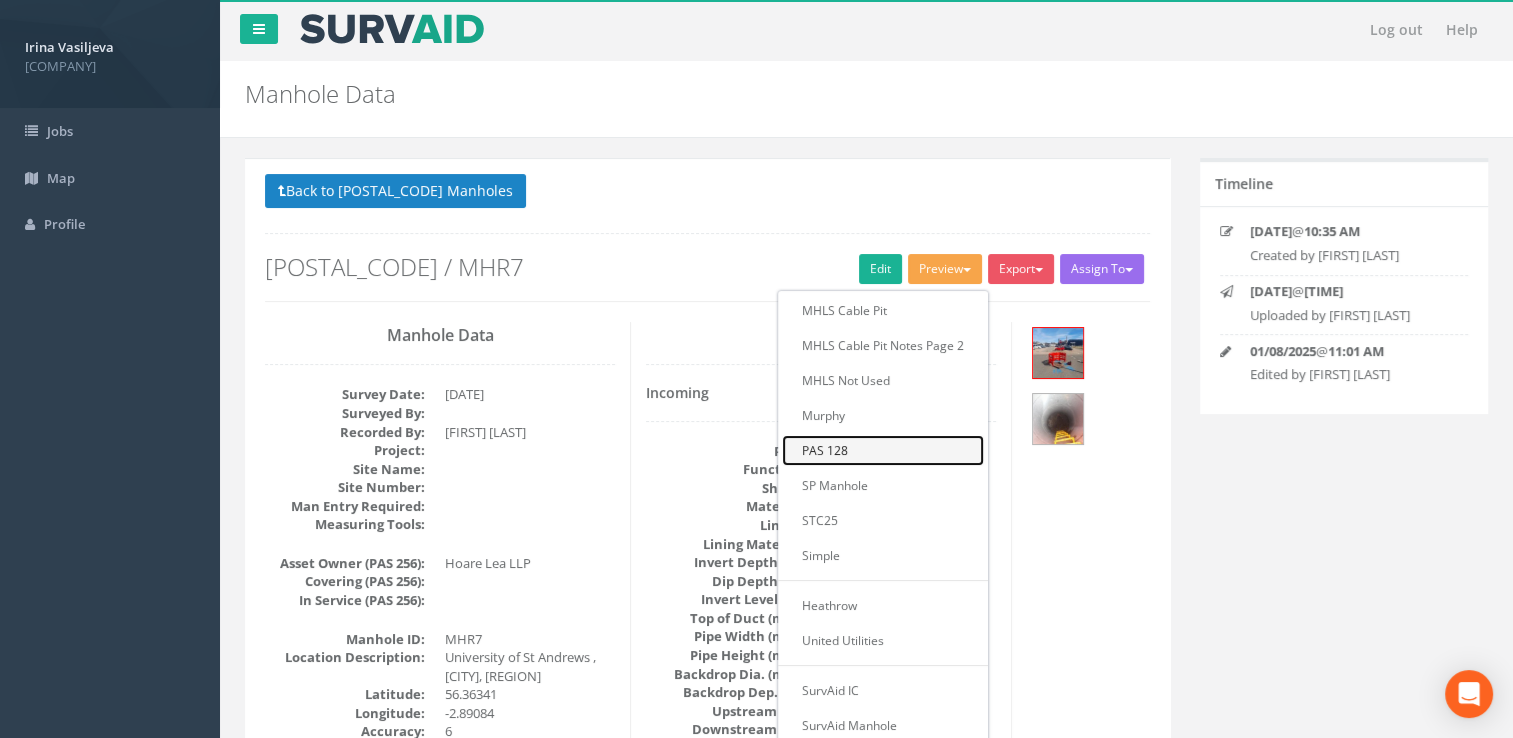 click on "PAS 128" at bounding box center (883, 450) 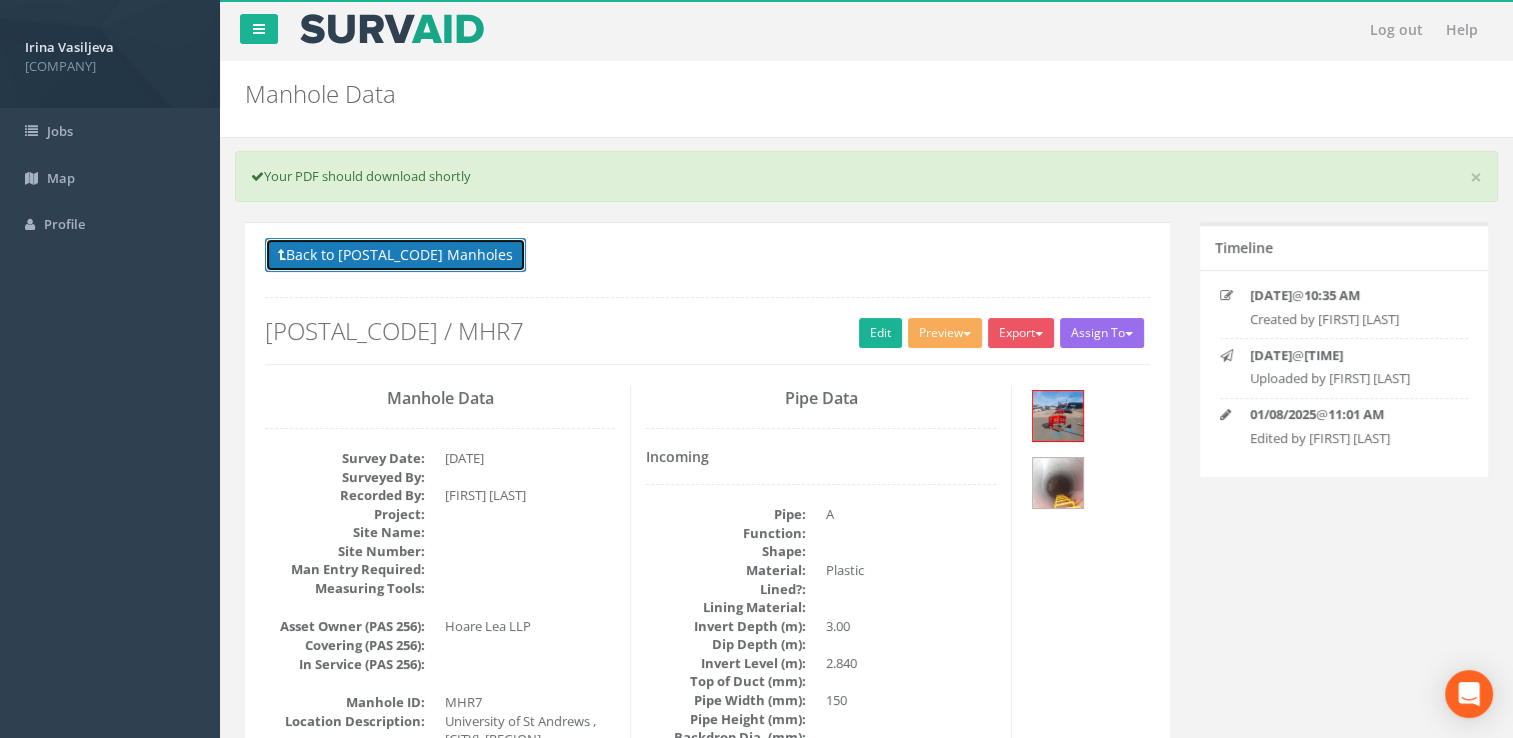 click on "Back to 63165 Manholes" at bounding box center (395, 255) 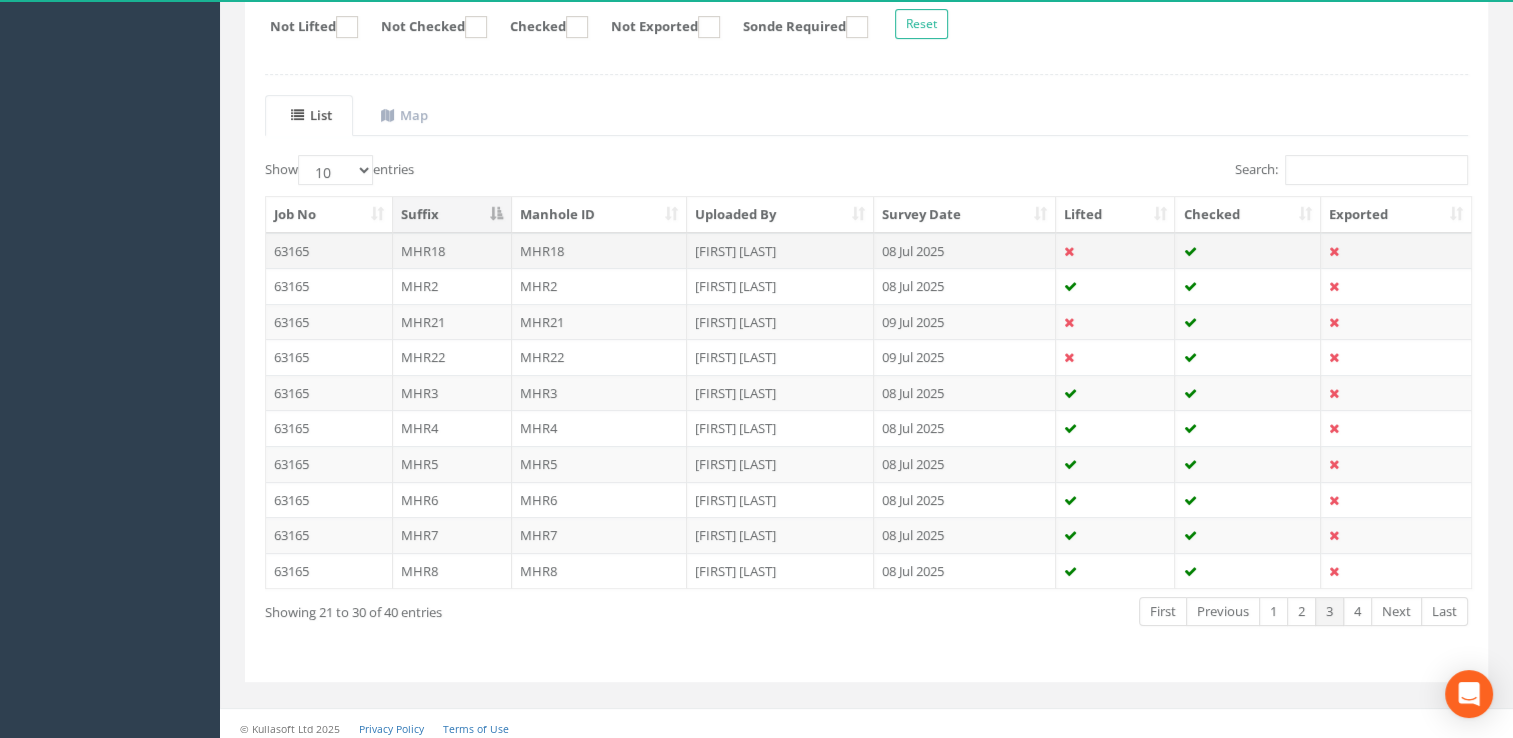 scroll, scrollTop: 372, scrollLeft: 0, axis: vertical 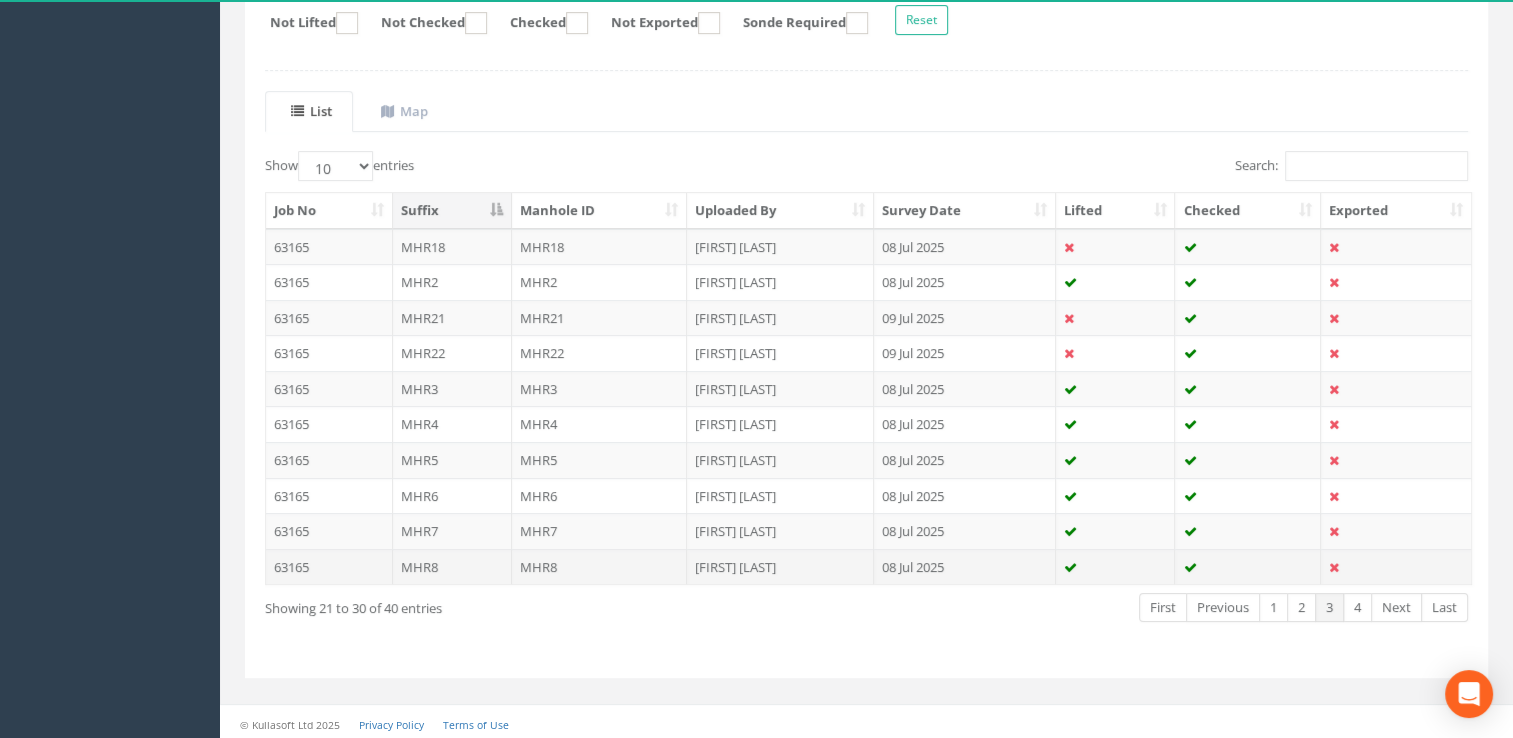 click on "08 Jul 2025" at bounding box center (965, 567) 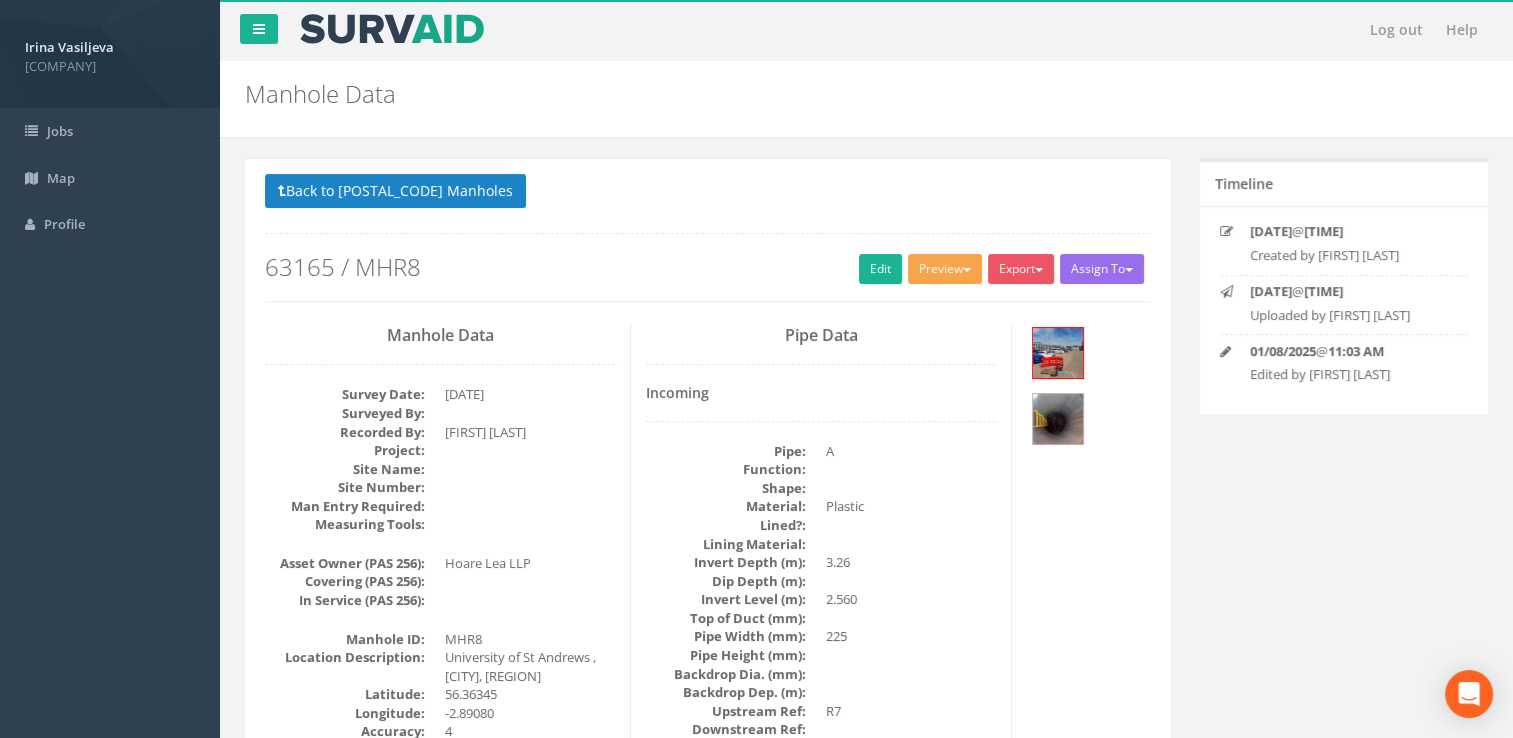 click on "Preview" at bounding box center [945, 269] 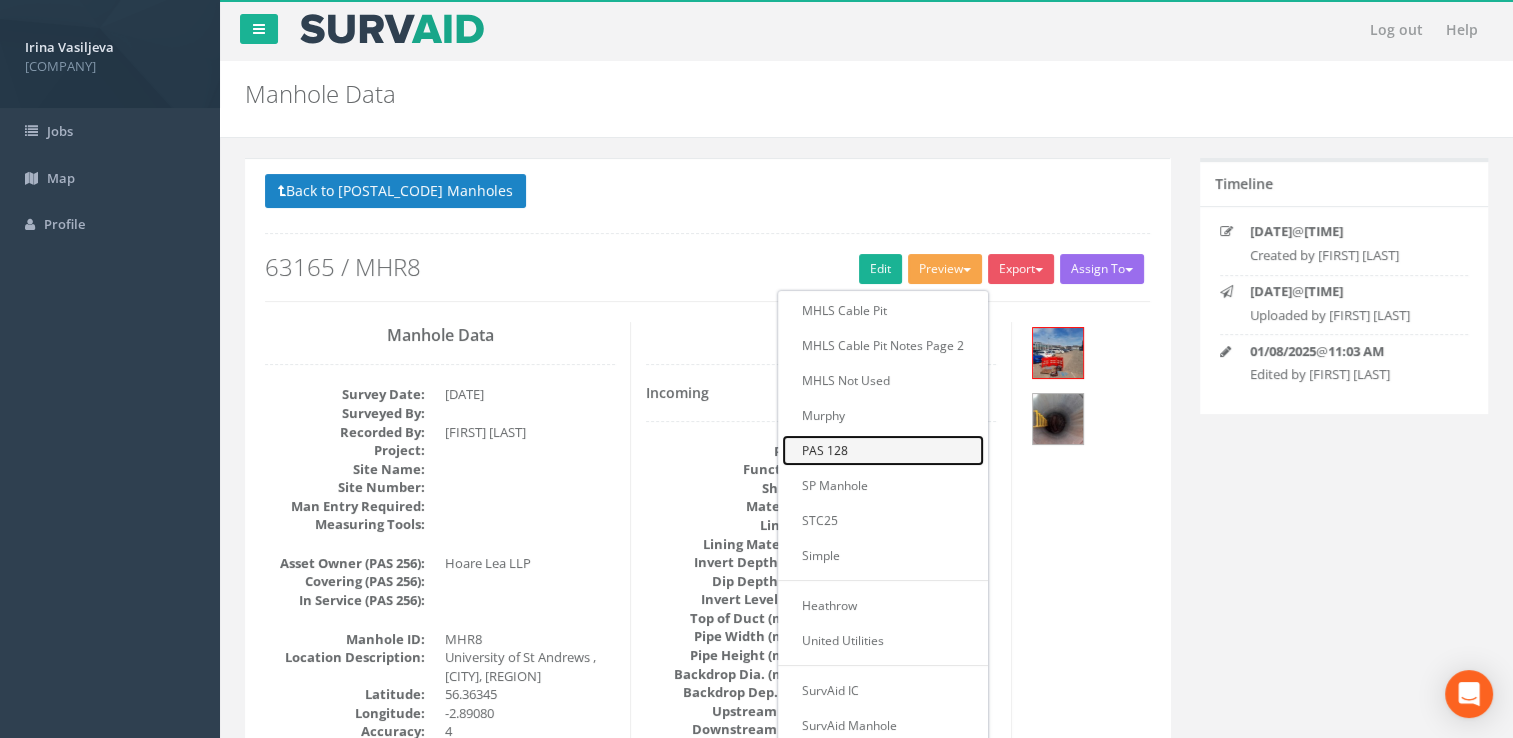 click on "PAS 128" at bounding box center [883, 450] 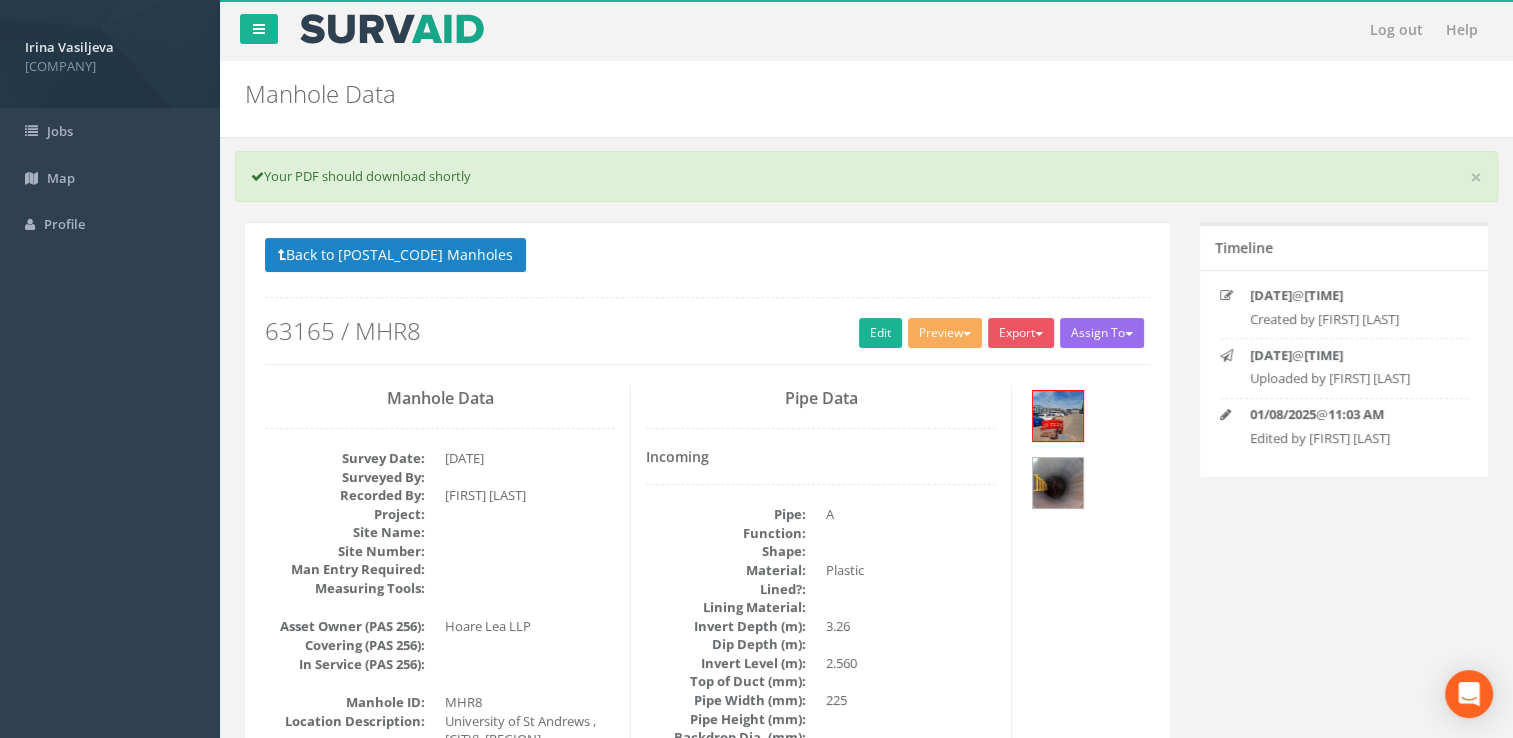click on "Back to 63165 Manholes       Back to Map" at bounding box center (707, 257) 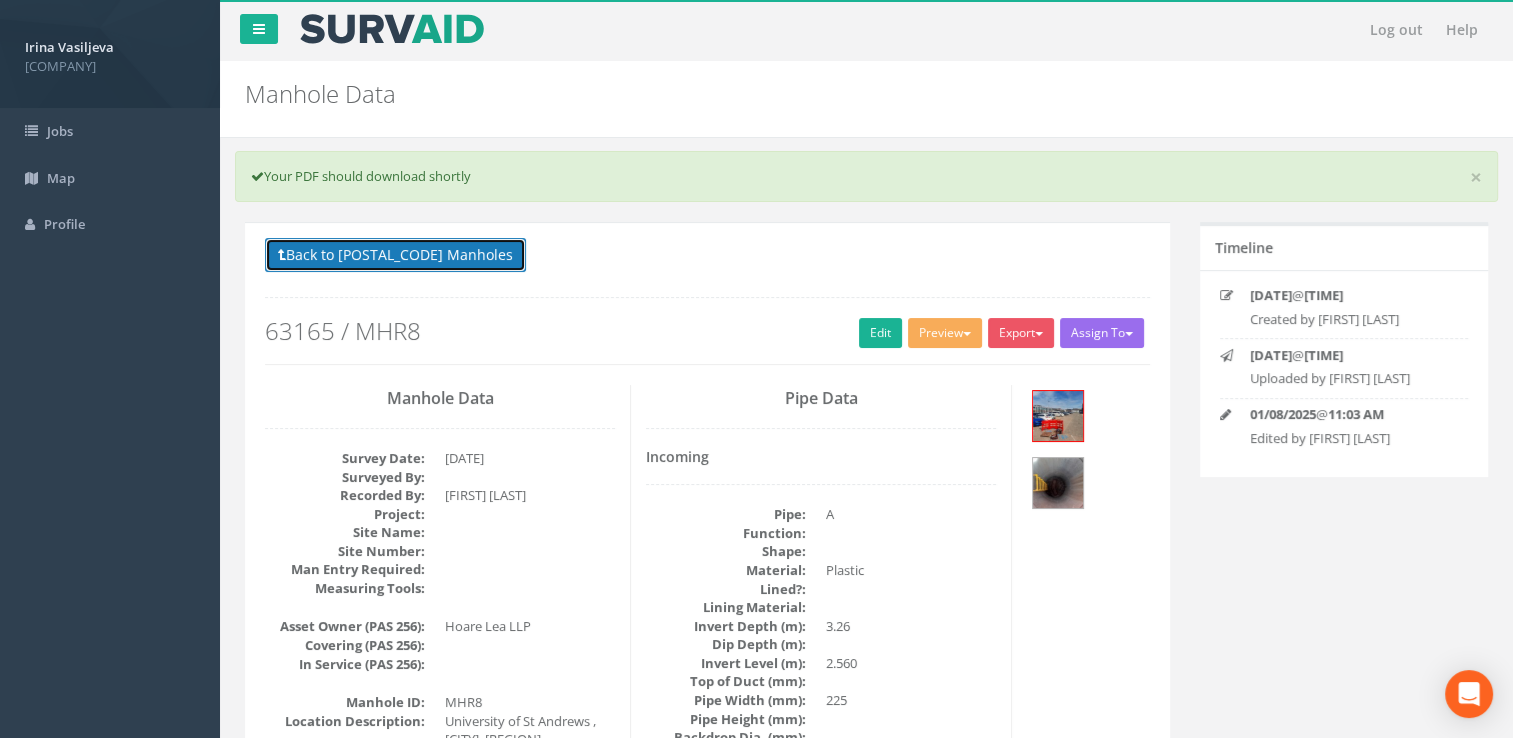 click on "Back to 63165 Manholes" at bounding box center (395, 255) 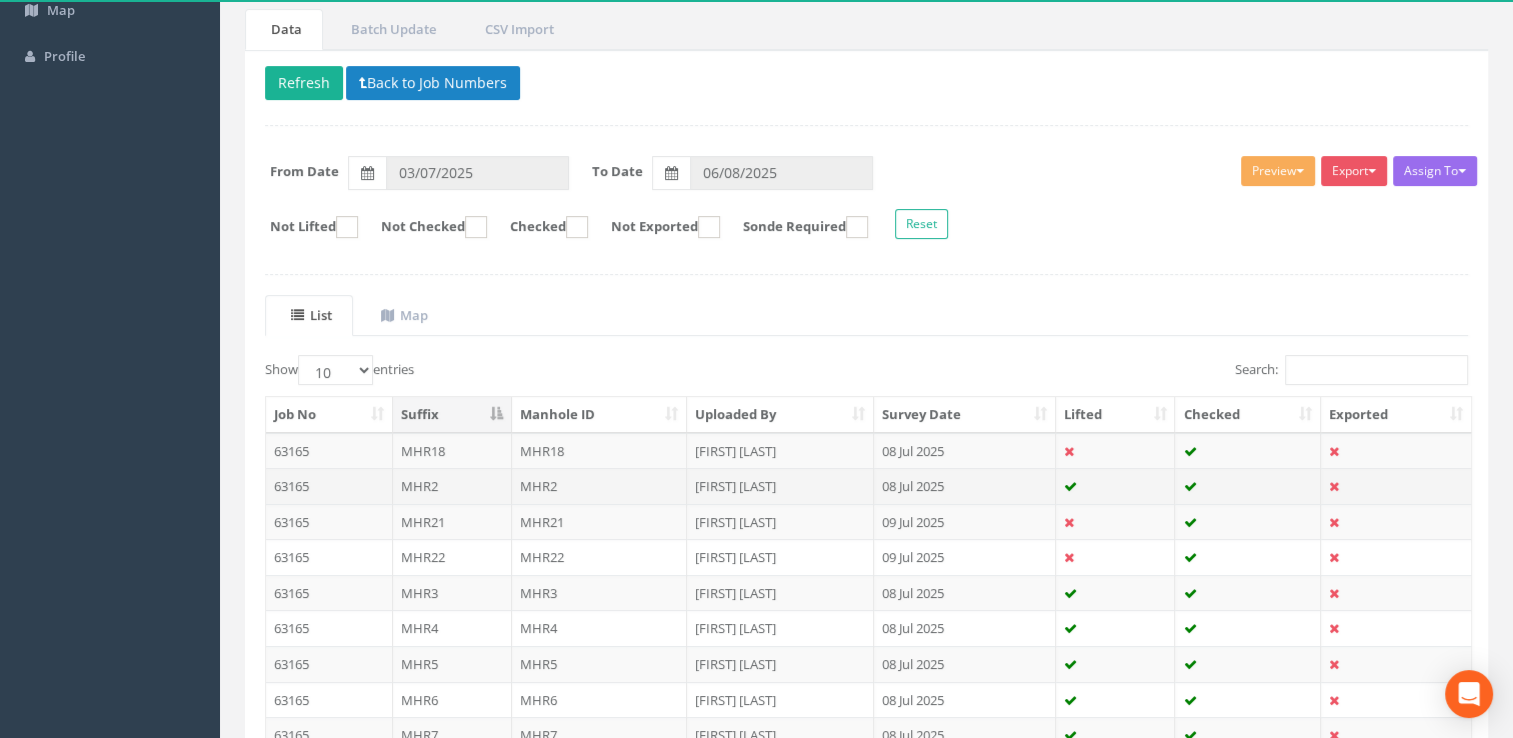 scroll, scrollTop: 372, scrollLeft: 0, axis: vertical 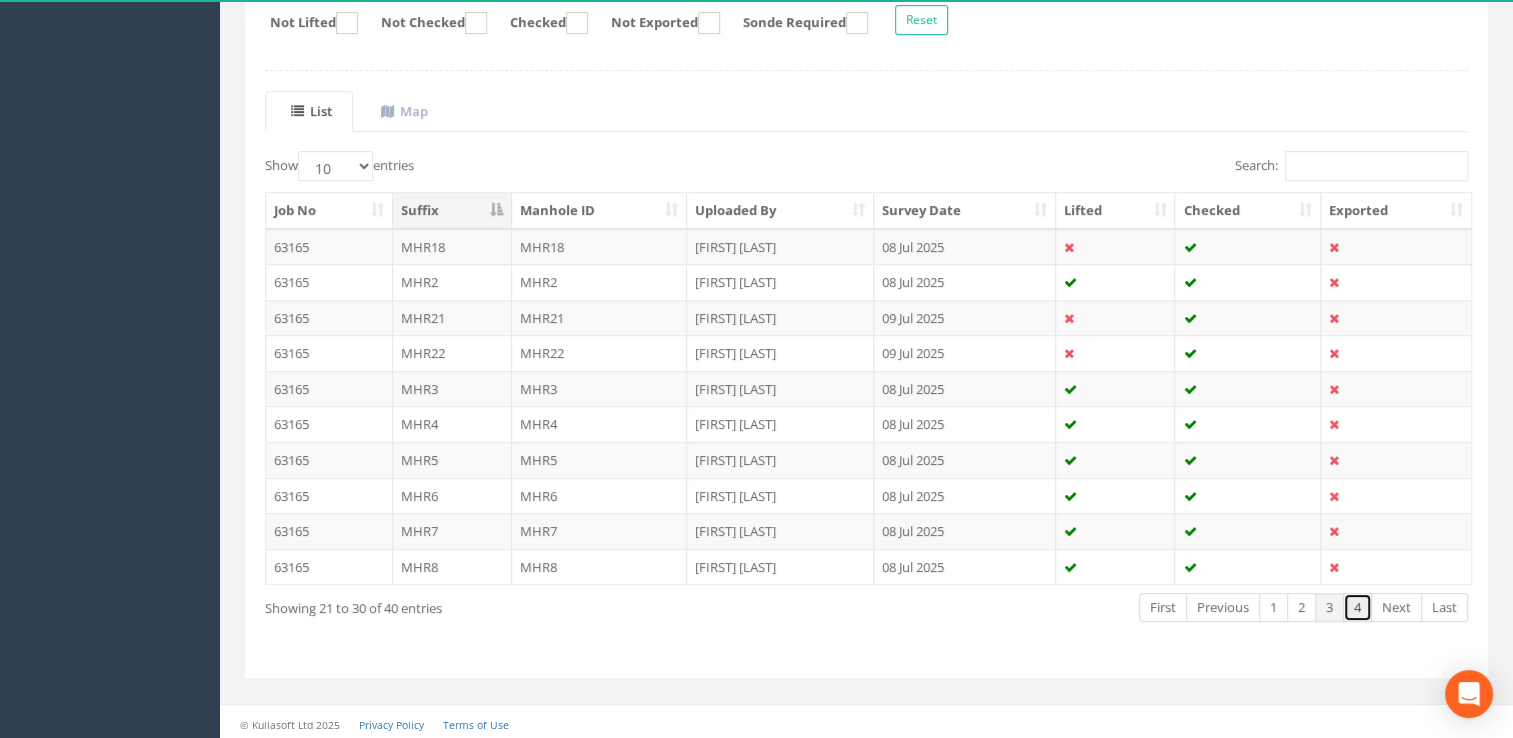 click on "4" at bounding box center (1357, 607) 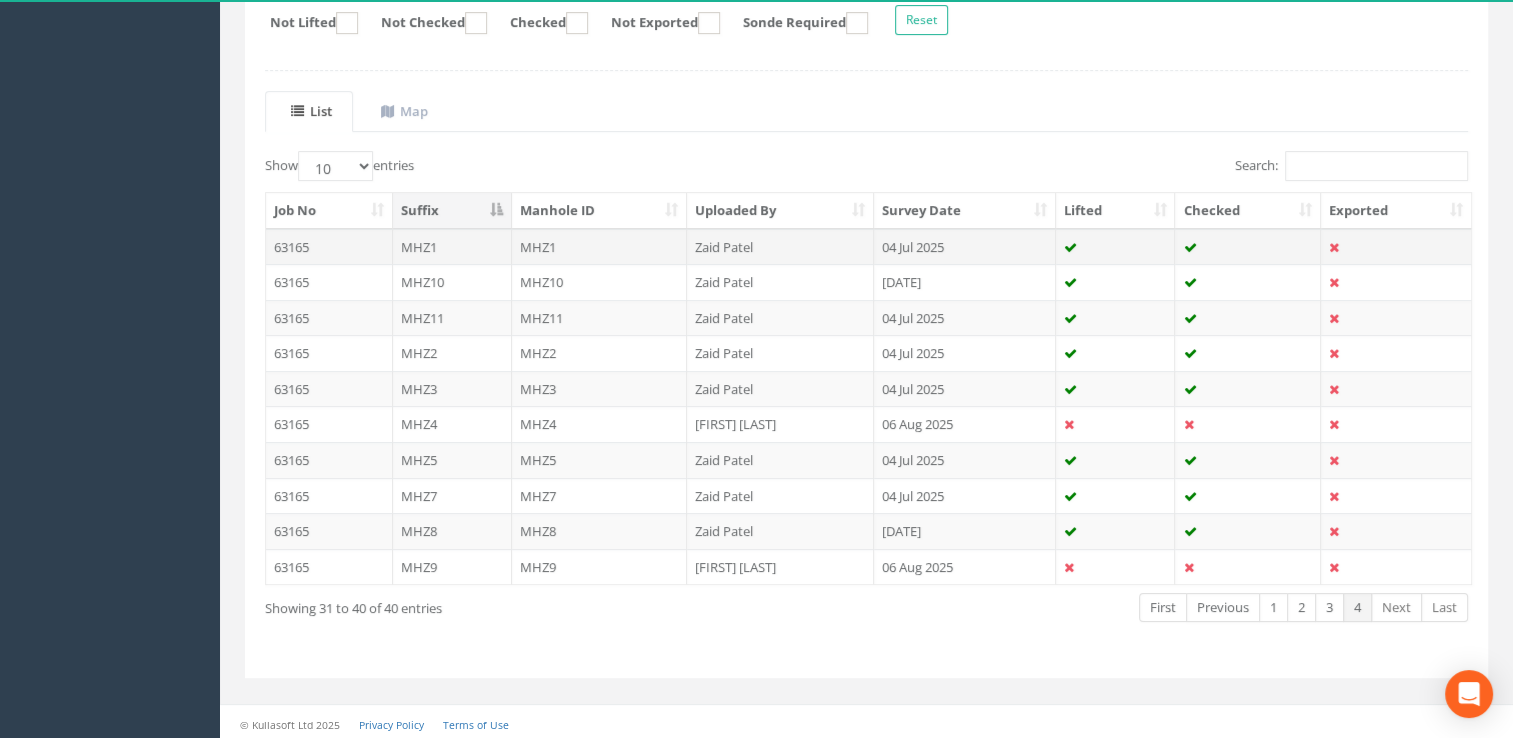click on "MHZ1" at bounding box center [600, 247] 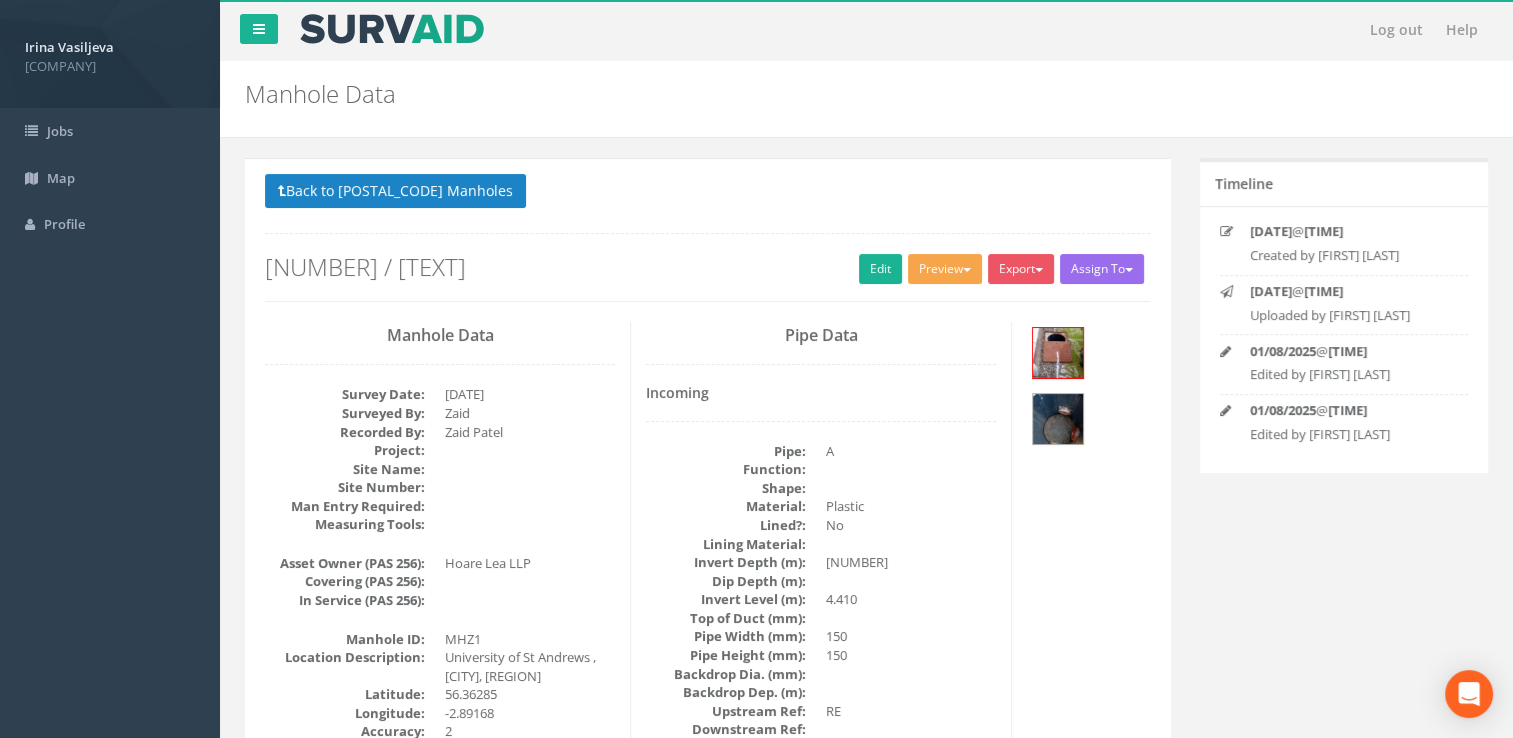 click on "Preview" at bounding box center [945, 269] 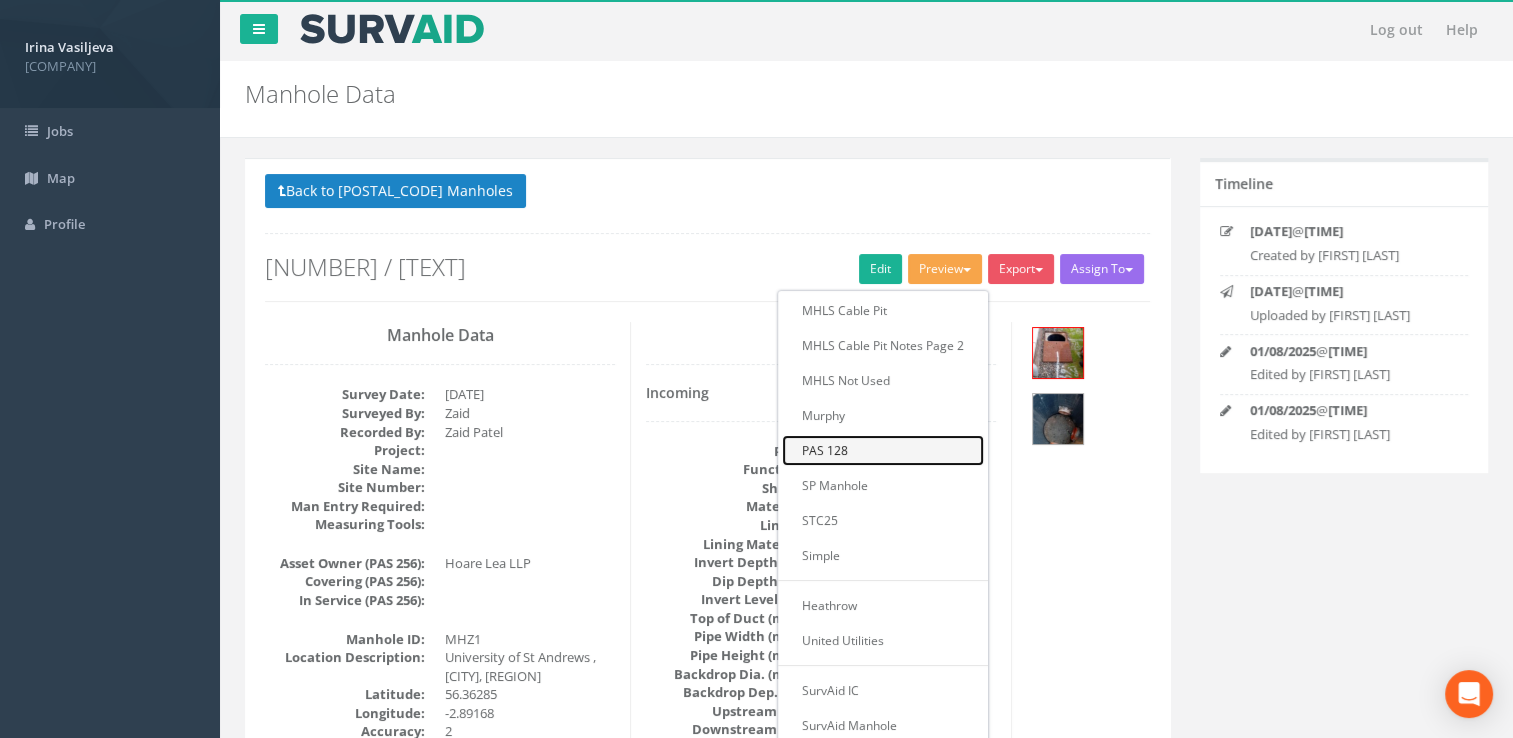 click on "PAS 128" at bounding box center (883, 450) 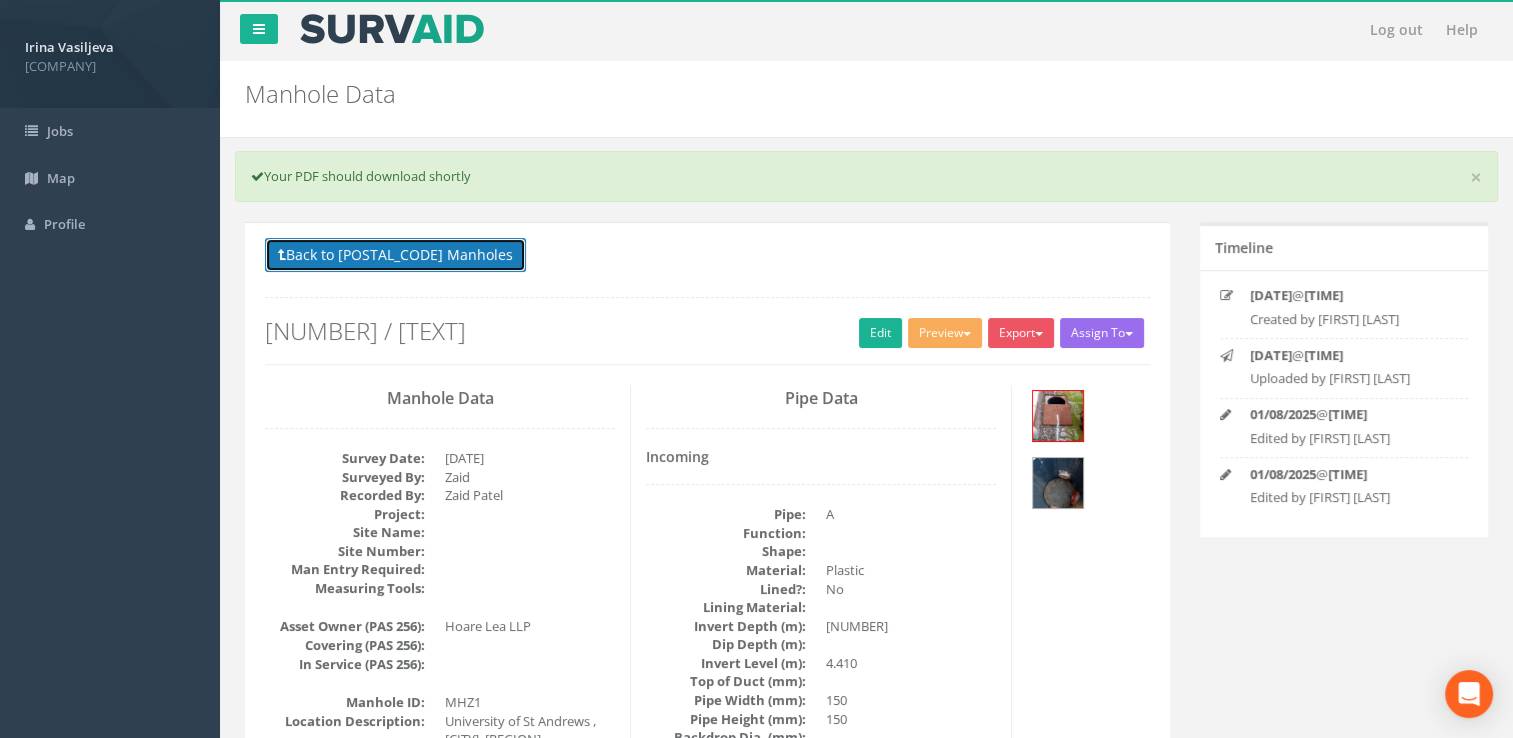 click on "Back to 63165 Manholes" at bounding box center (395, 255) 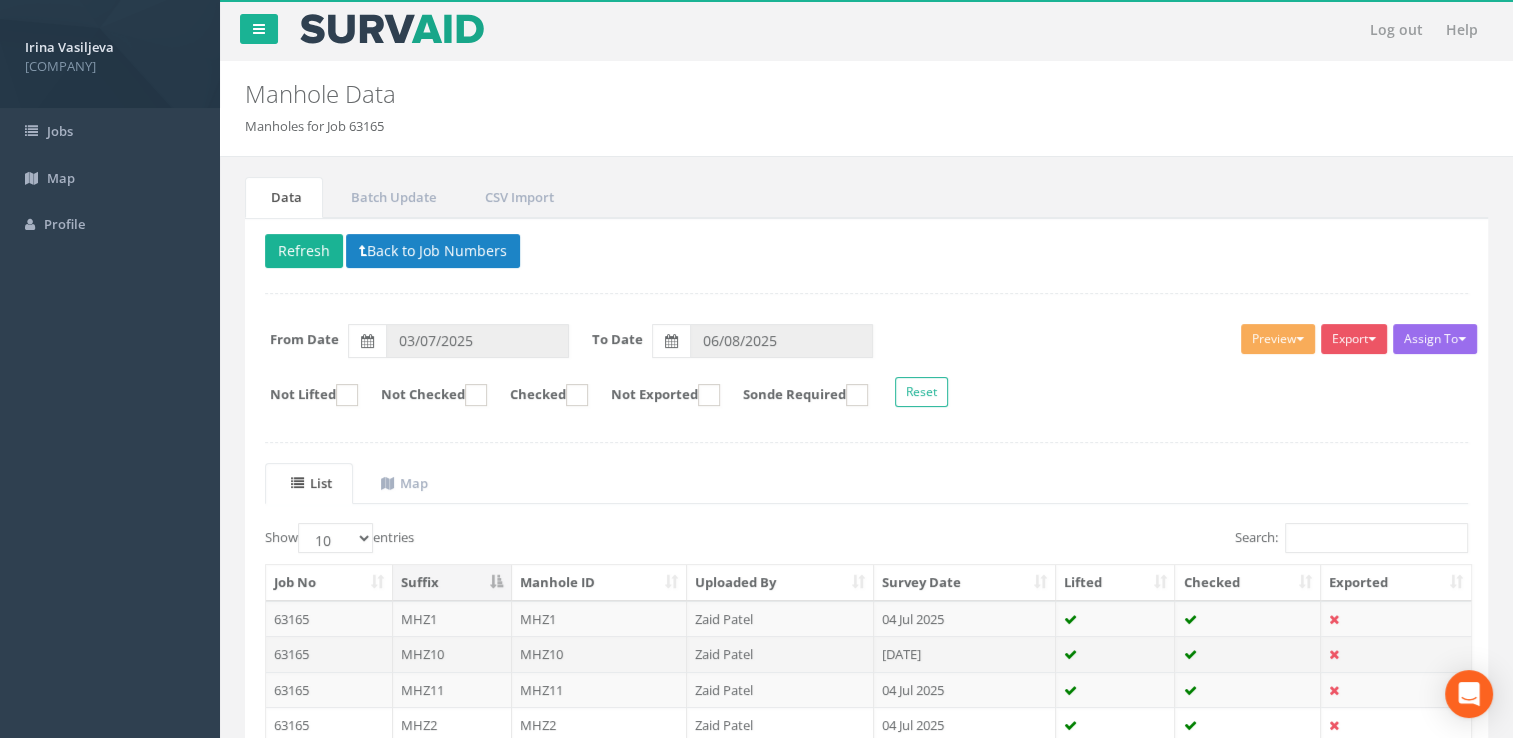 click on "MHZ10" at bounding box center [600, 654] 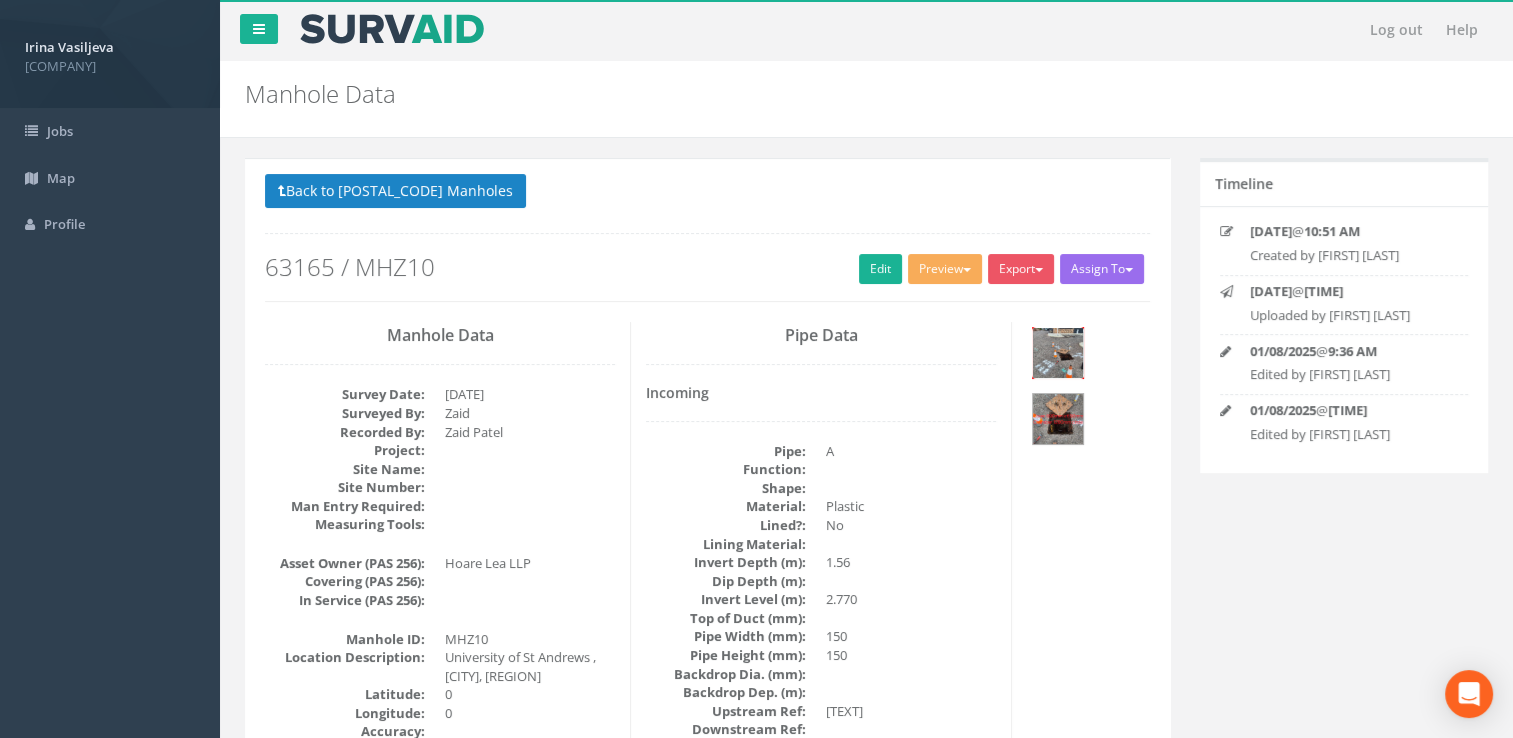 click at bounding box center (1058, 353) 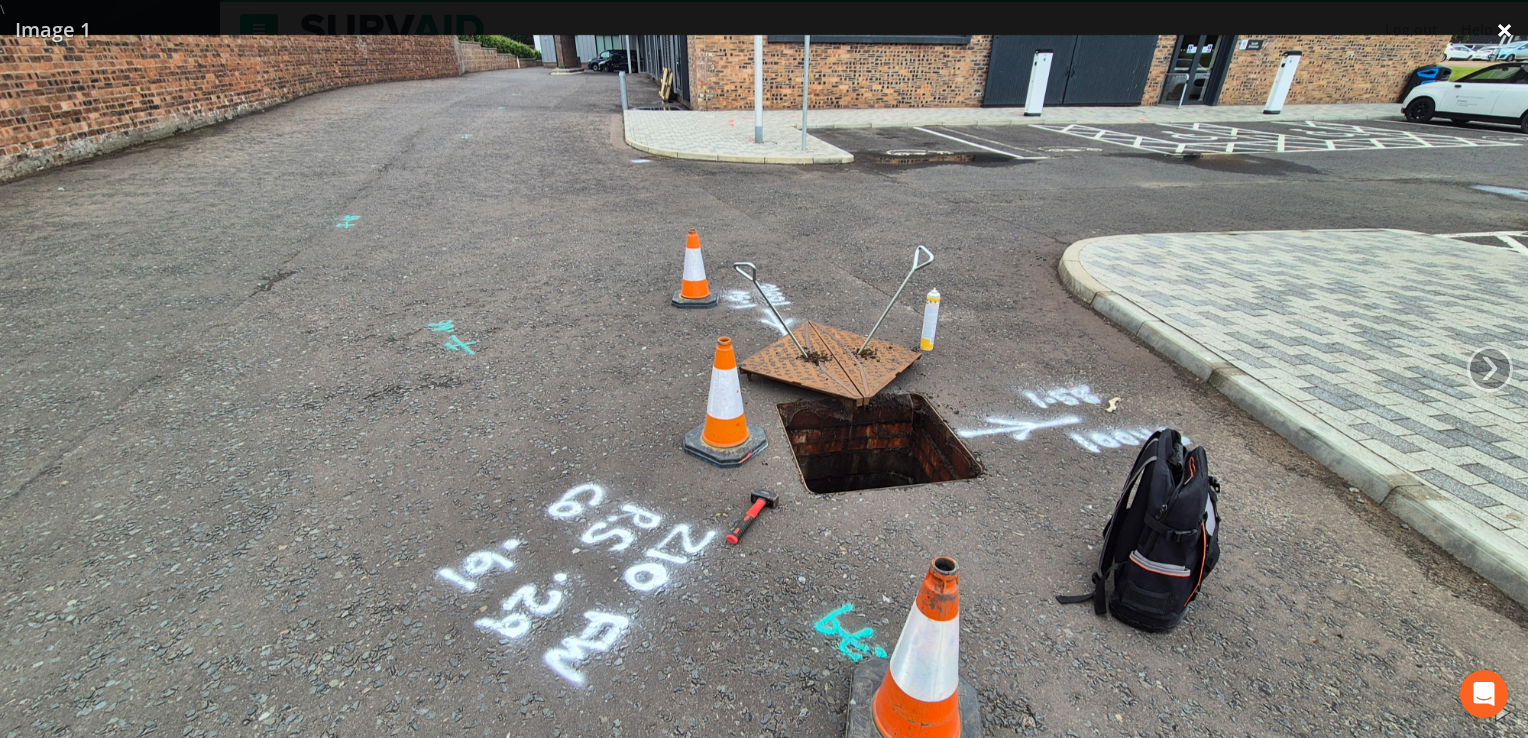 click on "×" at bounding box center [1504, 30] 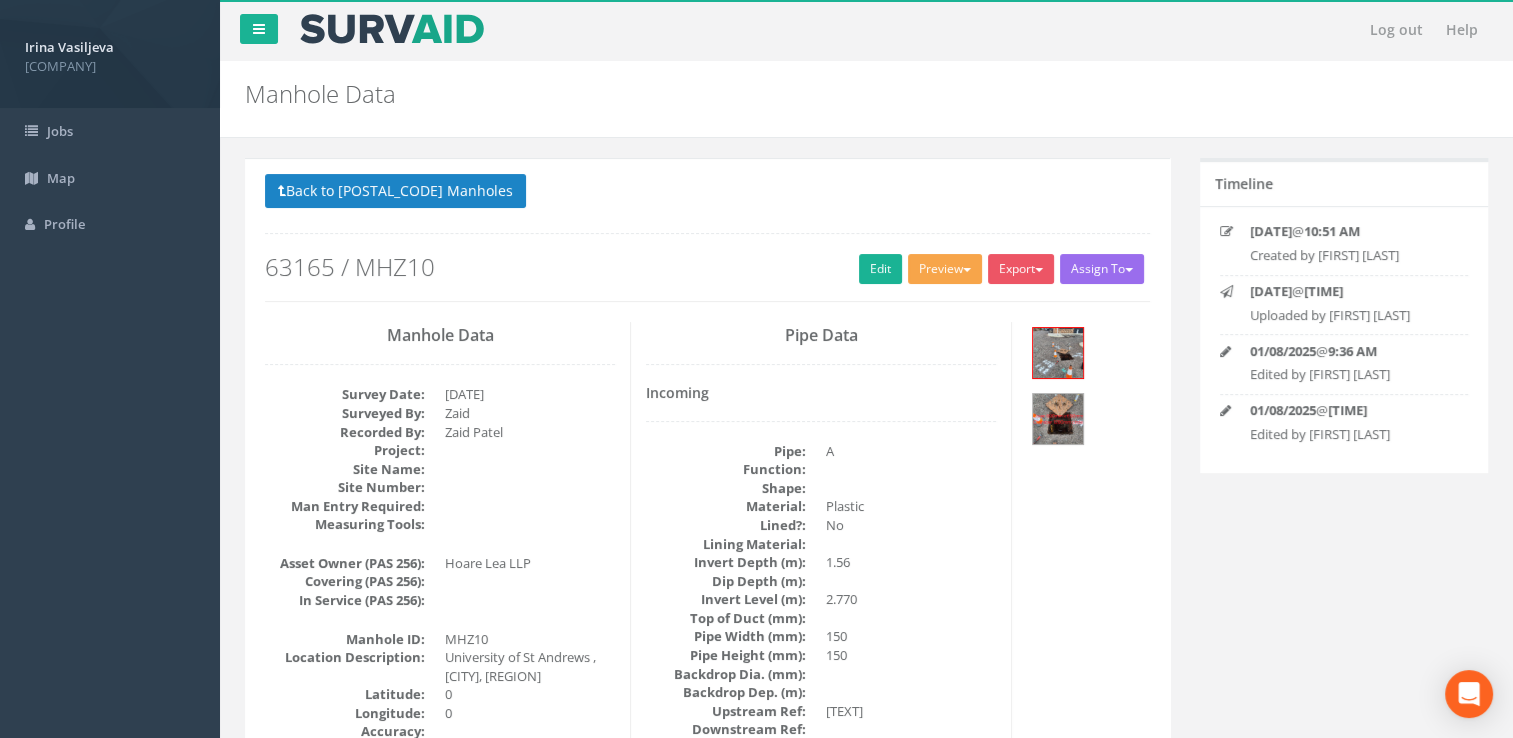 click on "Preview" at bounding box center [945, 269] 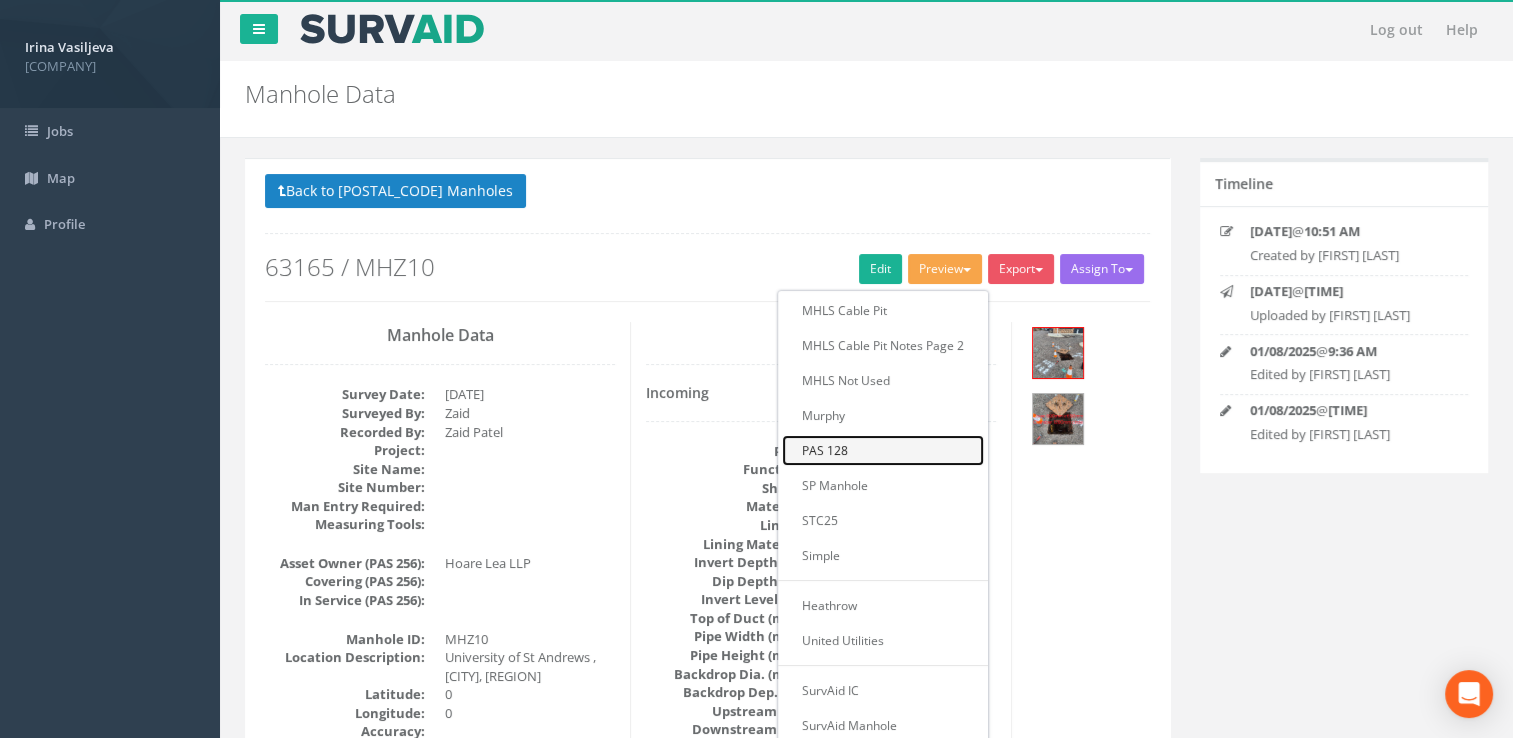 click on "PAS 128" at bounding box center (883, 450) 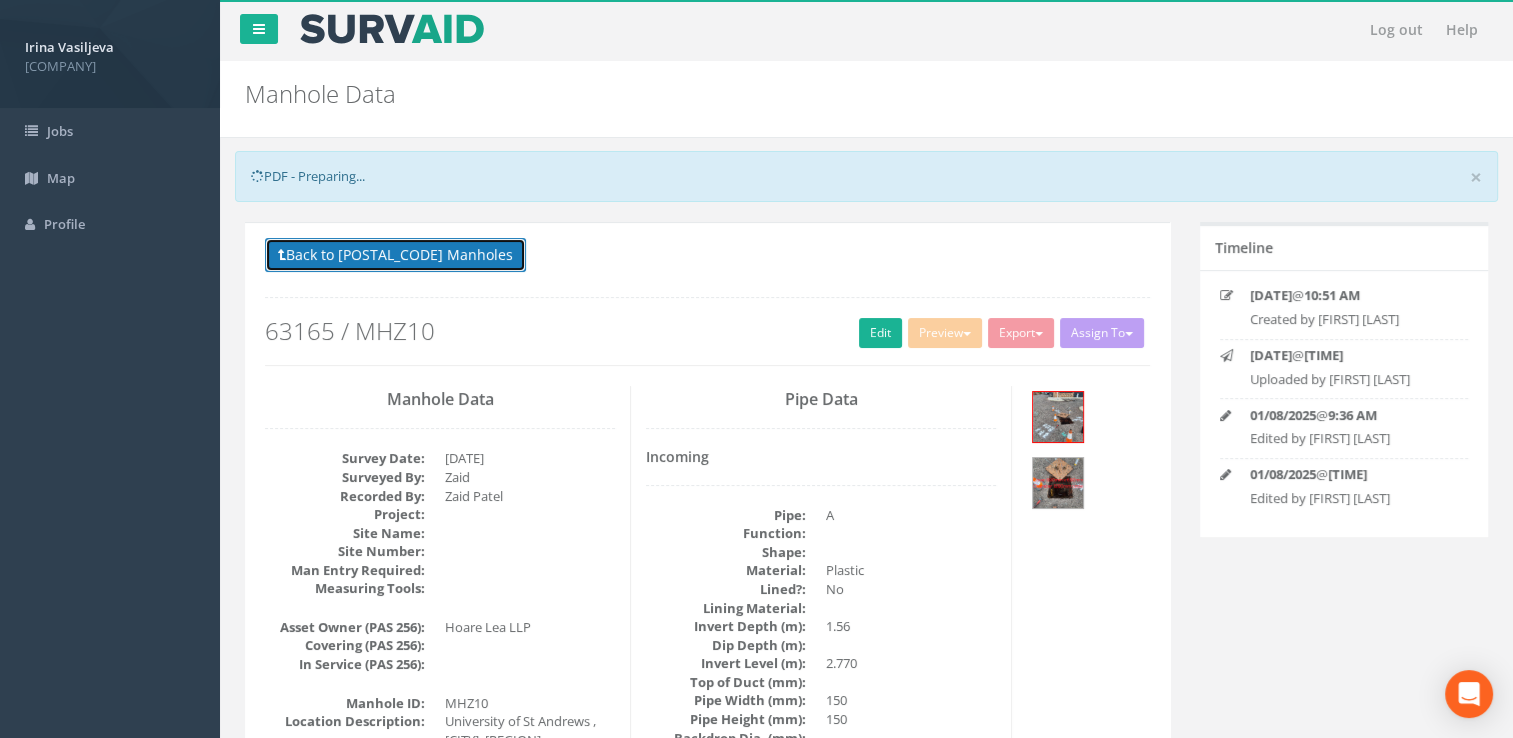 click on "Back to 63165 Manholes" at bounding box center [395, 255] 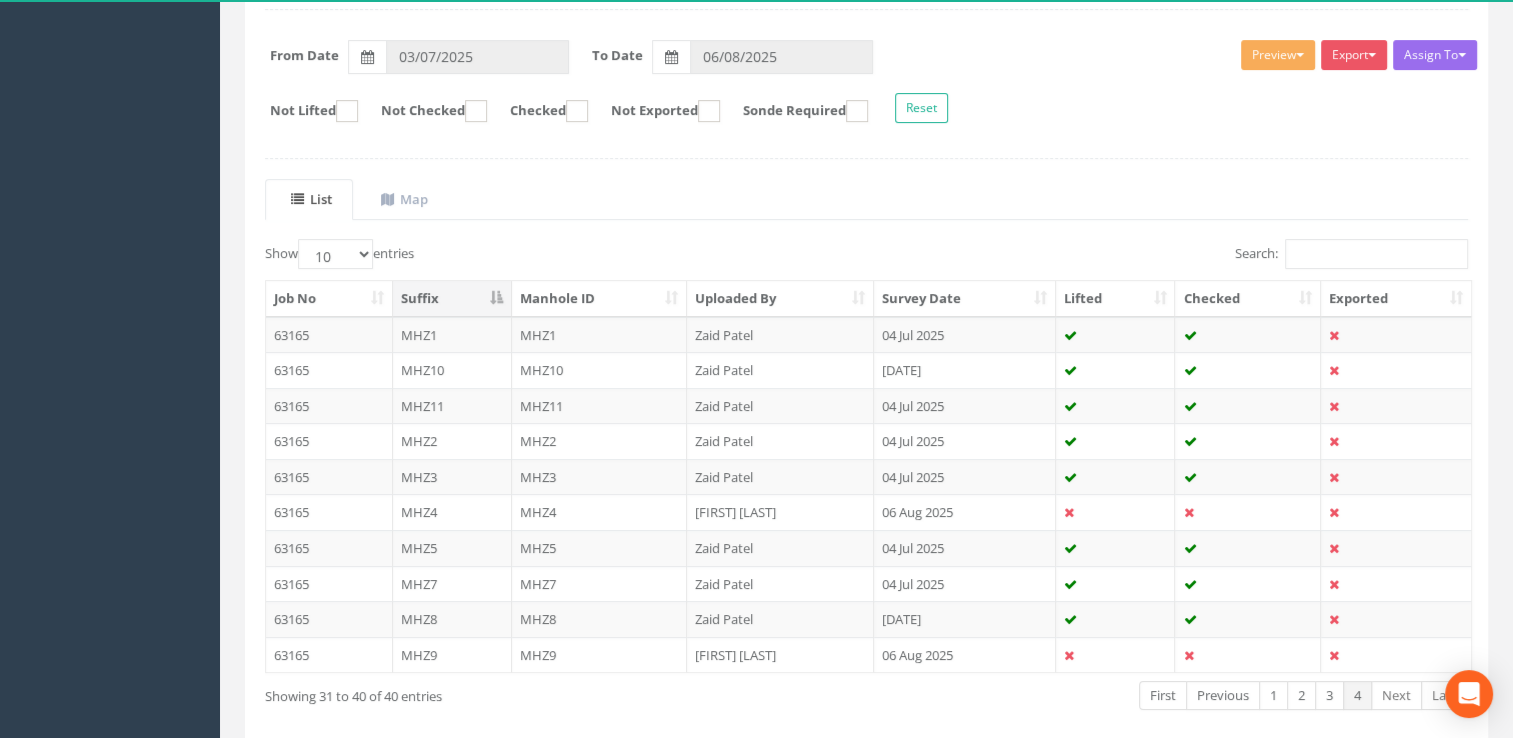 scroll, scrollTop: 300, scrollLeft: 0, axis: vertical 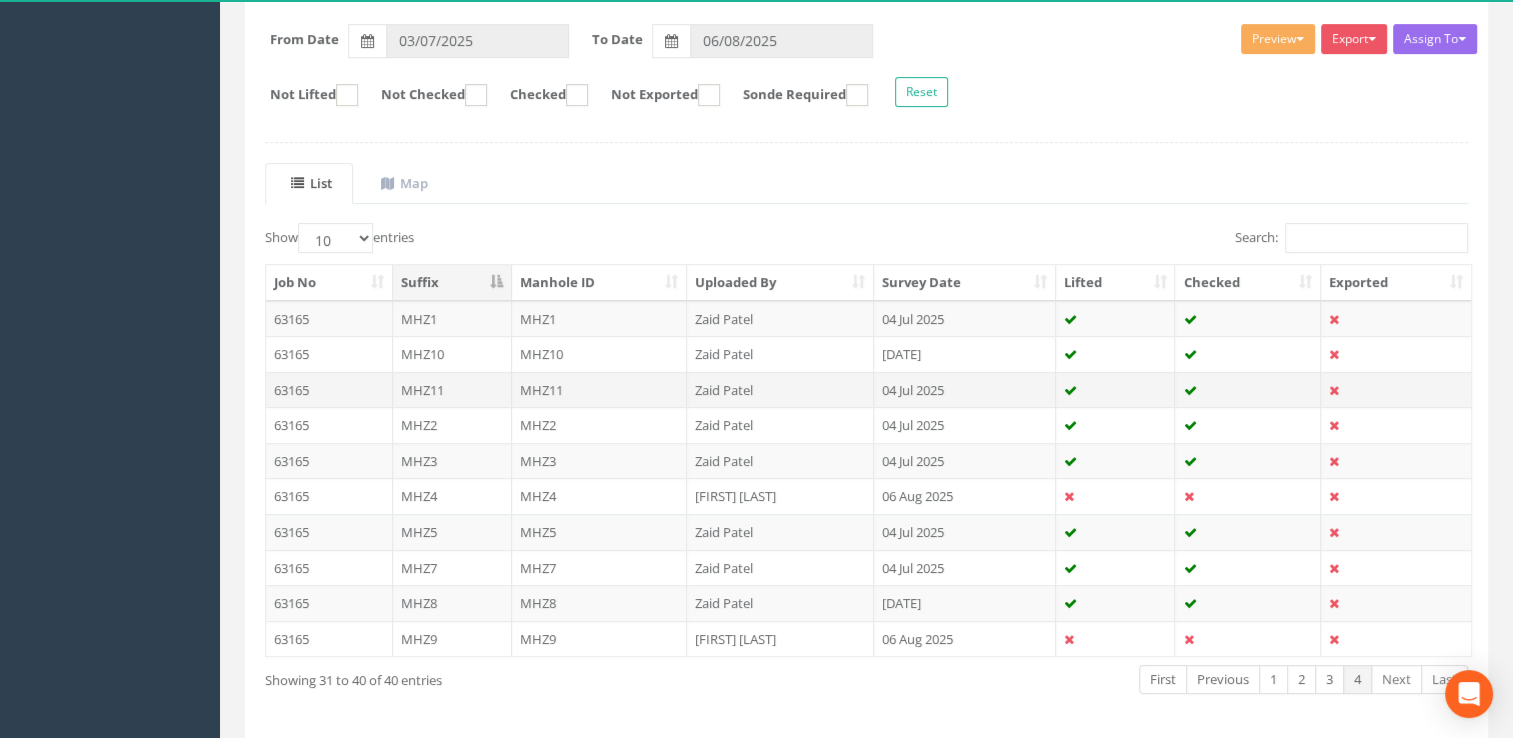 click on "MHZ11" at bounding box center [600, 390] 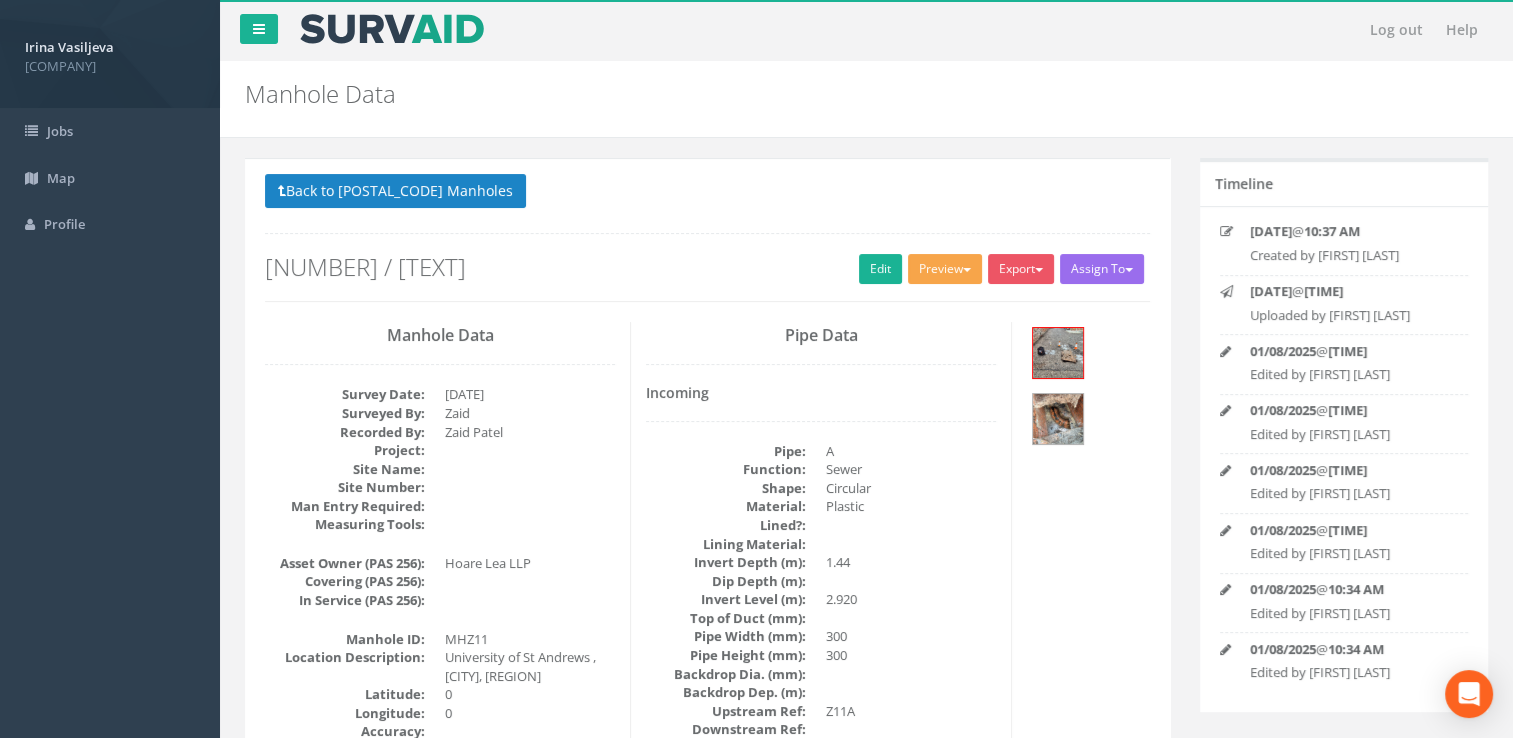 click on "Preview" at bounding box center [945, 269] 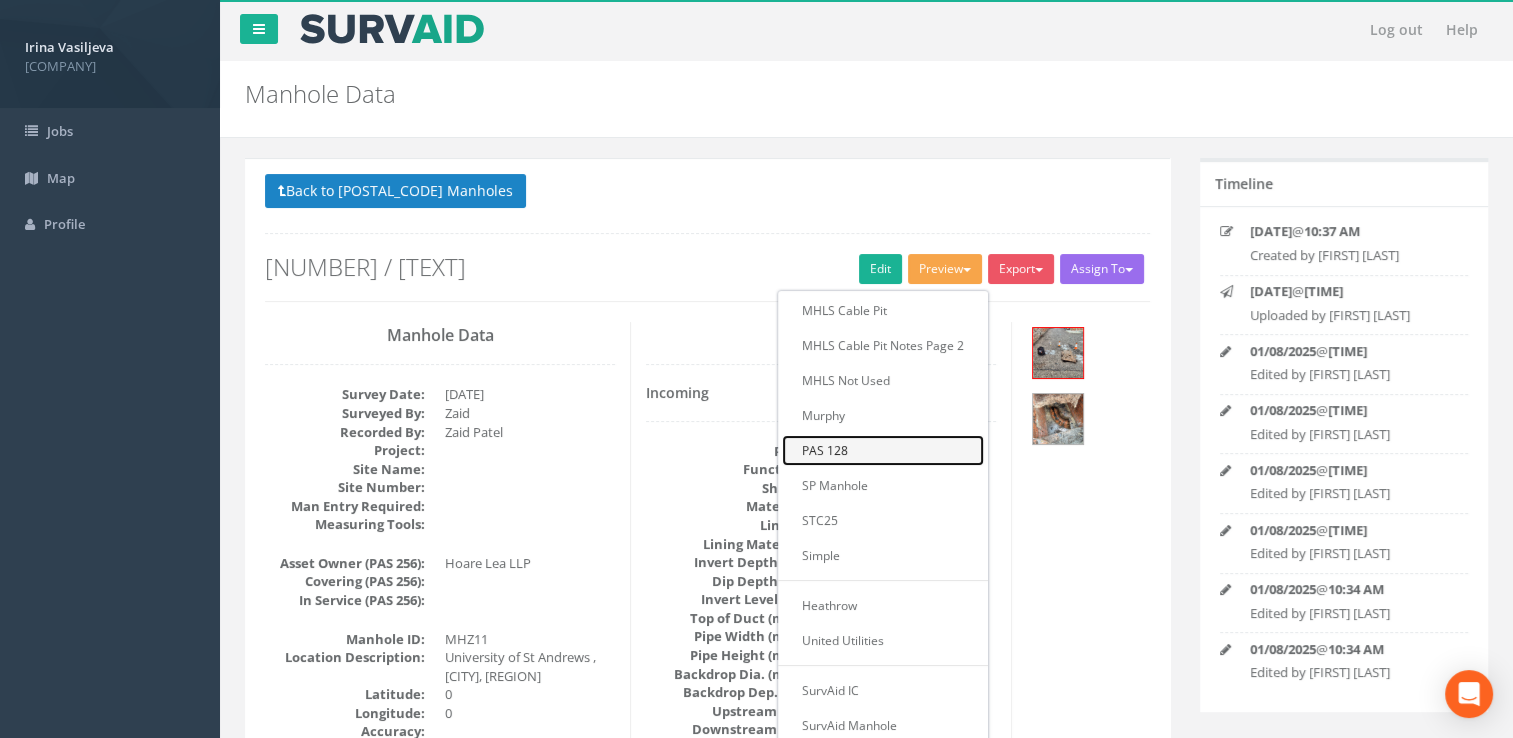 click on "PAS 128" at bounding box center [883, 450] 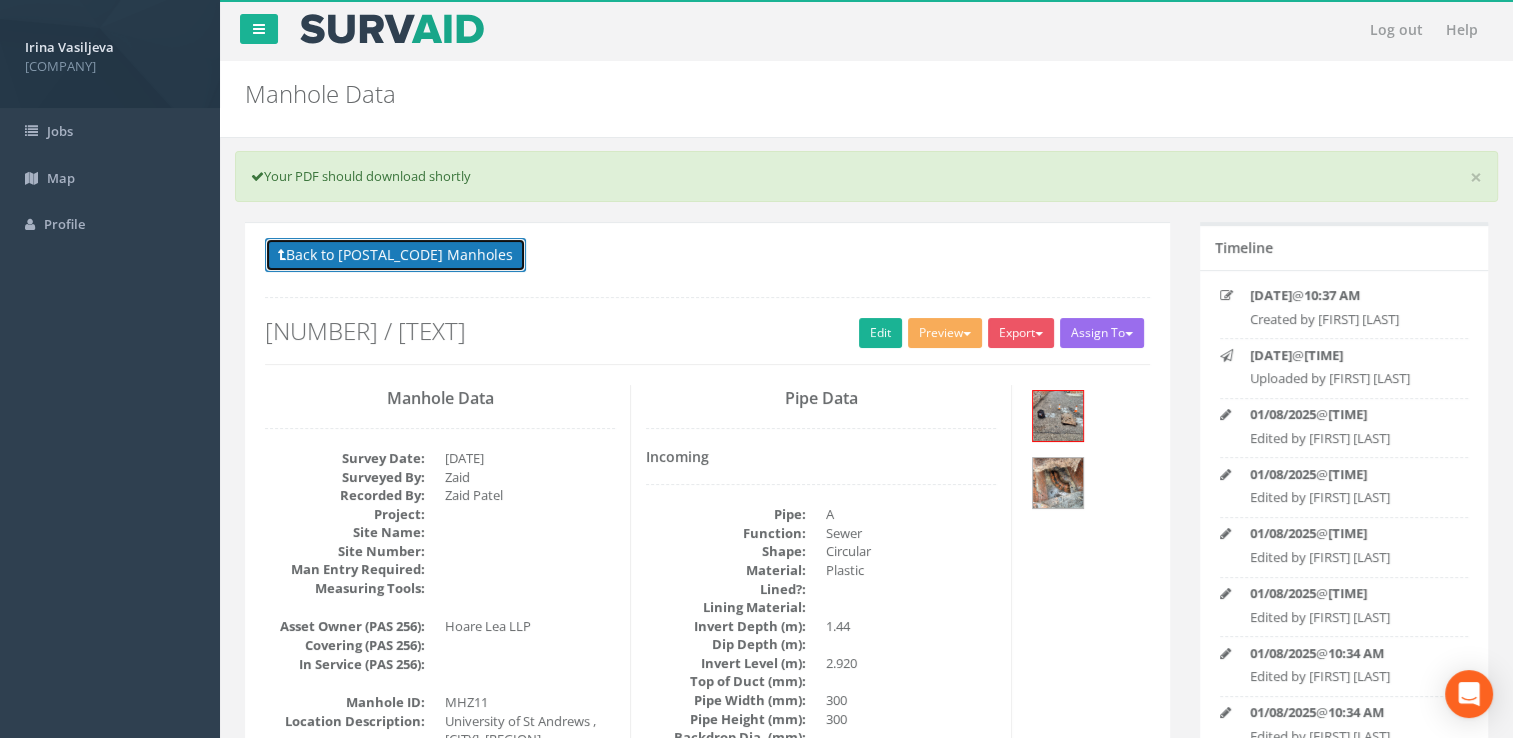 click on "Back to 63165 Manholes" at bounding box center (395, 255) 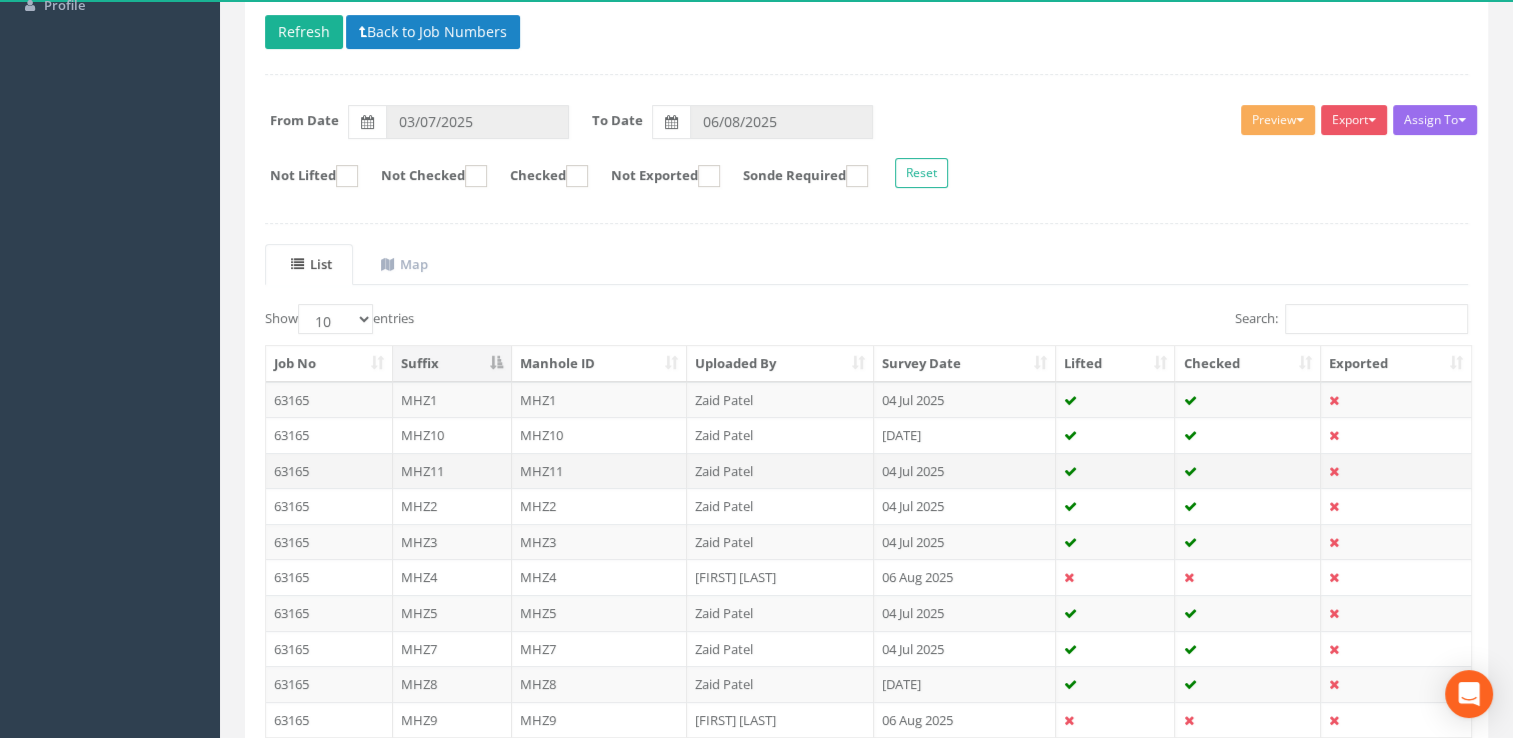 scroll, scrollTop: 372, scrollLeft: 0, axis: vertical 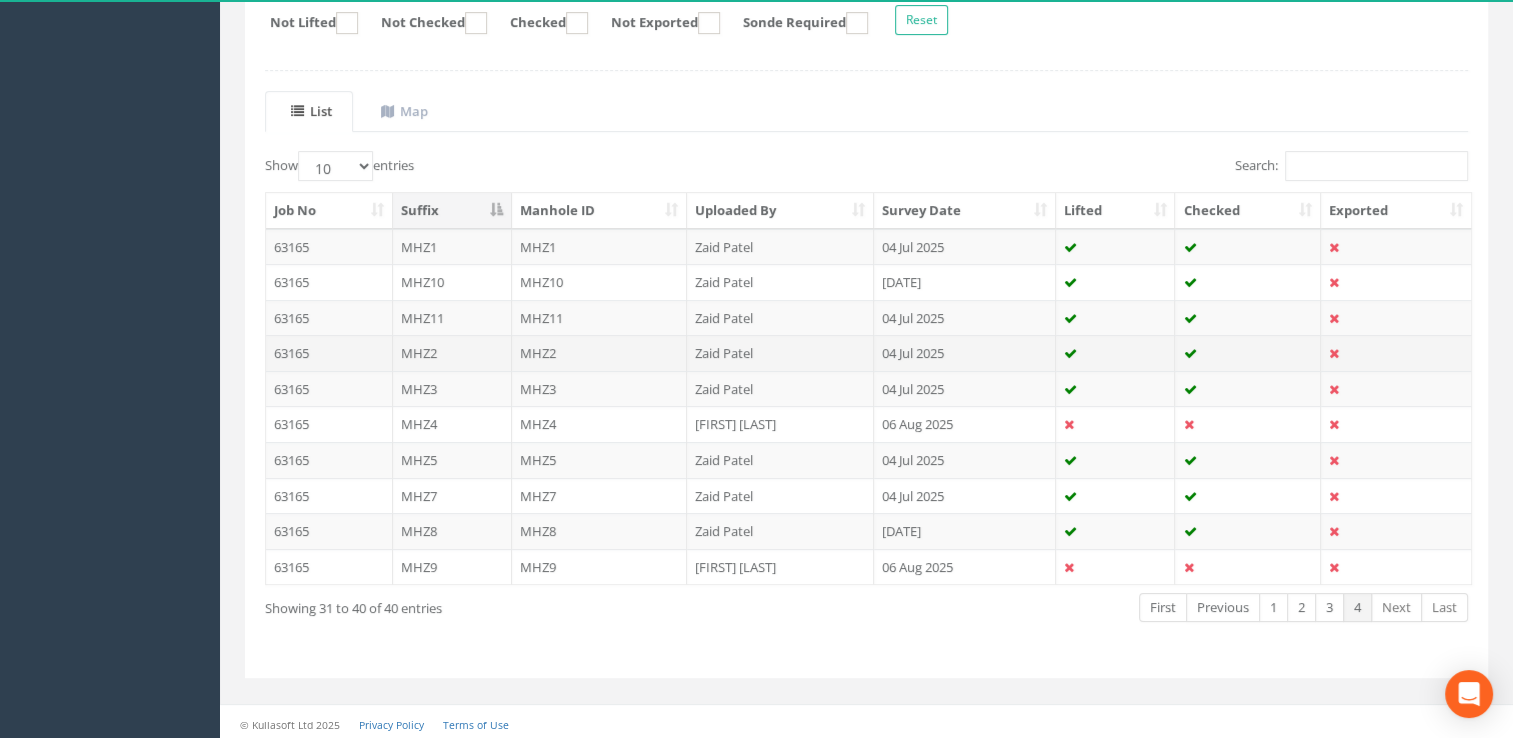 click on "Zaid Patel" at bounding box center [780, 353] 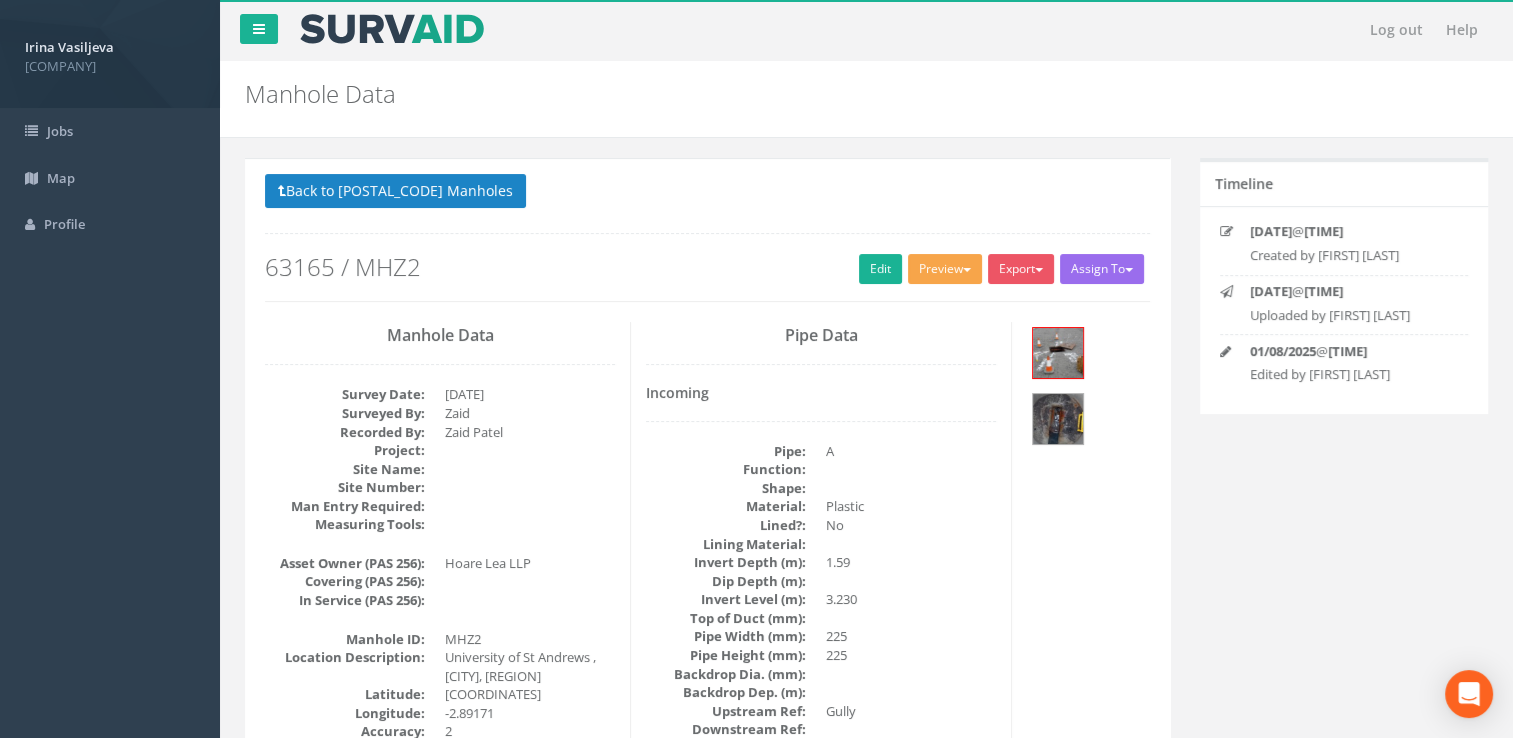click on "Preview" at bounding box center (945, 269) 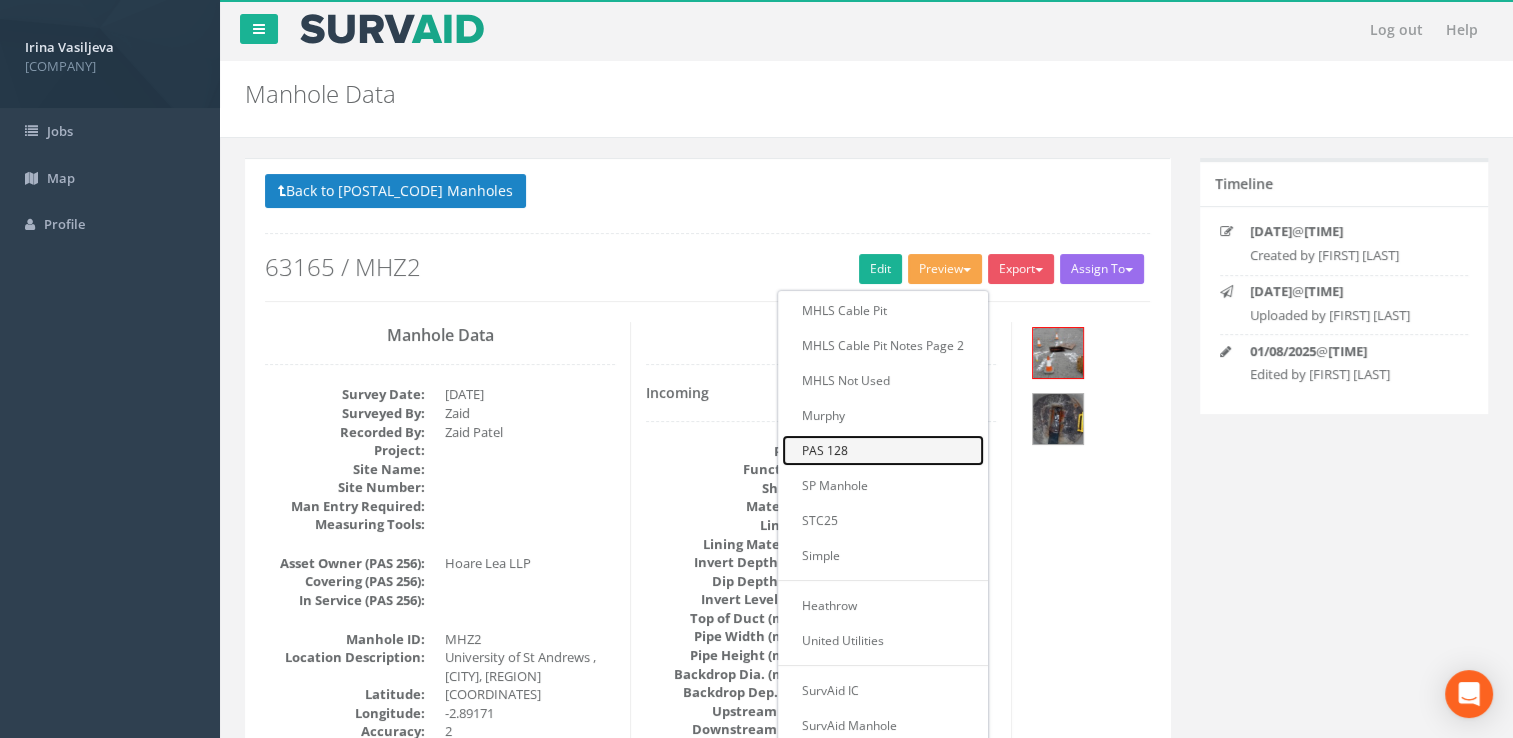 click on "PAS 128" at bounding box center (883, 450) 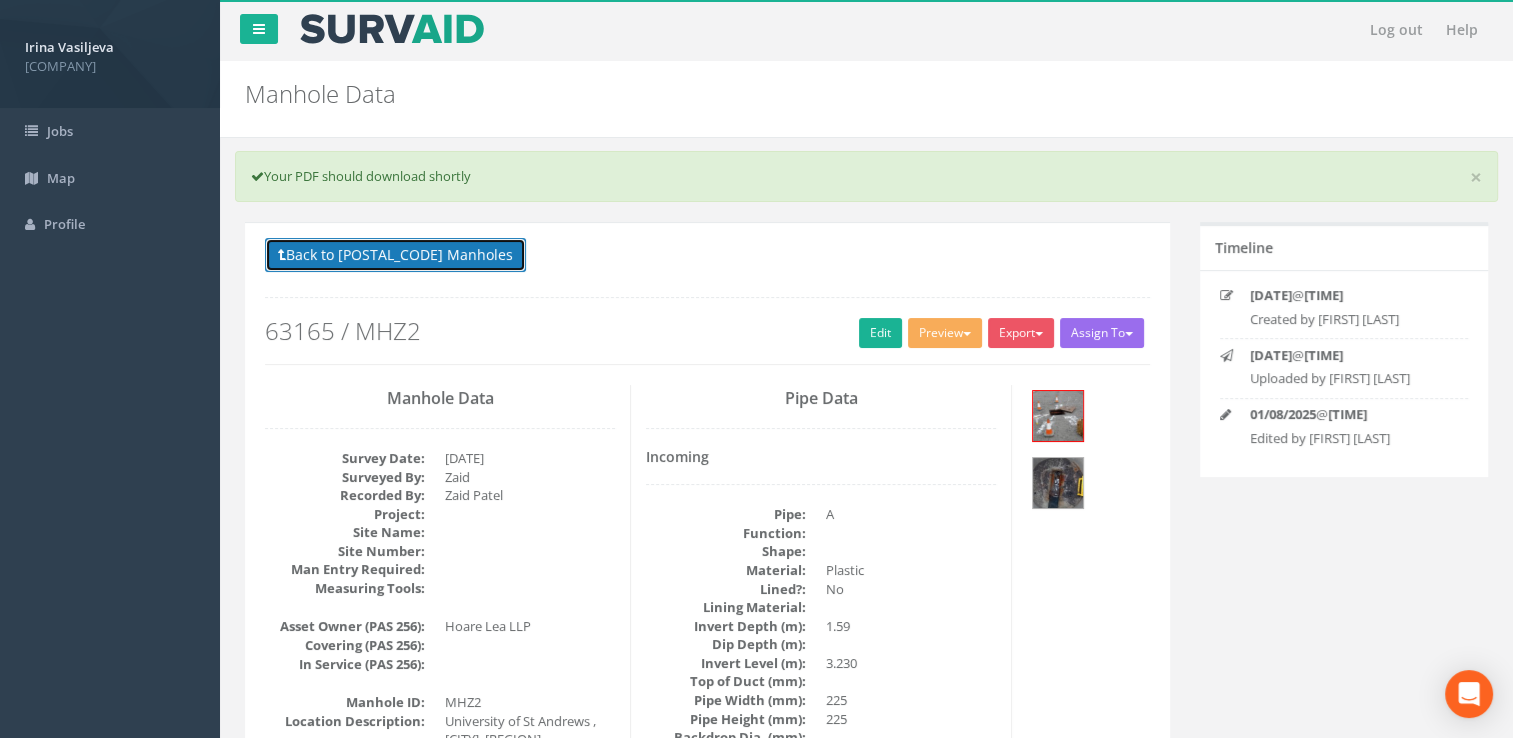 click on "Back to 63165 Manholes" at bounding box center [395, 255] 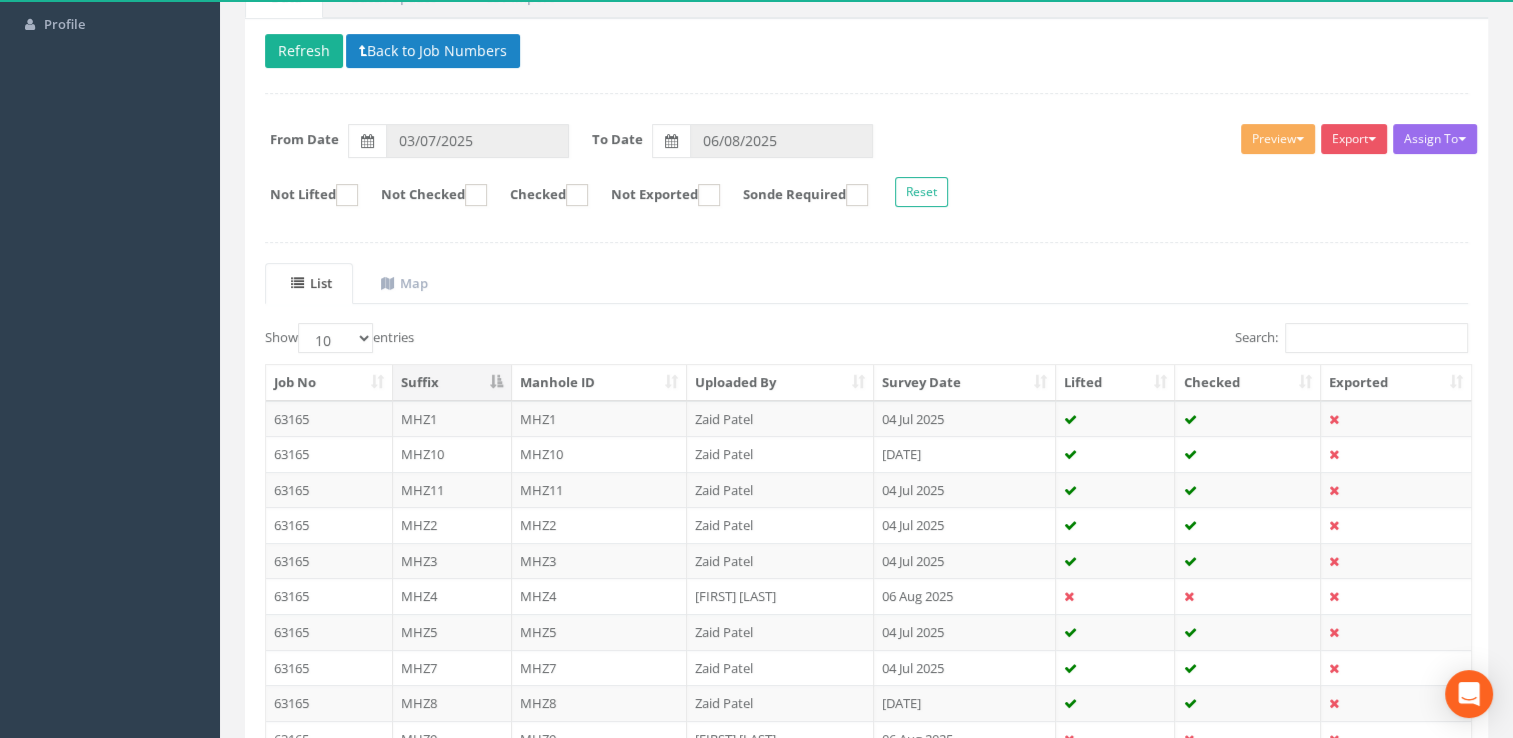scroll, scrollTop: 372, scrollLeft: 0, axis: vertical 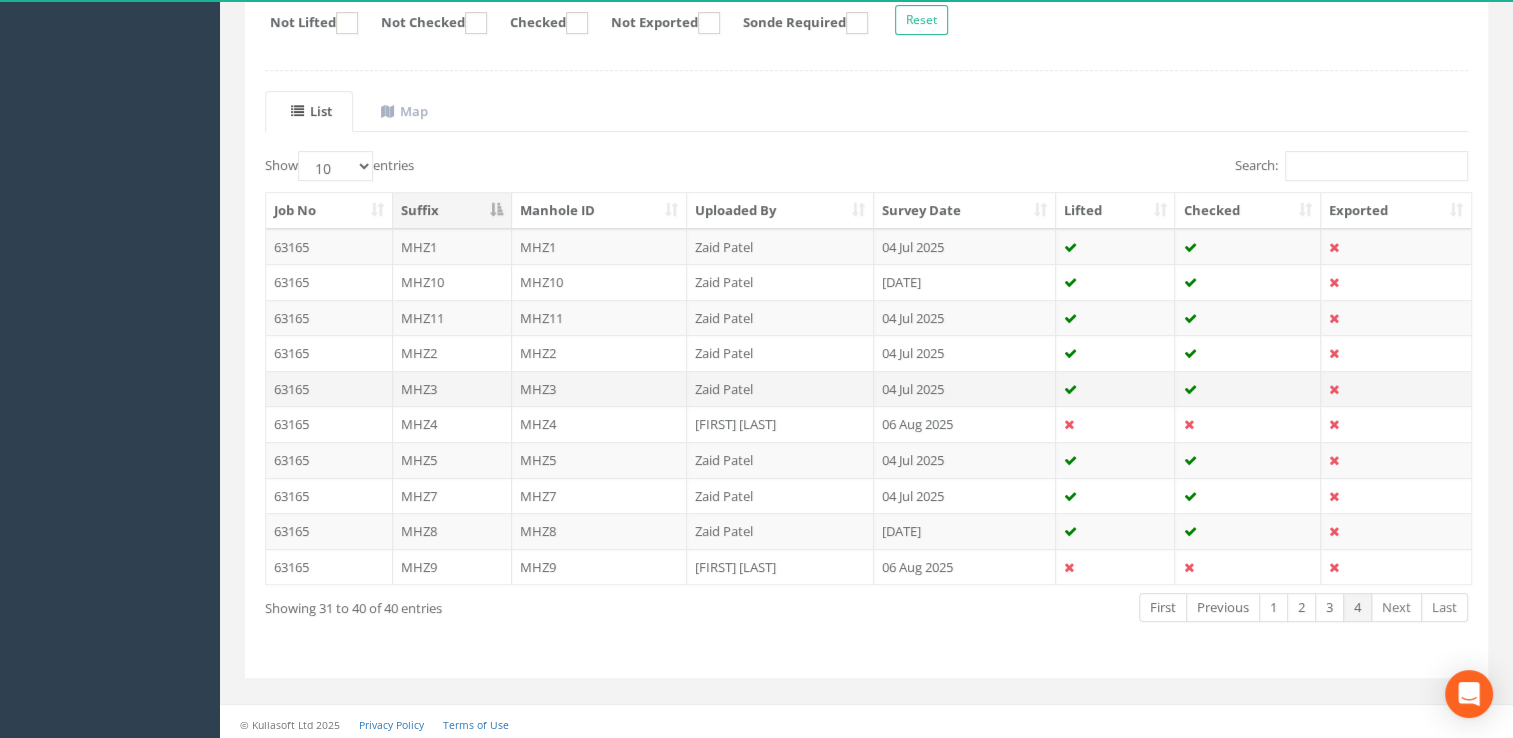 click on "MHZ3" at bounding box center (600, 389) 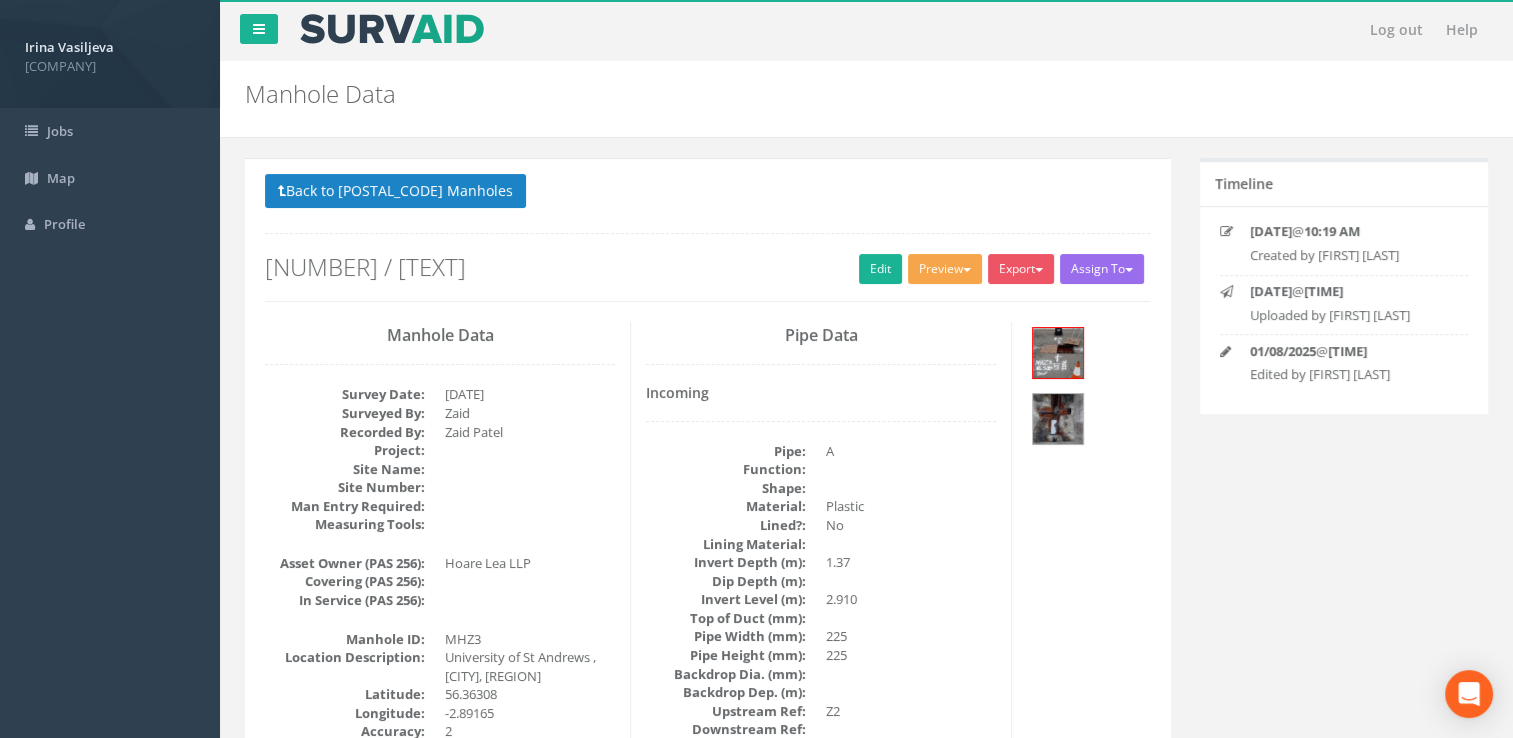 click on "Preview" at bounding box center [945, 269] 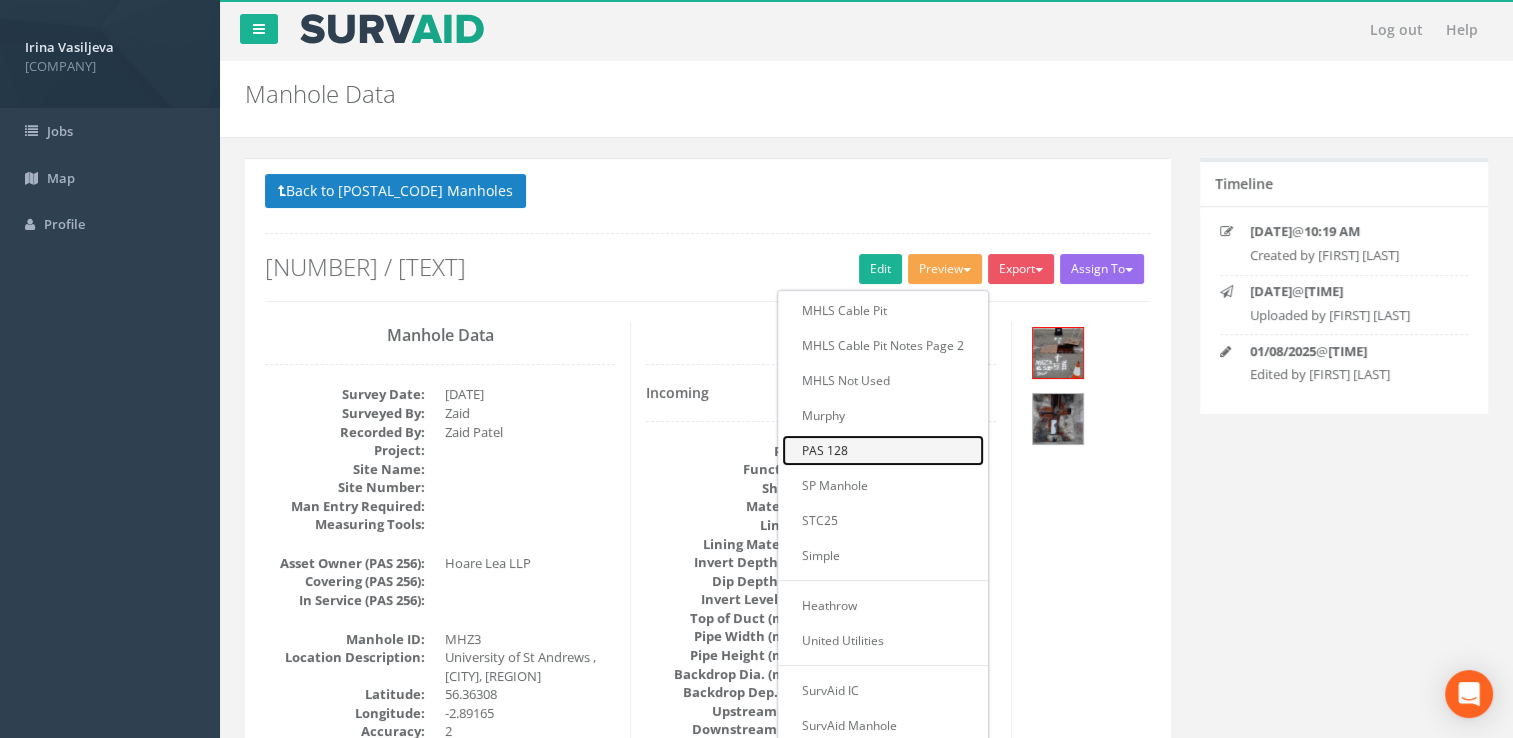 click on "PAS 128" at bounding box center [883, 450] 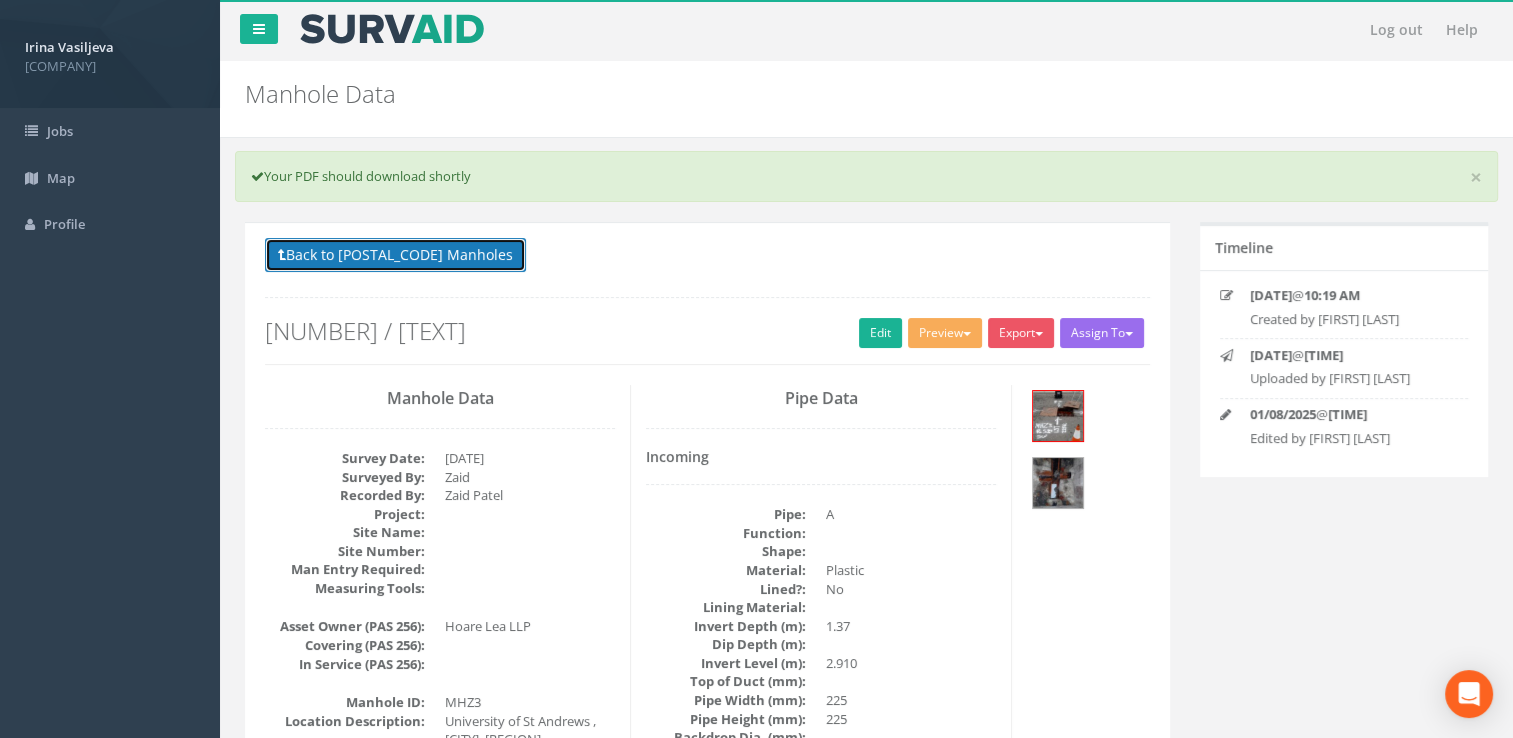 click on "Back to 63165 Manholes" at bounding box center [395, 255] 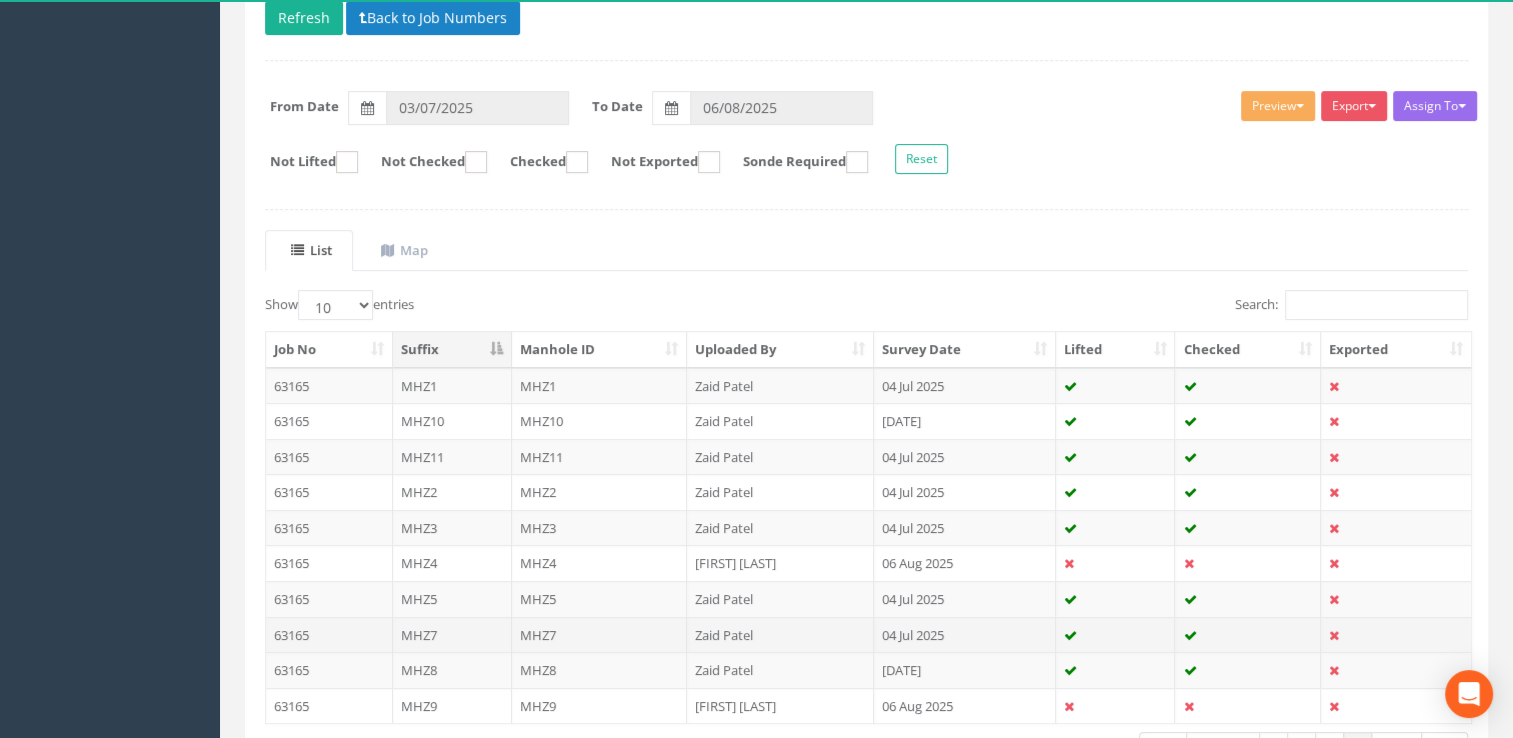 scroll, scrollTop: 372, scrollLeft: 0, axis: vertical 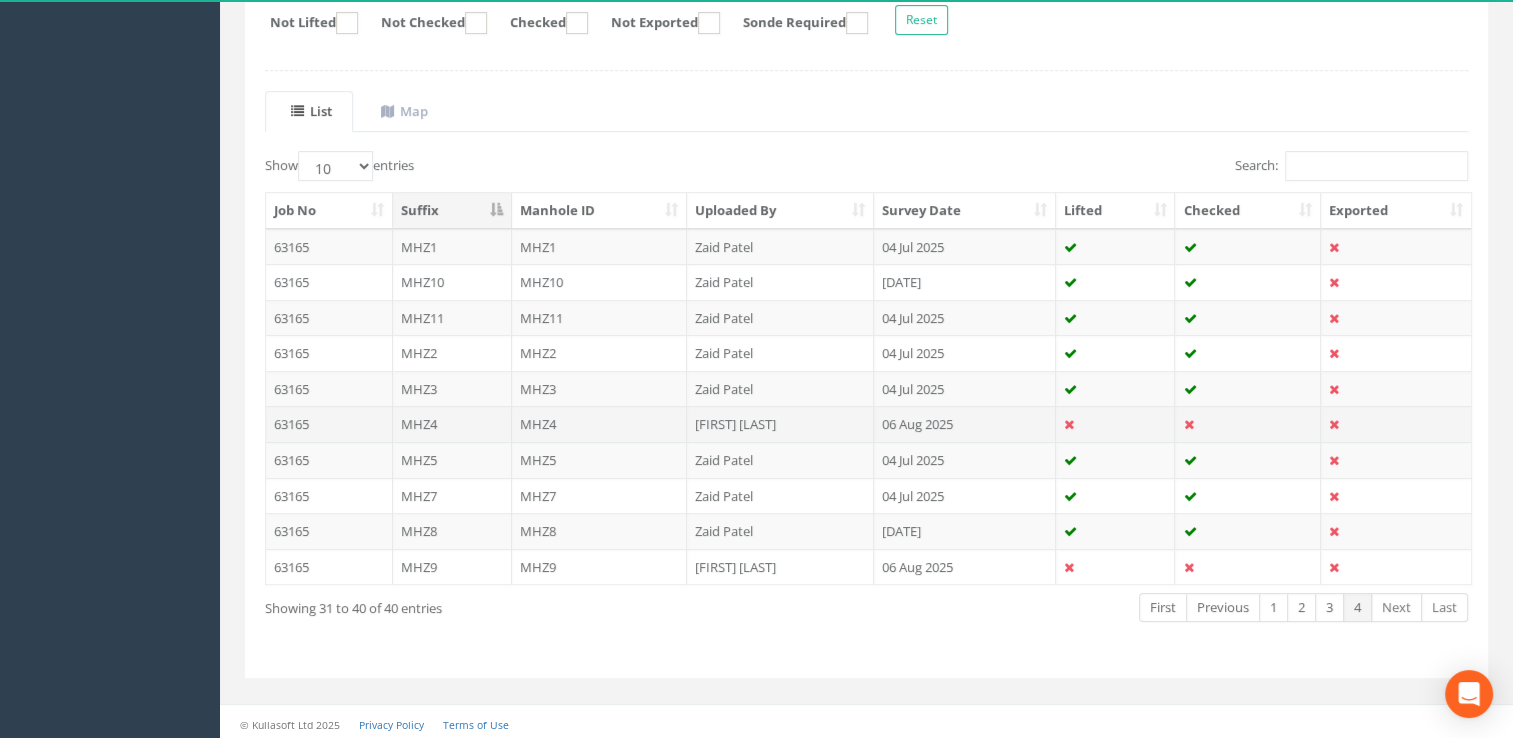 click on "[FIRST] [LAST]" at bounding box center (780, 424) 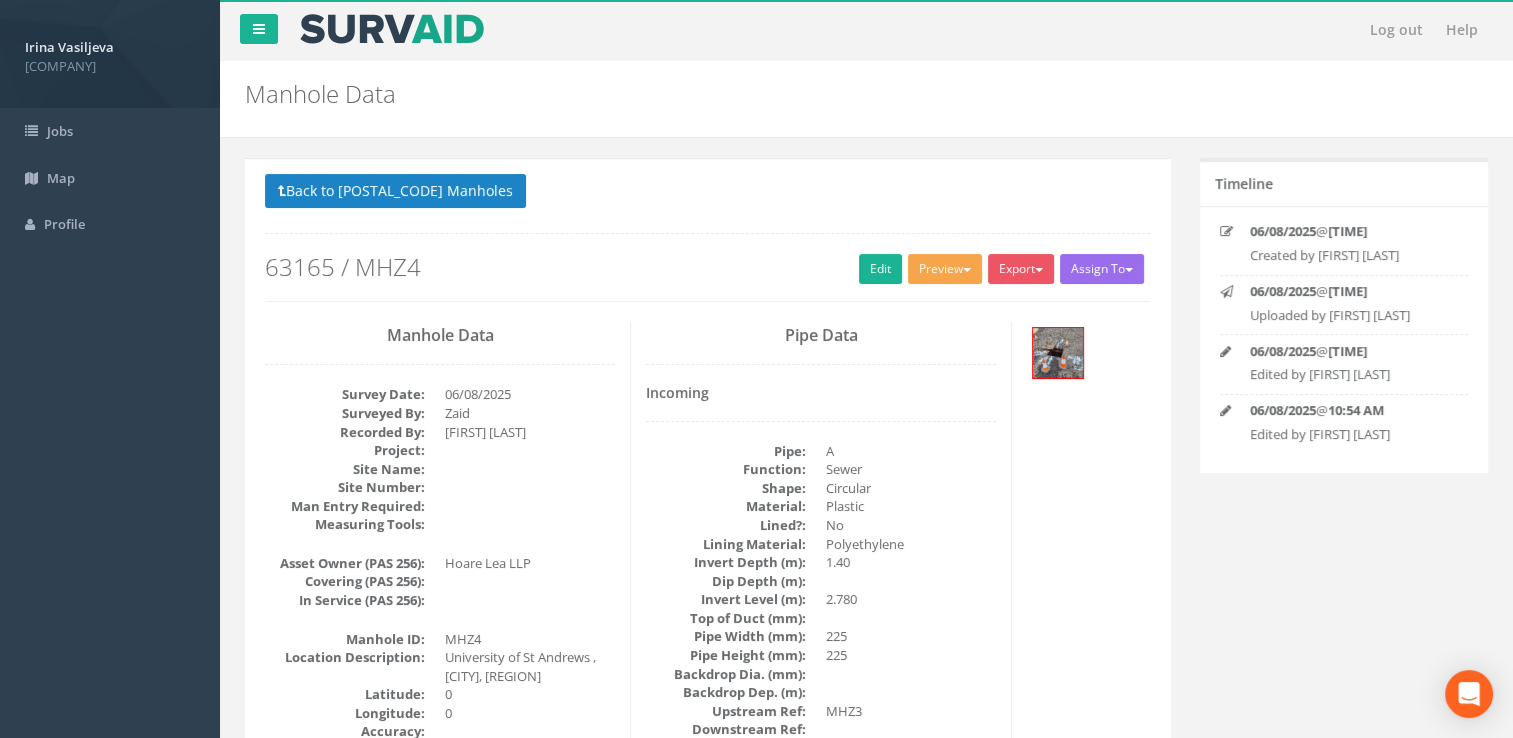 click on "Preview" at bounding box center [945, 269] 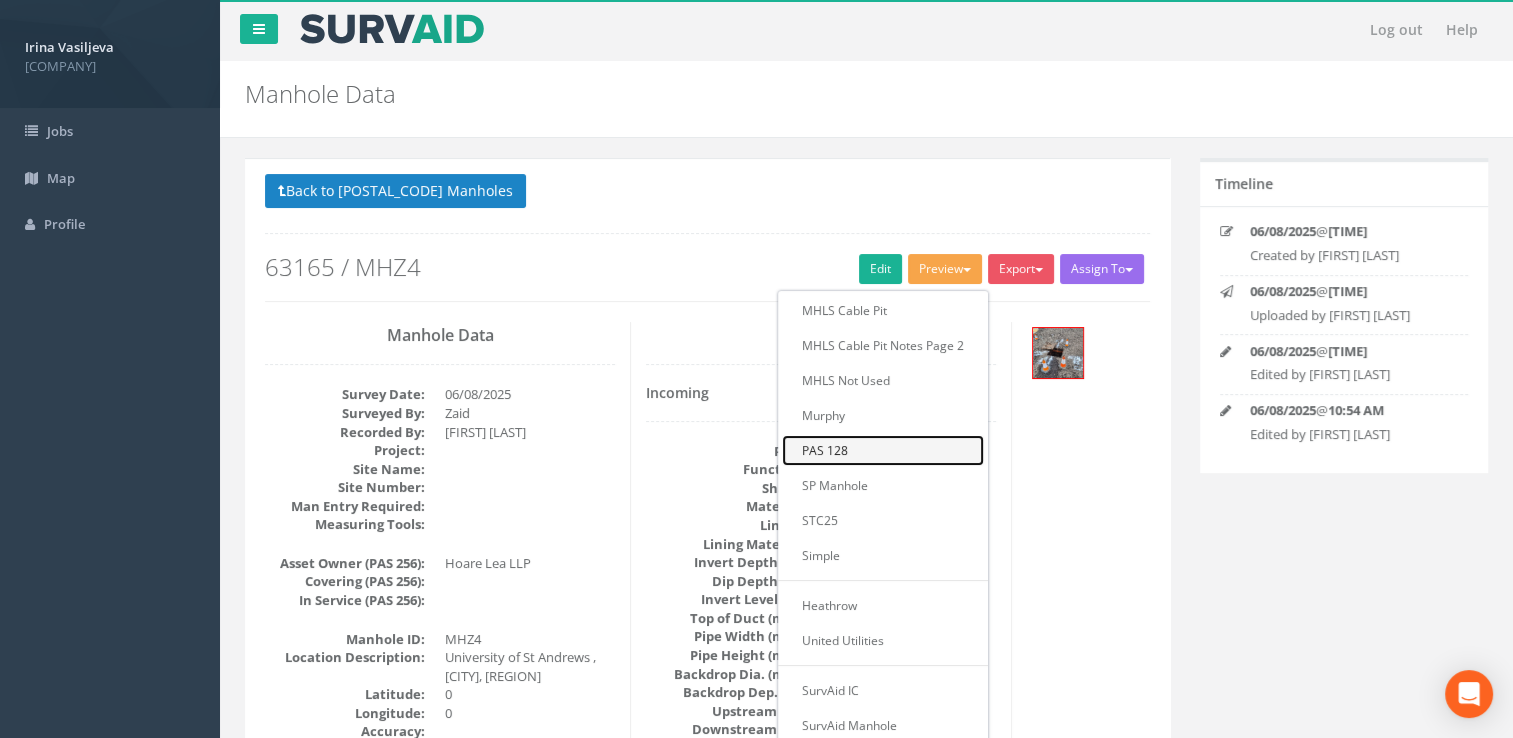 click on "PAS 128" at bounding box center [883, 450] 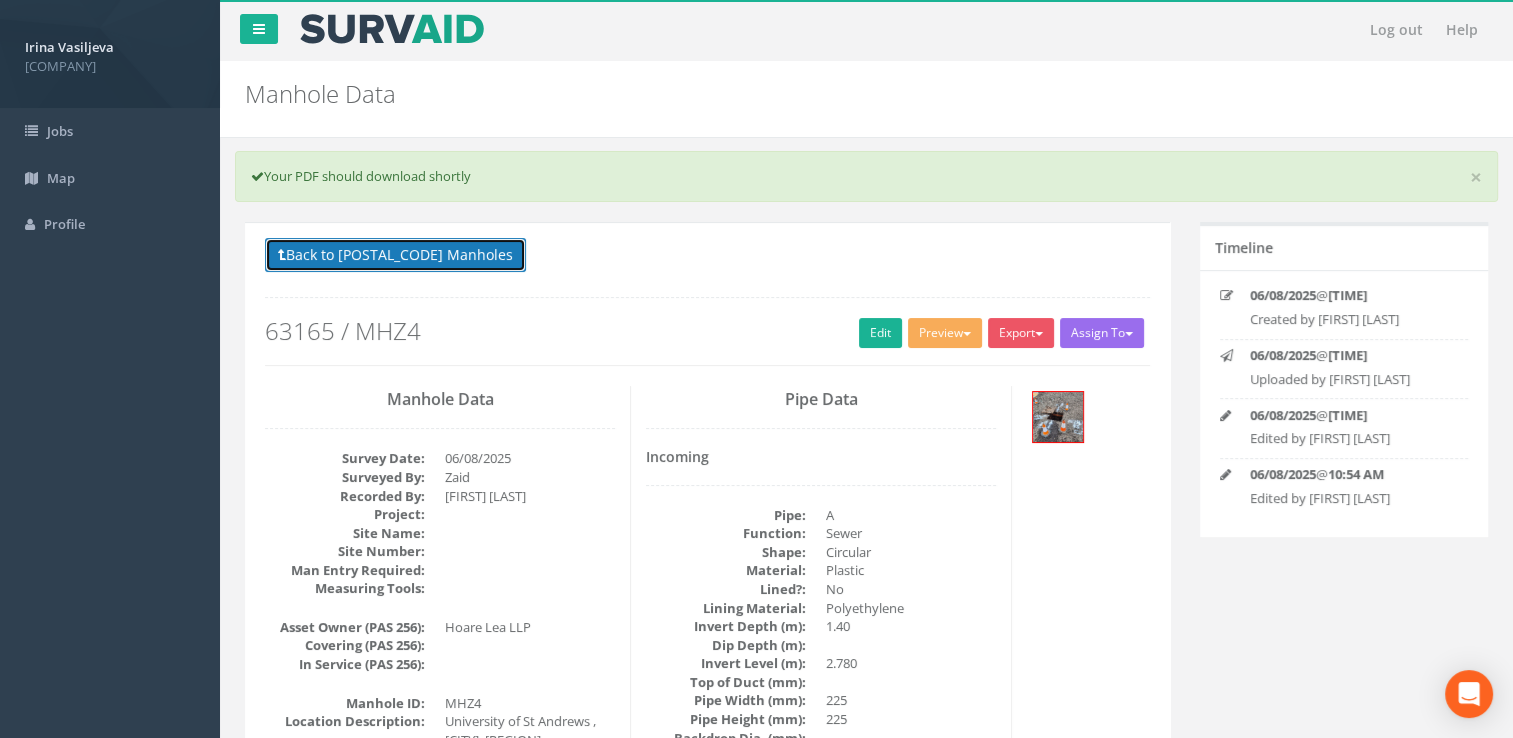 click on "Back to 63165 Manholes" at bounding box center (395, 255) 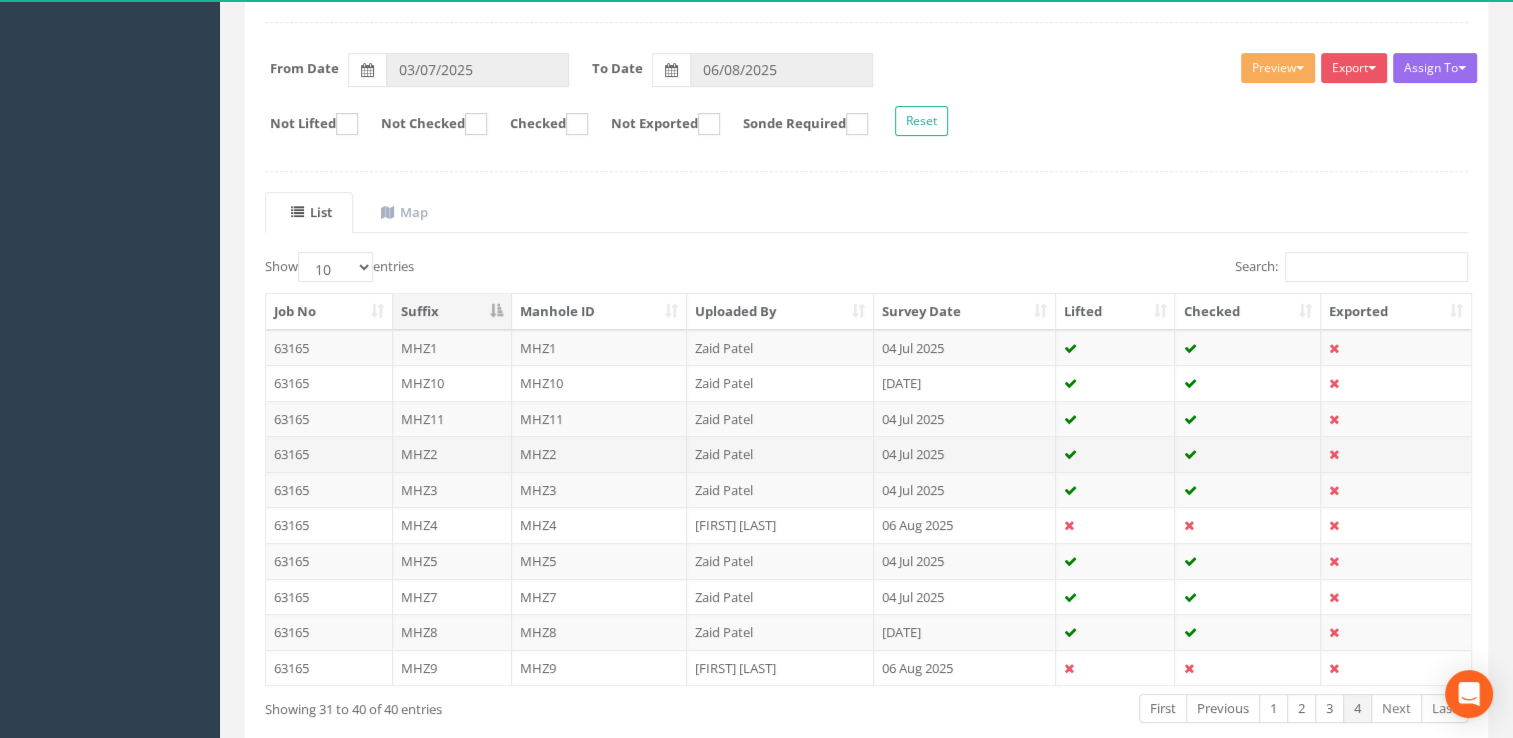 scroll, scrollTop: 372, scrollLeft: 0, axis: vertical 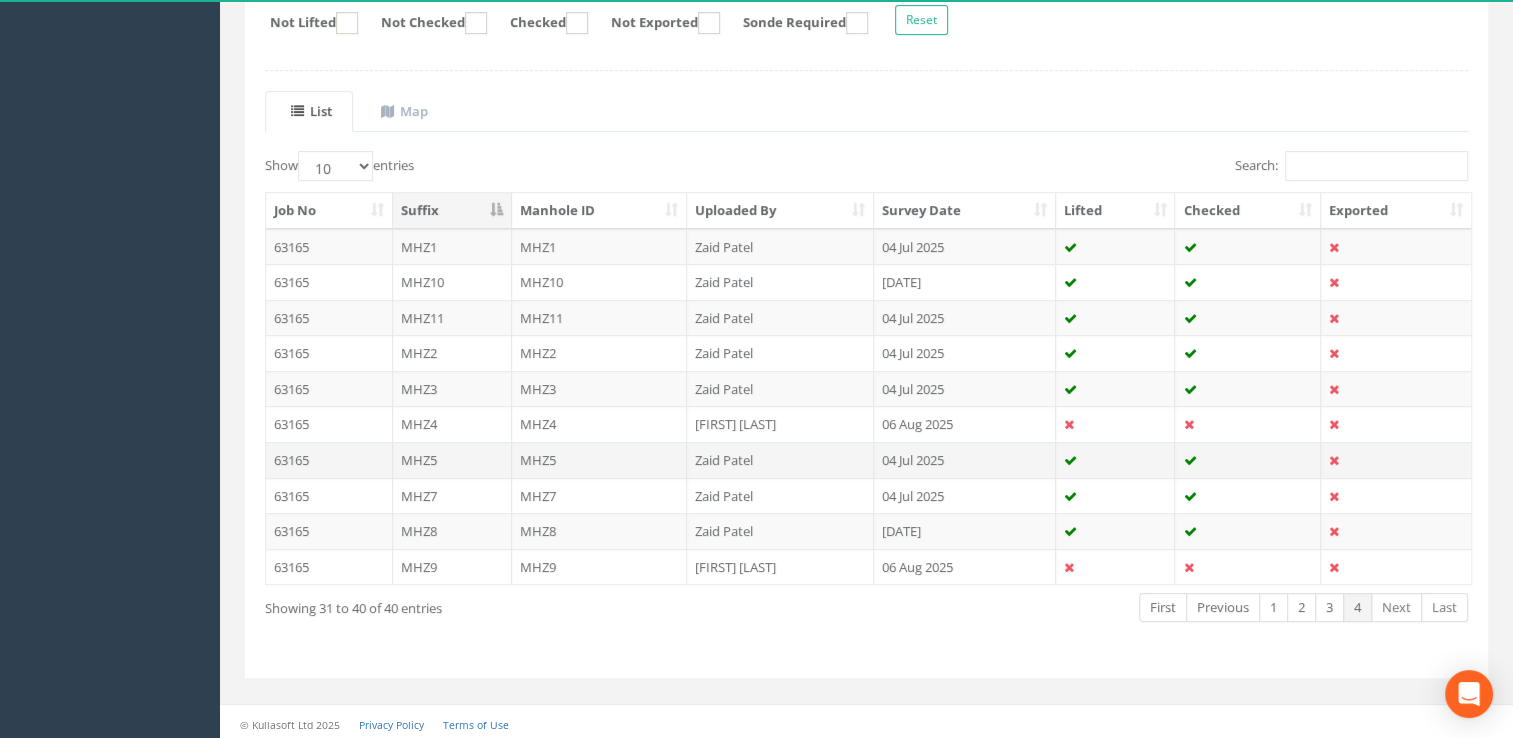 click on "MHZ5" at bounding box center [600, 460] 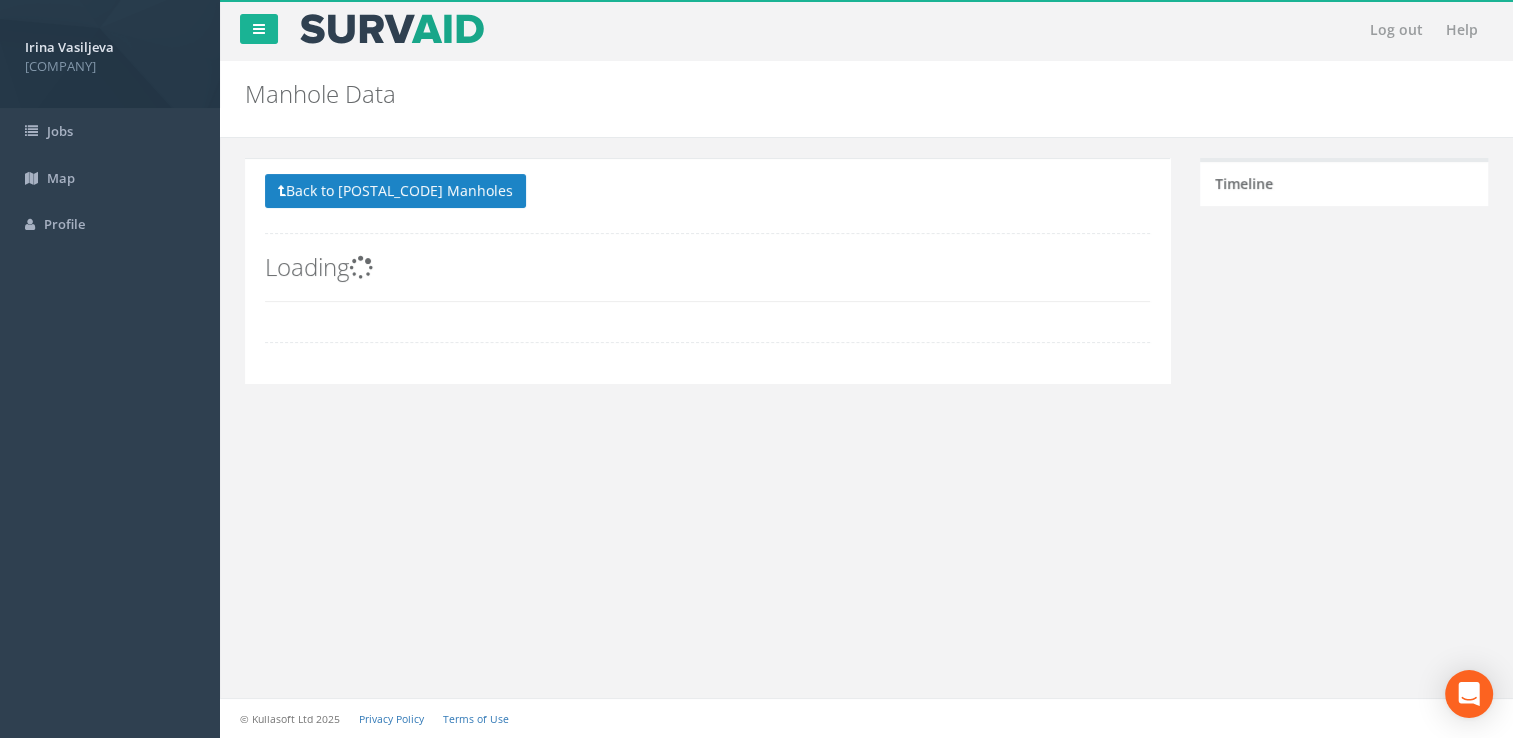 scroll, scrollTop: 0, scrollLeft: 0, axis: both 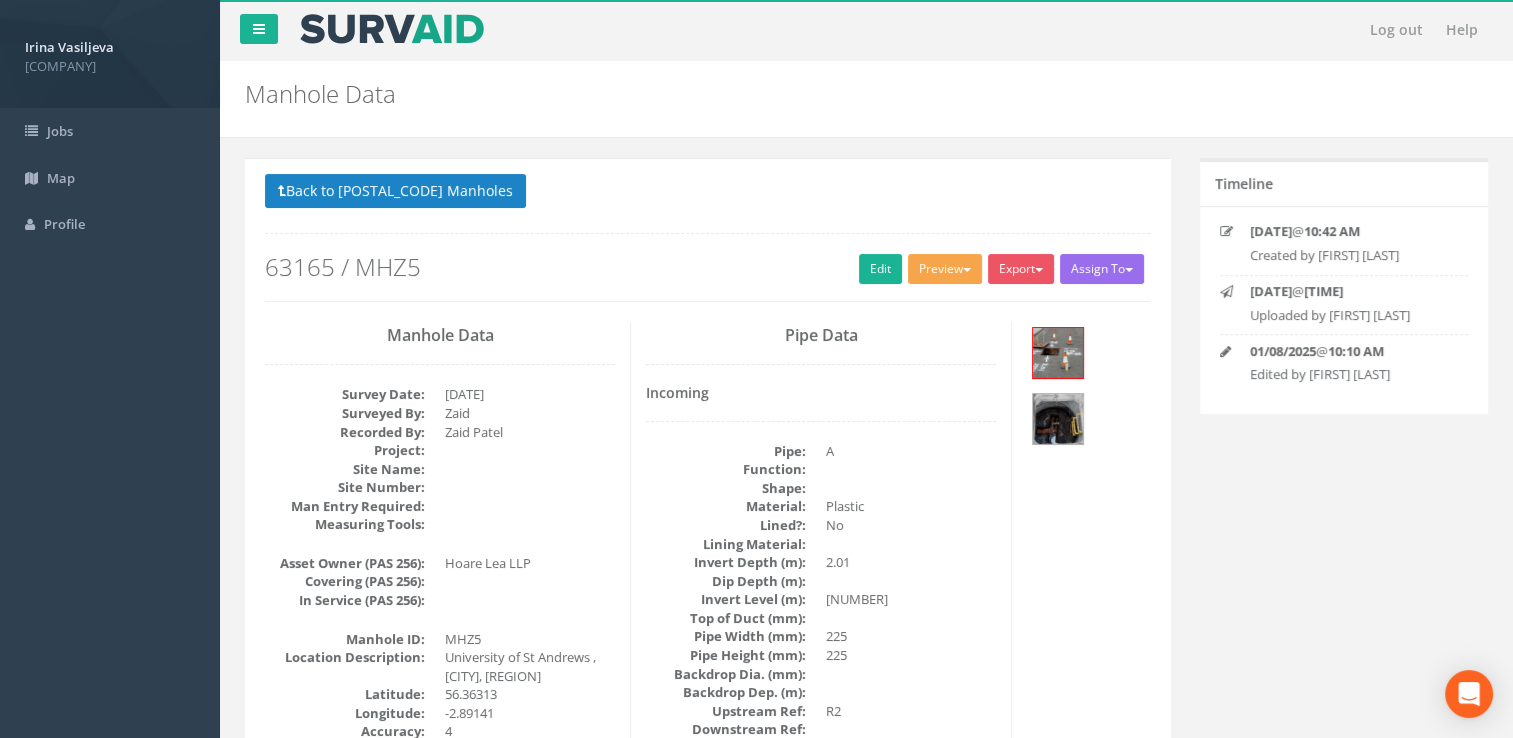 click on "Preview" at bounding box center [945, 269] 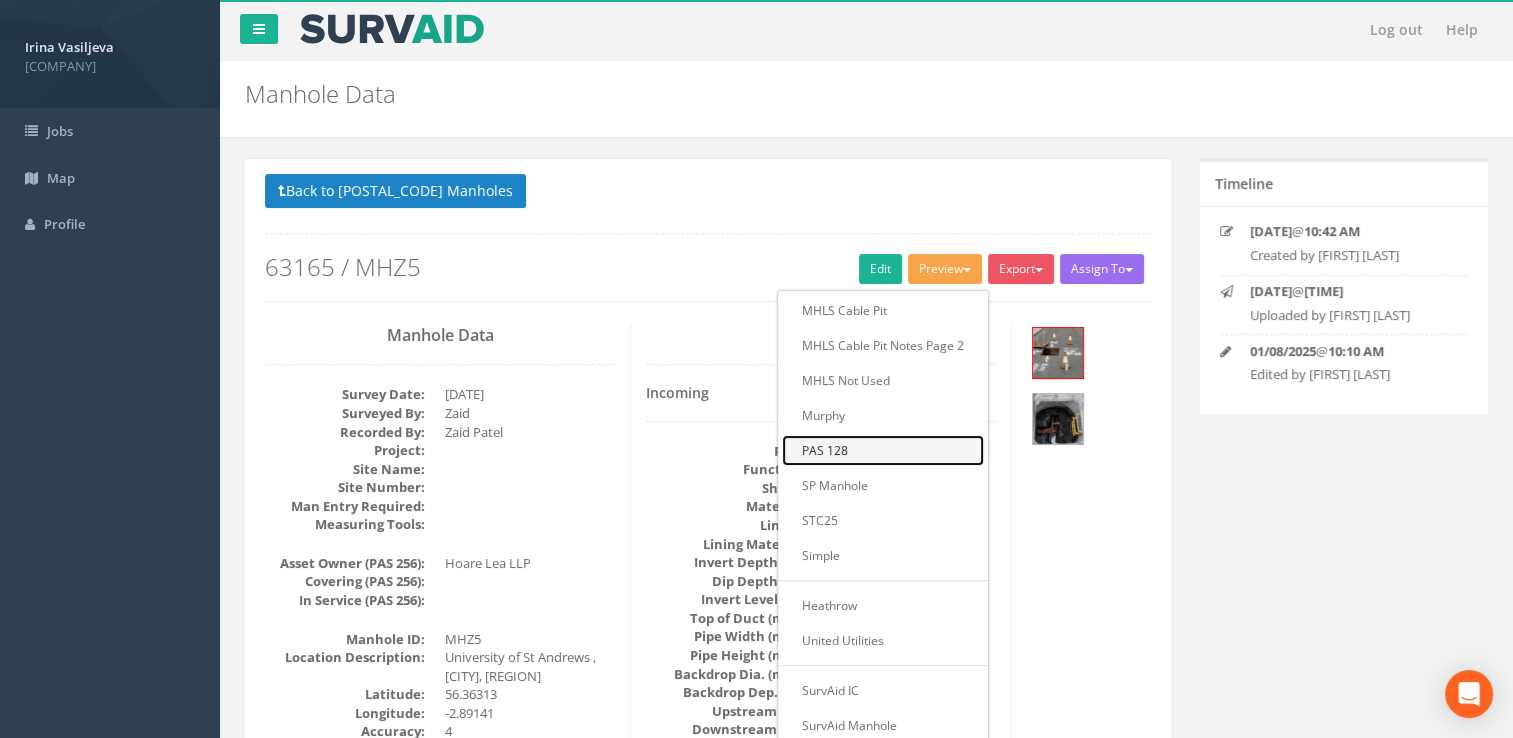 click on "PAS 128" at bounding box center [883, 450] 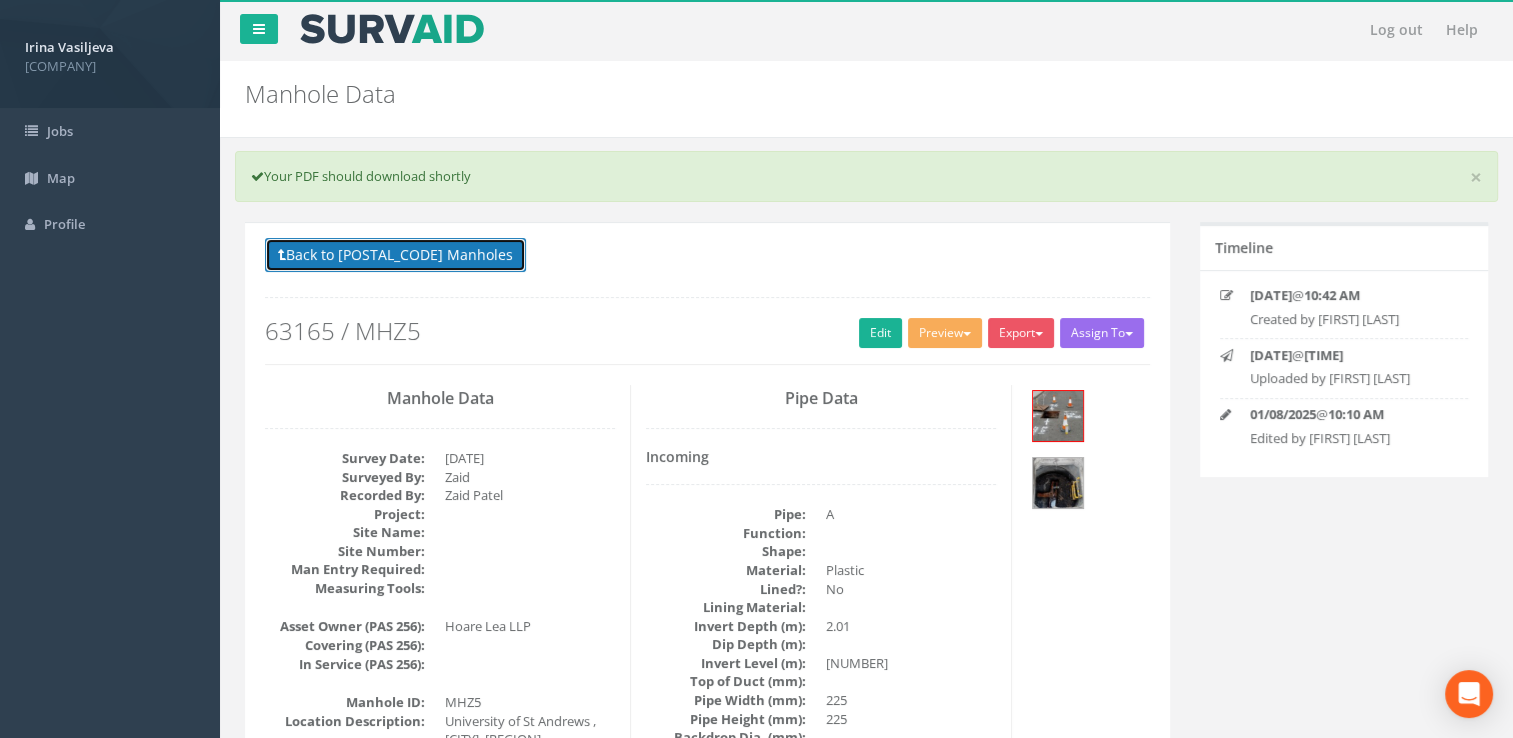 click on "Back to 63165 Manholes" at bounding box center (395, 255) 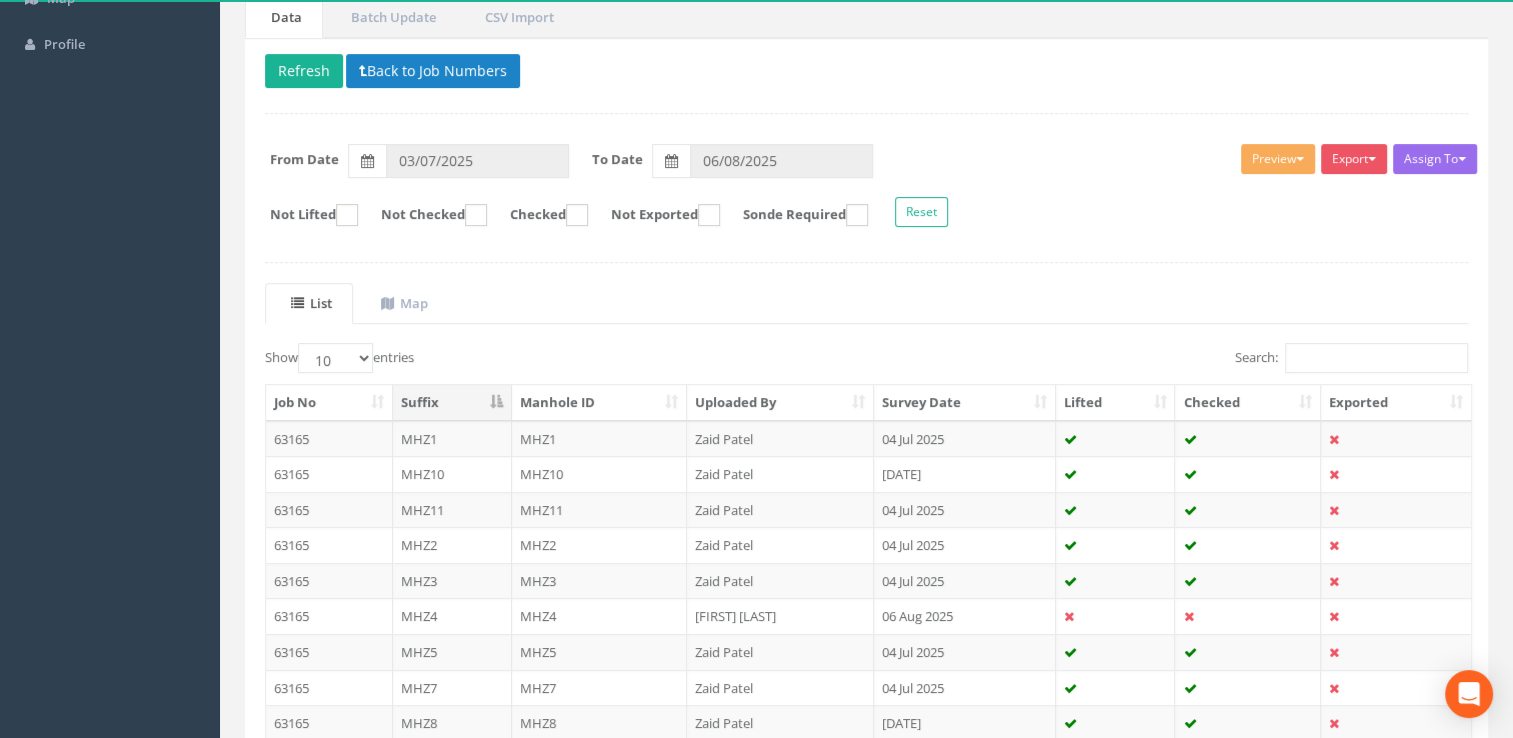 scroll, scrollTop: 372, scrollLeft: 0, axis: vertical 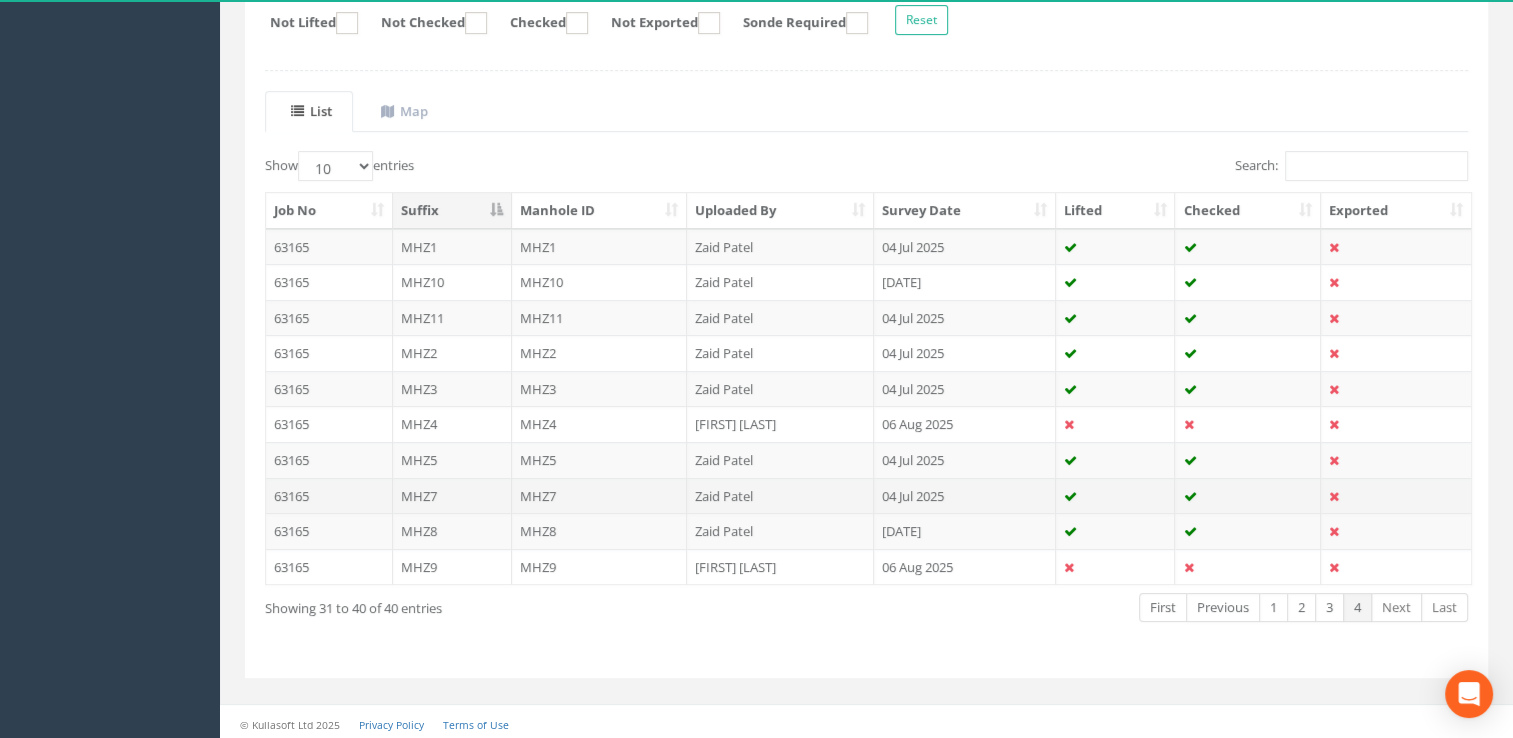 click on "Zaid Patel" at bounding box center (780, 496) 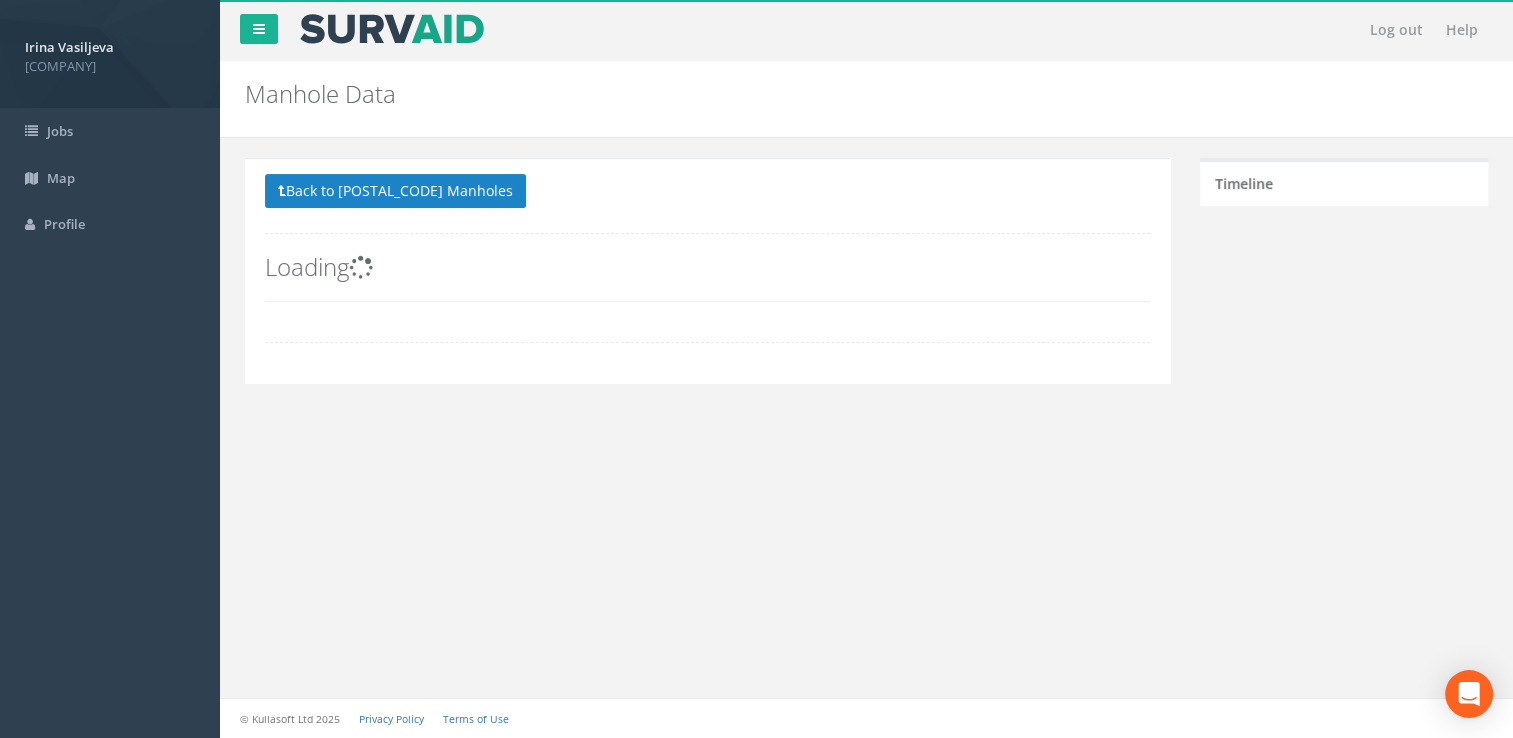 scroll, scrollTop: 0, scrollLeft: 0, axis: both 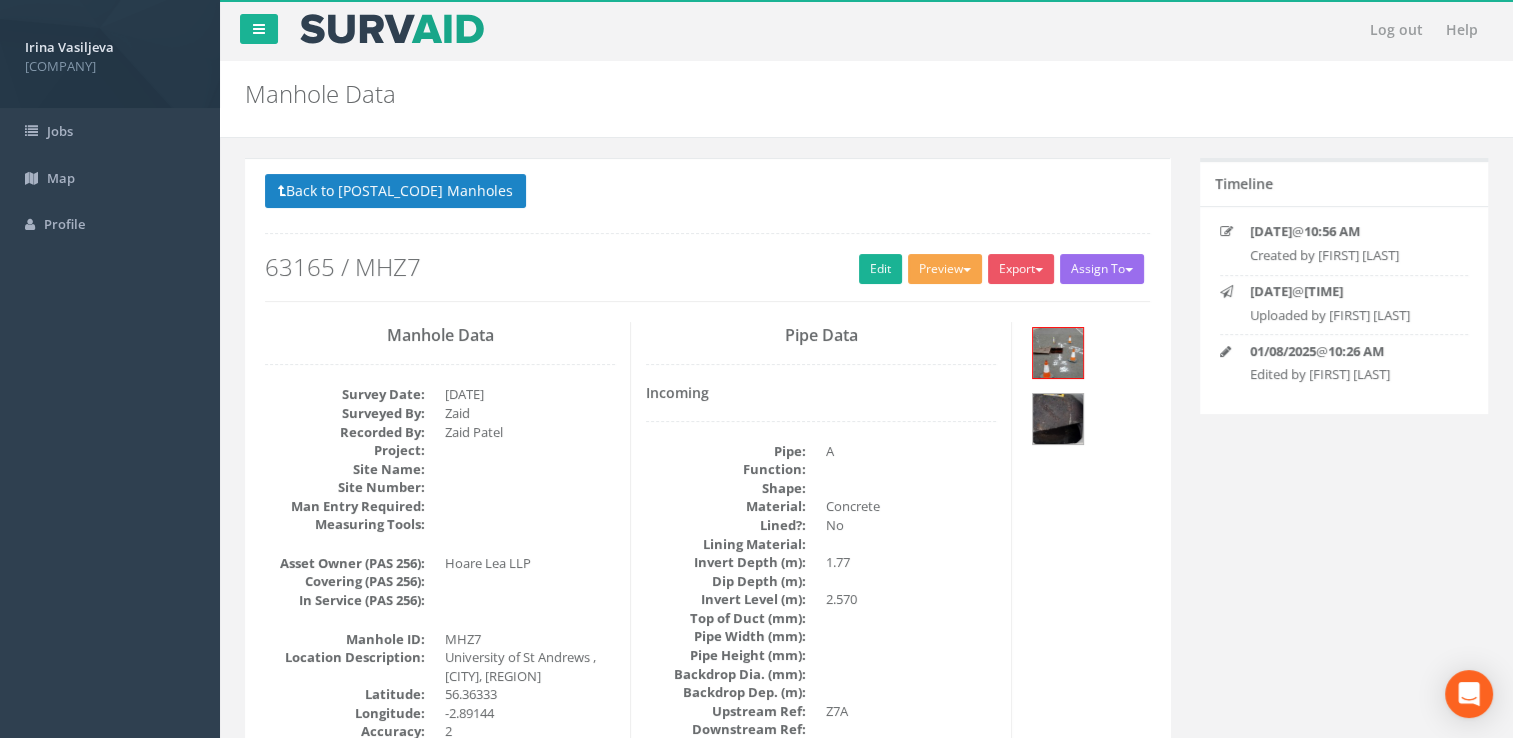 click on "Preview" at bounding box center (945, 269) 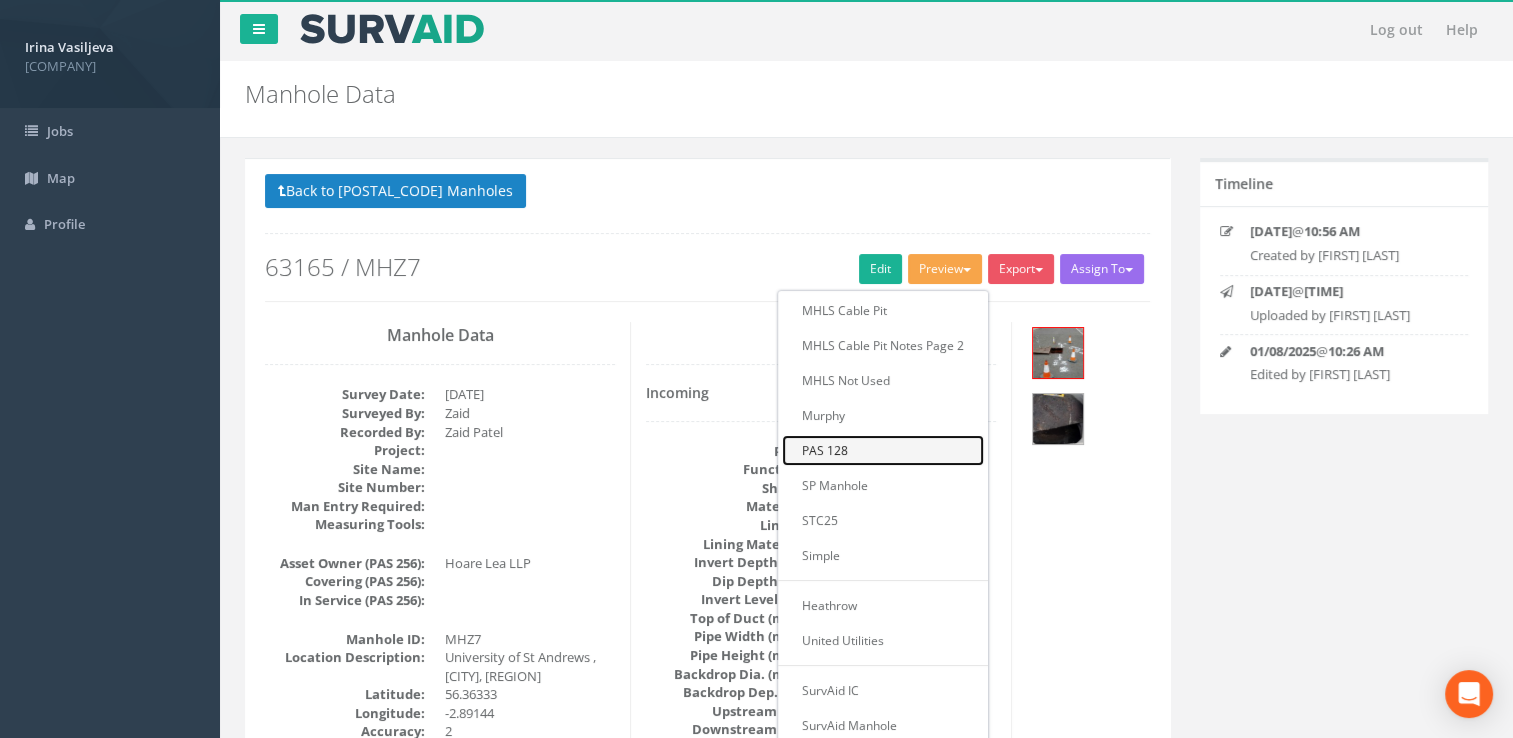 click on "PAS 128" at bounding box center (883, 450) 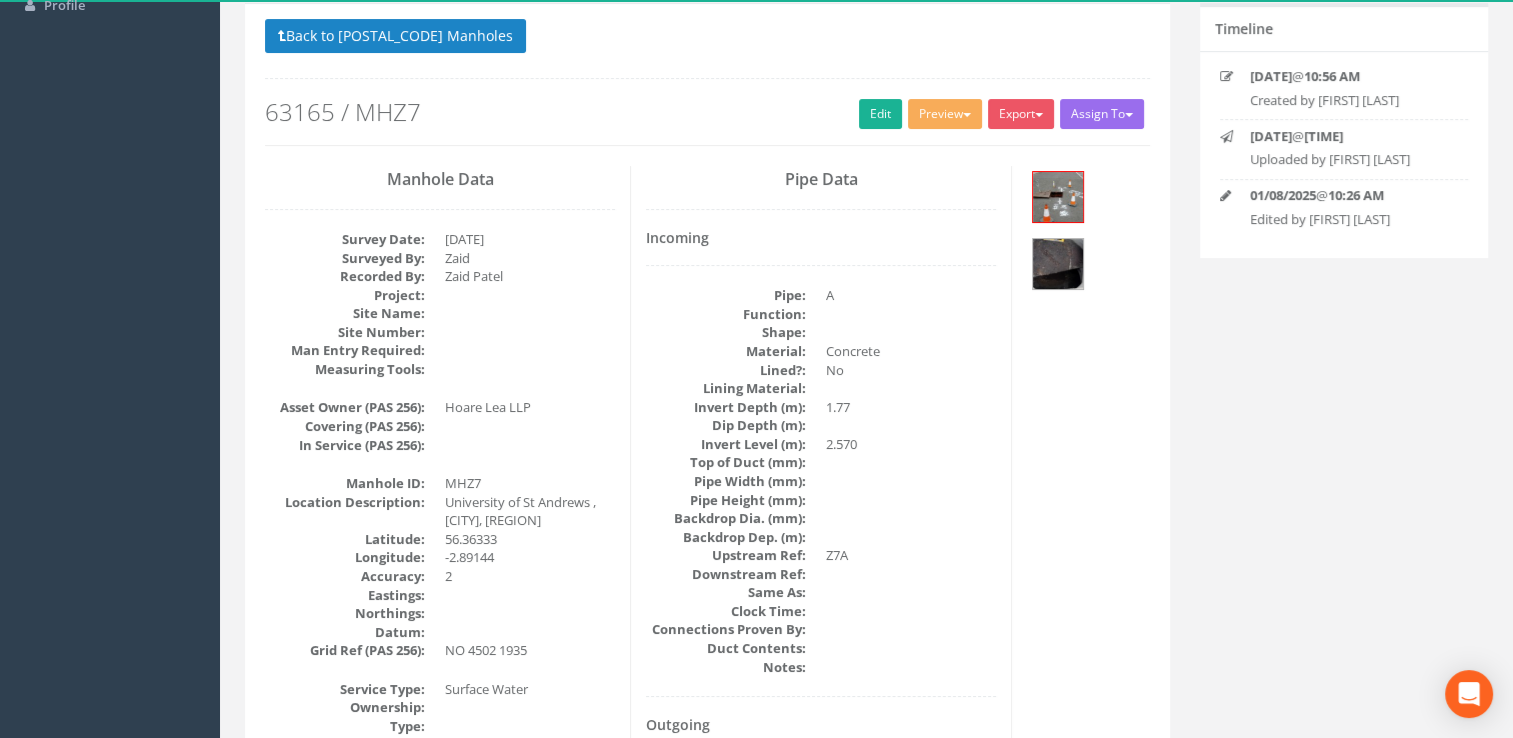 scroll, scrollTop: 0, scrollLeft: 0, axis: both 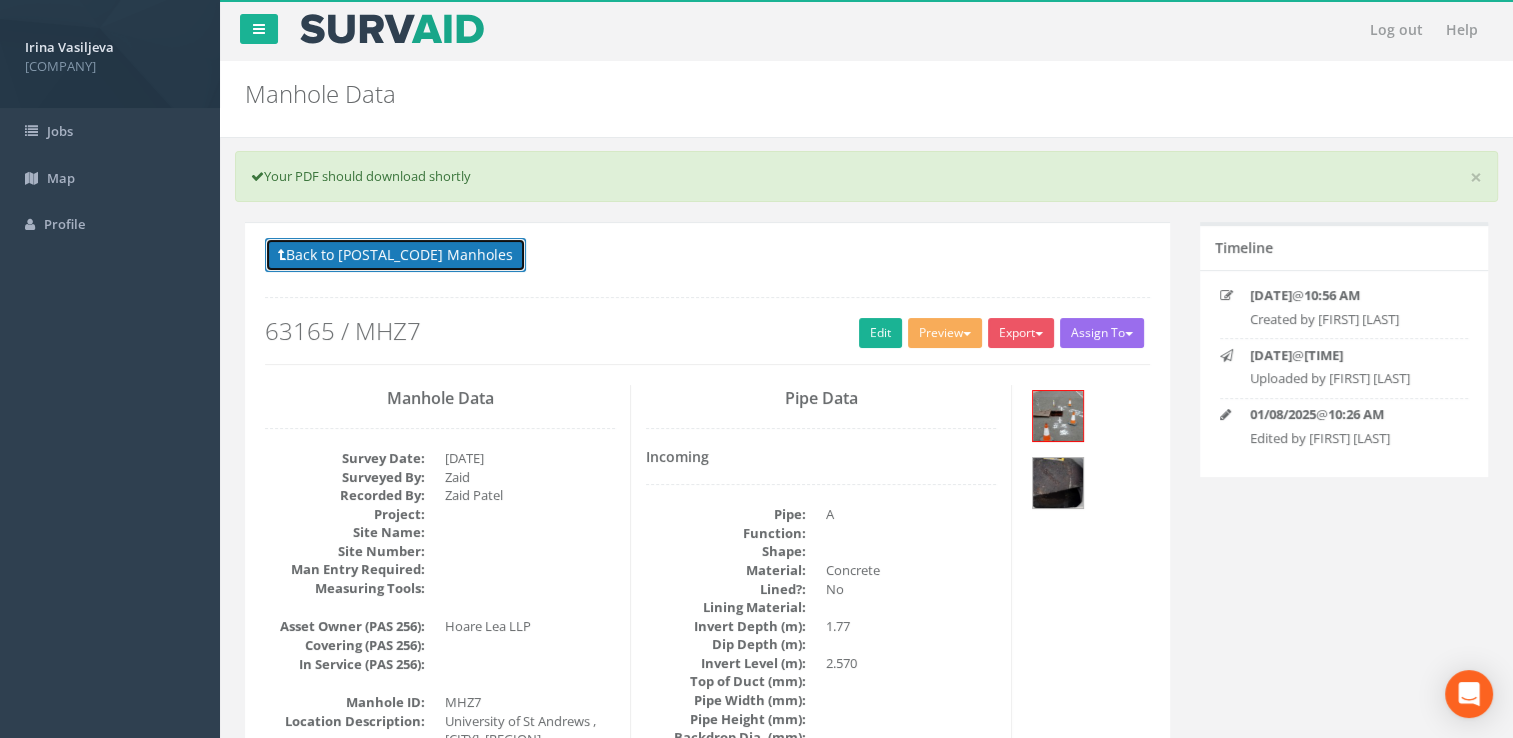 click on "Back to 63165 Manholes" at bounding box center (395, 255) 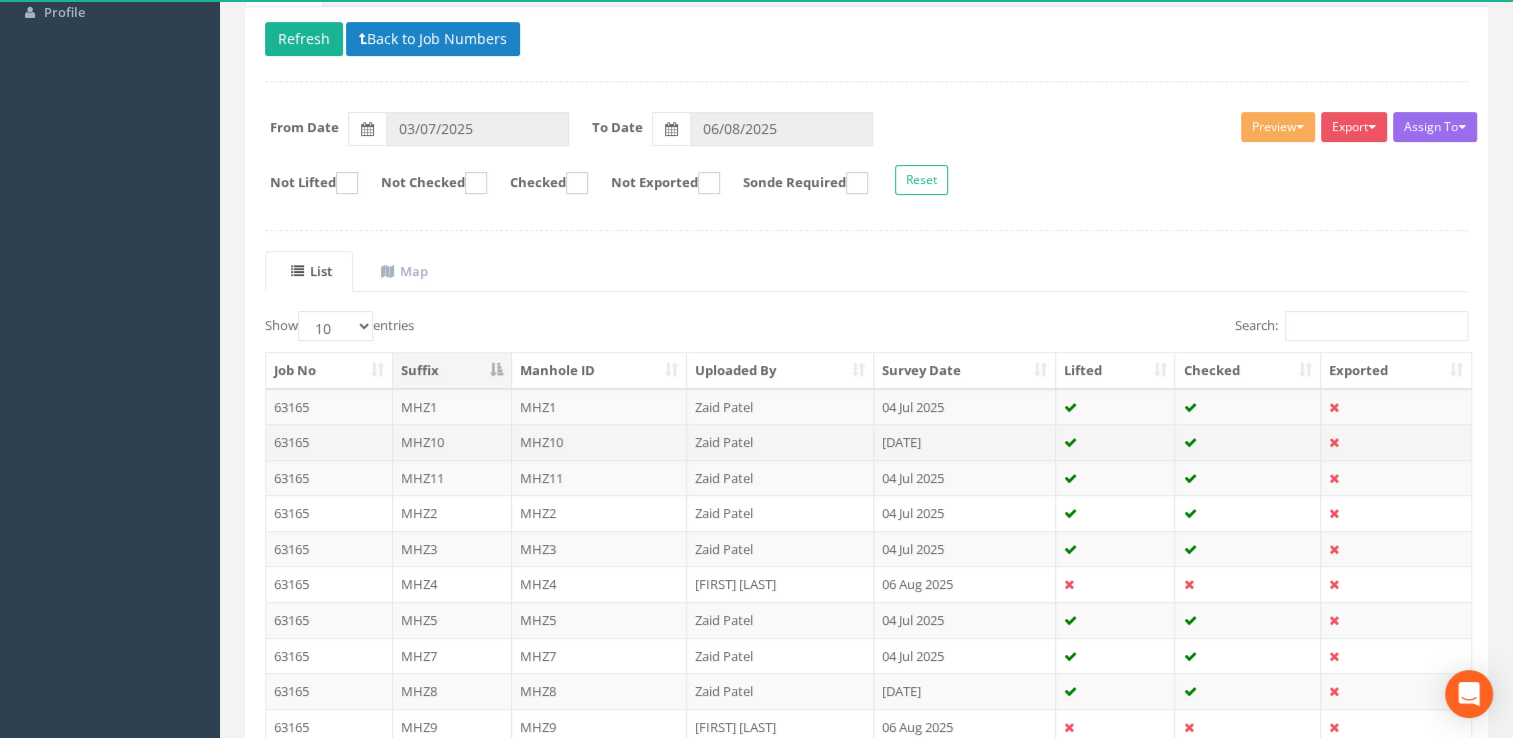 scroll, scrollTop: 372, scrollLeft: 0, axis: vertical 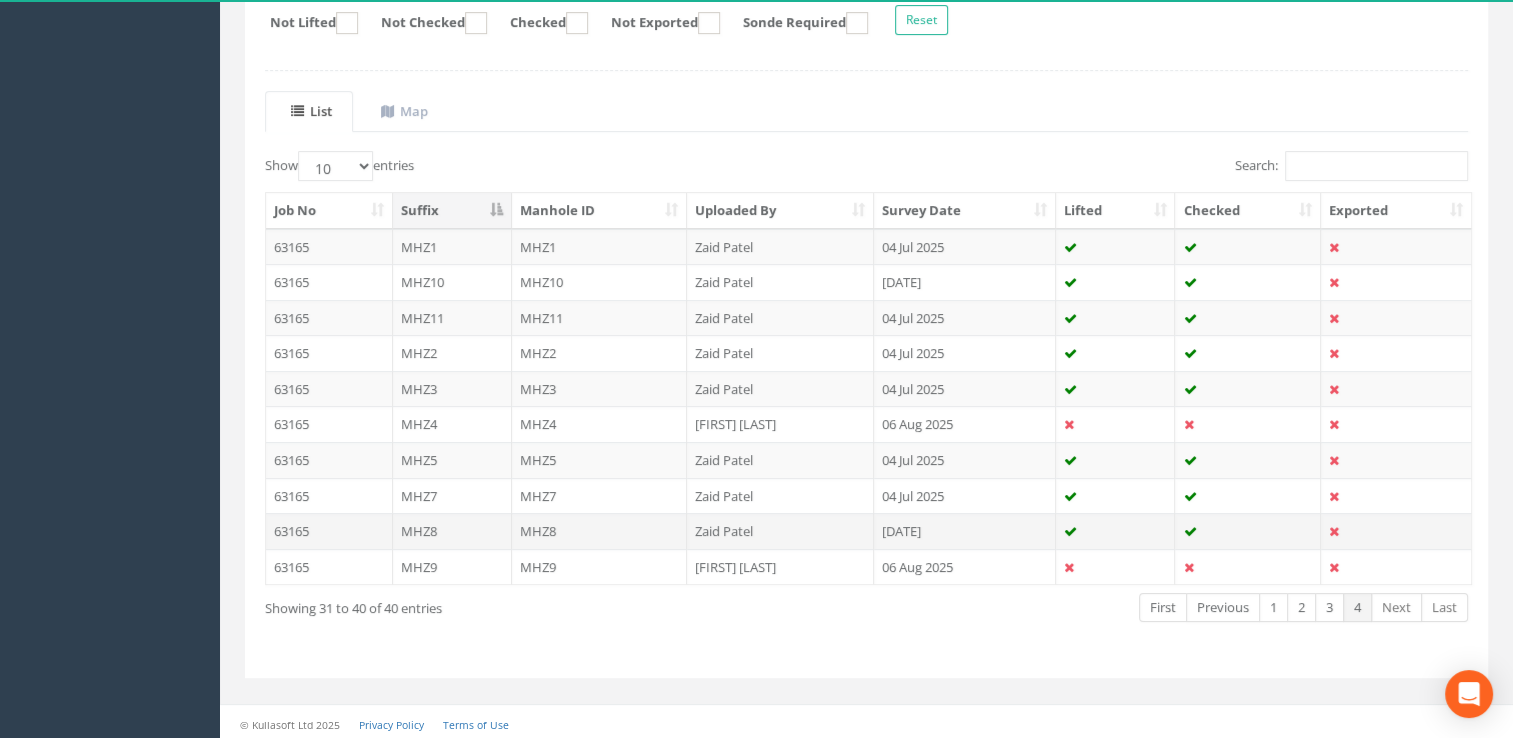click on "MHZ8" at bounding box center [600, 531] 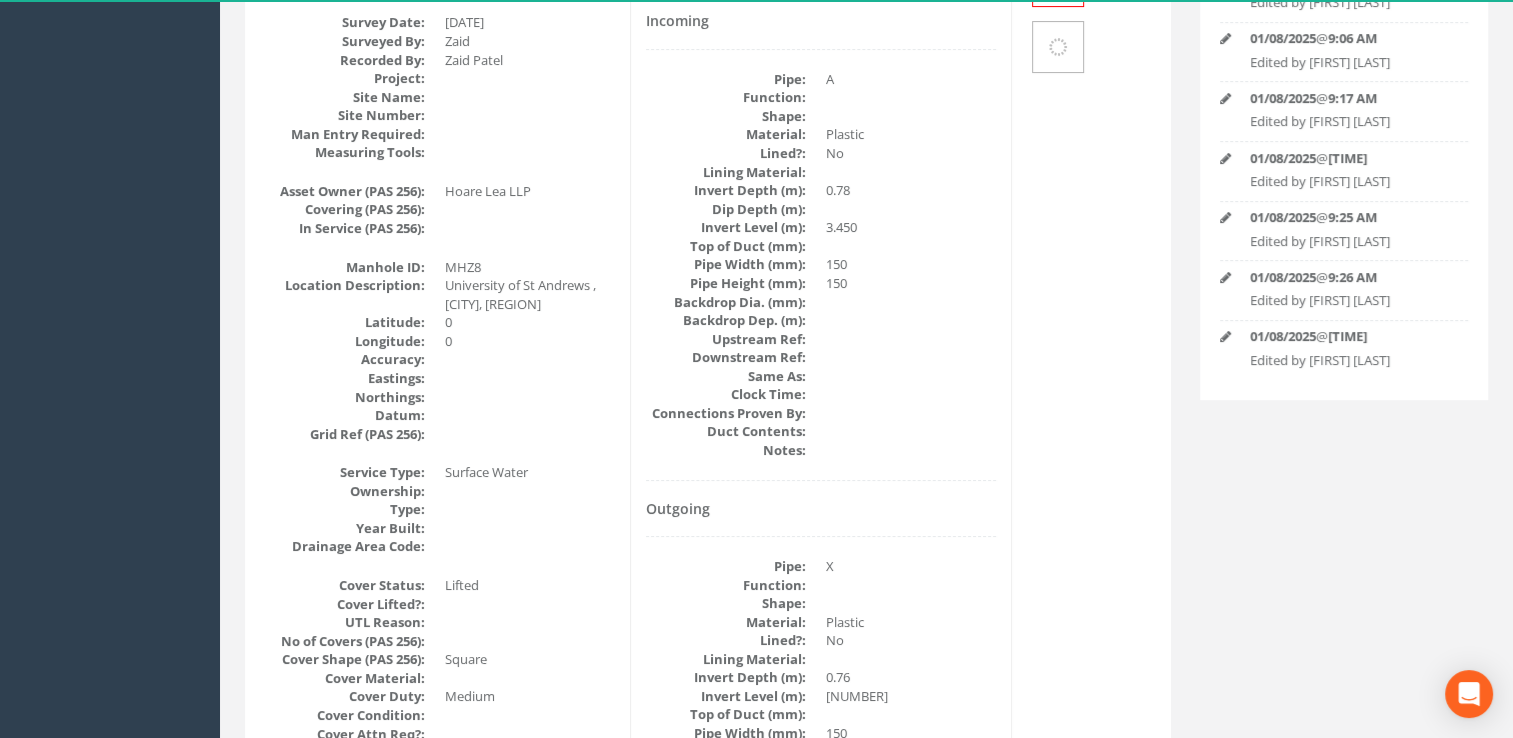 scroll, scrollTop: 0, scrollLeft: 0, axis: both 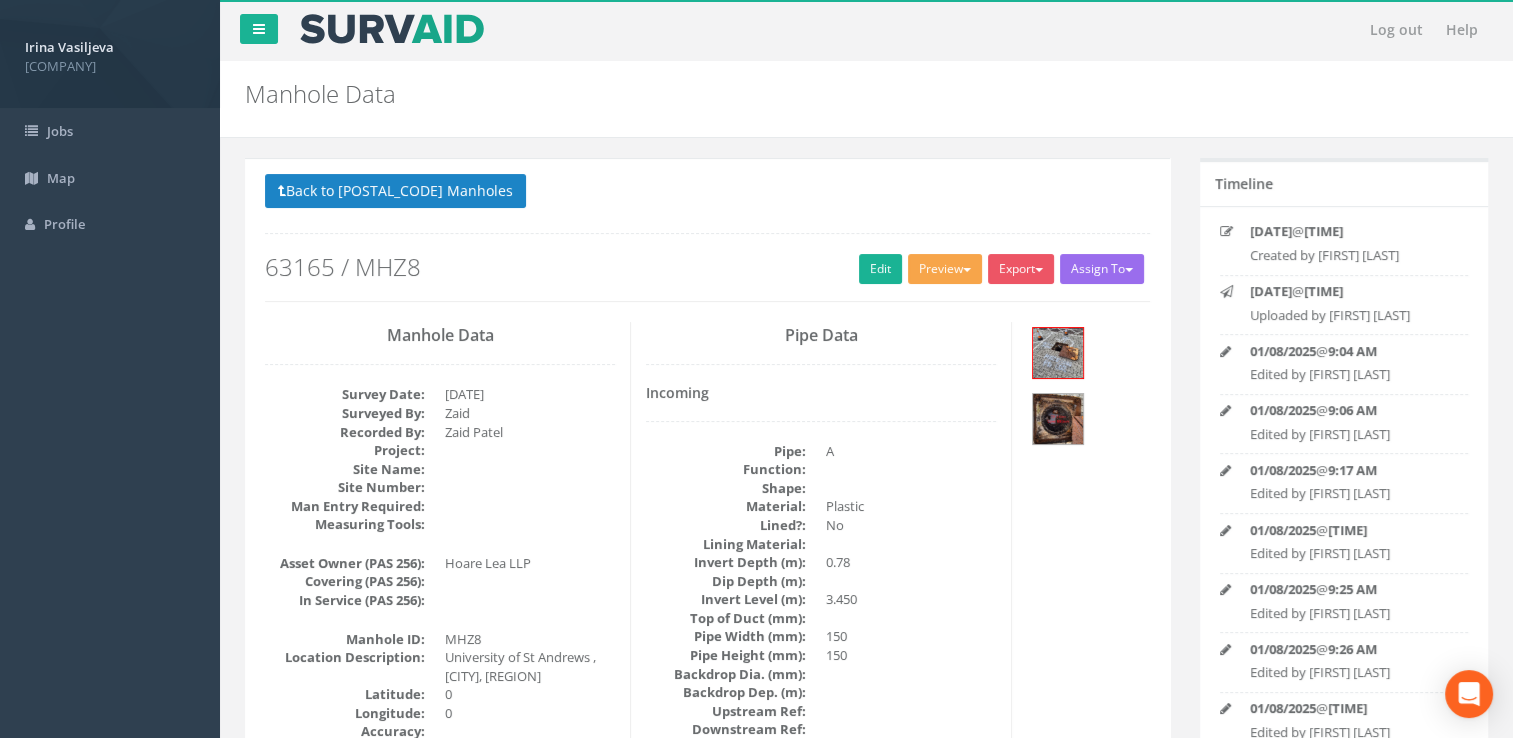 click on "Preview" at bounding box center (945, 269) 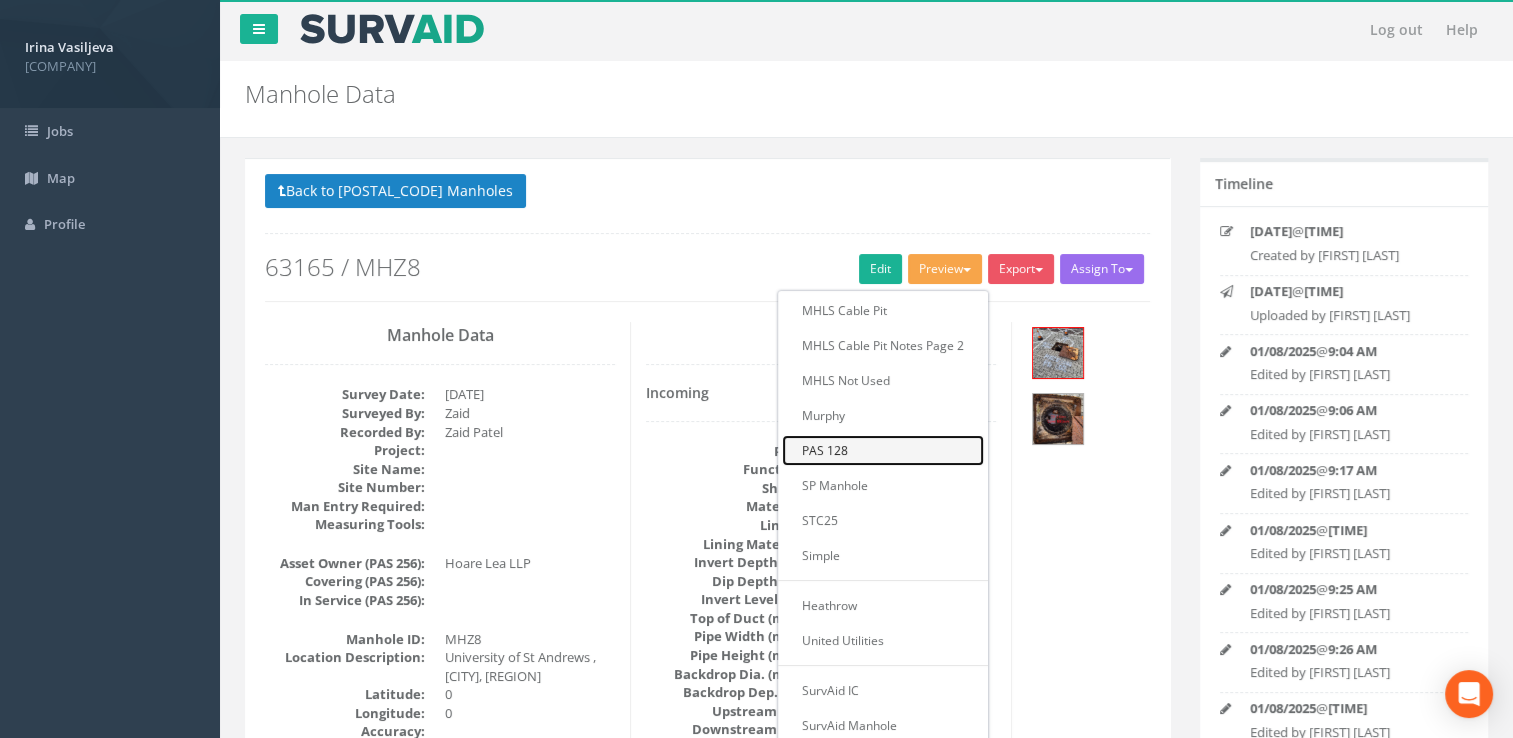 click on "PAS 128" at bounding box center (883, 450) 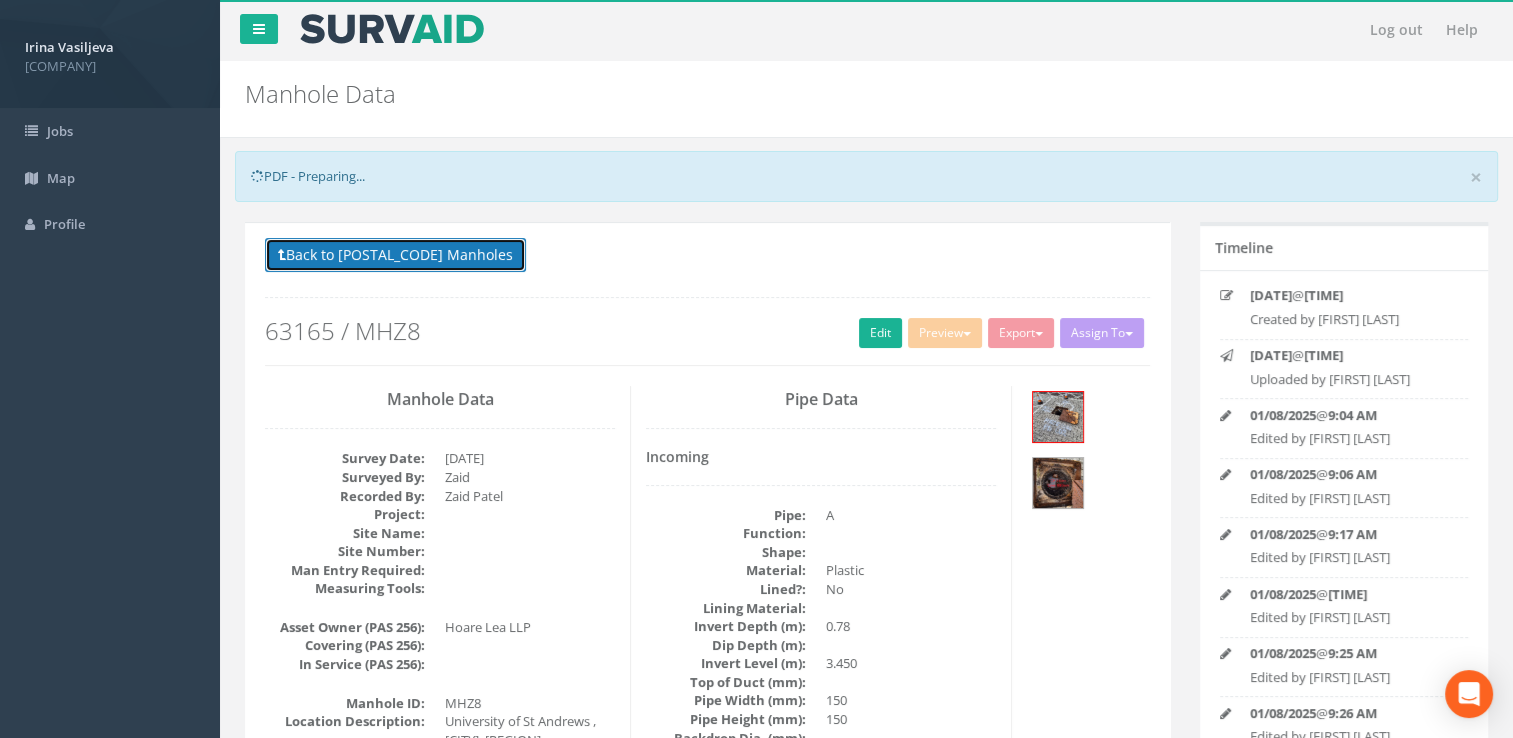 click on "Back to 63165 Manholes" at bounding box center (395, 255) 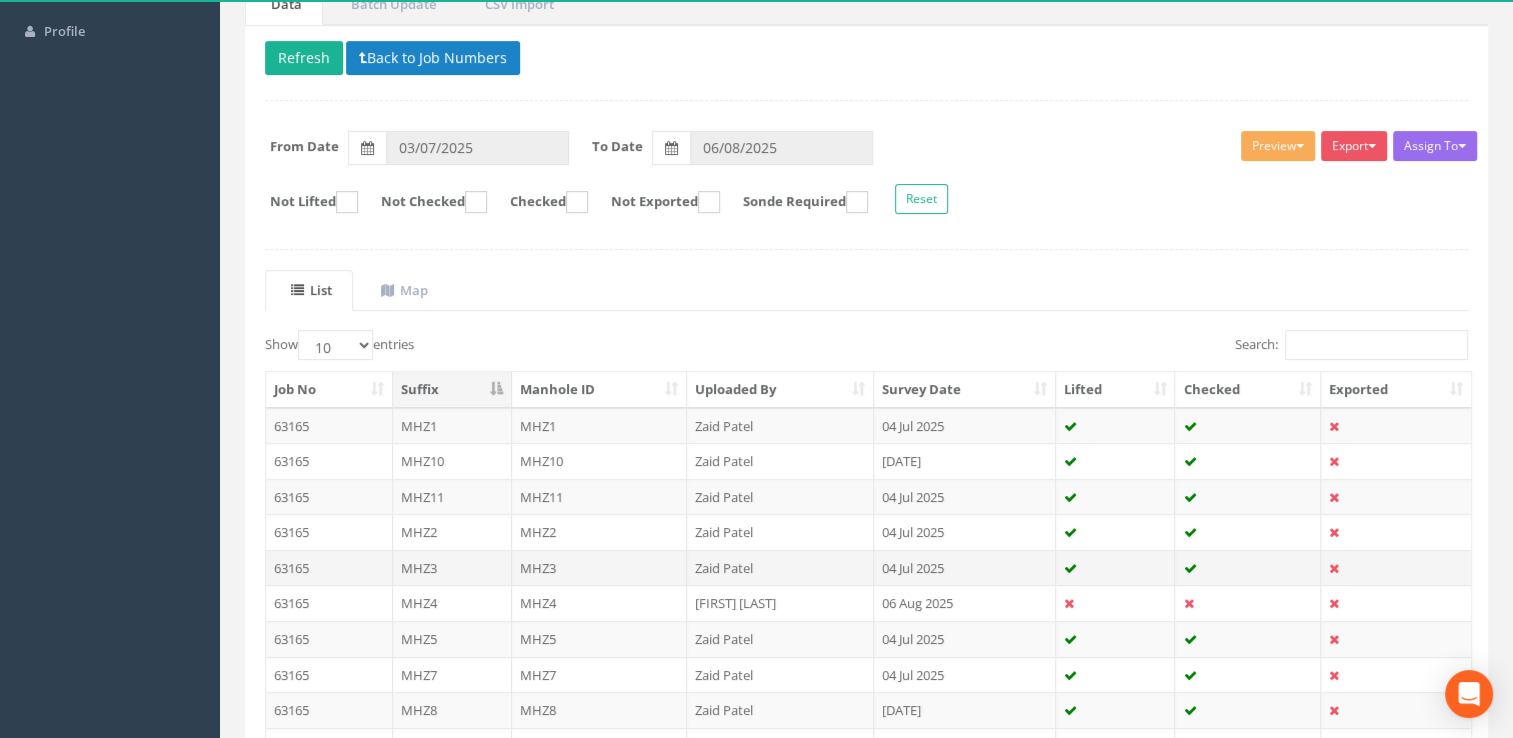 scroll, scrollTop: 372, scrollLeft: 0, axis: vertical 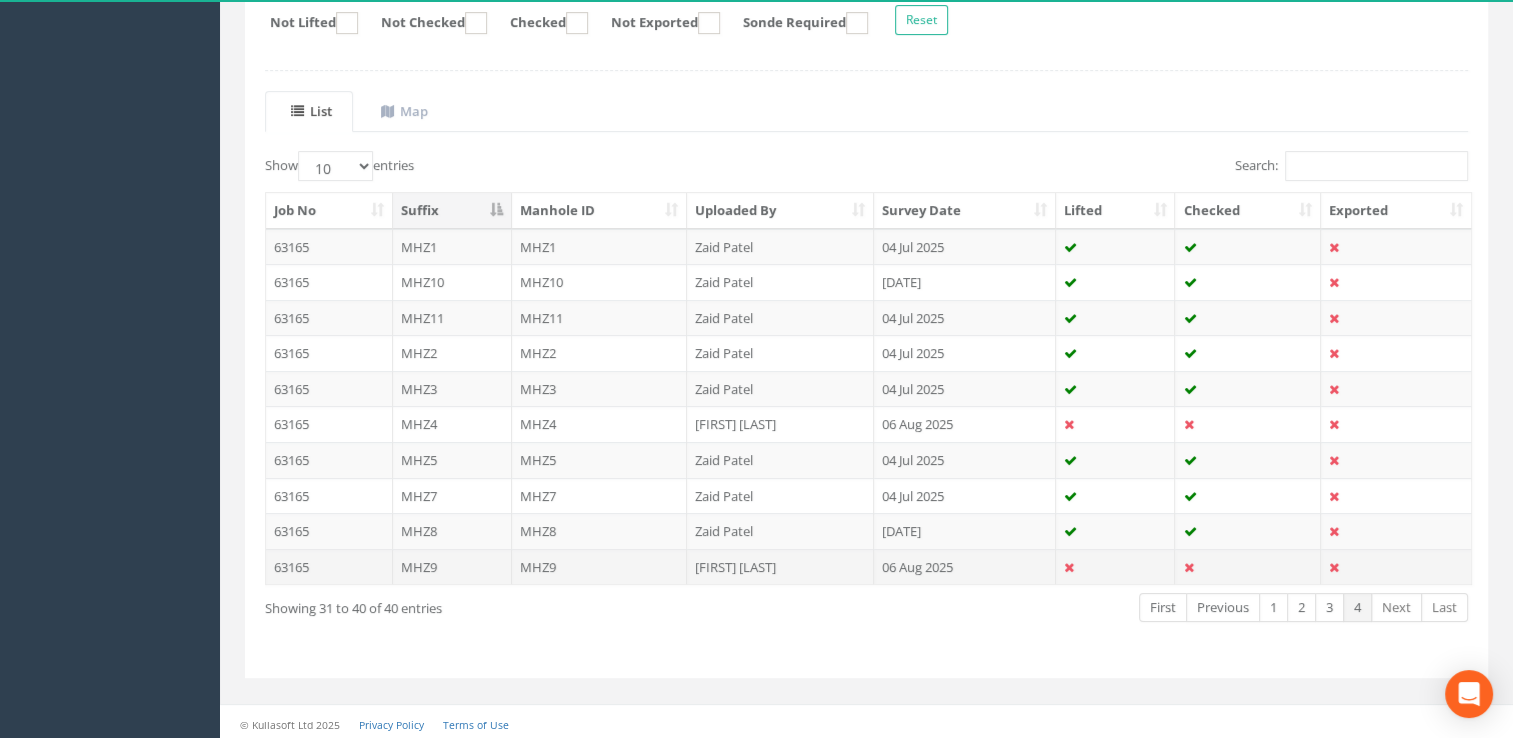 click on "MHZ9" at bounding box center (600, 567) 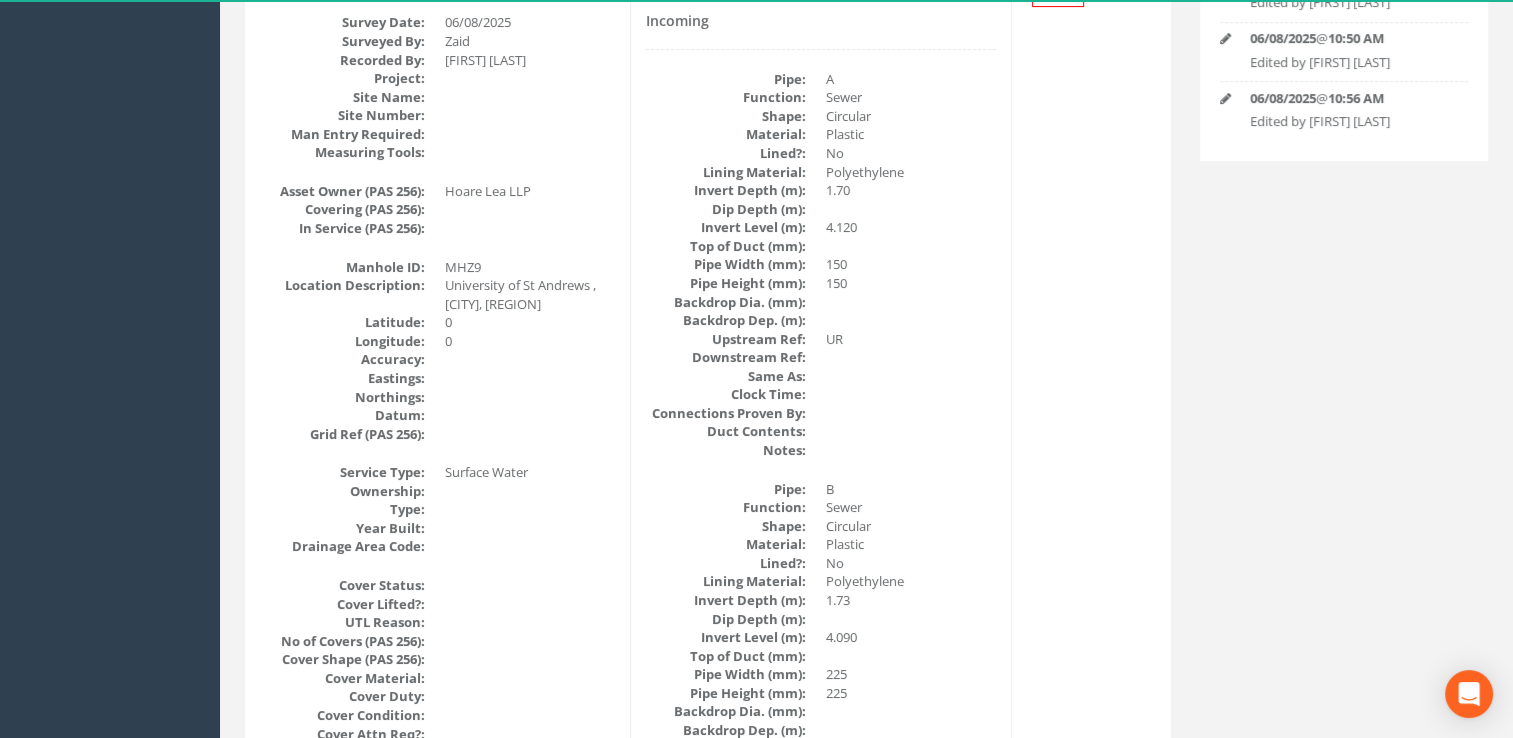 scroll, scrollTop: 0, scrollLeft: 0, axis: both 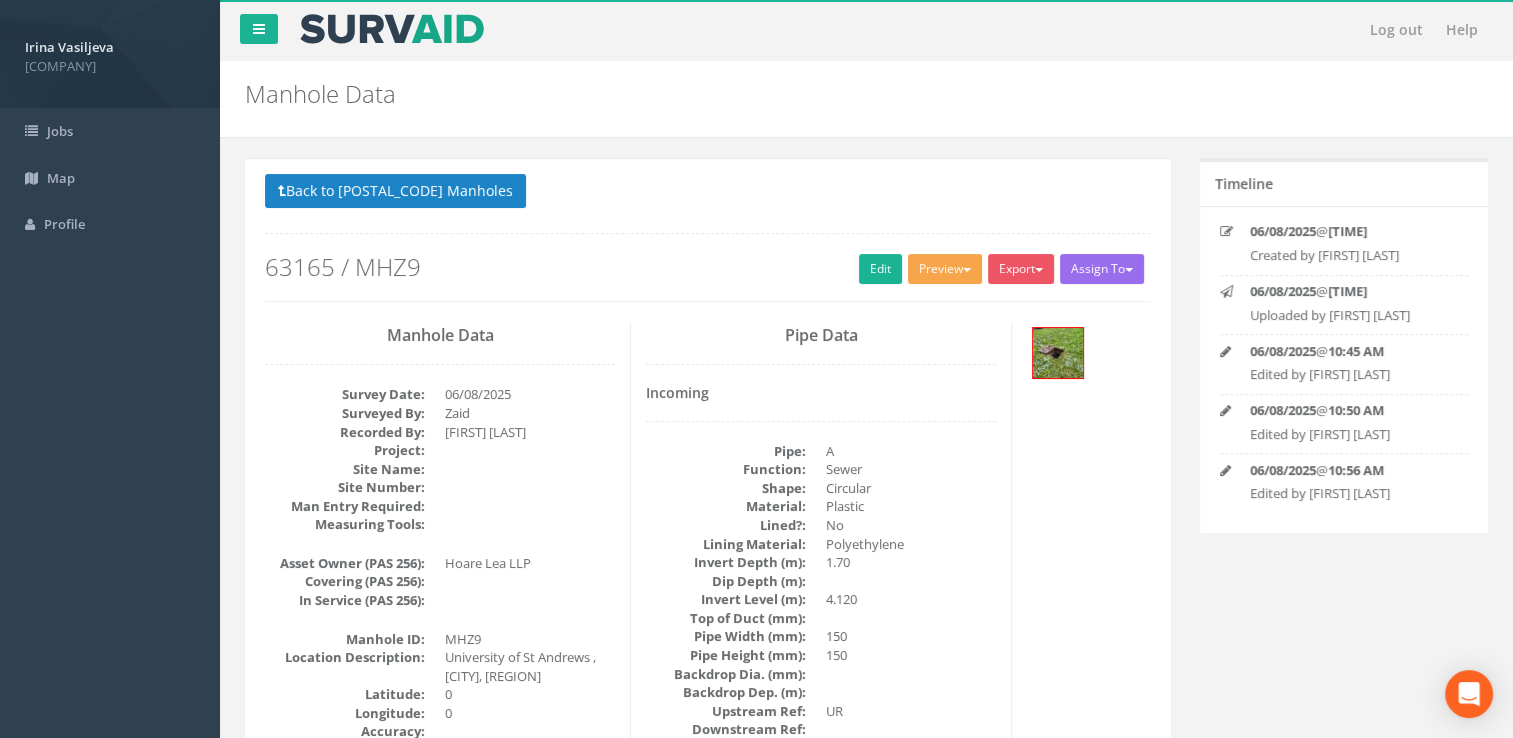 click on "Preview" at bounding box center (945, 269) 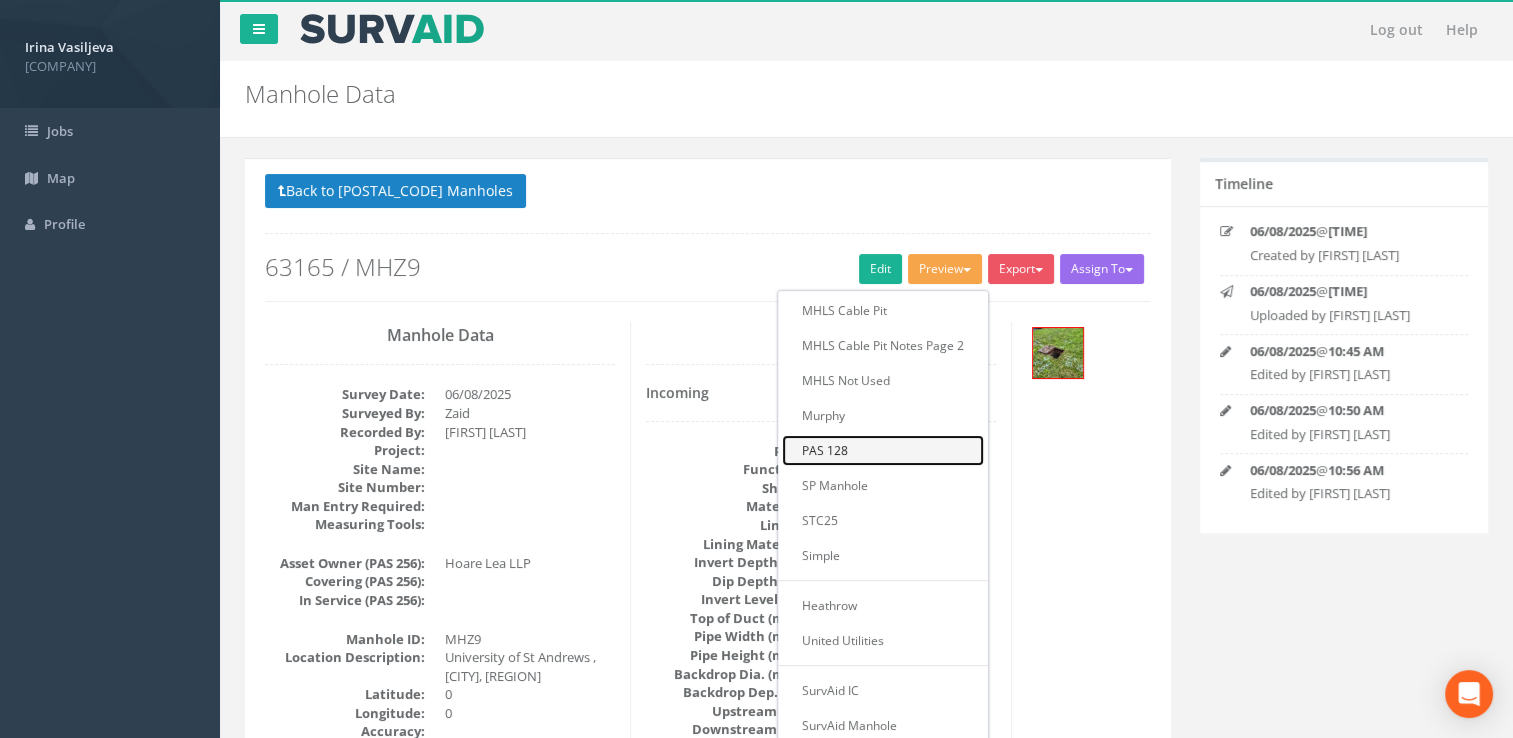 click on "PAS 128" at bounding box center (883, 450) 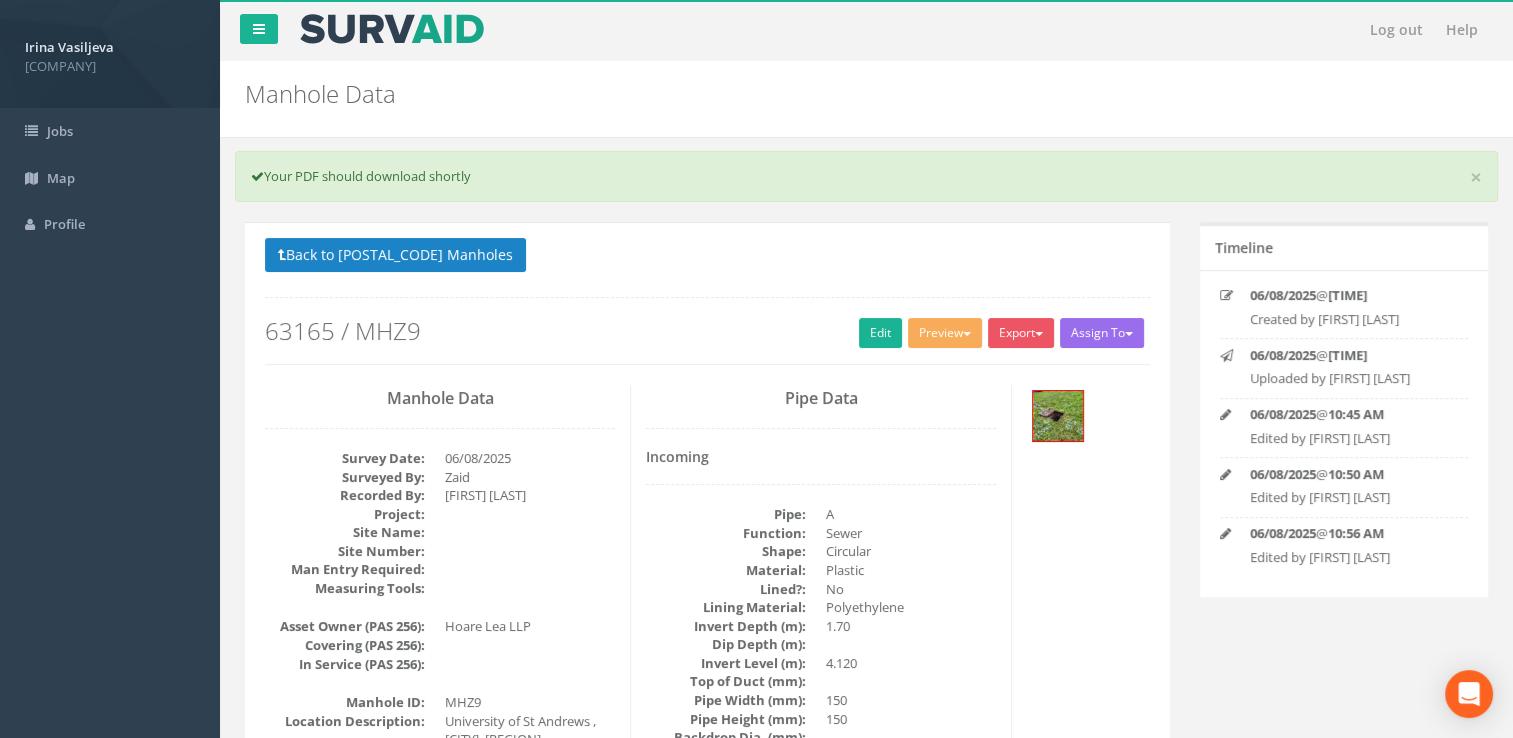 click on "Back to 63165 Manholes       Back to Map           Assign To            Utility Mapping     No Companies Added          Export        MHLS Cable Pit   MHLS Cable Pit Notes Page 2   MHLS Not Used   Murphy   PAS 128   SP Manhole   STC25   Simple       Heathrow   United Utilities       SurvAid IC   SurvAid Manhole            Preview        MHLS Cable Pit   MHLS Cable Pit Notes Page 2   MHLS Not Used   Murphy   PAS 128   SP Manhole   STC25   Simple       Heathrow   United Utilities       SurvAid IC   SurvAid Manhole         Edit   63165 / MHZ9" at bounding box center (707, 301) 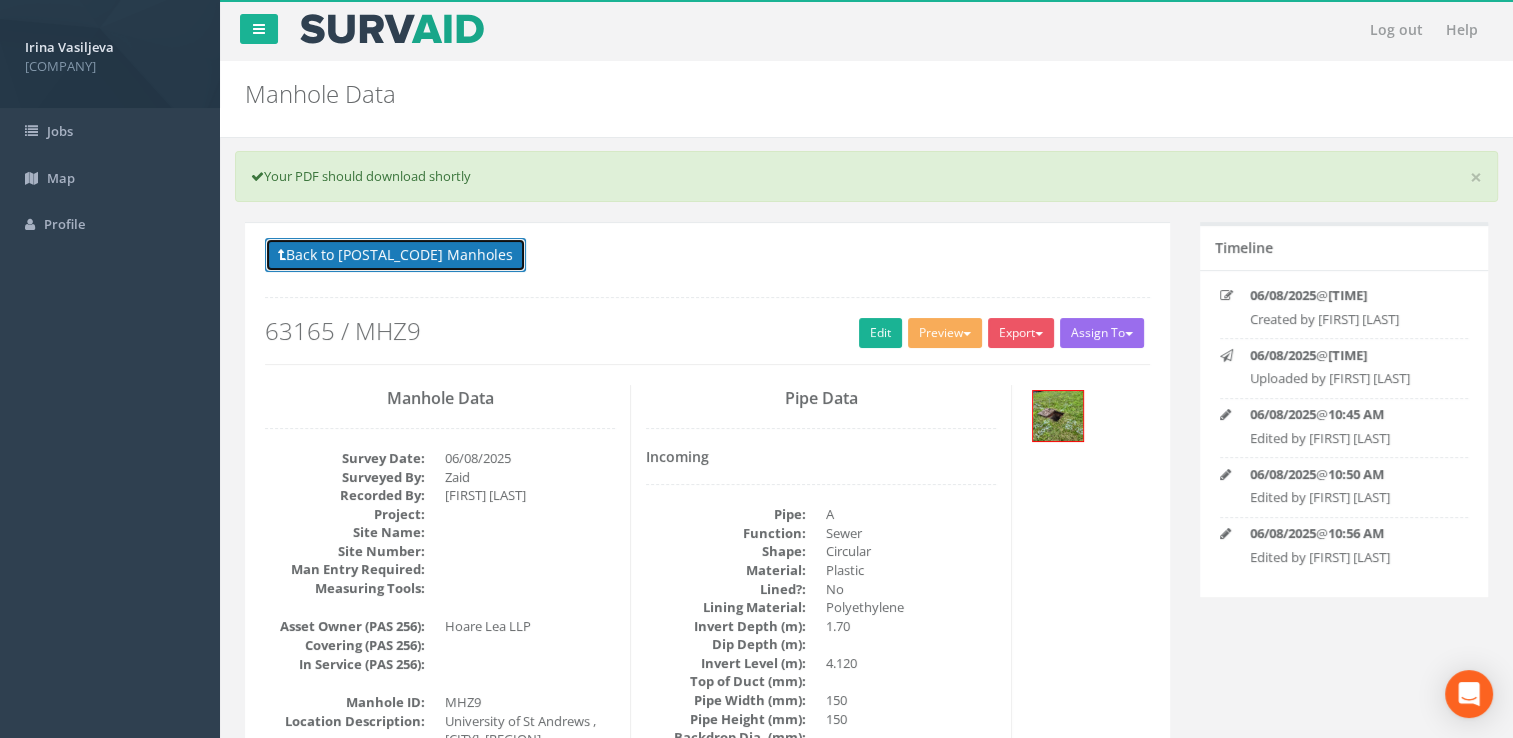 click on "Back to 63165 Manholes" at bounding box center [395, 255] 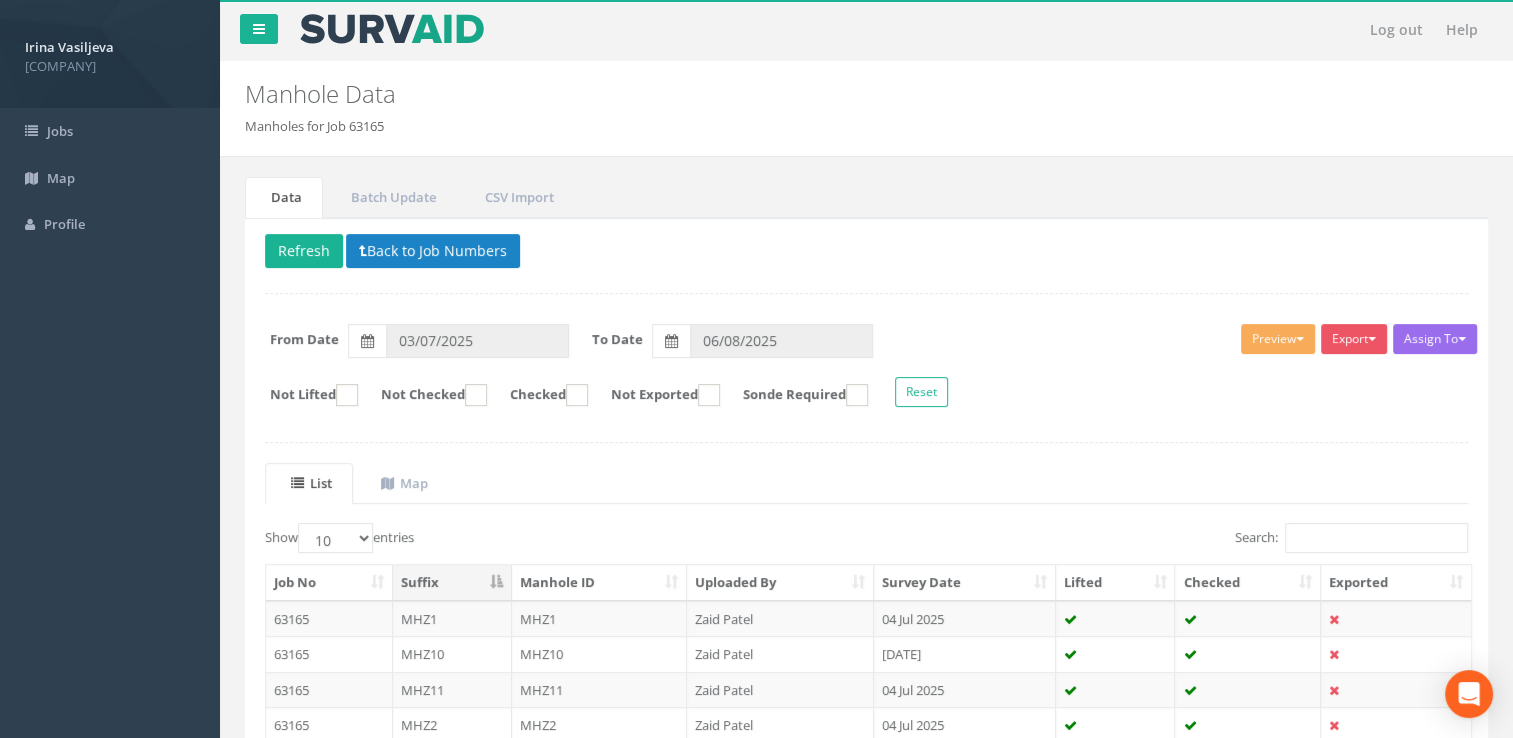click on "List
Map" at bounding box center [866, 483] 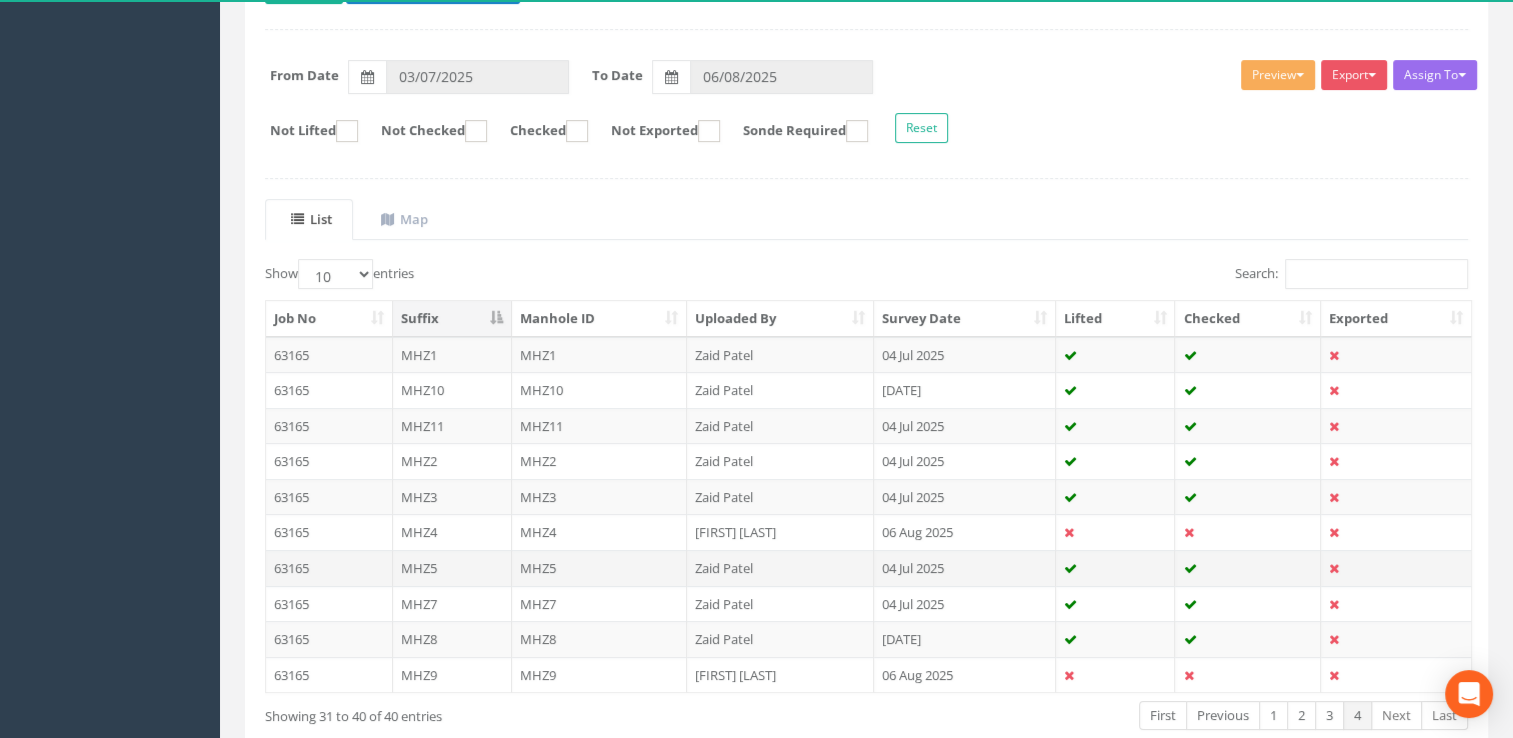 scroll, scrollTop: 372, scrollLeft: 0, axis: vertical 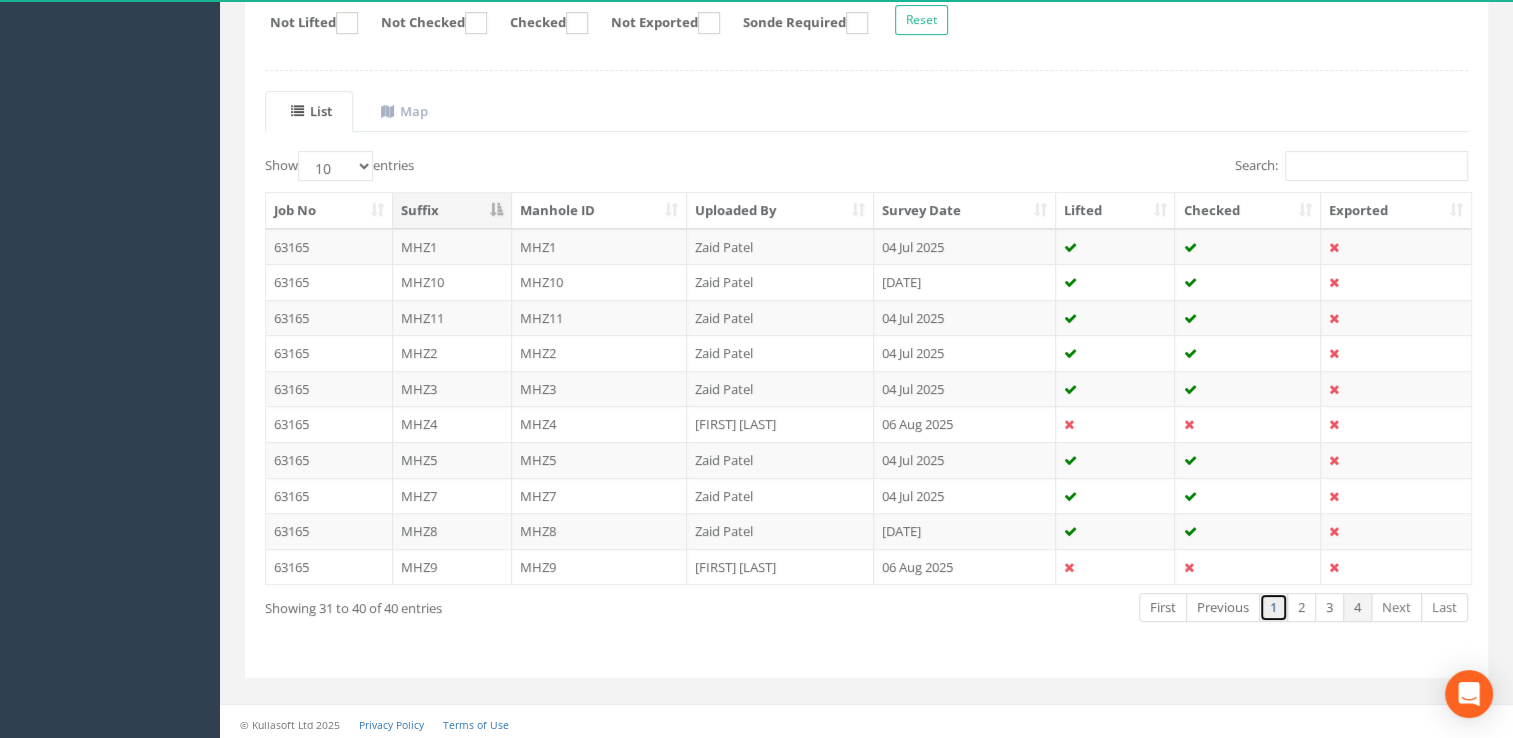 click on "1" at bounding box center (1273, 607) 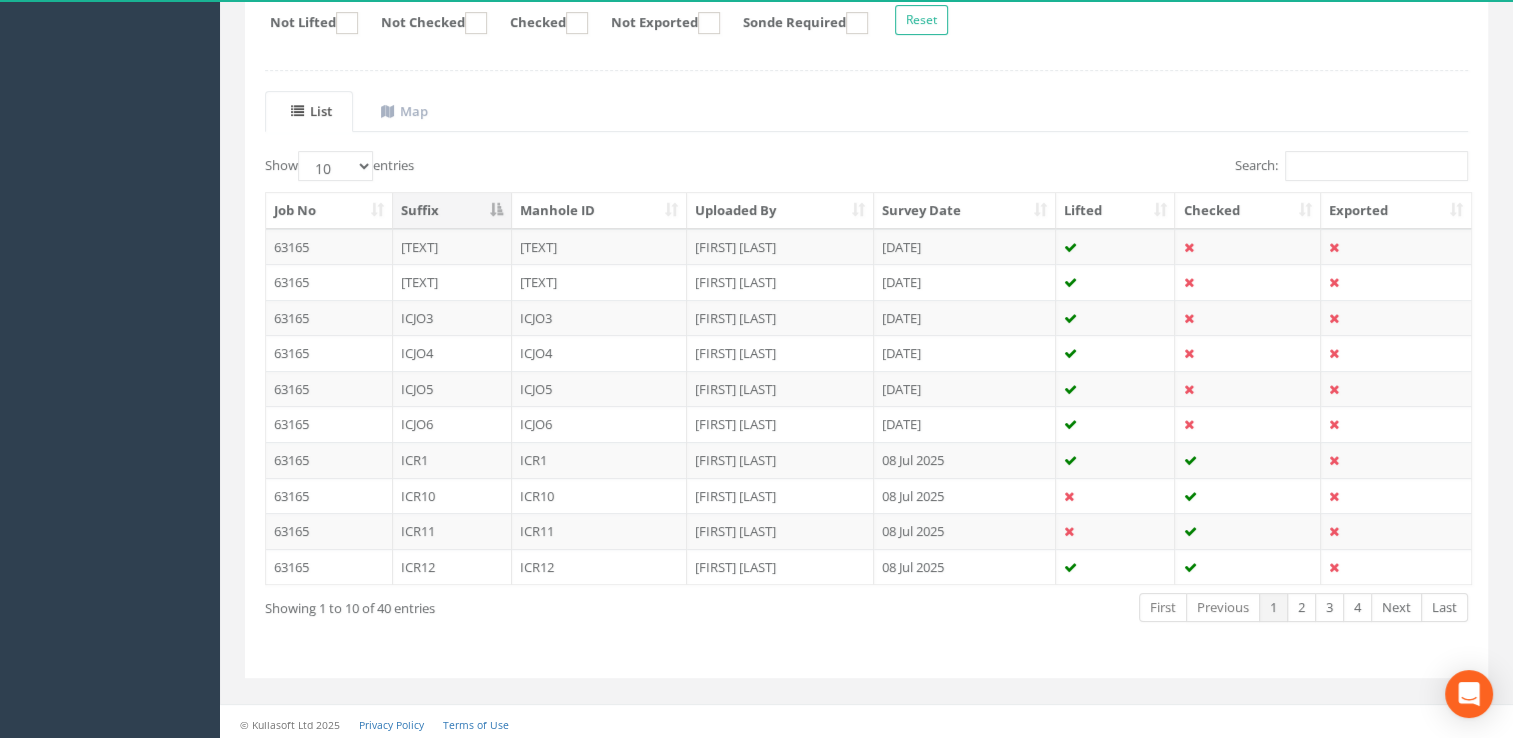 scroll, scrollTop: 0, scrollLeft: 0, axis: both 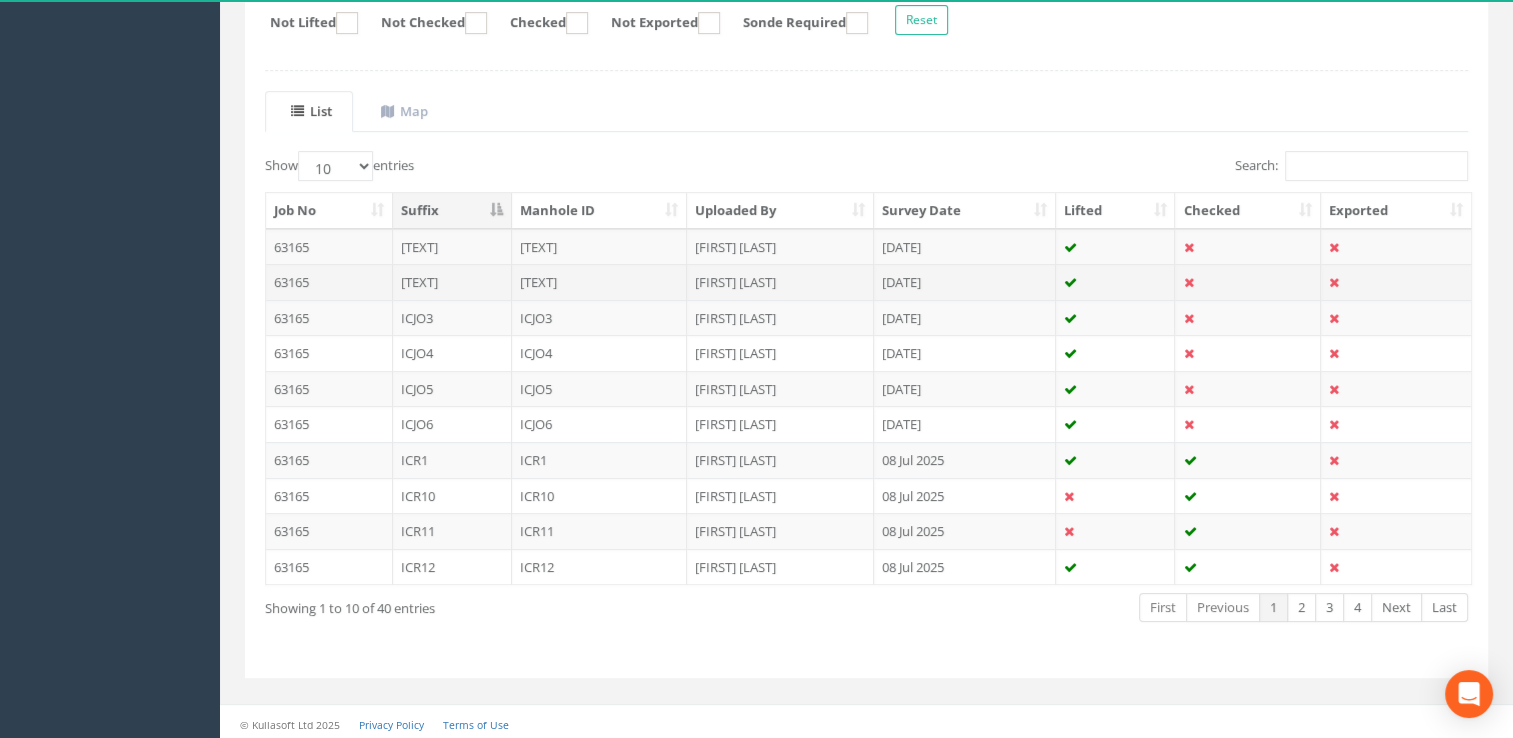 click on "ICJO2" at bounding box center (452, 282) 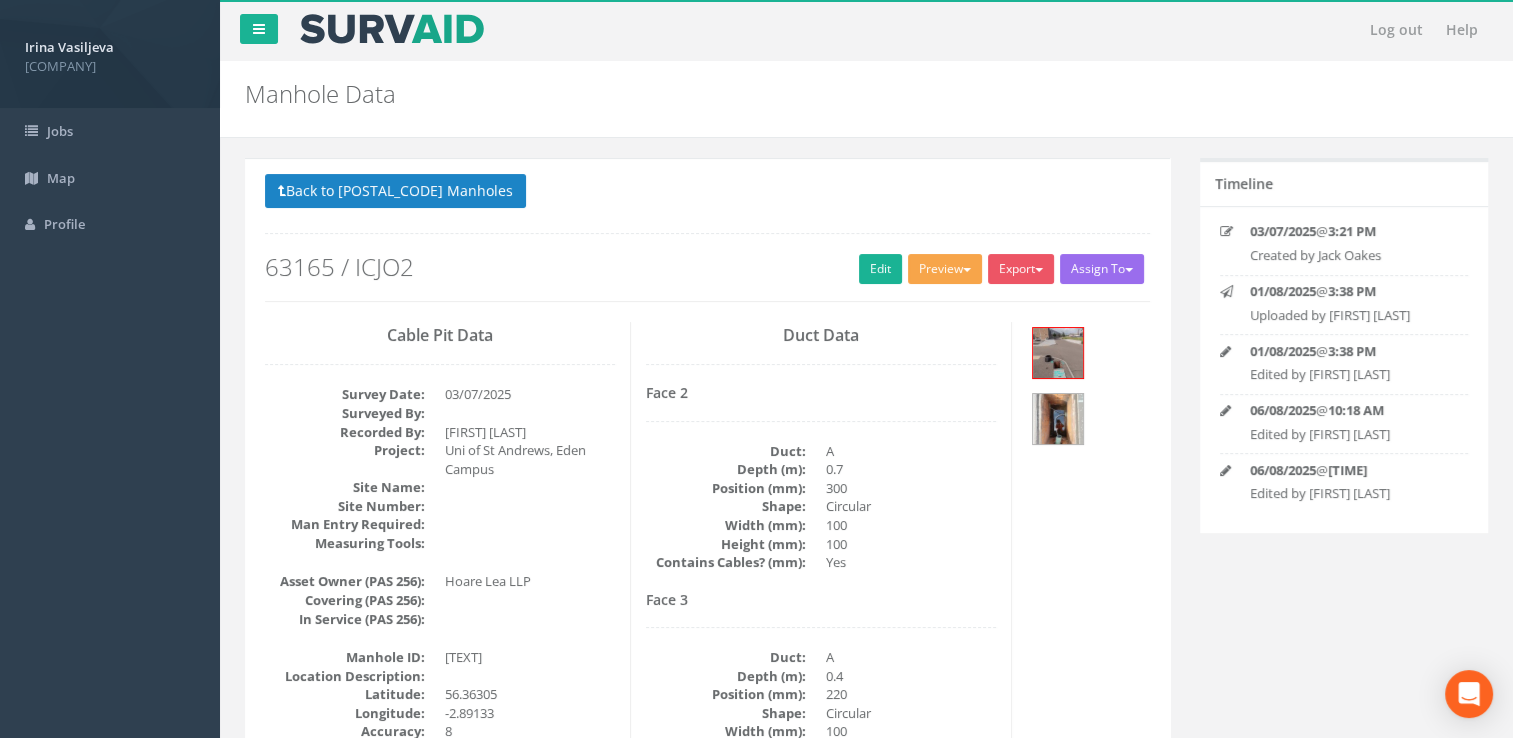 click on "Preview" at bounding box center (945, 269) 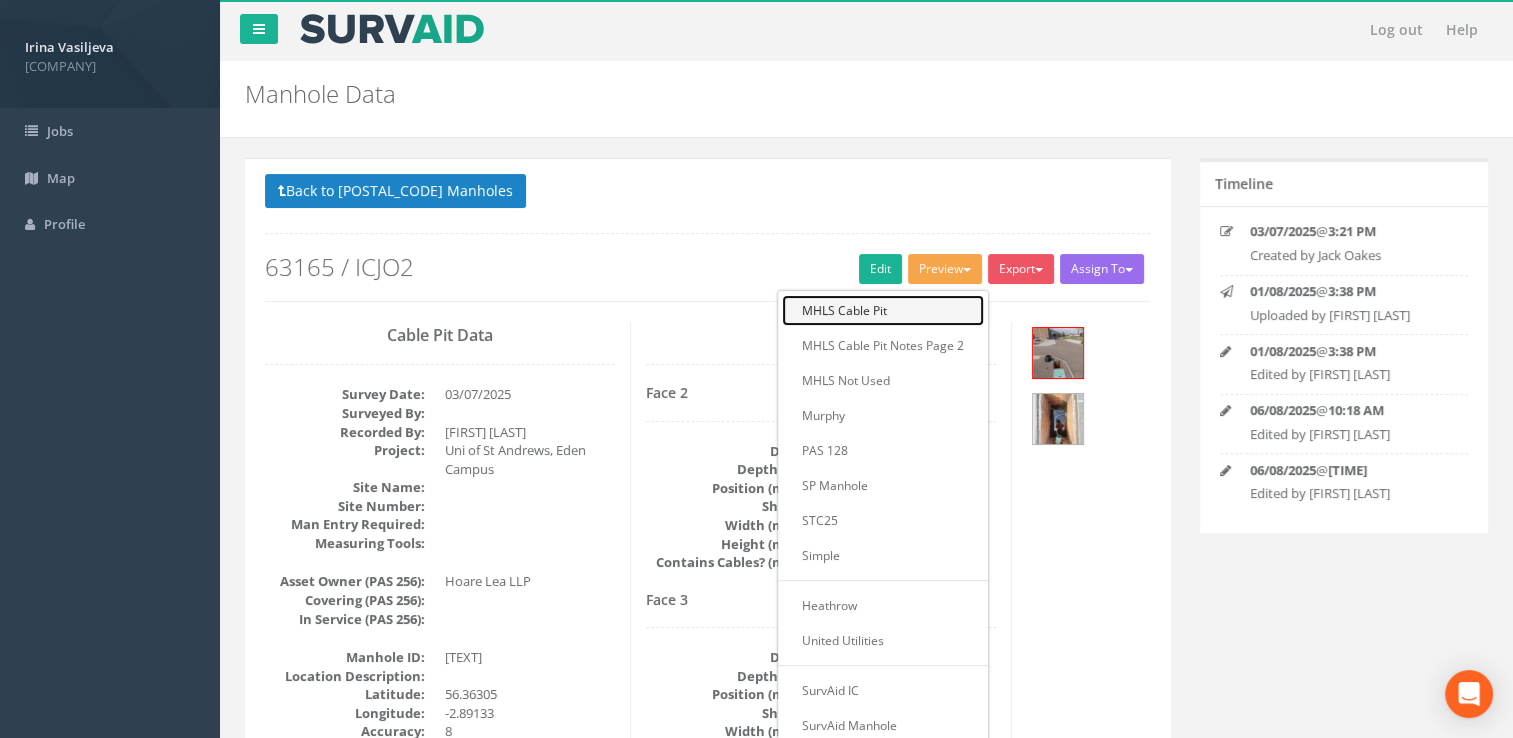 click on "MHLS Cable Pit" at bounding box center (883, 310) 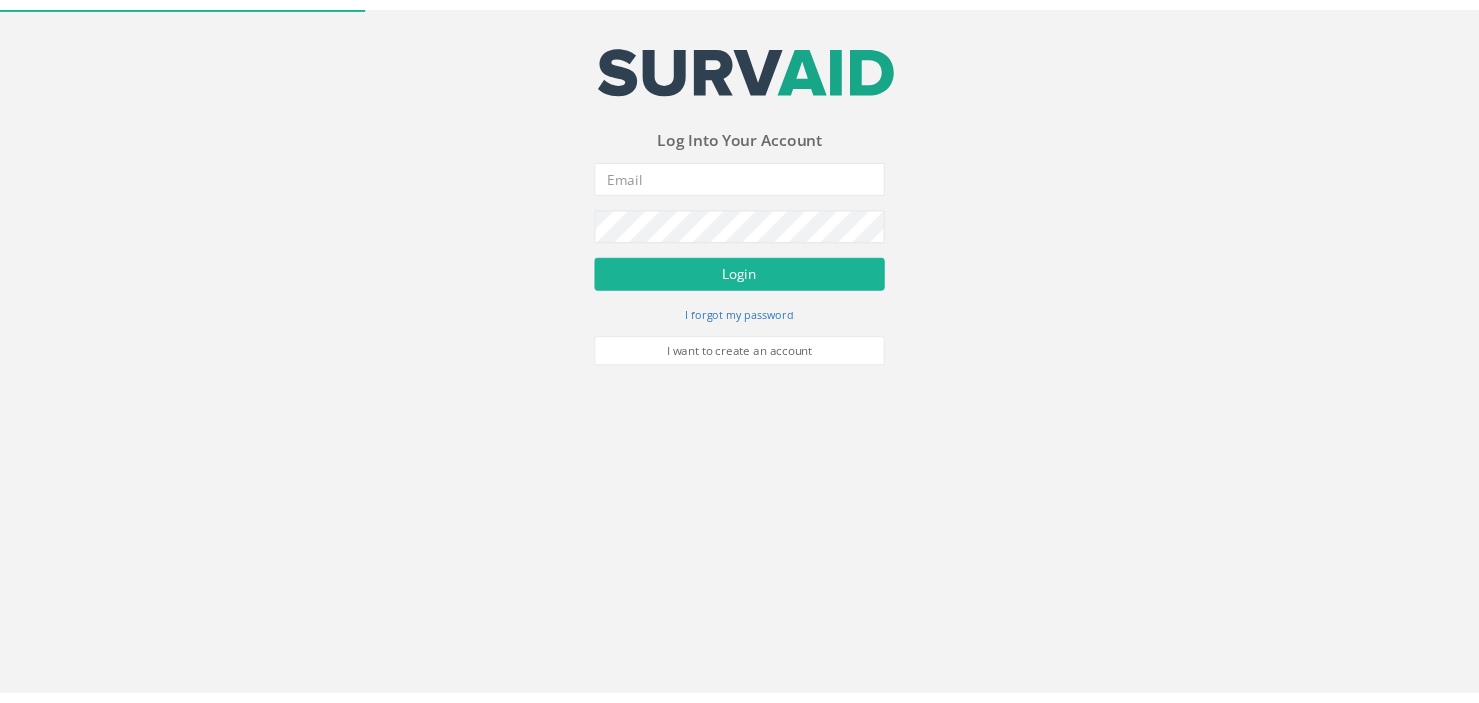 scroll, scrollTop: 0, scrollLeft: 0, axis: both 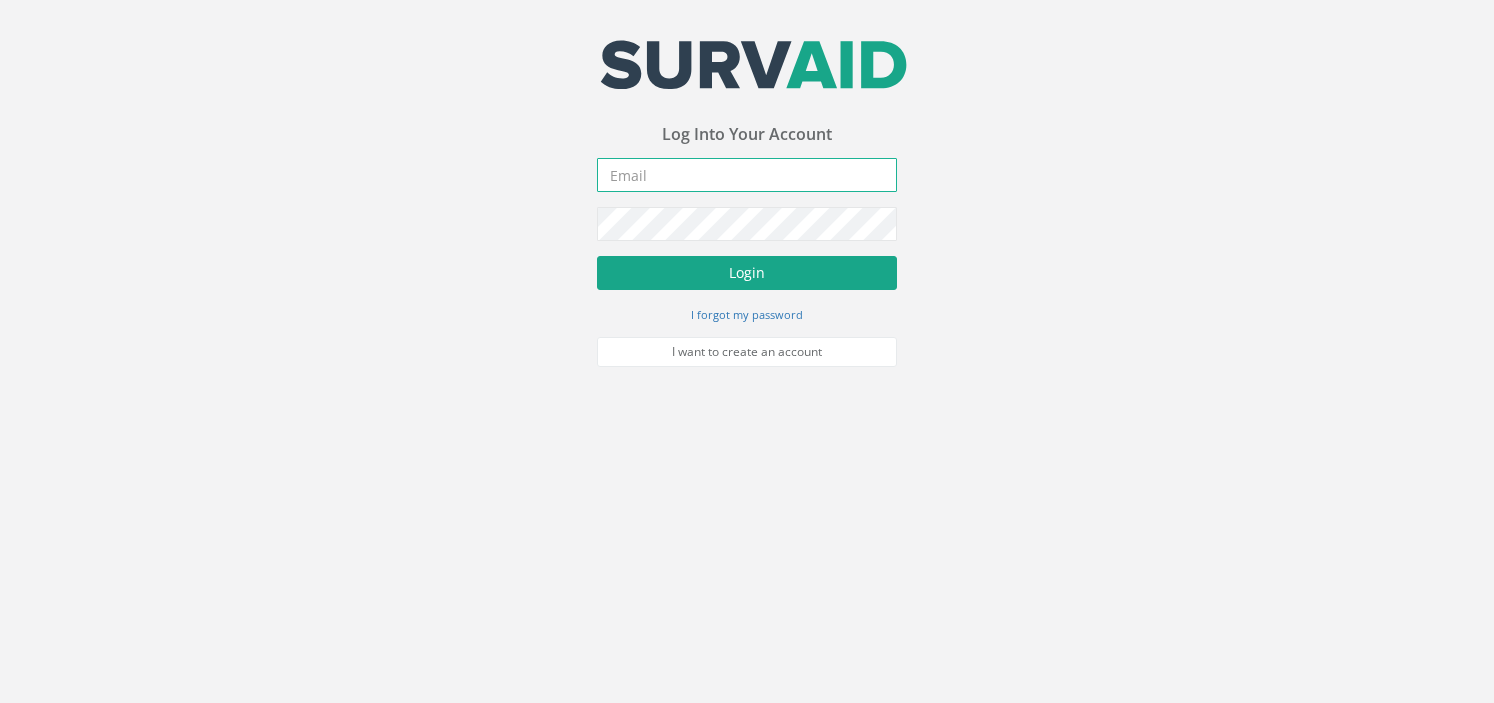 type on "[EMAIL]" 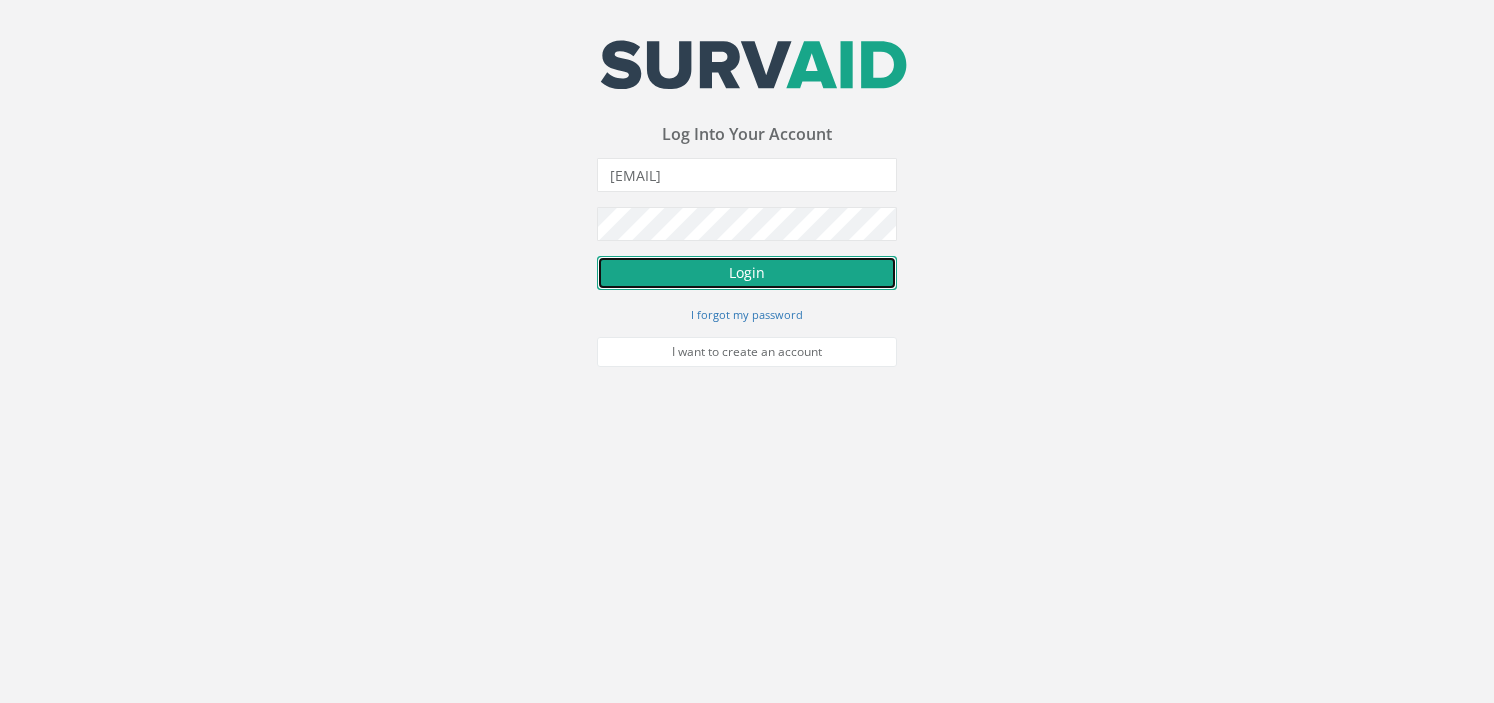 click on "Login" at bounding box center [747, 273] 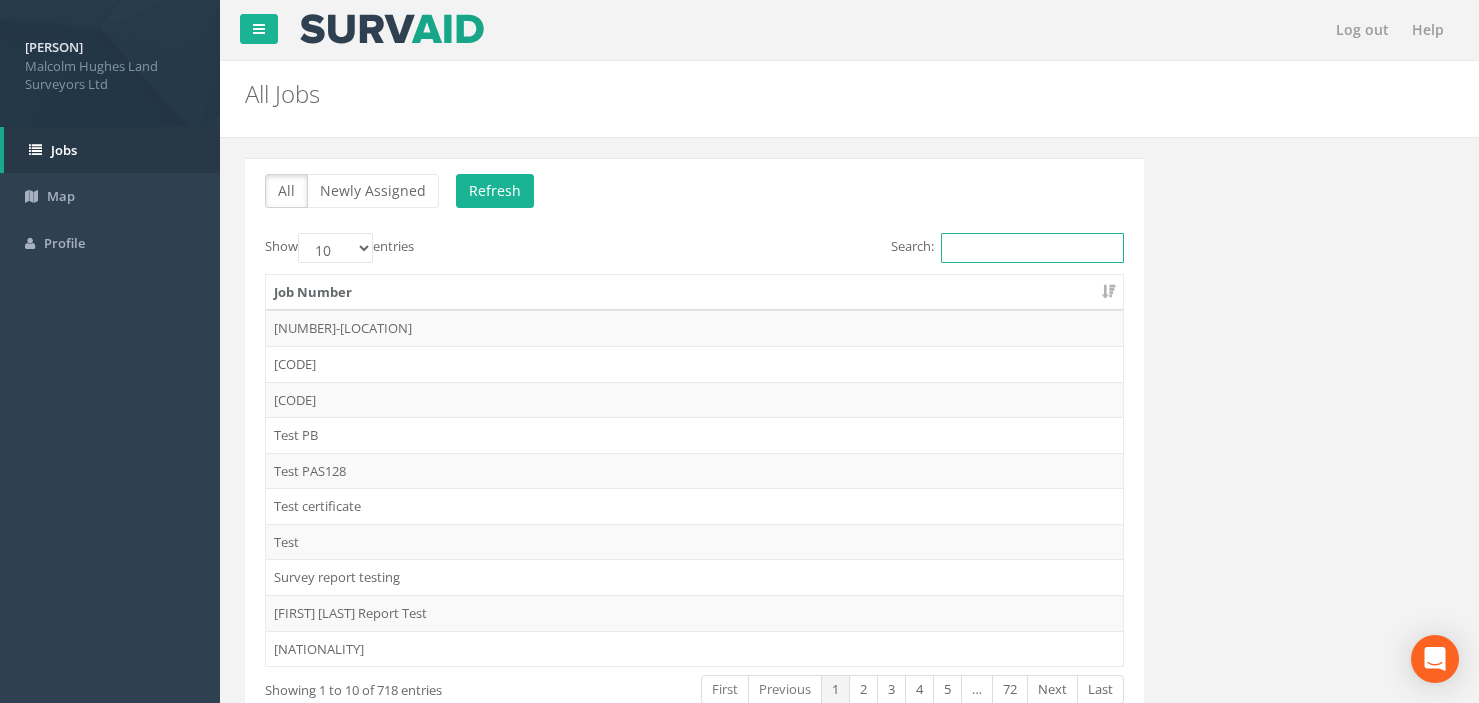click on "Search:" at bounding box center [1032, 248] 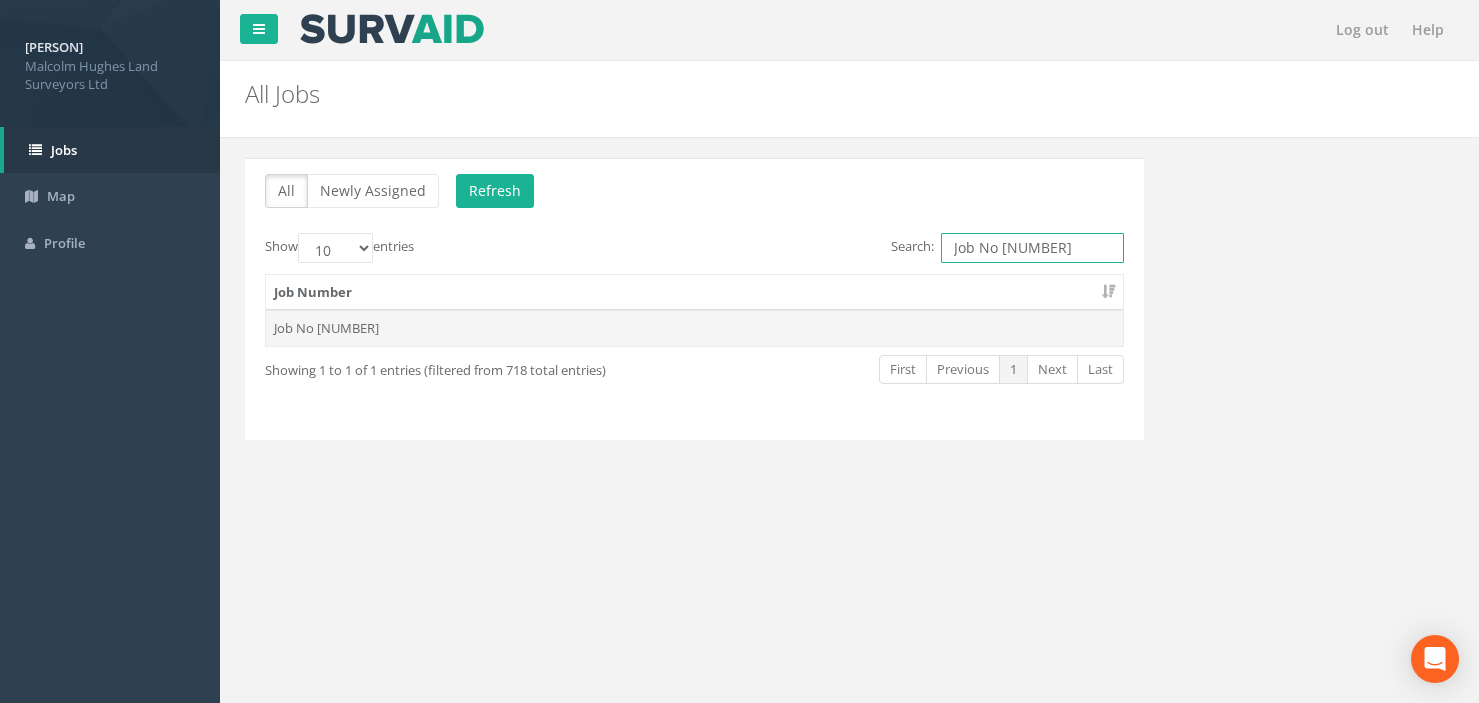 type on "Job No [NUMBER]" 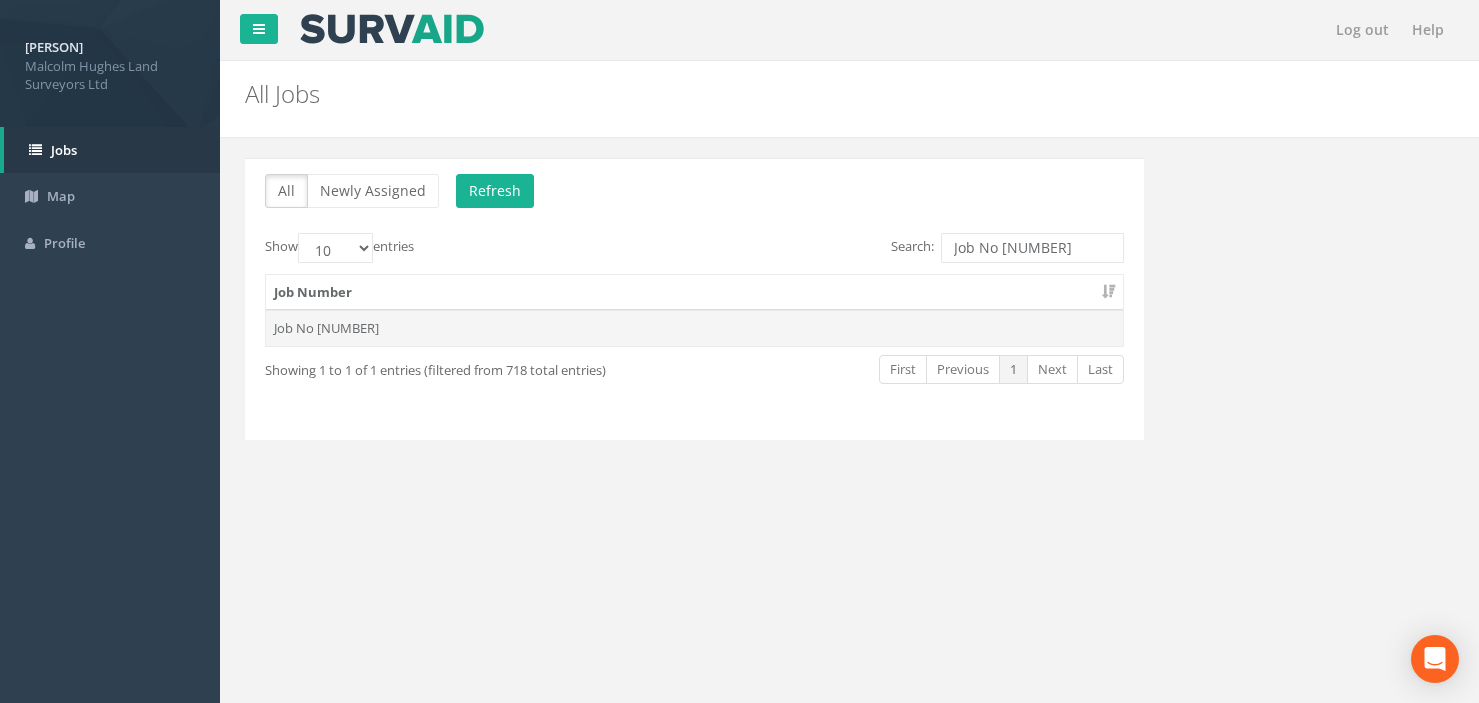 click on "Job No [NUMBER]" at bounding box center [694, 328] 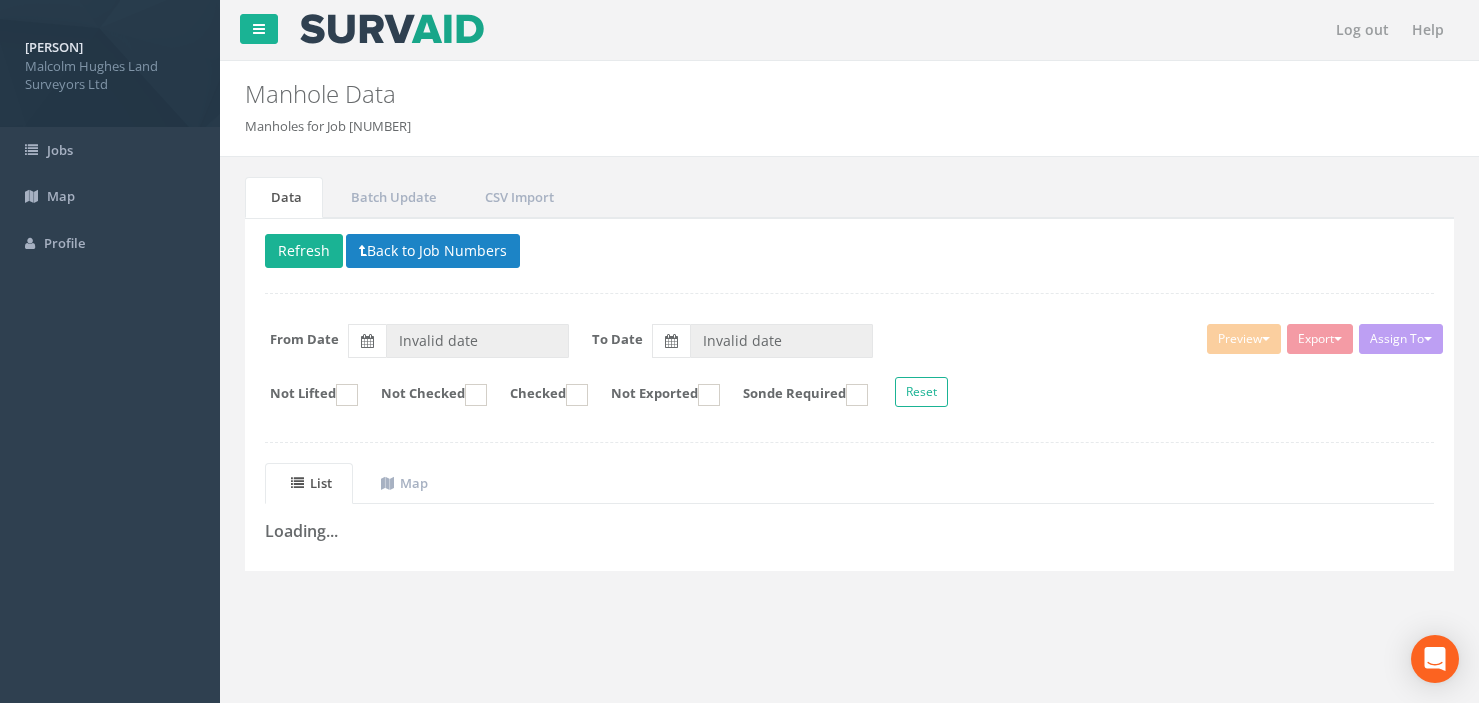 type on "[DD]/[MM]/[YYYY]" 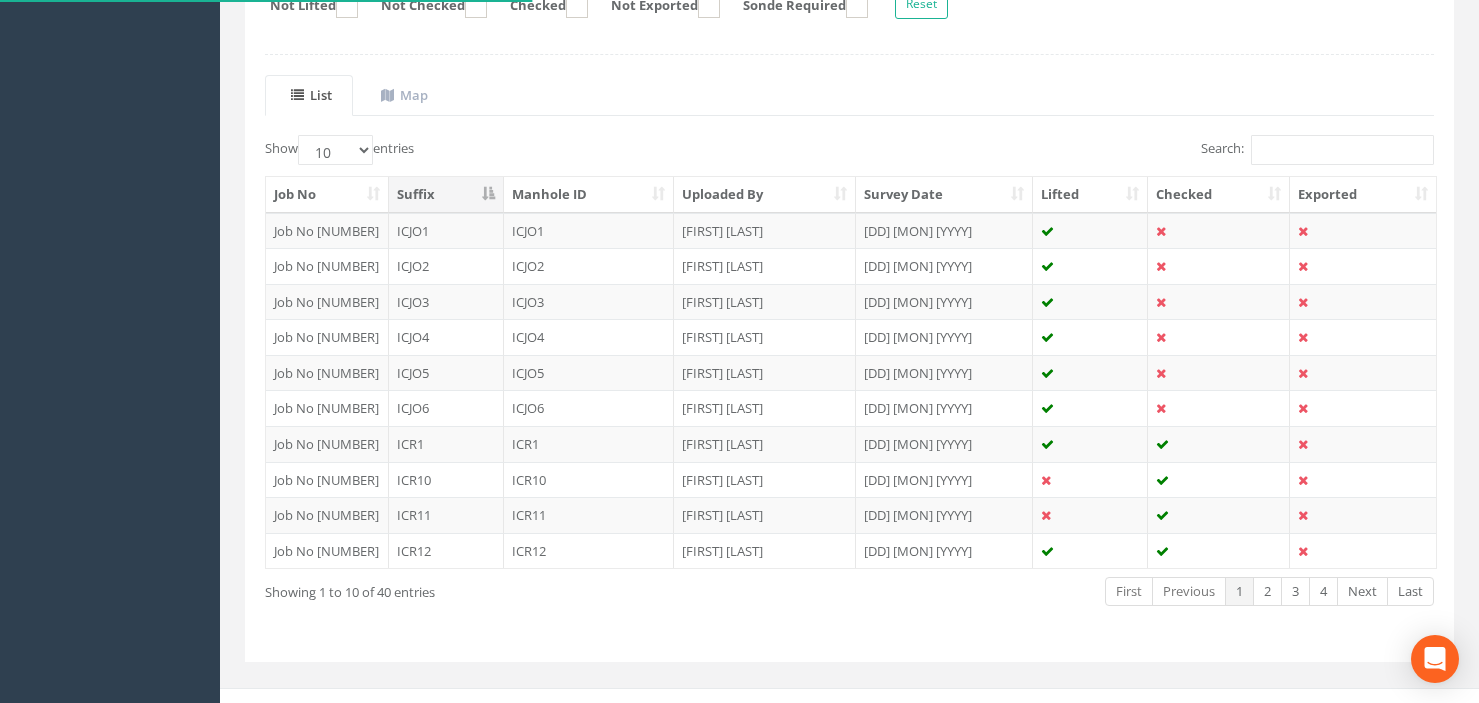 scroll, scrollTop: 400, scrollLeft: 0, axis: vertical 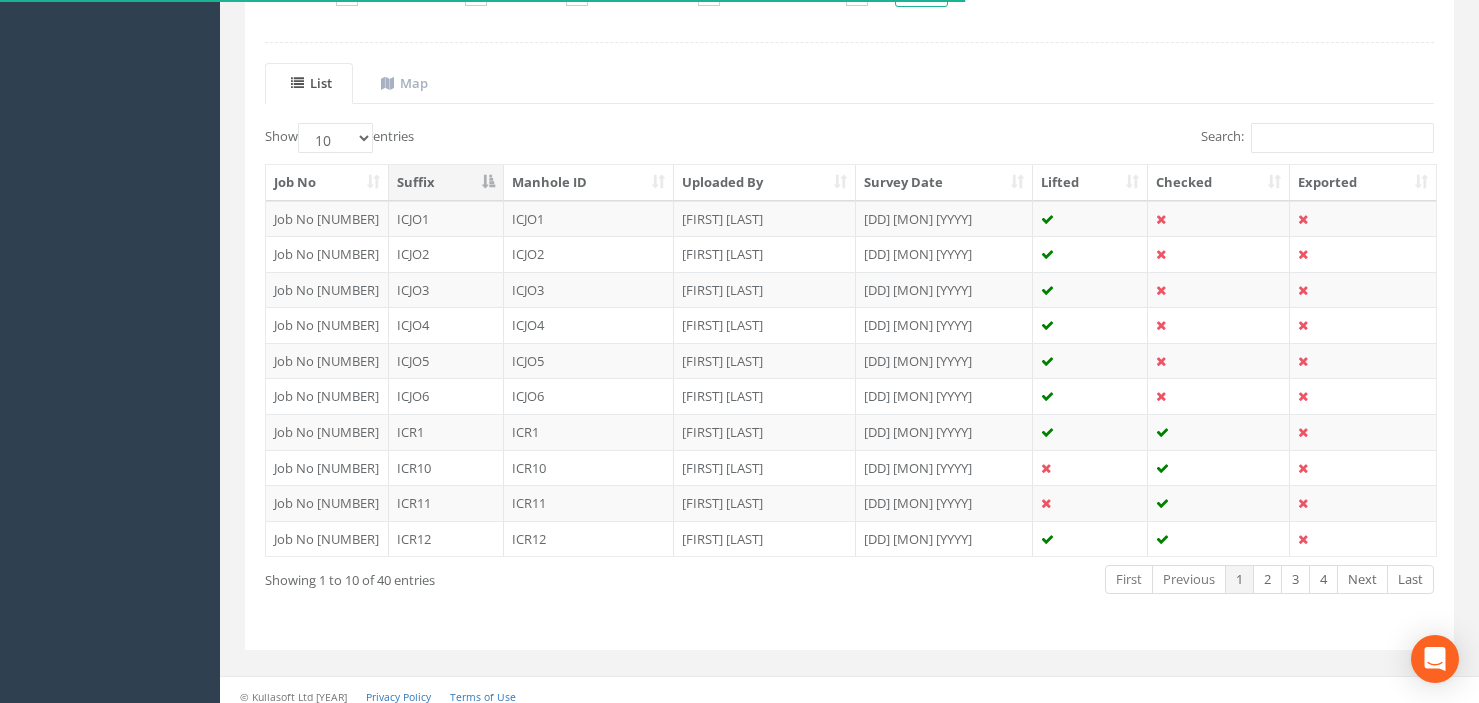click on "Survey Date" at bounding box center [944, 183] 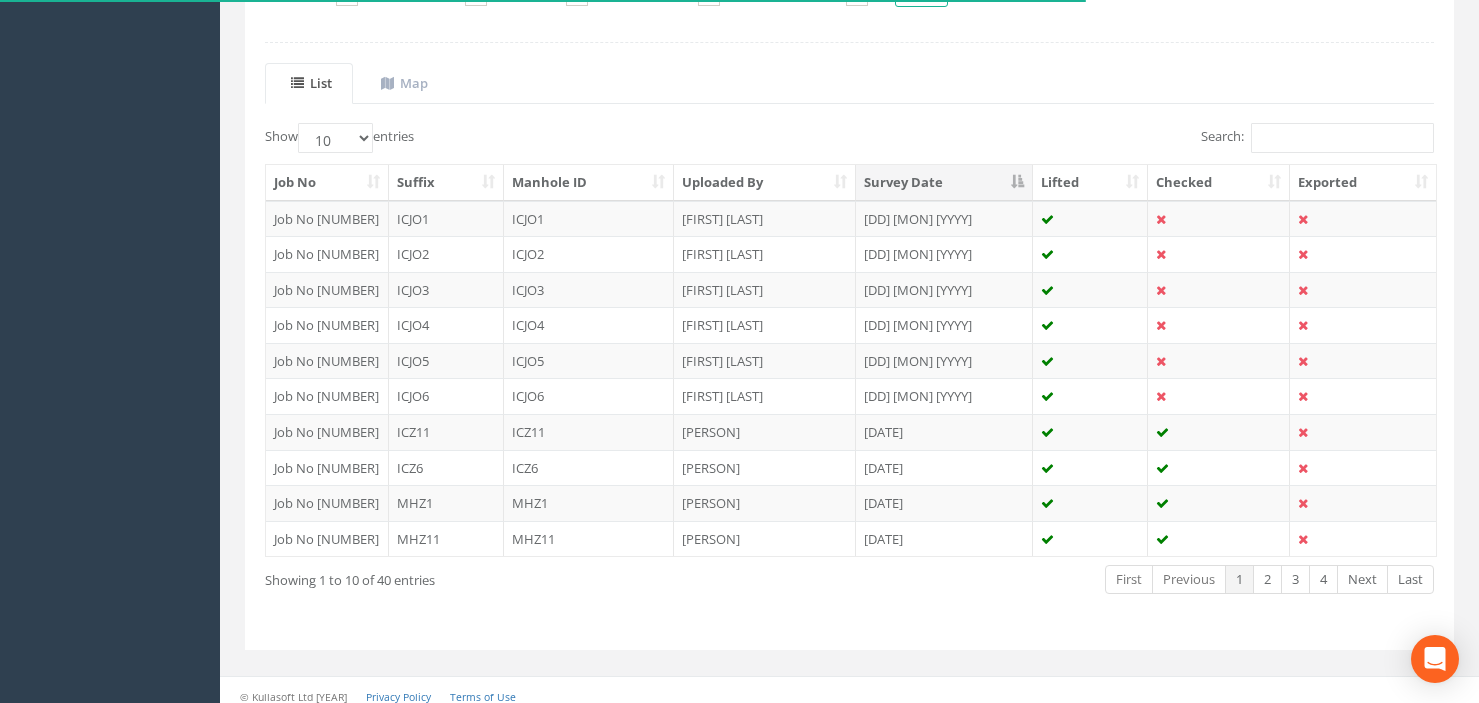 click on "Survey Date" at bounding box center (944, 183) 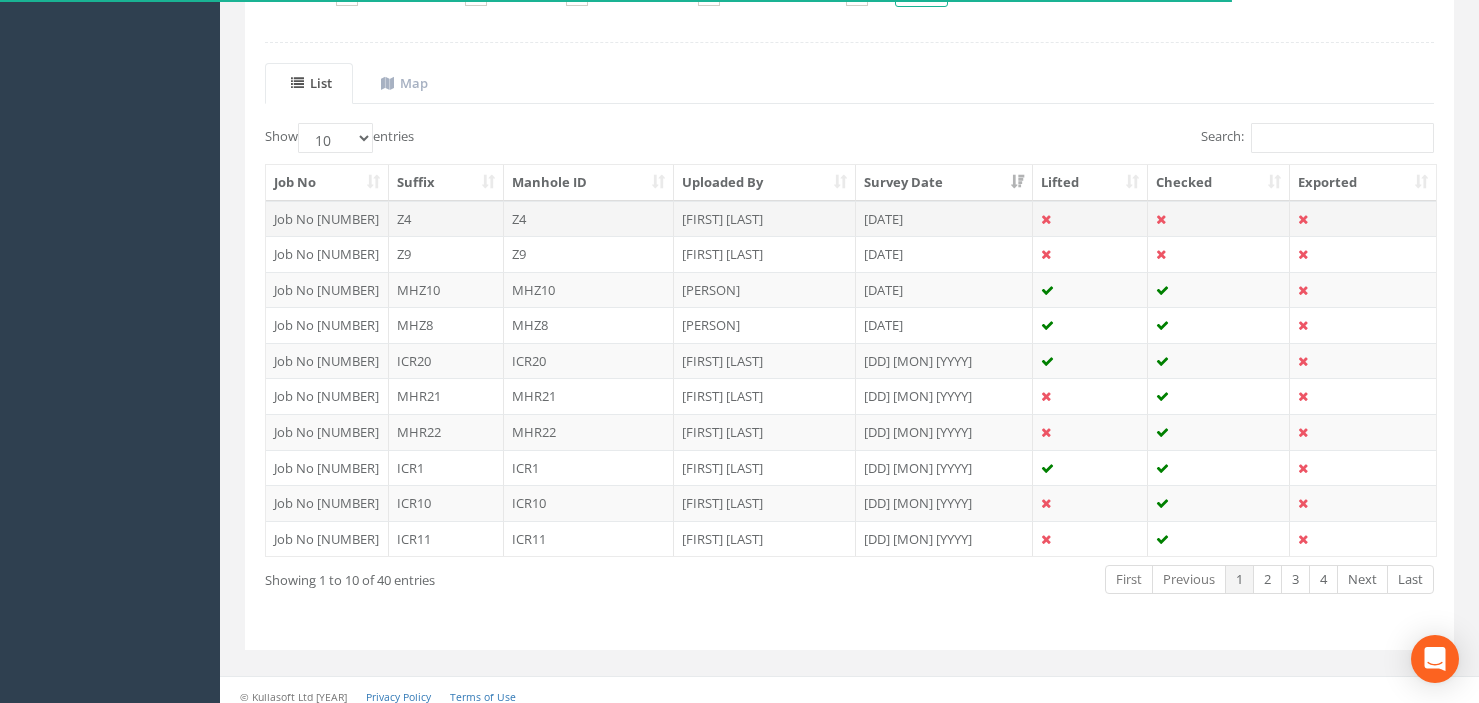 click on "Z4" at bounding box center [589, 219] 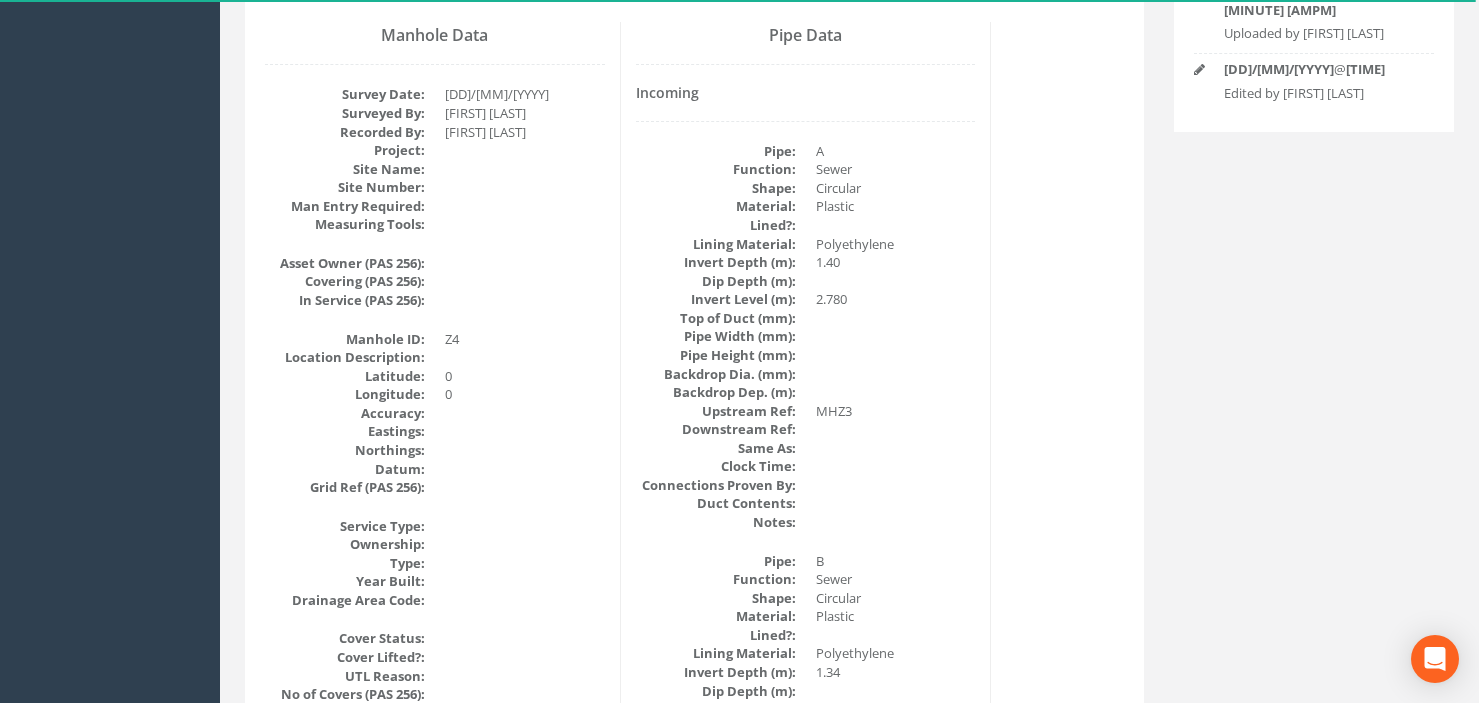 scroll, scrollTop: 0, scrollLeft: 0, axis: both 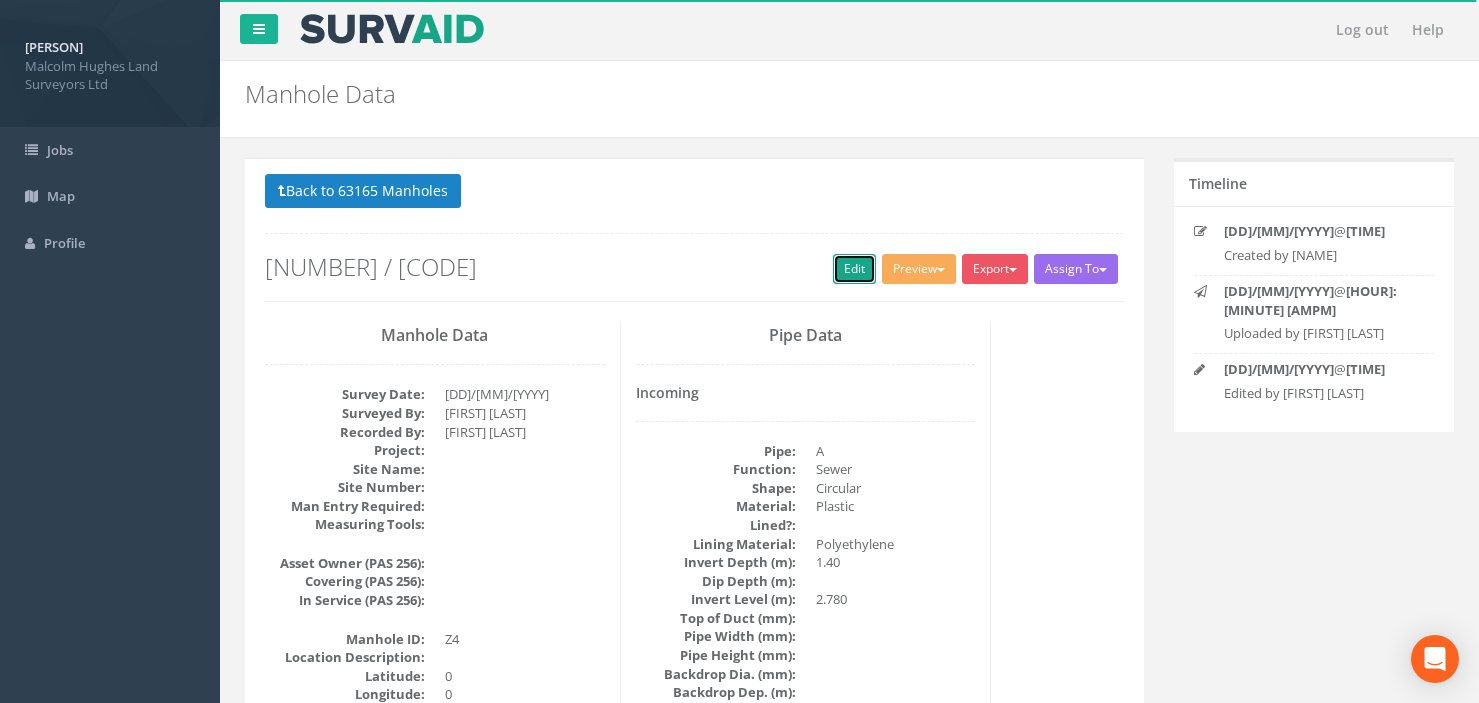 click on "Edit" at bounding box center (854, 269) 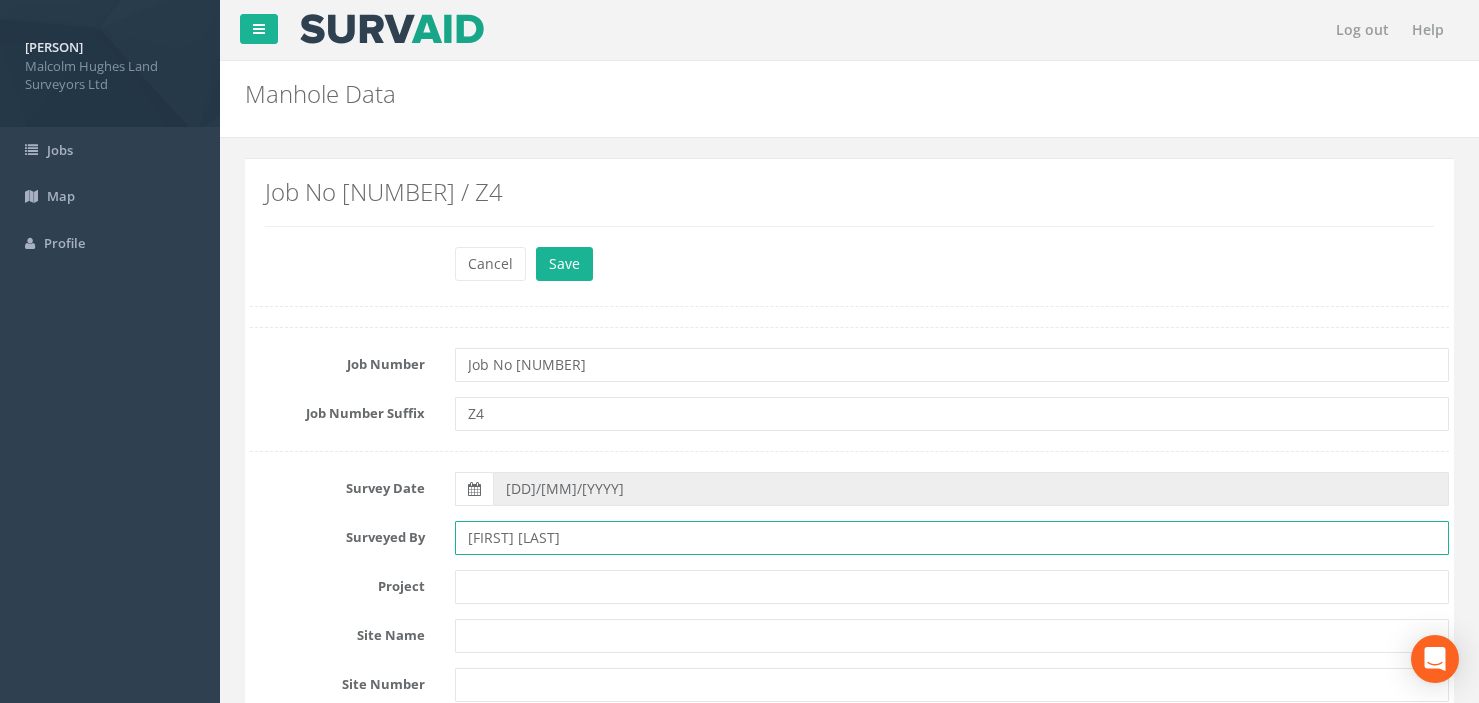 drag, startPoint x: 579, startPoint y: 534, endPoint x: 402, endPoint y: 540, distance: 177.10167 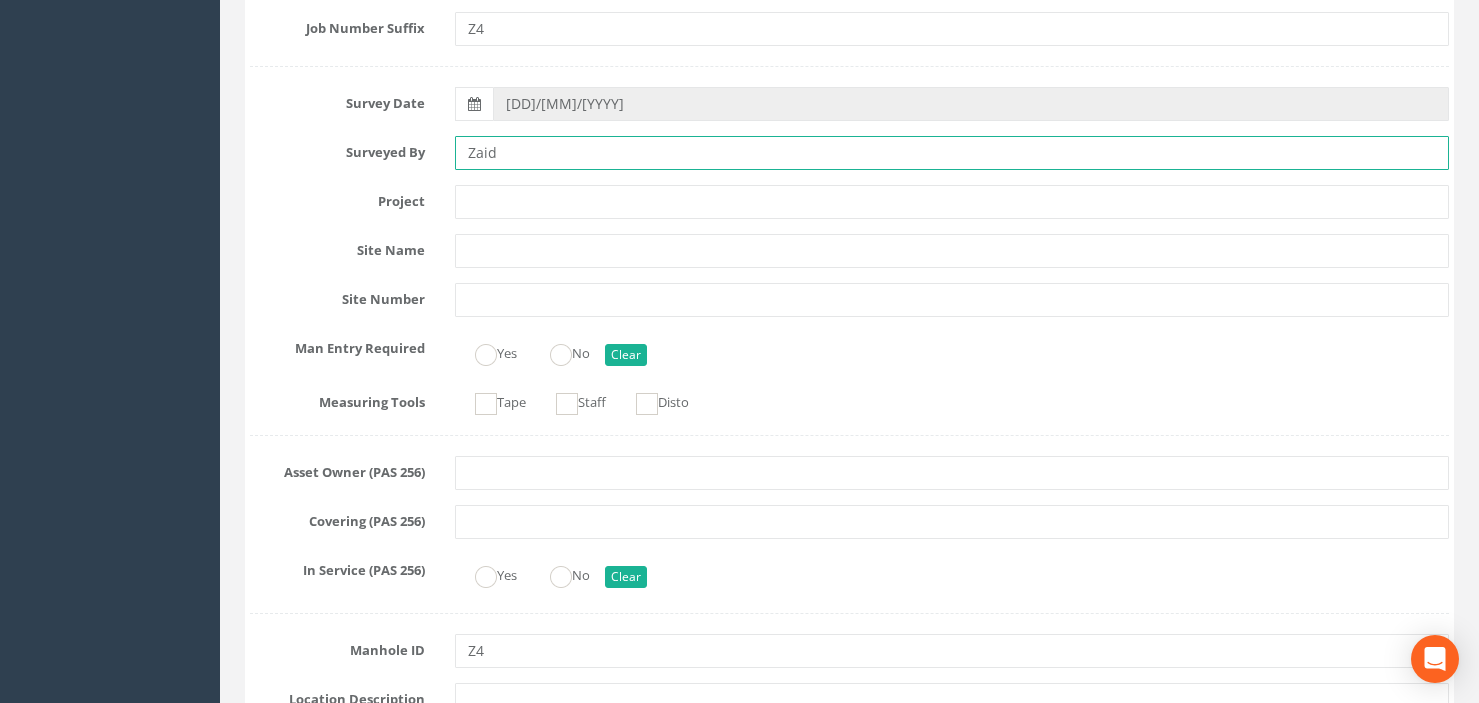 scroll, scrollTop: 400, scrollLeft: 0, axis: vertical 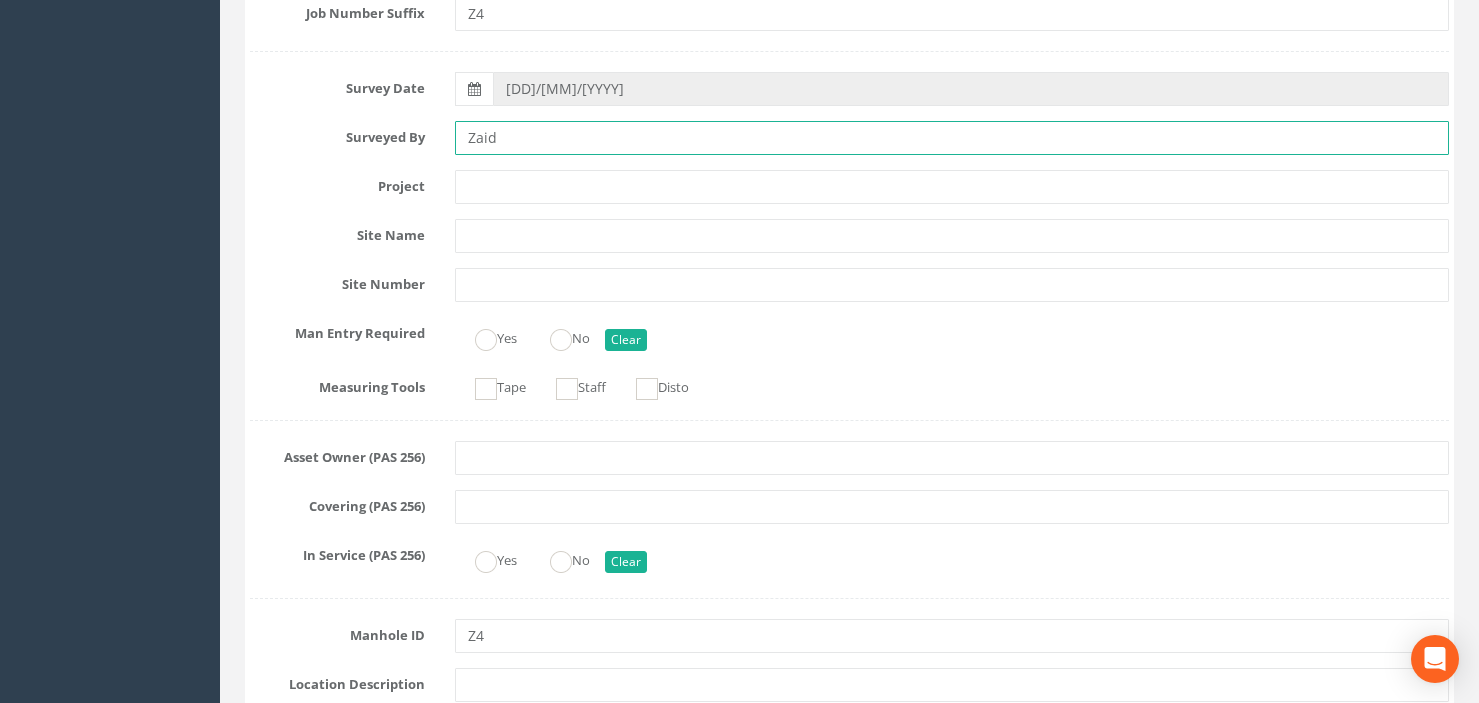 type on "[FIRST]" 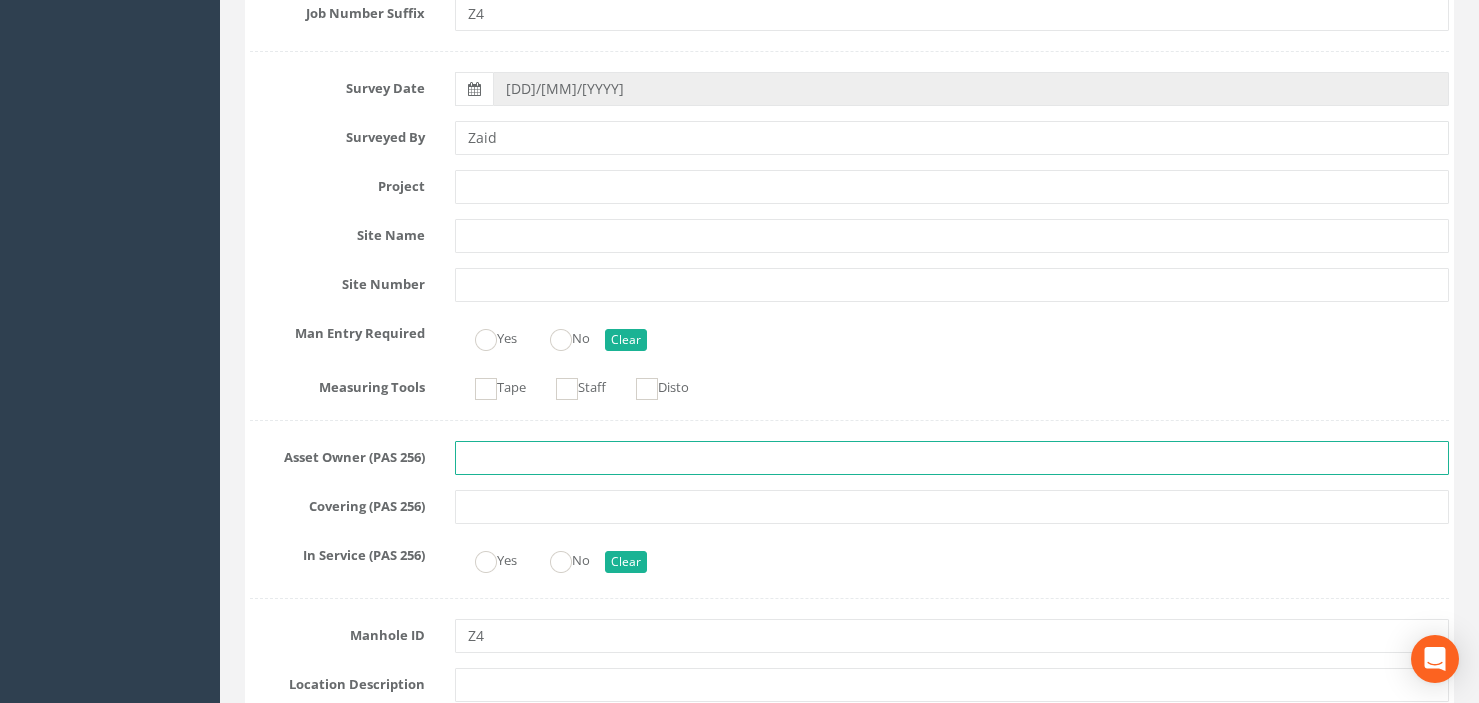 click at bounding box center [952, 458] 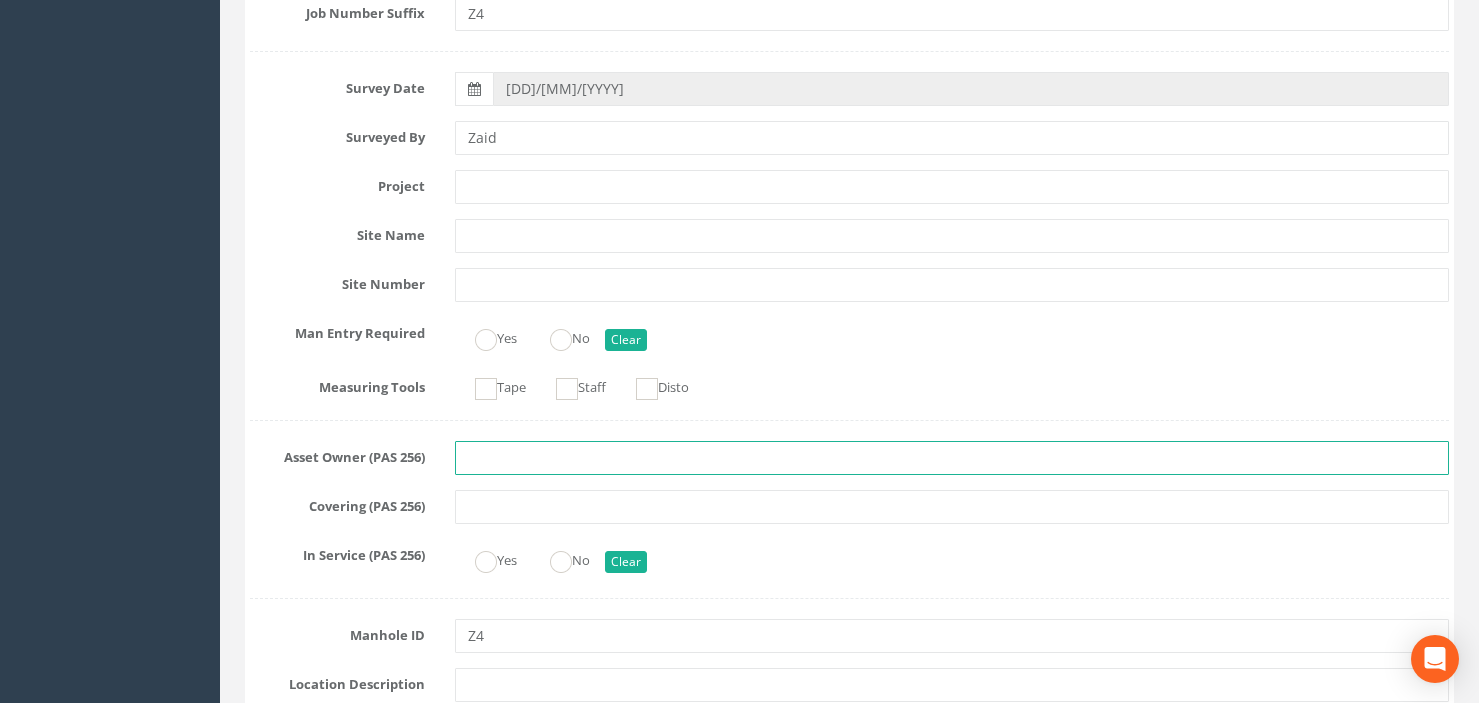 paste on "Hoare Lea LLP" 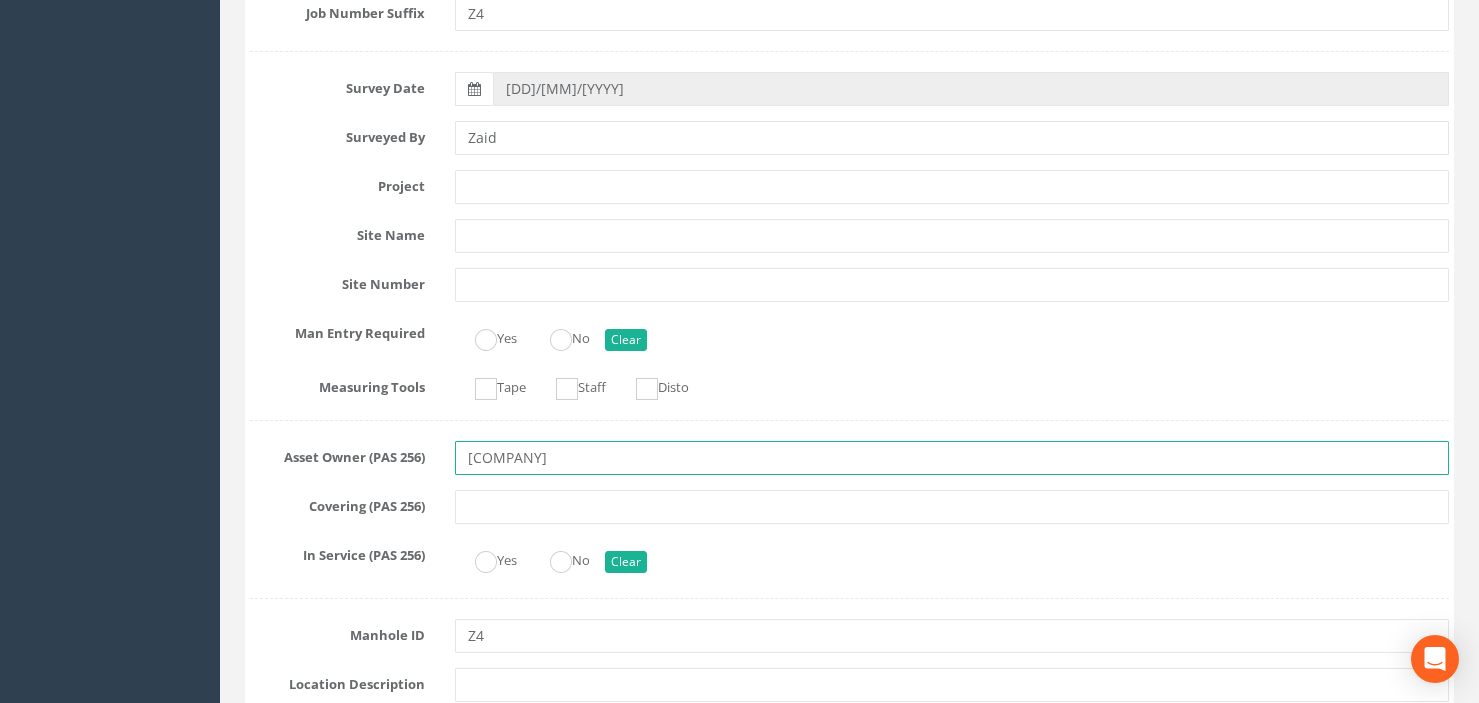 type on "Hoare Lea LLP" 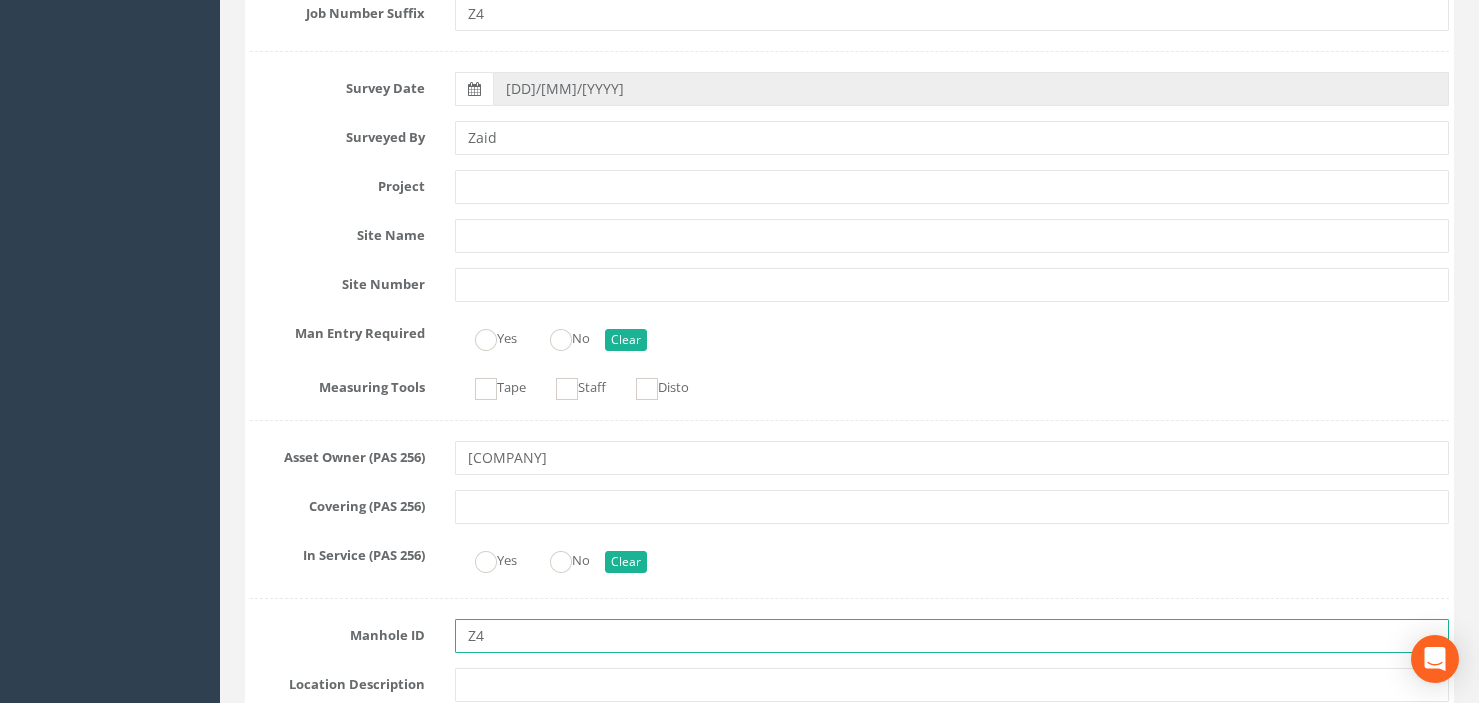 click on "Z4" at bounding box center (952, 636) 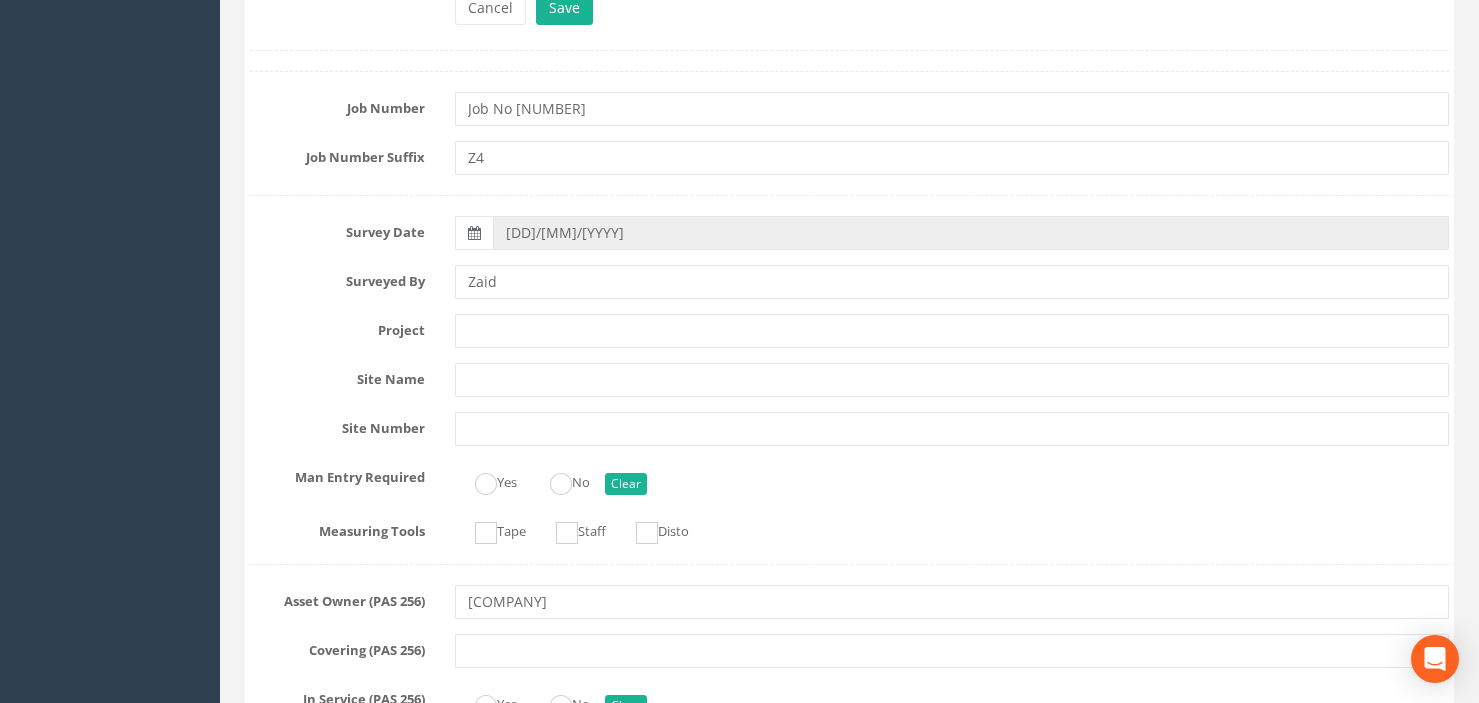 scroll, scrollTop: 200, scrollLeft: 0, axis: vertical 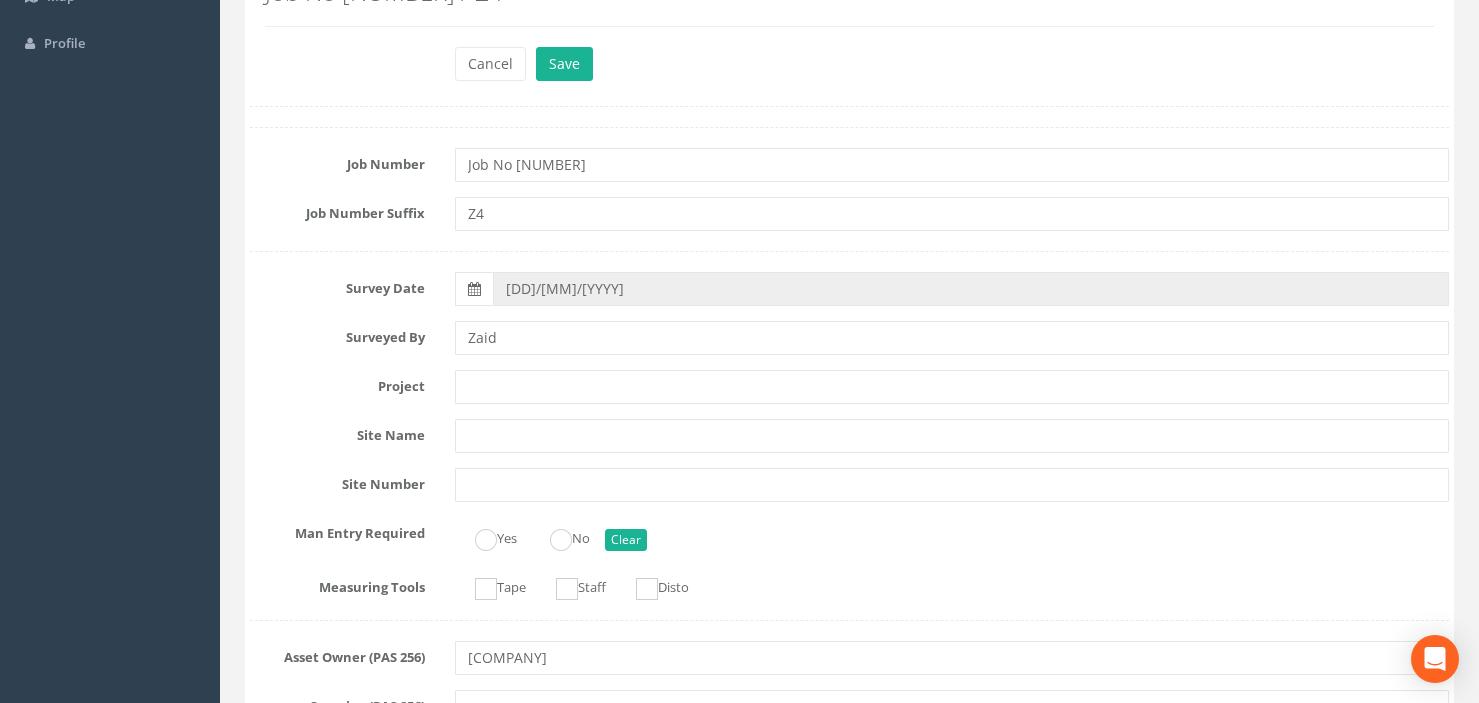 type on "MHZ4" 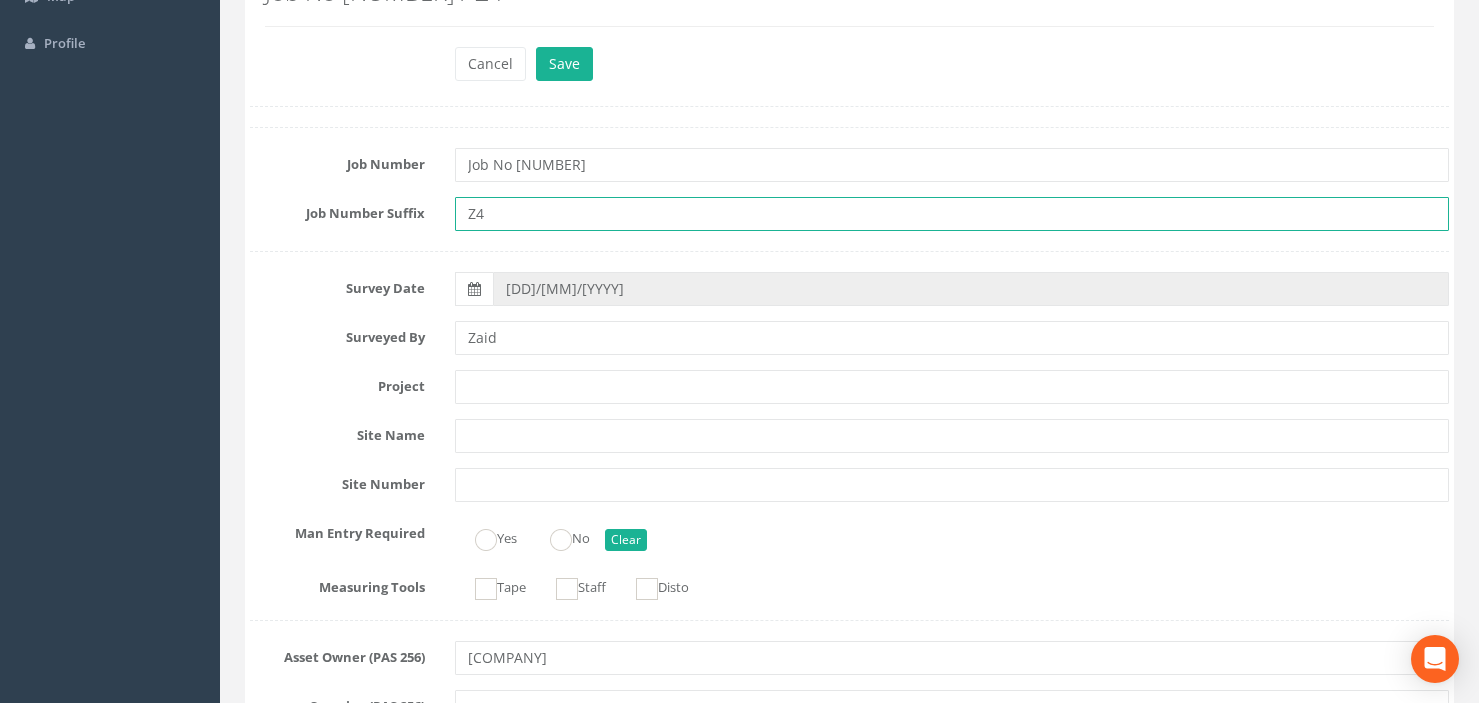 click on "Z4" at bounding box center (952, 214) 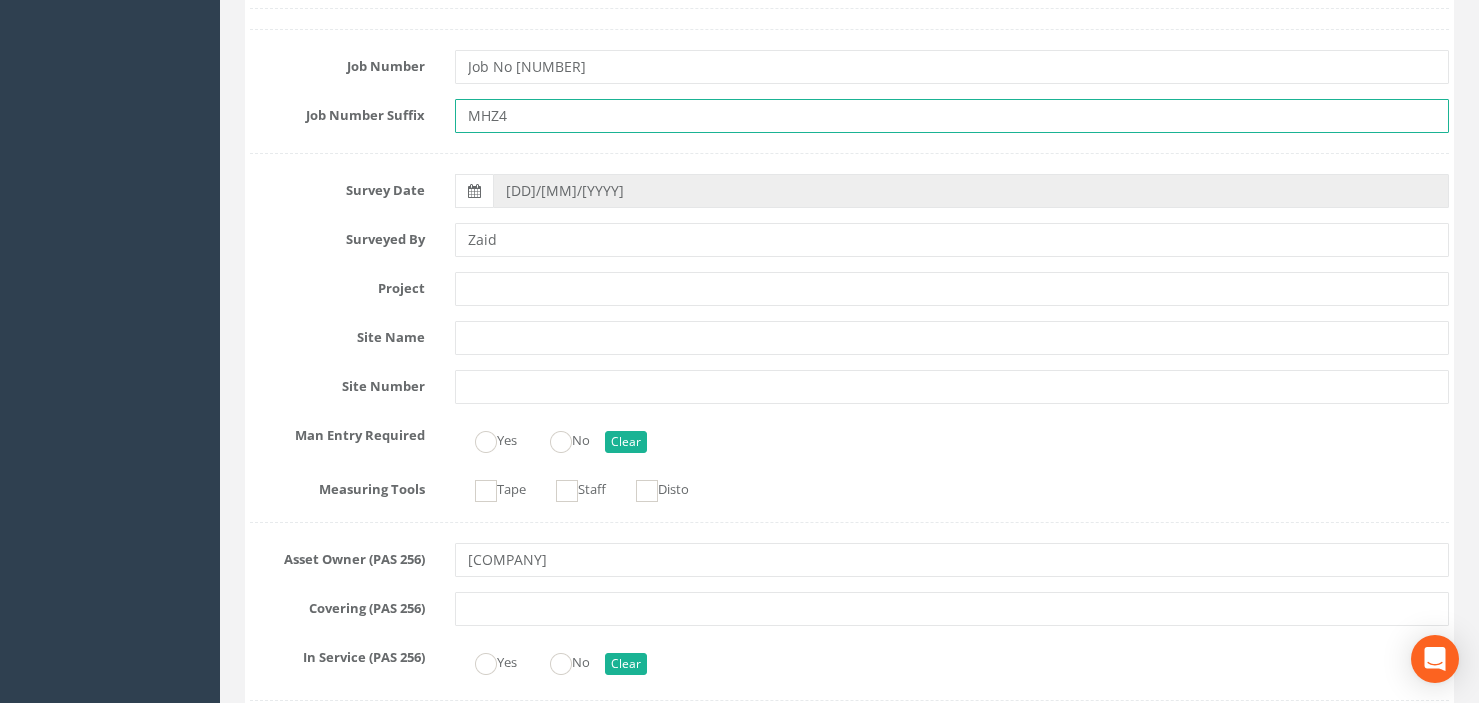 scroll, scrollTop: 600, scrollLeft: 0, axis: vertical 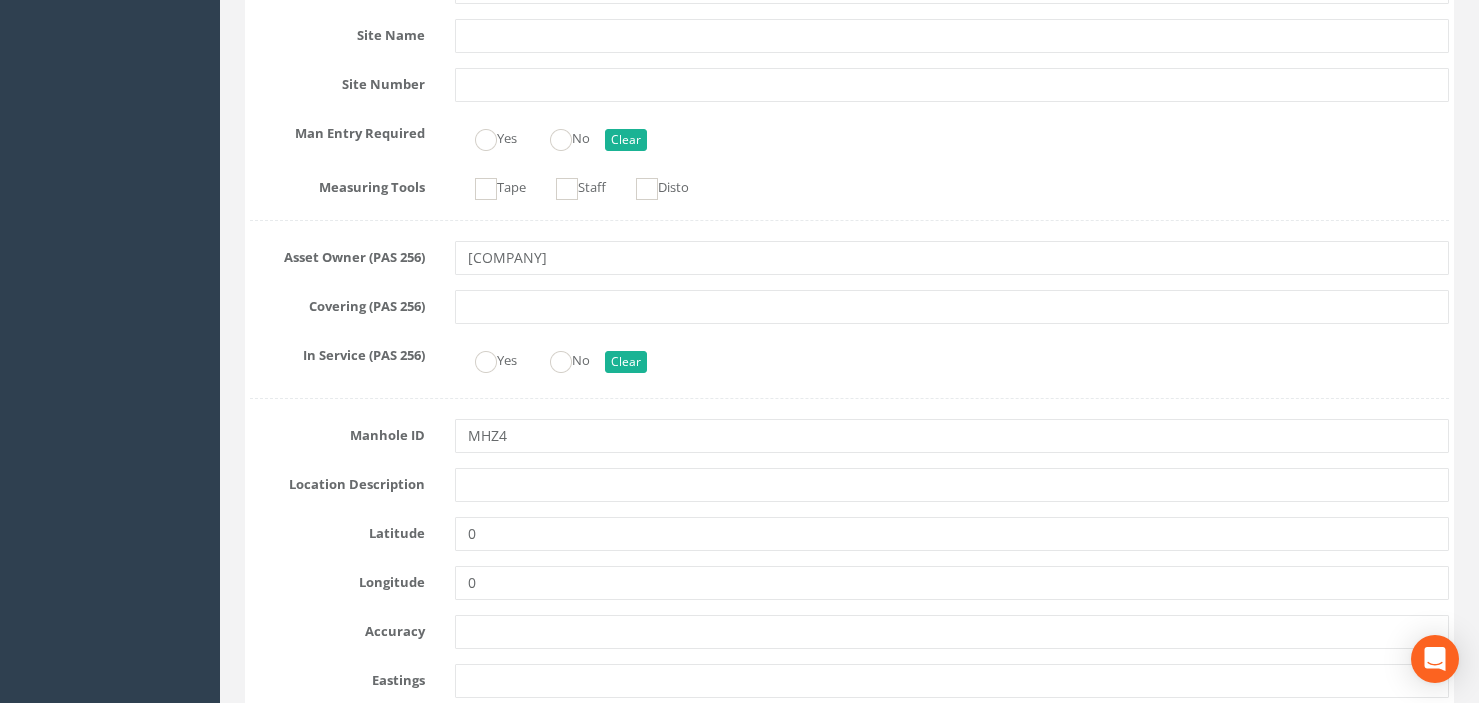 type on "MHZ4" 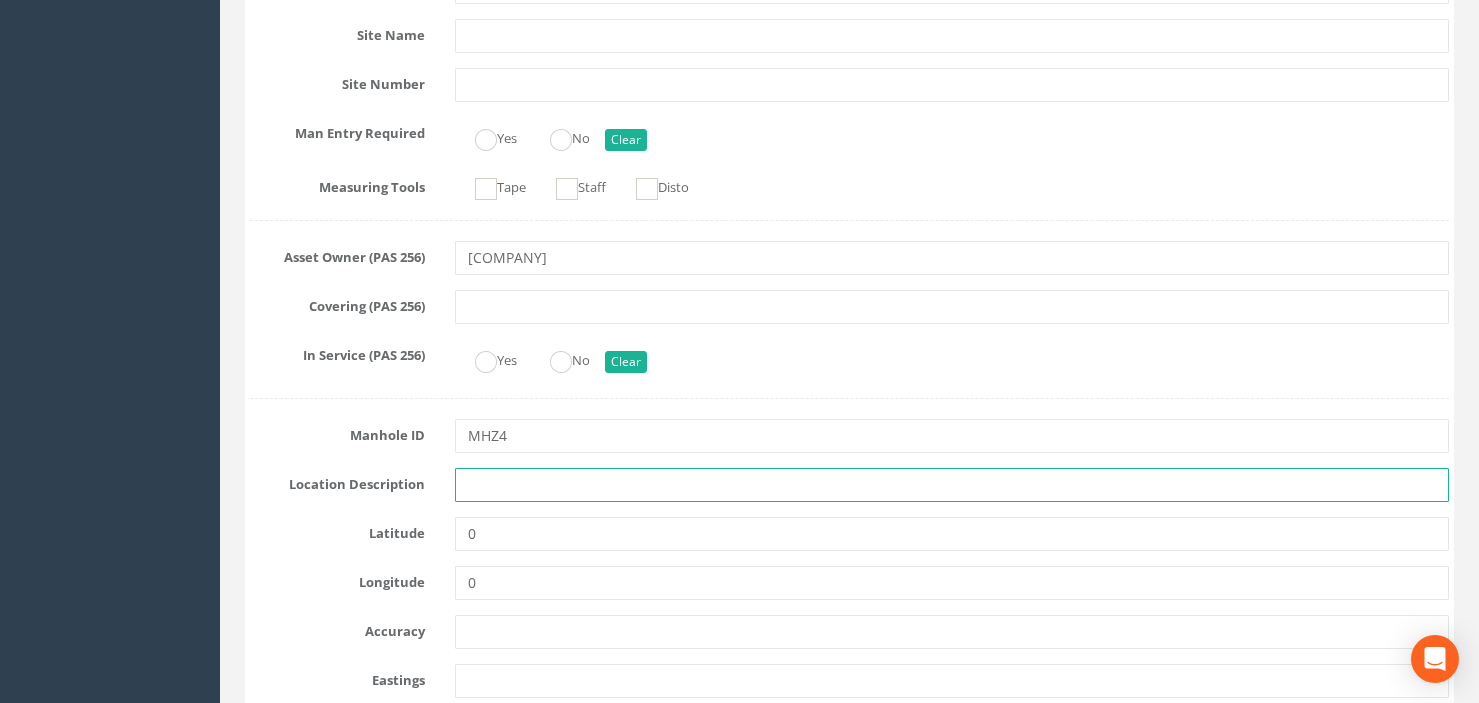click at bounding box center [952, 485] 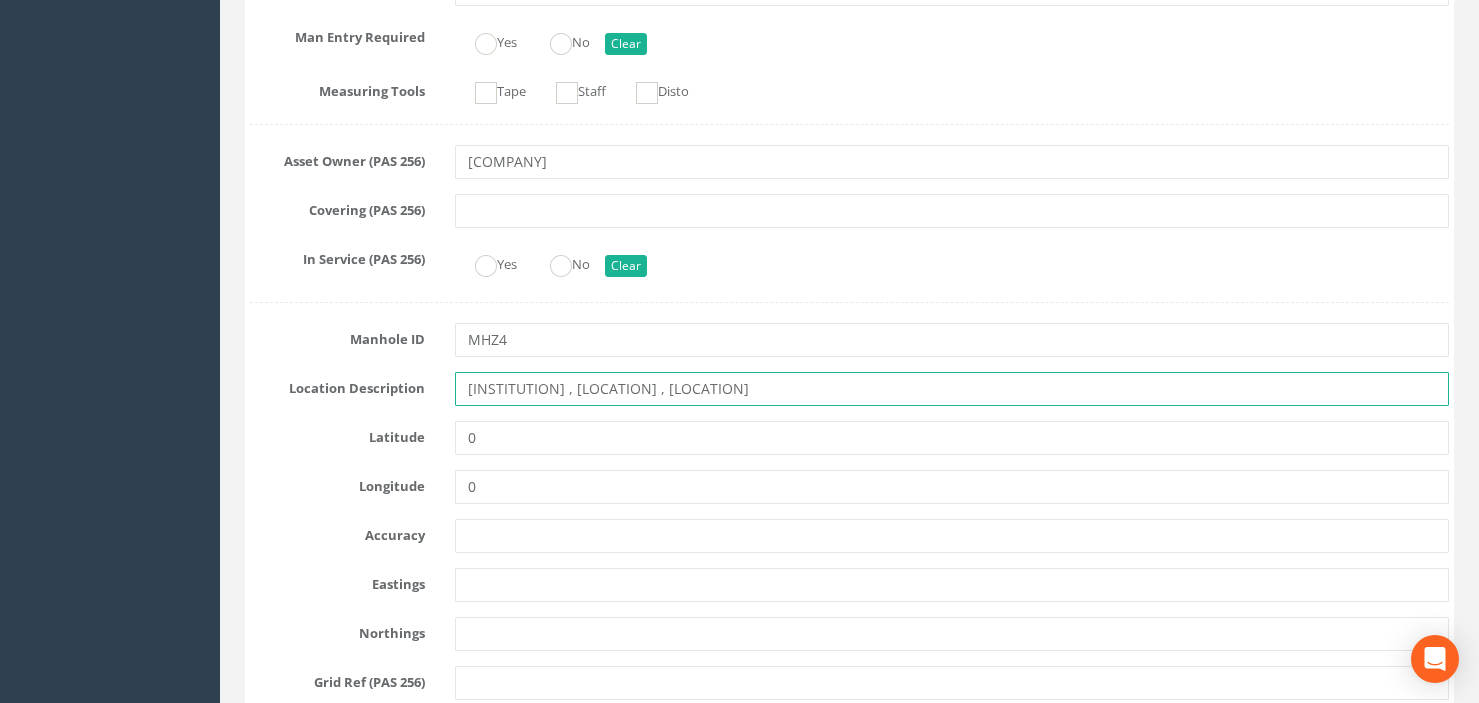 scroll, scrollTop: 900, scrollLeft: 0, axis: vertical 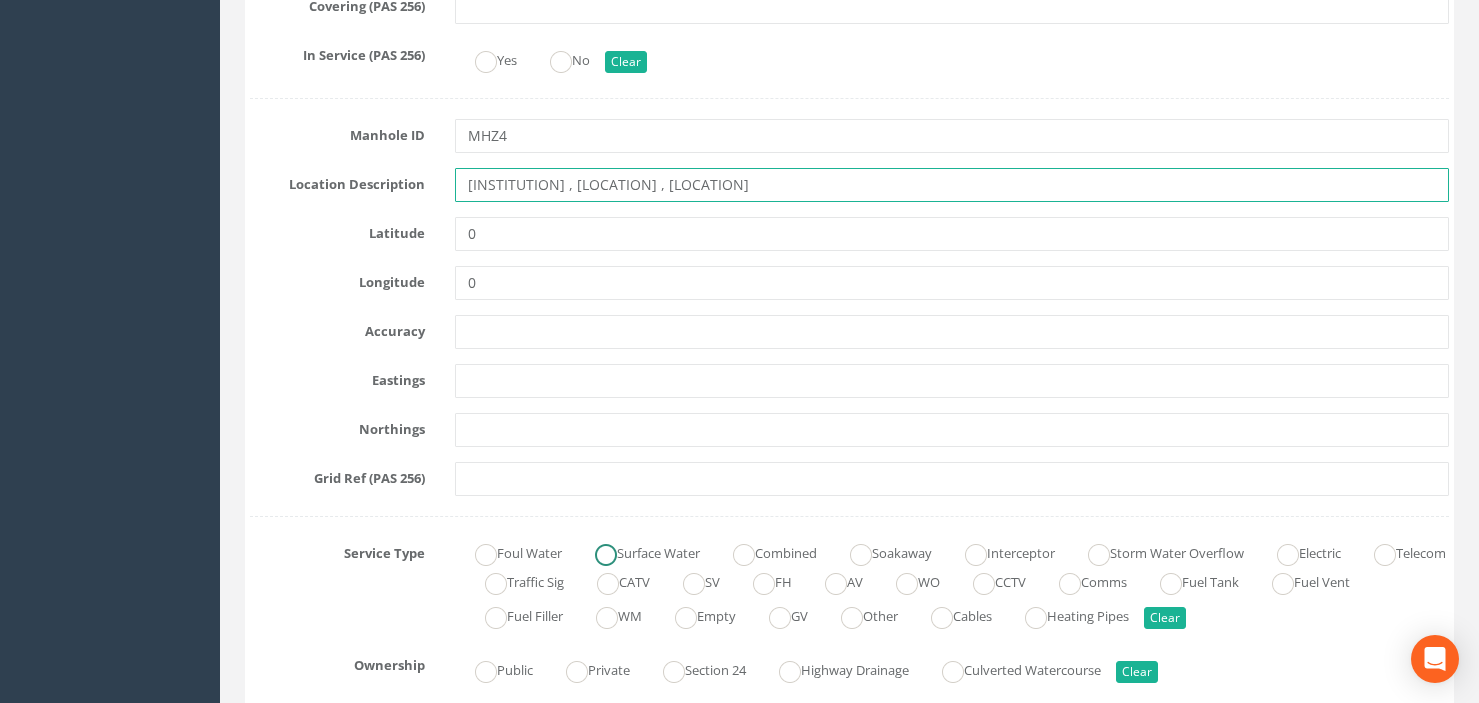 click at bounding box center (606, 555) 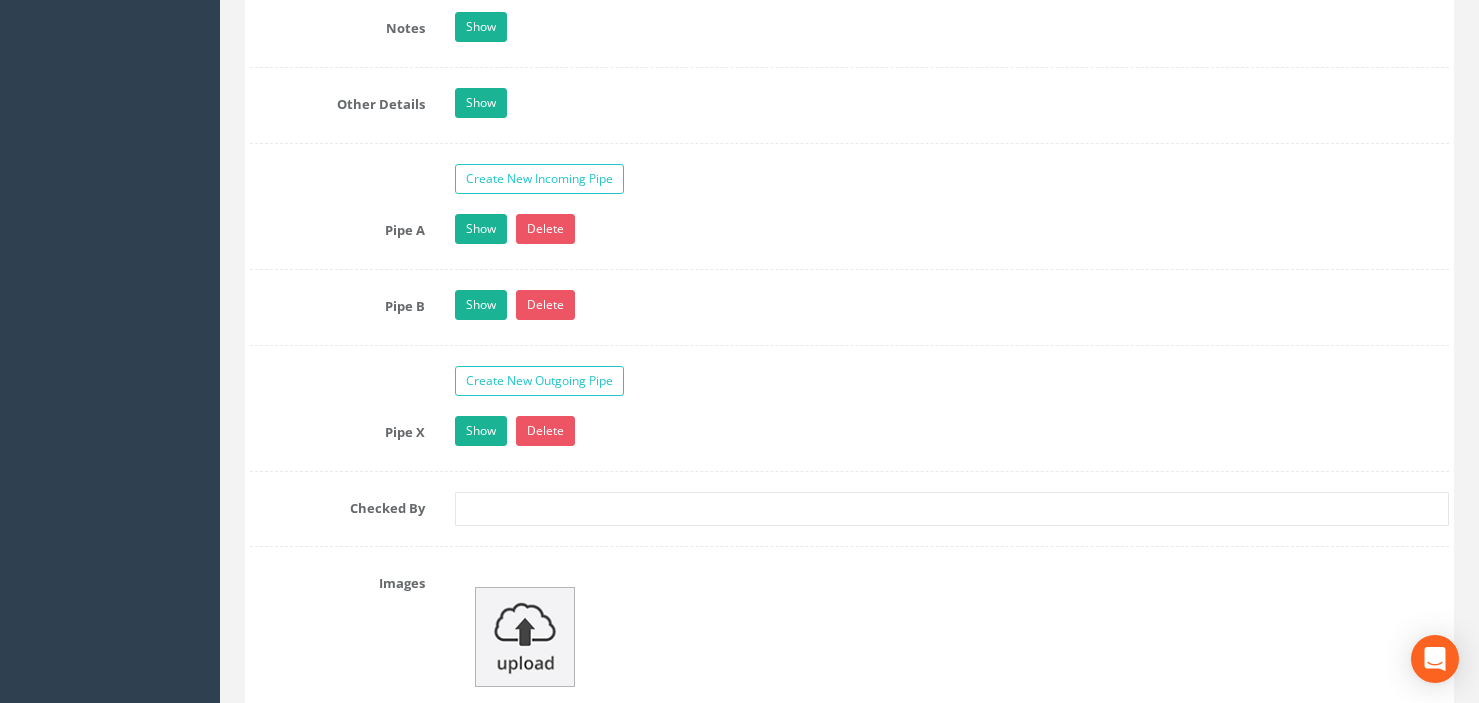 scroll, scrollTop: 2800, scrollLeft: 0, axis: vertical 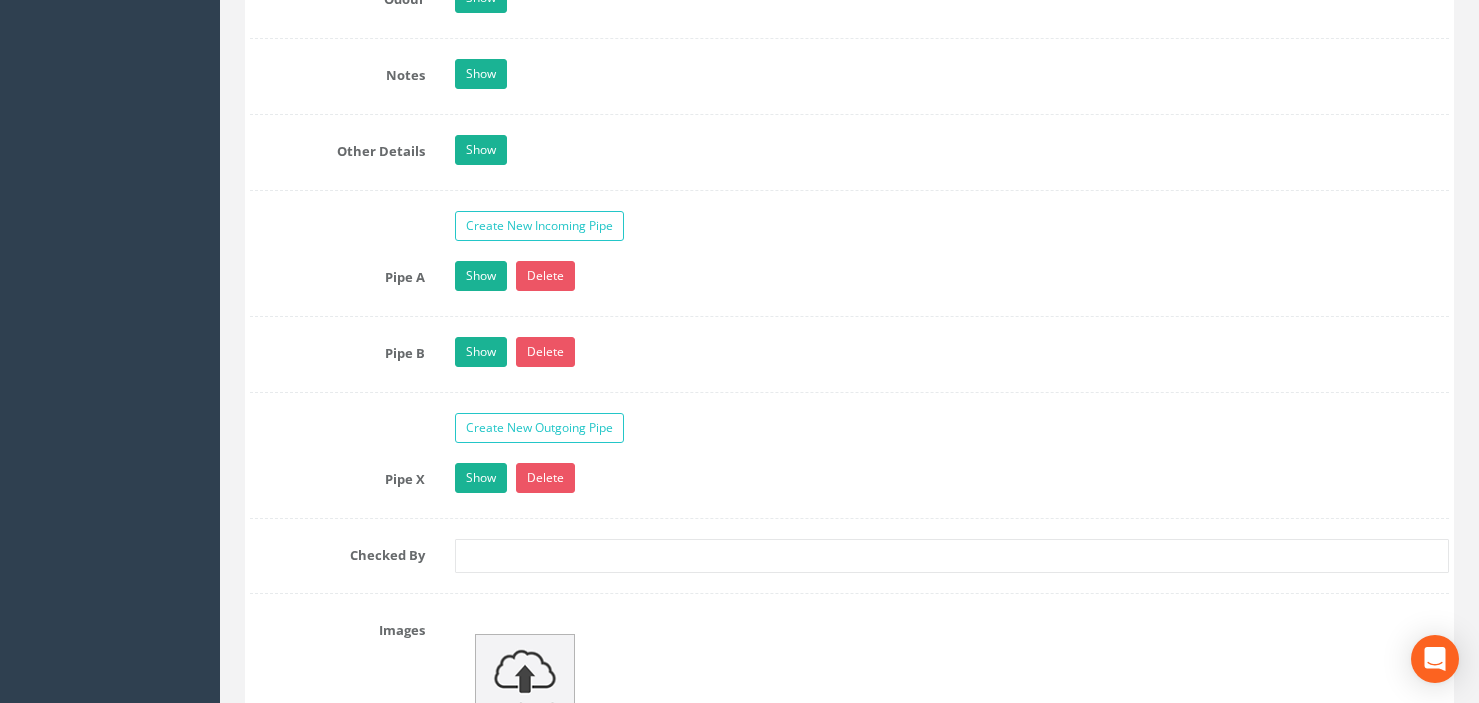 type on "University of St Andrews , [CITY], [REGION]" 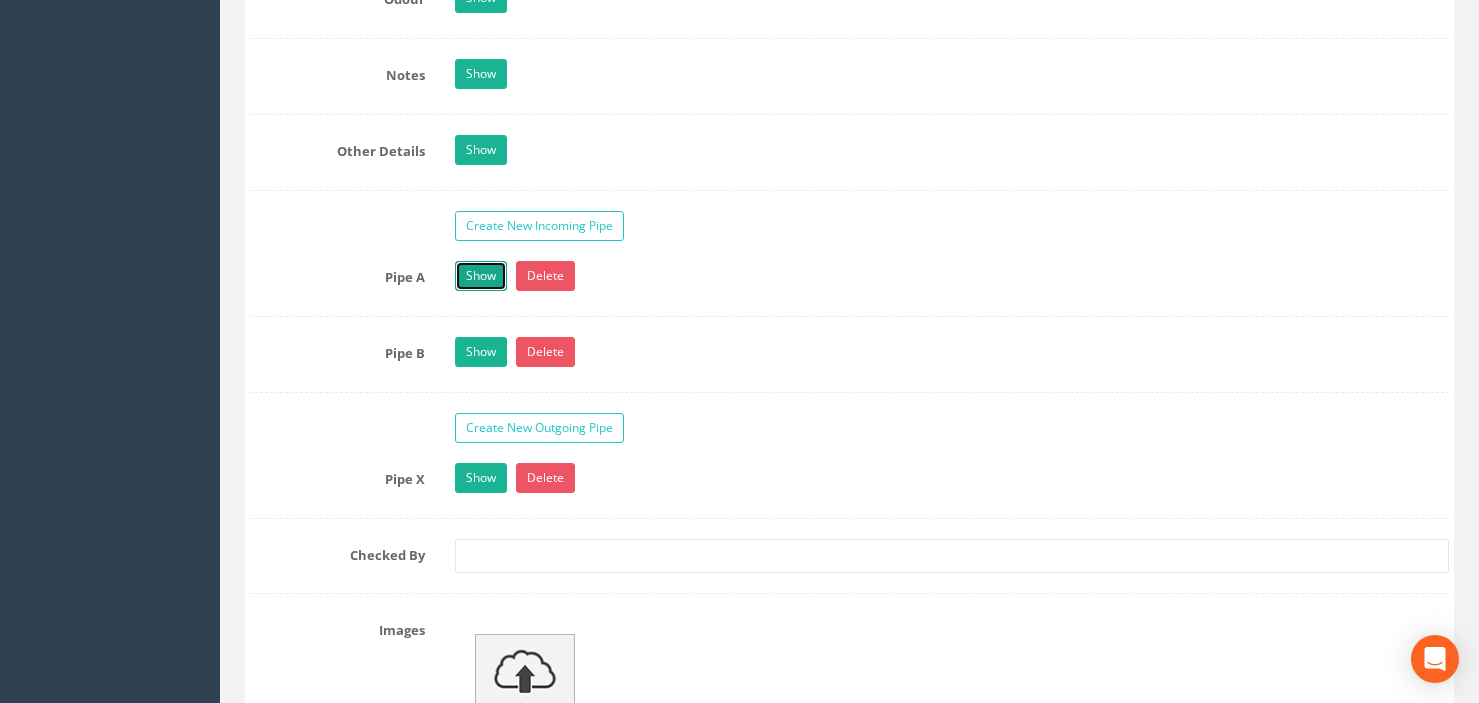 click on "Show" at bounding box center (481, 276) 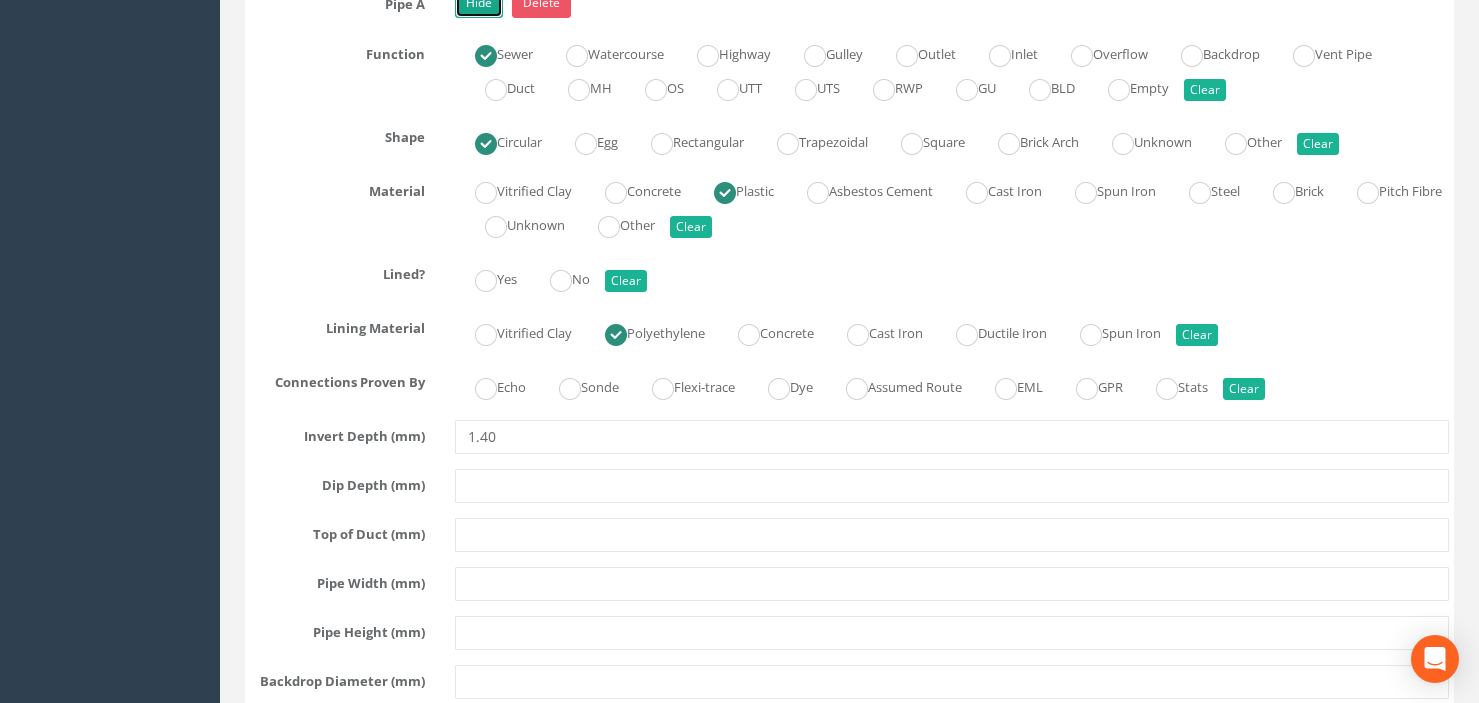 scroll, scrollTop: 3100, scrollLeft: 0, axis: vertical 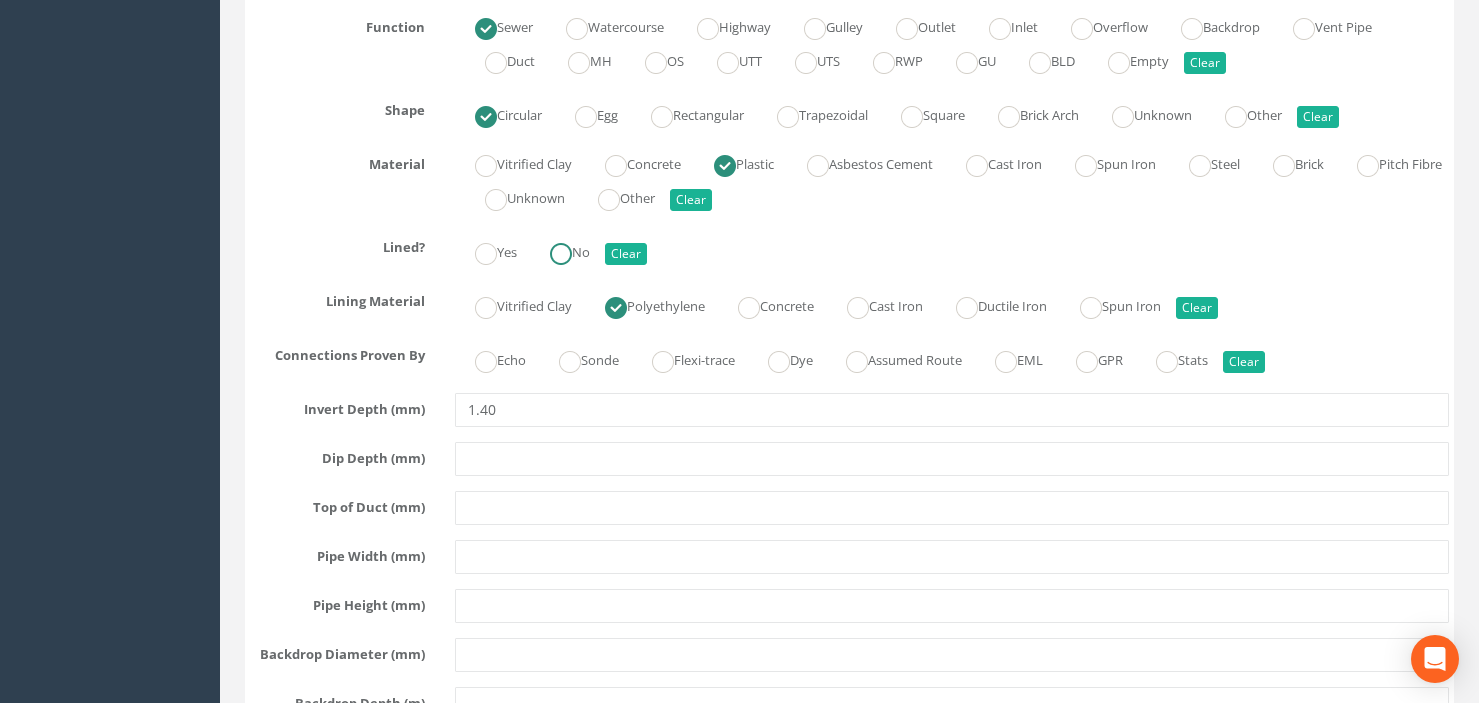 click at bounding box center [561, 254] 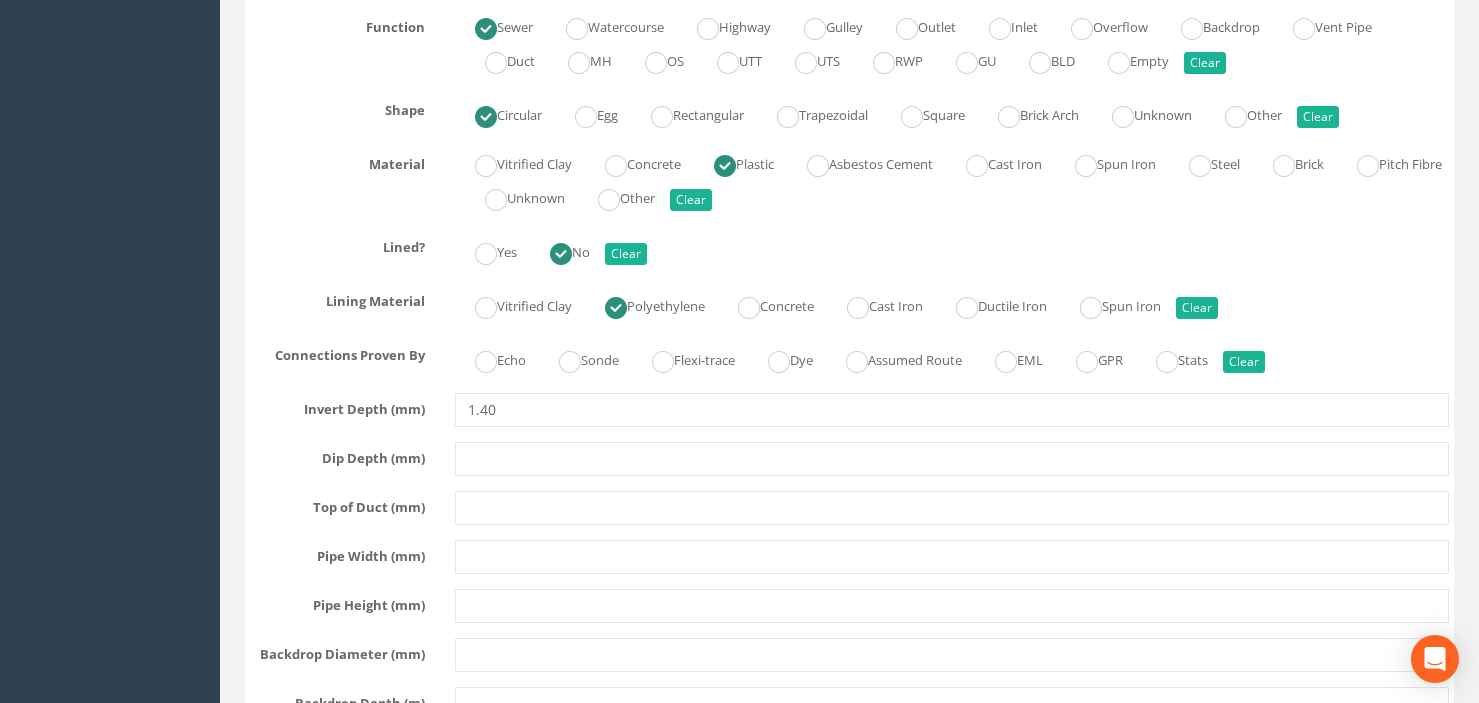 click at bounding box center [616, 308] 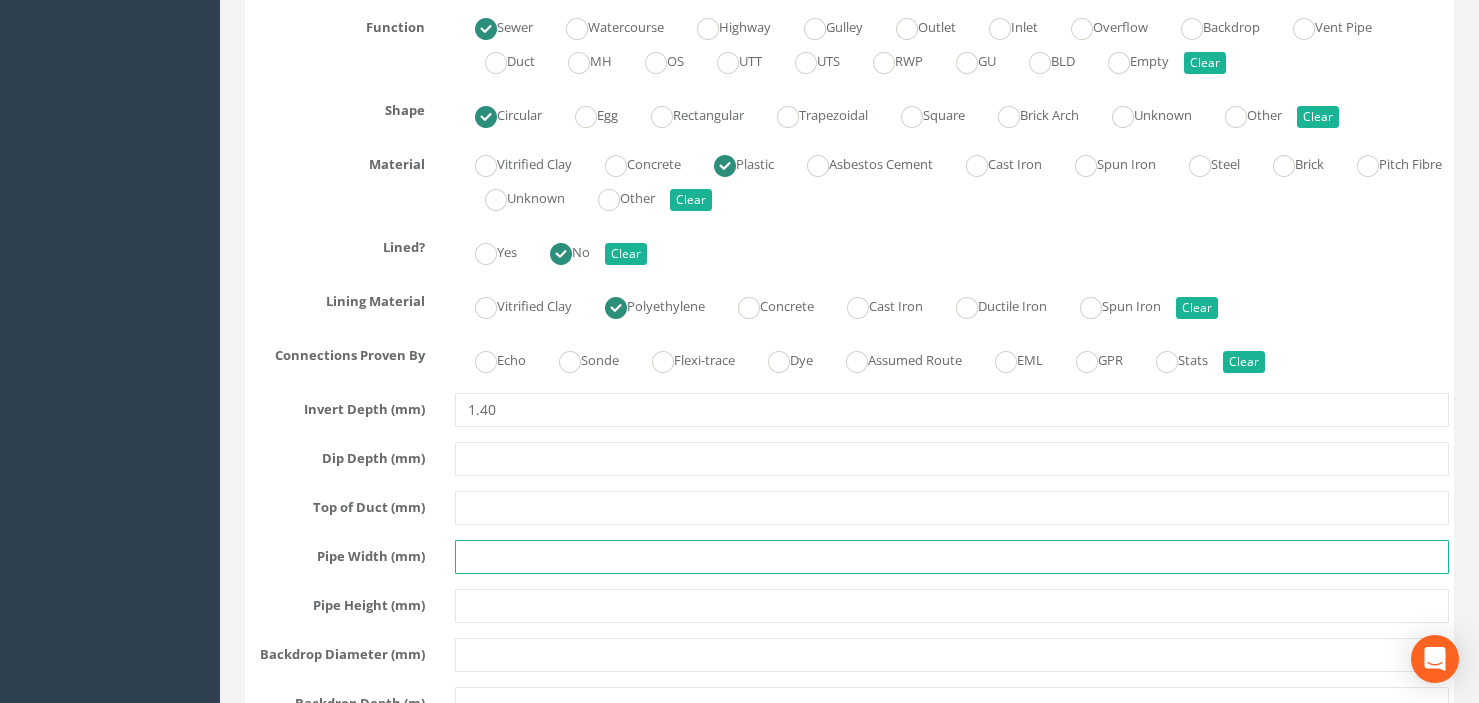 click at bounding box center [952, 557] 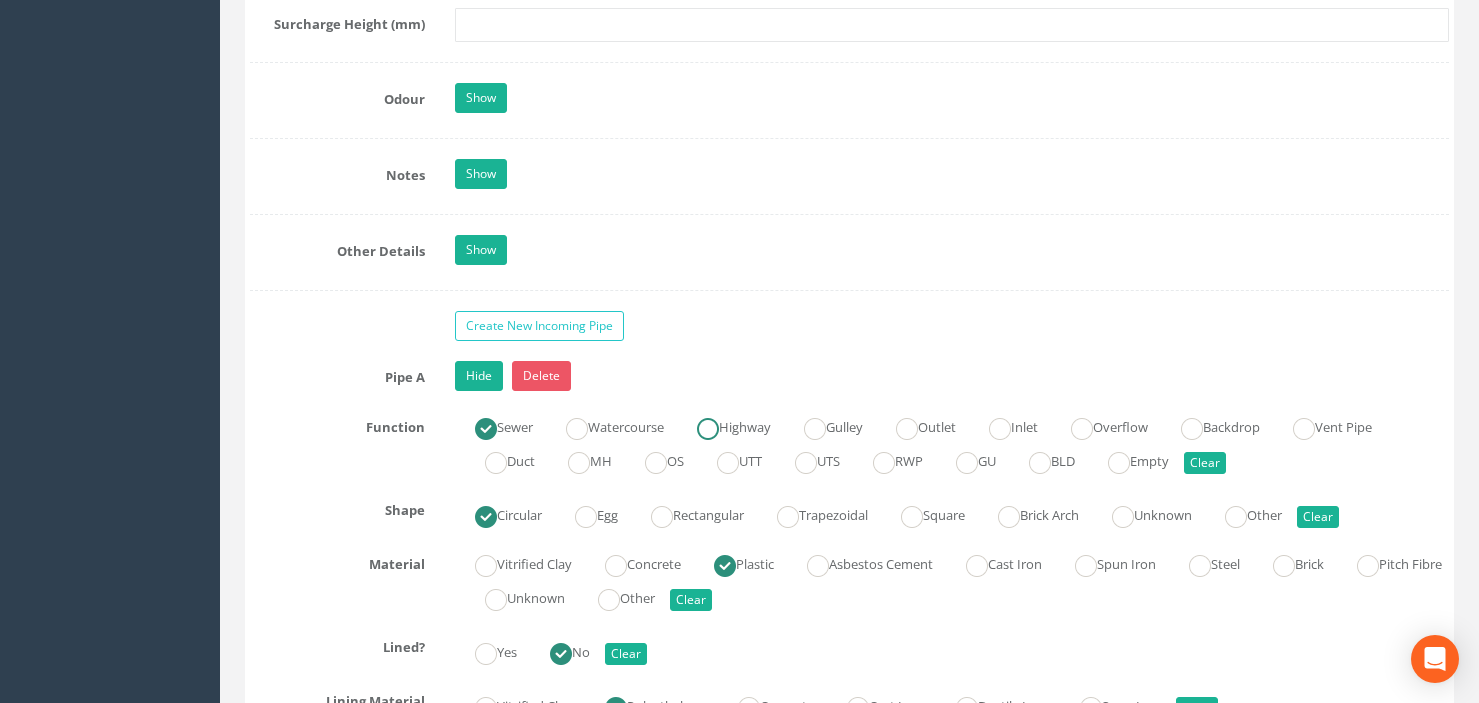 scroll, scrollTop: 3100, scrollLeft: 0, axis: vertical 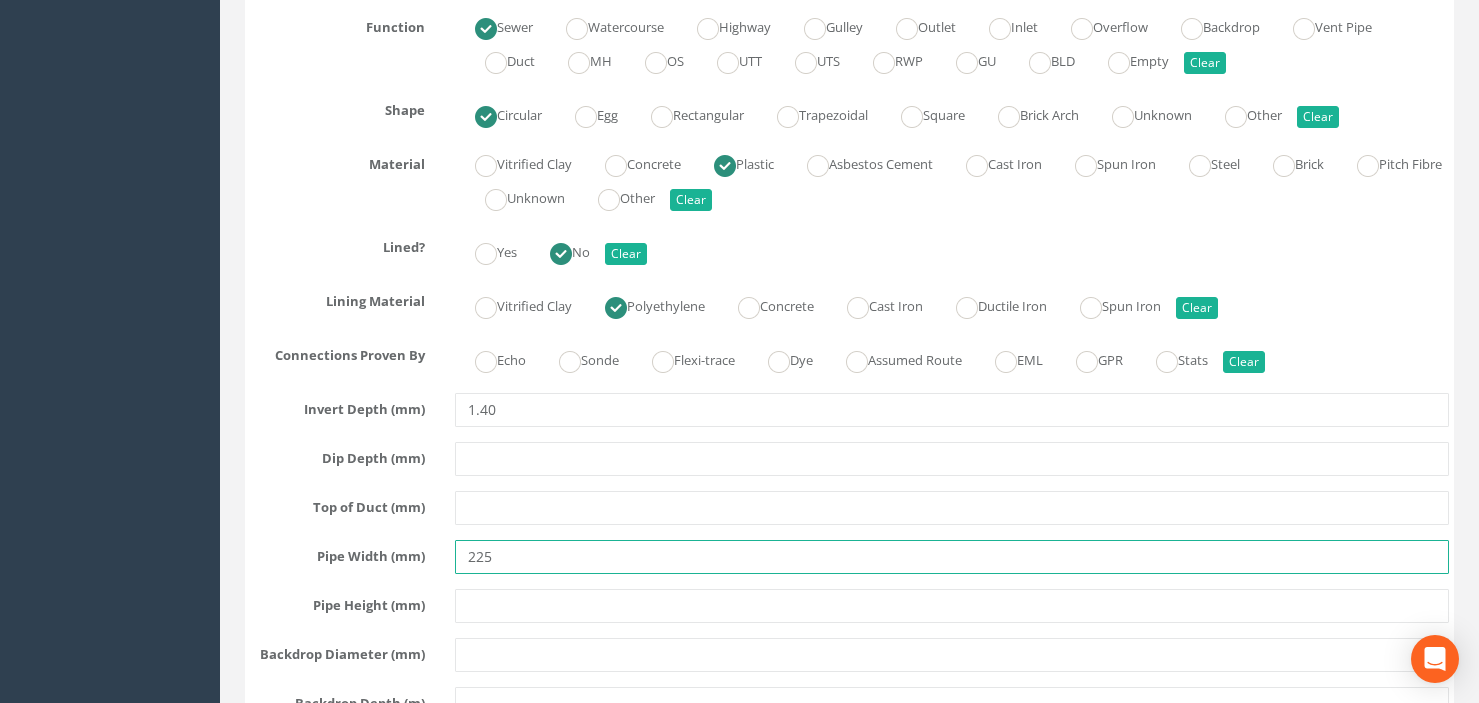 type on "225" 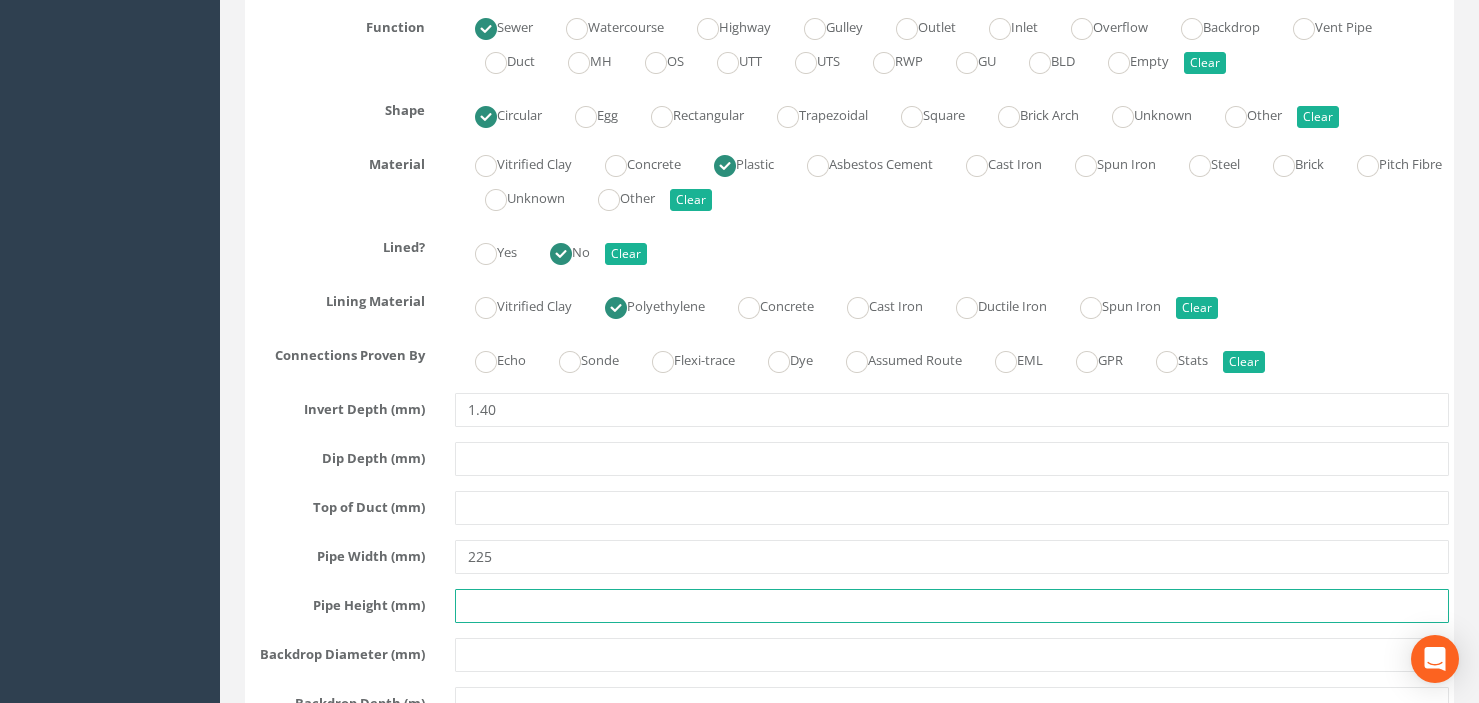 click at bounding box center [952, 606] 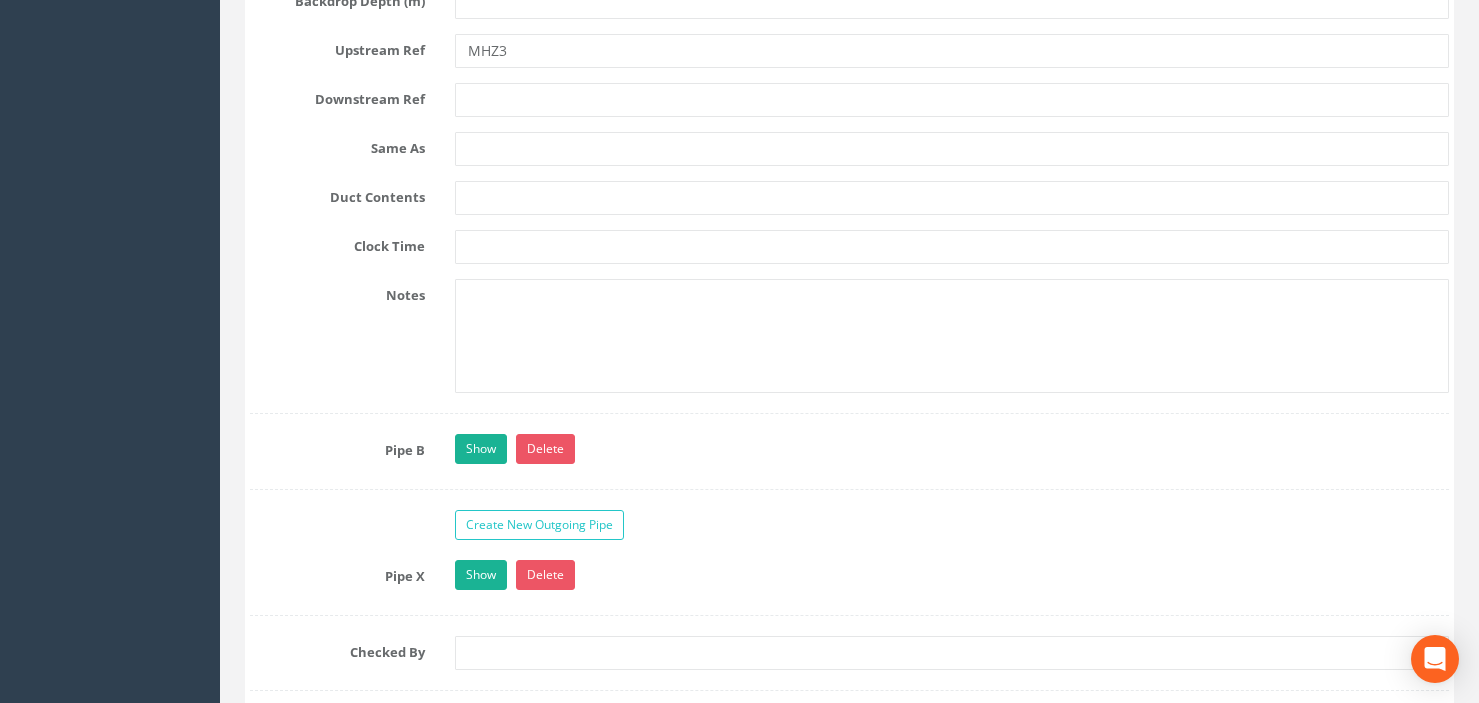 scroll, scrollTop: 3900, scrollLeft: 0, axis: vertical 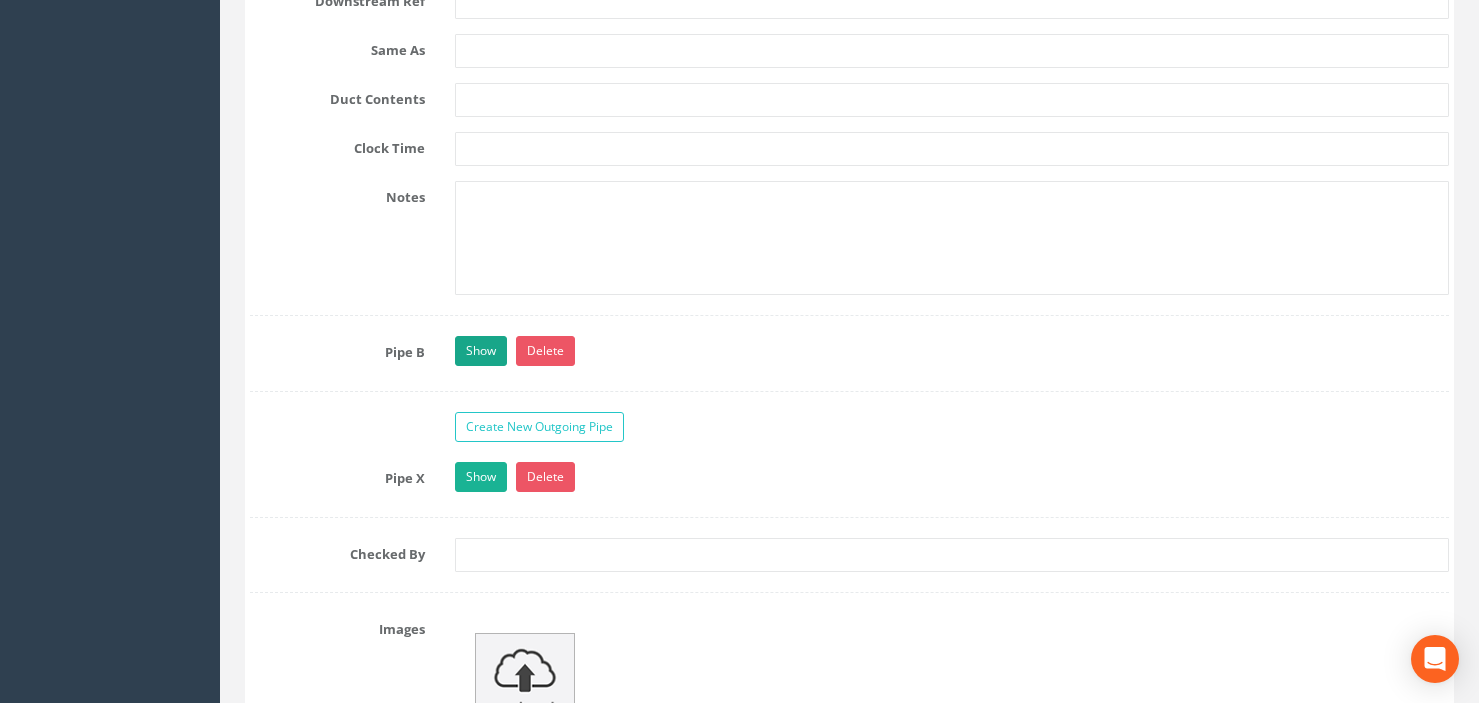 type on "225" 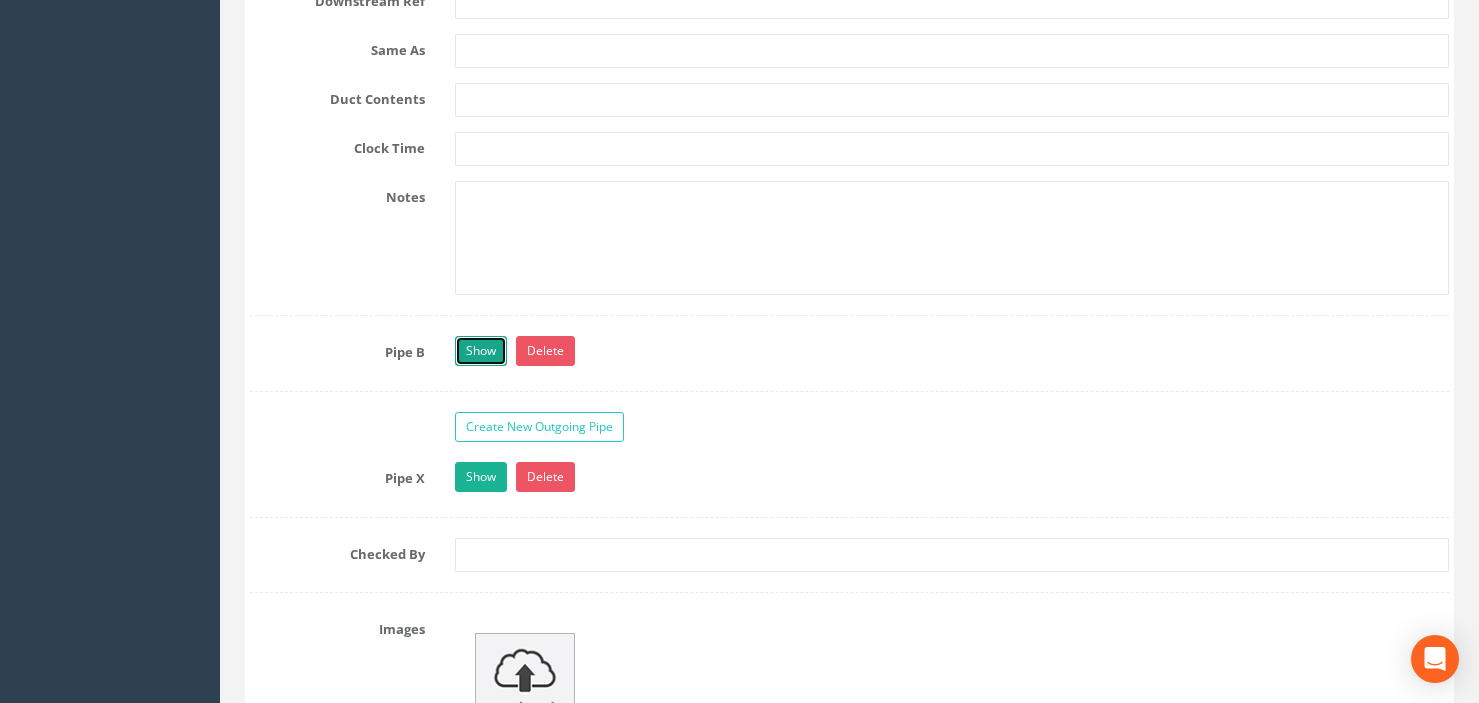 click on "Show" at bounding box center (481, 351) 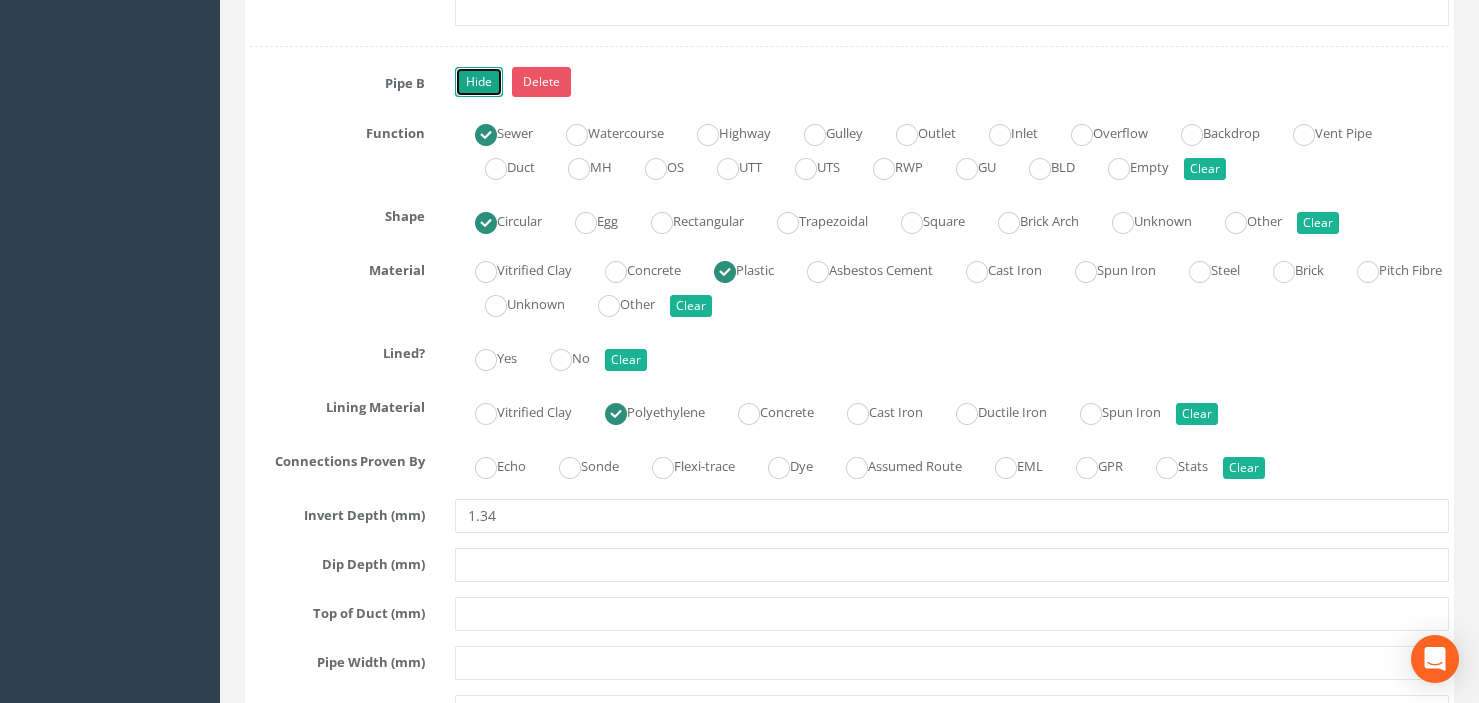 scroll, scrollTop: 4200, scrollLeft: 0, axis: vertical 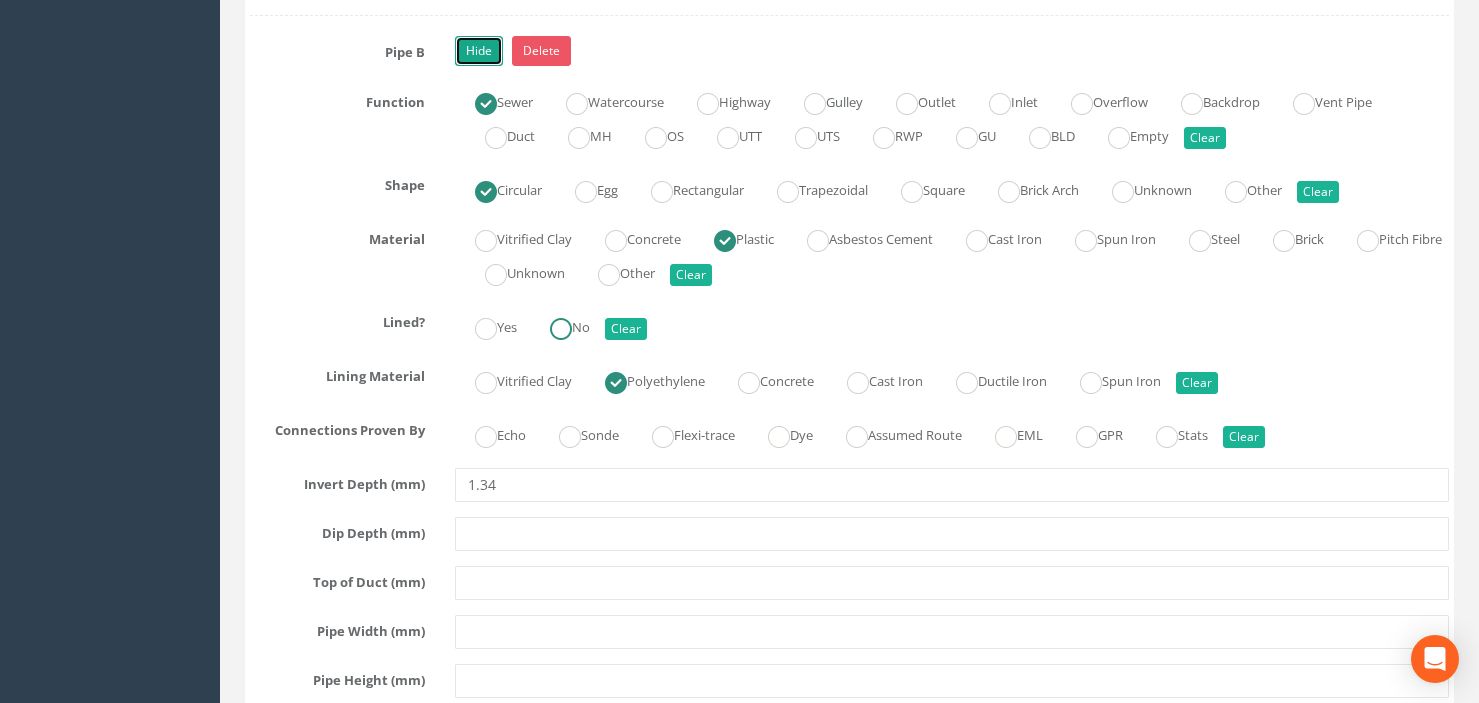 click at bounding box center [561, 329] 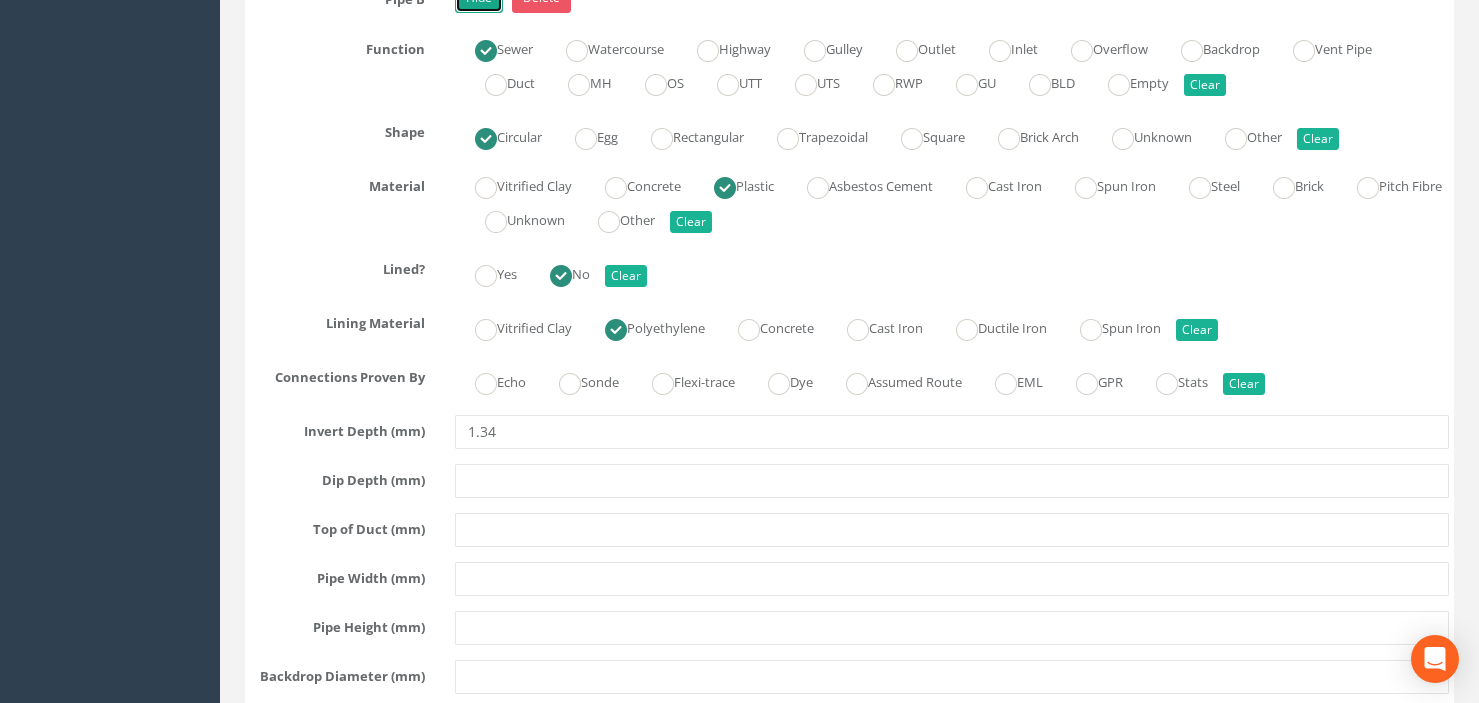 scroll, scrollTop: 4300, scrollLeft: 0, axis: vertical 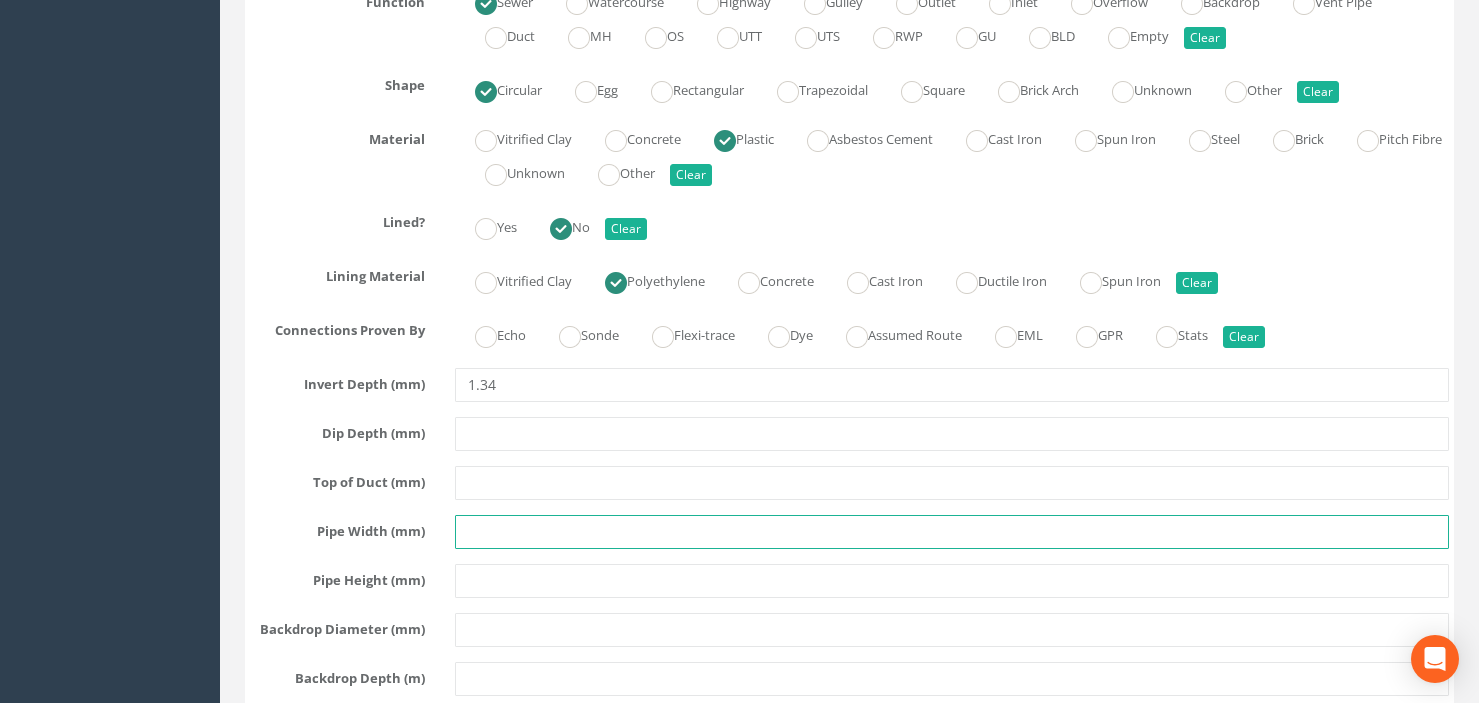 click at bounding box center [952, 532] 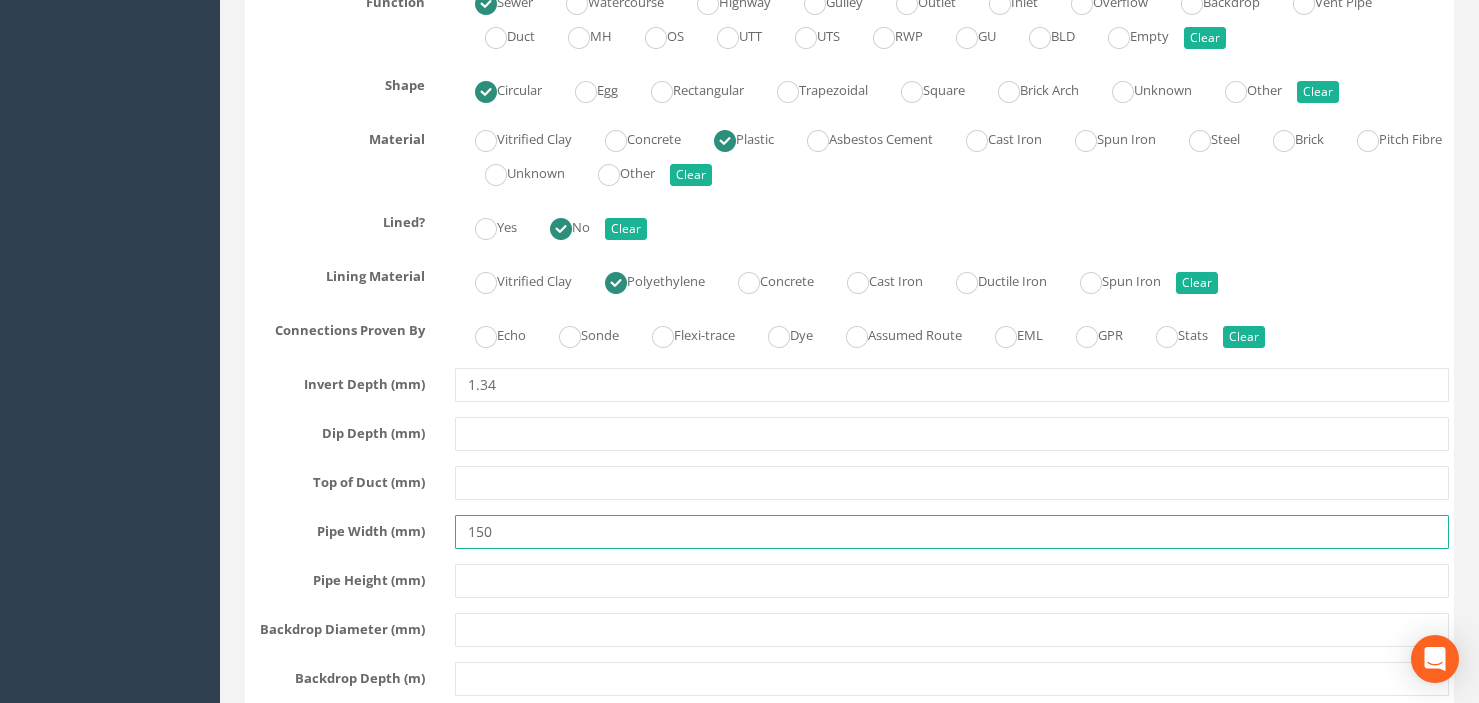 type on "150" 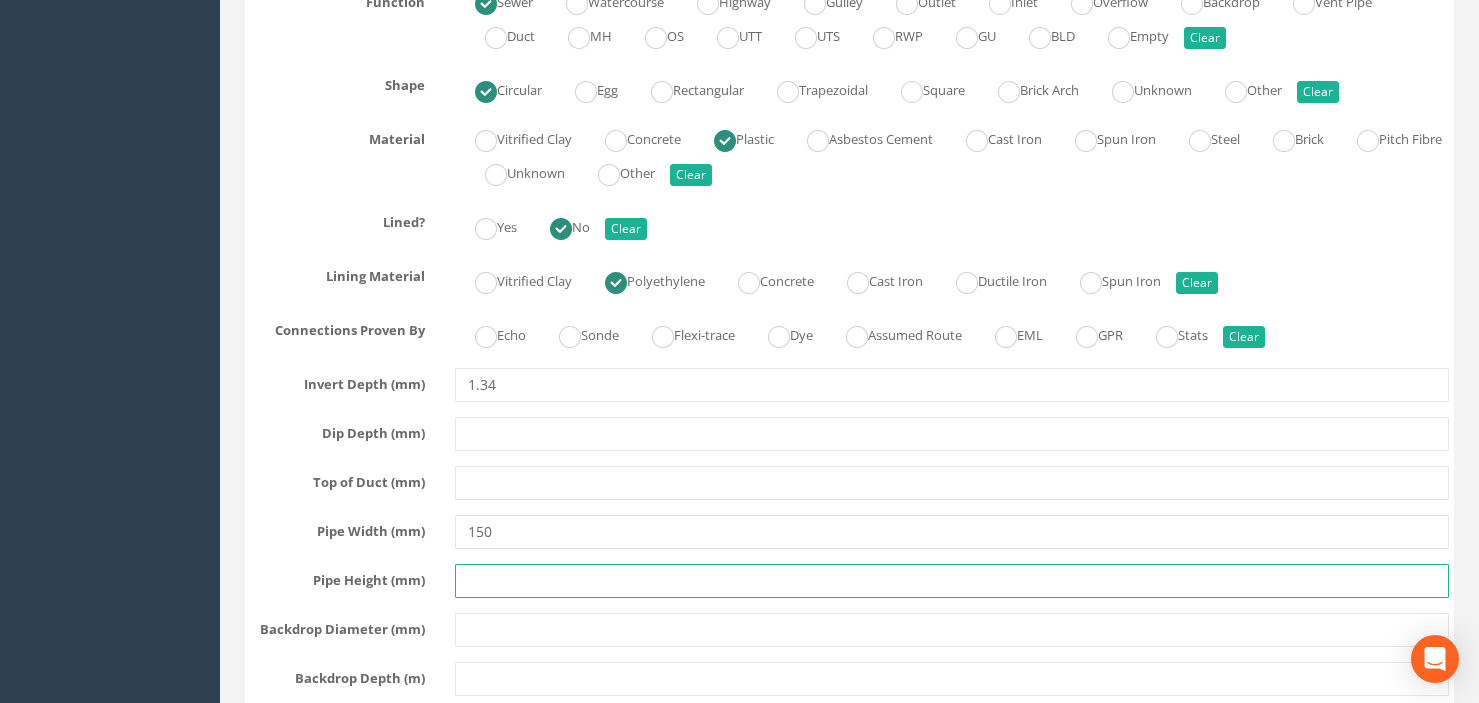 click at bounding box center (952, 581) 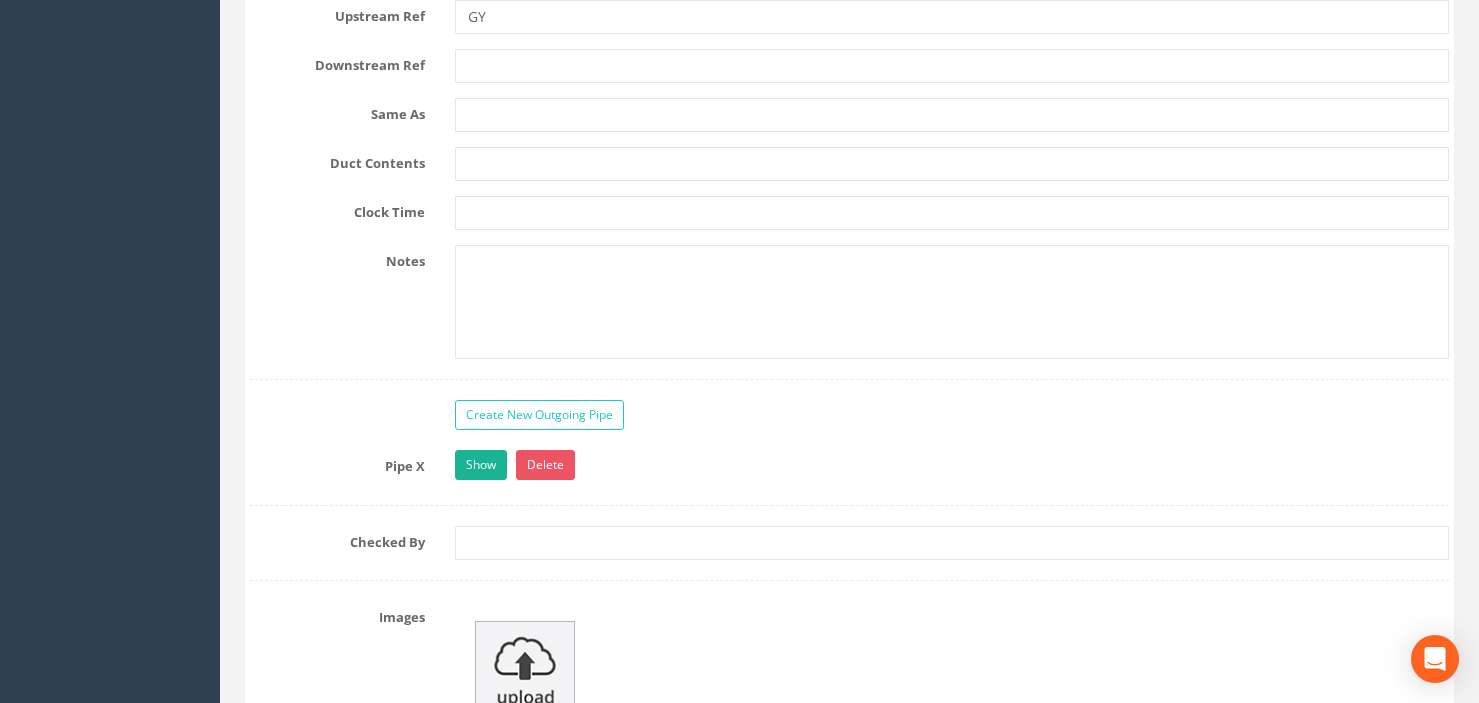 scroll, scrollTop: 5100, scrollLeft: 0, axis: vertical 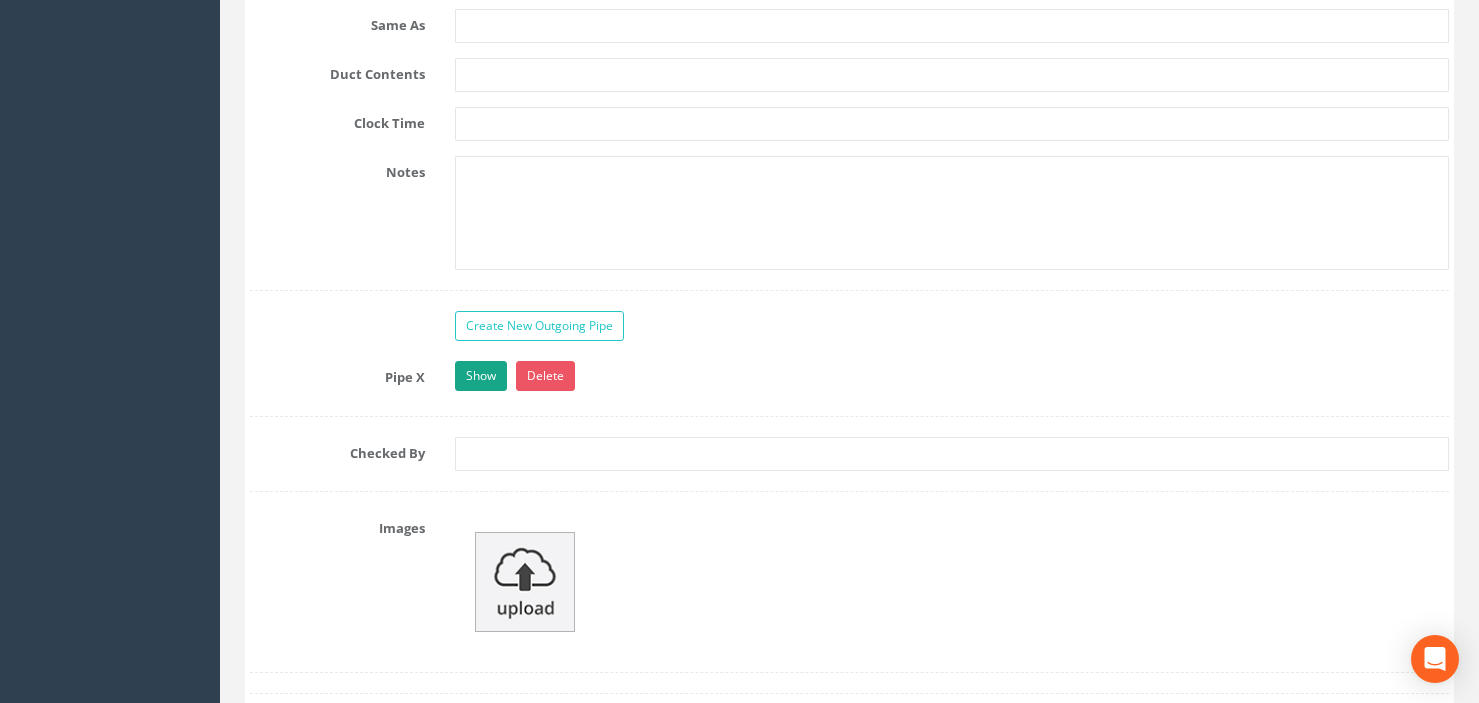 type on "150" 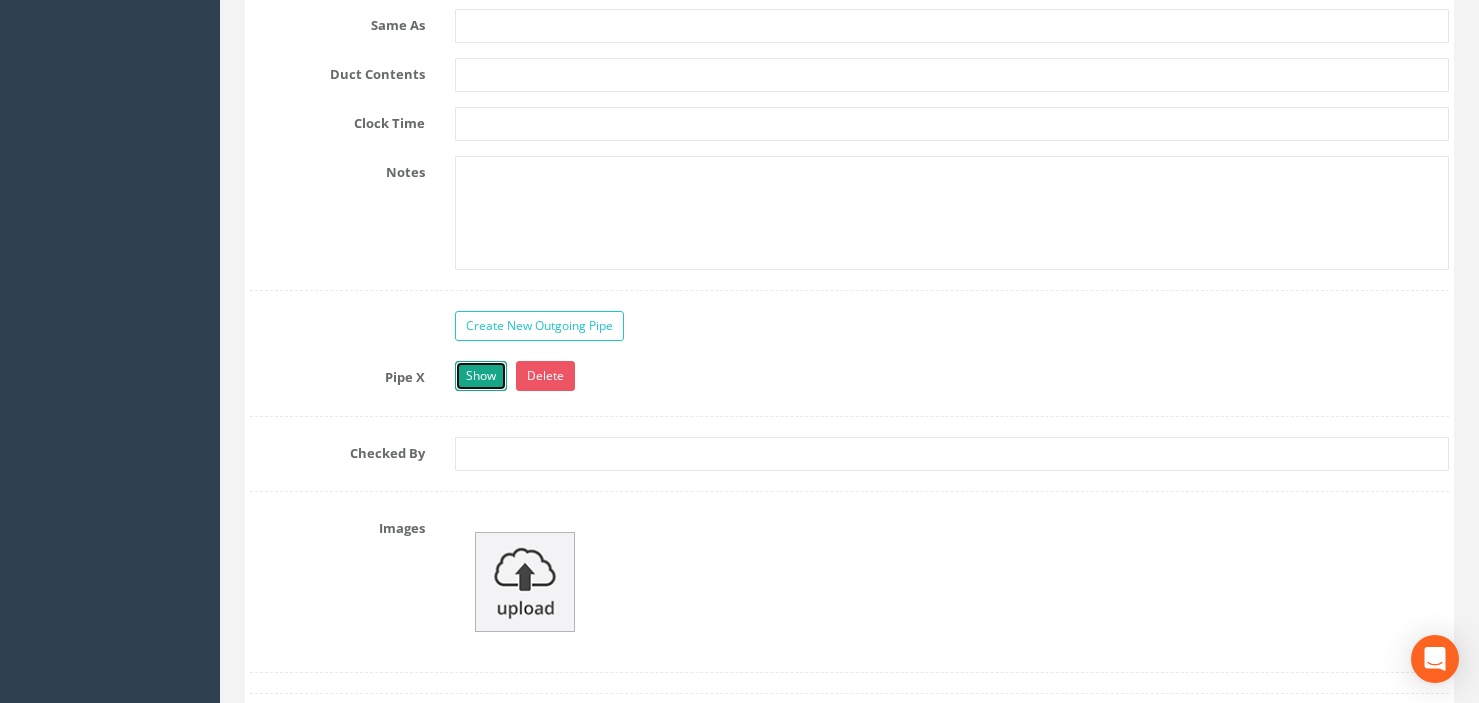 click on "Show" at bounding box center (481, 376) 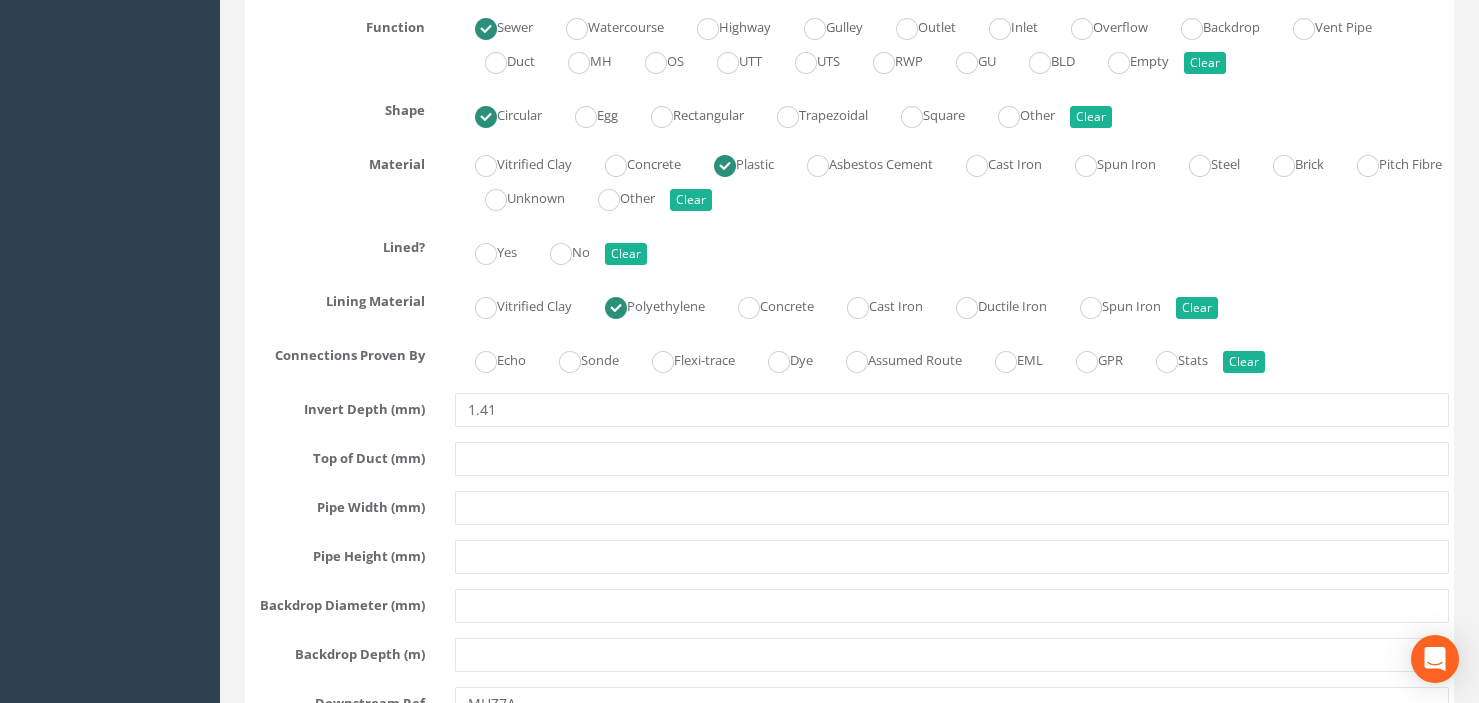 scroll, scrollTop: 5800, scrollLeft: 0, axis: vertical 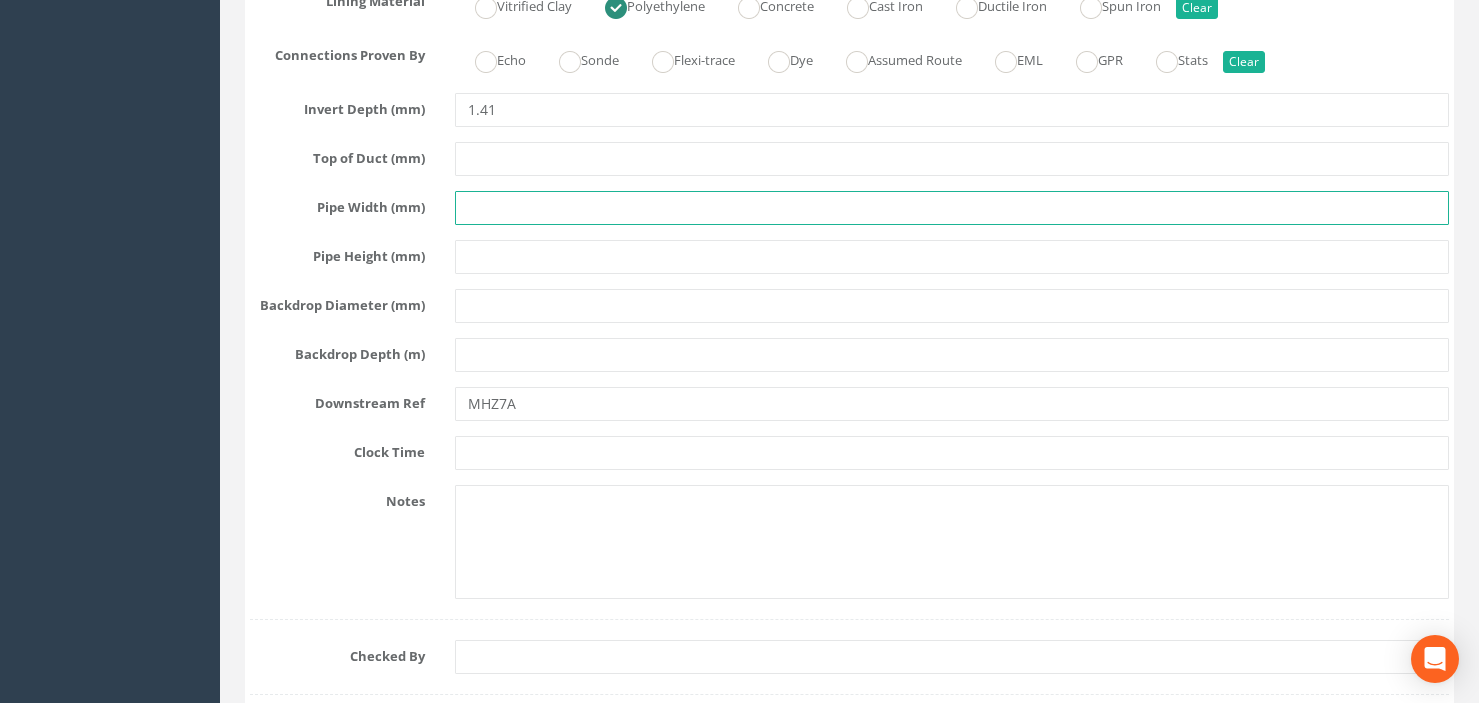 click at bounding box center [952, 208] 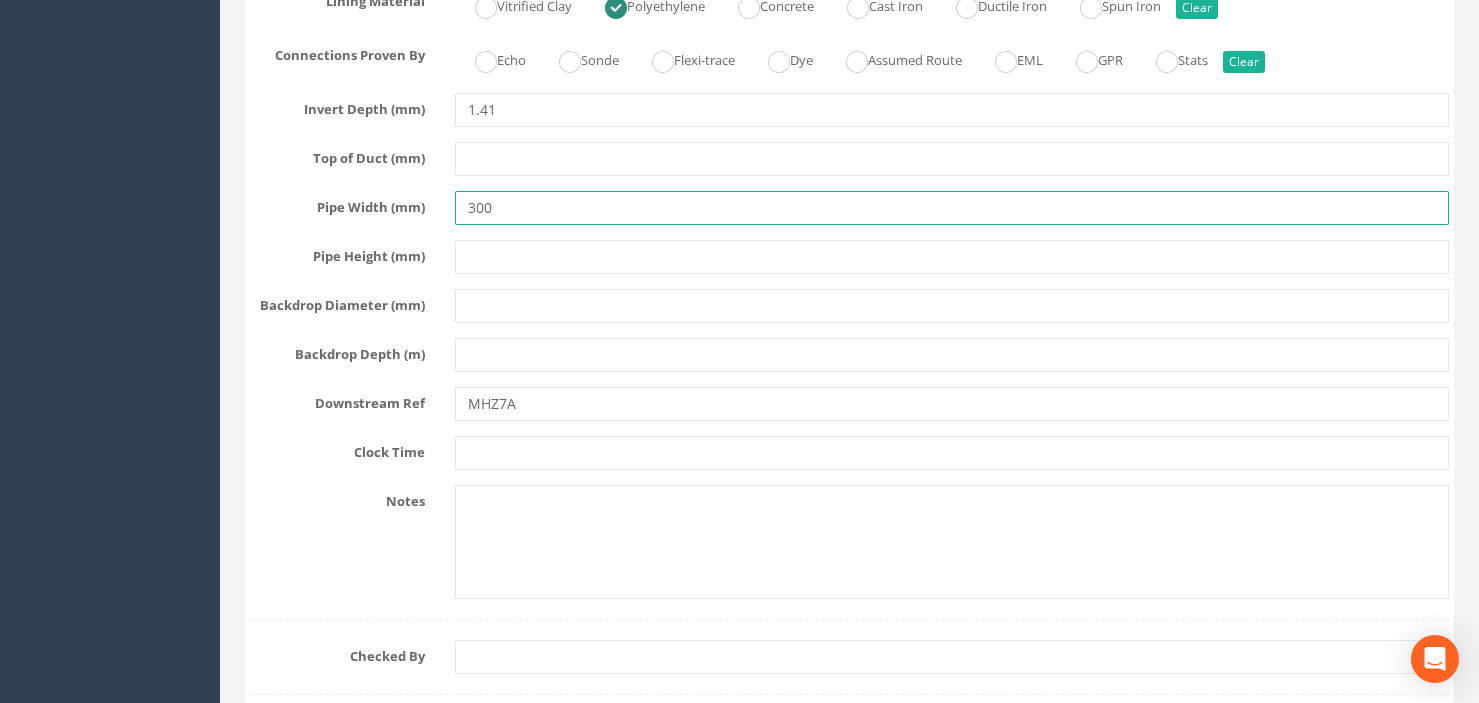 type on "300" 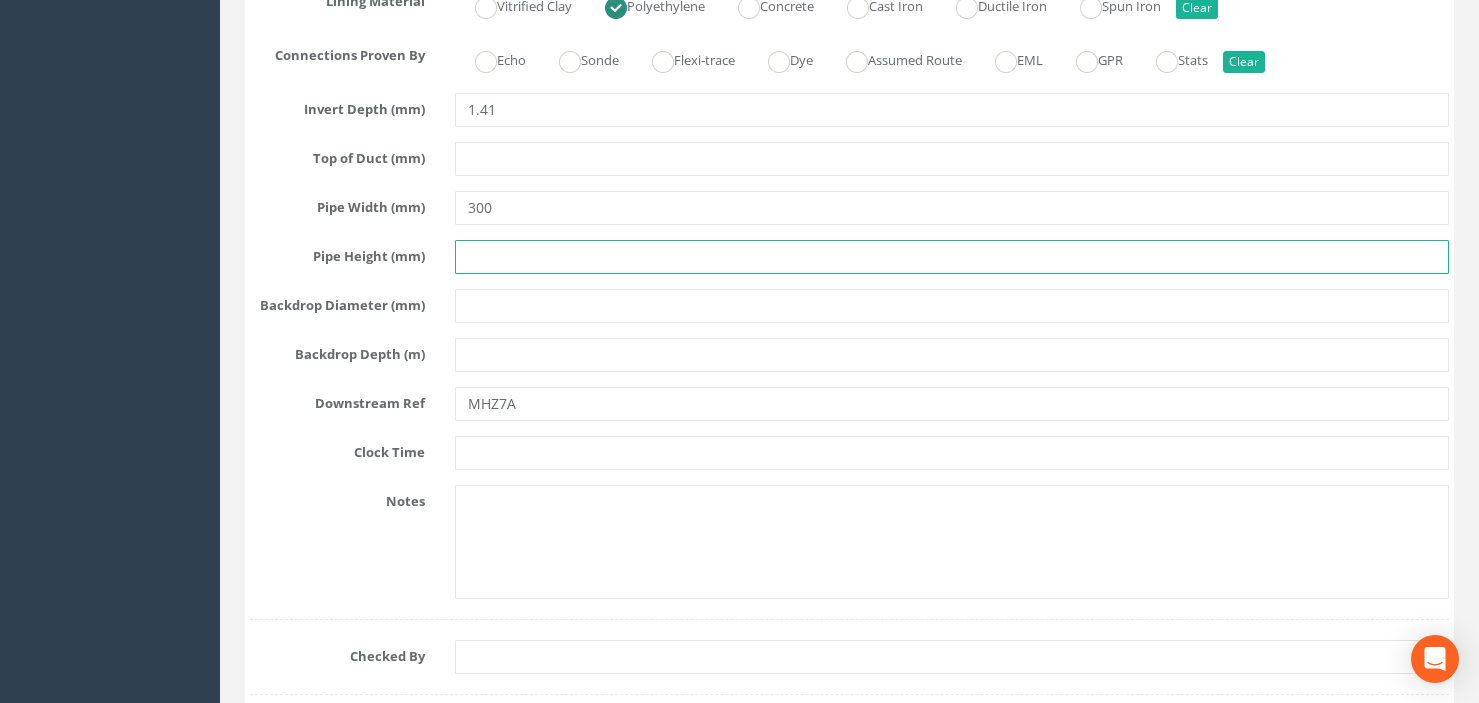click at bounding box center (952, 257) 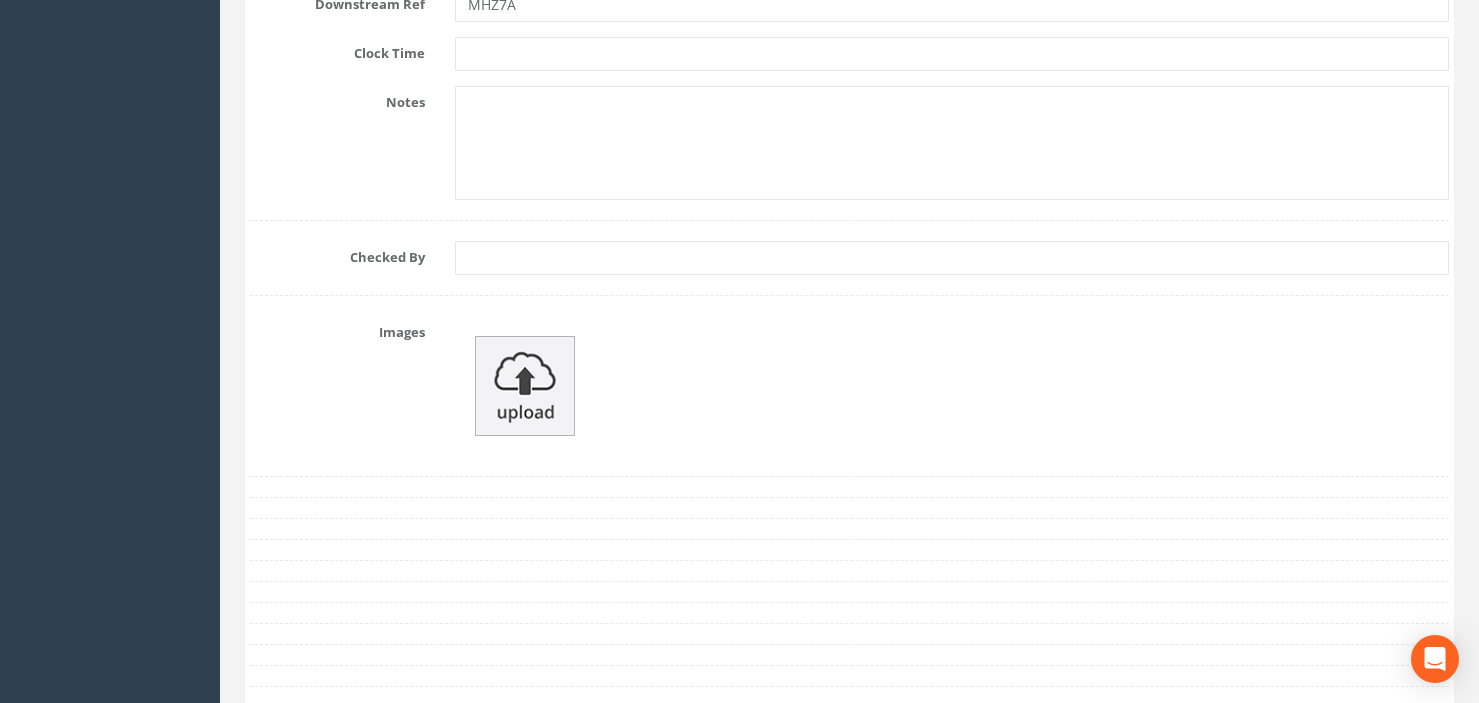 scroll, scrollTop: 6200, scrollLeft: 0, axis: vertical 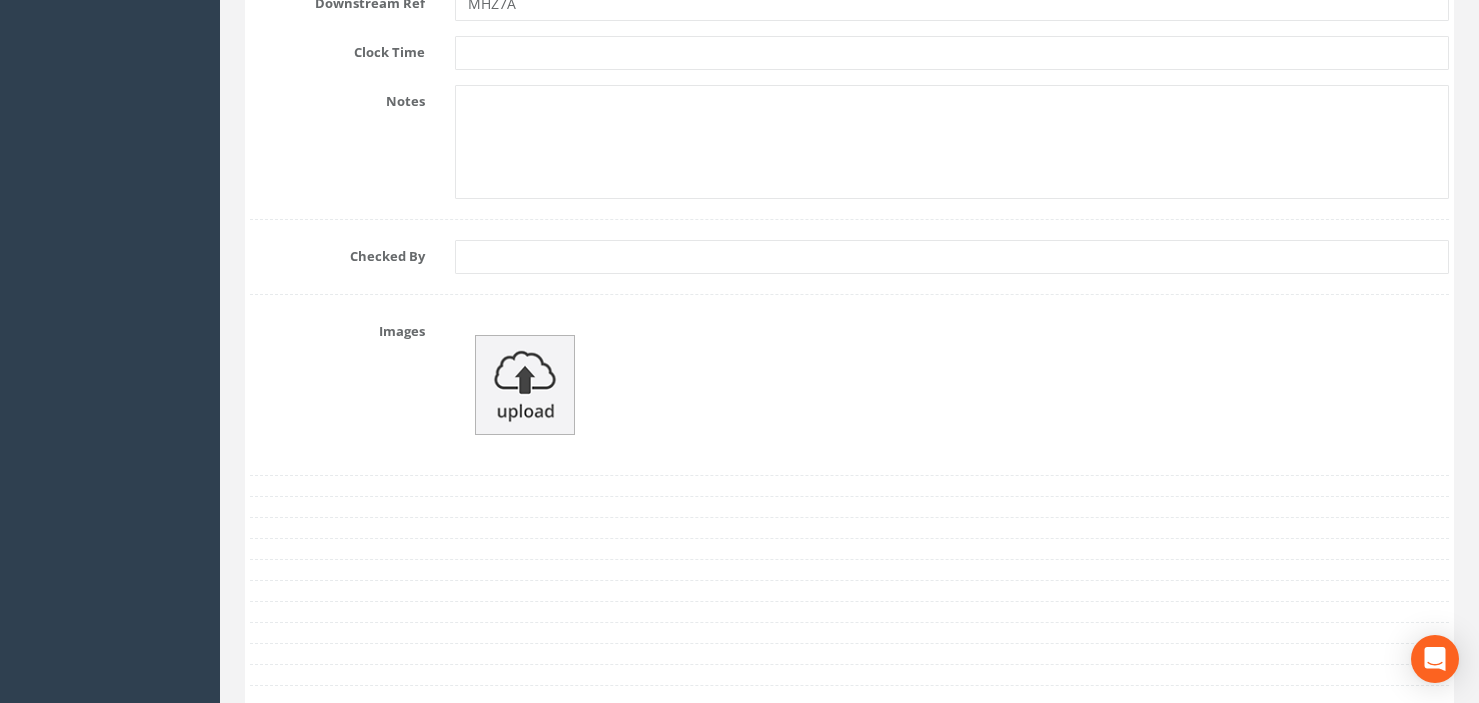 type on "300" 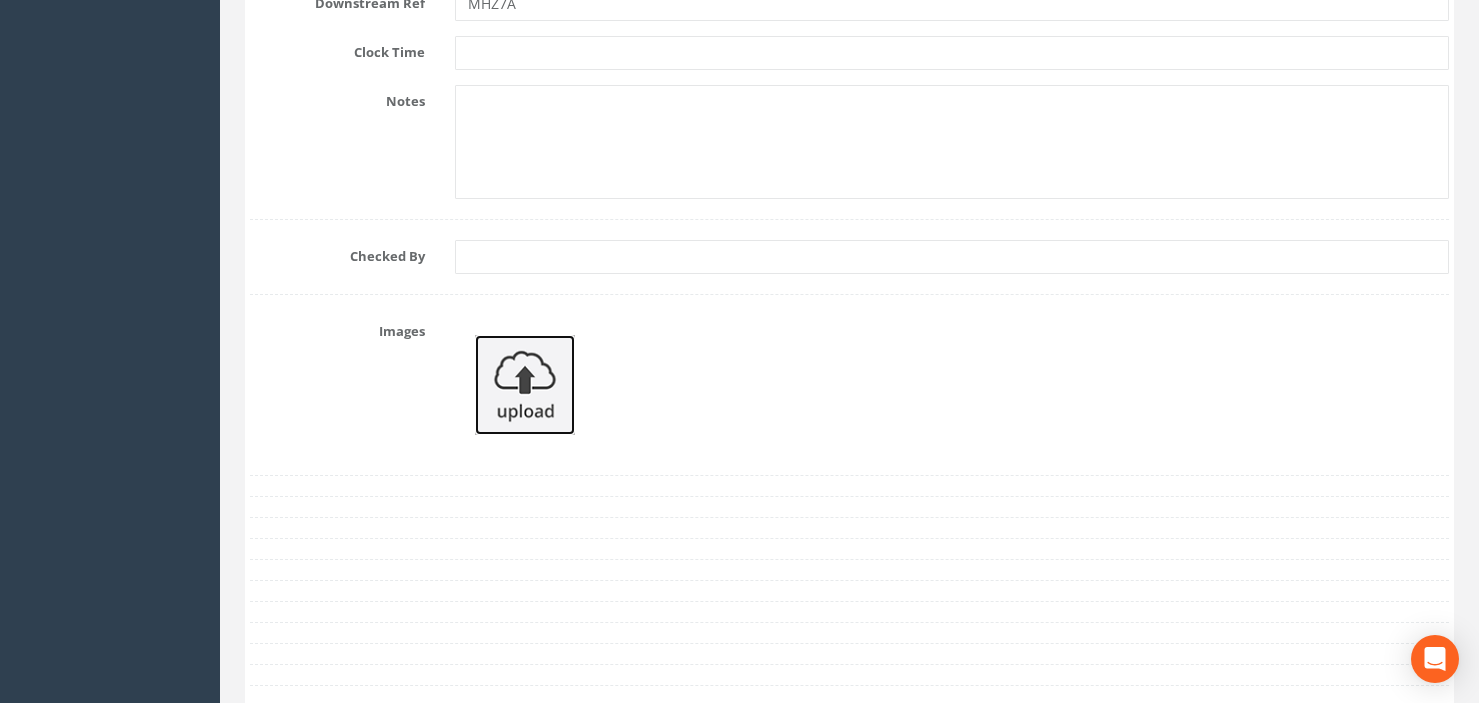 click at bounding box center (525, 385) 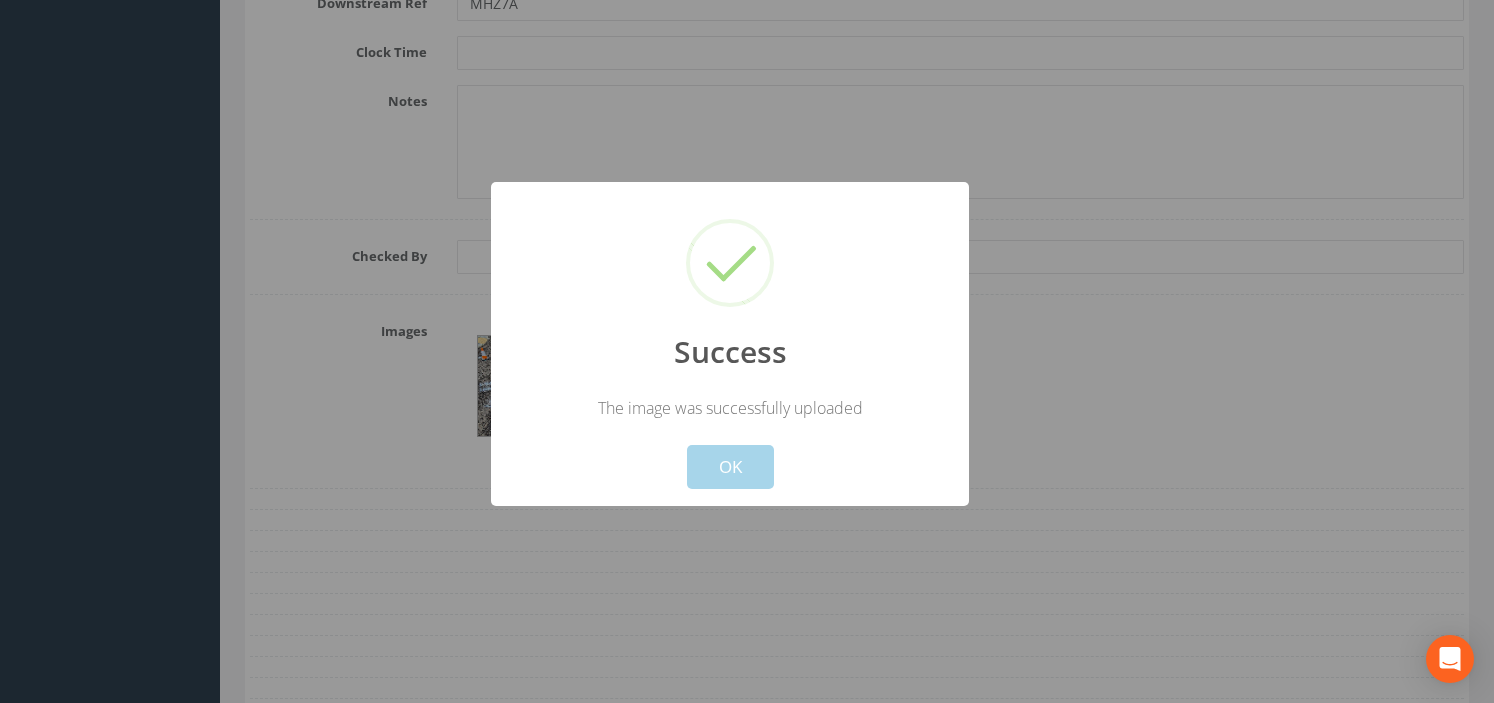 click on "OK" at bounding box center [730, 467] 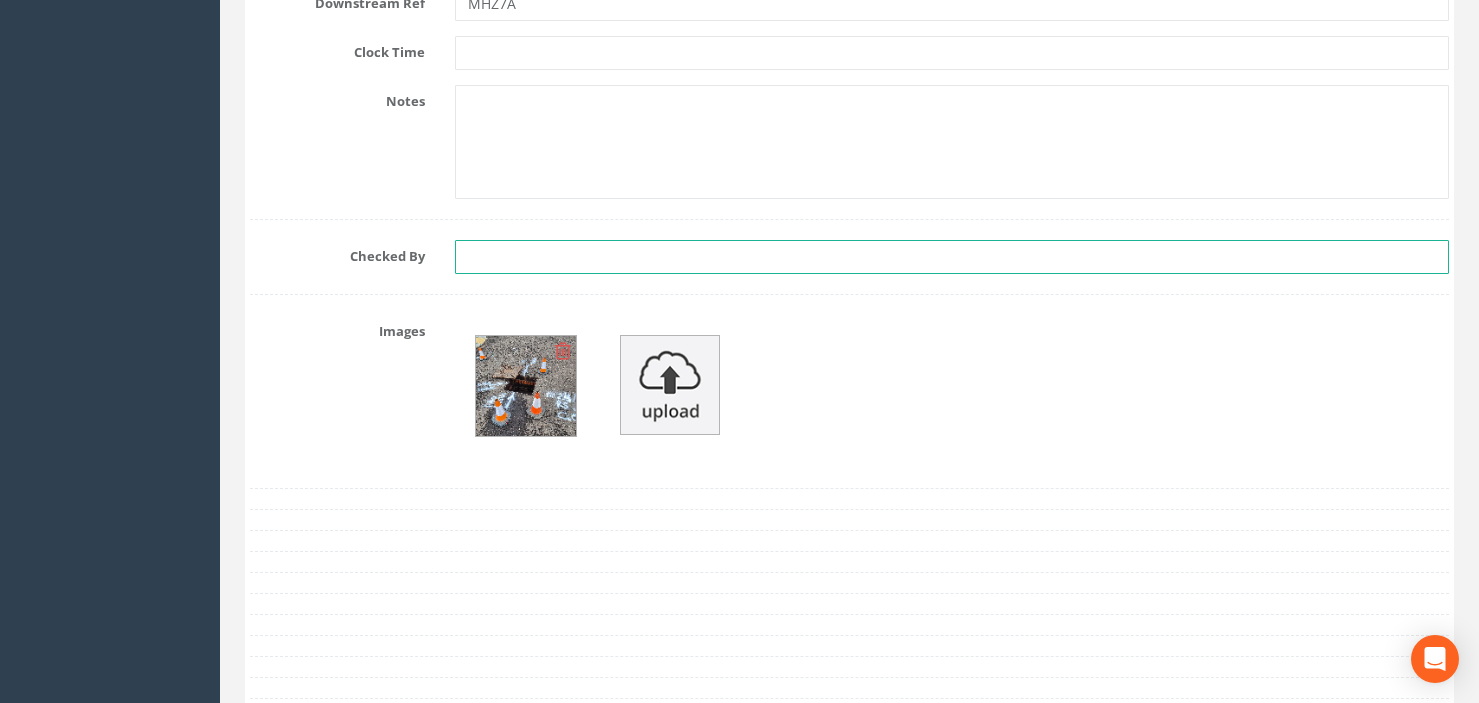 click at bounding box center (952, 257) 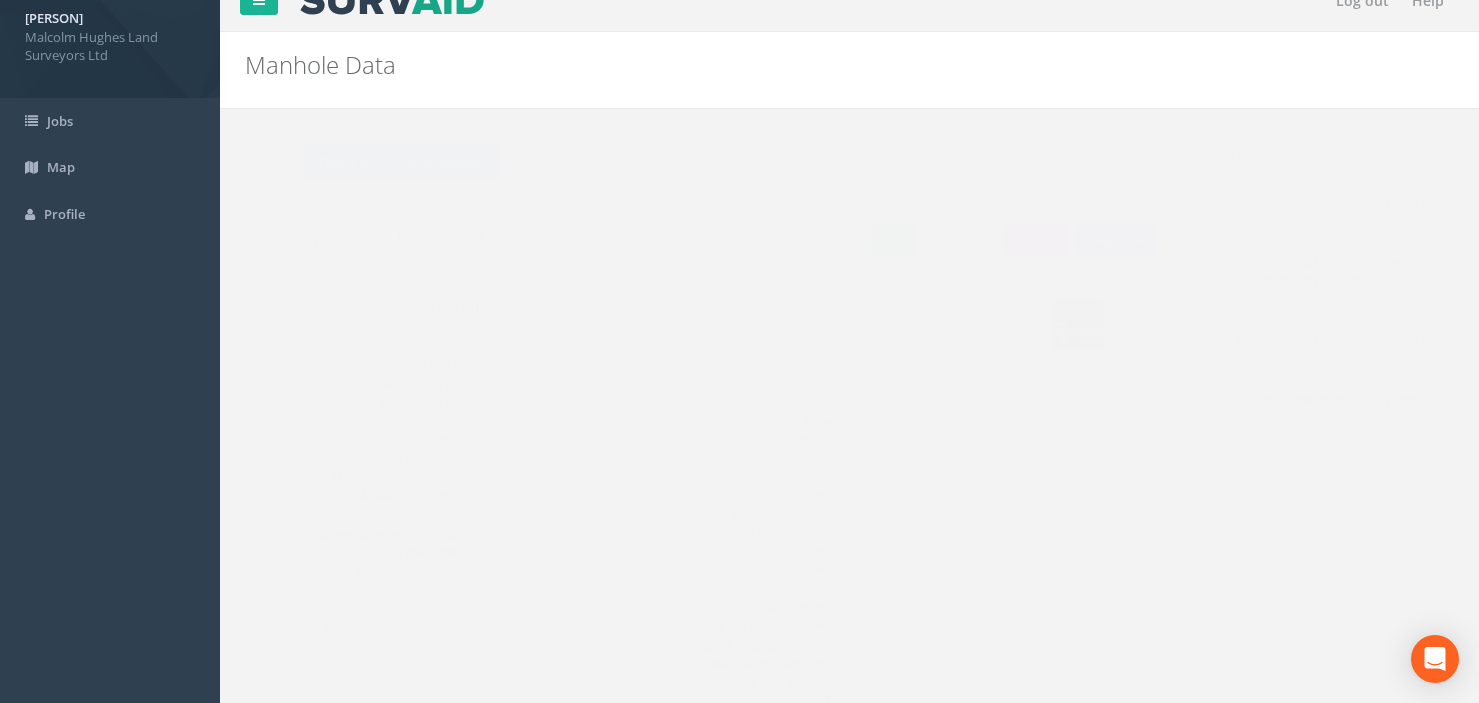 scroll, scrollTop: 0, scrollLeft: 0, axis: both 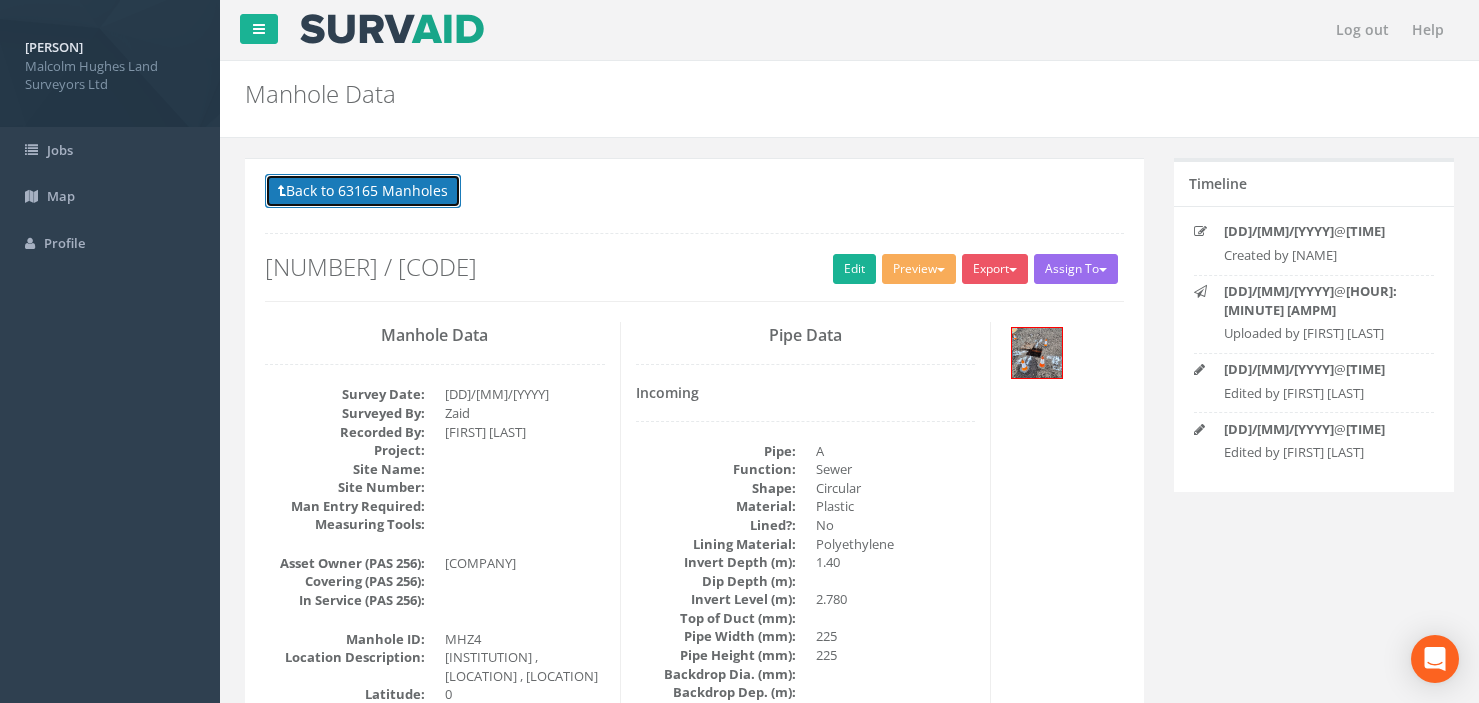 click on "Back to 63165 Manholes" at bounding box center [363, 191] 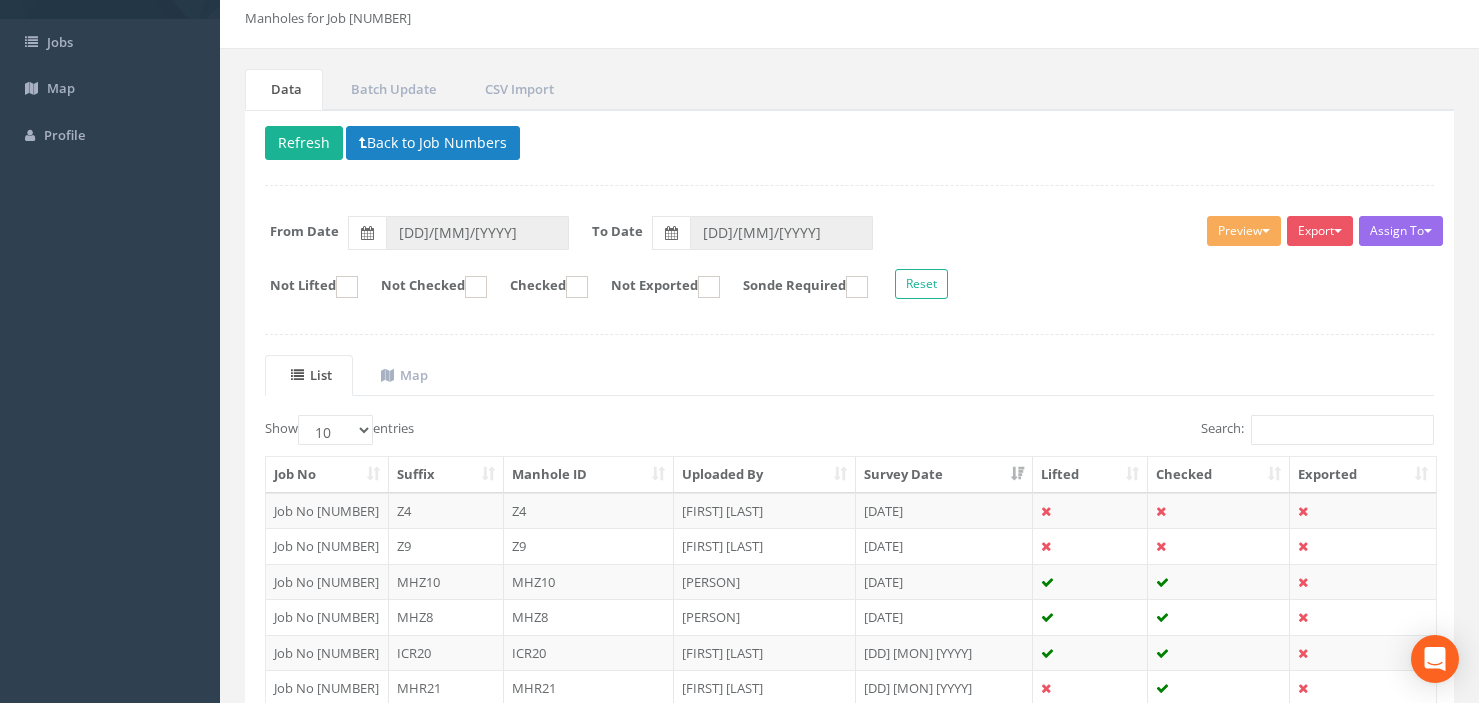 scroll, scrollTop: 300, scrollLeft: 0, axis: vertical 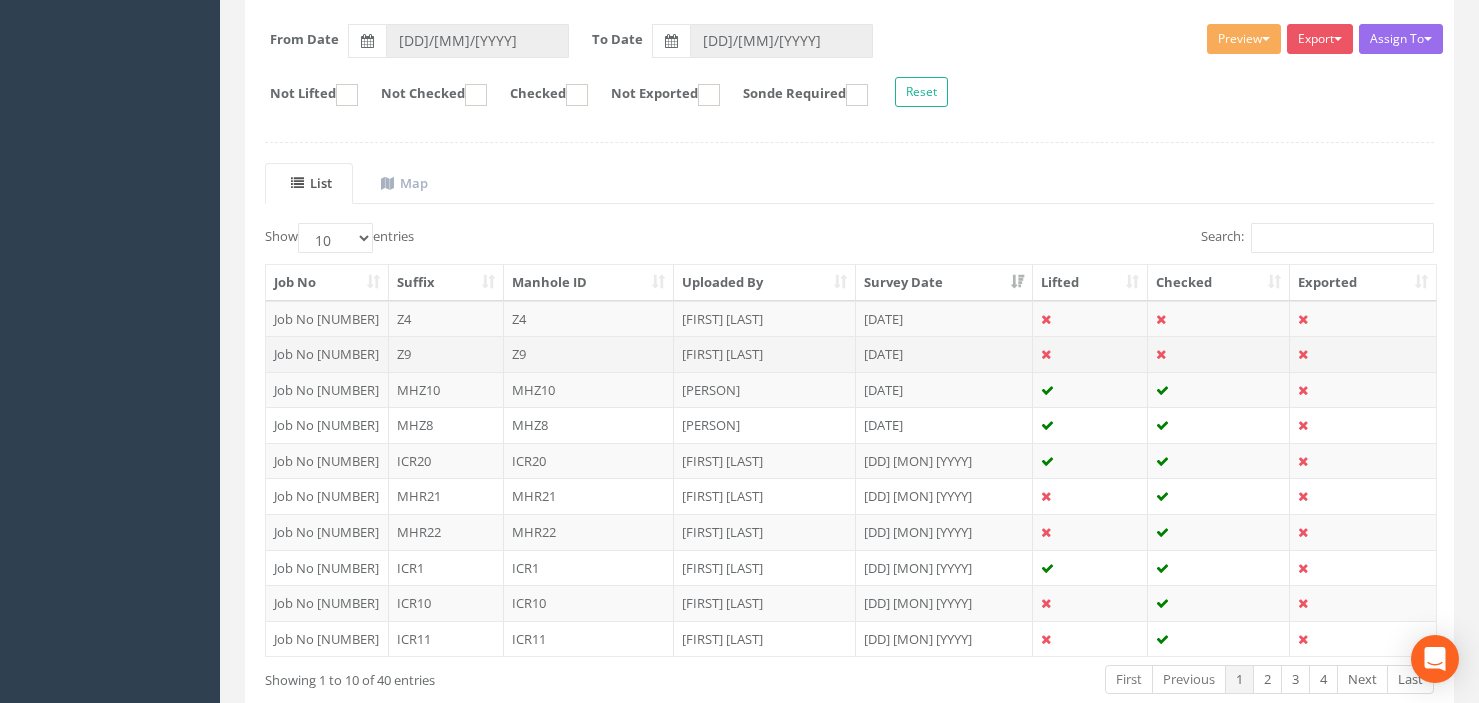 click on "Z9" at bounding box center [589, 354] 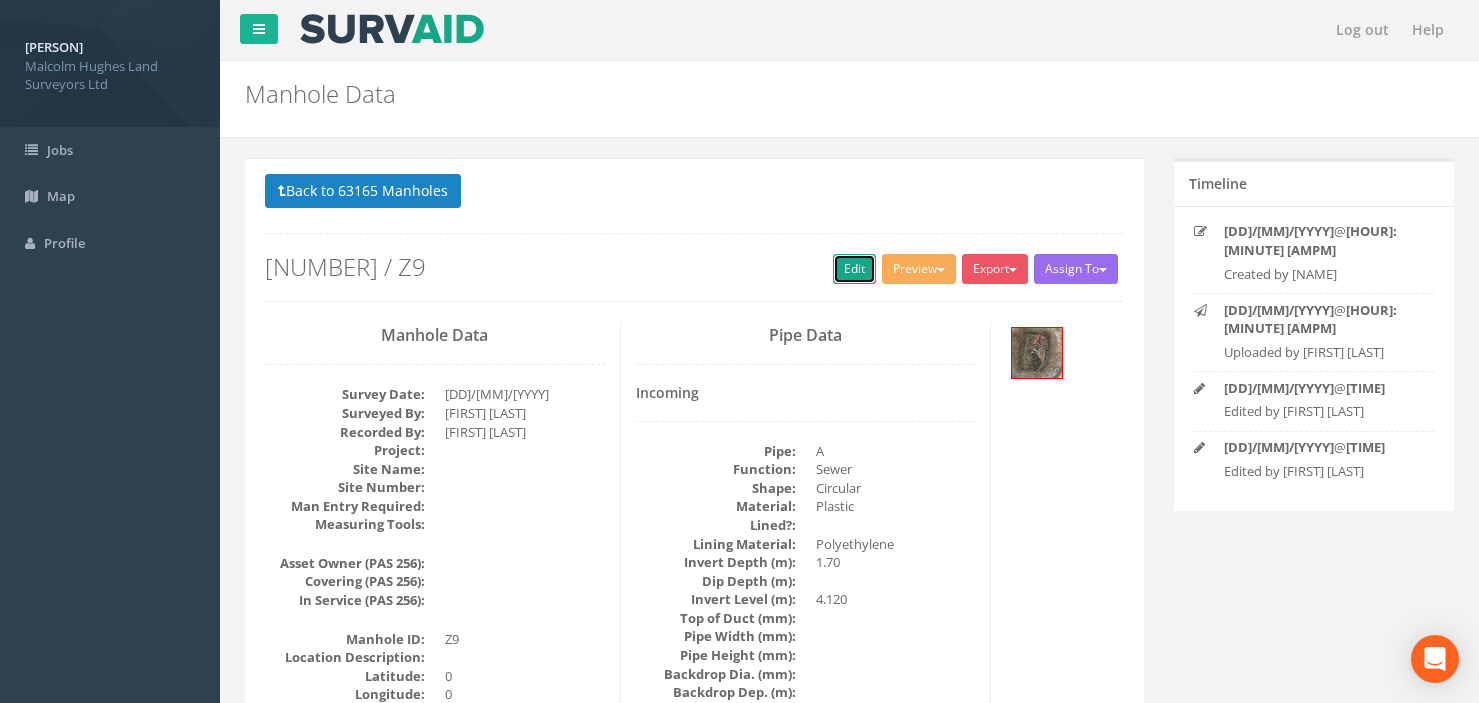 click on "Edit" at bounding box center (854, 269) 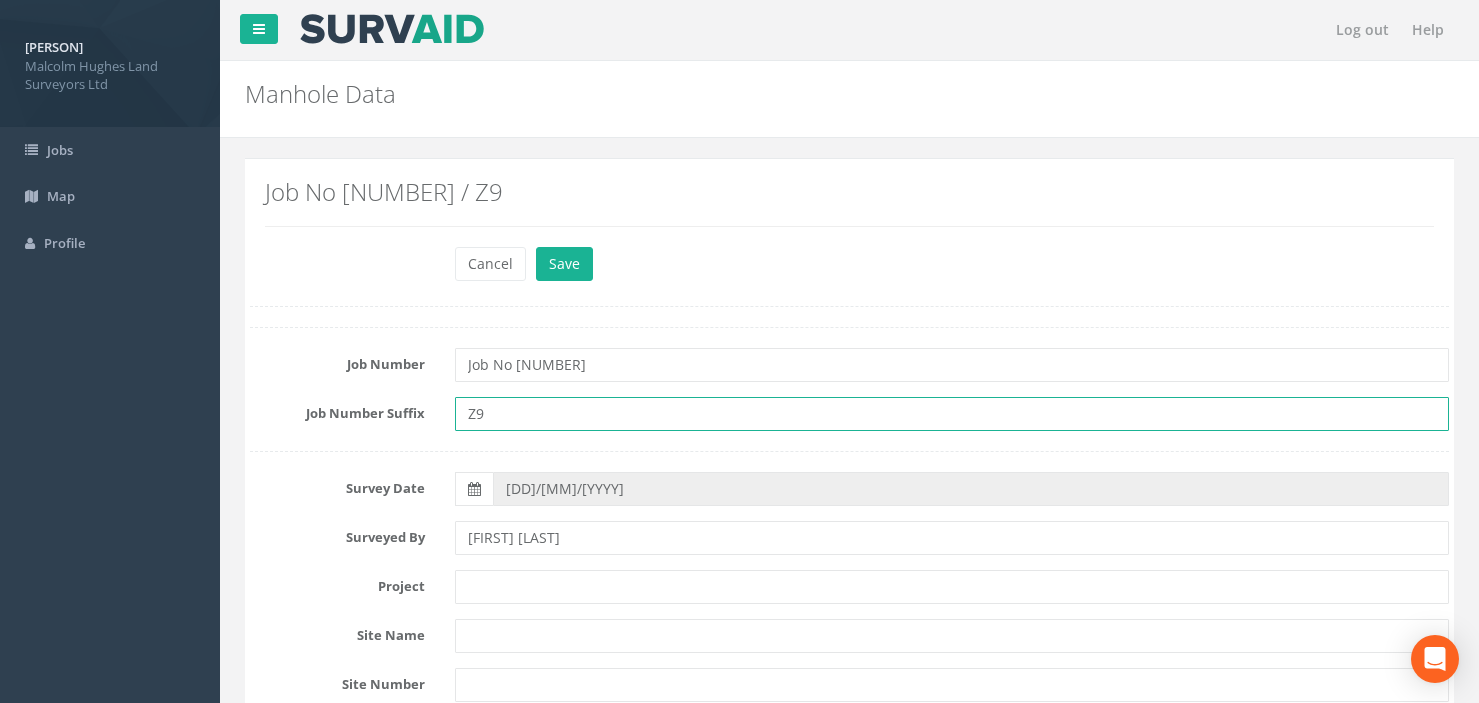 click on "Z9" at bounding box center [952, 414] 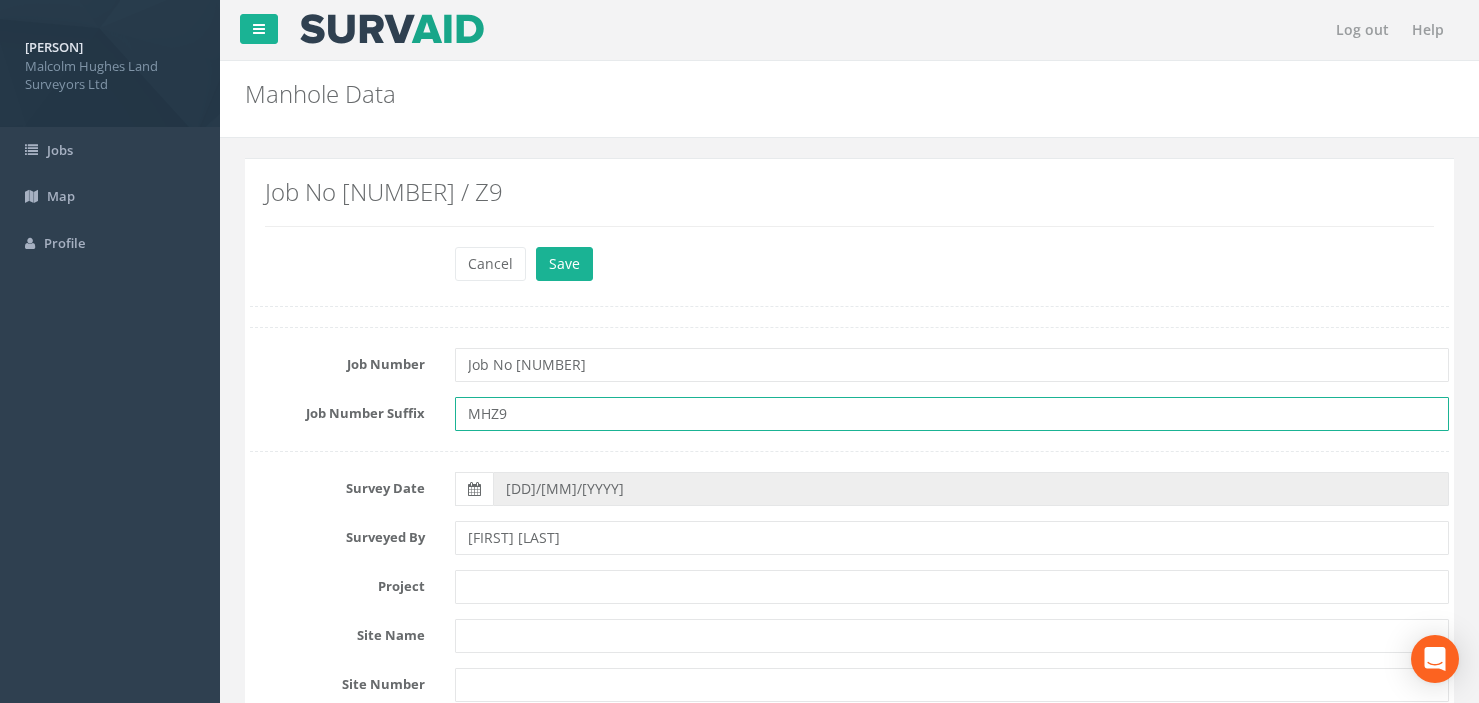 type on "MHZ9" 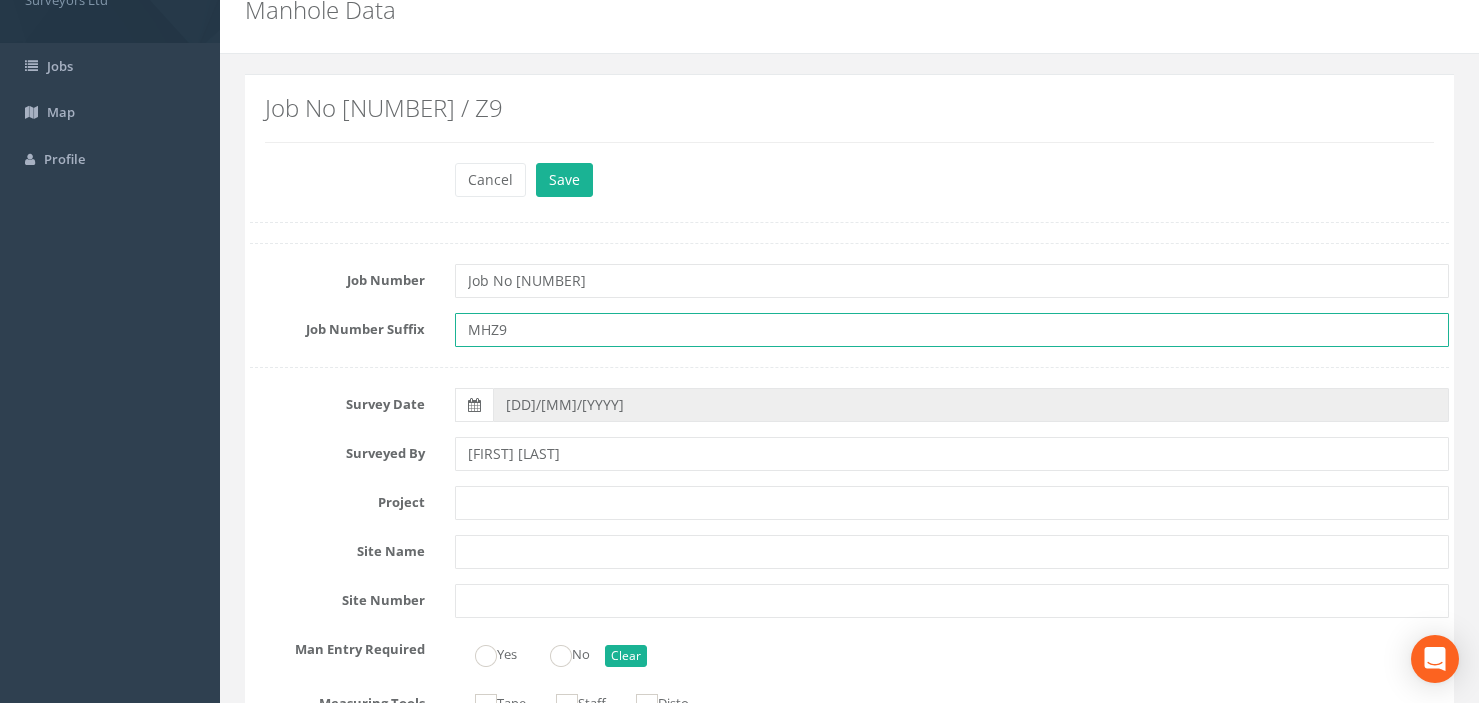 scroll, scrollTop: 200, scrollLeft: 0, axis: vertical 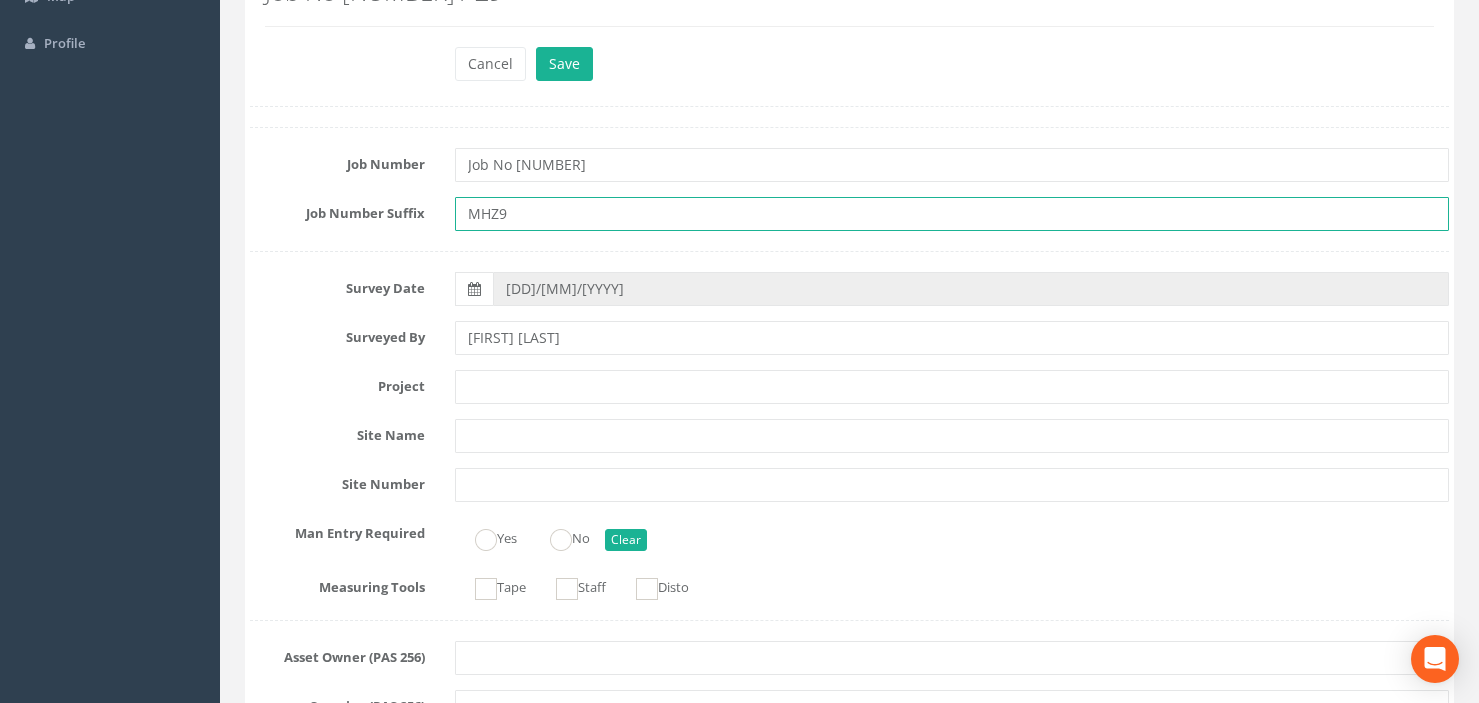 drag, startPoint x: 543, startPoint y: 214, endPoint x: 381, endPoint y: 216, distance: 162.01234 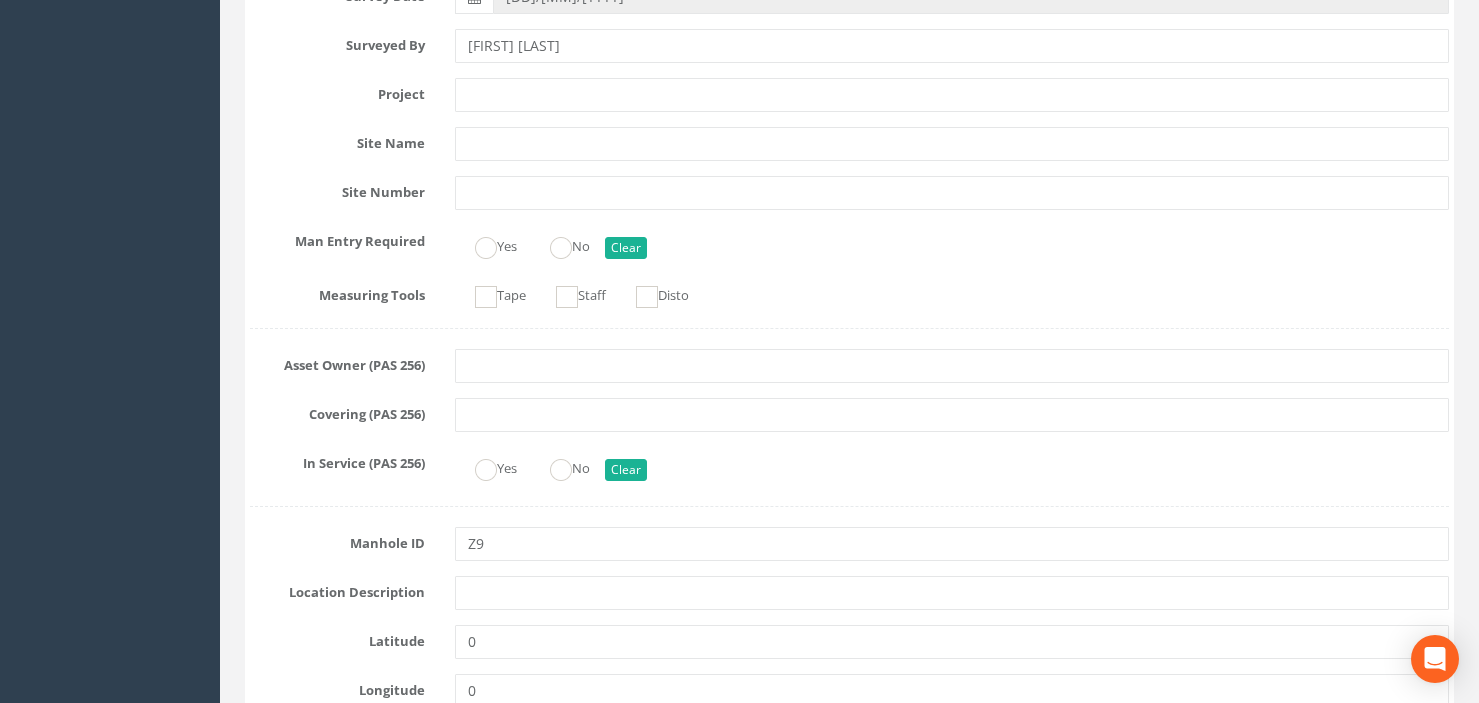 scroll, scrollTop: 500, scrollLeft: 0, axis: vertical 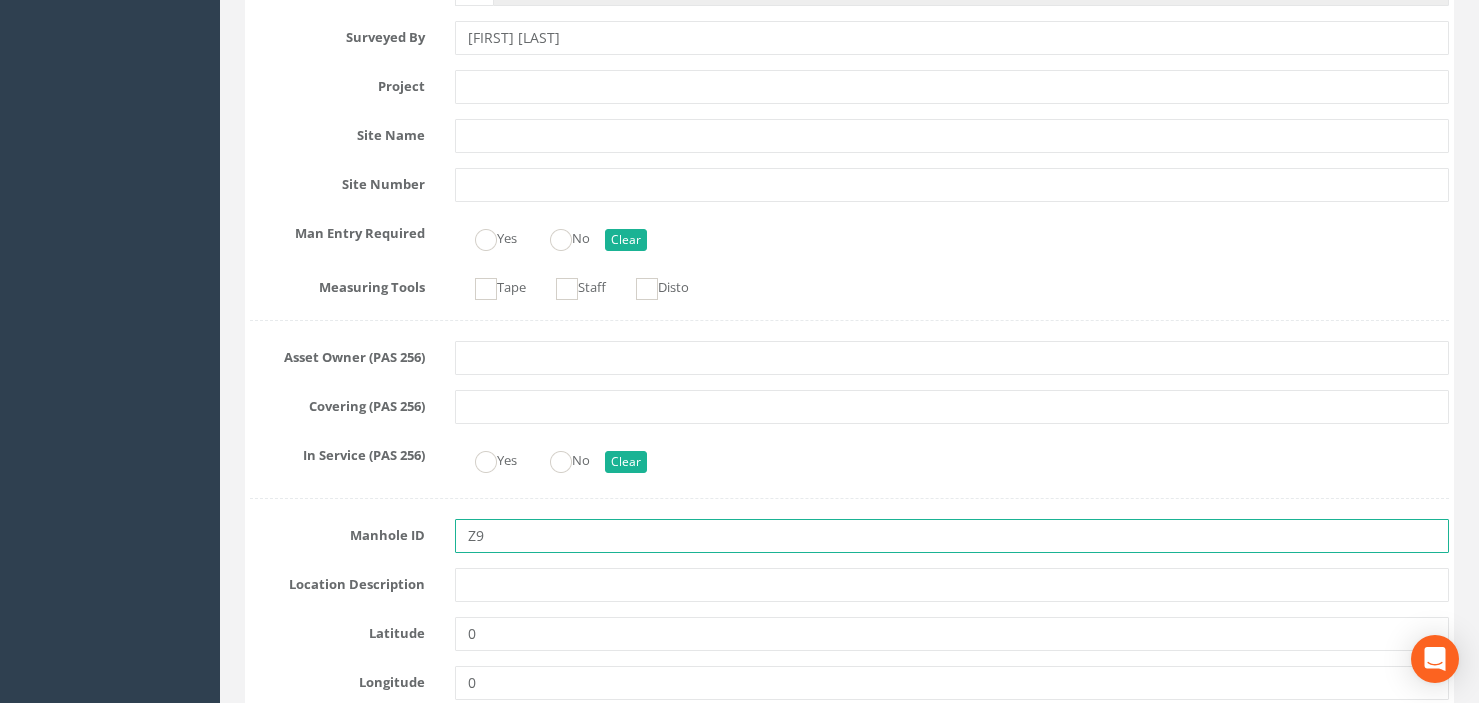 click on "Z9" at bounding box center [952, 536] 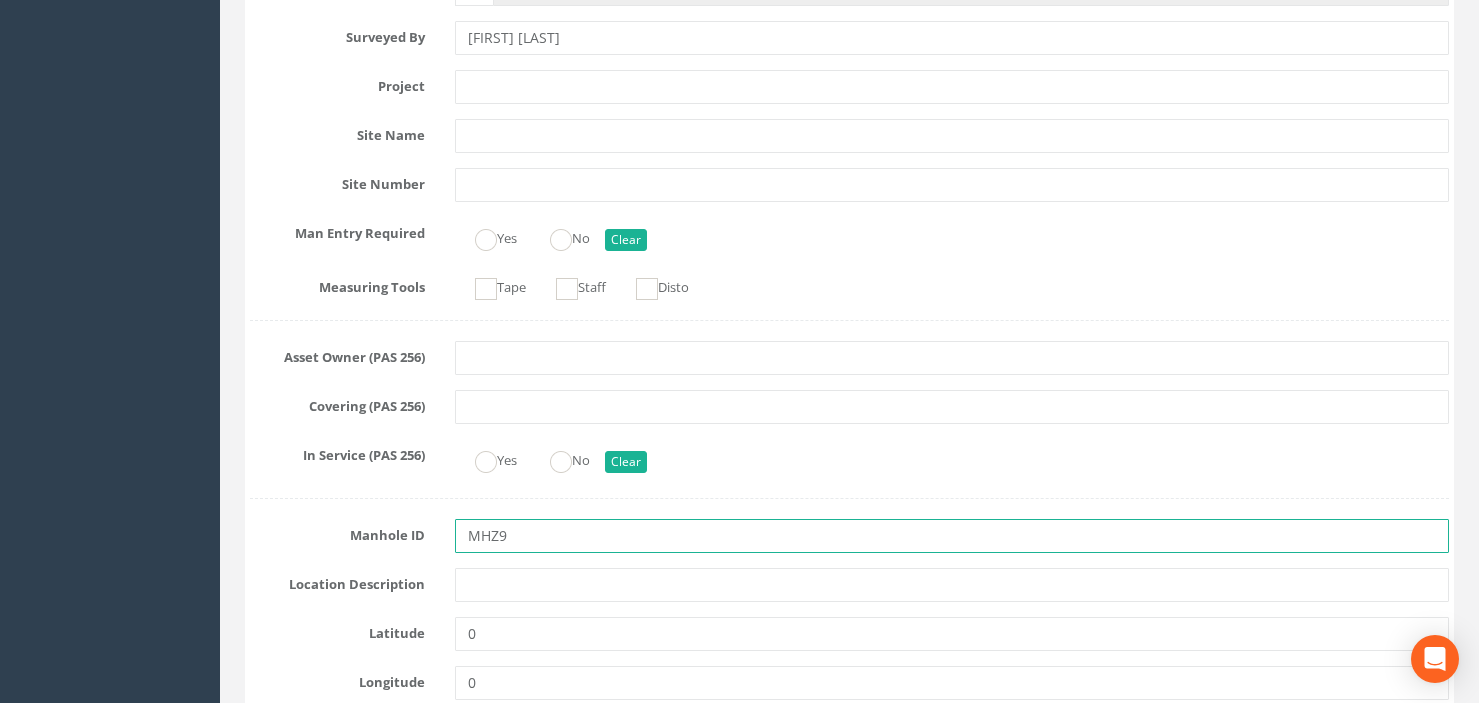 type on "MHZ9" 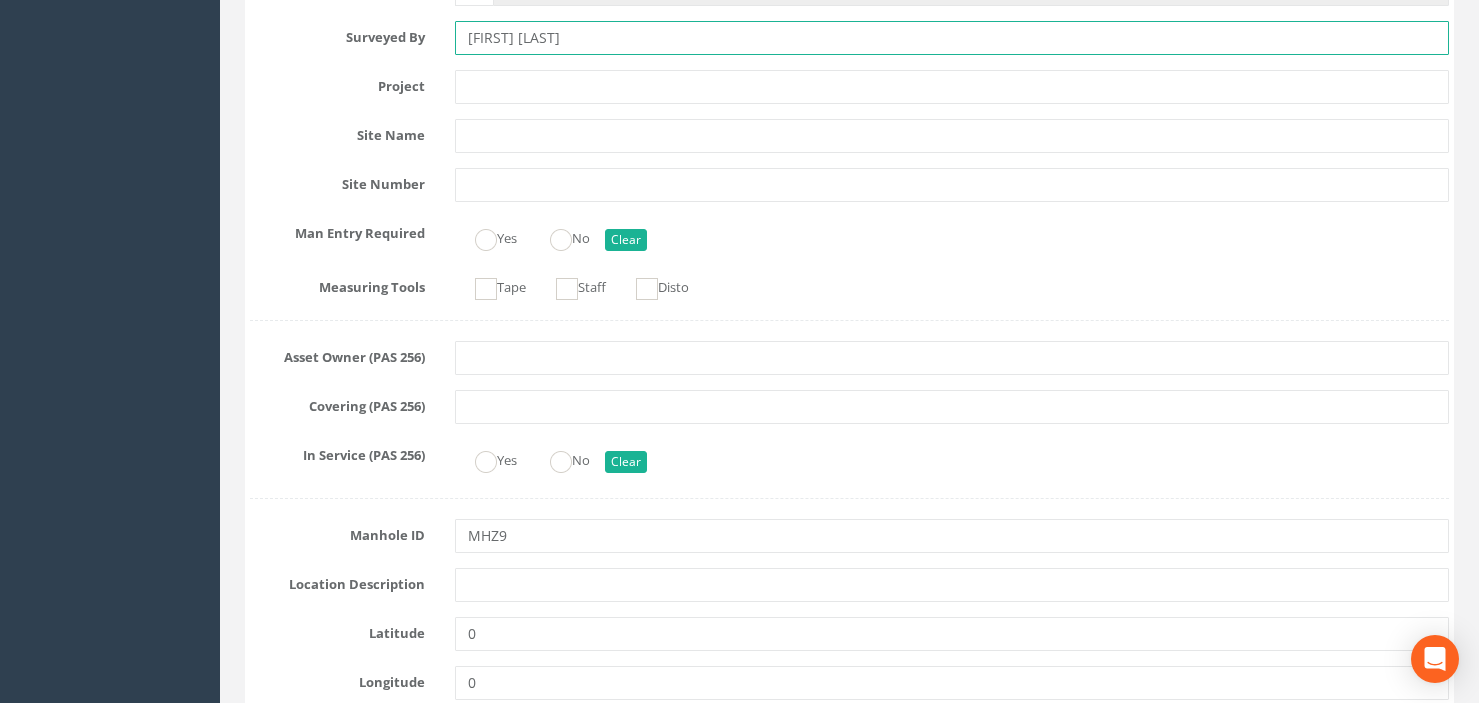 drag, startPoint x: 582, startPoint y: 38, endPoint x: 398, endPoint y: 41, distance: 184.02446 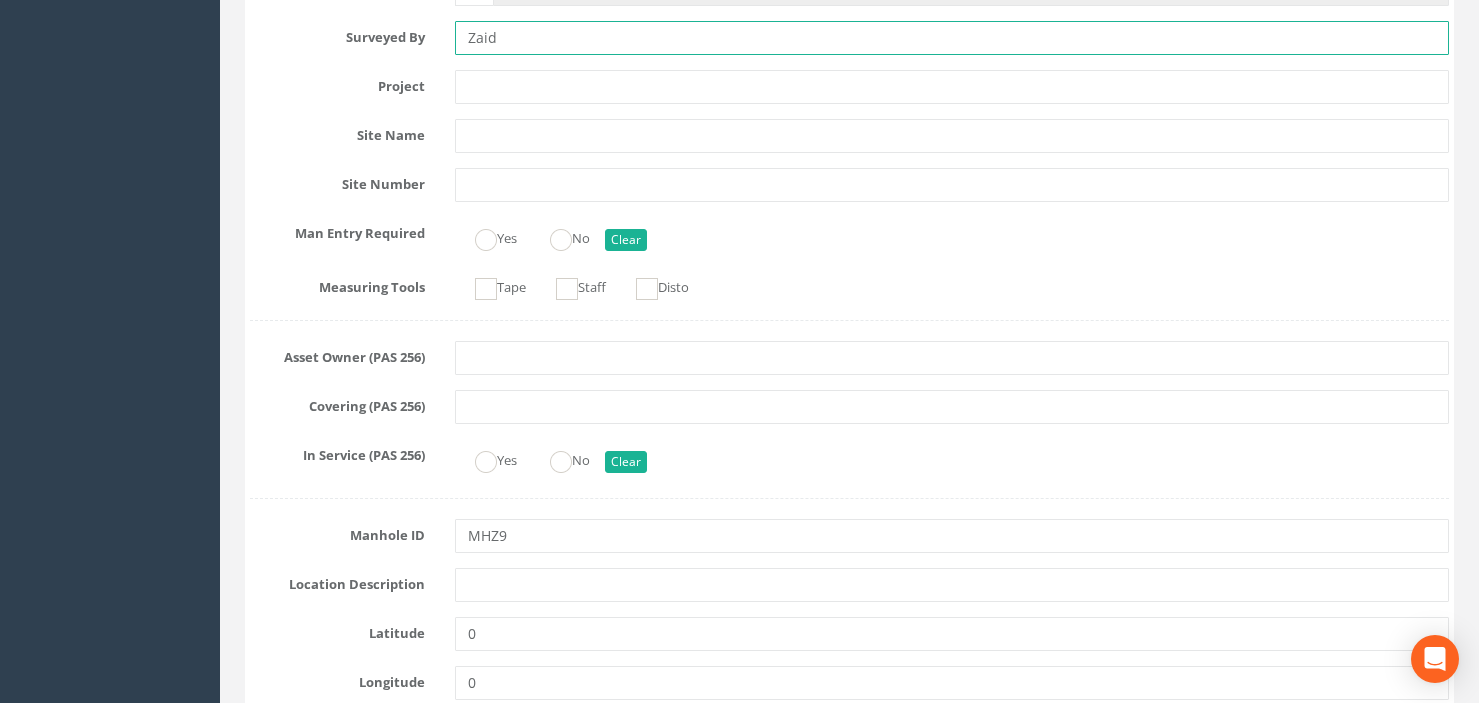 type on "Zaid" 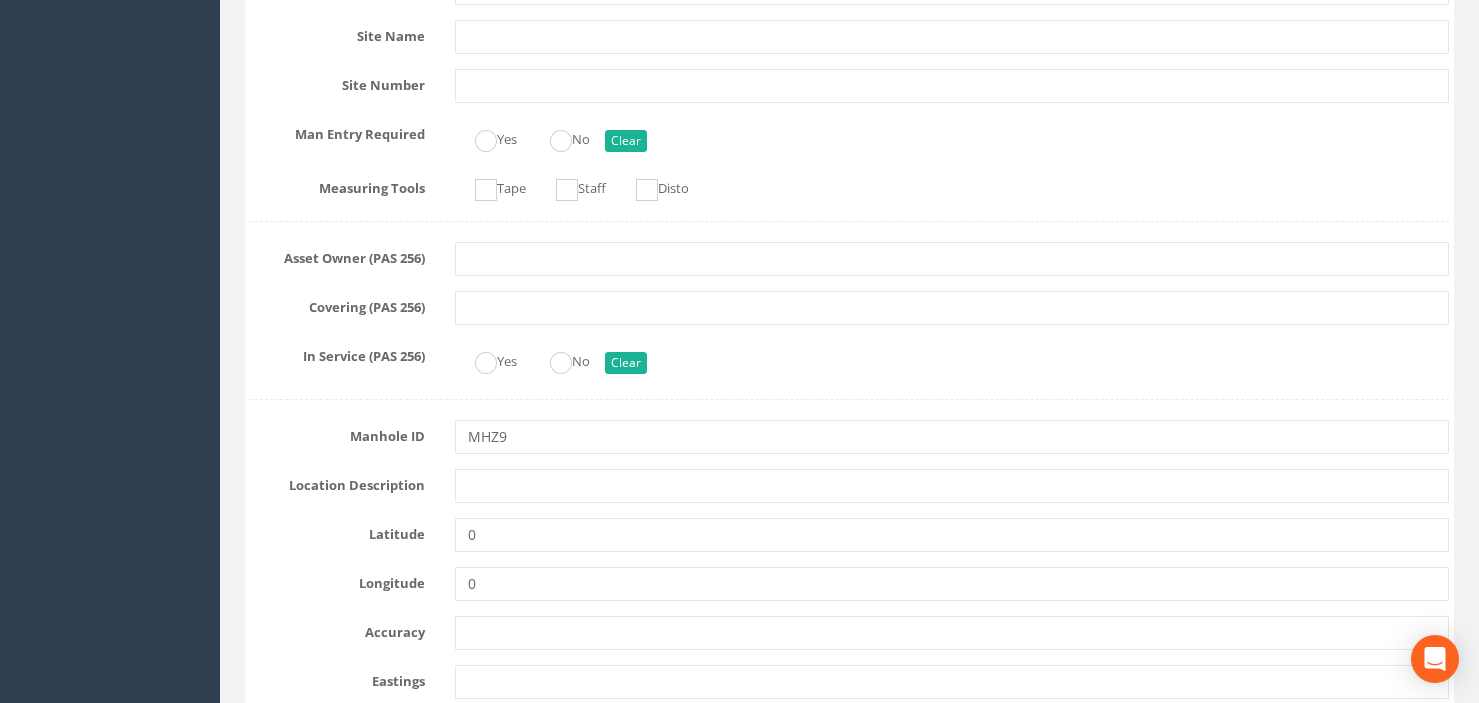 scroll, scrollTop: 600, scrollLeft: 0, axis: vertical 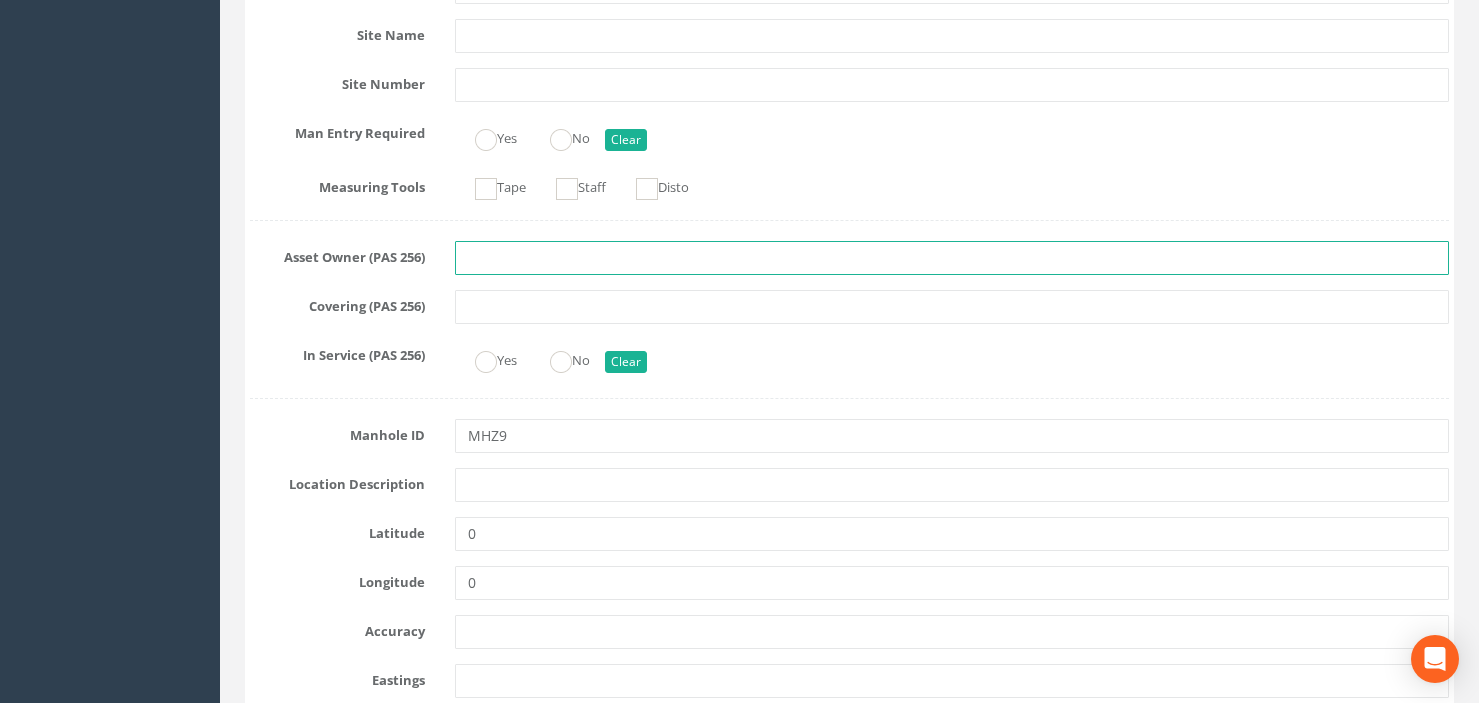 click at bounding box center [952, 258] 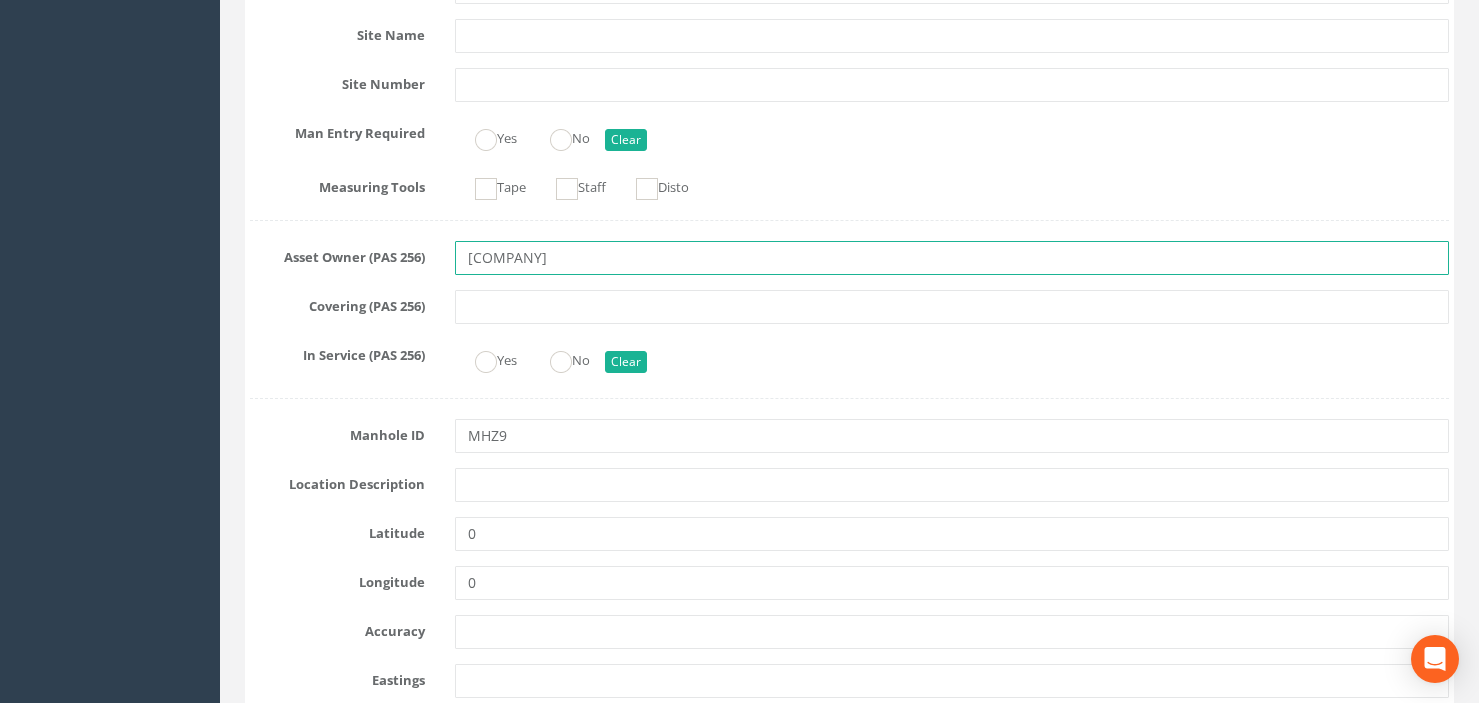 type on "Hoare Lea LLP" 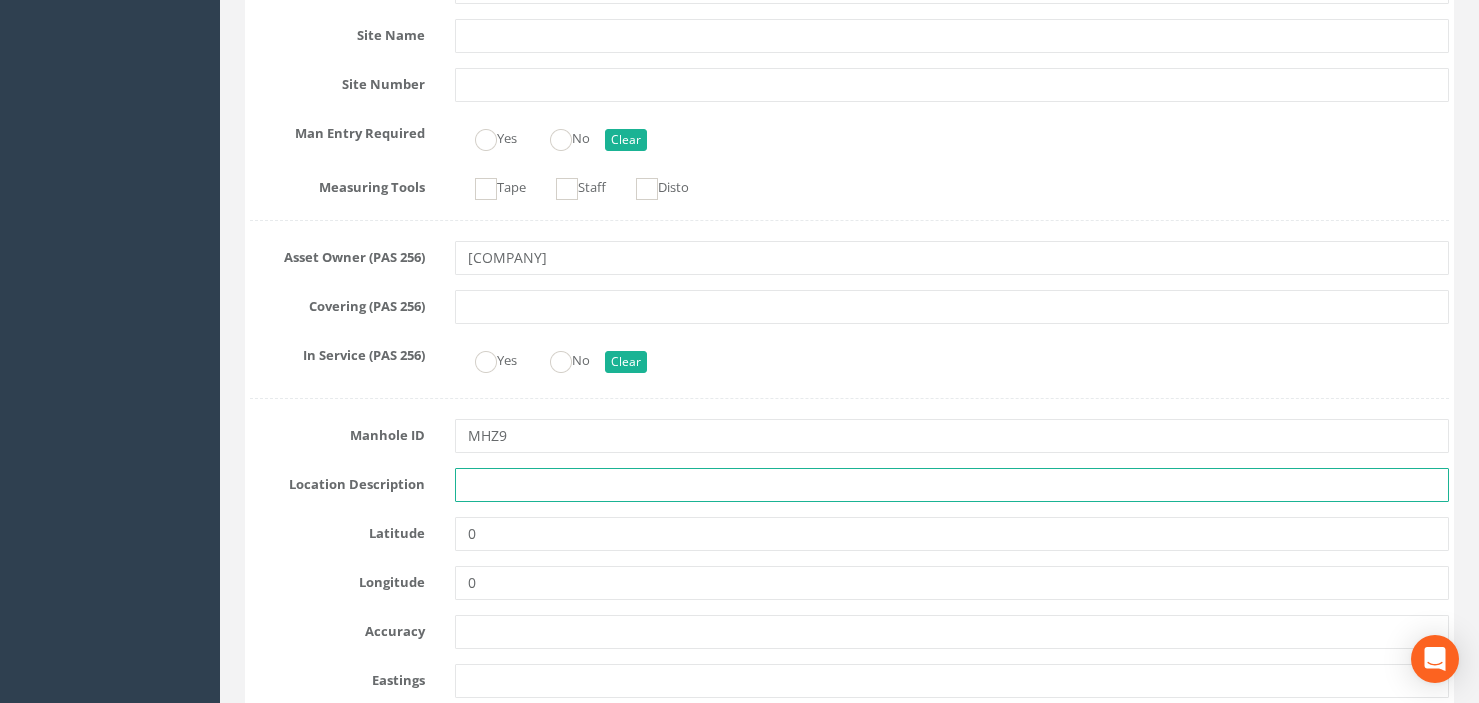 click at bounding box center (952, 485) 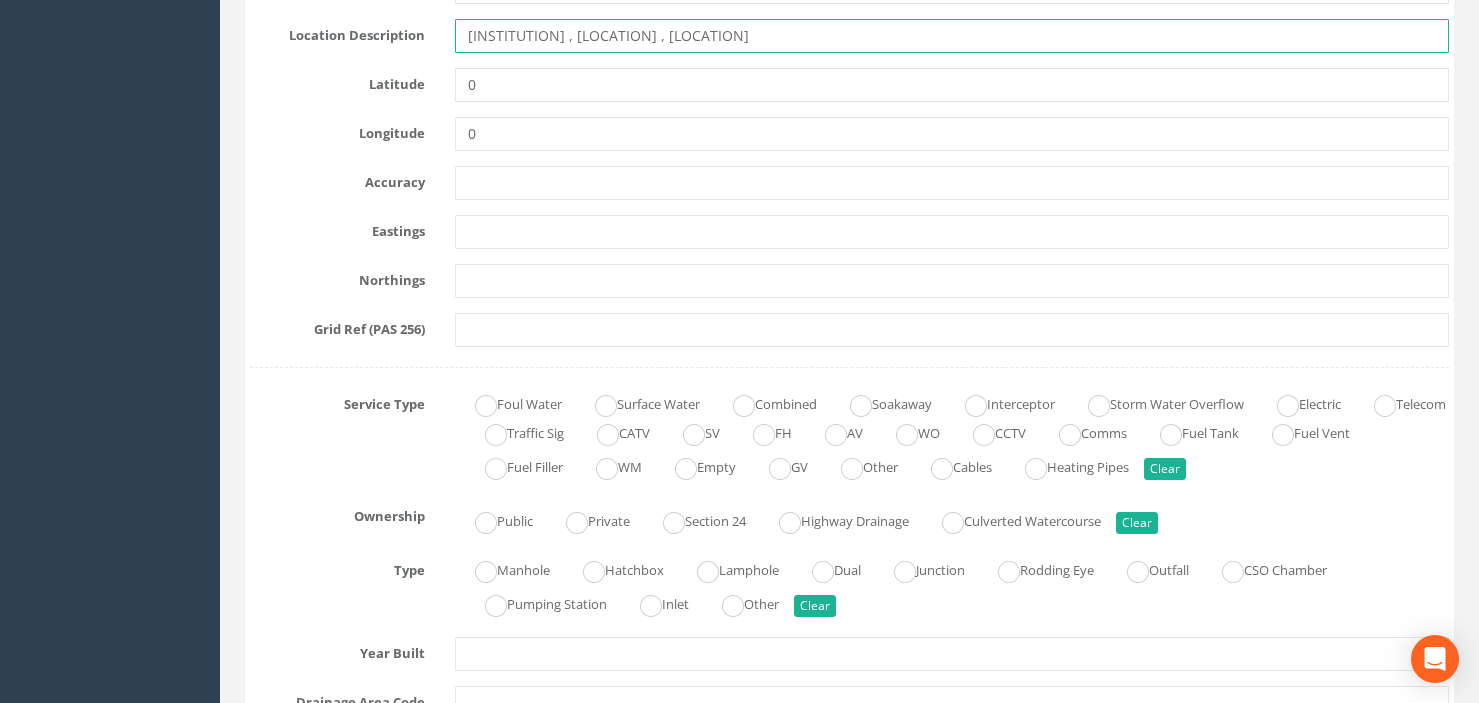 scroll, scrollTop: 1300, scrollLeft: 0, axis: vertical 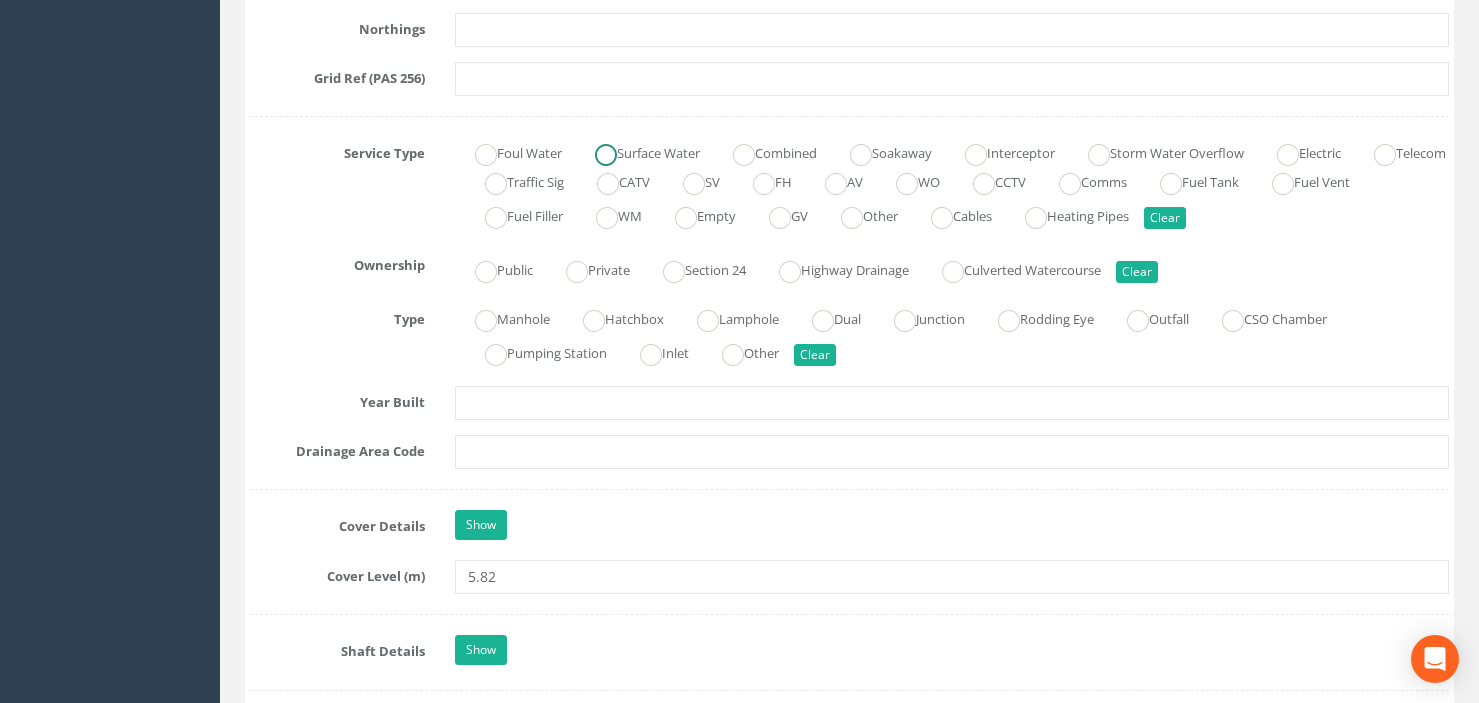 click at bounding box center [606, 155] 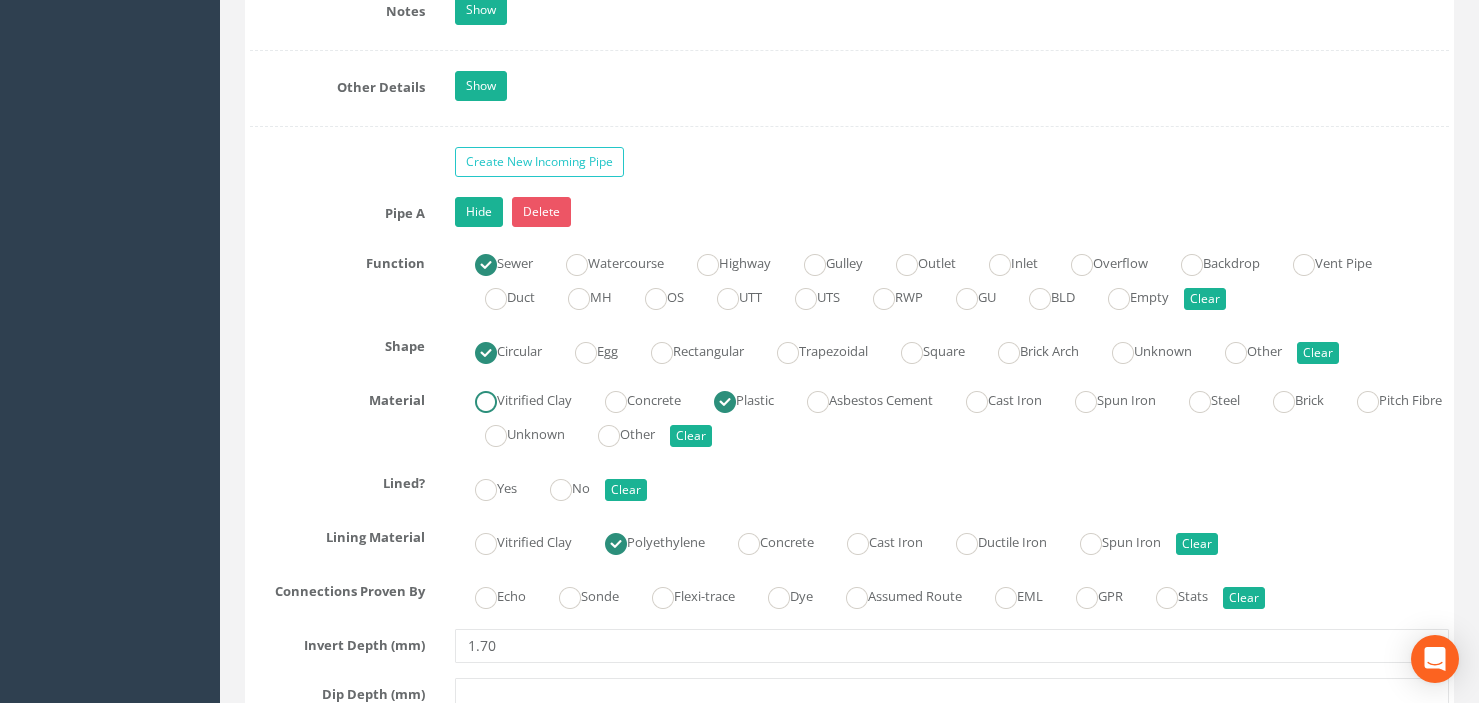 scroll, scrollTop: 2900, scrollLeft: 0, axis: vertical 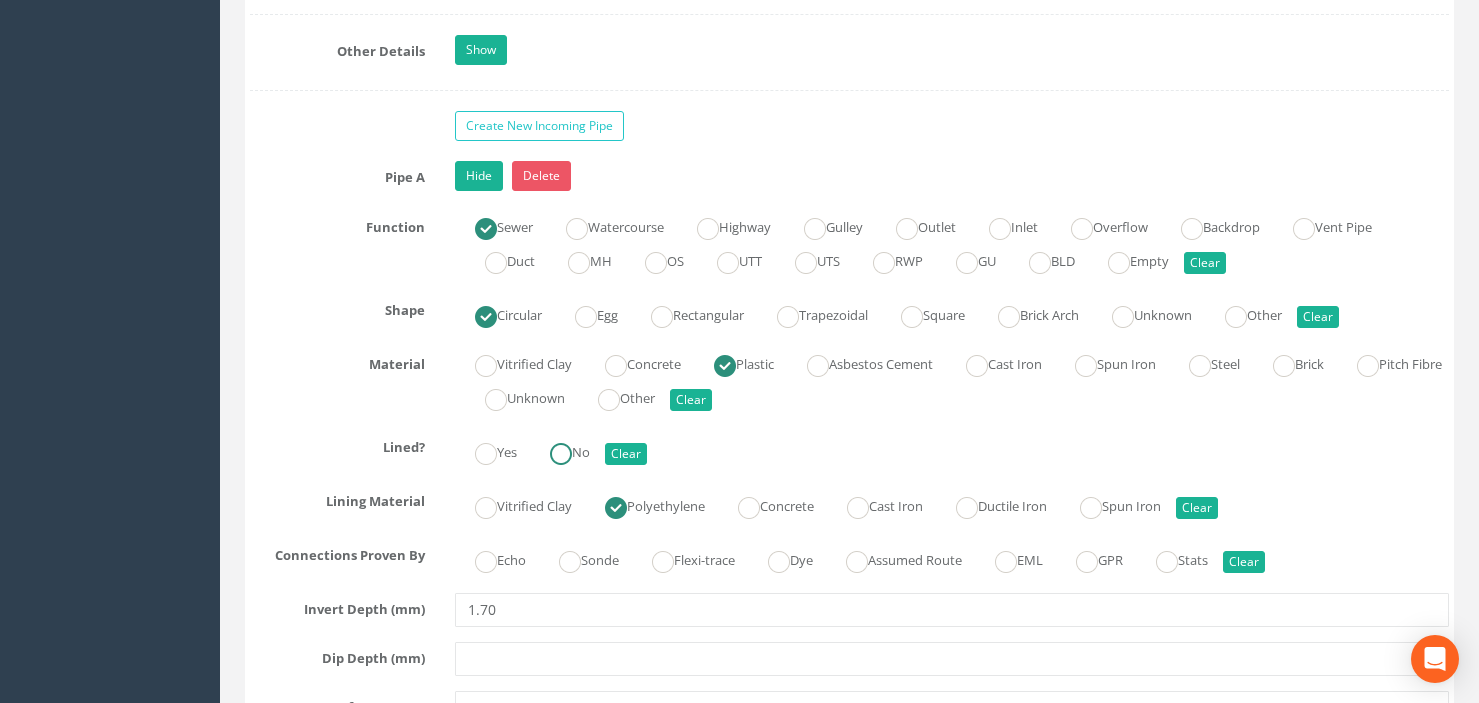 click at bounding box center [561, 454] 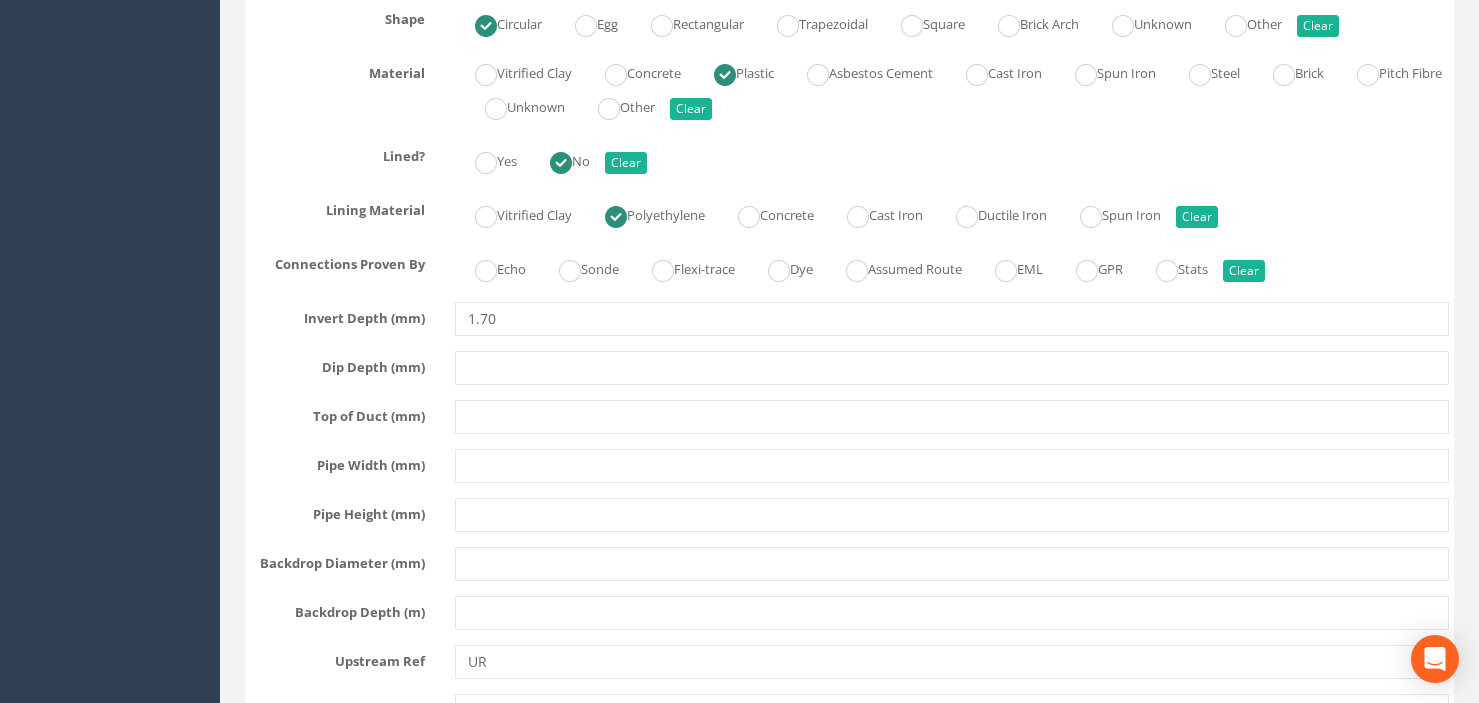 scroll, scrollTop: 3200, scrollLeft: 0, axis: vertical 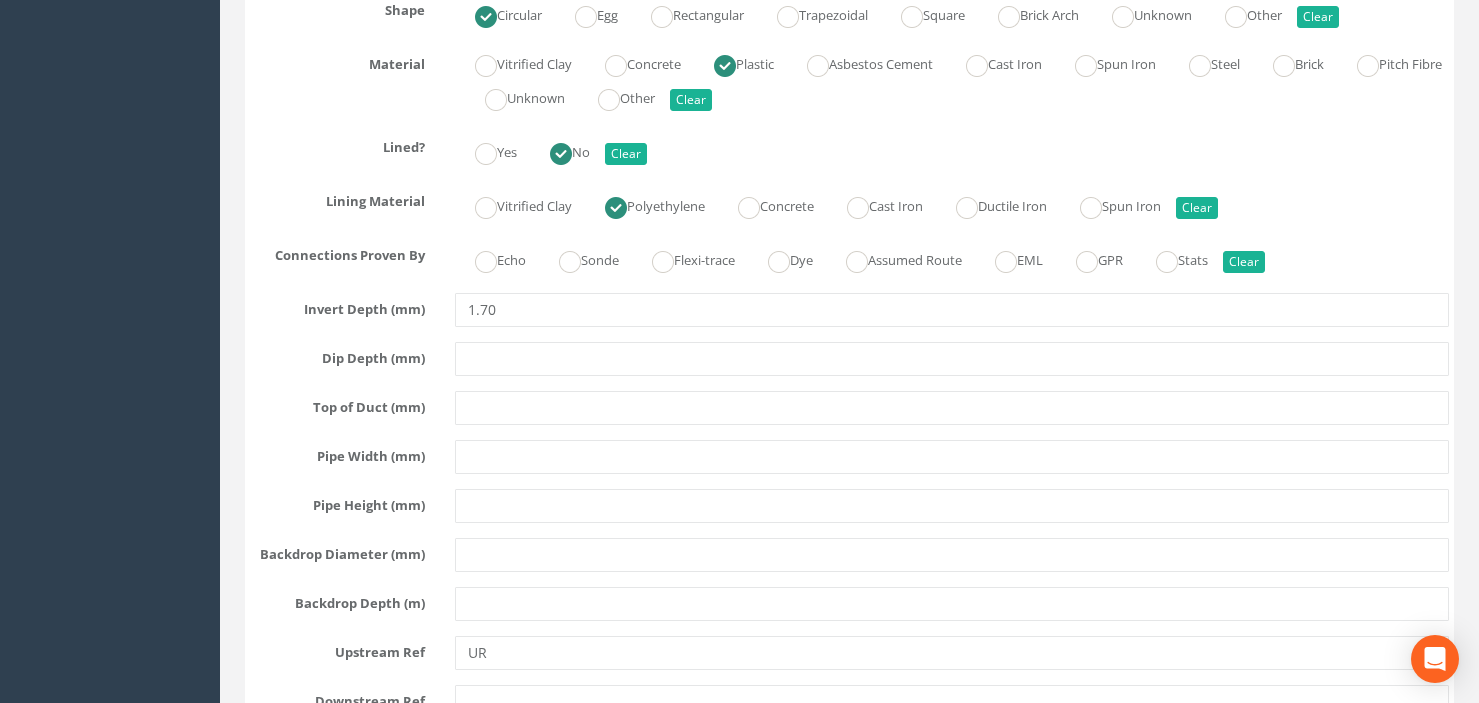 type on "[LOCATION], [LOCATION], [LOCATION]" 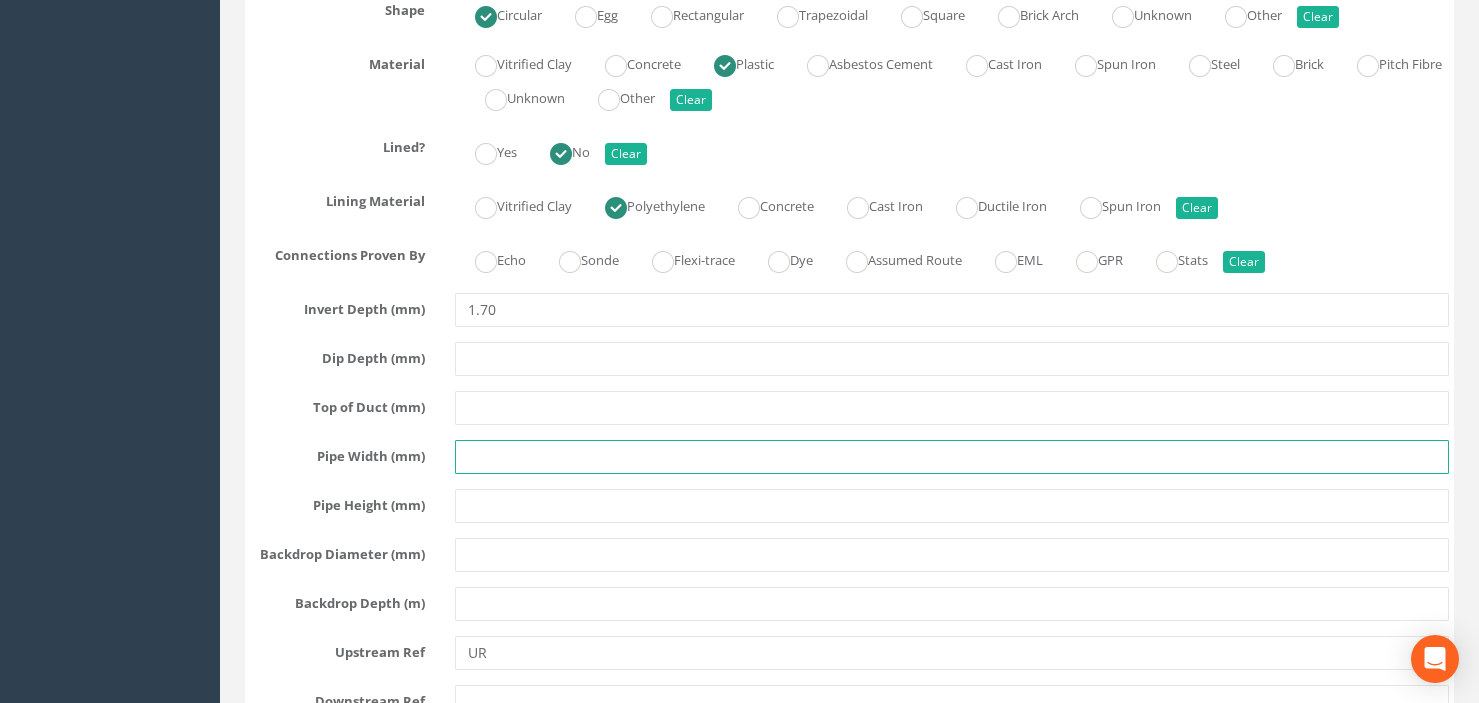 click at bounding box center (952, 457) 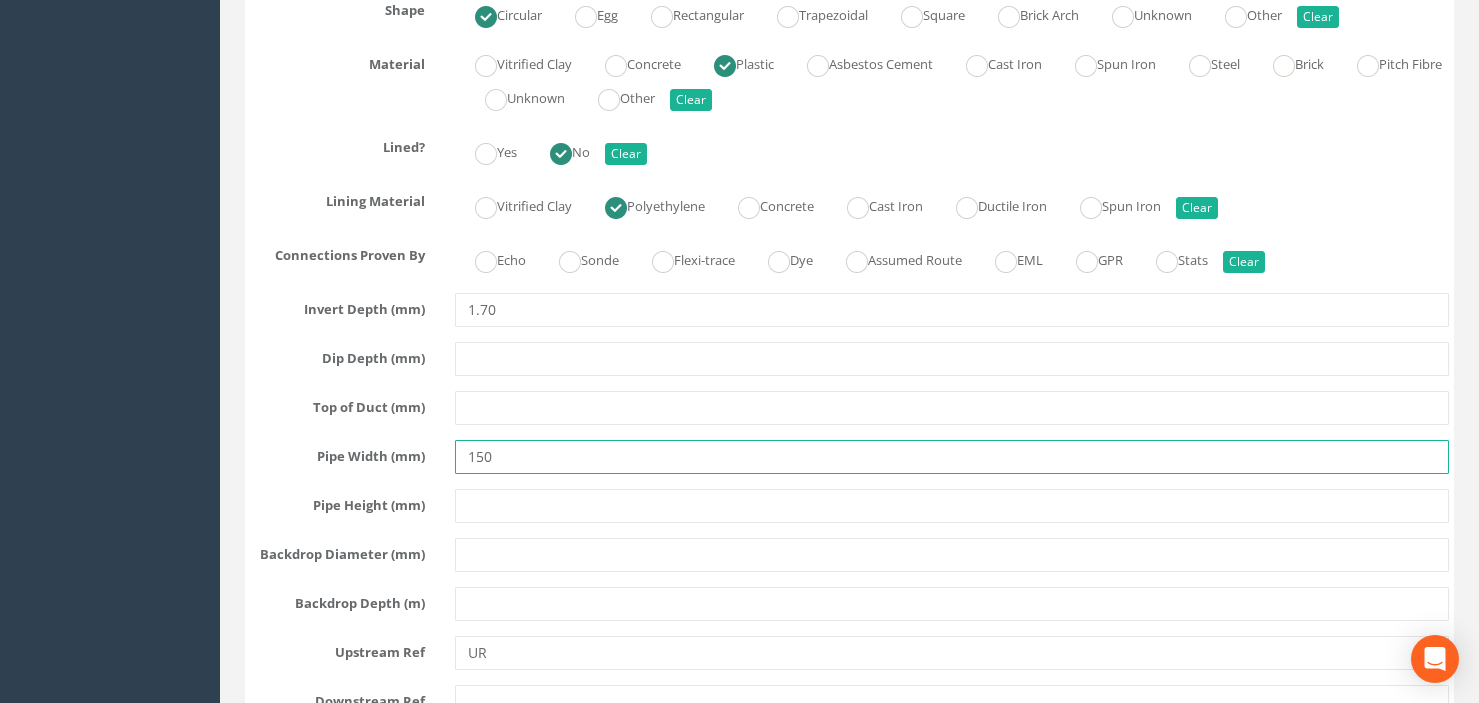 type on "150" 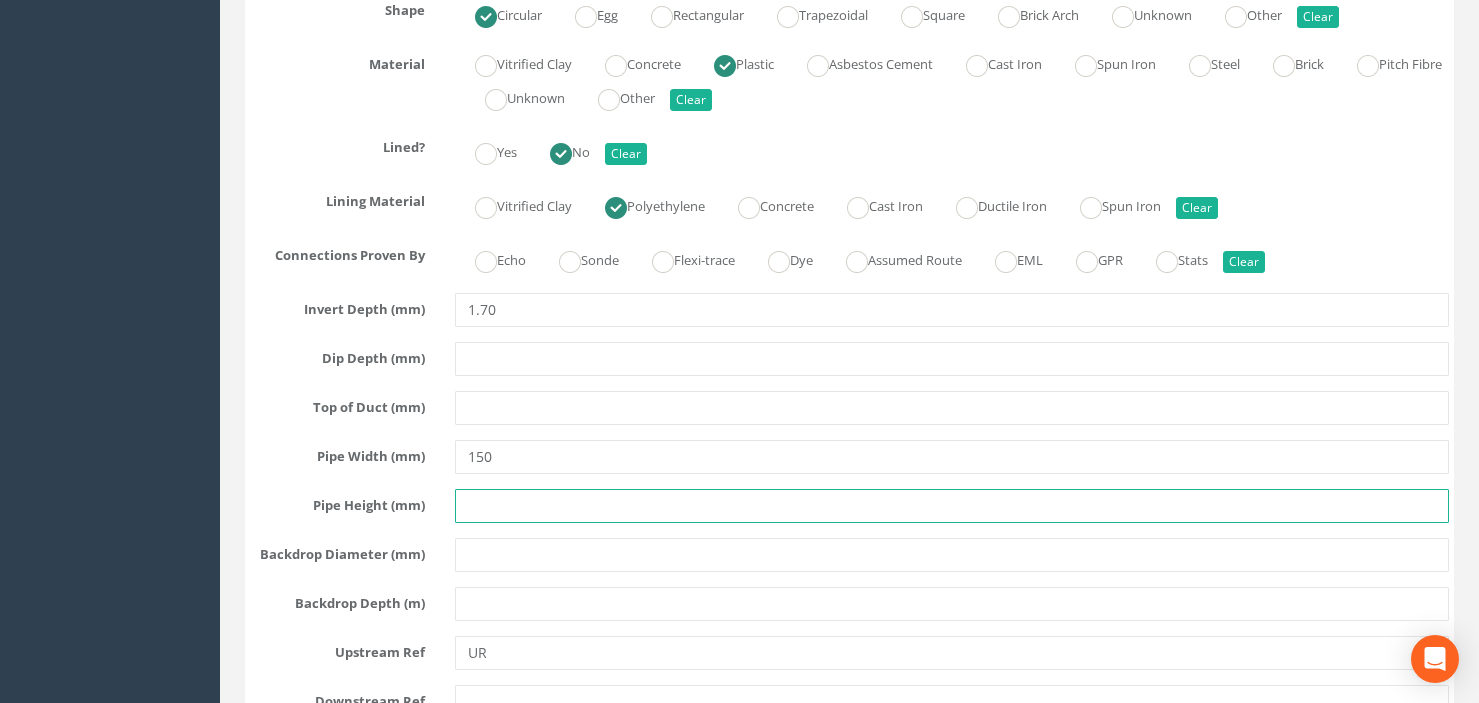 click at bounding box center [952, 506] 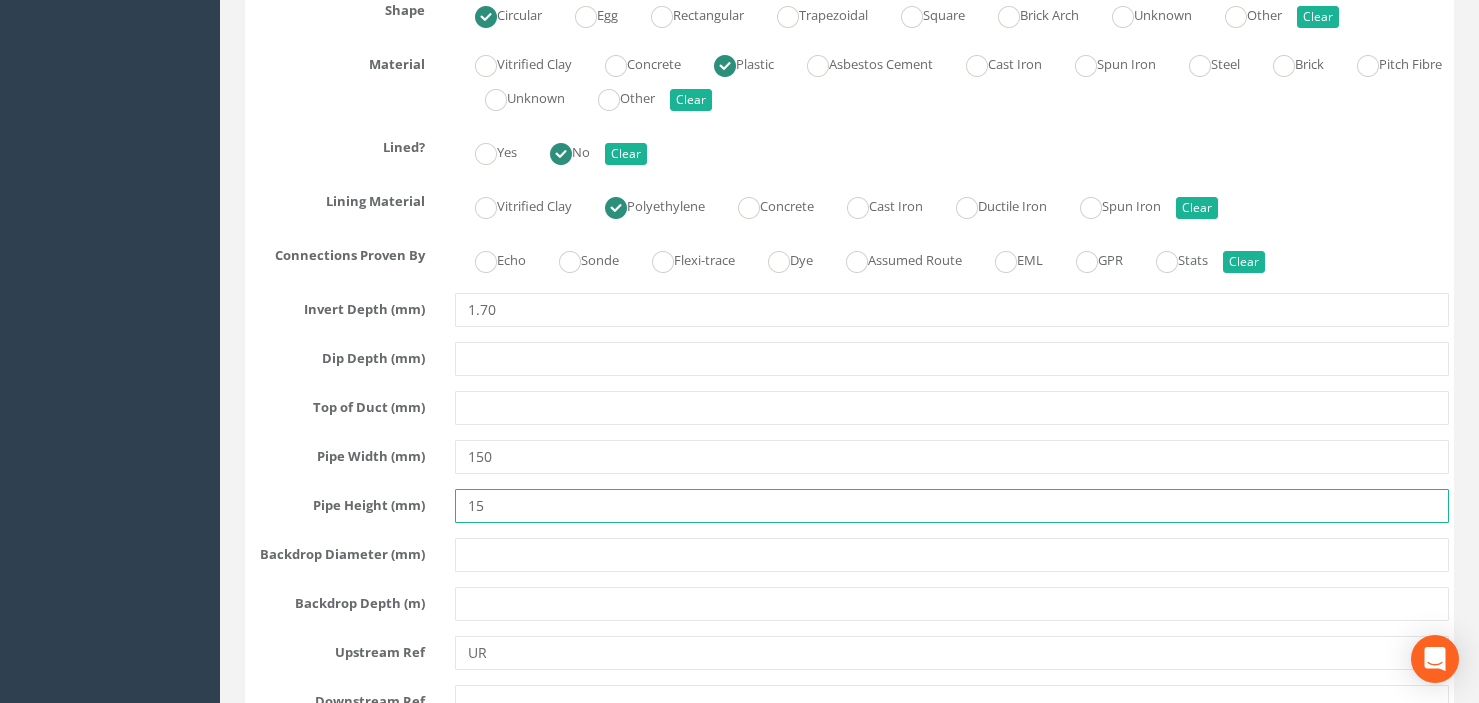 type on "150" 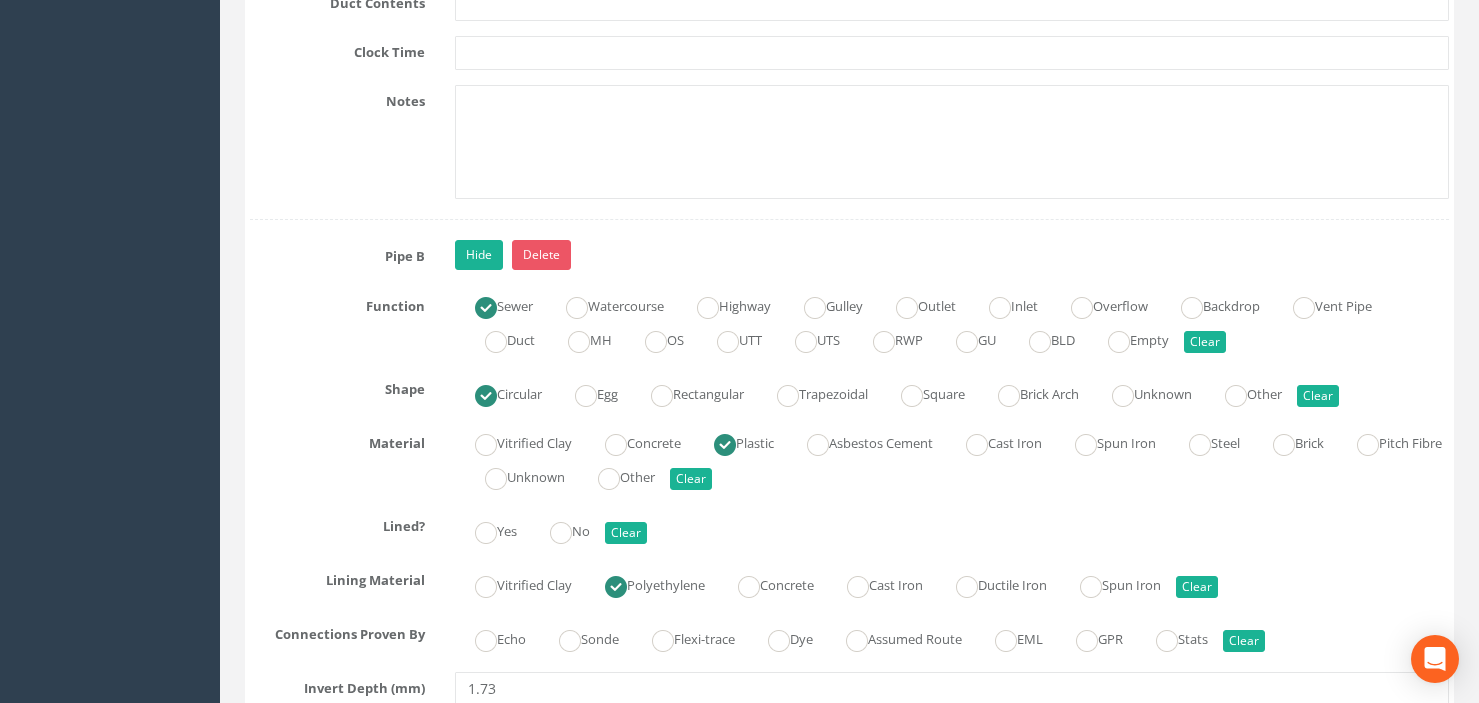 scroll, scrollTop: 4000, scrollLeft: 0, axis: vertical 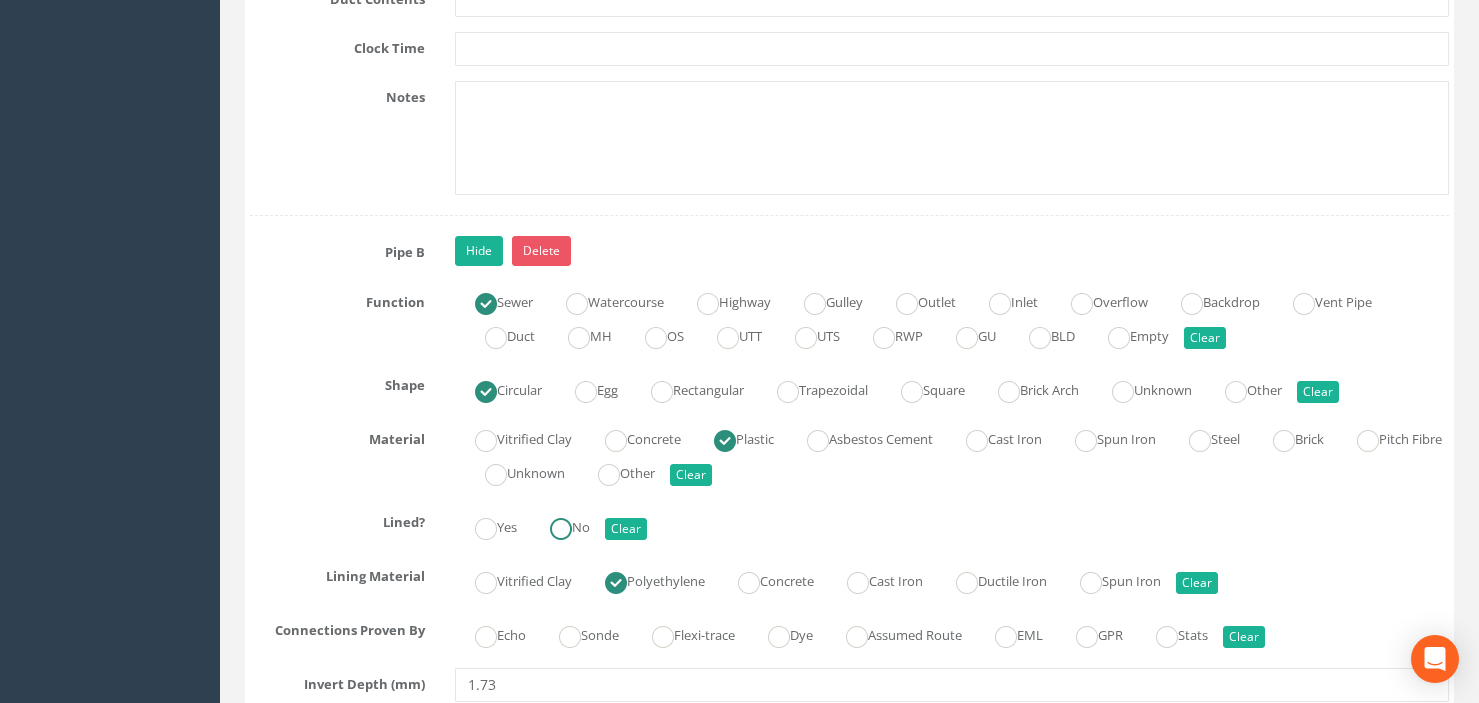 click at bounding box center (561, 529) 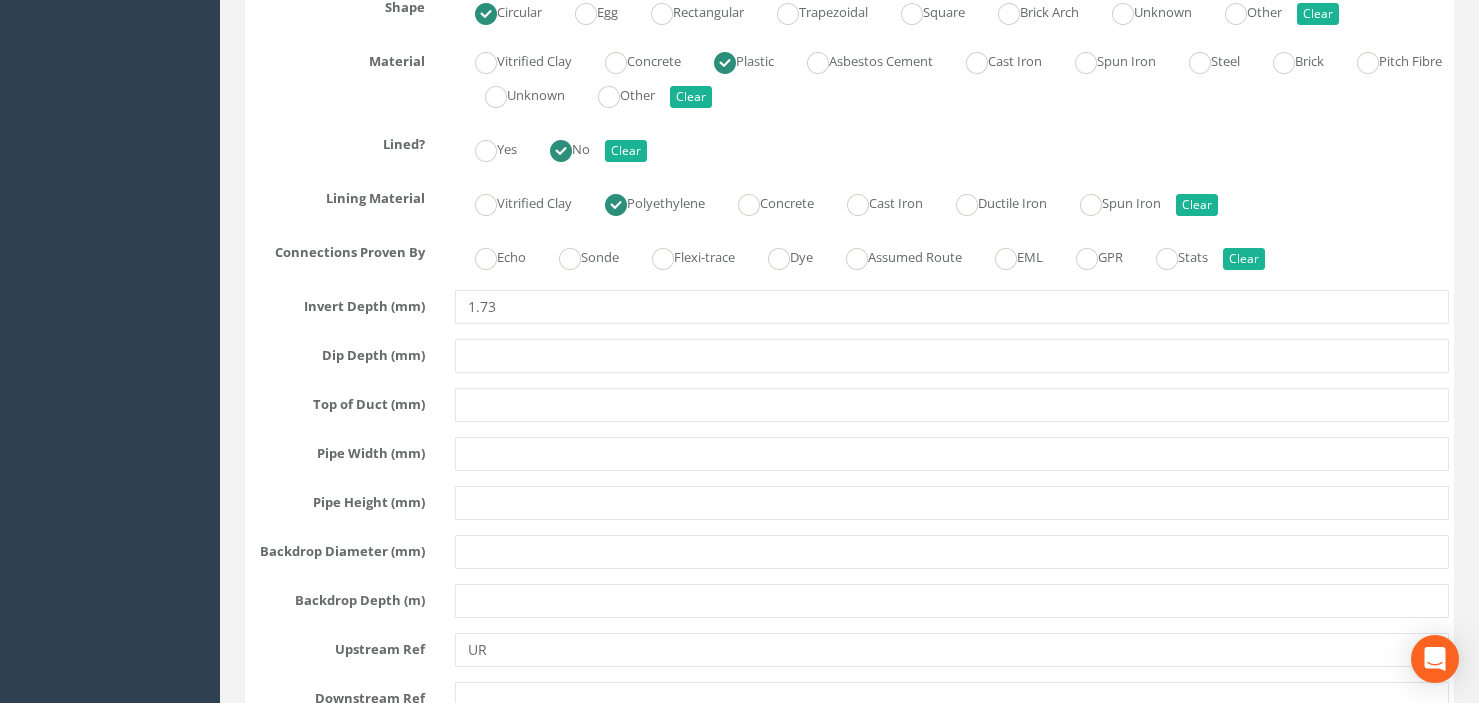 scroll, scrollTop: 4500, scrollLeft: 0, axis: vertical 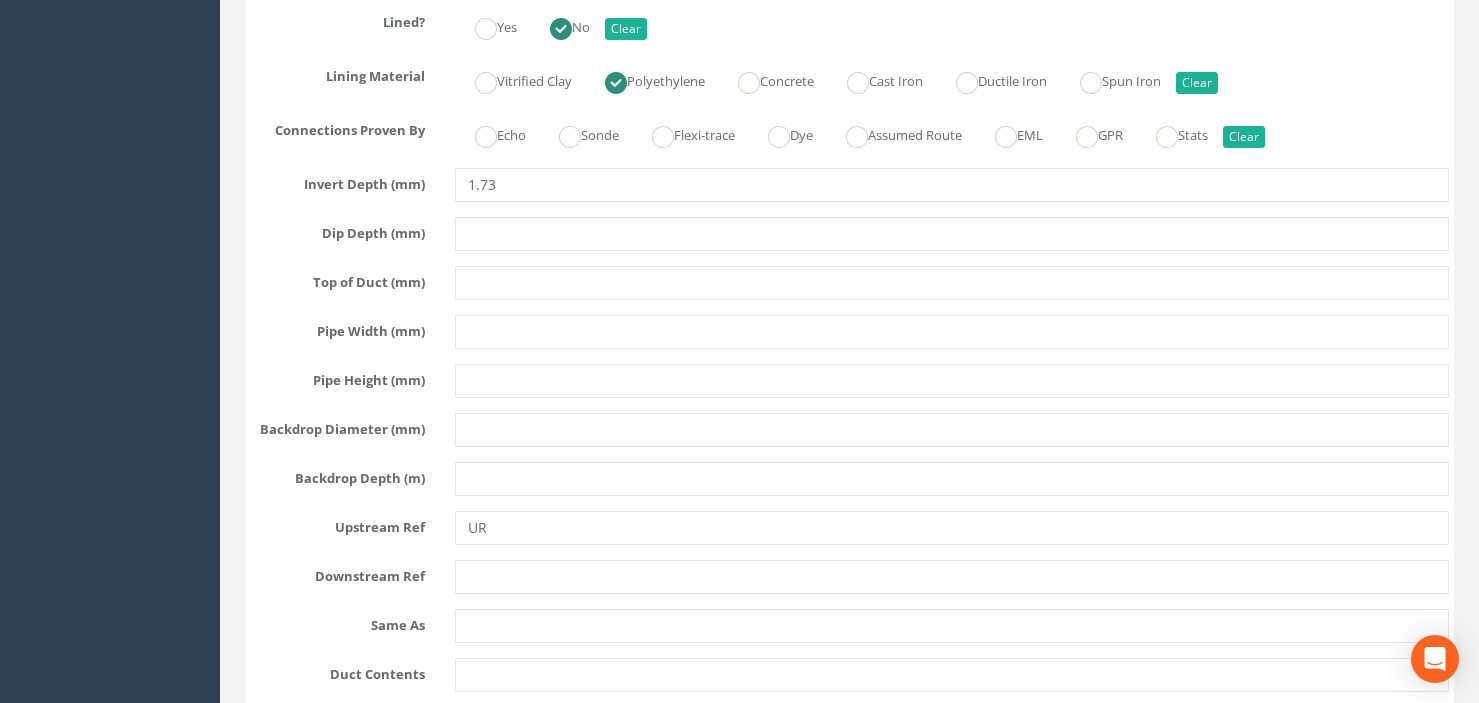 type on "150" 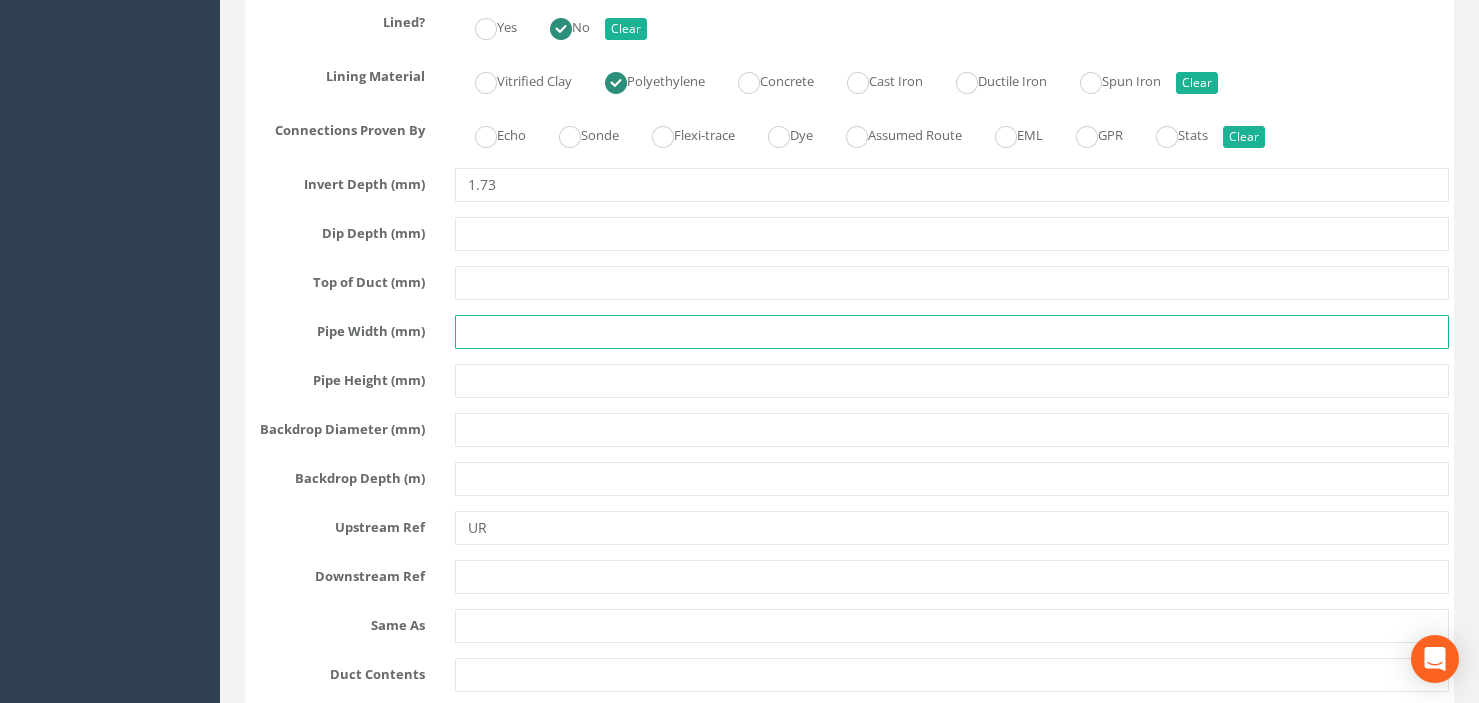 click at bounding box center [952, 332] 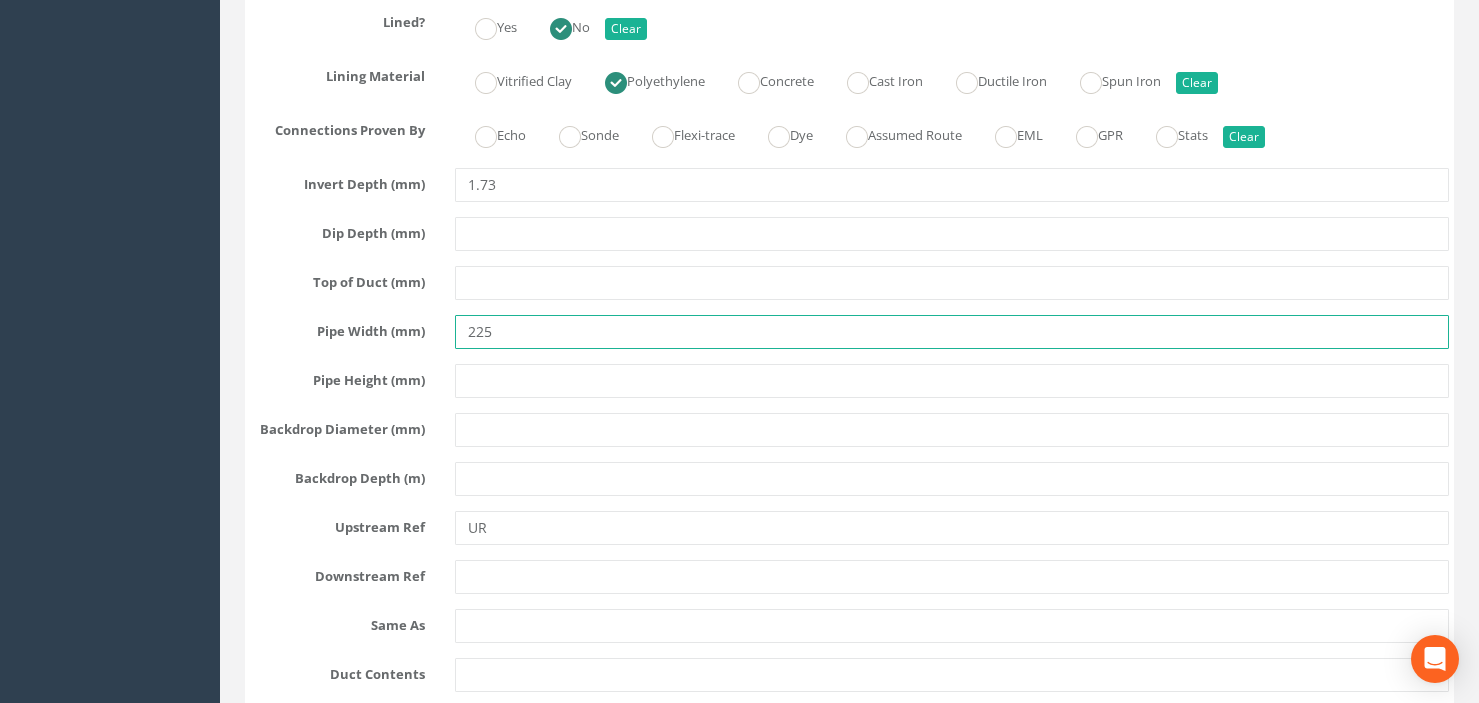 type on "225" 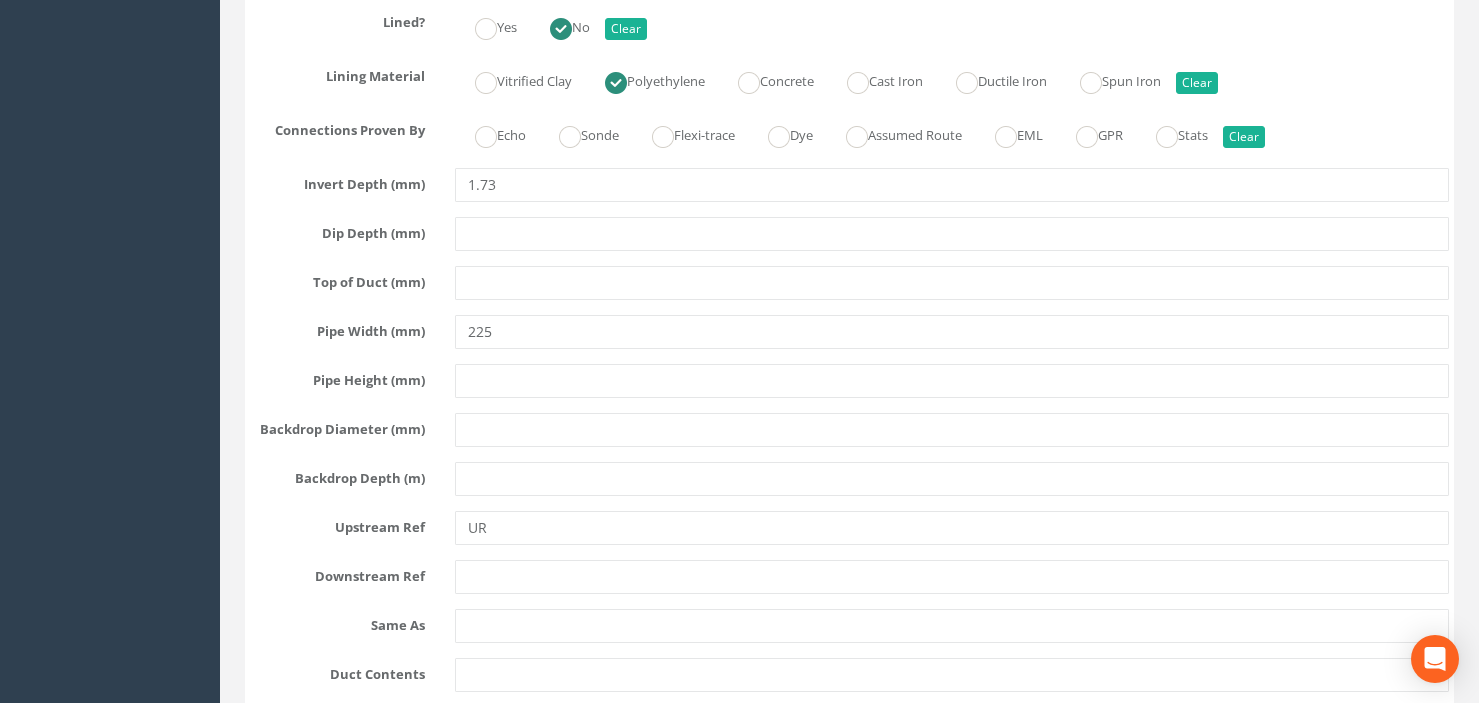 click on "Pipe B
Hide
Delete
Function
Sewer
Watercourse
Highway
Gulley
Outlet
Inlet
Overflow
Backdrop
Vent Pipe
Duct
MH
OS
UTT
UTS
RWP
GU
Clear" at bounding box center (849, 313) 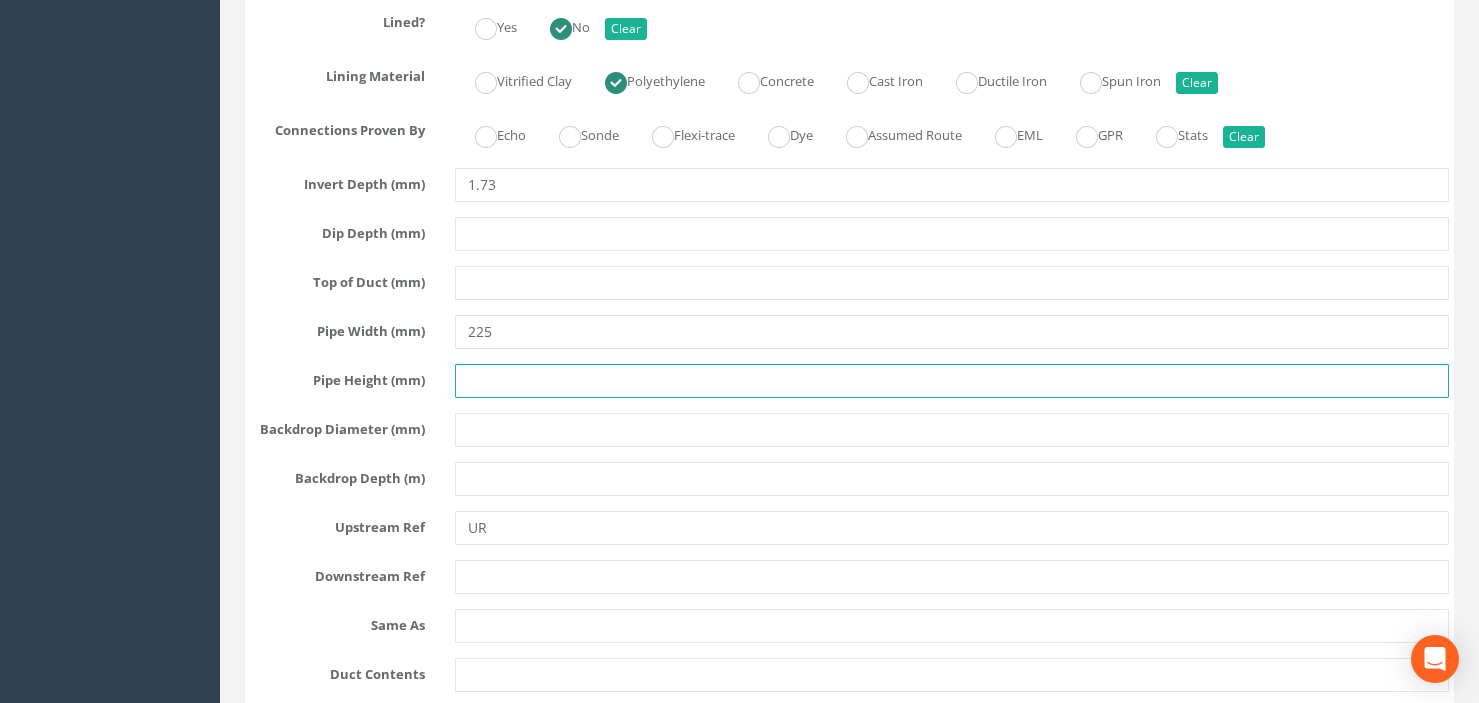 click at bounding box center (952, 381) 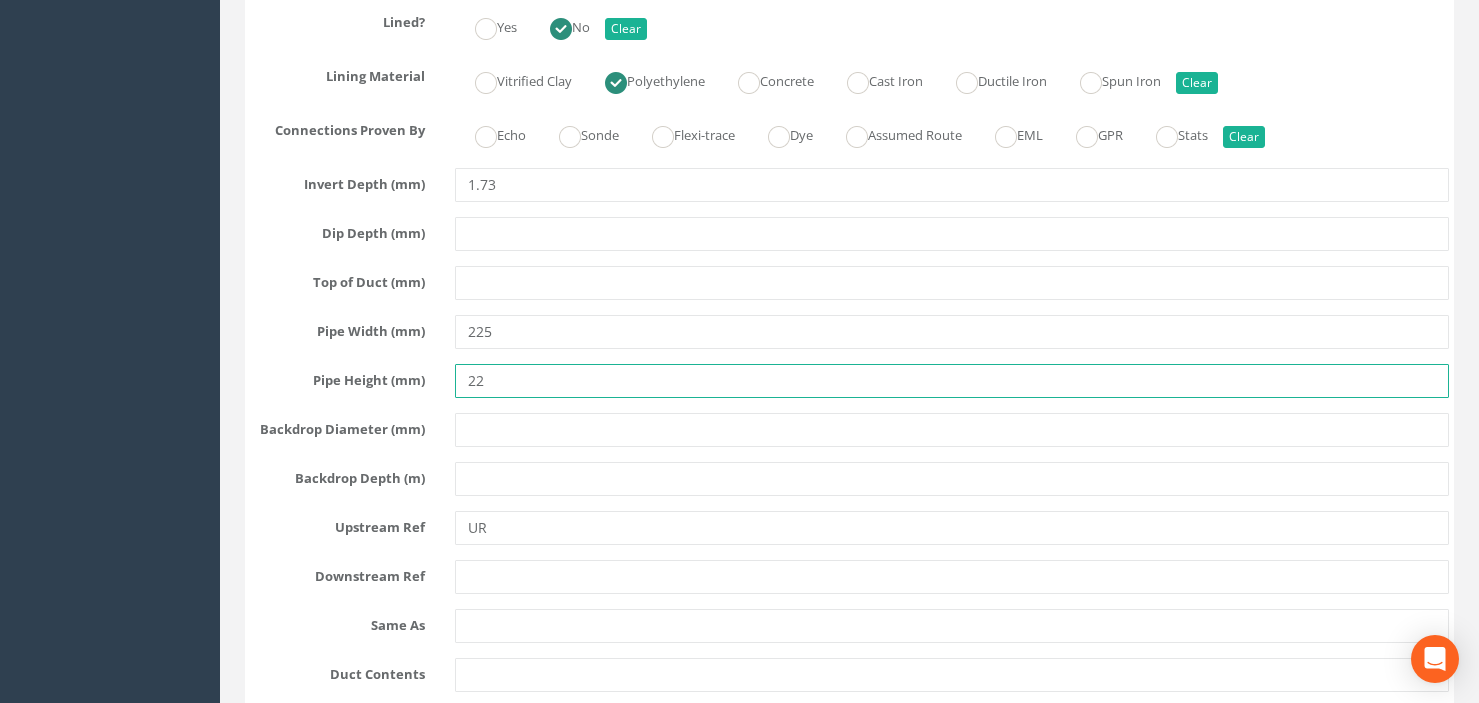 type on "225" 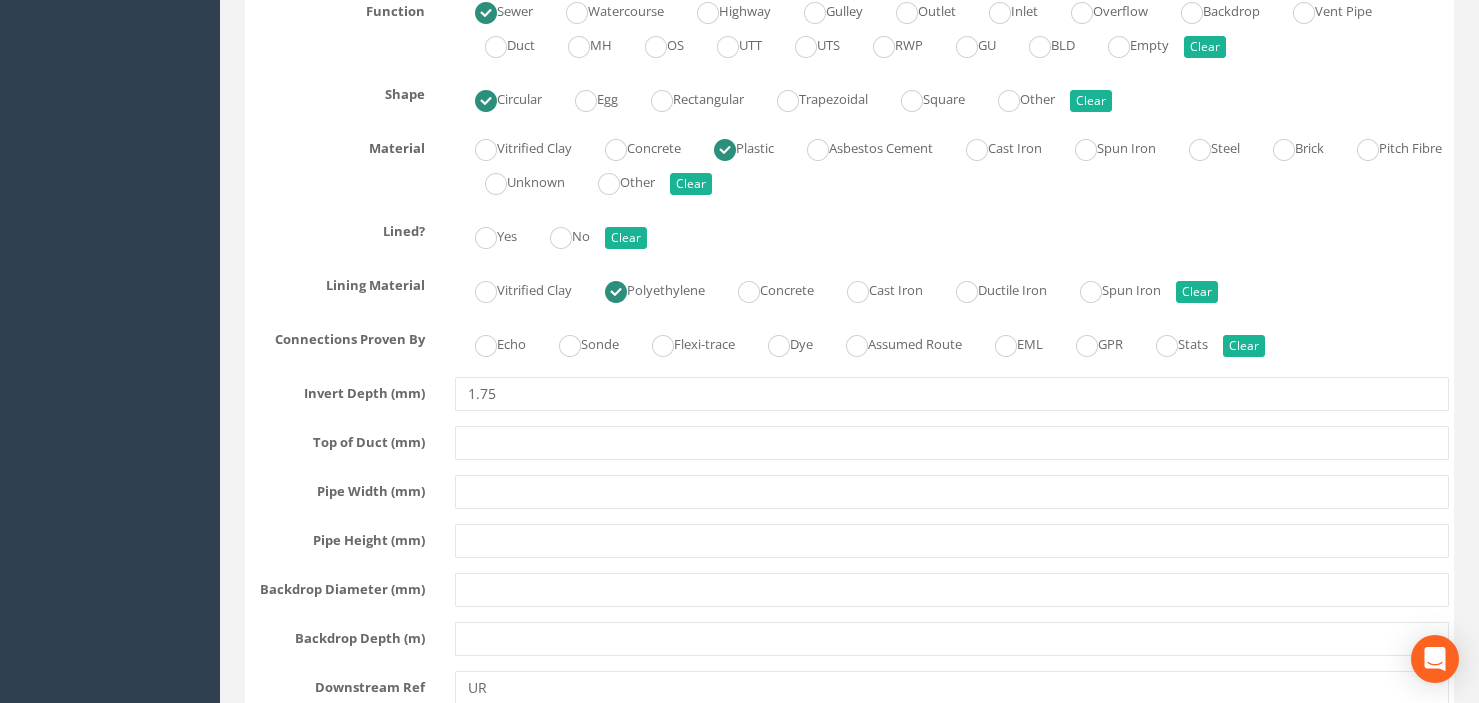 scroll, scrollTop: 5700, scrollLeft: 0, axis: vertical 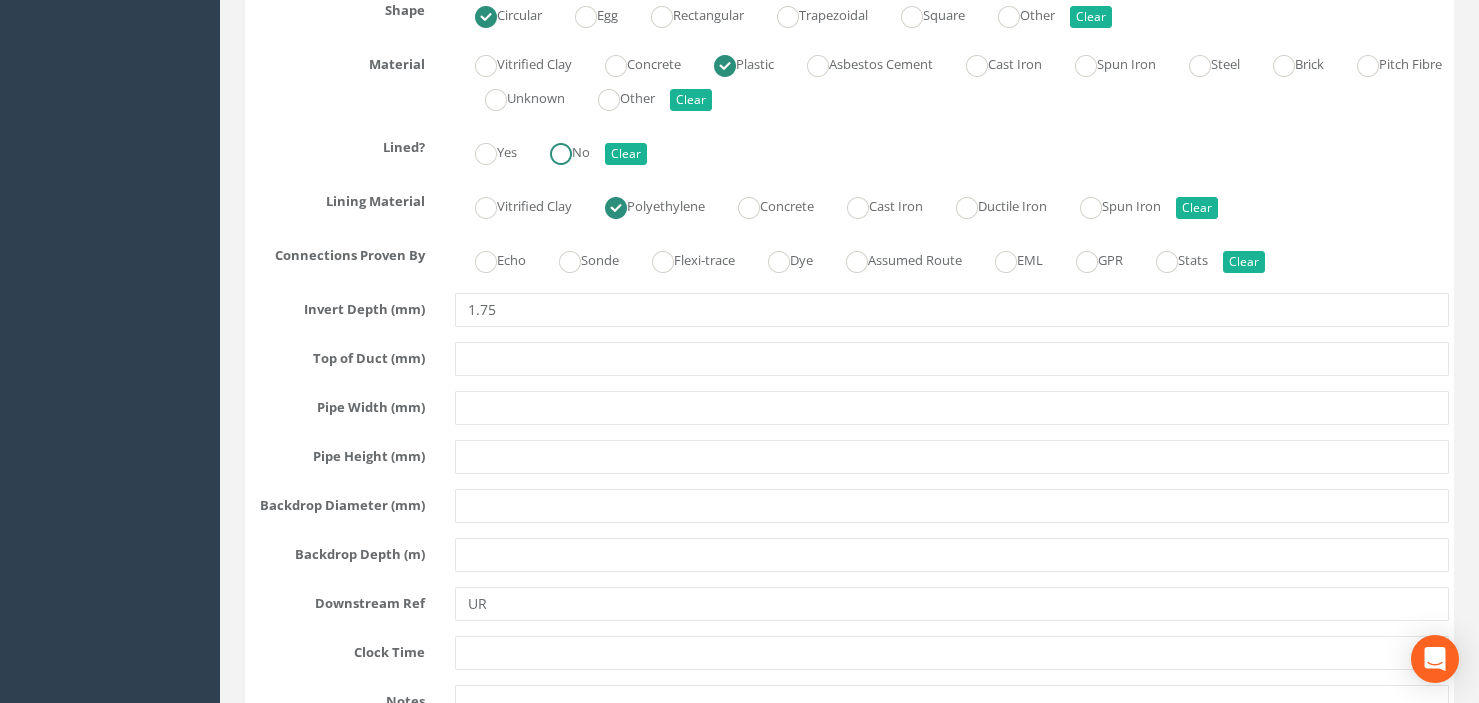click at bounding box center [561, 154] 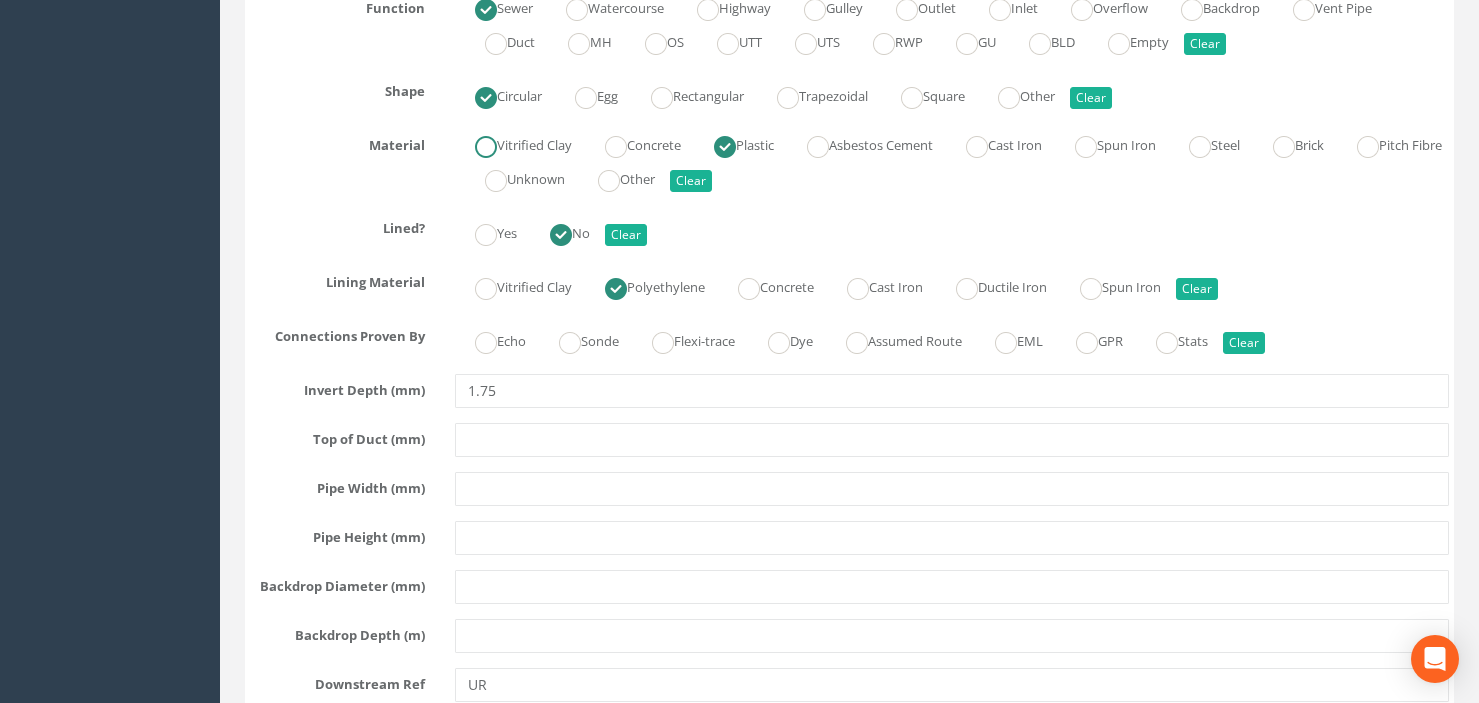 scroll, scrollTop: 5700, scrollLeft: 0, axis: vertical 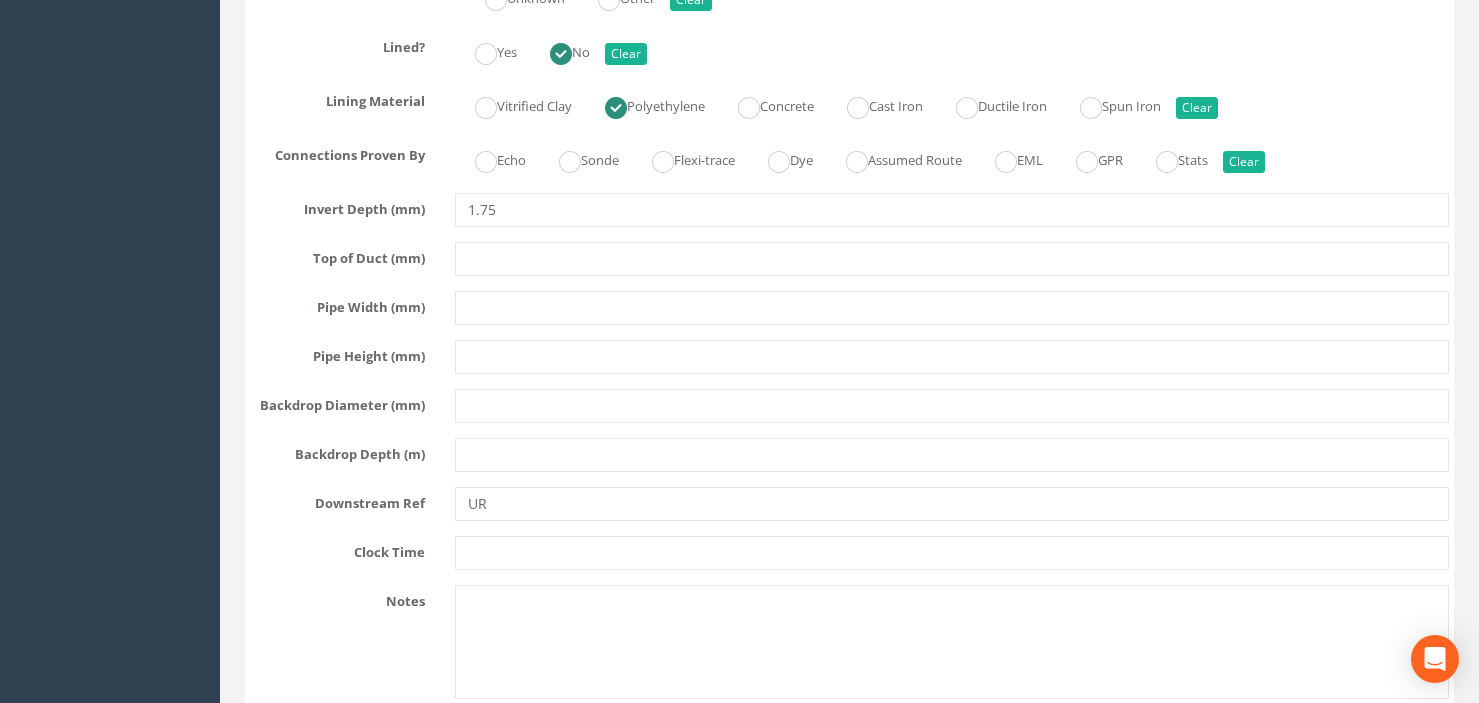 type on "225" 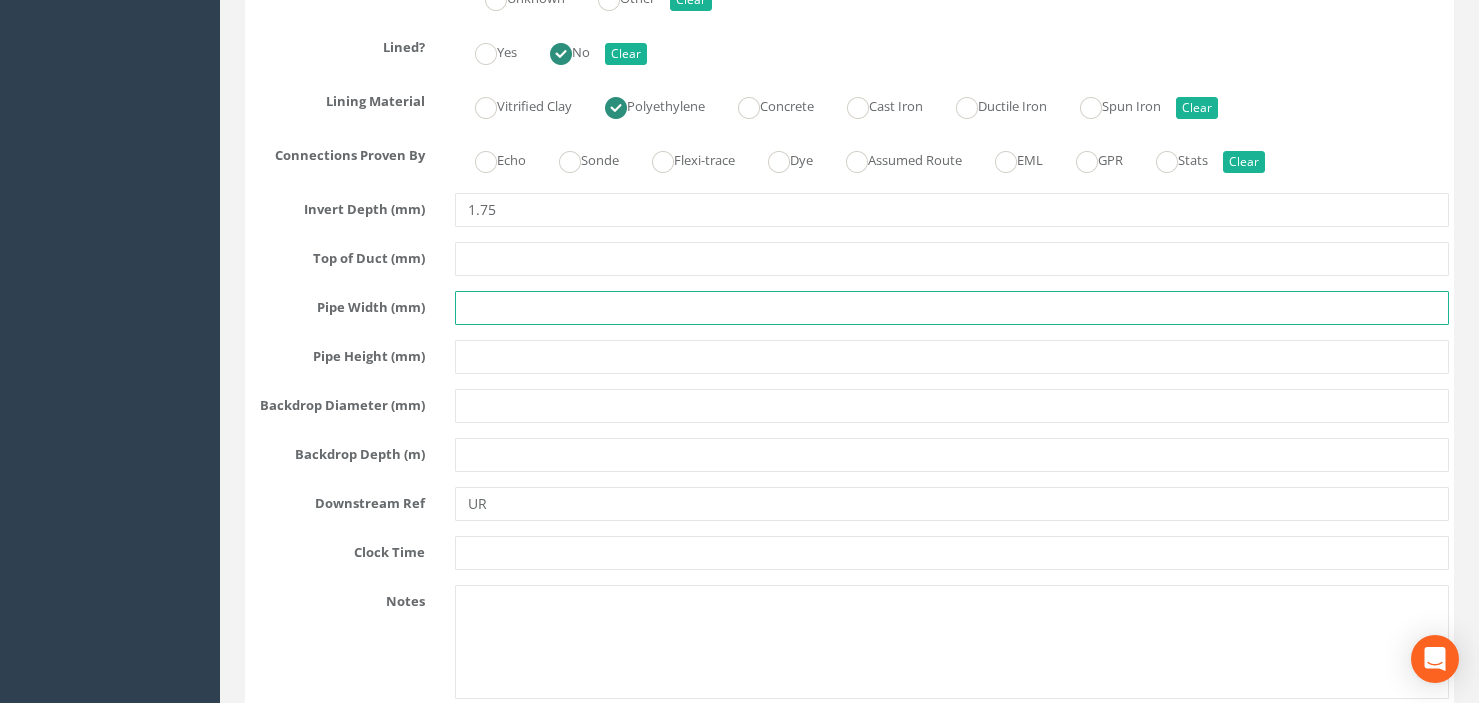 click at bounding box center (952, 308) 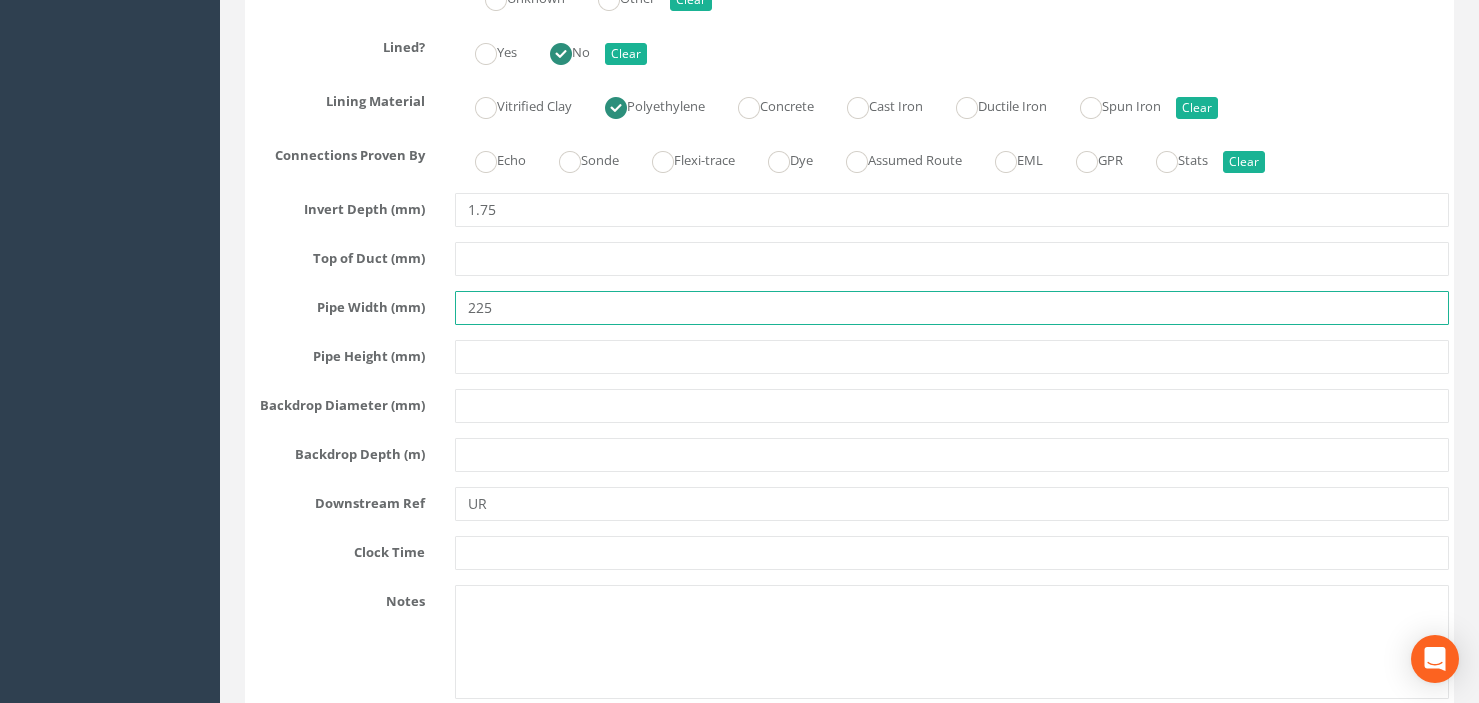 type on "225" 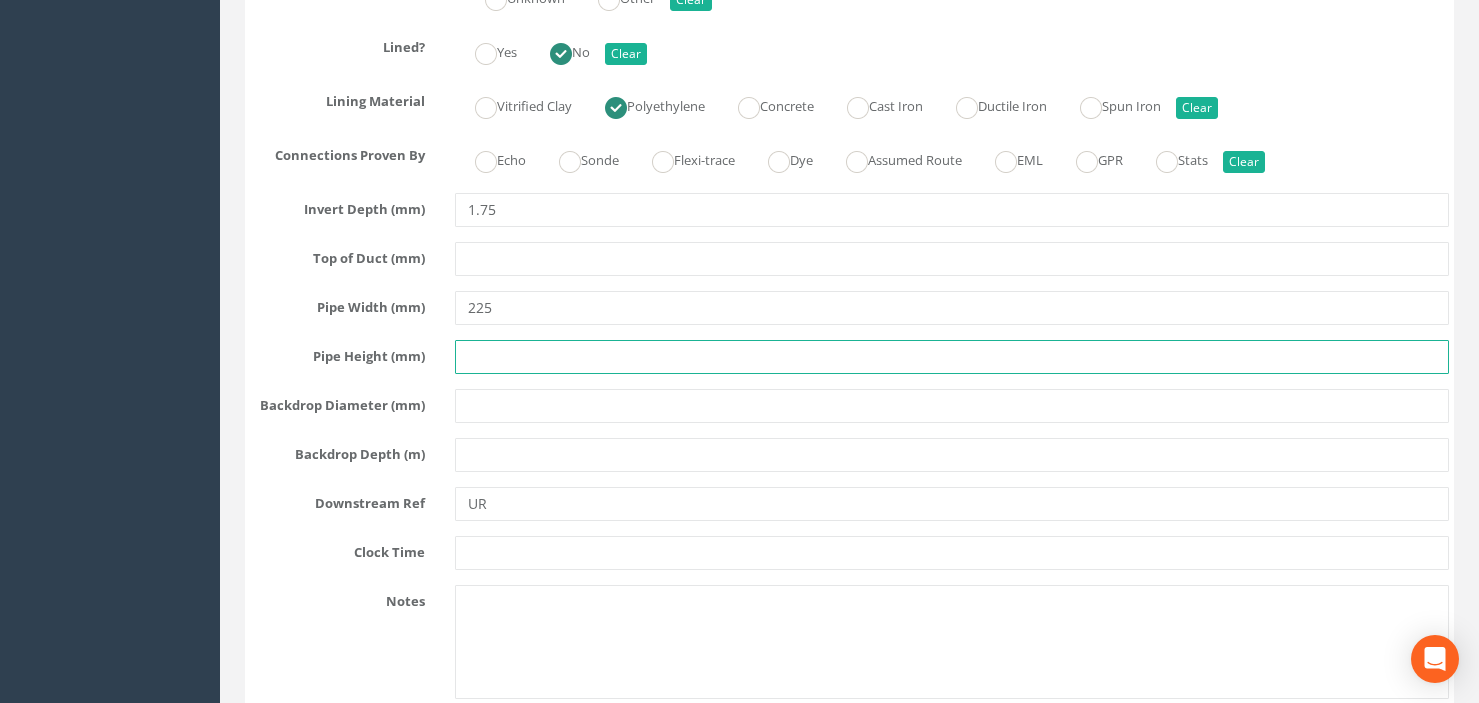 click at bounding box center [952, 357] 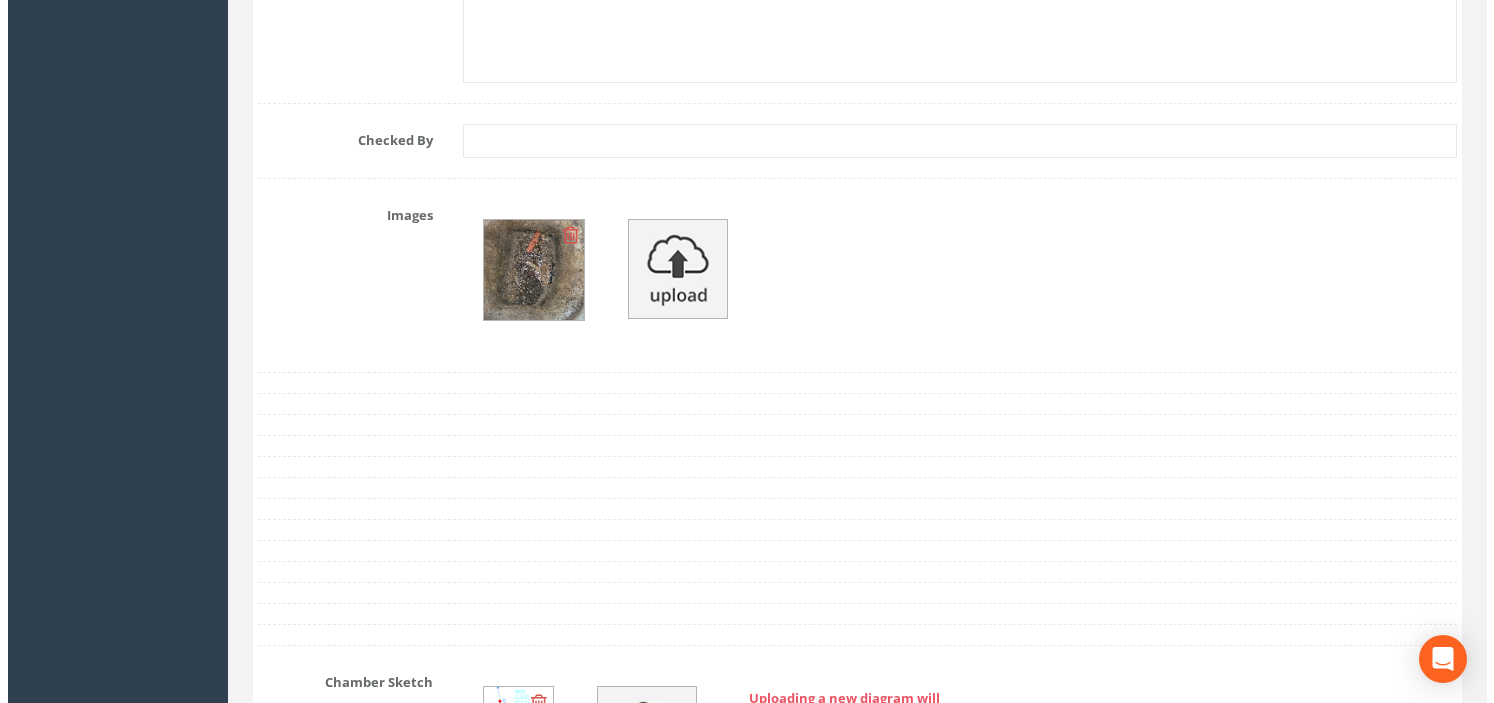 scroll, scrollTop: 6200, scrollLeft: 0, axis: vertical 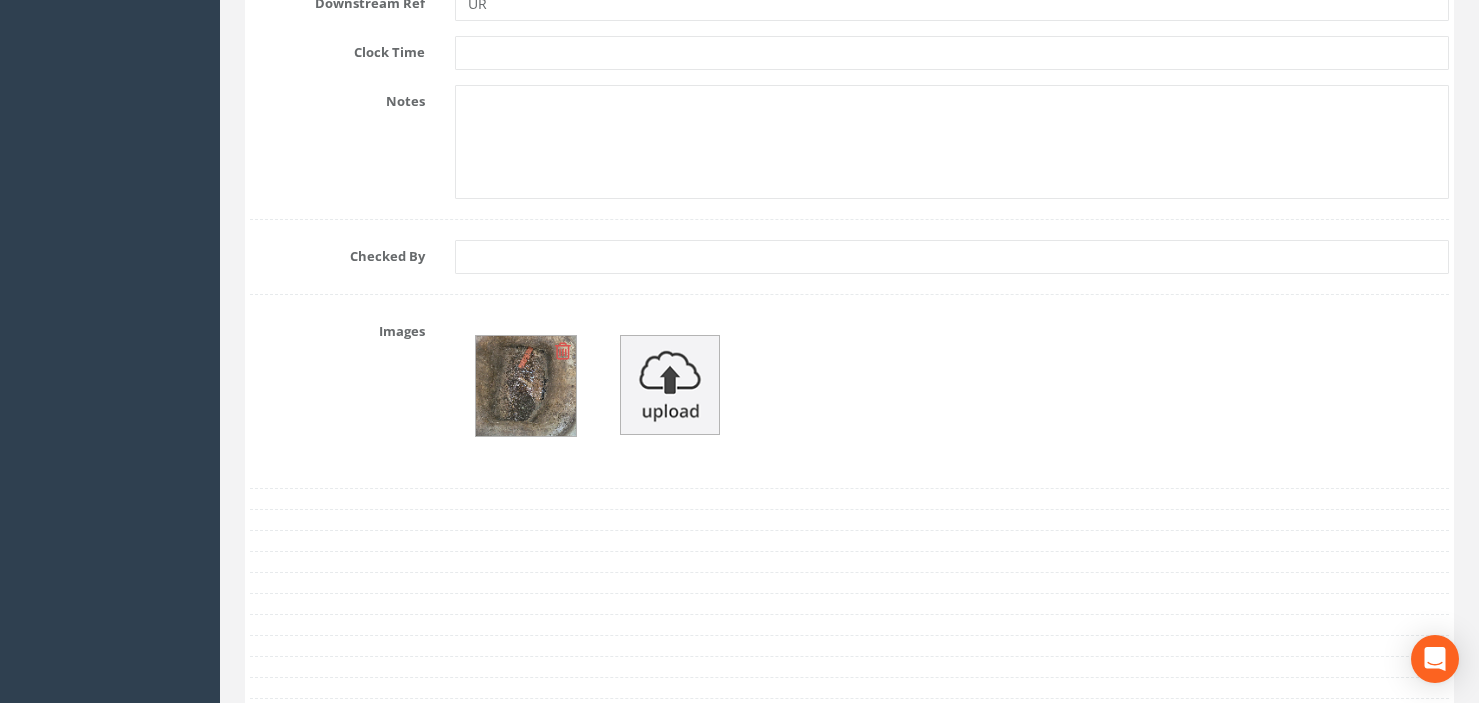 type on "225" 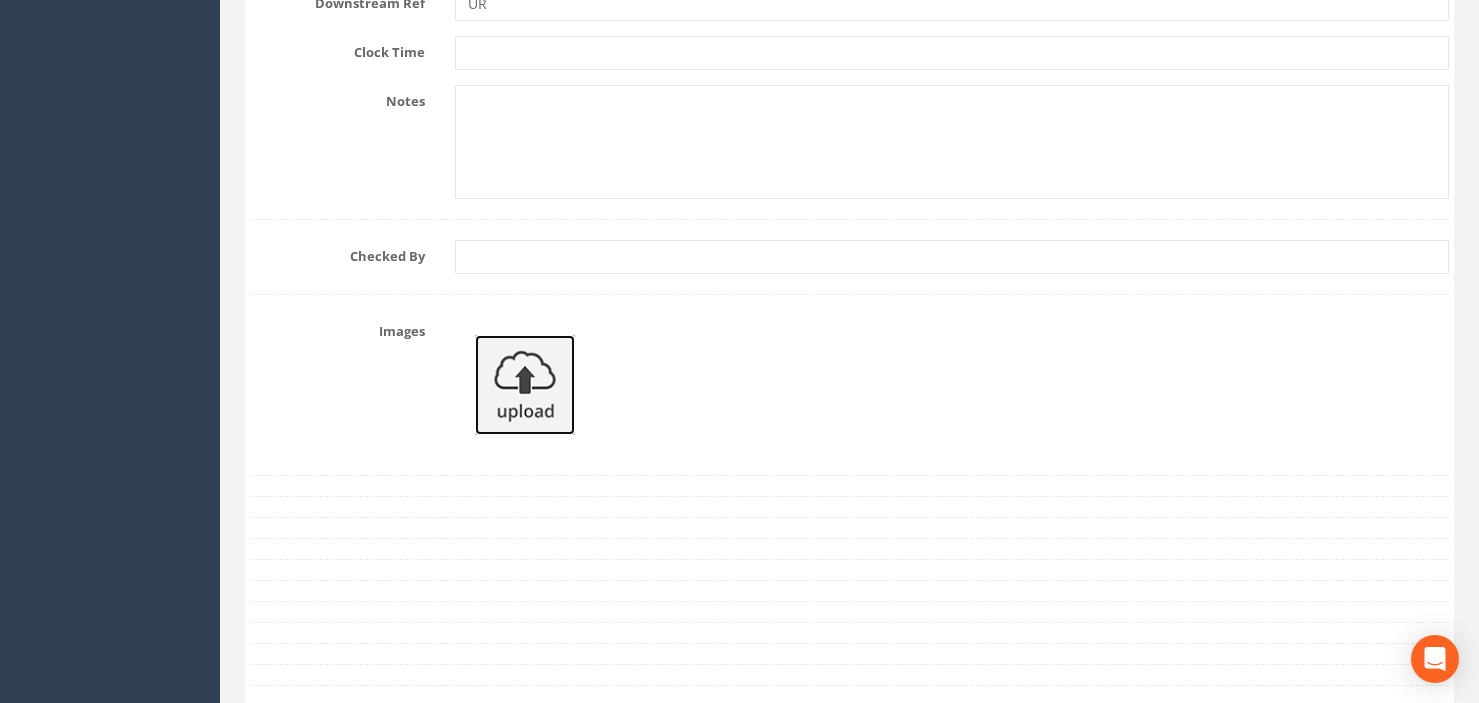 click at bounding box center [525, 385] 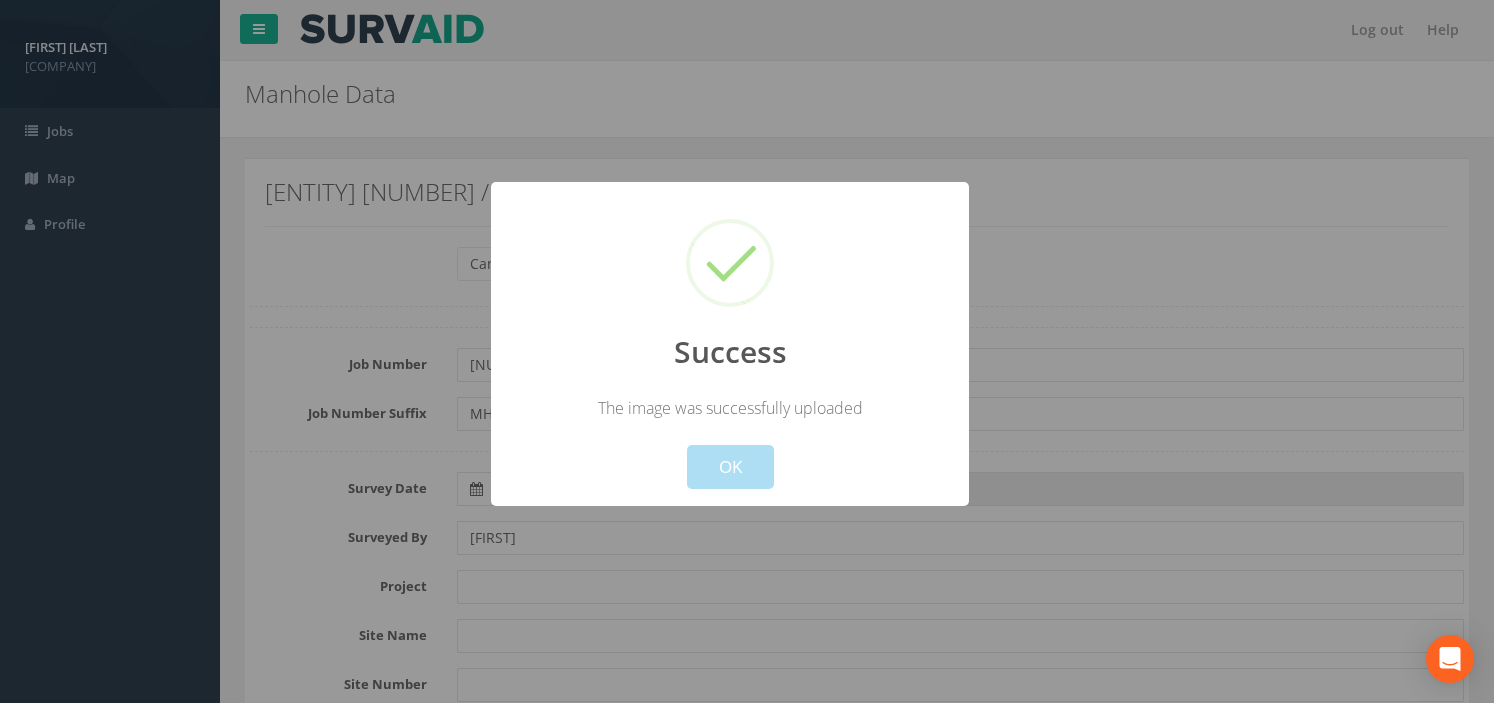 scroll, scrollTop: 6200, scrollLeft: 0, axis: vertical 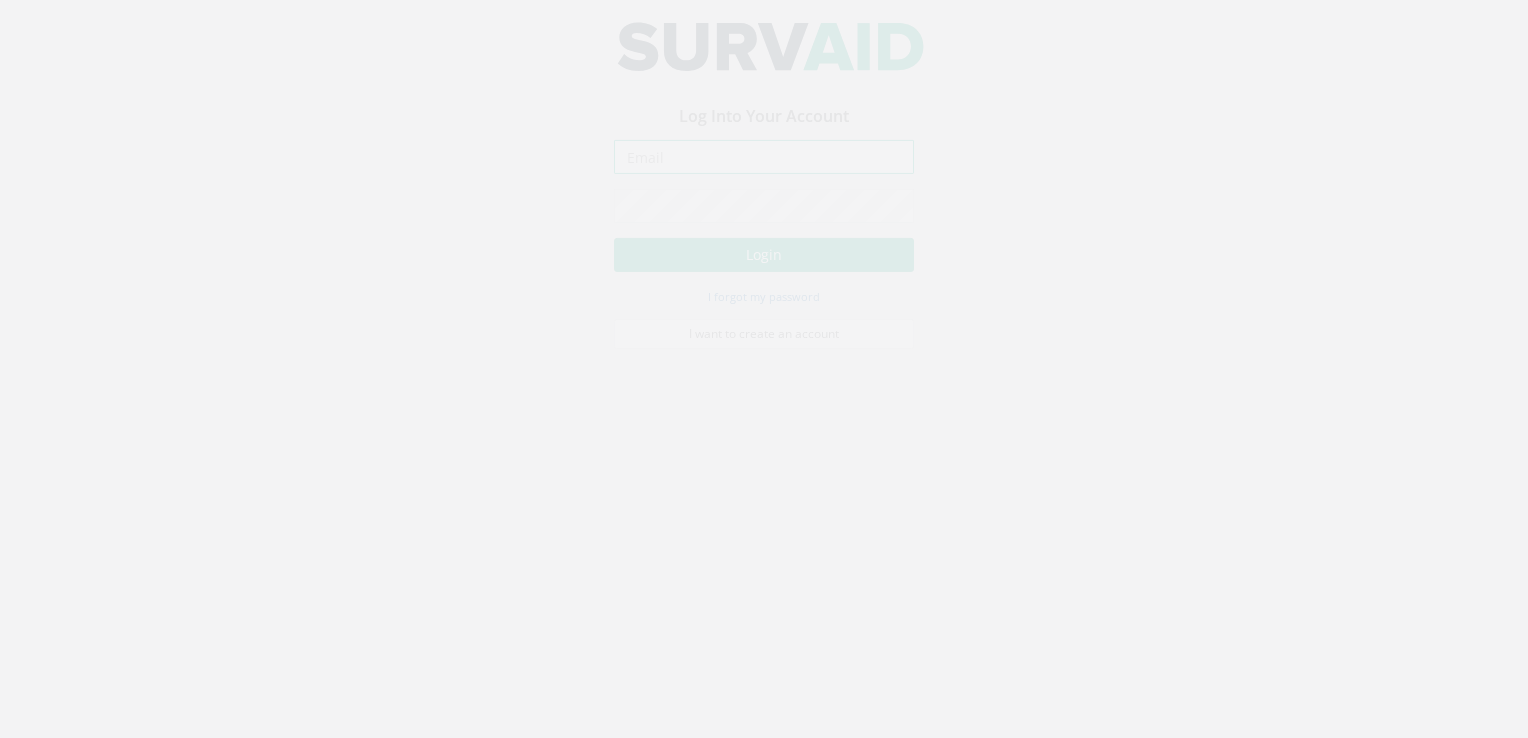 type on "[EMAIL]" 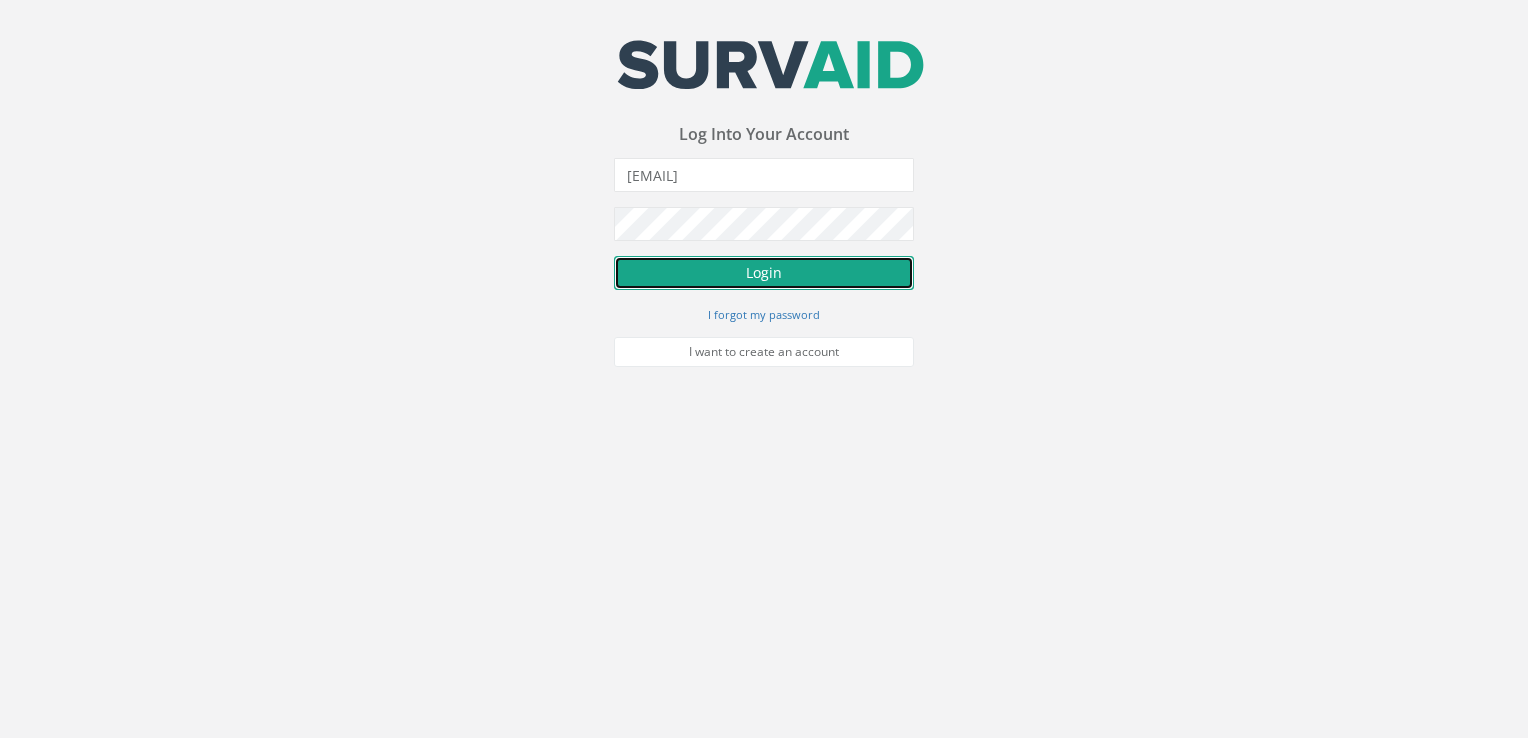 click on "Login" at bounding box center (764, 273) 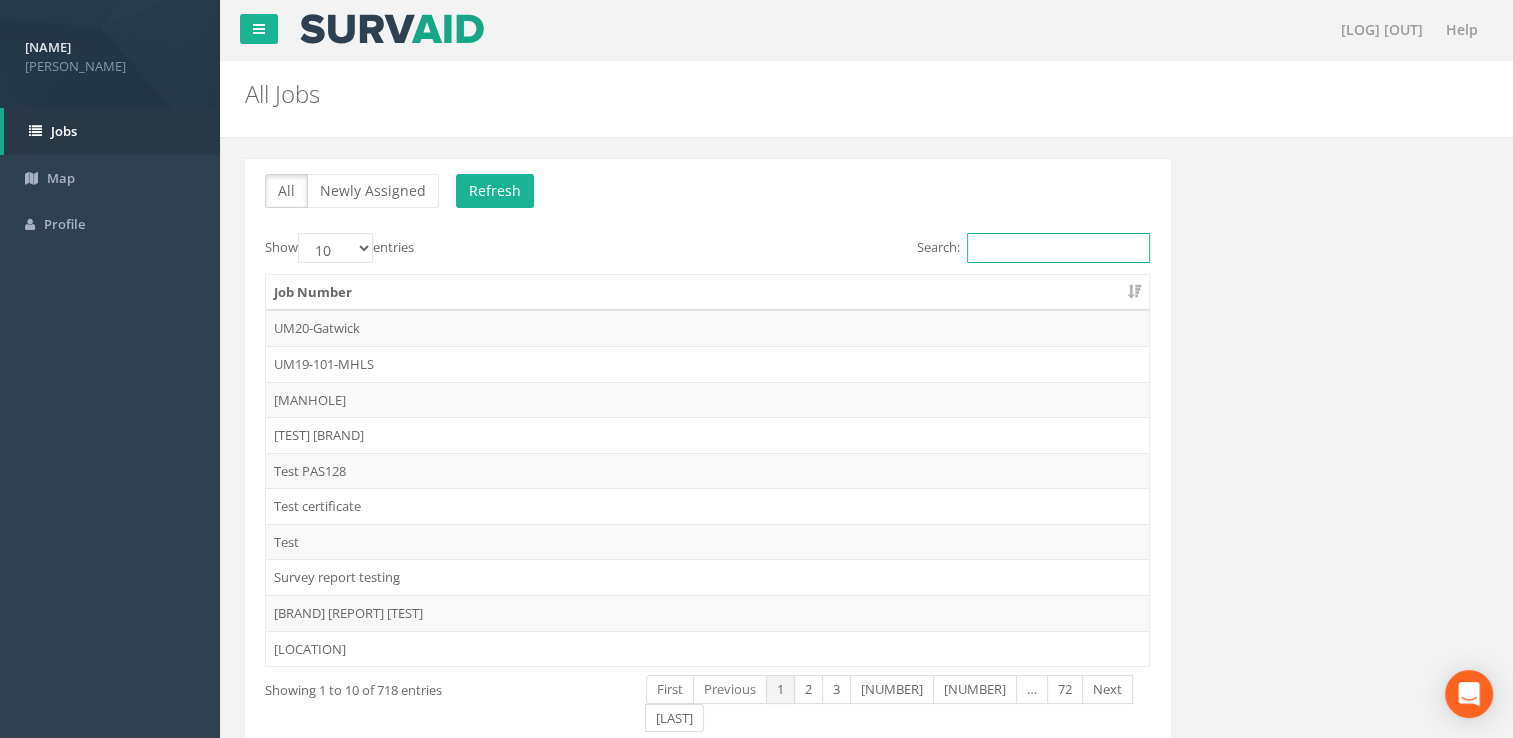 click on "Search:" at bounding box center [1058, 248] 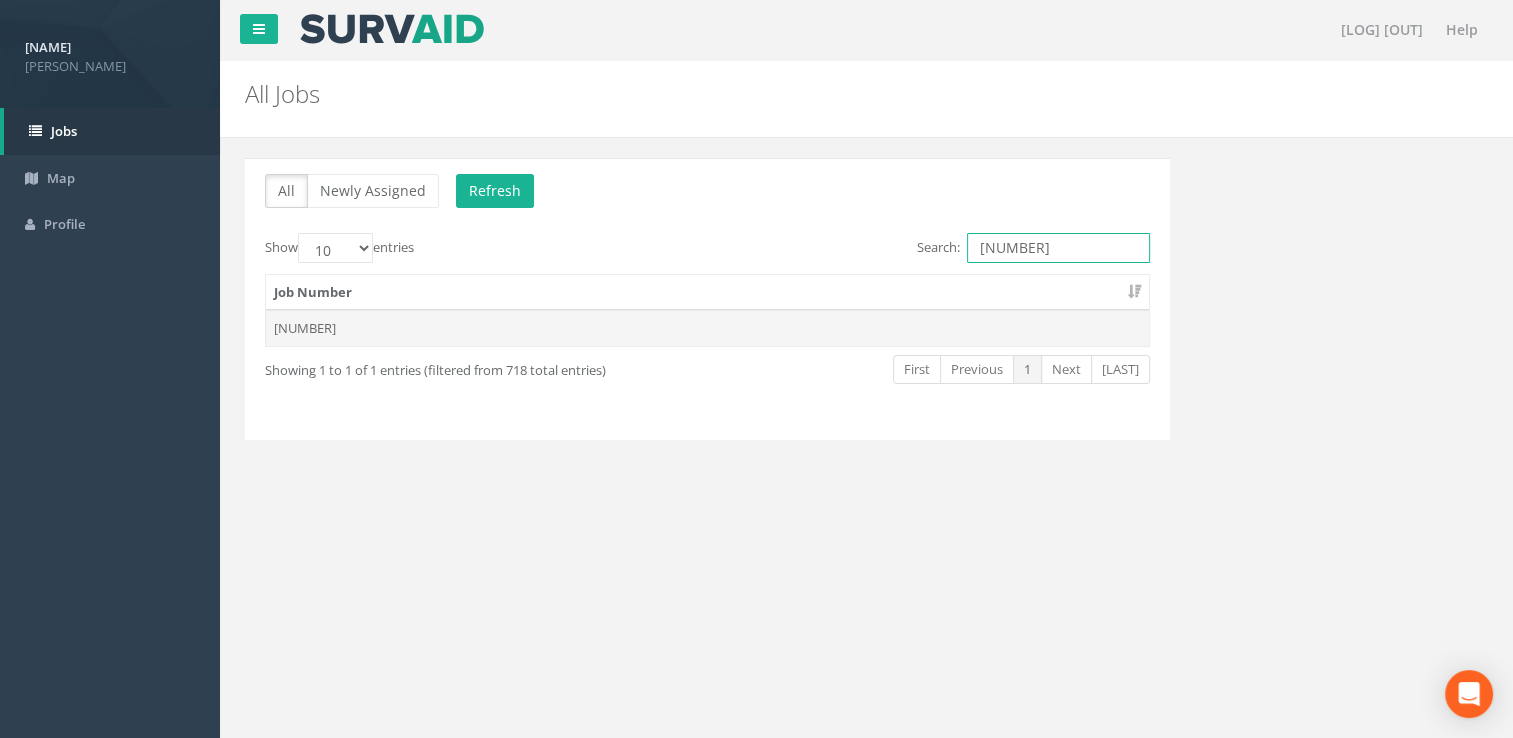 type on "[NUMBER]" 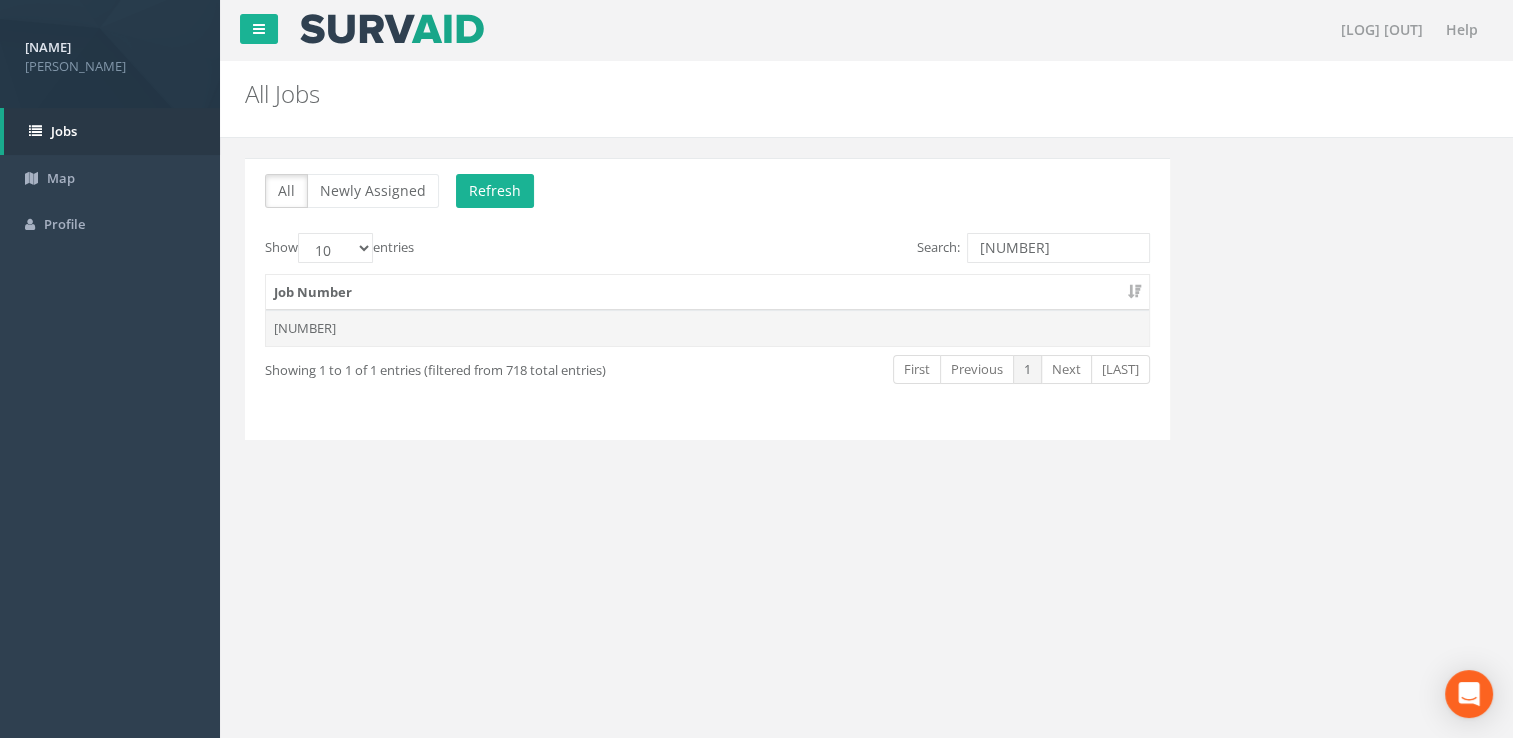 click on "[NUMBER]" at bounding box center [707, 328] 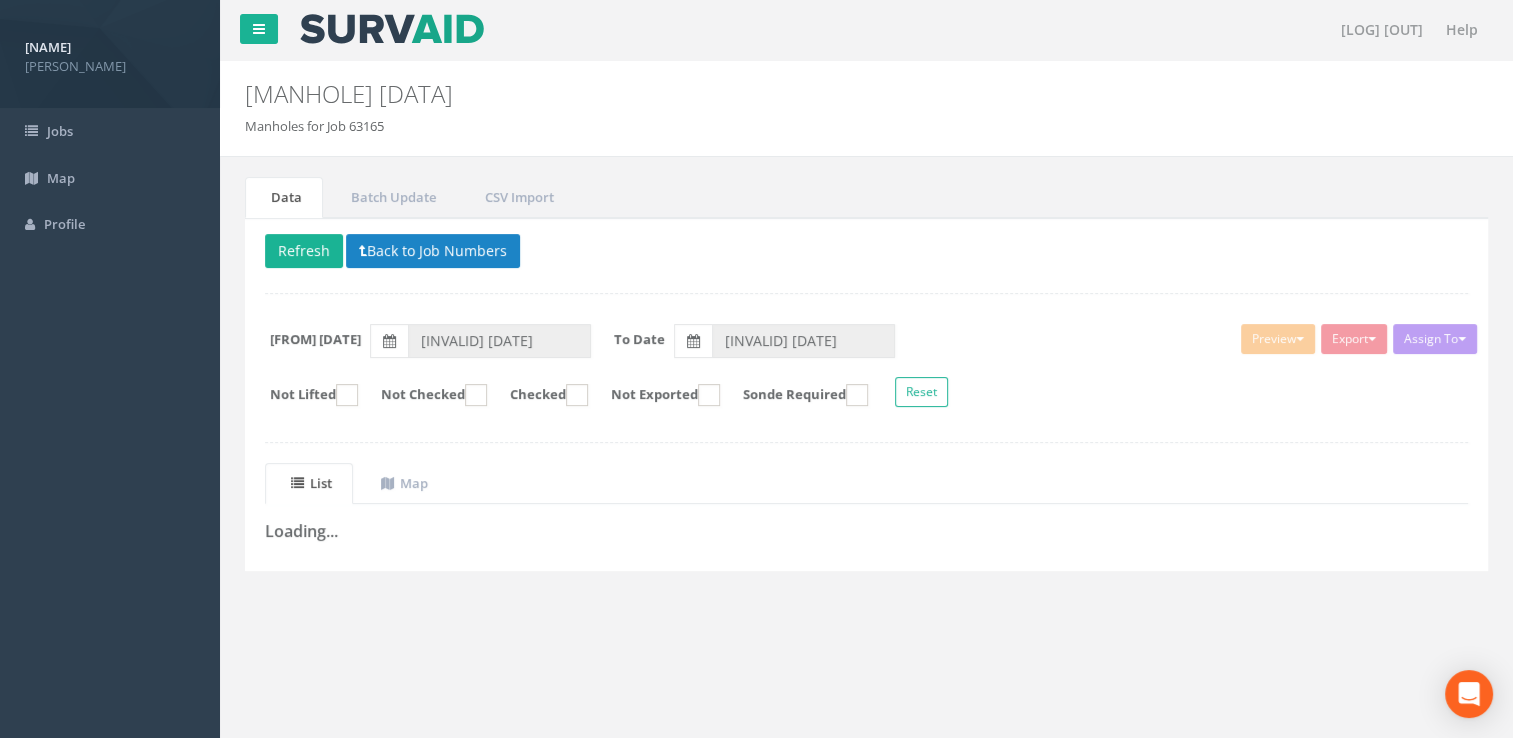 type on "[DATE]" 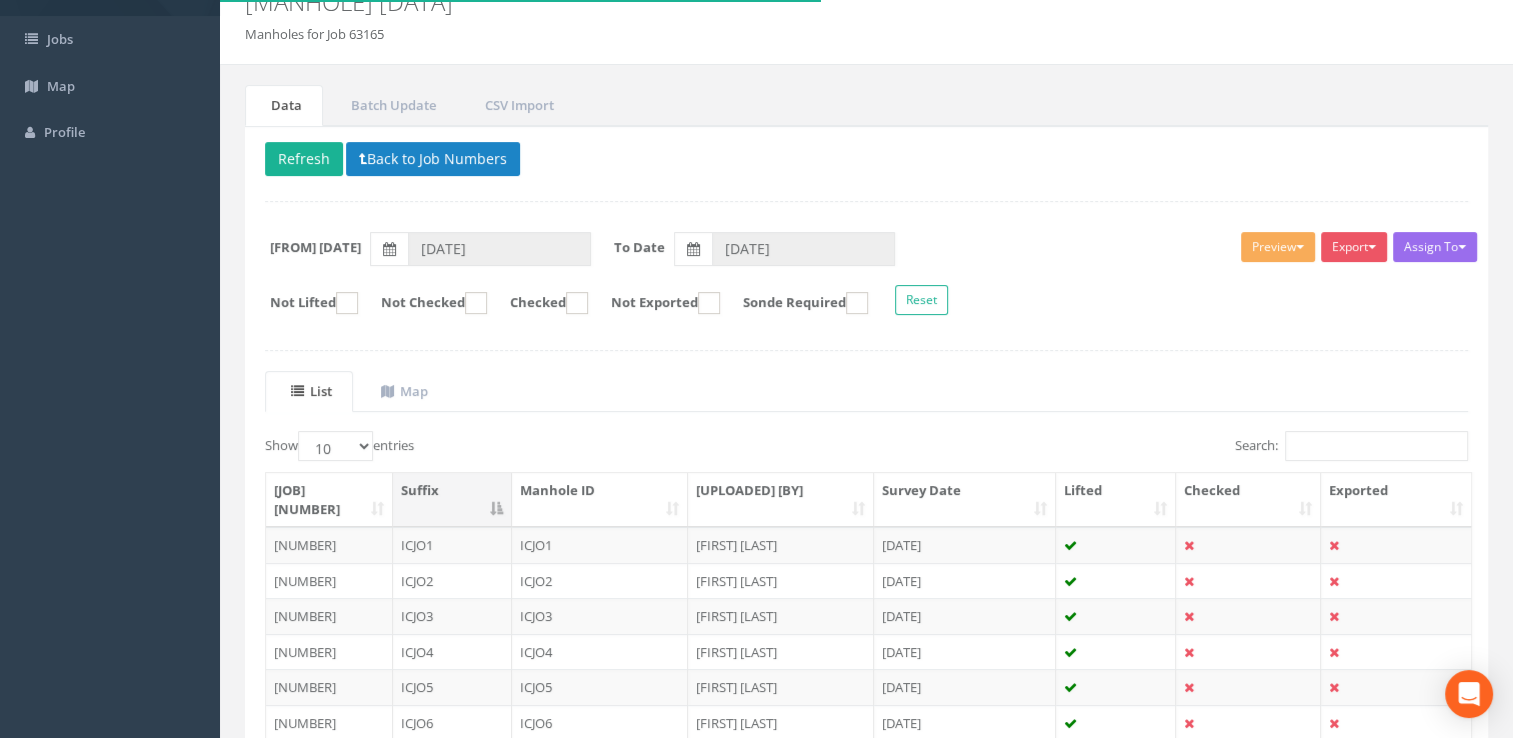 scroll, scrollTop: 200, scrollLeft: 0, axis: vertical 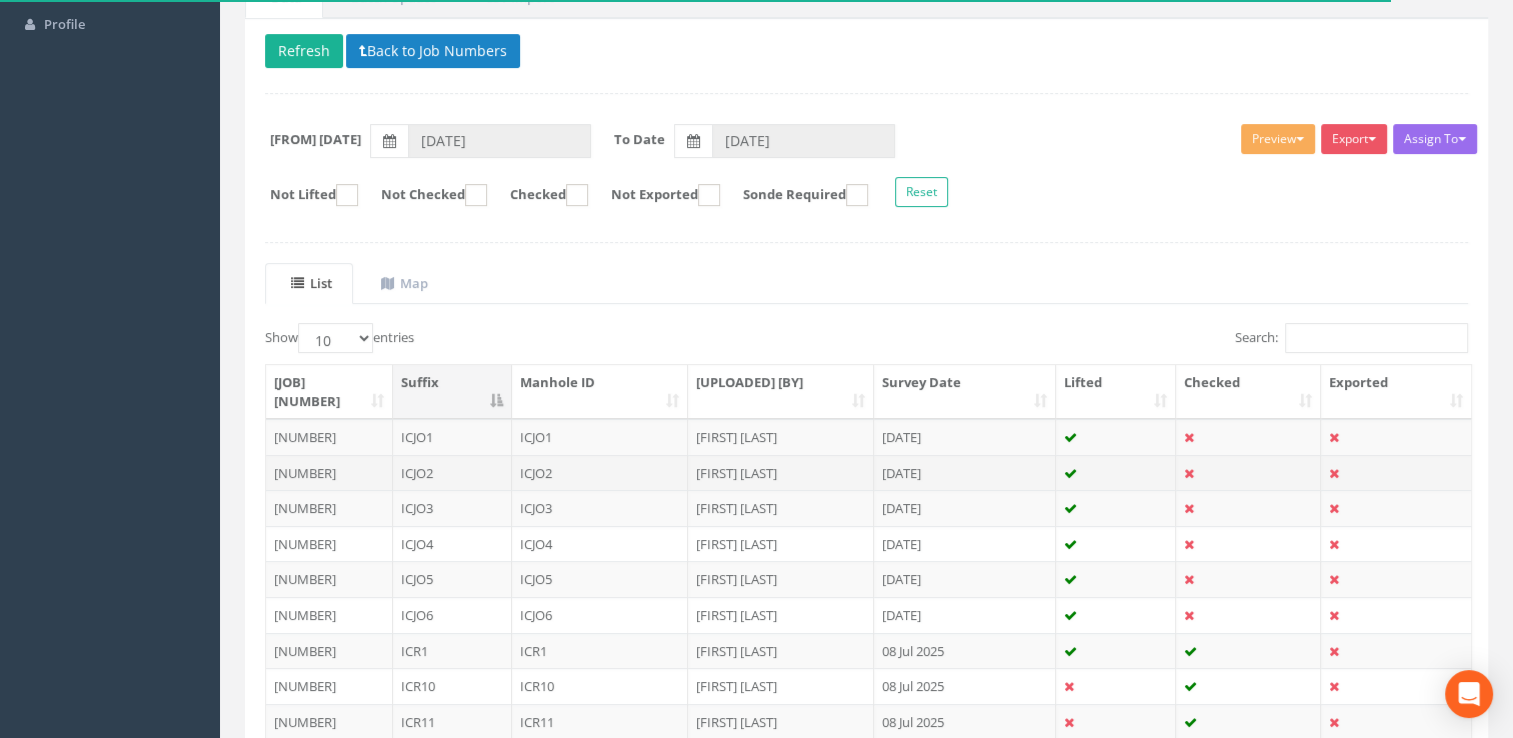 click on "ICJO2" at bounding box center [600, 473] 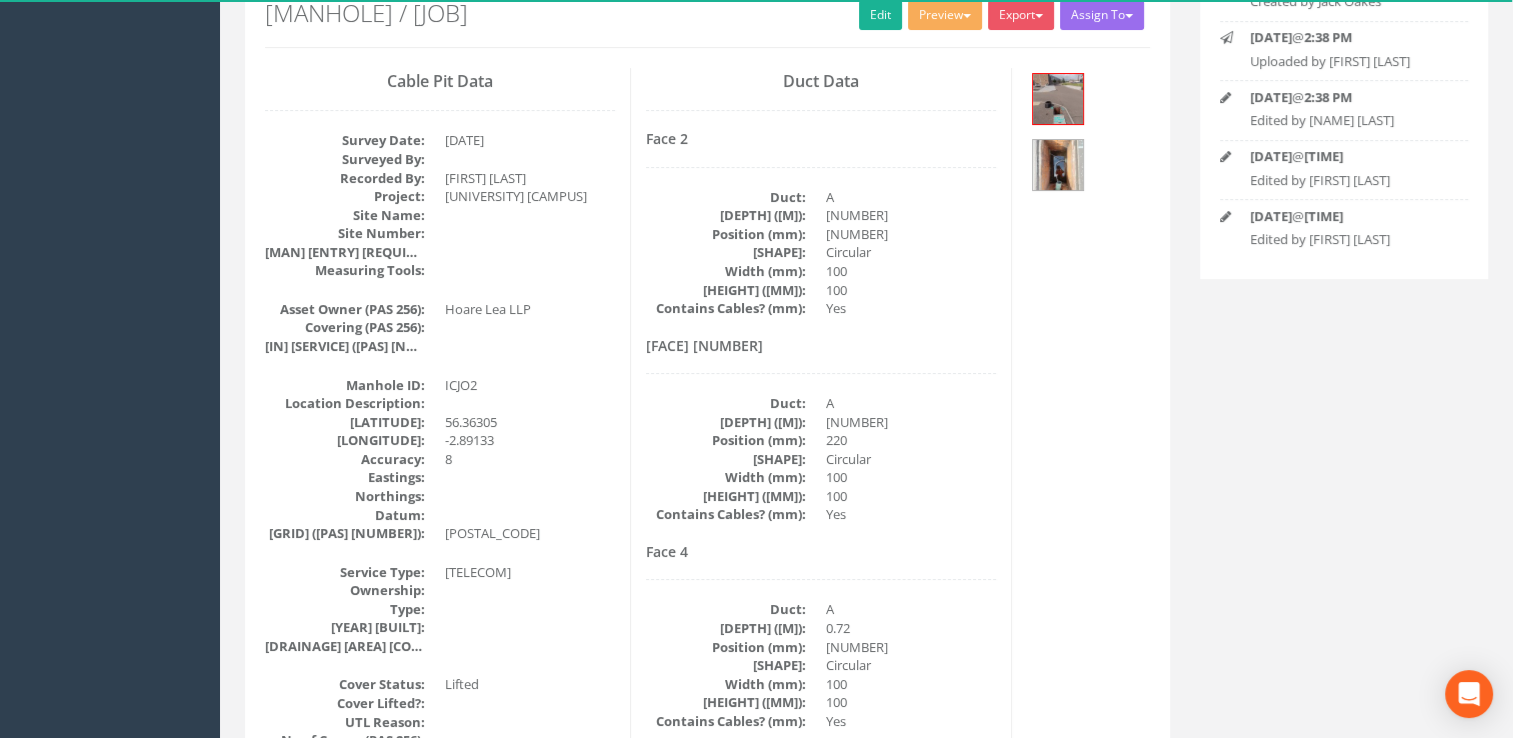 scroll, scrollTop: 0, scrollLeft: 0, axis: both 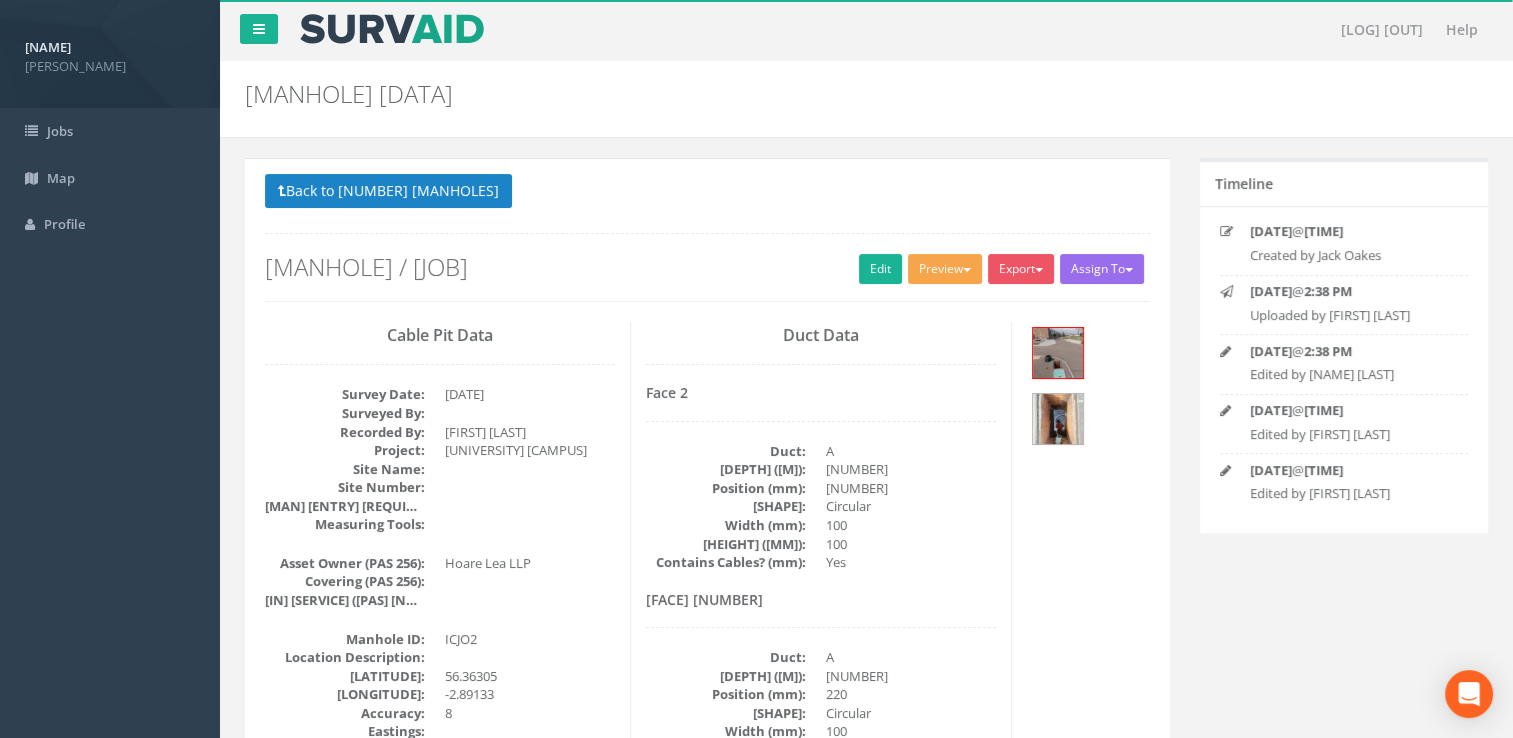 click on "Preview" at bounding box center (945, 269) 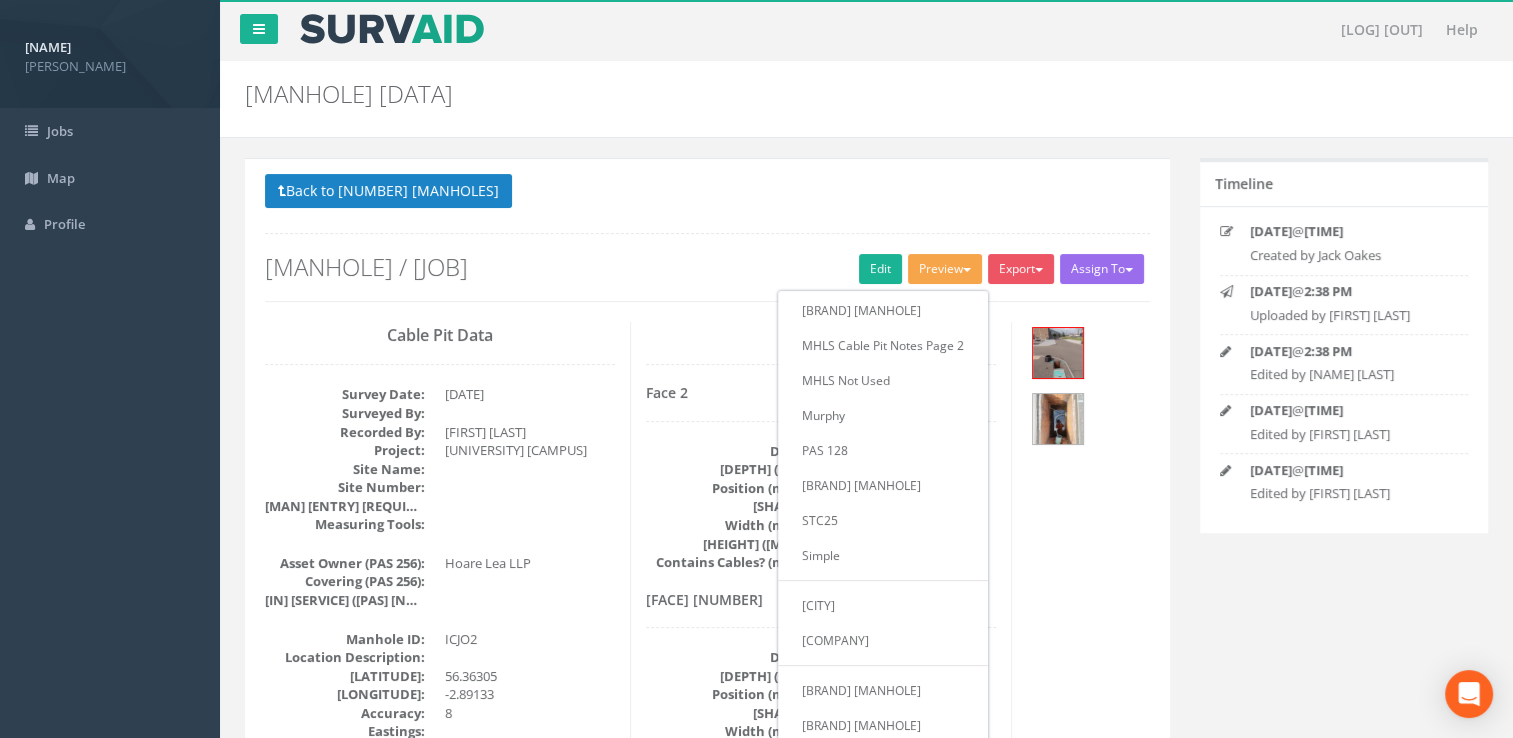 click on "Back to 63165 Manholes       Back to Map" at bounding box center [707, 193] 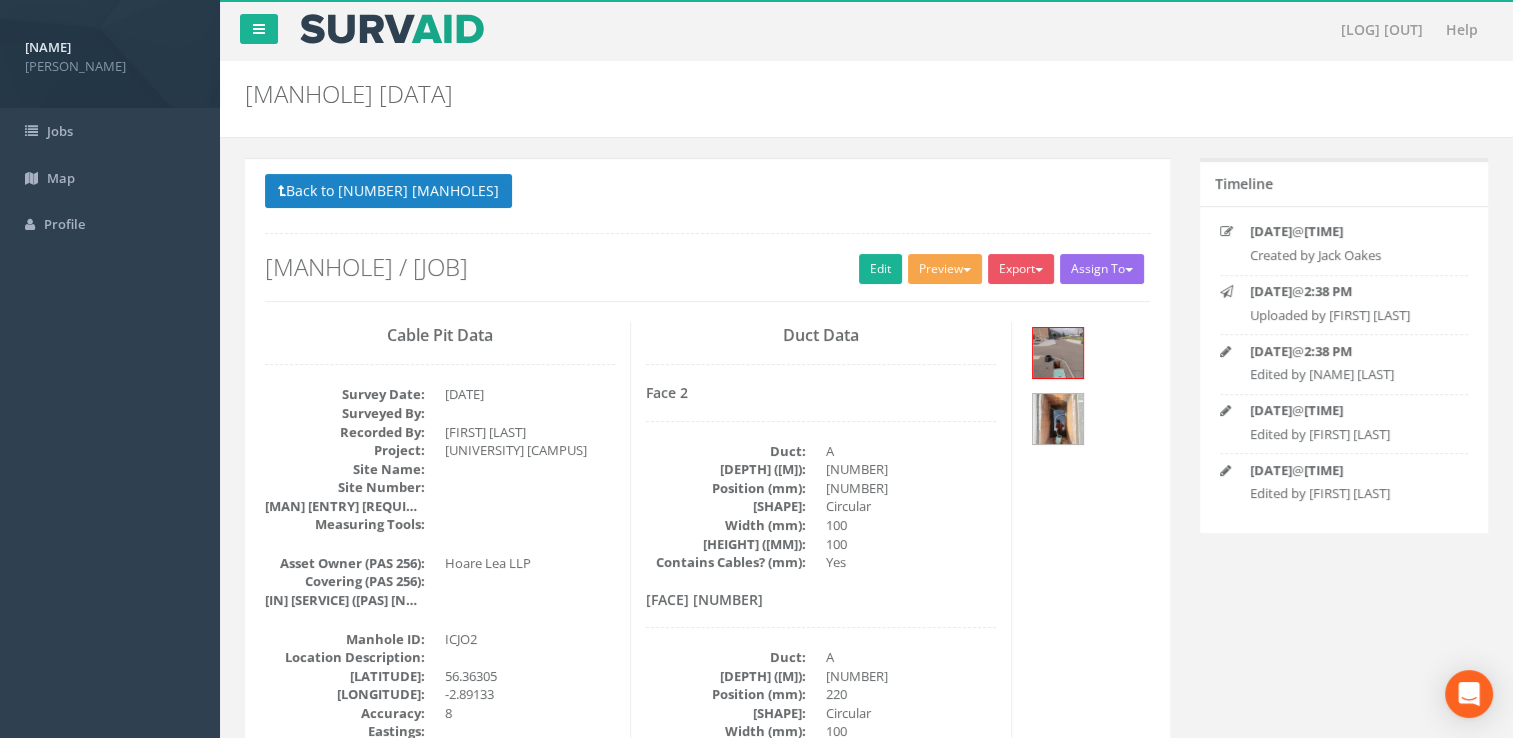 click on "Preview" at bounding box center (945, 269) 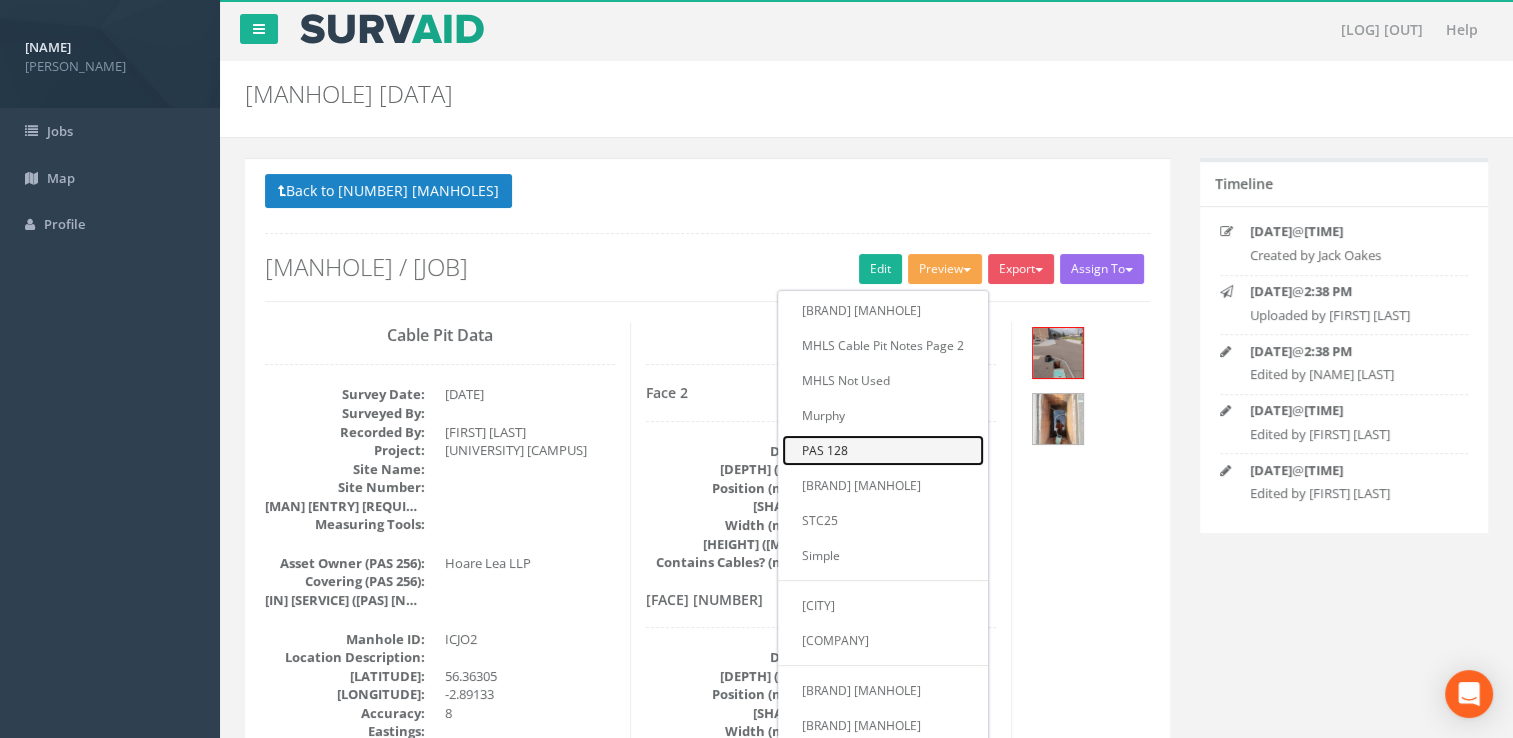 click on "PAS 128" at bounding box center (883, 450) 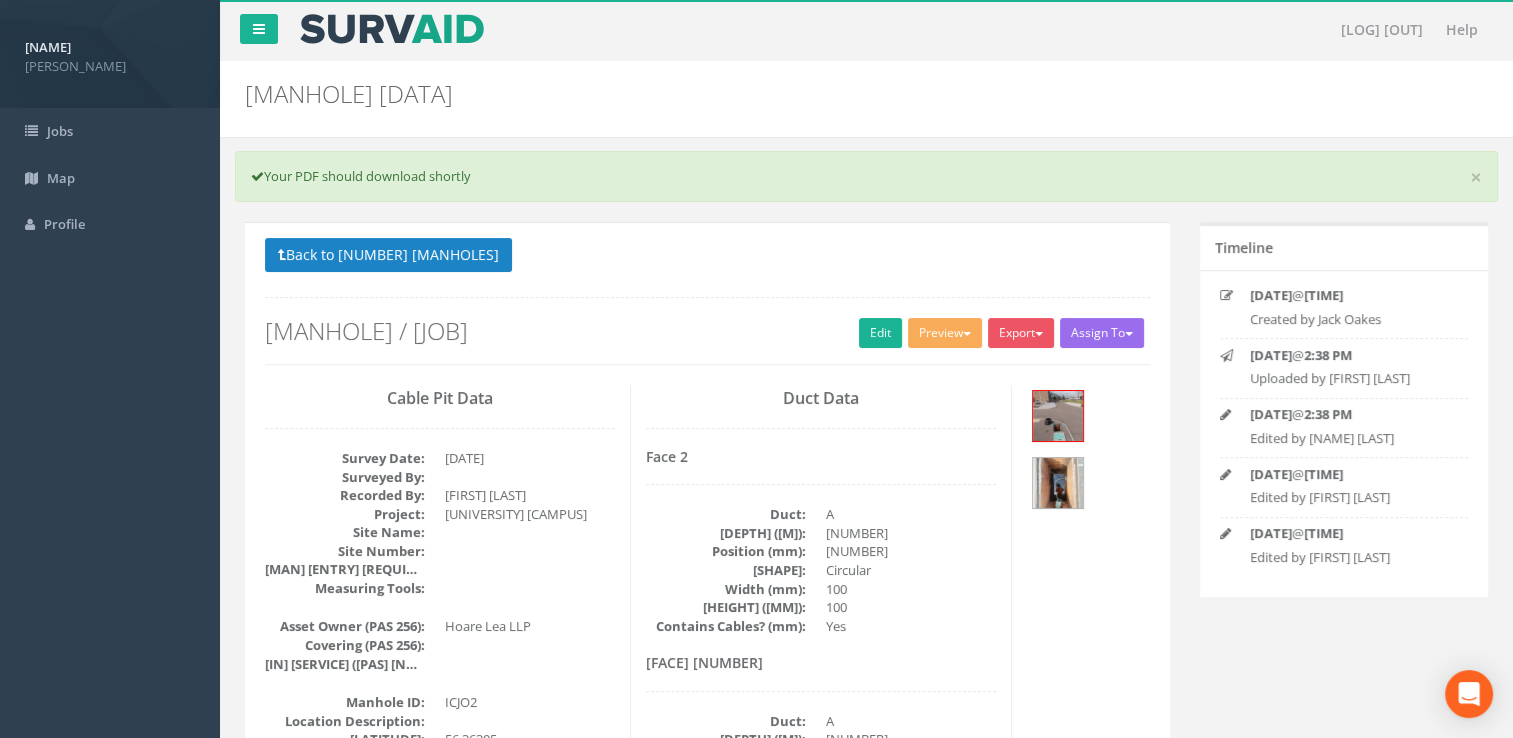 click on "63165 / ICJO2" at bounding box center [707, 331] 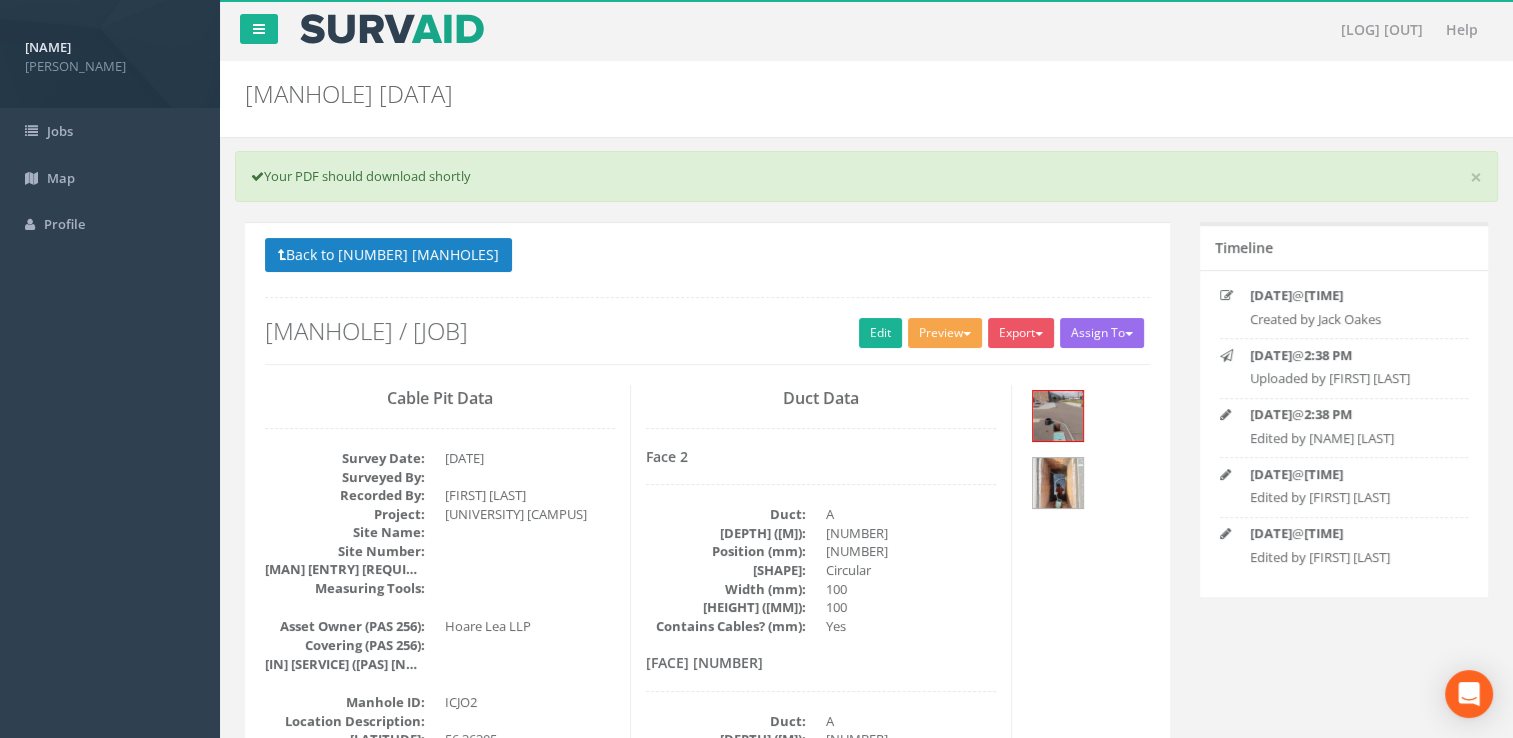 click on "Preview" at bounding box center (945, 333) 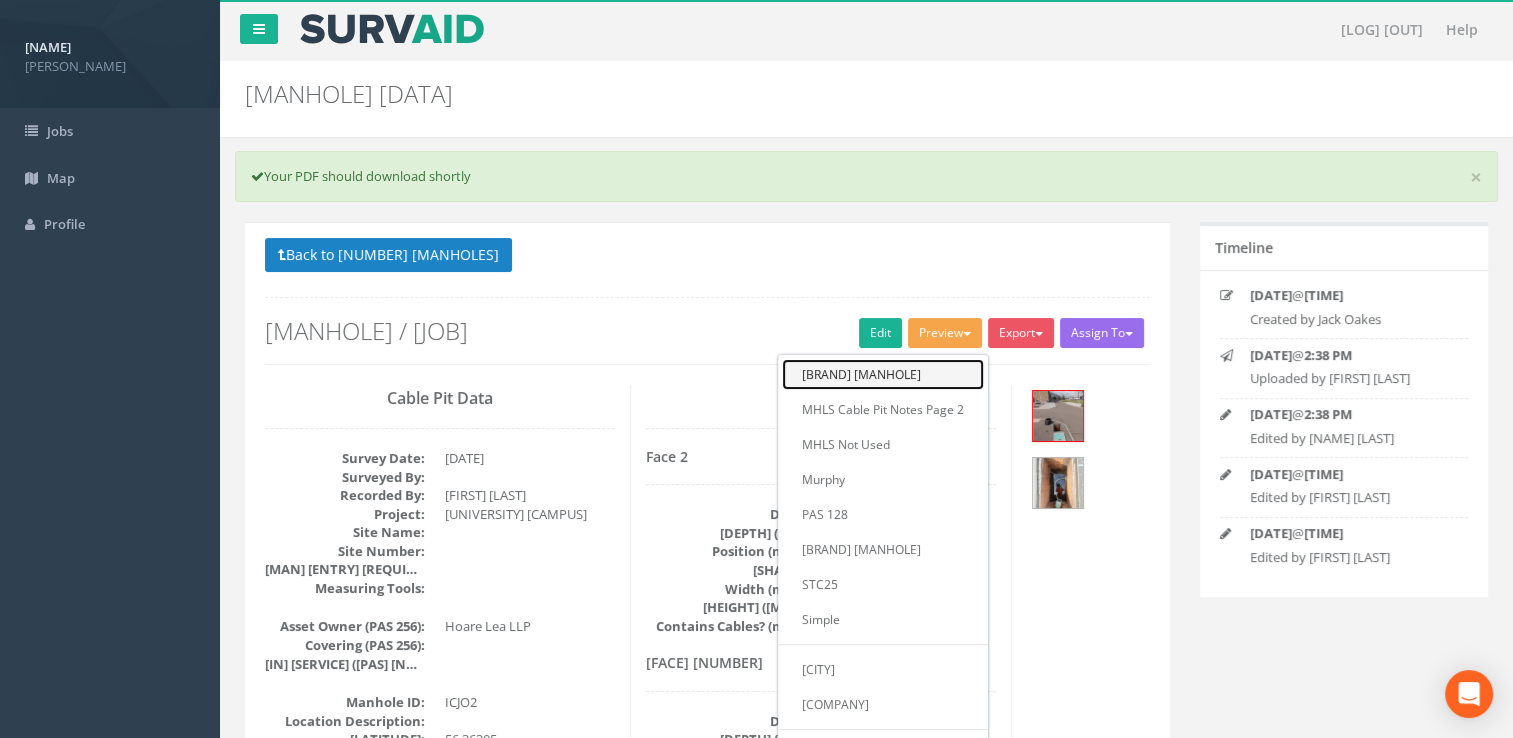 click on "MHLS Cable Pit" at bounding box center [883, 374] 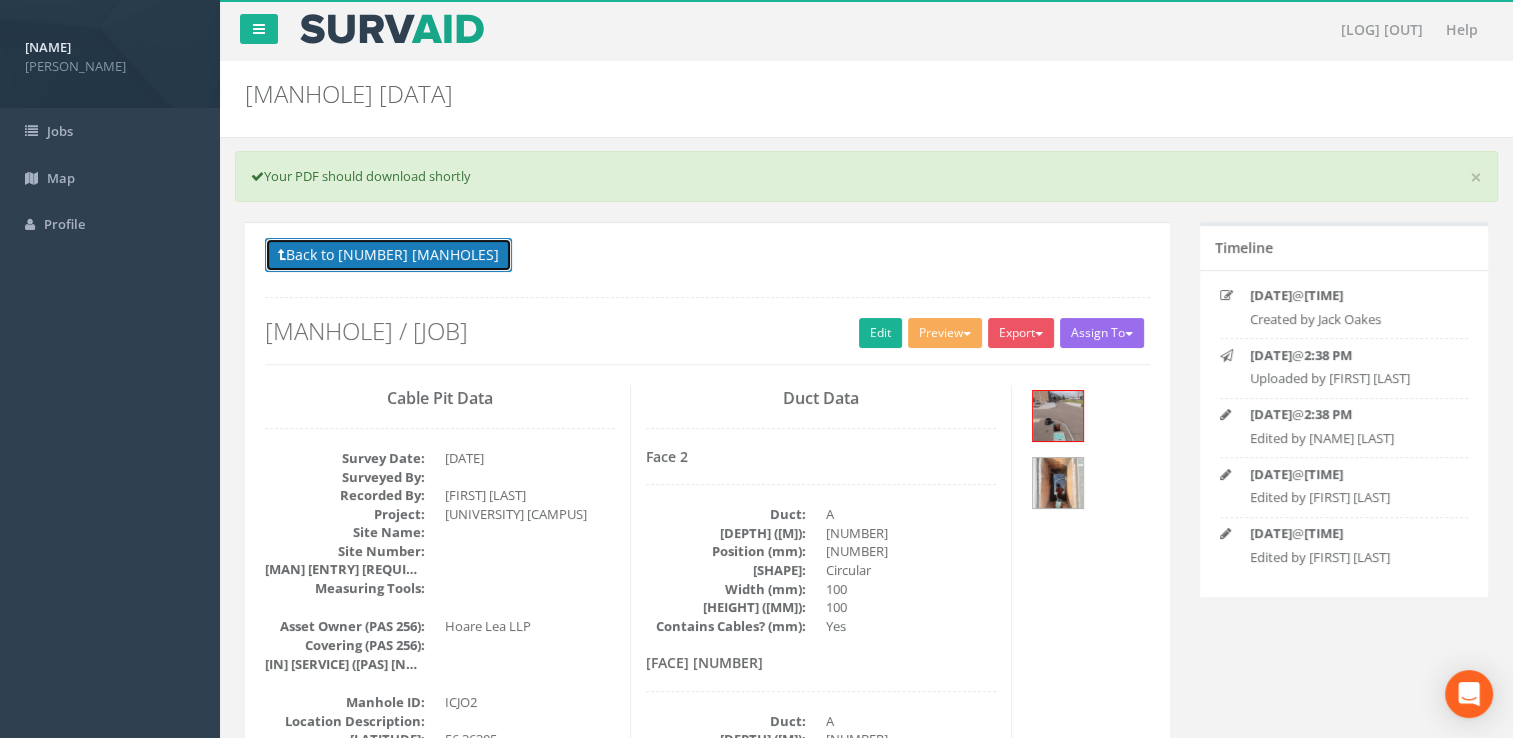 click on "Back to [POSTAL_CODE] Manholes" at bounding box center (388, 255) 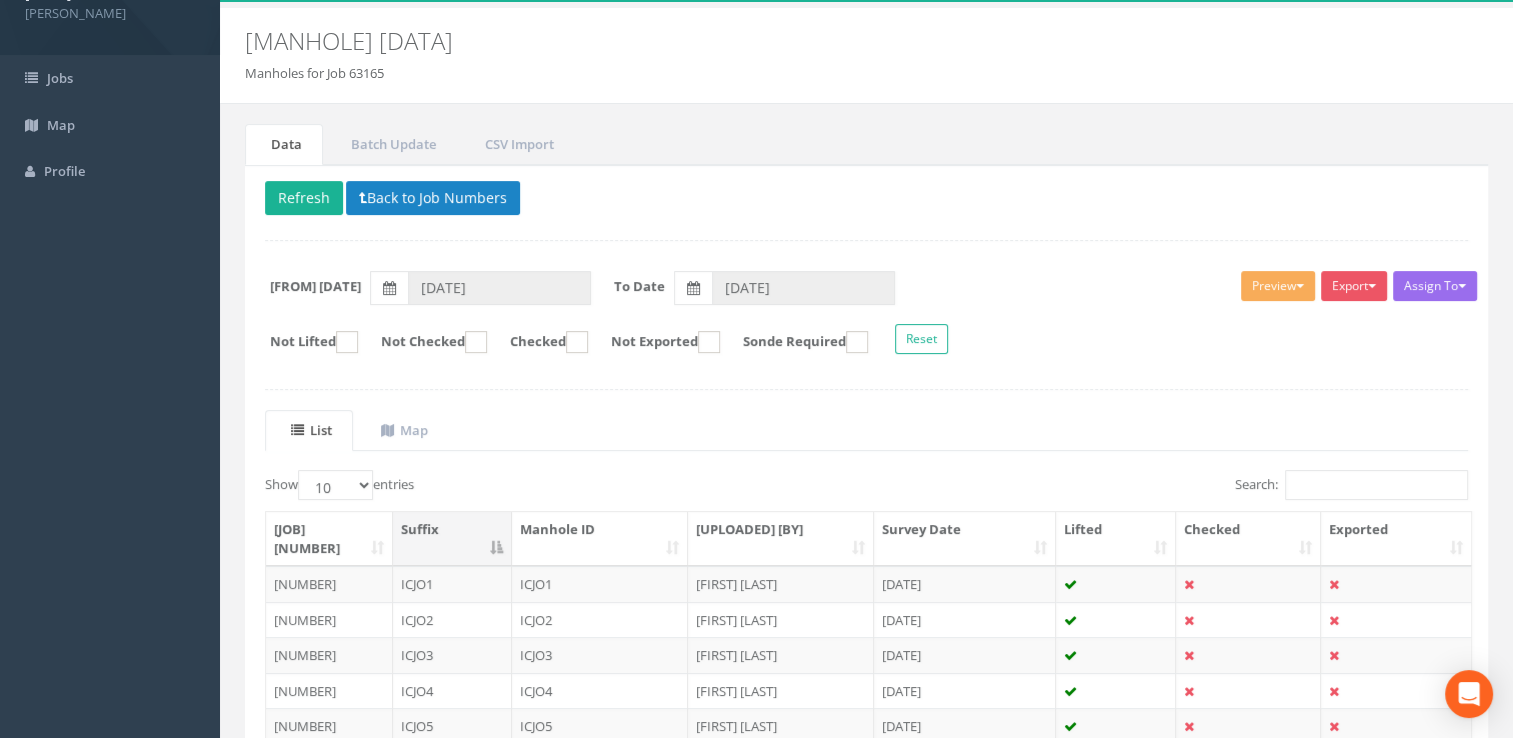 scroll, scrollTop: 100, scrollLeft: 0, axis: vertical 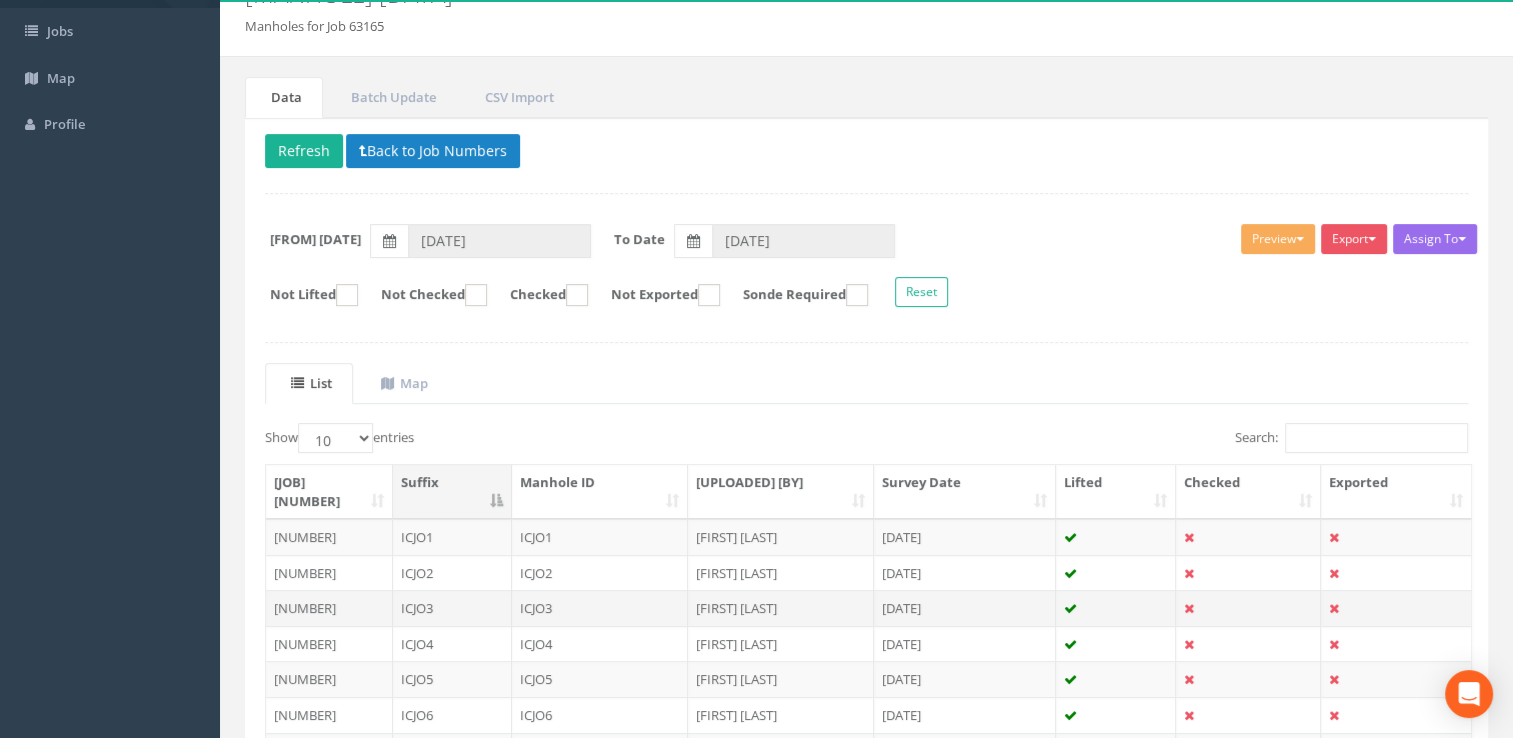 click on "ICJO3" at bounding box center [600, 608] 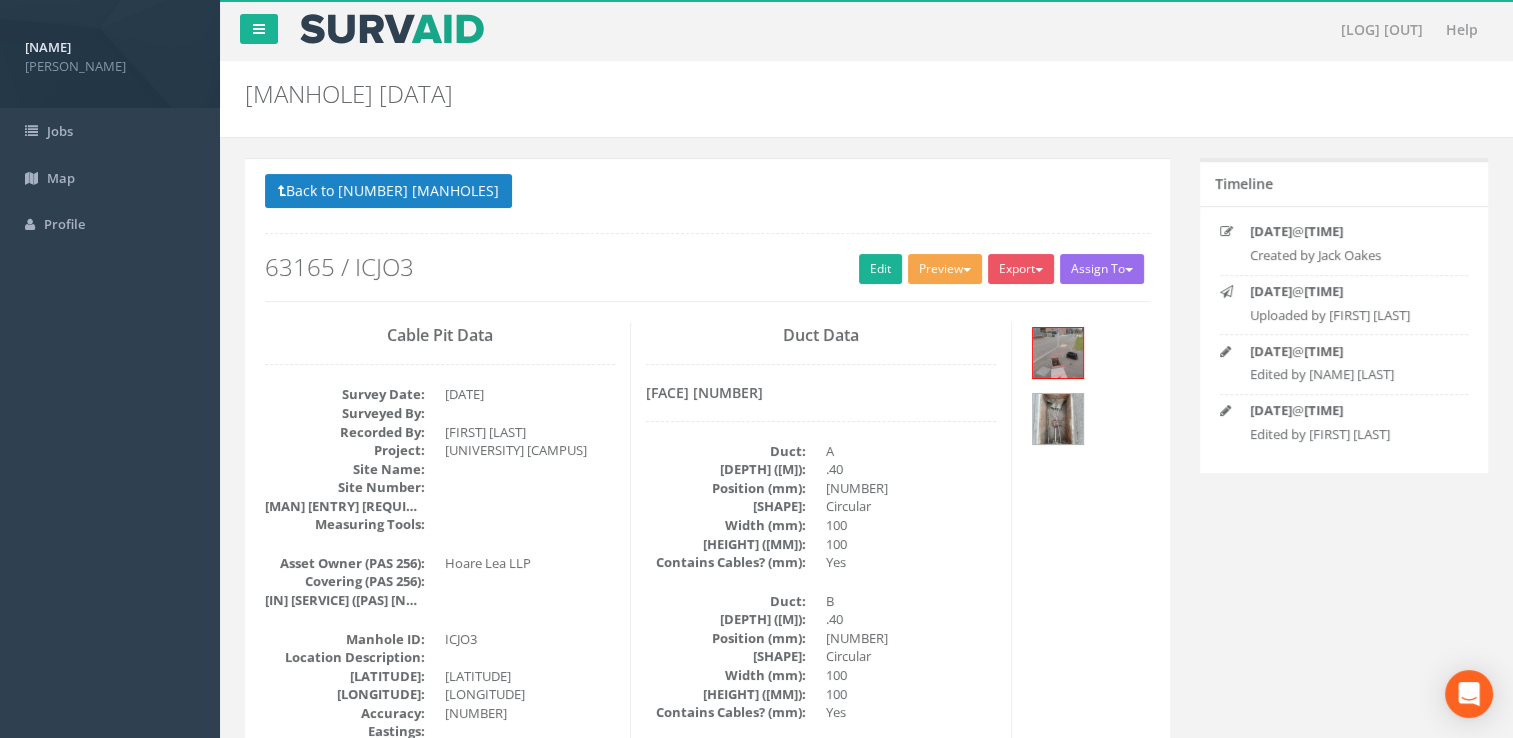 click on "Preview" at bounding box center [945, 269] 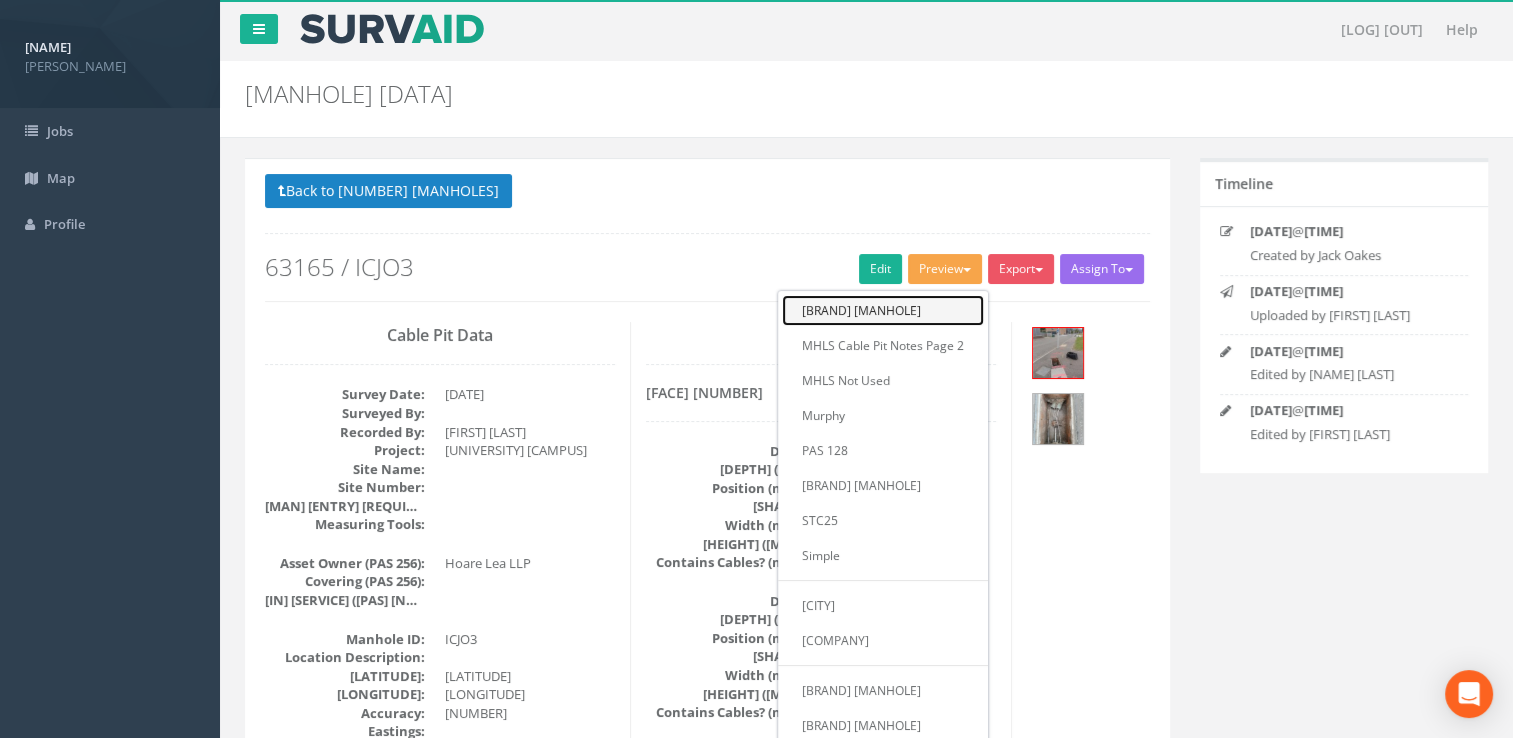 click on "MHLS Cable Pit" at bounding box center [883, 310] 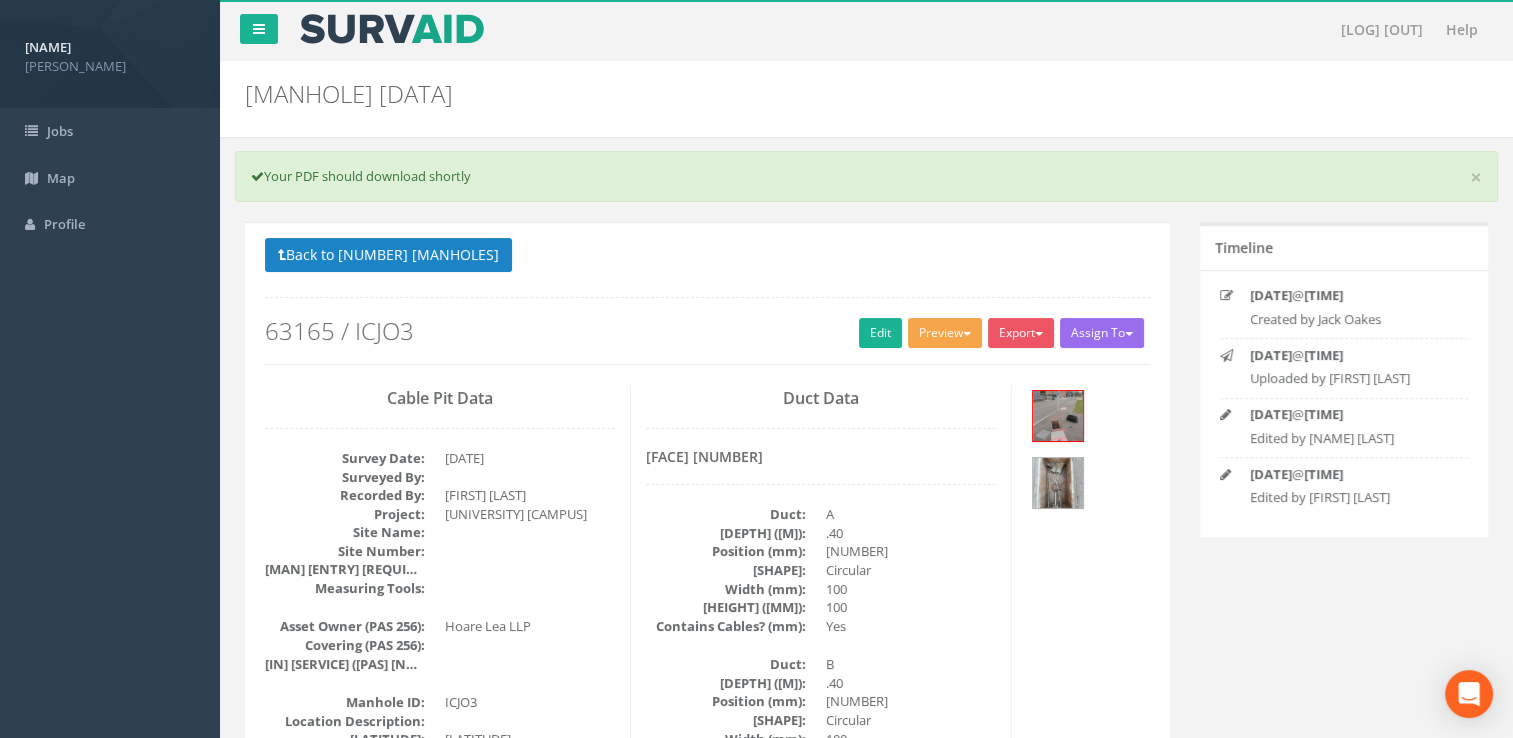 click on "Preview" at bounding box center [945, 333] 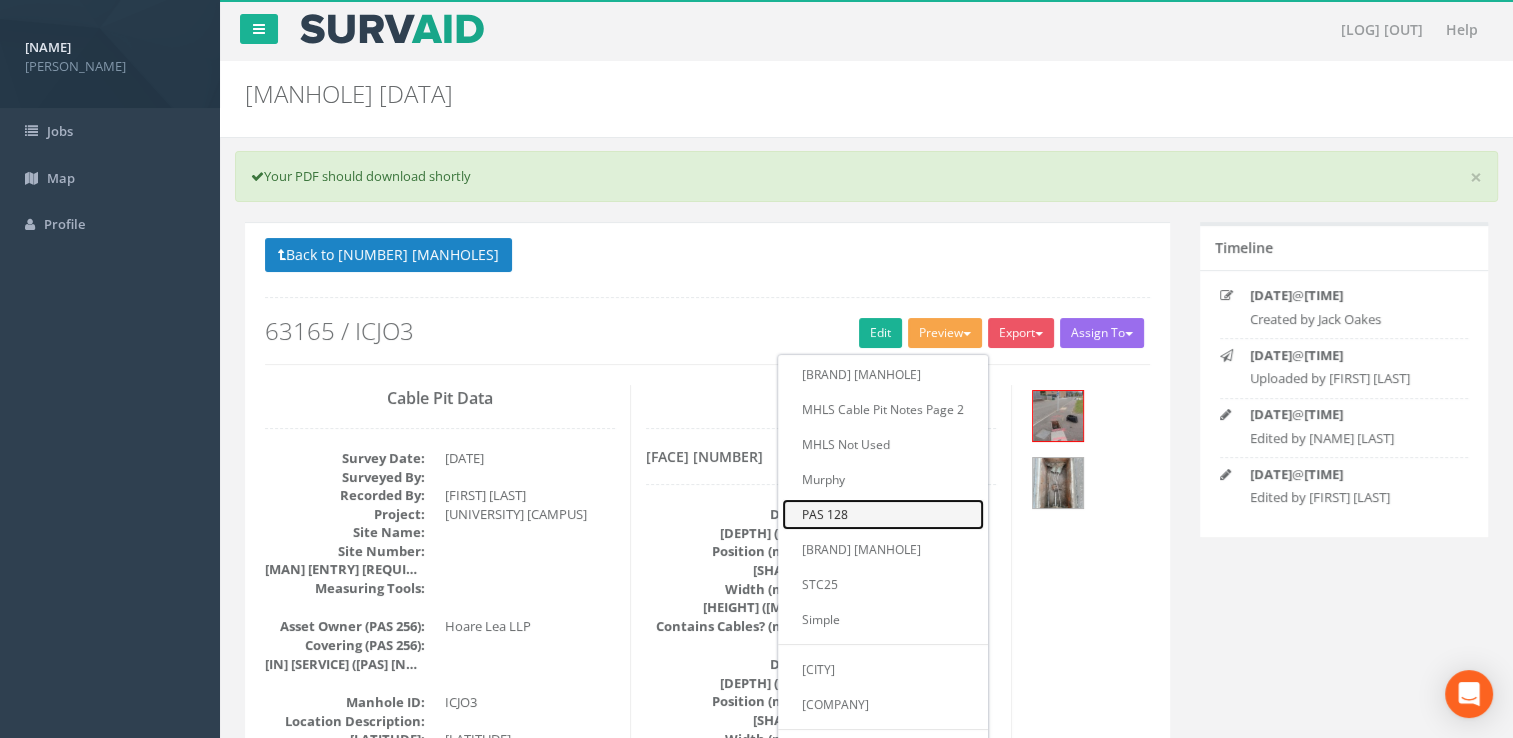 click on "PAS 128" at bounding box center (883, 514) 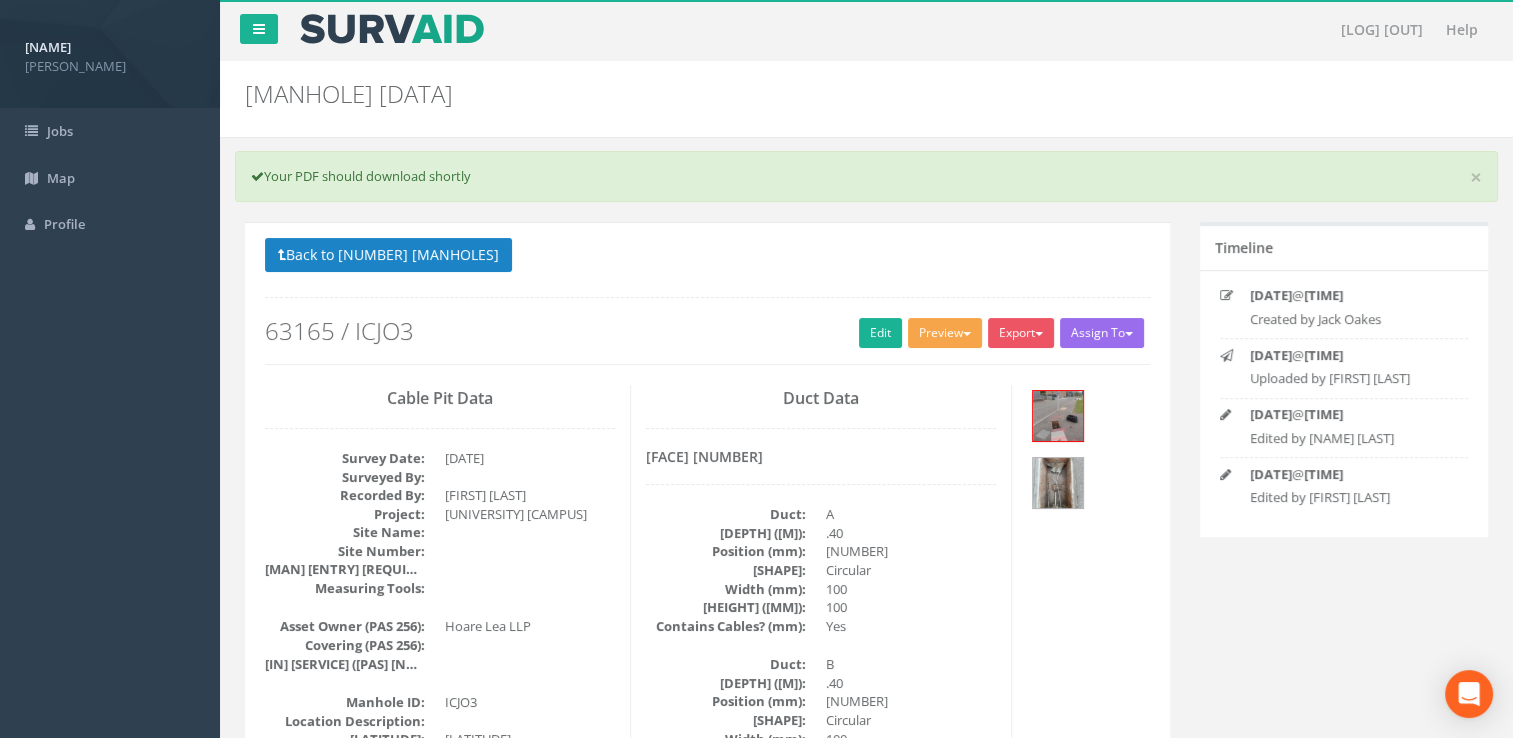 click on "Preview" at bounding box center (945, 333) 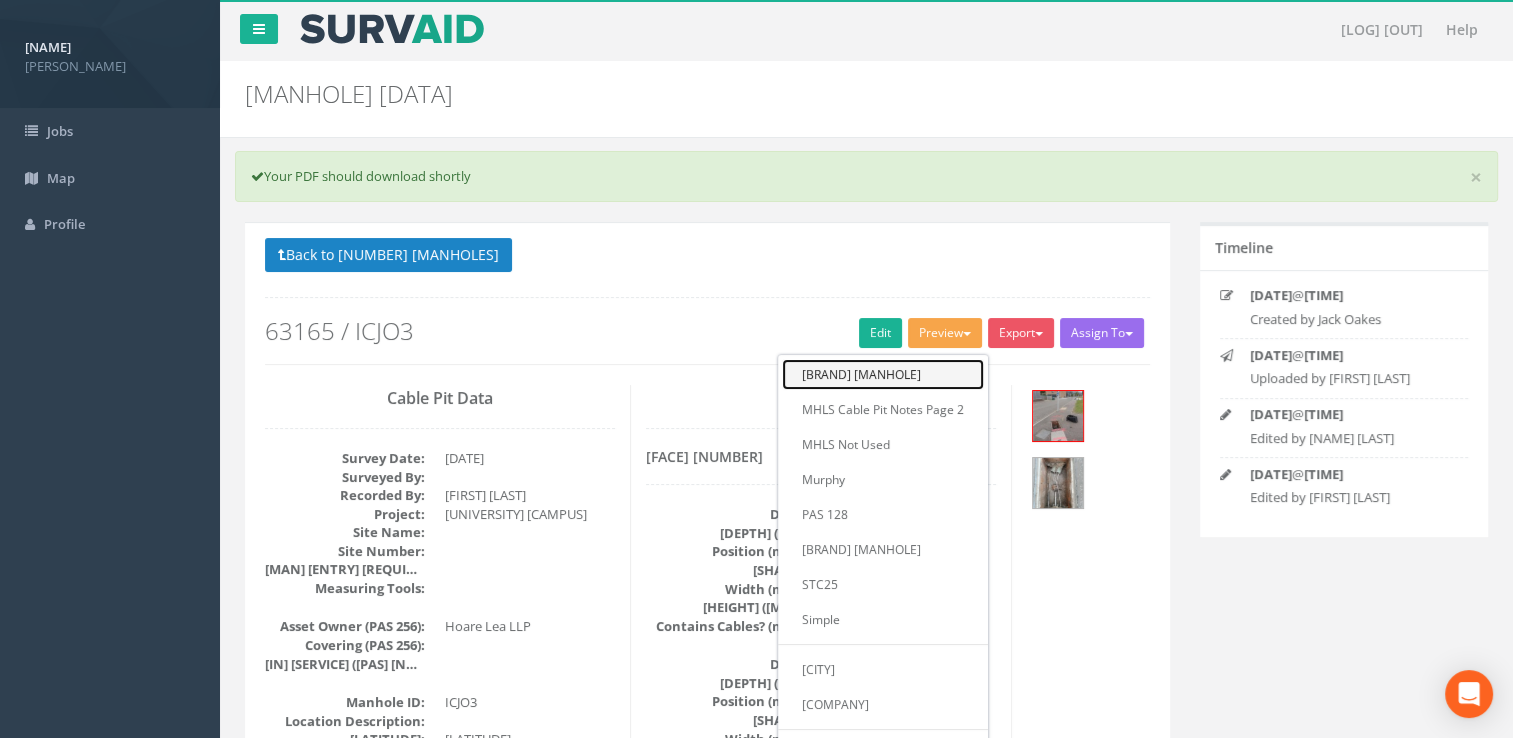 click on "MHLS Cable Pit" at bounding box center (883, 374) 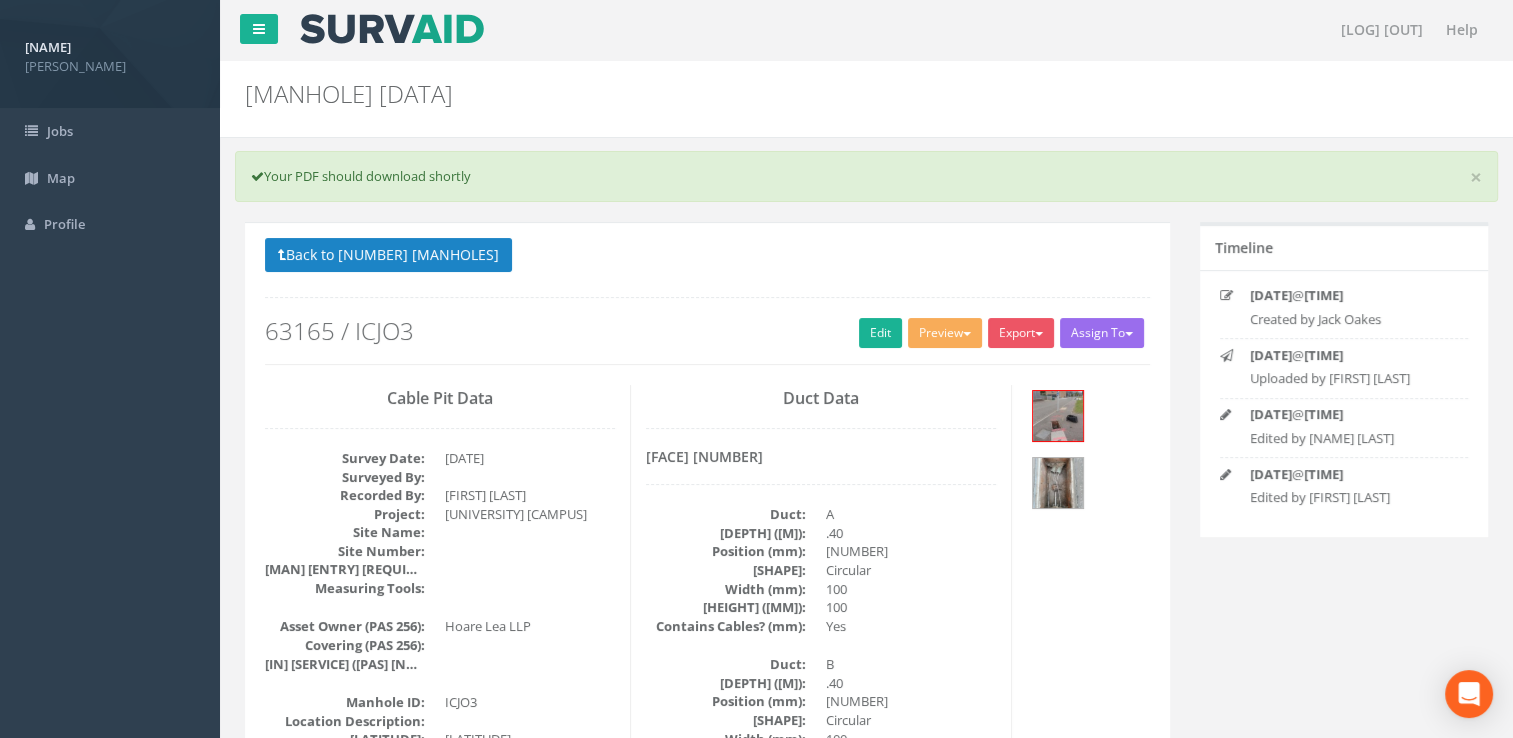 click on "Cable Pit Data       Survey Date:  03/07/2025  Surveyed By:    Recorded By:  Jack Oakes  Project:  Uni of St Andrews, Eden Campus  Site Name:    Site Number:    Man Entry Required:    Measuring Tools:        Asset Owner (PAS 256):  Hoare Lea LLP  Covering (PAS 256):    In Service (PAS 256):        Manhole ID:  ICJO3  Location Description:    Latitude:  56.36283  Longitude:  -2.89107  Accuracy:  12  Eastings:    Northings:    Datum:    Grid Ref (PAS 256):  NO 4504 1930      Service Type:  Telecom  Ownership:    Type:    Year Built:    Drainage Area Code:        Cover Status:  Lifted  Cover Lifted?:    UTL Reason:    No of Covers (PAS 256):    Cover Shape (PAS 256):  Rectangular  Cover Material:    Cover Duty:  Light  Cover Condition:    Cover Attn Req?:    Padlocked?:    Hinged?:    Cover Grade:    Cover Length (mm):  1000  Cover Width (mm):  530  Cover Level (m):  5.67      Shaft Length (mm):    Shaft Width (mm):    Shaft Depth (mm):    Shaft Material:    Shaft Shape:" at bounding box center (707, 1607) 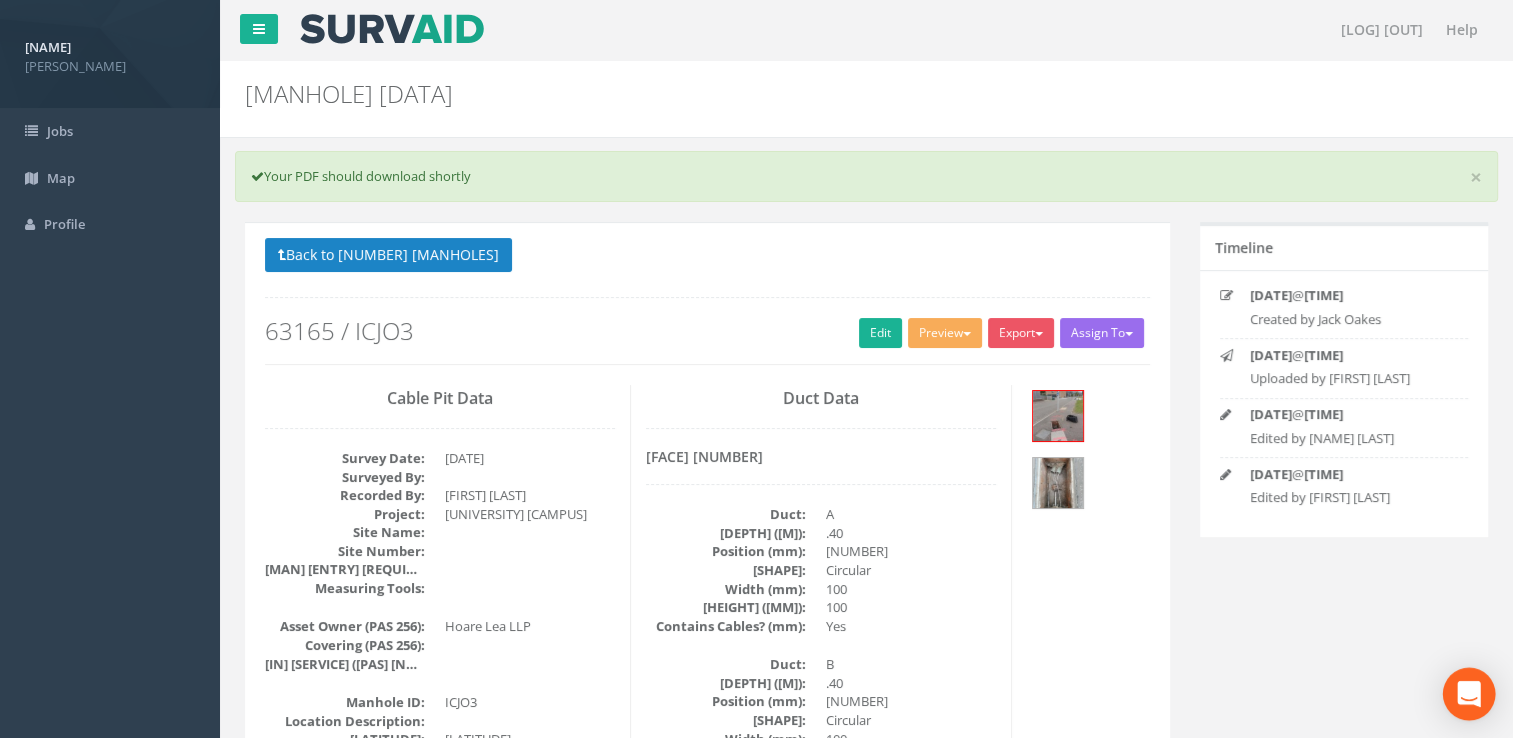 click at bounding box center [1469, 694] 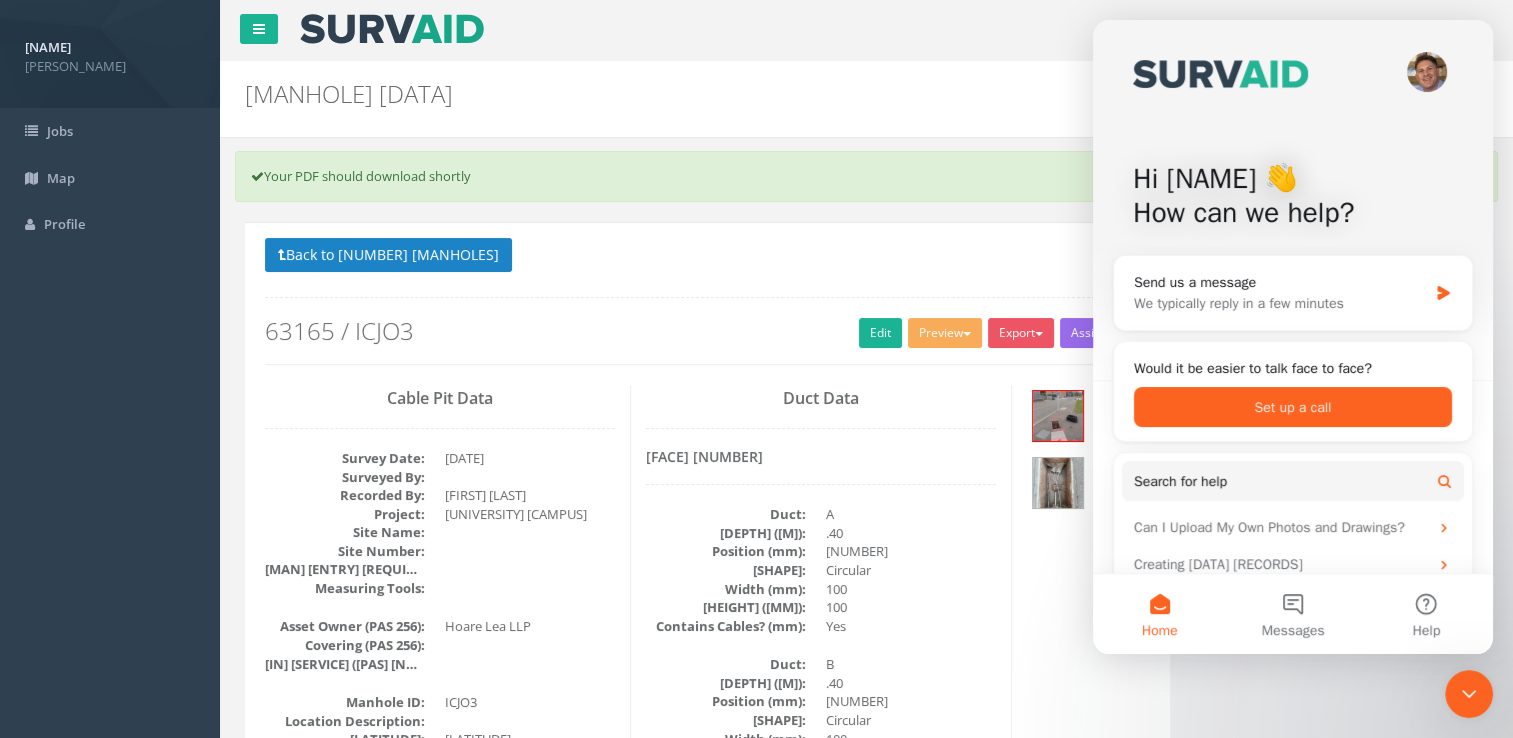 scroll, scrollTop: 0, scrollLeft: 0, axis: both 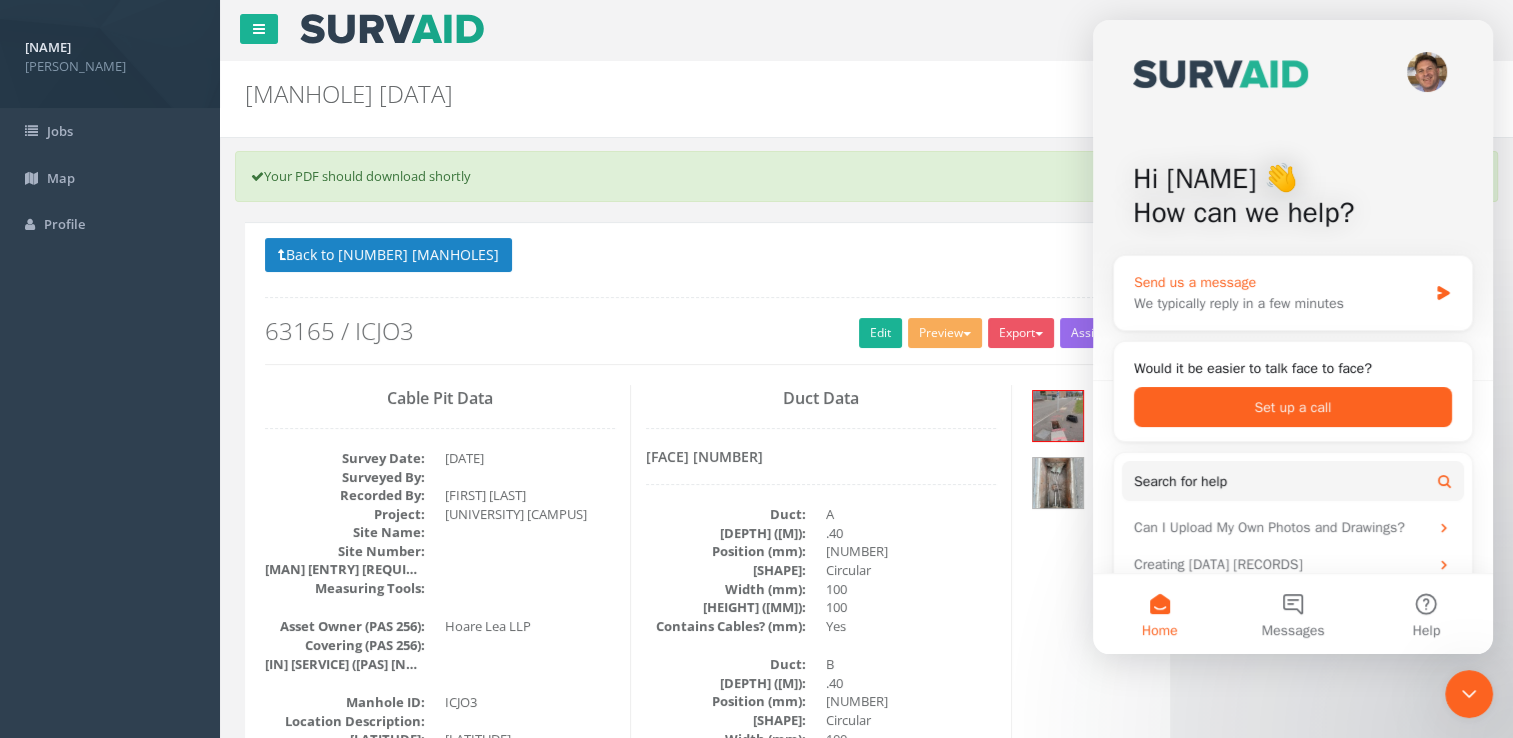 click on "Send us a message We typically reply in a few minutes" at bounding box center (1293, 293) 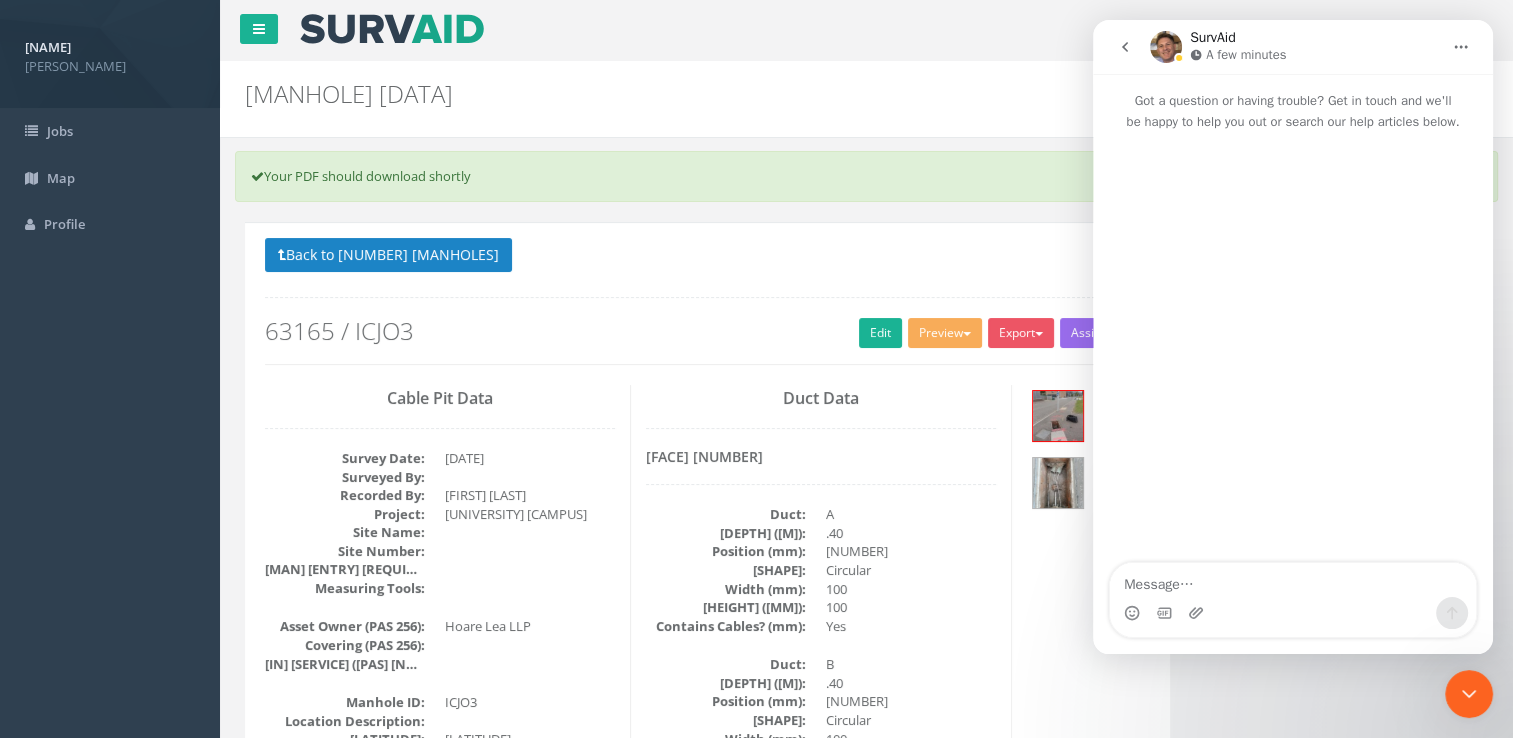 scroll, scrollTop: 0, scrollLeft: 0, axis: both 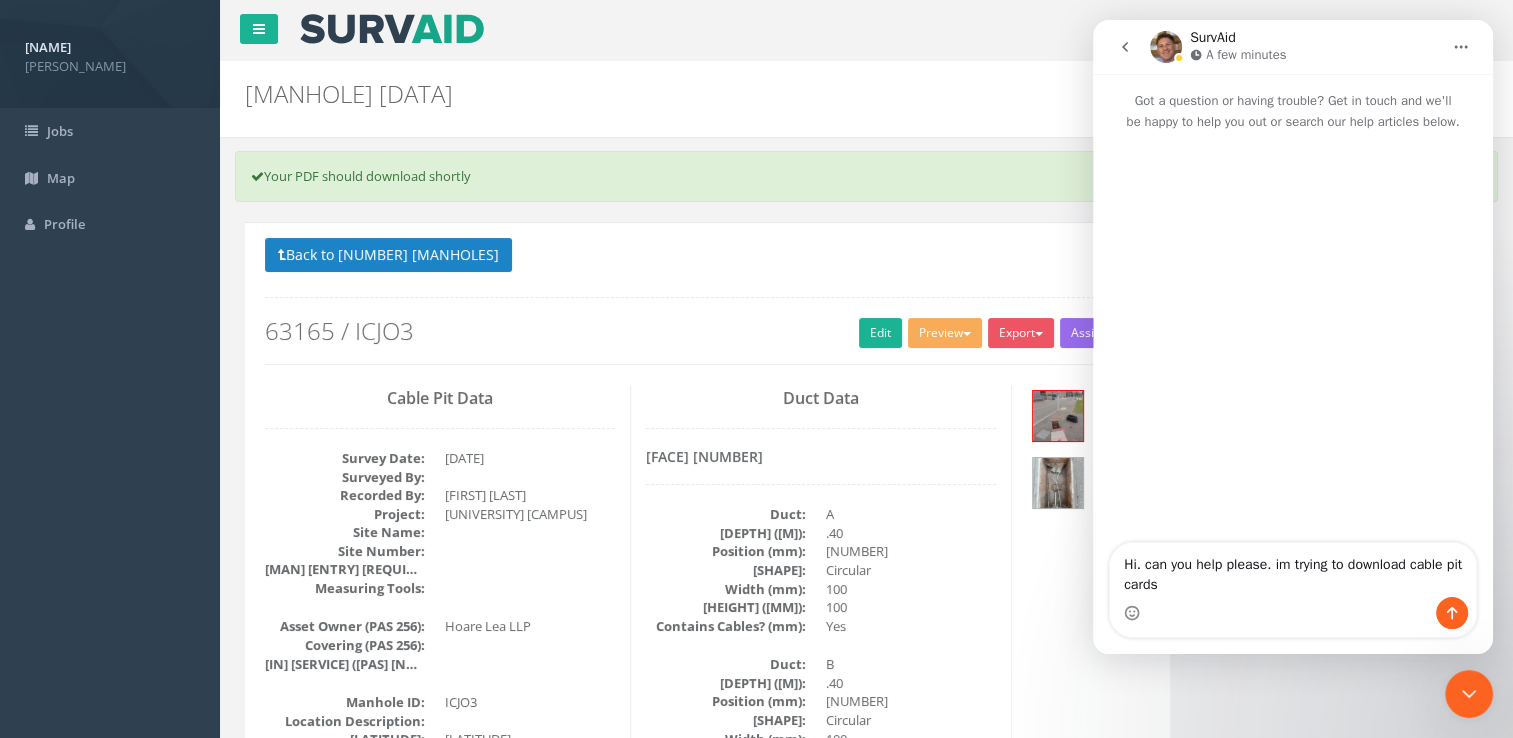 click on "Hi. can you help please. im trying to download cable pit  cards" at bounding box center [1293, 570] 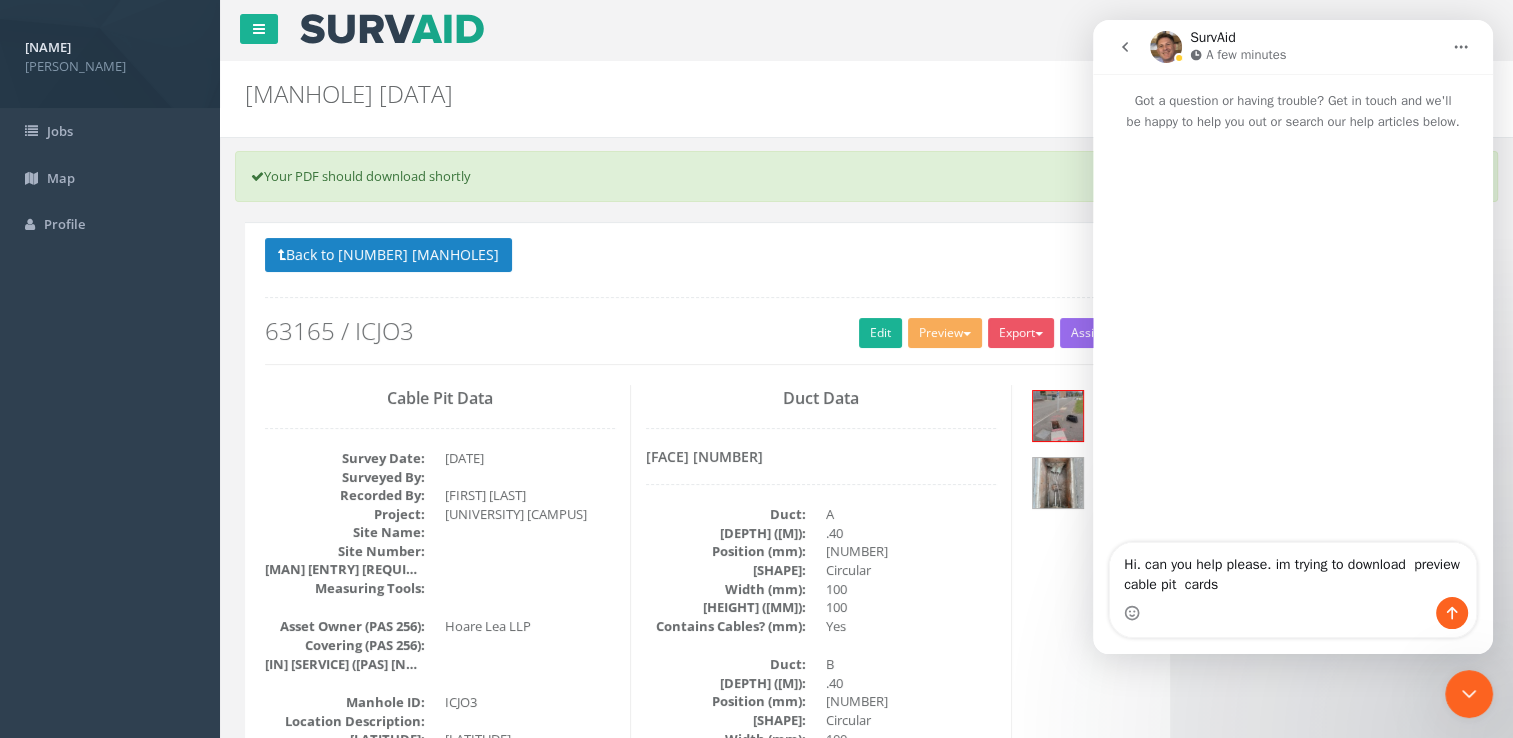 click on "Hi. can you help please. im trying to download  preview cable pit  cards" at bounding box center [1293, 570] 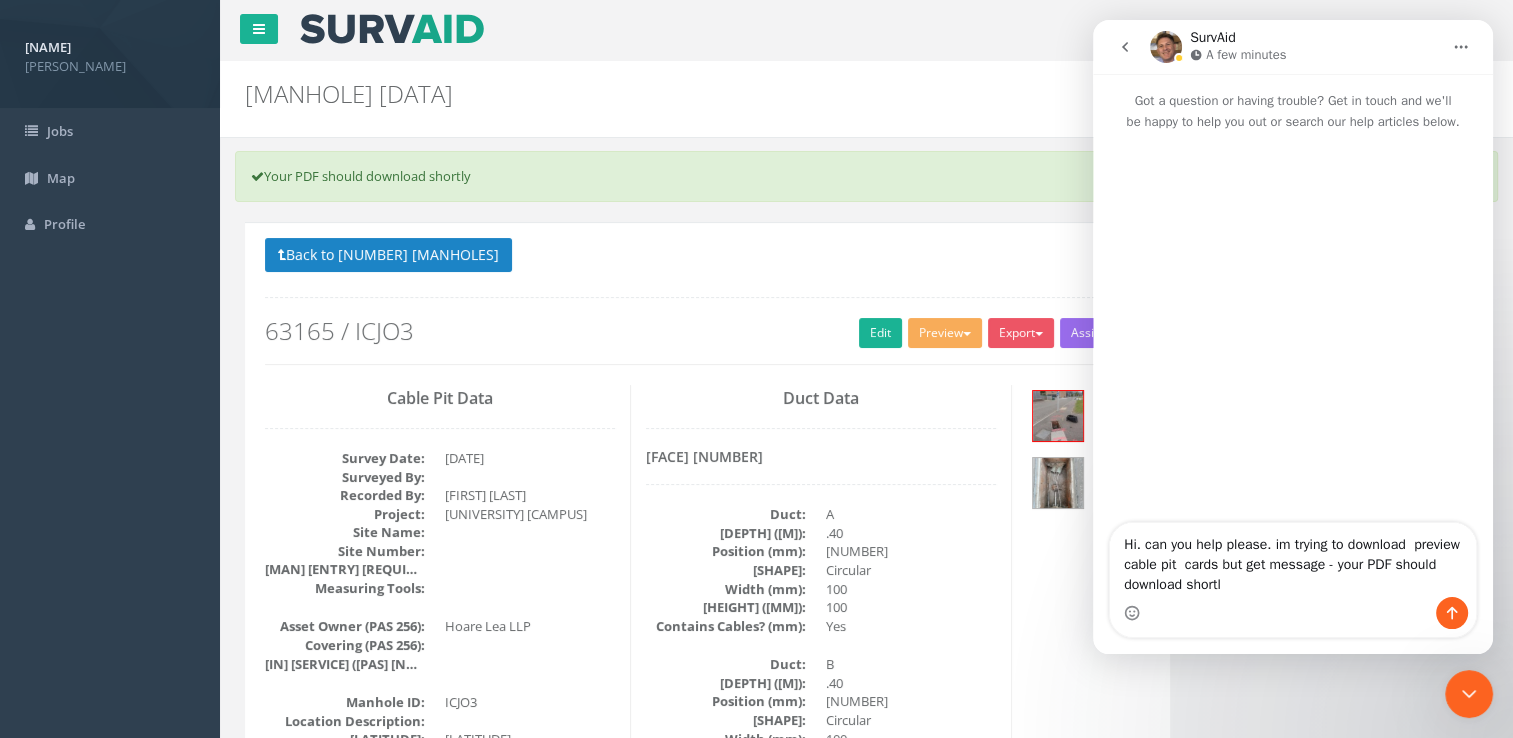type on "Hi. can you help please. im trying to download  preview cable pit  cards but get message - your PDF should download shortly" 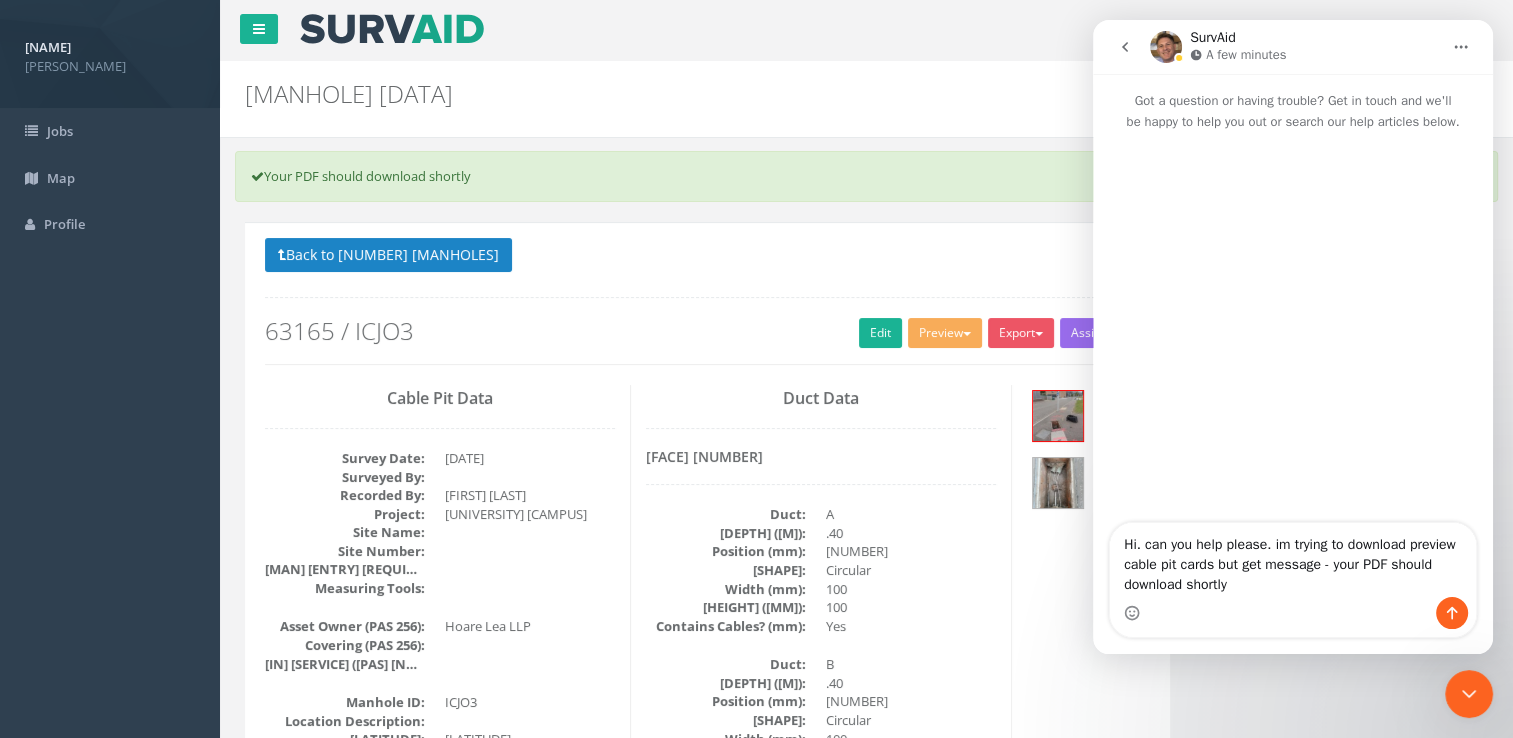 type 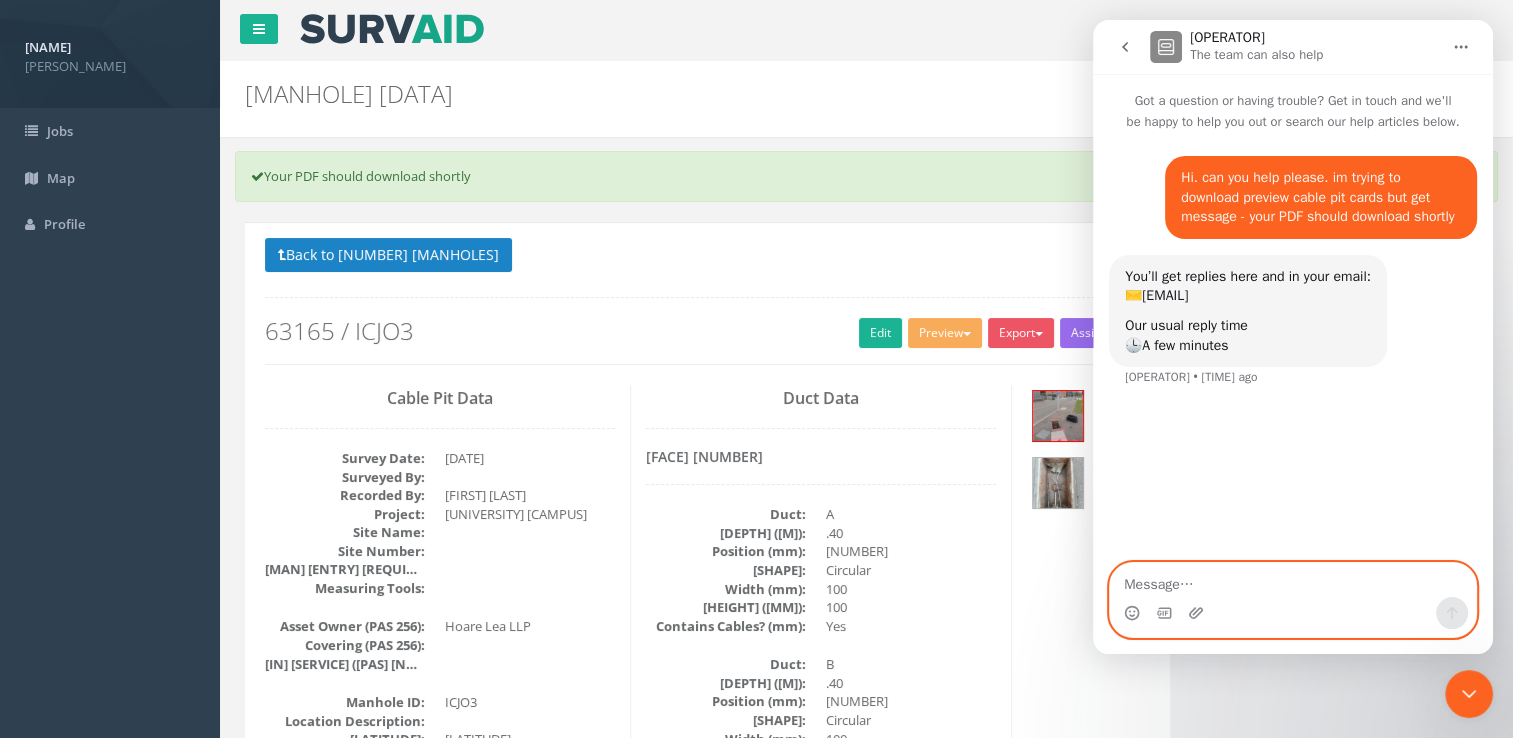 click at bounding box center (1293, 580) 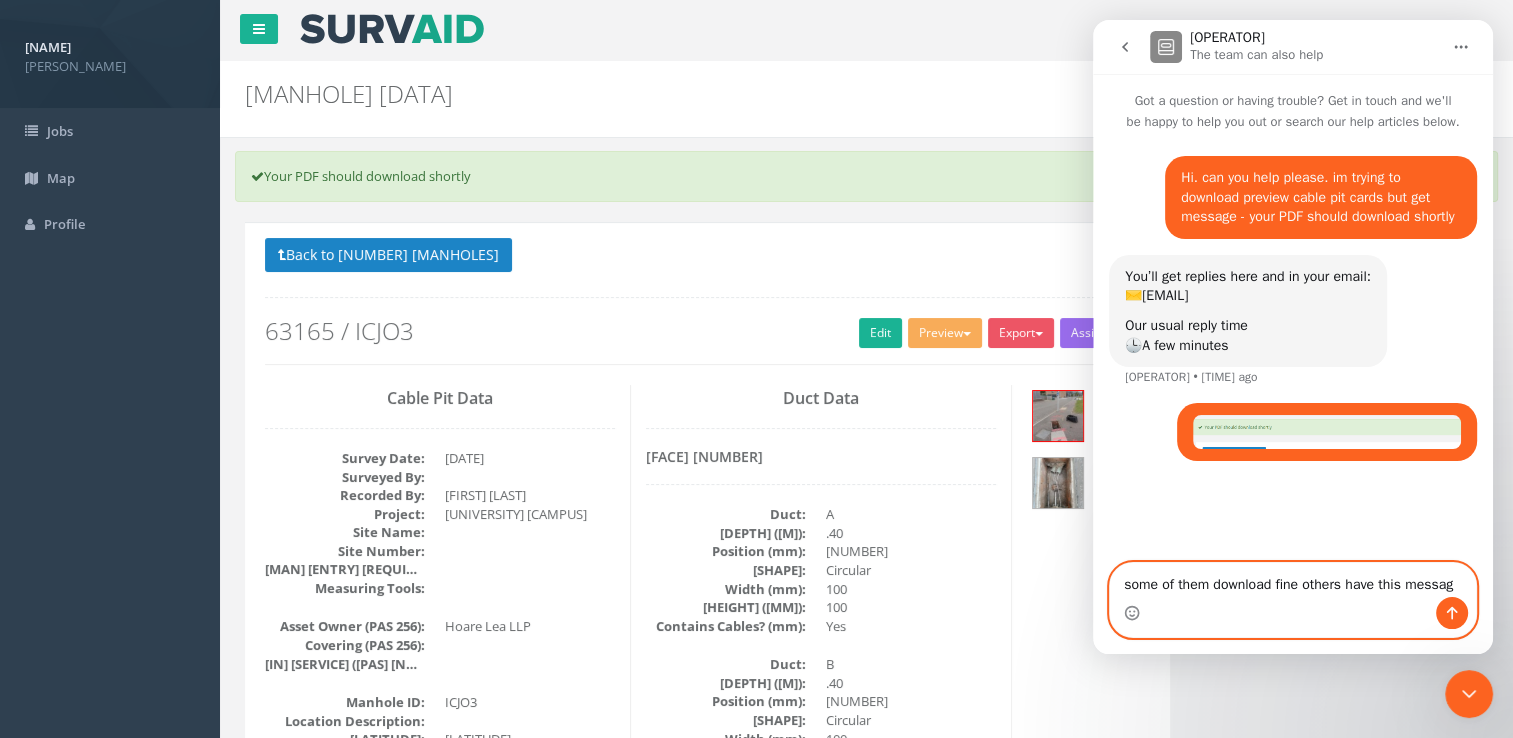 type on "some of them download fine others have this message" 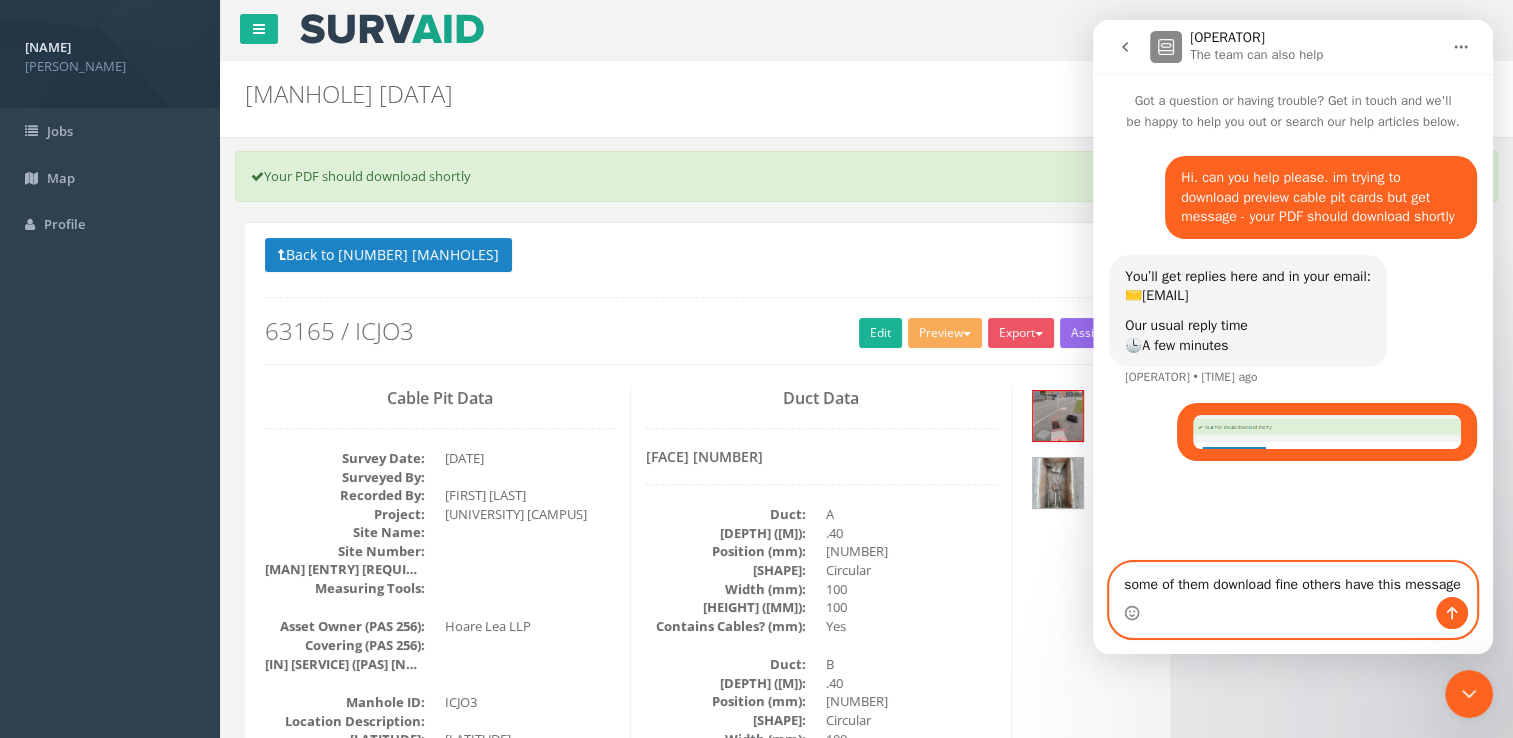 type 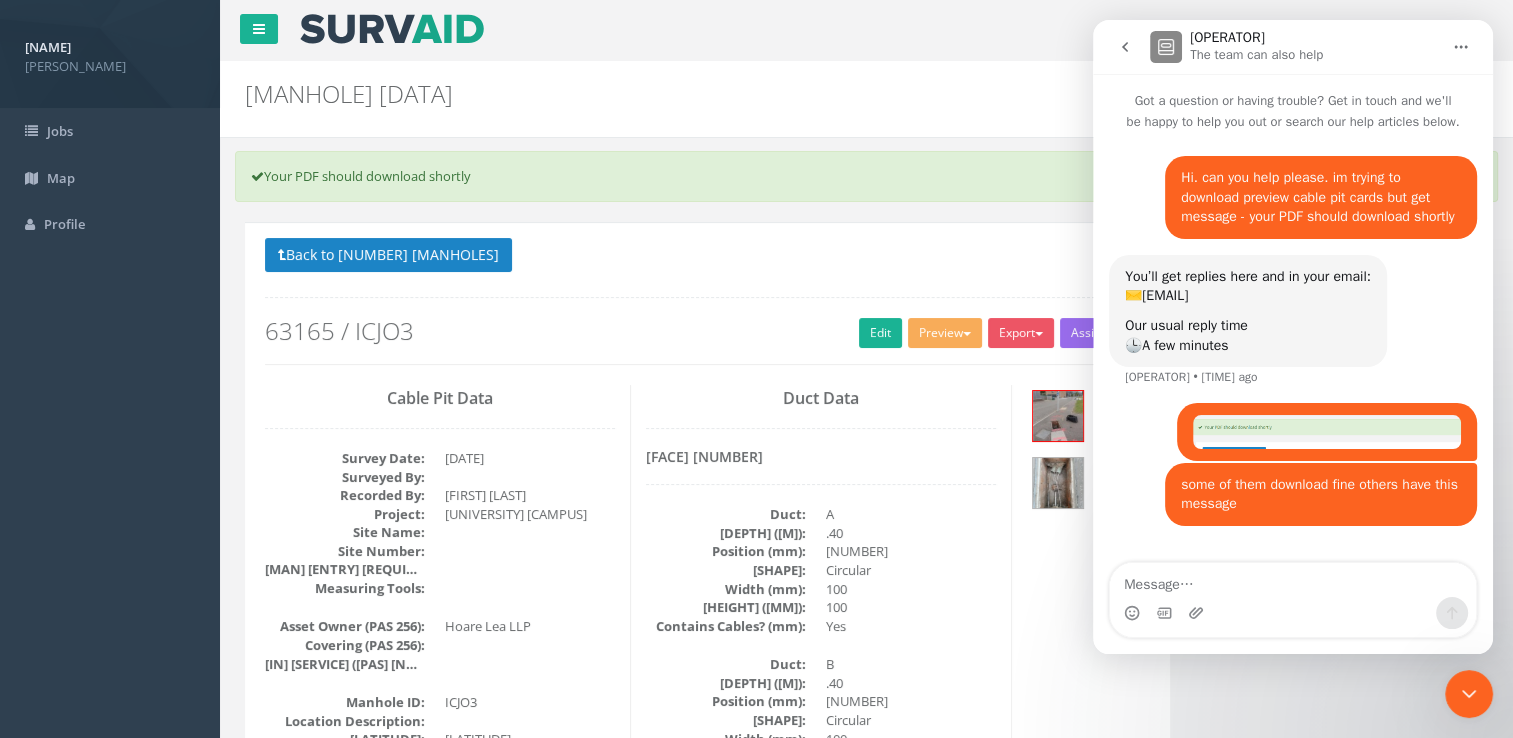 click on "63165 / ICJO3" at bounding box center [707, 331] 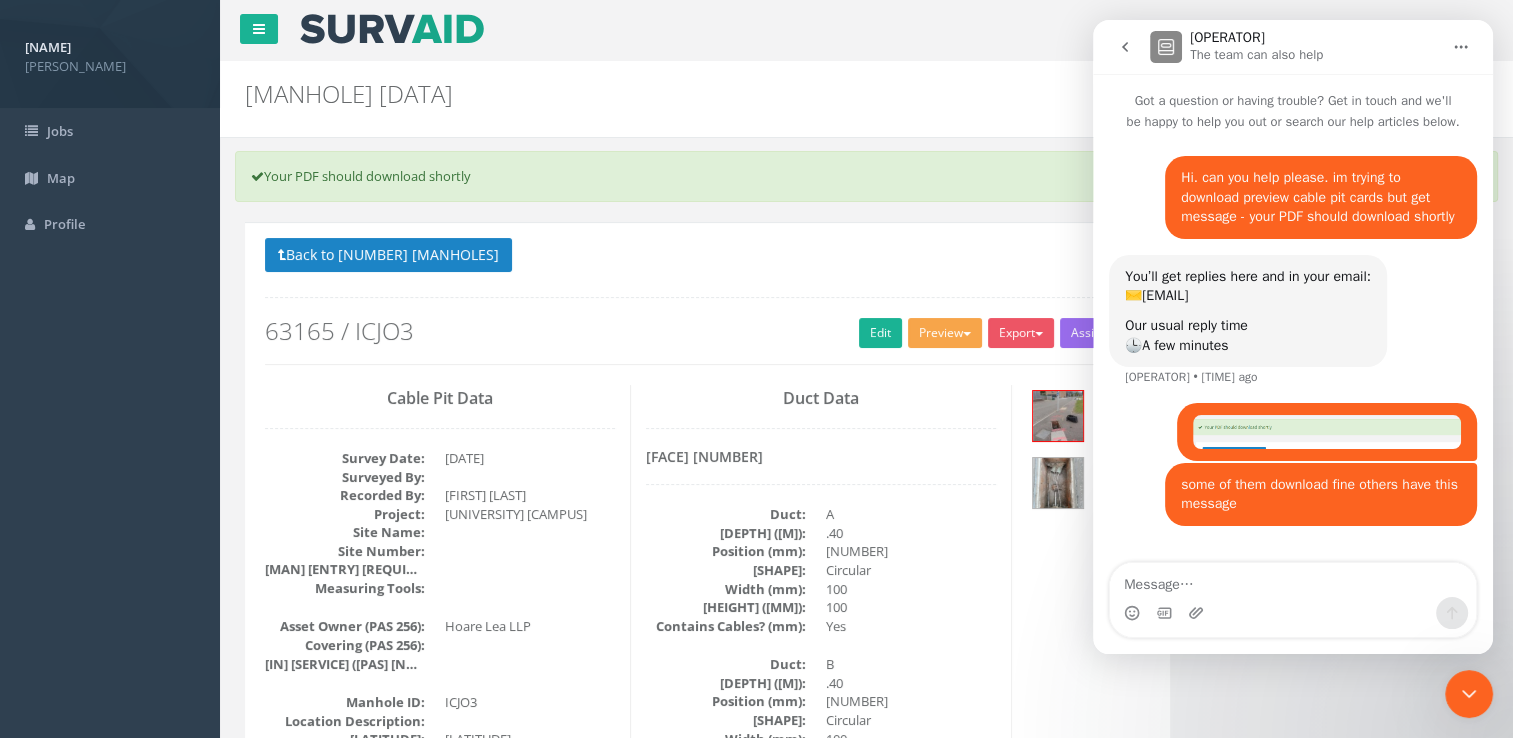 click on "Preview" at bounding box center (945, 333) 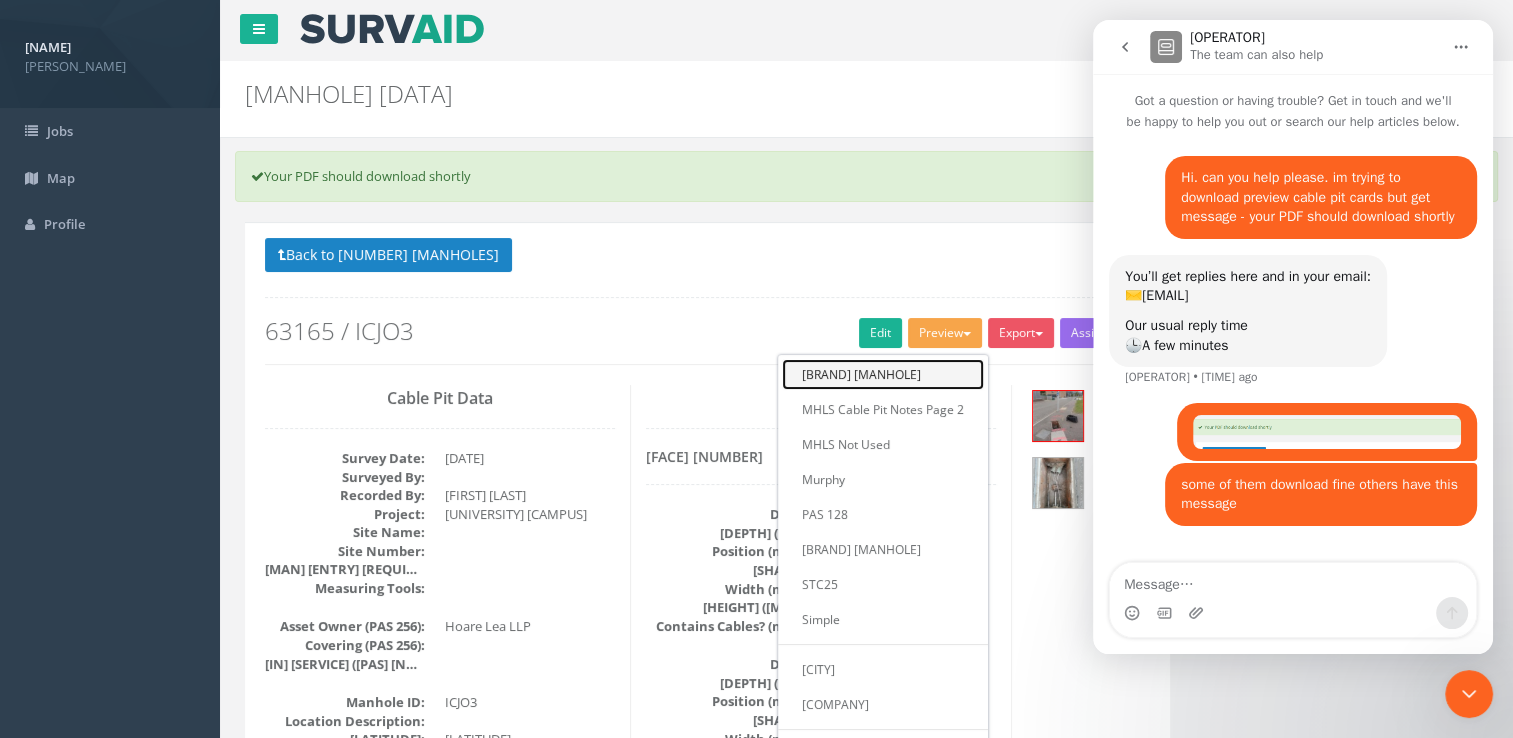 click on "MHLS Cable Pit" at bounding box center [883, 374] 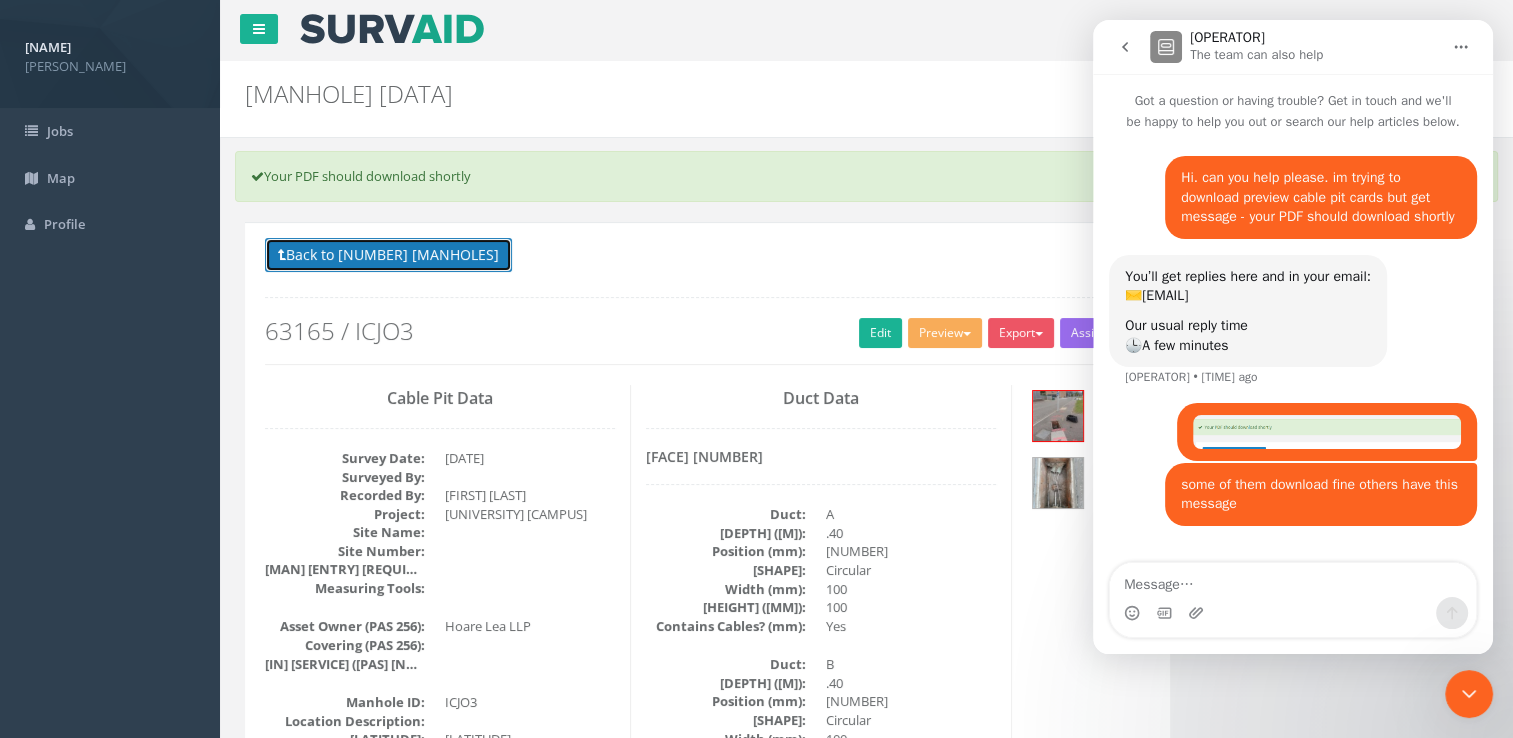 click on "Back to 63165 Manholes" at bounding box center (388, 255) 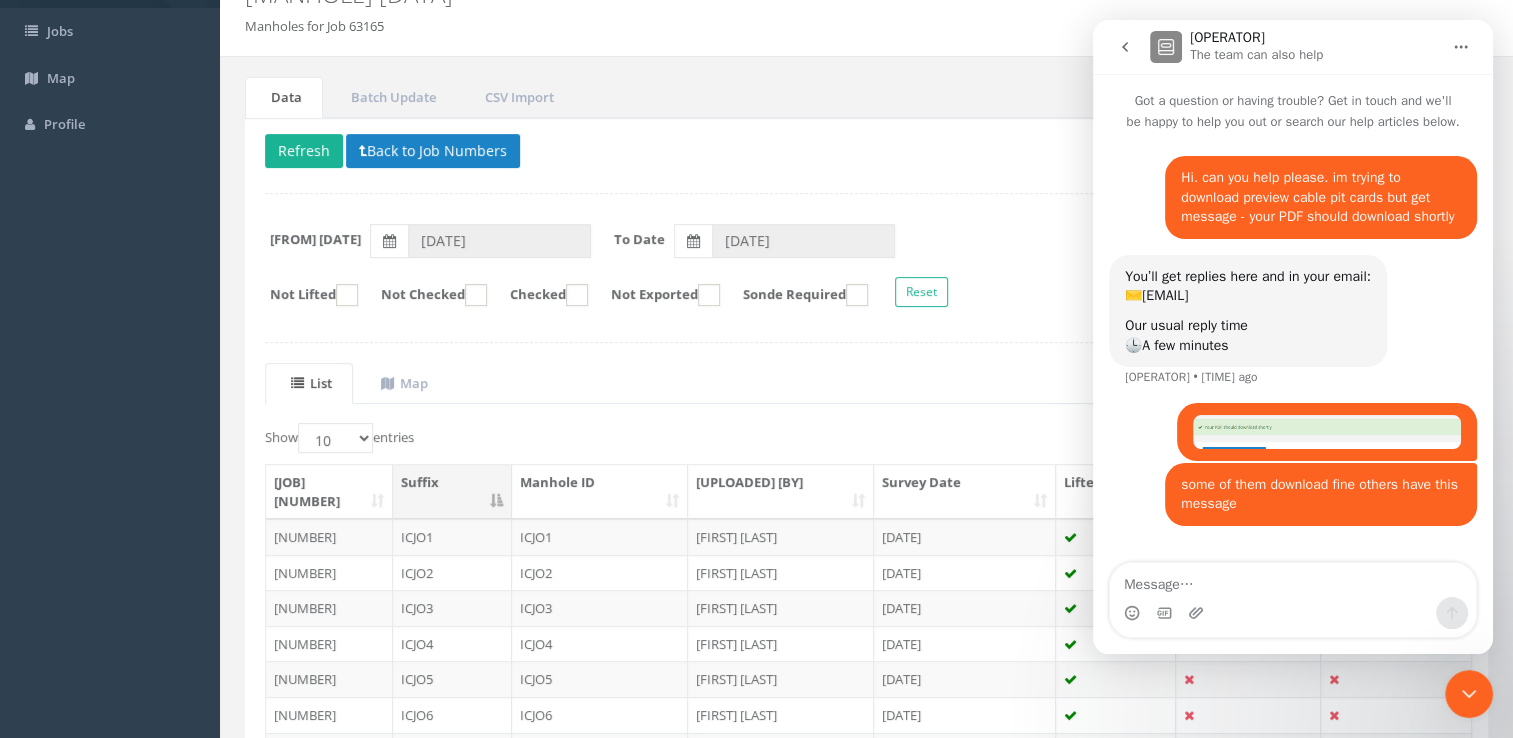 scroll, scrollTop: 300, scrollLeft: 0, axis: vertical 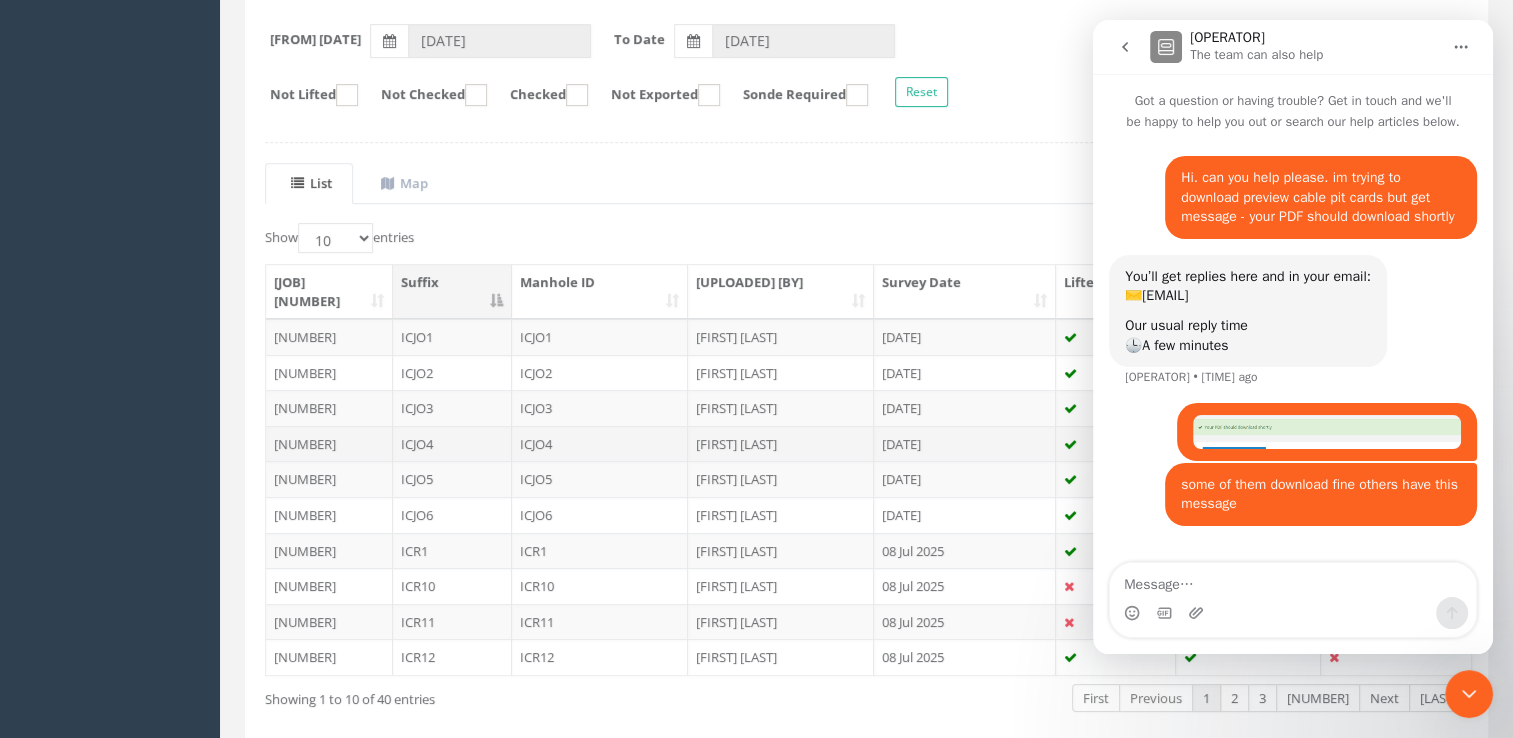 click on "ICJO4" at bounding box center [600, 444] 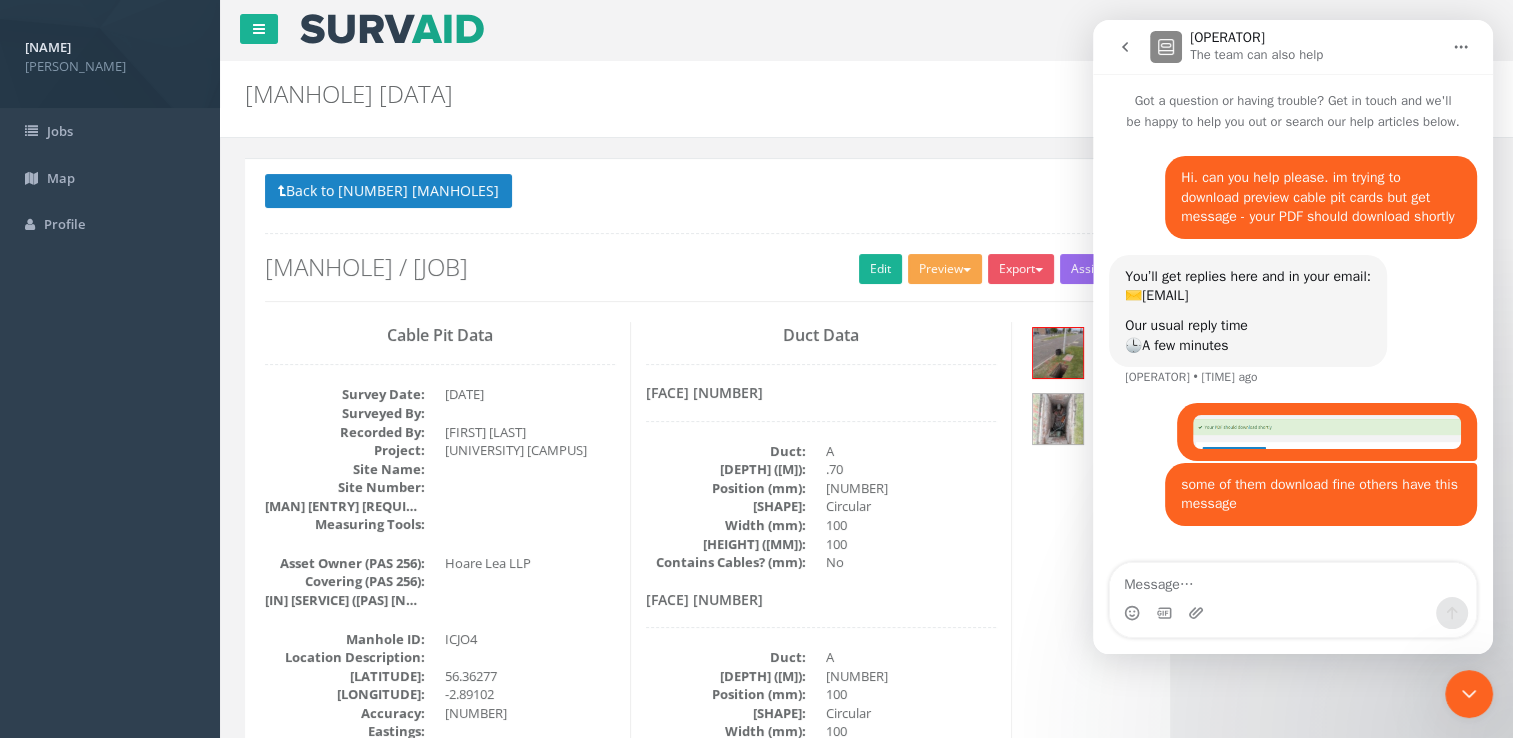 click on "Preview" at bounding box center [945, 269] 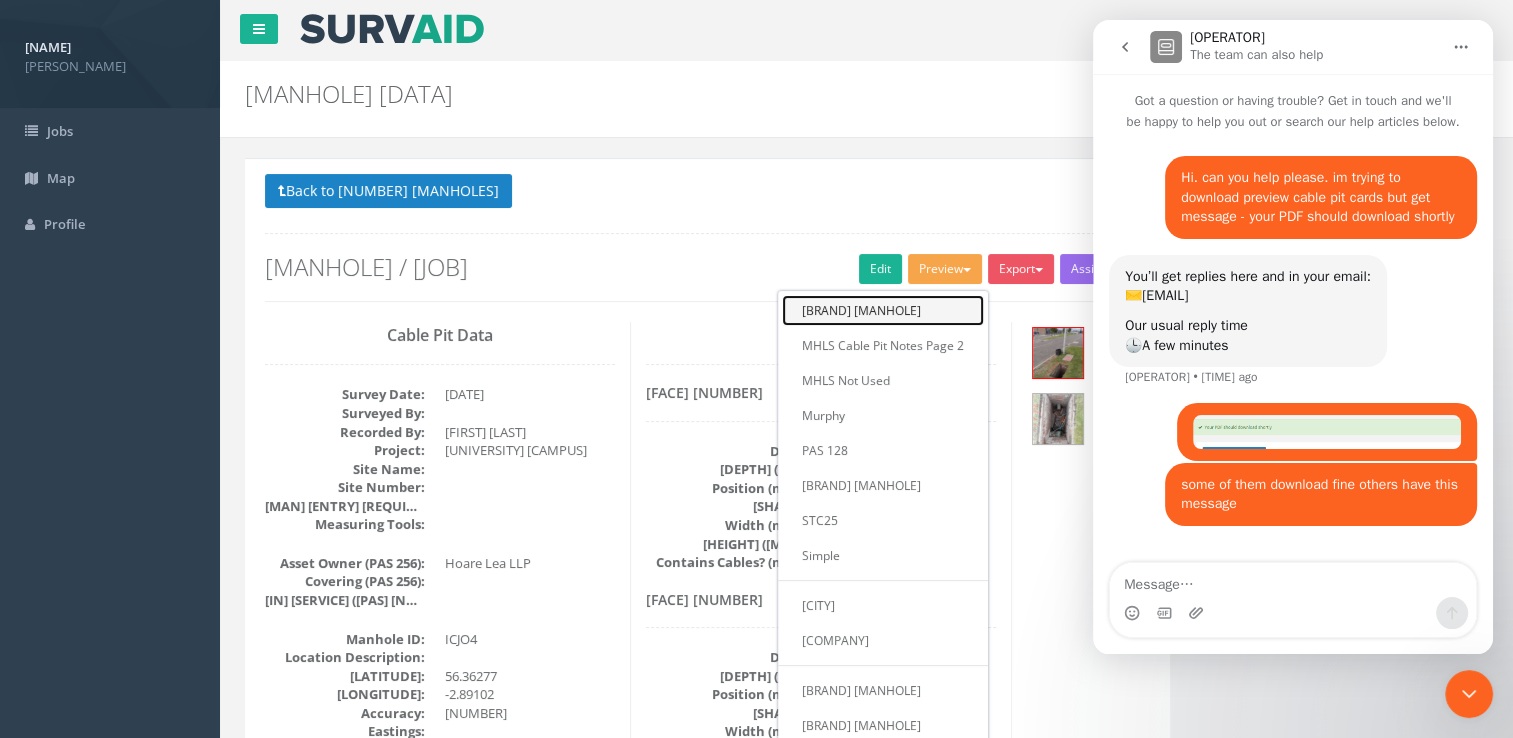 click on "MHLS Cable Pit" at bounding box center [883, 310] 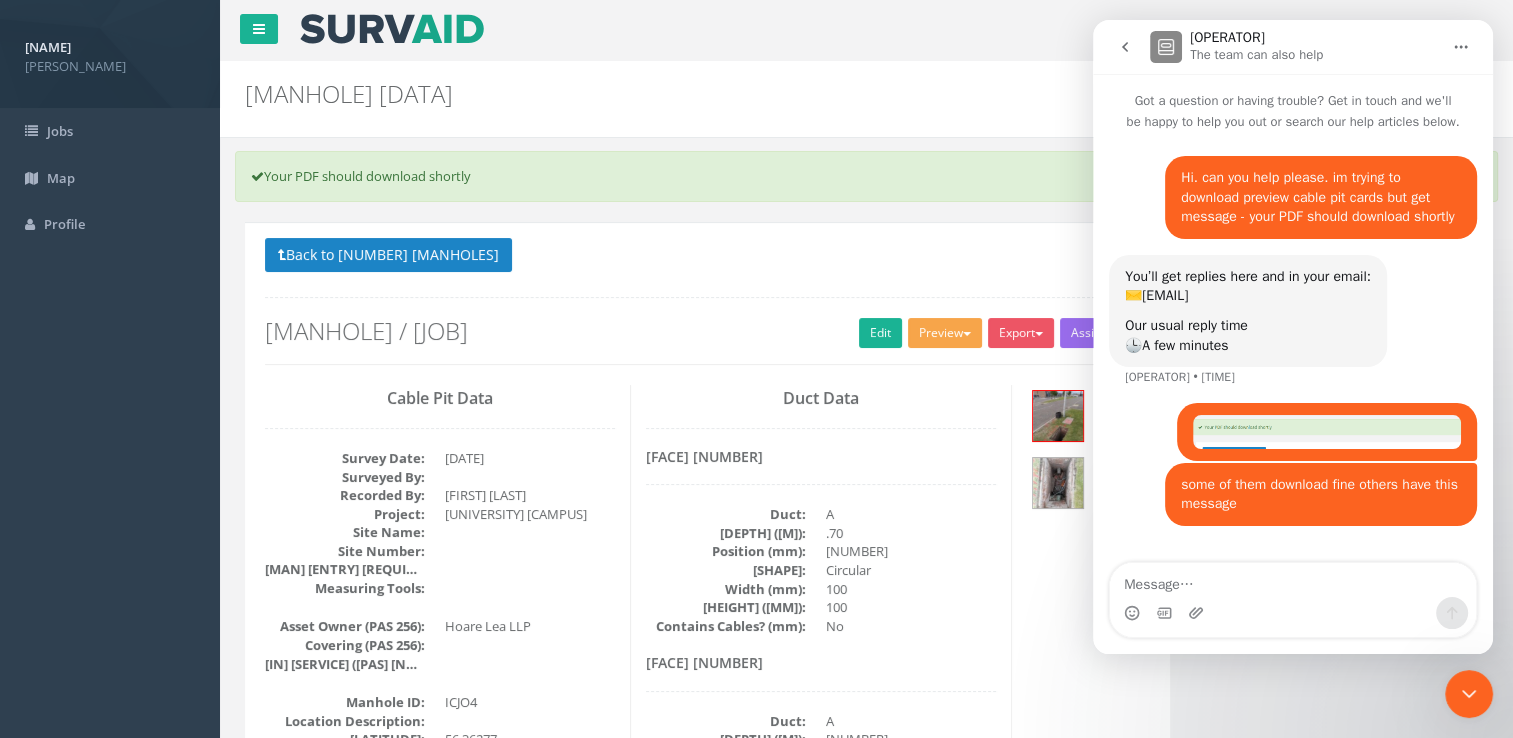 click on "Preview" at bounding box center (945, 333) 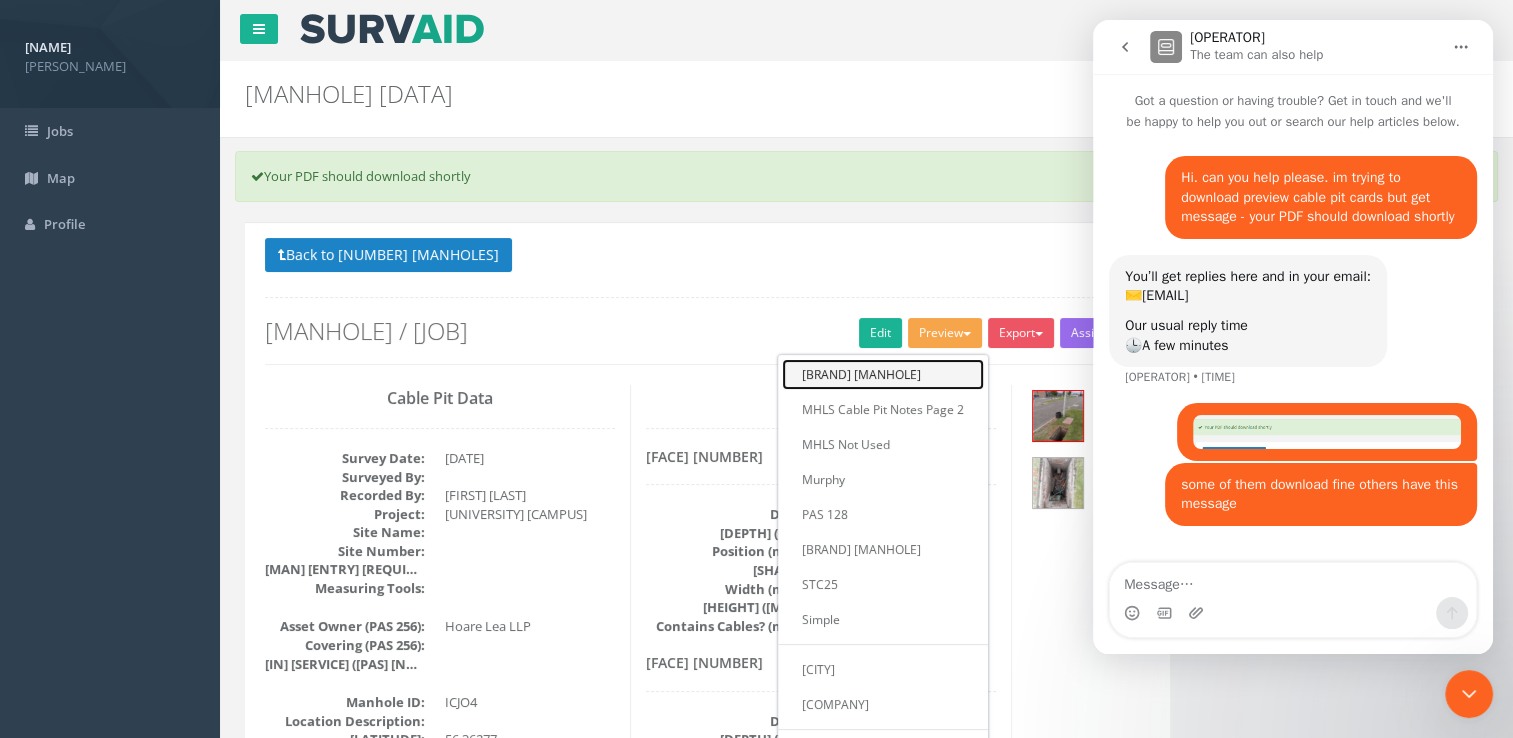 click on "MHLS Cable Pit" at bounding box center [883, 374] 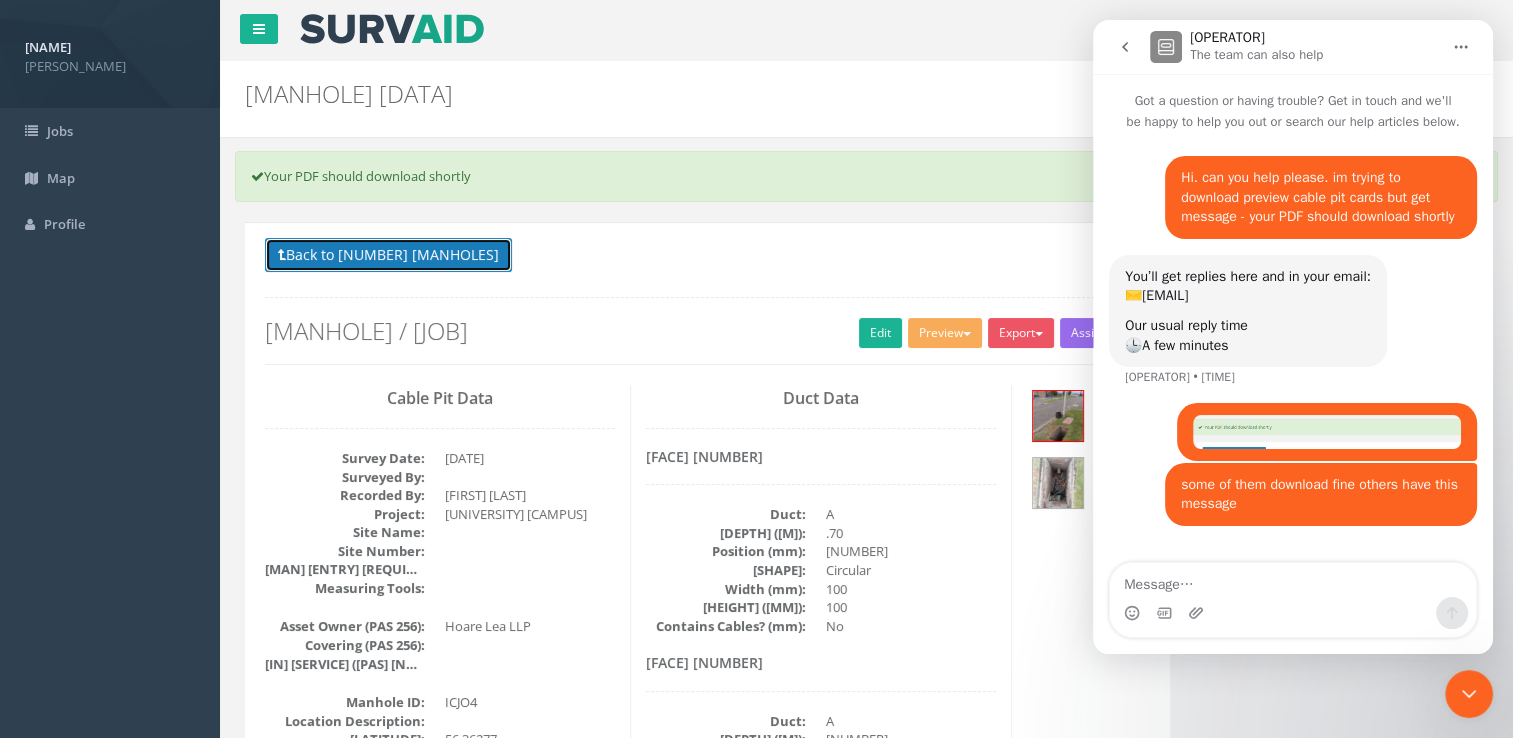 click on "Back to 63165 Manholes" at bounding box center (388, 255) 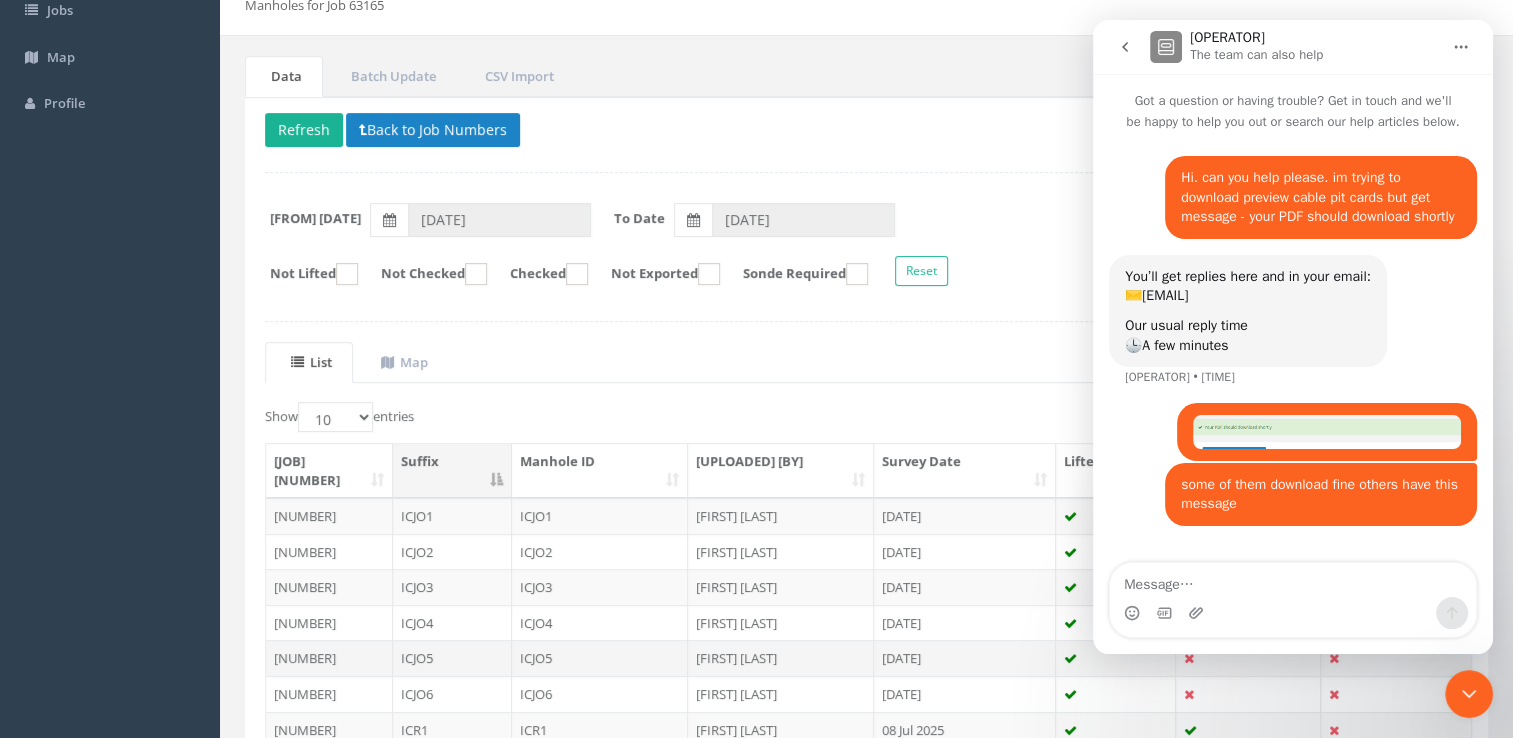 scroll, scrollTop: 300, scrollLeft: 0, axis: vertical 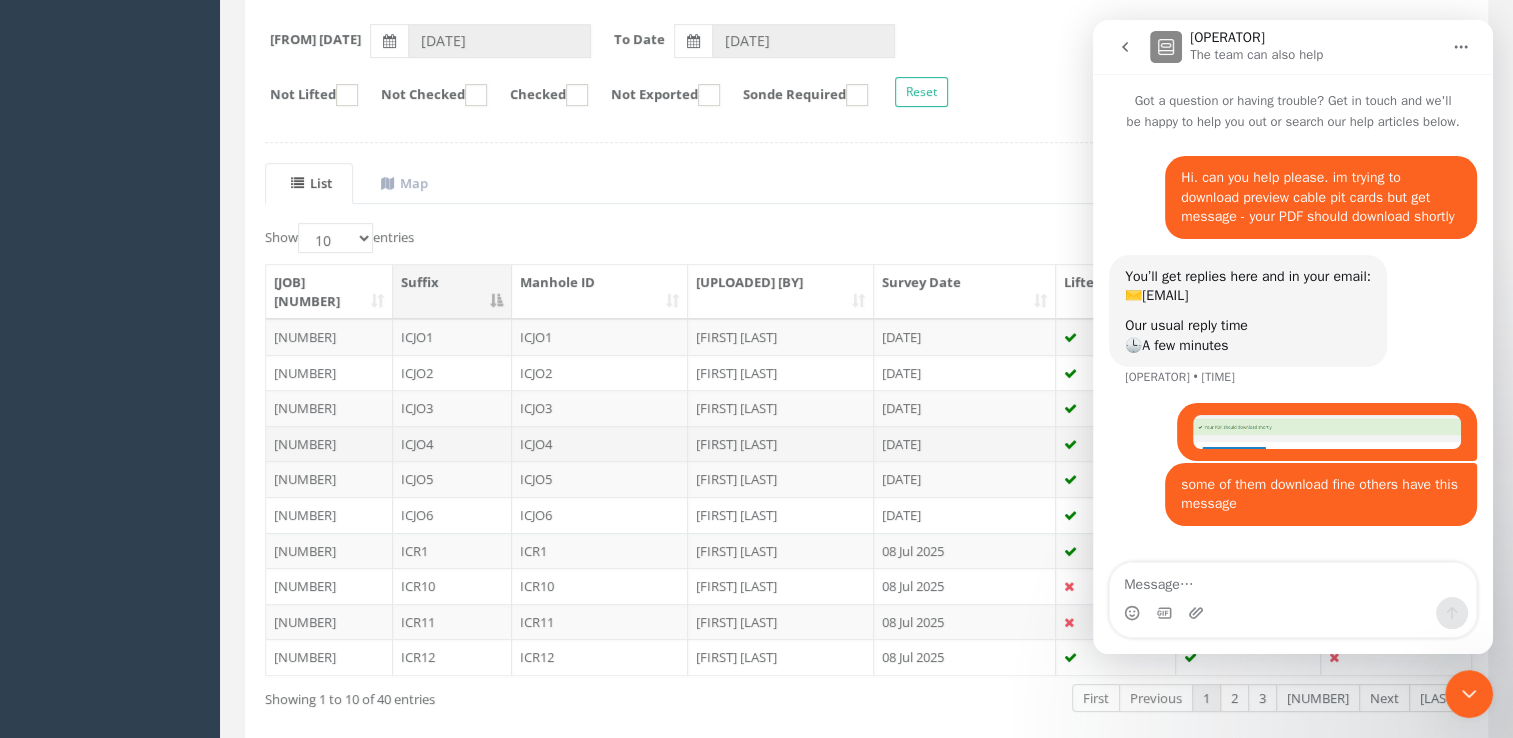 click on "ICJO4" at bounding box center (600, 444) 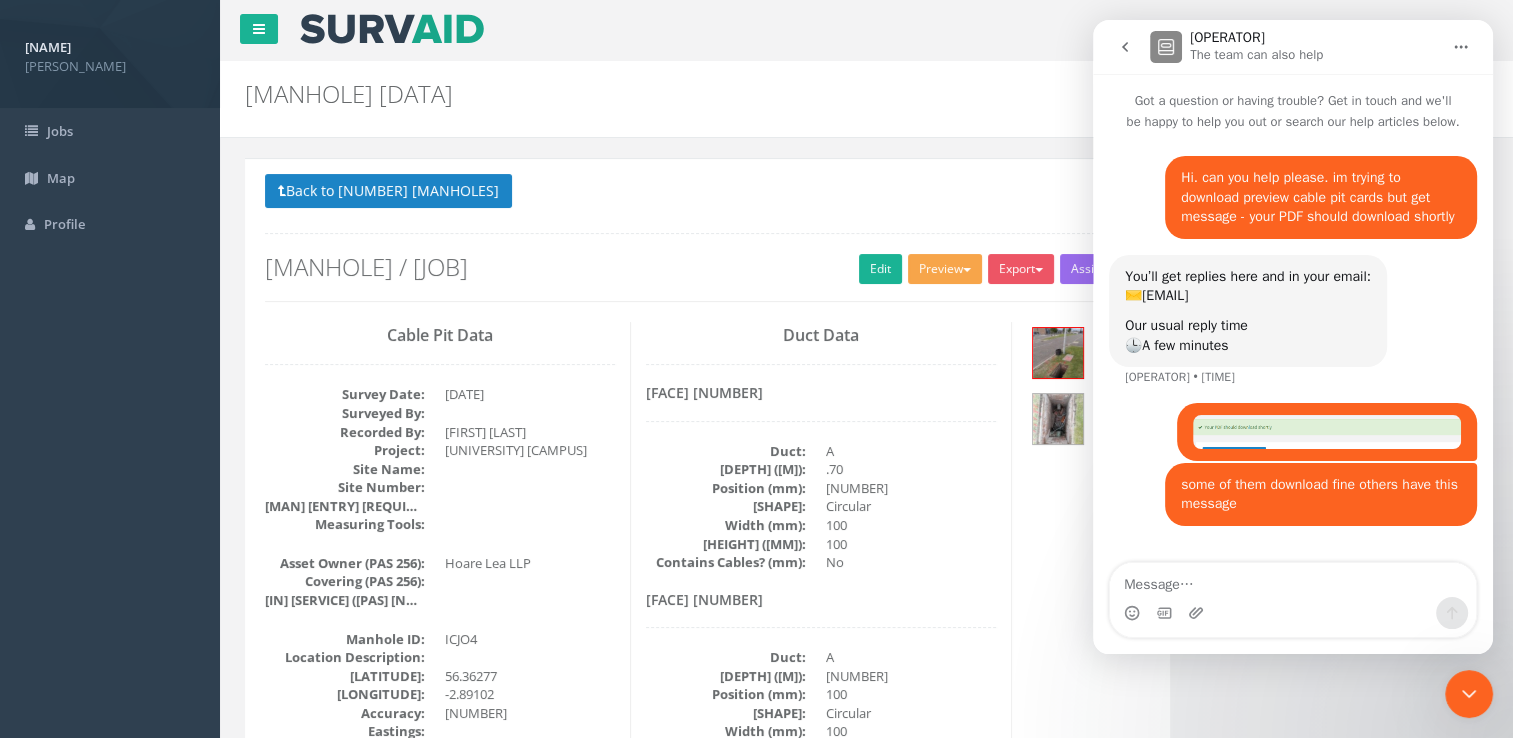 click on "Preview" at bounding box center (945, 269) 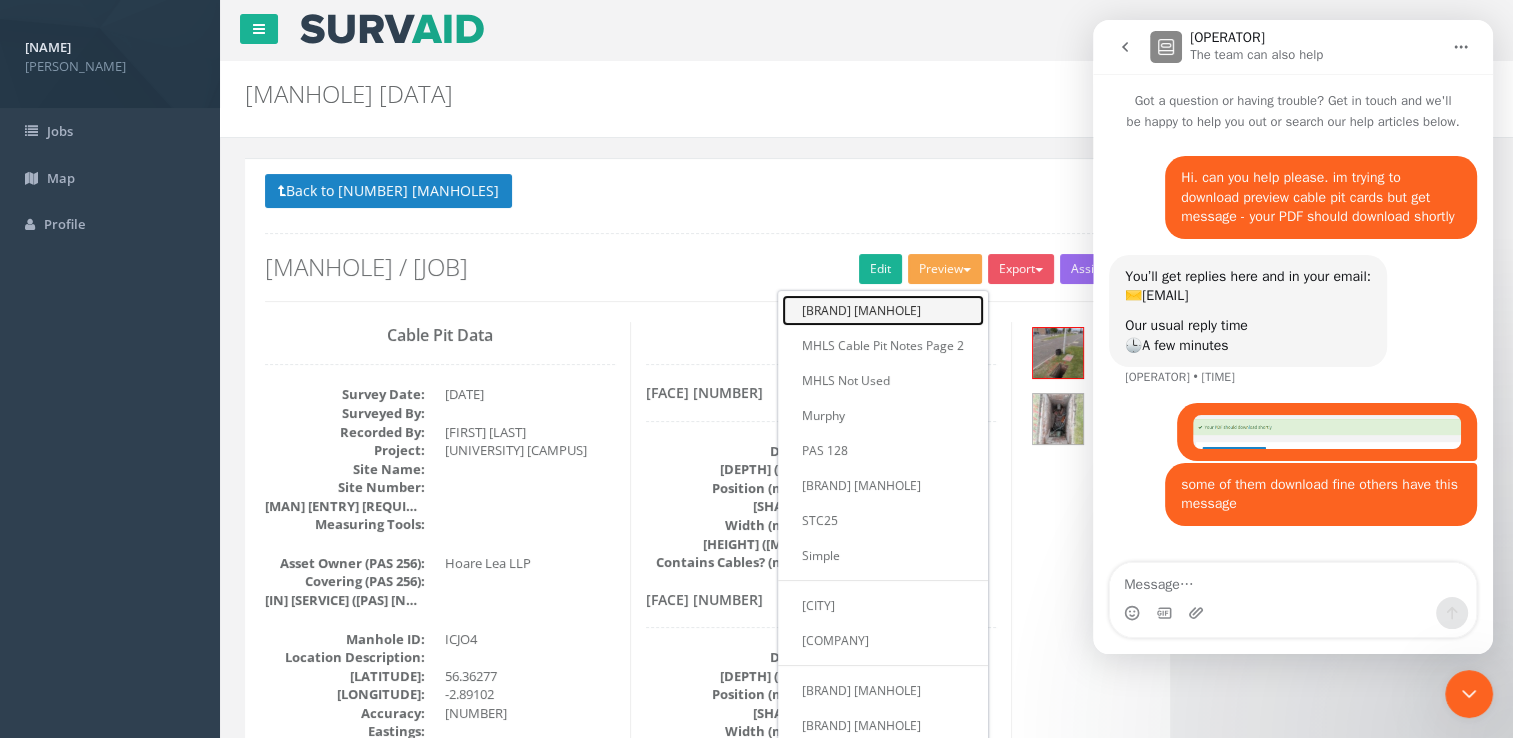 click on "MHLS Cable Pit" at bounding box center (883, 310) 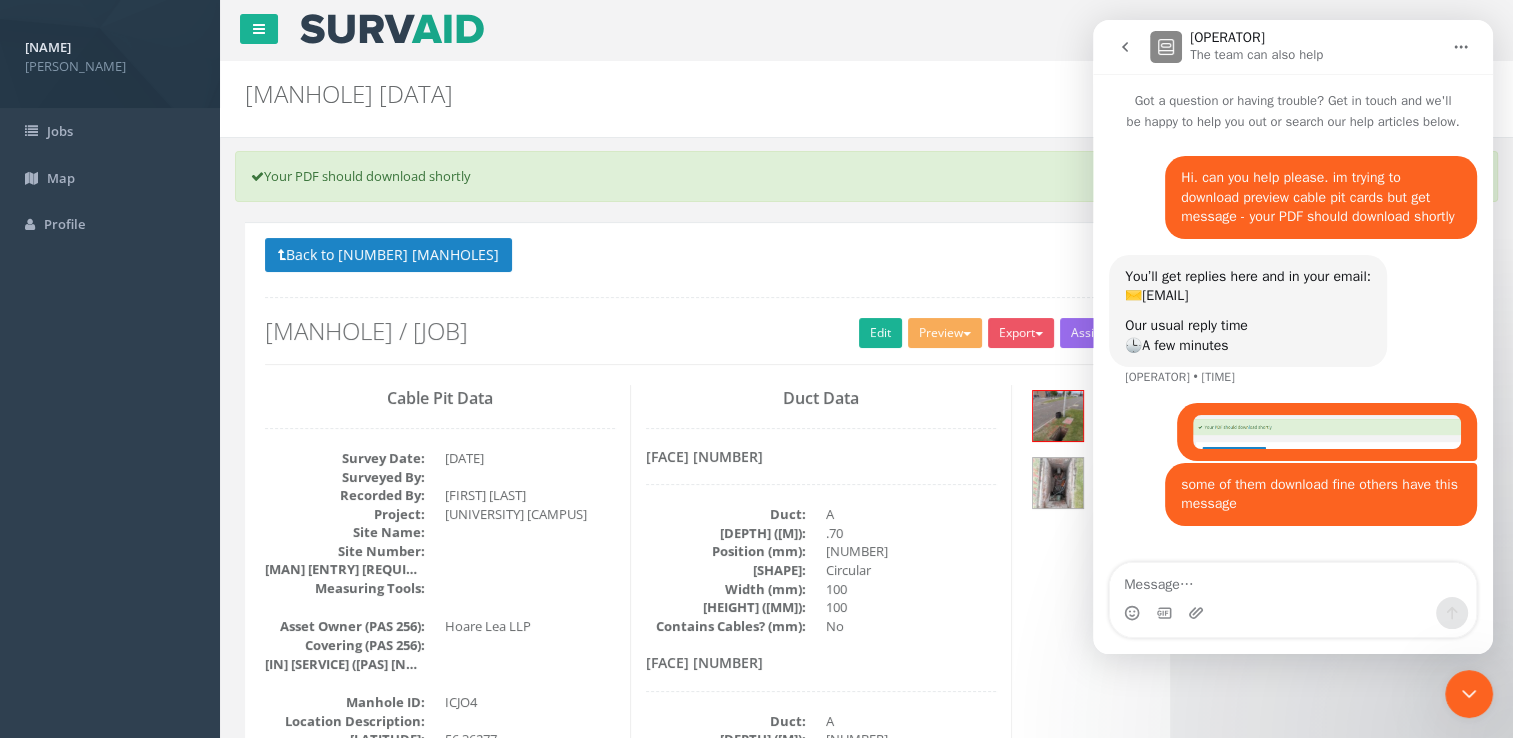 click on "×     Your PDF should download shortly" at bounding box center (866, 176) 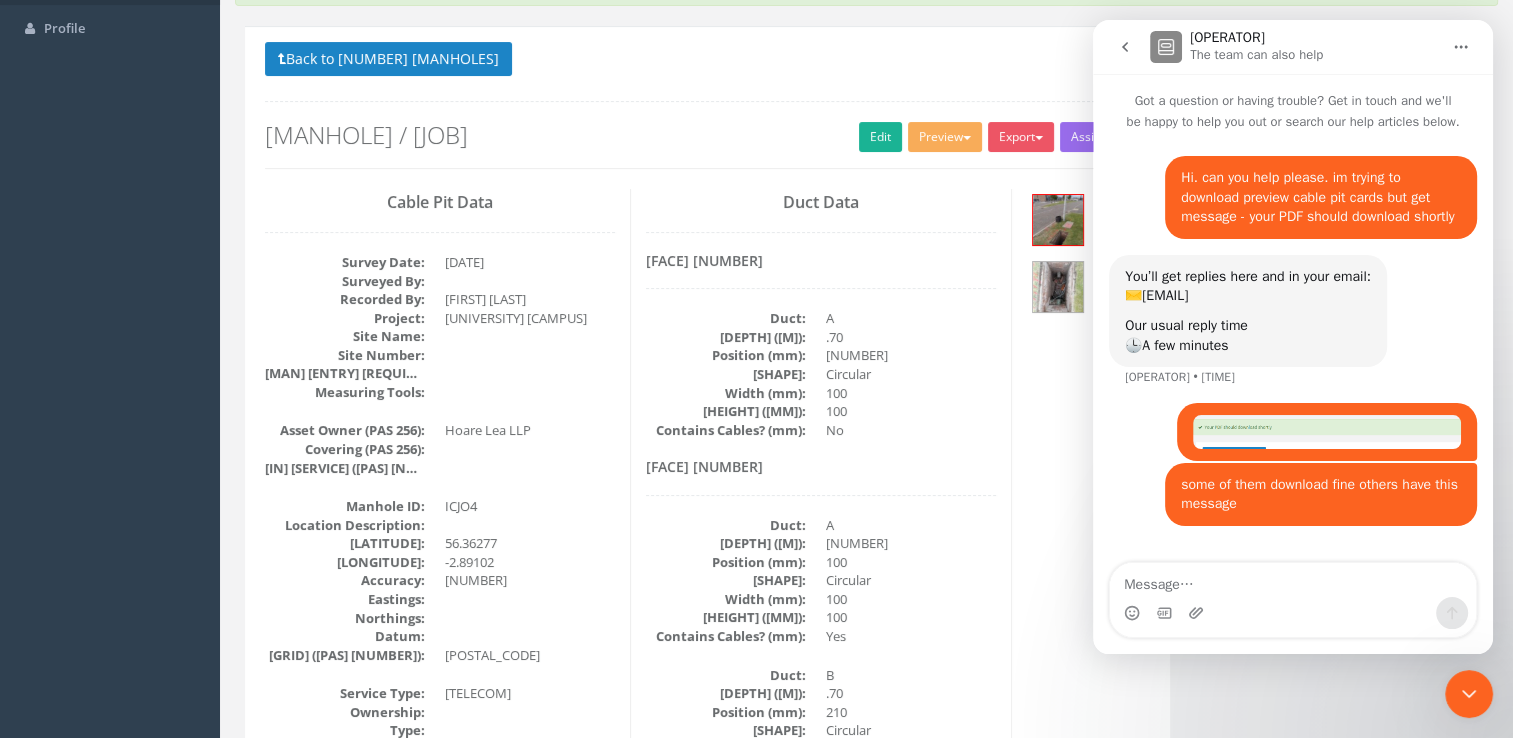 scroll, scrollTop: 200, scrollLeft: 0, axis: vertical 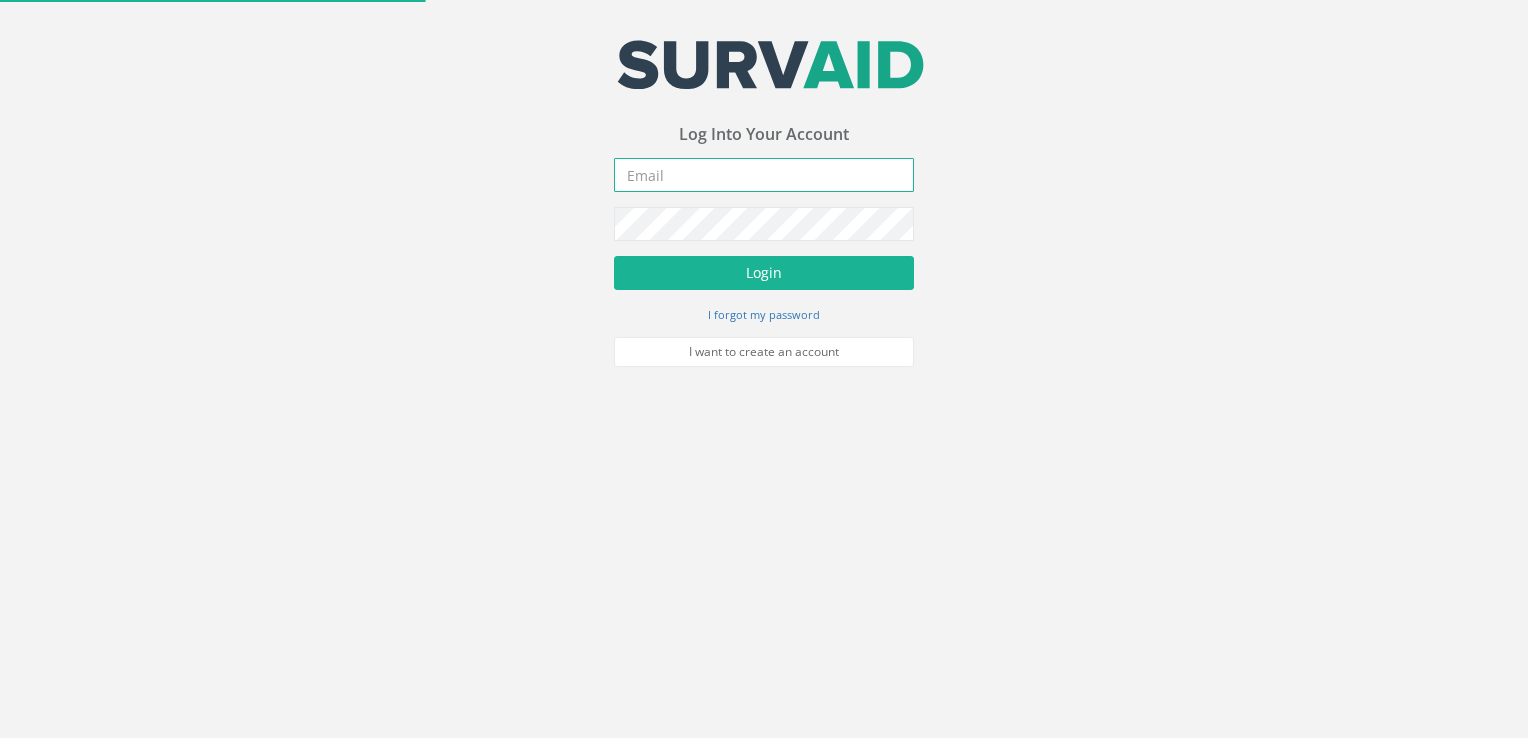 type on "[EMAIL]" 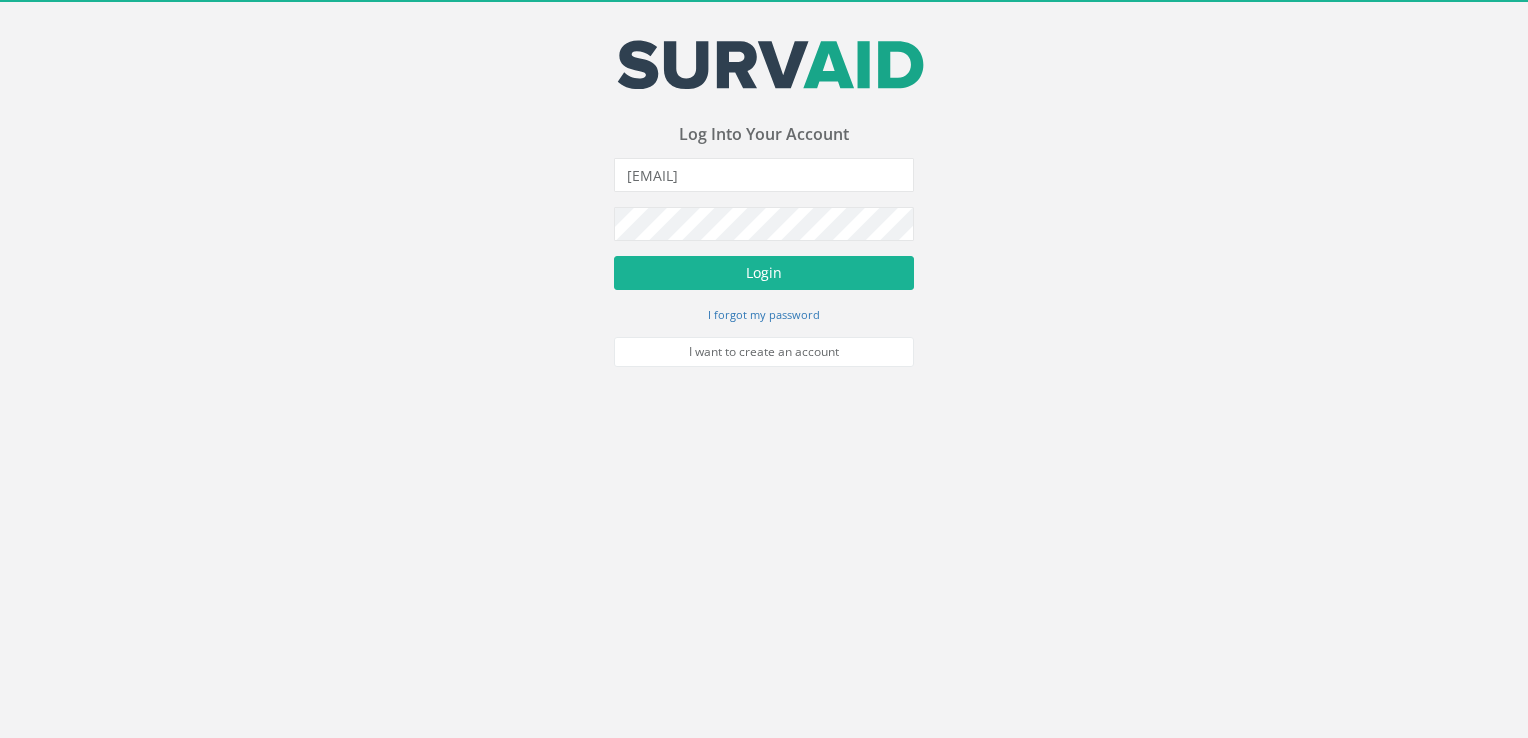 click on "irina.vasiljeva@example.com            Incorrect Username or Password     There was an error logging in     Please enter a valid email address and password       Login      I forgot my password     I want to create an account" at bounding box center [764, 262] 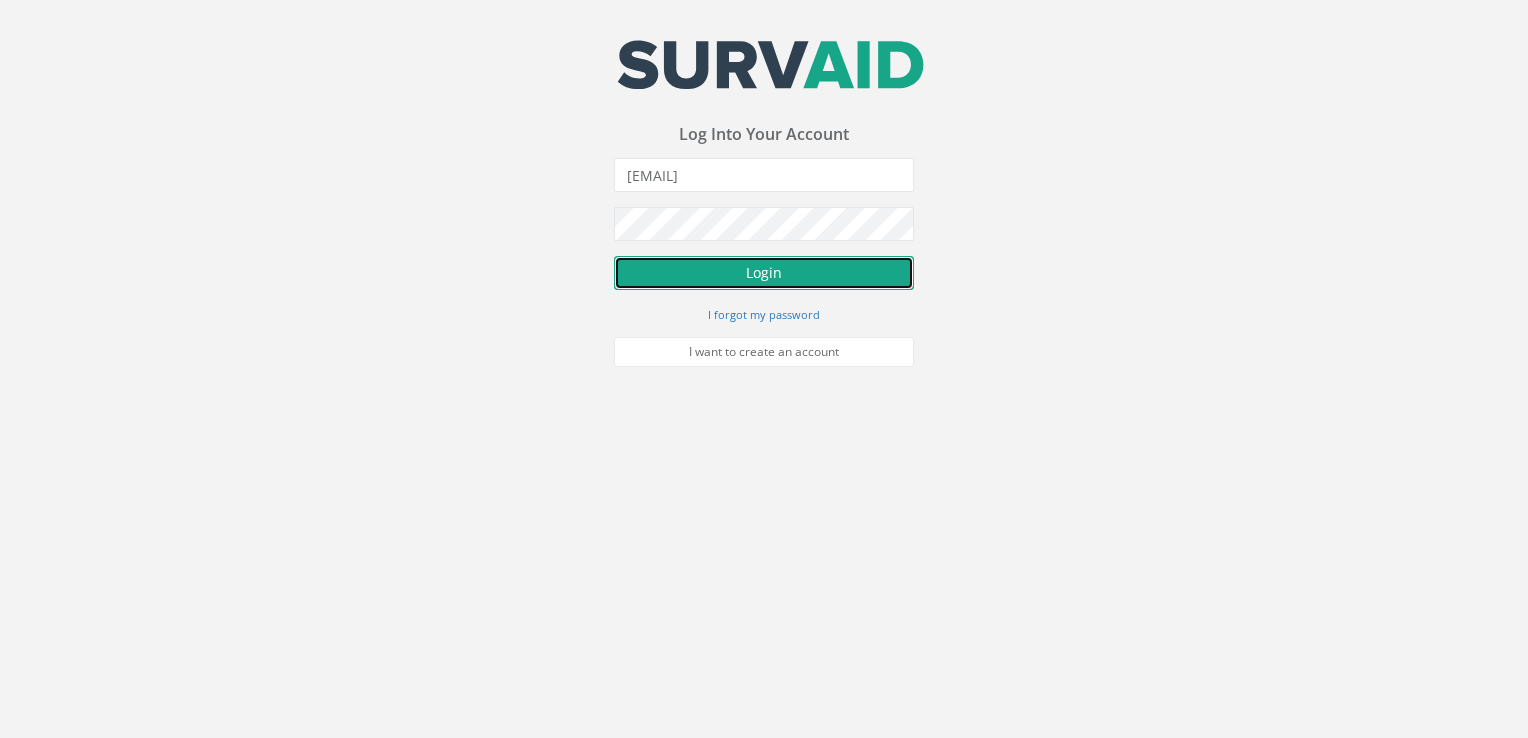 click on "Login" at bounding box center (764, 273) 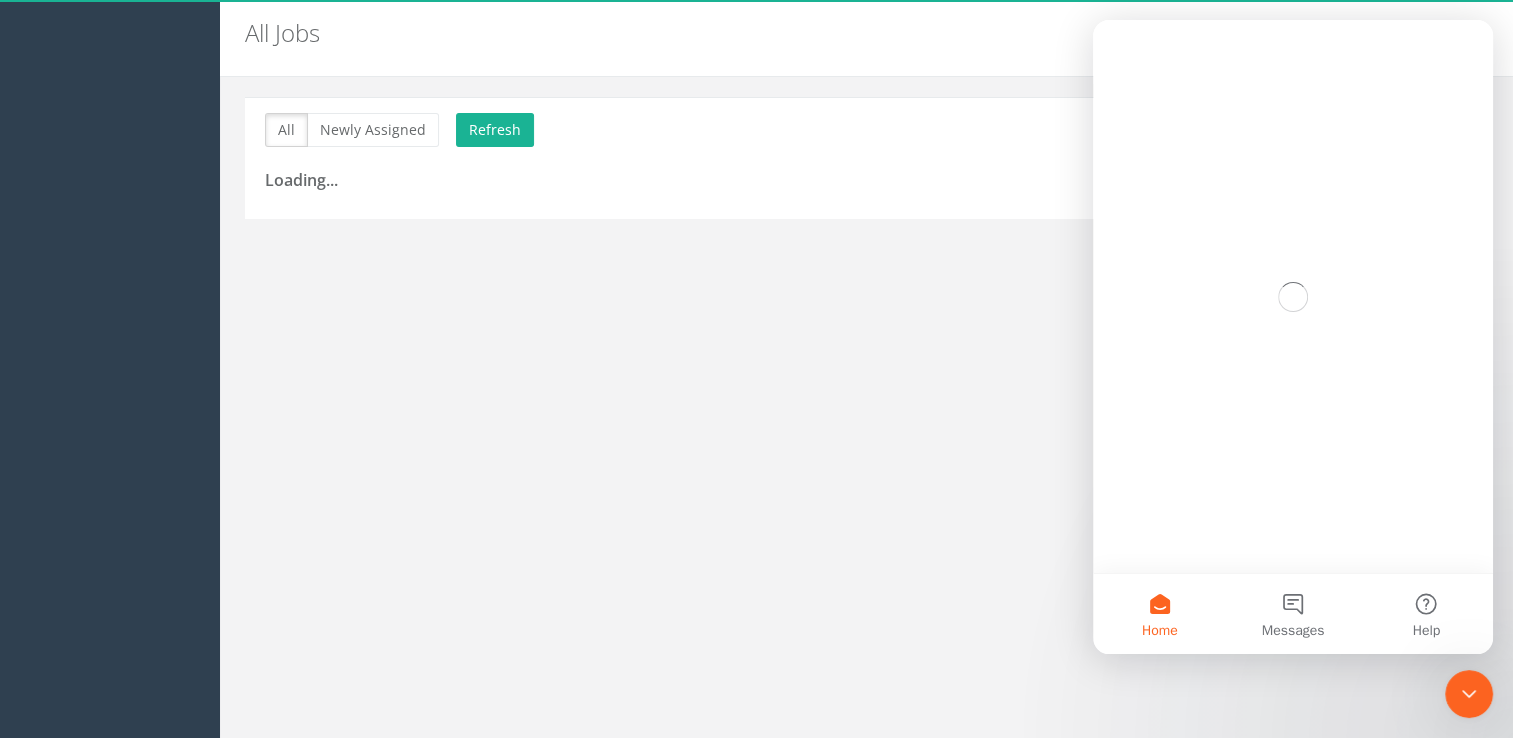 scroll, scrollTop: 0, scrollLeft: 0, axis: both 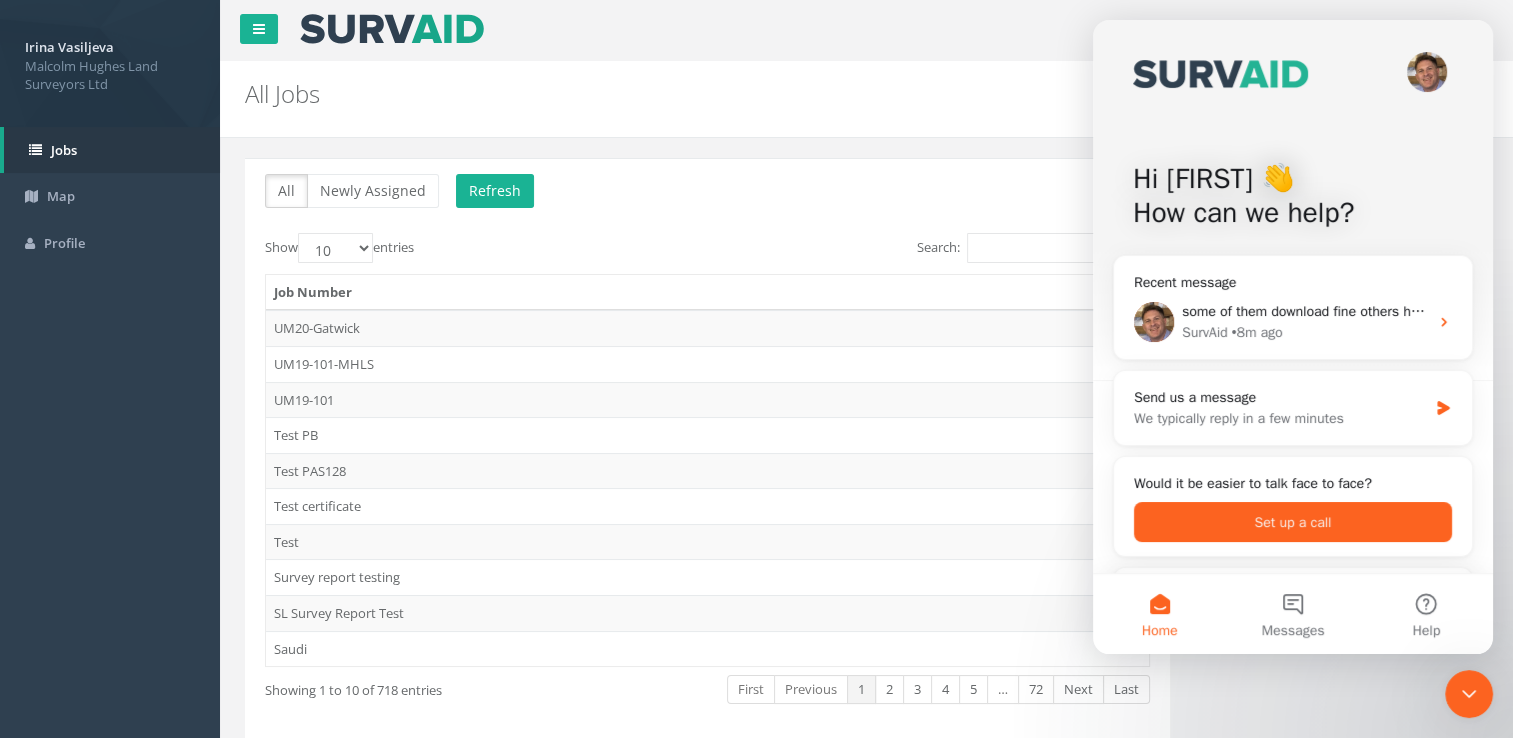 click 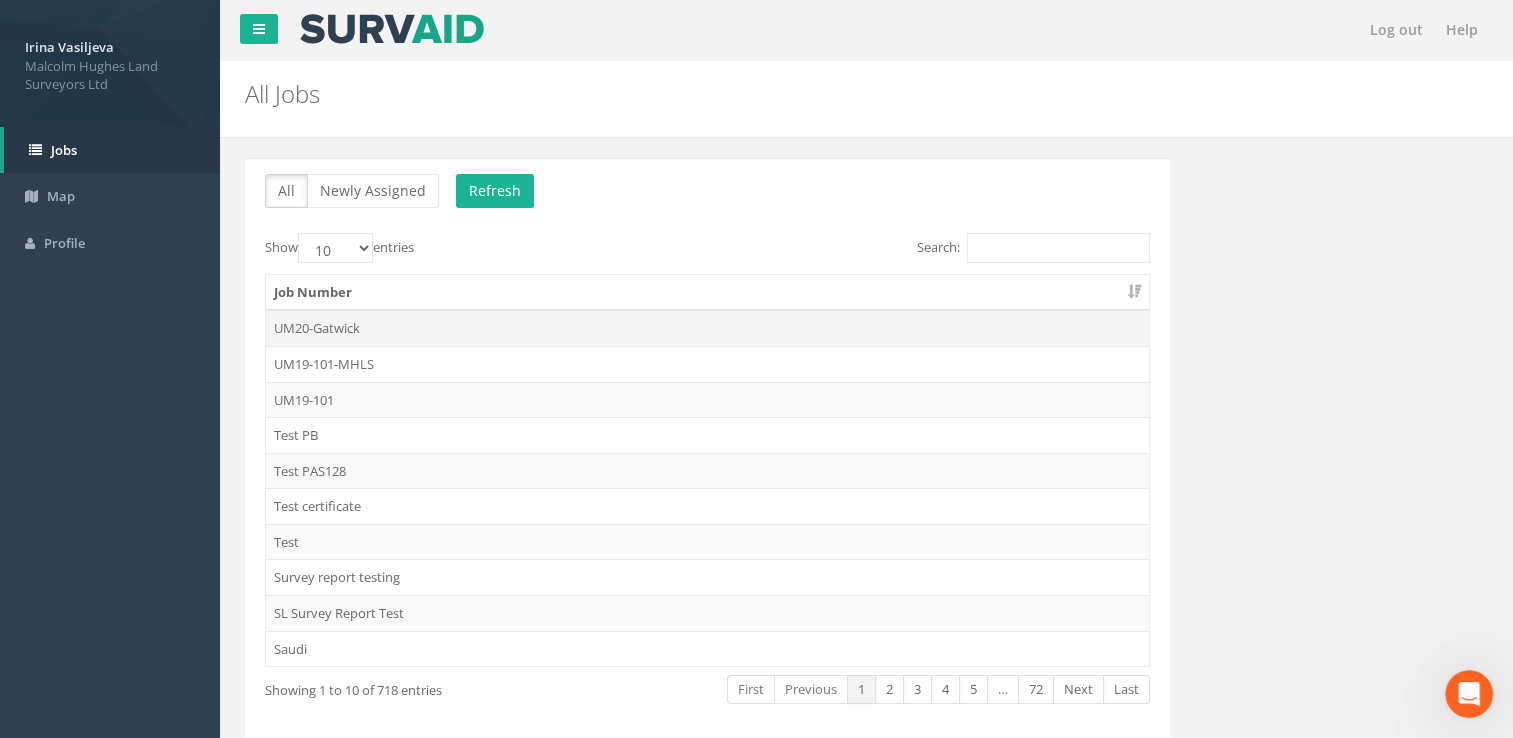scroll, scrollTop: 0, scrollLeft: 0, axis: both 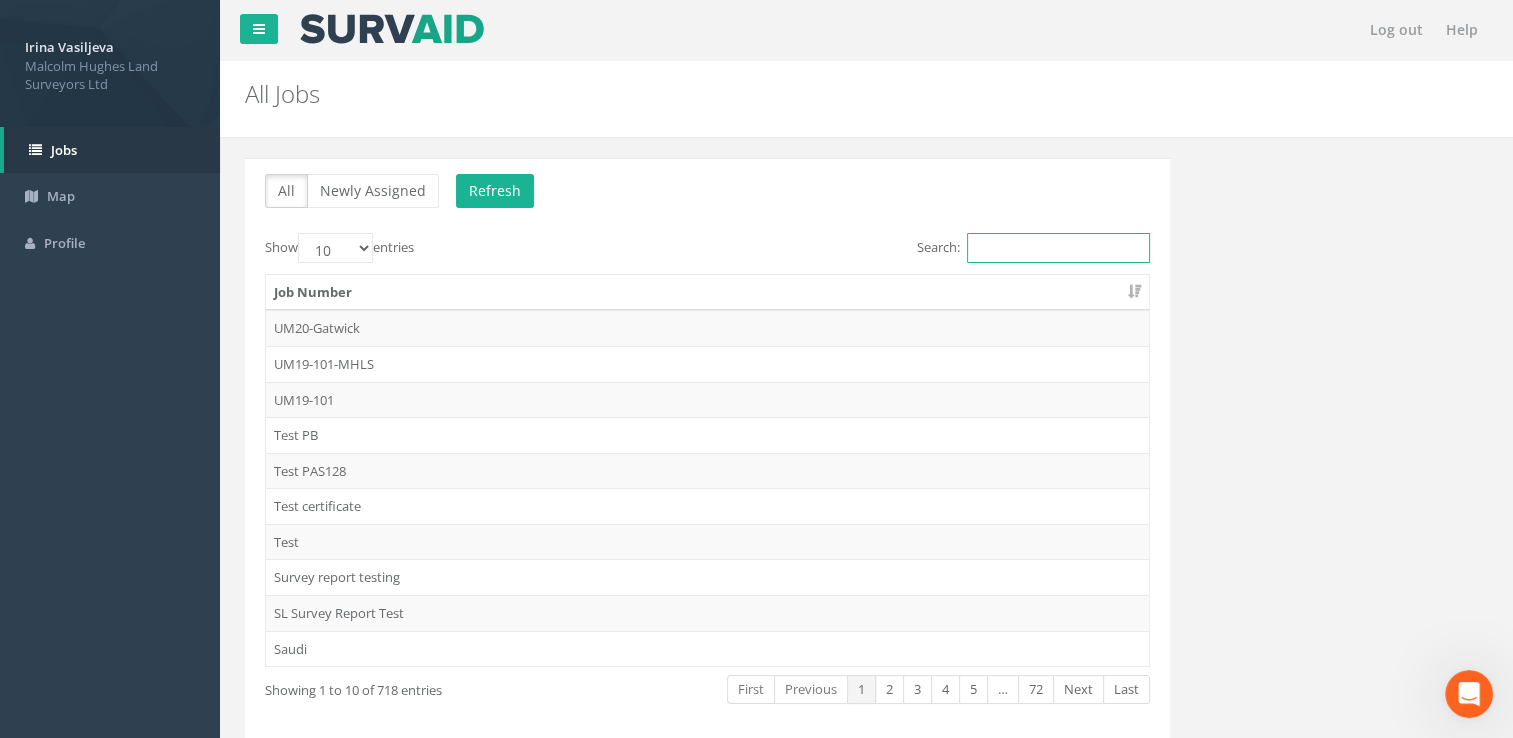 click on "Search:" at bounding box center (1058, 248) 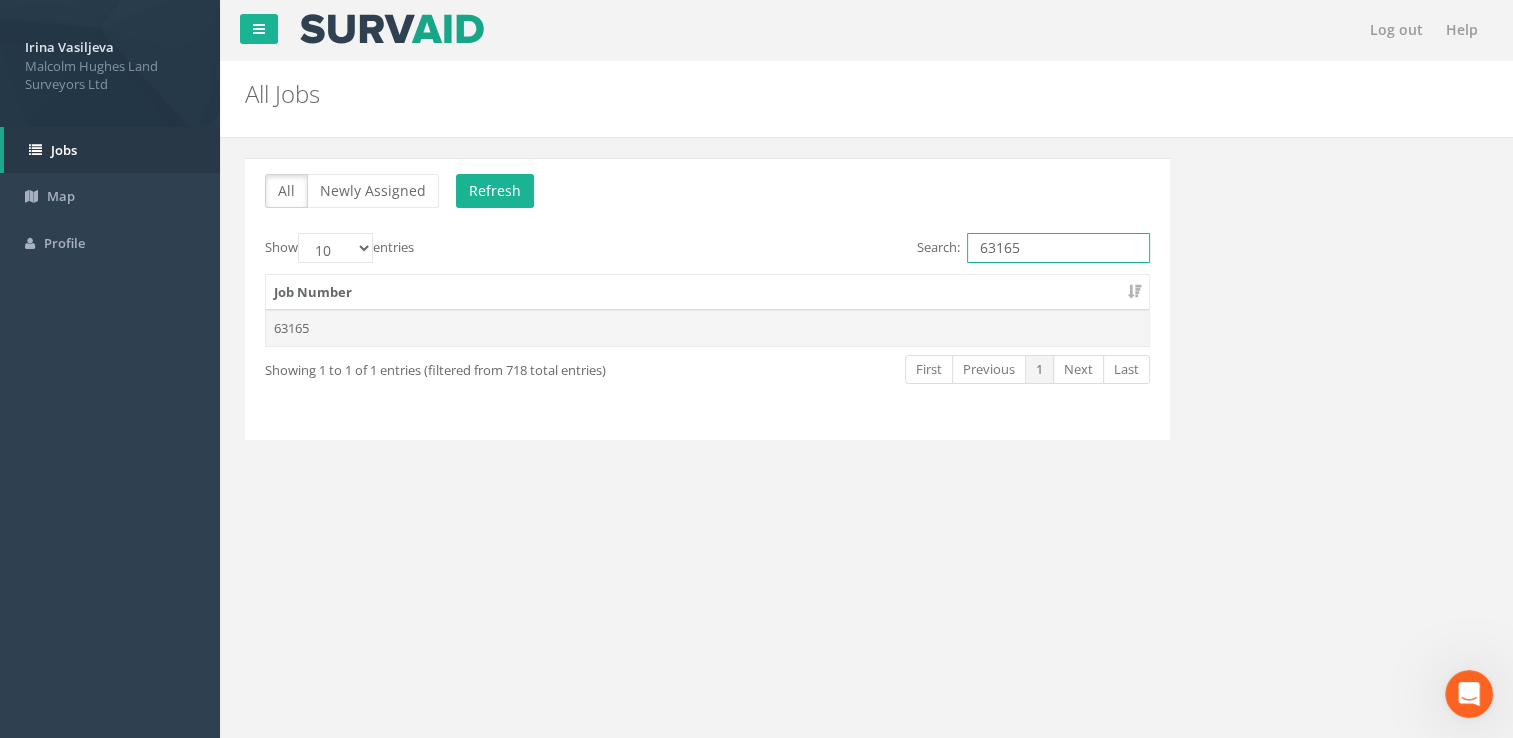 type on "63165" 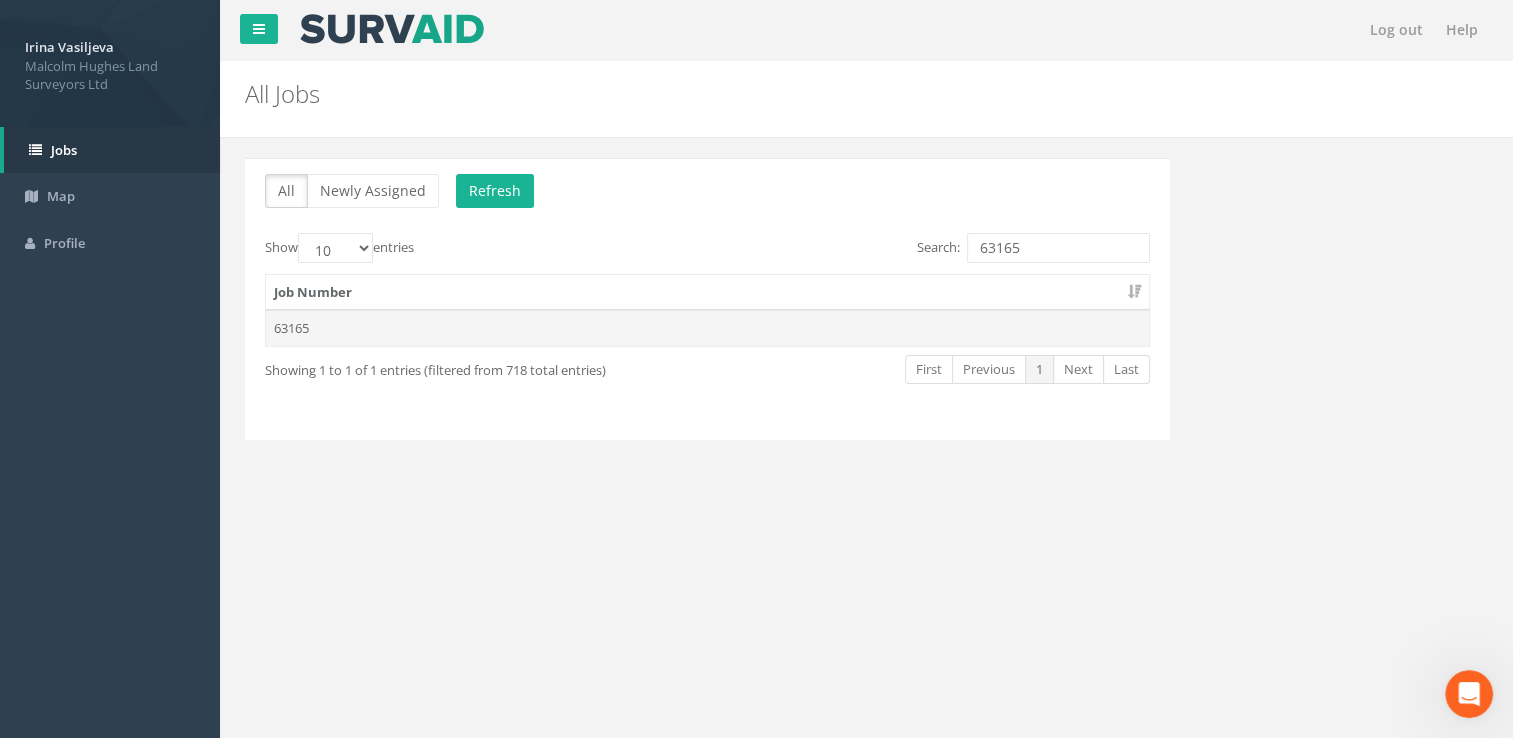 click on "63165" at bounding box center (707, 328) 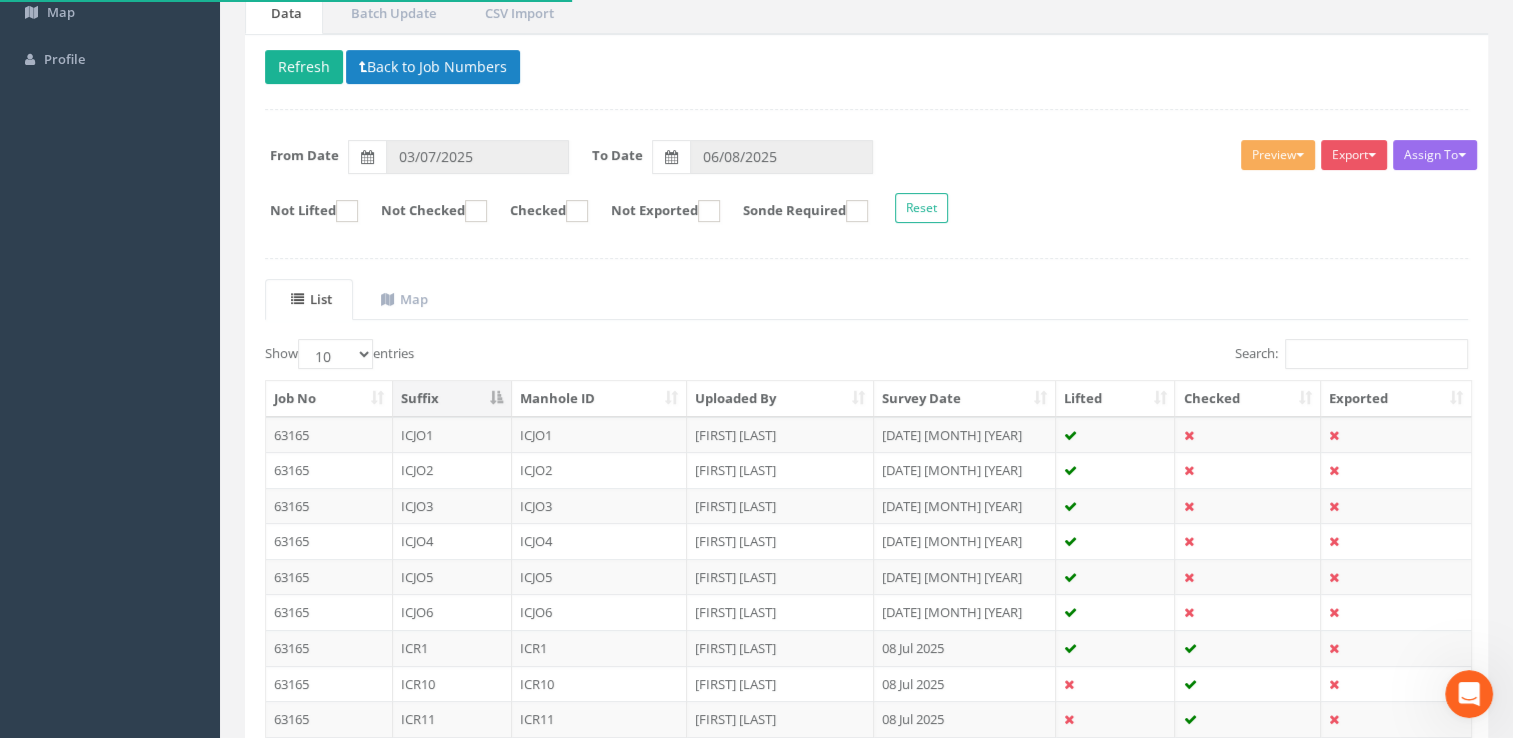 scroll, scrollTop: 372, scrollLeft: 0, axis: vertical 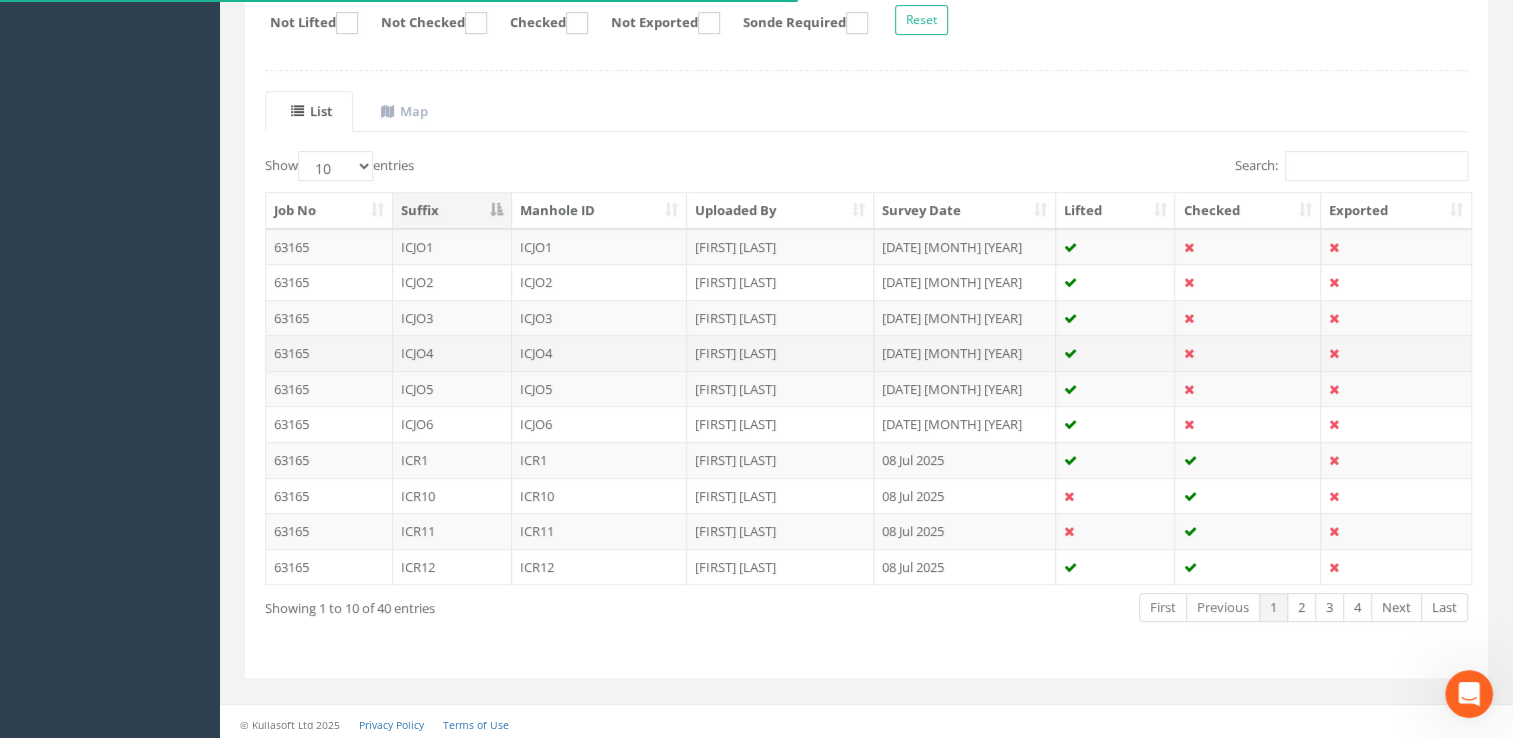click on "ICJO4" at bounding box center (600, 353) 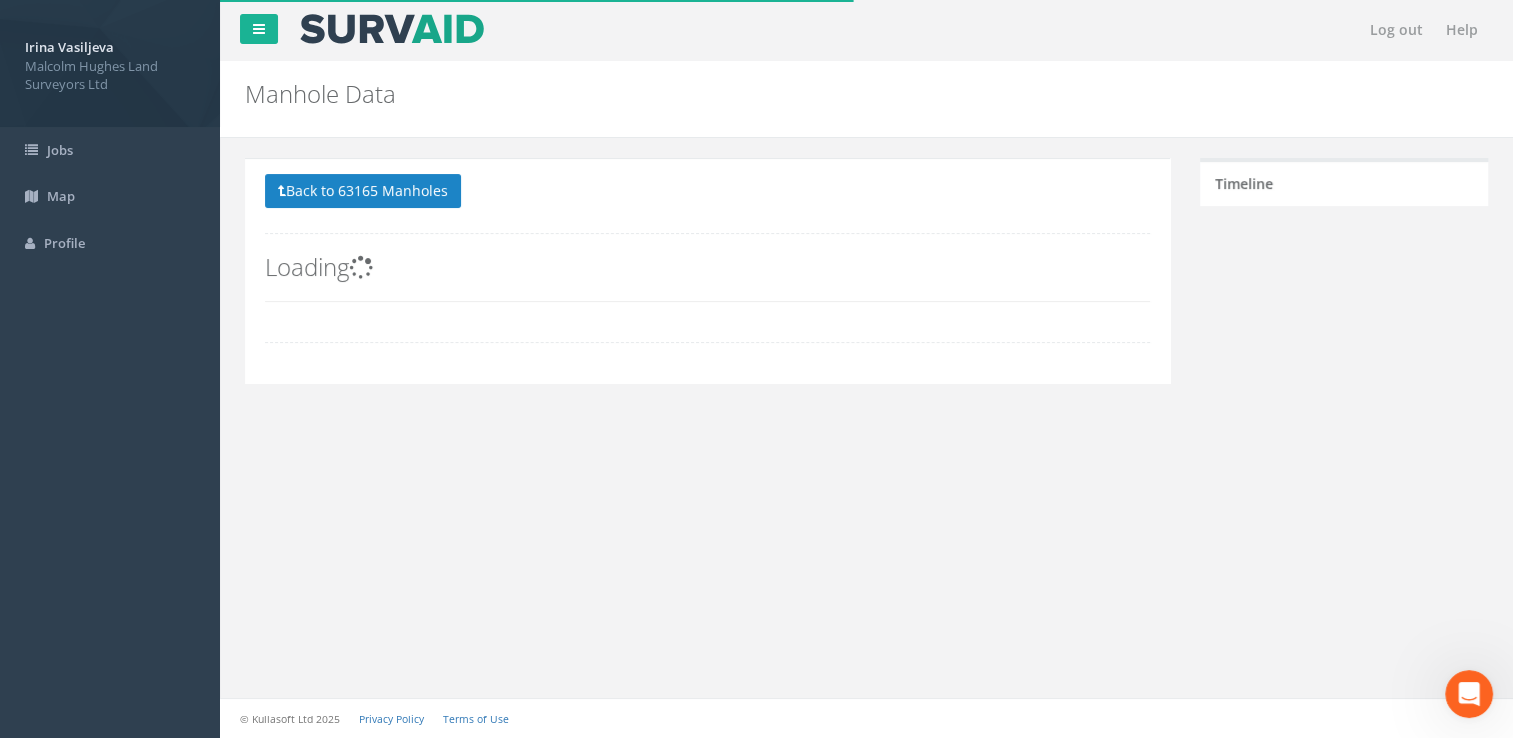 scroll, scrollTop: 0, scrollLeft: 0, axis: both 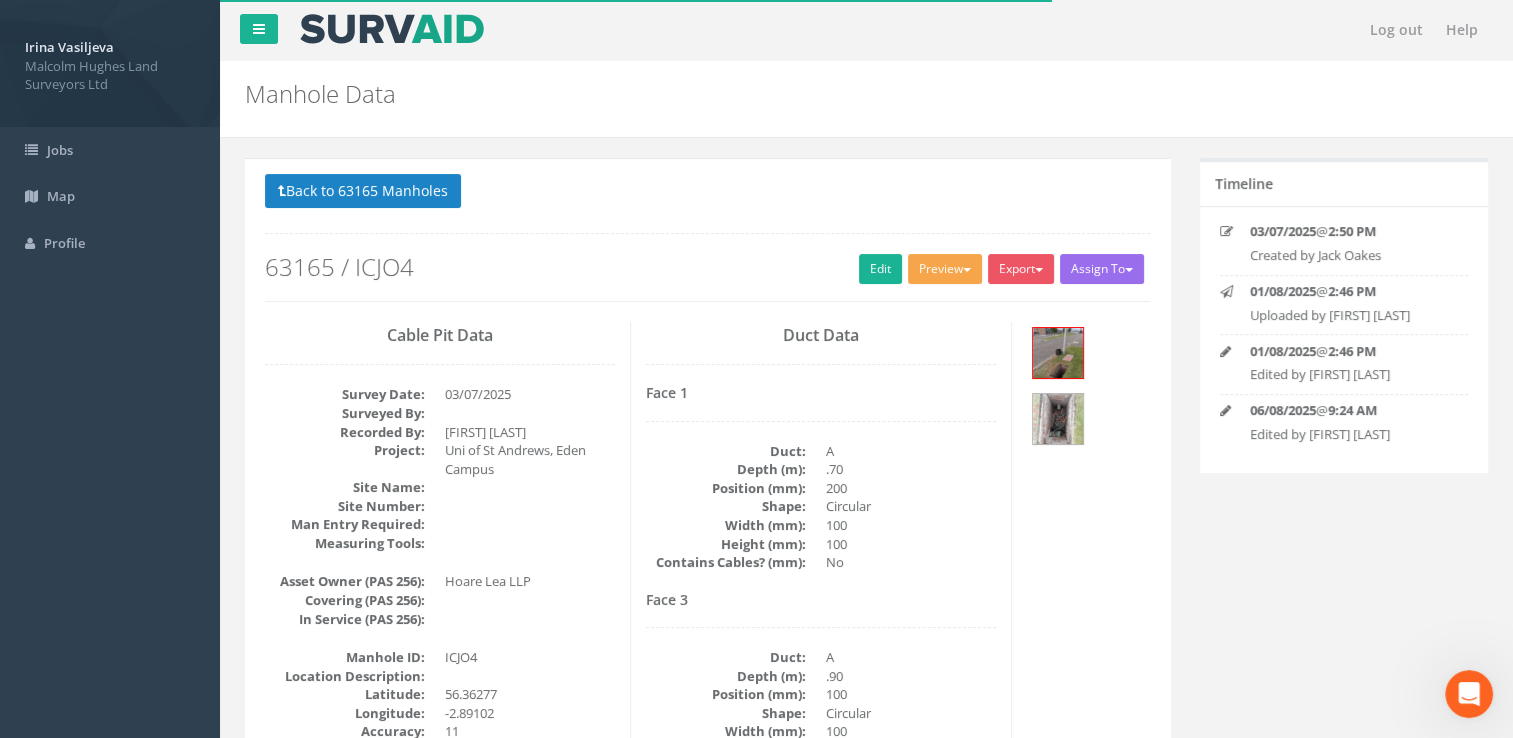 click on "Preview" at bounding box center [945, 269] 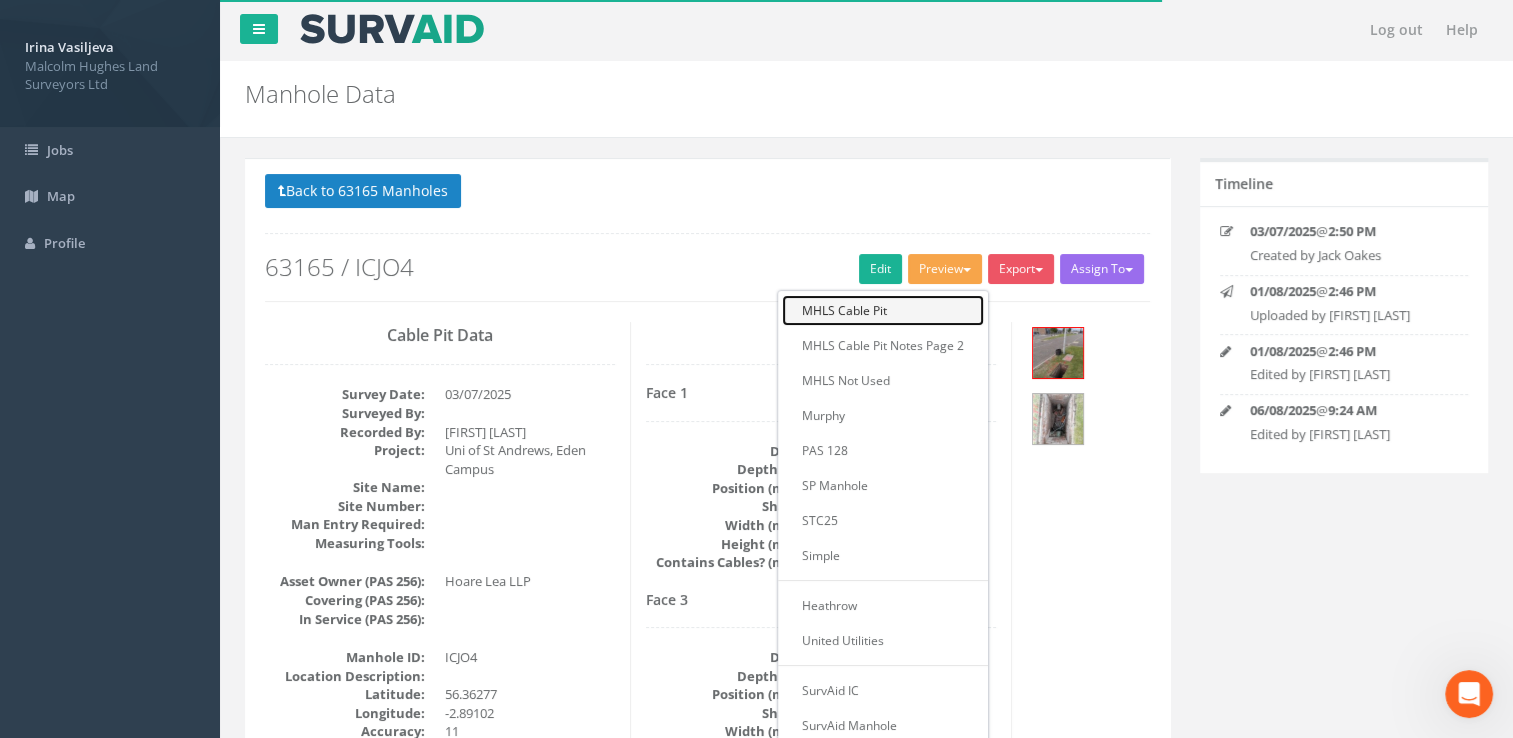 click on "MHLS Cable Pit" at bounding box center [883, 310] 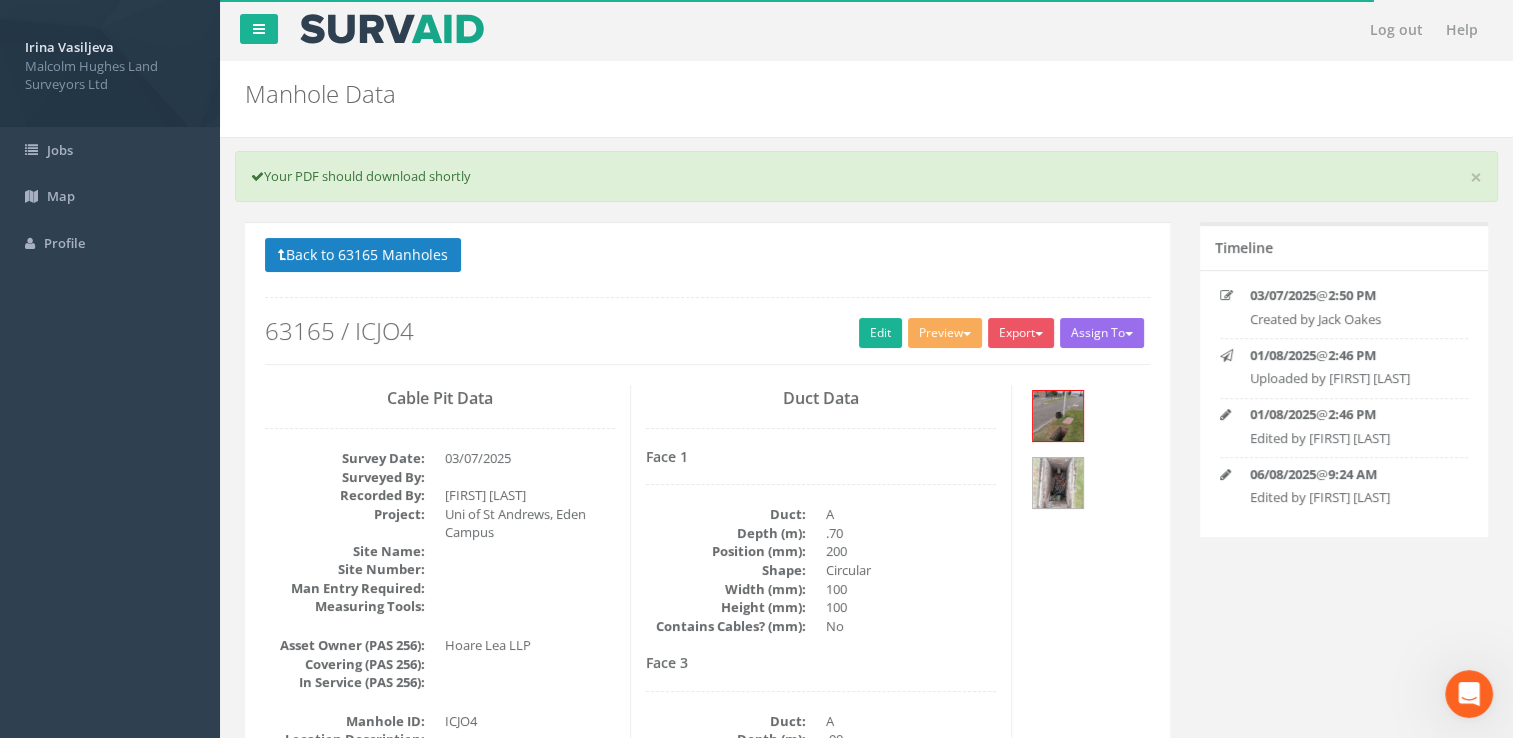 click on "×     Your PDF should download shortly" at bounding box center (866, 176) 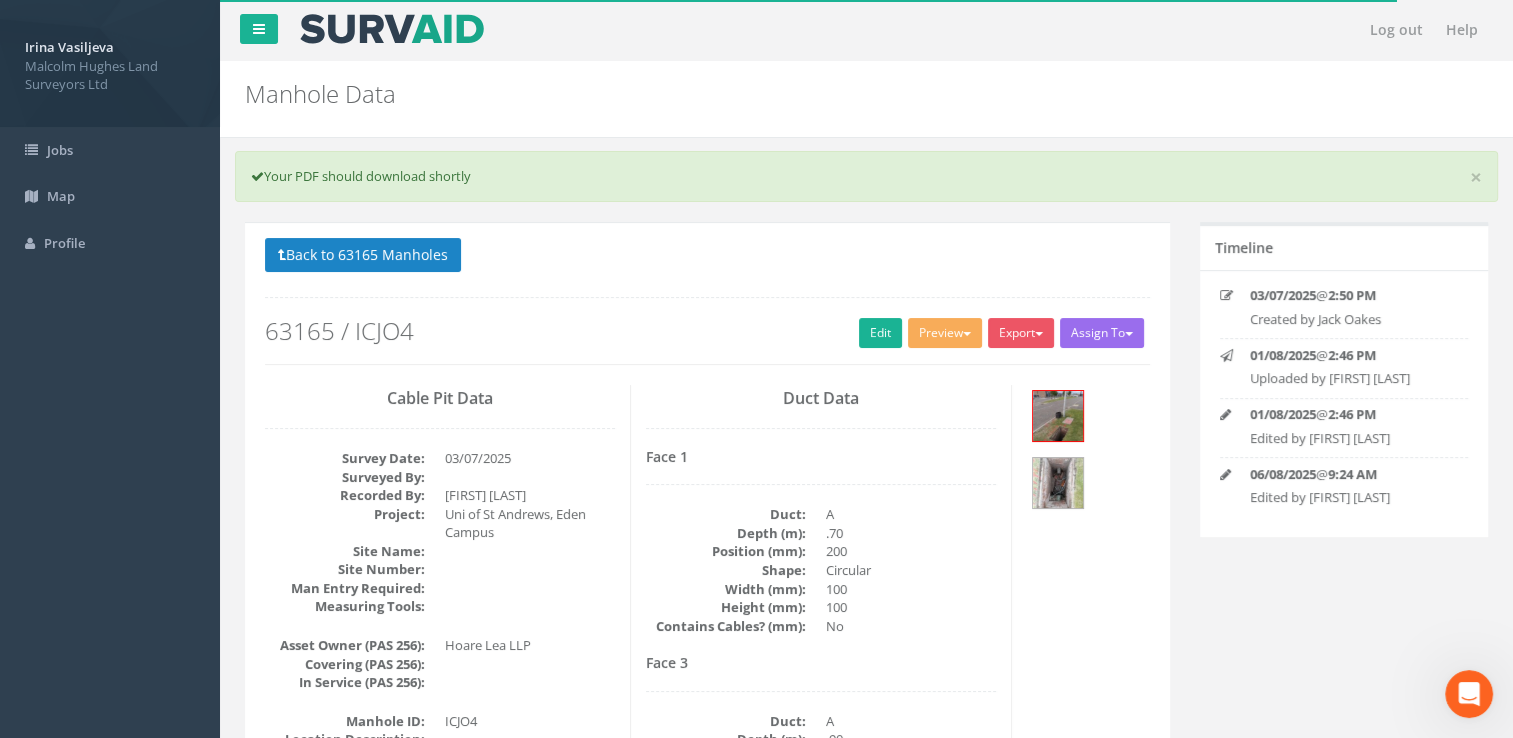 click on "×     Your PDF should download shortly" at bounding box center (866, 176) 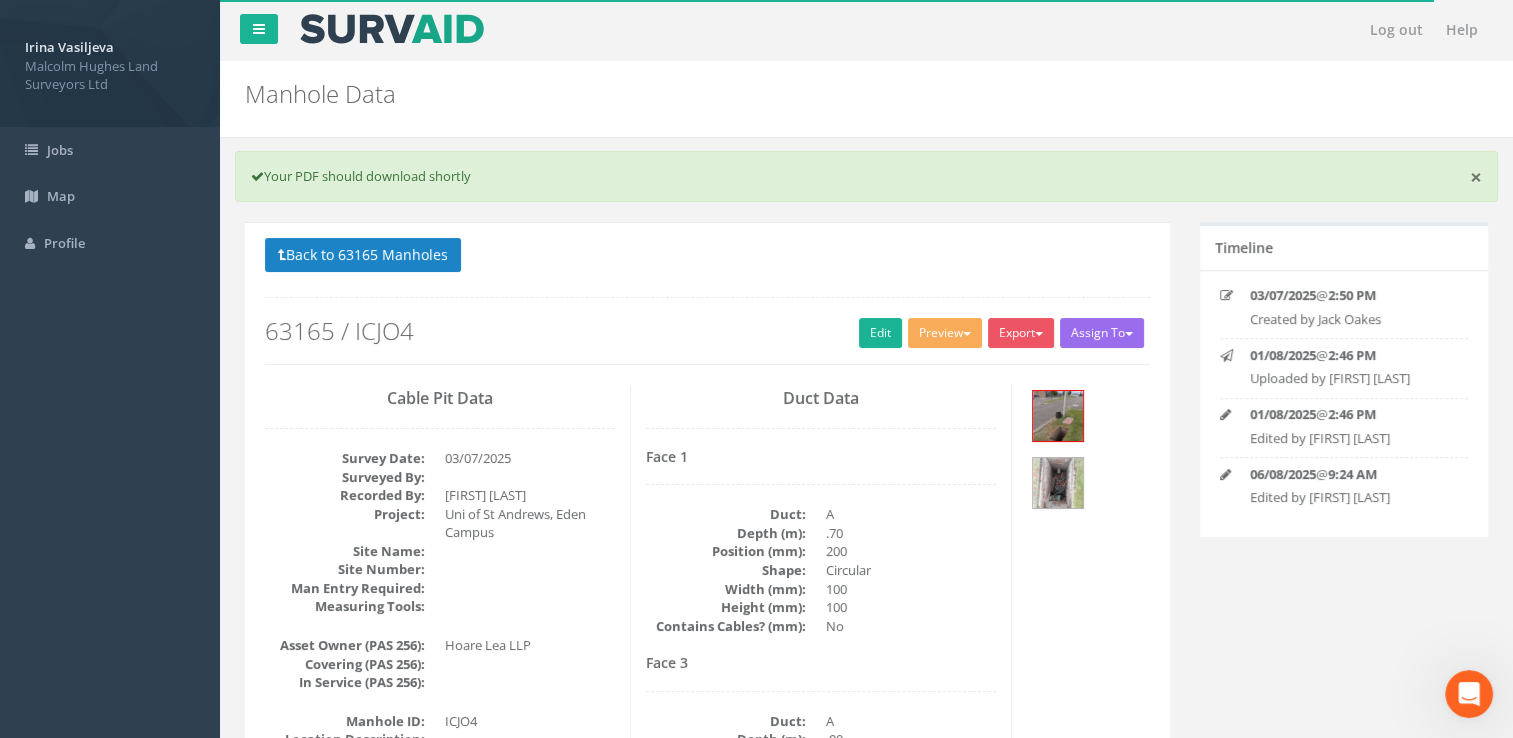 click on "×     Your PDF should download shortly" at bounding box center [866, 176] 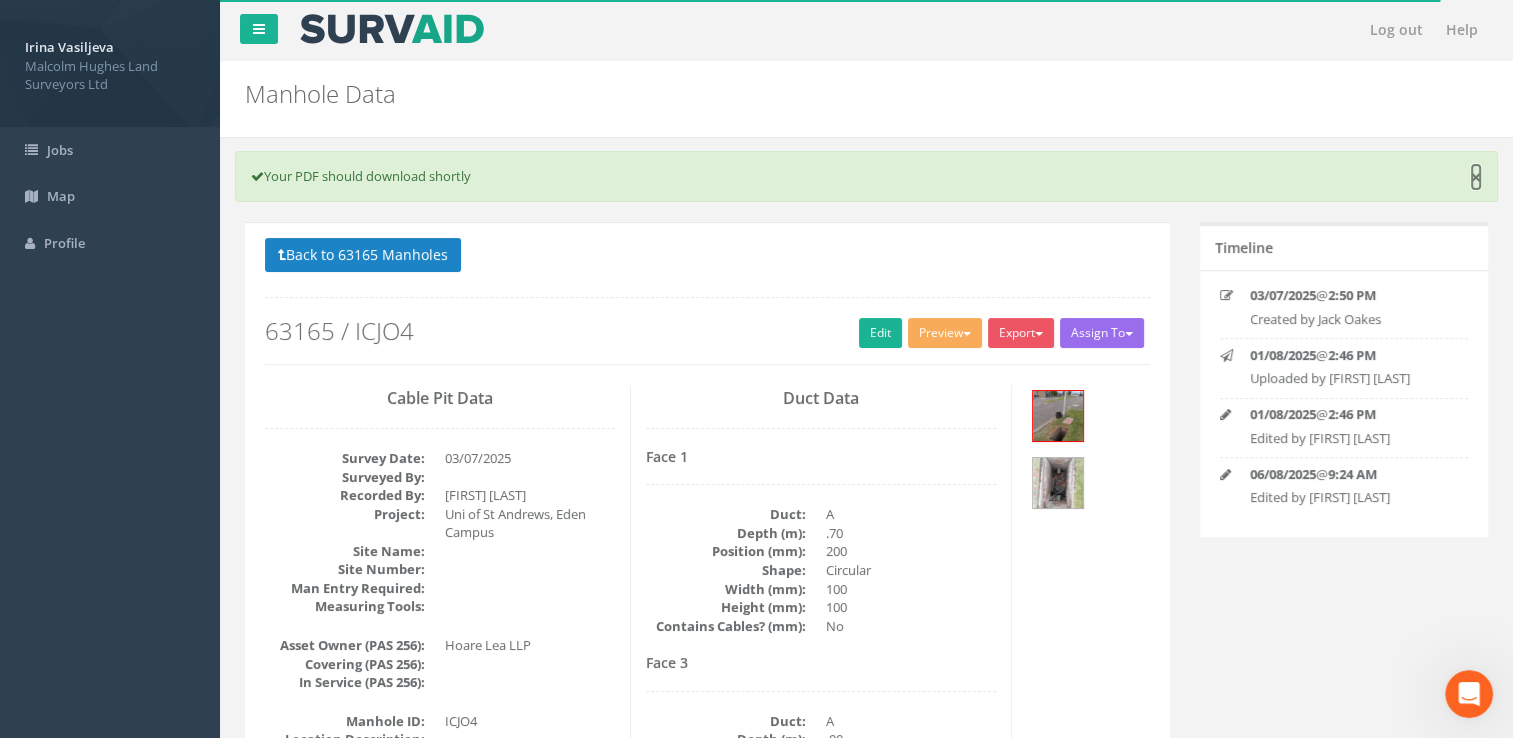 click on "×" at bounding box center [1476, 177] 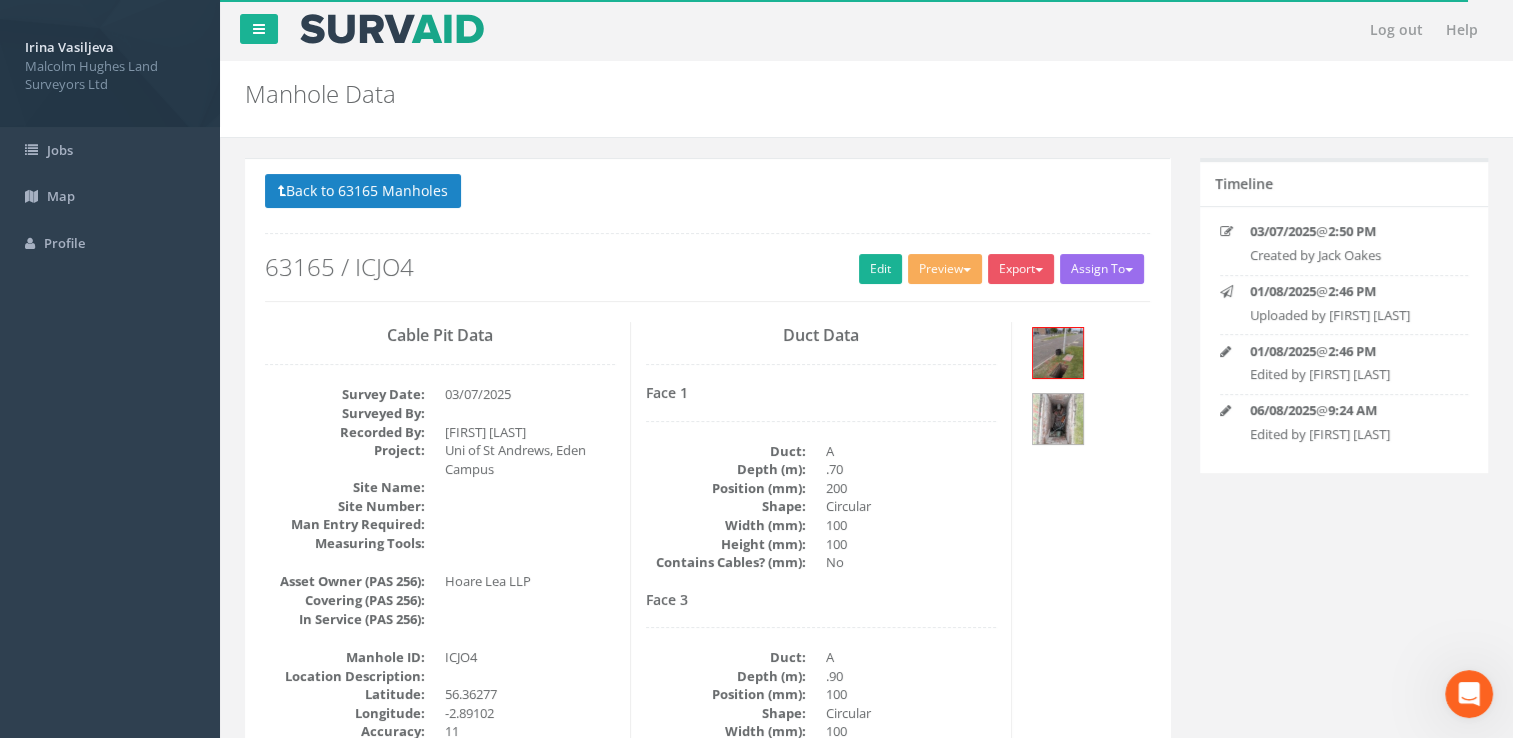 click on "Back to 63165 Manholes       Back to Map           Assign To            Utility Mapping     No Companies Added          Export        MHLS Cable Pit   MHLS Cable Pit Notes Page 2   MHLS Not Used   Murphy   PAS 128   SP Manhole   STC25   Simple       Heathrow   United Utilities       SurvAid IC   SurvAid Manhole            Preview        MHLS Cable Pit   MHLS Cable Pit Notes Page 2   MHLS Not Used   Murphy   PAS 128   SP Manhole   STC25   Simple       Heathrow   United Utilities       SurvAid IC   SurvAid Manhole         Edit   63165 / ICJO4" at bounding box center [707, 237] 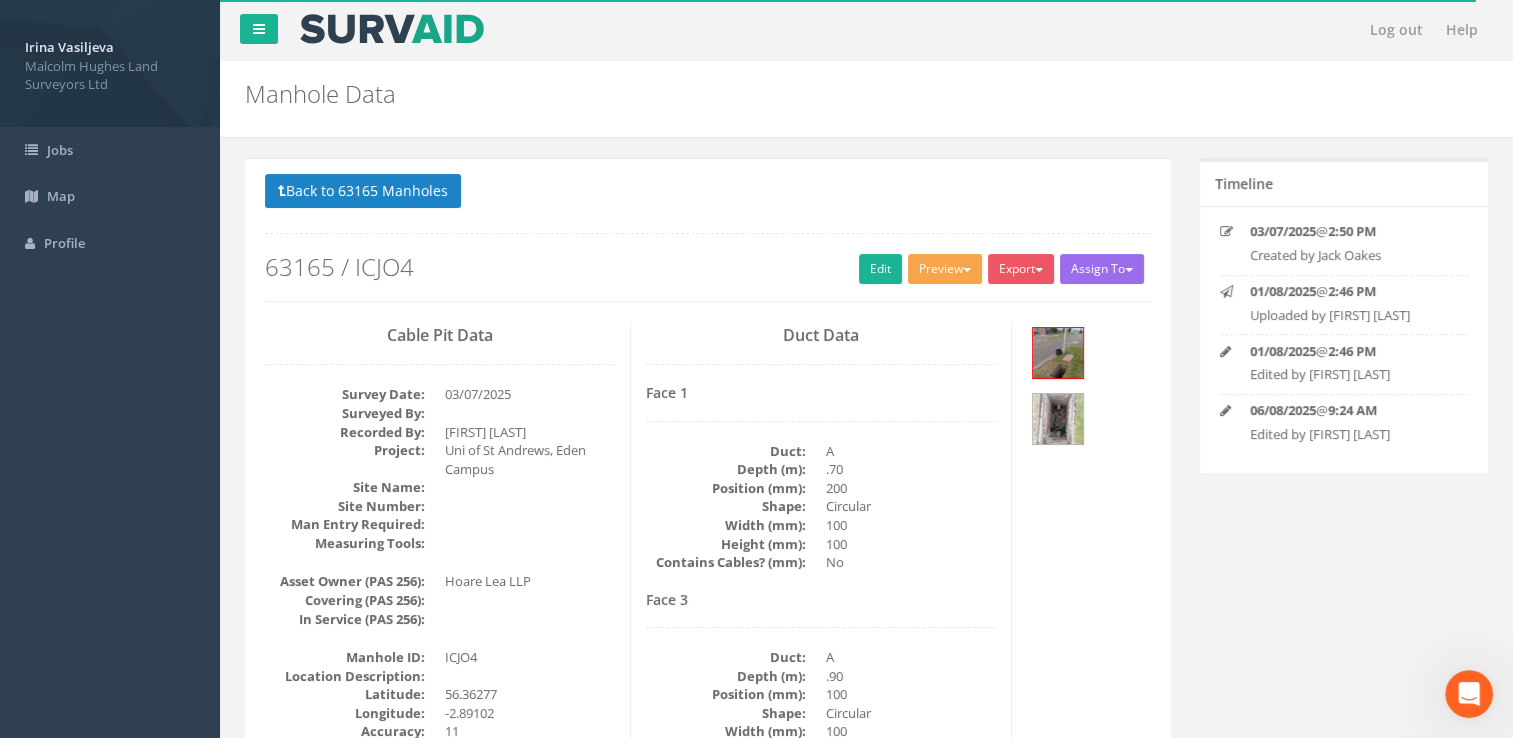 click on "Preview" at bounding box center [945, 269] 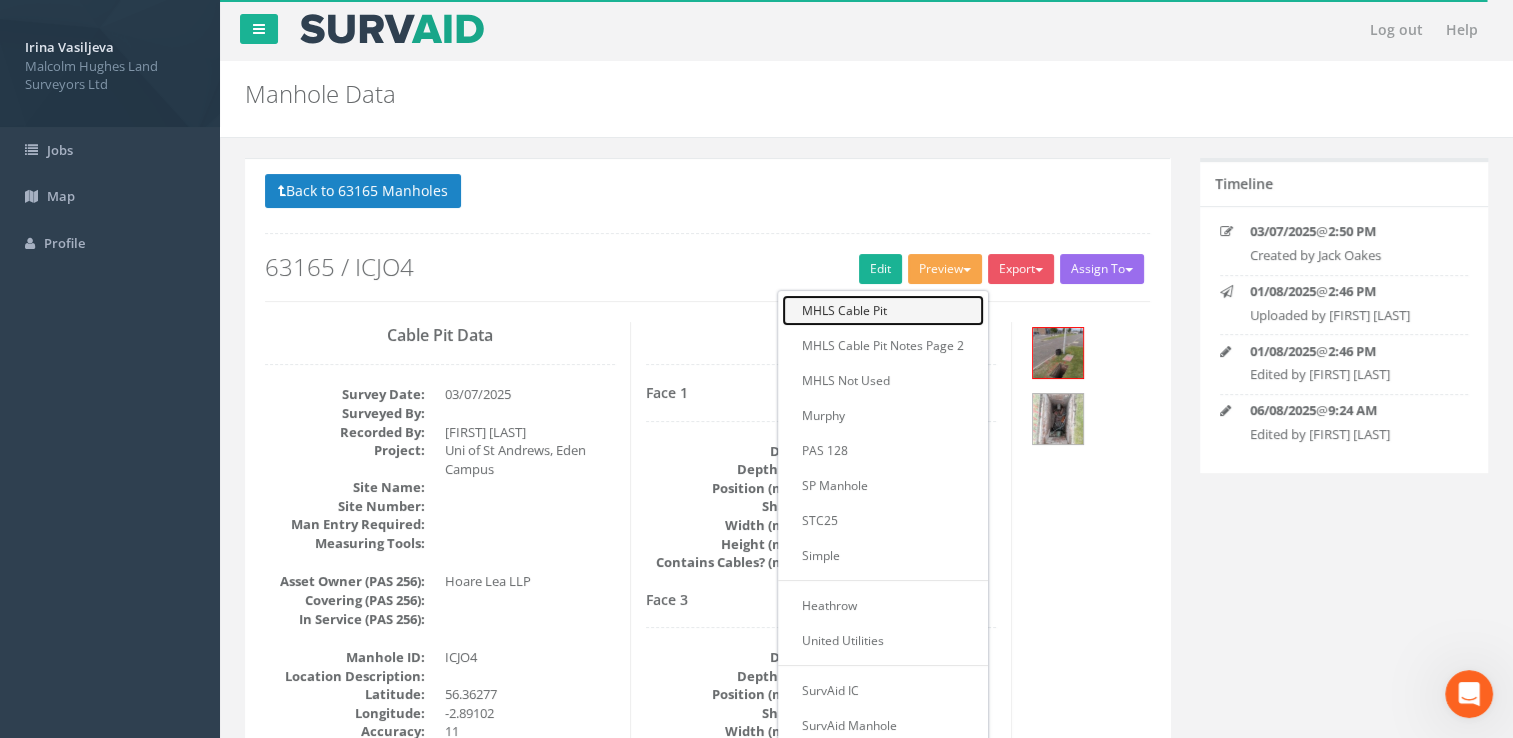 click on "MHLS Cable Pit" at bounding box center [883, 310] 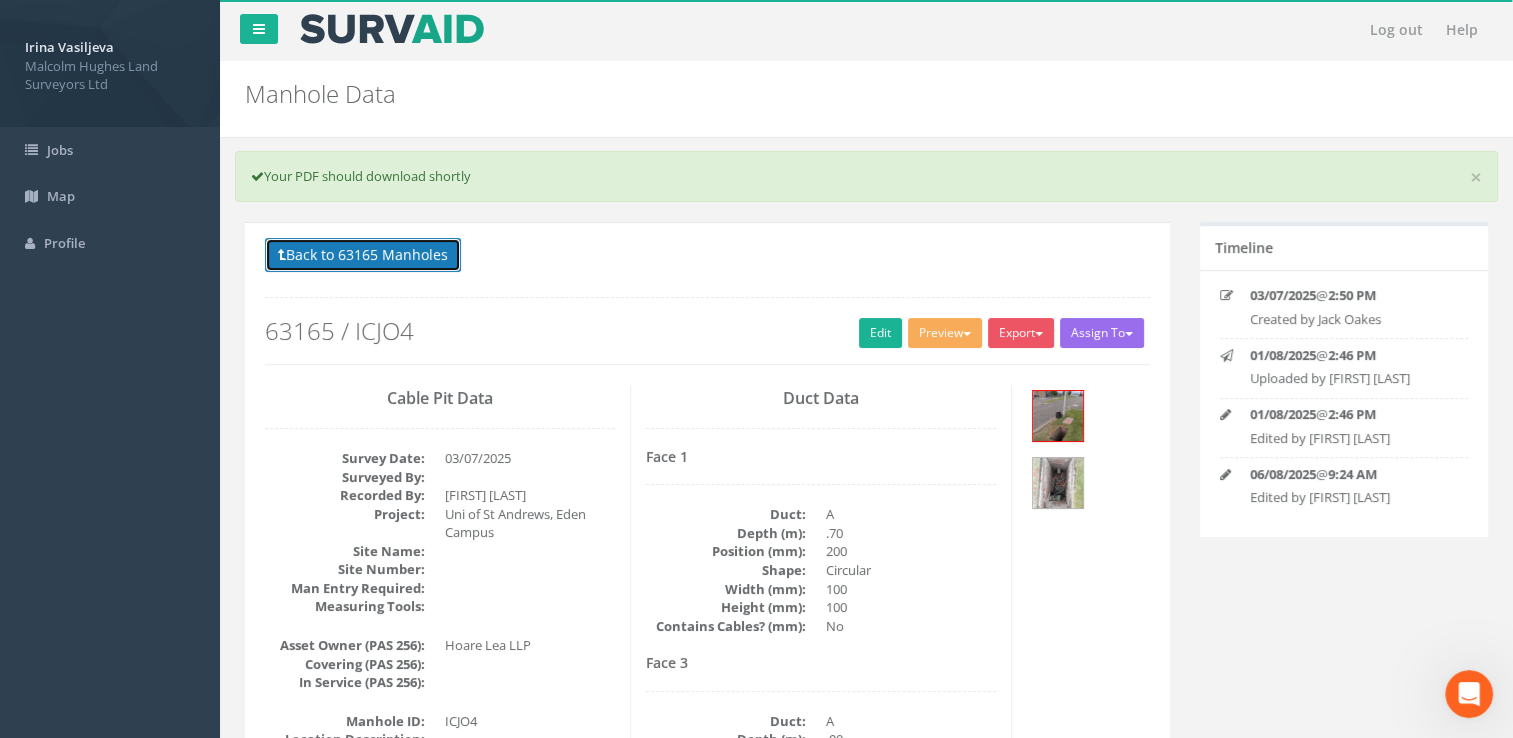 click on "Back to 63165 Manholes" at bounding box center (363, 255) 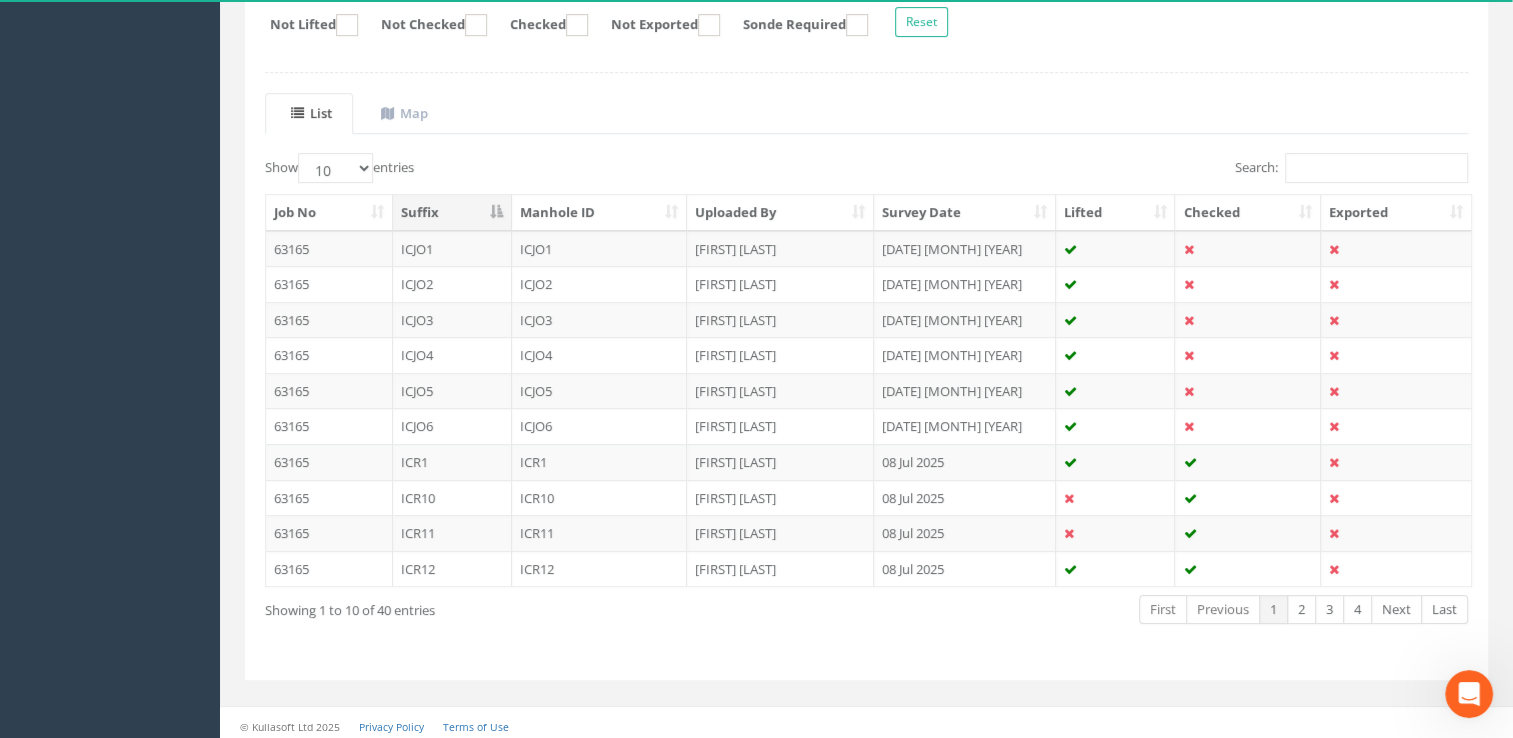 scroll, scrollTop: 372, scrollLeft: 0, axis: vertical 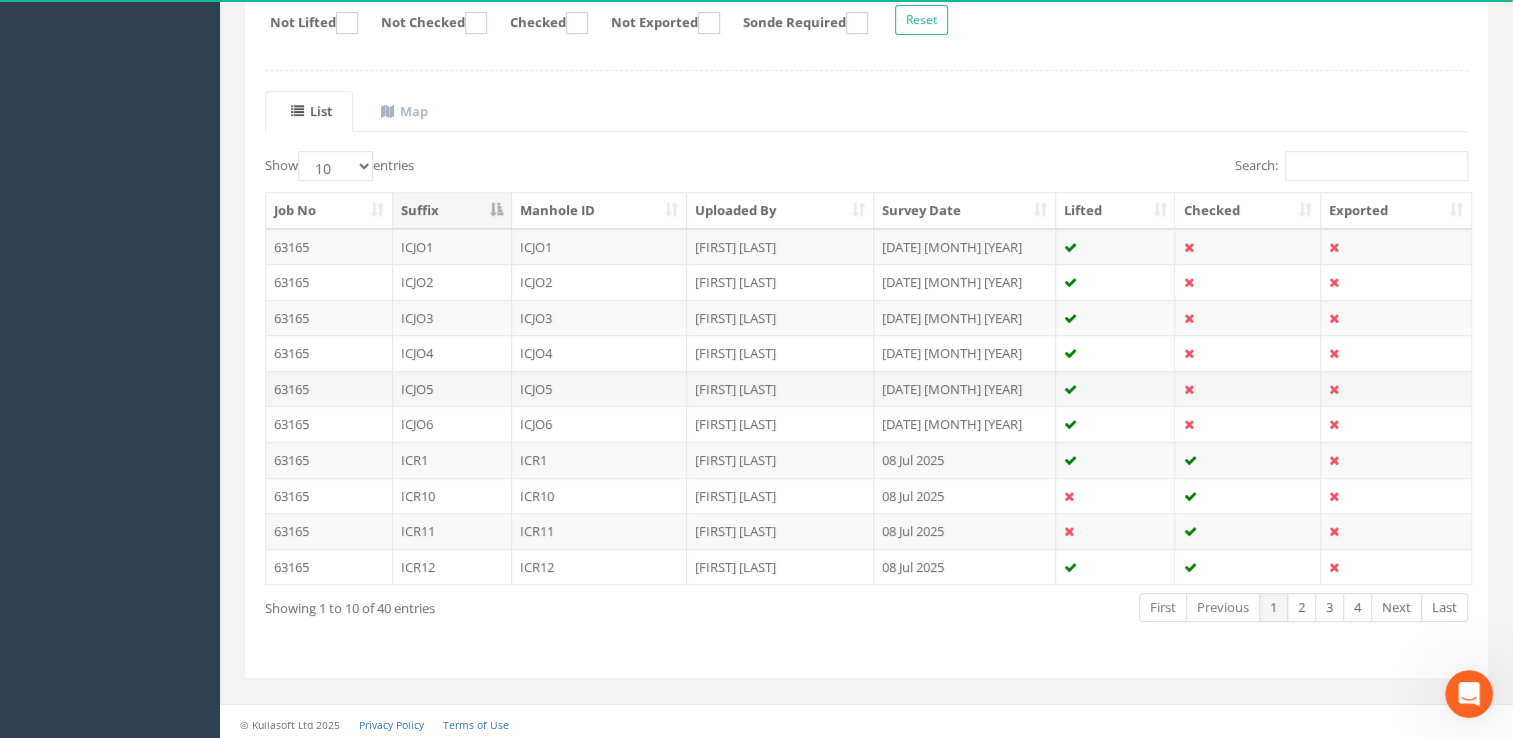 click on "ICJO5" at bounding box center (600, 389) 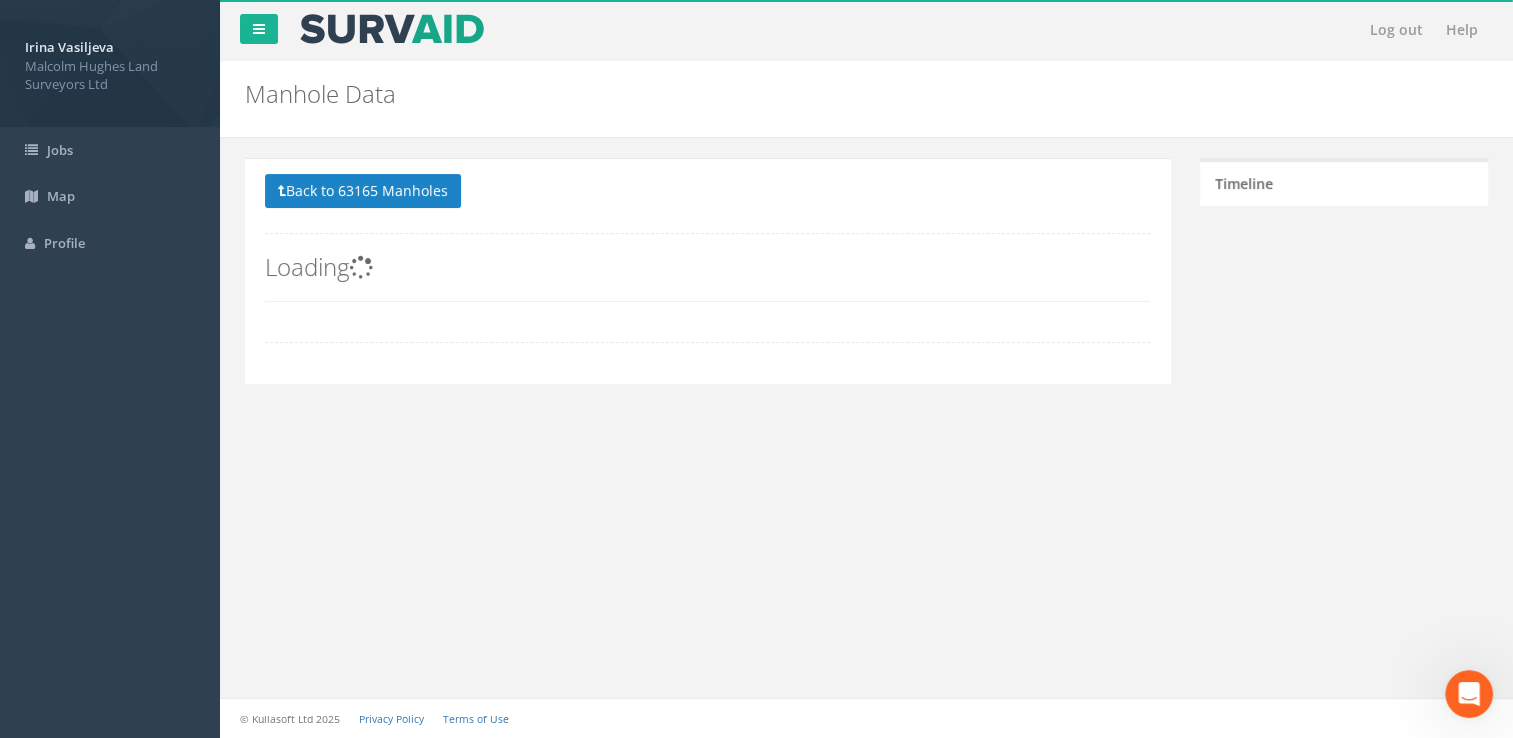 scroll, scrollTop: 0, scrollLeft: 0, axis: both 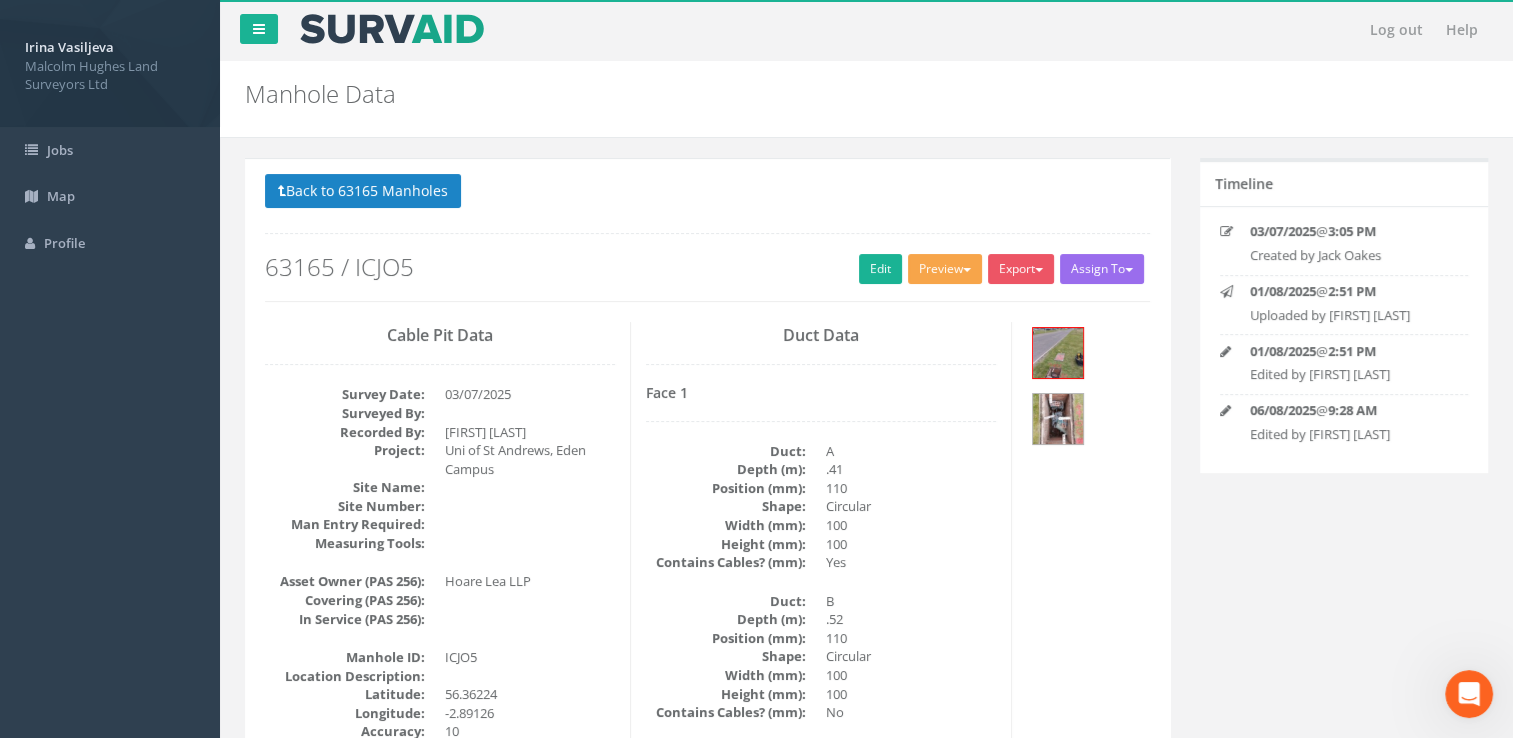 click on "Preview" at bounding box center (945, 269) 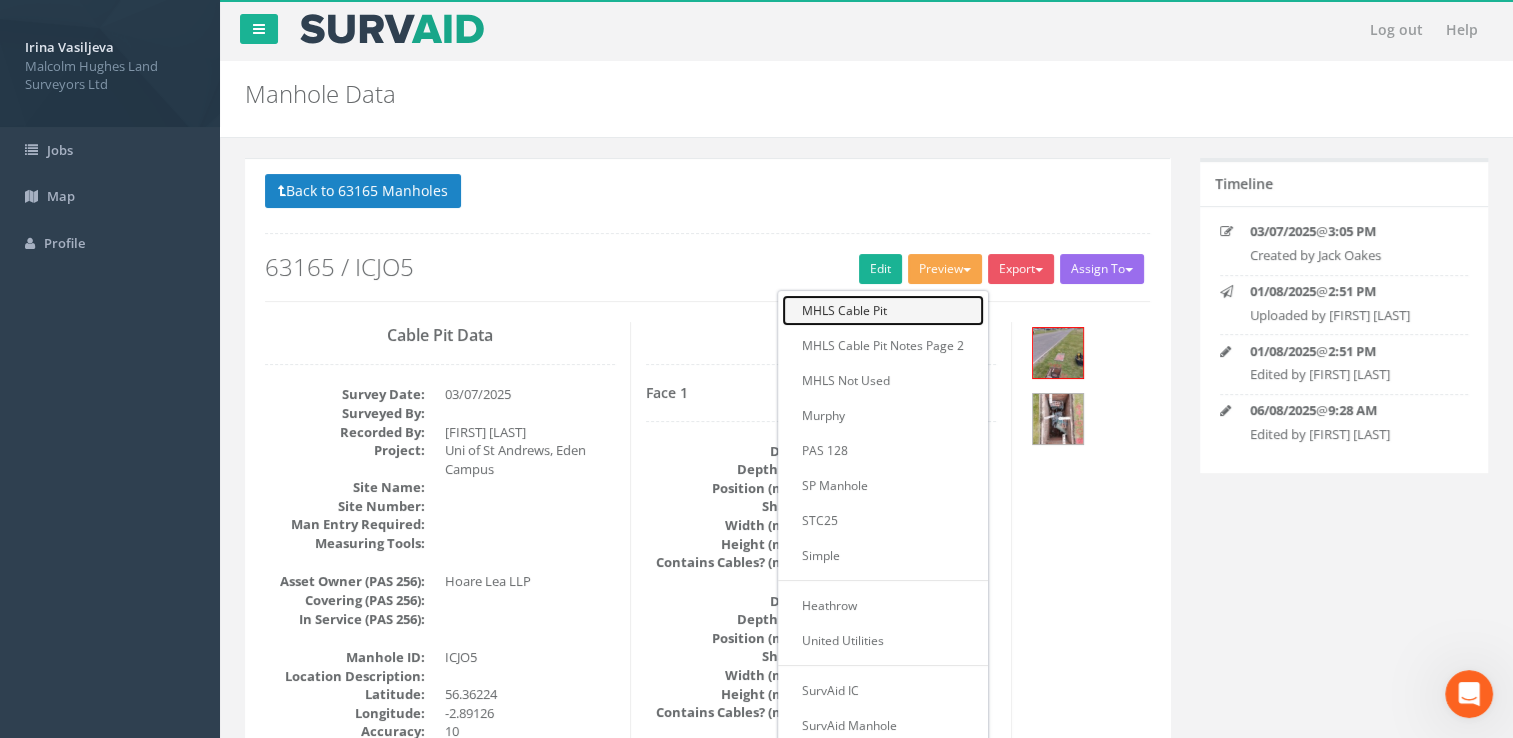 click on "MHLS Cable Pit" at bounding box center (883, 310) 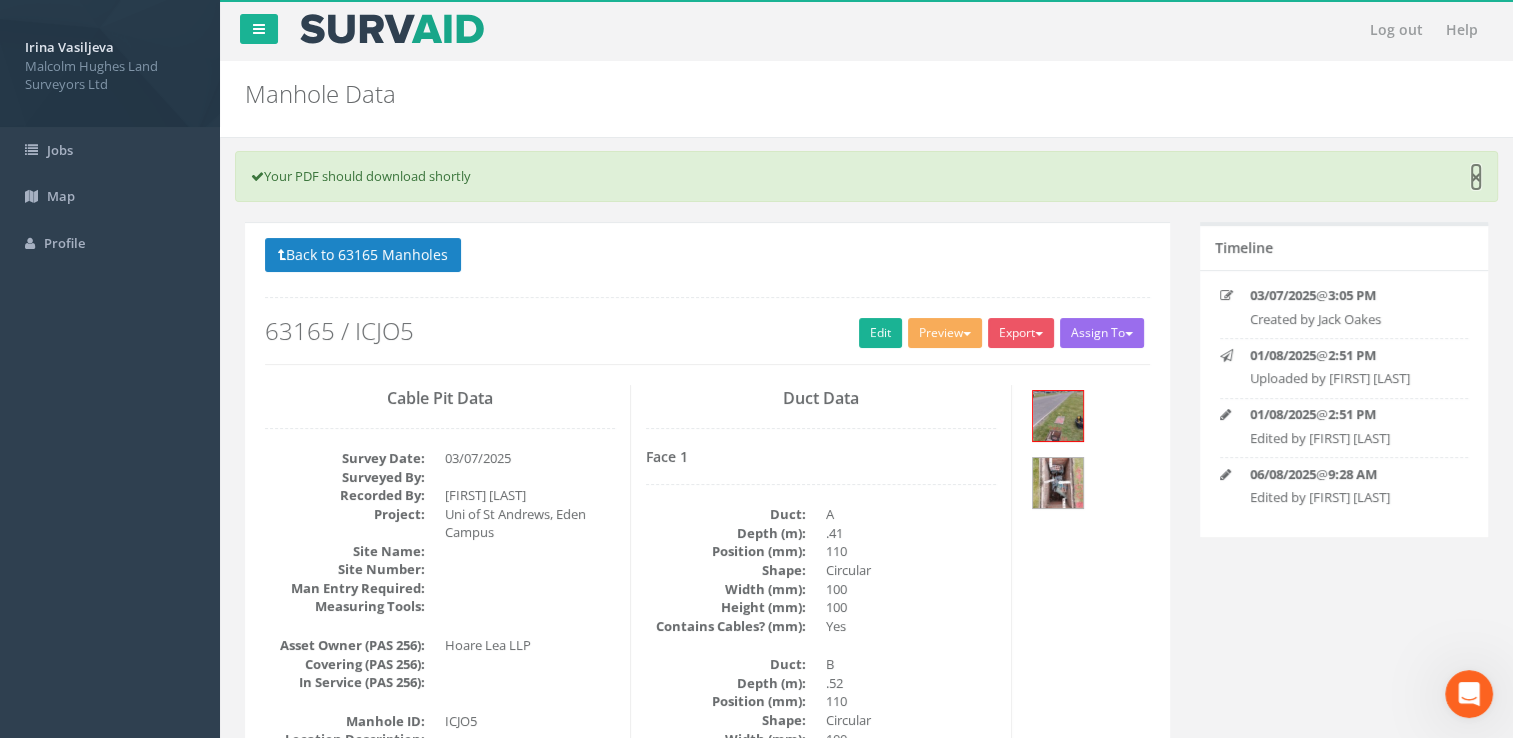 click on "×" at bounding box center (1476, 177) 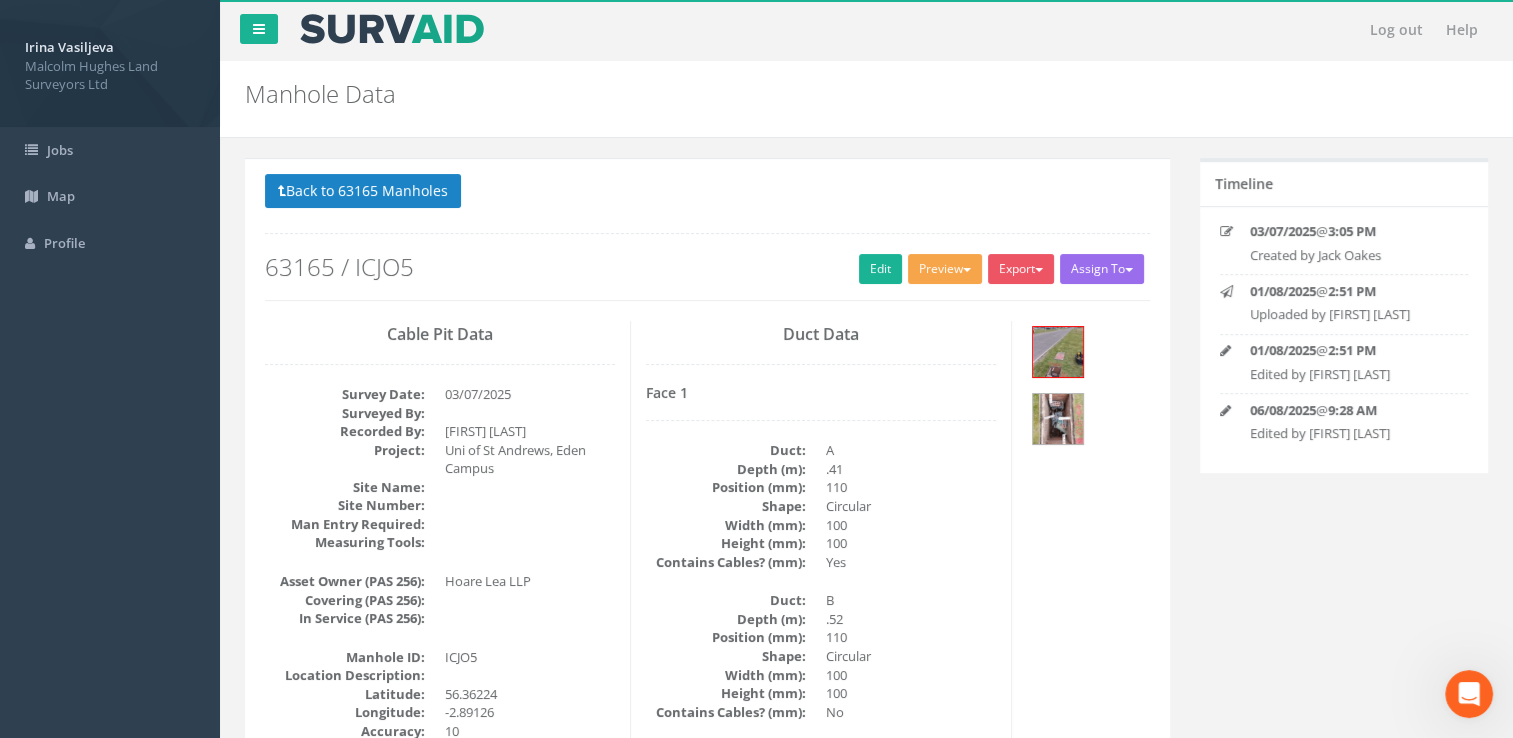 click on "Preview" at bounding box center (945, 269) 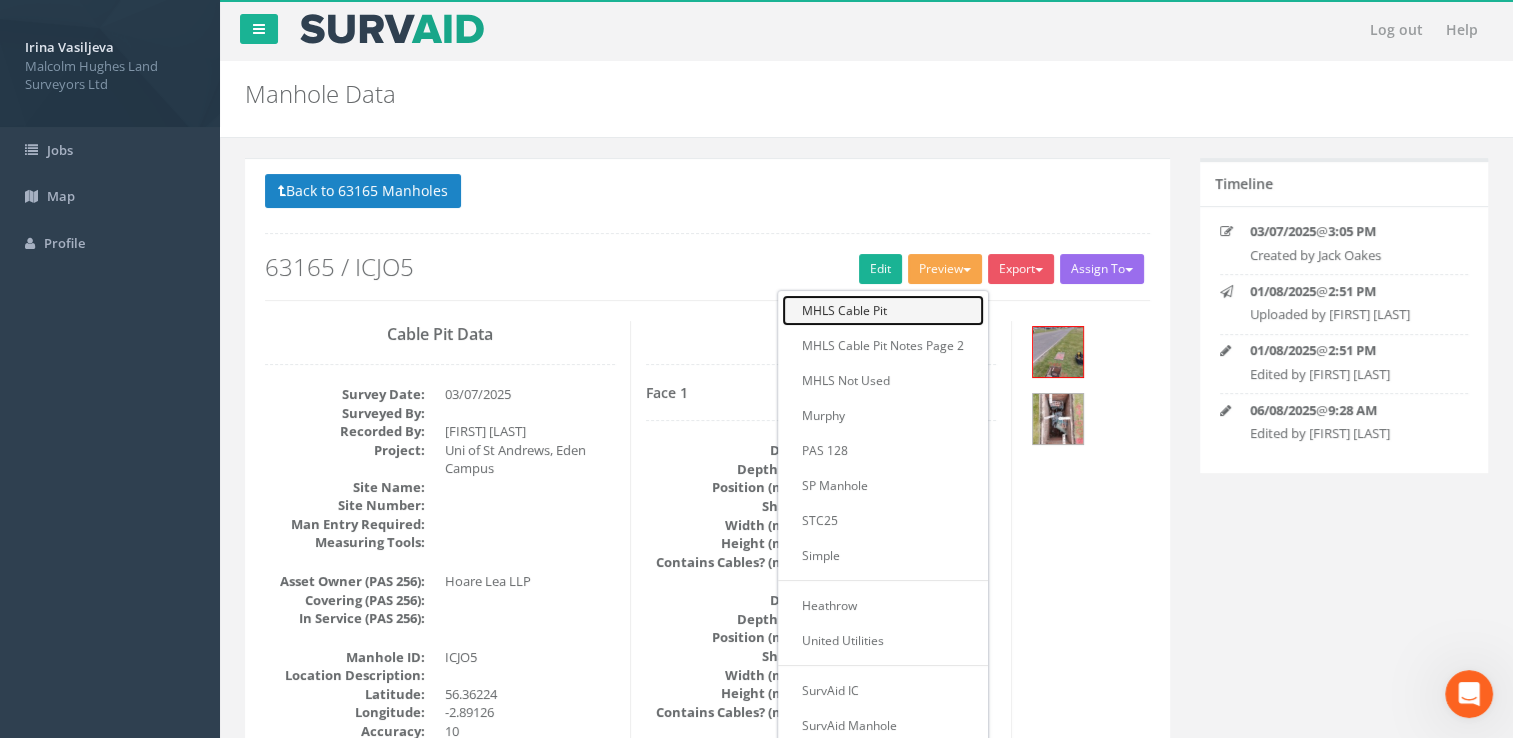 click on "MHLS Cable Pit" at bounding box center (883, 310) 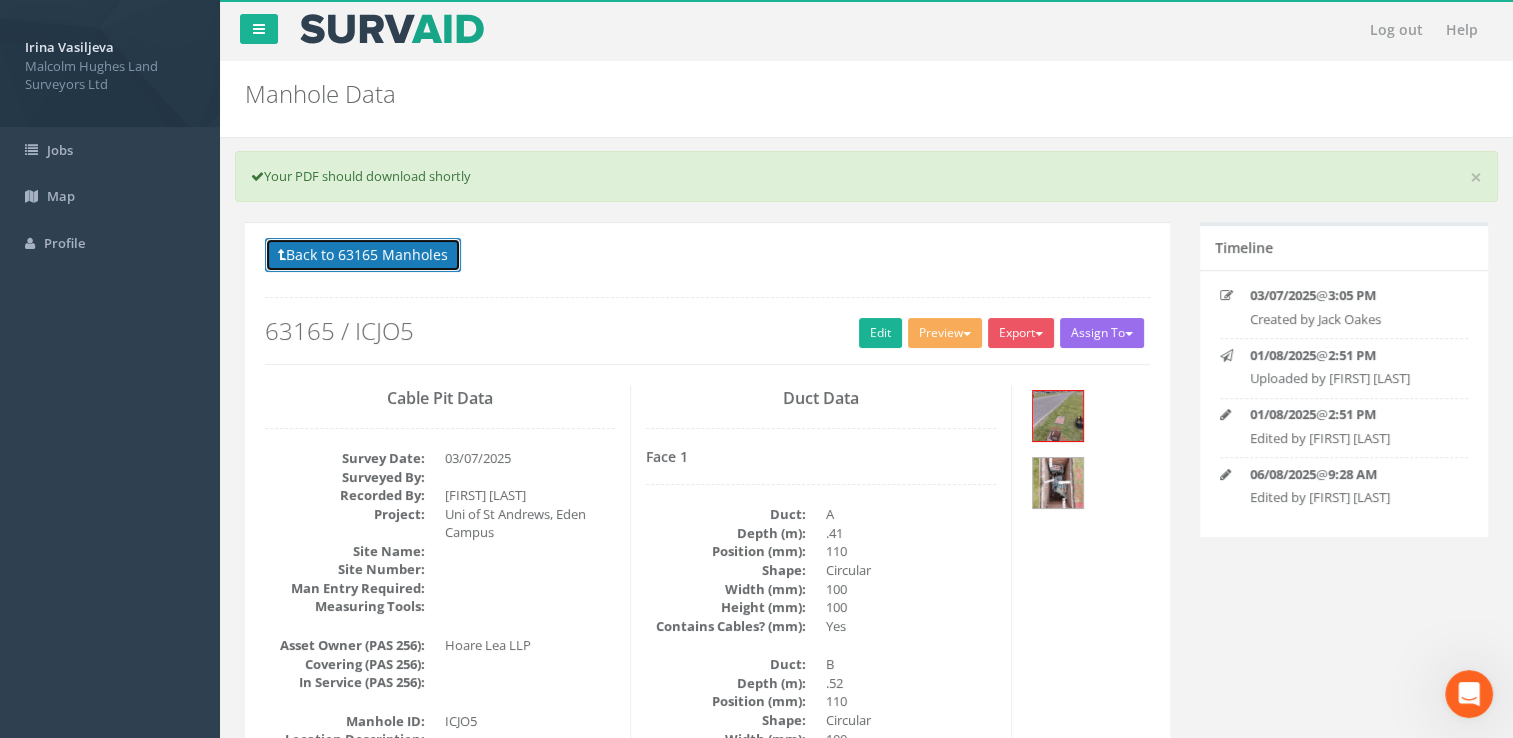 click on "Back to 63165 Manholes" at bounding box center [363, 255] 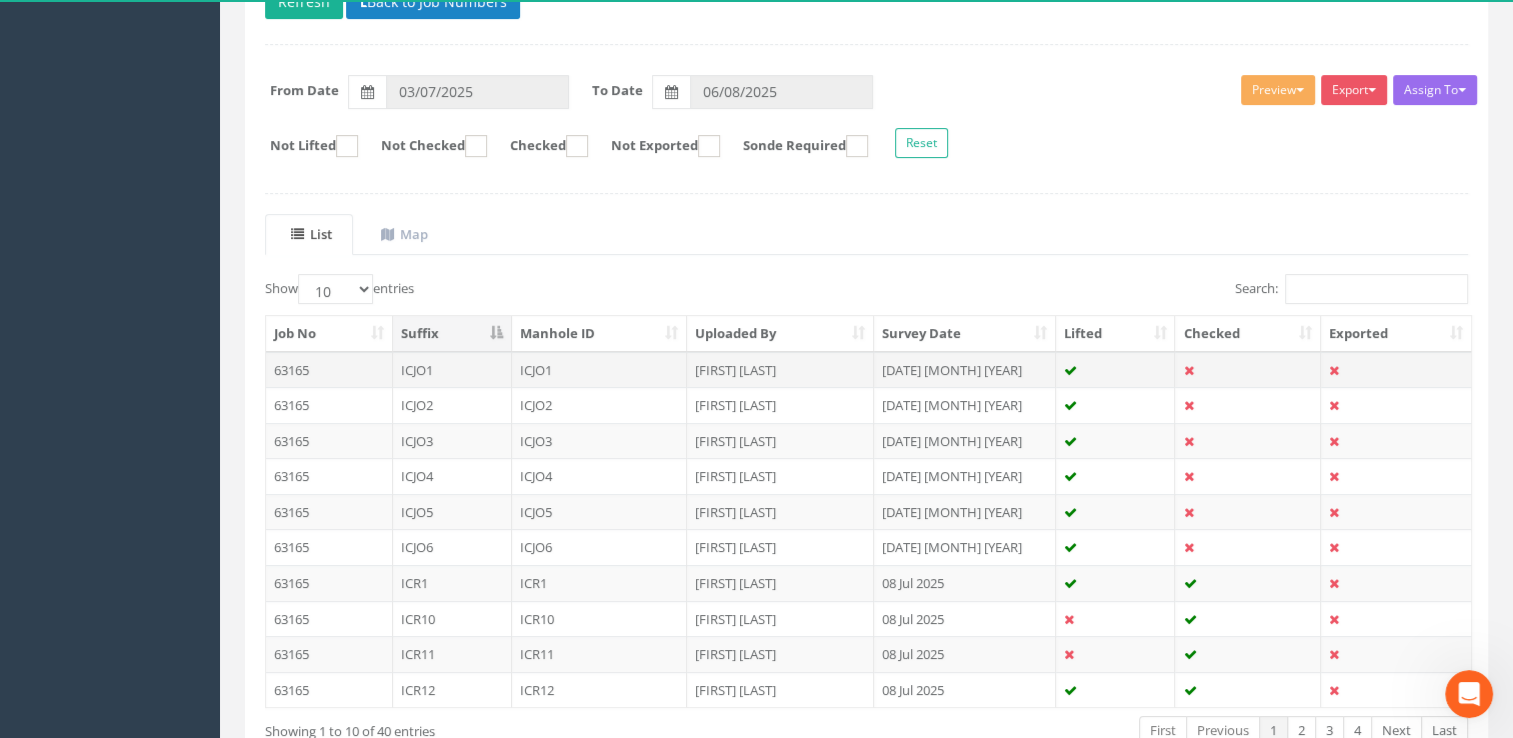 scroll, scrollTop: 372, scrollLeft: 0, axis: vertical 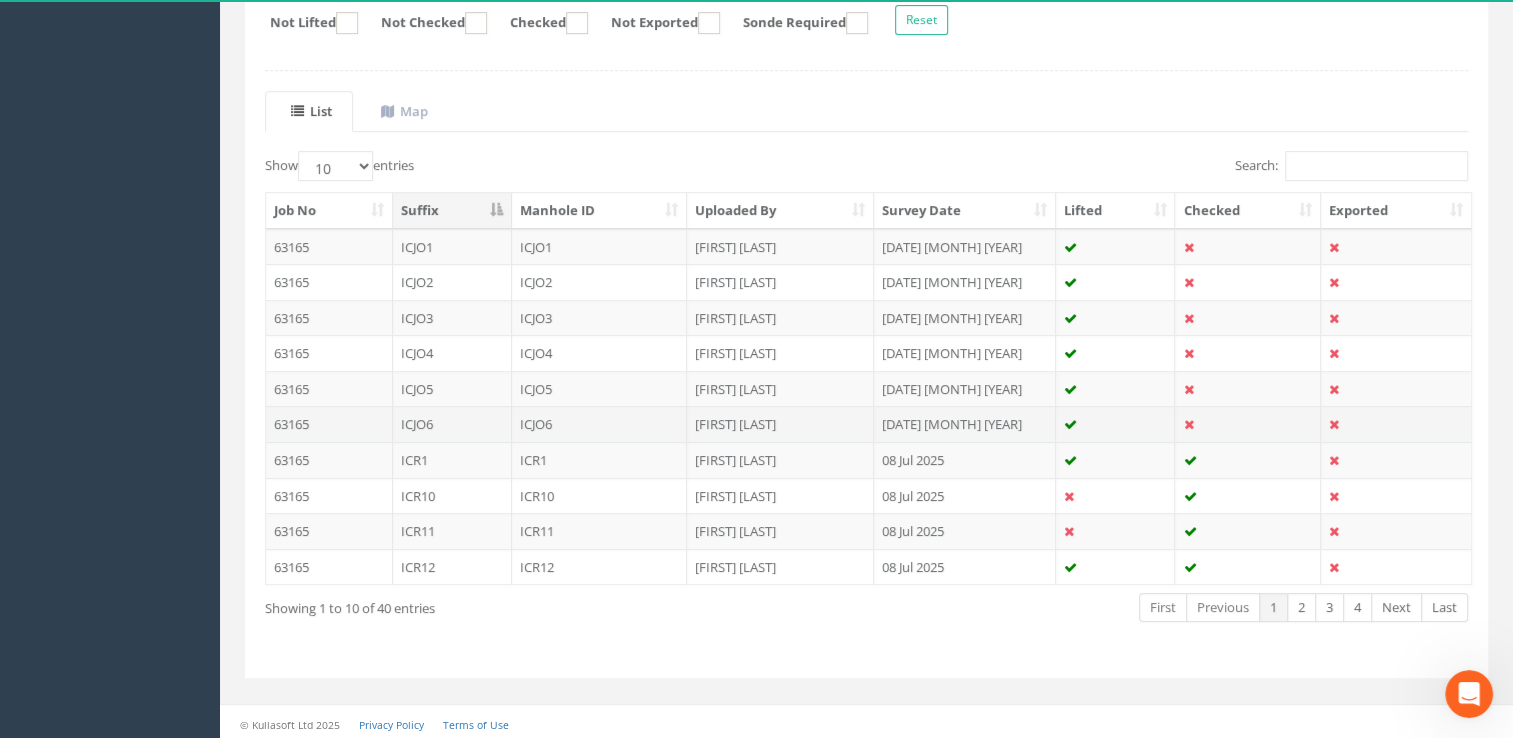 click on "ICJO6" at bounding box center [600, 424] 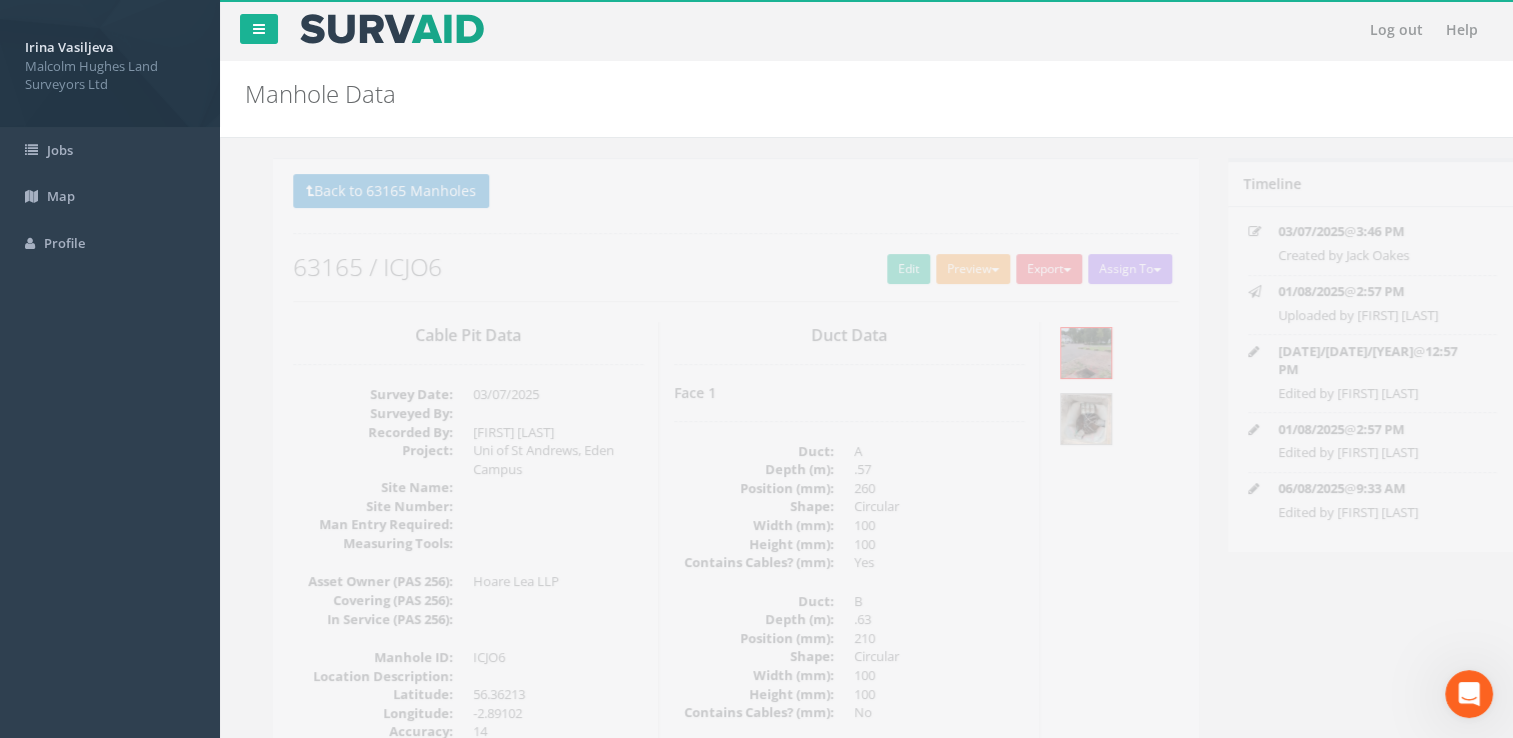 click on "Preview" at bounding box center (945, 269) 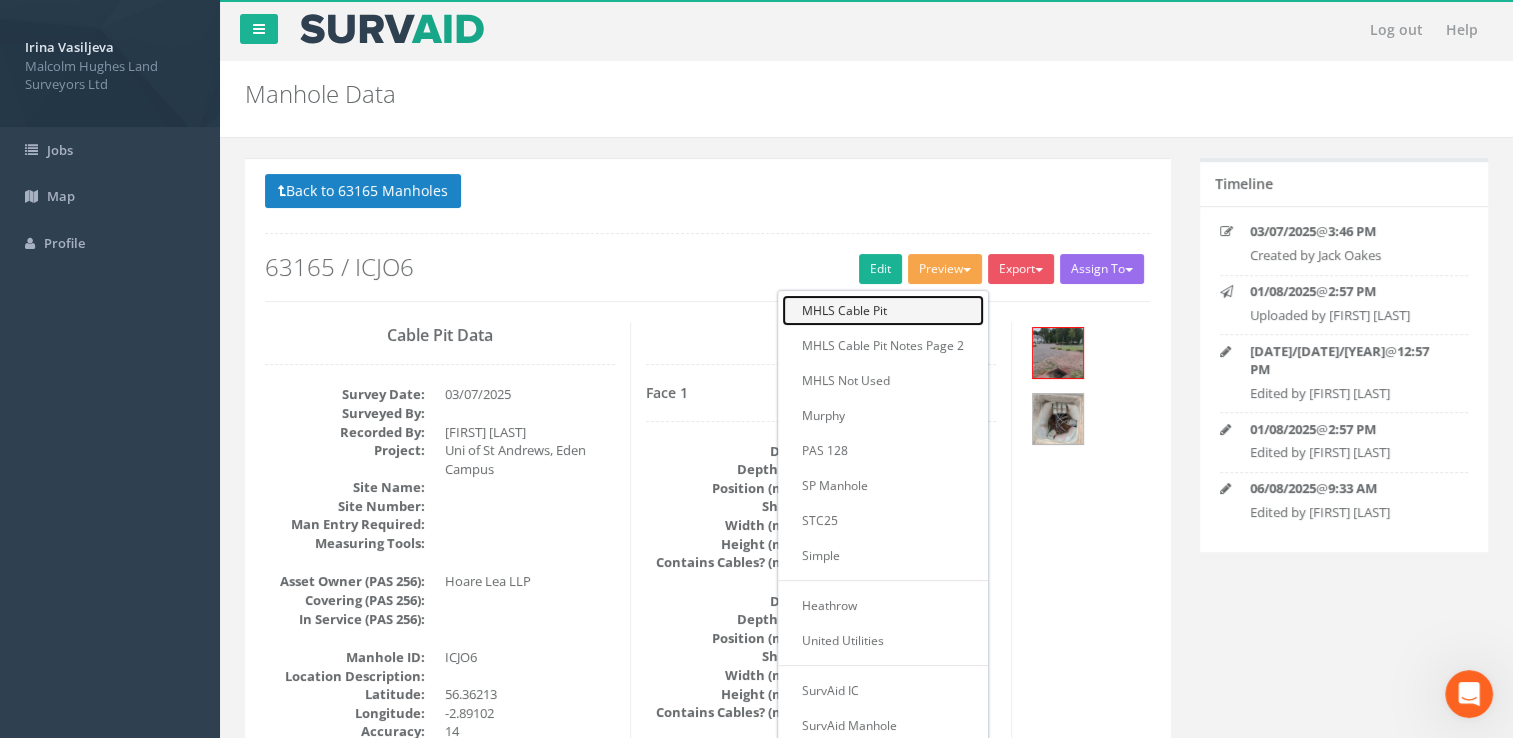 click on "MHLS Cable Pit" at bounding box center [883, 310] 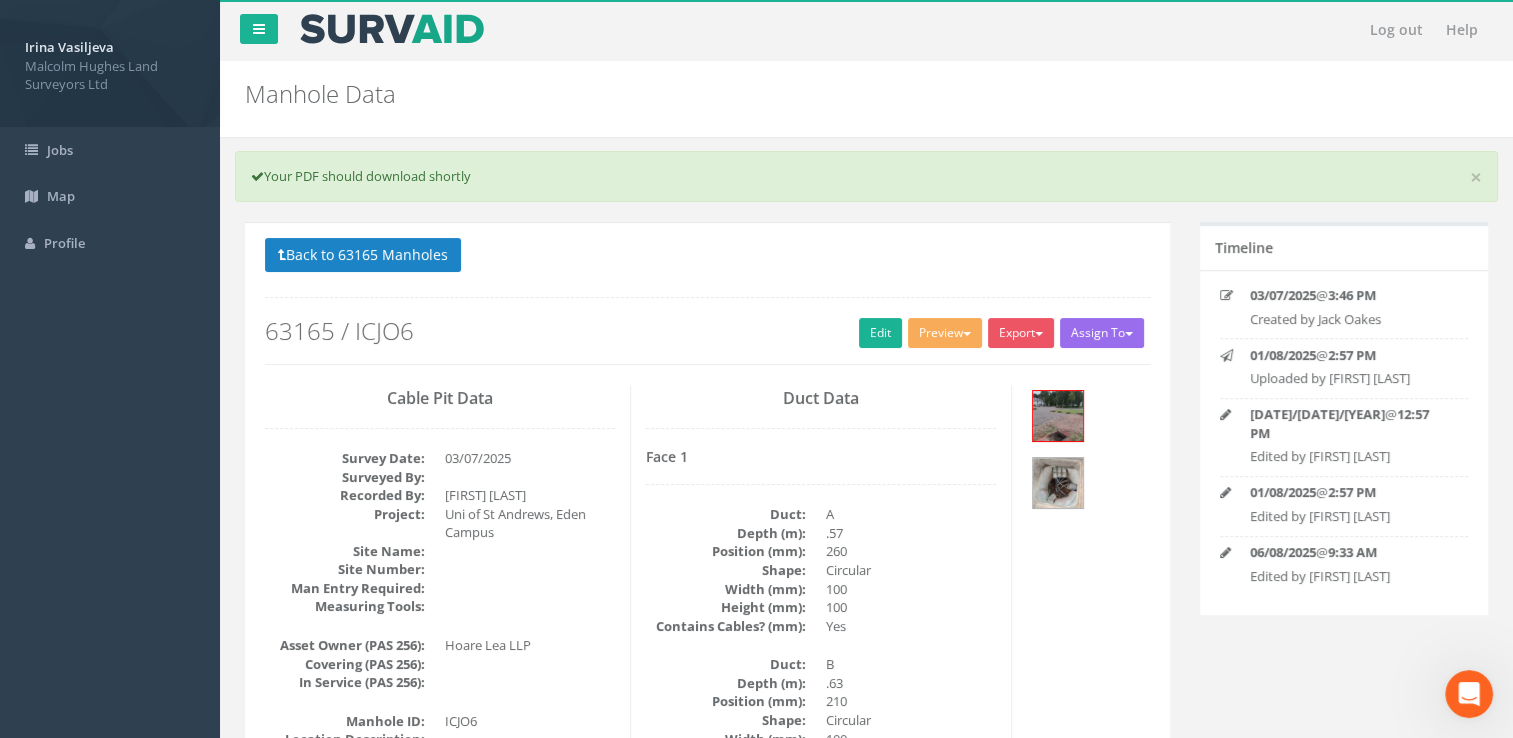 click on "×     Your PDF should download shortly" at bounding box center [866, 176] 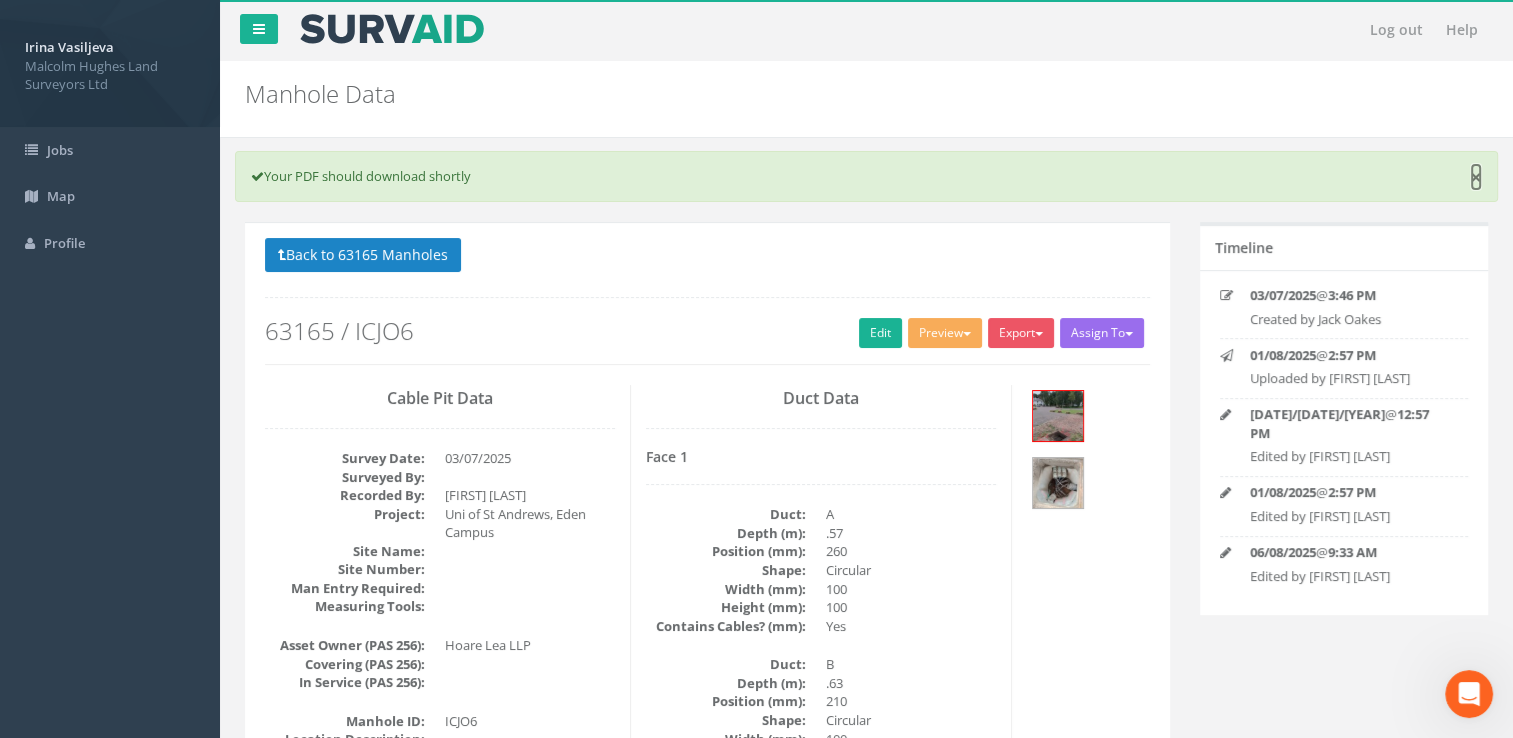 click on "×" at bounding box center [1476, 177] 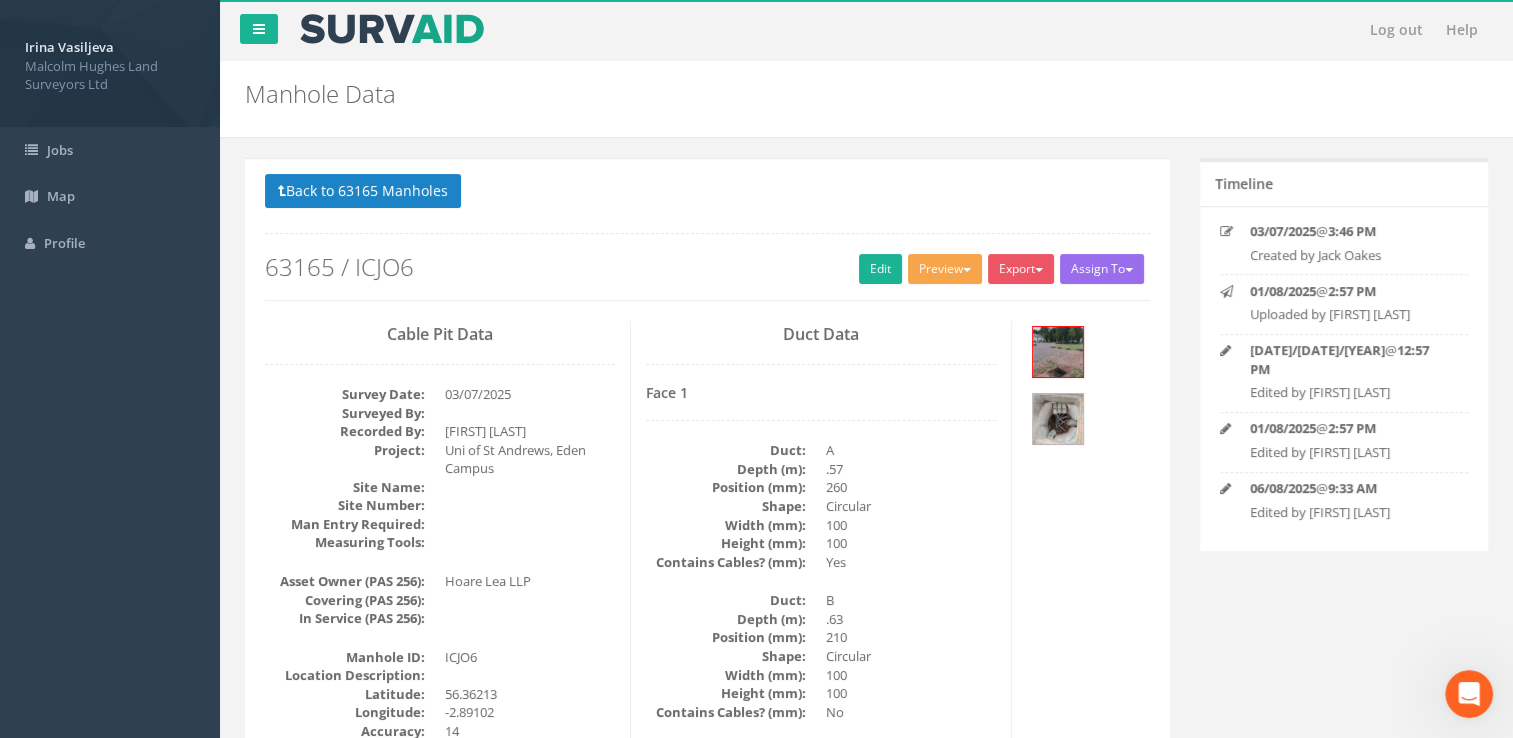 click on "Preview" at bounding box center (945, 269) 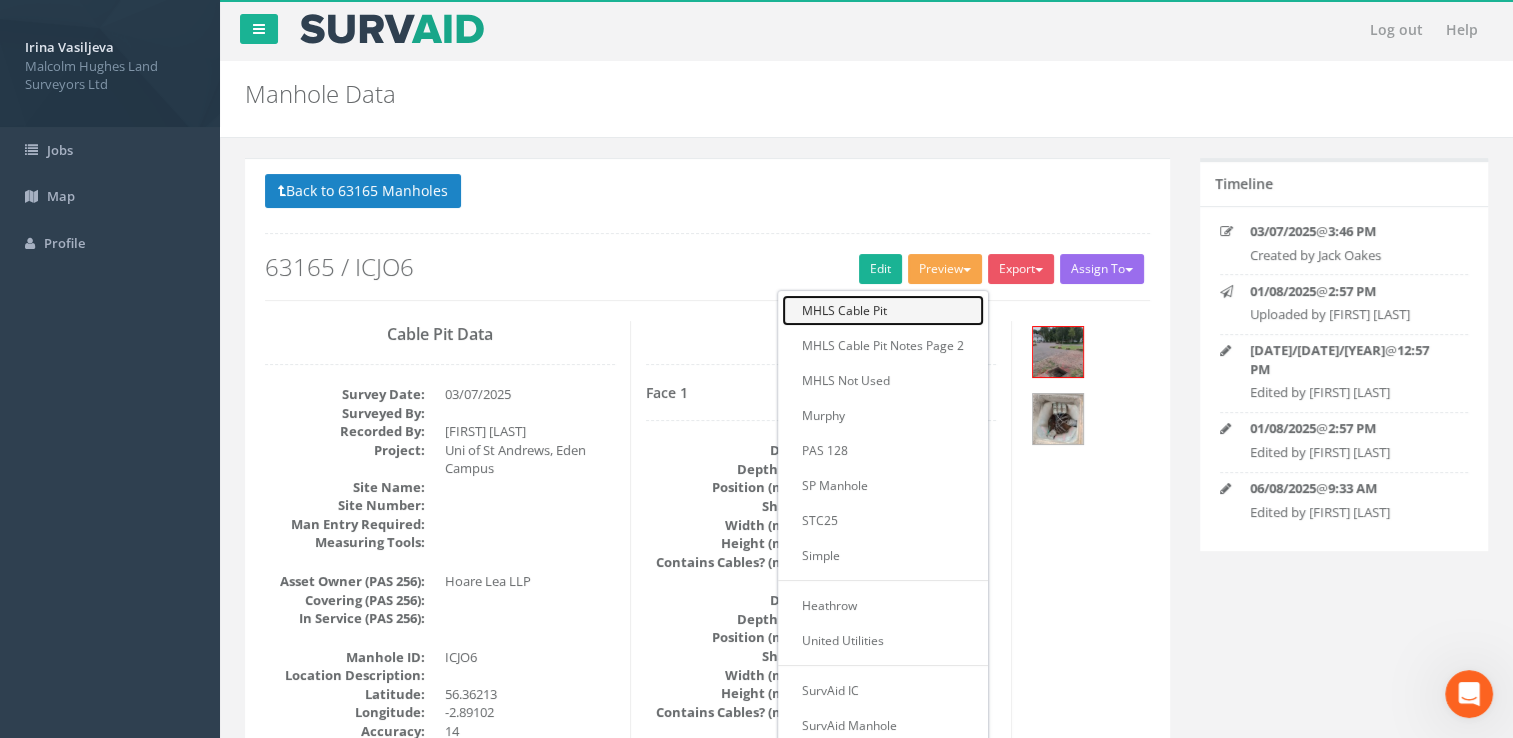 click on "MHLS Cable Pit" at bounding box center (883, 310) 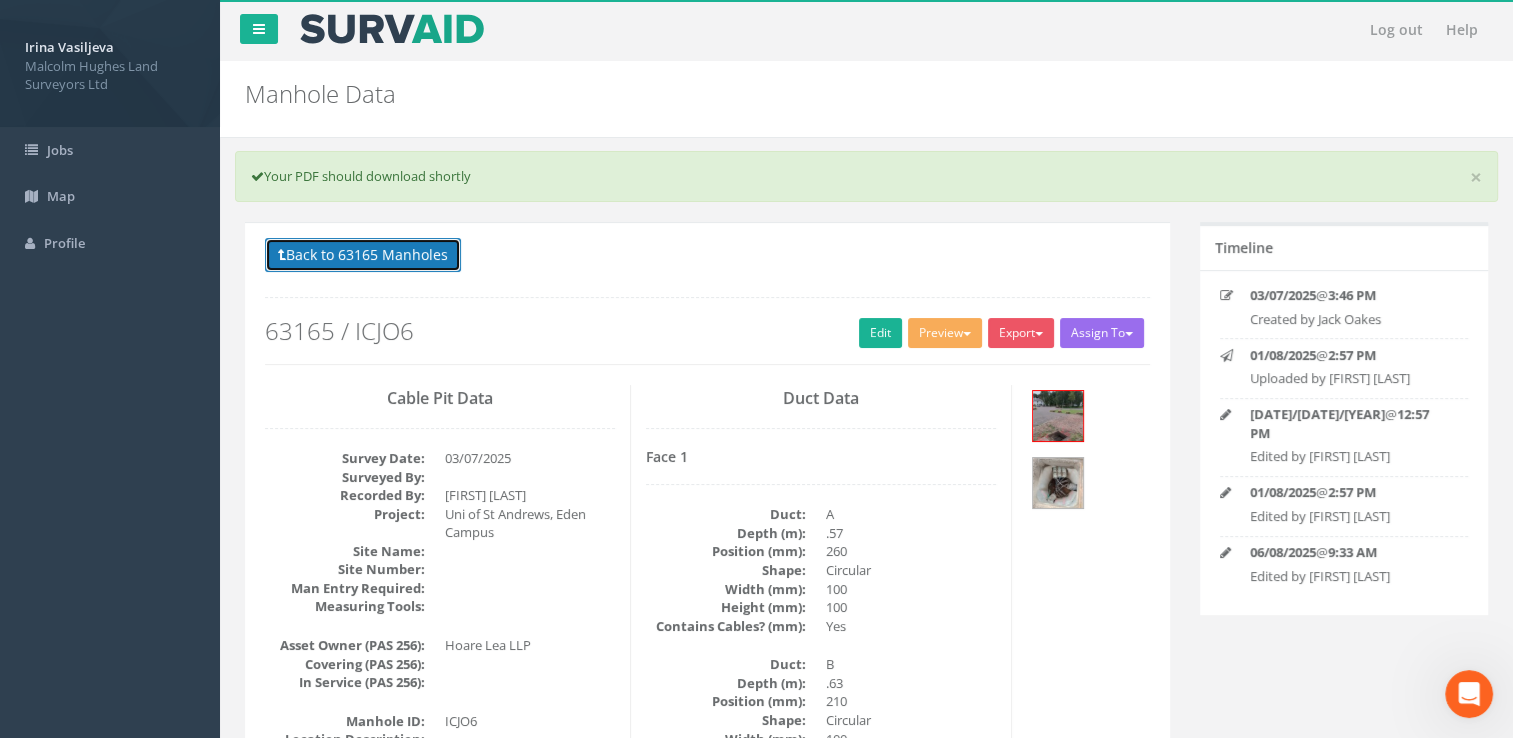 click on "Back to 63165 Manholes" at bounding box center (363, 255) 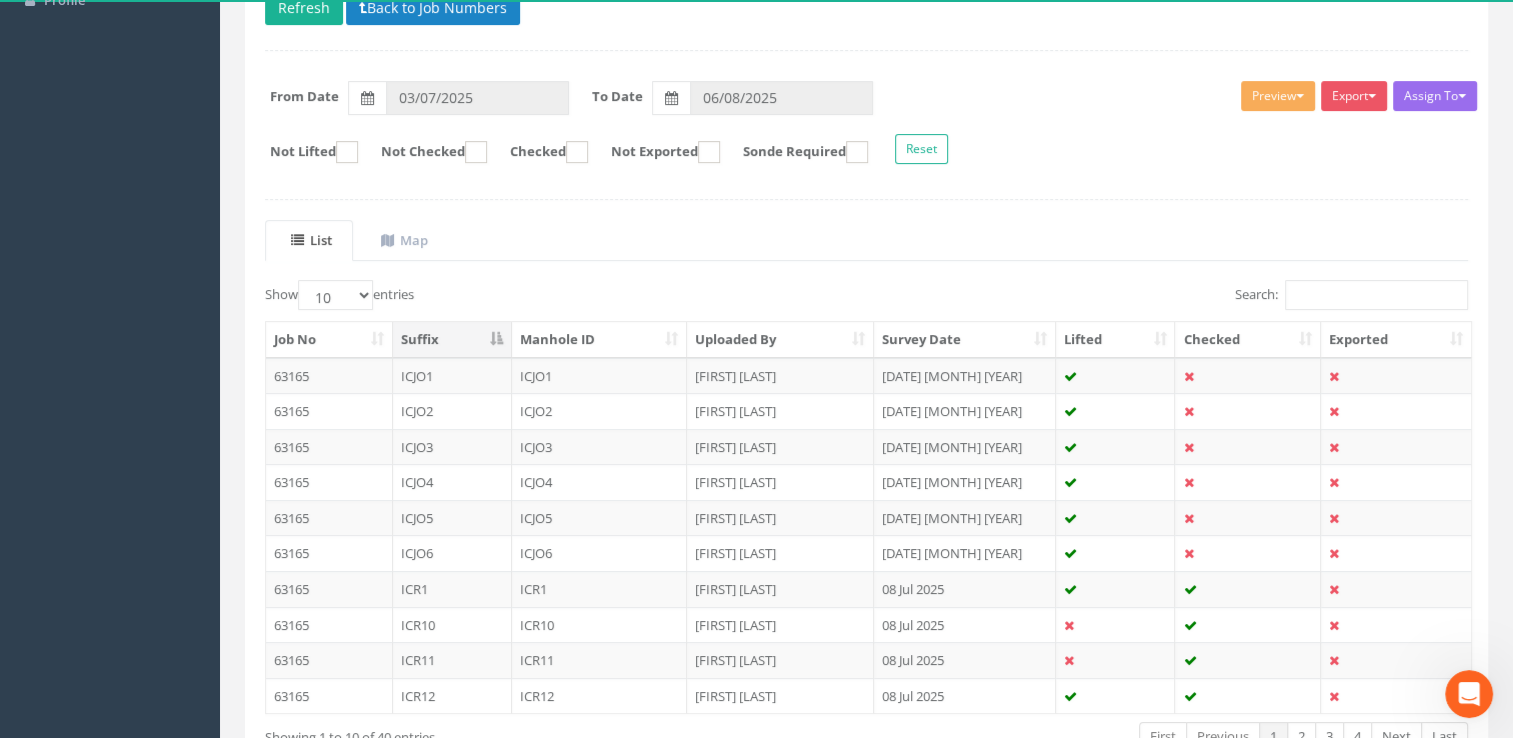 scroll, scrollTop: 372, scrollLeft: 0, axis: vertical 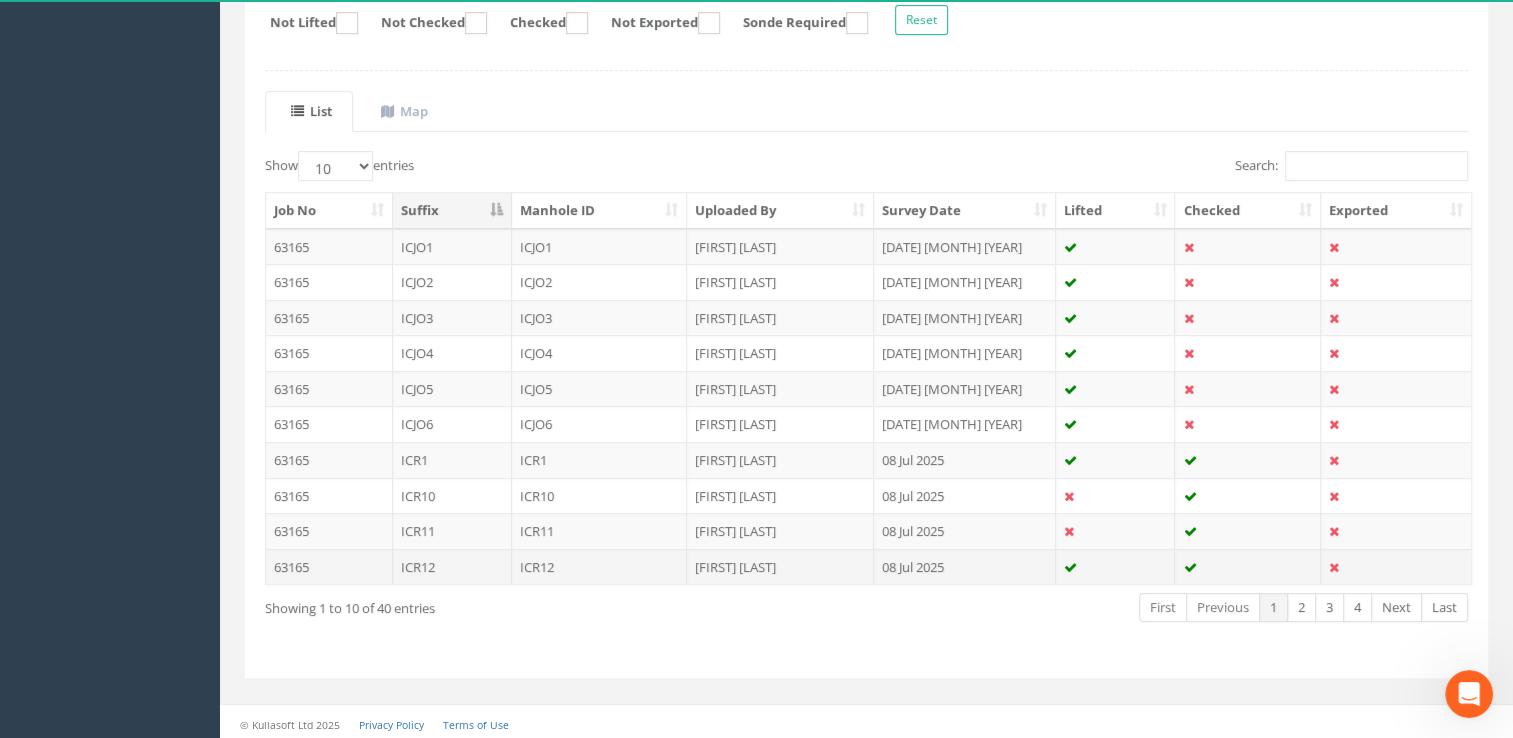 click on "ICR12" at bounding box center [452, 567] 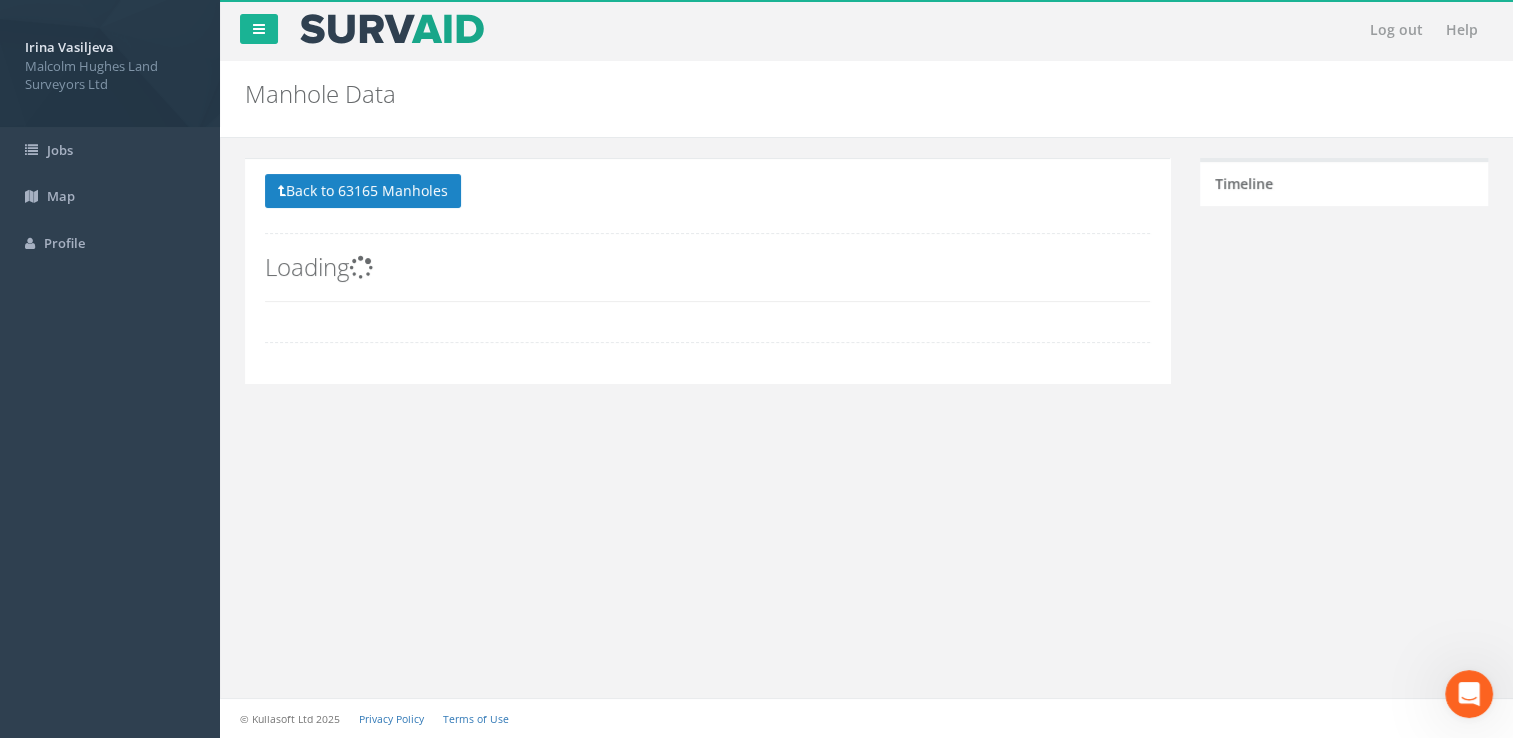 scroll, scrollTop: 0, scrollLeft: 0, axis: both 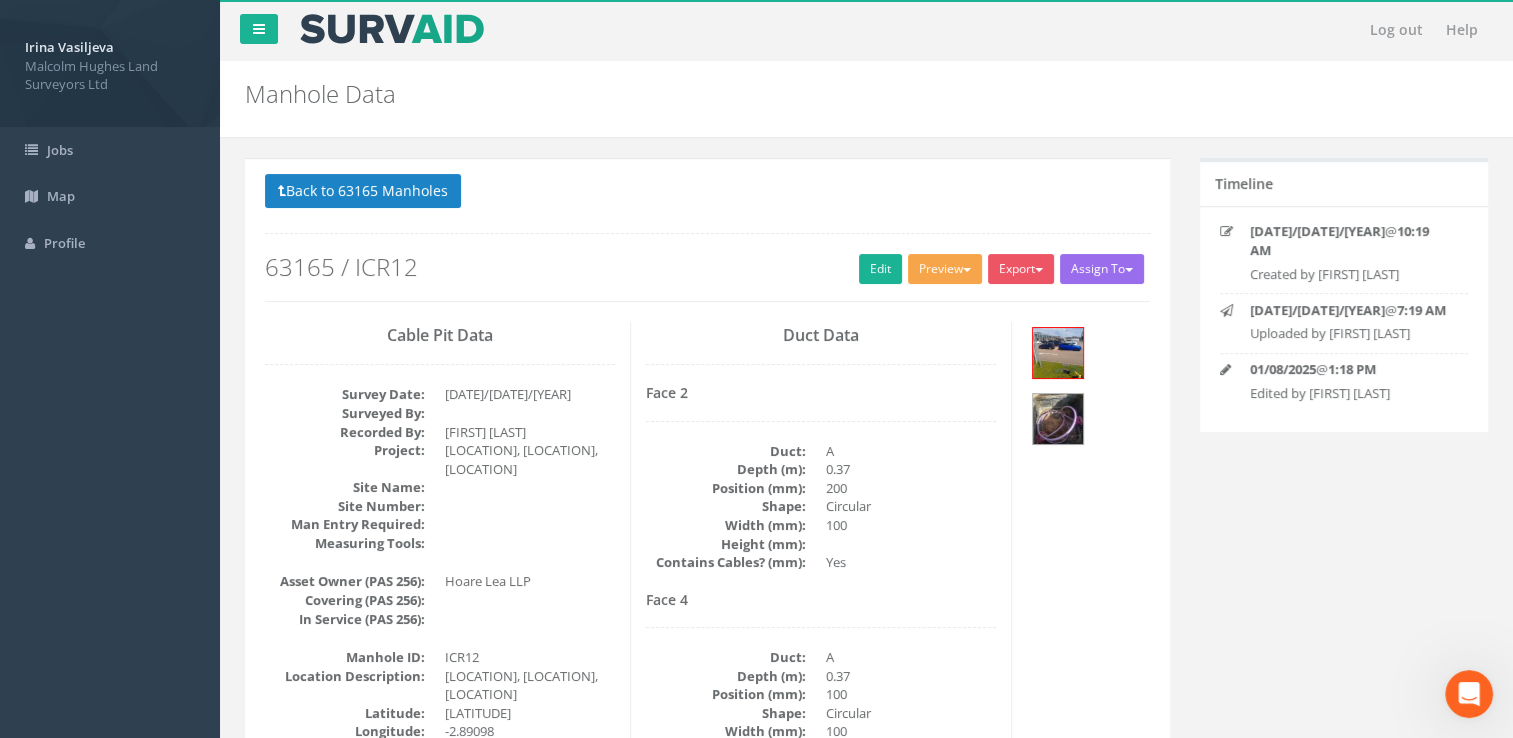 click on "Preview" at bounding box center (945, 269) 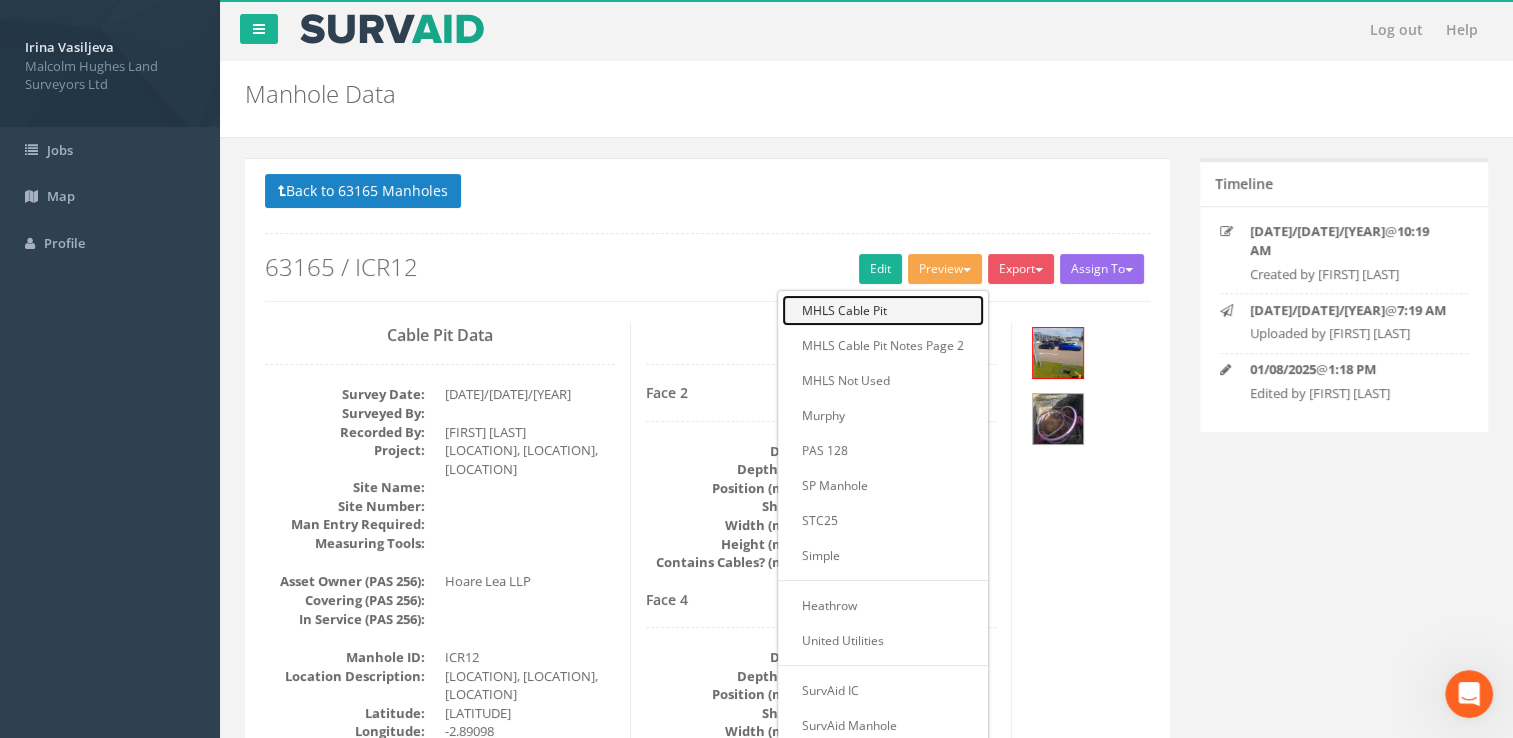 click on "MHLS Cable Pit" at bounding box center [883, 310] 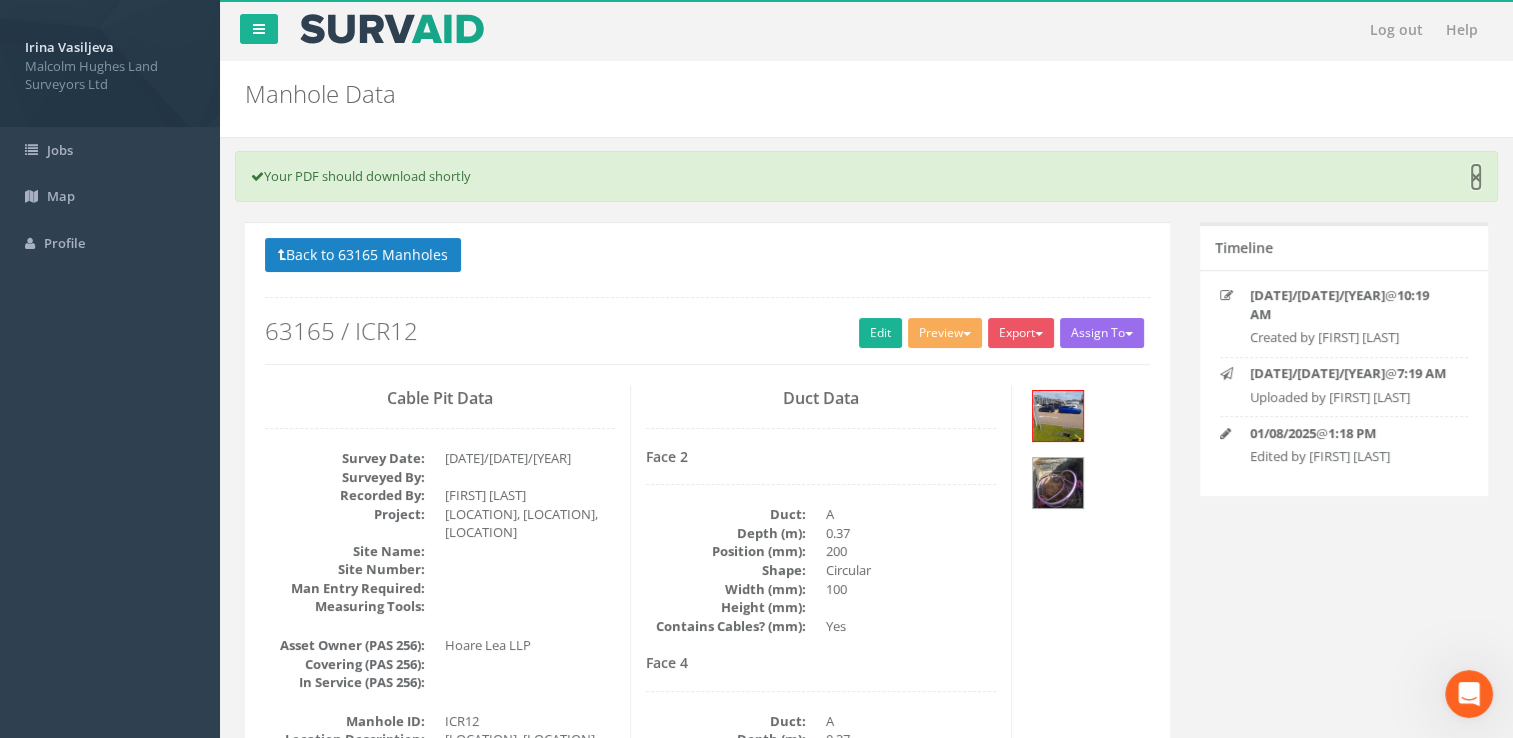 click on "×" at bounding box center (1476, 177) 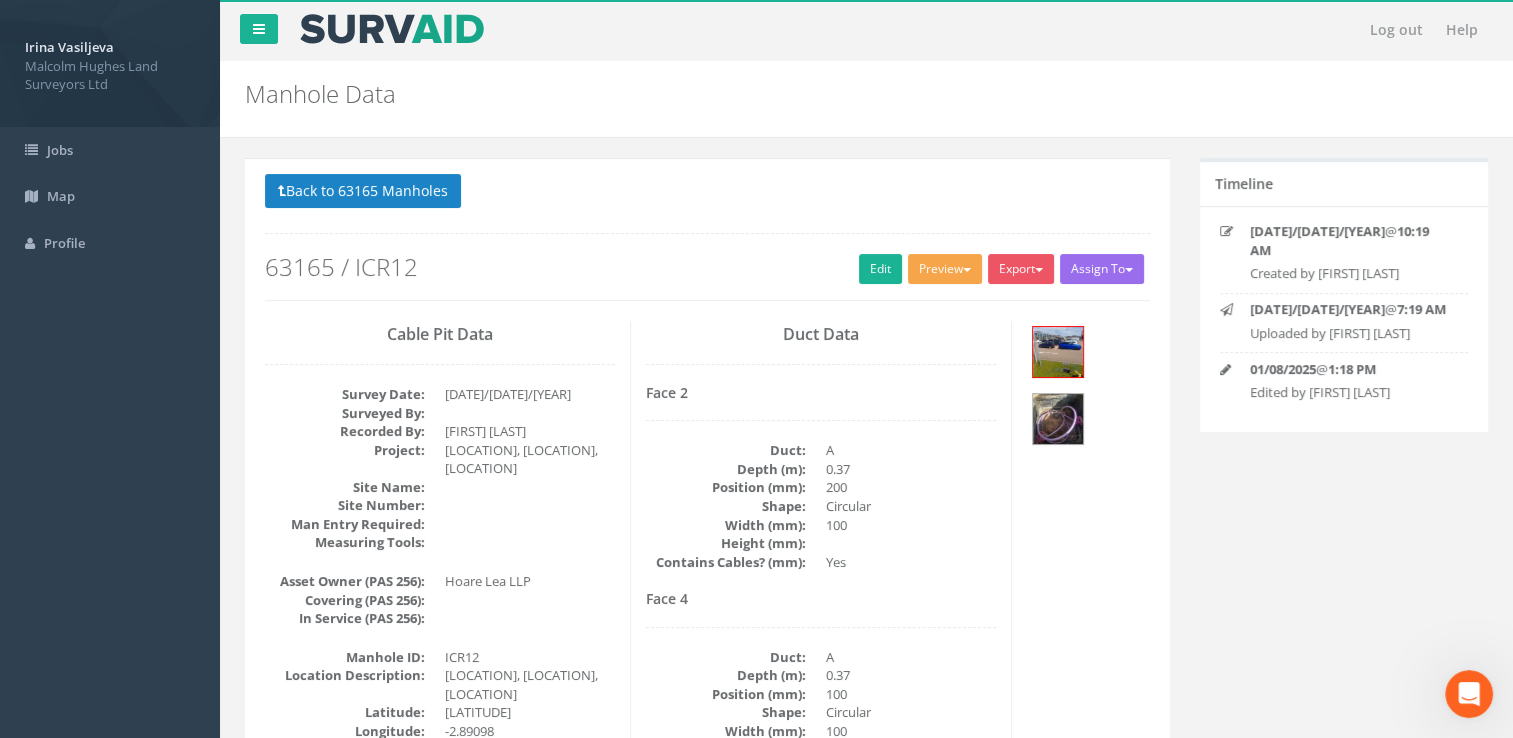 click on "Preview" at bounding box center (945, 269) 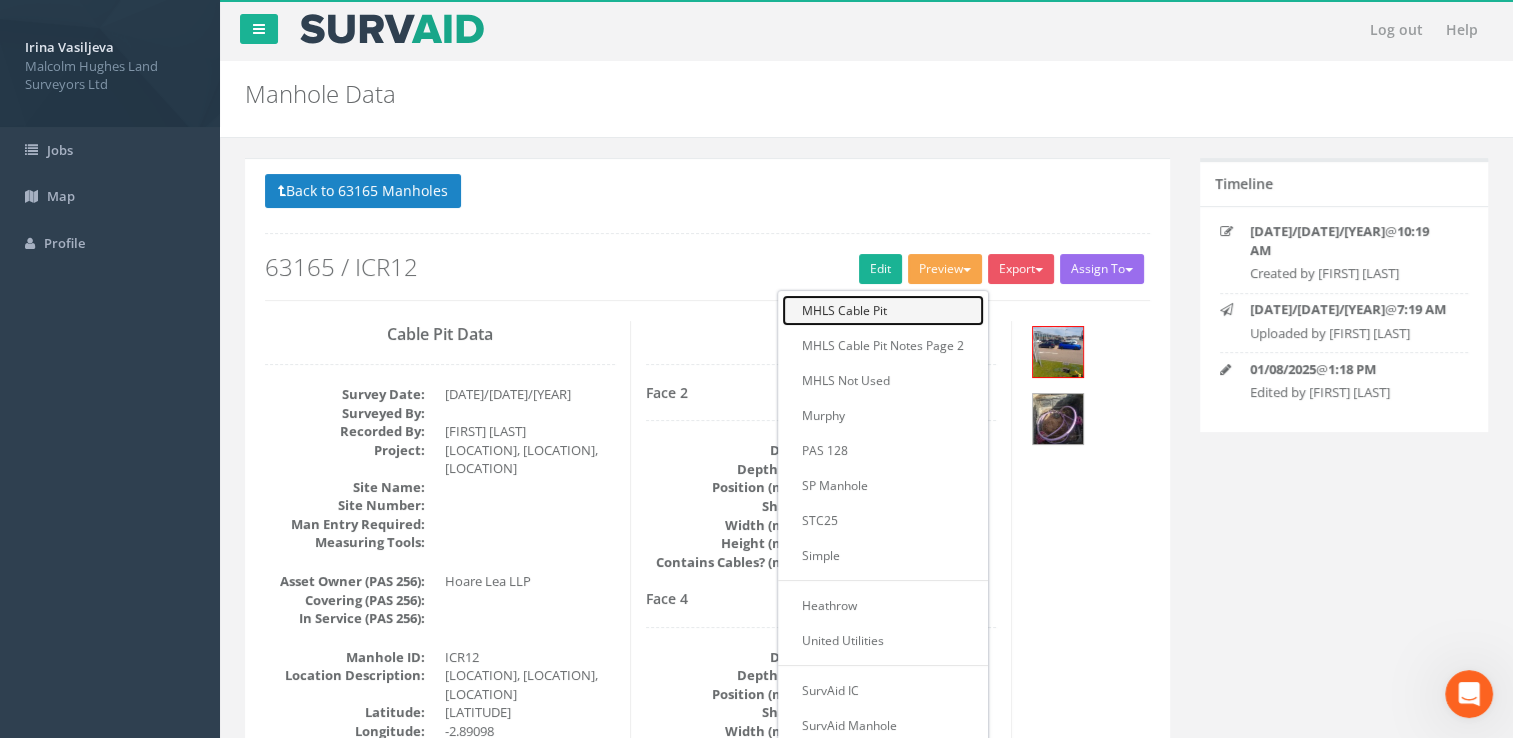 click on "MHLS Cable Pit" at bounding box center [883, 310] 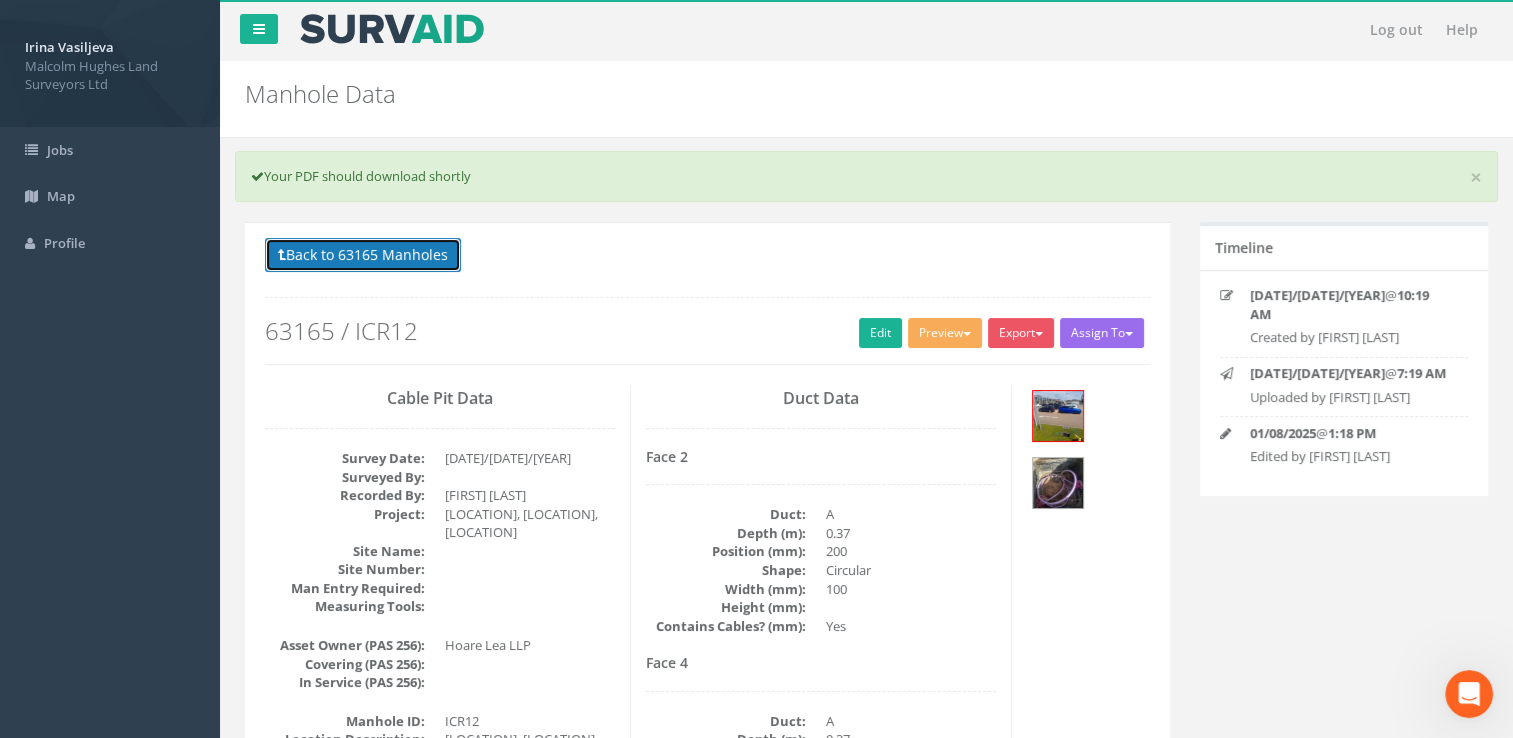 click on "Back to 63165 Manholes" at bounding box center (363, 255) 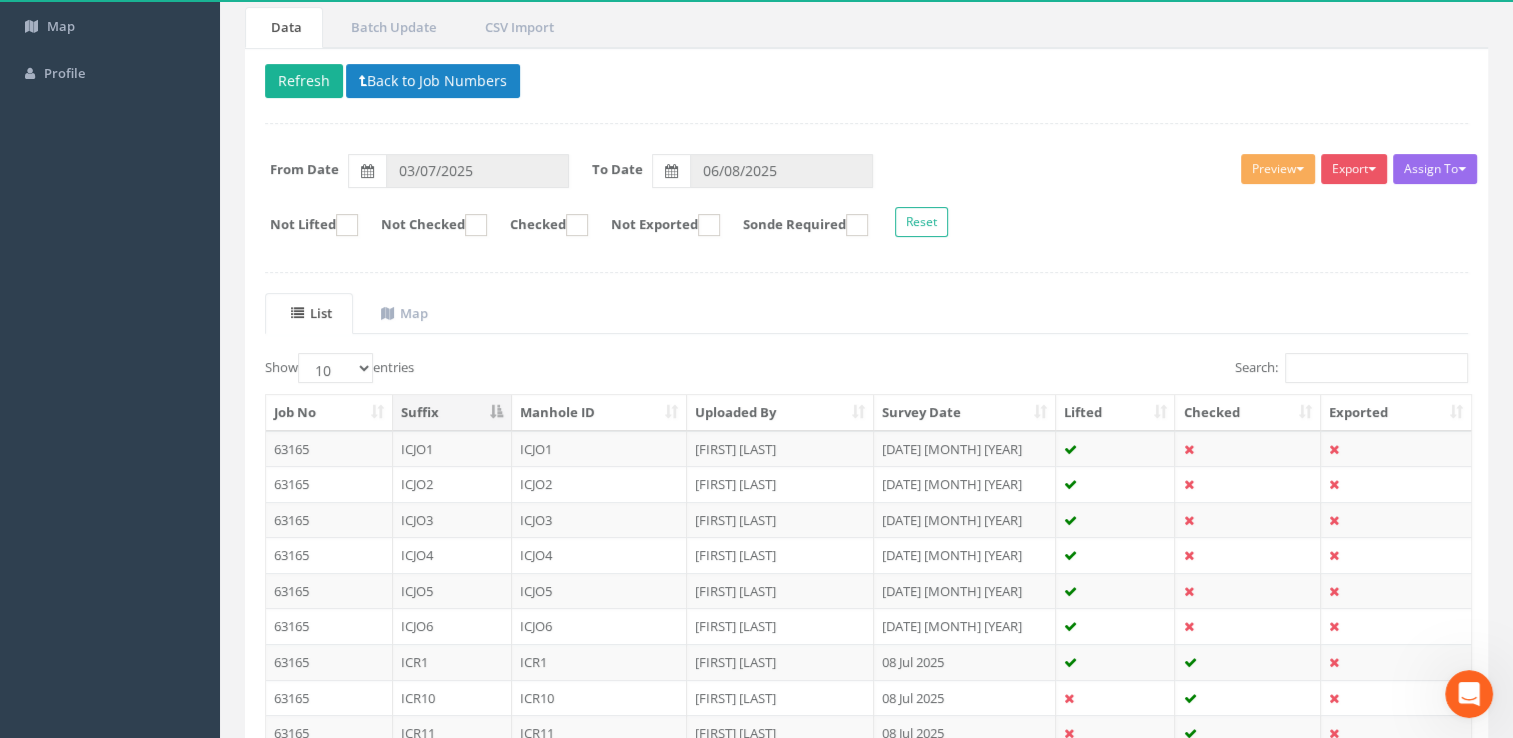scroll, scrollTop: 372, scrollLeft: 0, axis: vertical 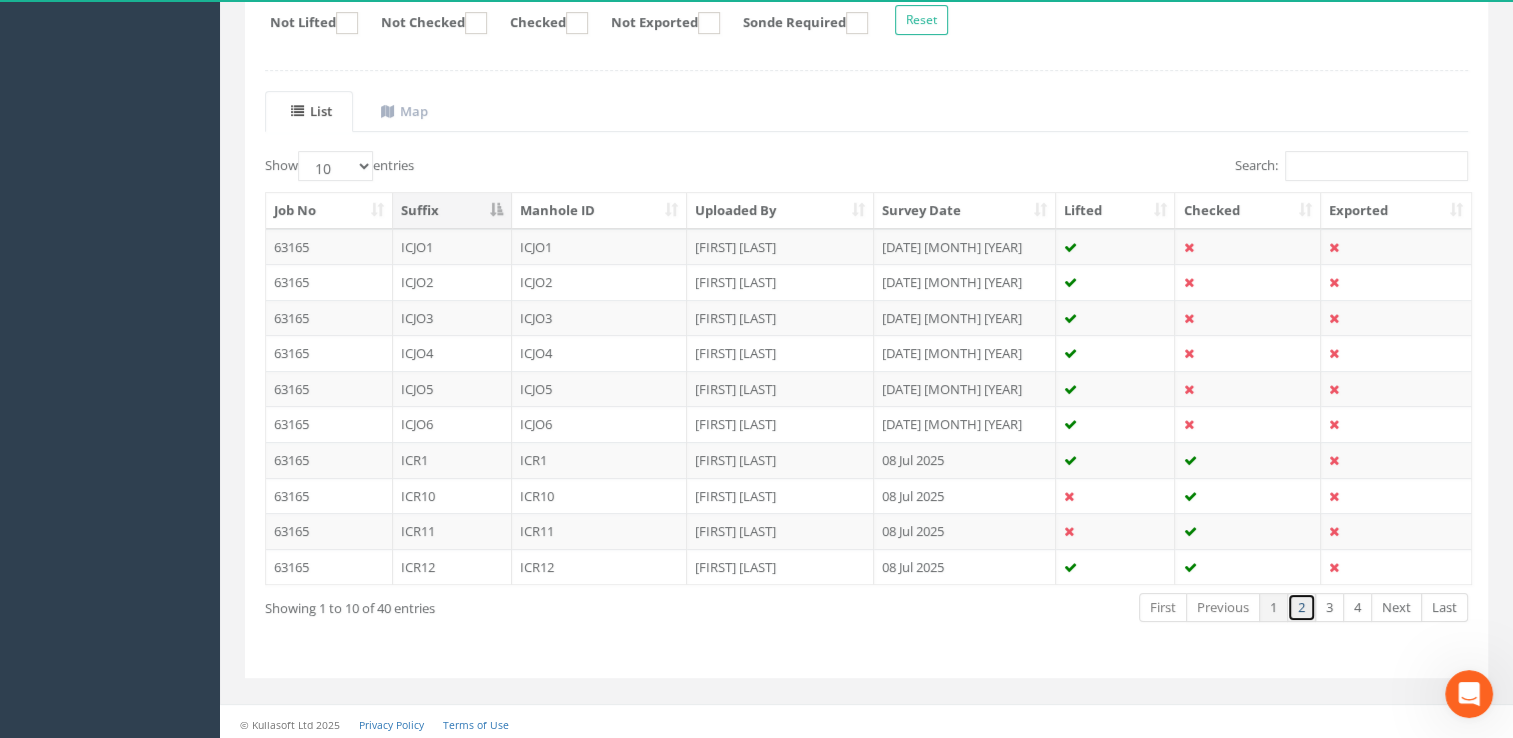 click on "2" at bounding box center (1301, 607) 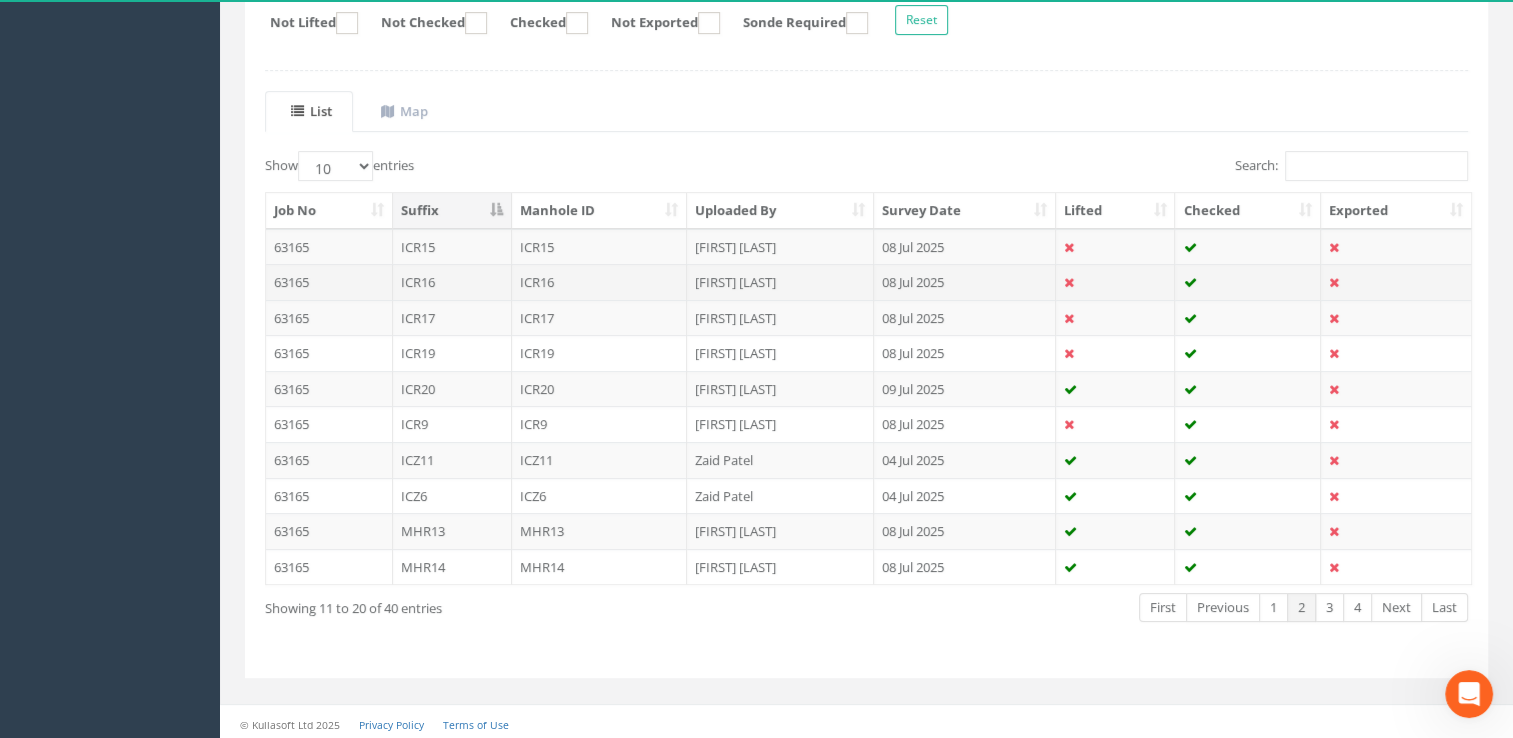 click on "ICR16" at bounding box center [452, 282] 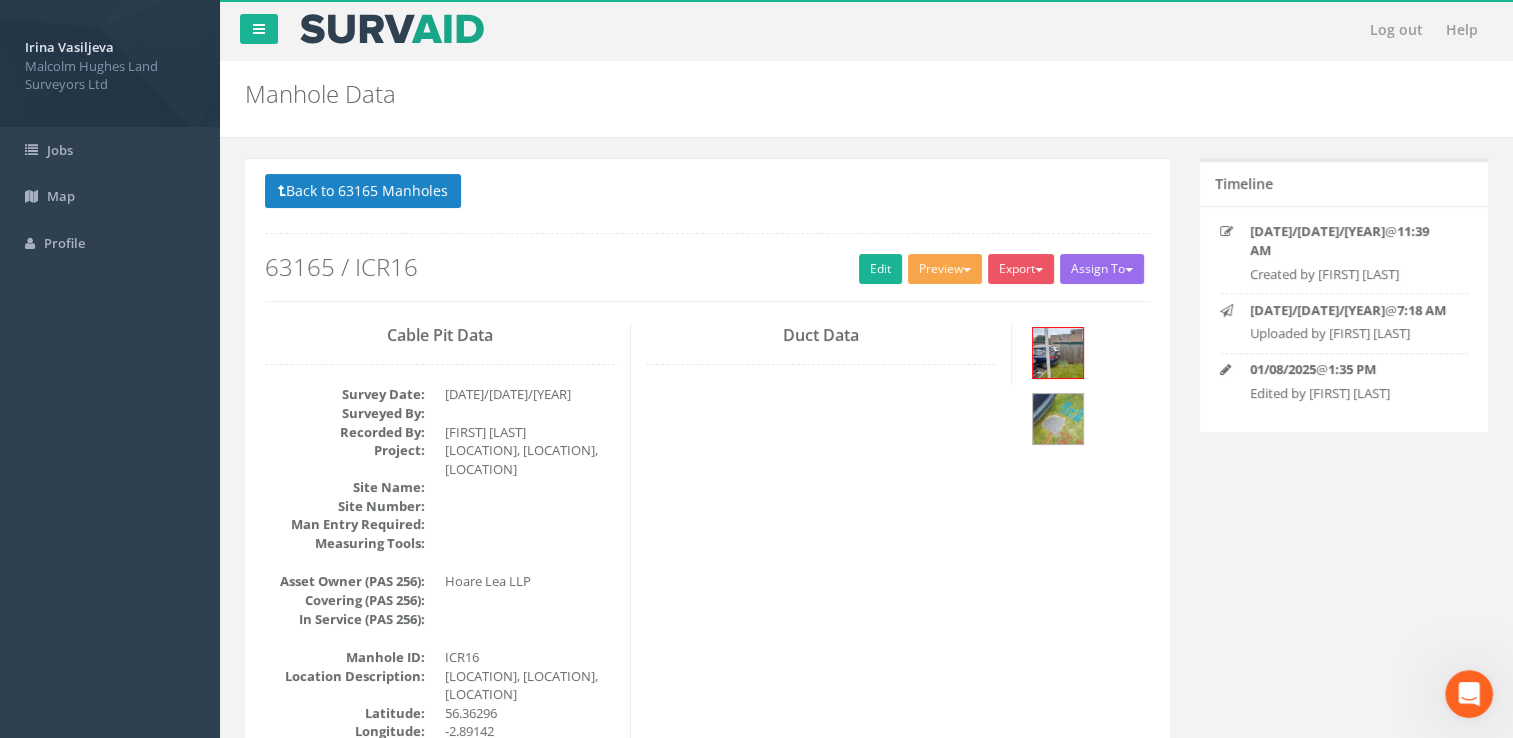 click at bounding box center (967, 270) 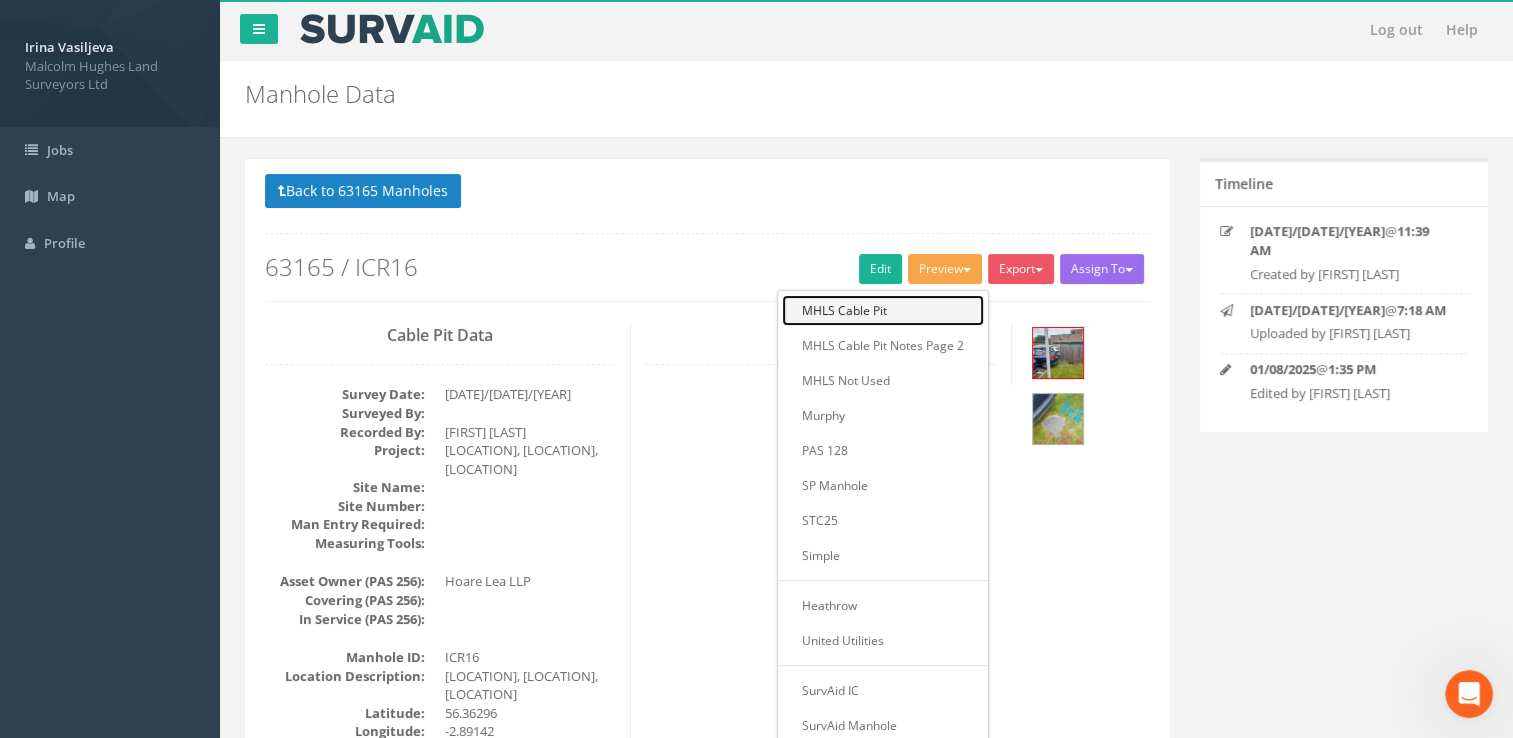 click on "MHLS Cable Pit" at bounding box center (883, 310) 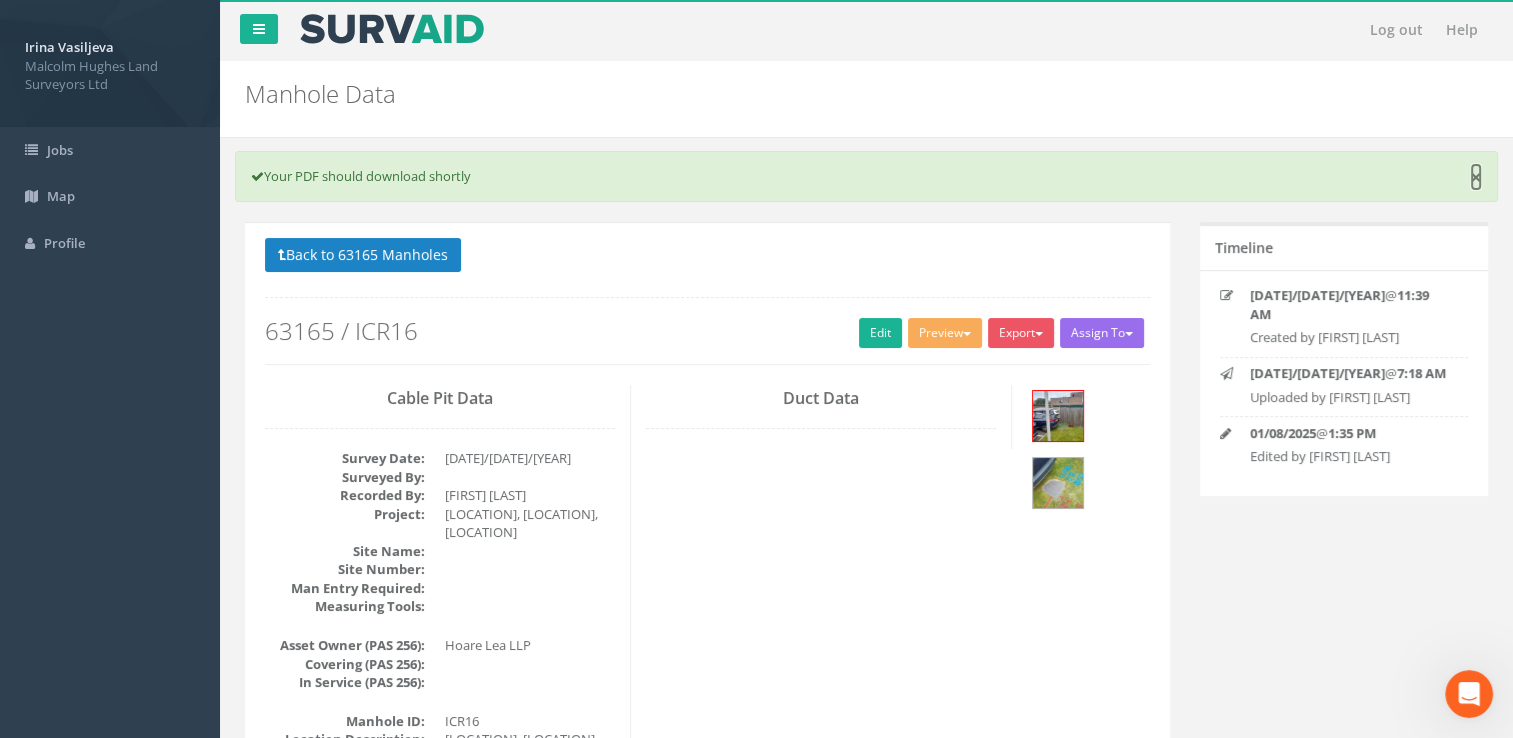 click on "×" at bounding box center (1476, 177) 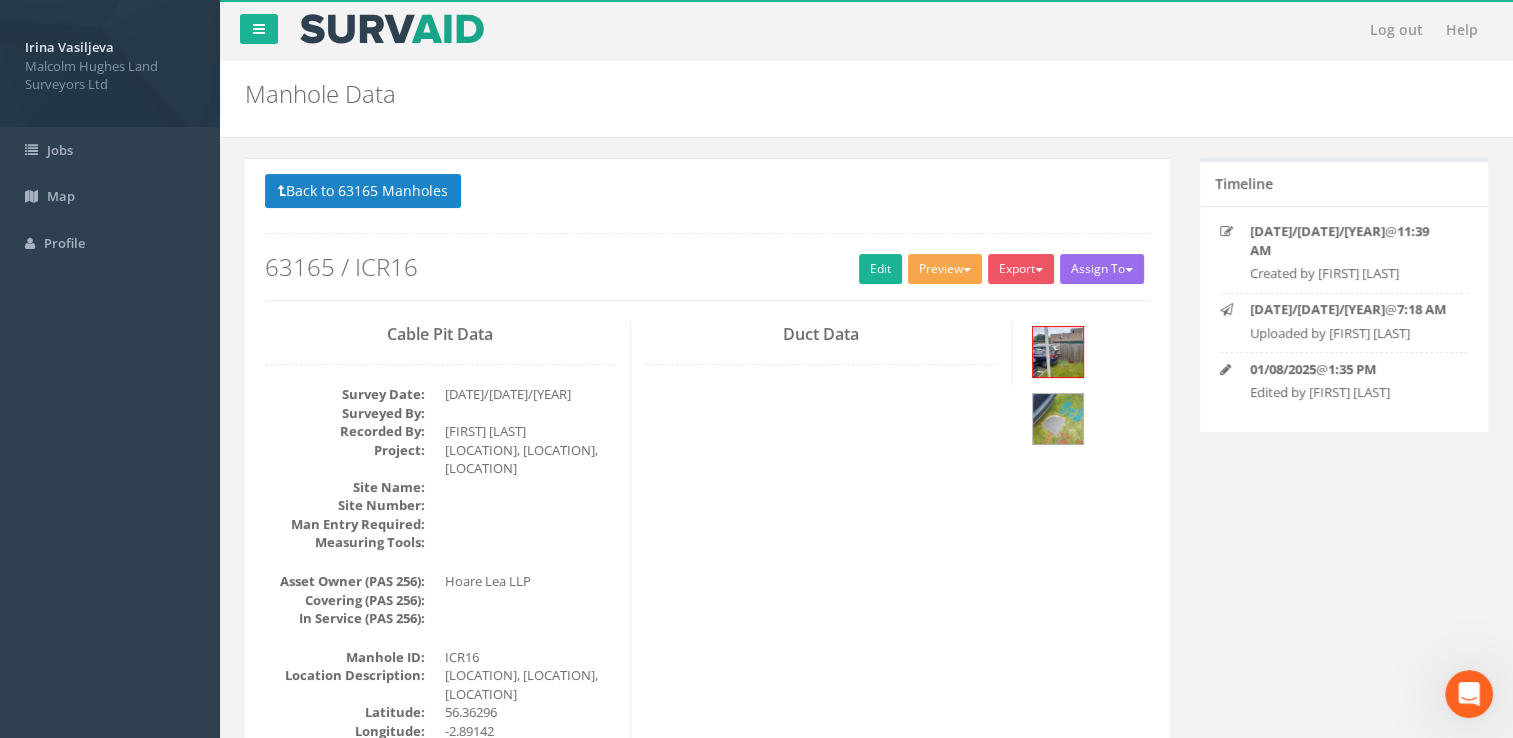 click on "Preview" at bounding box center [945, 269] 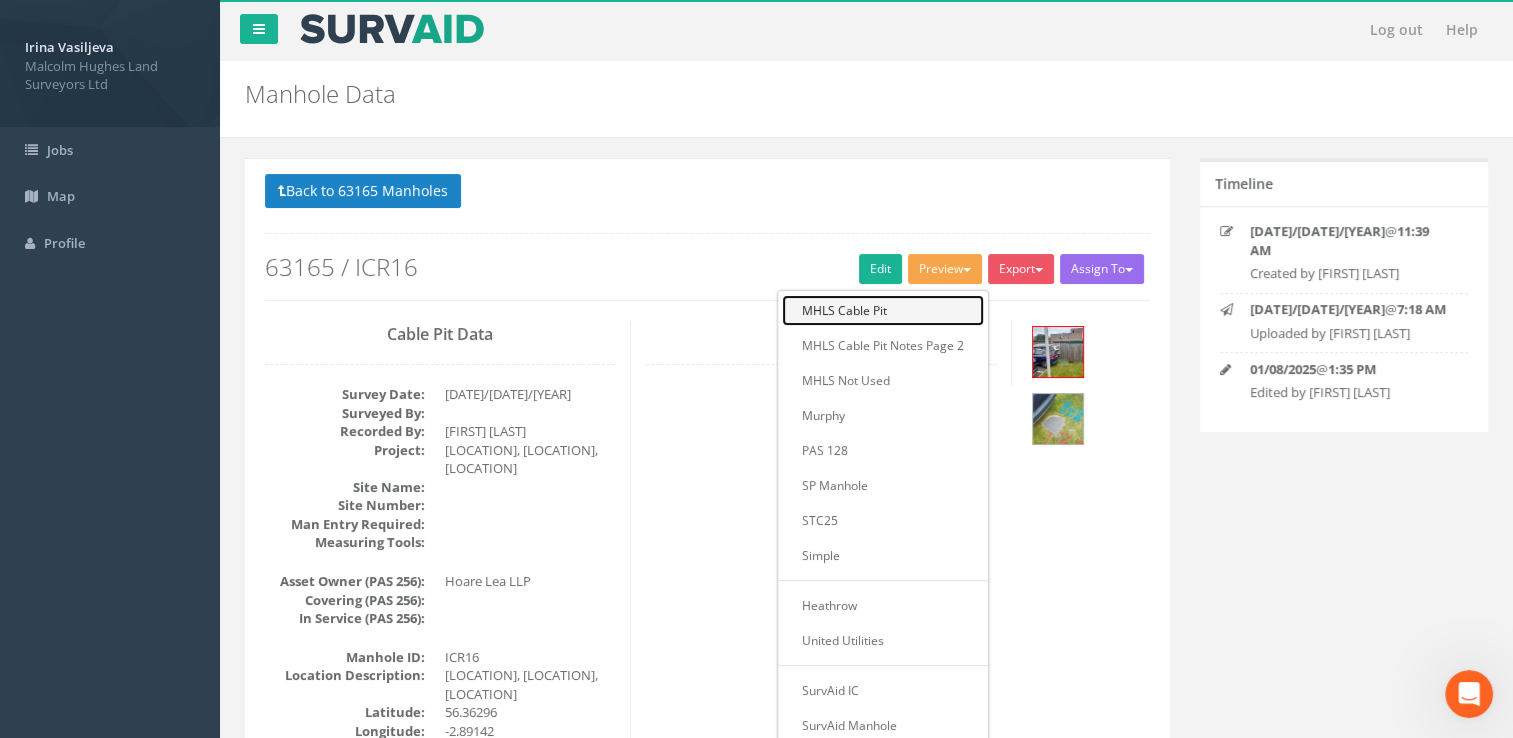 click on "MHLS Cable Pit" at bounding box center (883, 310) 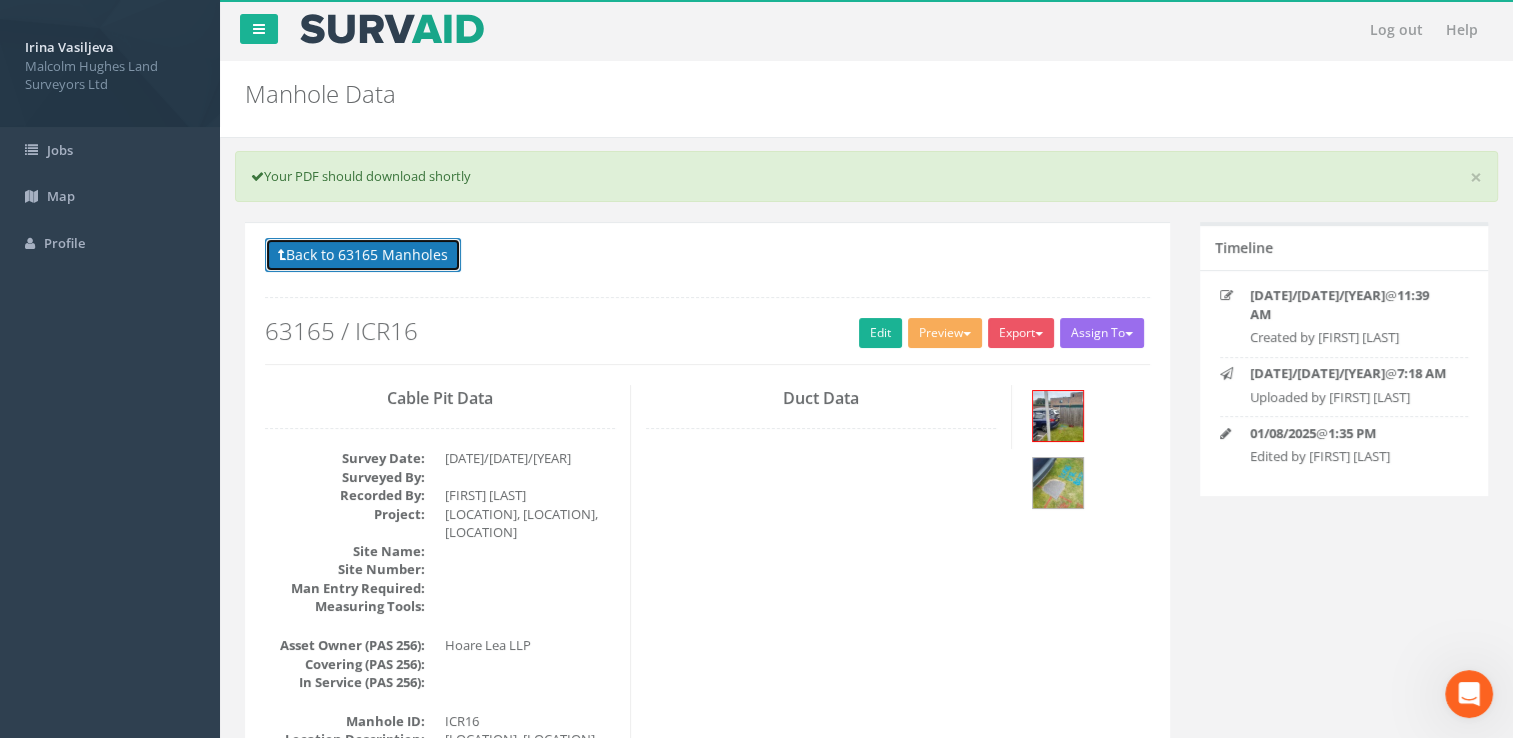 click on "Back to 63165 Manholes" at bounding box center (363, 255) 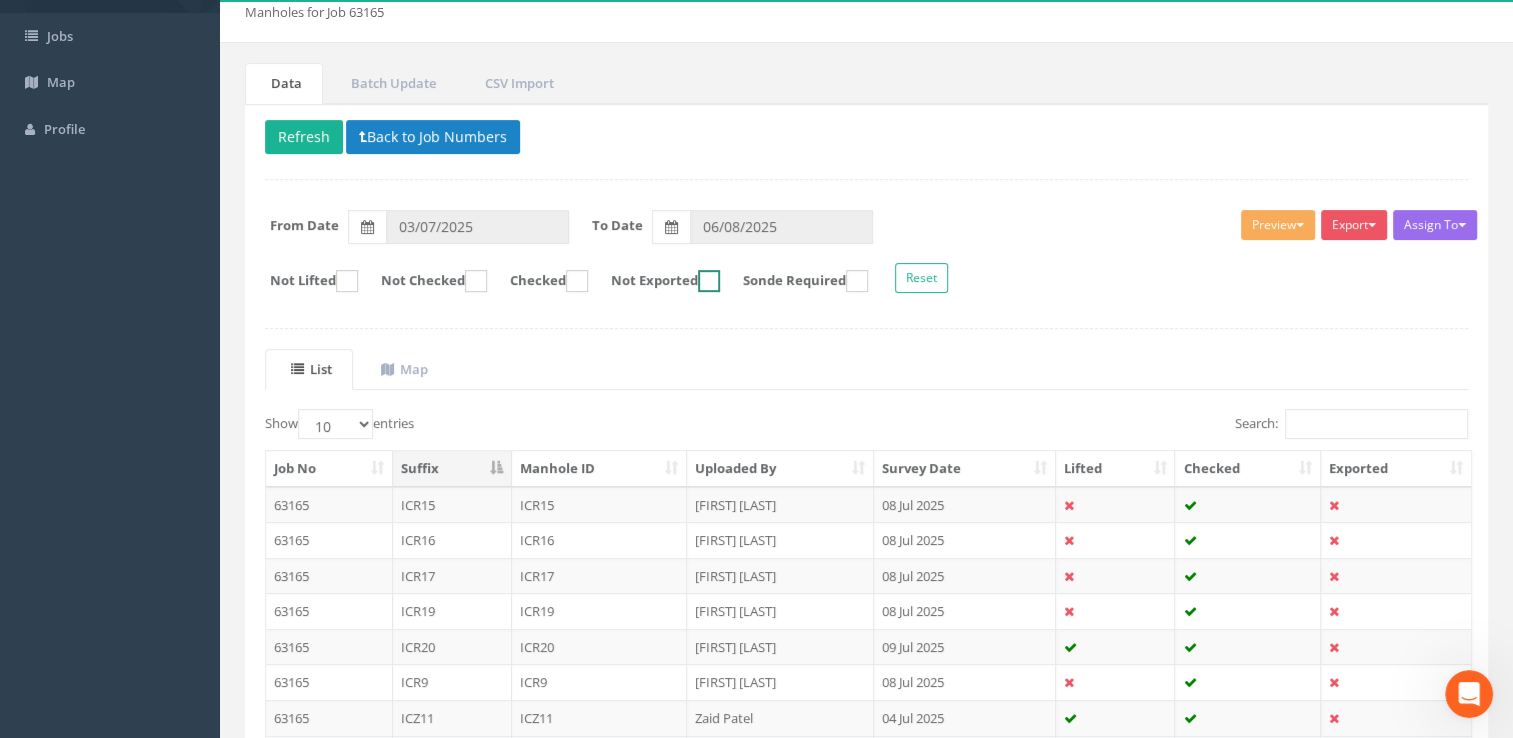 scroll, scrollTop: 300, scrollLeft: 0, axis: vertical 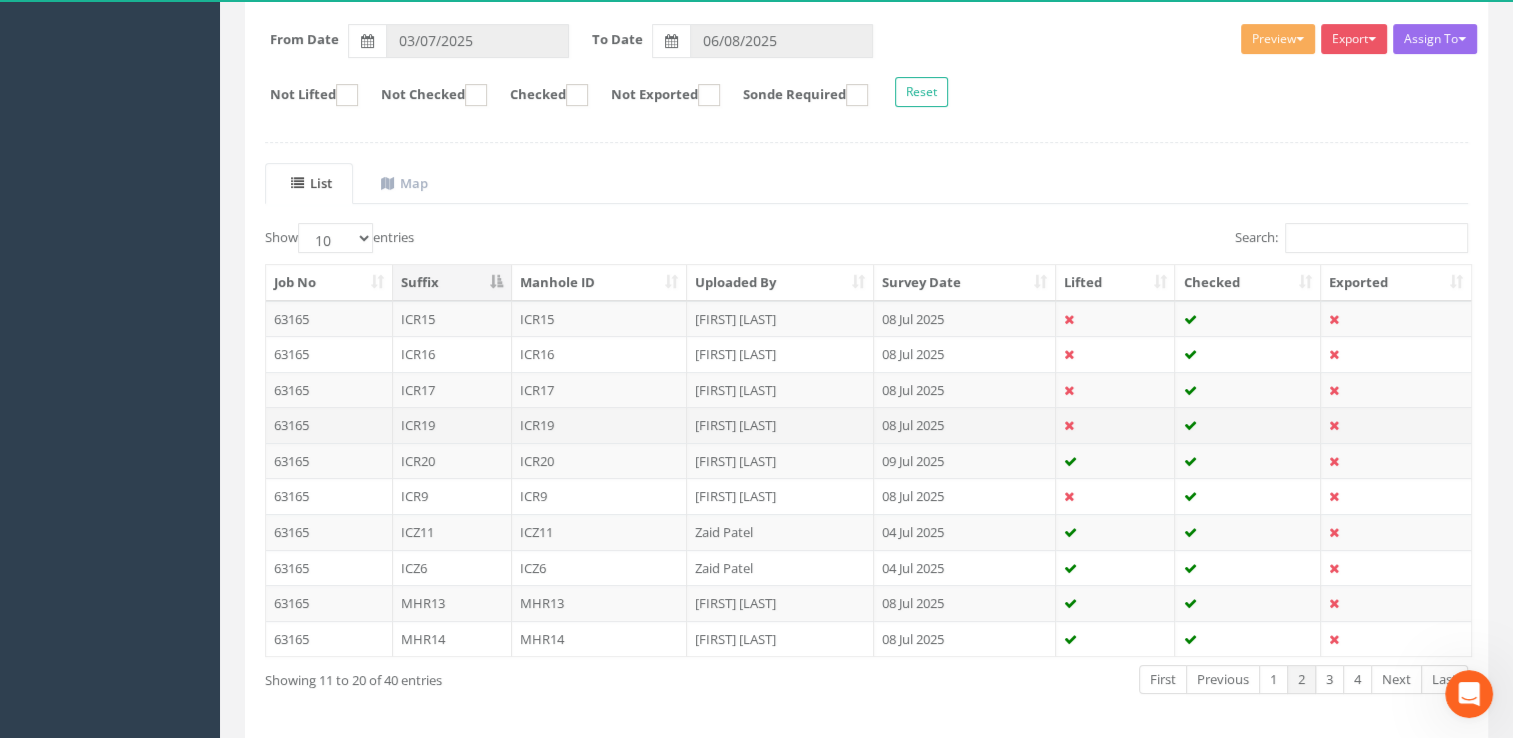 click on "ICR19" at bounding box center [452, 425] 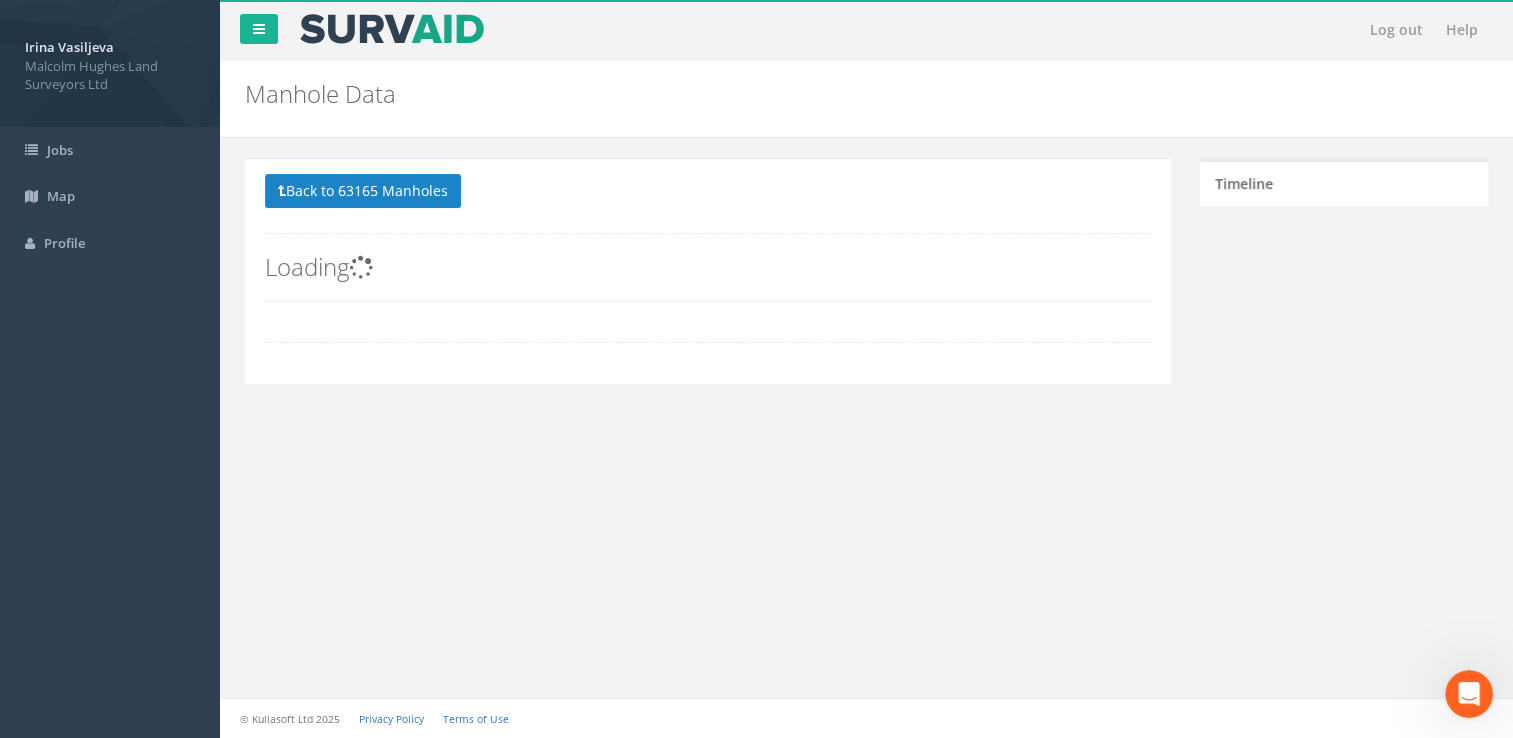 scroll, scrollTop: 0, scrollLeft: 0, axis: both 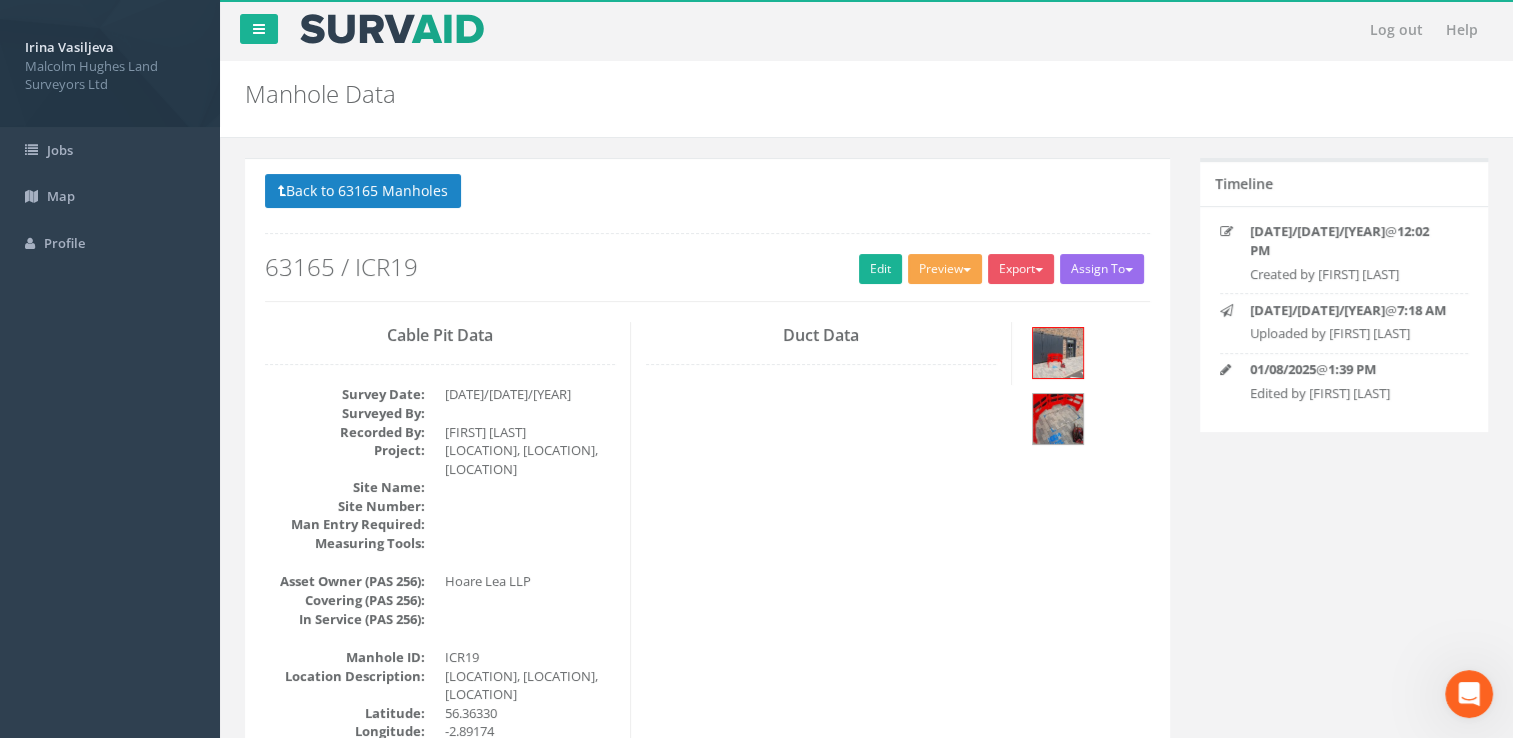 click on "Preview" at bounding box center [945, 269] 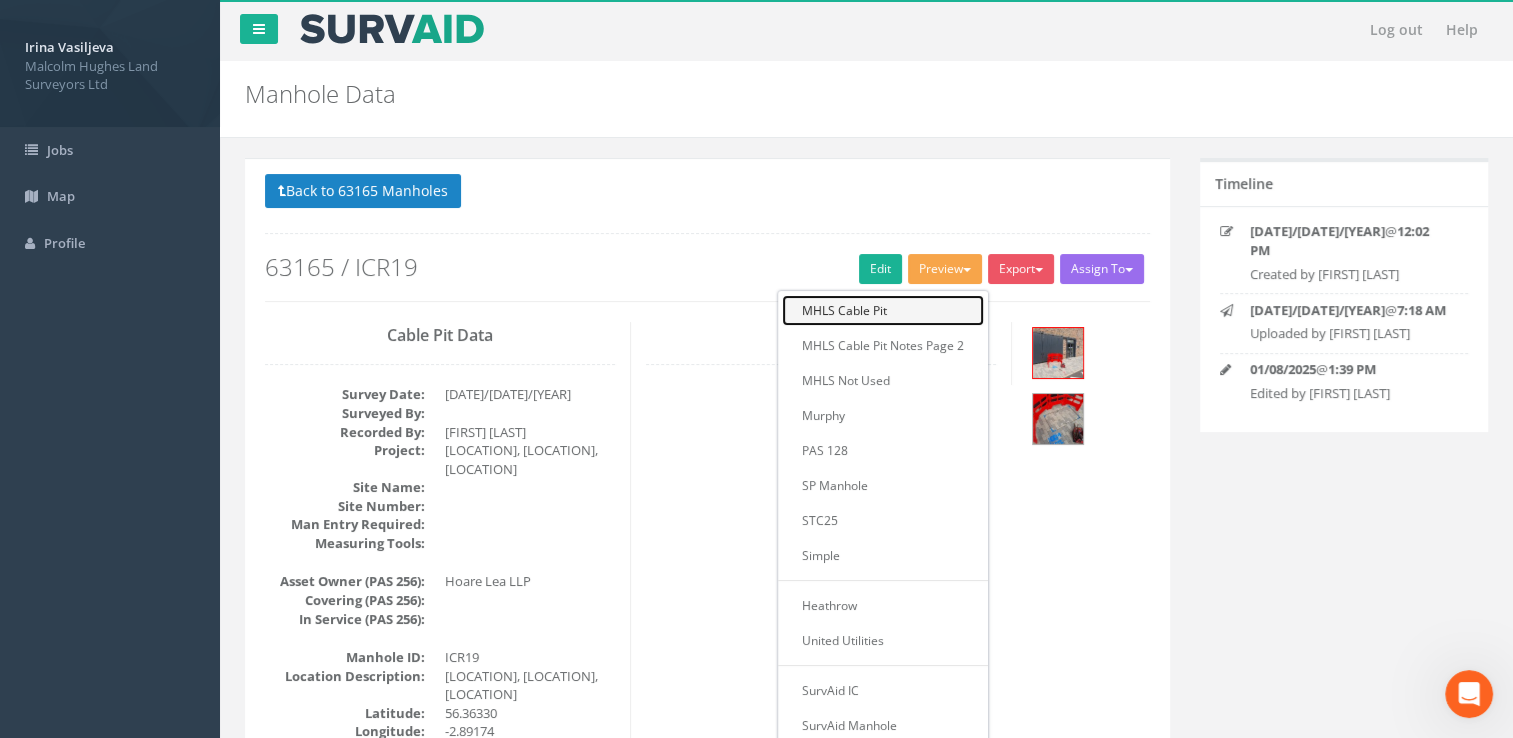 click on "MHLS Cable Pit" at bounding box center [883, 310] 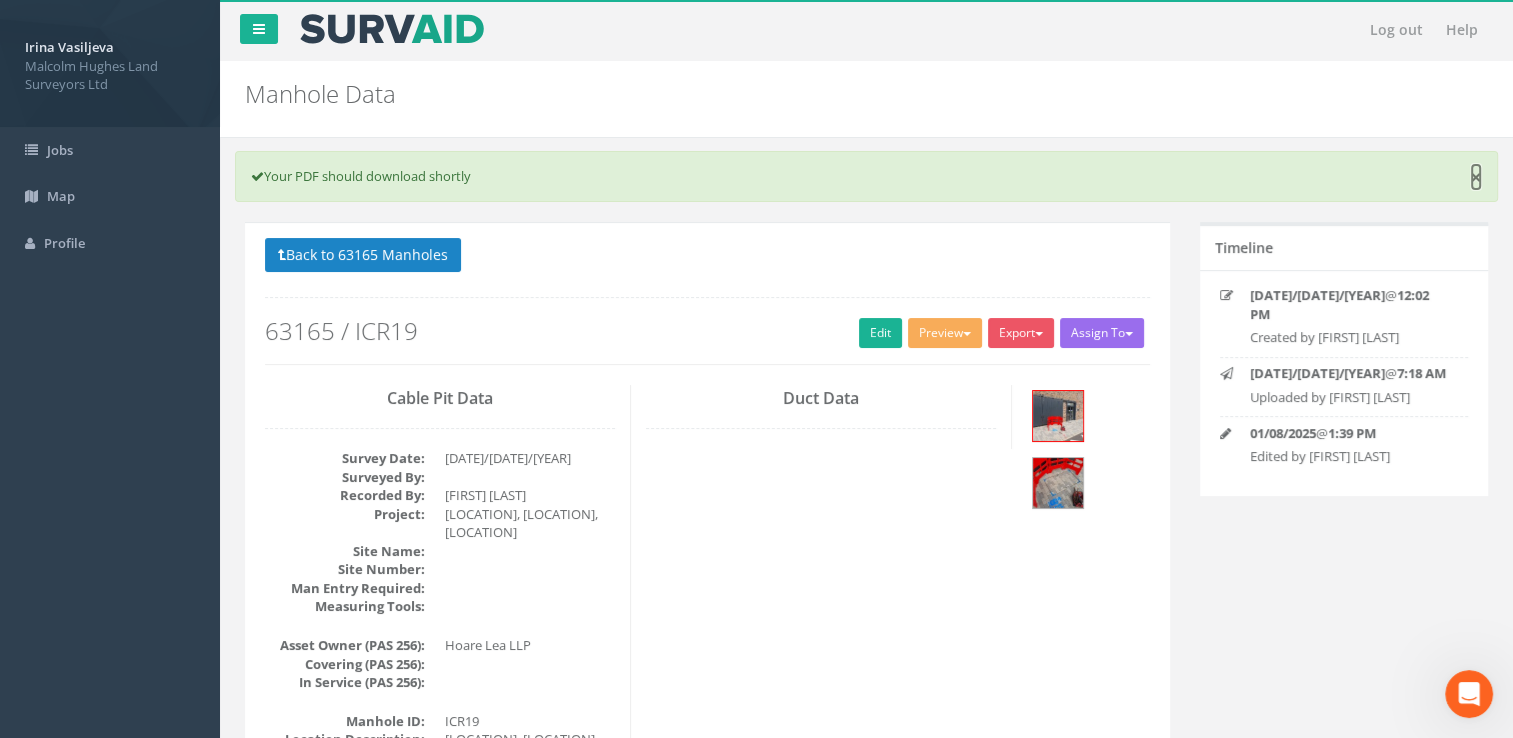 click on "×" at bounding box center (1476, 177) 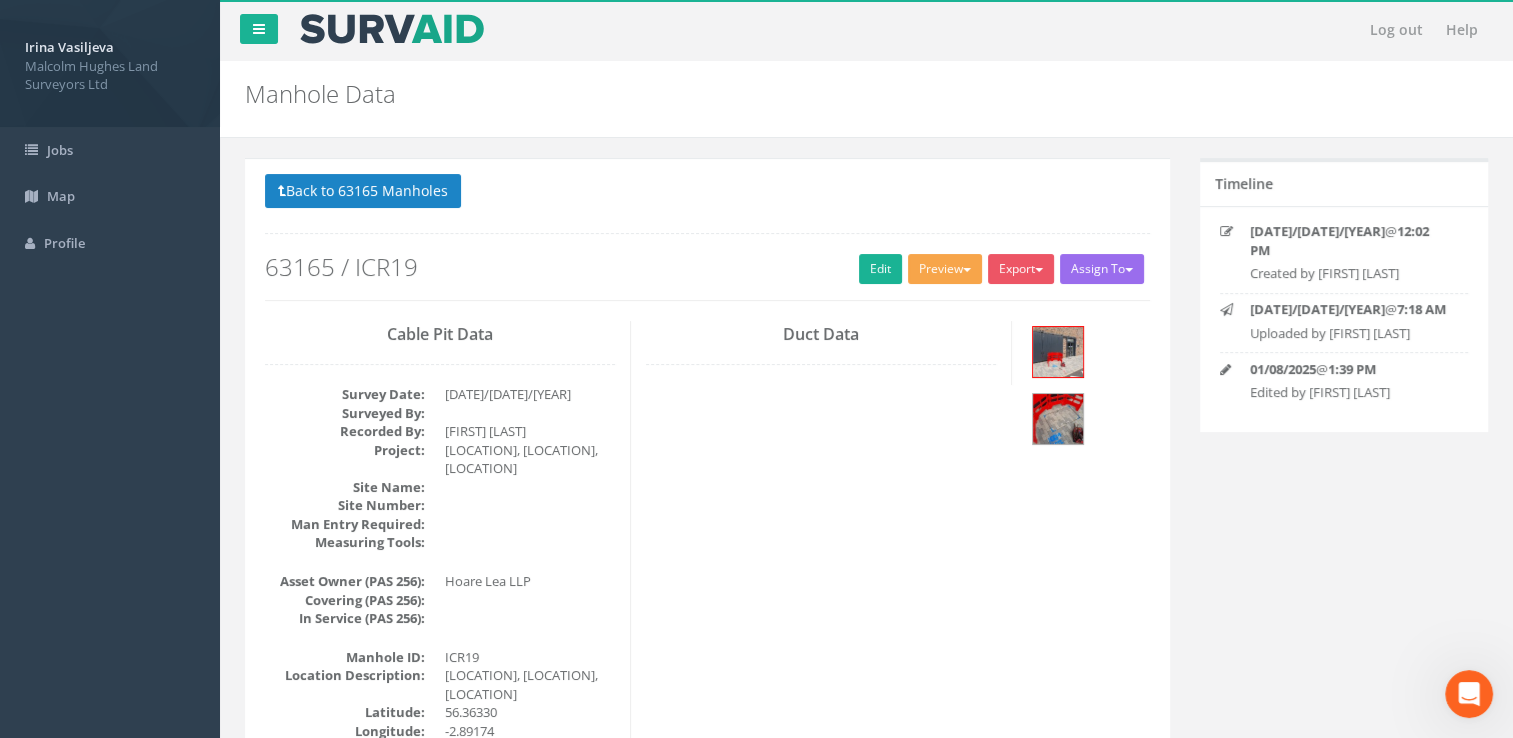 click on "Preview" at bounding box center [945, 269] 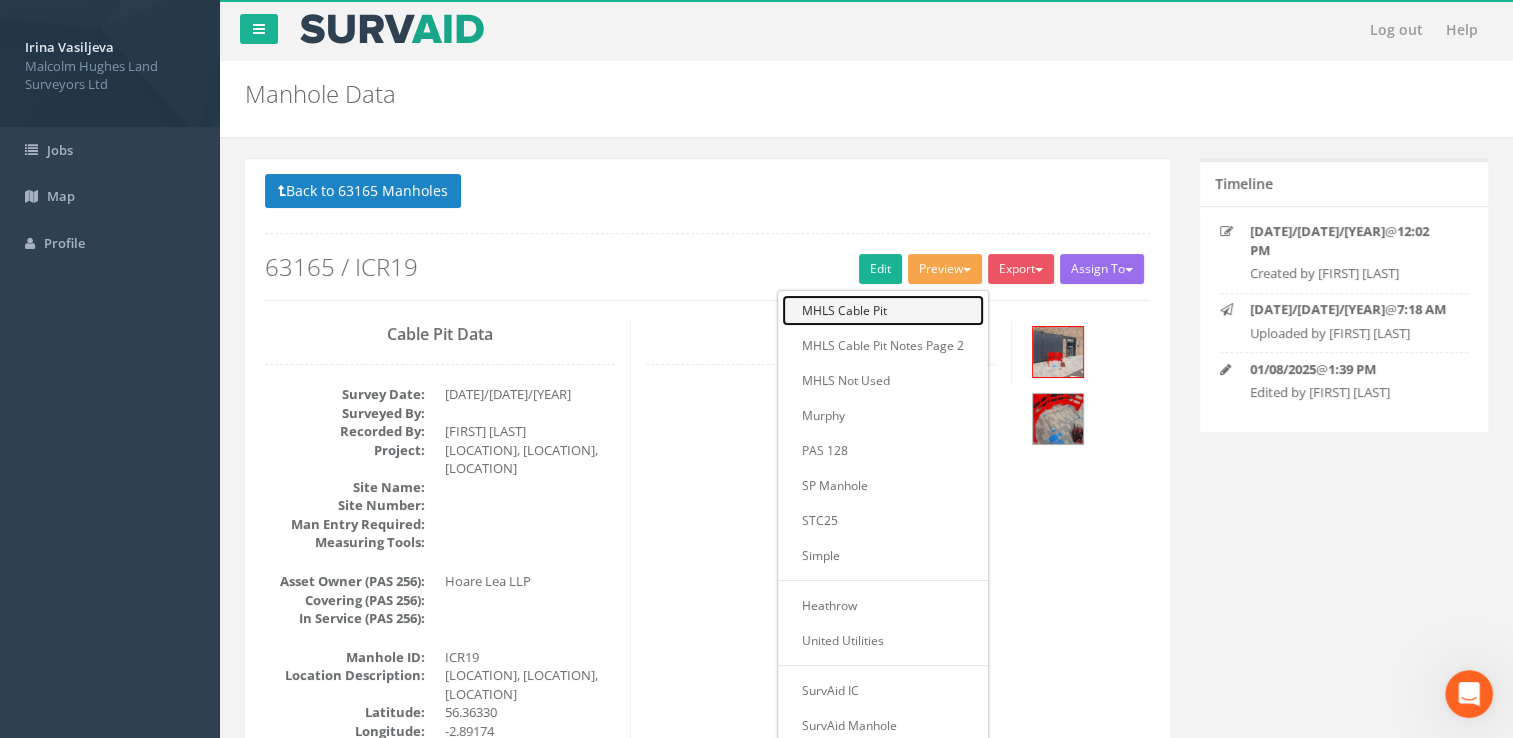 click on "MHLS Cable Pit" at bounding box center [883, 310] 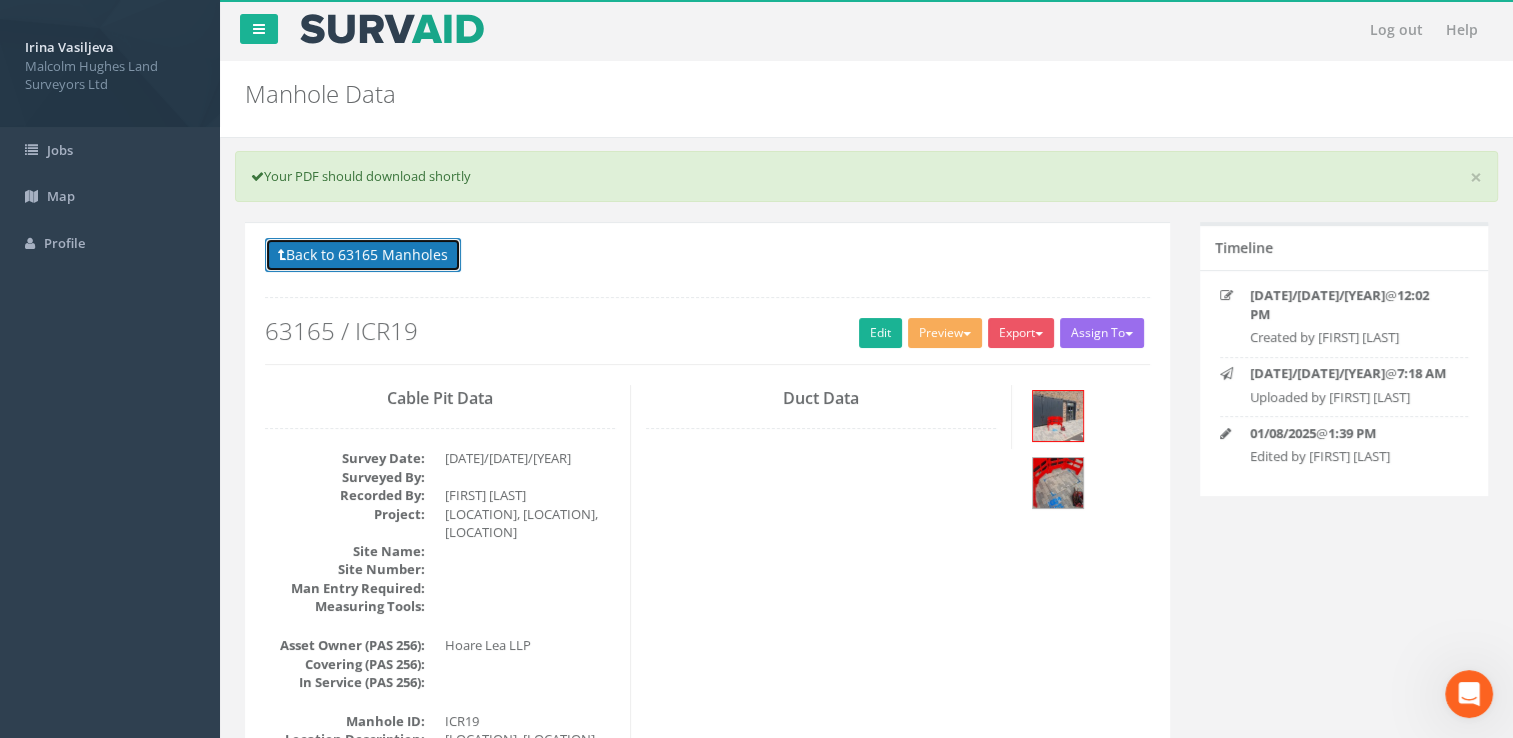 click on "Back to 63165 Manholes" at bounding box center (363, 255) 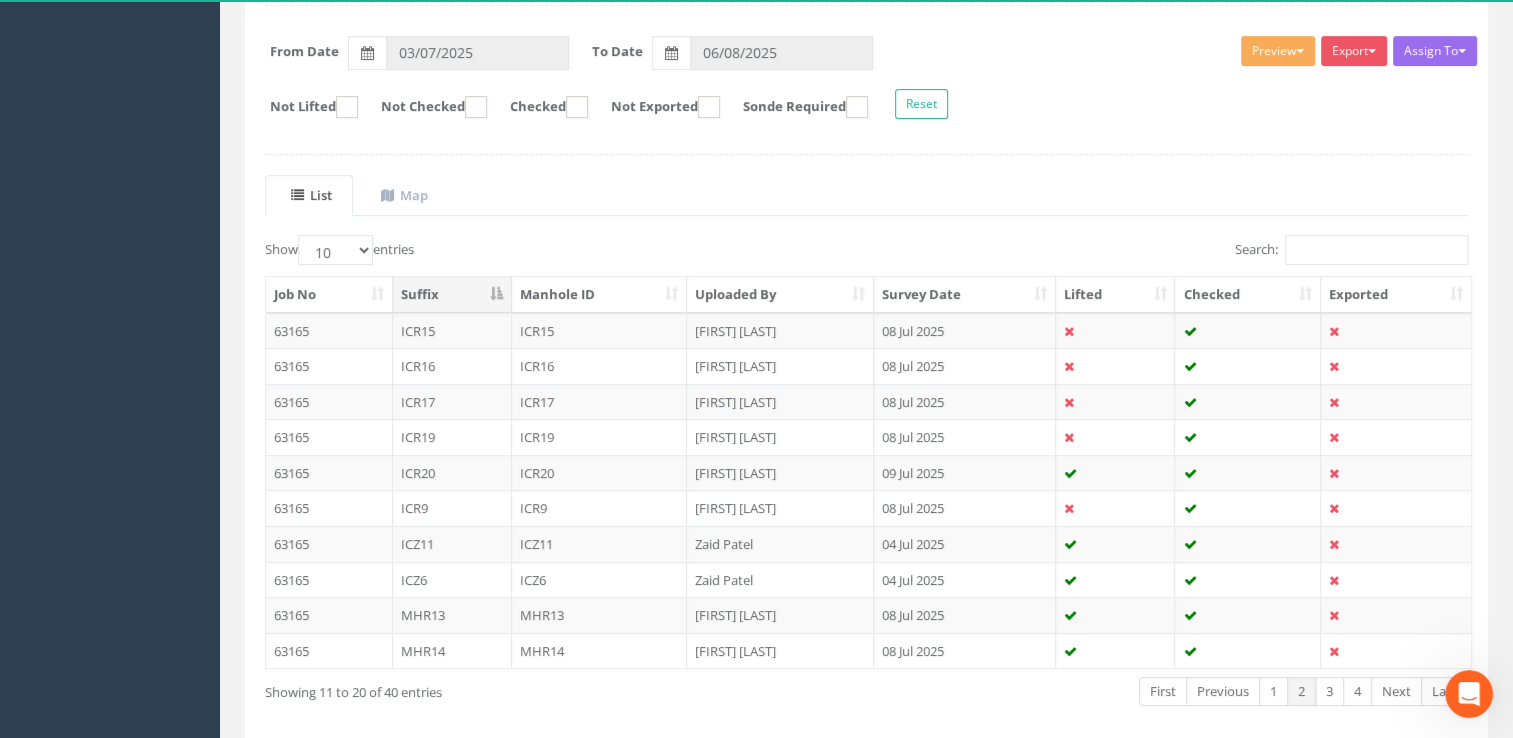 scroll, scrollTop: 300, scrollLeft: 0, axis: vertical 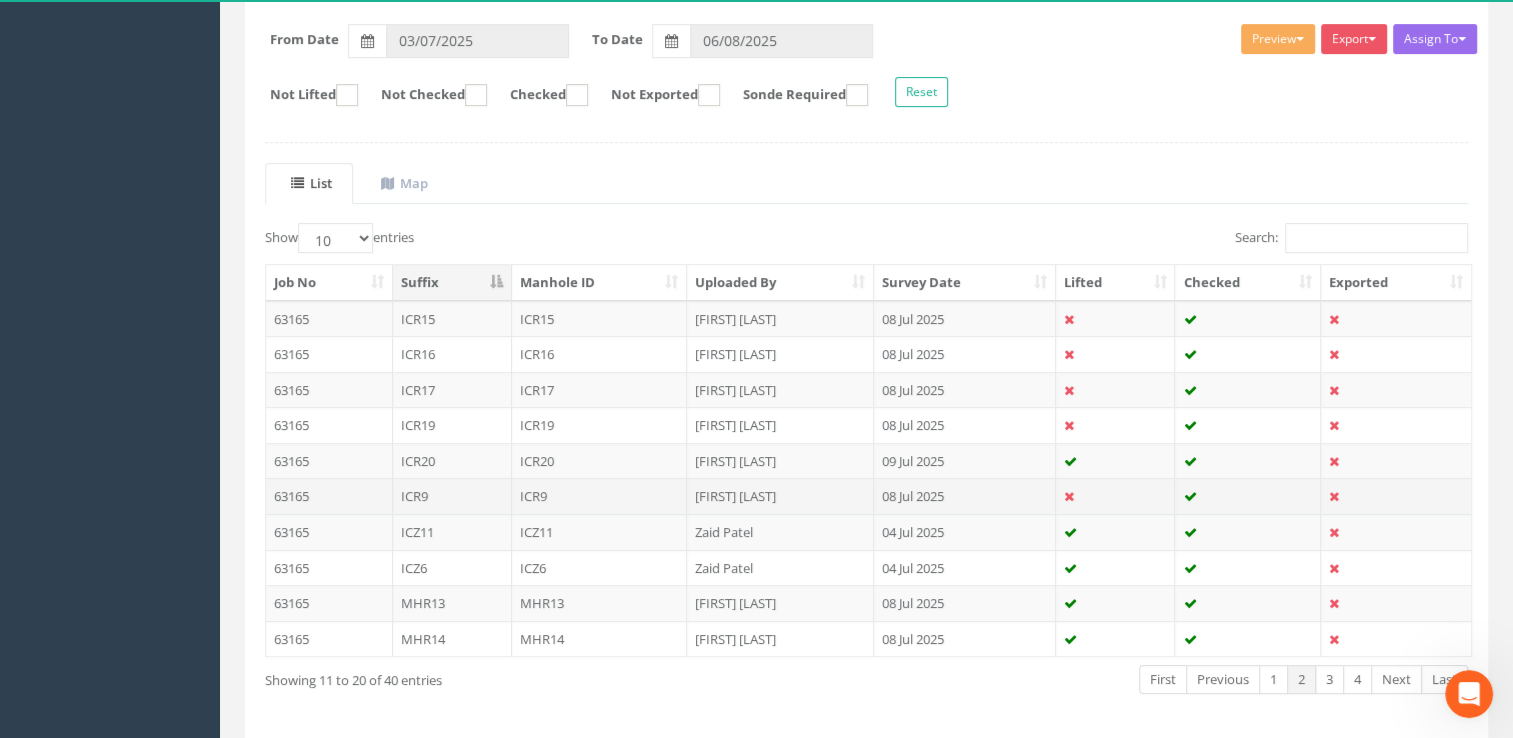 click on "ICR9" at bounding box center (452, 496) 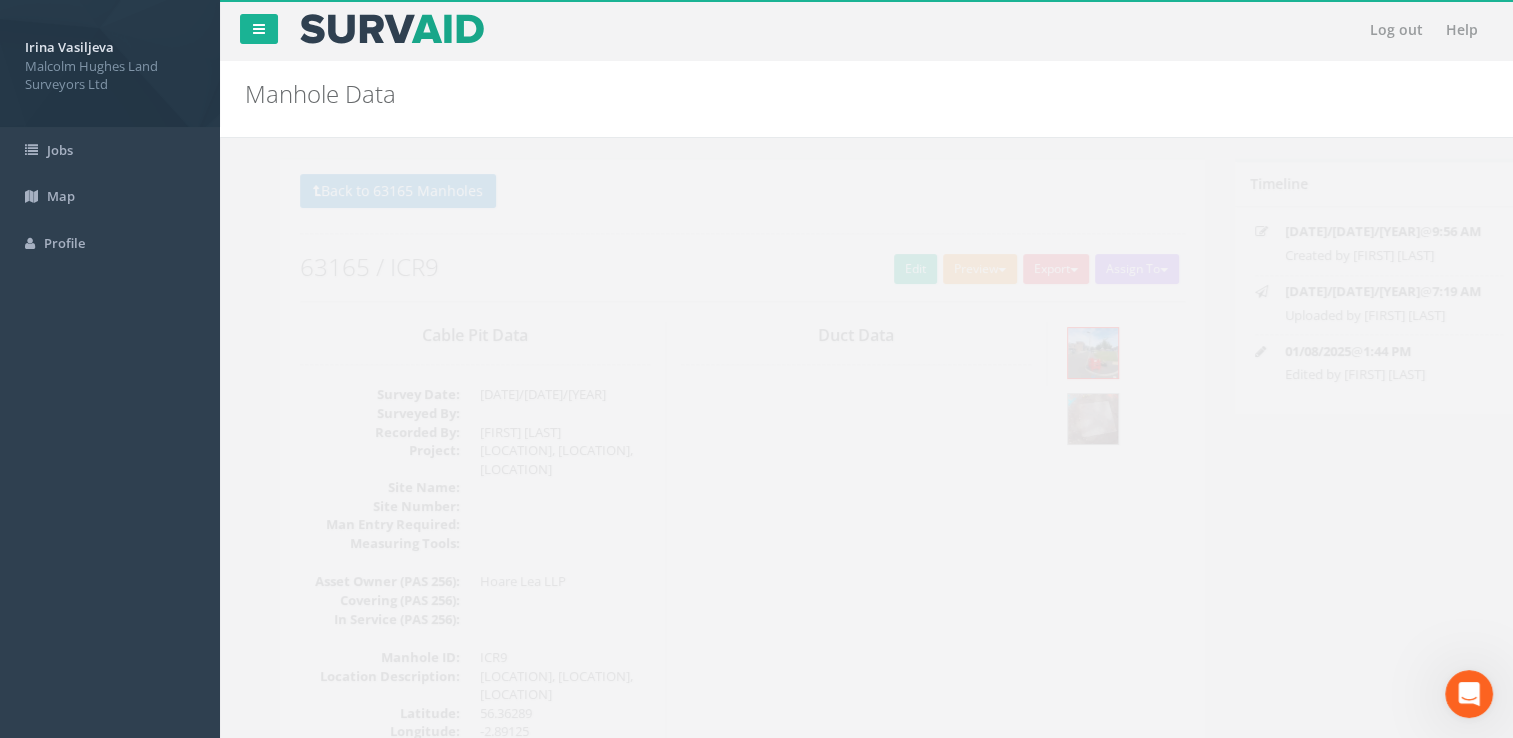 click on "Preview" at bounding box center [945, 269] 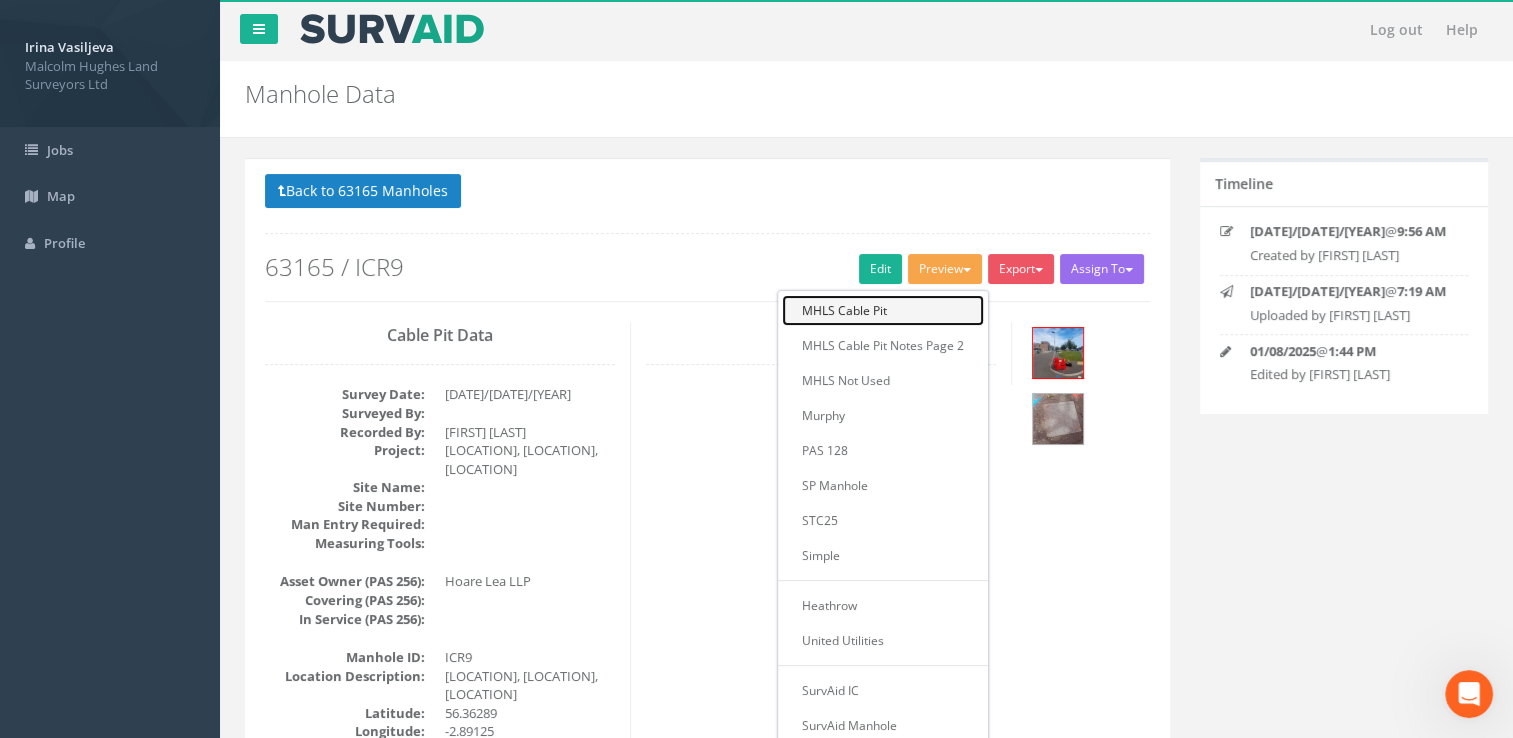 click on "MHLS Cable Pit" at bounding box center [883, 310] 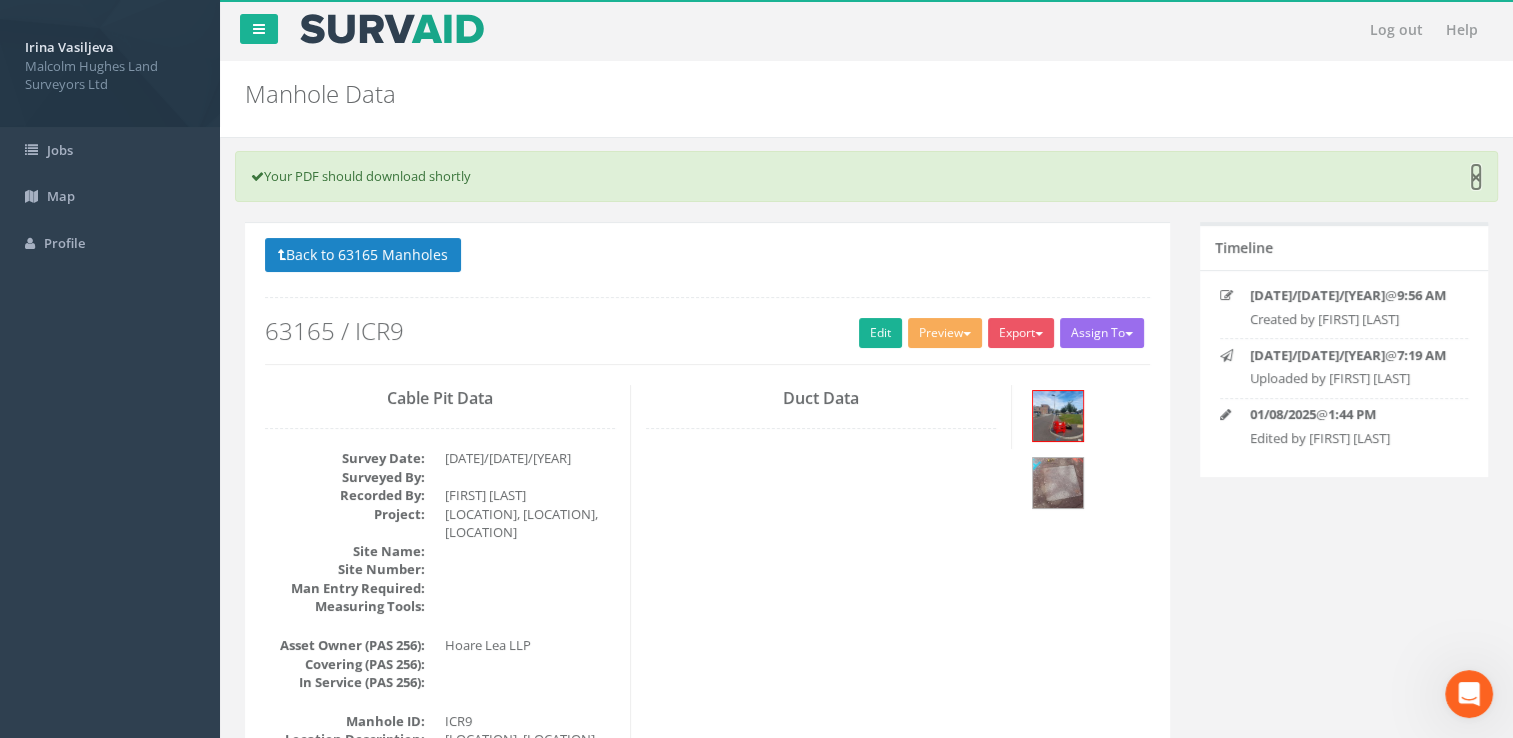 click on "×" at bounding box center (1476, 177) 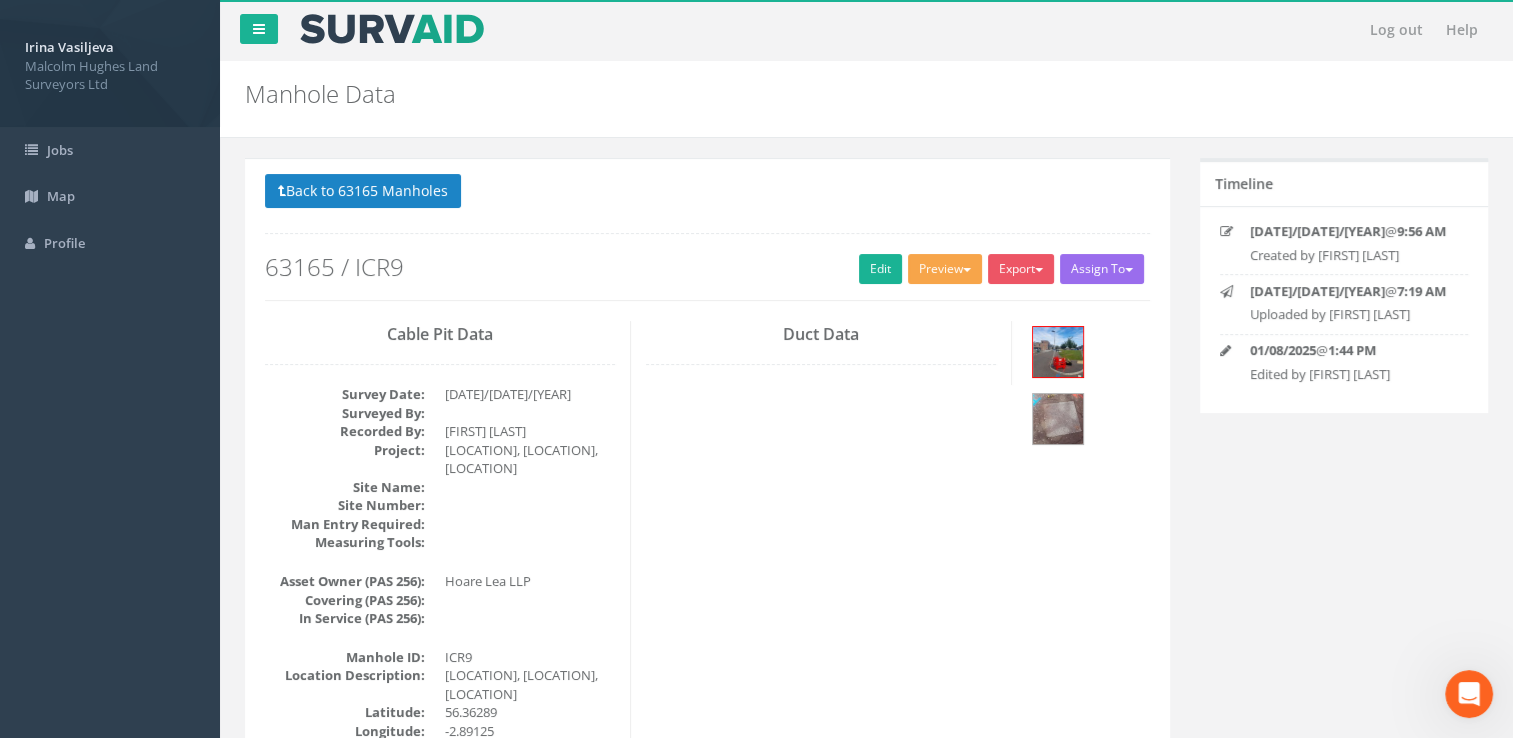 click on "Preview" at bounding box center (945, 269) 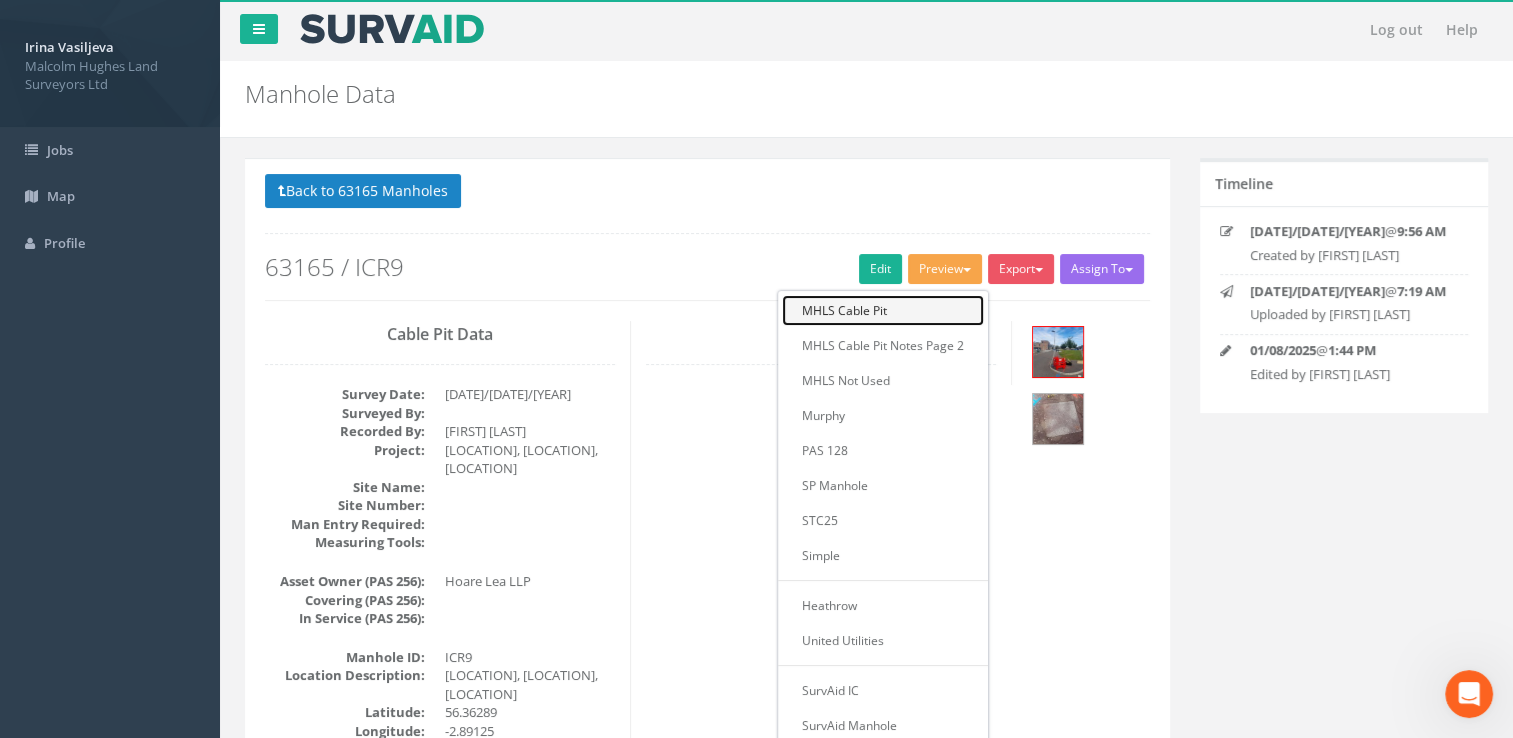 click on "MHLS Cable Pit" at bounding box center (883, 310) 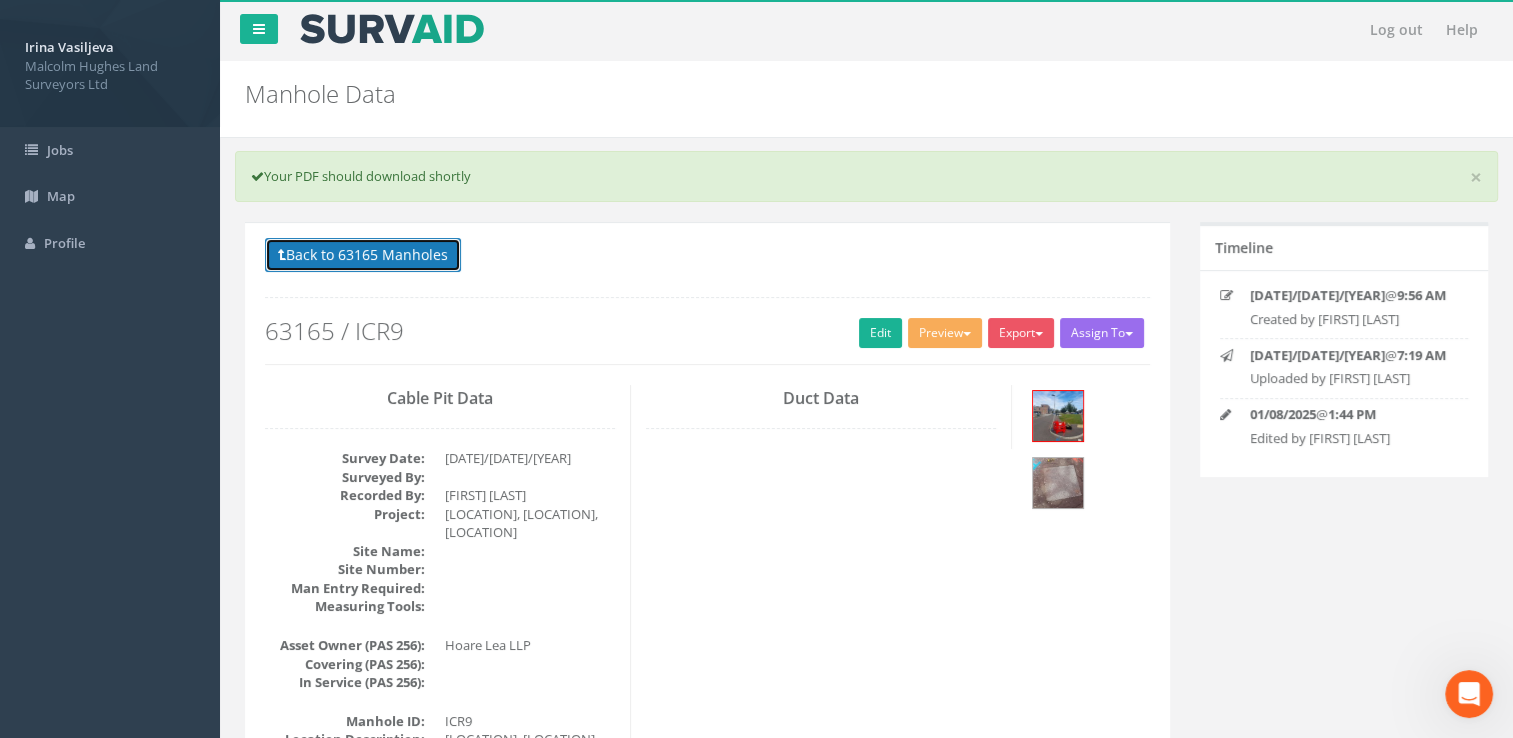 click on "Back to 63165 Manholes" at bounding box center (363, 255) 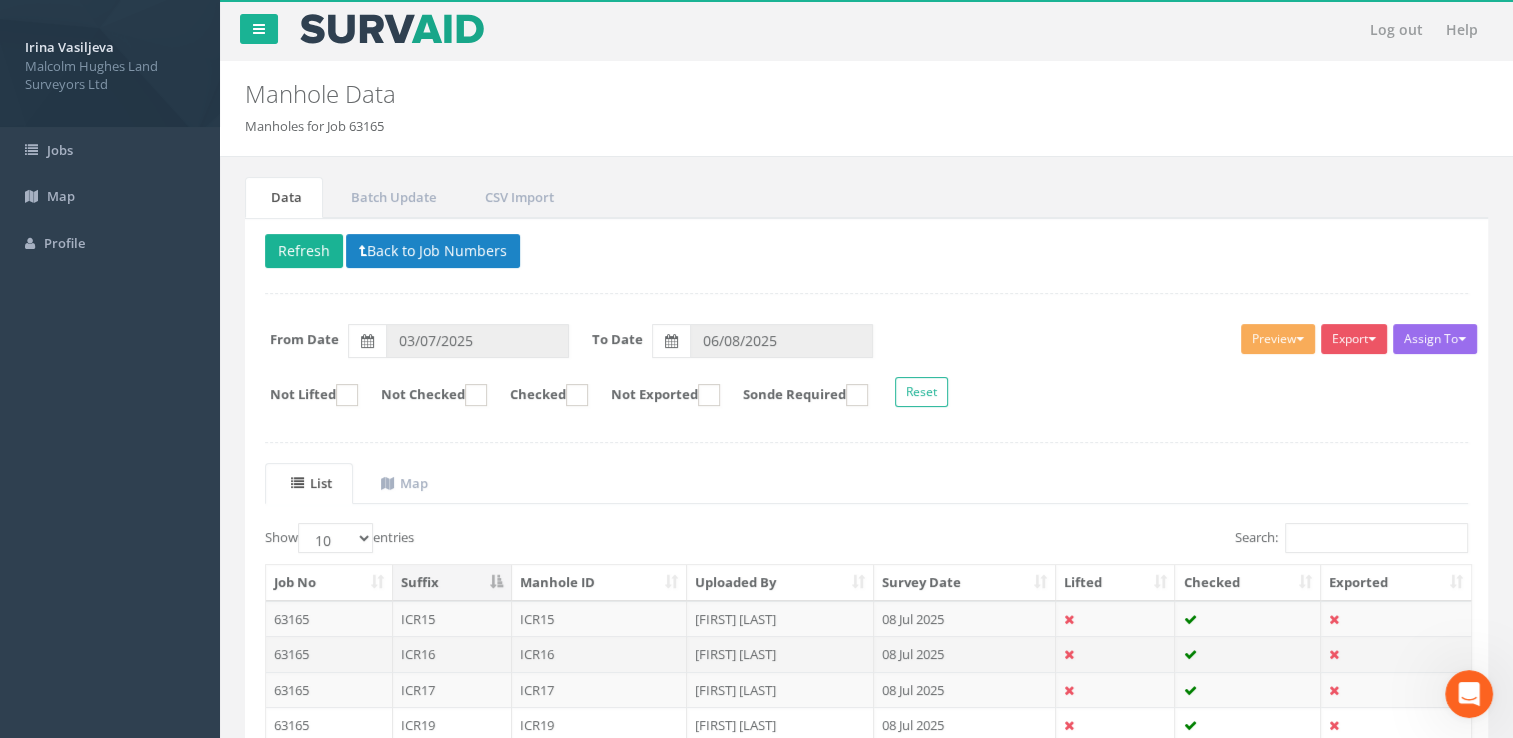 scroll, scrollTop: 300, scrollLeft: 0, axis: vertical 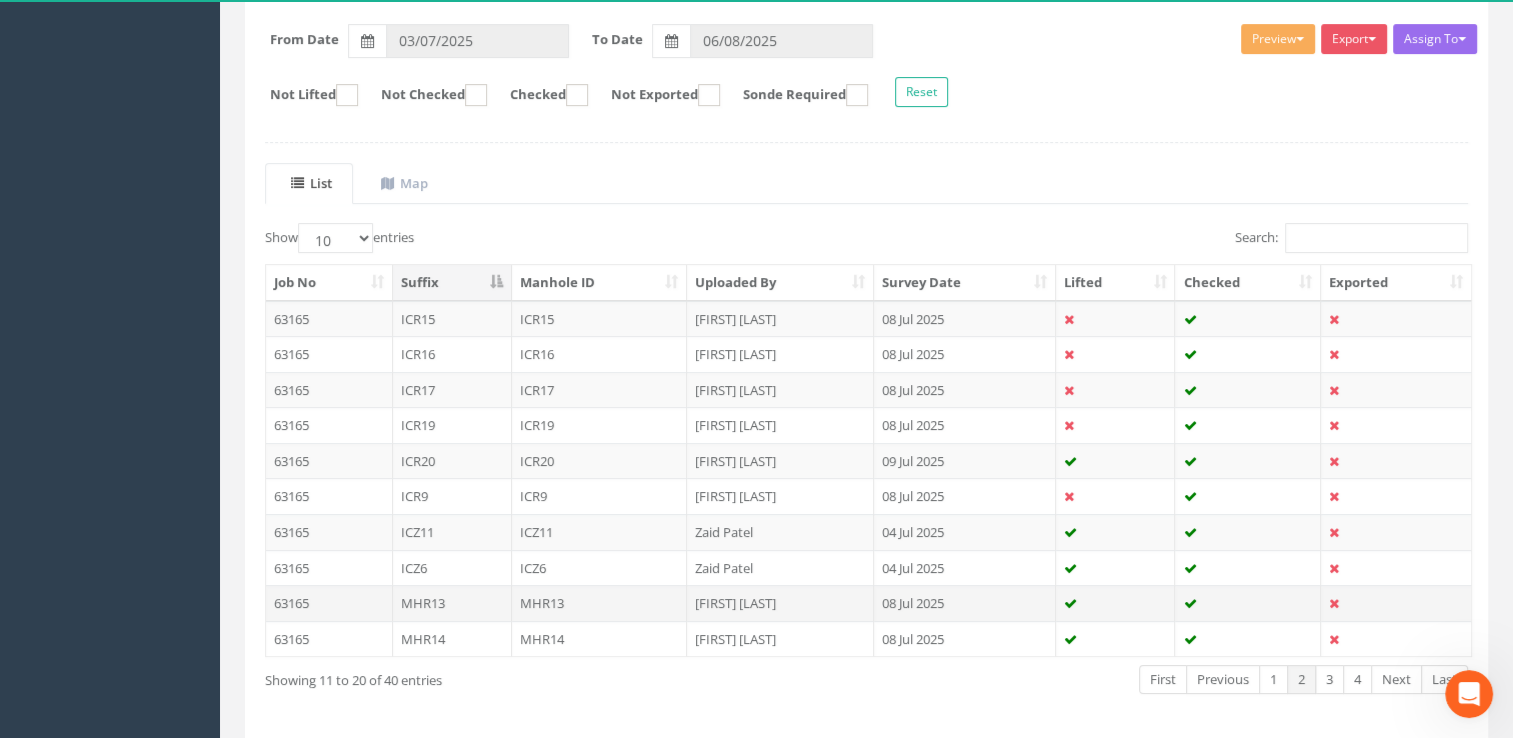 click on "MHR13" at bounding box center (452, 603) 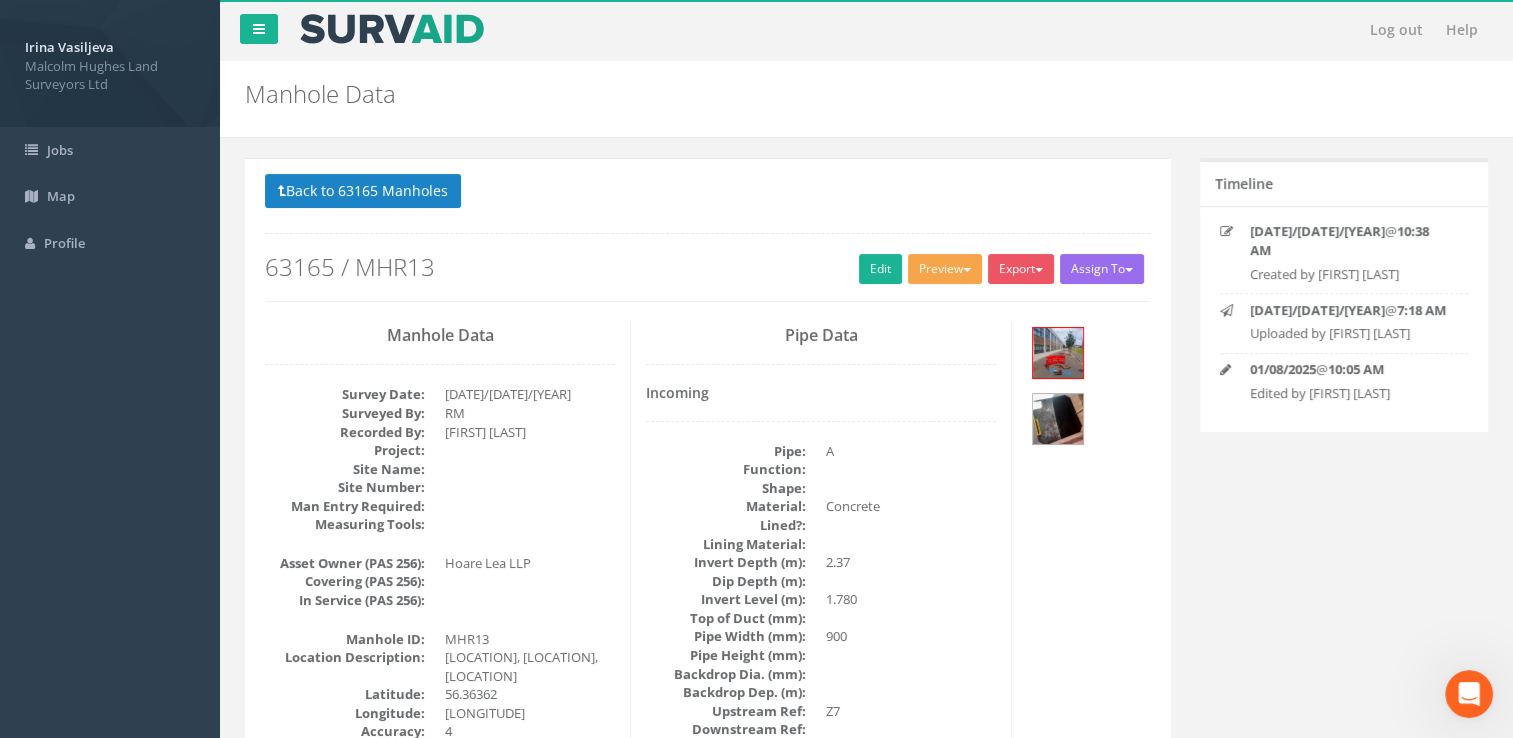 click on "Preview" at bounding box center (945, 269) 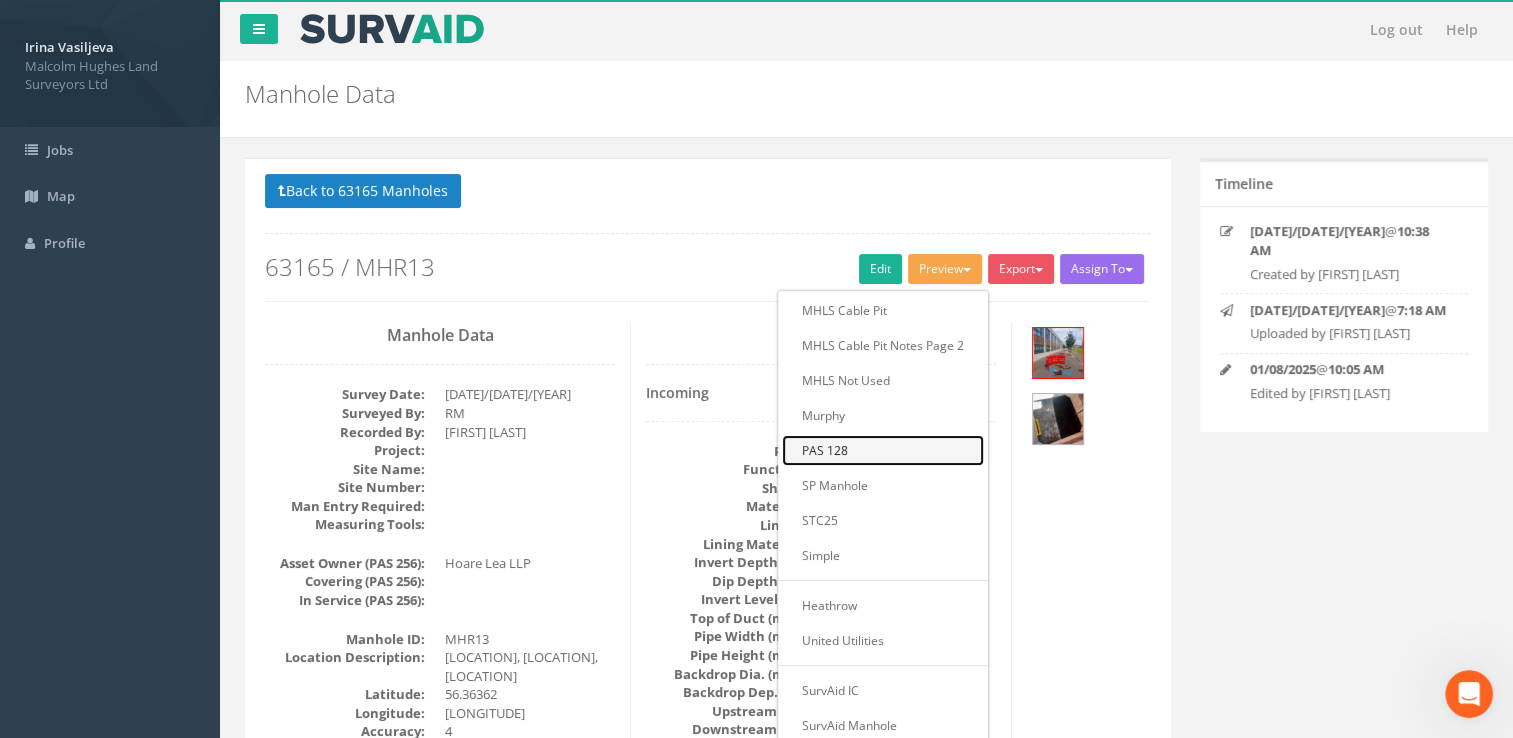 click on "PAS 128" at bounding box center [883, 450] 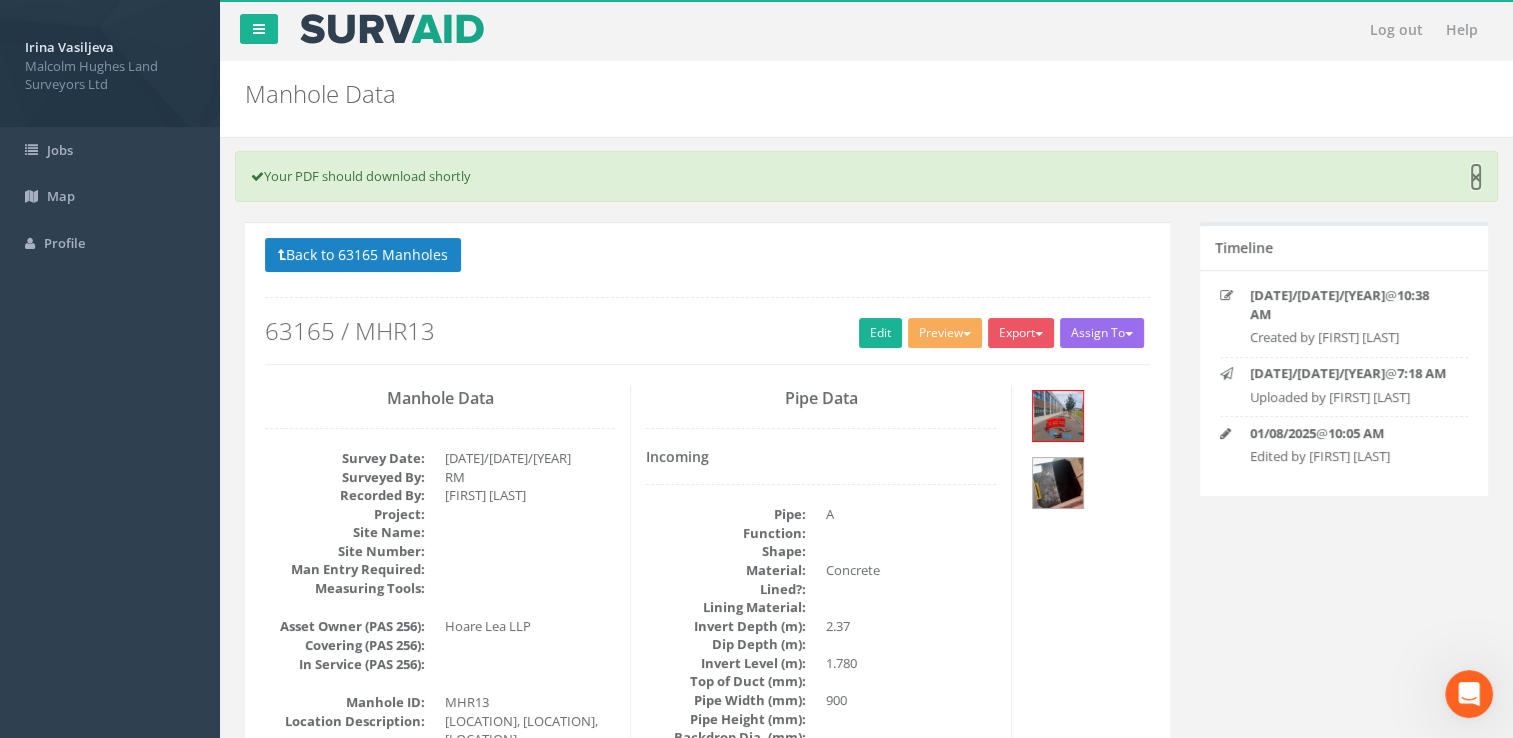 click on "×" at bounding box center (1476, 177) 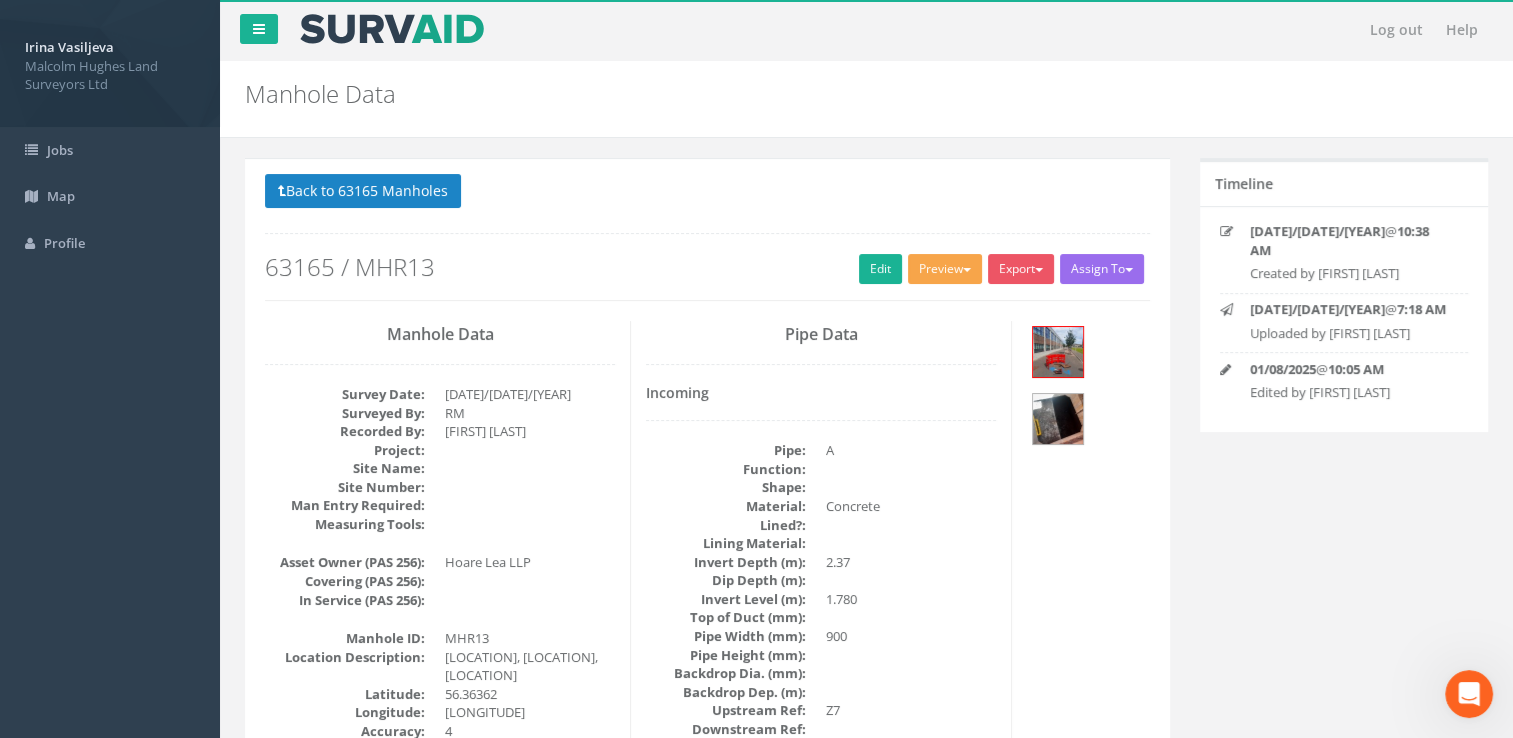 click on "Preview" at bounding box center (945, 269) 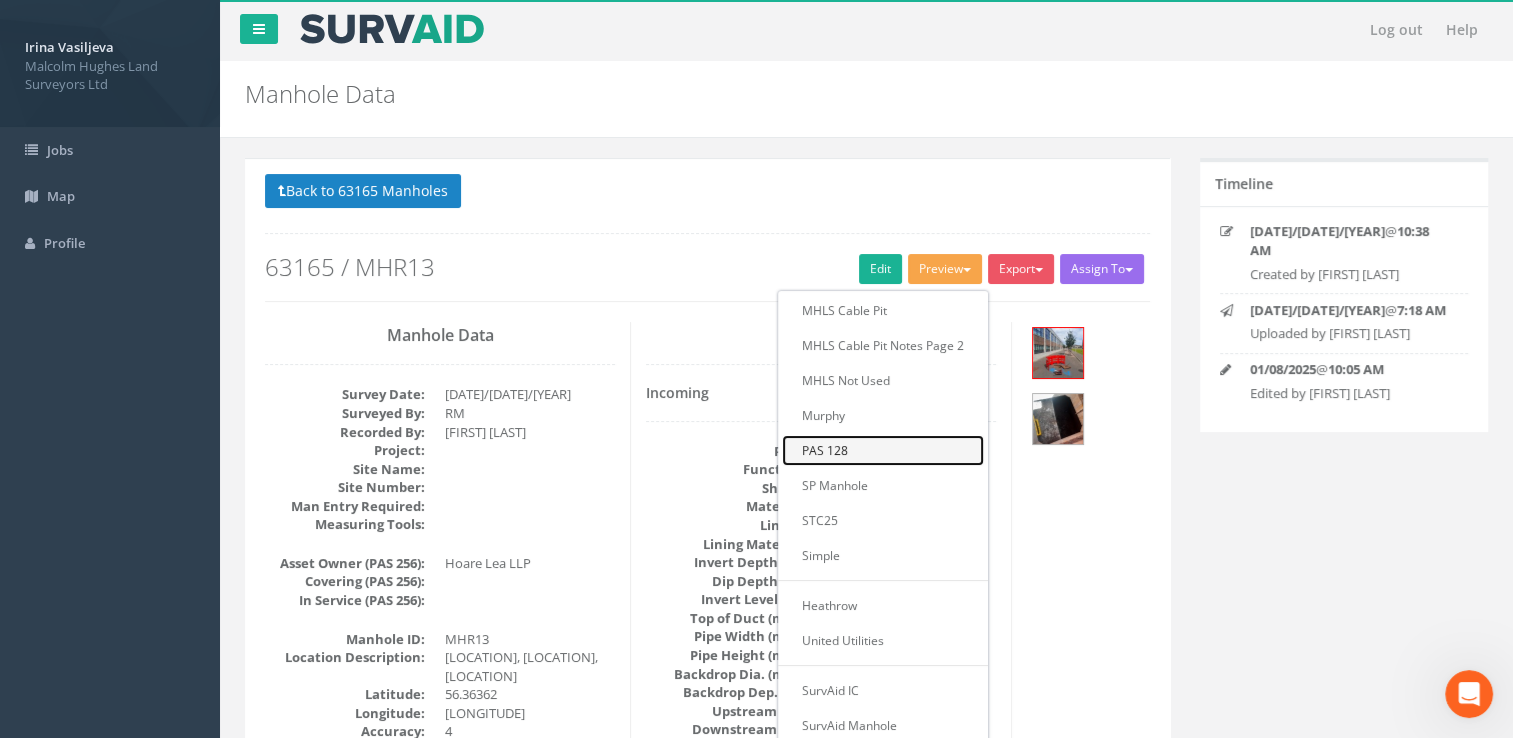click on "PAS 128" at bounding box center [883, 450] 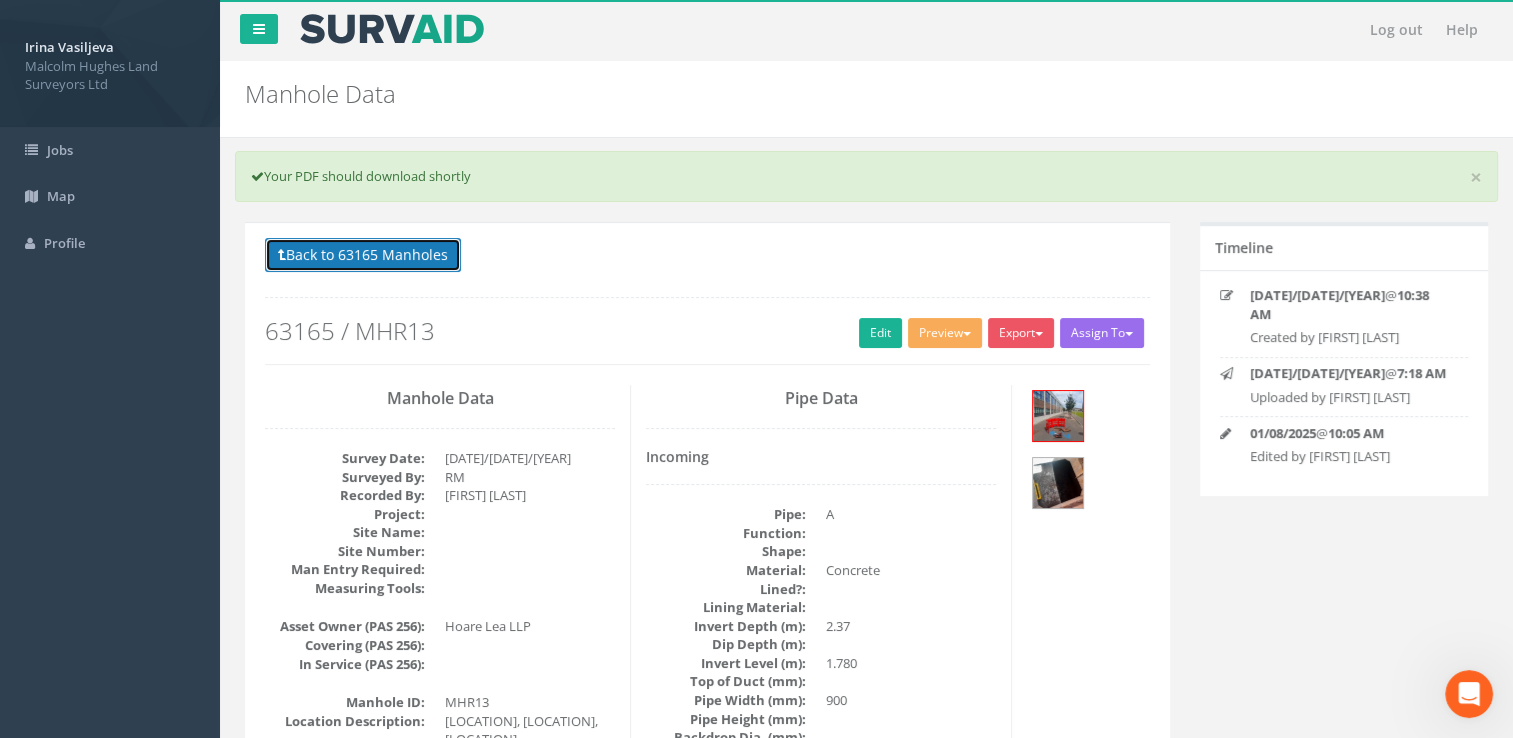click on "Back to 63165 Manholes" at bounding box center (363, 255) 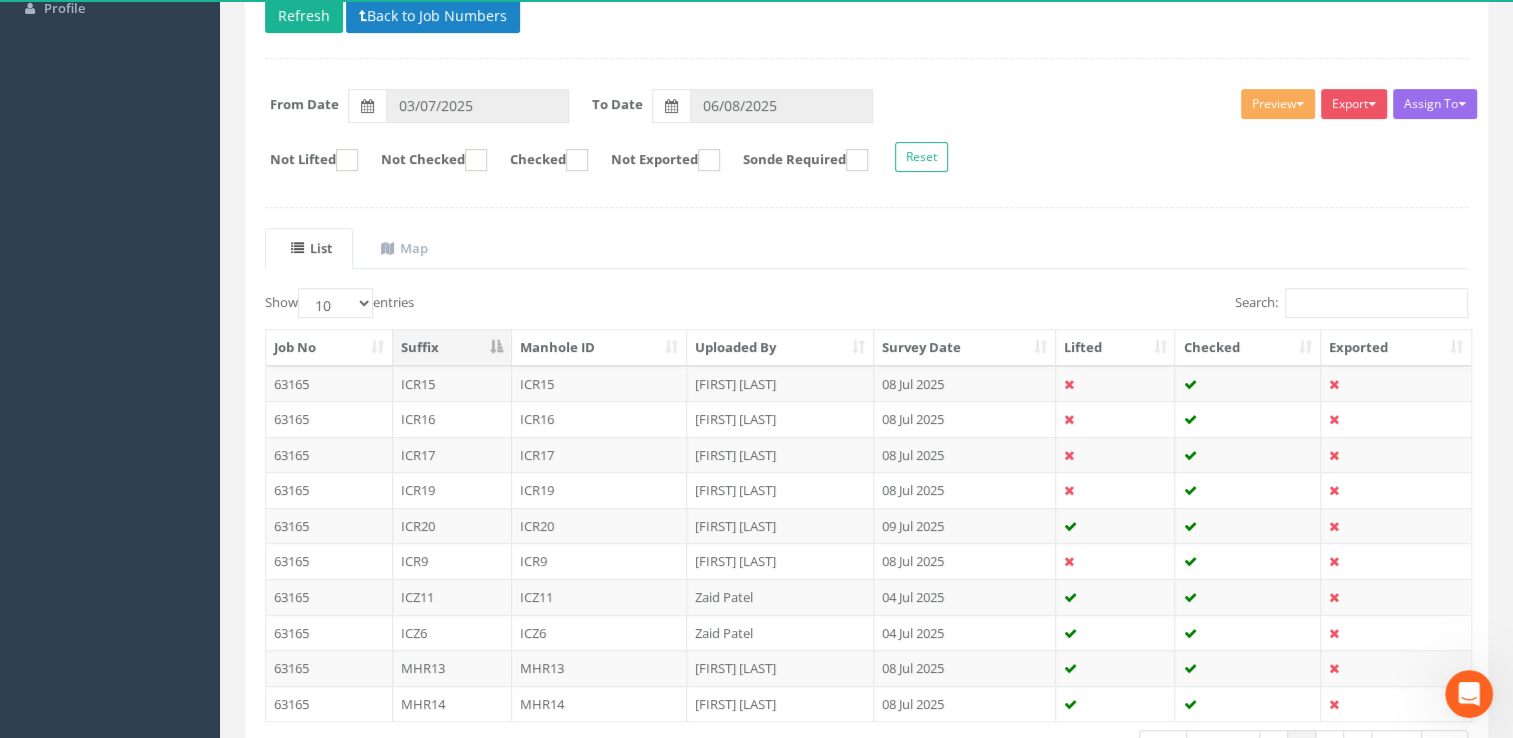 scroll, scrollTop: 372, scrollLeft: 0, axis: vertical 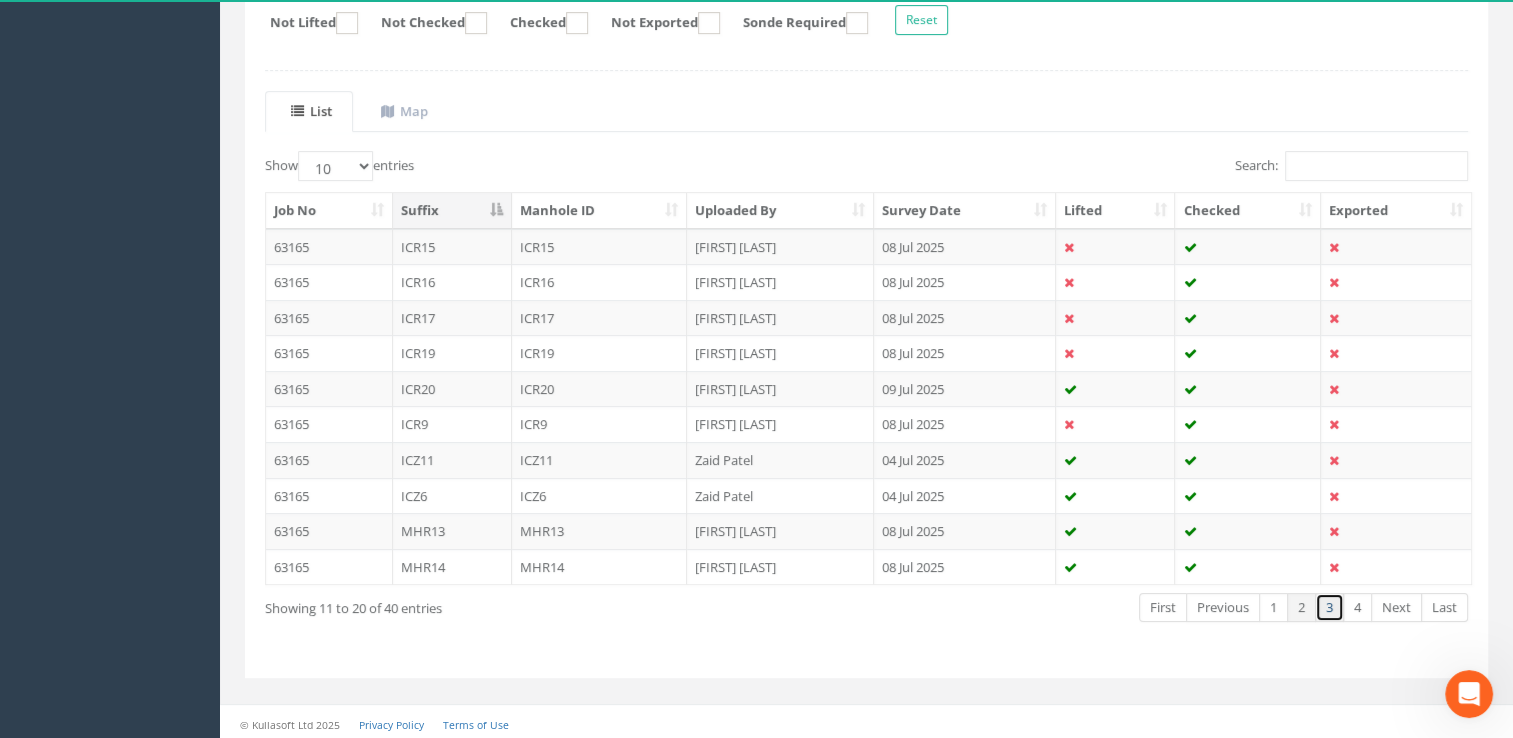 click on "3" at bounding box center [1329, 607] 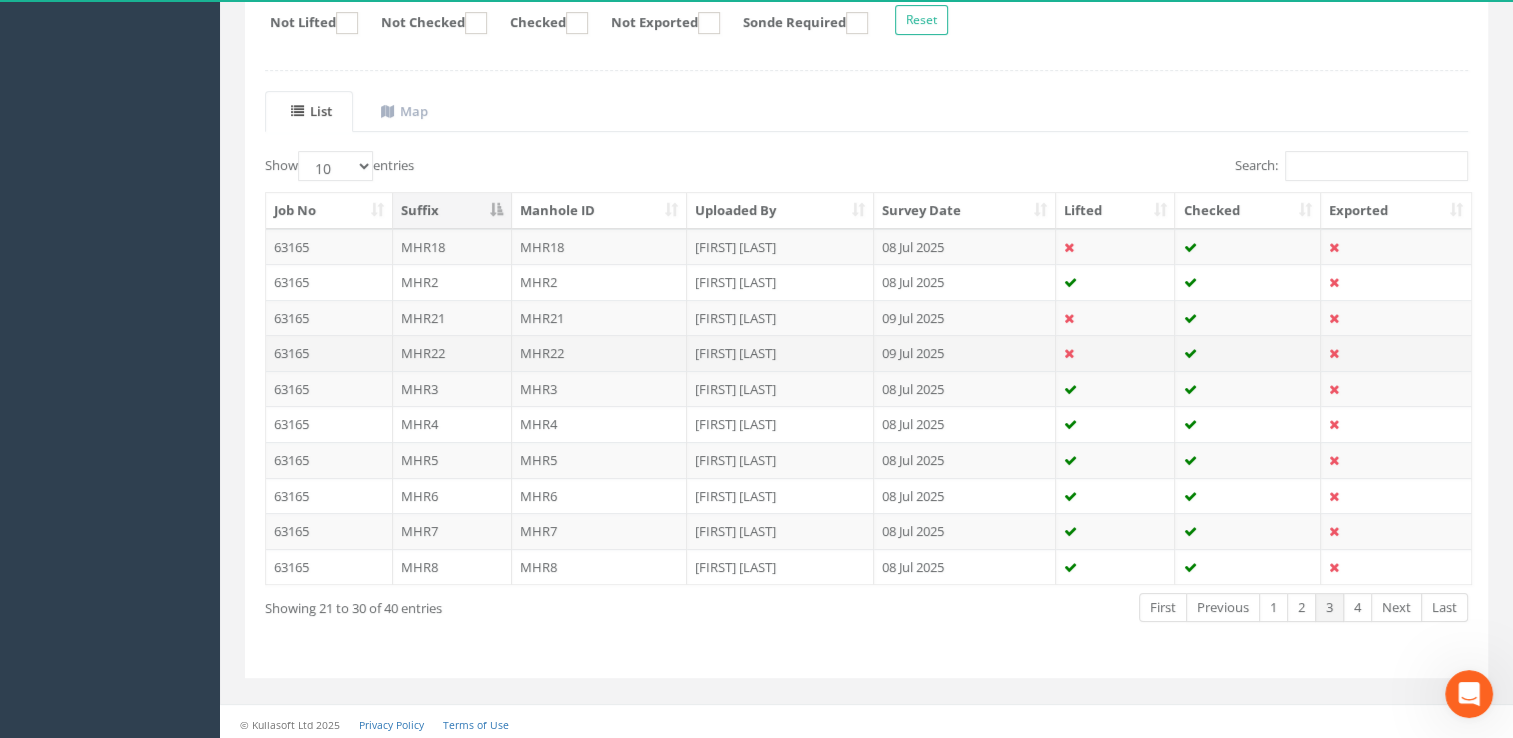 click on "MHR22" at bounding box center (452, 353) 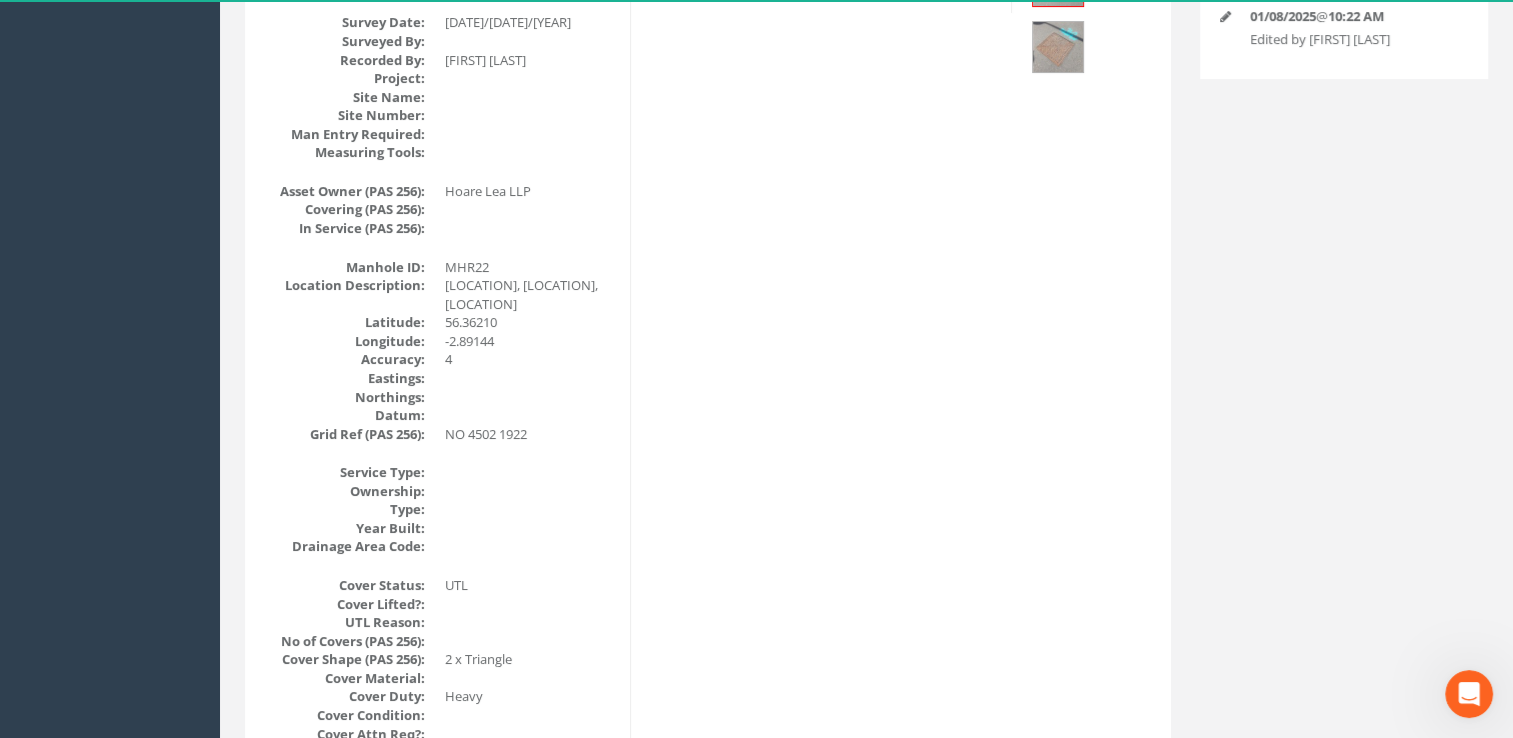 scroll, scrollTop: 0, scrollLeft: 0, axis: both 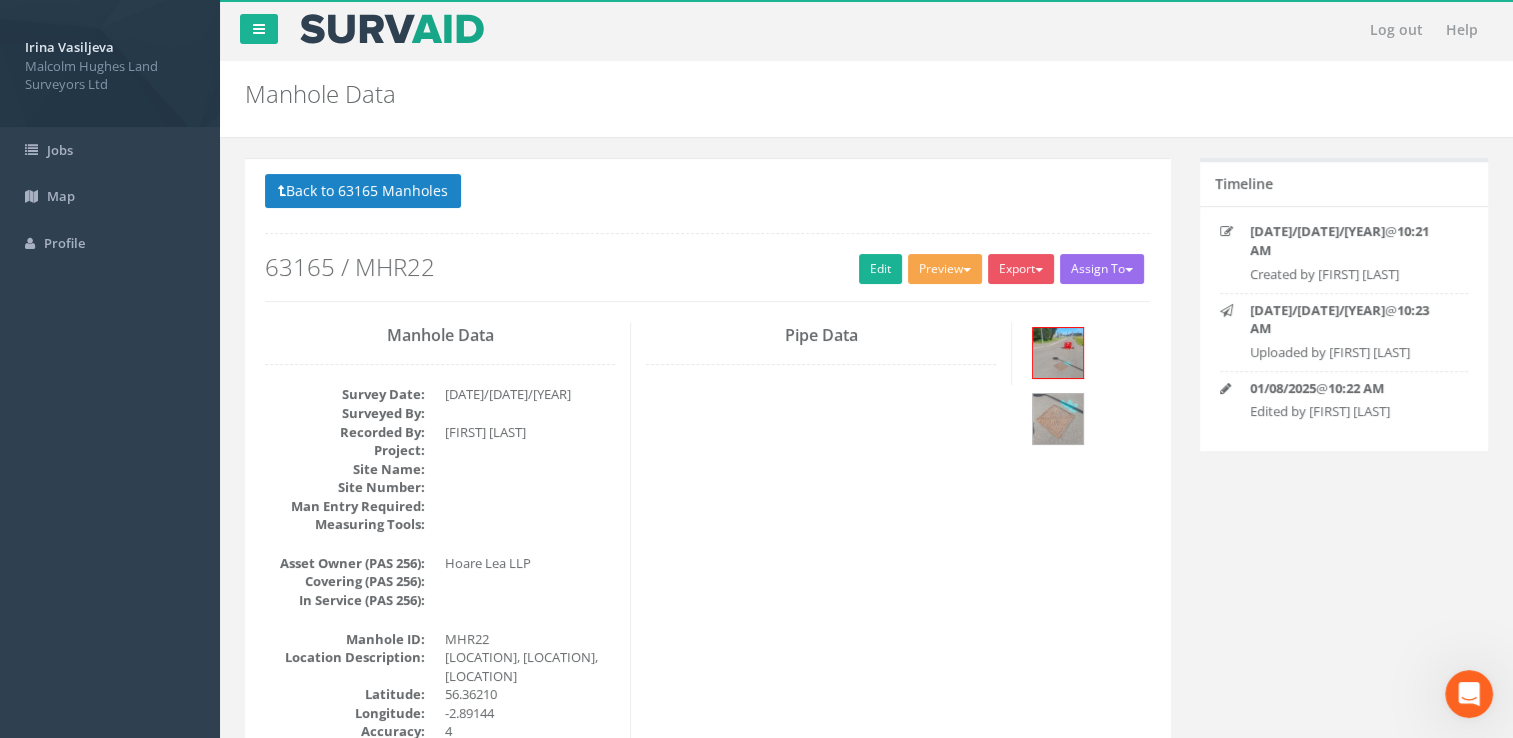 click on "Preview" at bounding box center (945, 269) 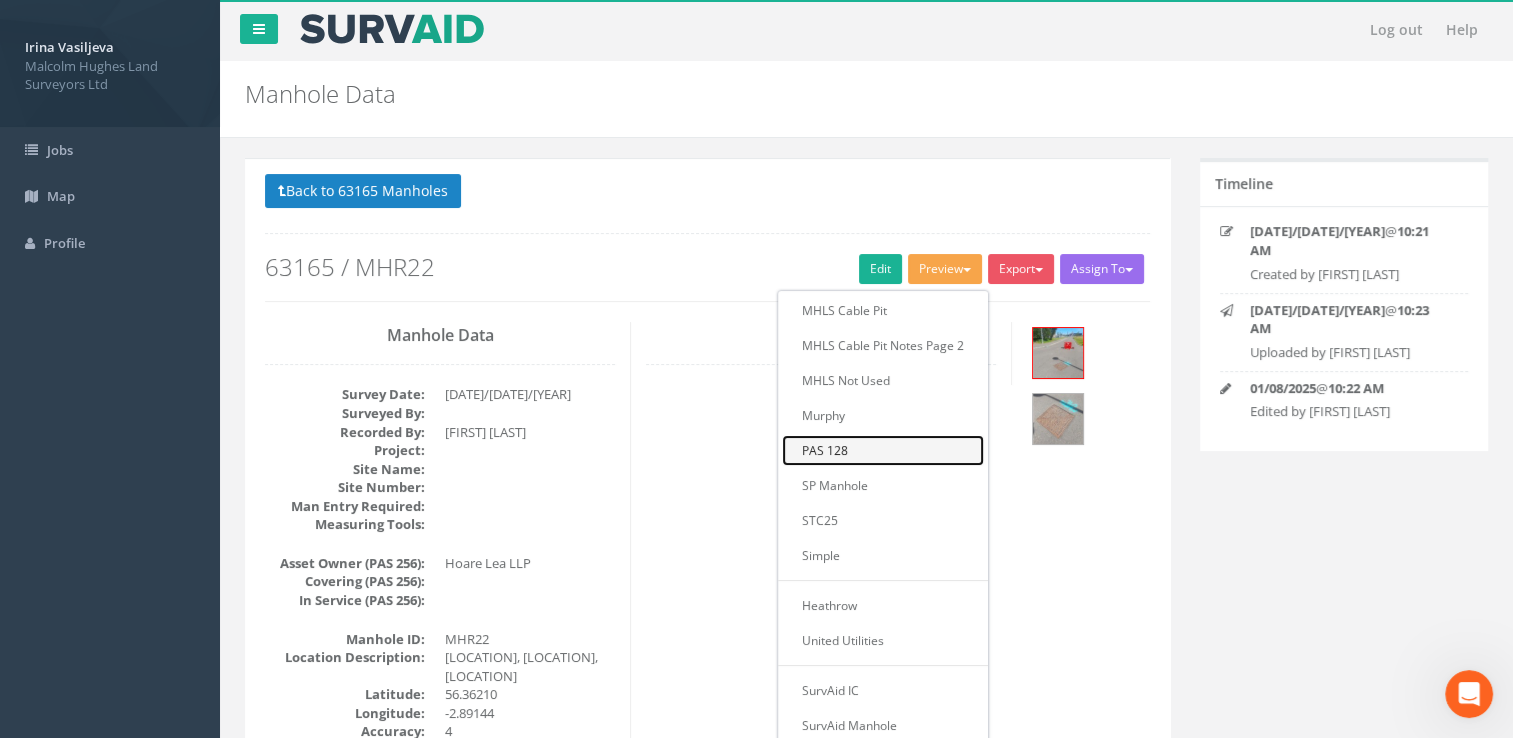 click on "PAS 128" at bounding box center [883, 450] 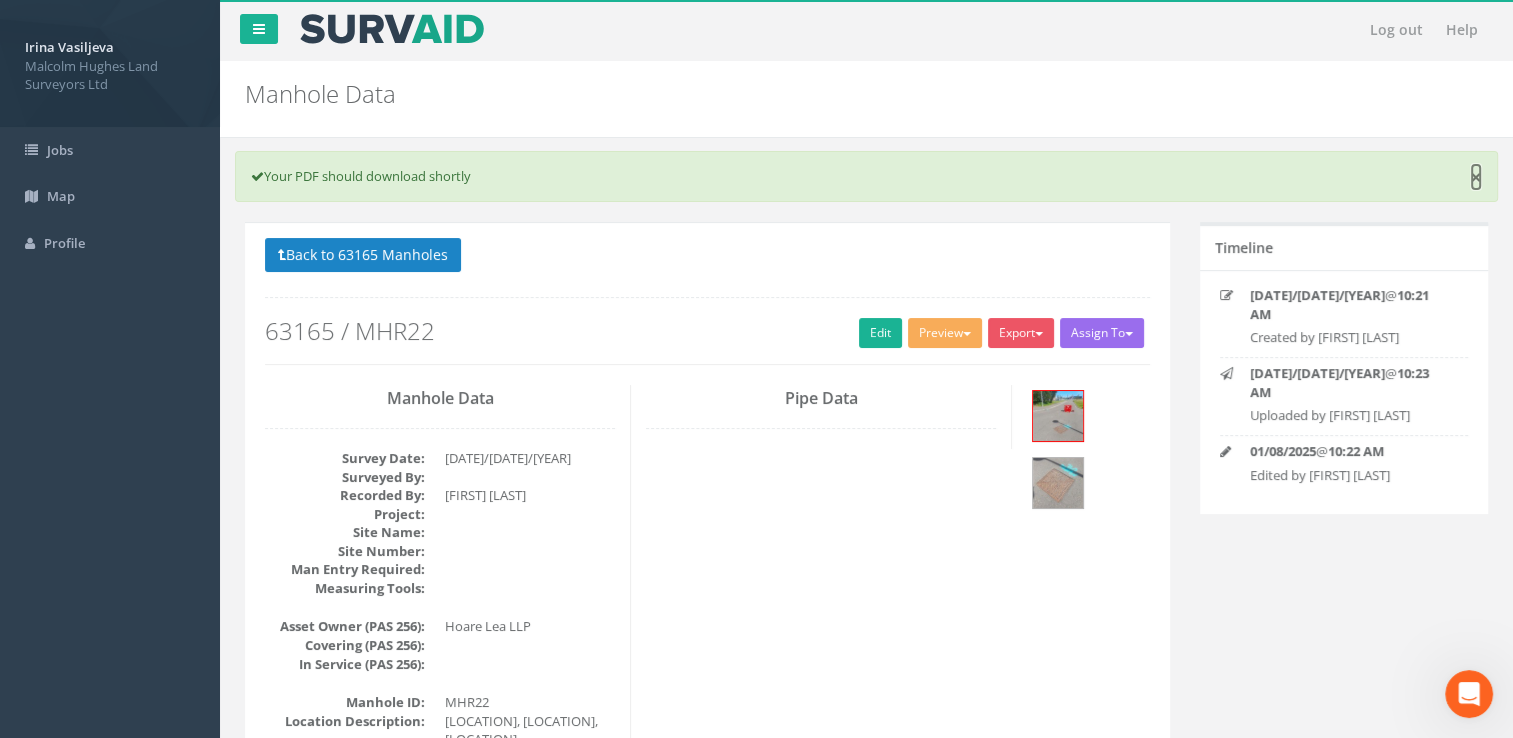 click on "×" at bounding box center [1476, 177] 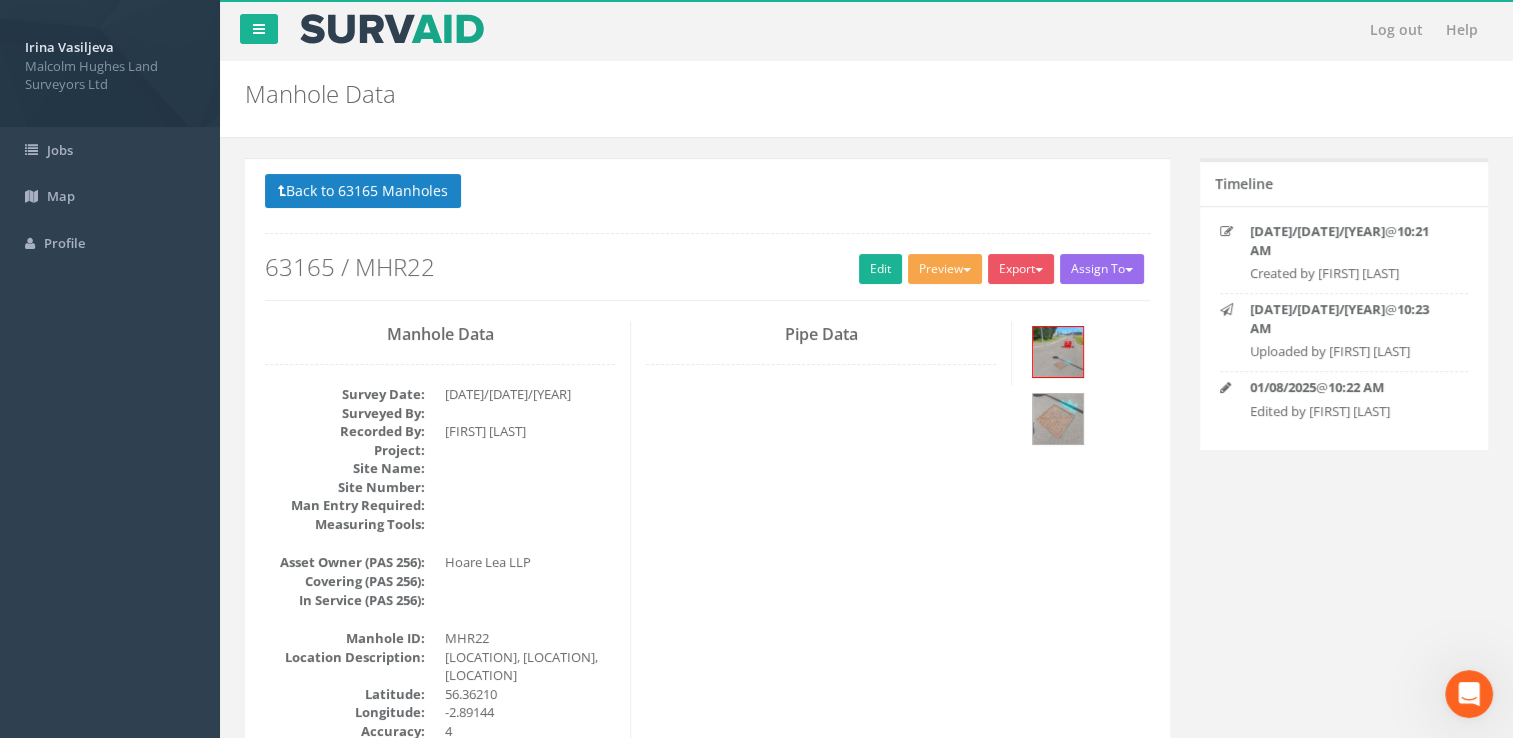 click on "Preview" at bounding box center (945, 269) 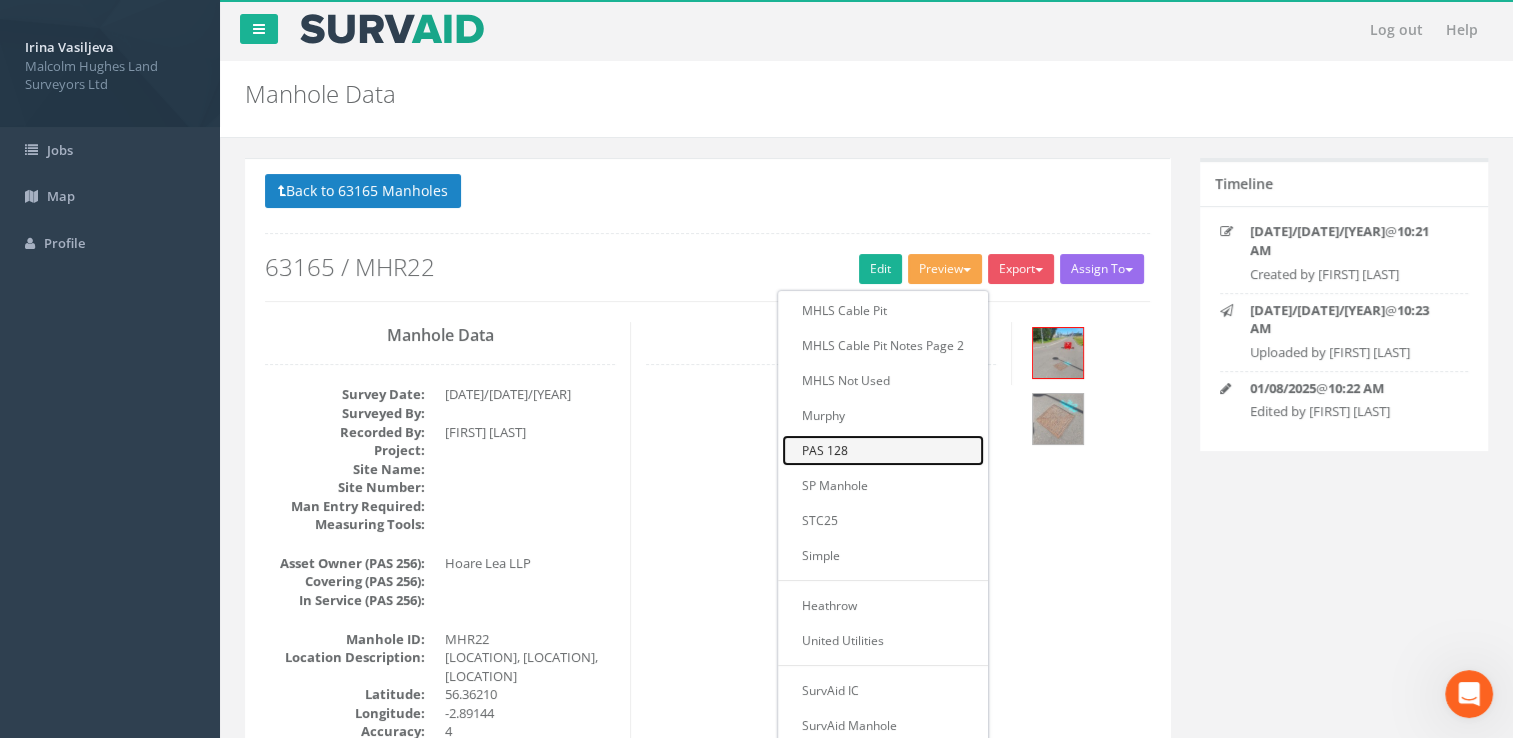 click on "PAS 128" at bounding box center [883, 450] 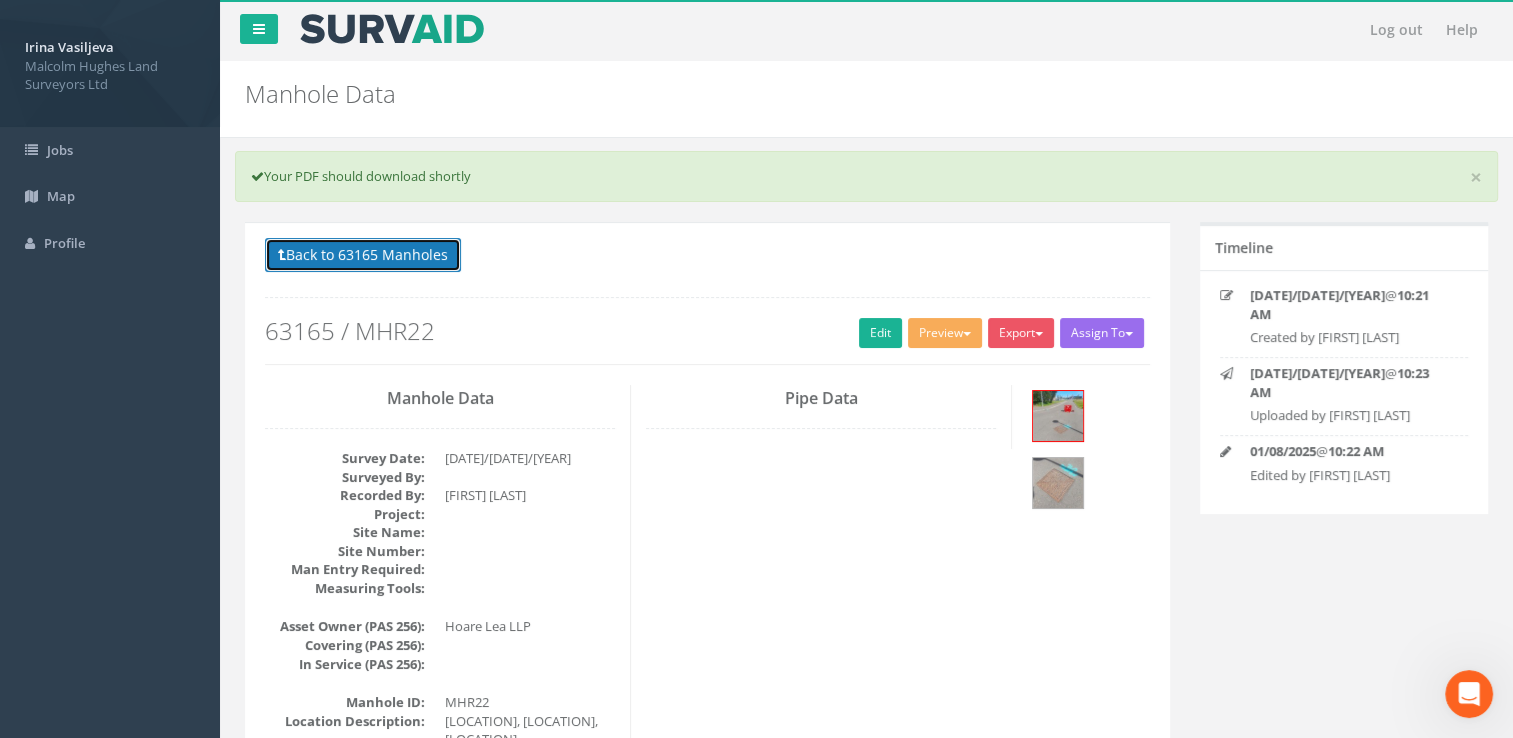 click on "Back to 63165 Manholes" at bounding box center (363, 255) 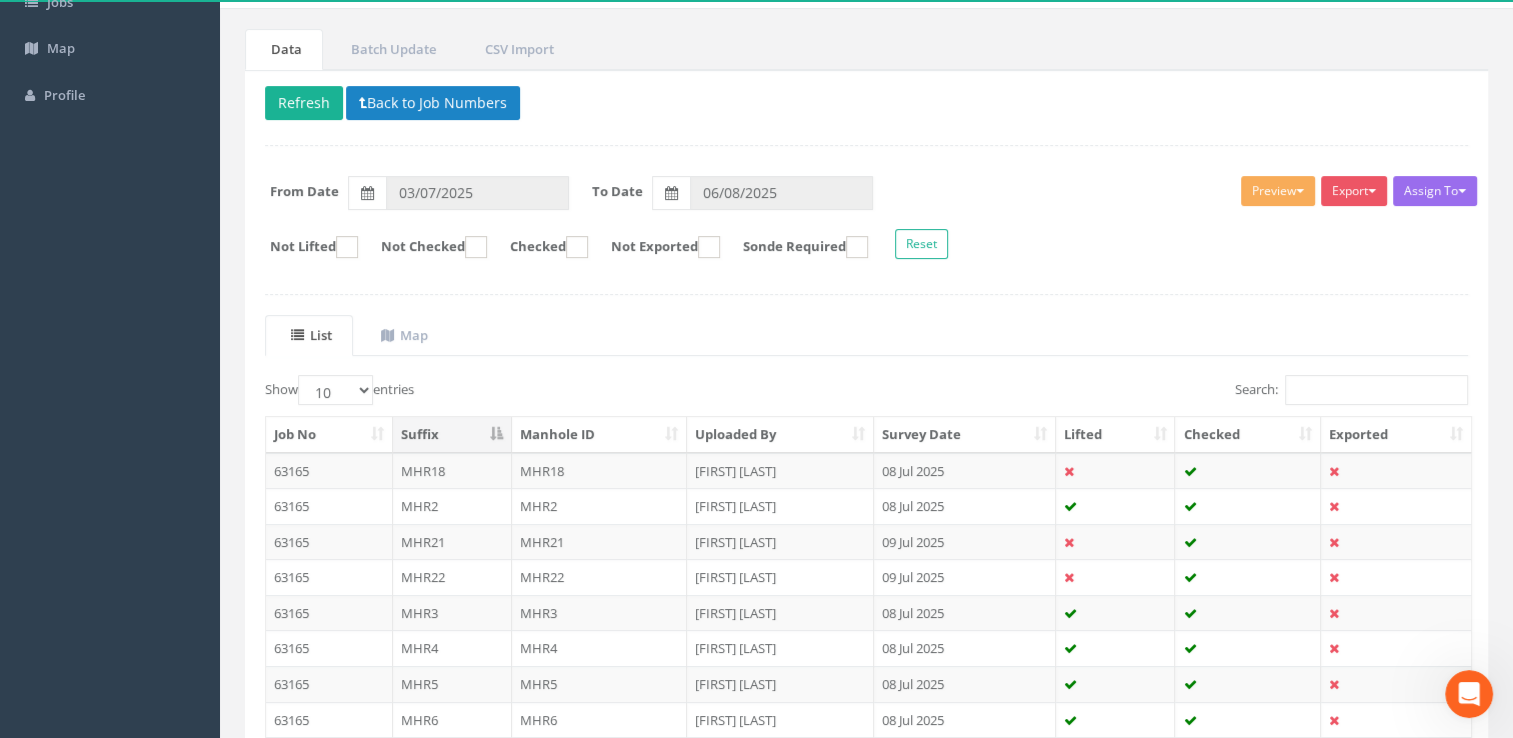 scroll, scrollTop: 372, scrollLeft: 0, axis: vertical 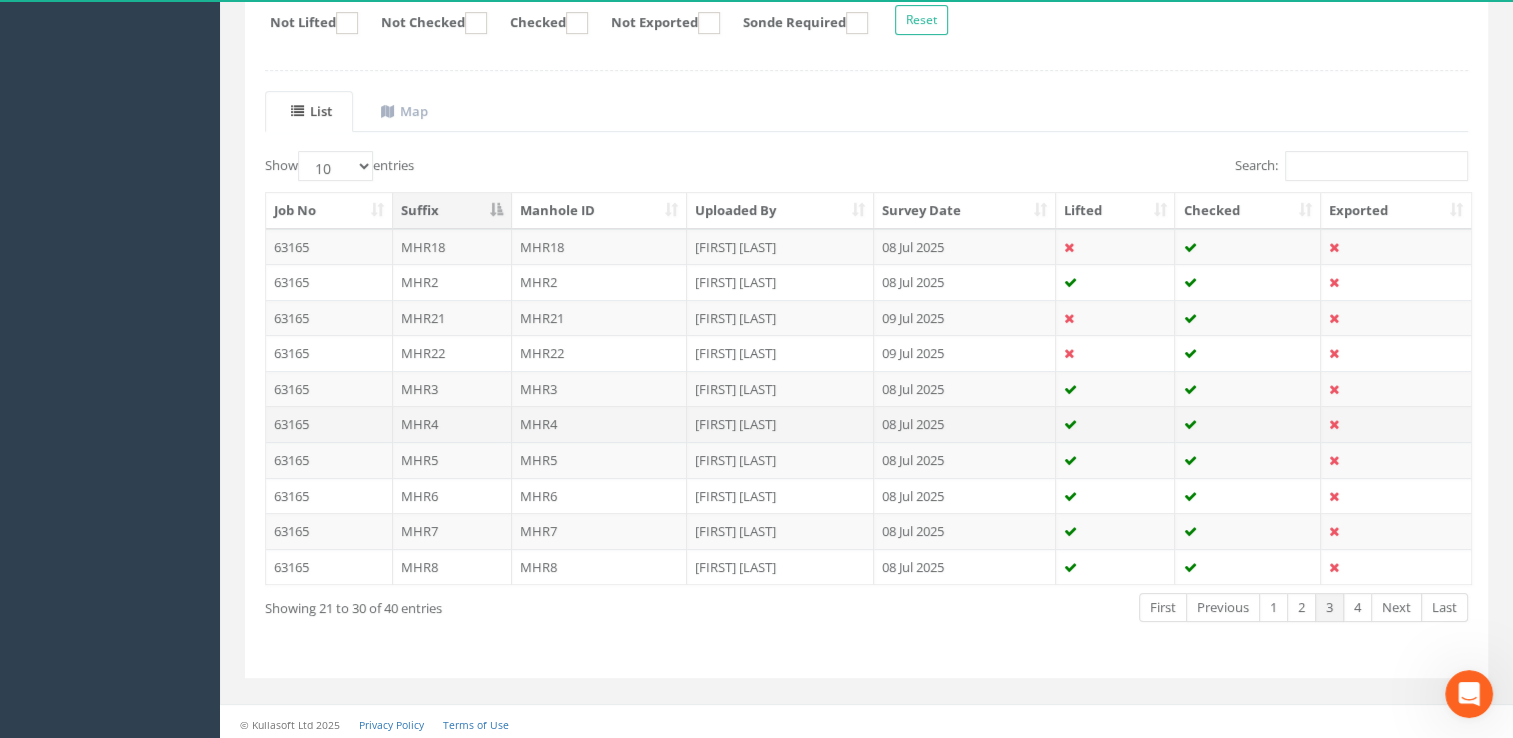click on "MHR4" at bounding box center [452, 424] 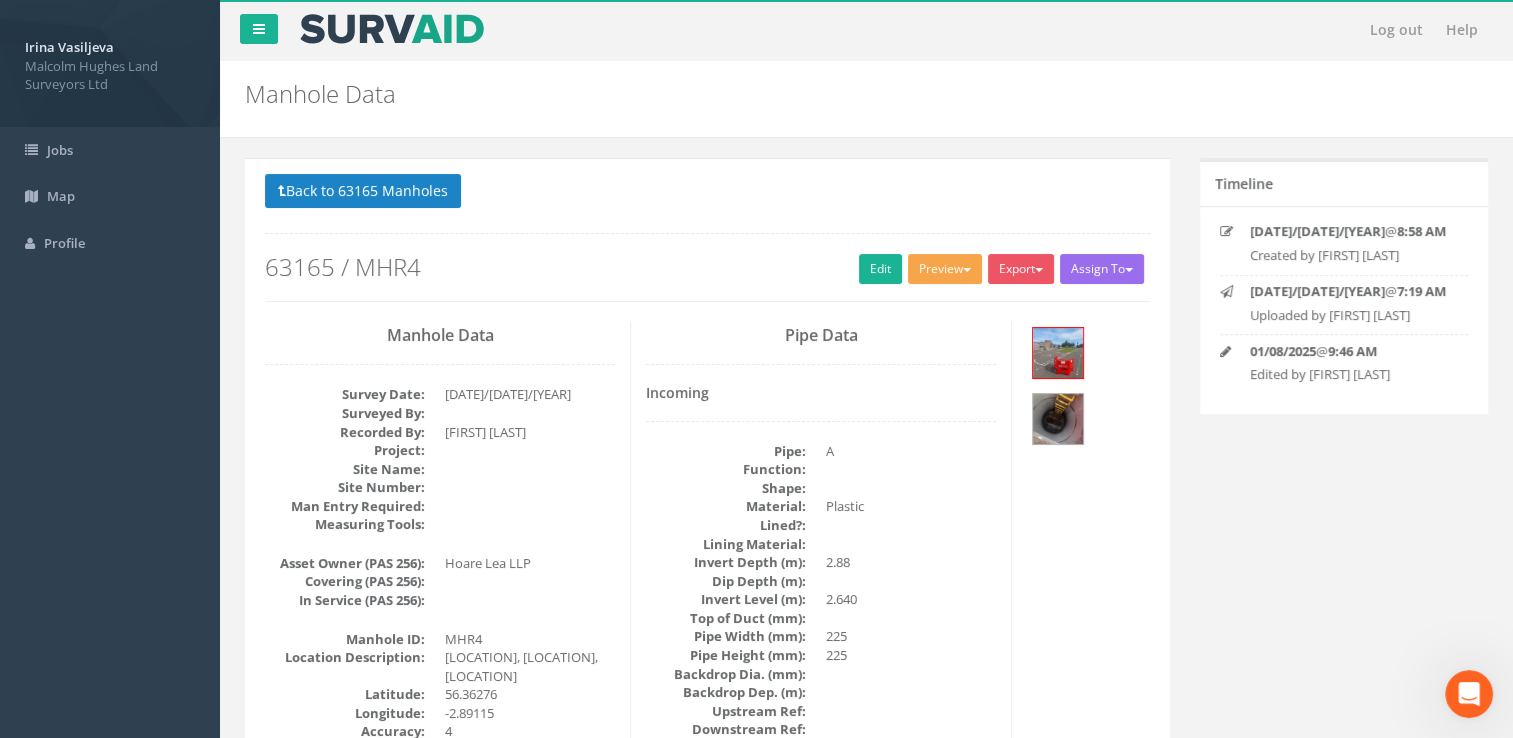 click on "Preview" at bounding box center [945, 269] 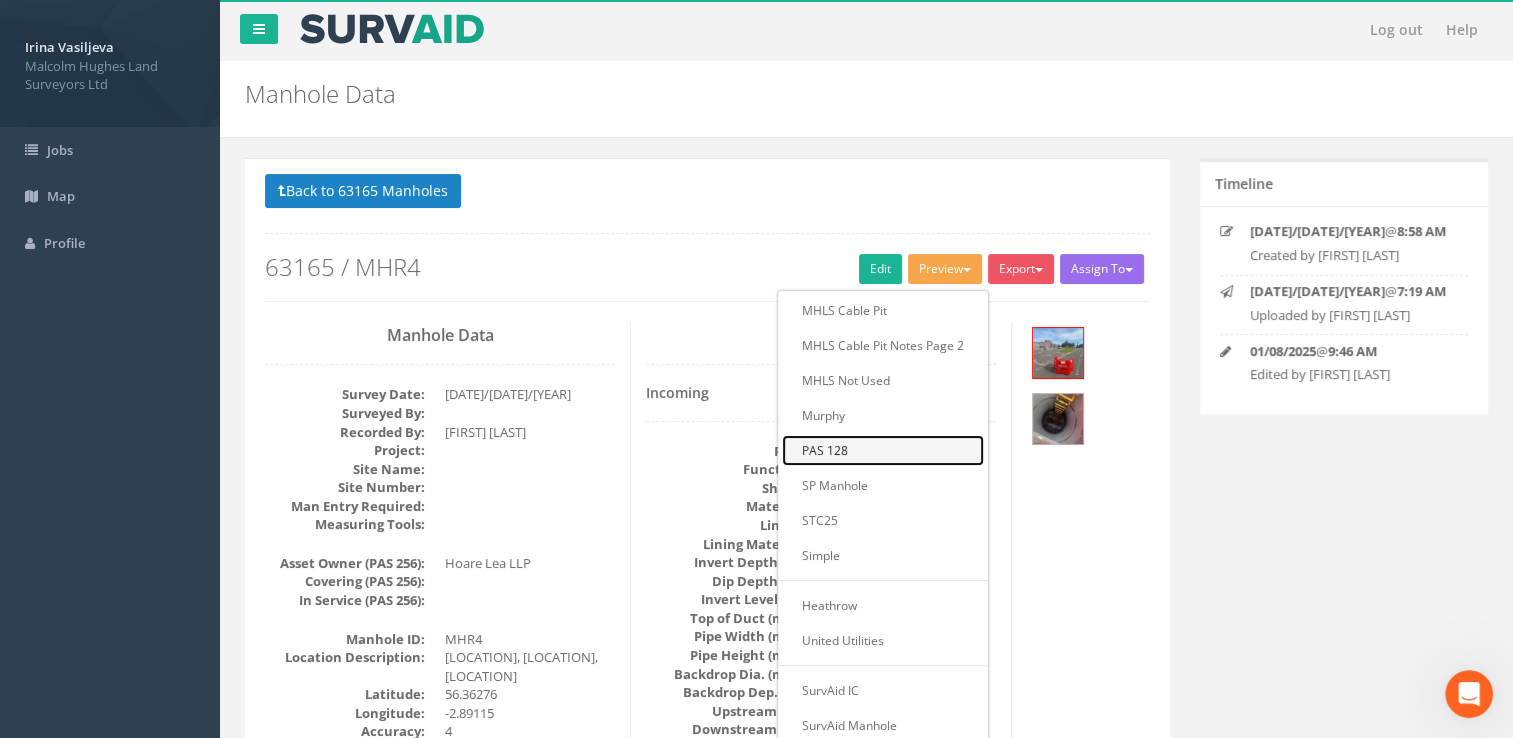 click on "PAS 128" at bounding box center [883, 450] 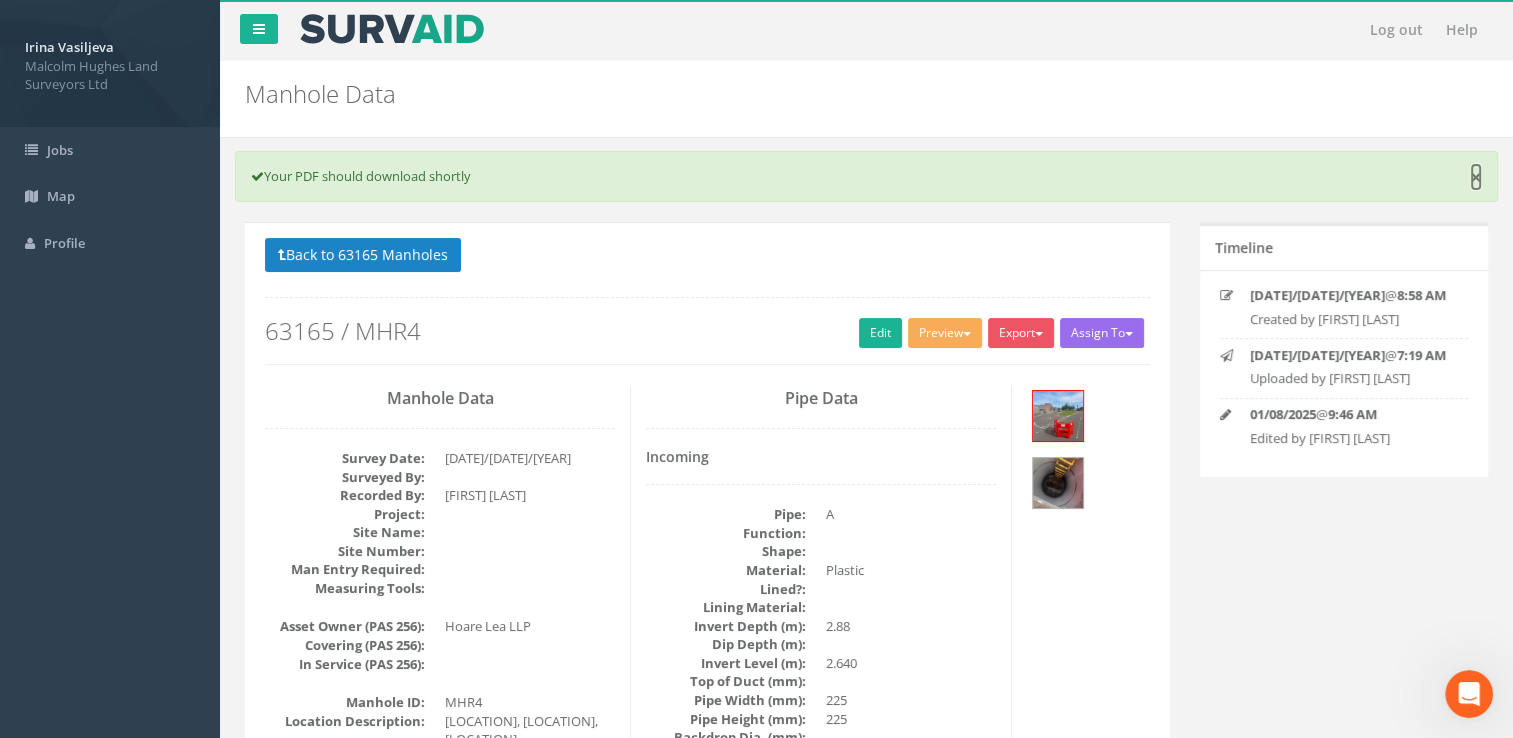 click on "×" at bounding box center (1476, 177) 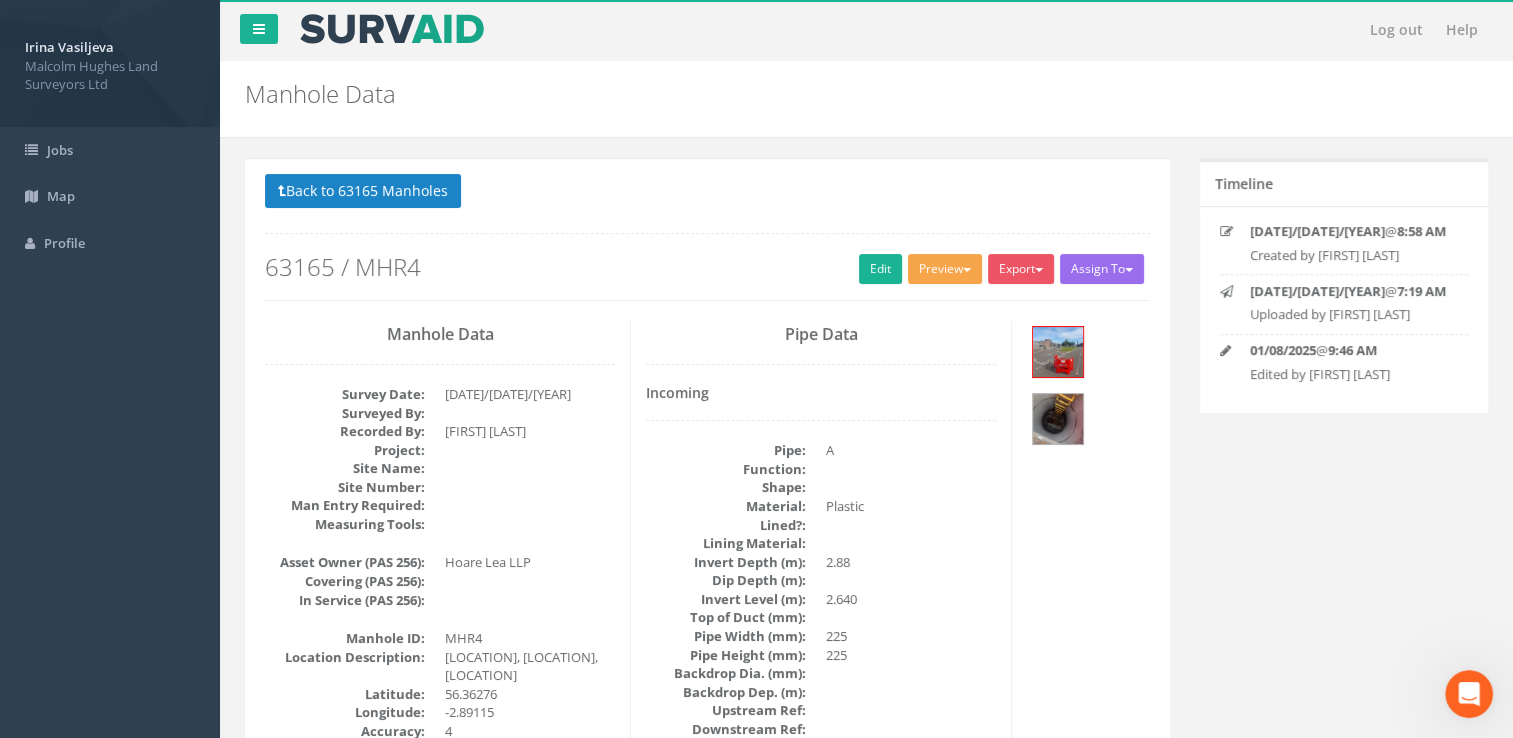 click on "Preview" at bounding box center (945, 269) 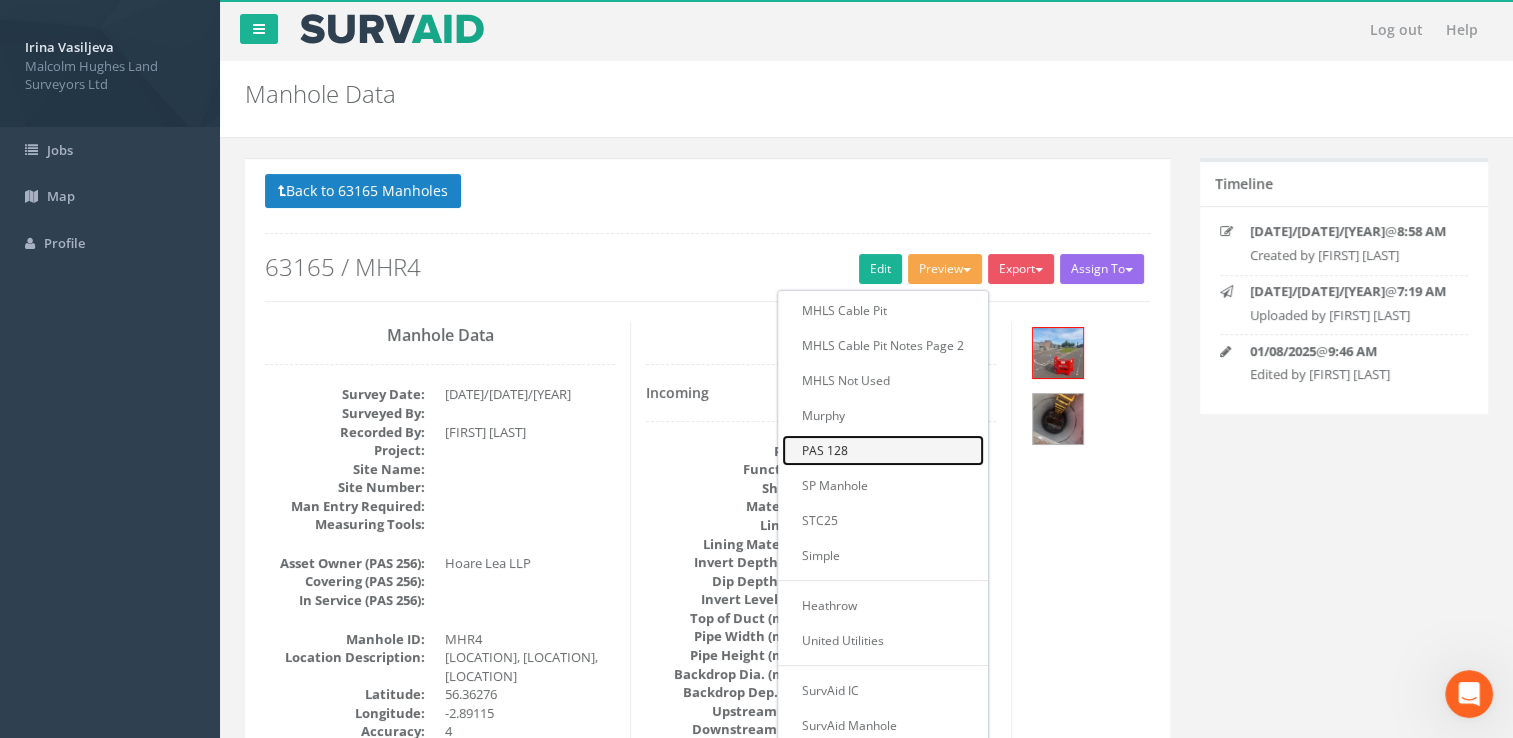 click on "PAS 128" at bounding box center [883, 450] 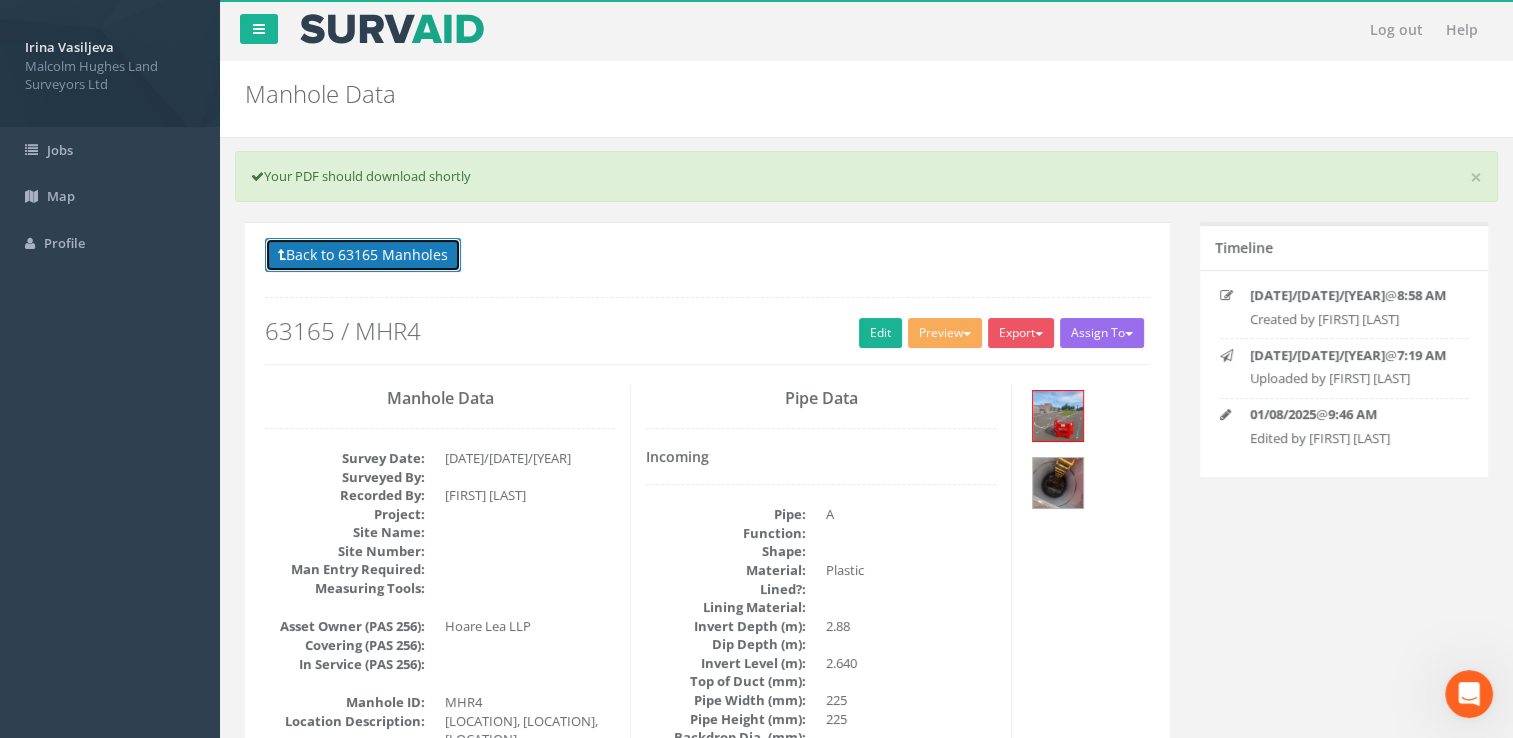 click on "Back to 63165 Manholes" at bounding box center (363, 255) 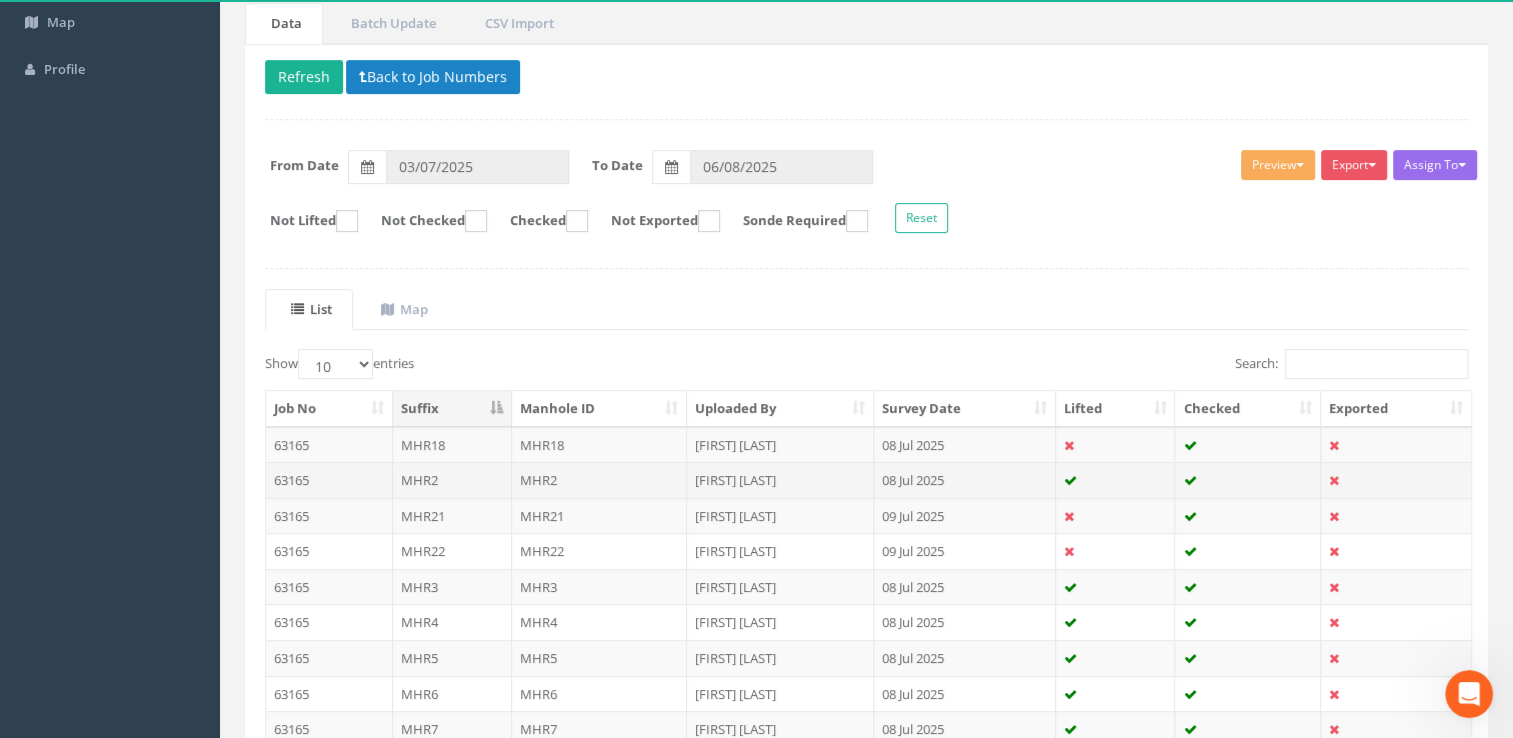 scroll, scrollTop: 300, scrollLeft: 0, axis: vertical 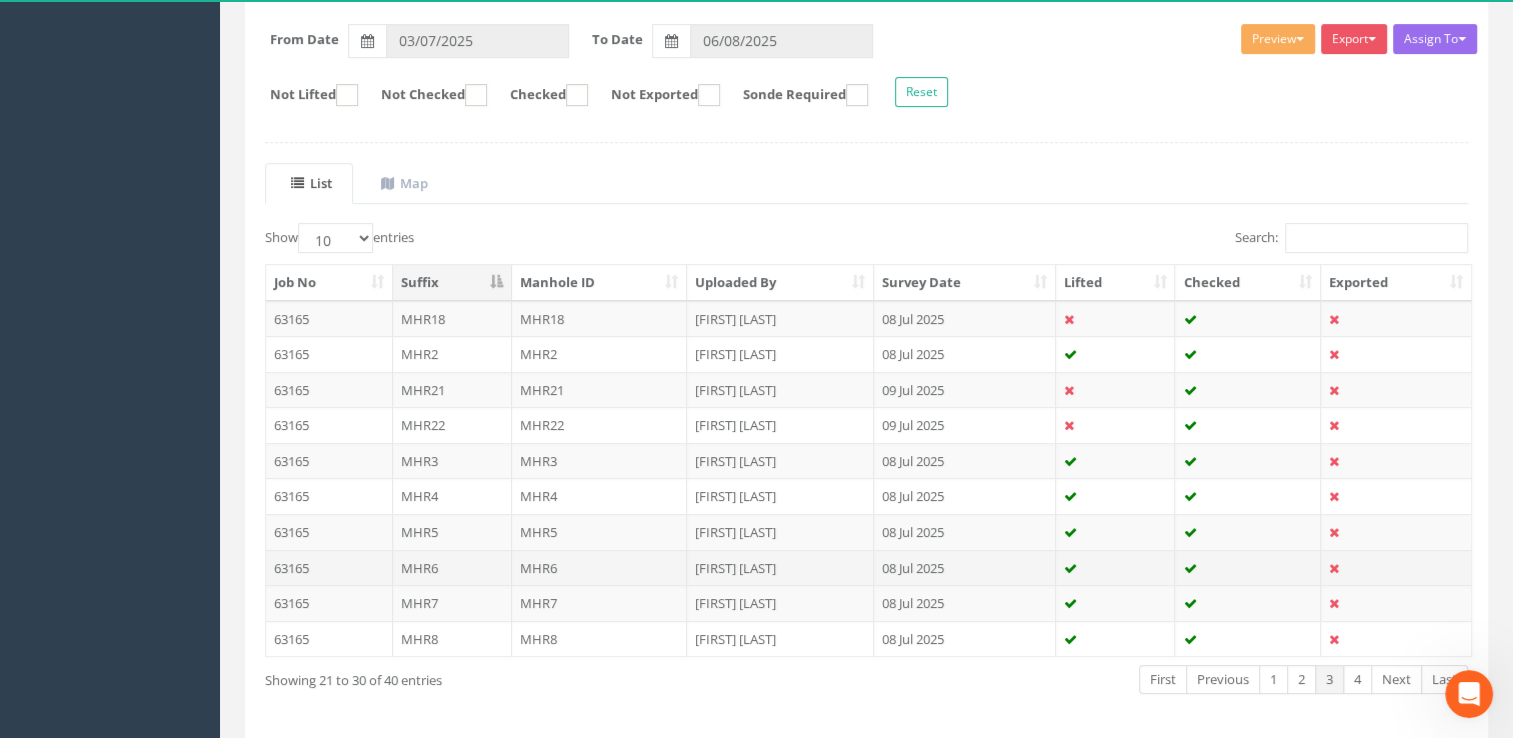 click on "MHR6" at bounding box center (600, 568) 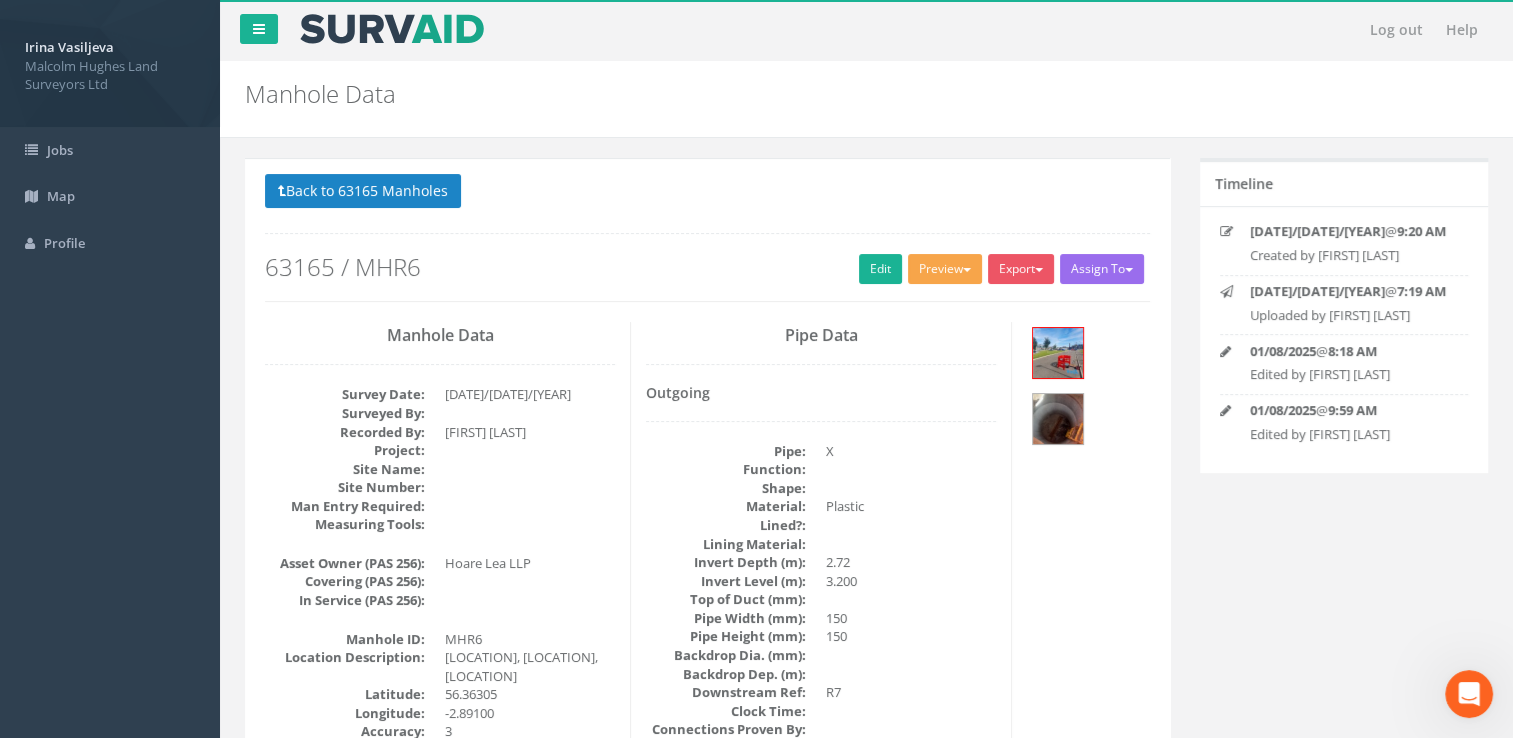 click on "Preview" at bounding box center [945, 269] 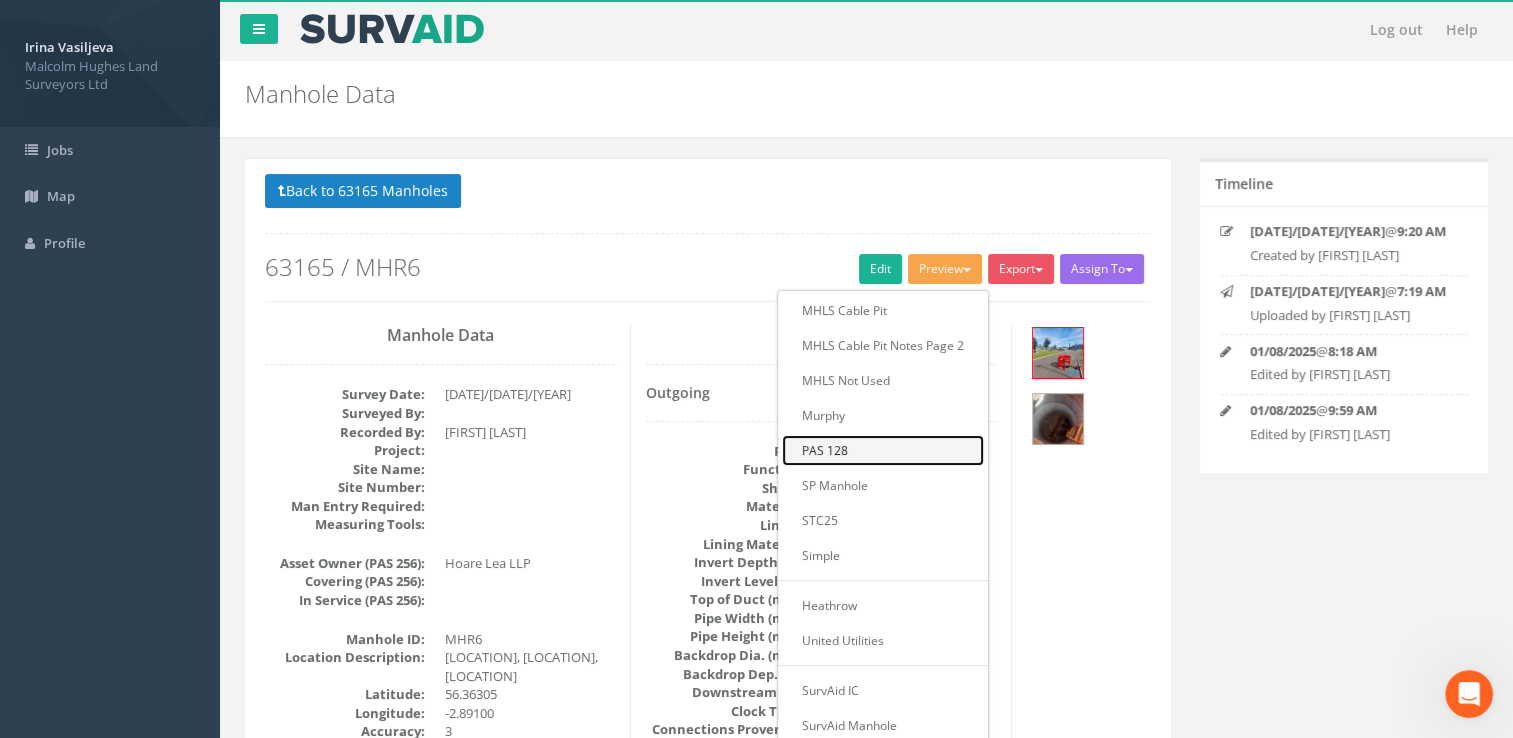 click on "PAS 128" at bounding box center (883, 450) 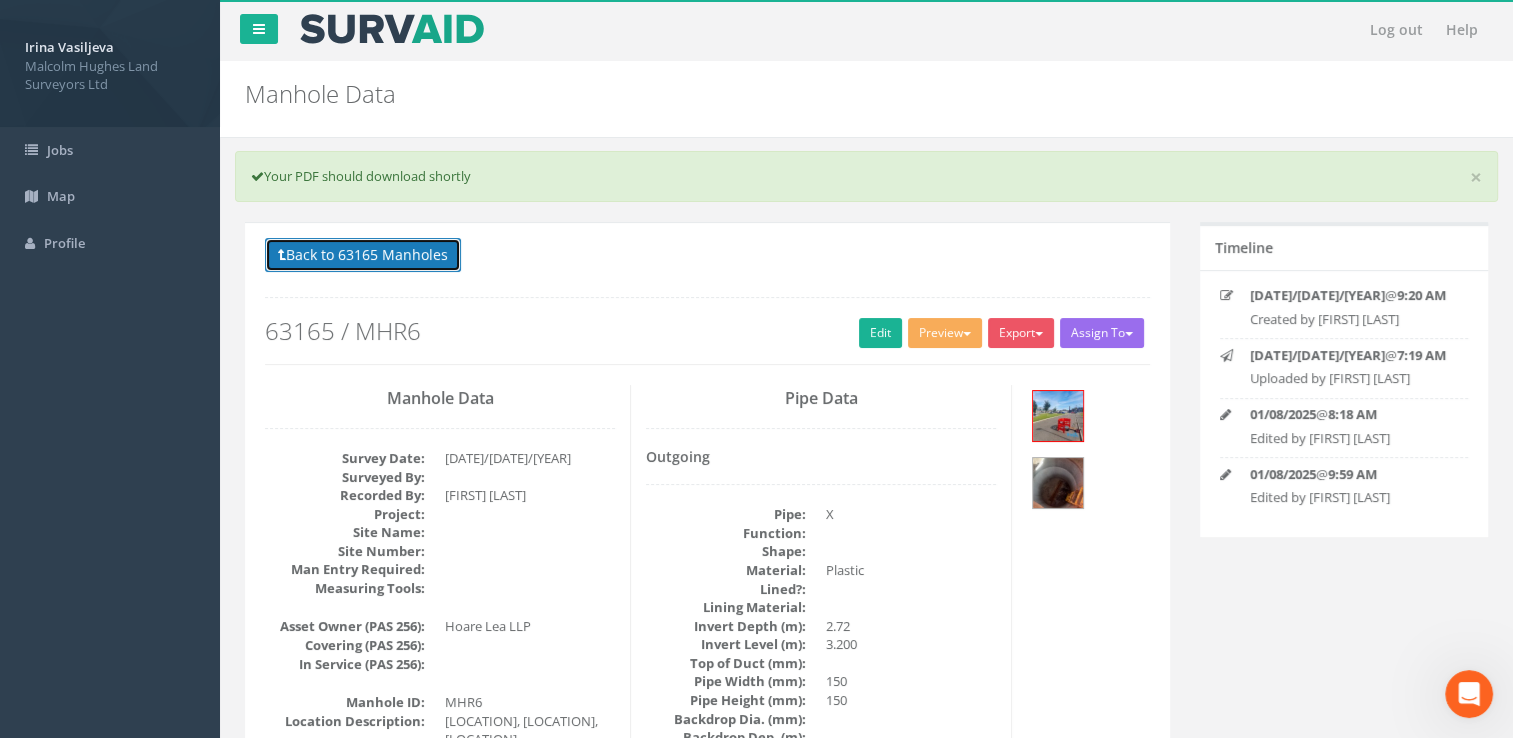 click on "Back to 63165 Manholes" at bounding box center [363, 255] 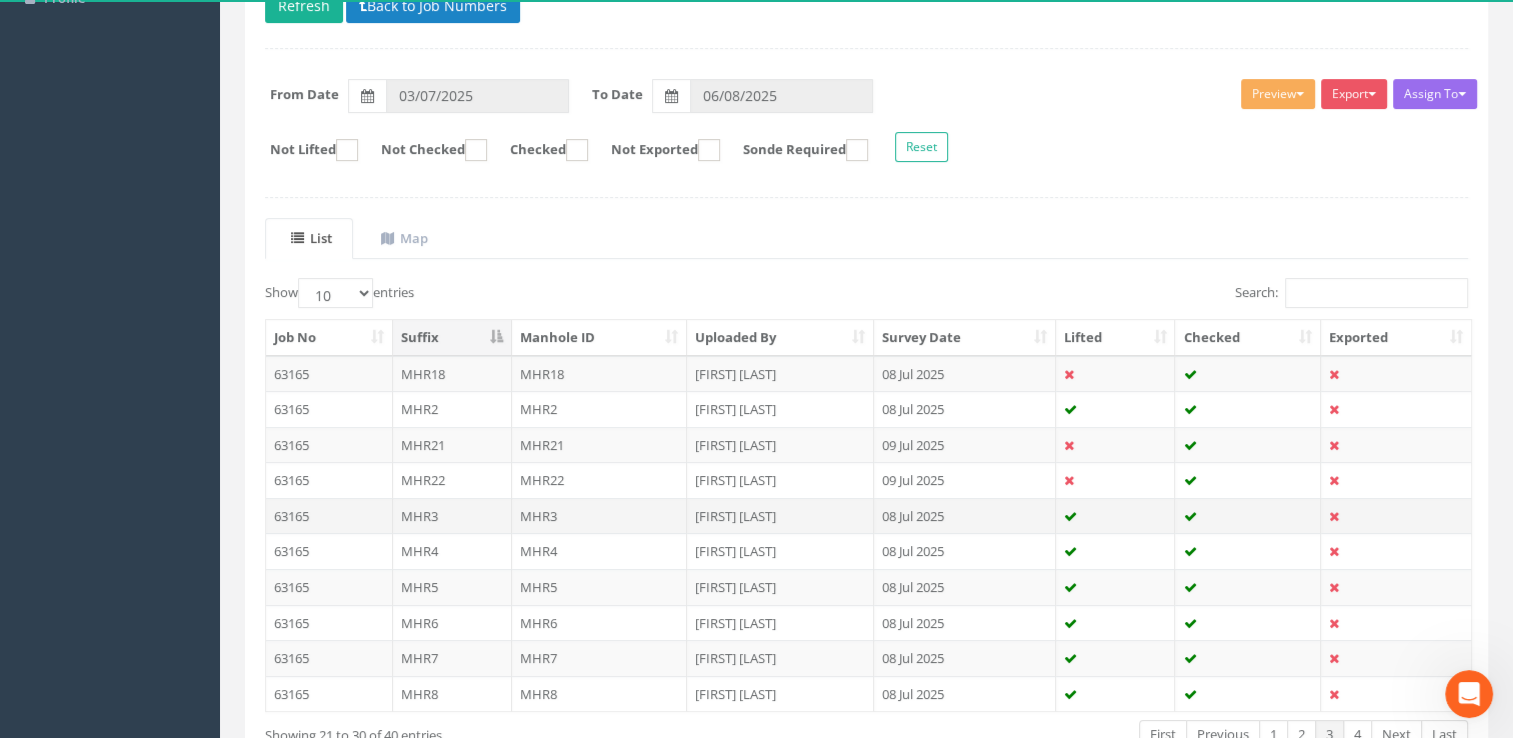 scroll, scrollTop: 372, scrollLeft: 0, axis: vertical 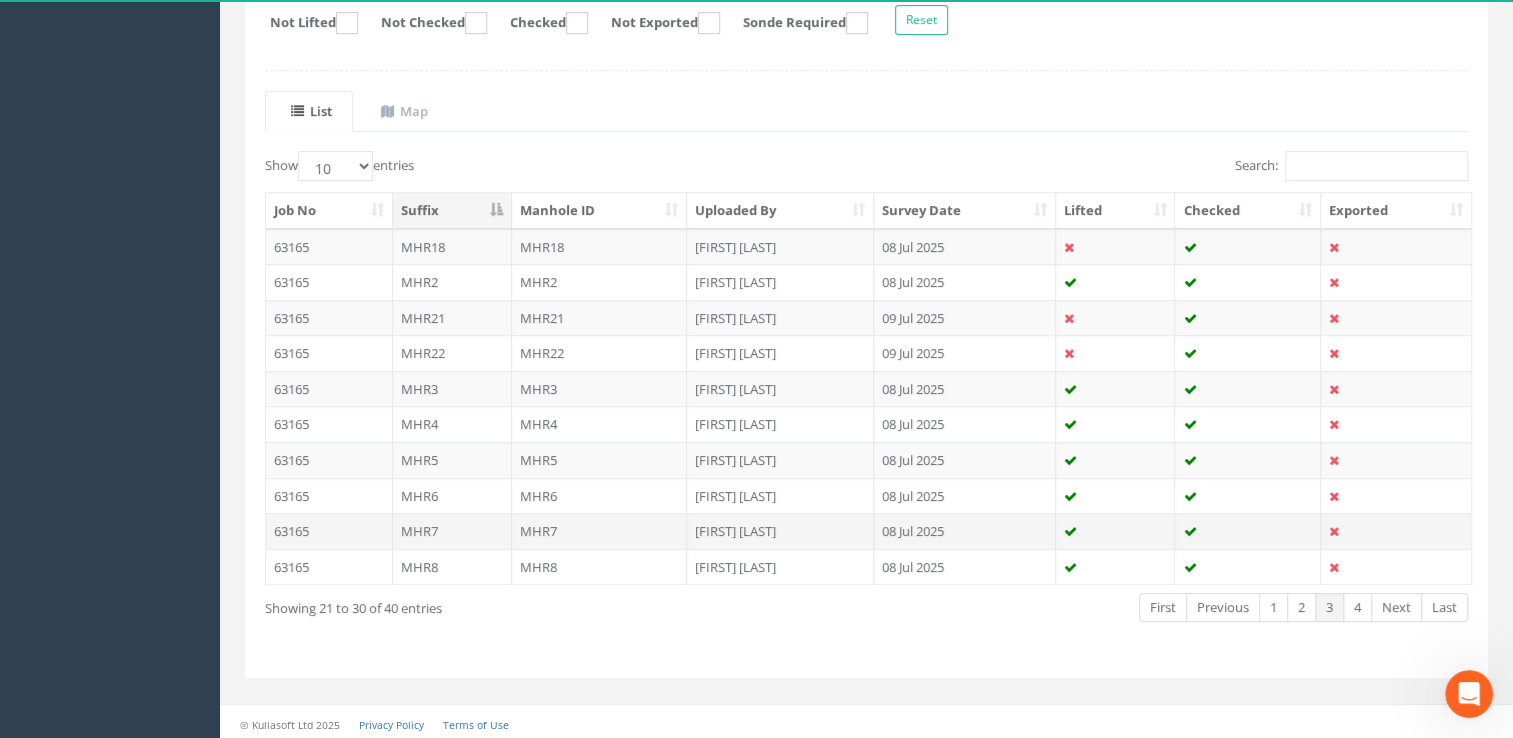 click on "MHR7" at bounding box center [600, 531] 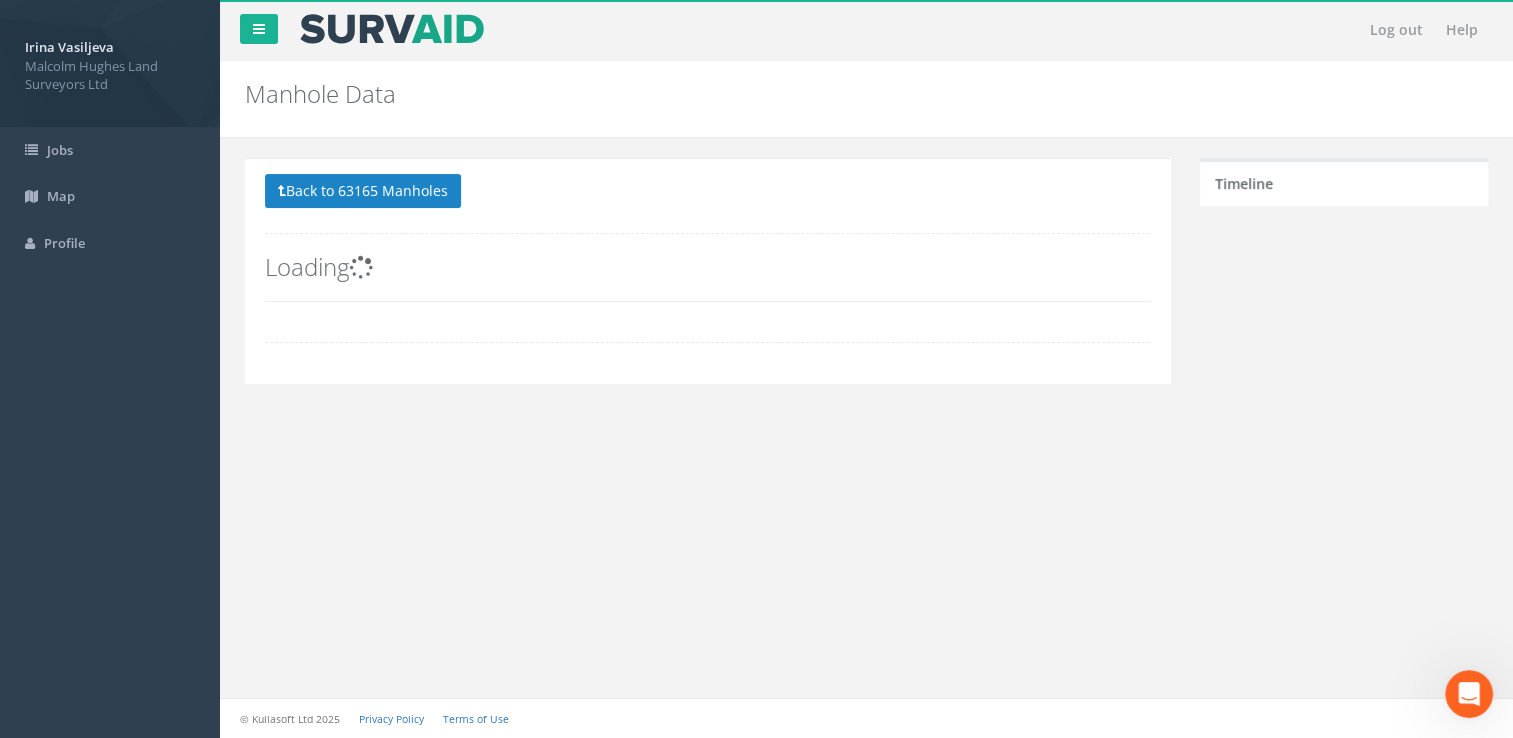 scroll, scrollTop: 0, scrollLeft: 0, axis: both 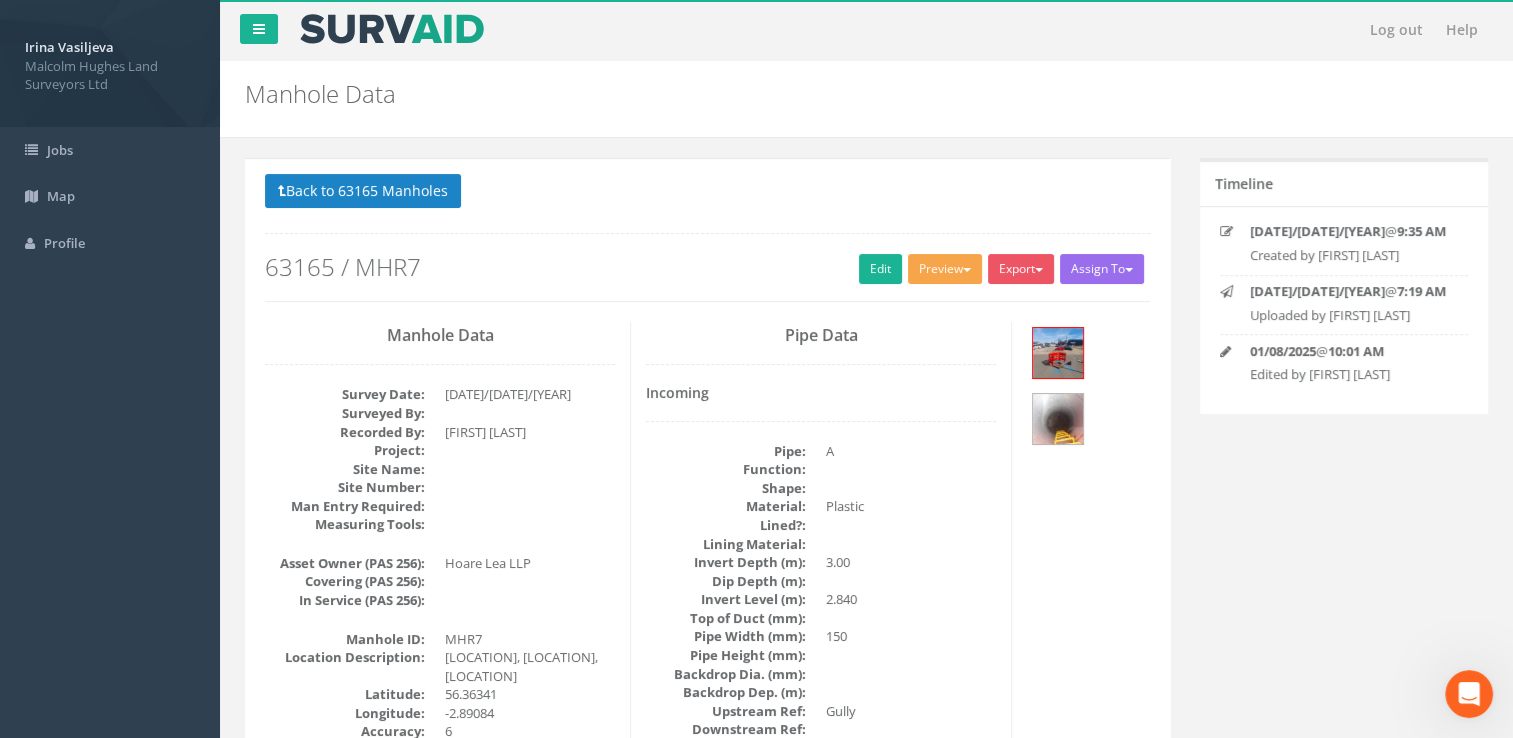 click on "Preview" at bounding box center (945, 269) 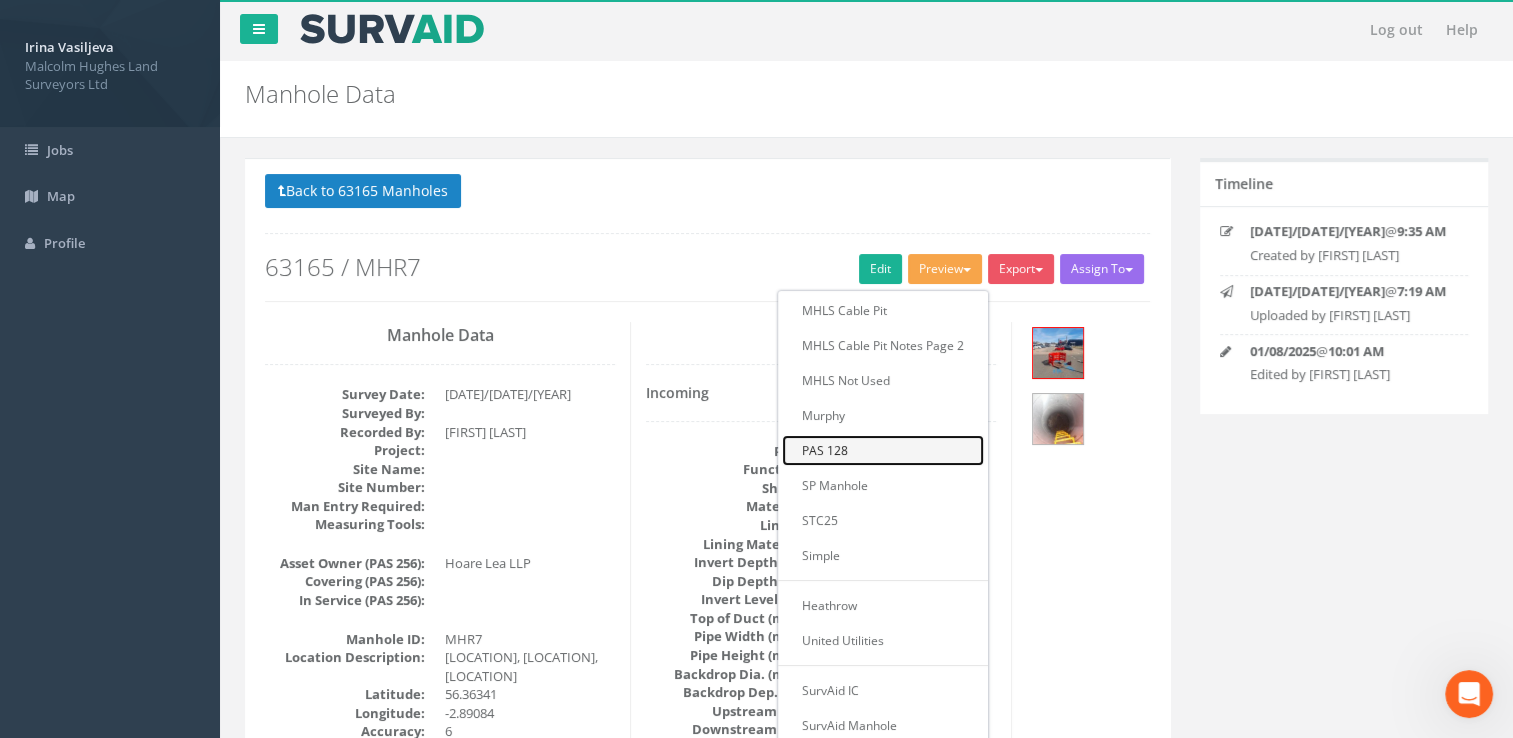 click on "PAS 128" at bounding box center [883, 450] 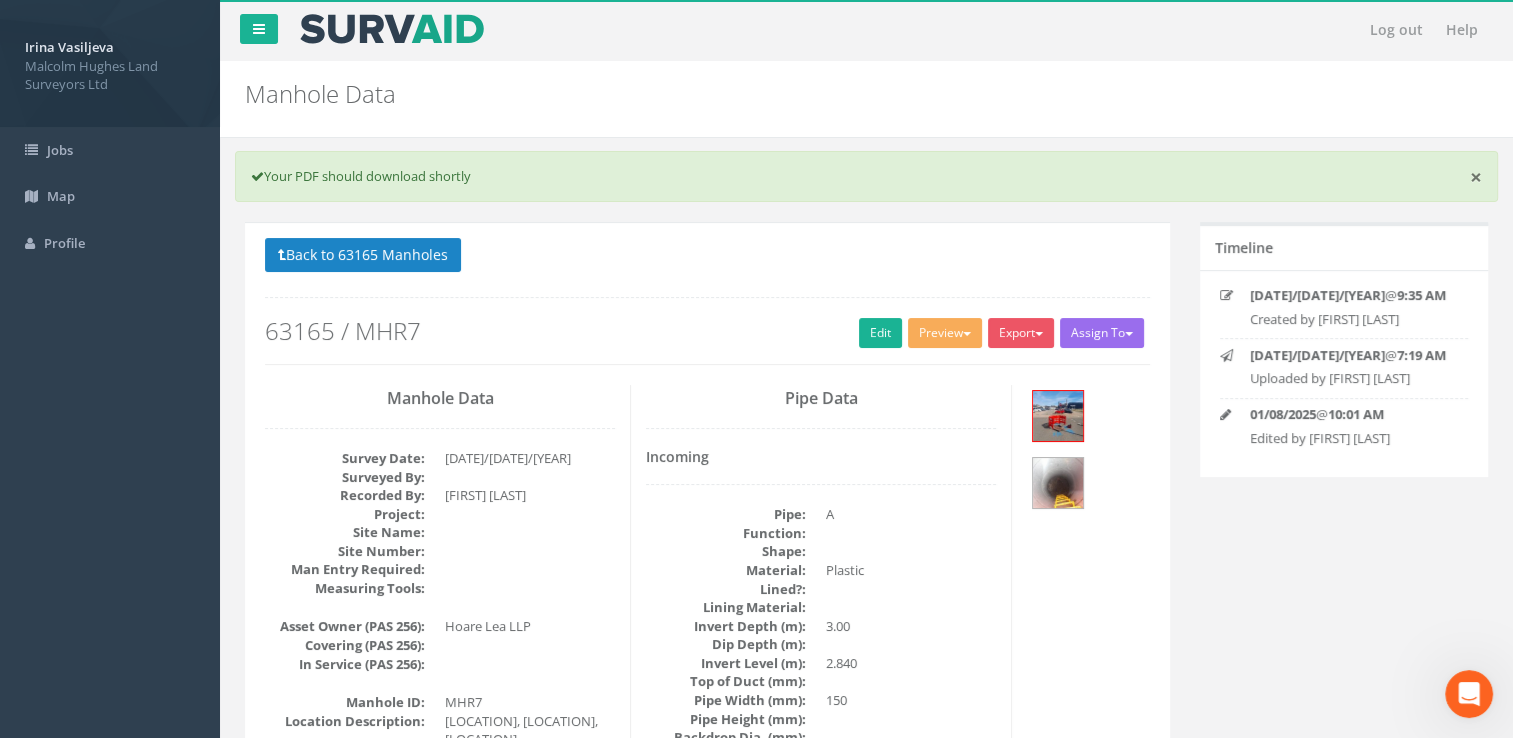 click on "×     Your PDF should download shortly" at bounding box center (866, 176) 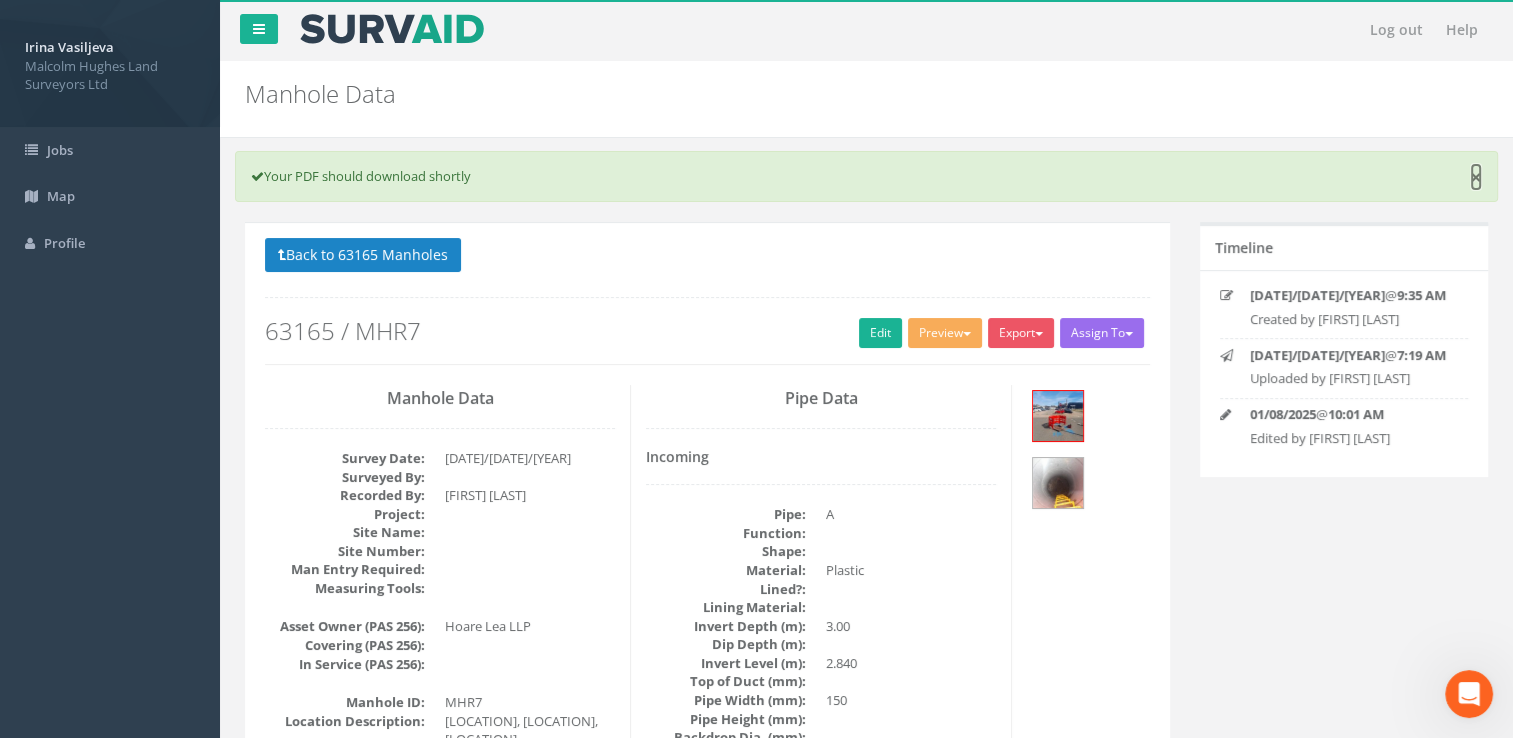 click on "×" at bounding box center (1476, 177) 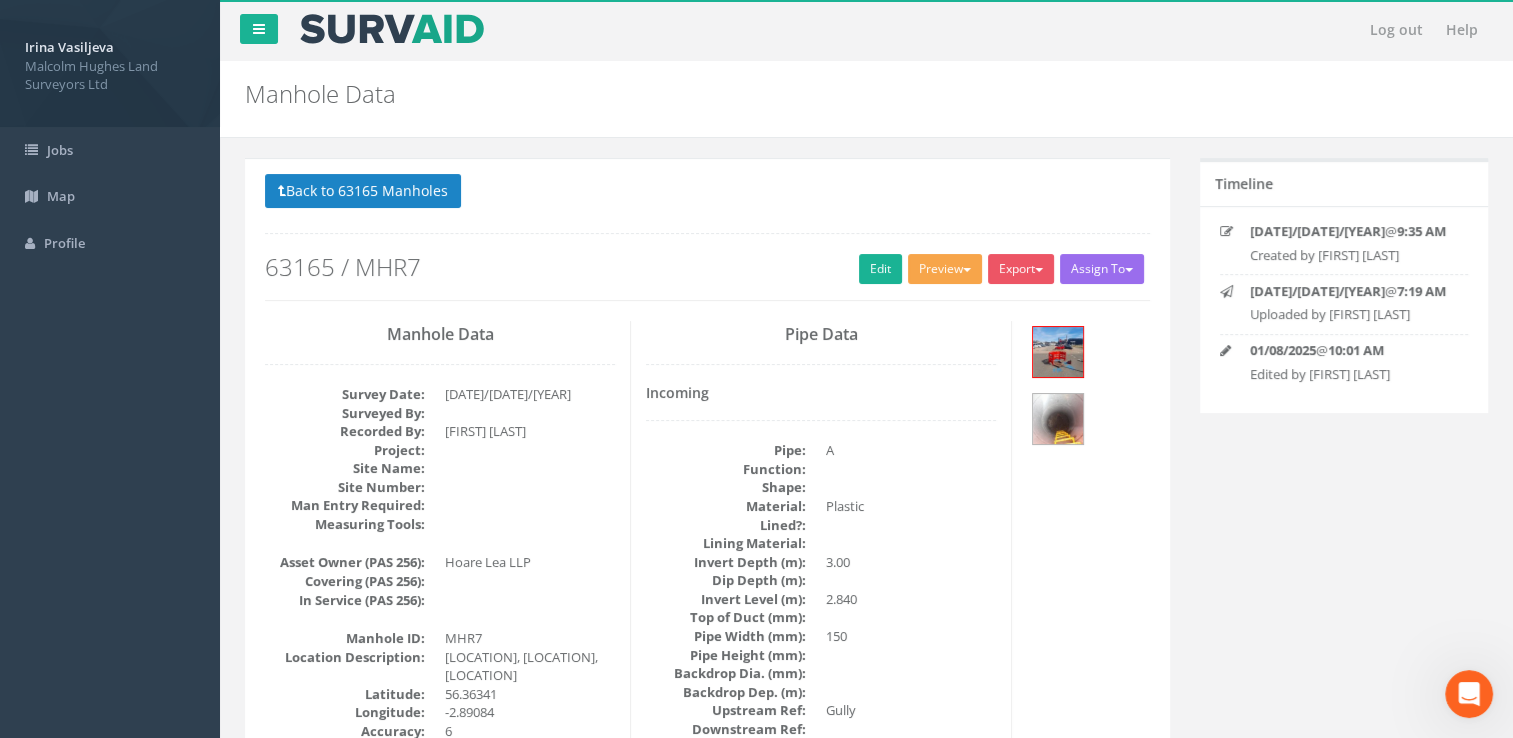 click on "Preview" at bounding box center (945, 269) 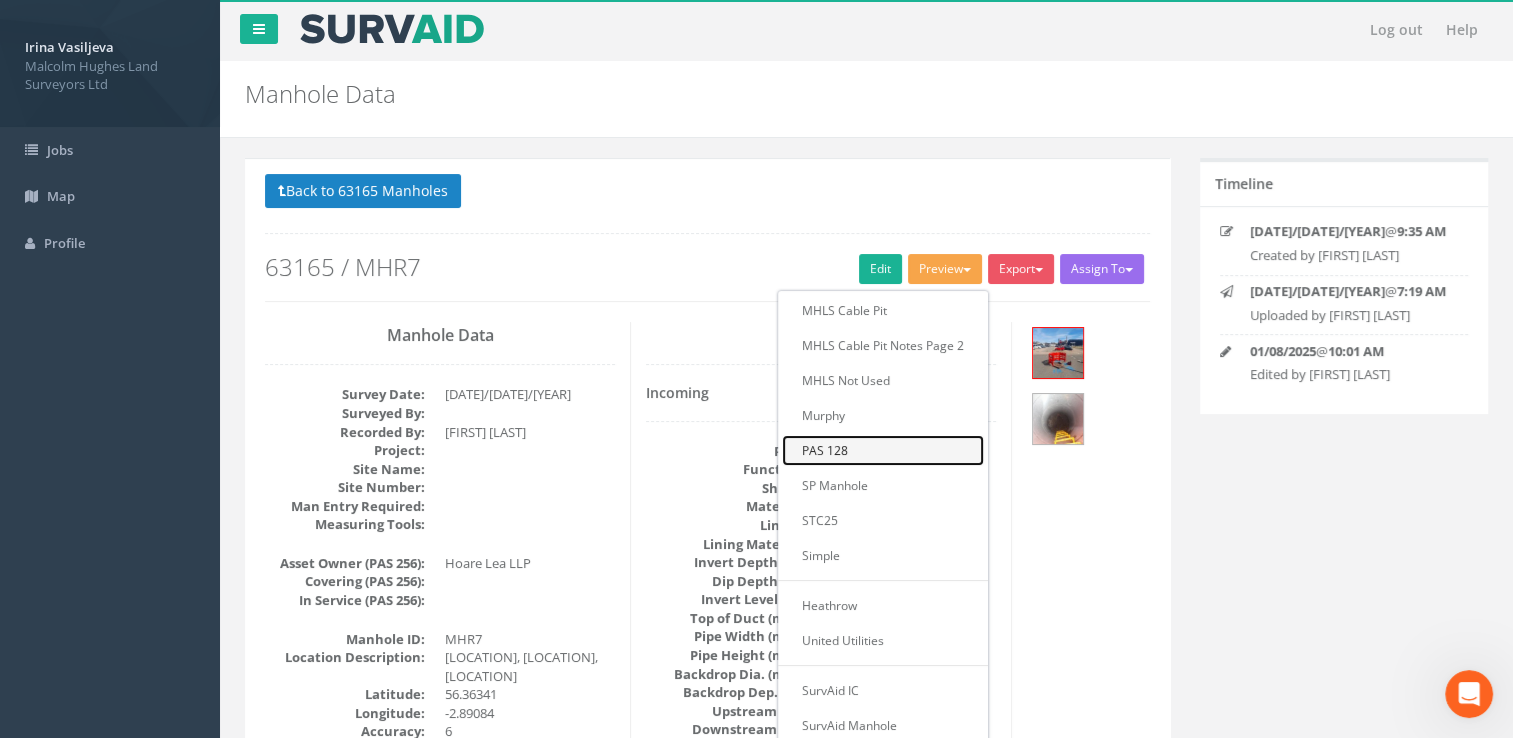 click on "PAS 128" at bounding box center (883, 450) 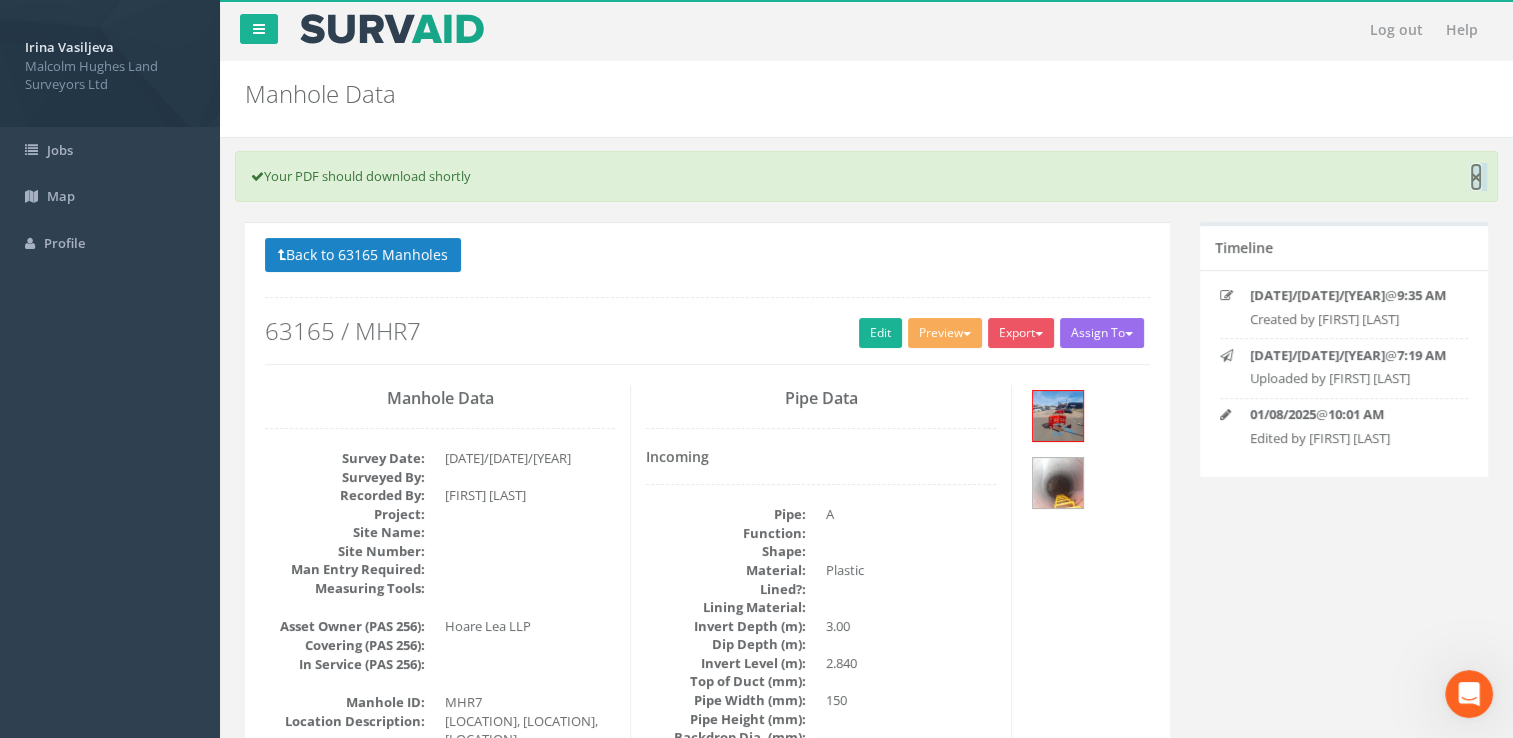 click on "×" at bounding box center (1476, 177) 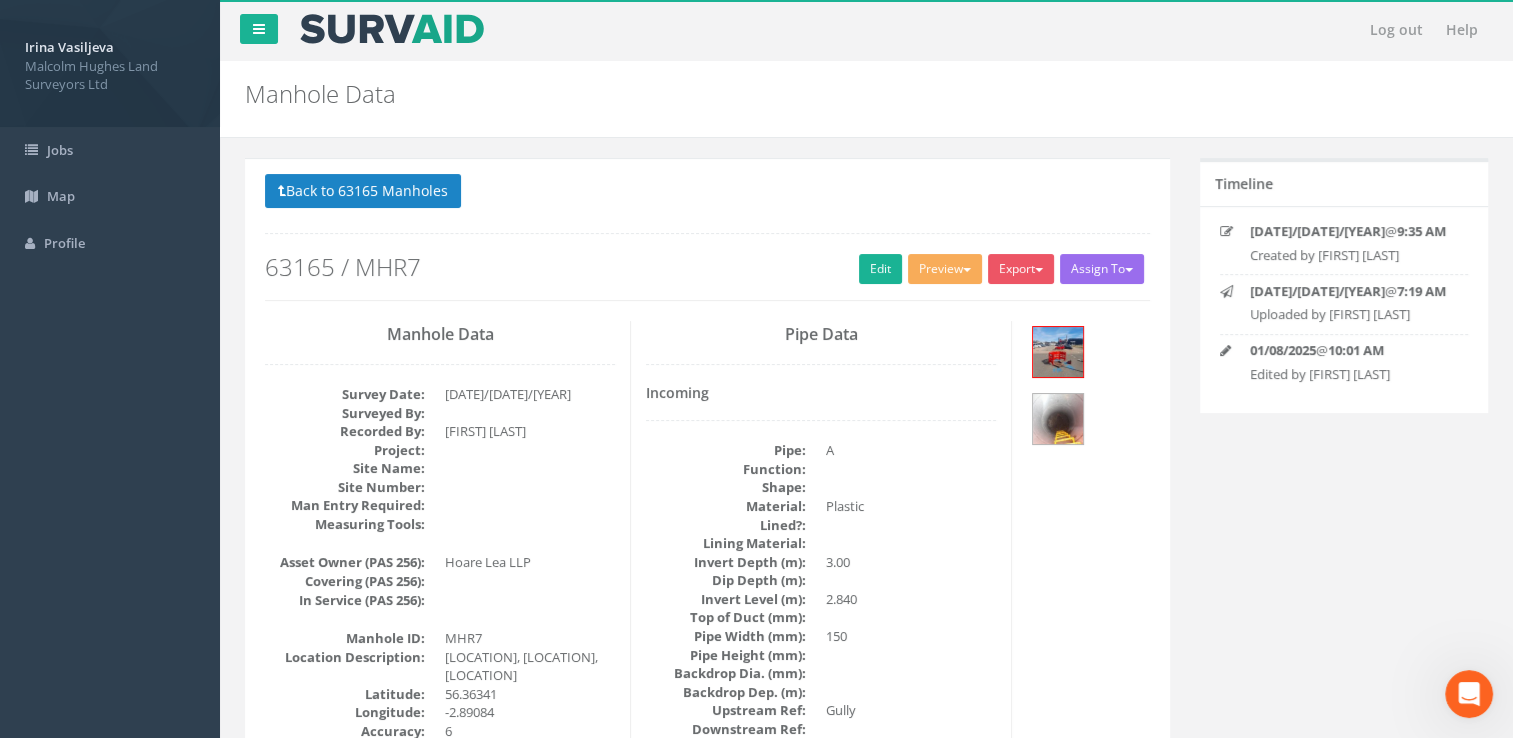 click on "Back to 63165 Manholes       Back to Map           Assign To            Utility Mapping     No Companies Added          Export        MHLS Cable Pit   MHLS Cable Pit Notes Page 2   MHLS Not Used   Murphy   PAS 128   SP Manhole   STC25   Simple       Heathrow   United Utilities       SurvAid IC   SurvAid Manhole            Preview        MHLS Cable Pit   MHLS Cable Pit Notes Page 2   MHLS Not Used   Murphy   PAS 128   SP Manhole   STC25   Simple       Heathrow   United Utilities       SurvAid IC   SurvAid Manhole         Edit   63165 / MHR7                                               Manhole Data       Survey Date:  [DATE]/[DATE]/[YEAR]  Surveyed By:    Recorded By:  [FIRST] [LAST]  Project:    Site Name:    Site Number:    Man Entry Required:    Measuring Tools:        Asset Owner (PAS 256):  Hoare Lea LLP  Covering (PAS 256):    In Service (PAS 256):        Manhole ID:  MHR7  Location Description:  [LOCATION], [LOCATION], [LOCATION]  Latitude:  56.36341  Longitude:  -2.89084  6" at bounding box center (866, 1610) 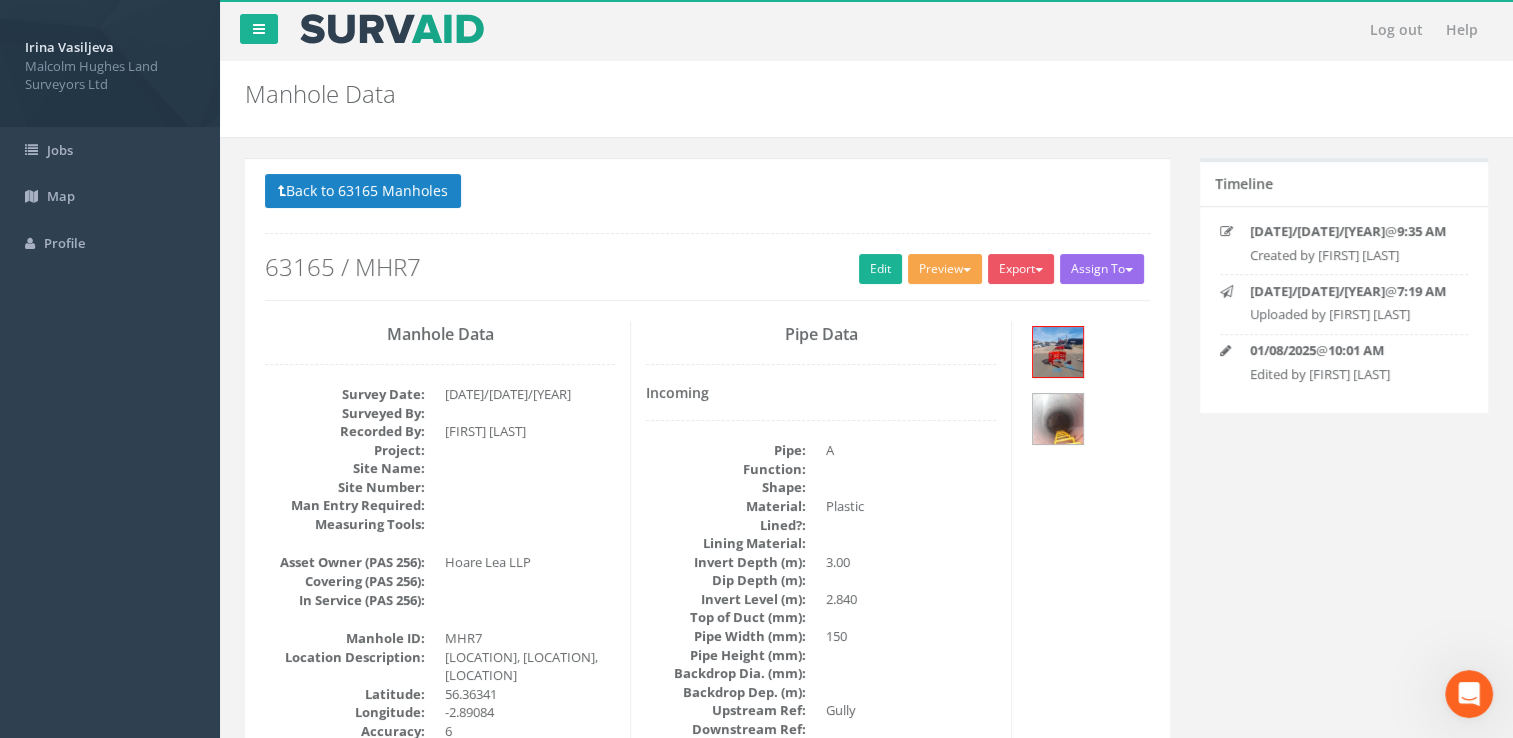 click on "Preview" at bounding box center [945, 269] 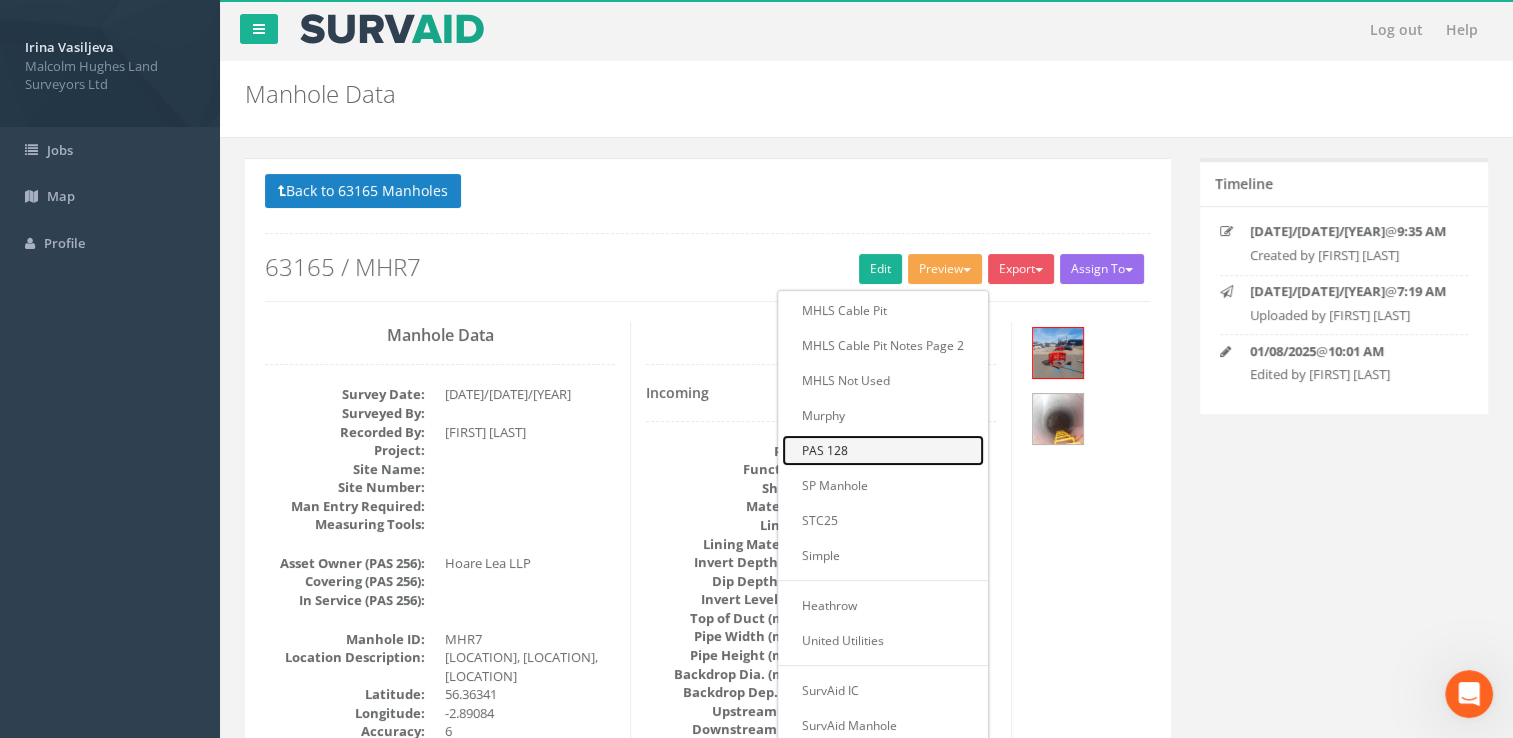 click on "PAS 128" at bounding box center (883, 450) 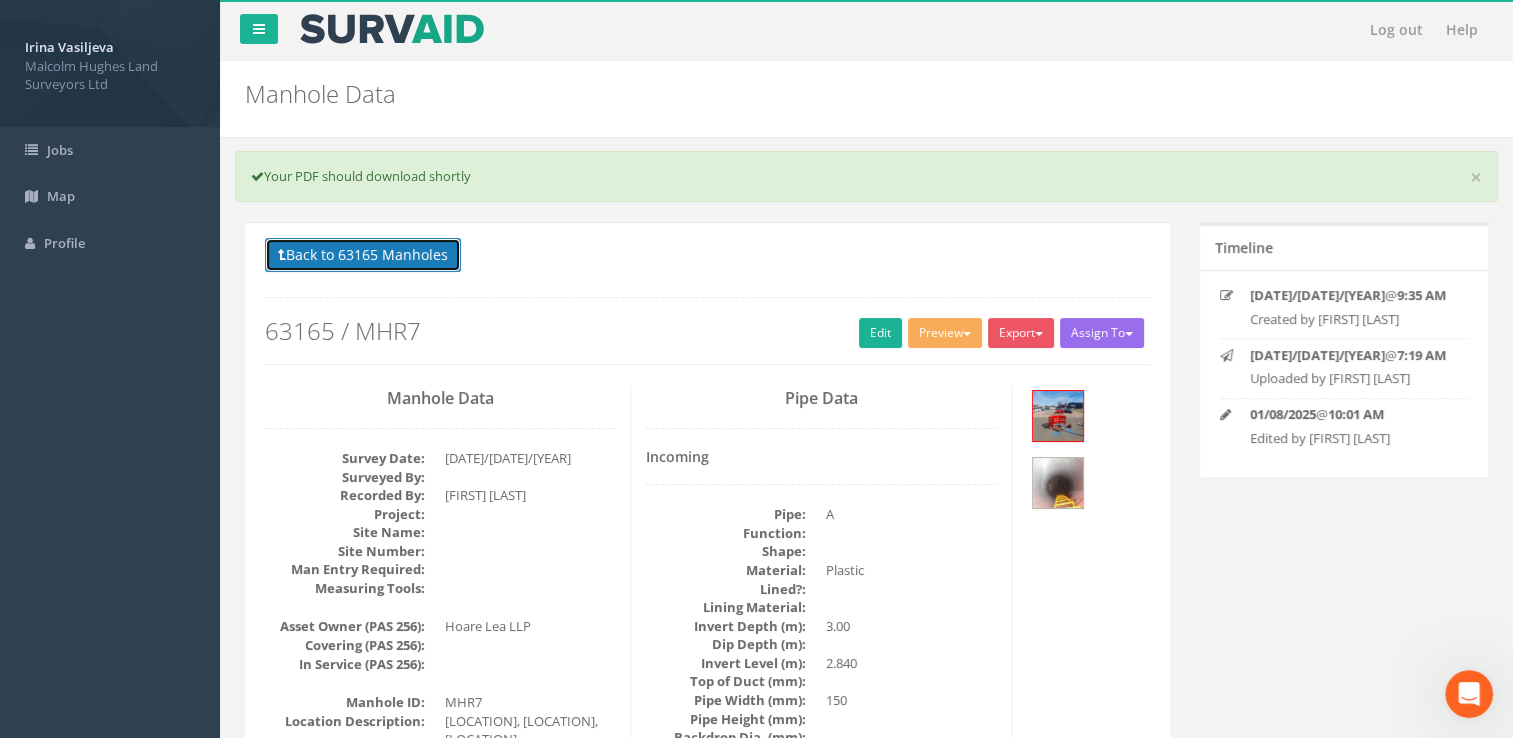 click on "Back to 63165 Manholes" at bounding box center [363, 255] 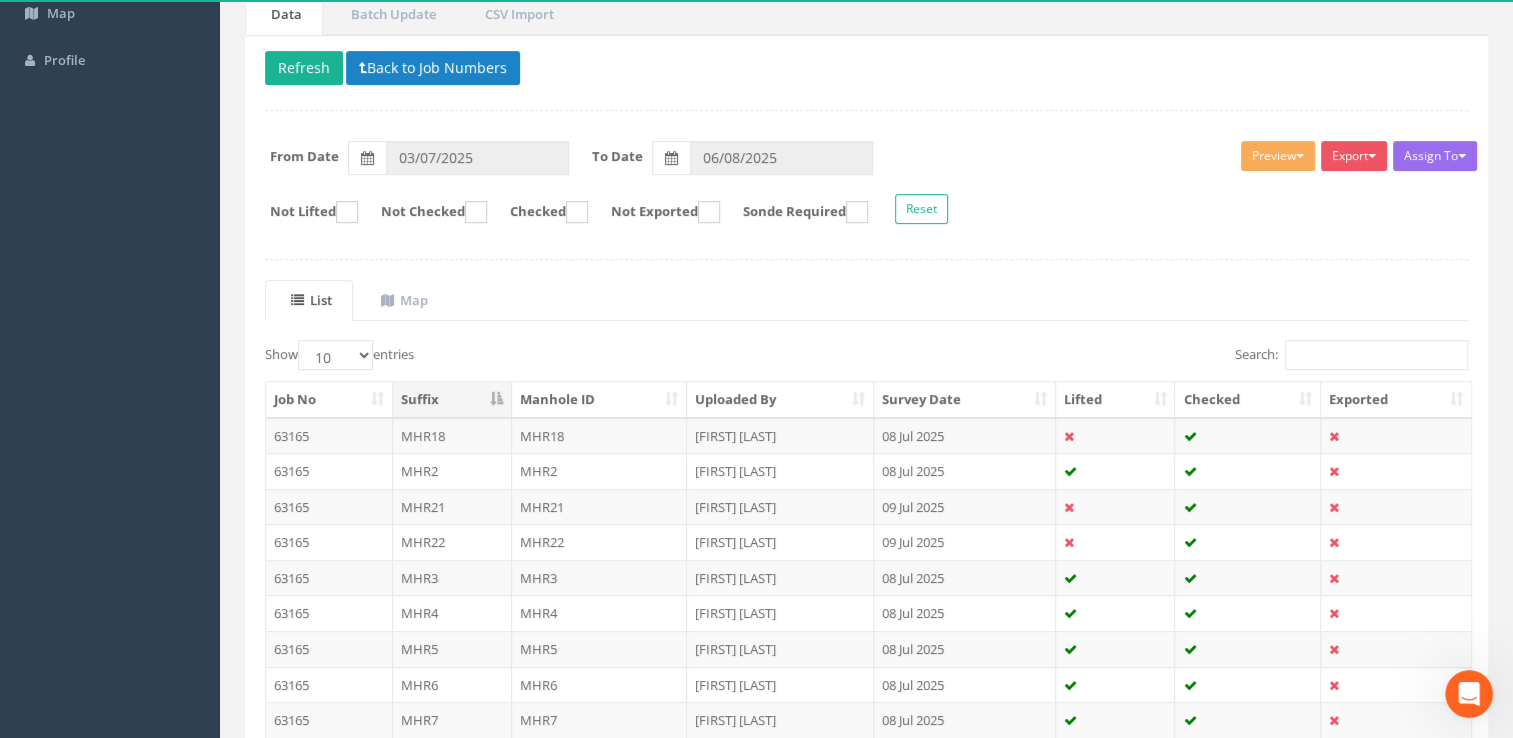 scroll, scrollTop: 300, scrollLeft: 0, axis: vertical 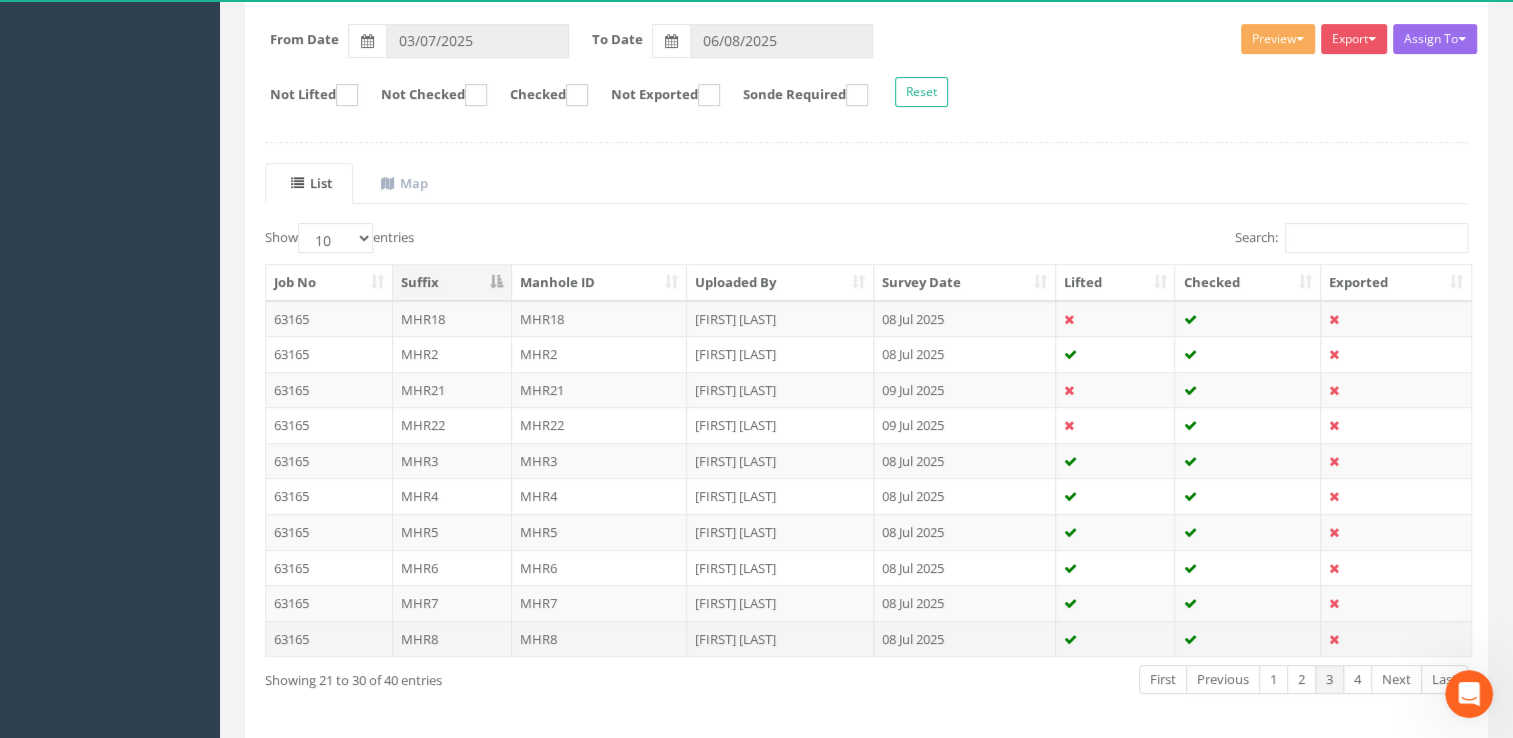 click on "MHR8" at bounding box center (600, 639) 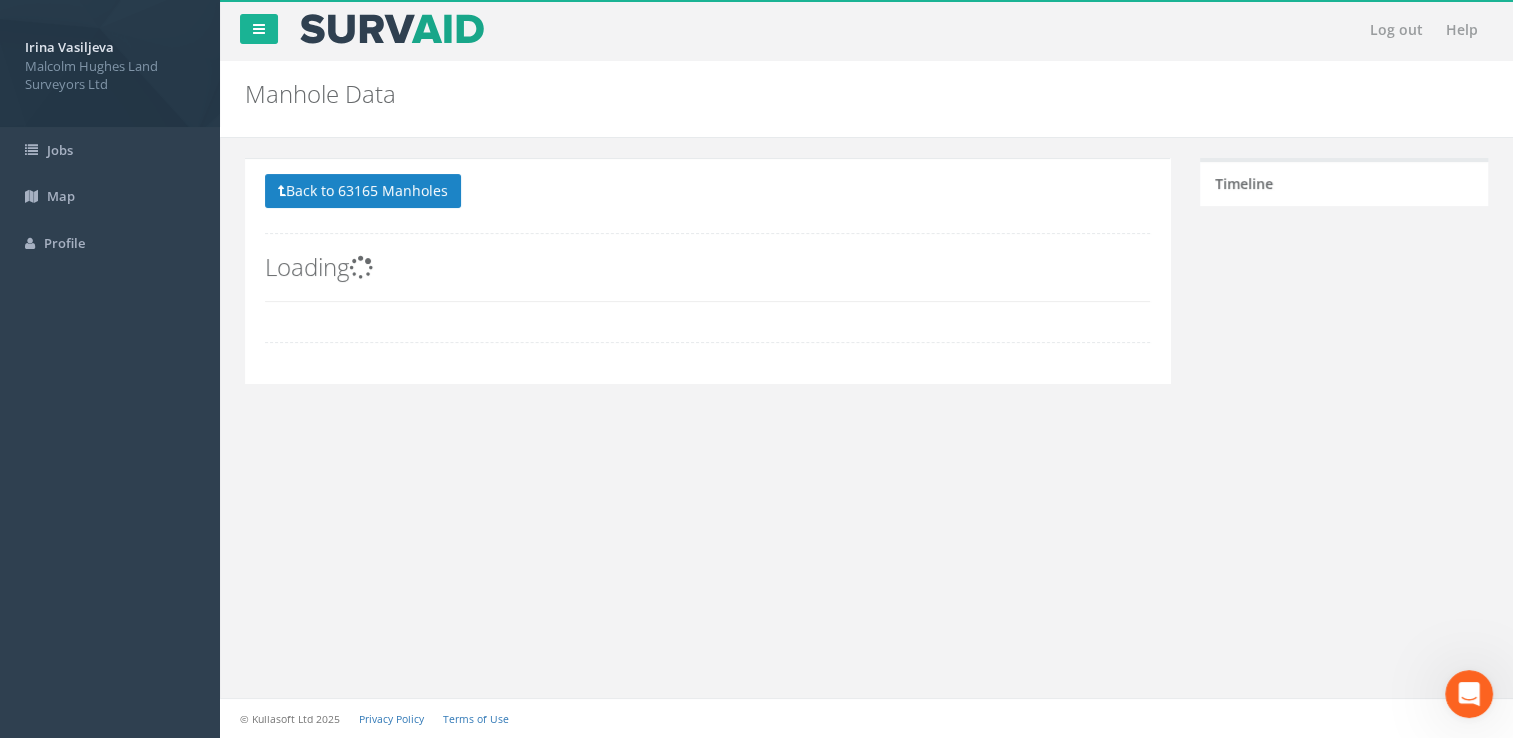 scroll, scrollTop: 0, scrollLeft: 0, axis: both 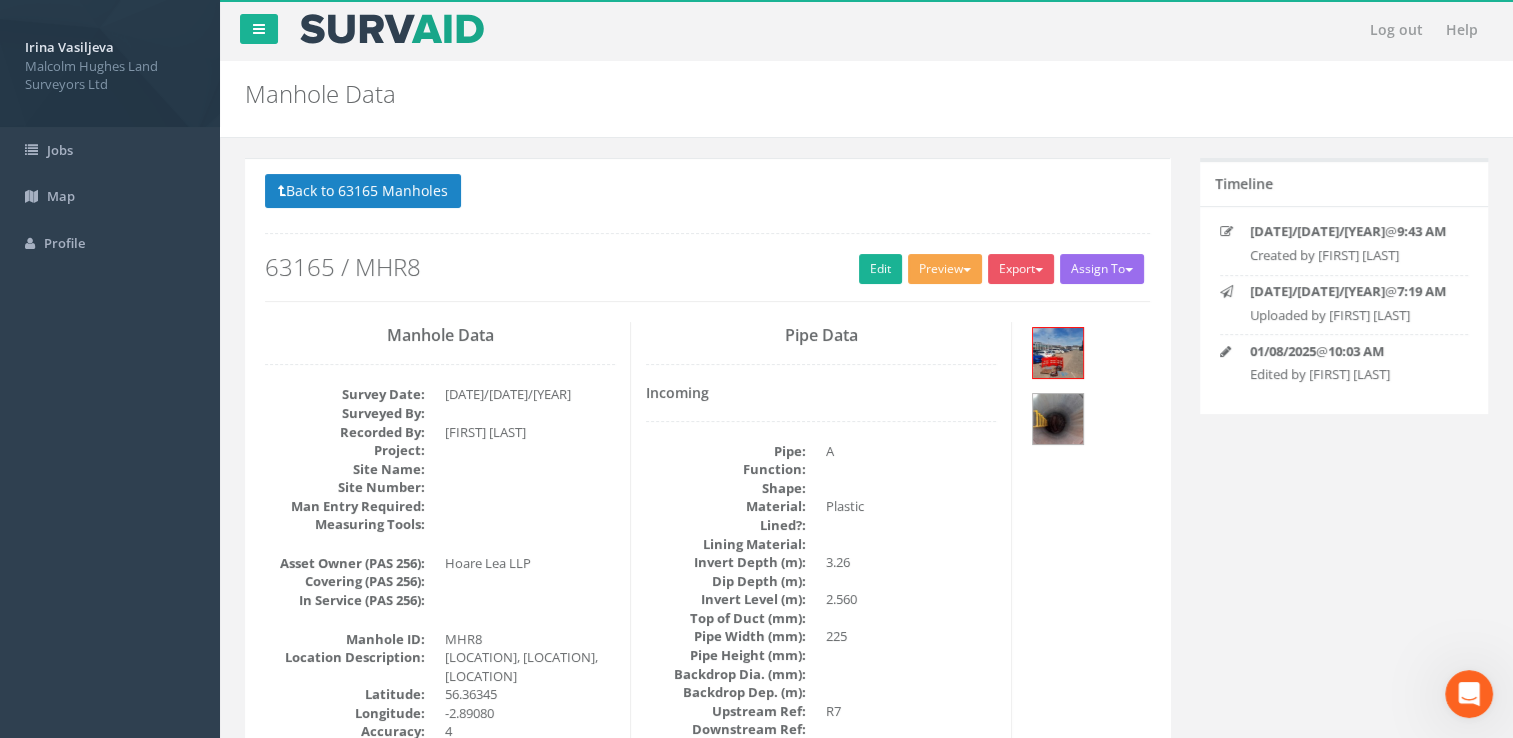 click on "Preview" at bounding box center [945, 269] 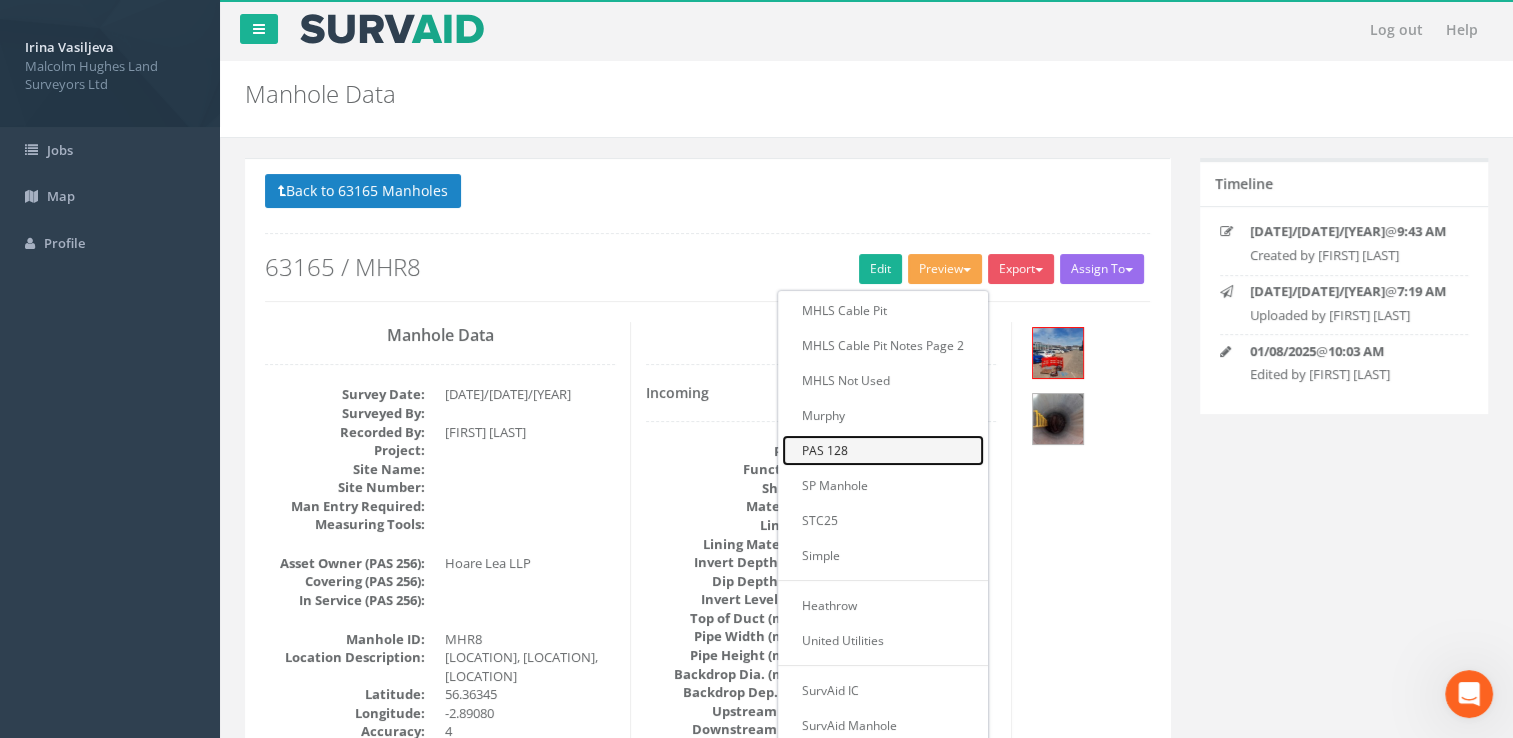 click on "PAS 128" at bounding box center (883, 450) 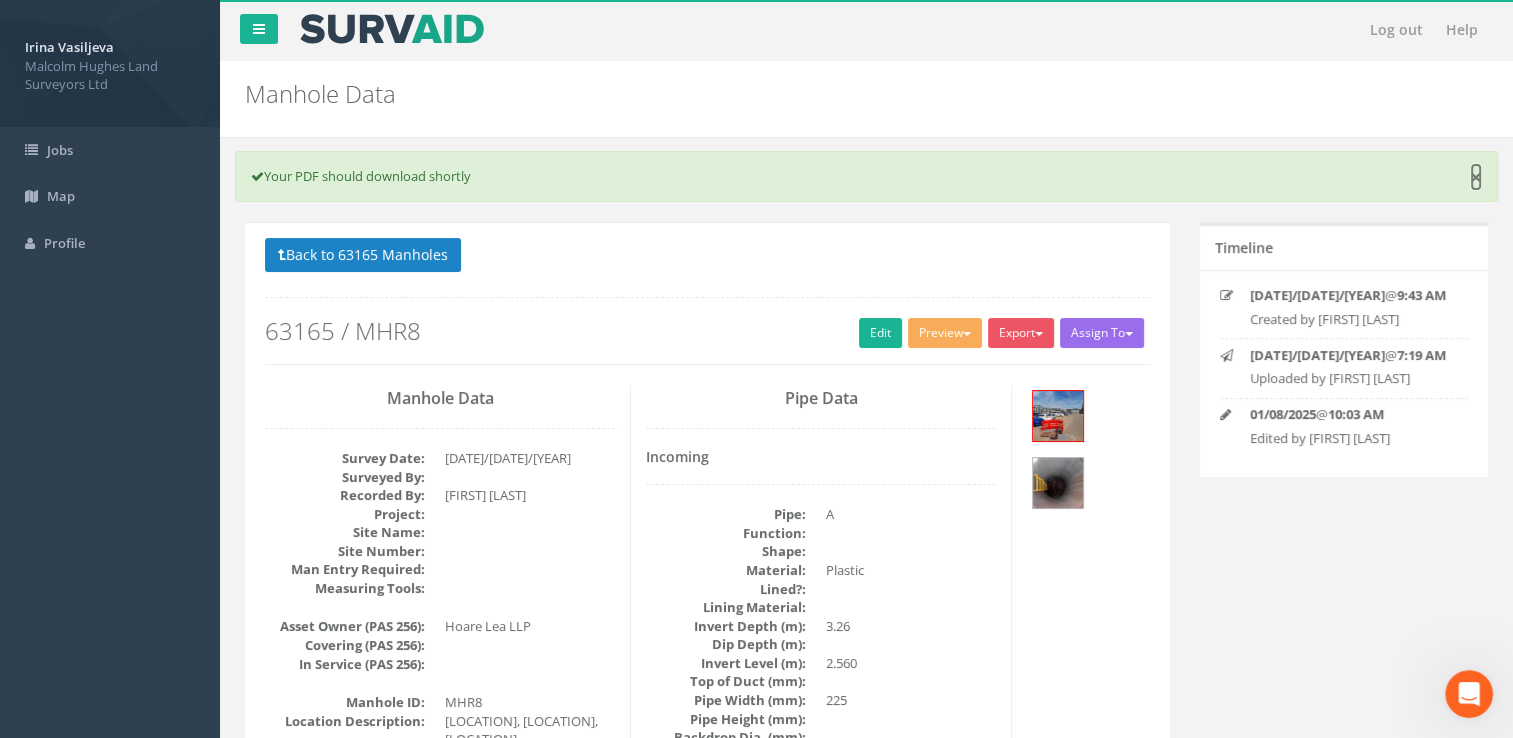 click on "×" at bounding box center [1476, 177] 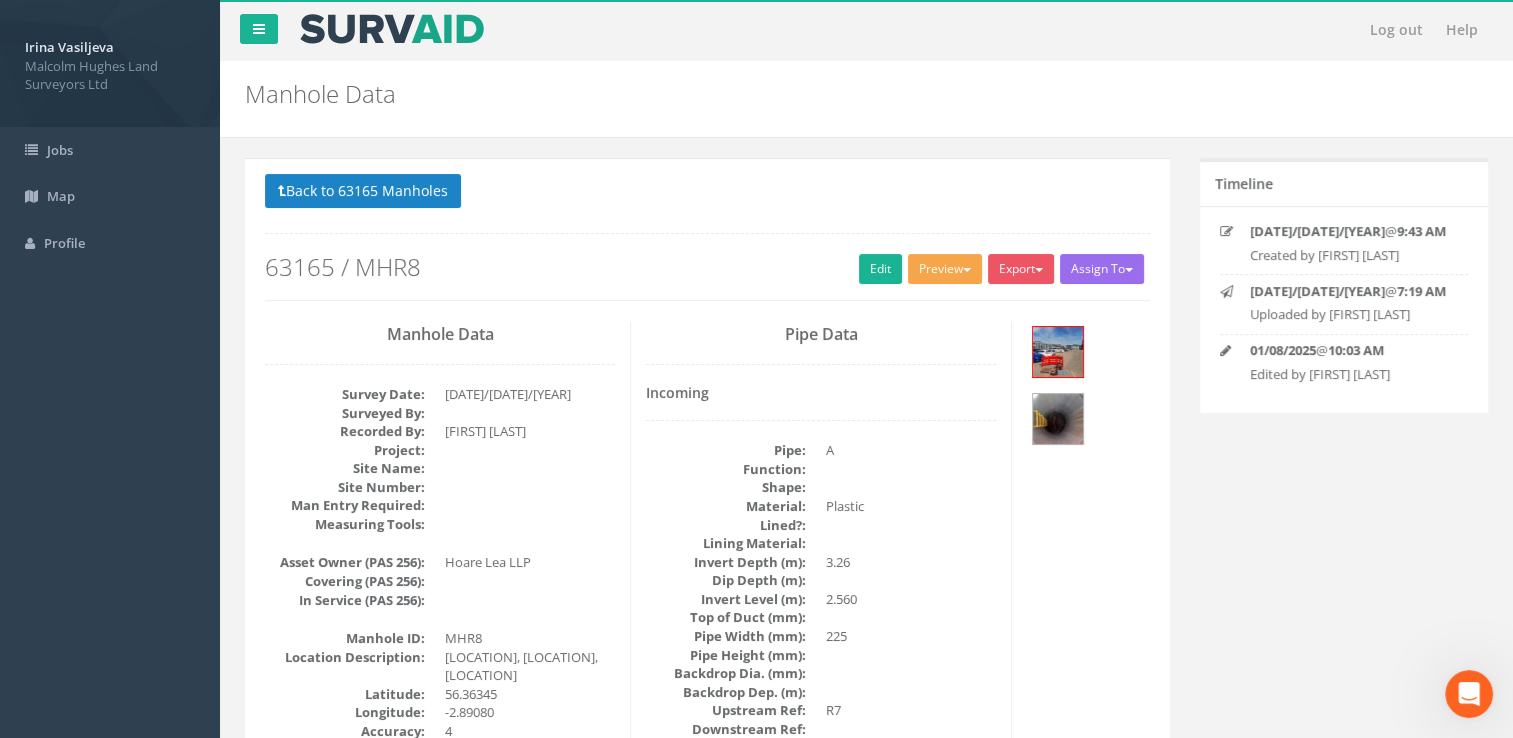 click on "Preview" at bounding box center (945, 269) 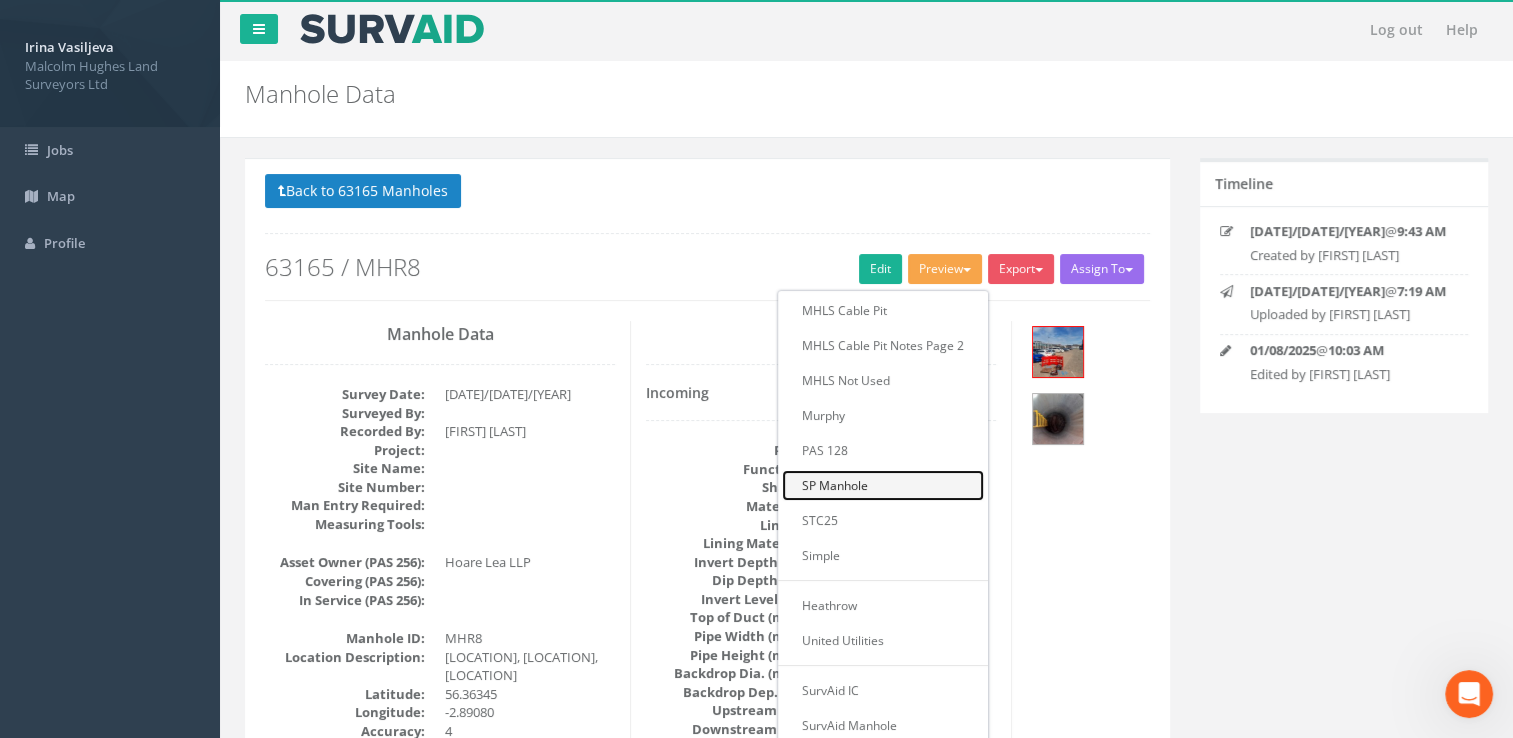 click on "SP Manhole" at bounding box center (883, 485) 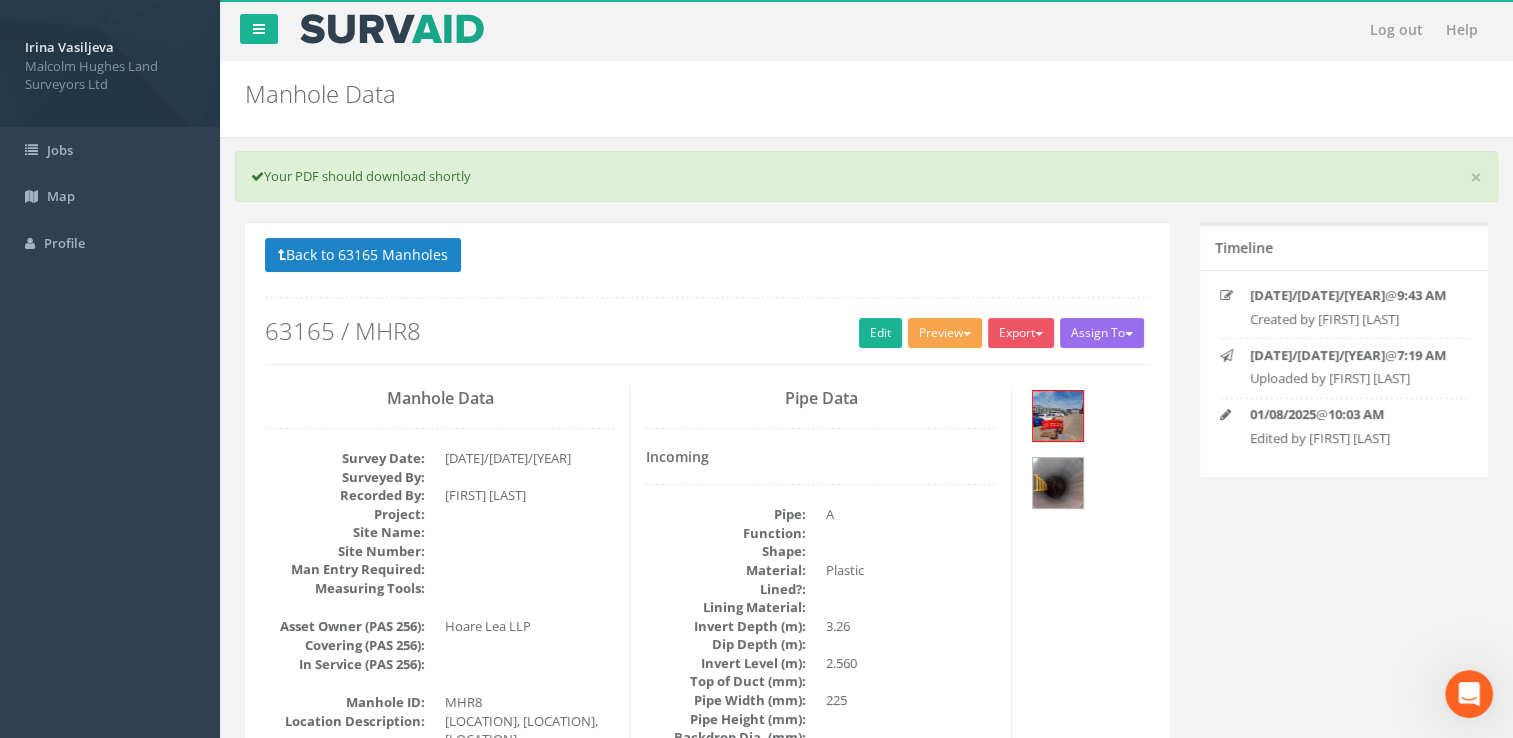 click on "Preview" at bounding box center (945, 333) 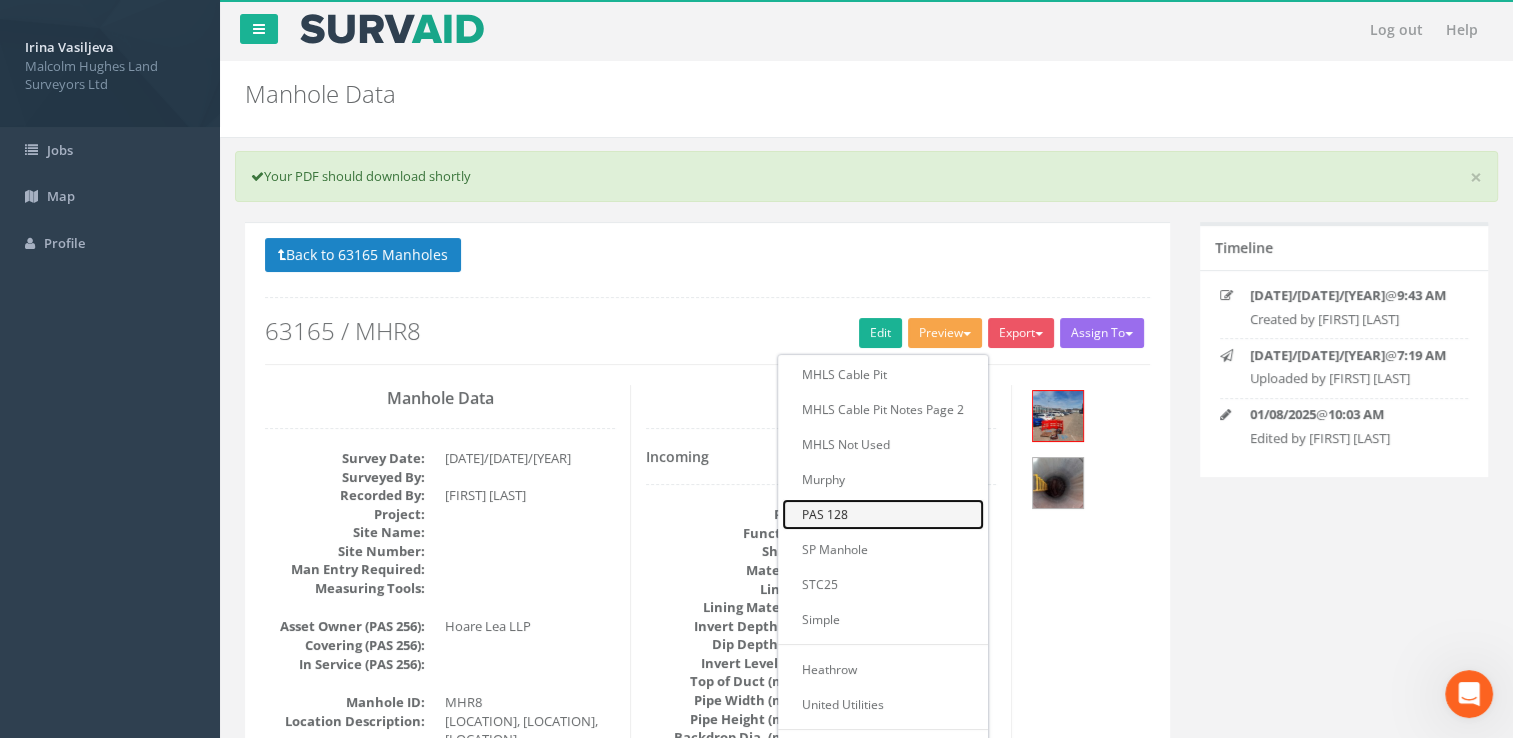 click on "PAS 128" at bounding box center (883, 514) 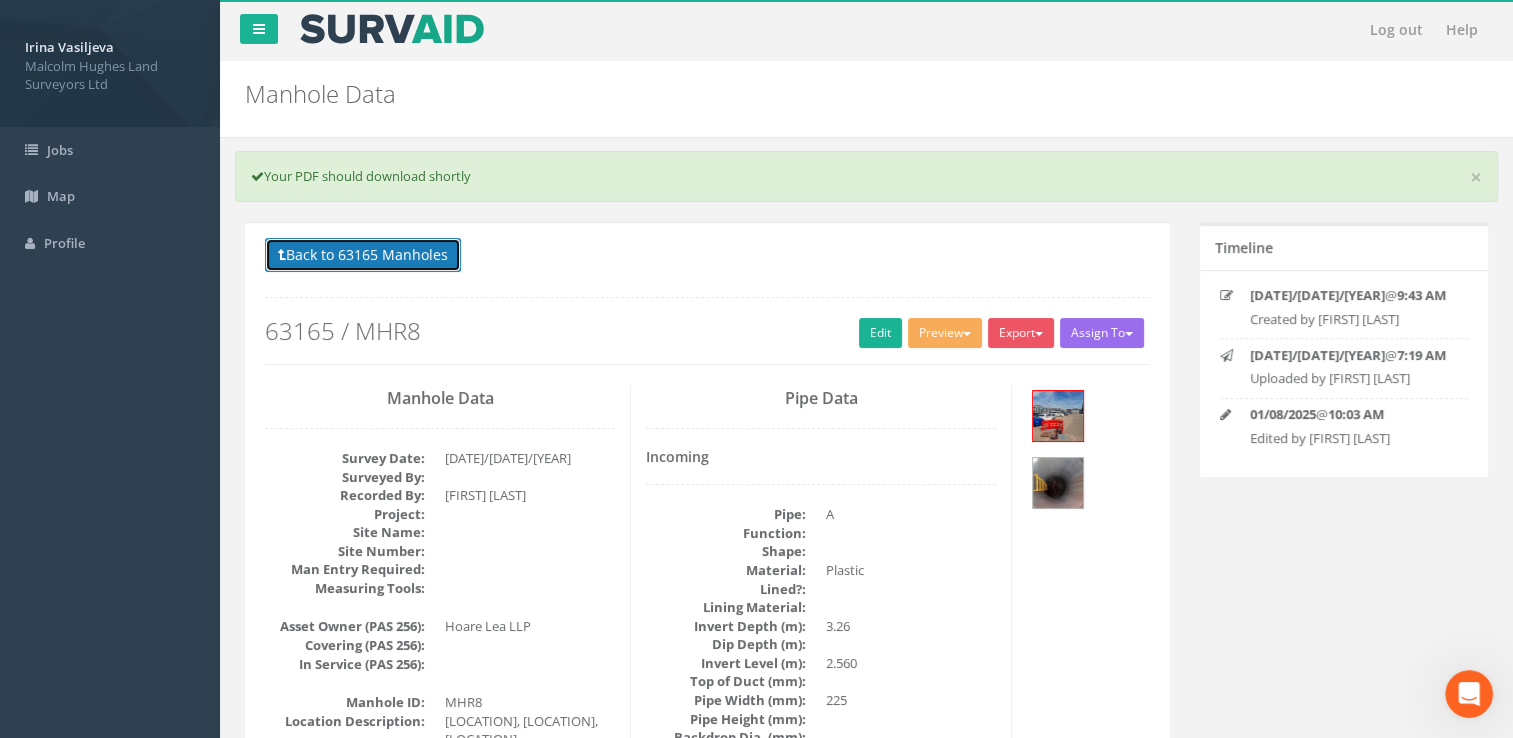 click on "Back to 63165 Manholes" at bounding box center [363, 255] 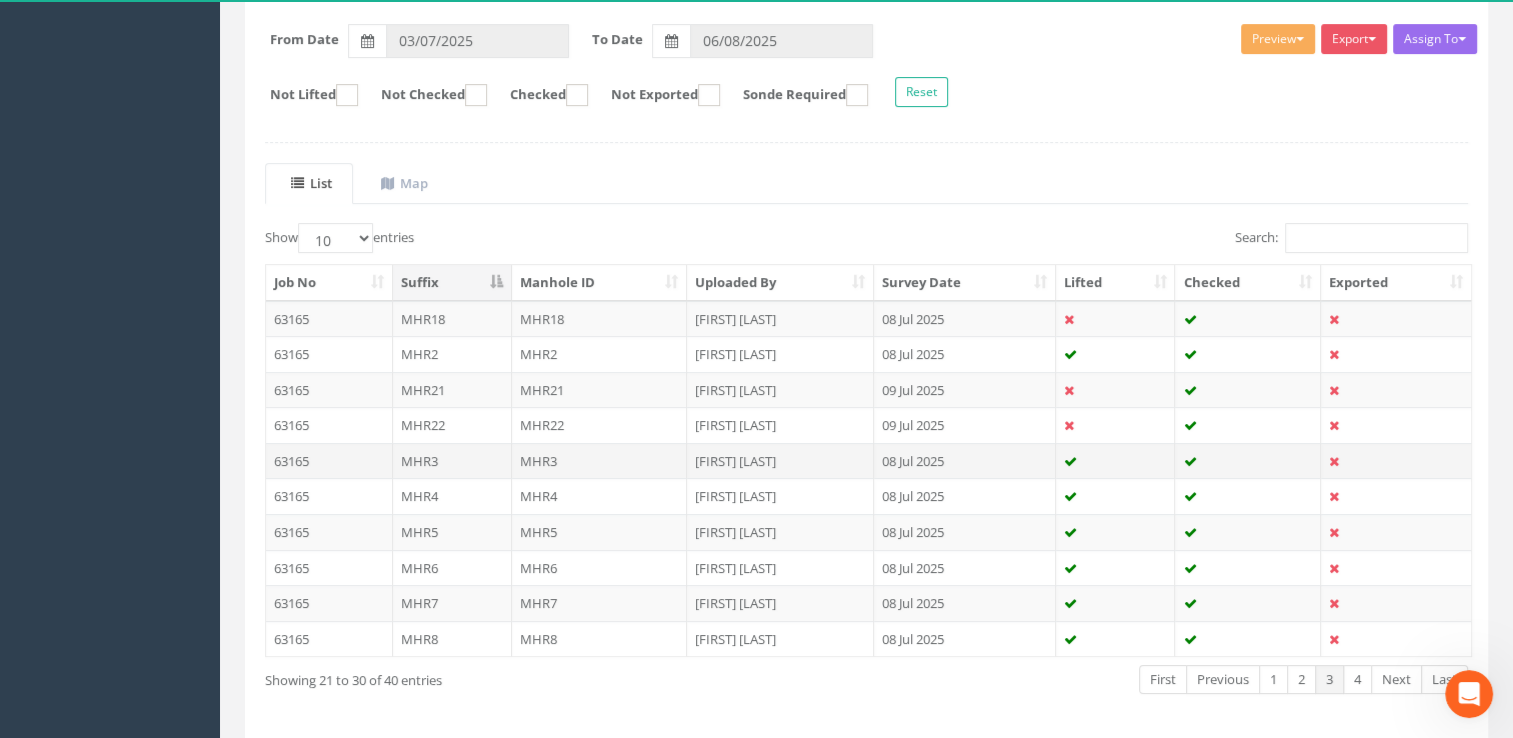 scroll, scrollTop: 372, scrollLeft: 0, axis: vertical 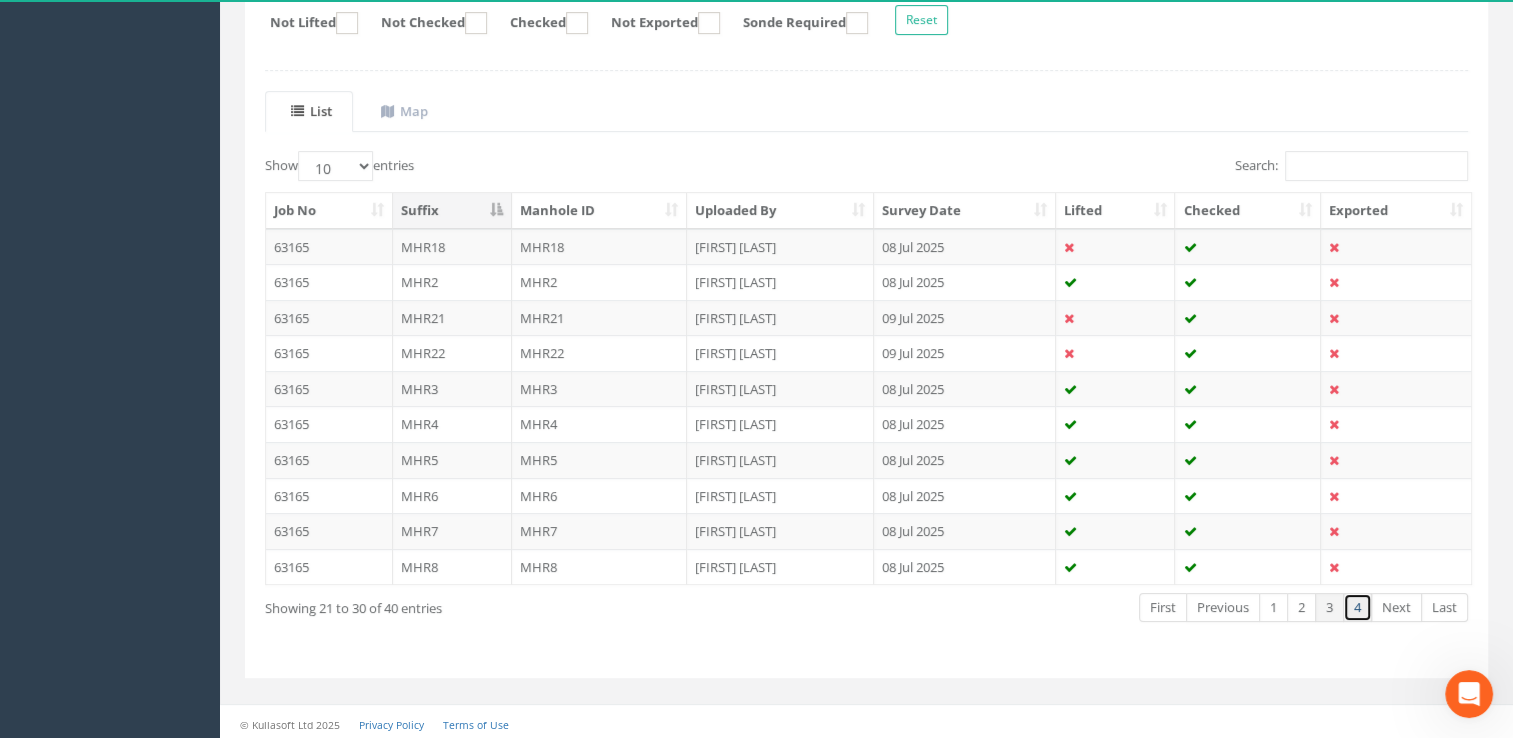 click on "4" at bounding box center [1357, 607] 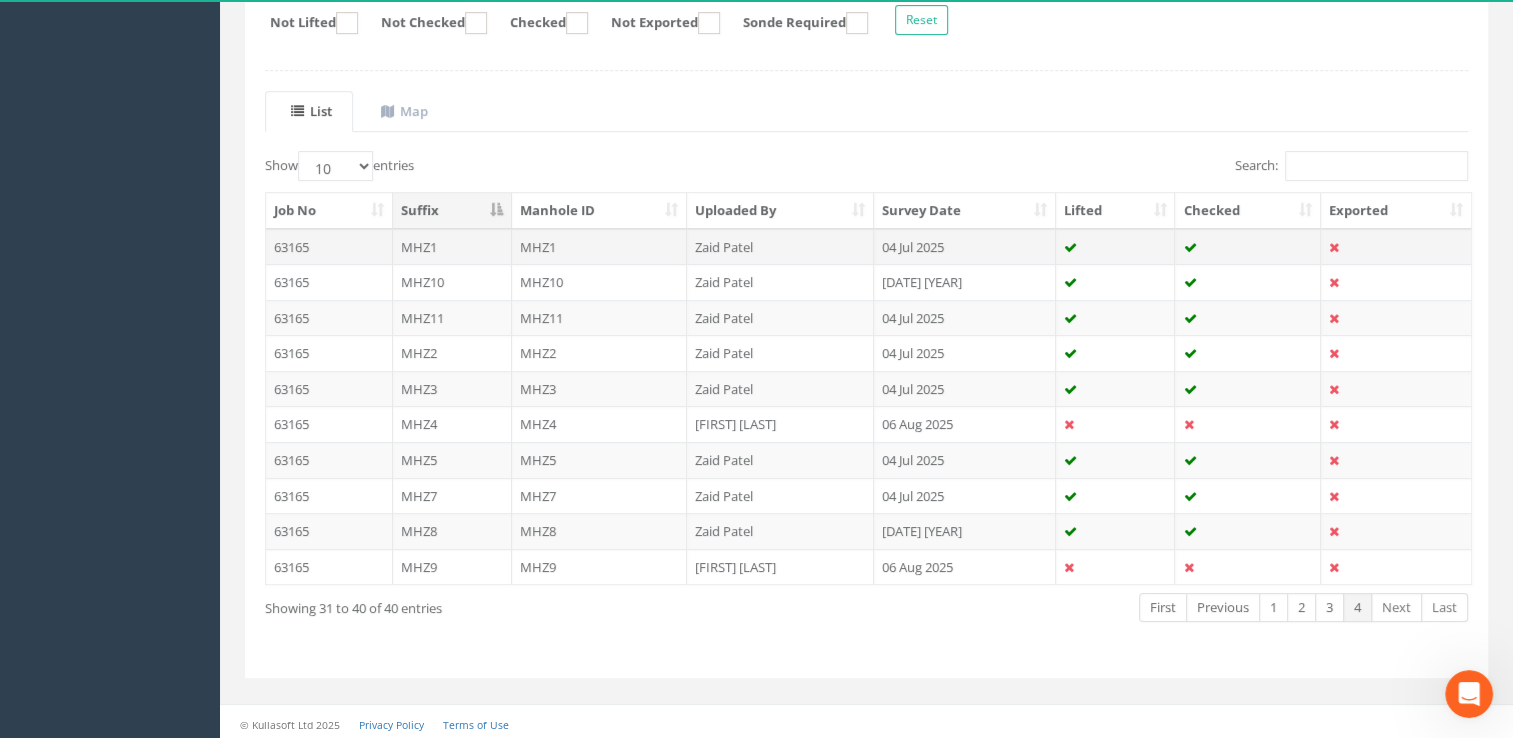 click on "MHZ1" at bounding box center [452, 247] 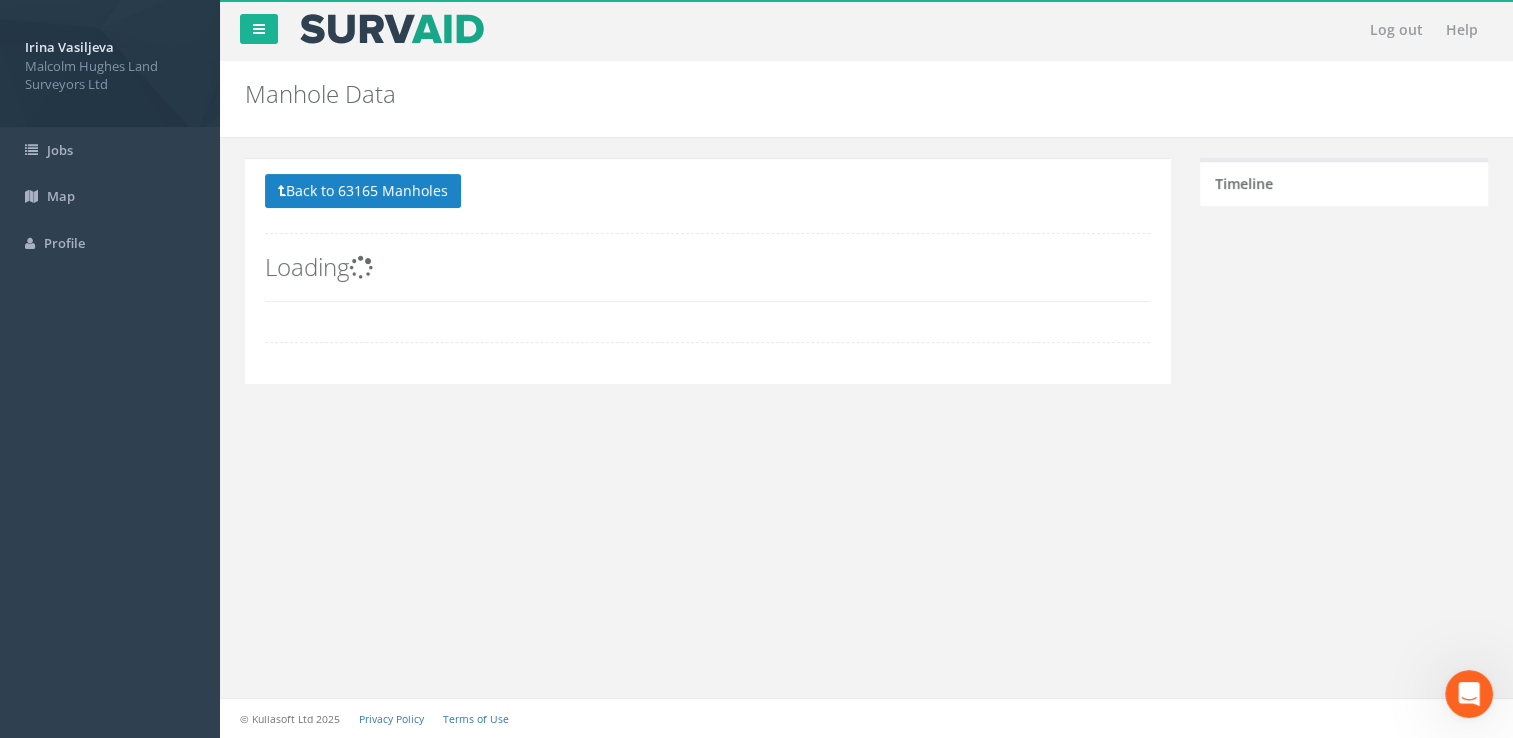 scroll, scrollTop: 0, scrollLeft: 0, axis: both 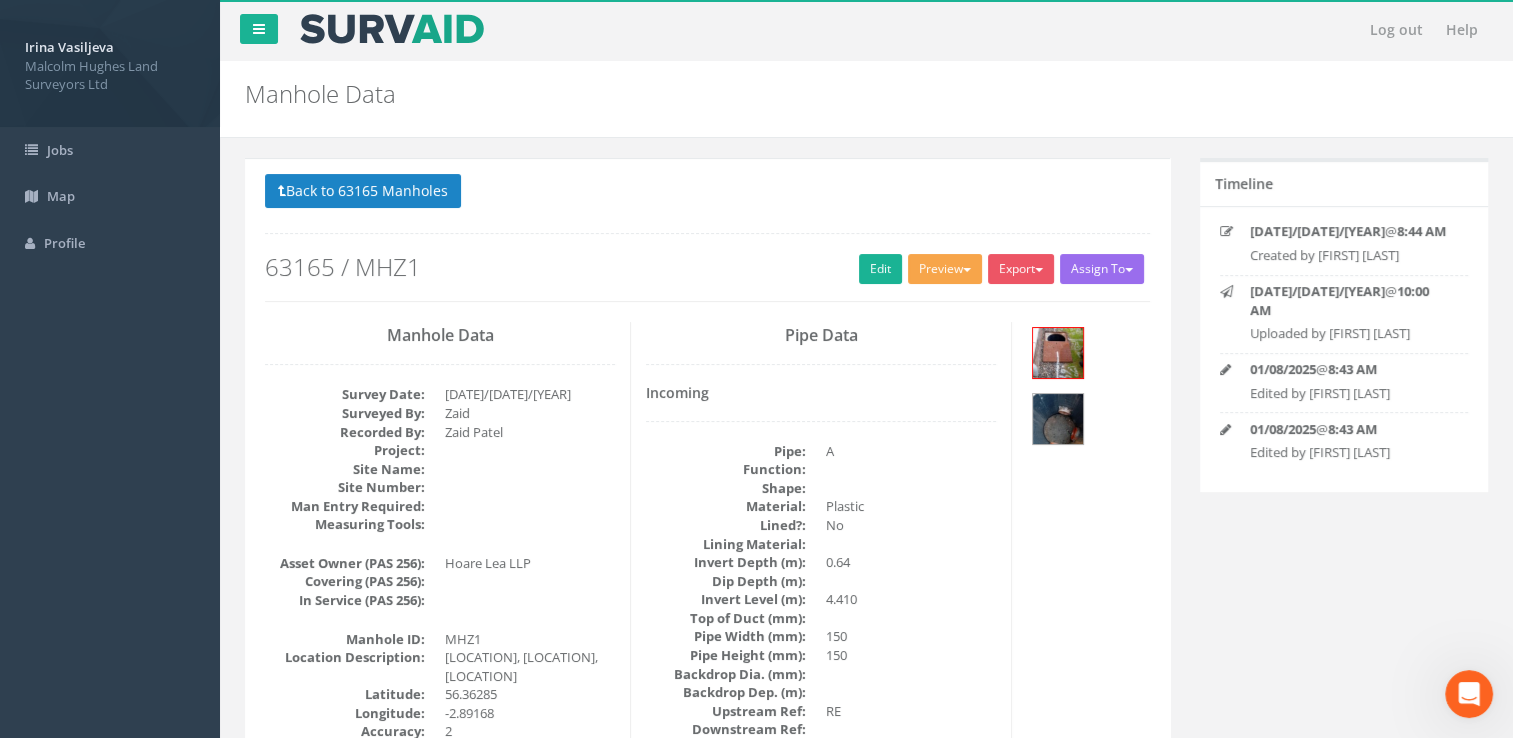 click on "Preview" at bounding box center (945, 269) 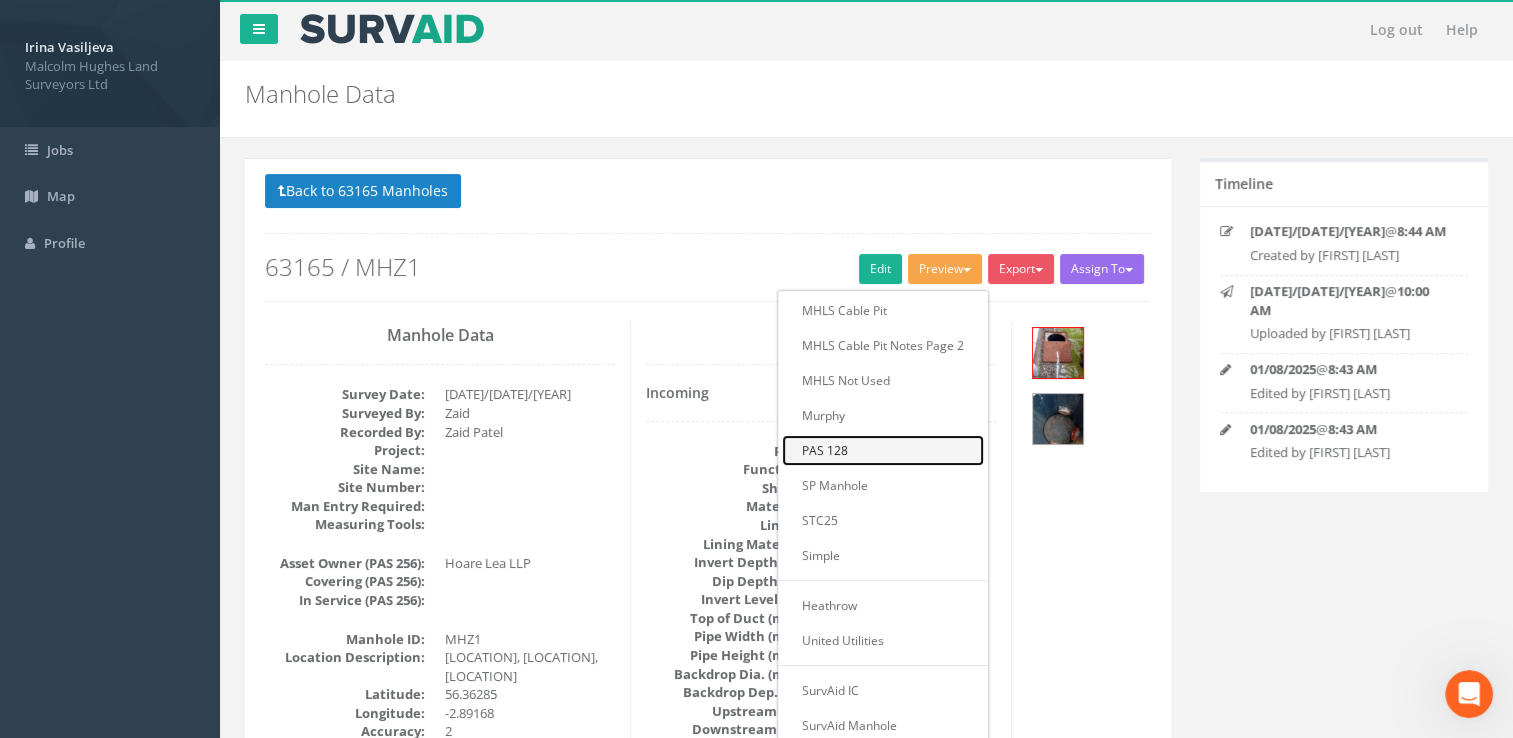 click on "PAS 128" at bounding box center [883, 450] 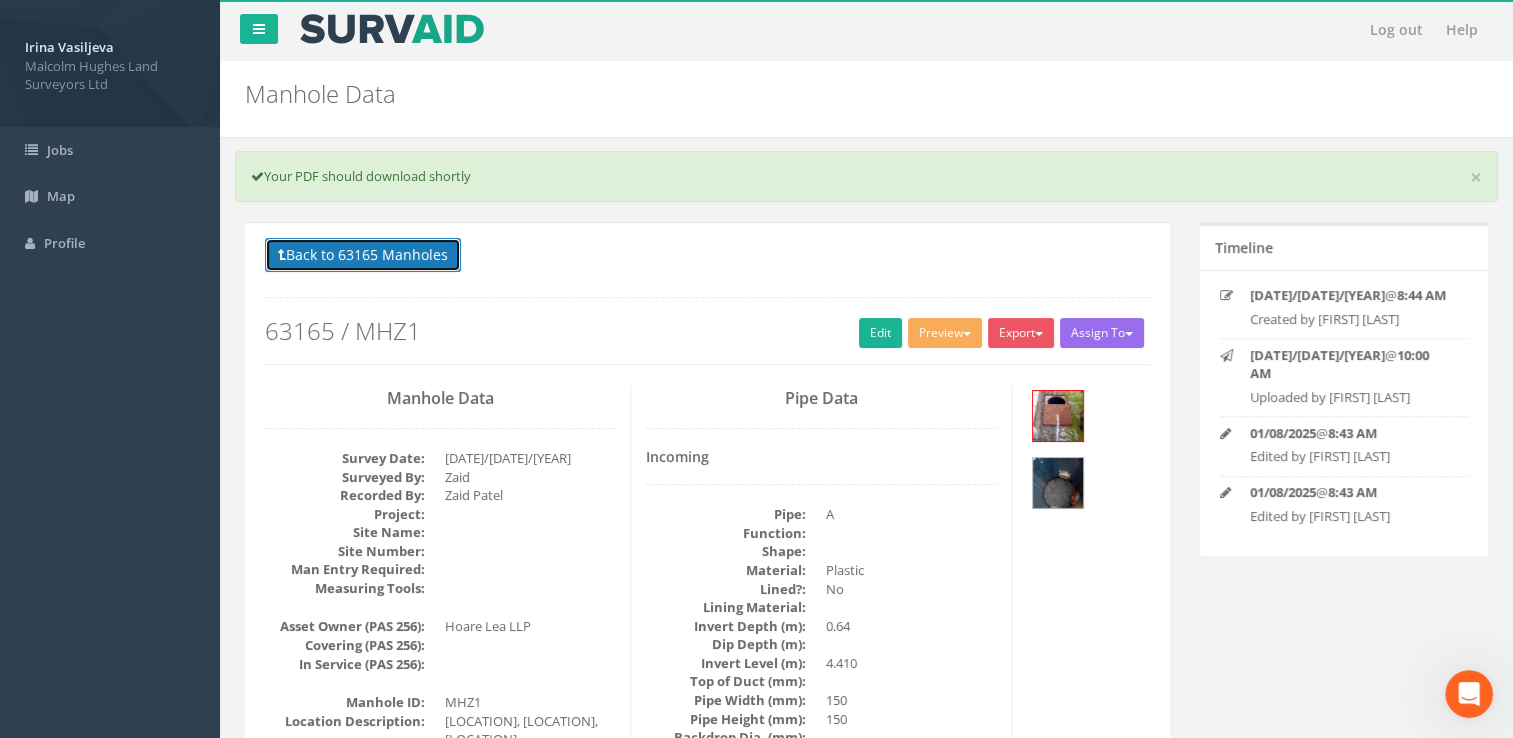 click on "Back to 63165 Manholes" at bounding box center [363, 255] 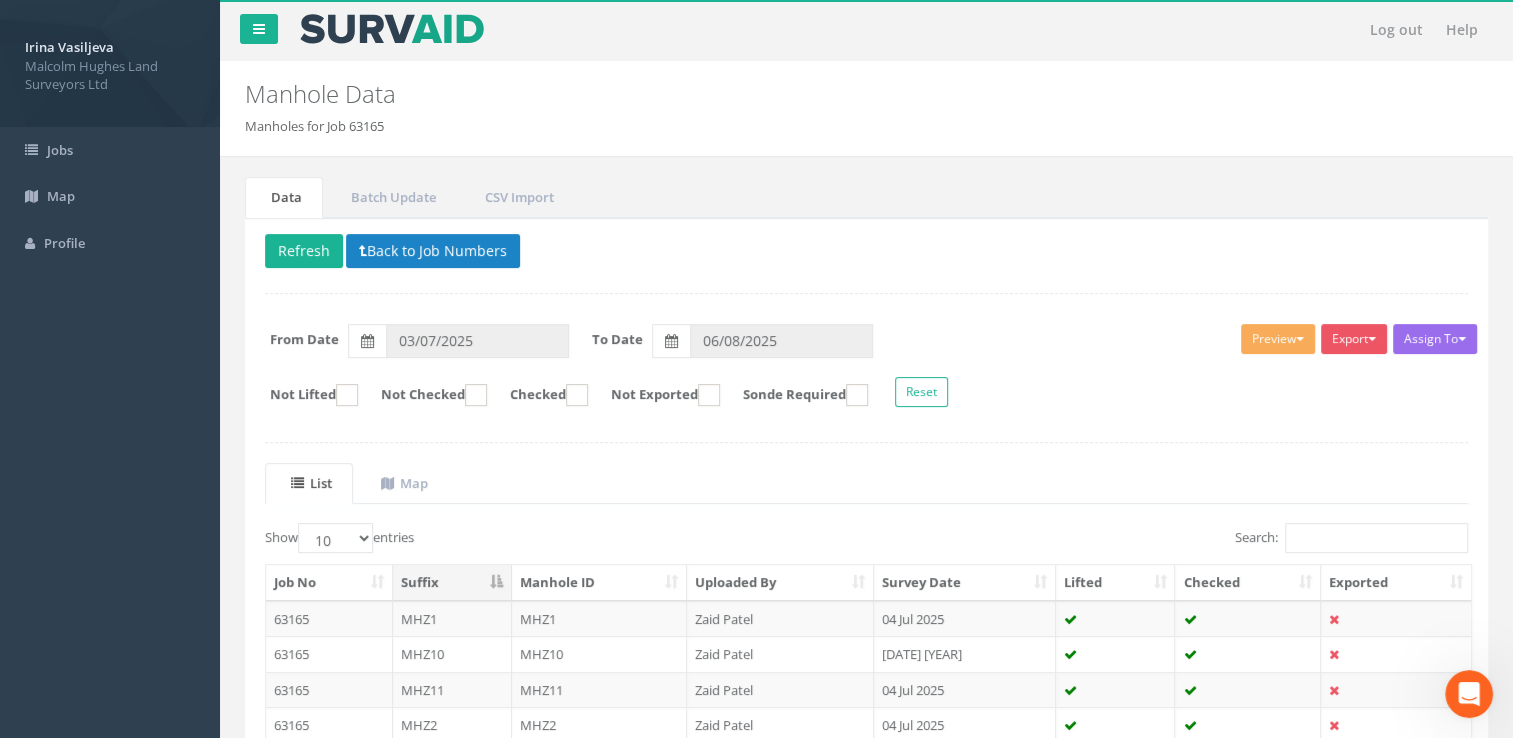 scroll, scrollTop: 300, scrollLeft: 0, axis: vertical 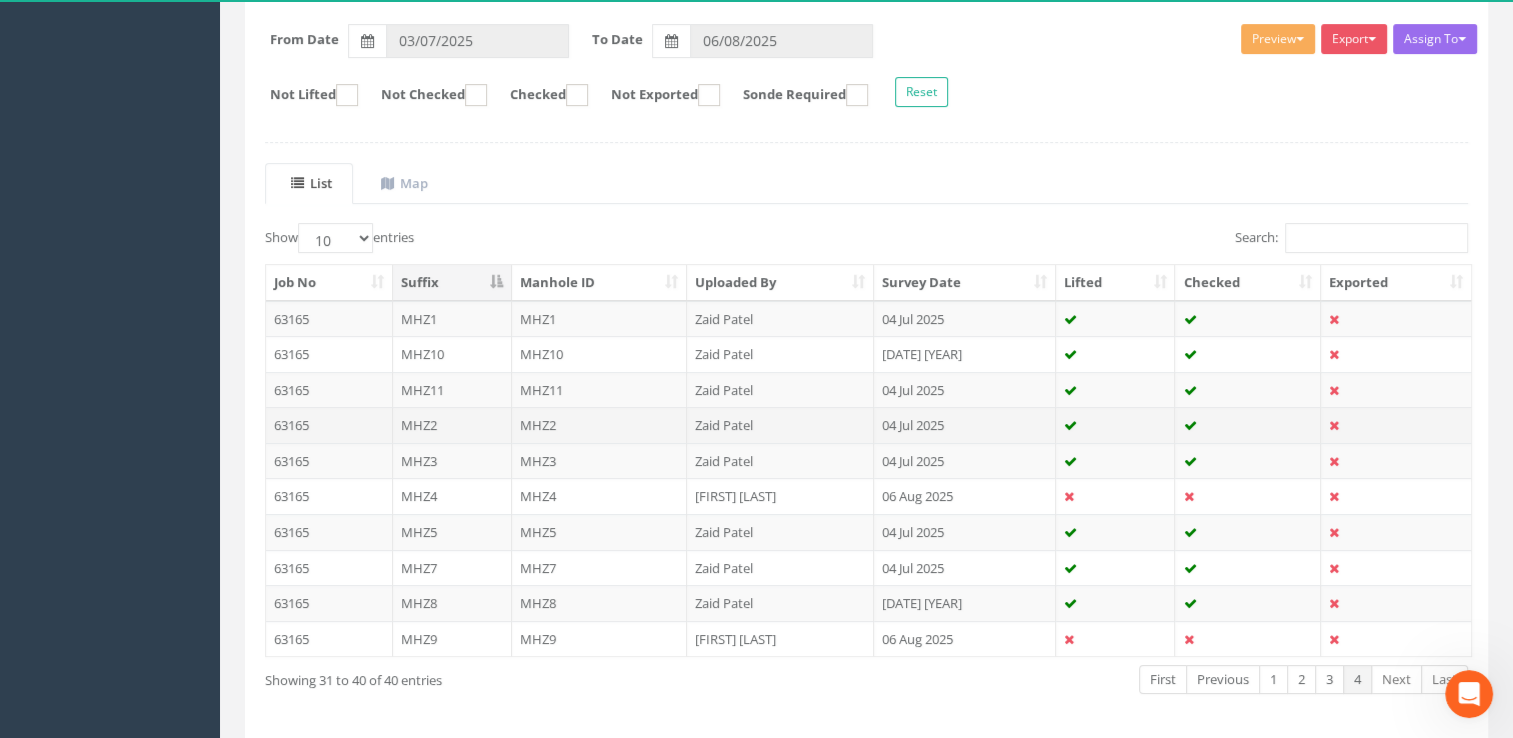 click on "MHZ2" at bounding box center [452, 425] 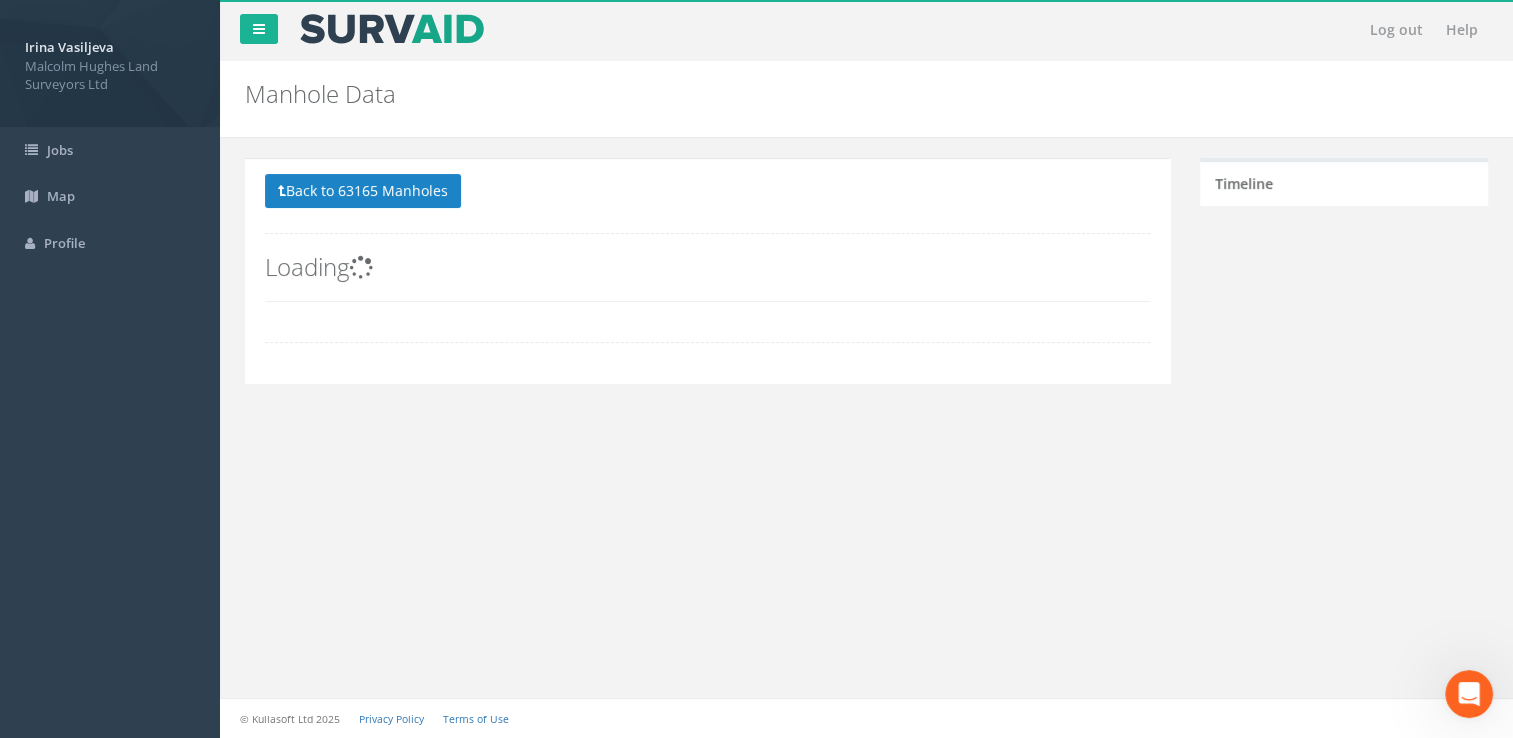 scroll, scrollTop: 0, scrollLeft: 0, axis: both 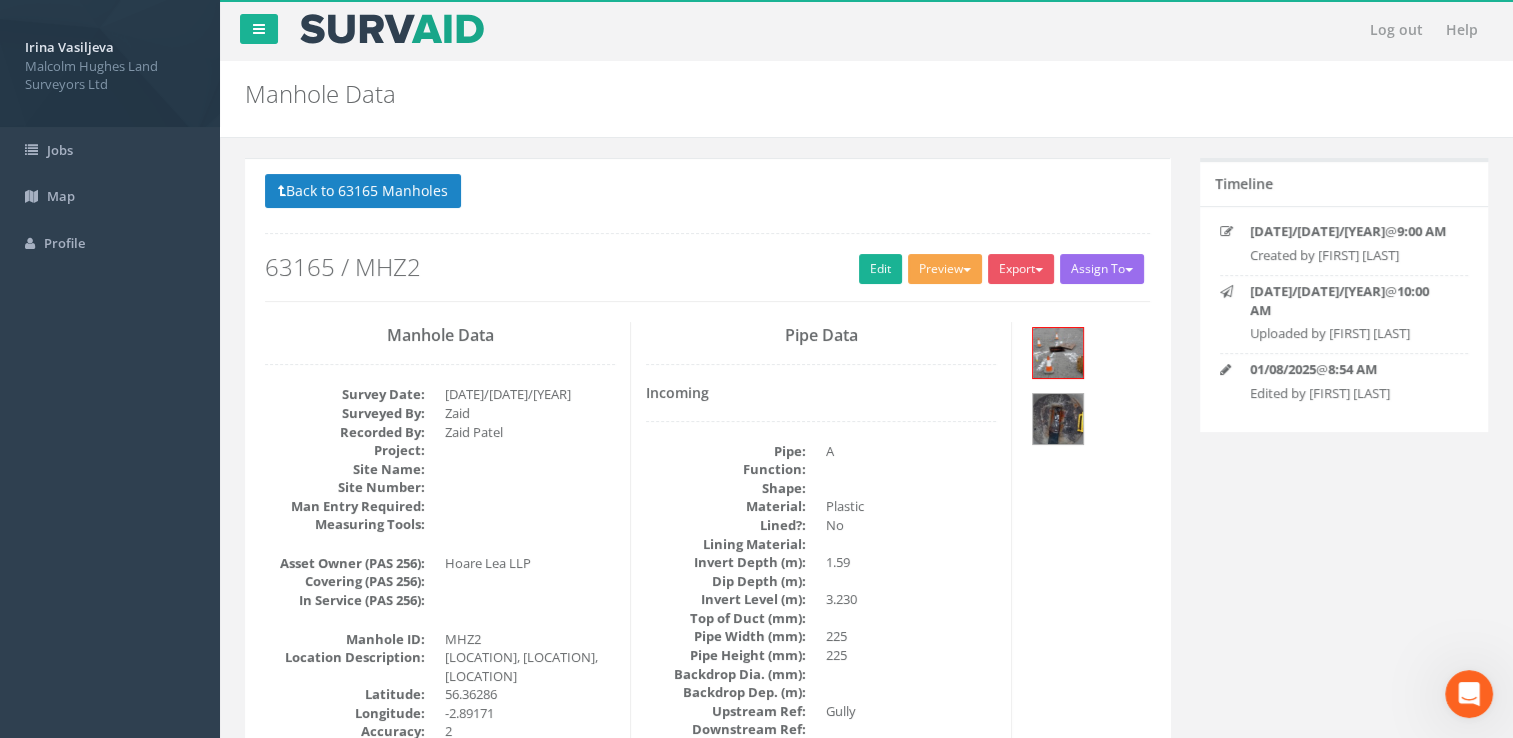 click on "Preview" at bounding box center (945, 269) 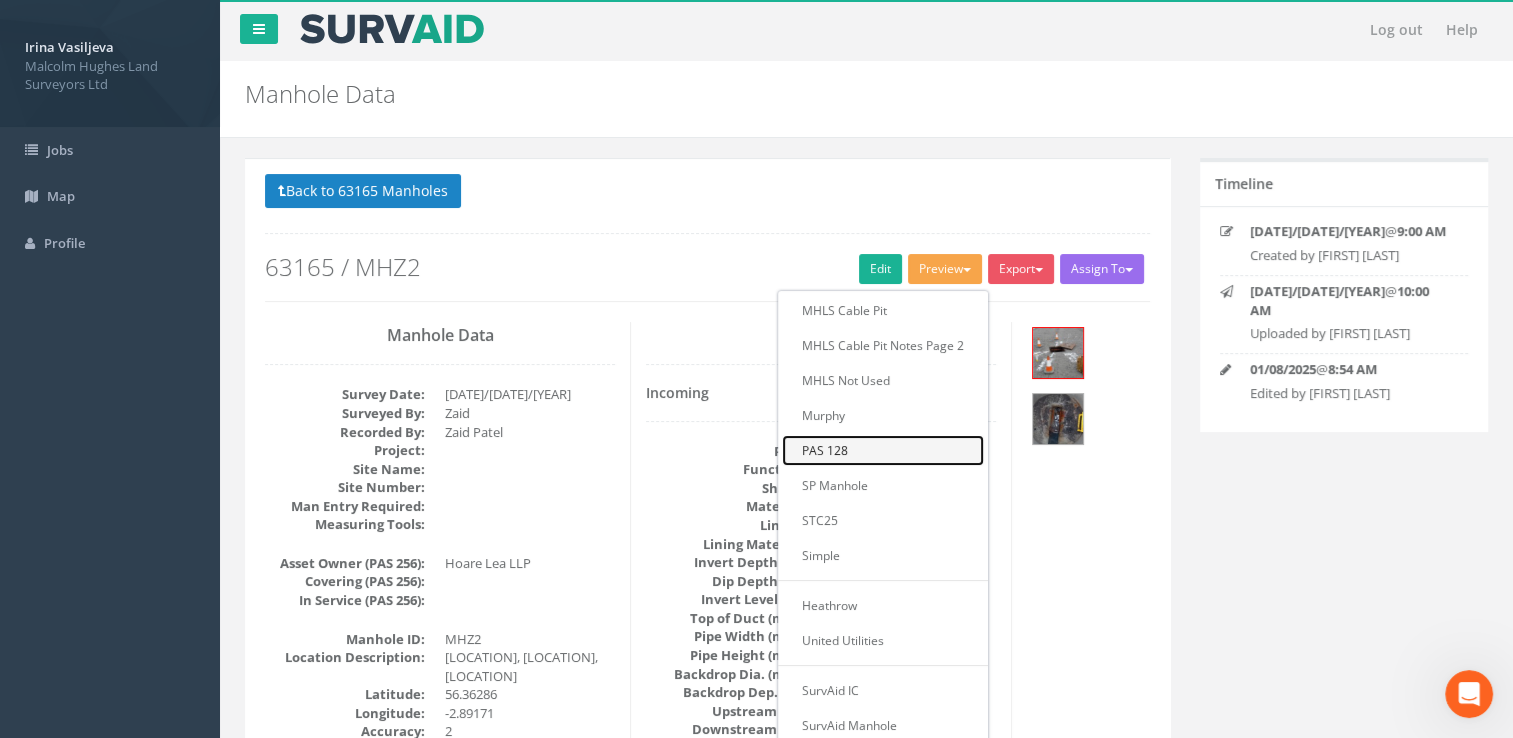 click on "PAS 128" at bounding box center [883, 450] 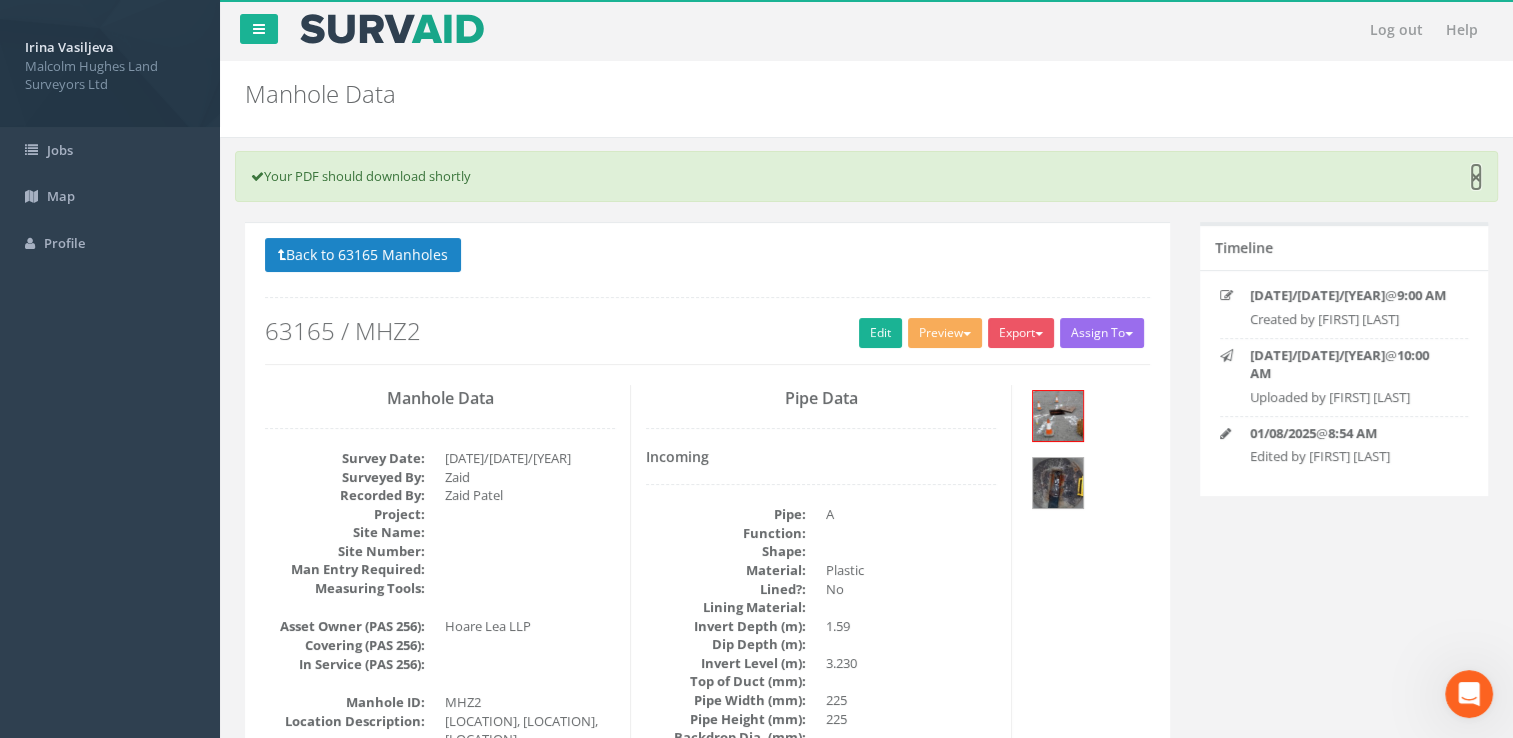 click on "×" at bounding box center (1476, 177) 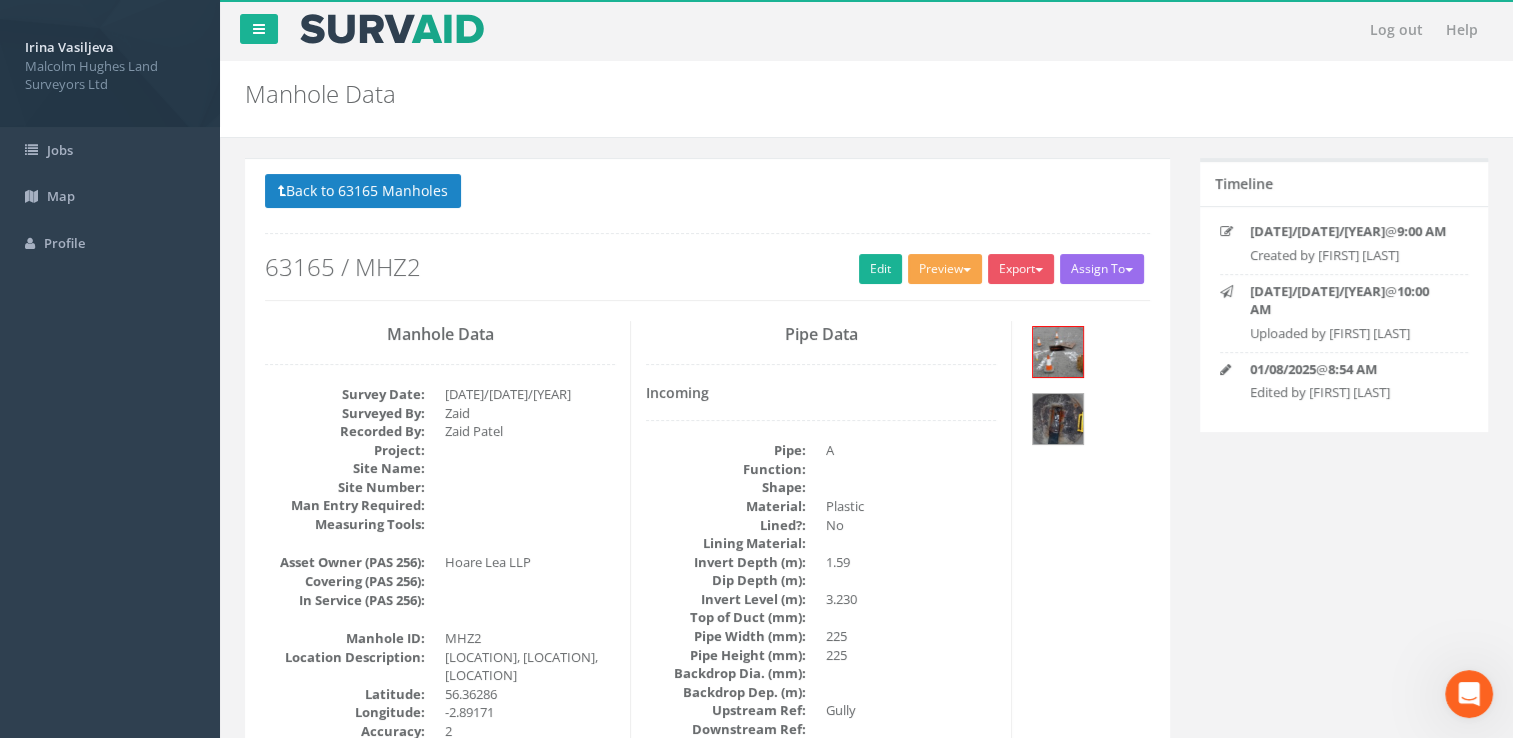 click on "Preview" at bounding box center [945, 269] 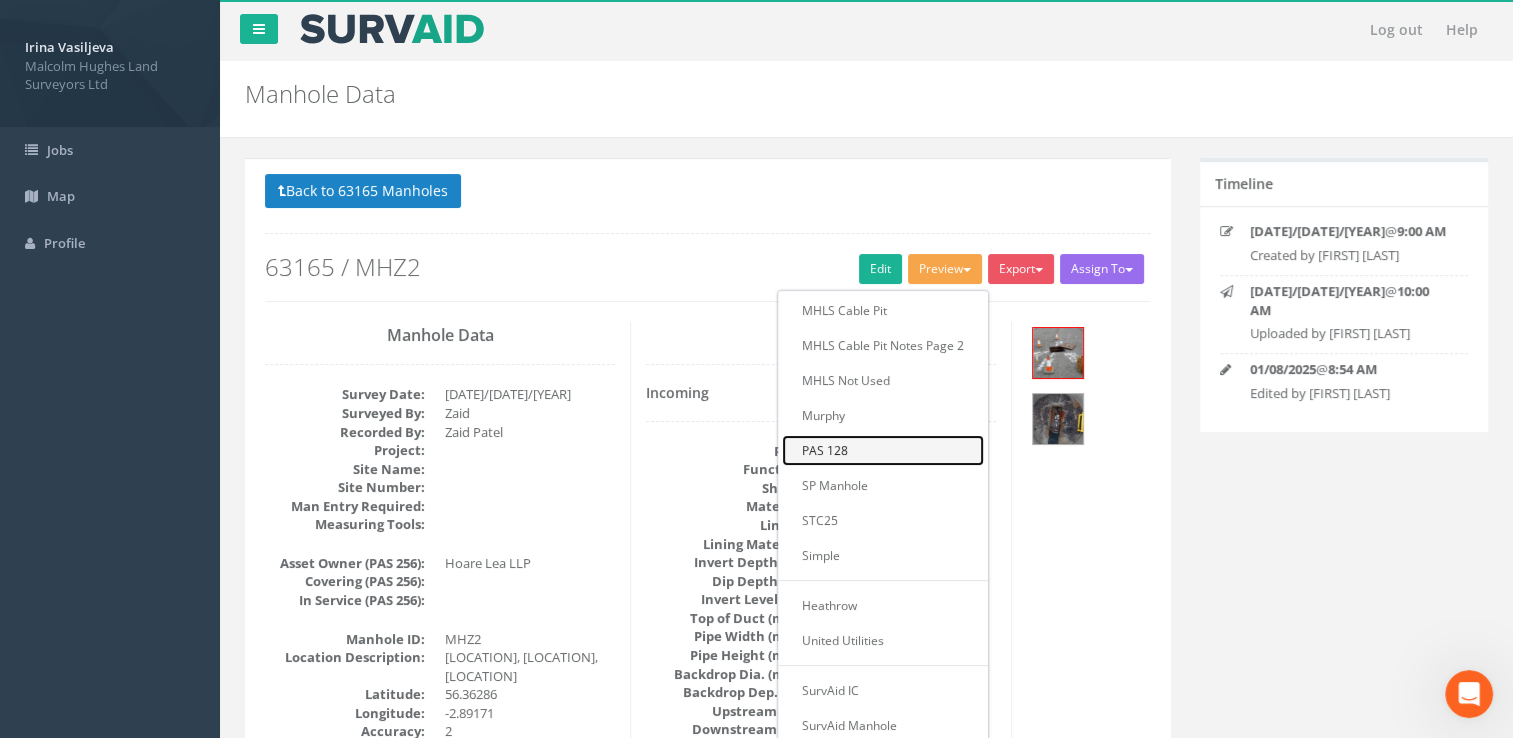 click on "PAS 128" at bounding box center [883, 450] 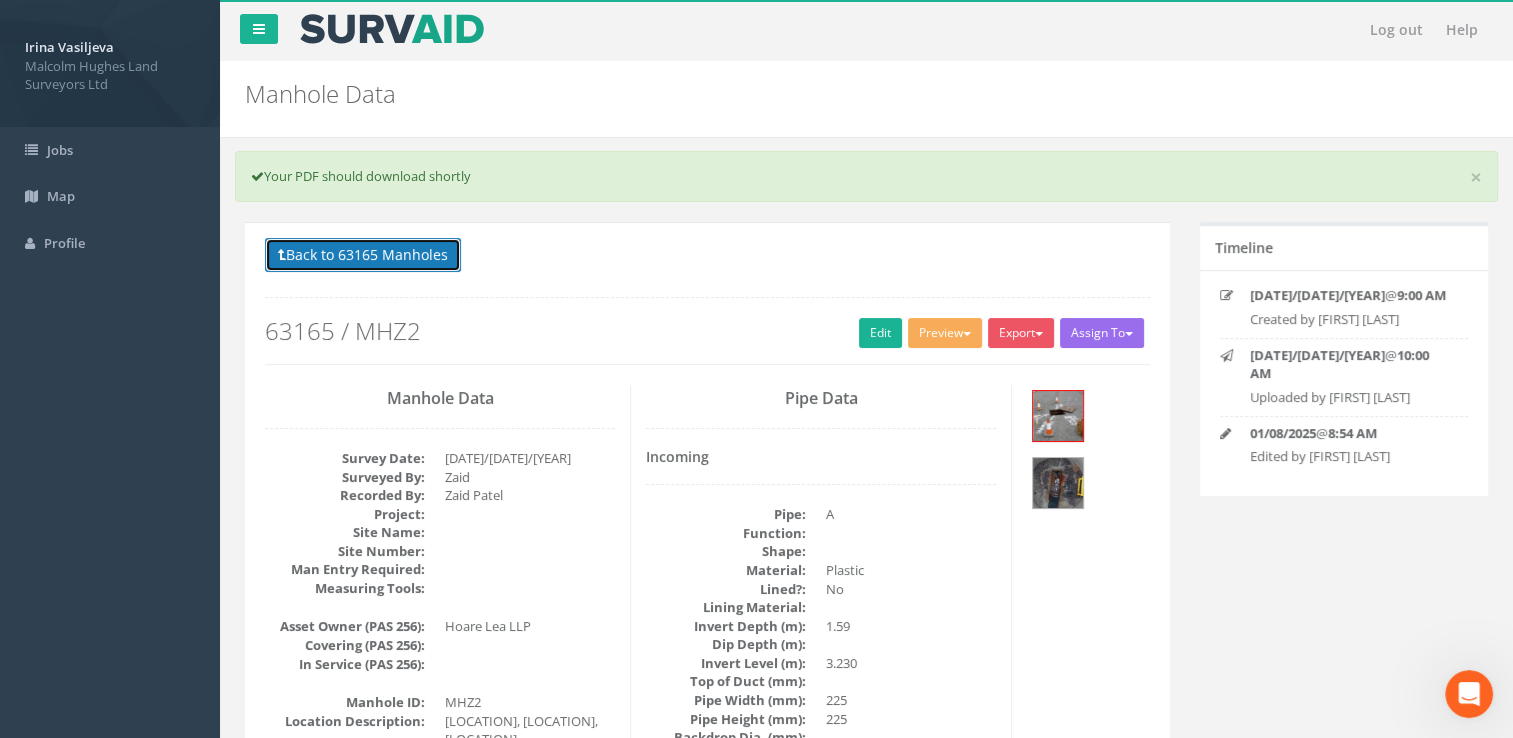 click on "Back to 63165 Manholes" at bounding box center (363, 255) 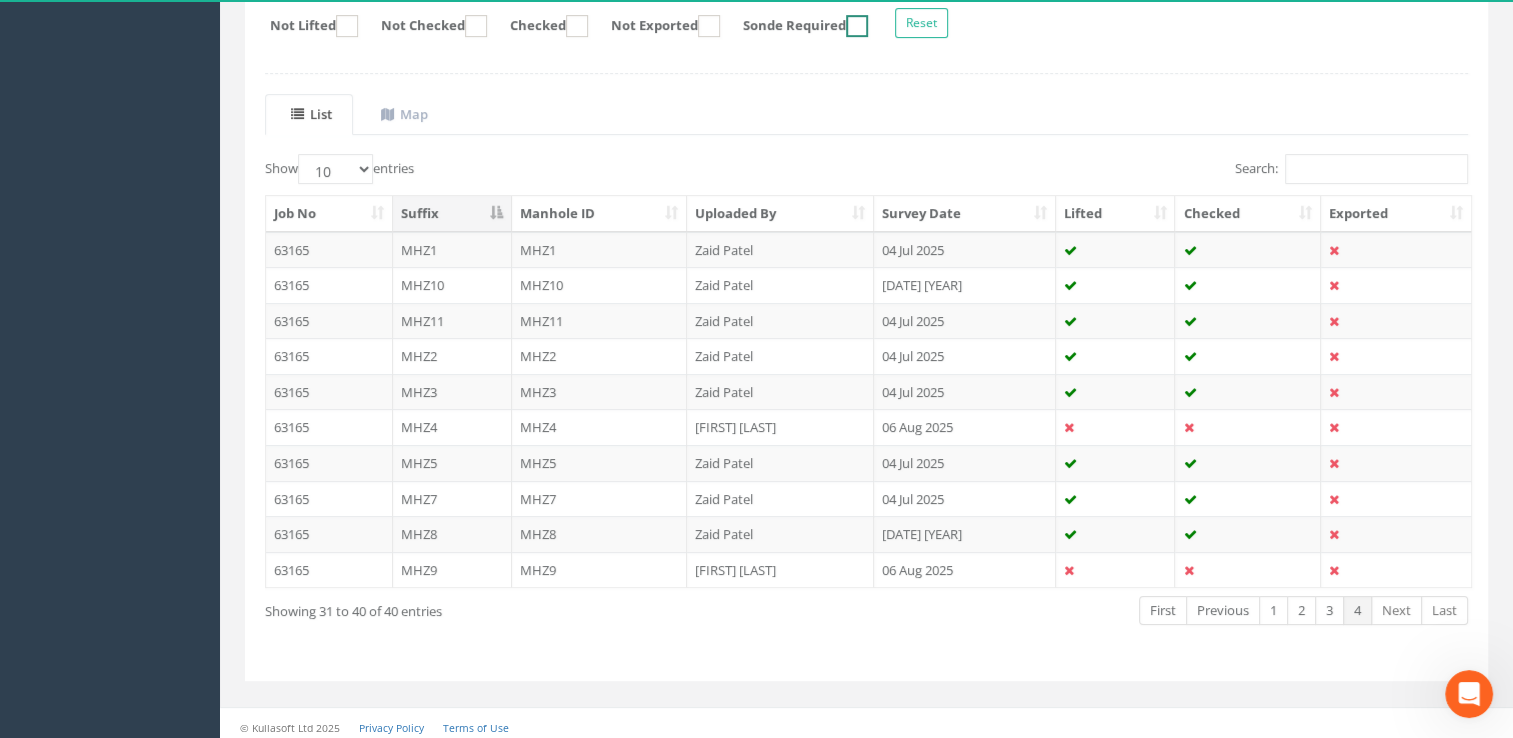 scroll, scrollTop: 372, scrollLeft: 0, axis: vertical 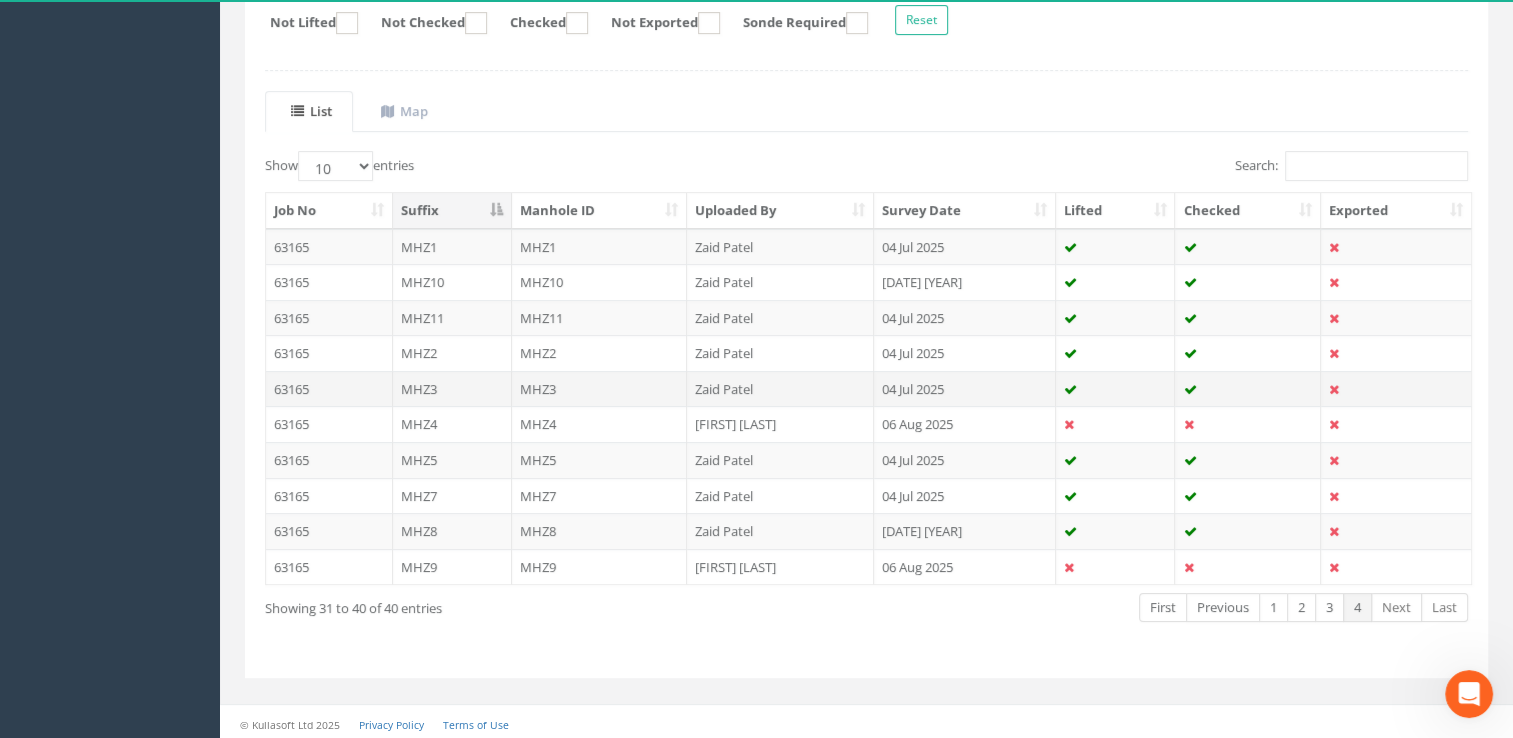 click on "MHZ3" at bounding box center [600, 389] 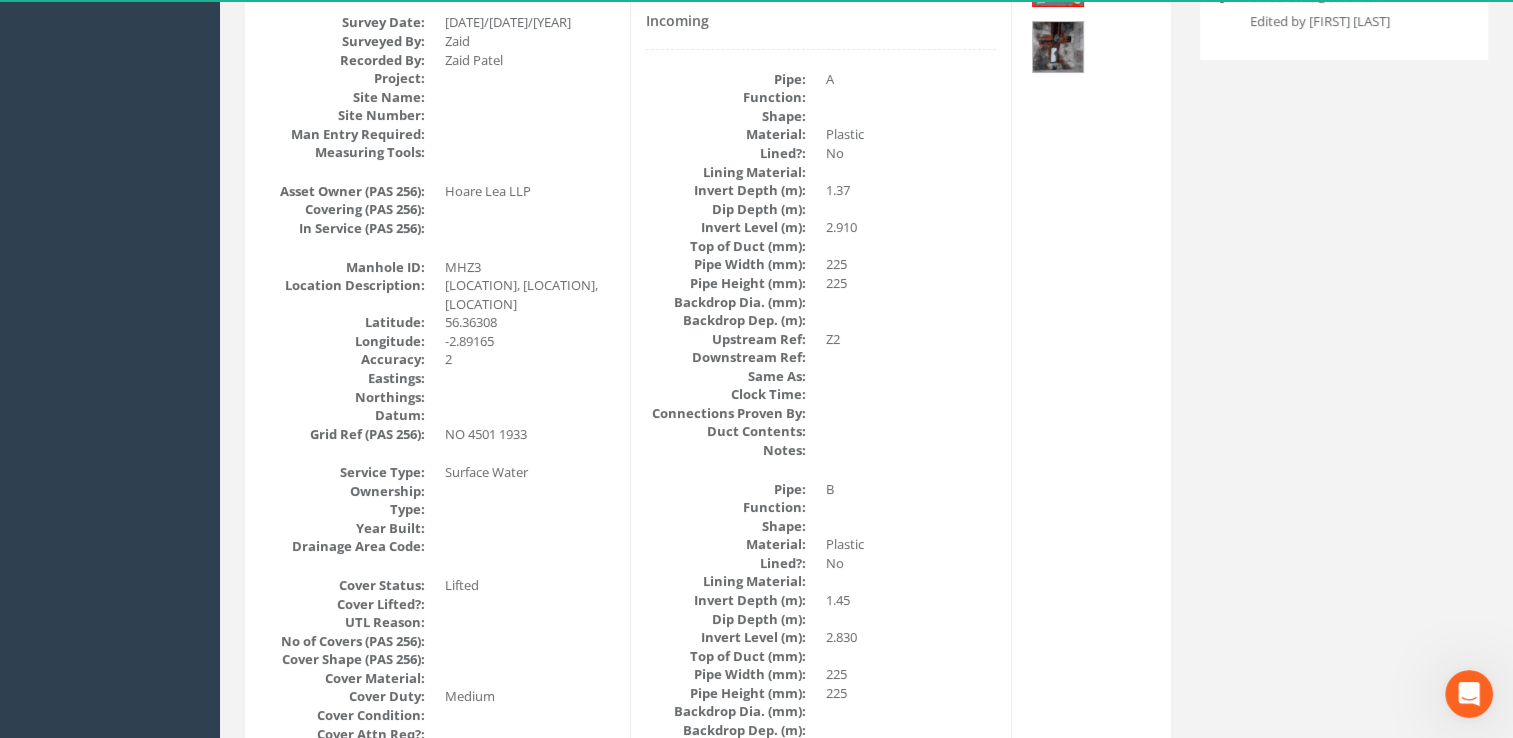 scroll, scrollTop: 0, scrollLeft: 0, axis: both 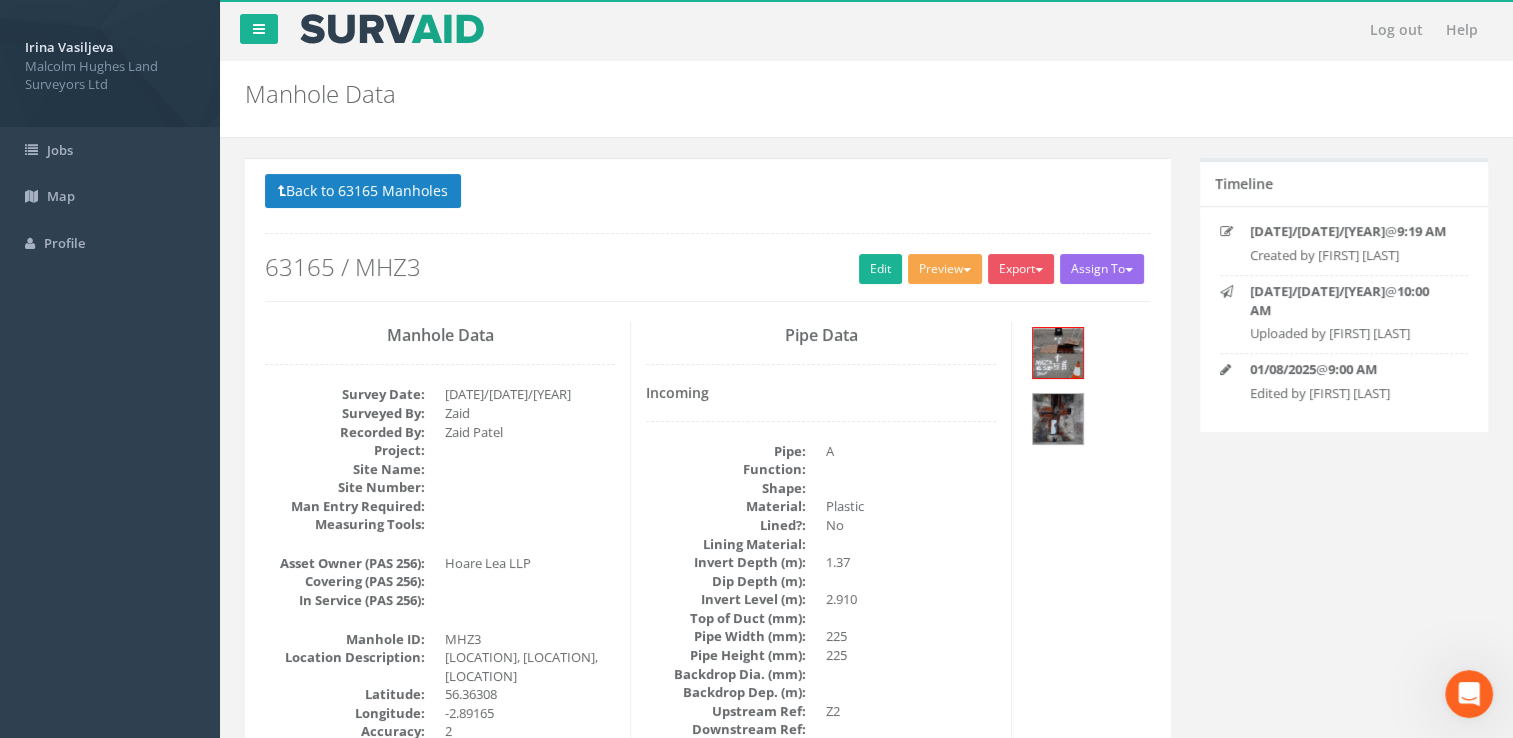 click on "Preview" at bounding box center [945, 269] 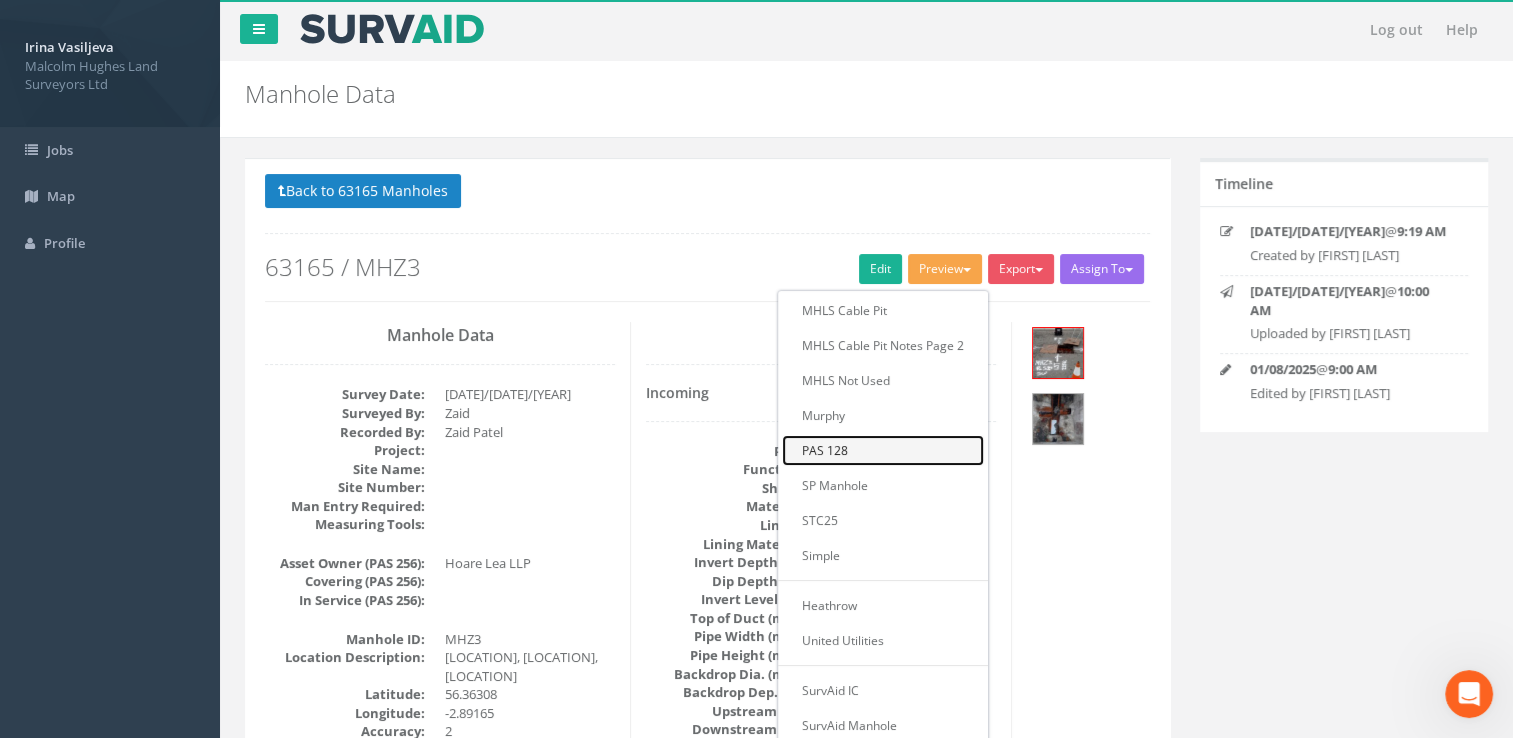 click on "PAS 128" at bounding box center (883, 450) 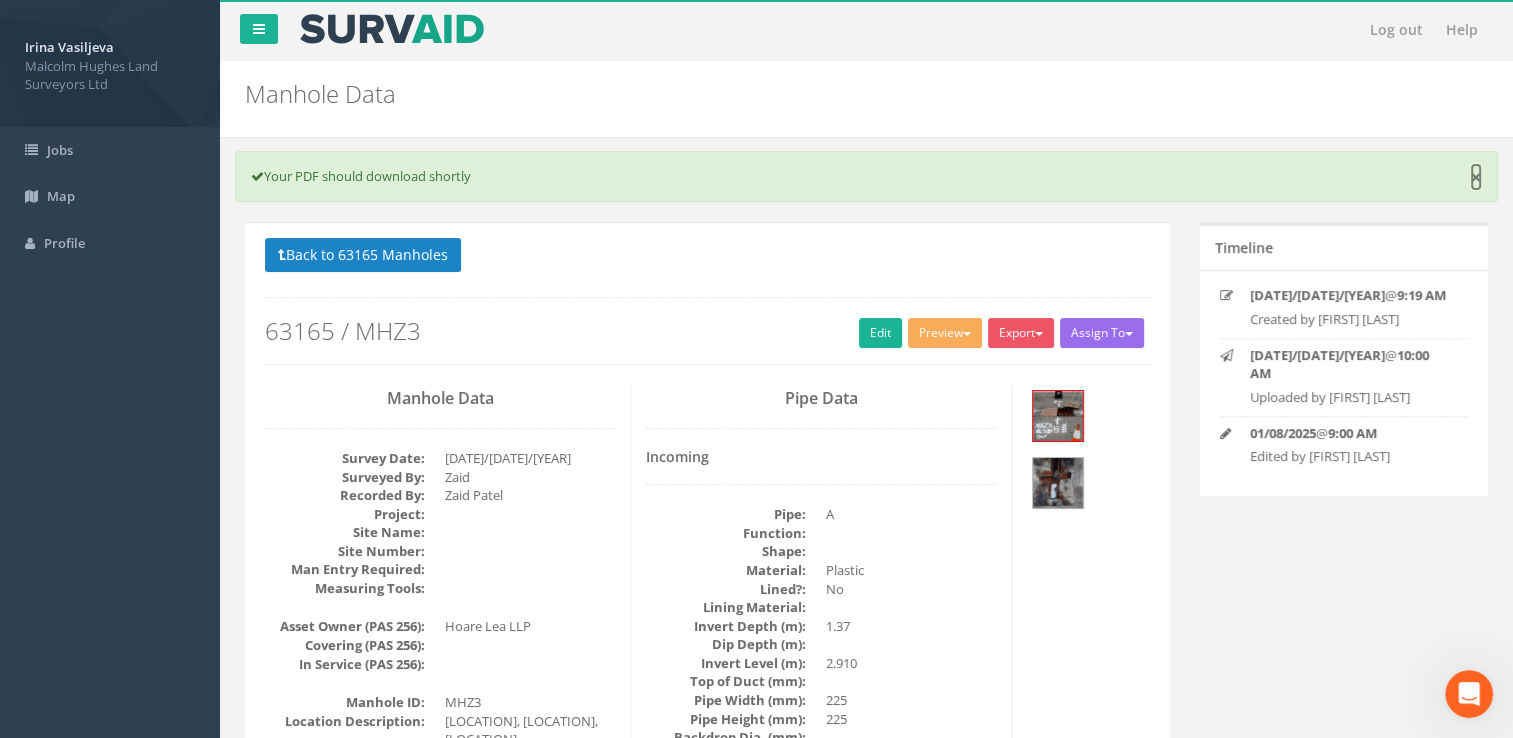 click on "×" at bounding box center [1476, 177] 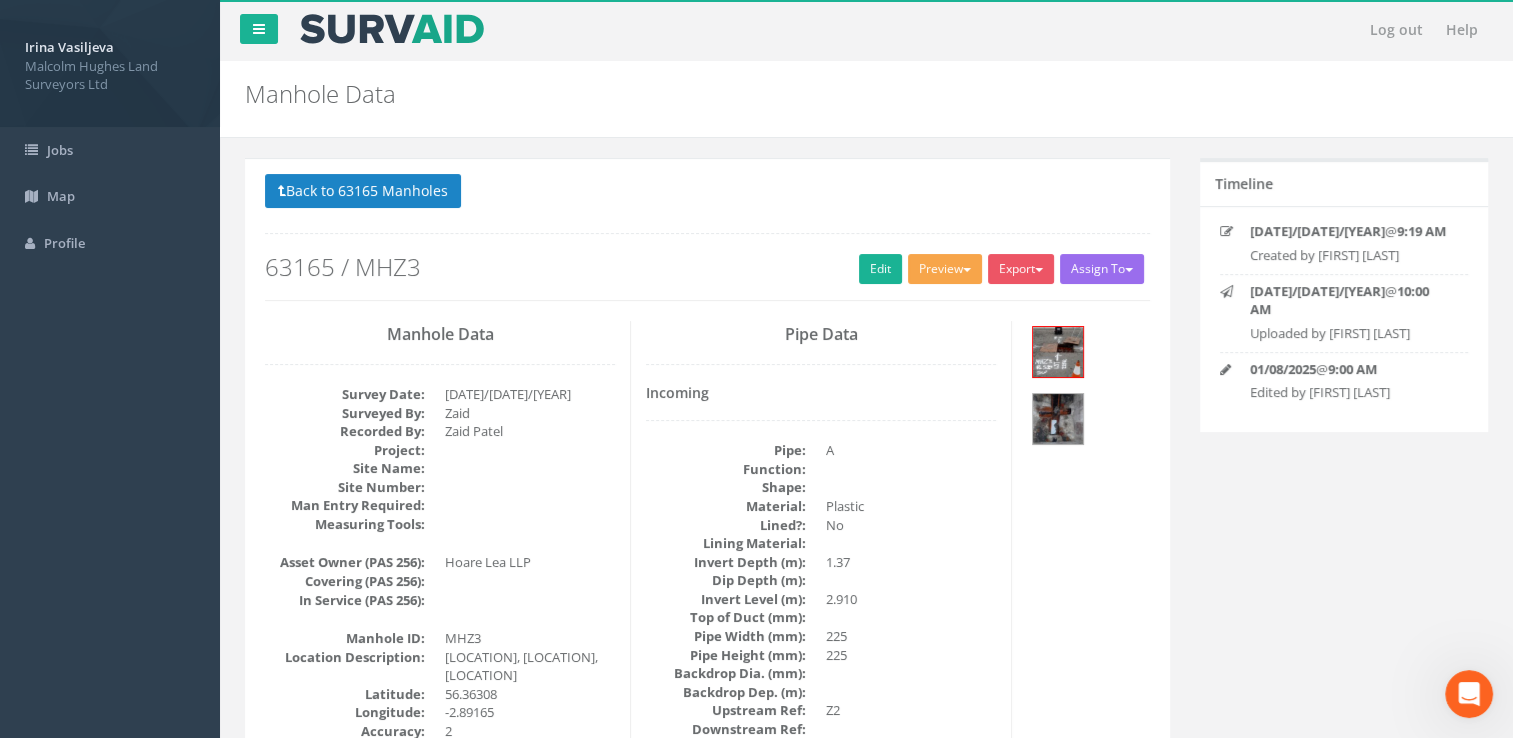click on "Preview" at bounding box center [945, 269] 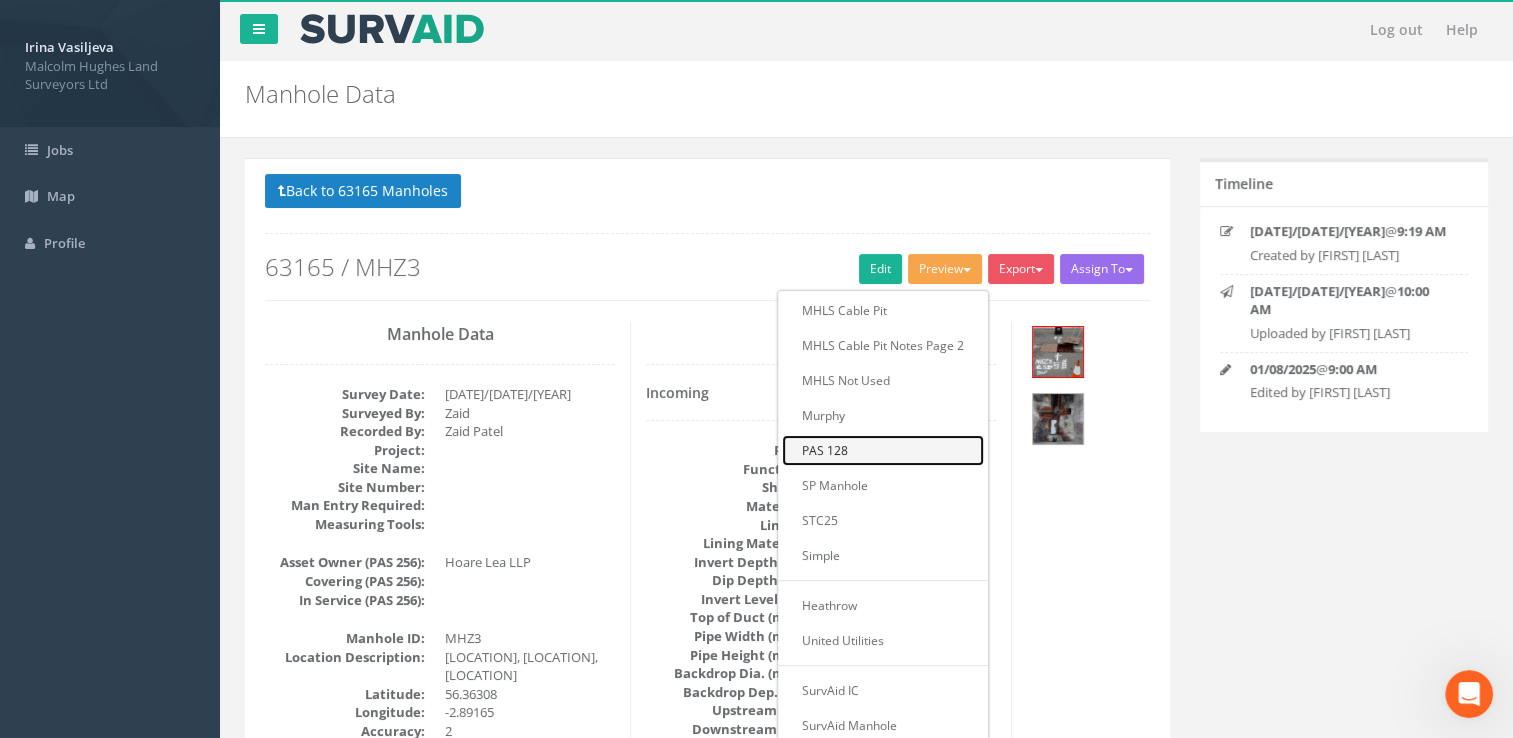 click on "PAS 128" at bounding box center (883, 450) 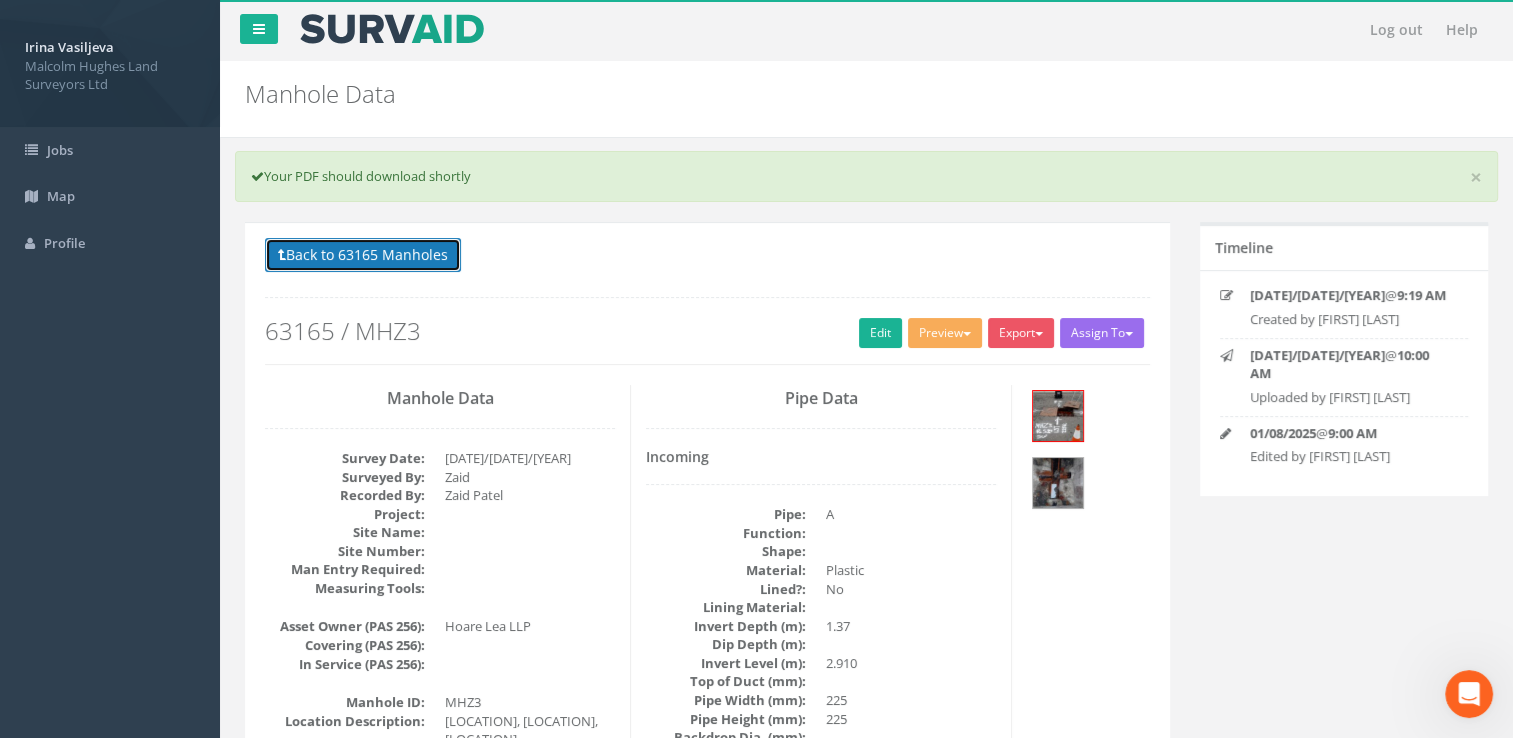 click on "Back to 63165 Manholes" at bounding box center [363, 255] 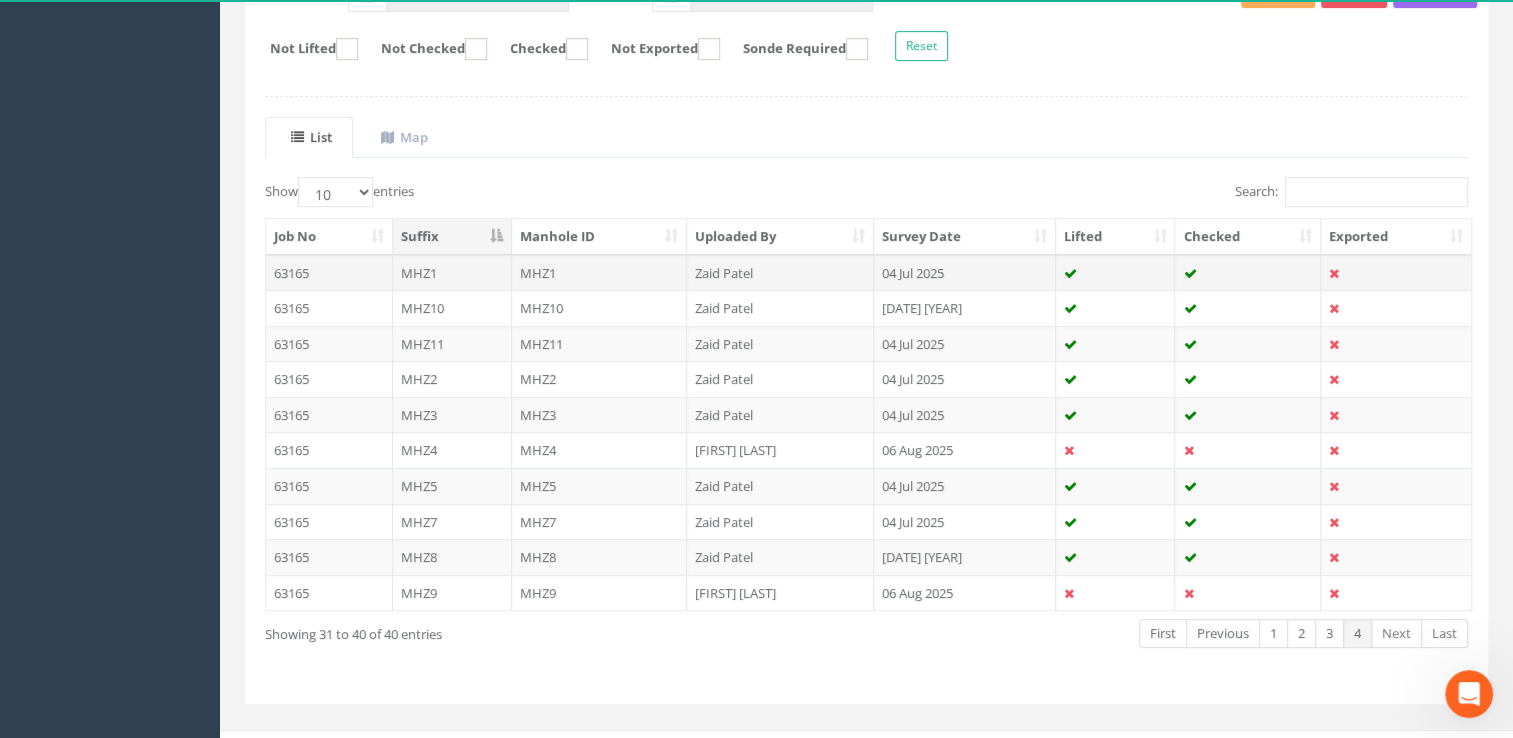 scroll, scrollTop: 372, scrollLeft: 0, axis: vertical 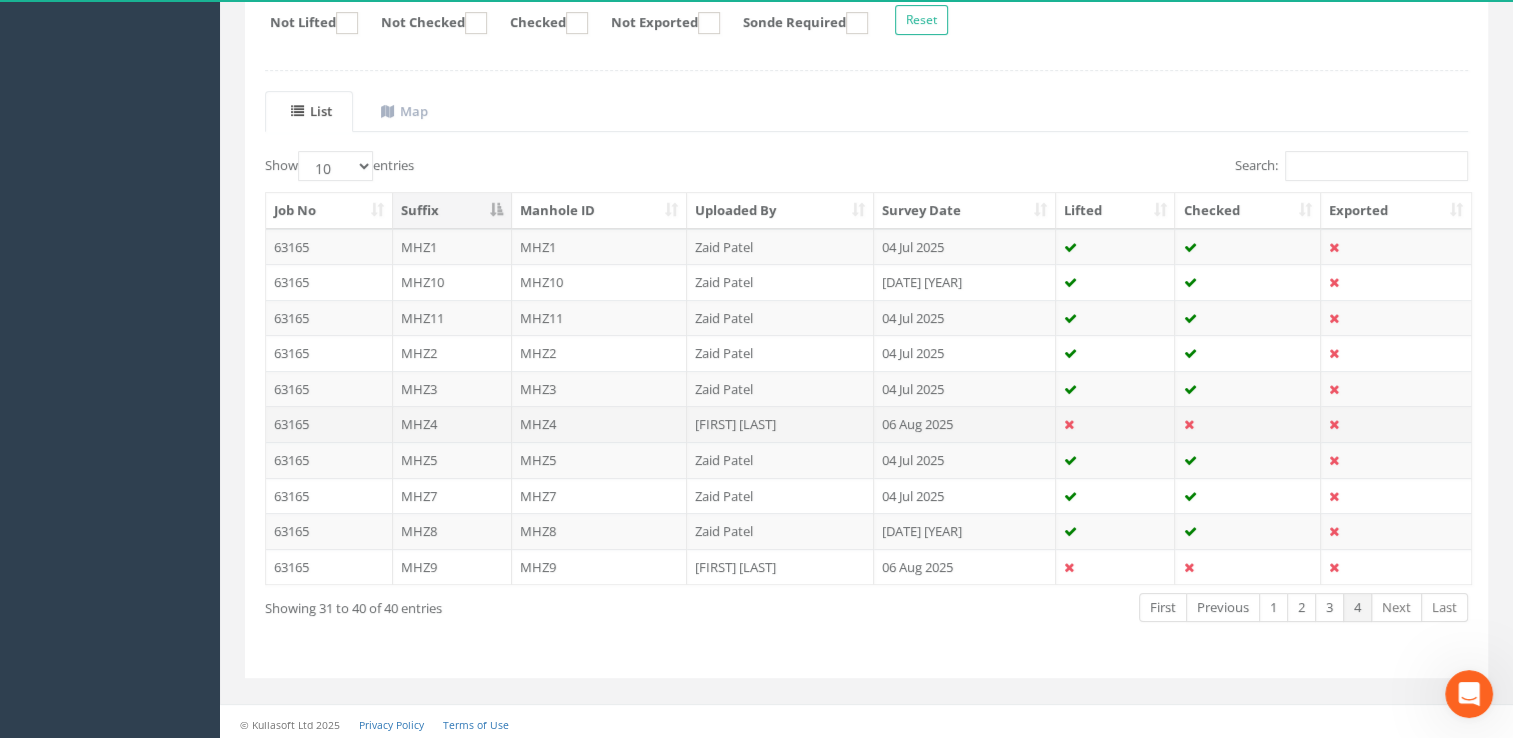 click on "MHZ4" at bounding box center (600, 424) 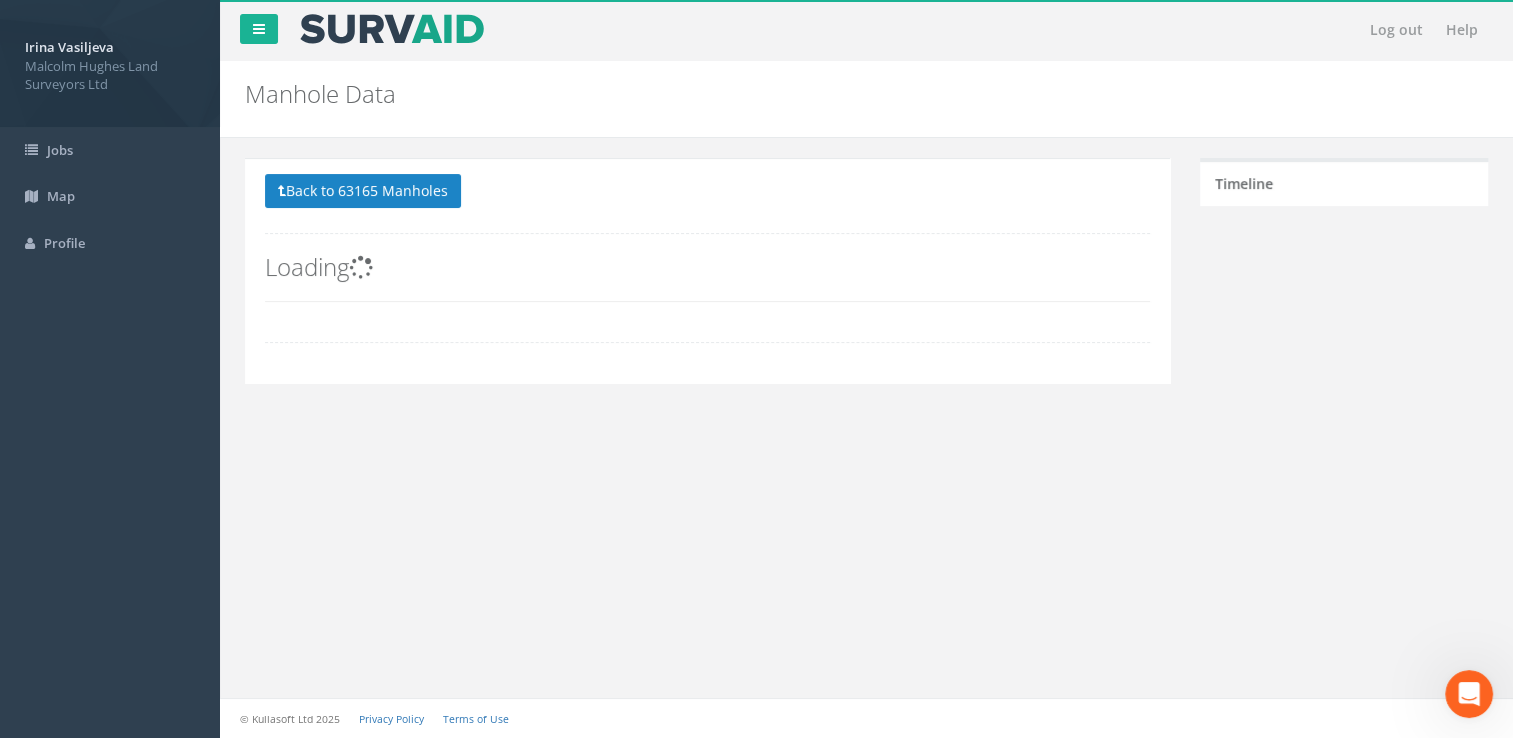 scroll, scrollTop: 0, scrollLeft: 0, axis: both 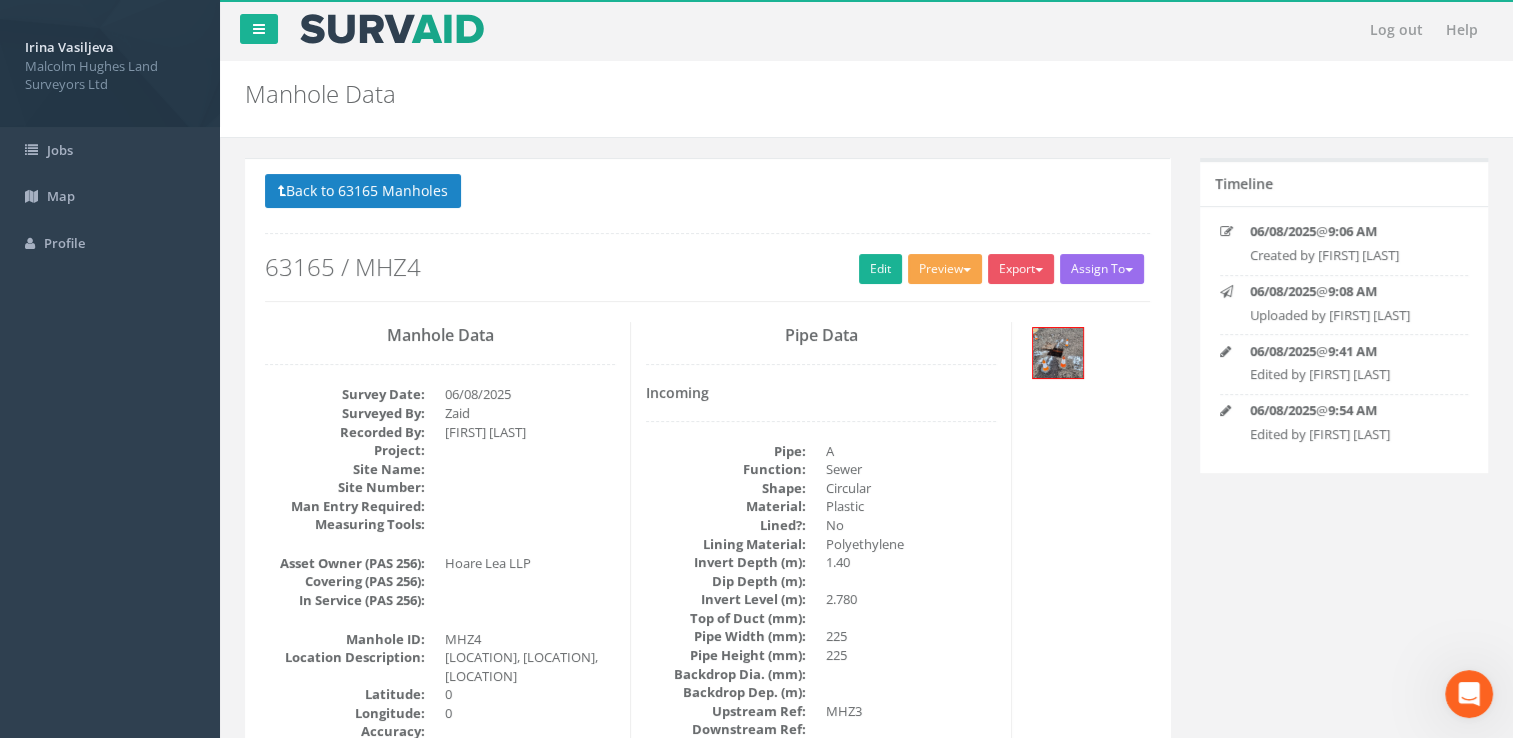 click on "Preview" at bounding box center (945, 269) 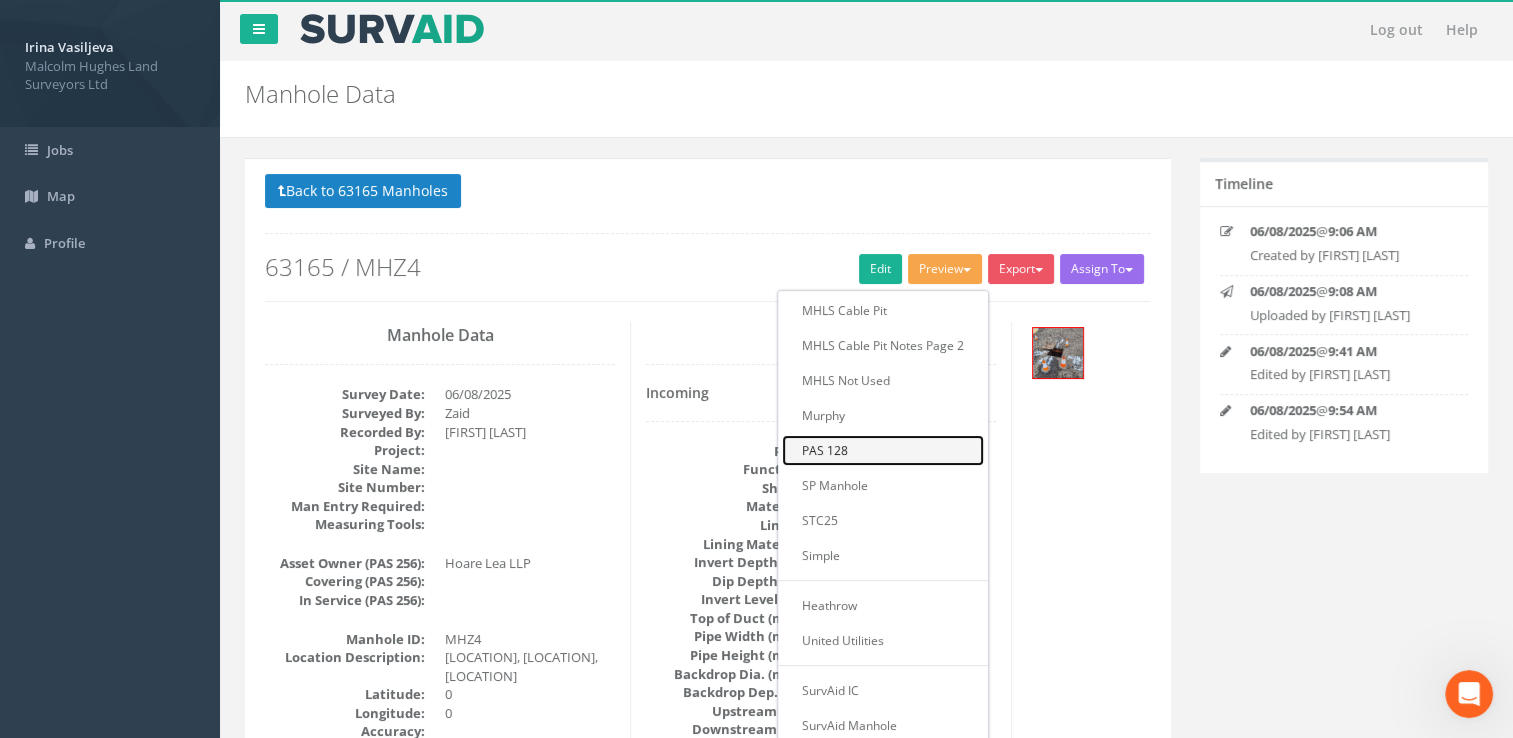 click on "PAS 128" at bounding box center (883, 450) 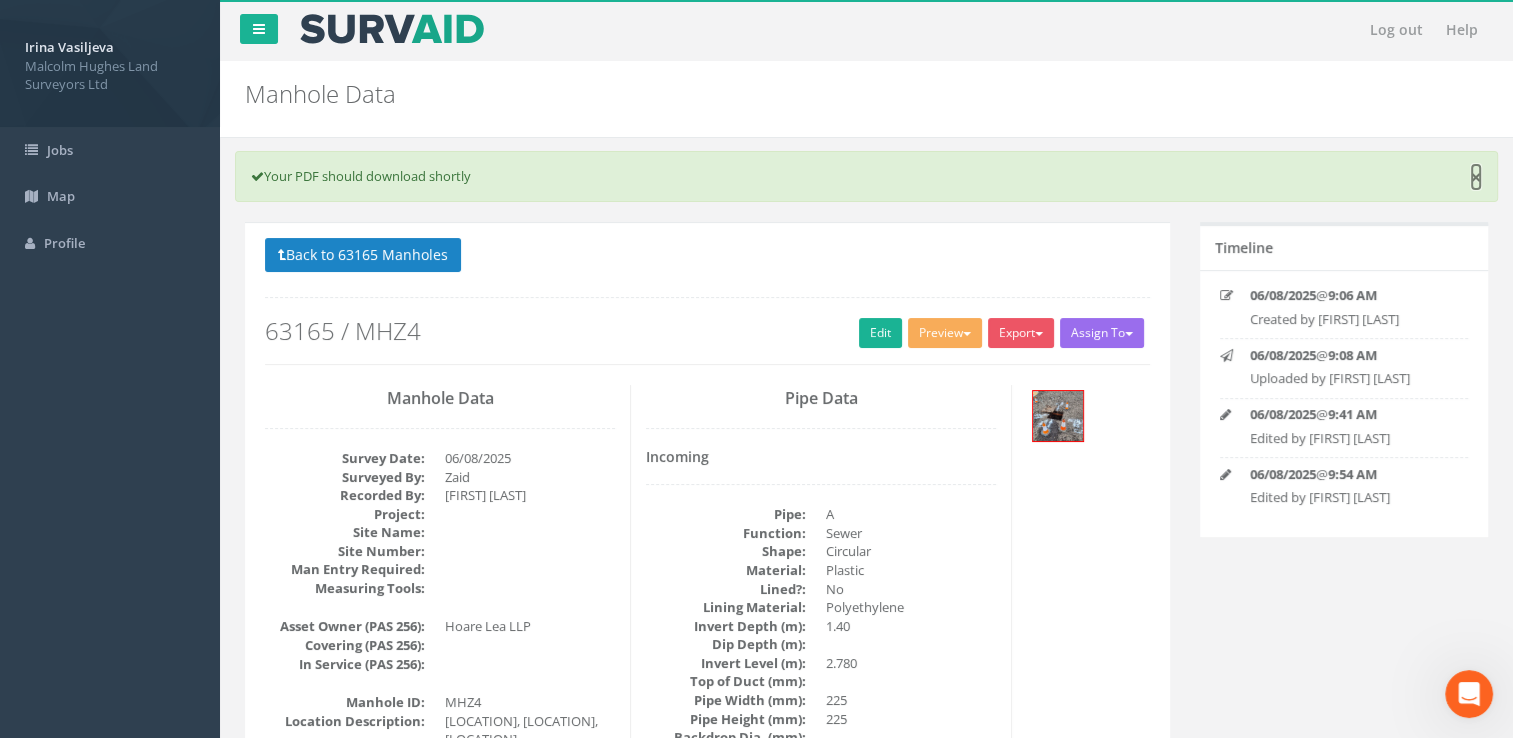 click on "×" at bounding box center [1476, 177] 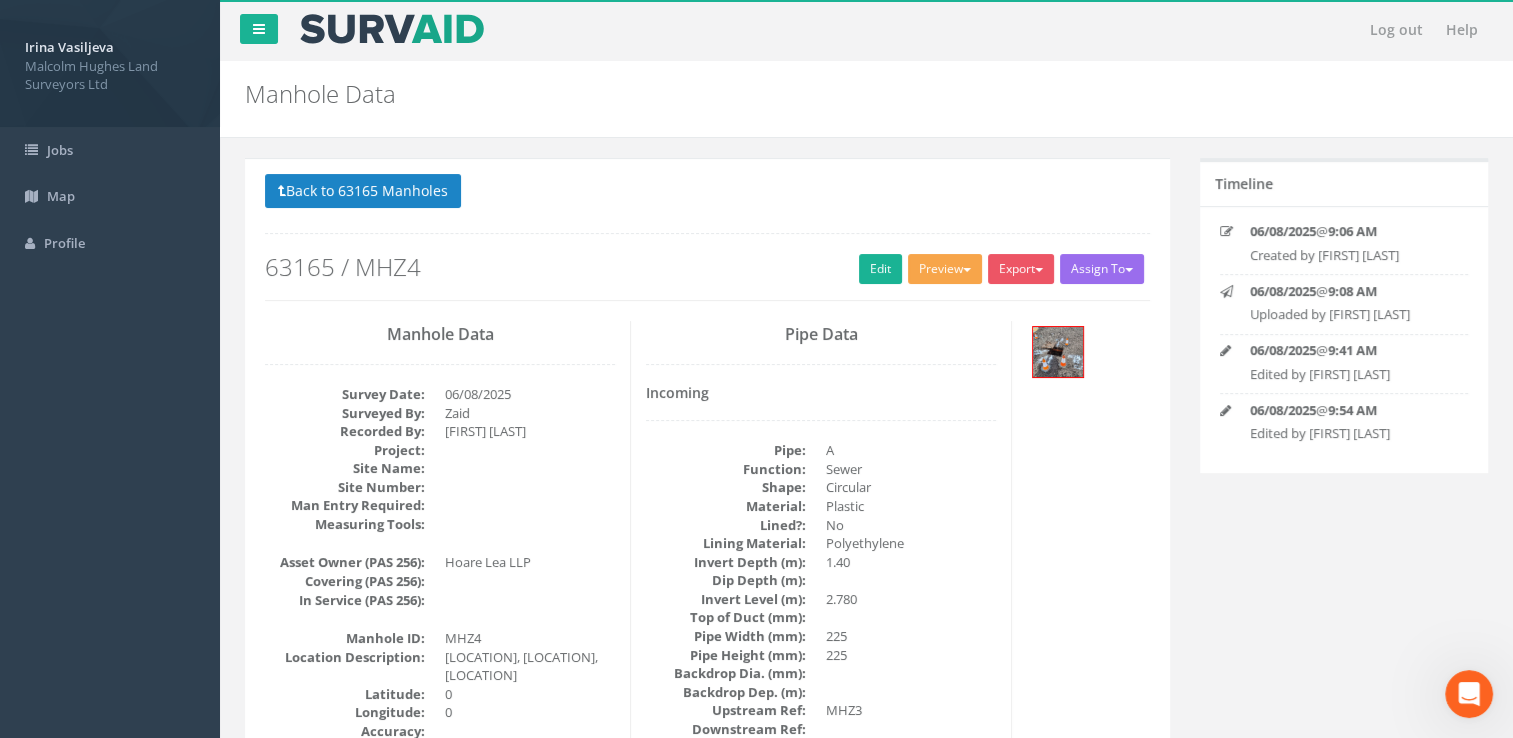 click on "Preview" at bounding box center (945, 269) 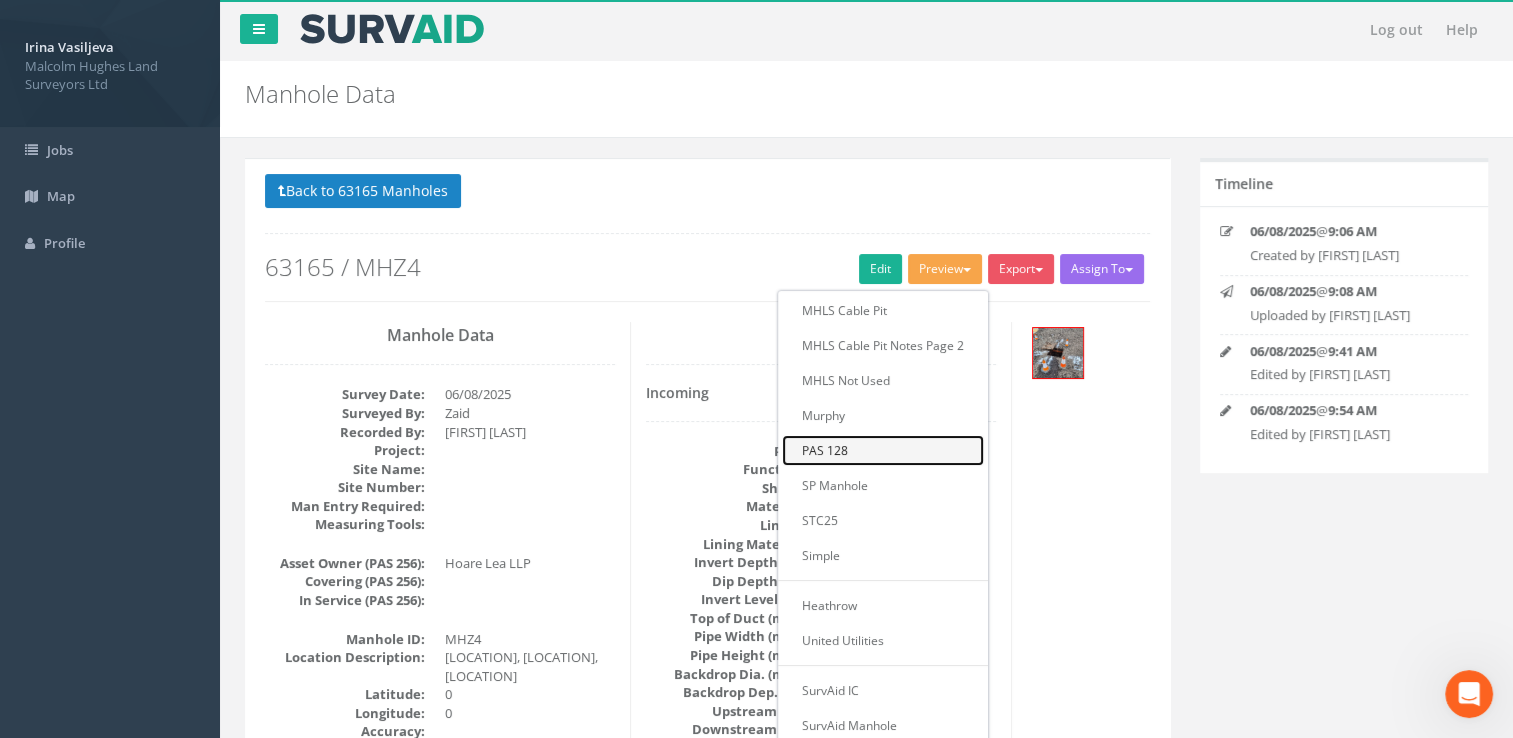 click on "PAS 128" at bounding box center [883, 450] 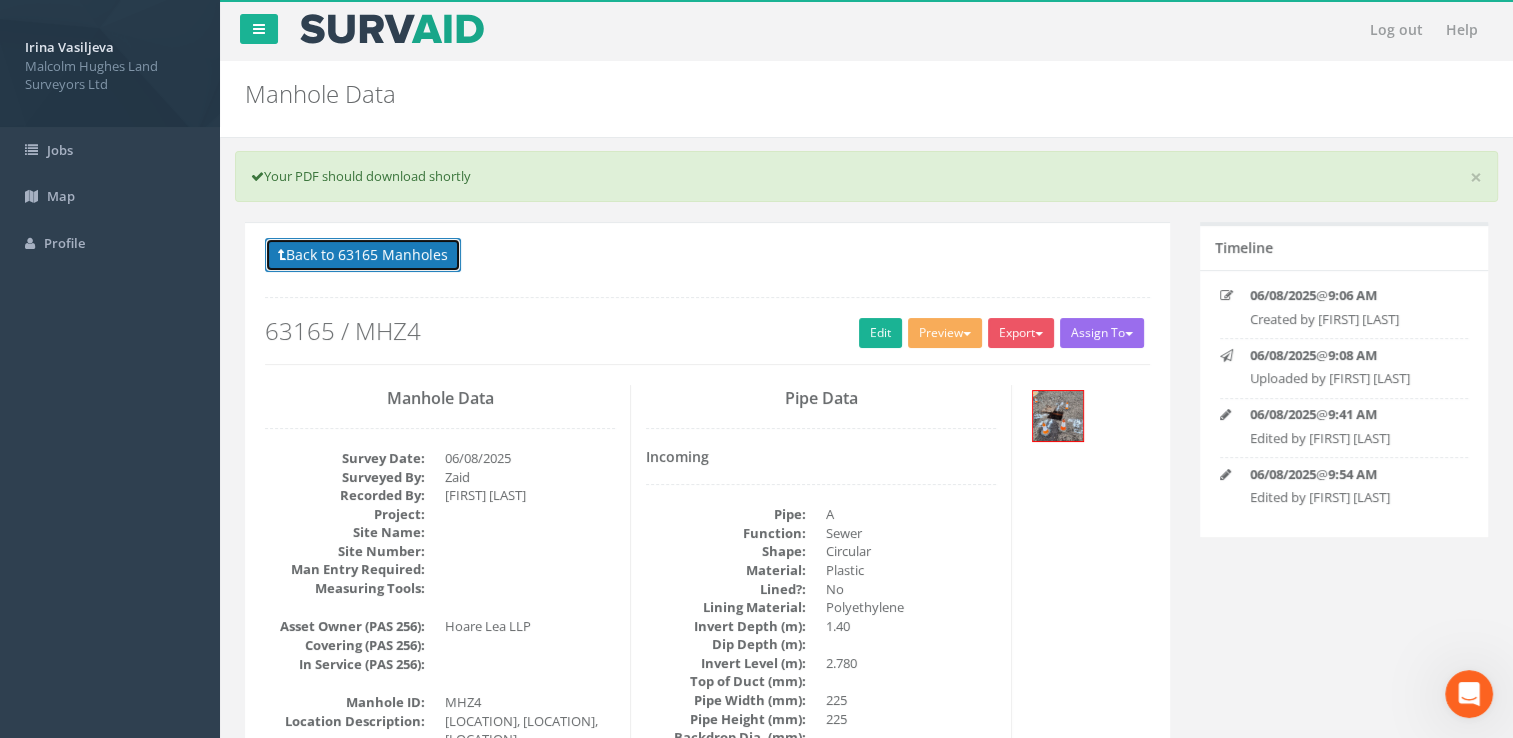 click on "Back to 63165 Manholes" at bounding box center [363, 255] 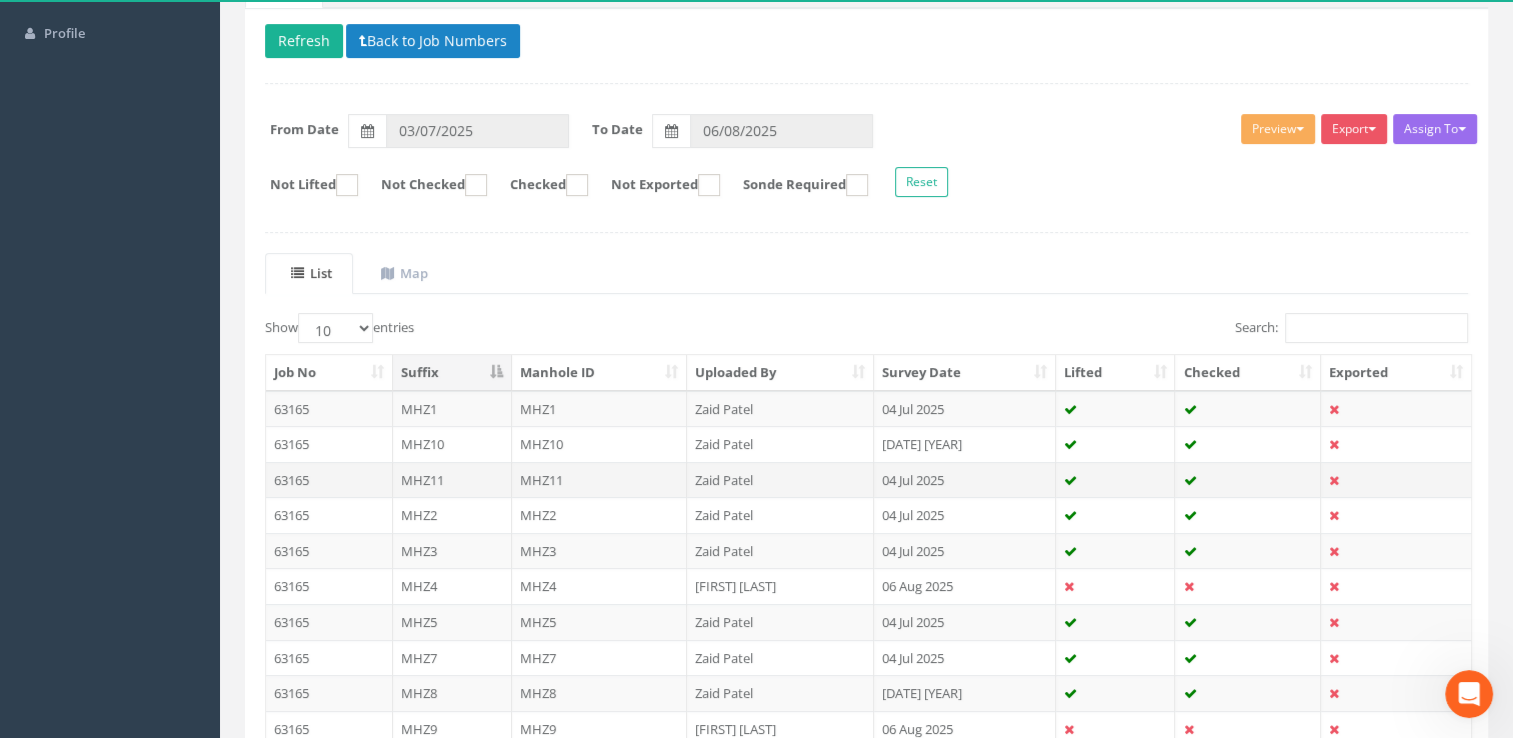 scroll, scrollTop: 372, scrollLeft: 0, axis: vertical 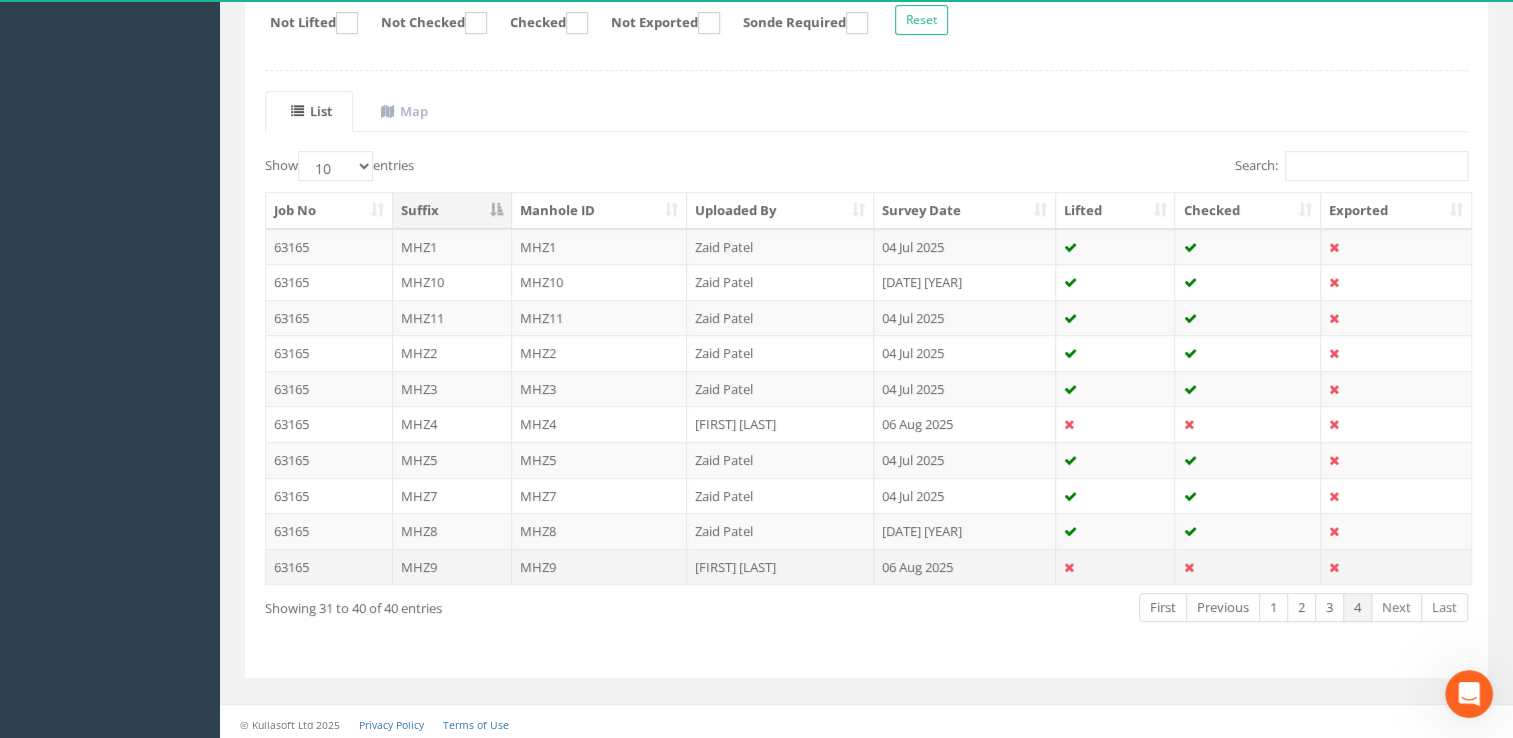click on "MHZ9" at bounding box center (452, 567) 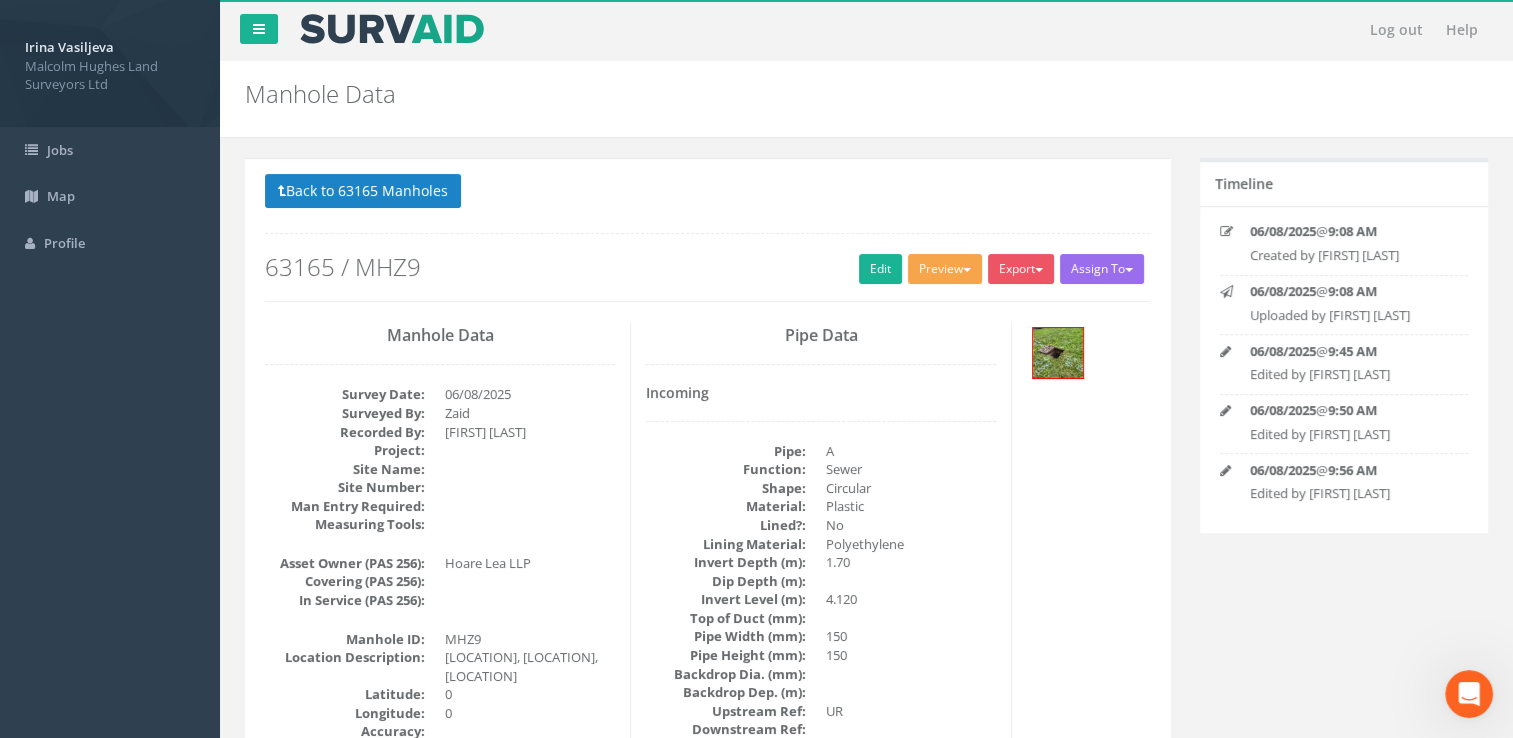 click on "Preview" at bounding box center (945, 269) 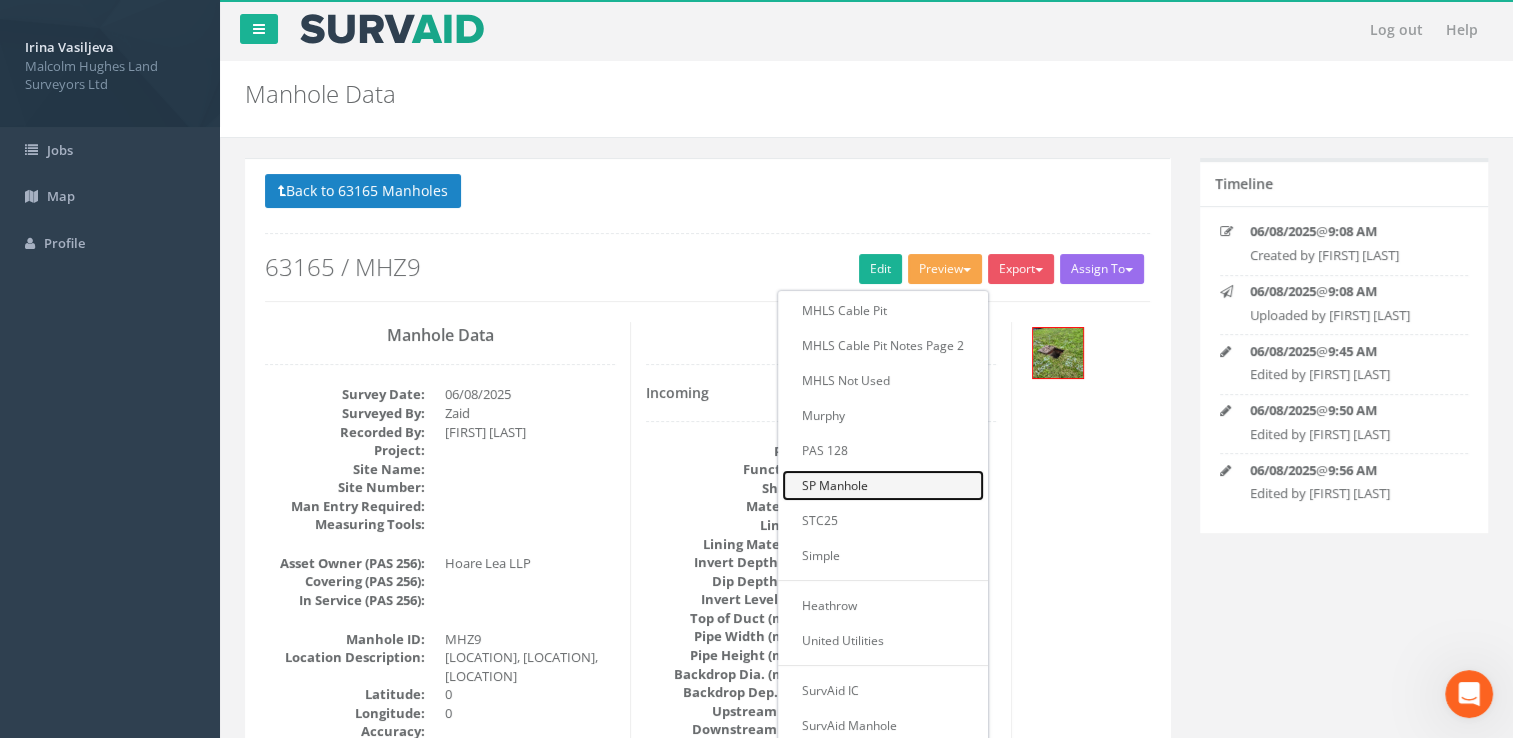 click on "SP Manhole" at bounding box center (883, 485) 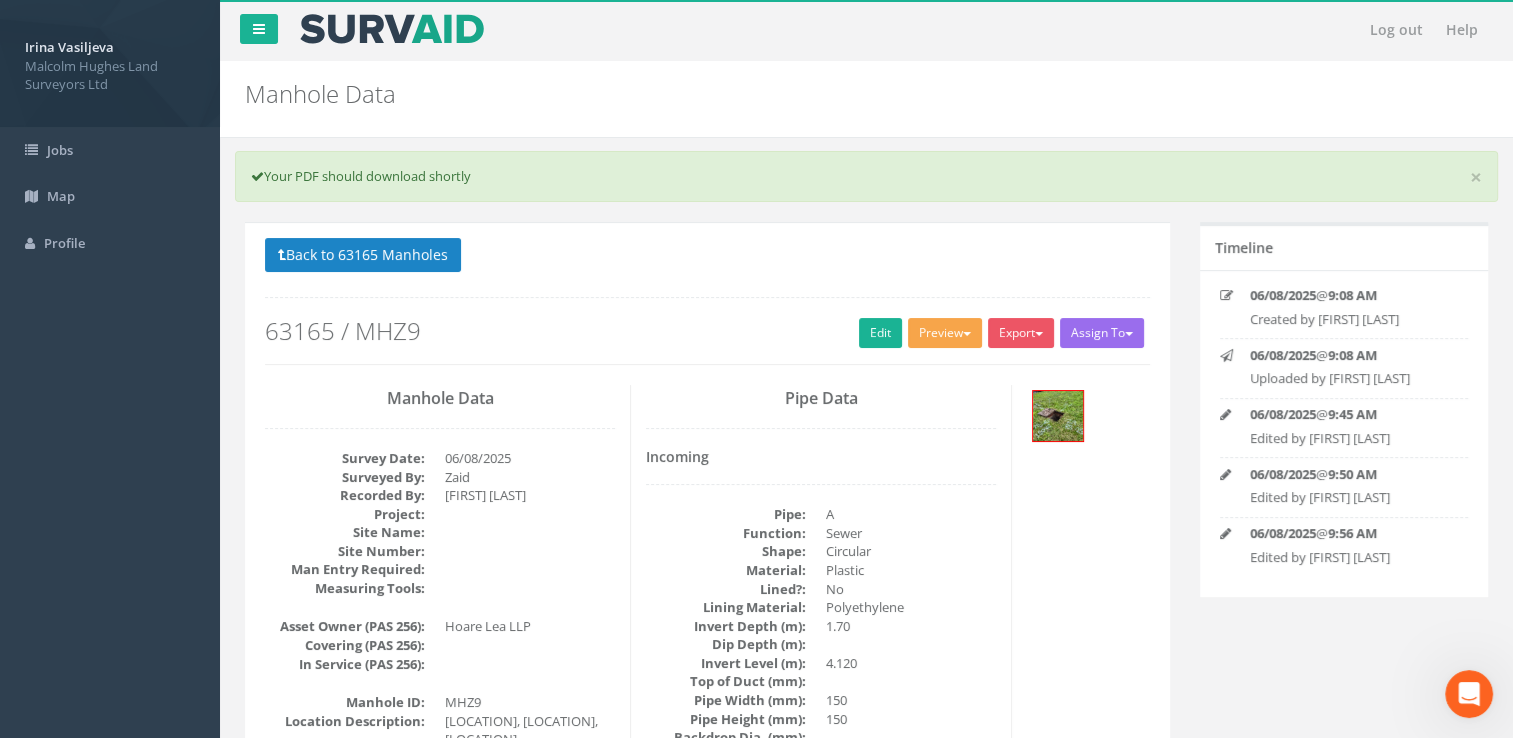 click on "Preview" at bounding box center (945, 333) 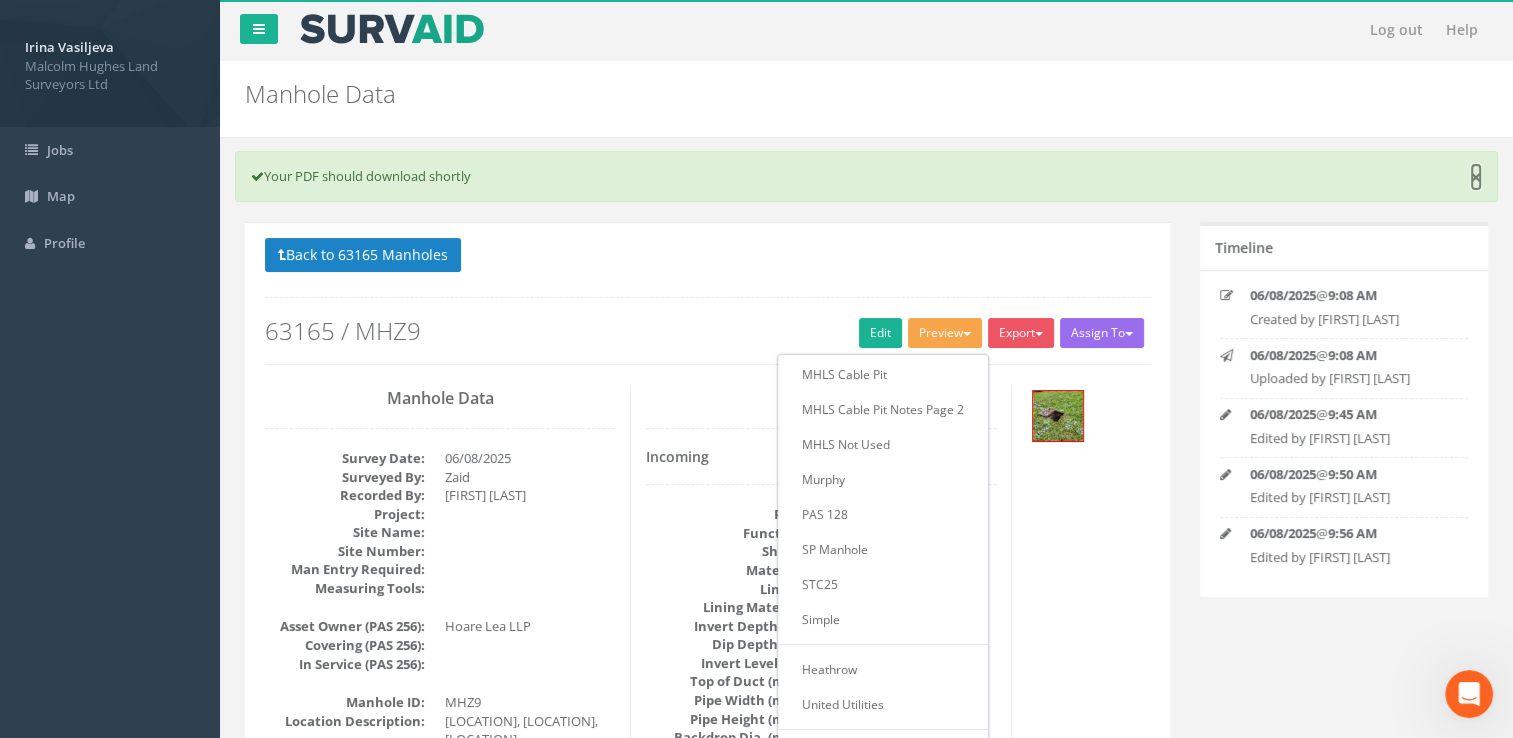 click on "×" at bounding box center (1476, 177) 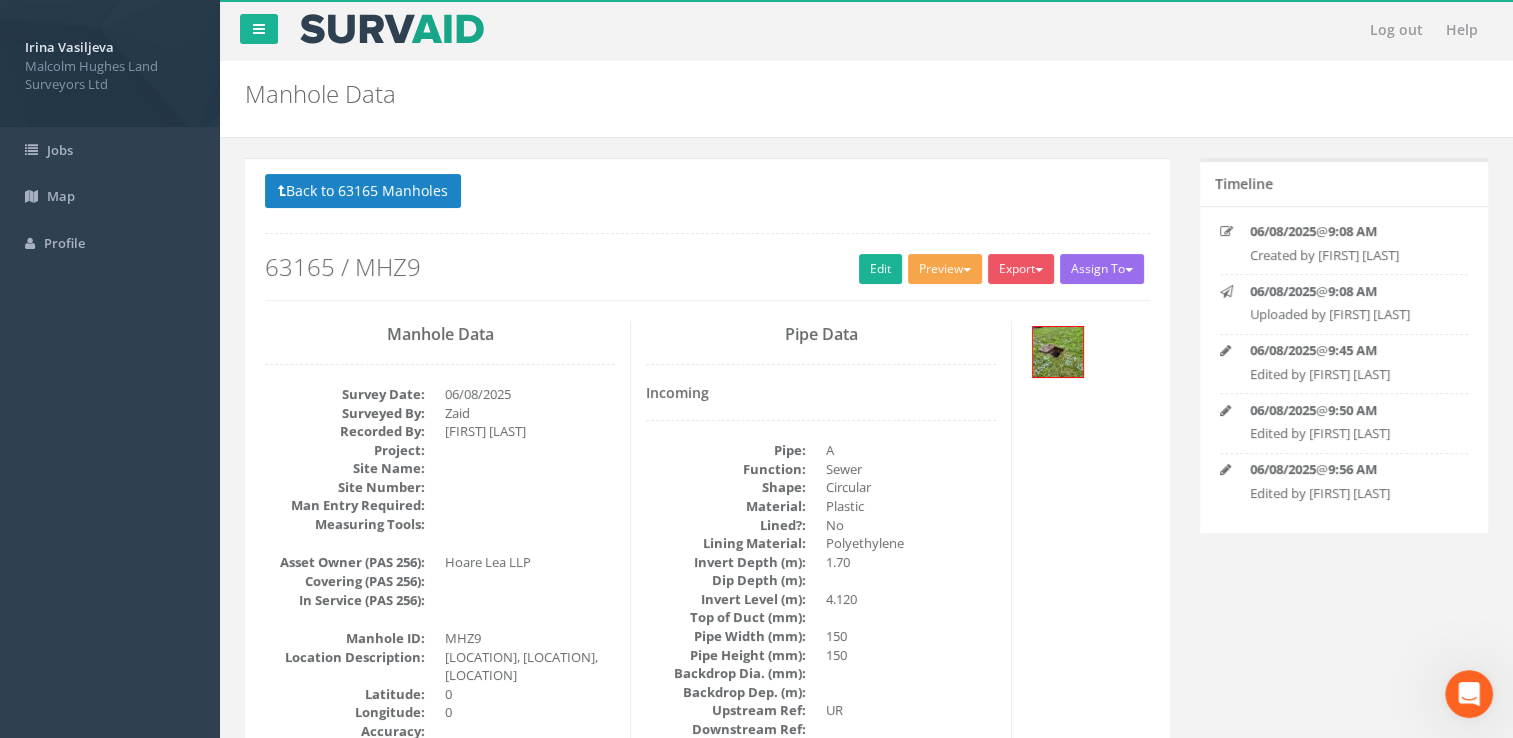click on "Preview" at bounding box center (945, 269) 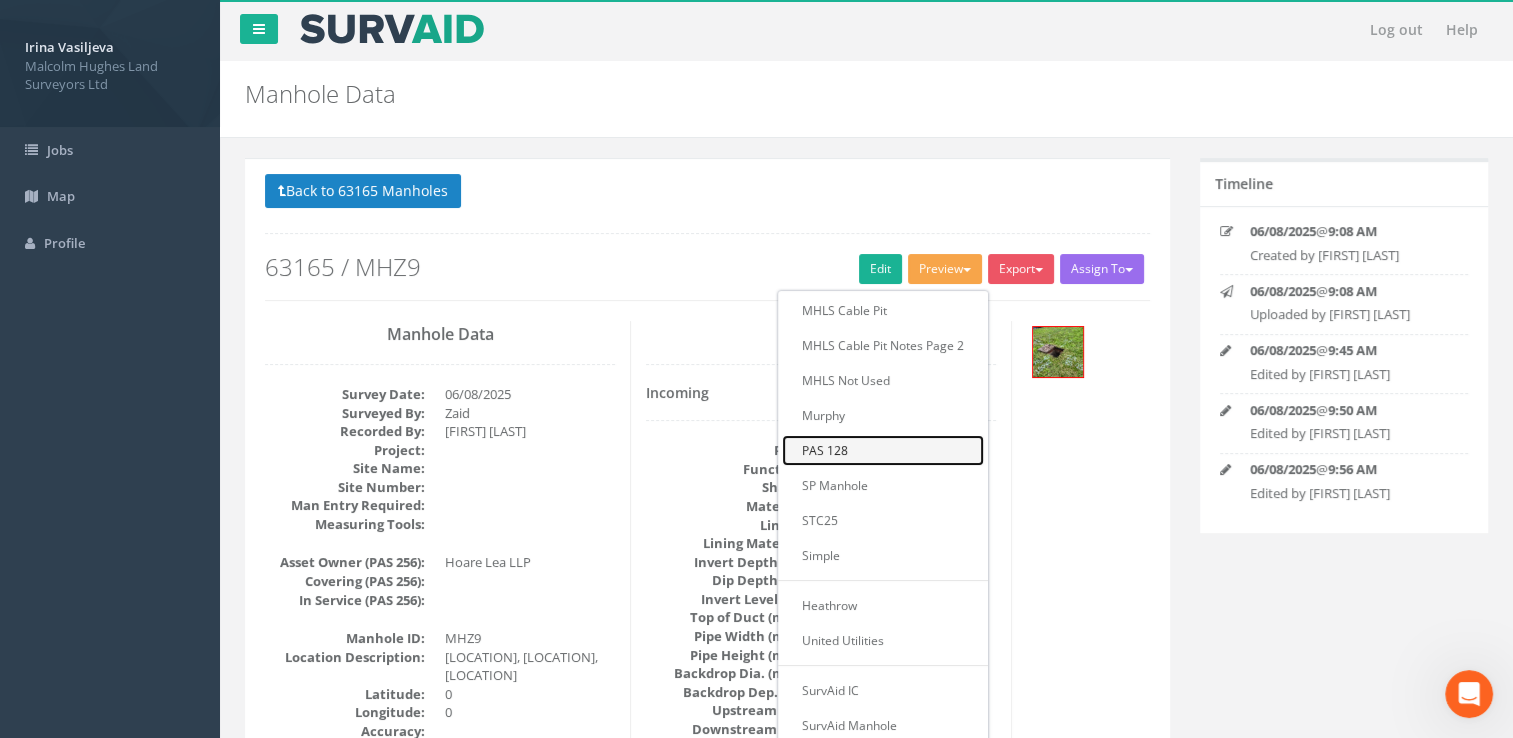 click on "PAS 128" at bounding box center [883, 450] 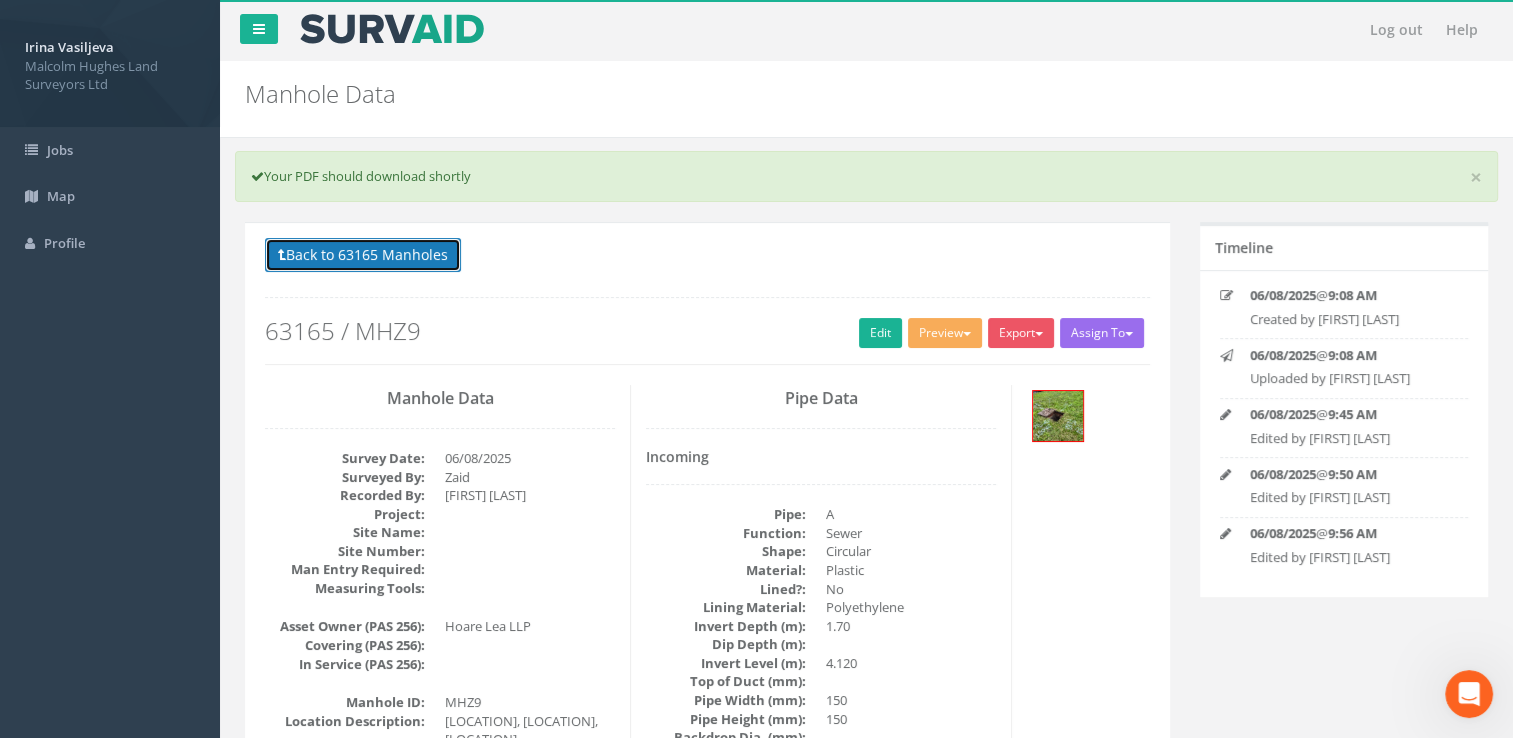 click on "Back to 63165 Manholes" at bounding box center (363, 255) 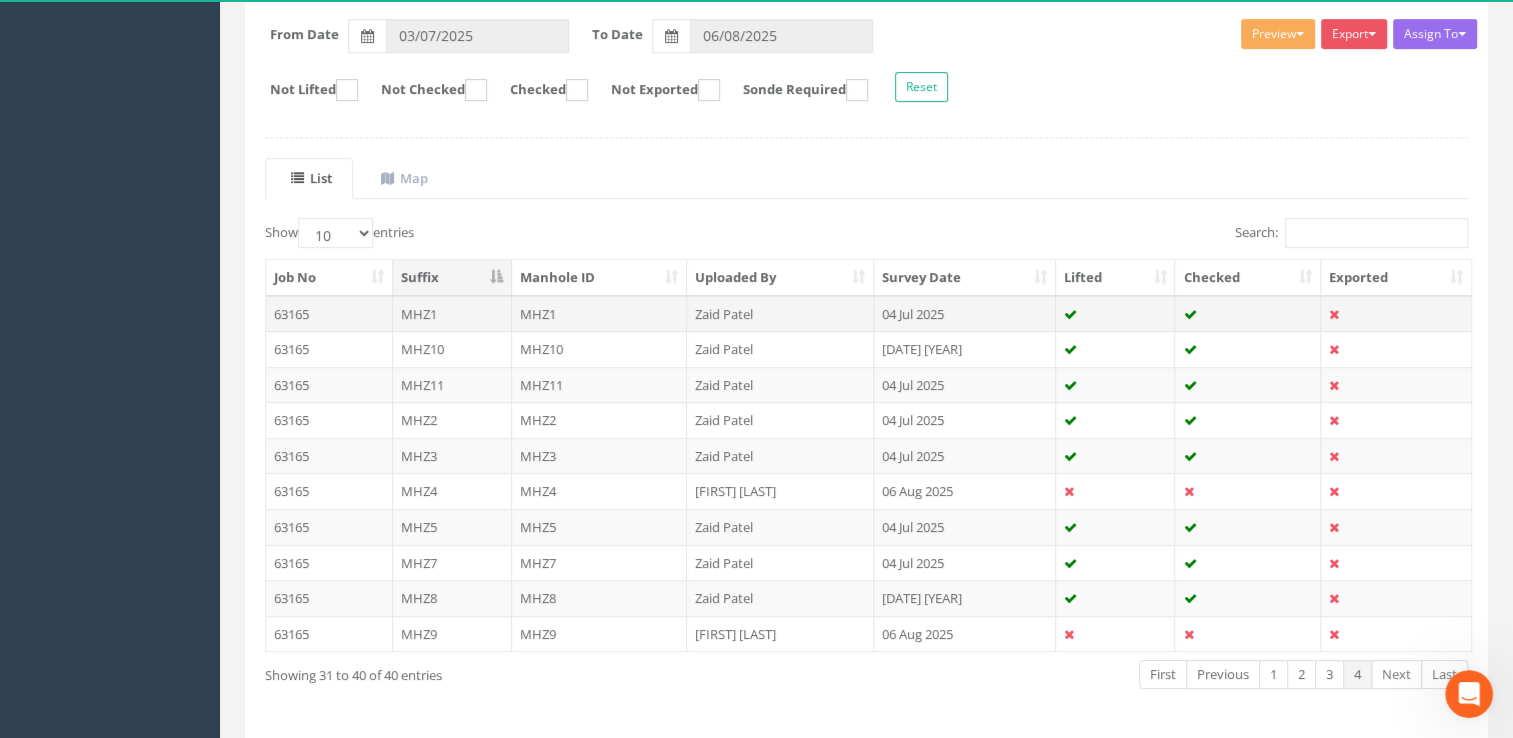 scroll, scrollTop: 372, scrollLeft: 0, axis: vertical 